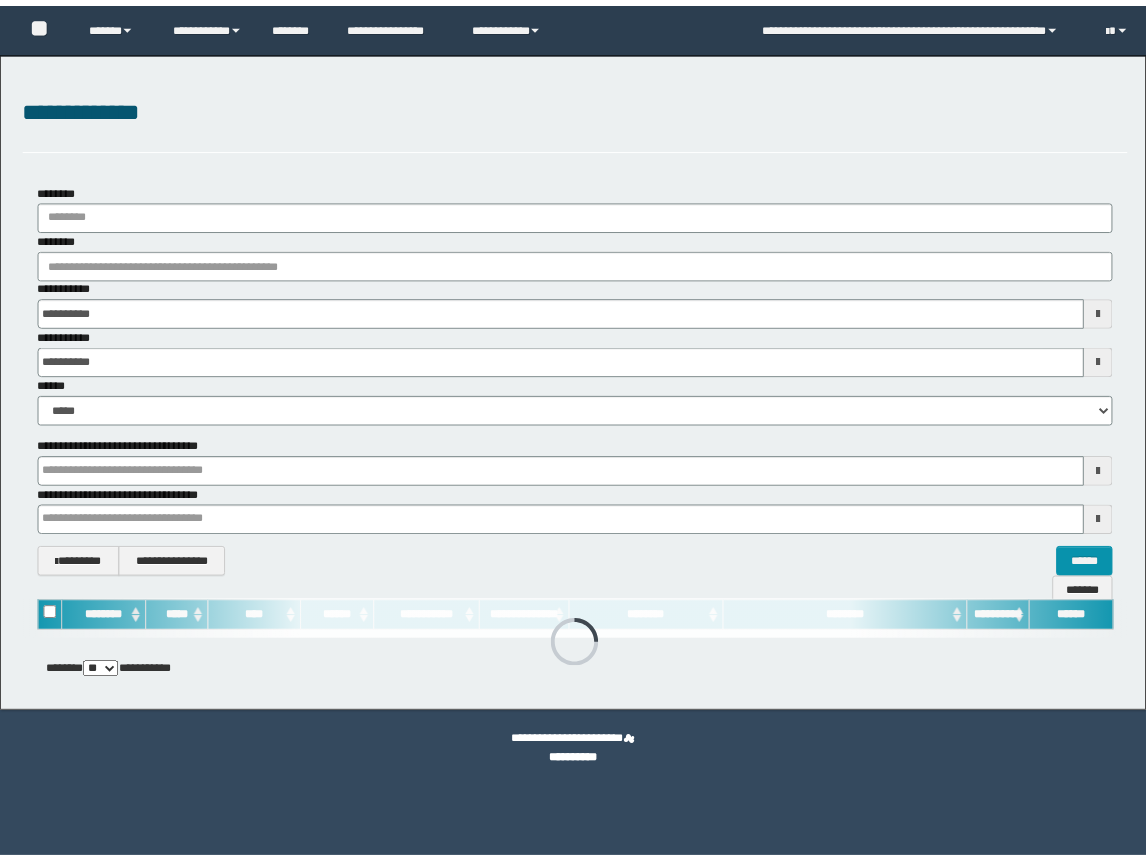 scroll, scrollTop: 0, scrollLeft: 0, axis: both 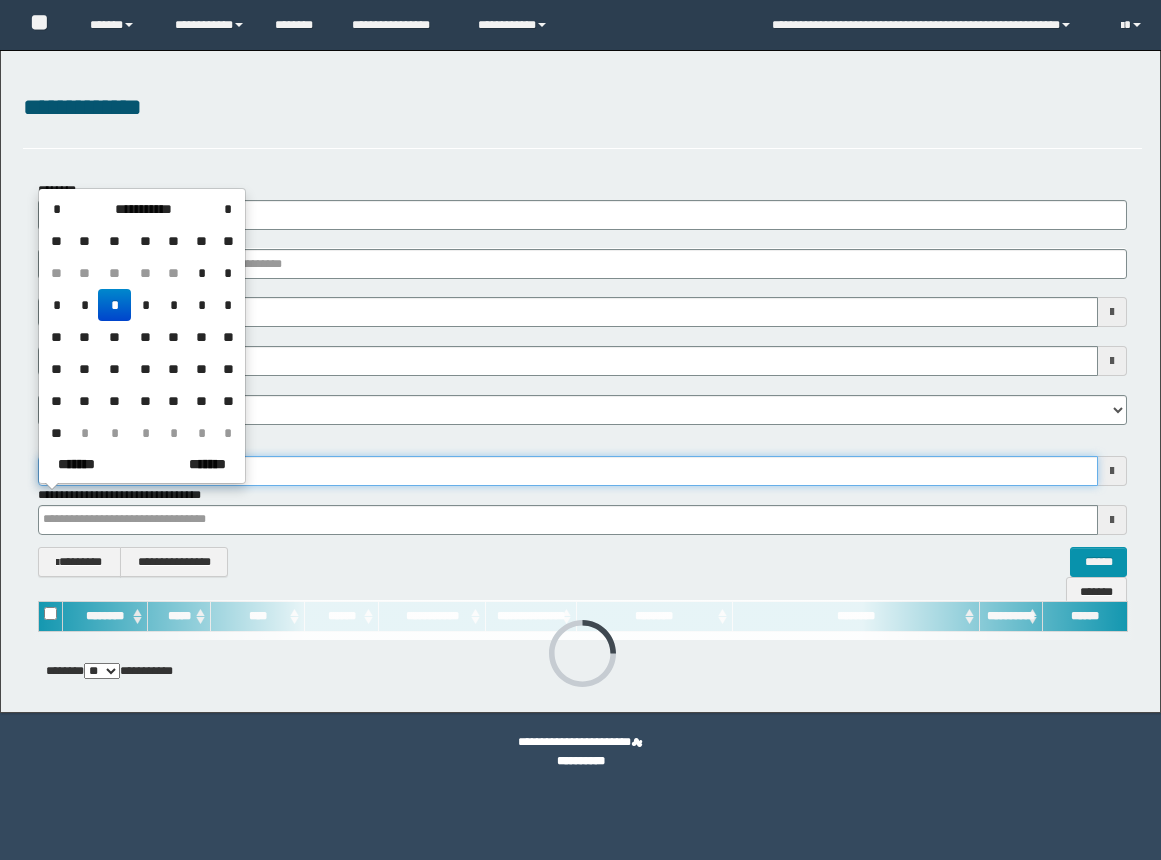 click on "**********" at bounding box center (580, 430) 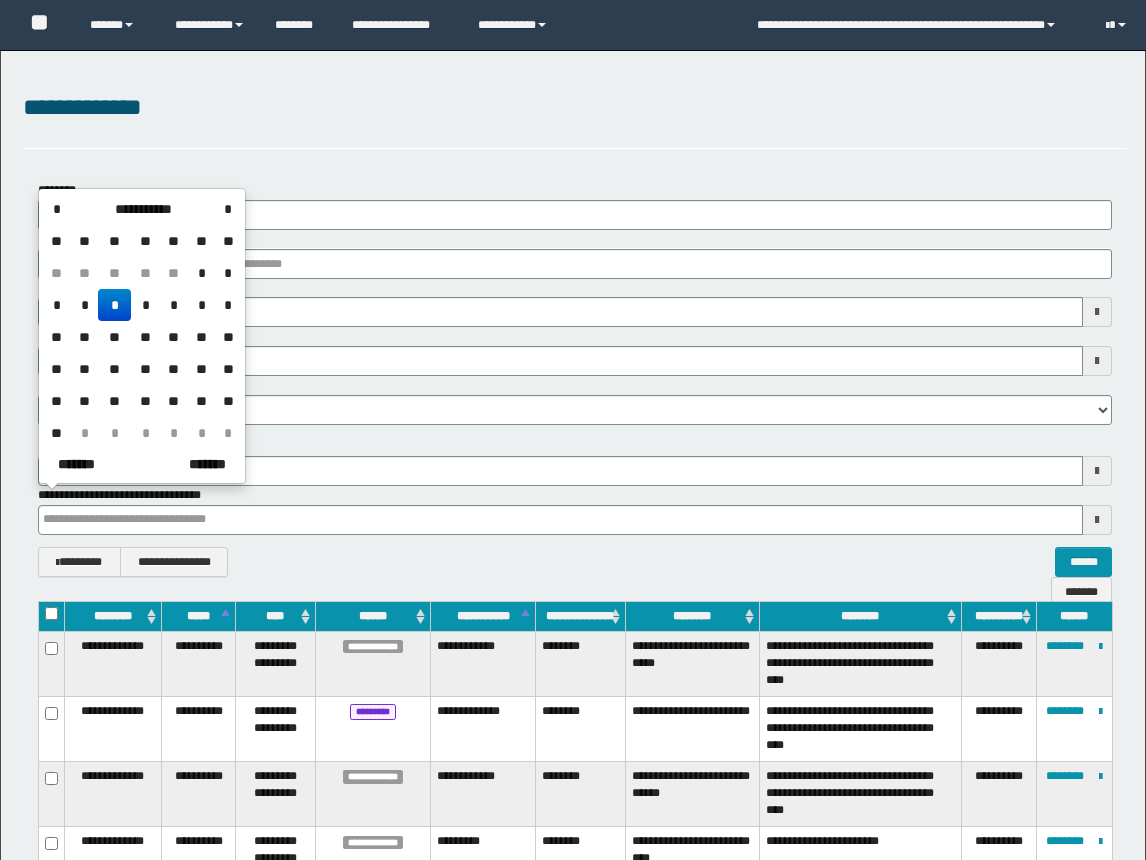 click on "*" at bounding box center [114, 305] 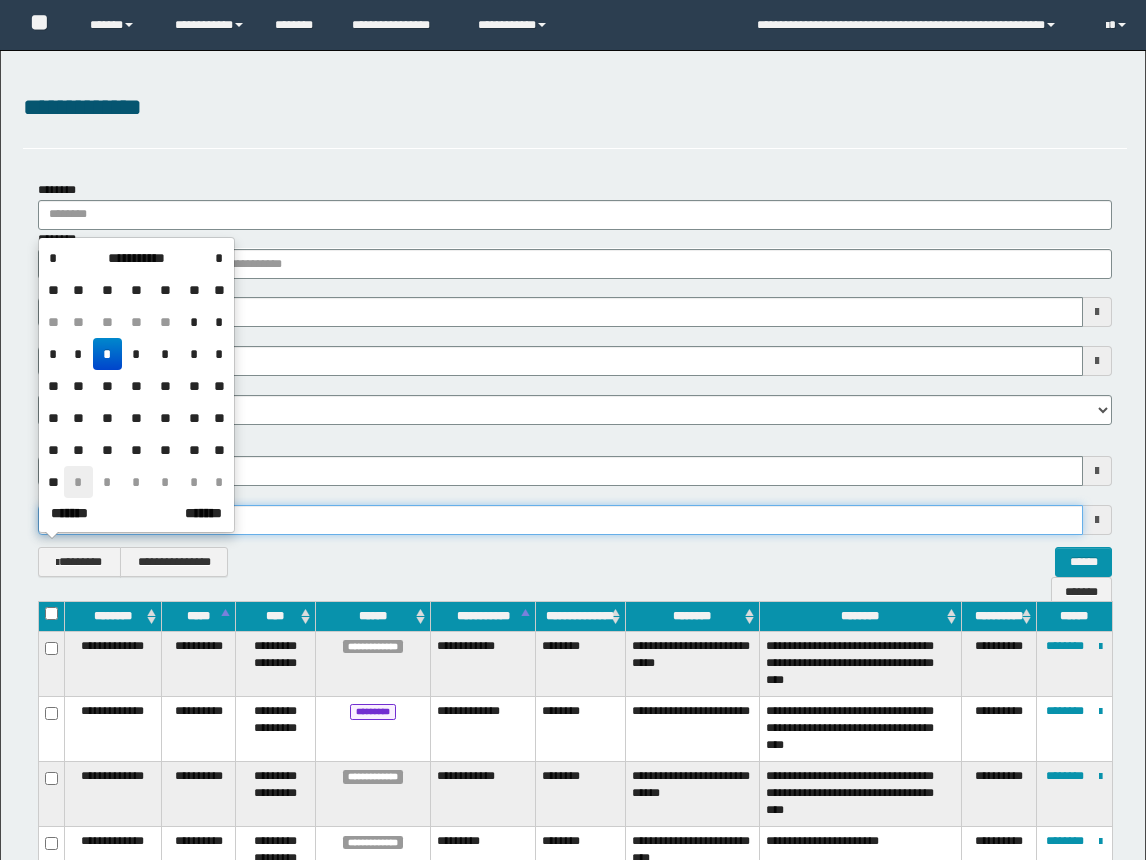 drag, startPoint x: 91, startPoint y: 517, endPoint x: 92, endPoint y: 476, distance: 41.01219 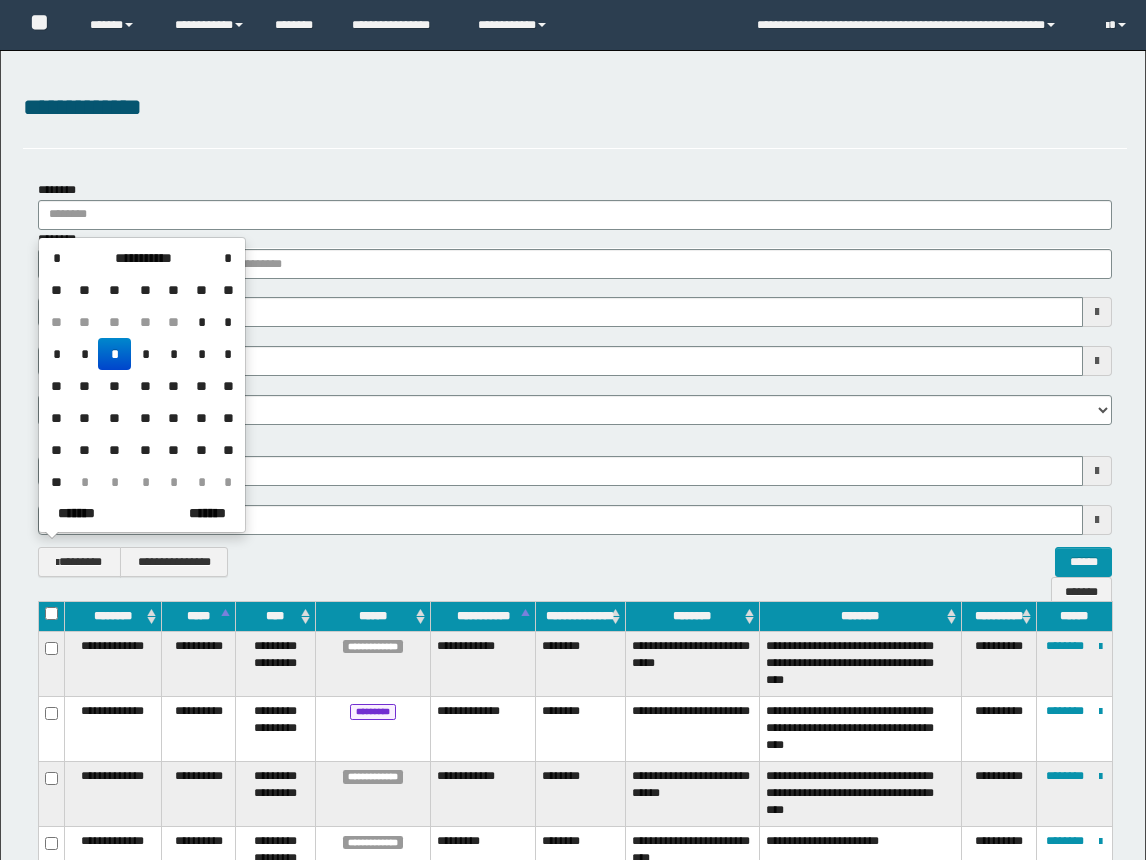 drag, startPoint x: 121, startPoint y: 345, endPoint x: 132, endPoint y: 347, distance: 11.18034 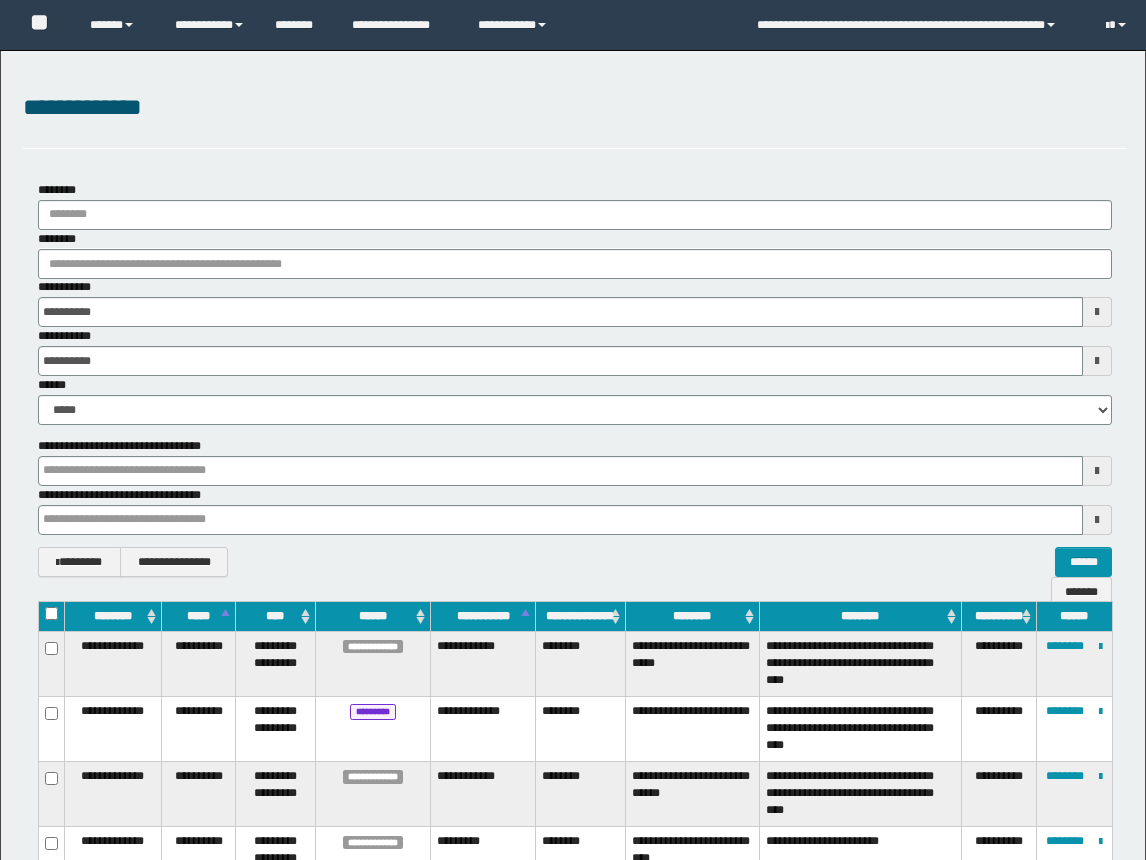 click on "**********" at bounding box center (575, 379) 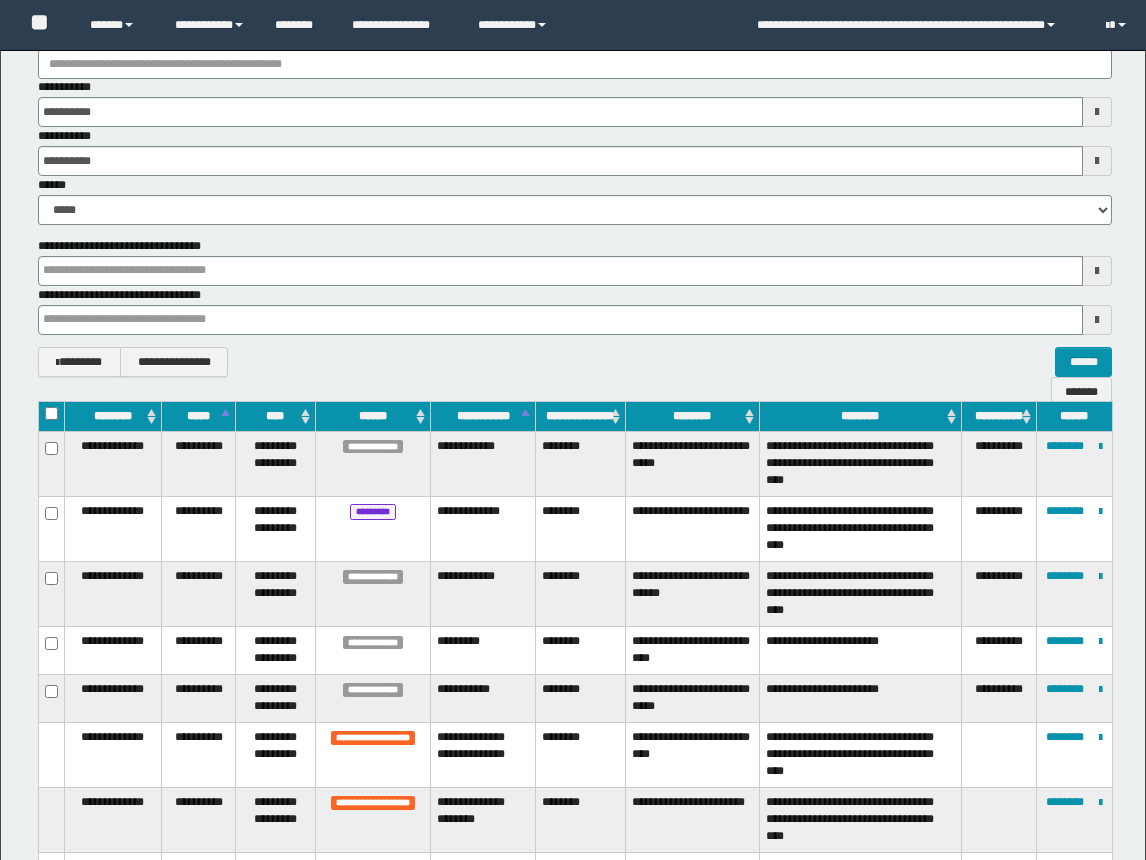 scroll, scrollTop: 400, scrollLeft: 0, axis: vertical 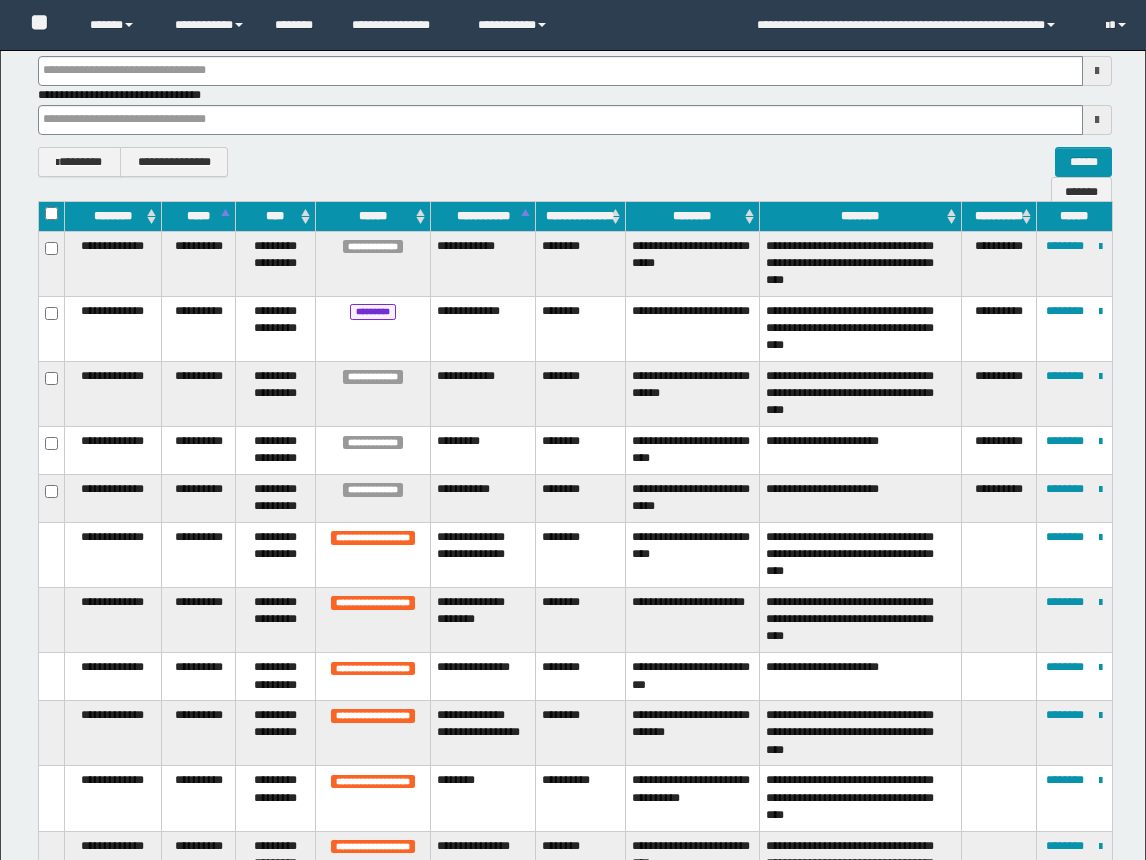 click on "**********" at bounding box center [575, -21] 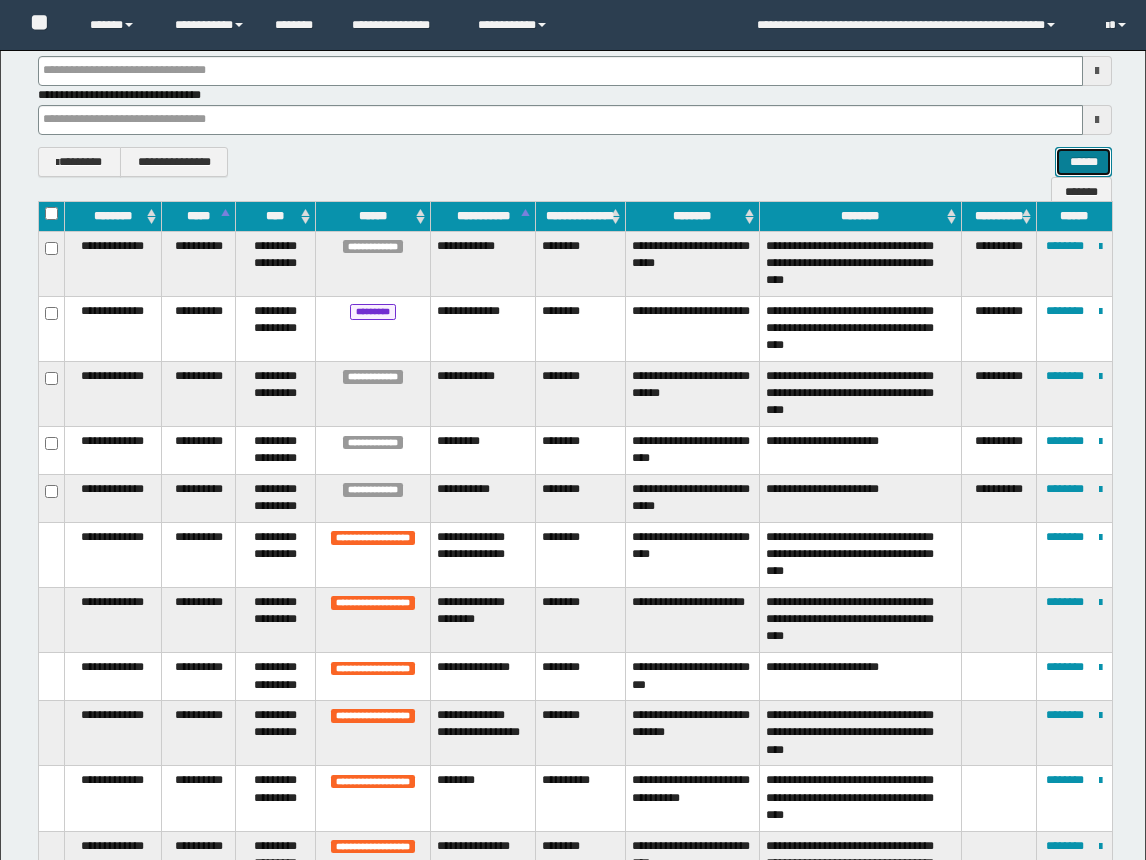 click on "******" at bounding box center [1083, 162] 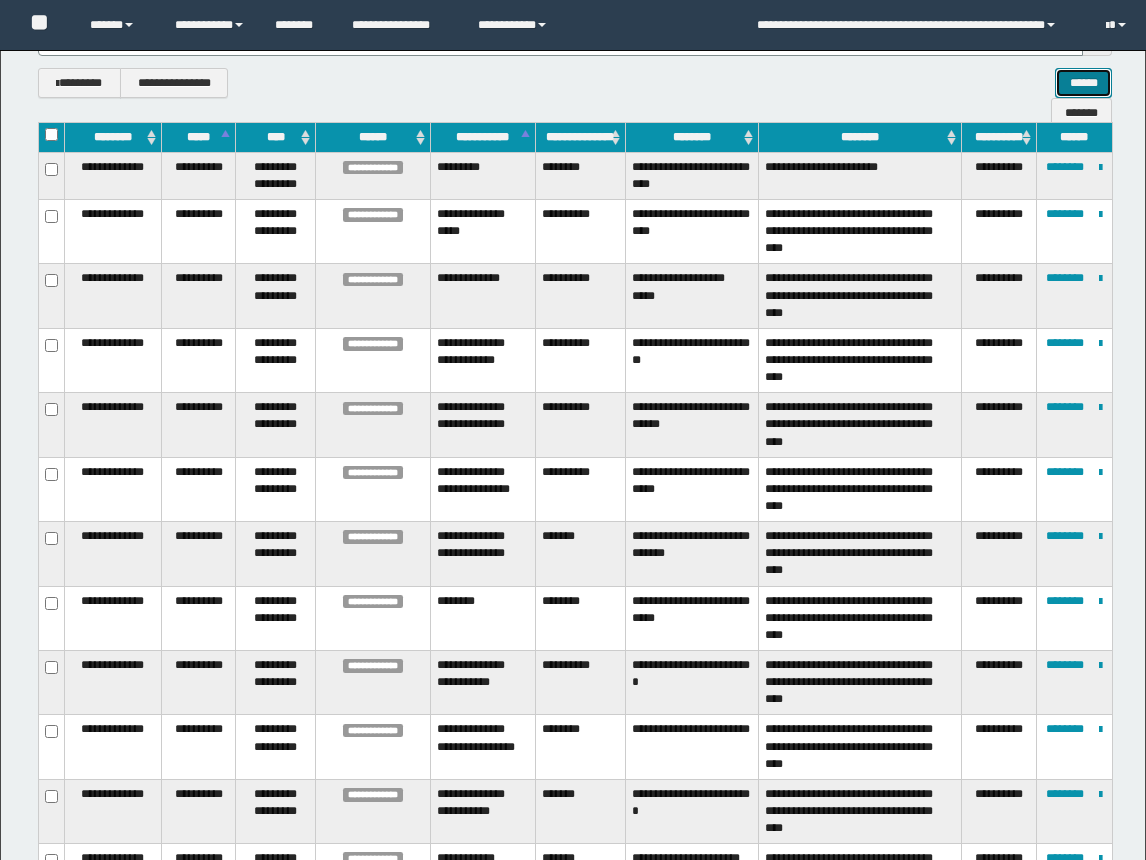 scroll, scrollTop: 379, scrollLeft: 0, axis: vertical 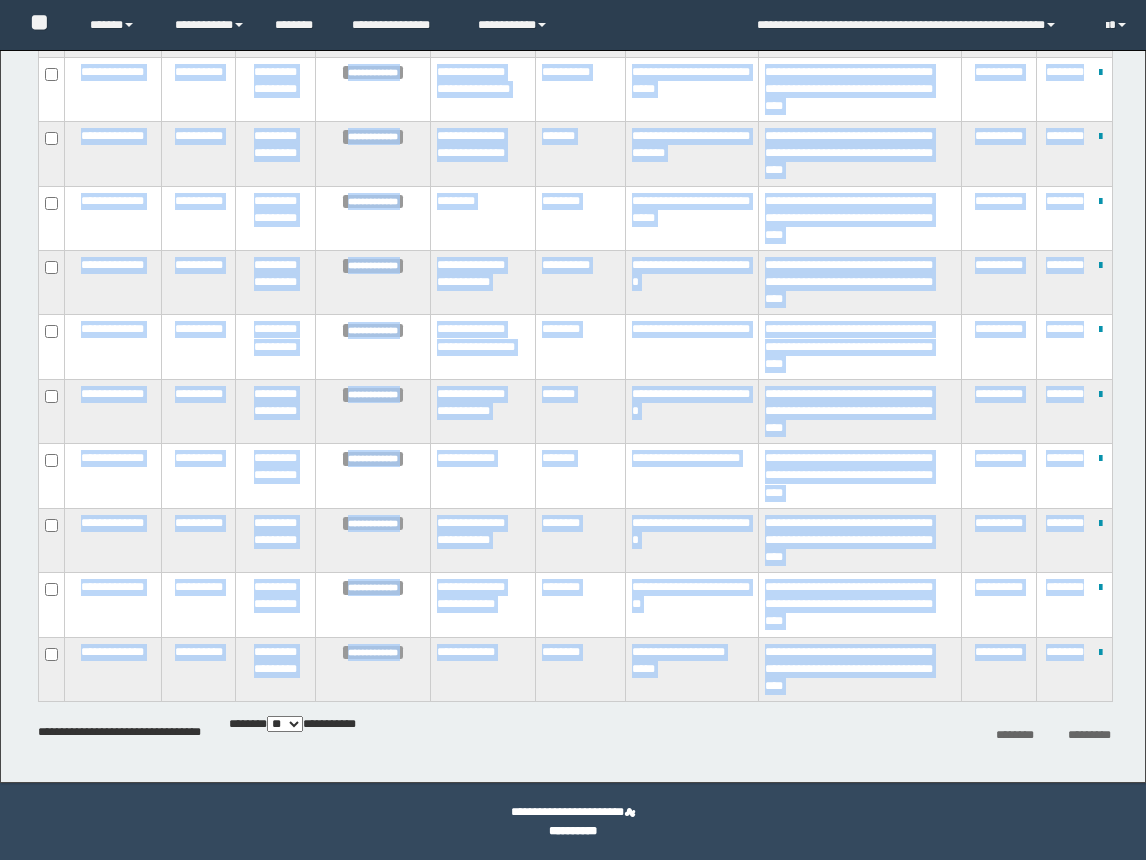 drag, startPoint x: 203, startPoint y: 270, endPoint x: 1112, endPoint y: 657, distance: 987.95245 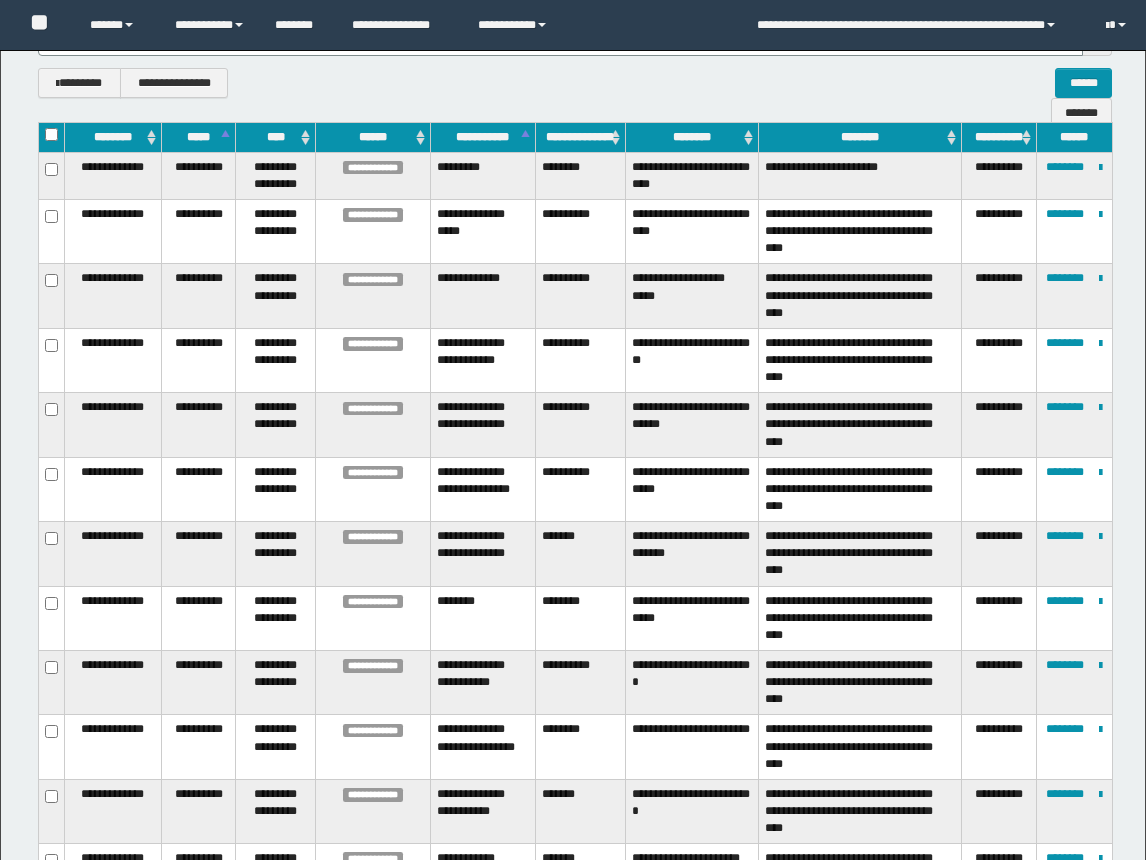 scroll, scrollTop: 379, scrollLeft: 0, axis: vertical 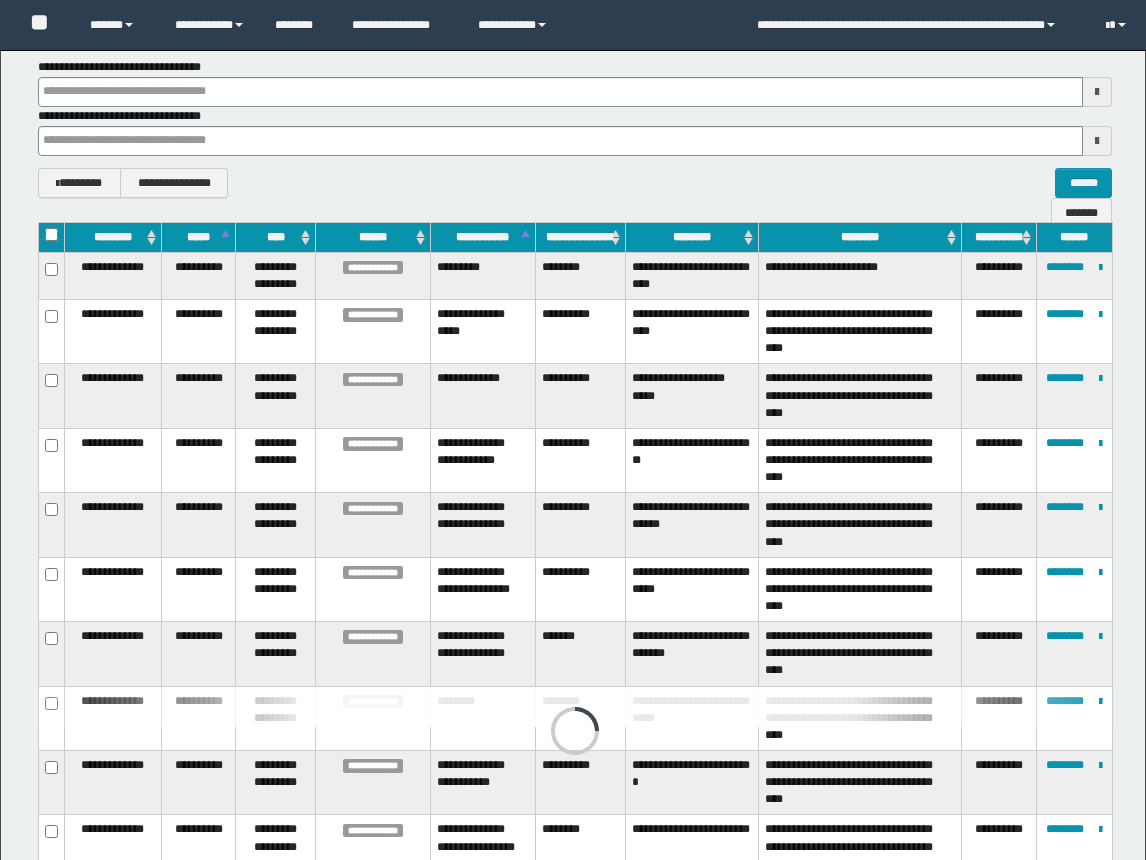 click on "********" at bounding box center [580, 275] 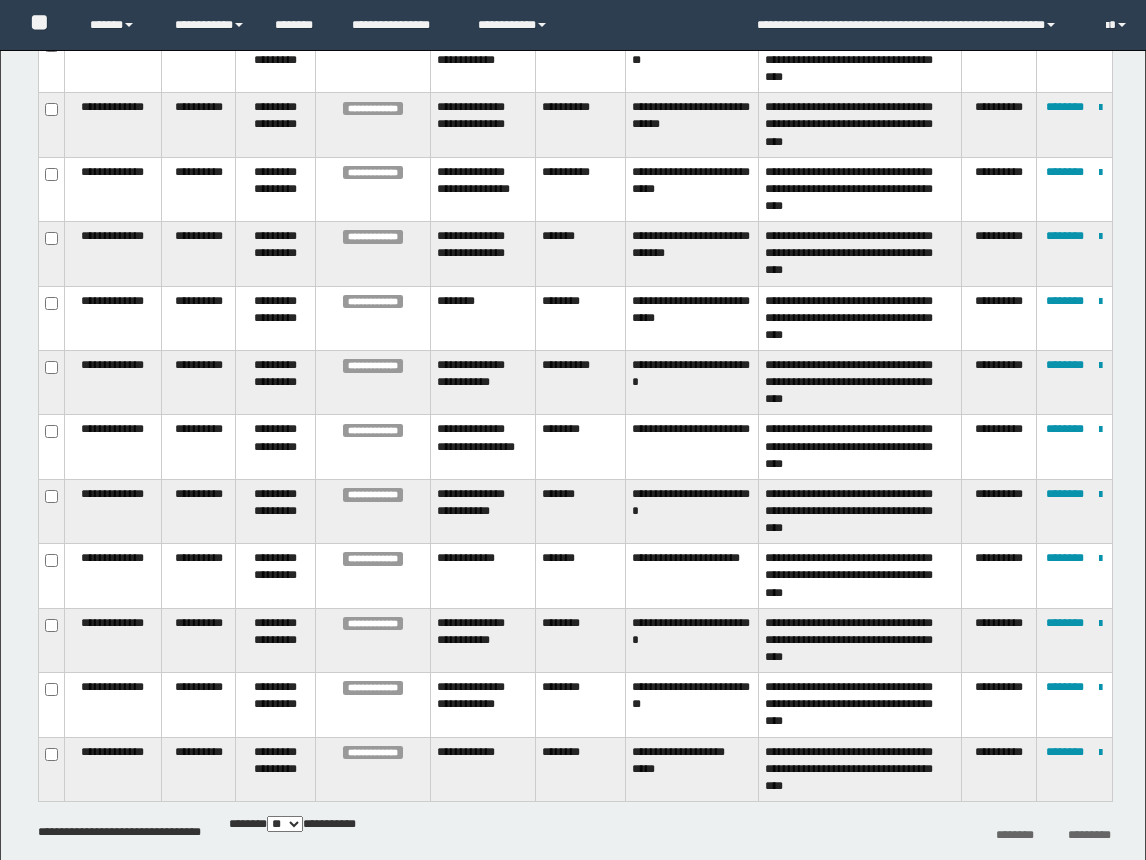 scroll, scrollTop: 879, scrollLeft: 0, axis: vertical 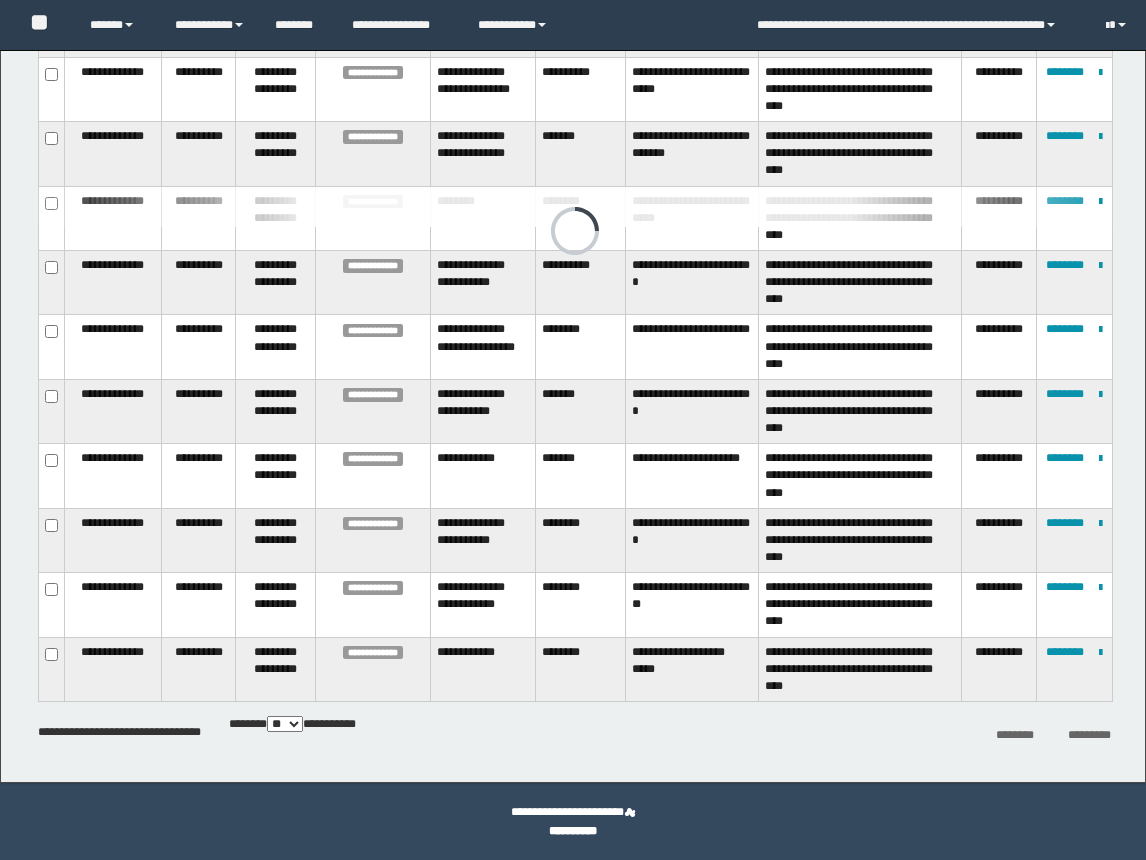 click on "**********" at bounding box center (573, -23) 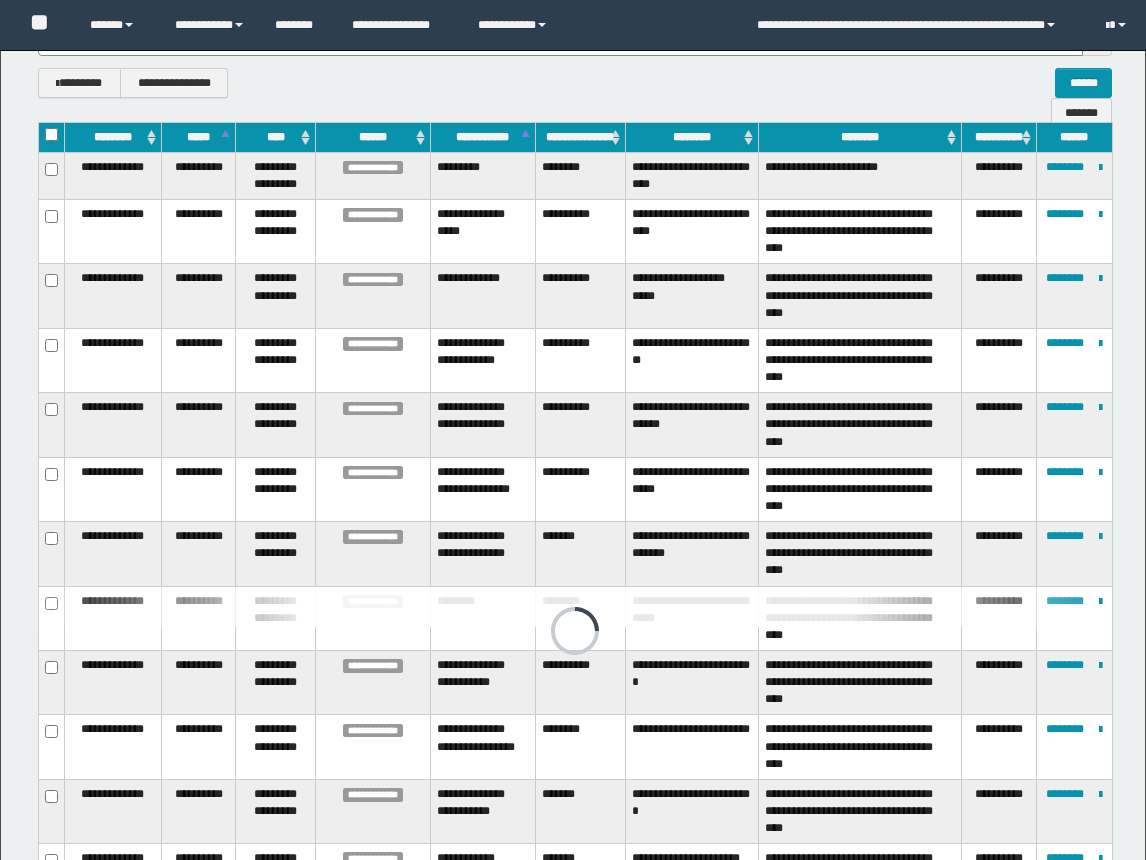 scroll, scrollTop: 379, scrollLeft: 0, axis: vertical 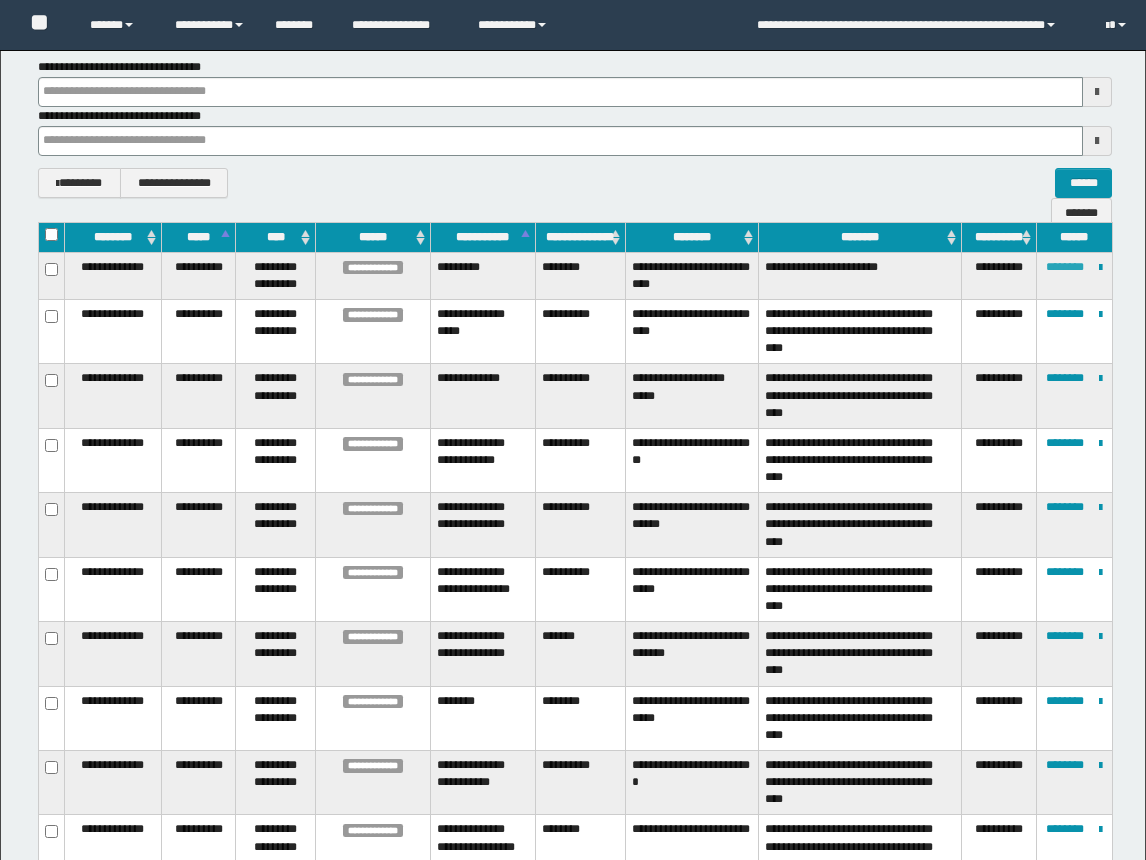 click on "********" at bounding box center (1065, 267) 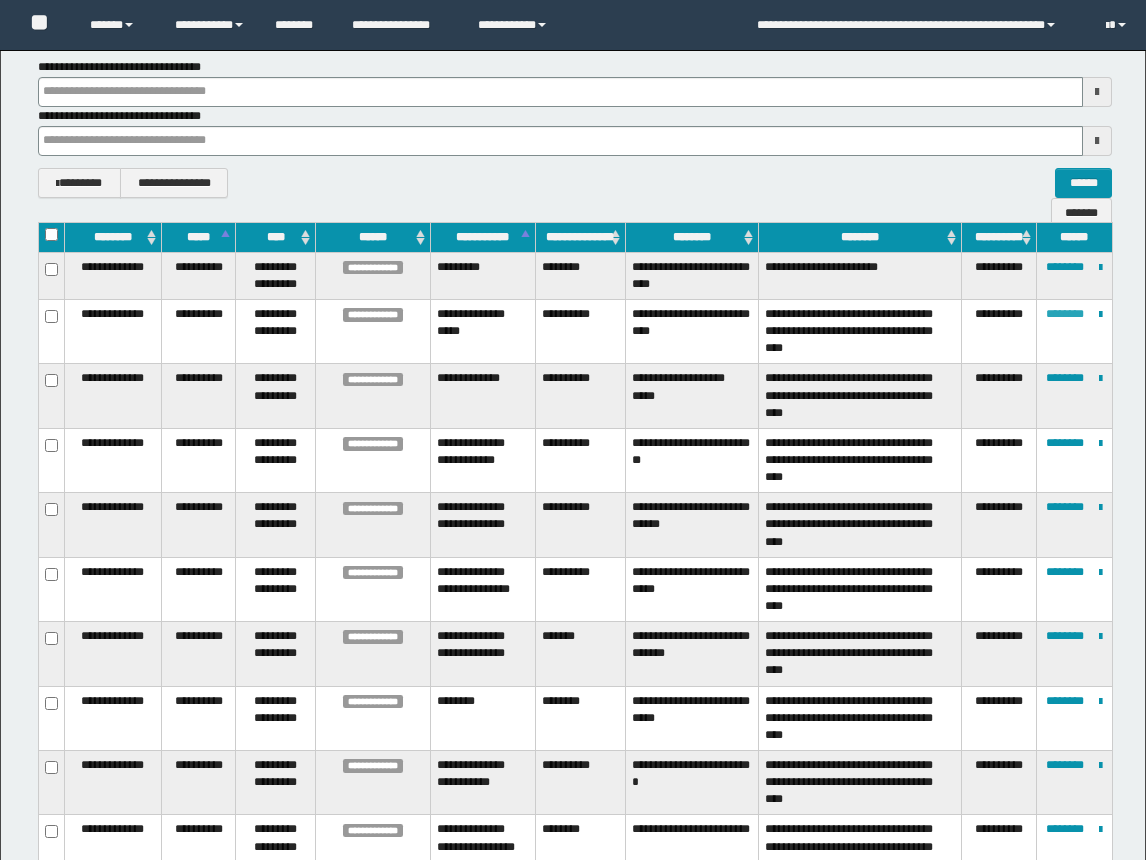 click on "********" at bounding box center [1065, 314] 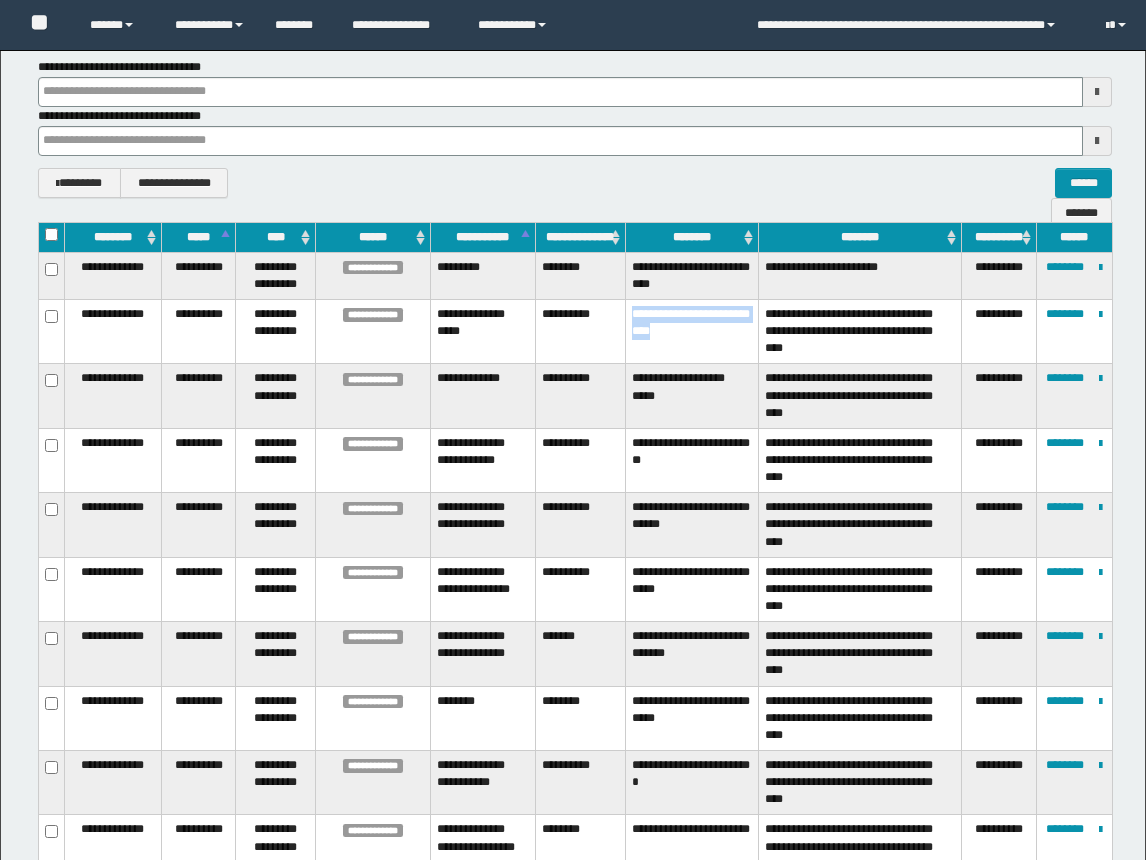 drag, startPoint x: 630, startPoint y: 314, endPoint x: 709, endPoint y: 330, distance: 80.60397 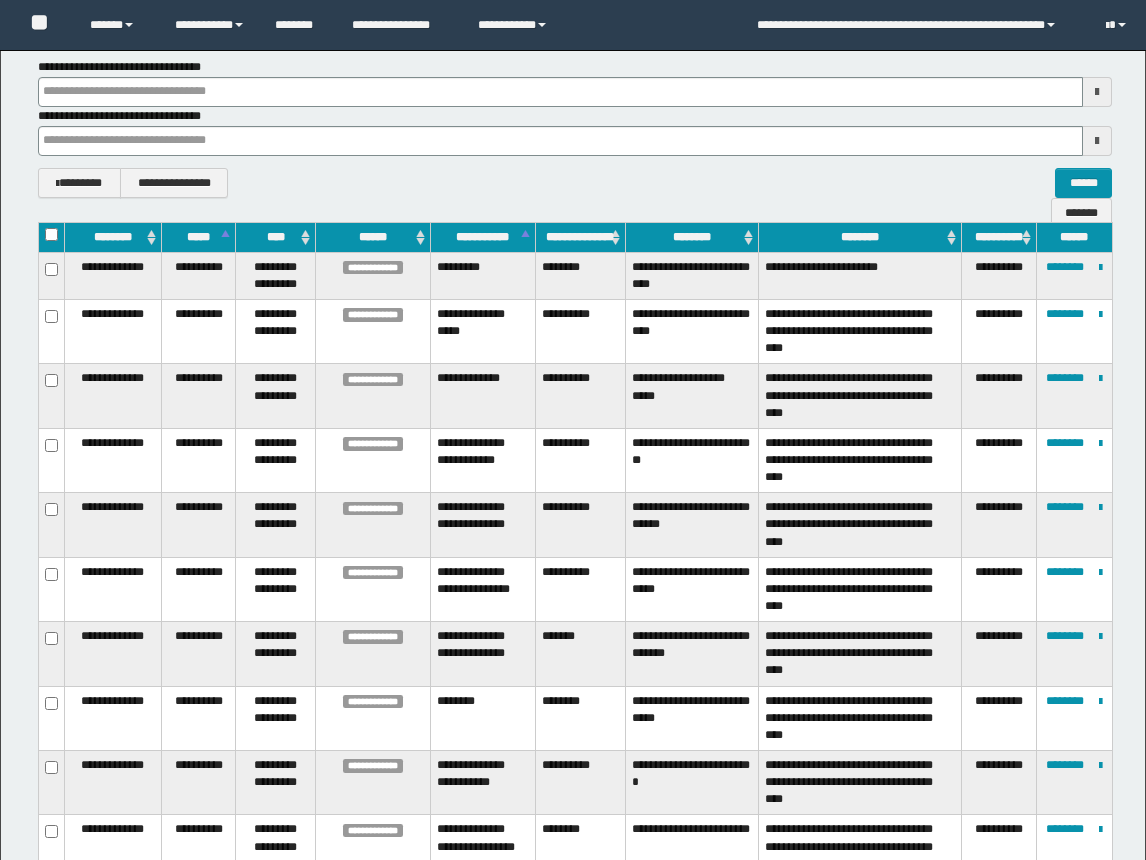 scroll, scrollTop: 479, scrollLeft: 0, axis: vertical 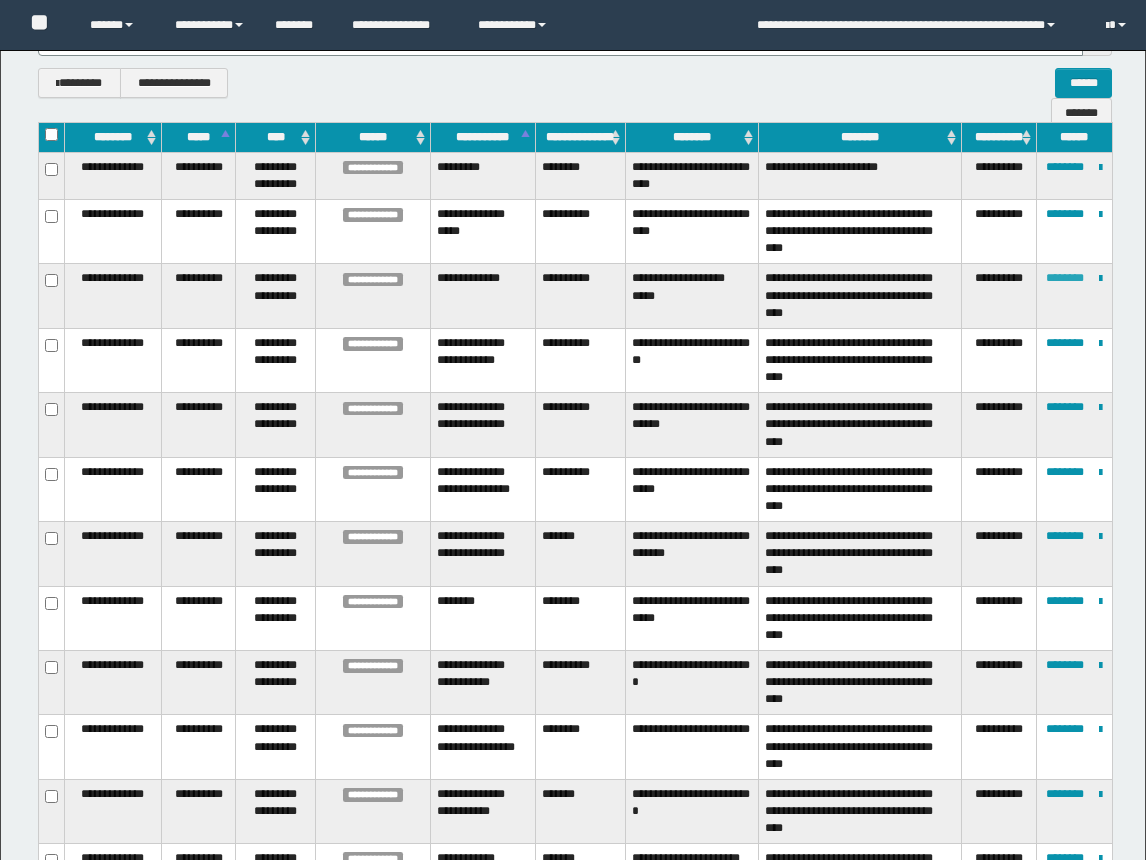 click on "********" at bounding box center [1065, 278] 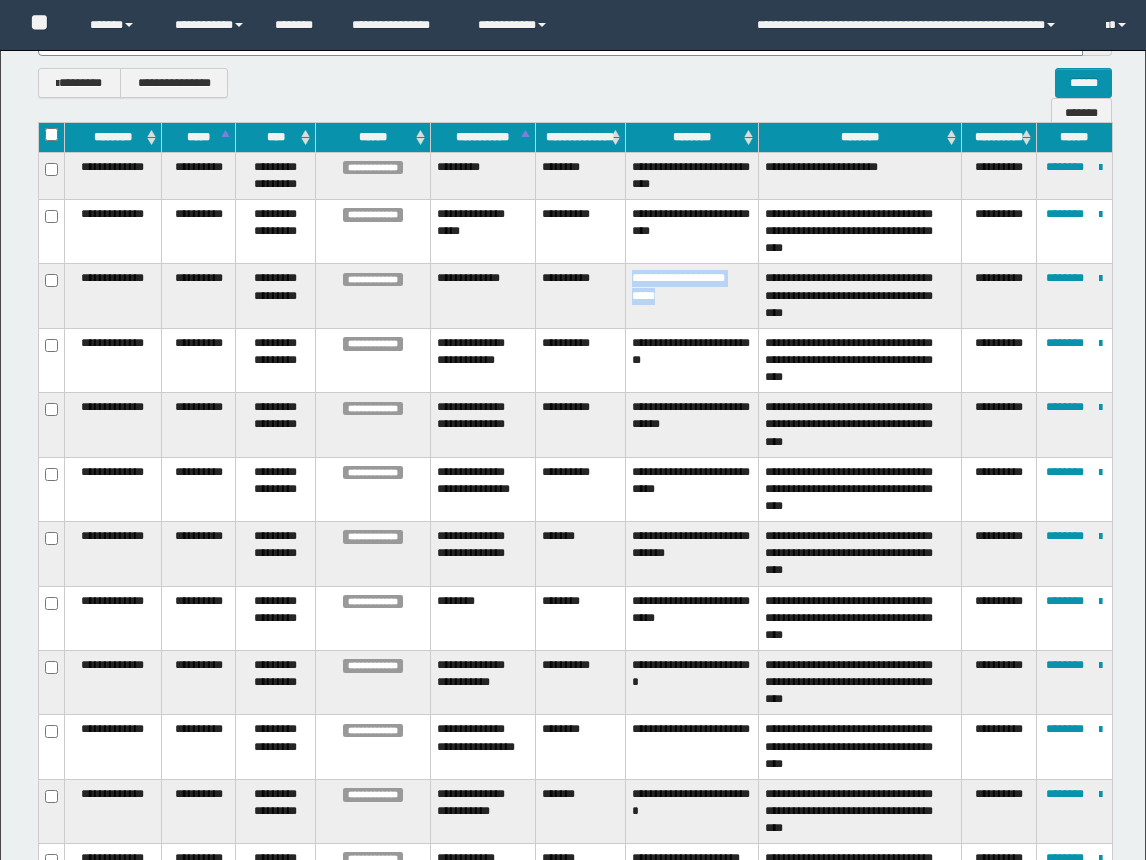 drag, startPoint x: 634, startPoint y: 279, endPoint x: 639, endPoint y: 290, distance: 12.083046 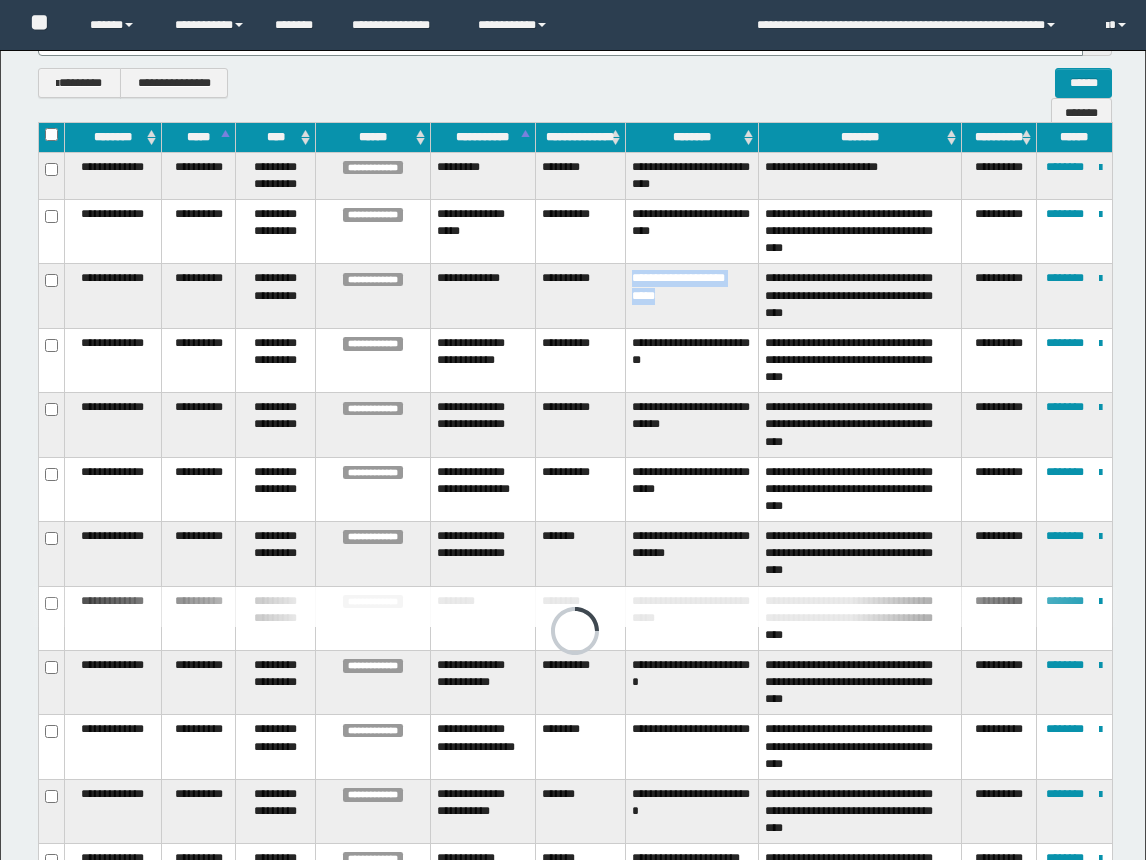 scroll, scrollTop: 679, scrollLeft: 0, axis: vertical 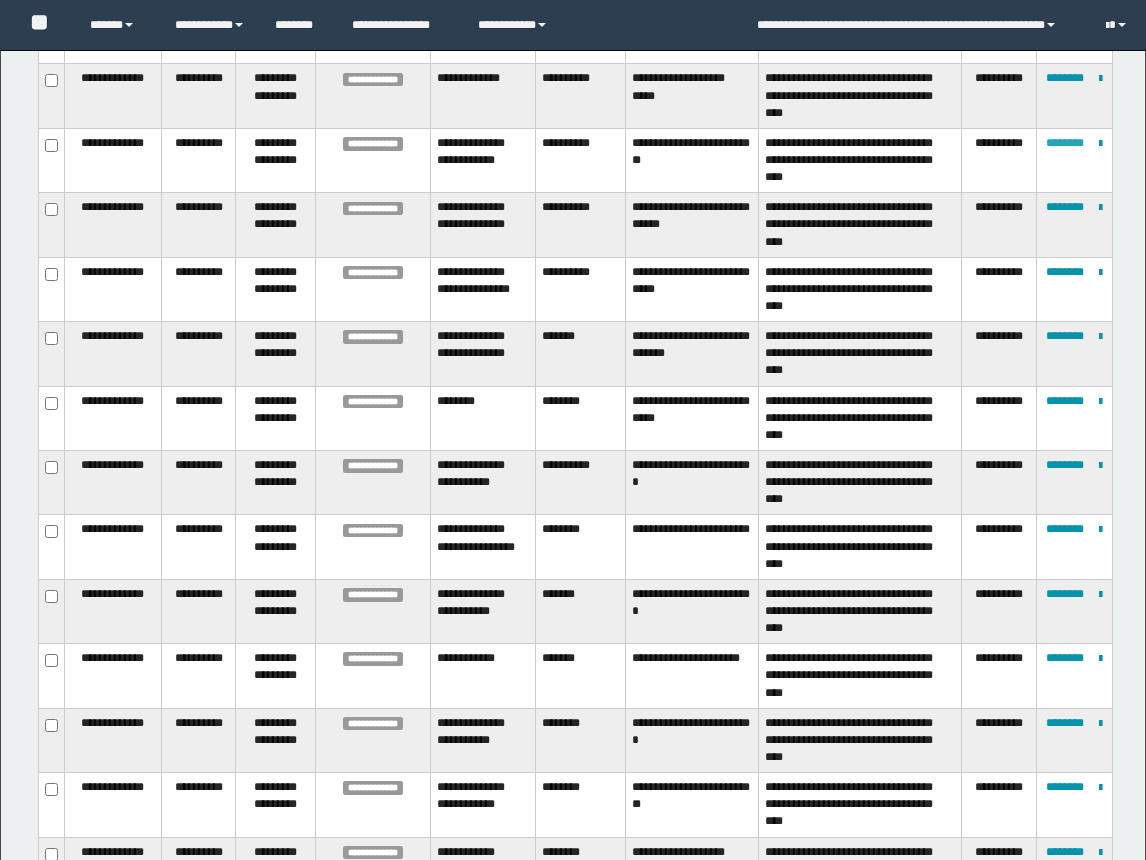 click on "********" at bounding box center [1065, 143] 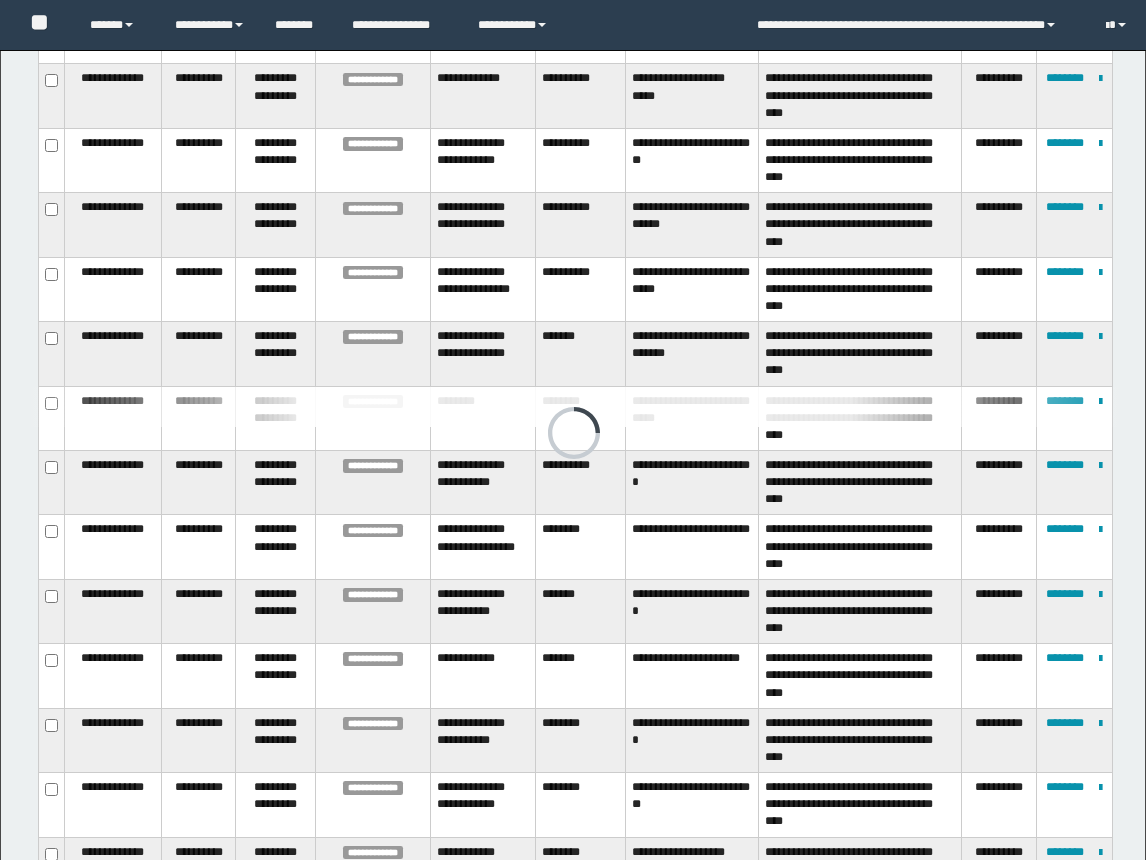 scroll, scrollTop: 591, scrollLeft: 0, axis: vertical 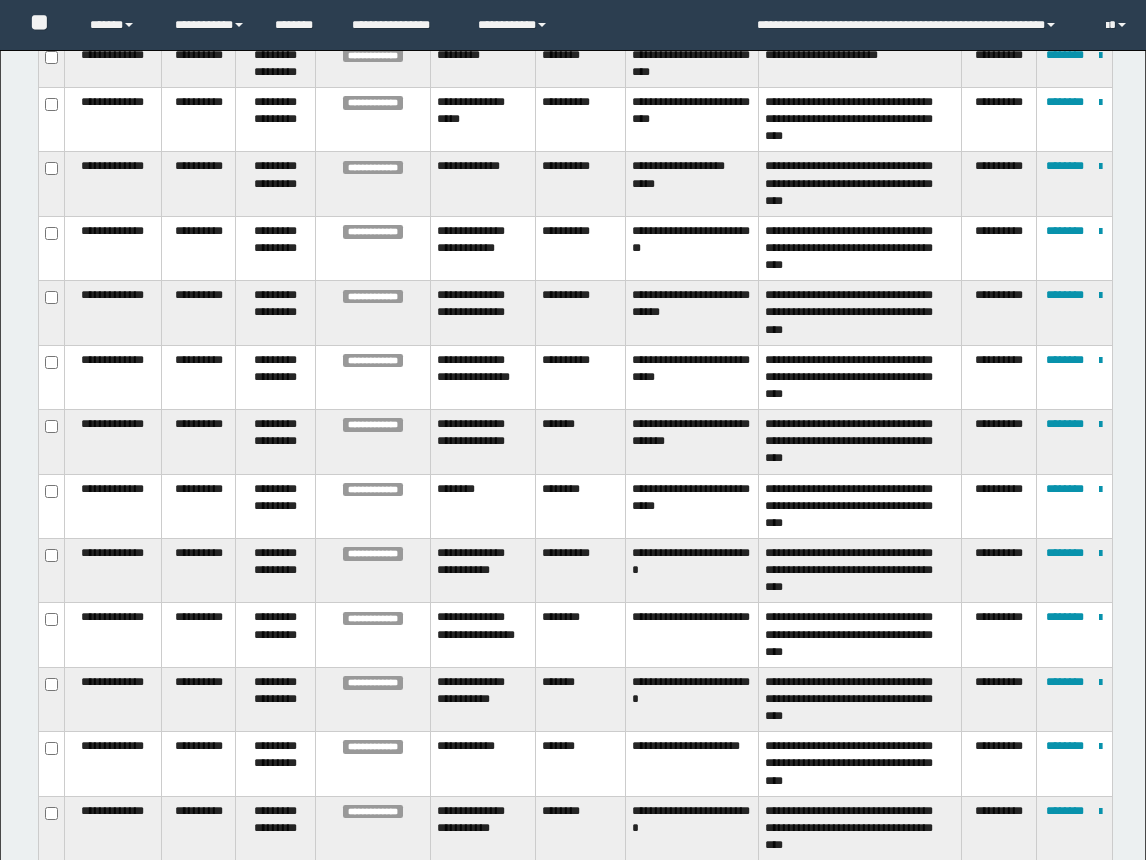 drag, startPoint x: 666, startPoint y: 249, endPoint x: 668, endPoint y: 264, distance: 15.132746 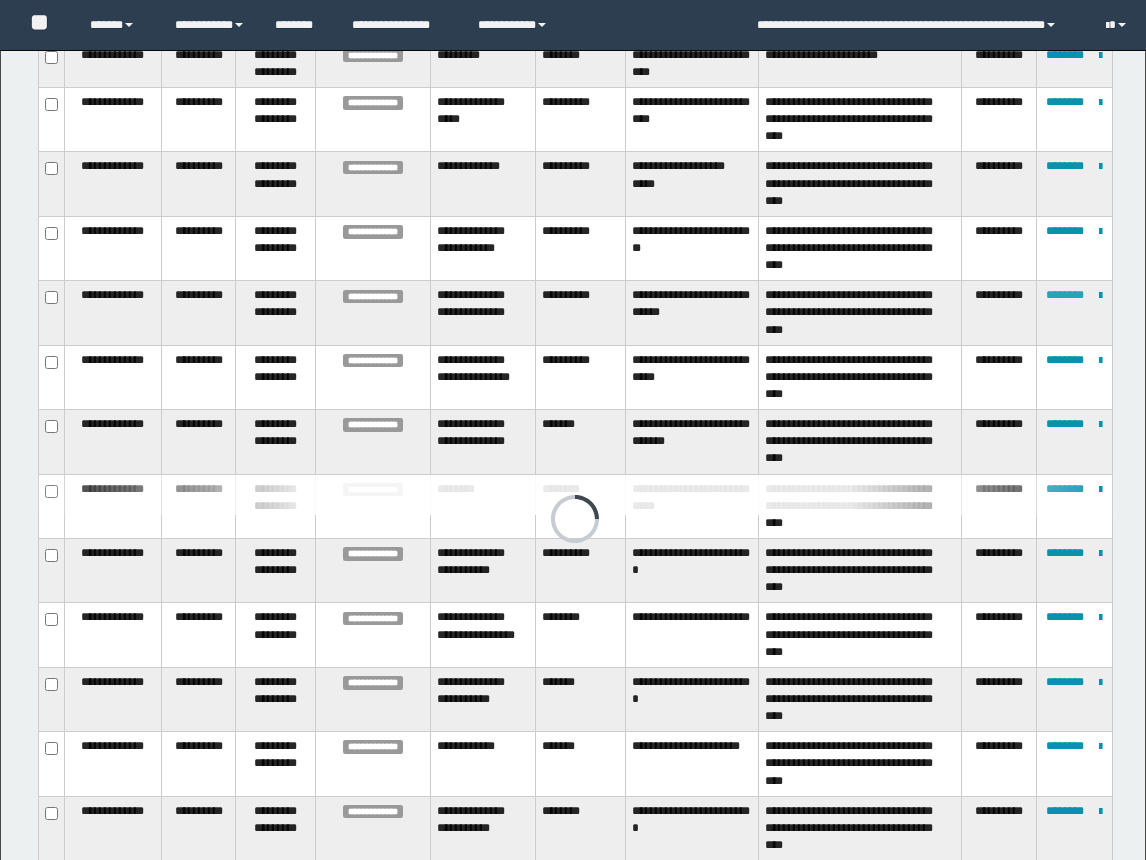 click on "********" at bounding box center (1065, 295) 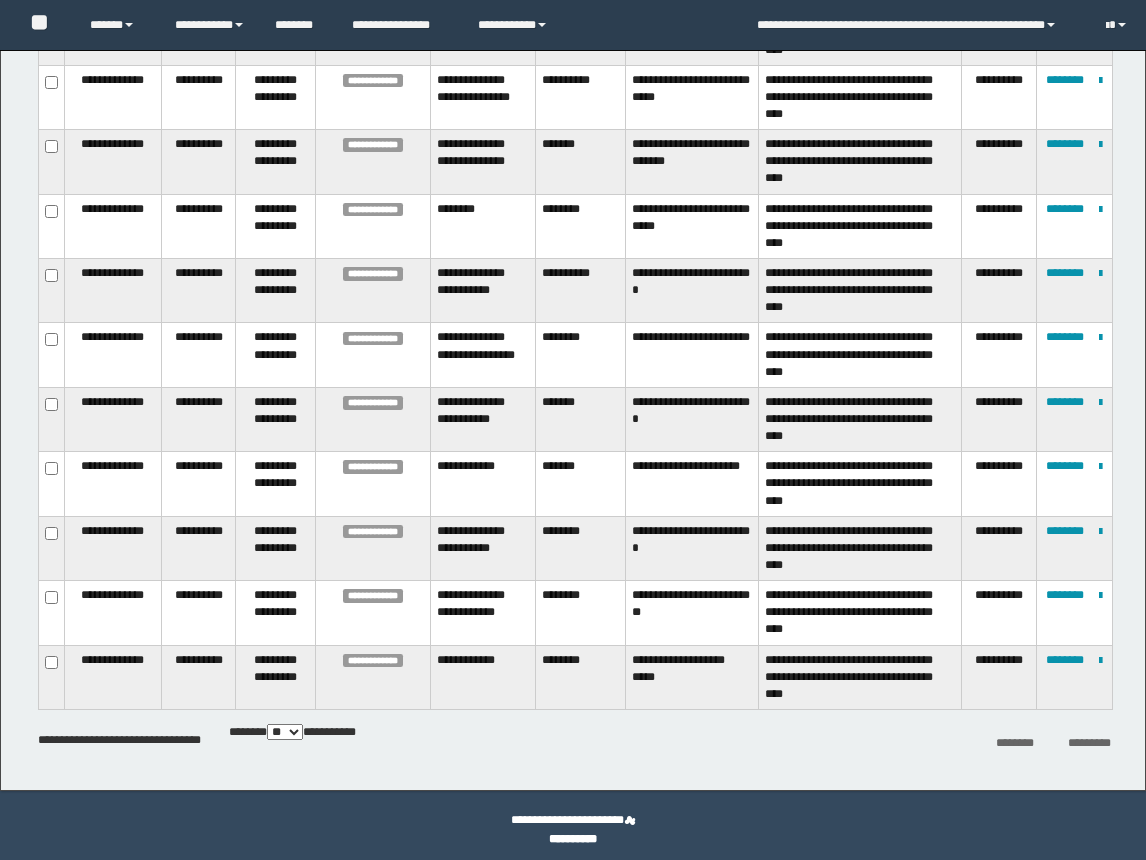 scroll, scrollTop: 771, scrollLeft: 0, axis: vertical 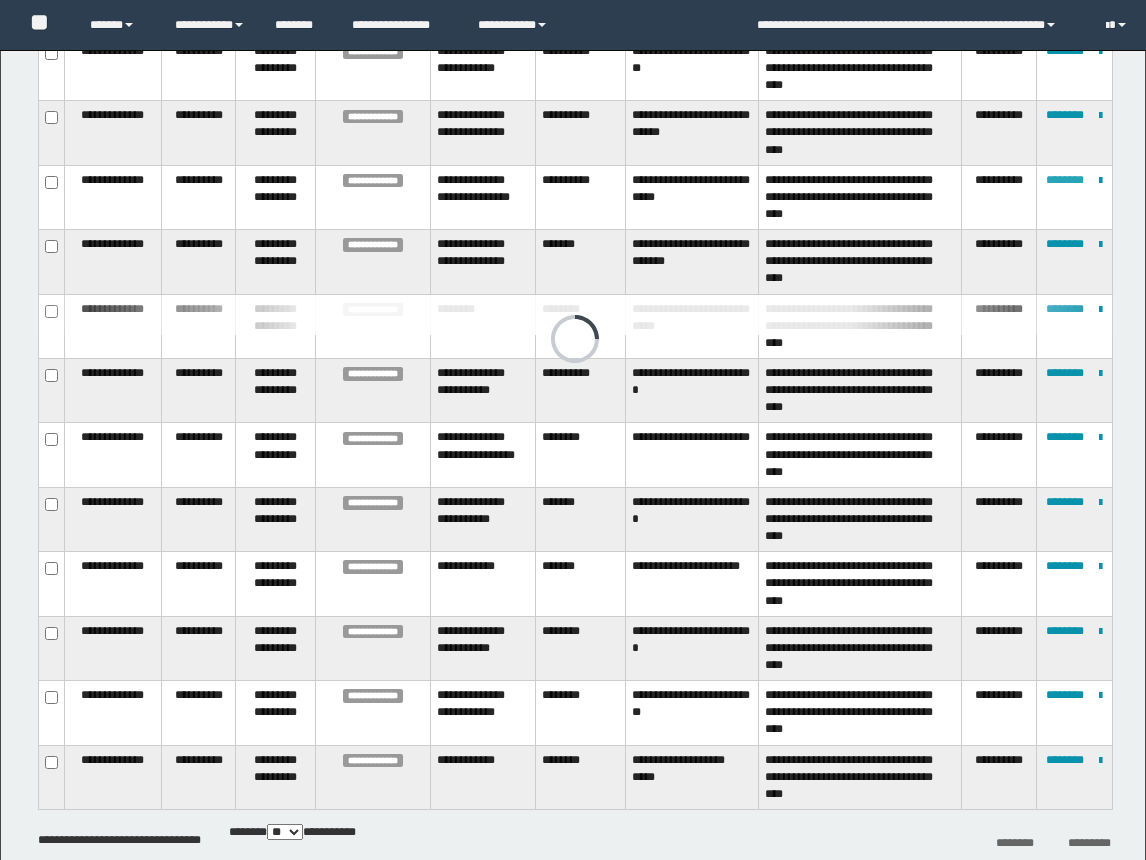 click on "********" at bounding box center [1065, 180] 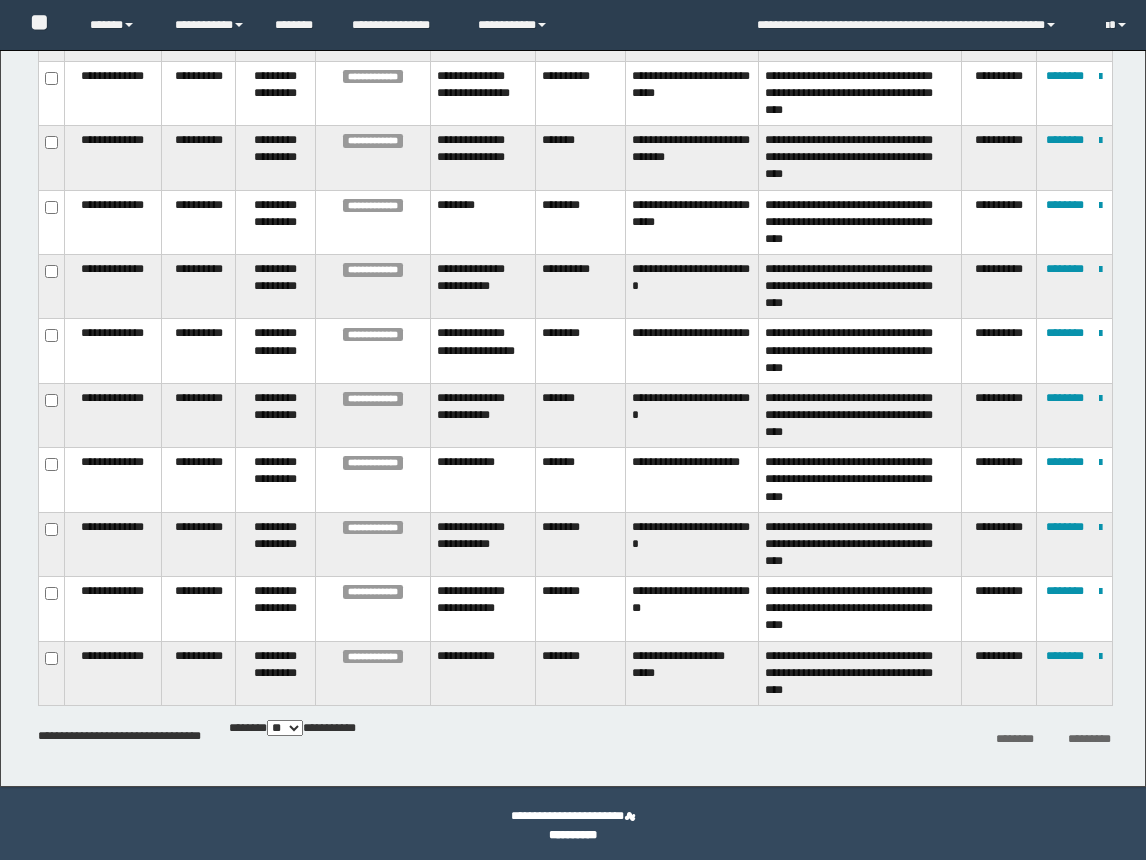 scroll, scrollTop: 879, scrollLeft: 0, axis: vertical 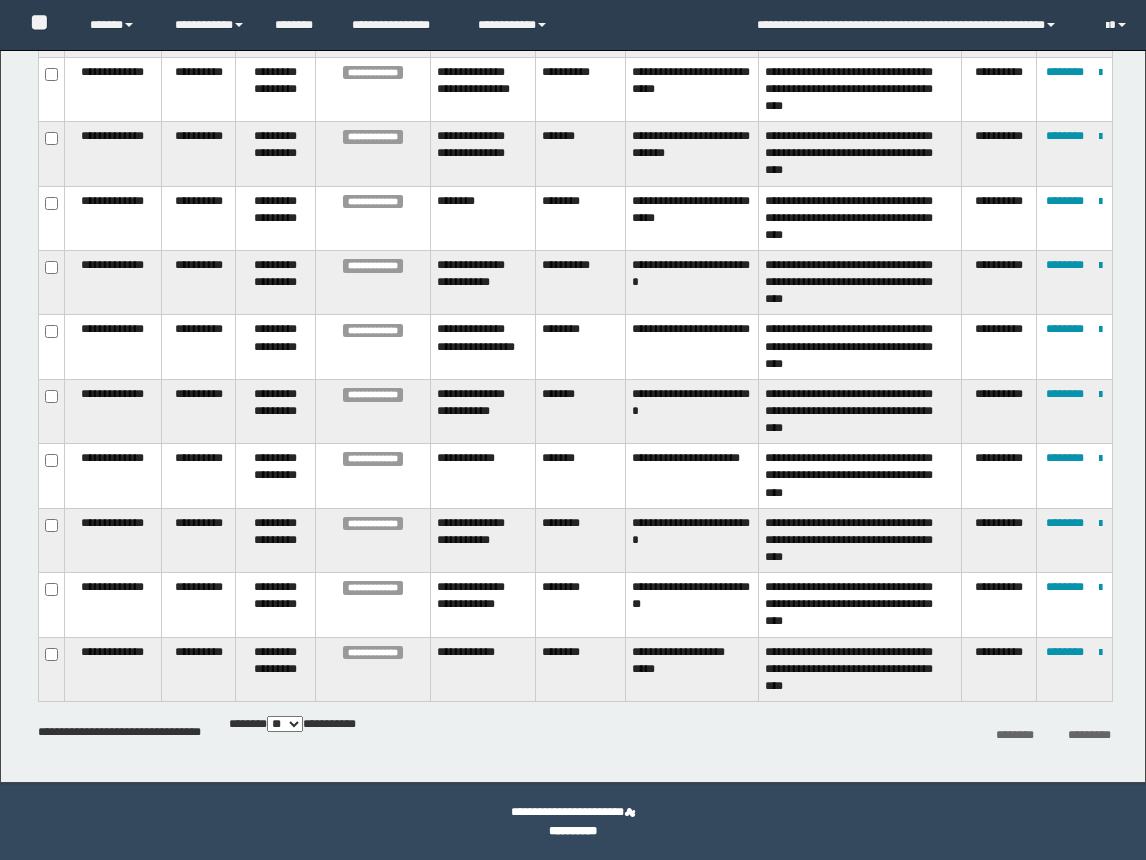drag, startPoint x: 712, startPoint y: 157, endPoint x: 838, endPoint y: 148, distance: 126.32102 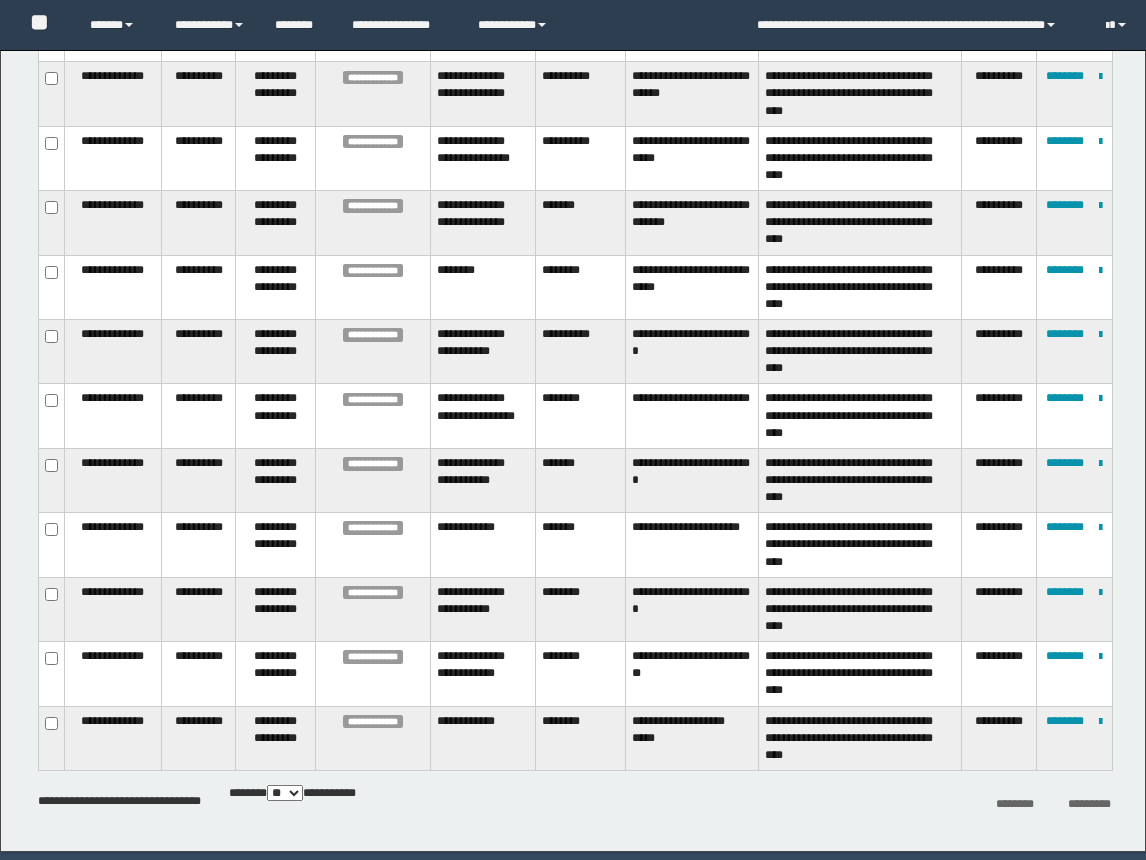 scroll, scrollTop: 879, scrollLeft: 0, axis: vertical 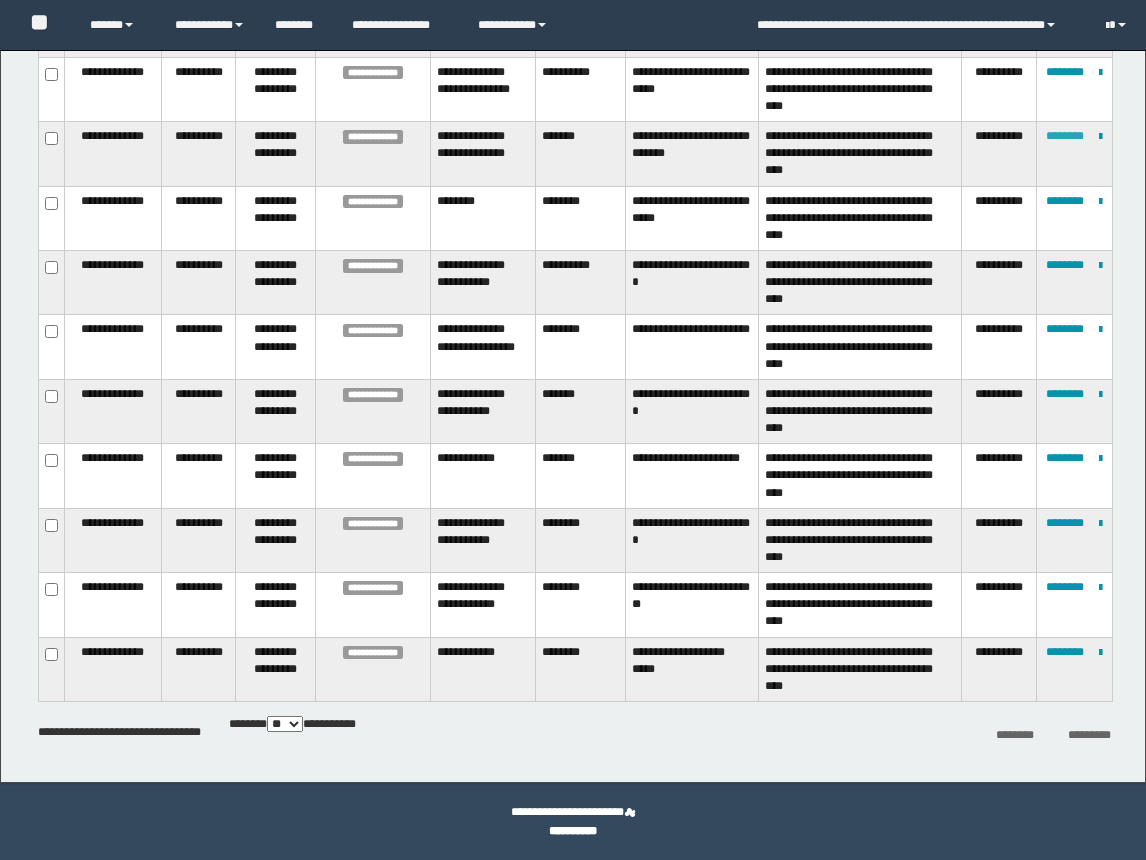 click on "********" at bounding box center (1065, 136) 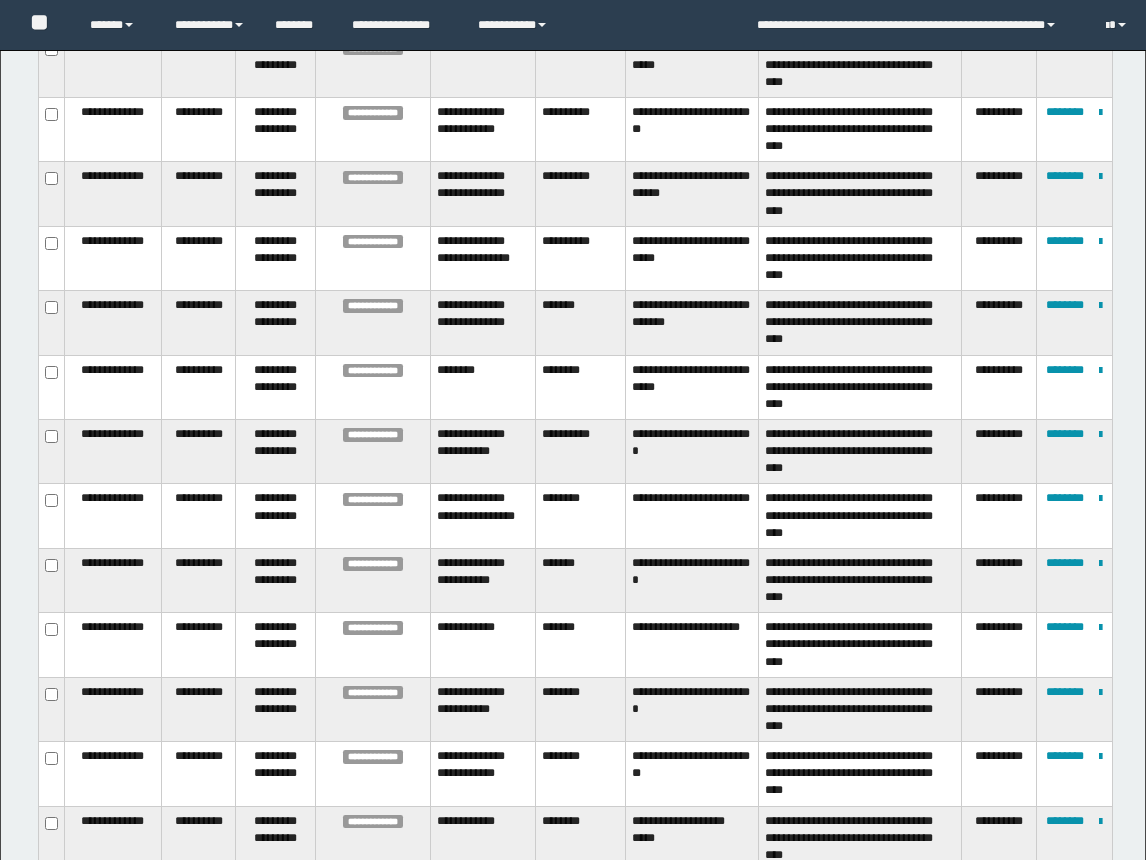 scroll, scrollTop: 810, scrollLeft: 0, axis: vertical 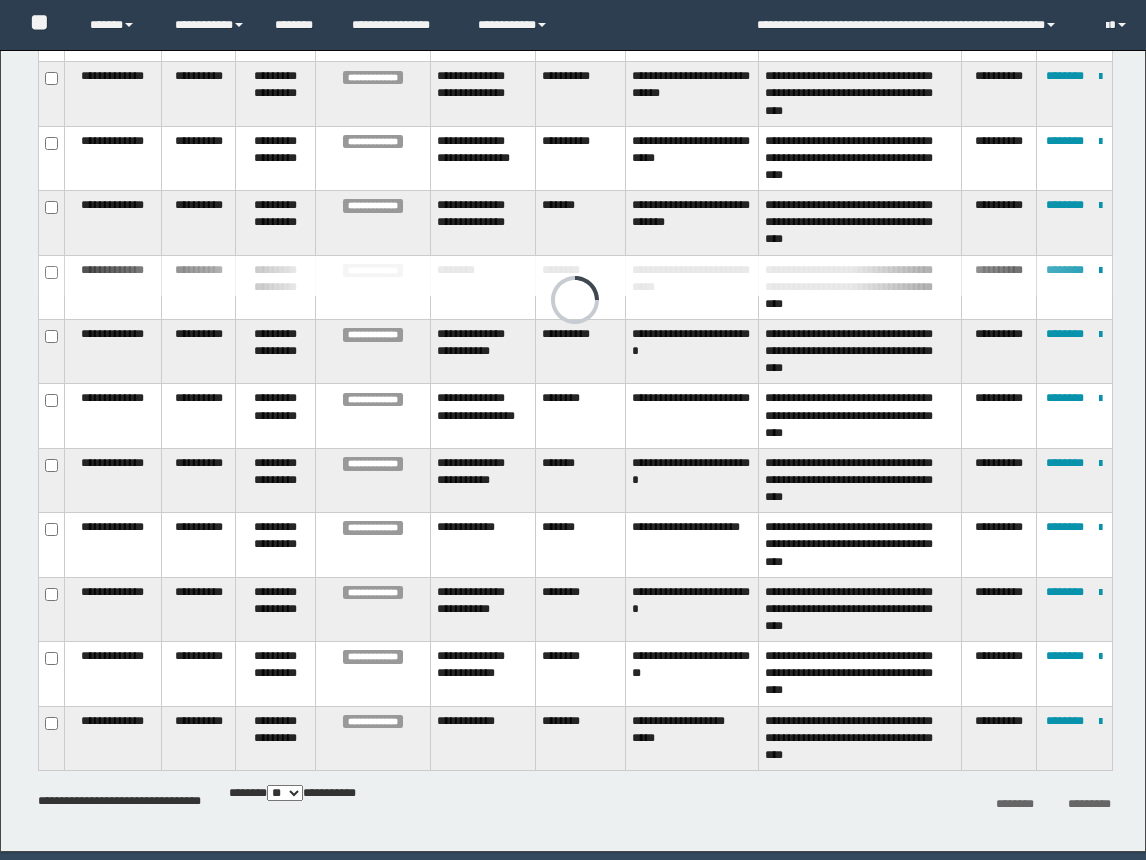 click at bounding box center (575, 276) 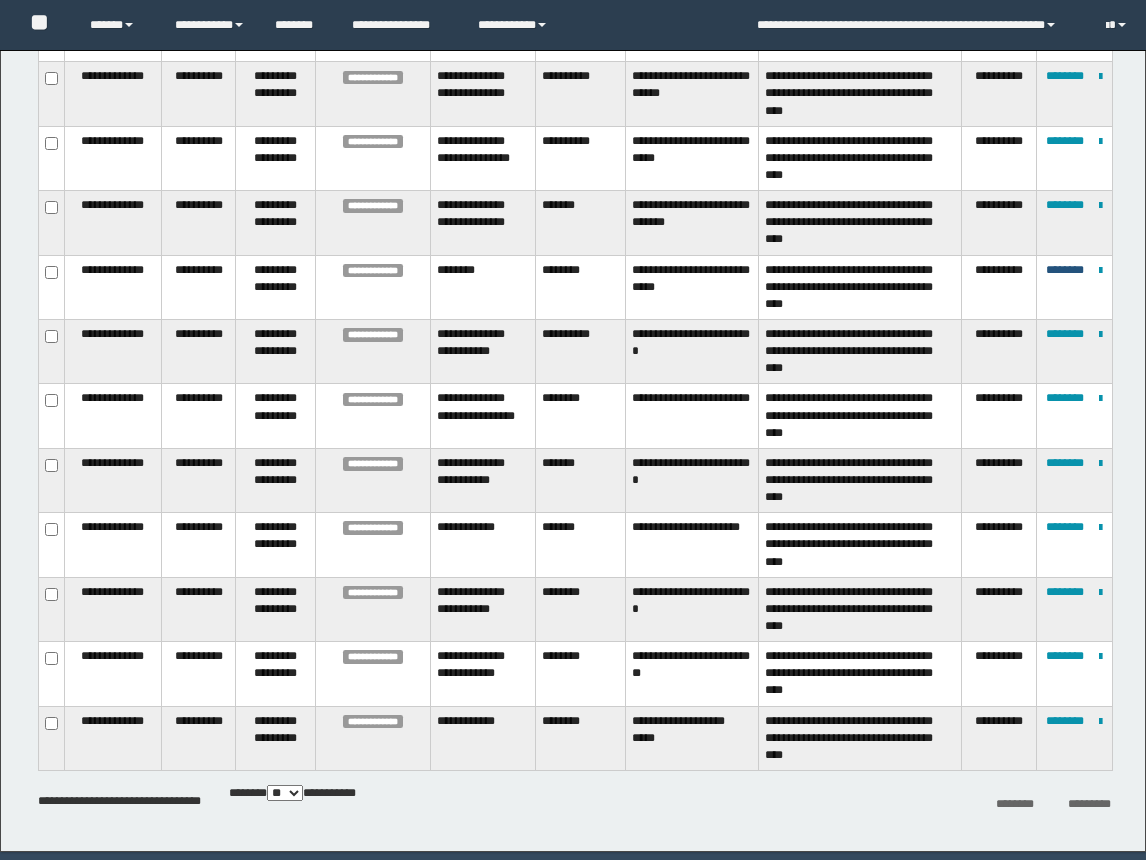 click on "********" at bounding box center [1065, 270] 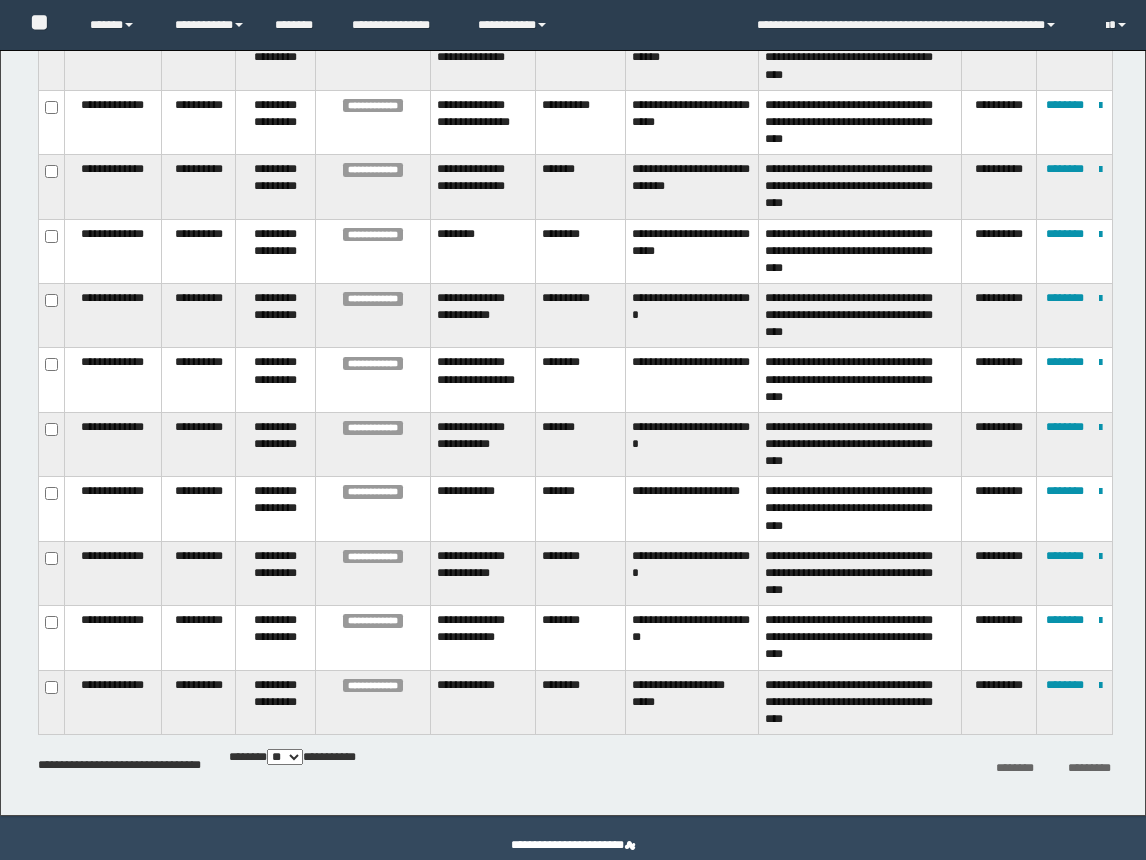 scroll, scrollTop: 879, scrollLeft: 0, axis: vertical 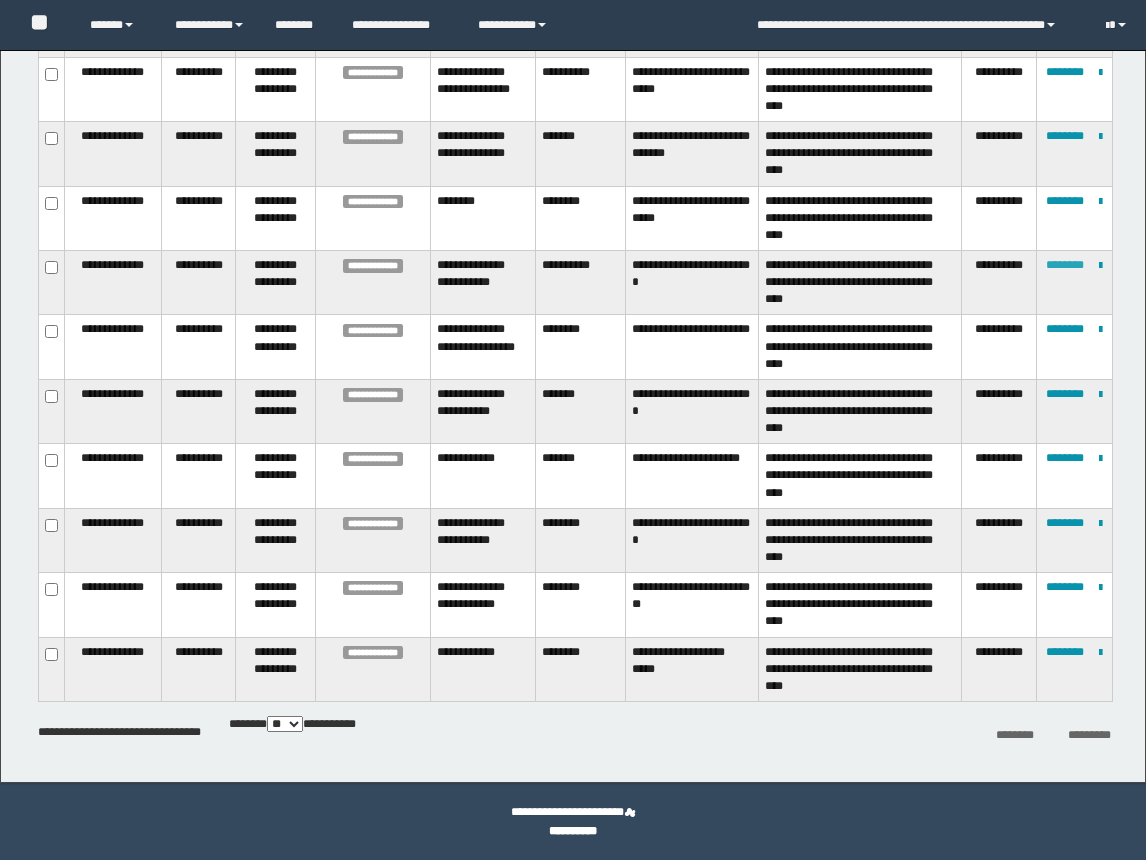 click on "********" at bounding box center (1065, 265) 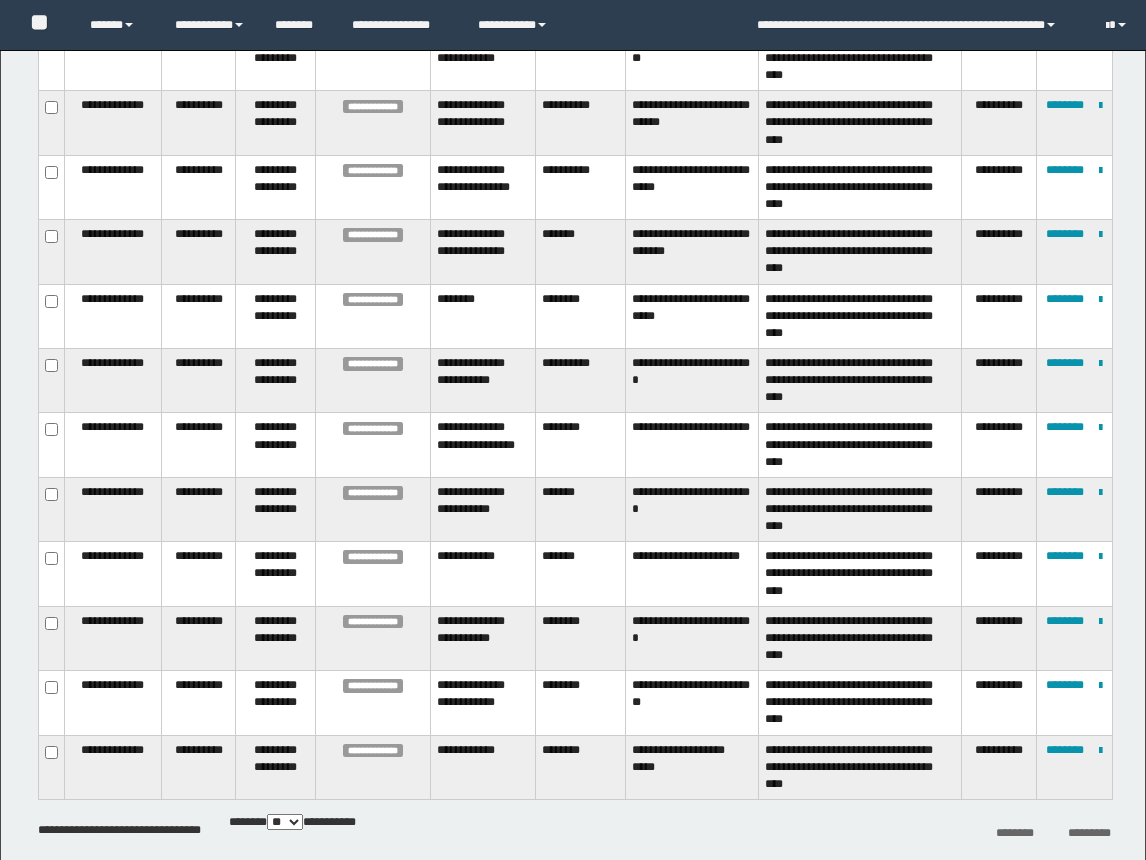 scroll, scrollTop: 879, scrollLeft: 0, axis: vertical 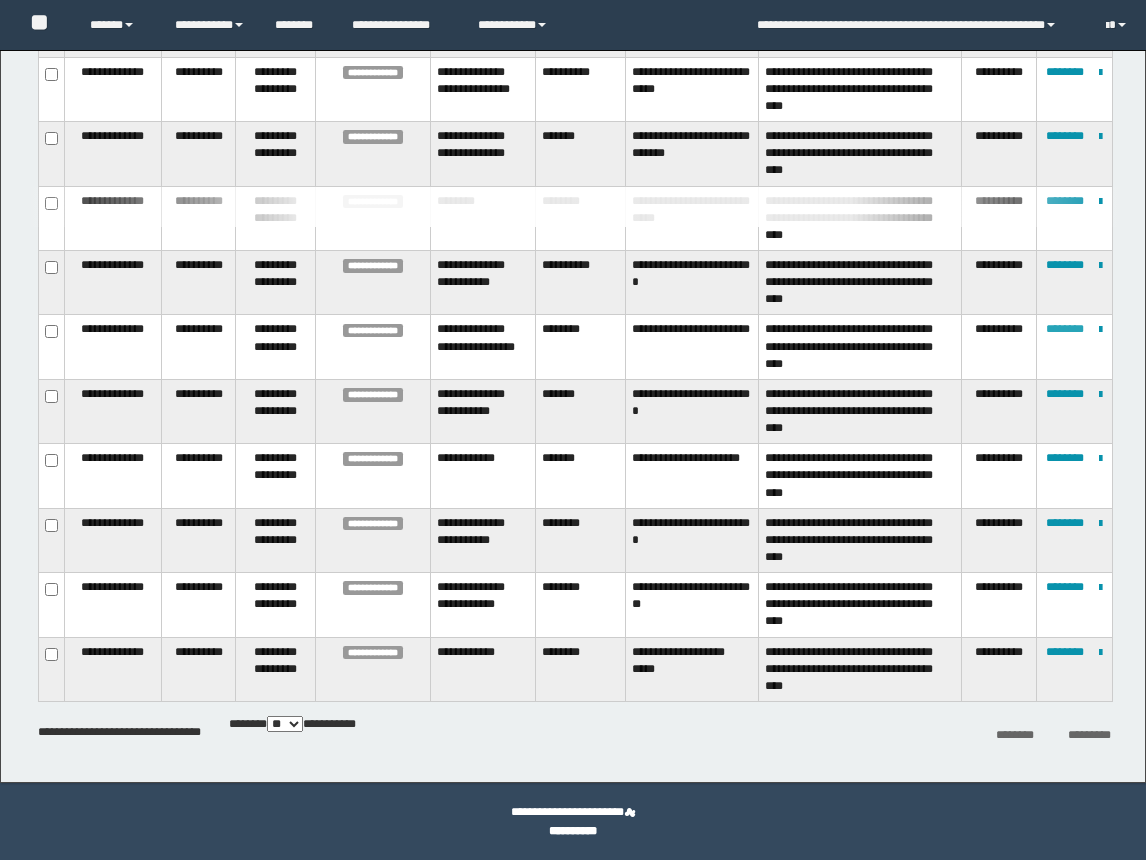 click on "********" at bounding box center (1065, 329) 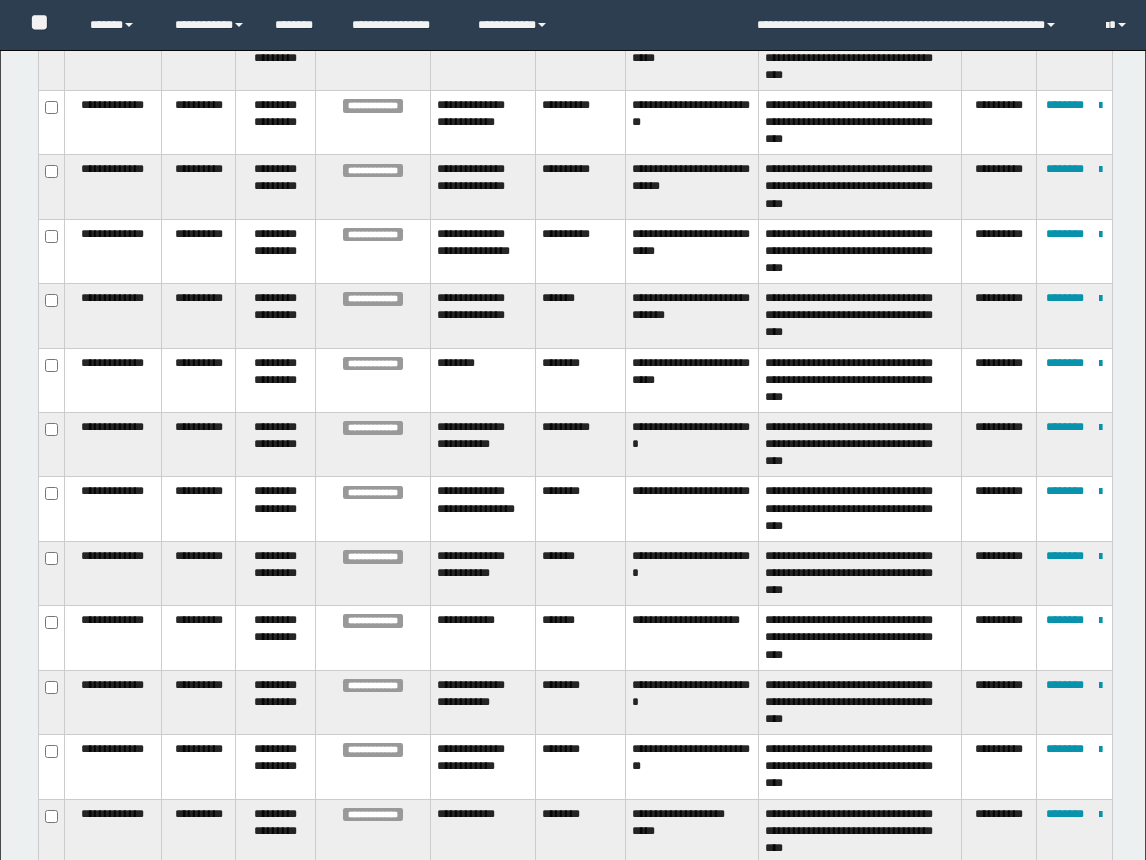 scroll, scrollTop: 817, scrollLeft: 0, axis: vertical 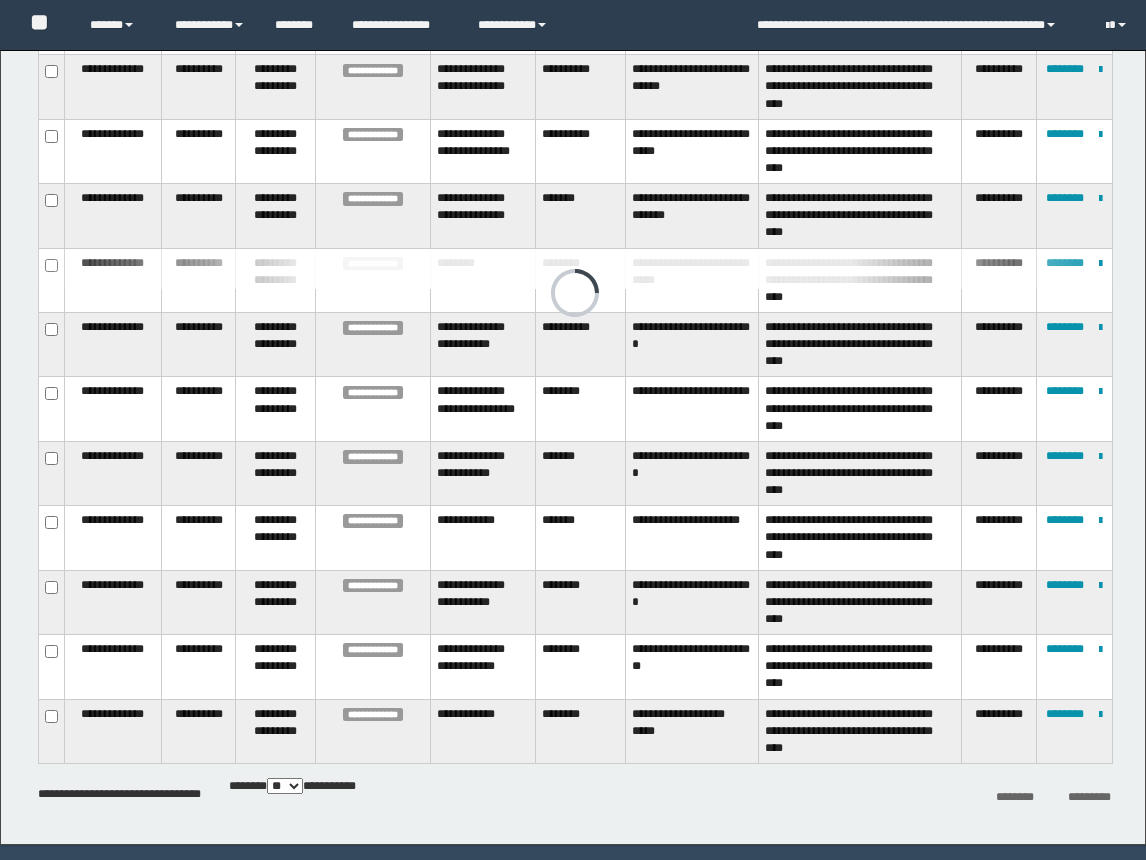 click on "**********" at bounding box center (692, 473) 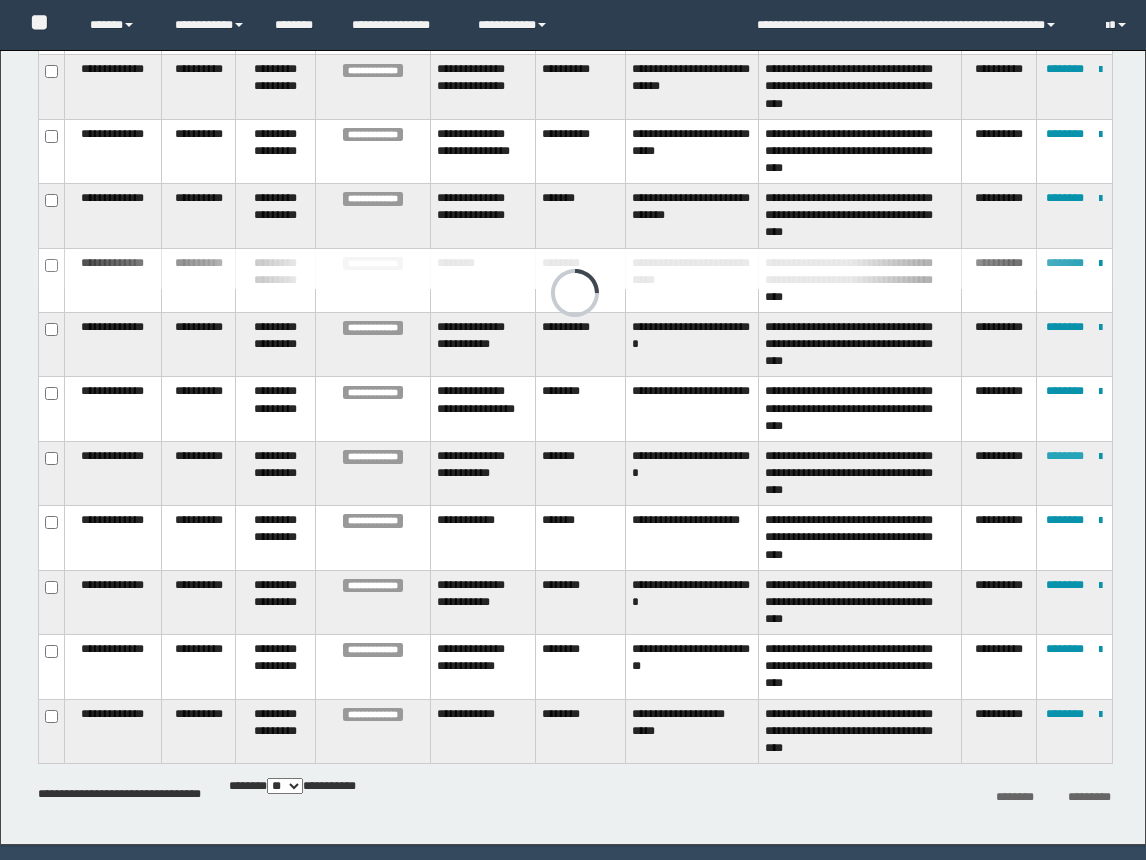 click on "********" at bounding box center [1065, 456] 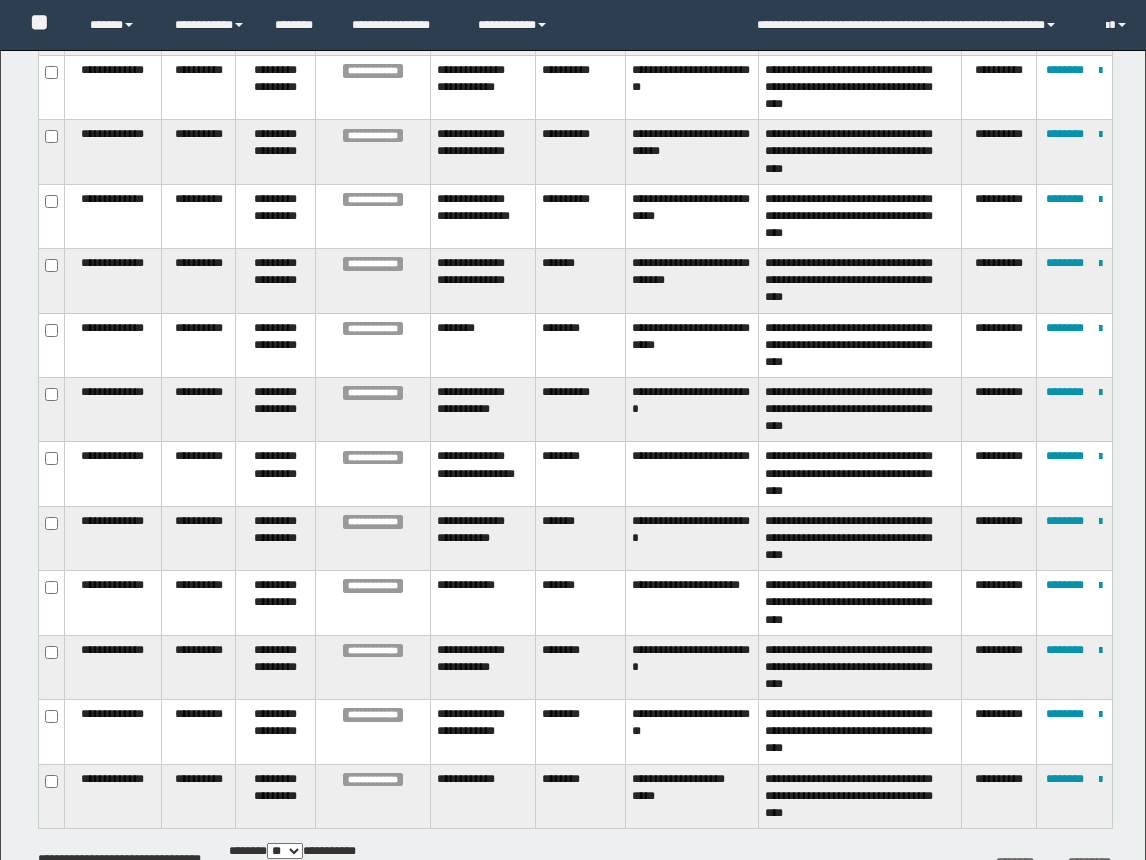 scroll, scrollTop: 852, scrollLeft: 0, axis: vertical 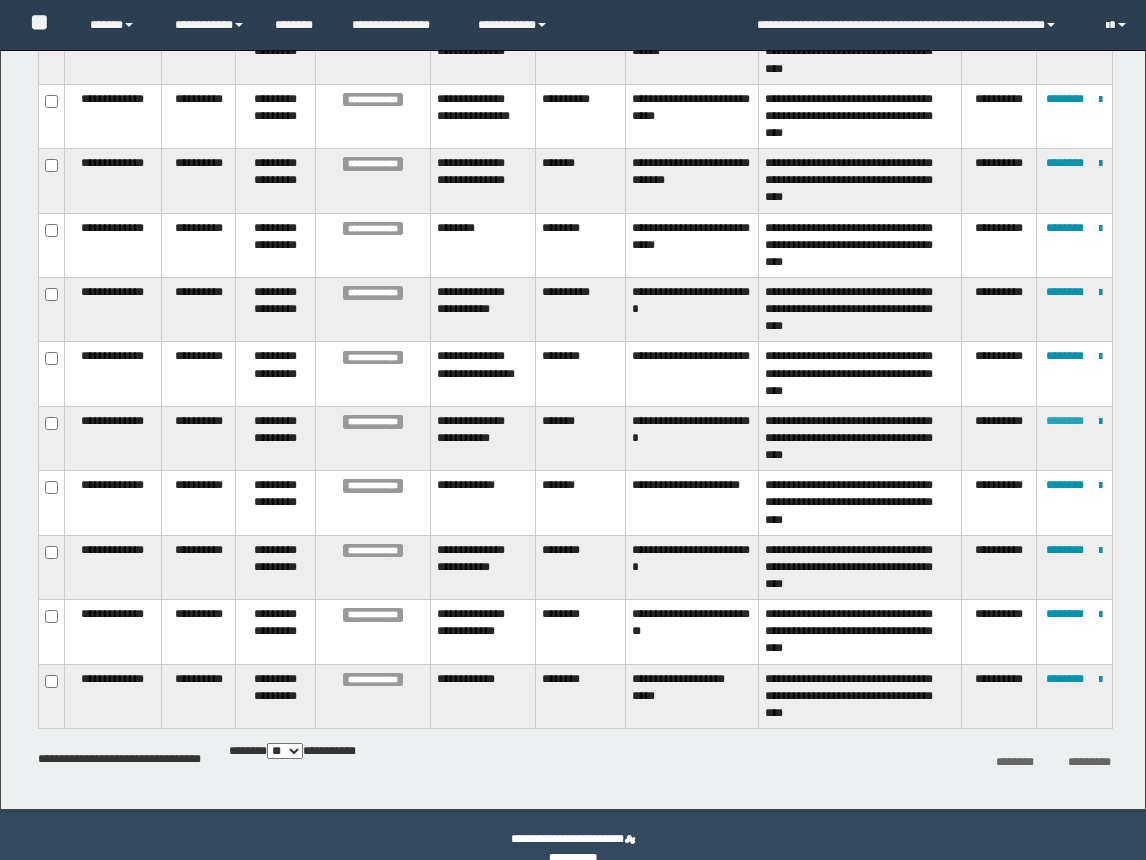 click on "********" at bounding box center (1065, 421) 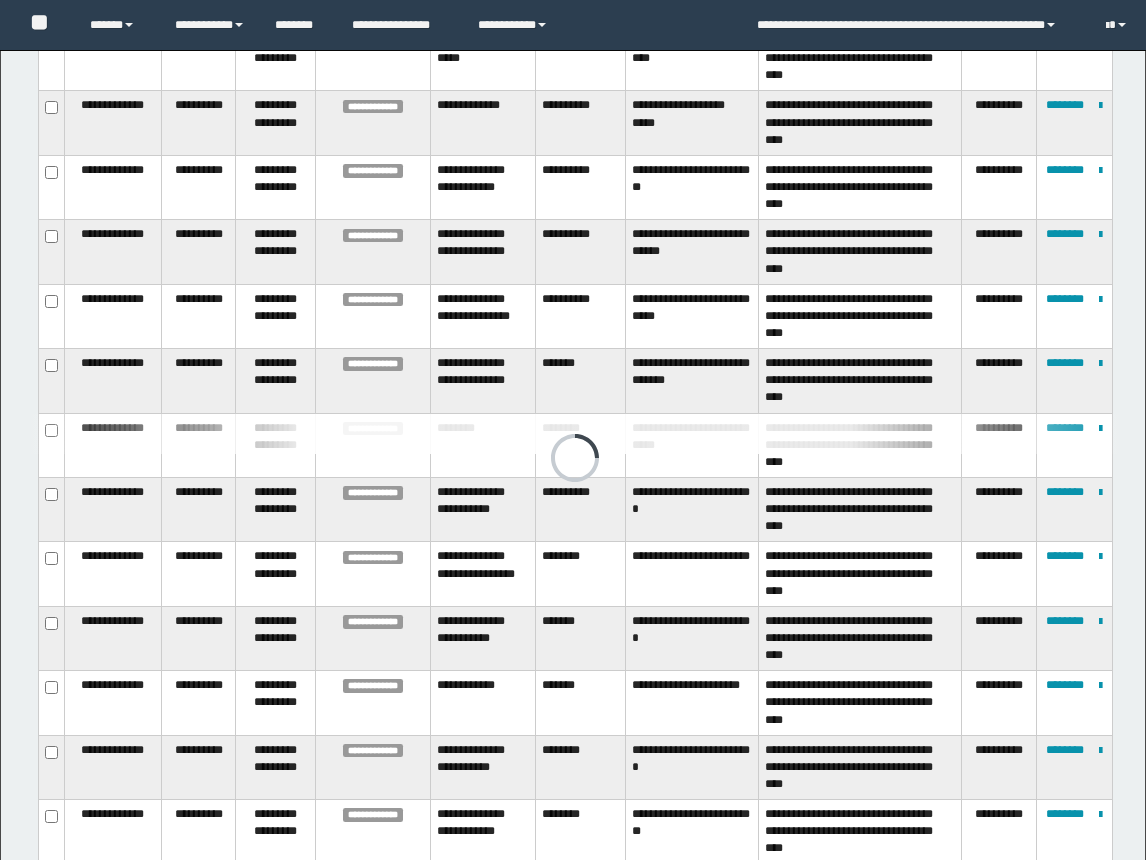 scroll, scrollTop: 879, scrollLeft: 0, axis: vertical 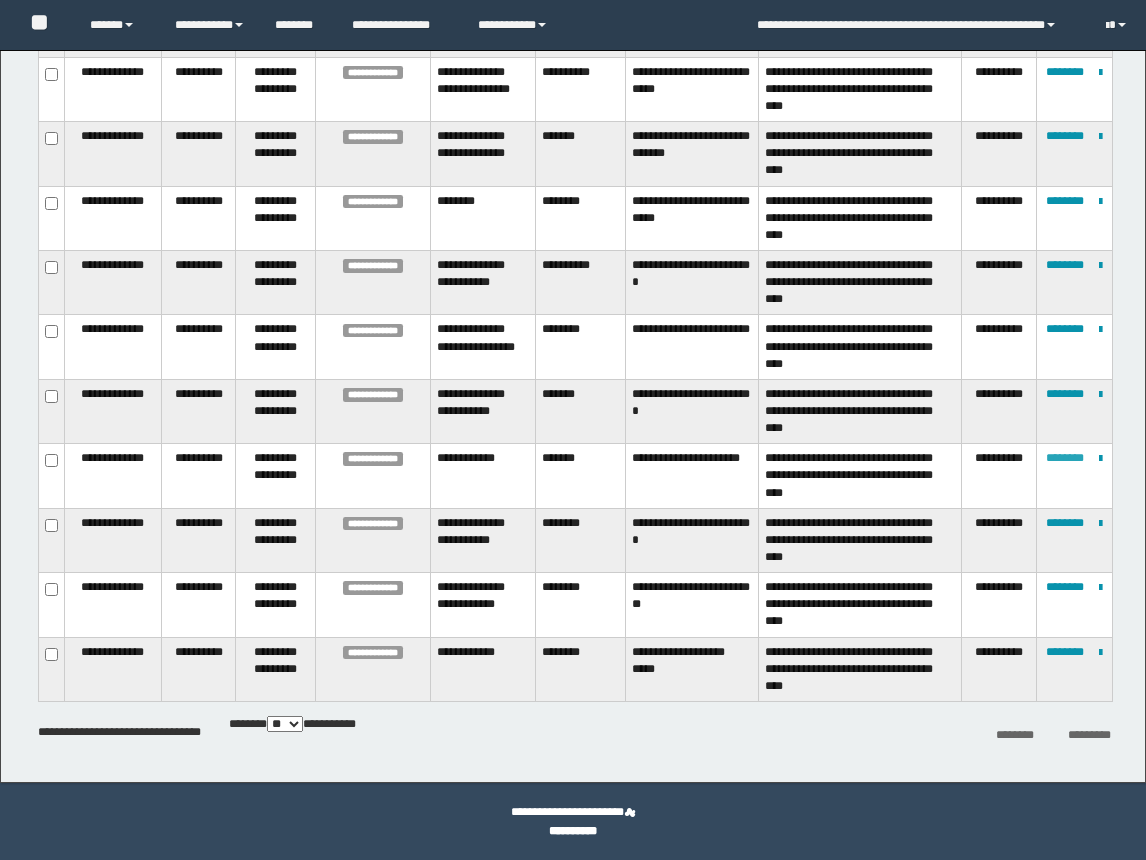 click on "********" at bounding box center (1065, 458) 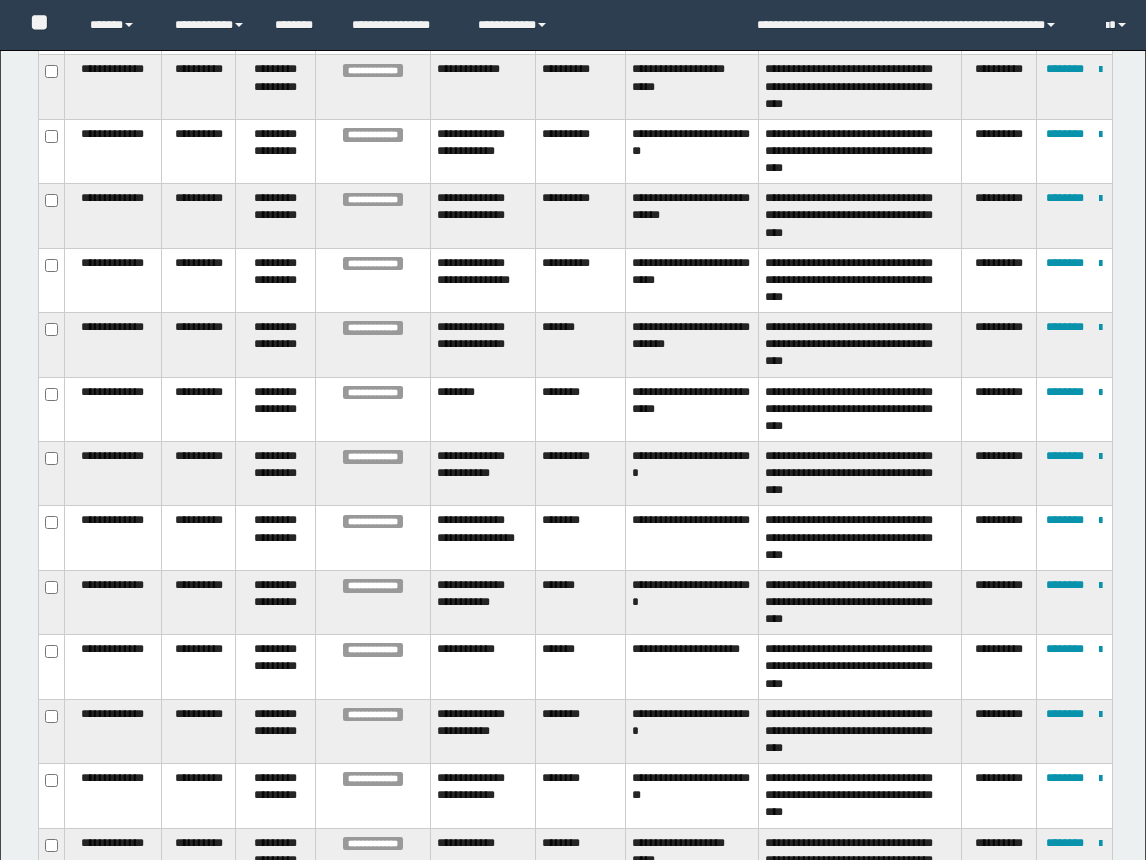 scroll, scrollTop: 879, scrollLeft: 0, axis: vertical 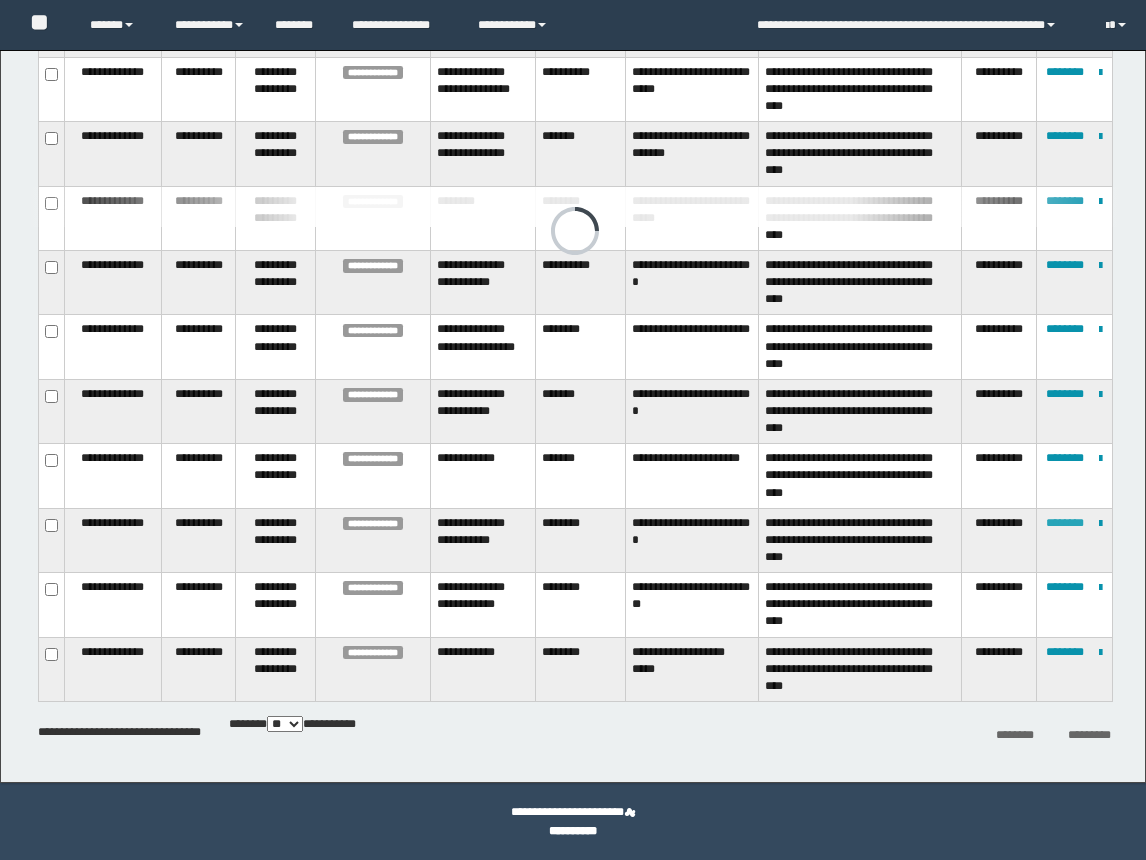 click on "********" at bounding box center (1065, 523) 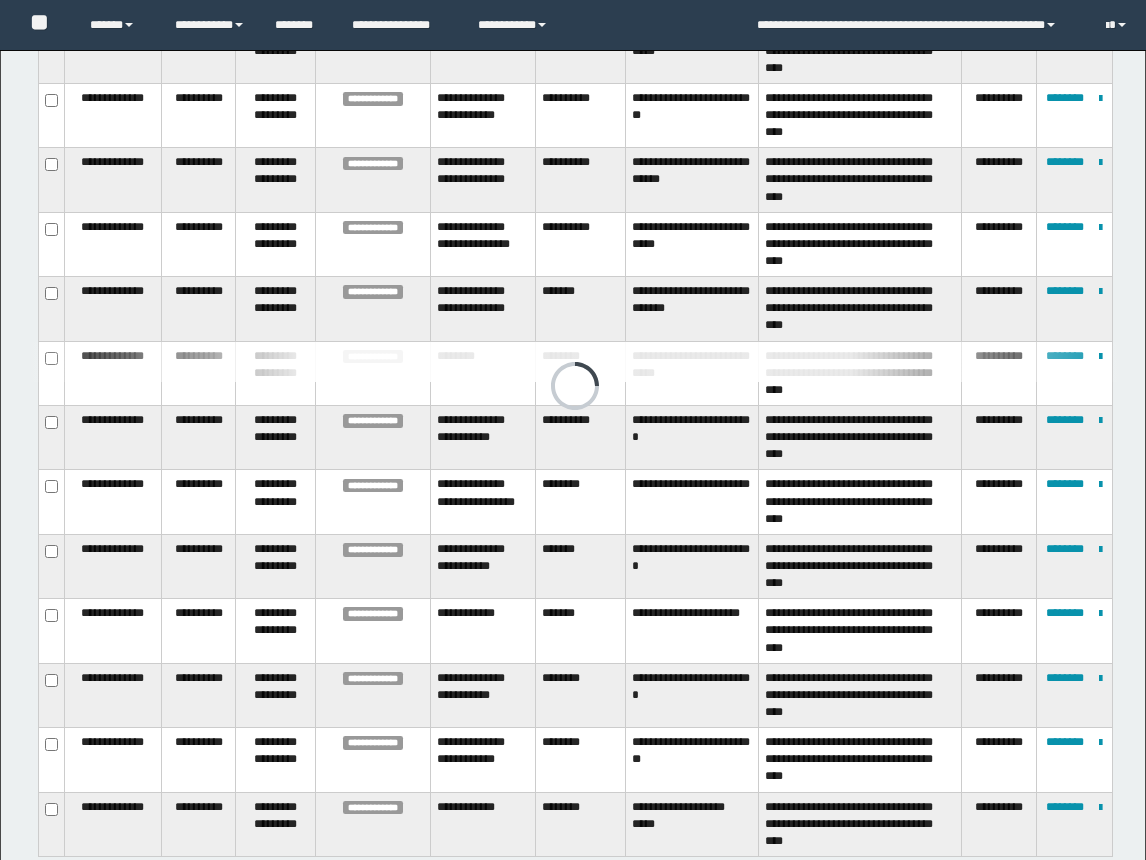 scroll, scrollTop: 879, scrollLeft: 0, axis: vertical 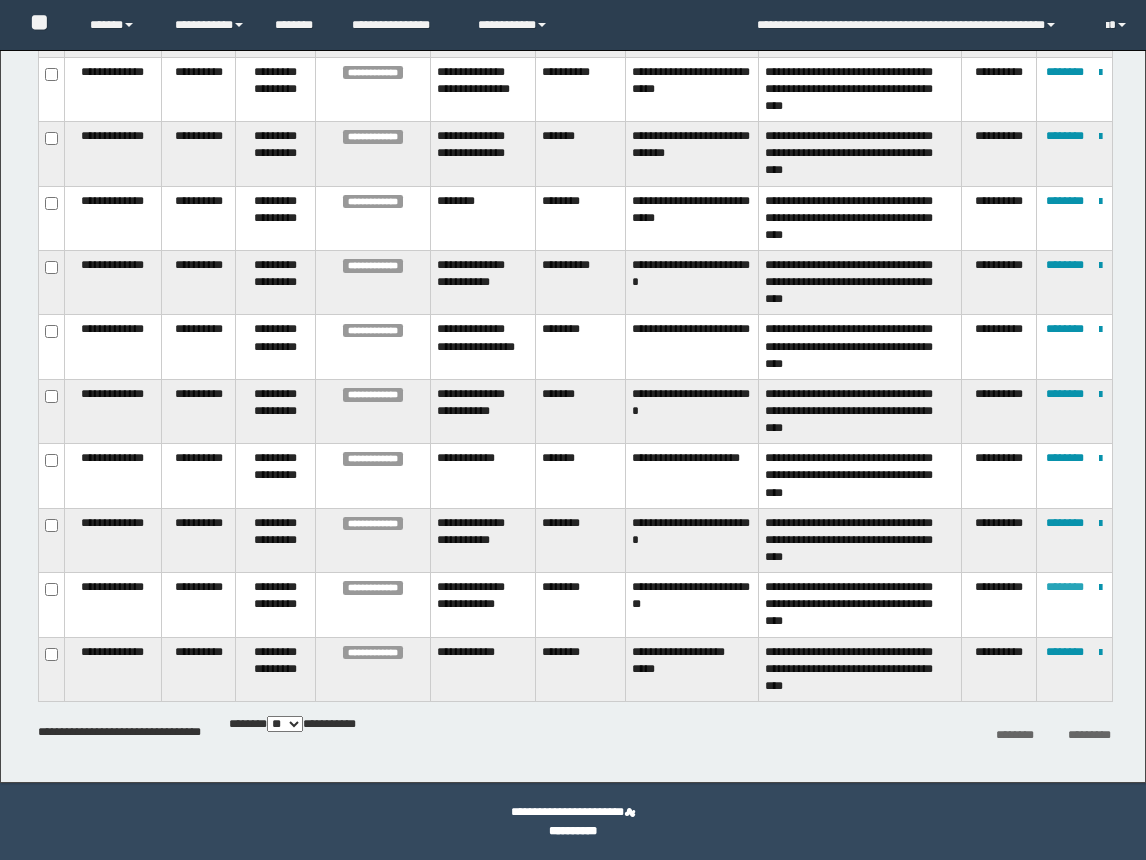 click on "********" at bounding box center (1065, 587) 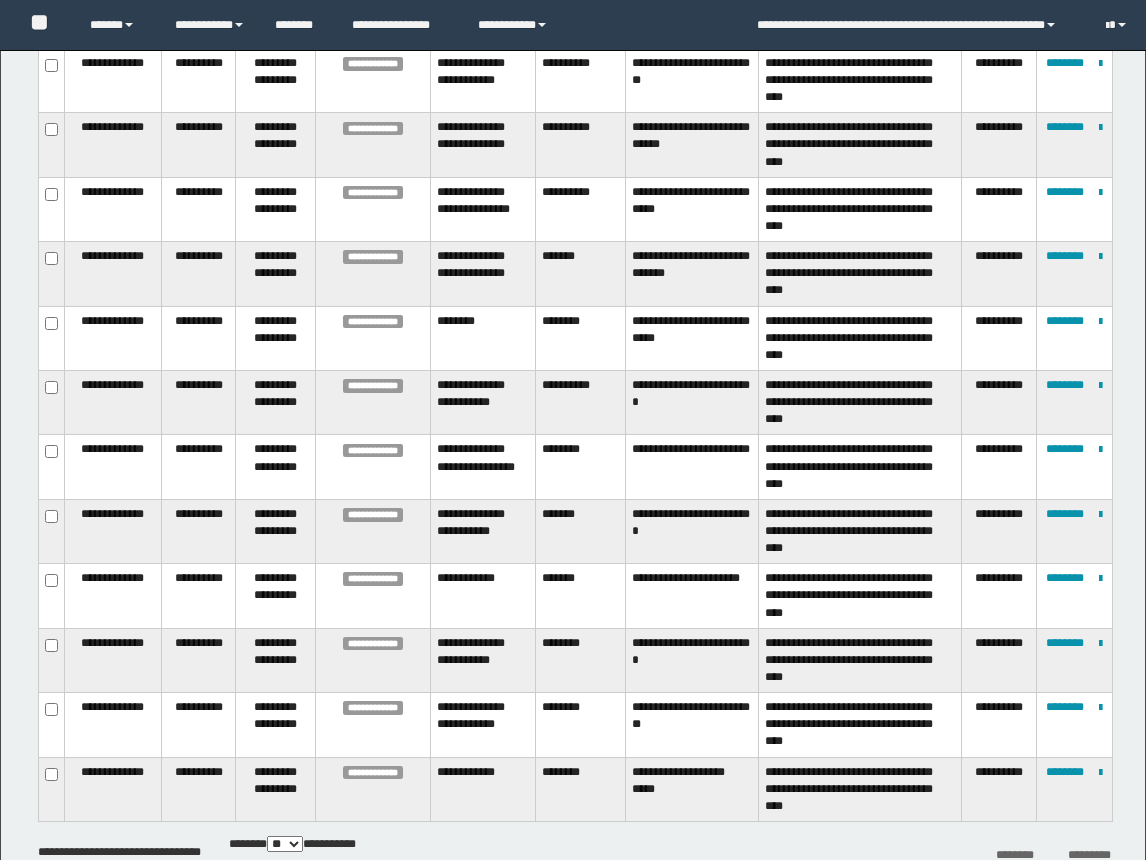 scroll, scrollTop: 879, scrollLeft: 0, axis: vertical 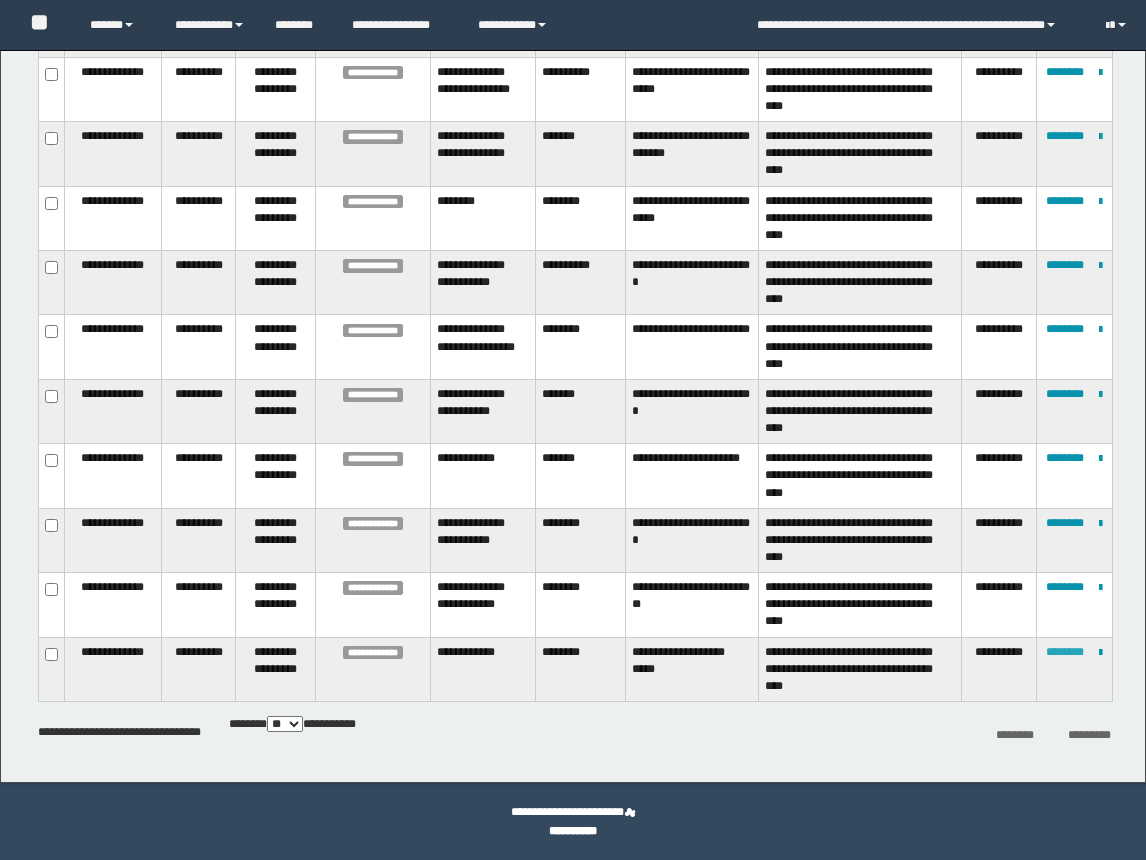 click on "********" at bounding box center [1065, 652] 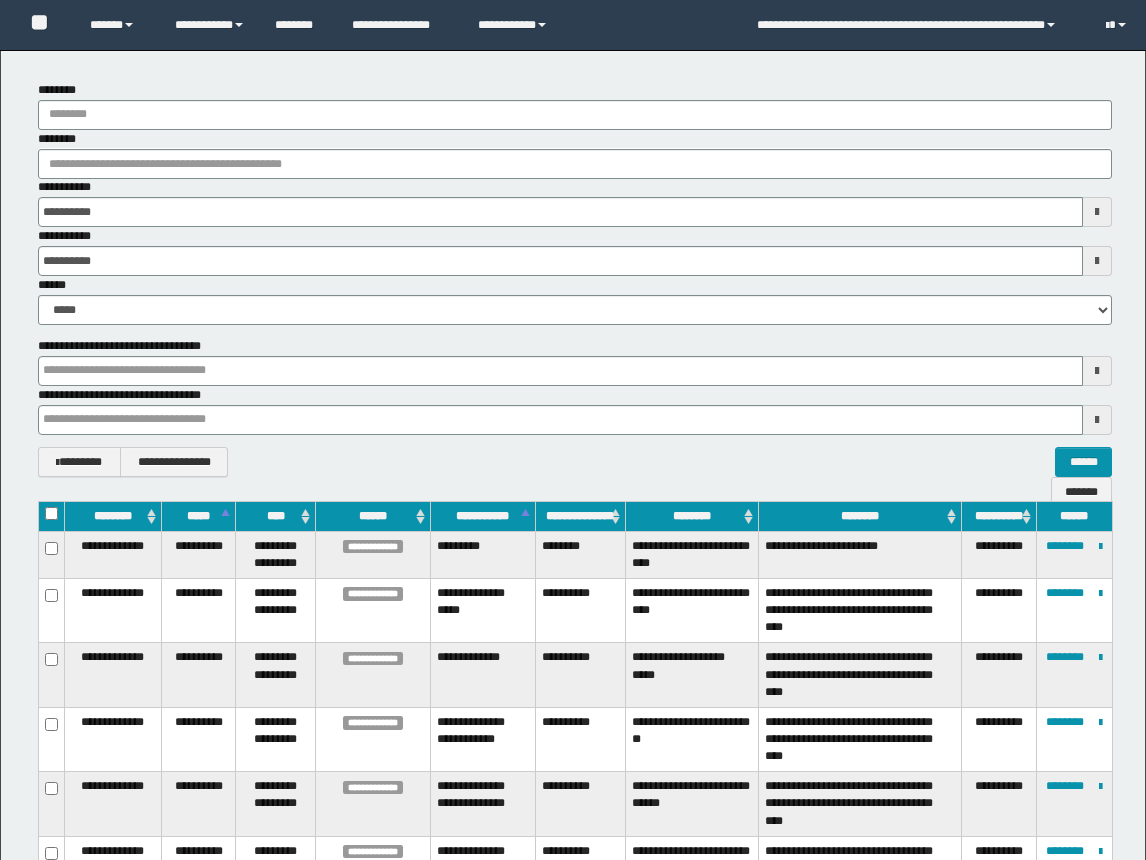 scroll, scrollTop: 400, scrollLeft: 0, axis: vertical 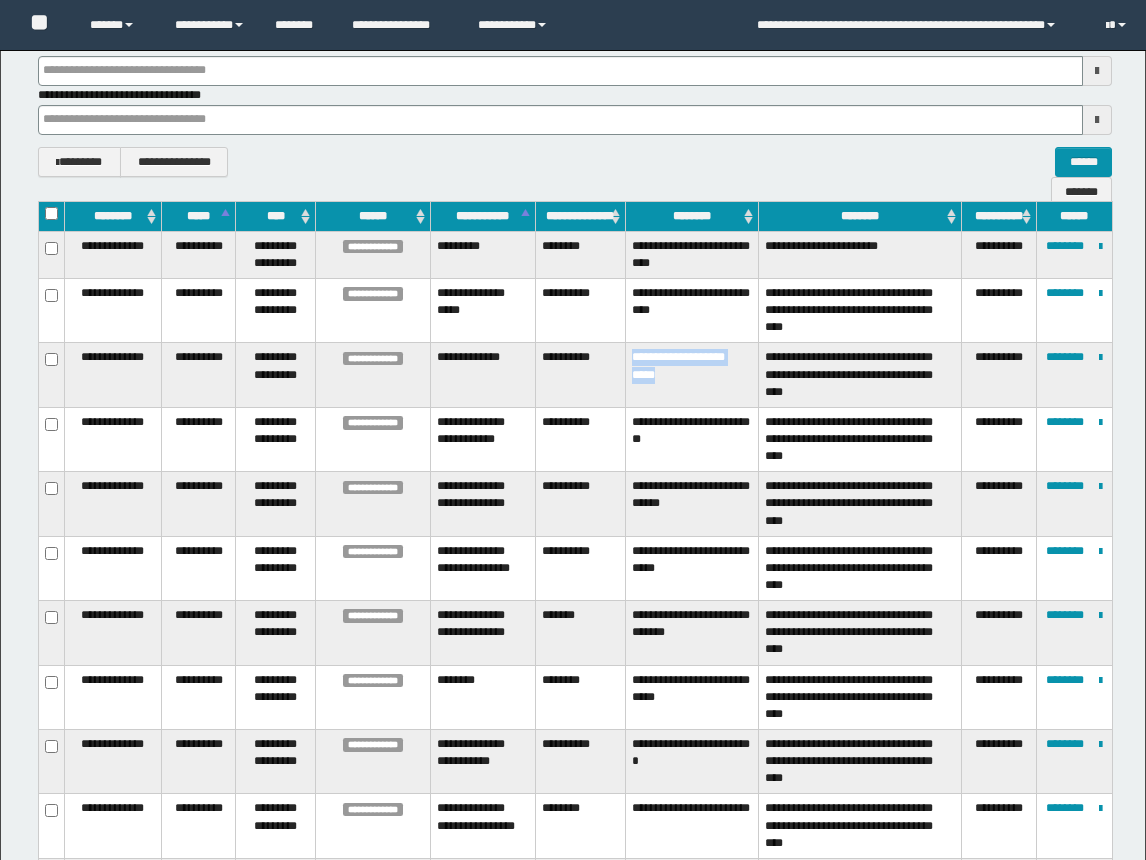 drag, startPoint x: 633, startPoint y: 357, endPoint x: 701, endPoint y: 379, distance: 71.470276 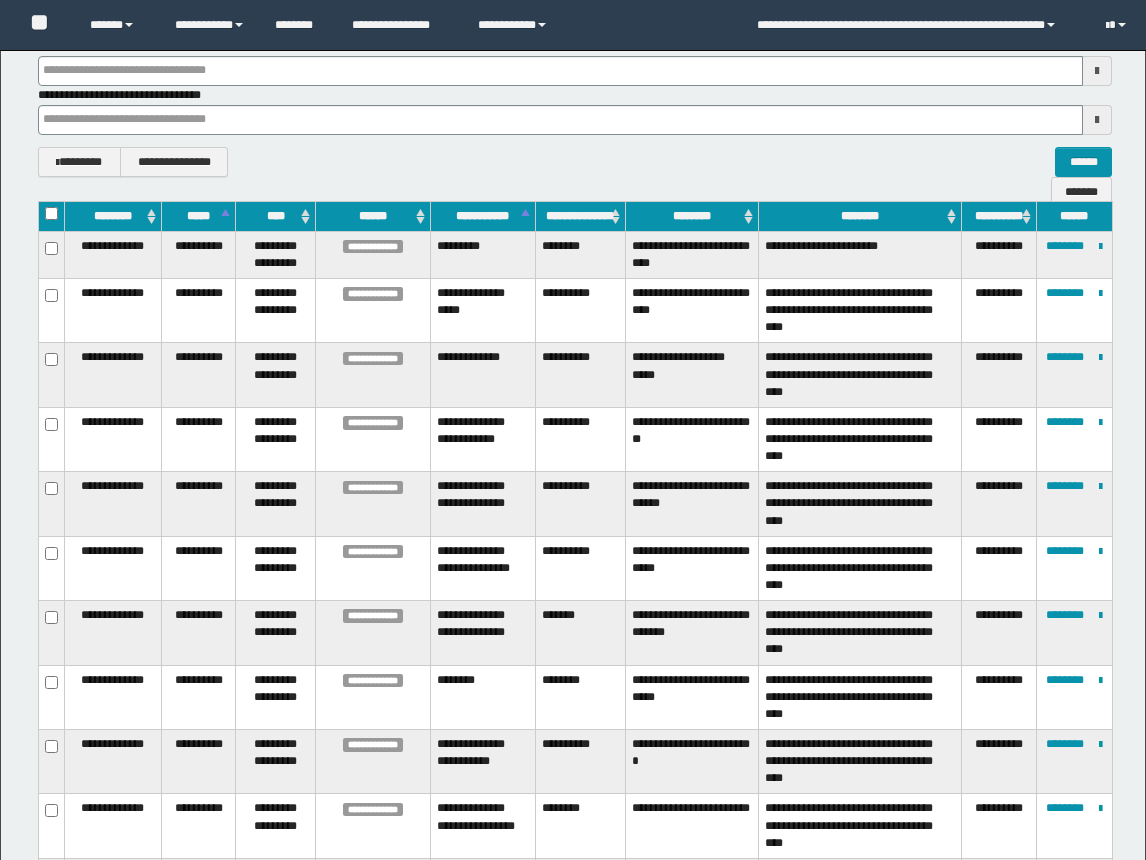 drag, startPoint x: 41, startPoint y: 420, endPoint x: 63, endPoint y: 422, distance: 22.090721 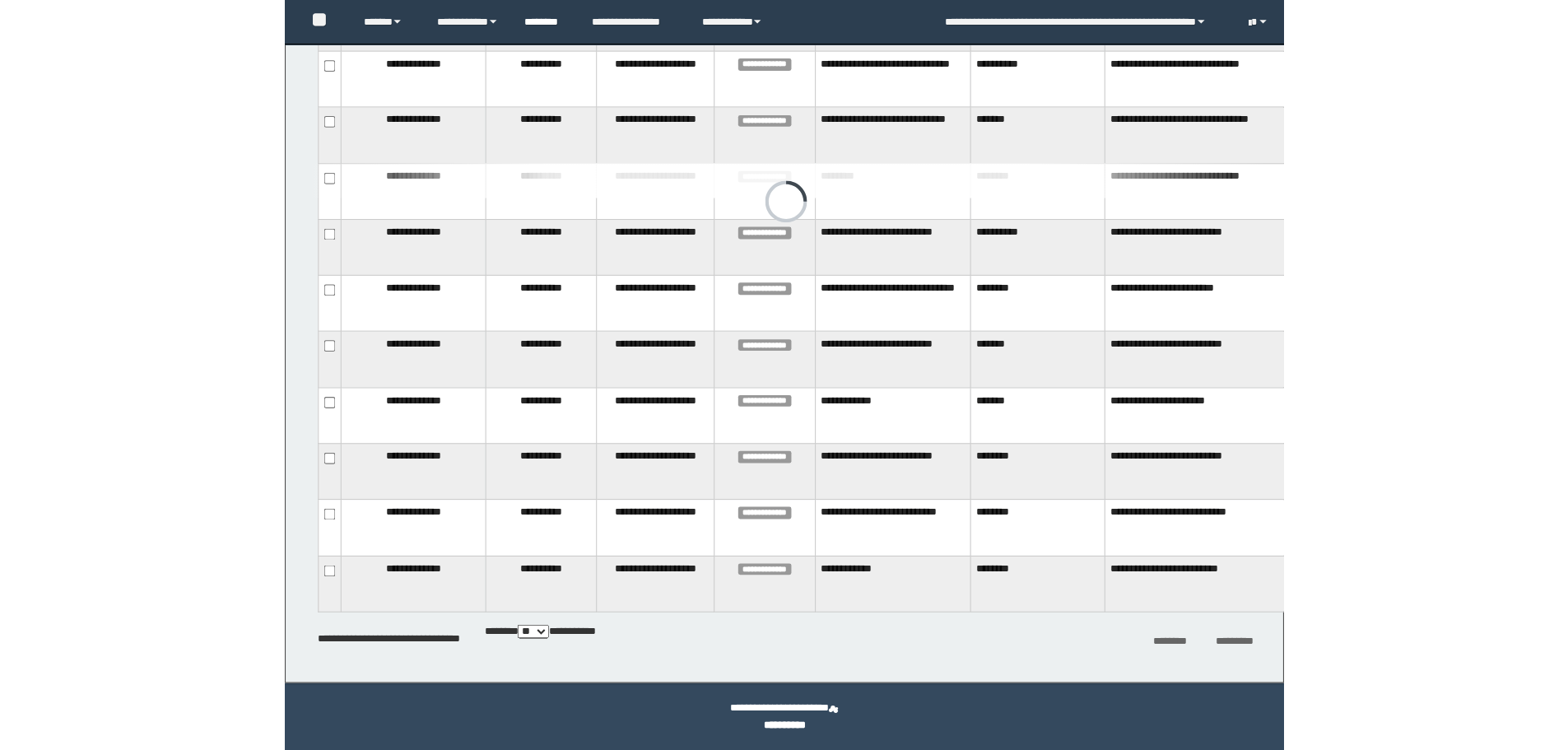 scroll, scrollTop: 271, scrollLeft: 0, axis: vertical 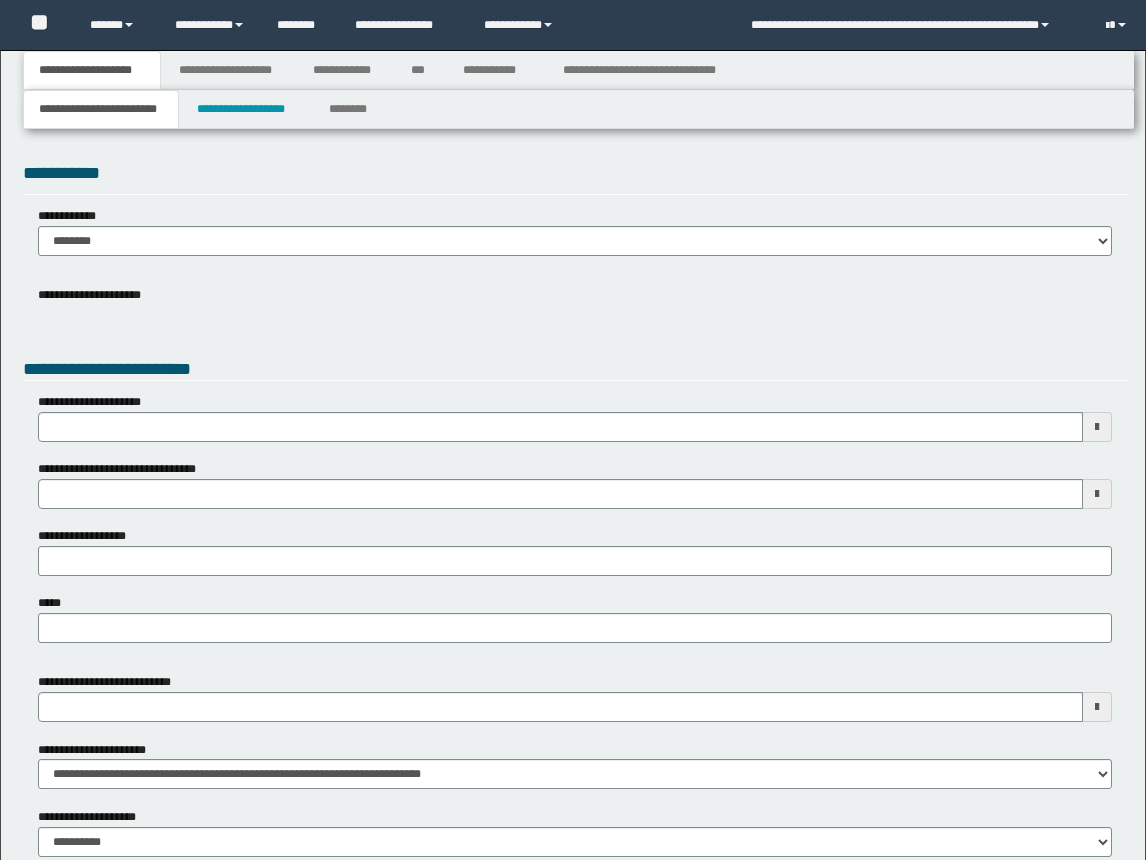 type 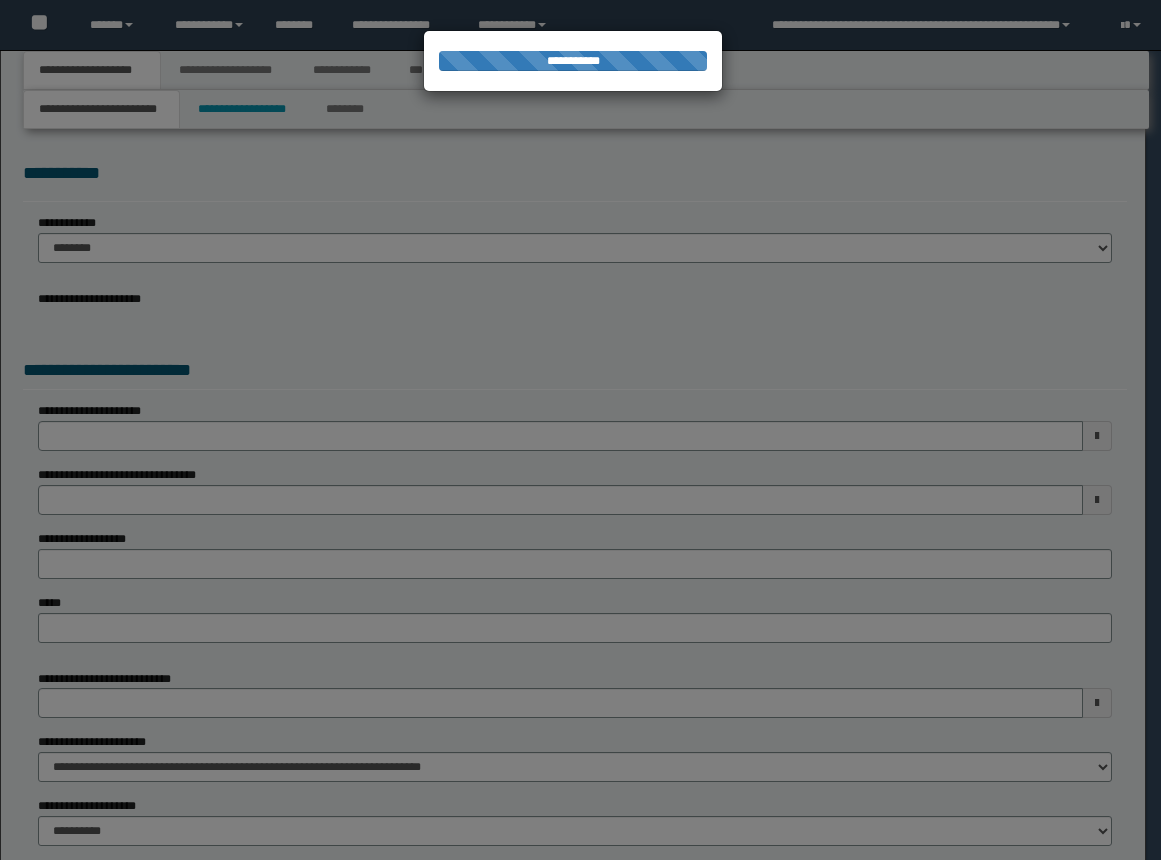 type on "**********" 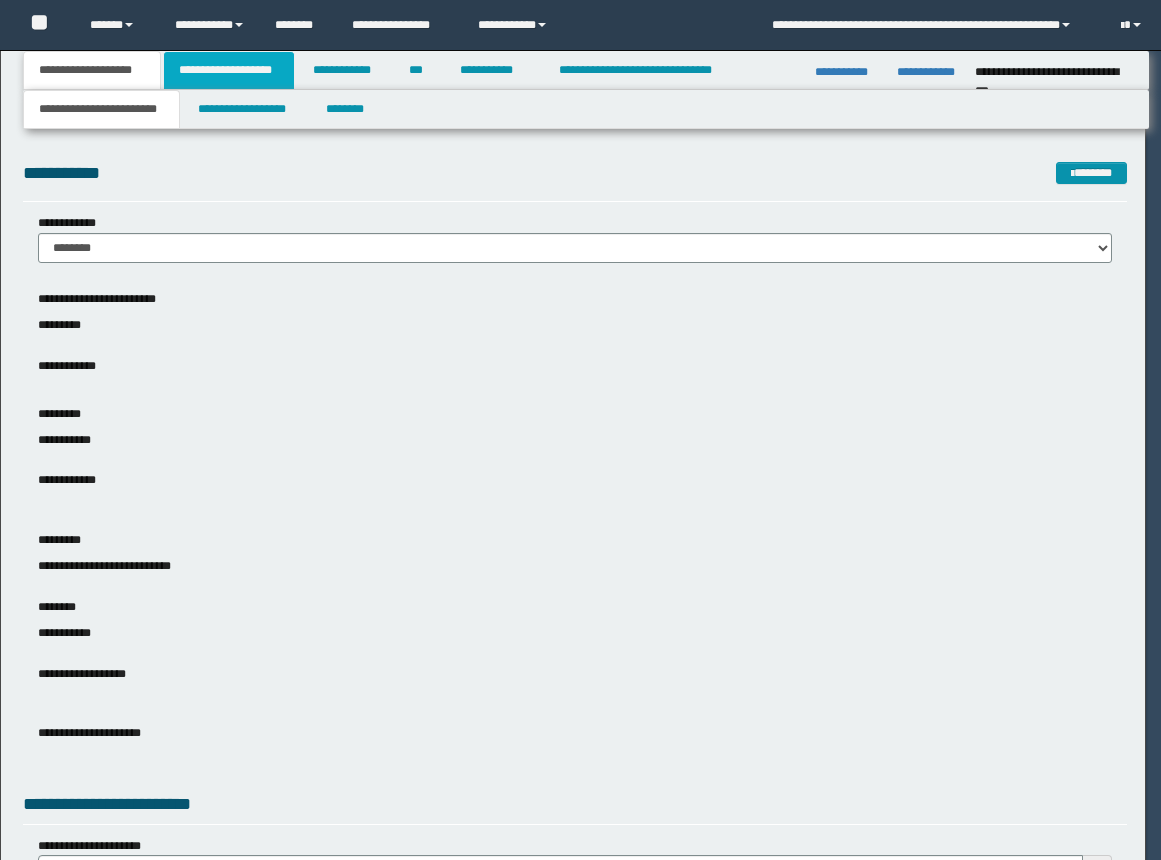 scroll, scrollTop: 0, scrollLeft: 0, axis: both 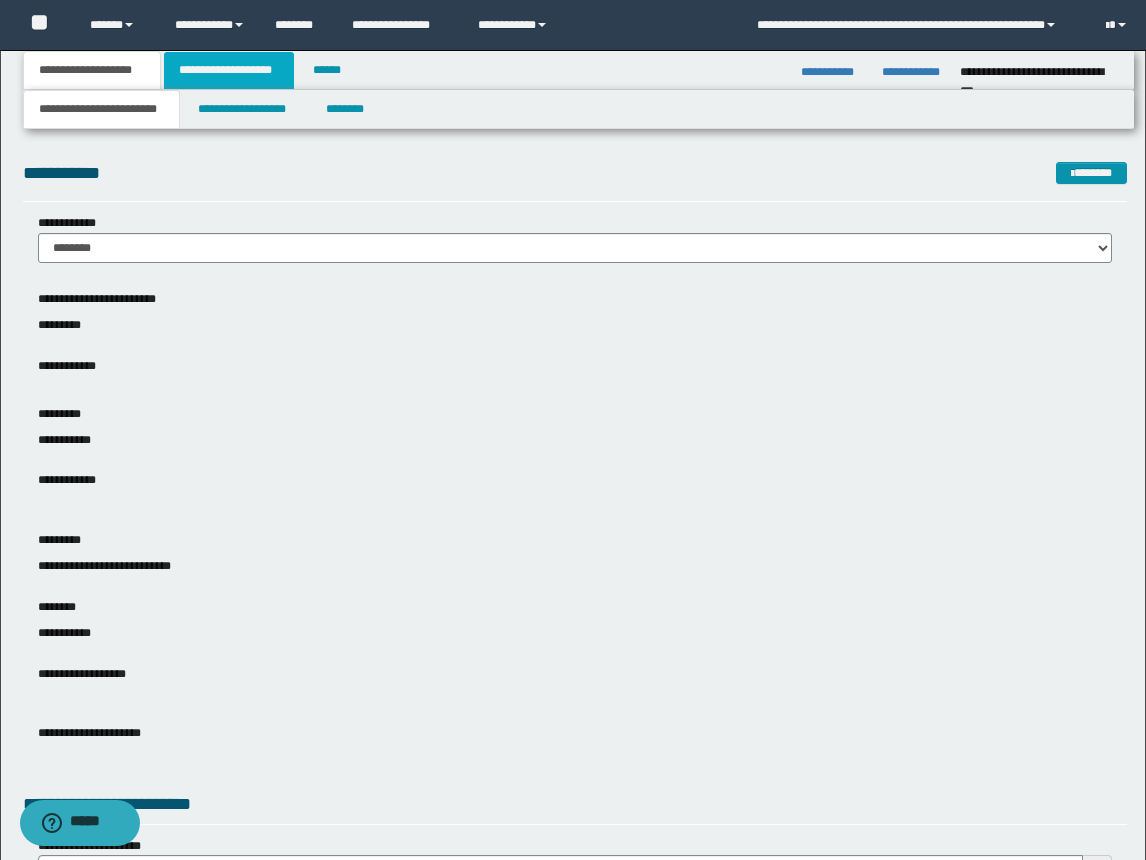 click on "**********" at bounding box center [229, 70] 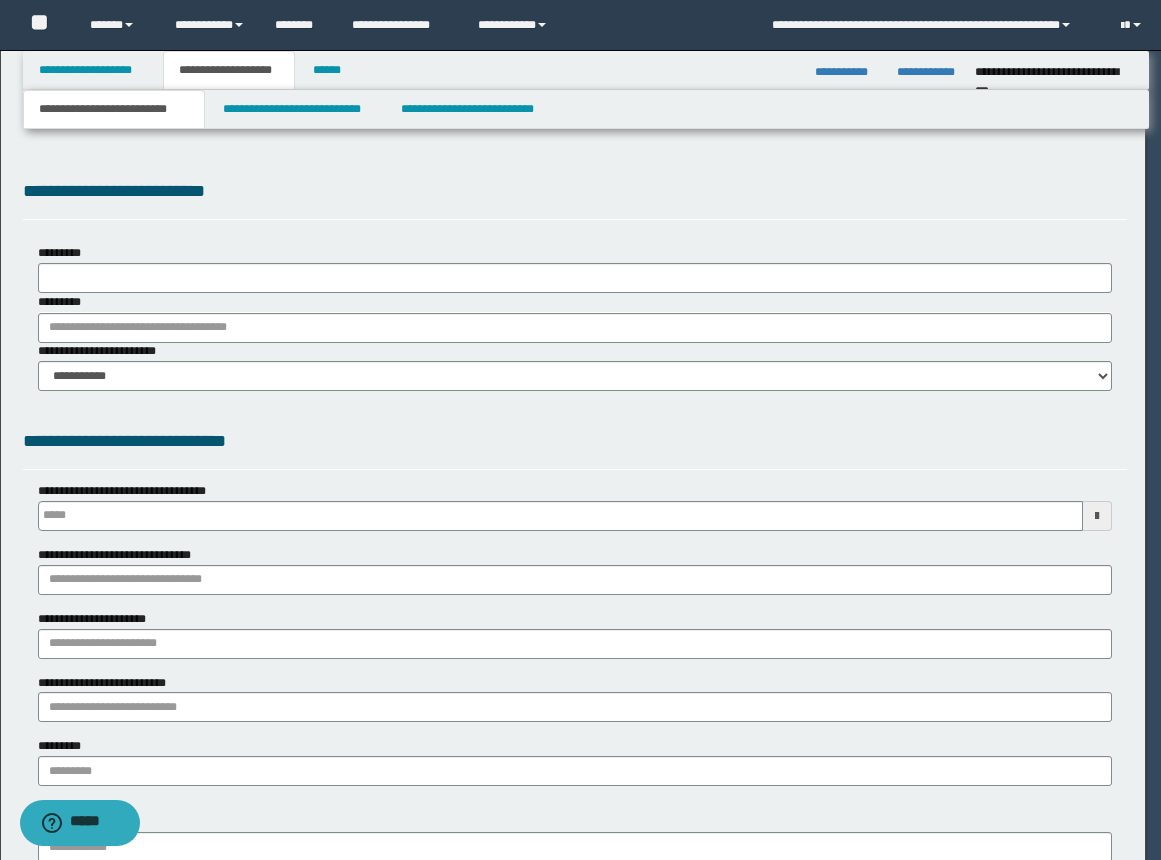 type 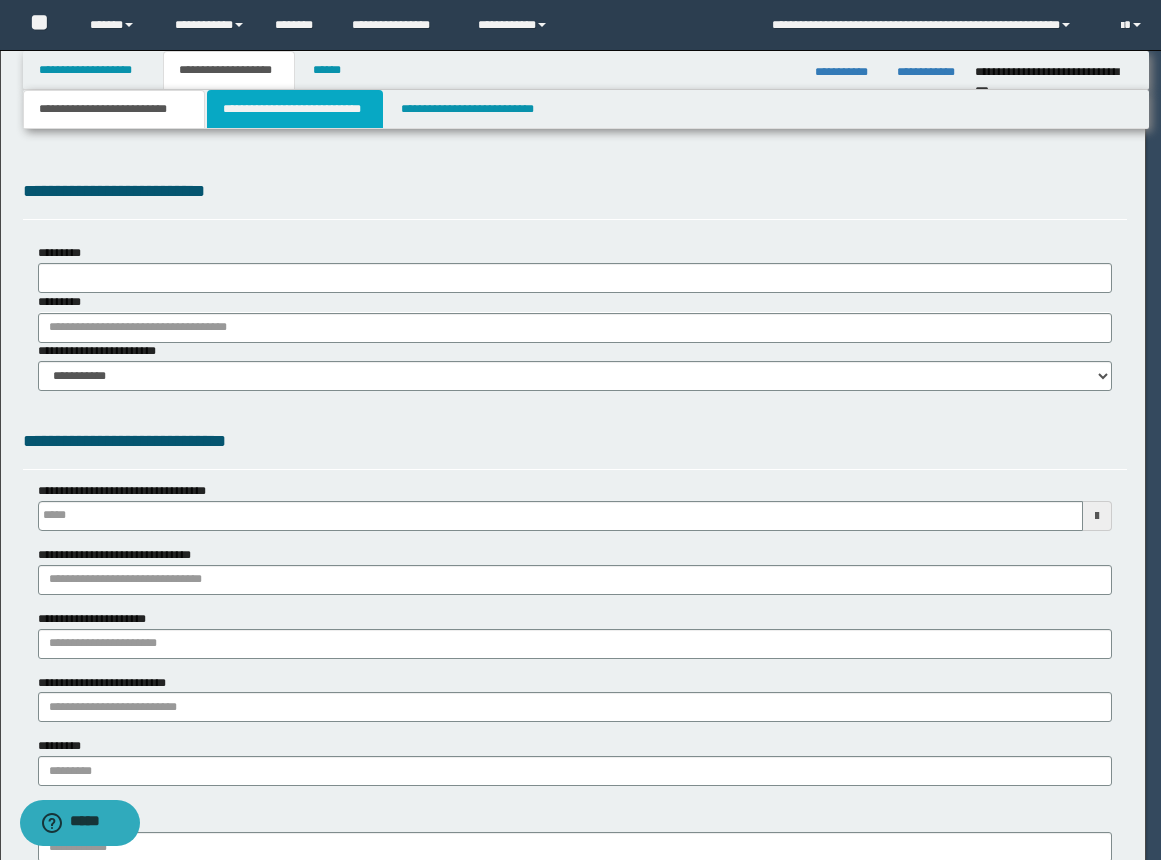 select on "*" 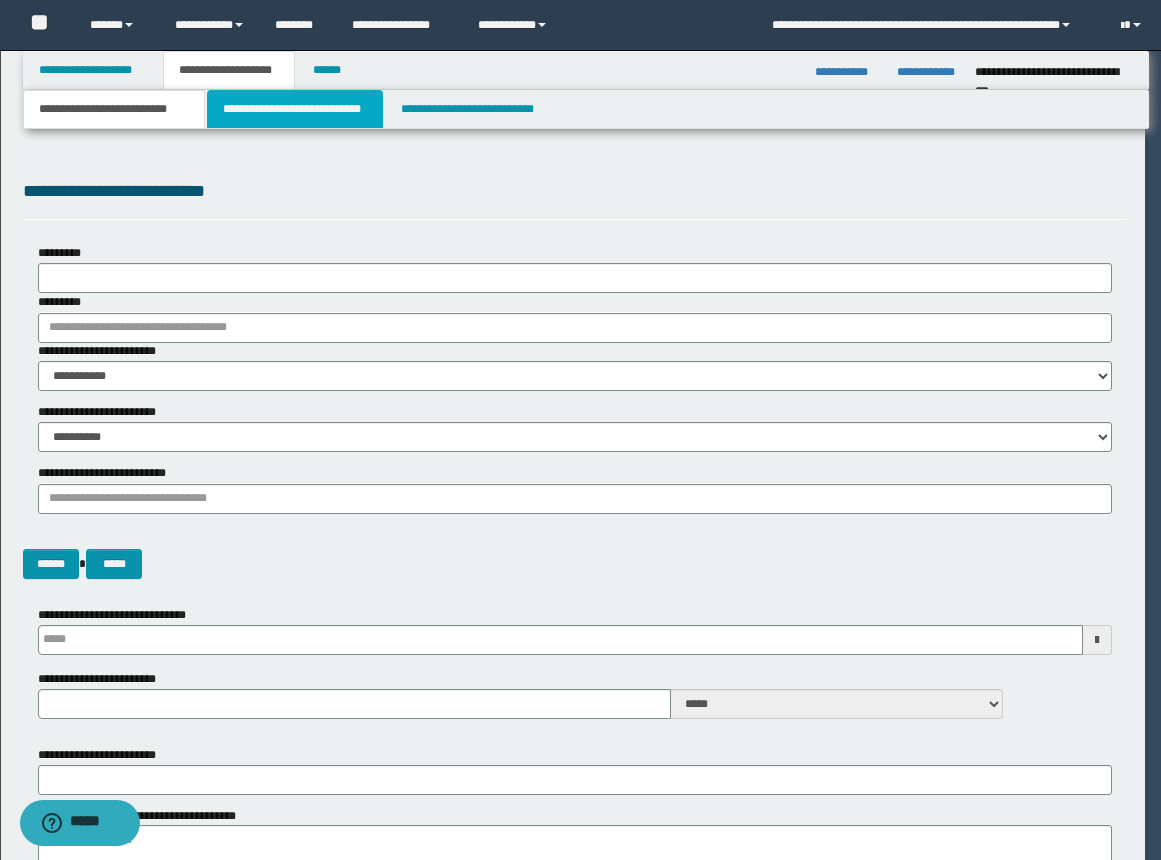 scroll, scrollTop: 0, scrollLeft: 0, axis: both 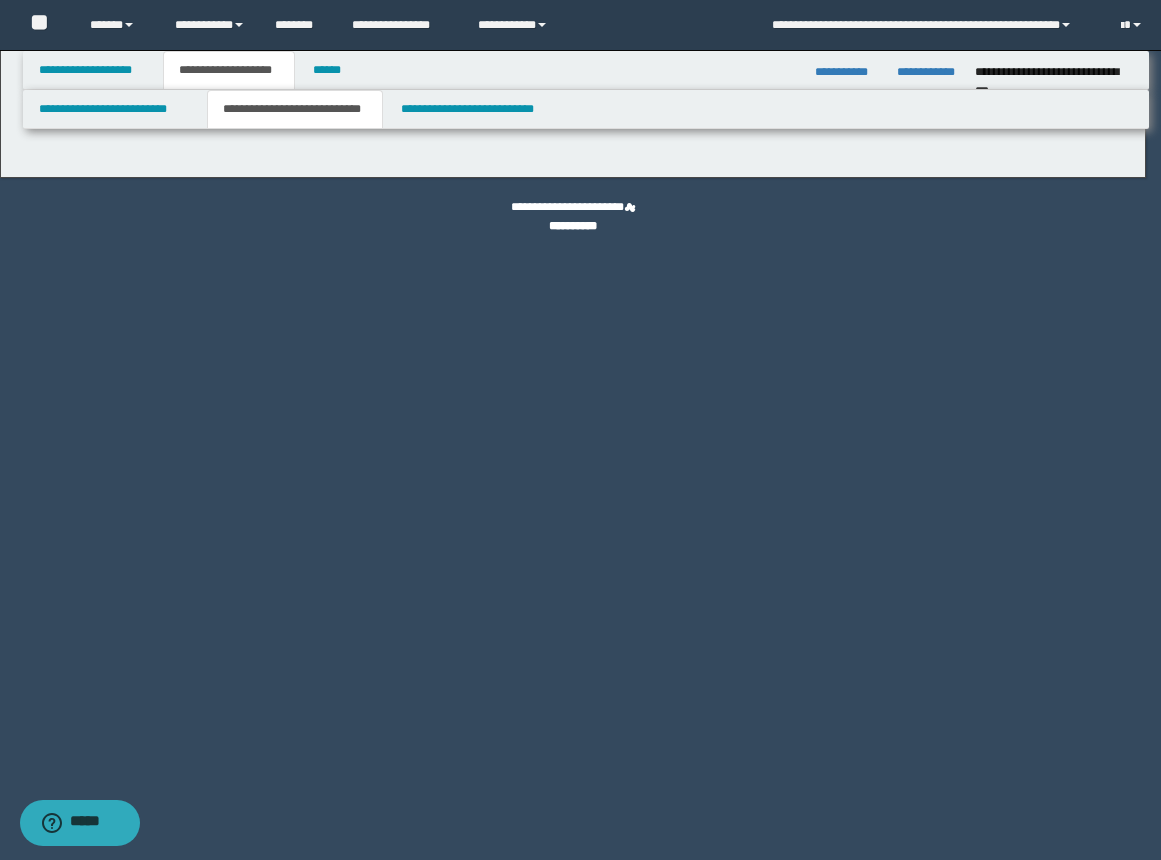 select on "*" 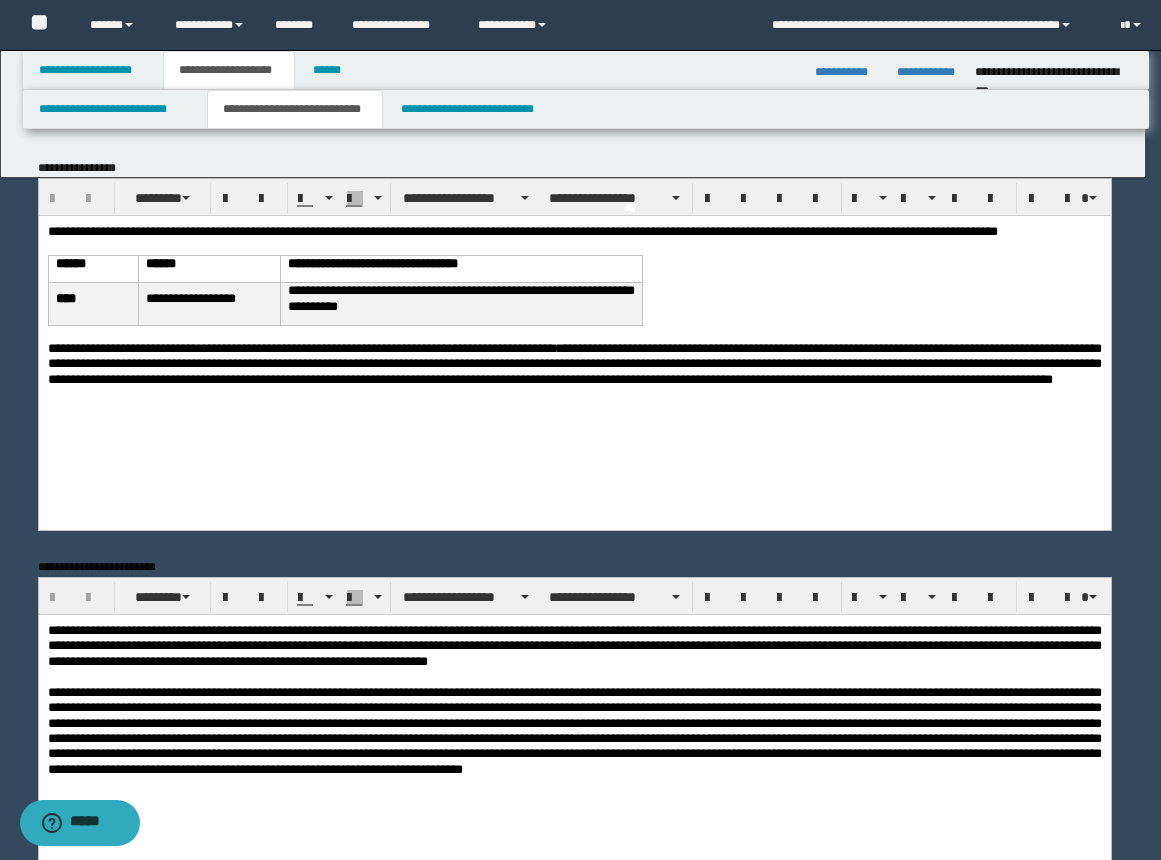 scroll, scrollTop: 0, scrollLeft: 0, axis: both 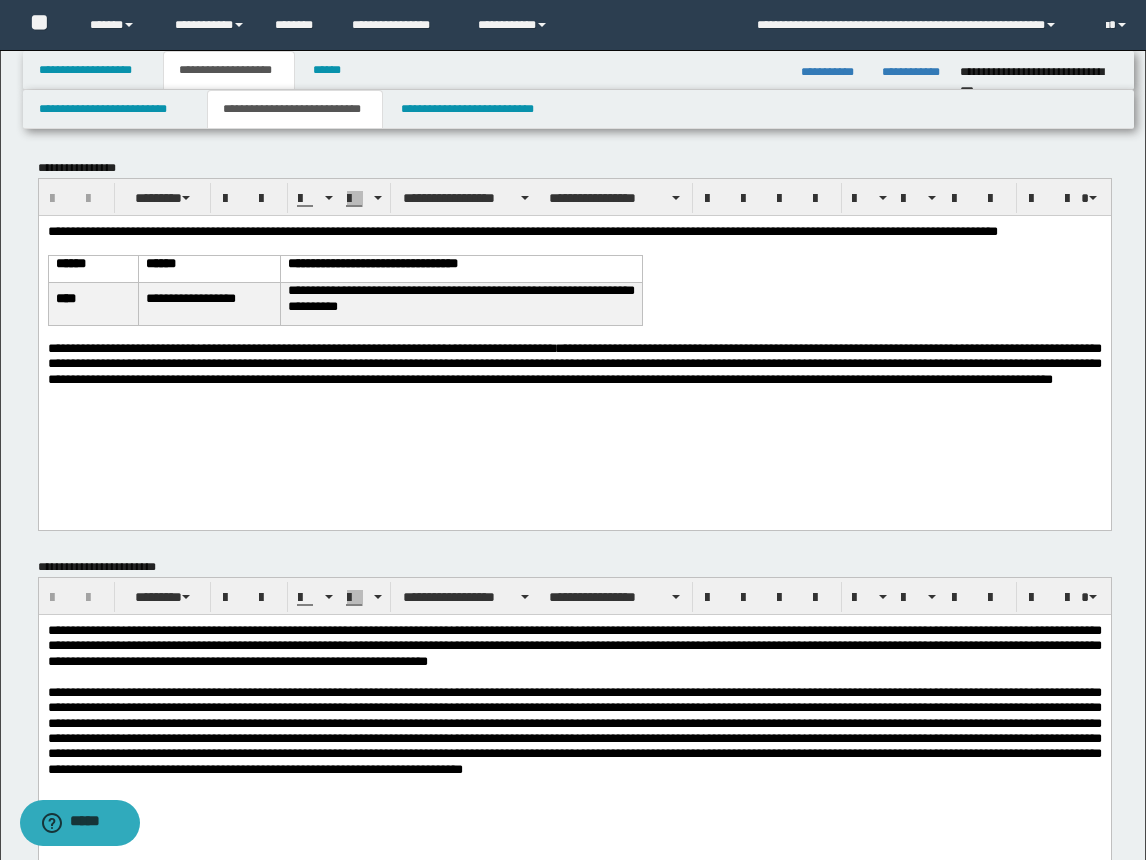 click on "**********" at bounding box center [574, 338] 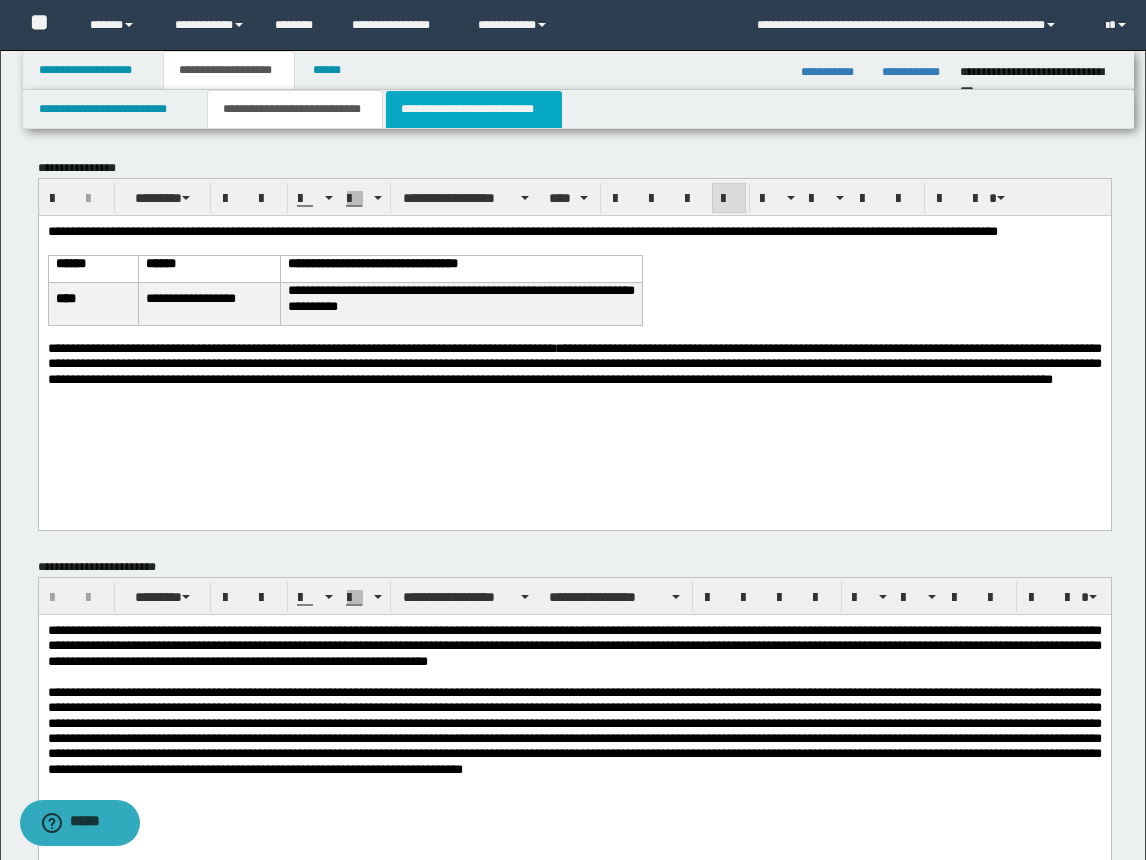 click on "**********" at bounding box center [474, 109] 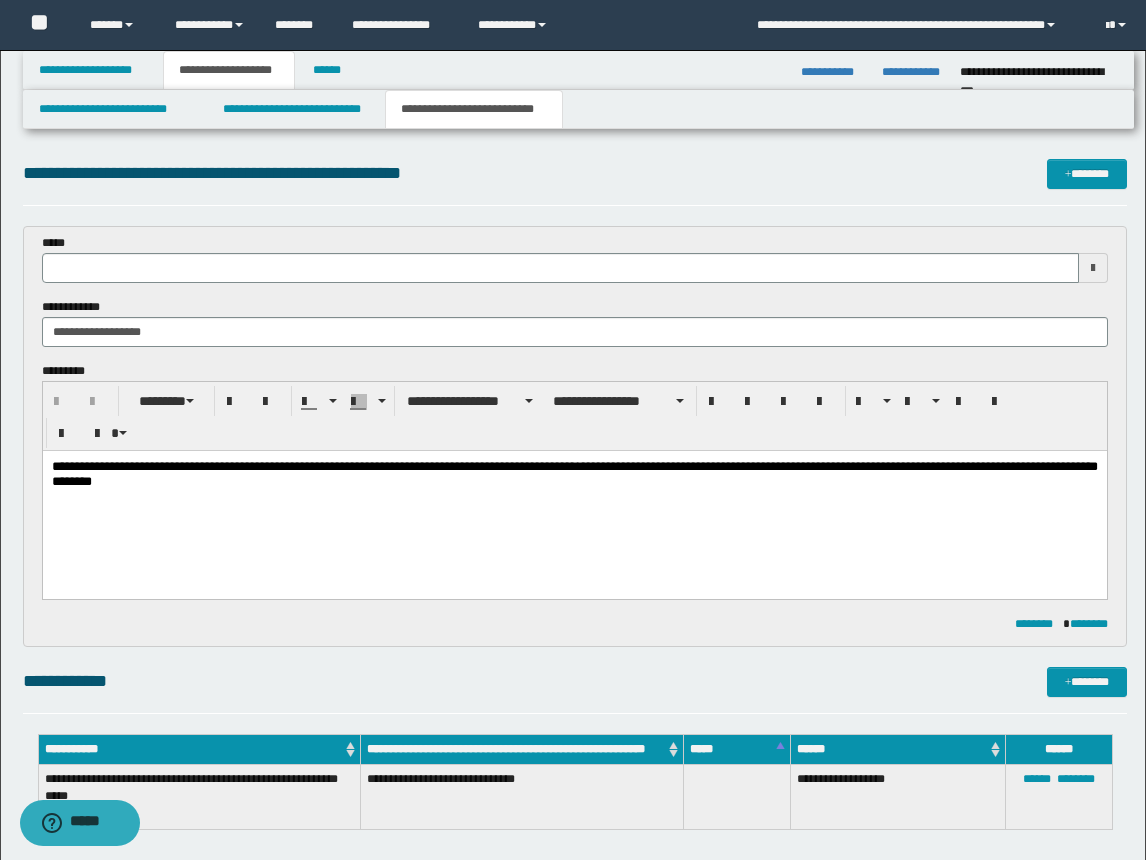 scroll, scrollTop: 0, scrollLeft: 0, axis: both 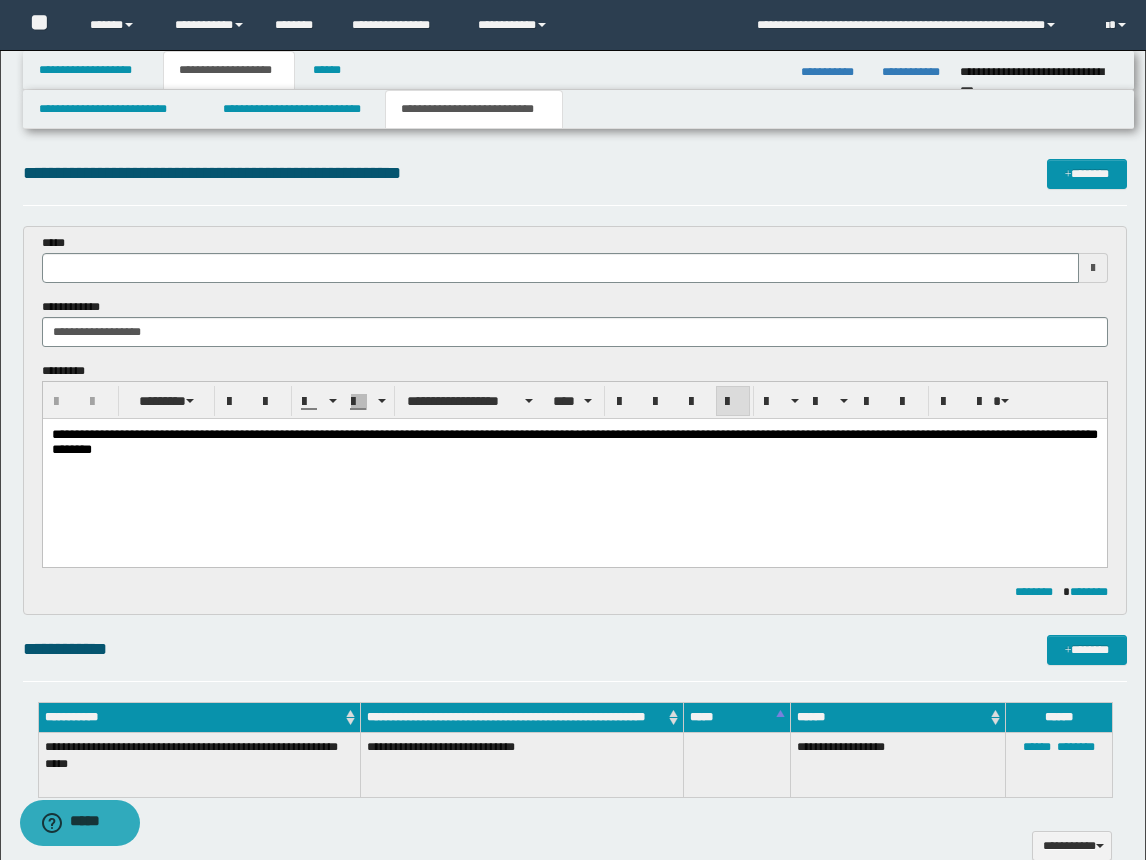 drag, startPoint x: 363, startPoint y: 522, endPoint x: 363, endPoint y: 554, distance: 32 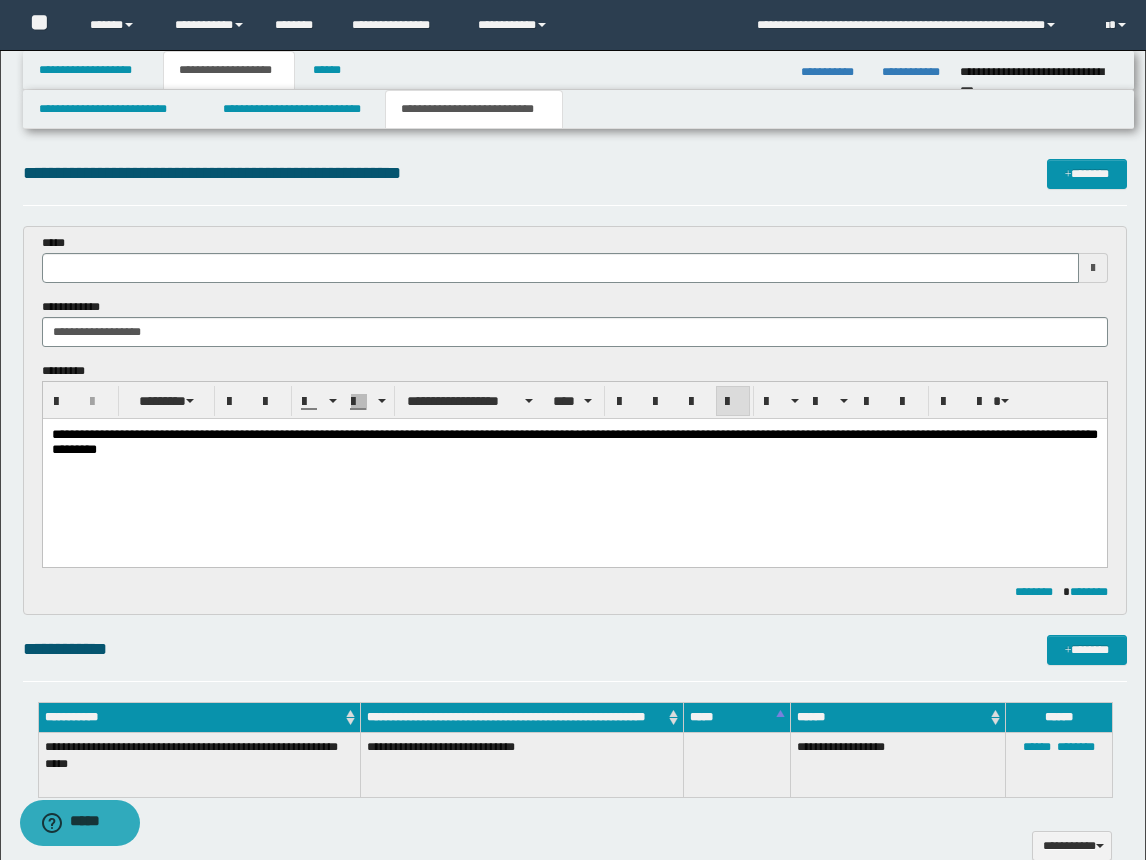click on "**********" at bounding box center [574, 442] 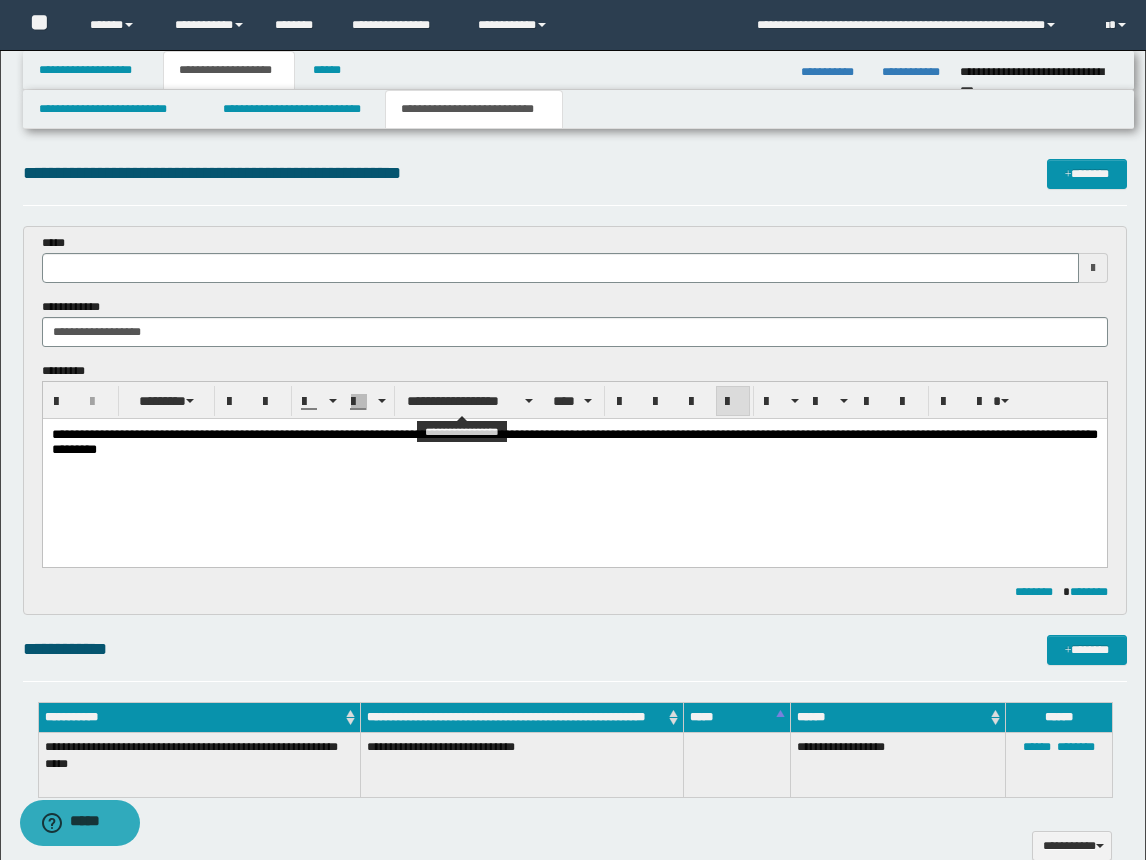 type 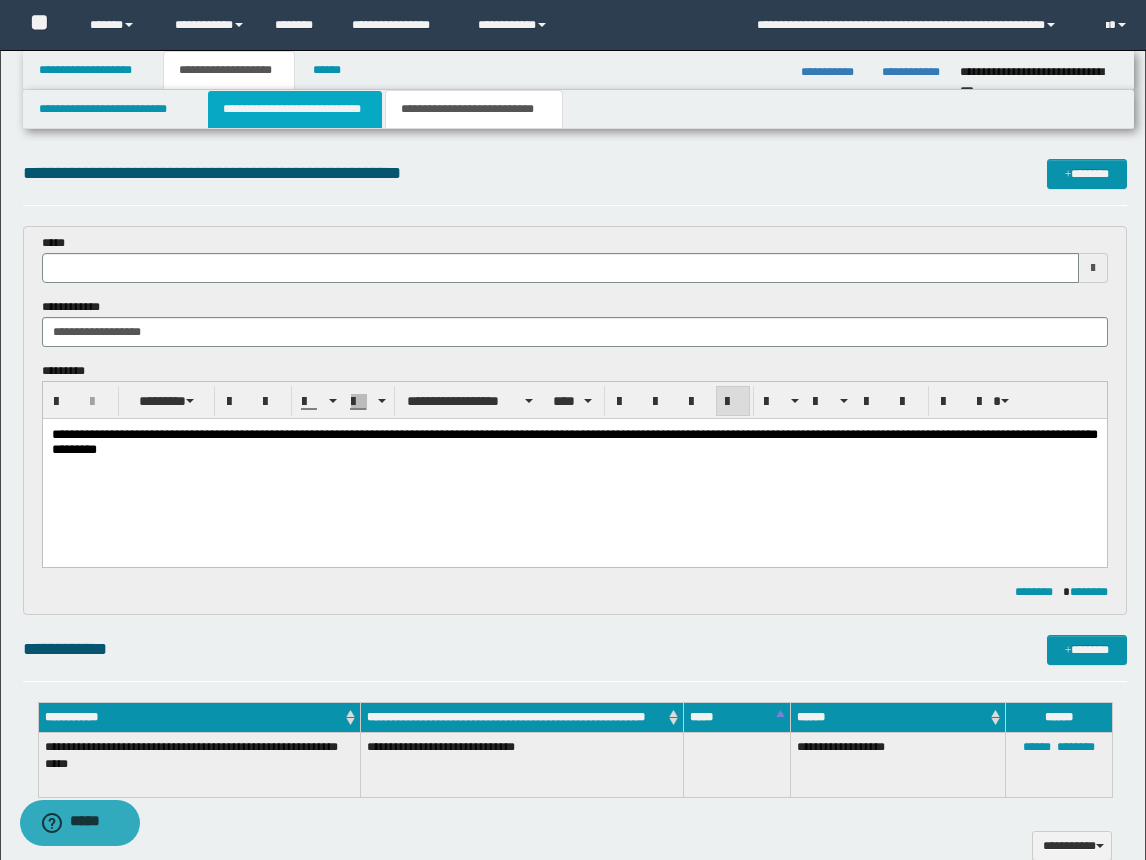 click on "**********" at bounding box center [295, 109] 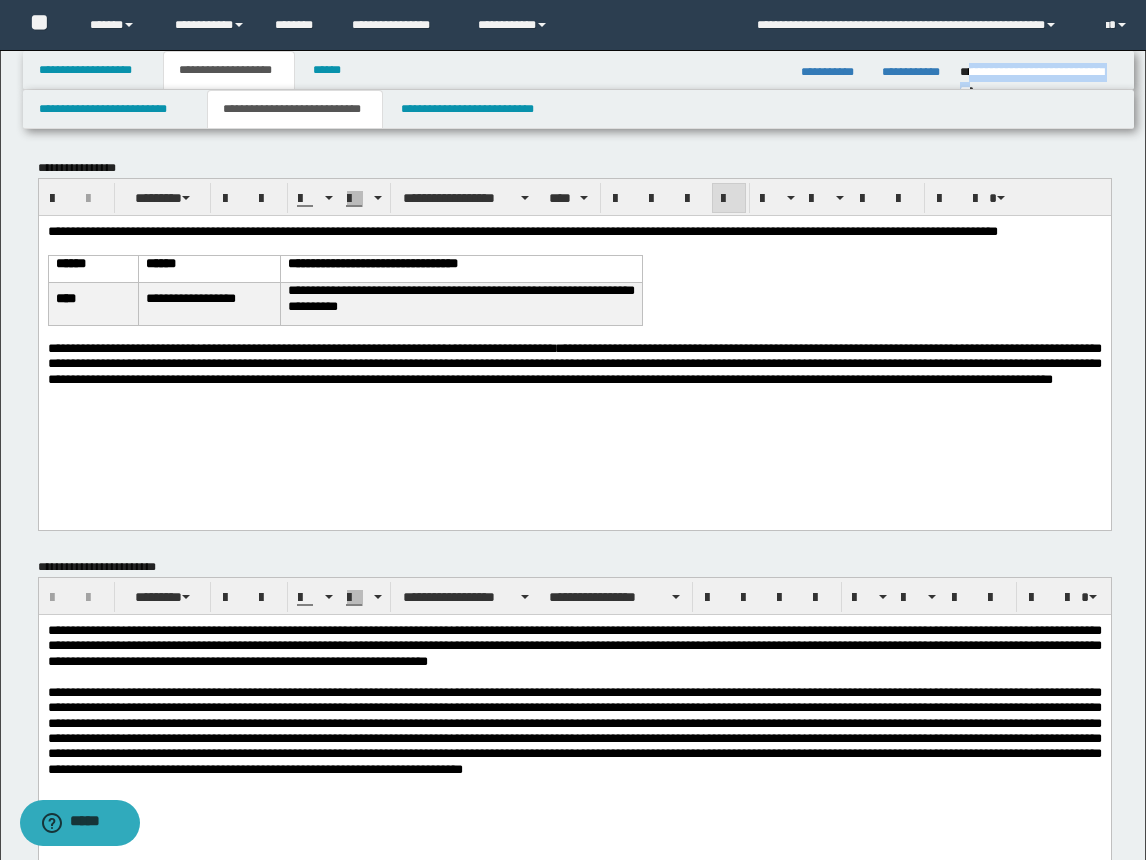 drag, startPoint x: 968, startPoint y: 72, endPoint x: 1117, endPoint y: 69, distance: 149.0302 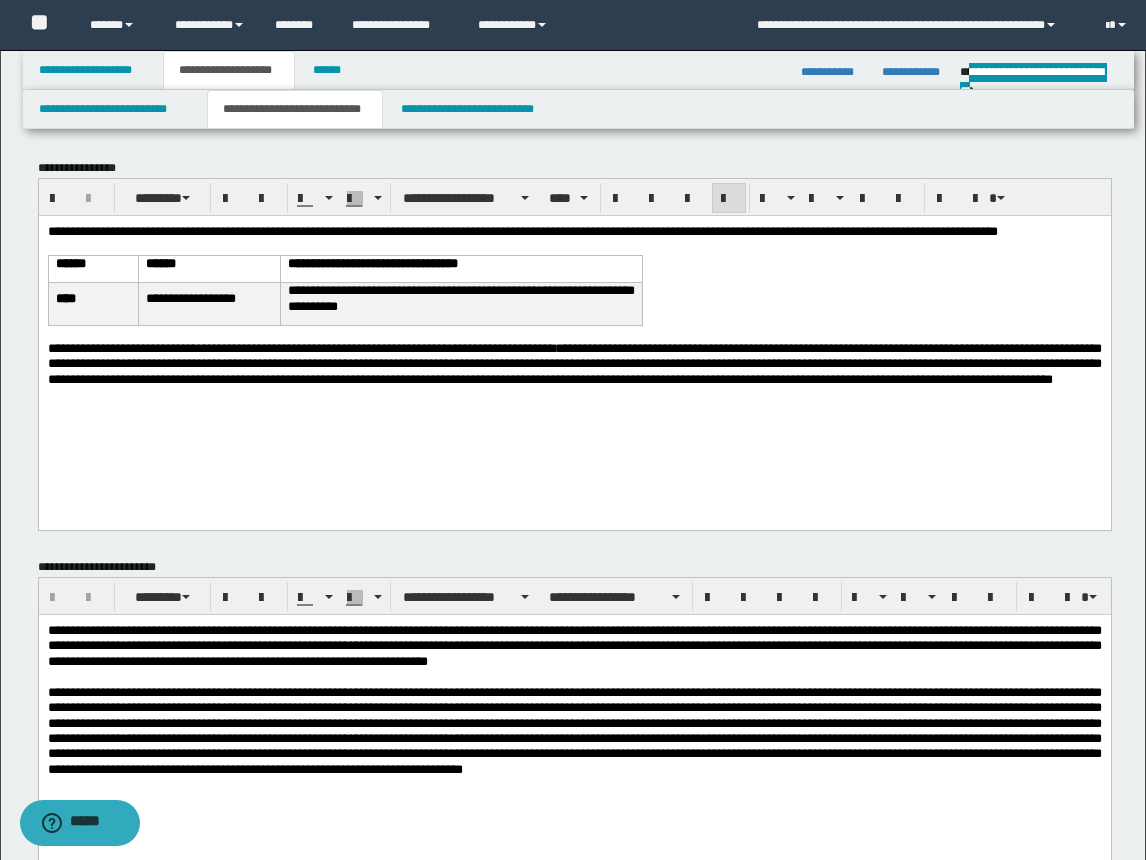 drag, startPoint x: 189, startPoint y: 491, endPoint x: 399, endPoint y: 504, distance: 210.402 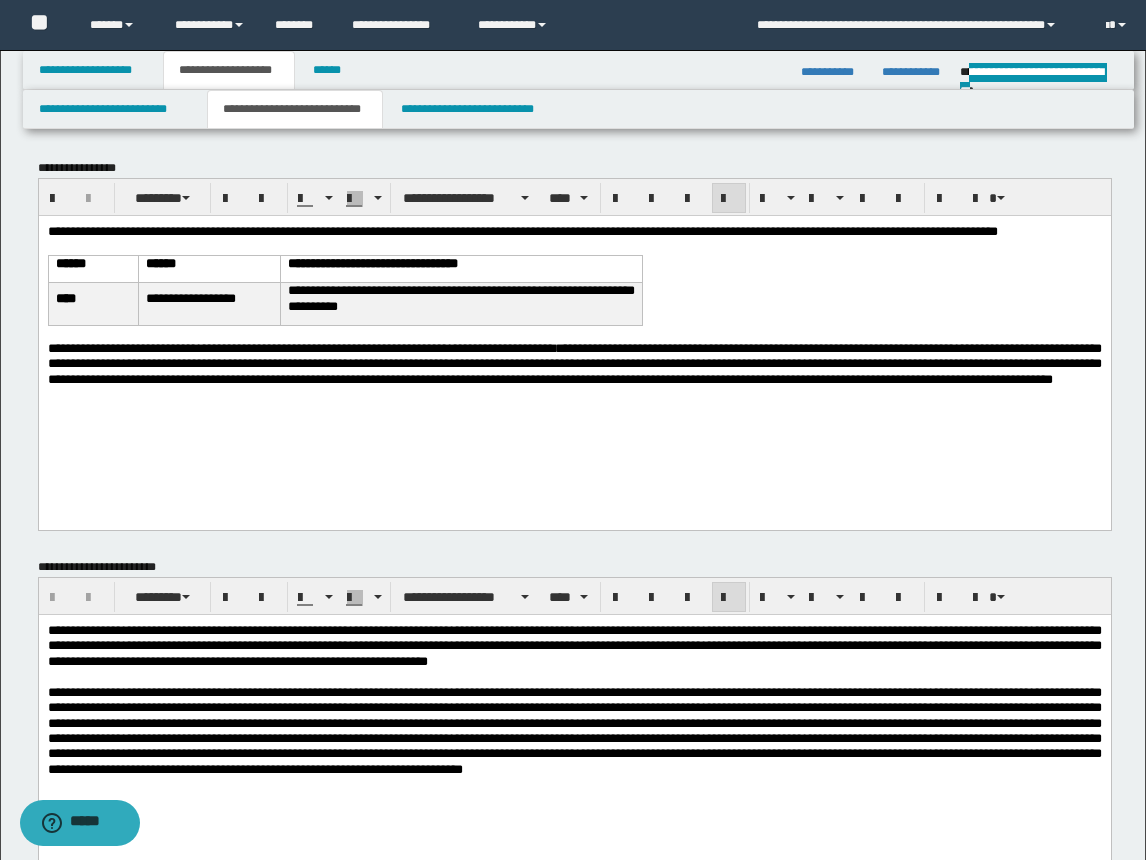 drag, startPoint x: 726, startPoint y: 688, endPoint x: 762, endPoint y: 694, distance: 36.496574 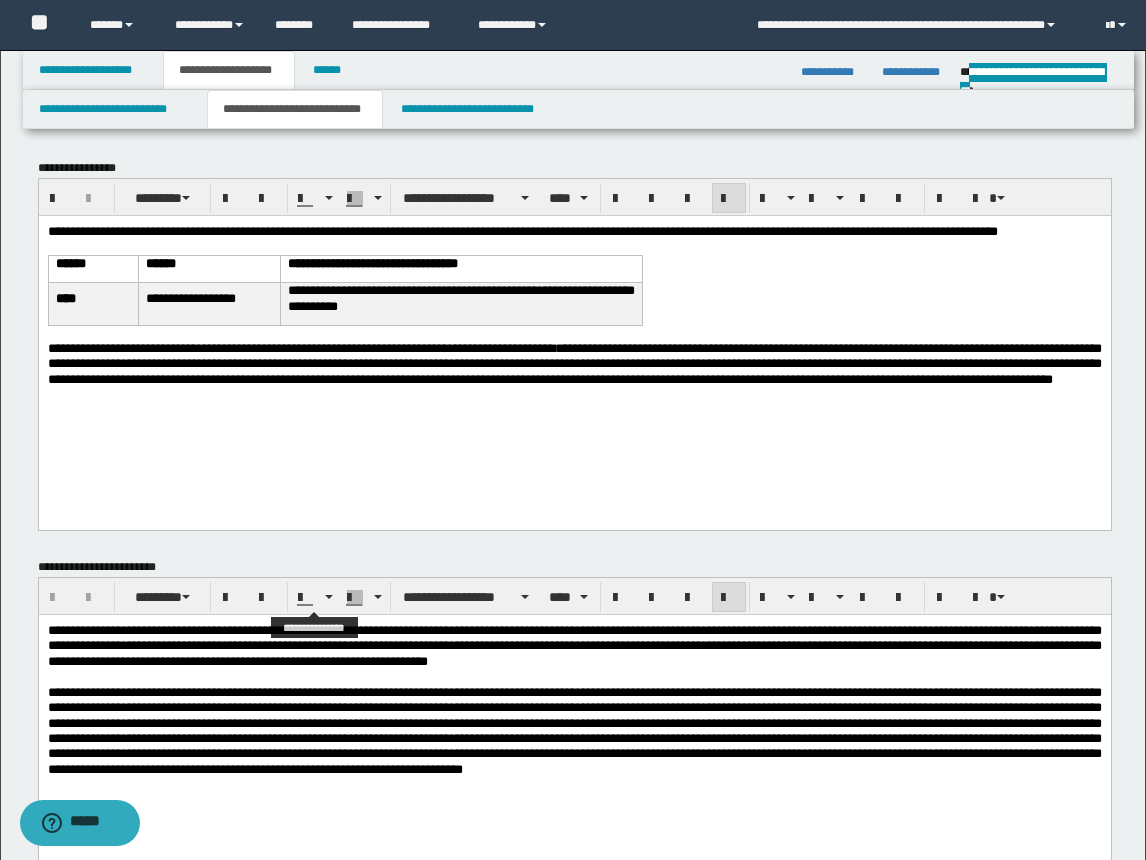 scroll, scrollTop: 200, scrollLeft: 0, axis: vertical 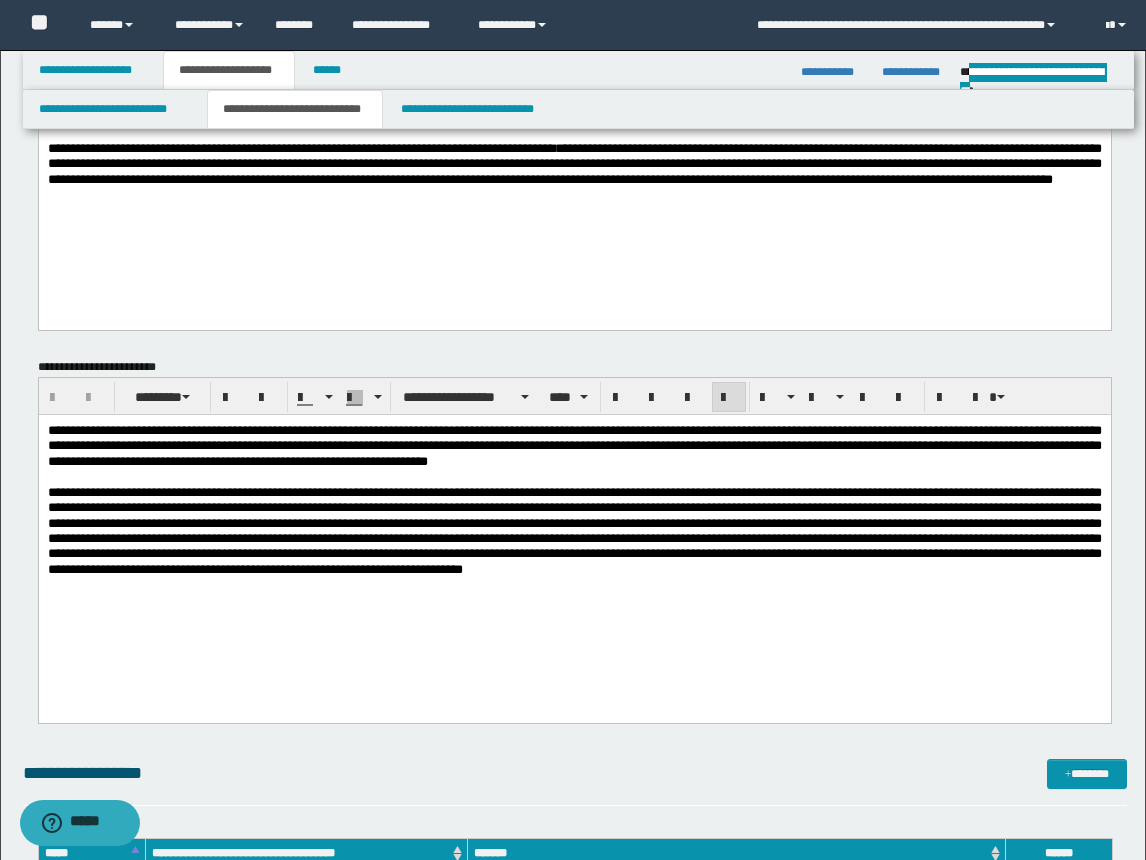 click at bounding box center (574, 530) 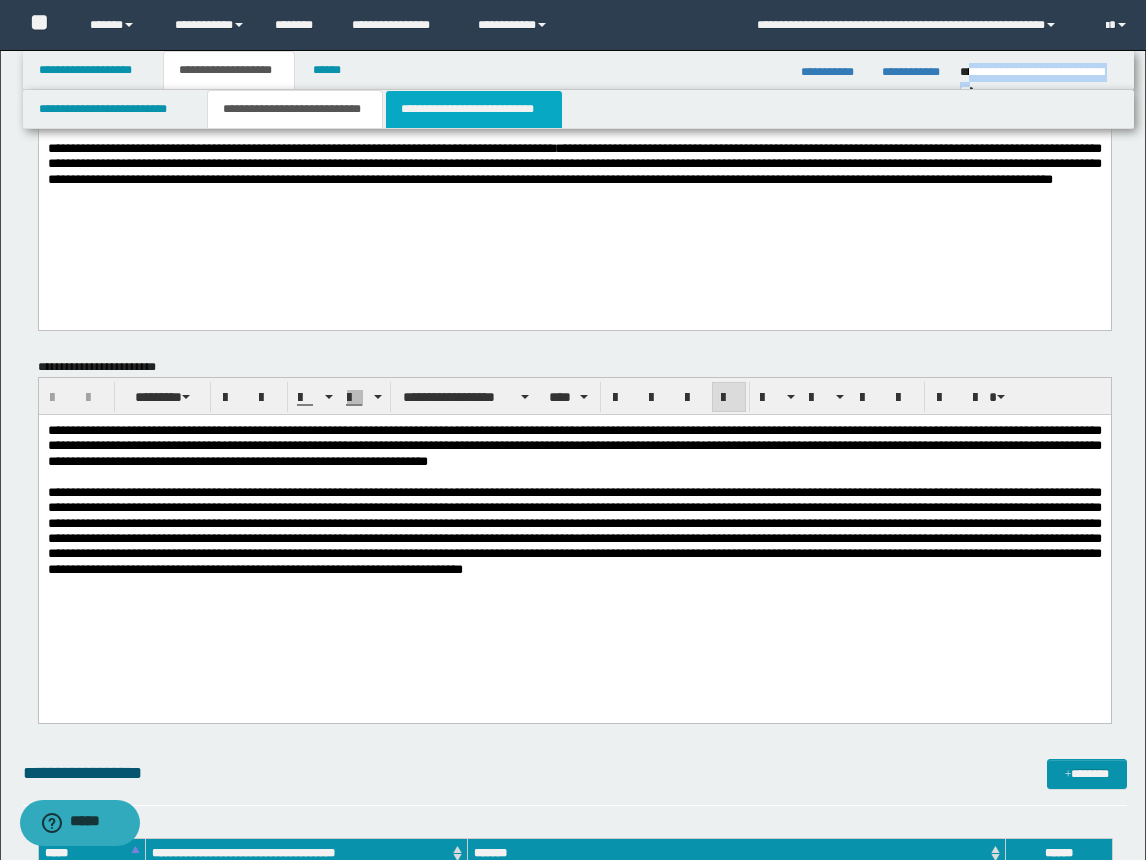 click on "**********" at bounding box center [474, 109] 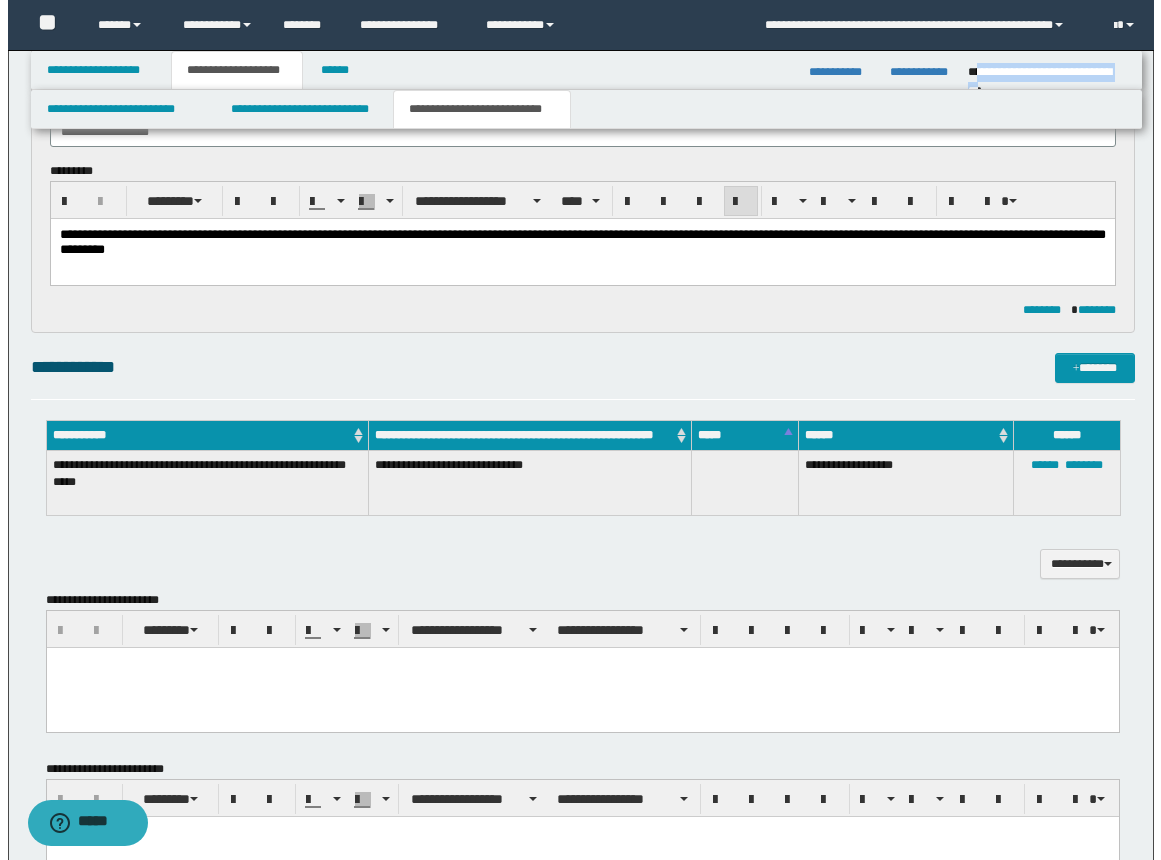 scroll, scrollTop: 0, scrollLeft: 0, axis: both 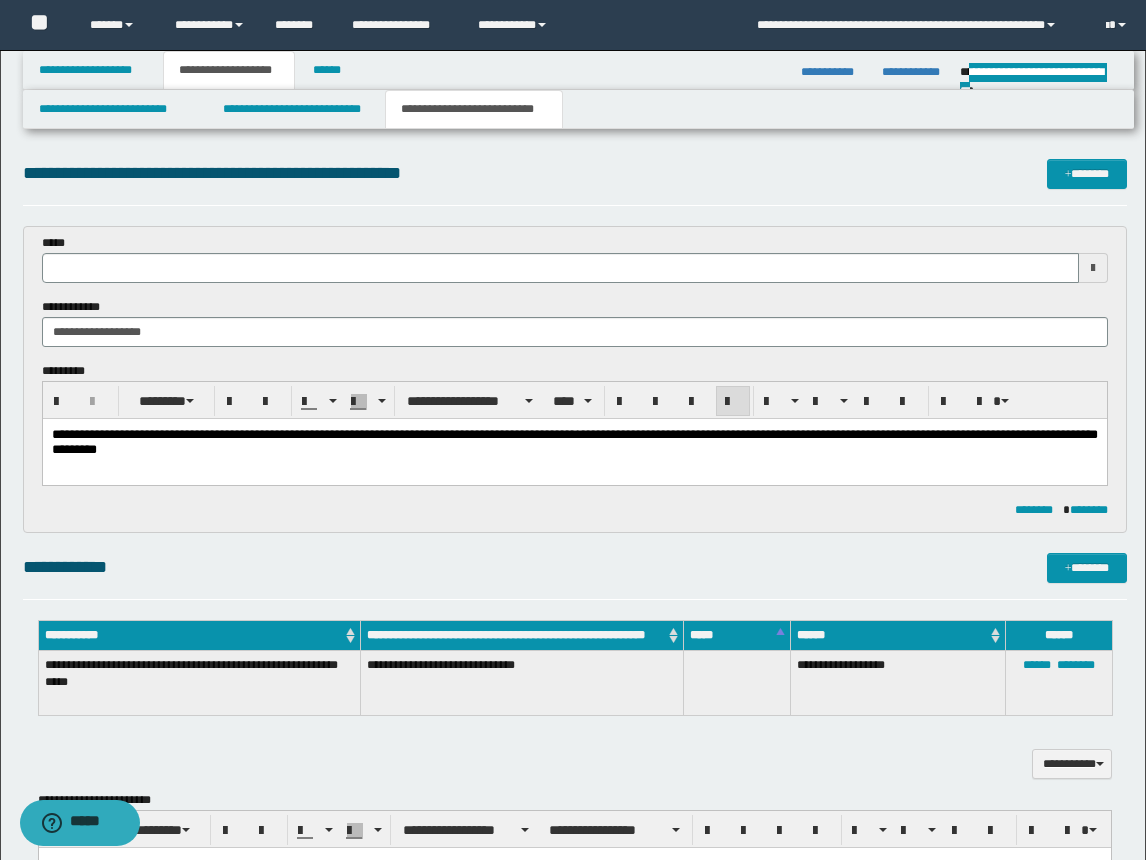 click on "**********" at bounding box center [574, 467] 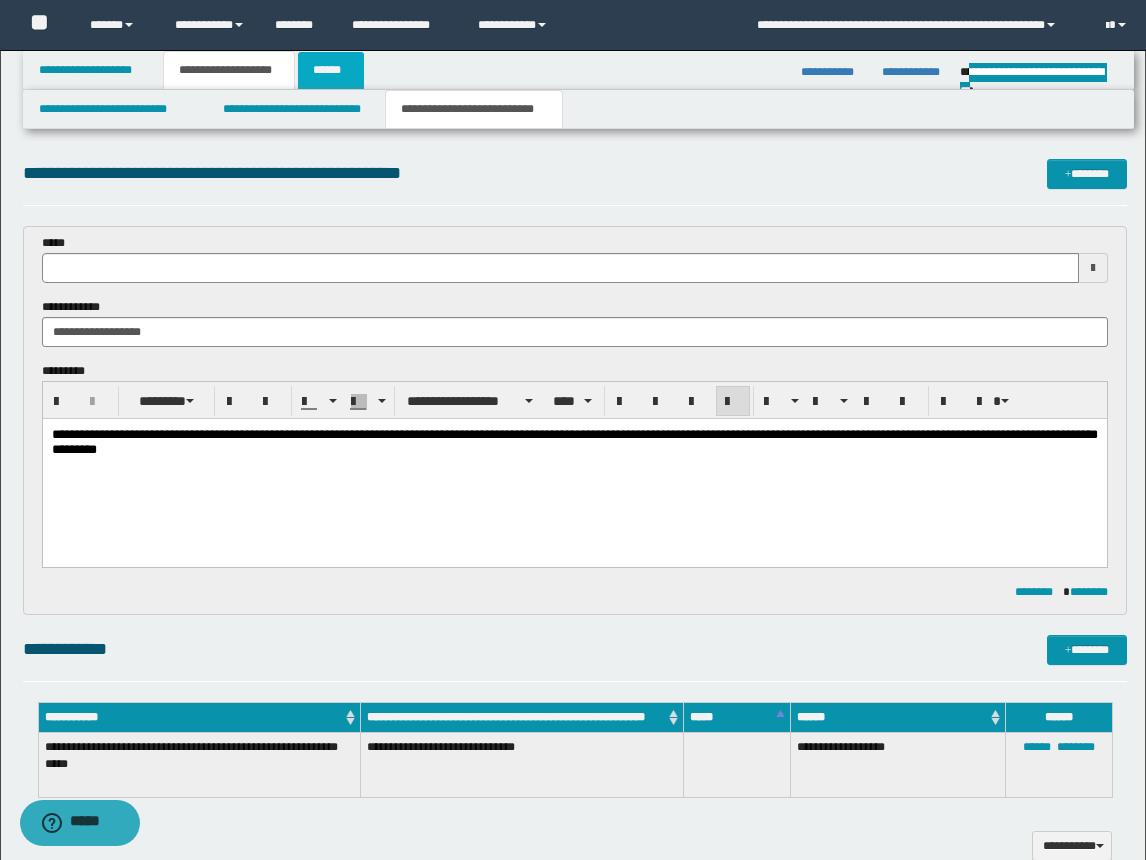 type 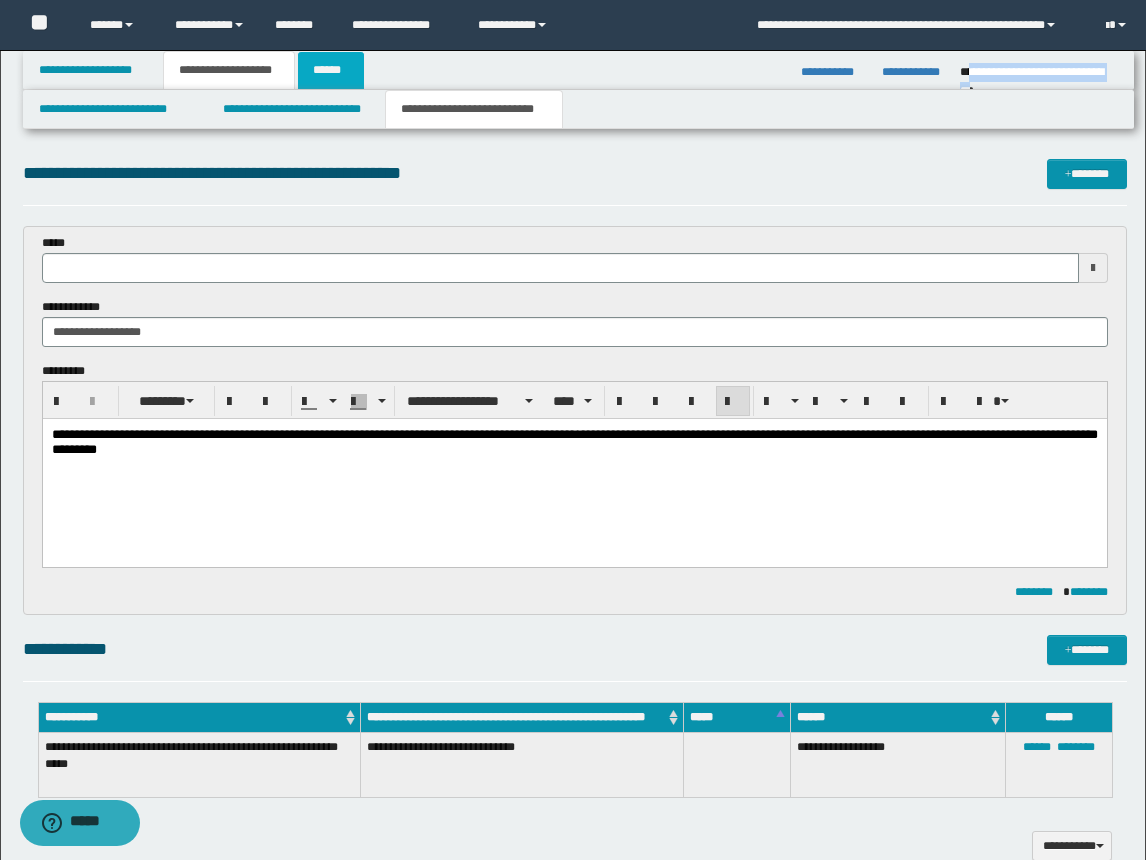 click on "******" at bounding box center (331, 70) 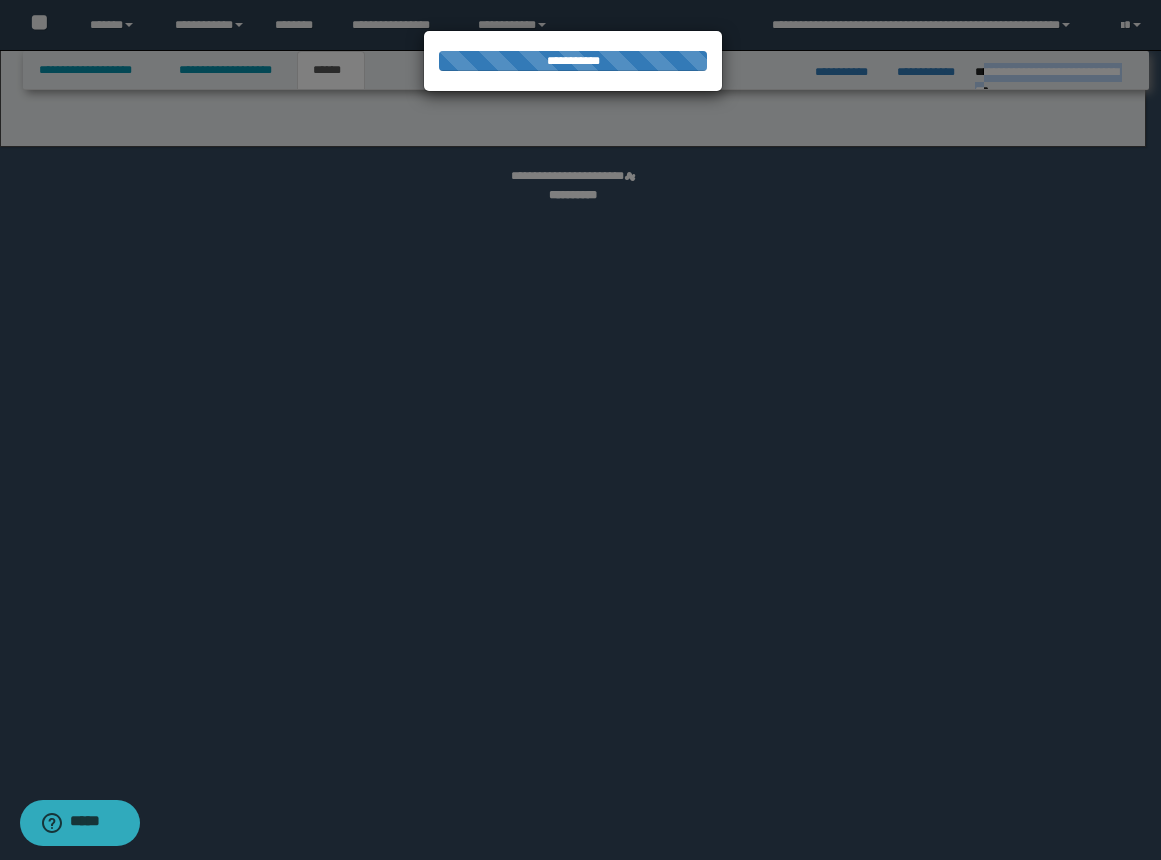select on "*" 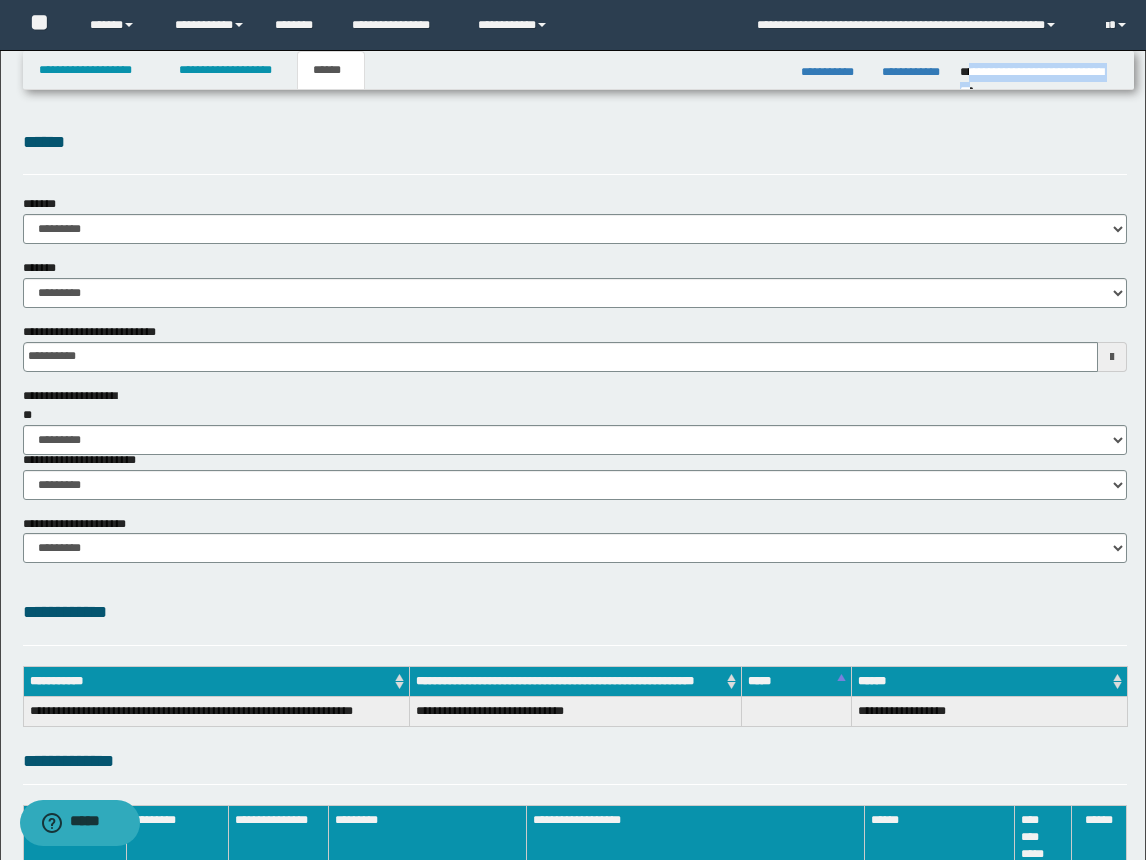 scroll, scrollTop: 243, scrollLeft: 0, axis: vertical 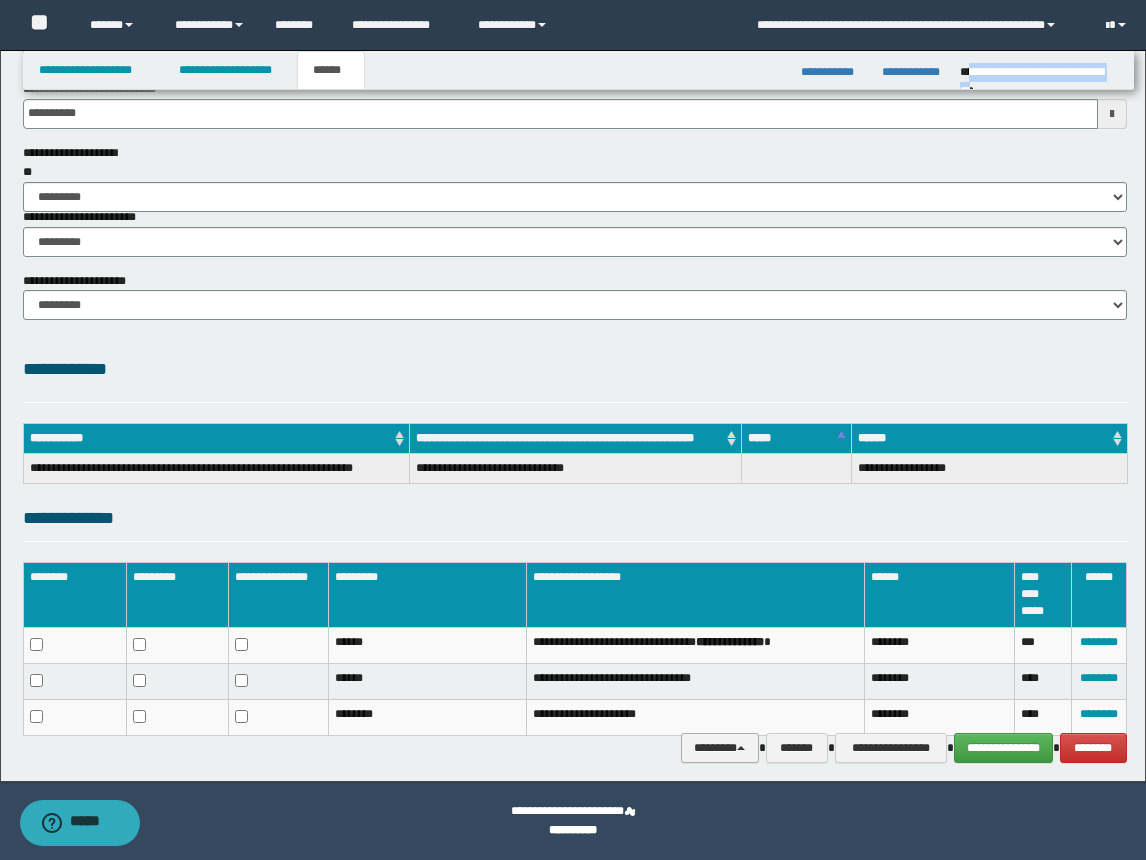 click on "********" at bounding box center [720, 748] 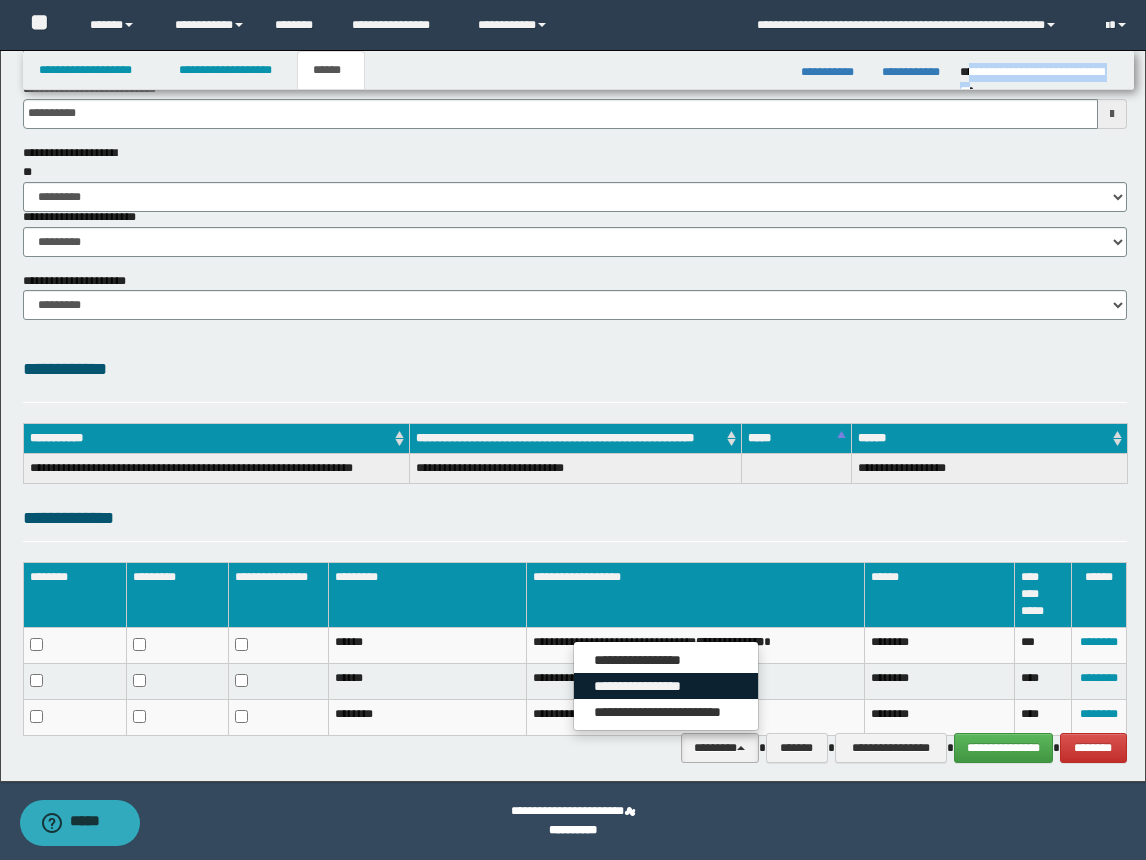 click on "**********" at bounding box center [666, 686] 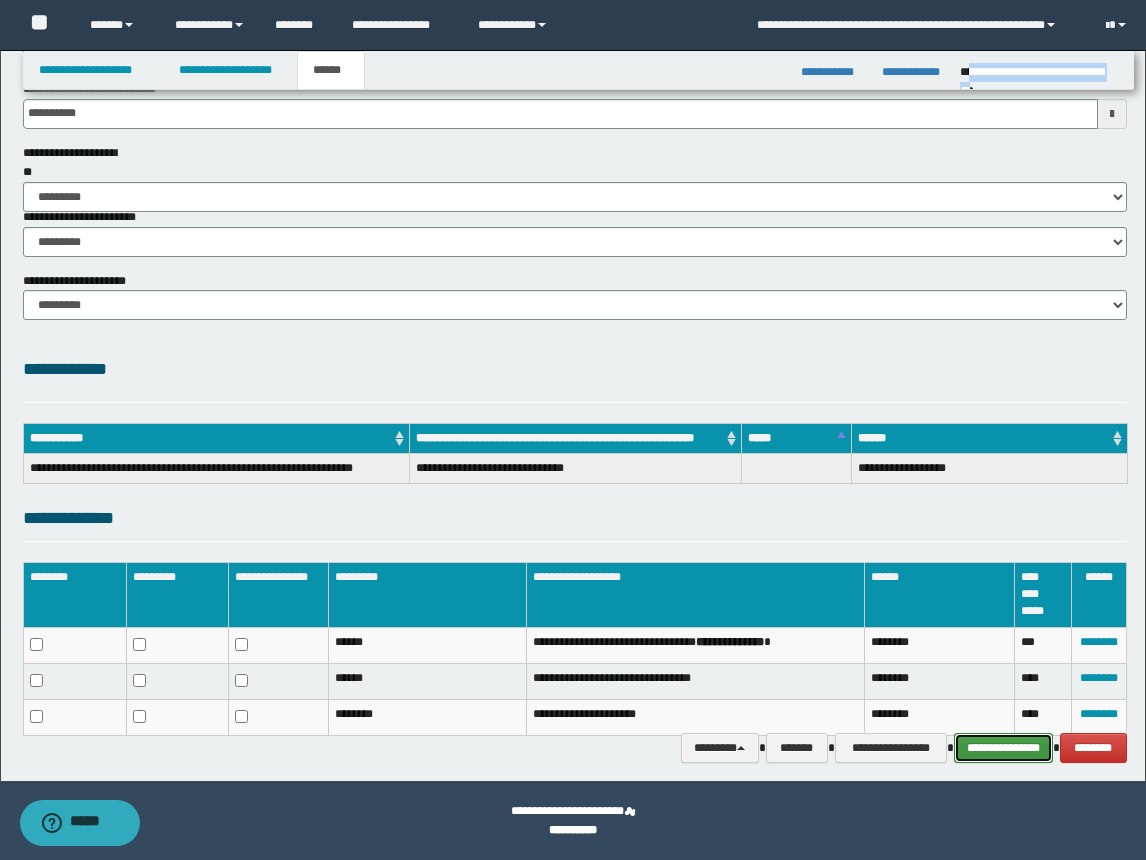 click on "**********" at bounding box center [1003, 748] 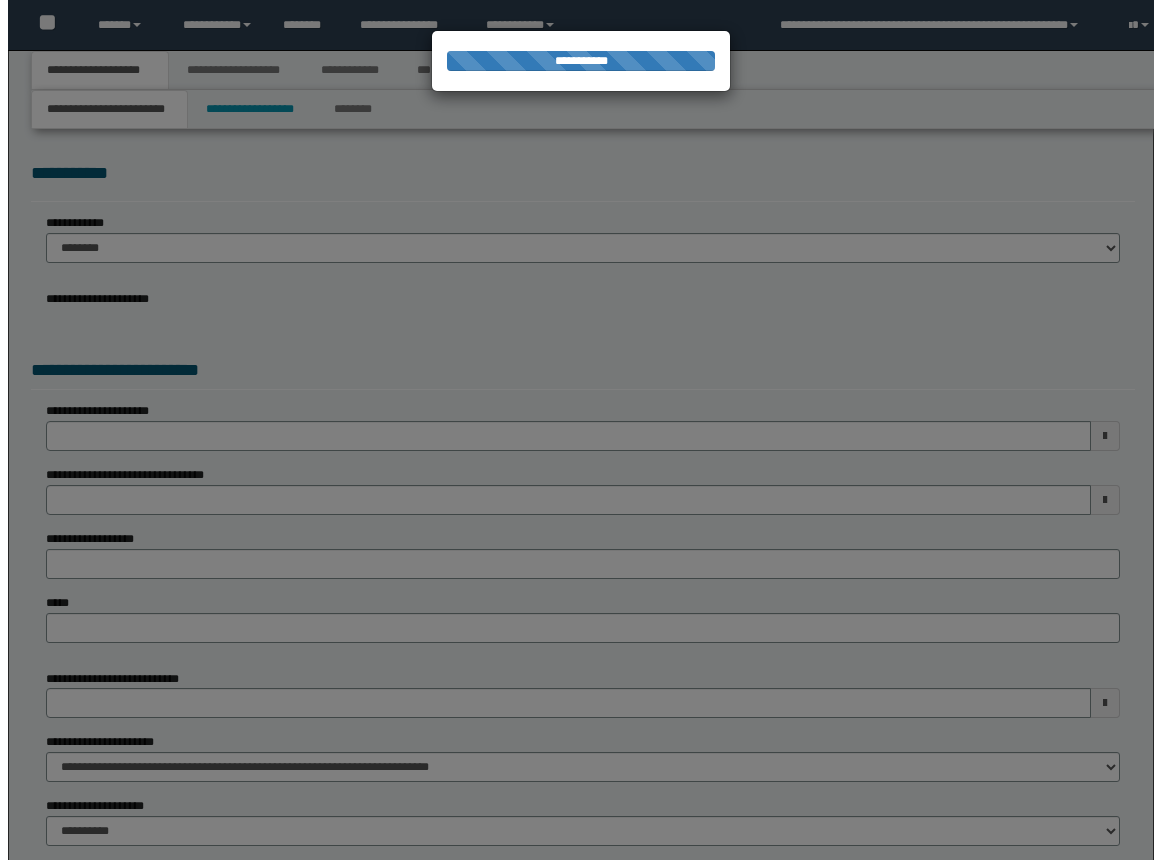 scroll, scrollTop: 0, scrollLeft: 0, axis: both 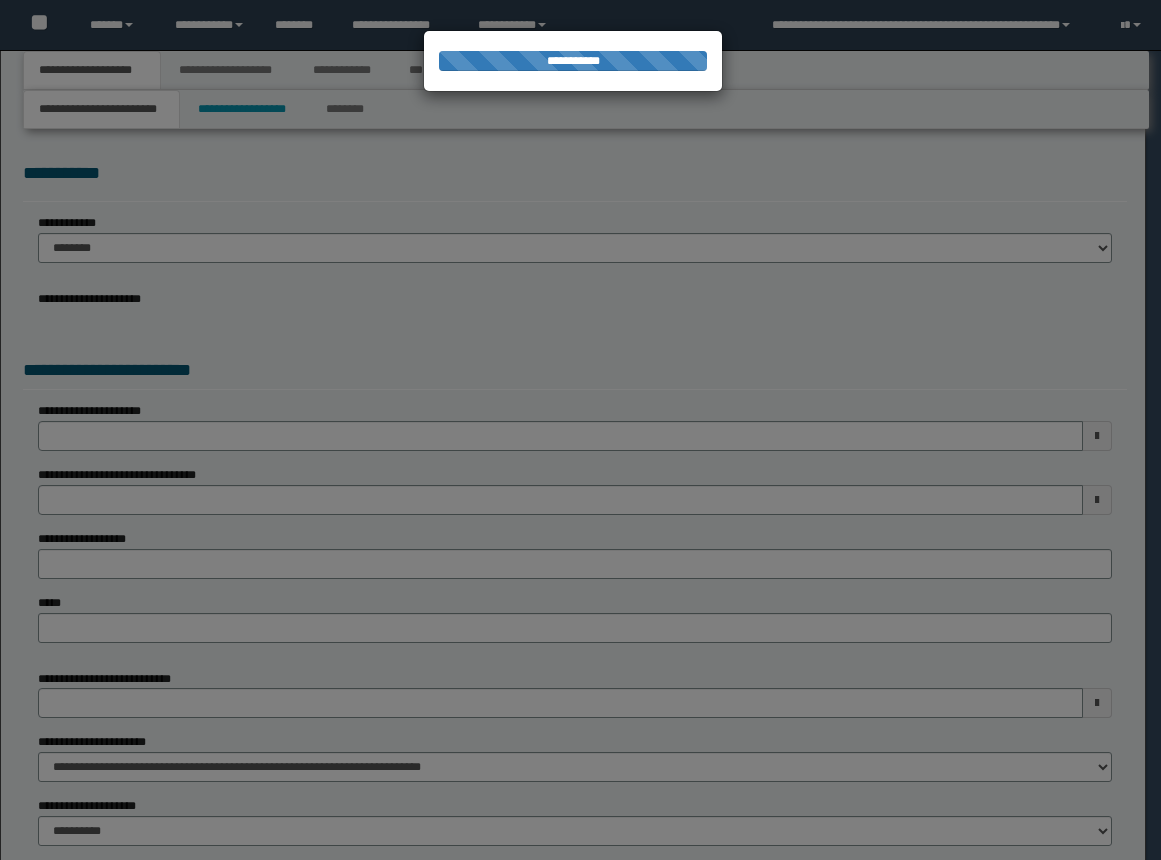 type on "**********" 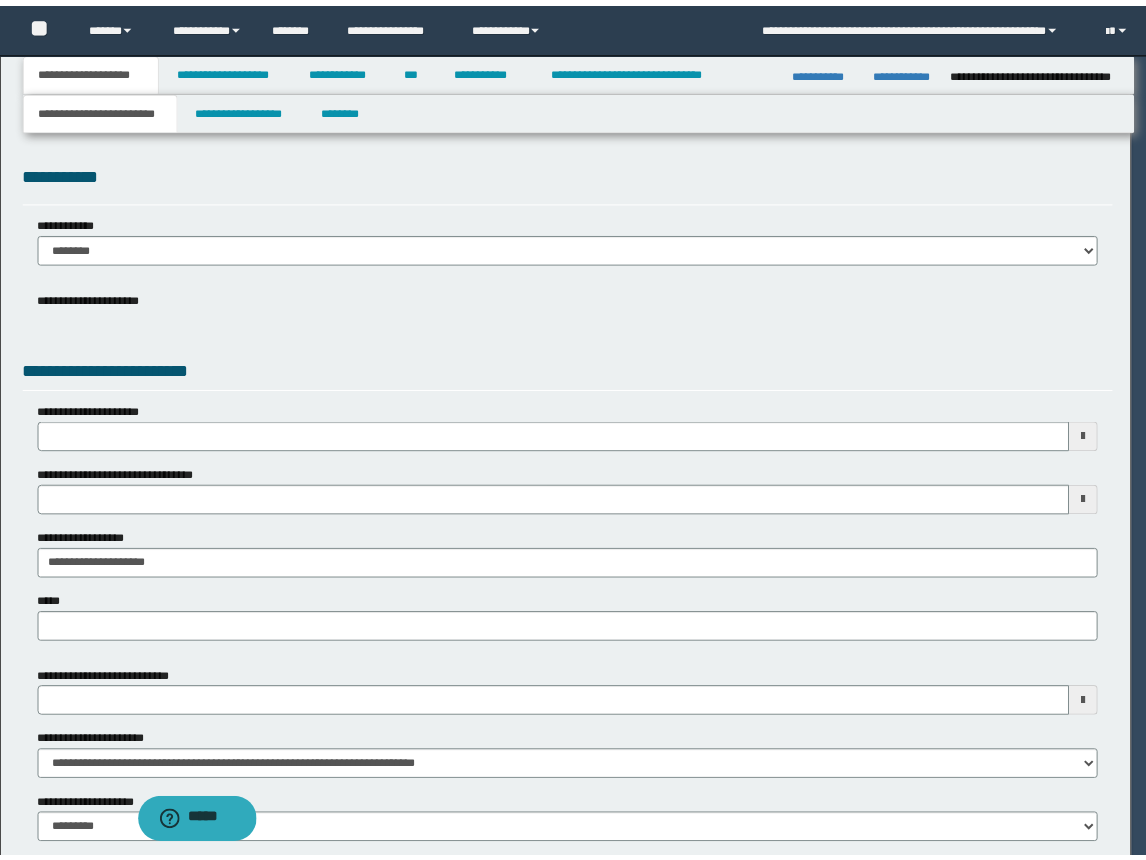 scroll, scrollTop: 0, scrollLeft: 0, axis: both 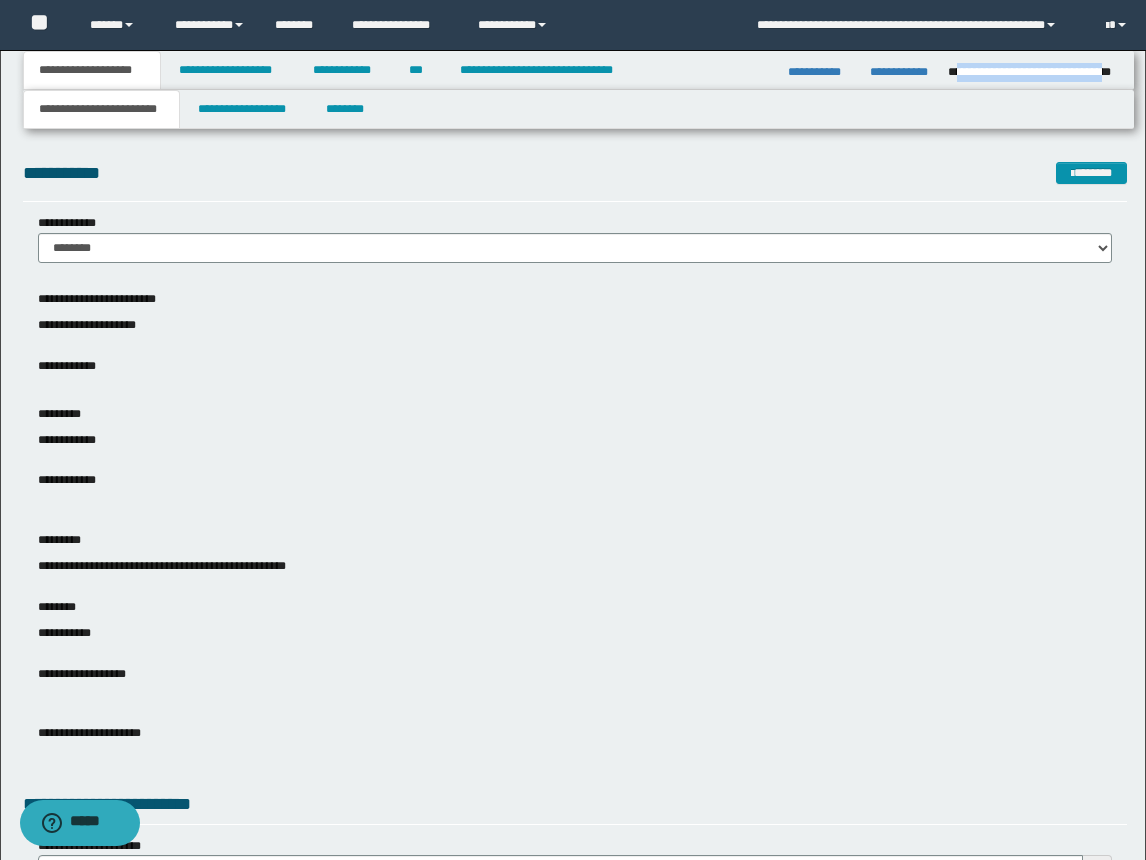 drag, startPoint x: 954, startPoint y: 67, endPoint x: 1116, endPoint y: 71, distance: 162.04938 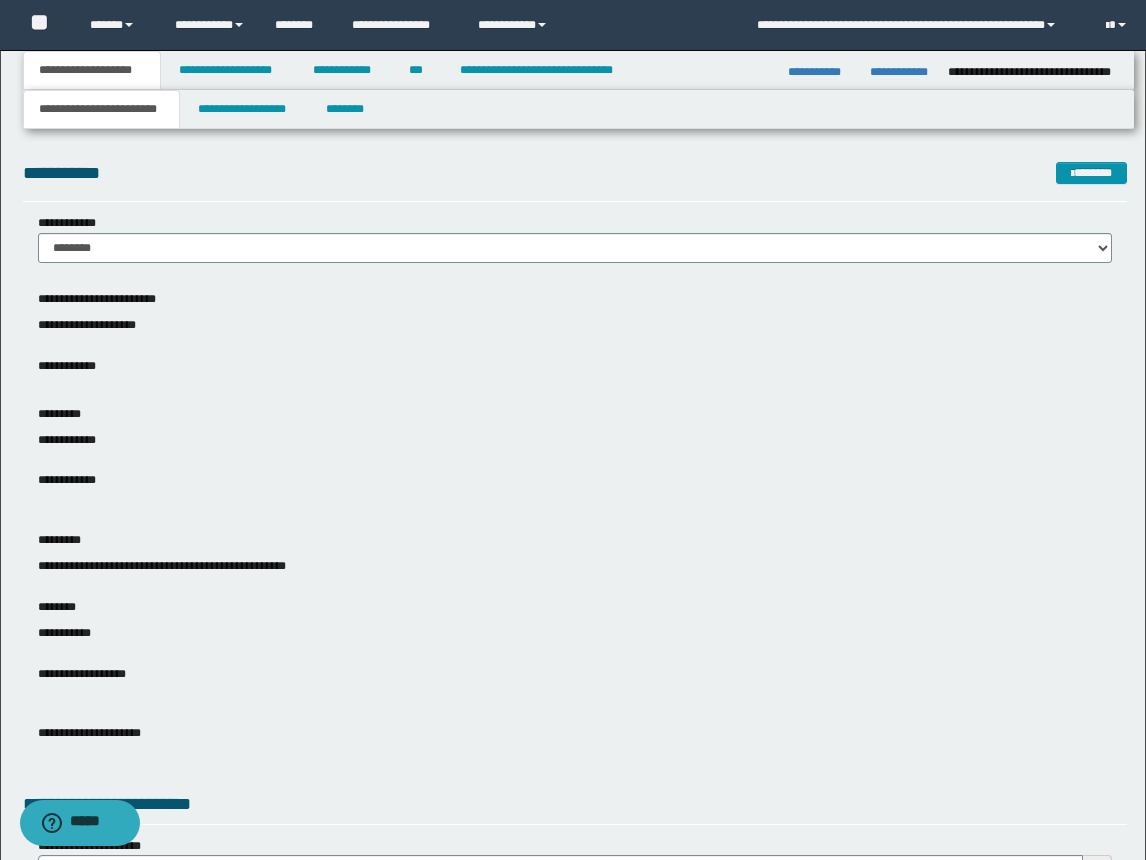 drag, startPoint x: 278, startPoint y: 179, endPoint x: 260, endPoint y: 158, distance: 27.658634 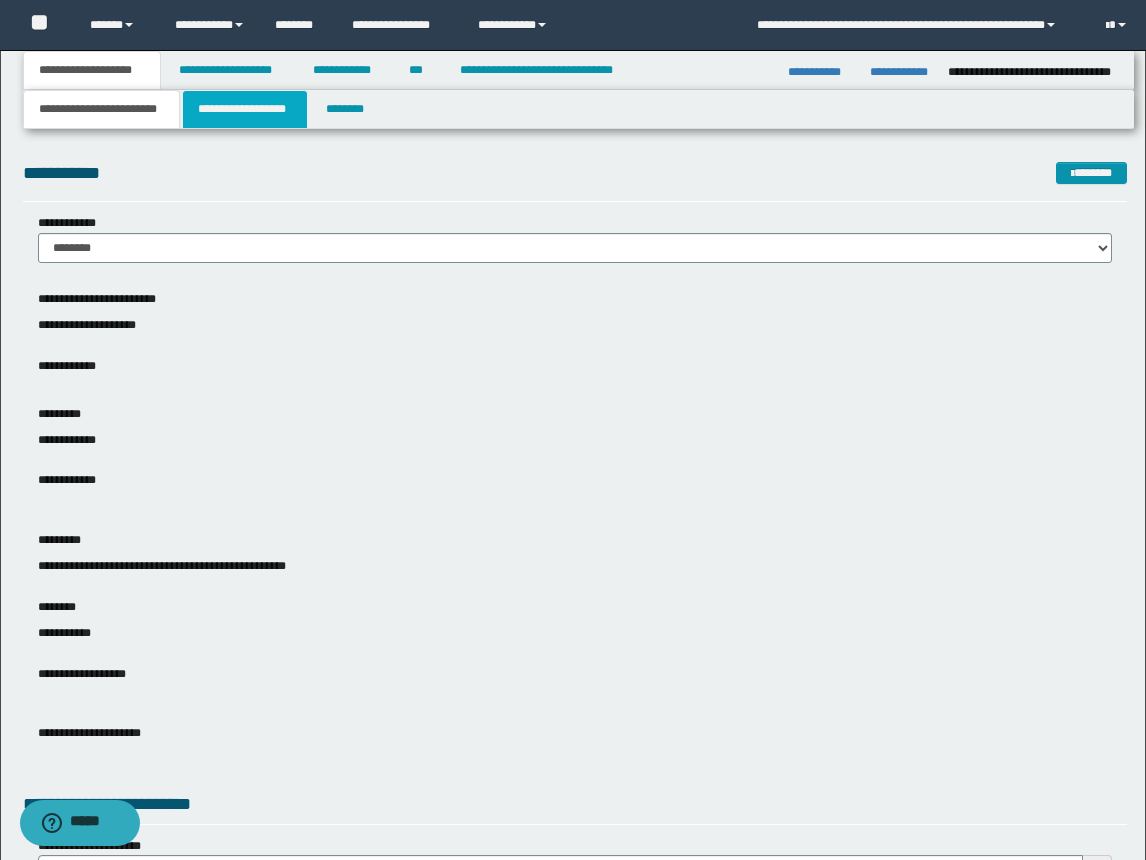 click on "**********" at bounding box center (245, 109) 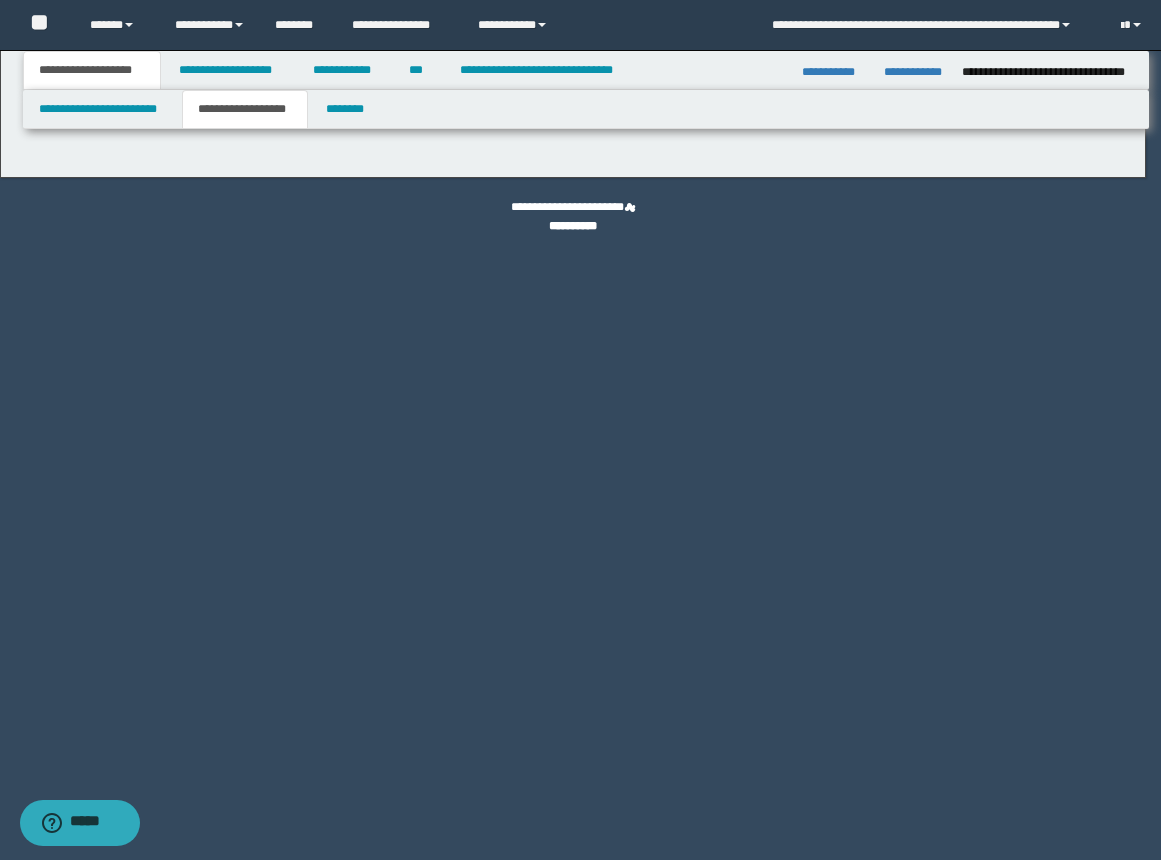 type on "**********" 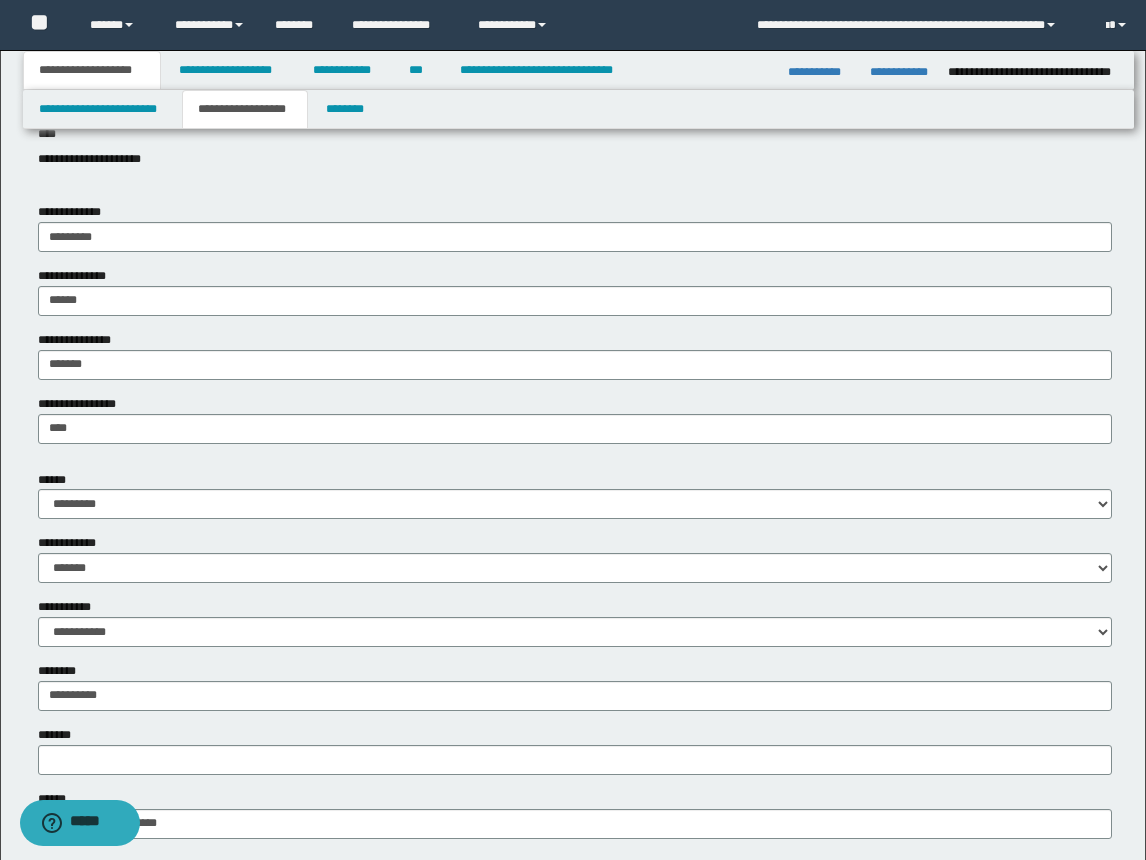 scroll, scrollTop: 9, scrollLeft: 0, axis: vertical 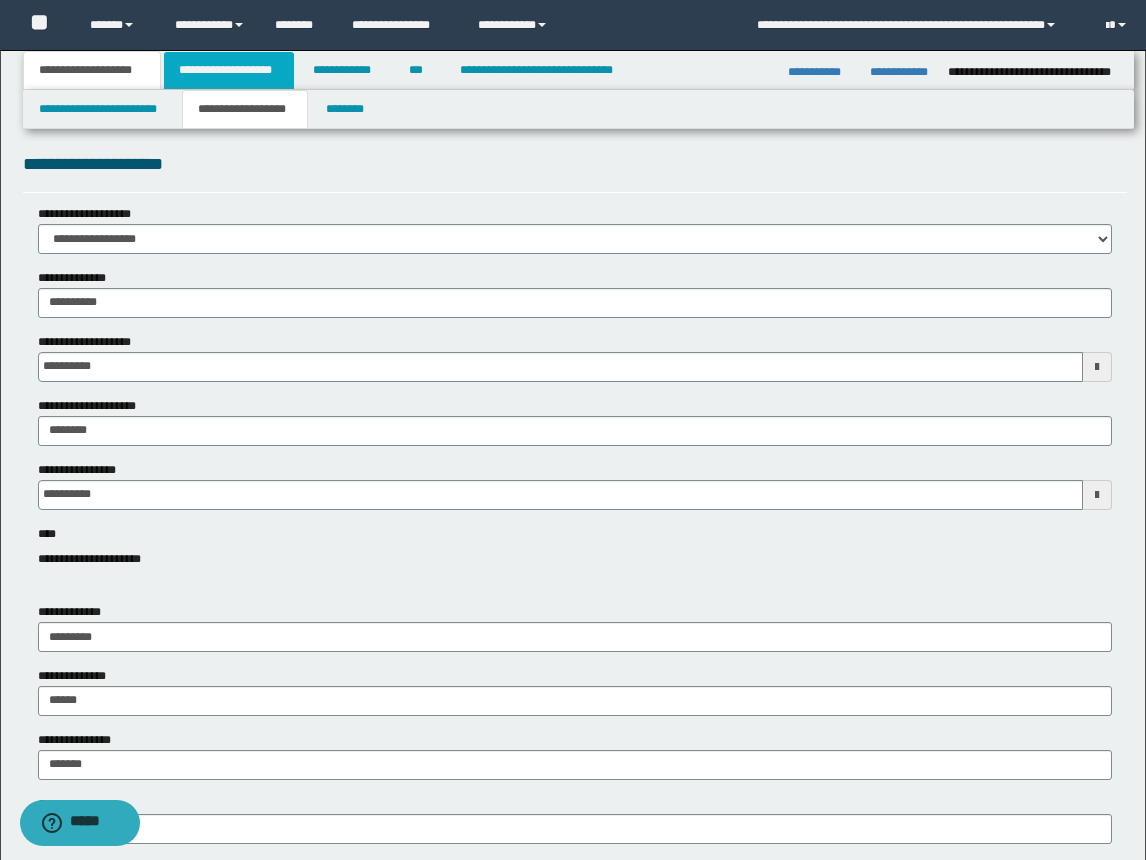 click on "**********" at bounding box center (229, 70) 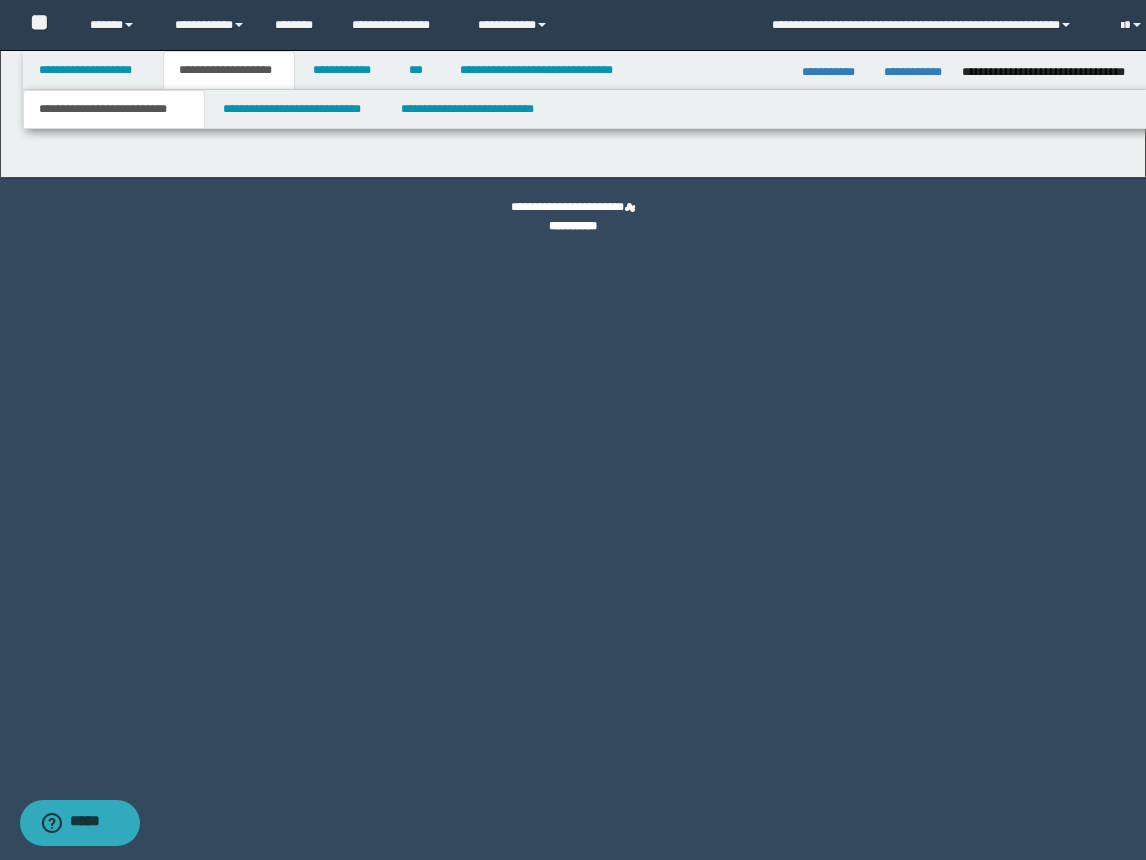 scroll, scrollTop: 0, scrollLeft: 0, axis: both 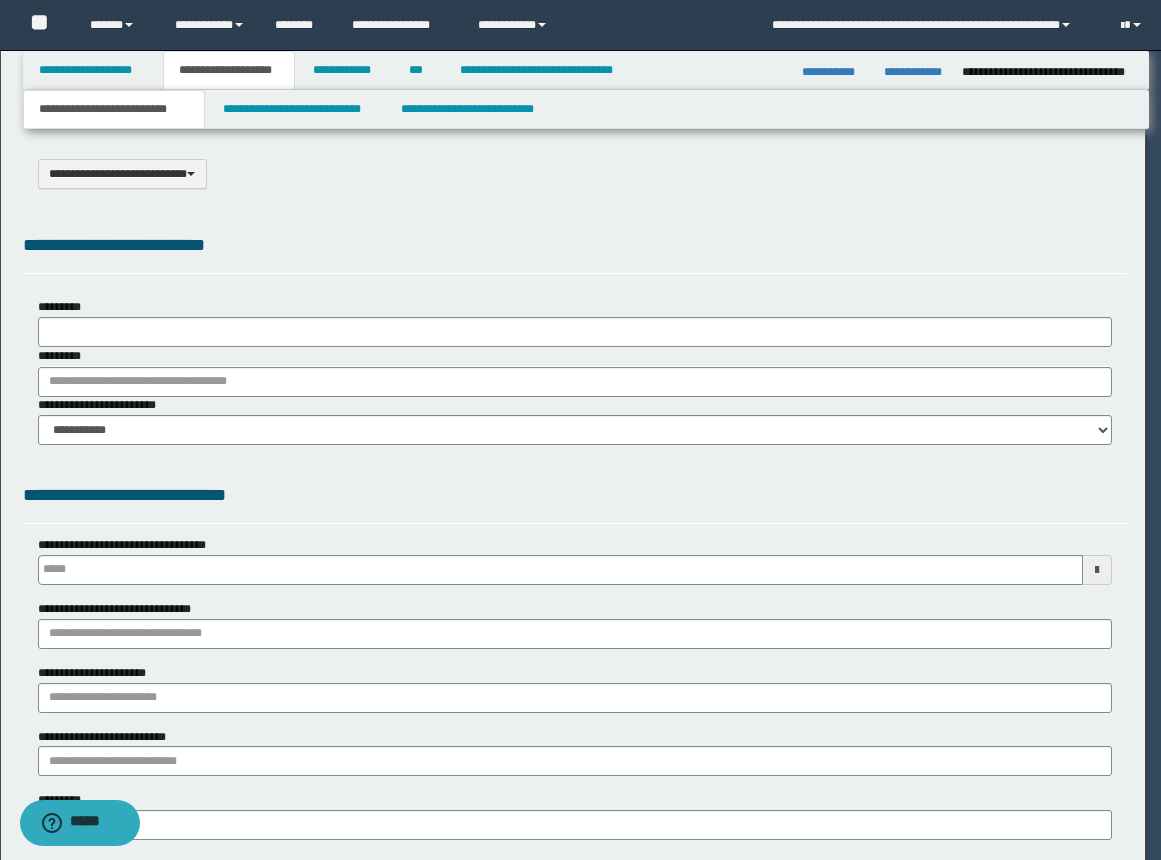 select on "*" 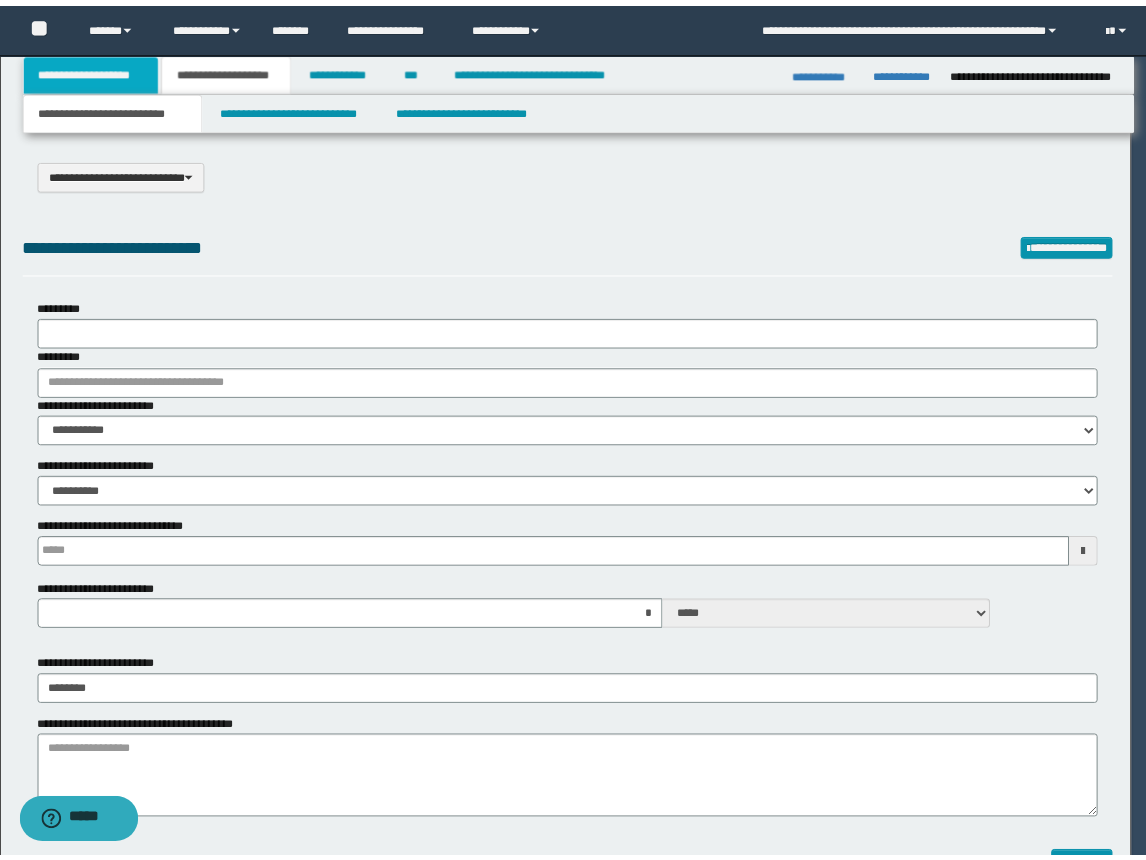 scroll, scrollTop: 0, scrollLeft: 0, axis: both 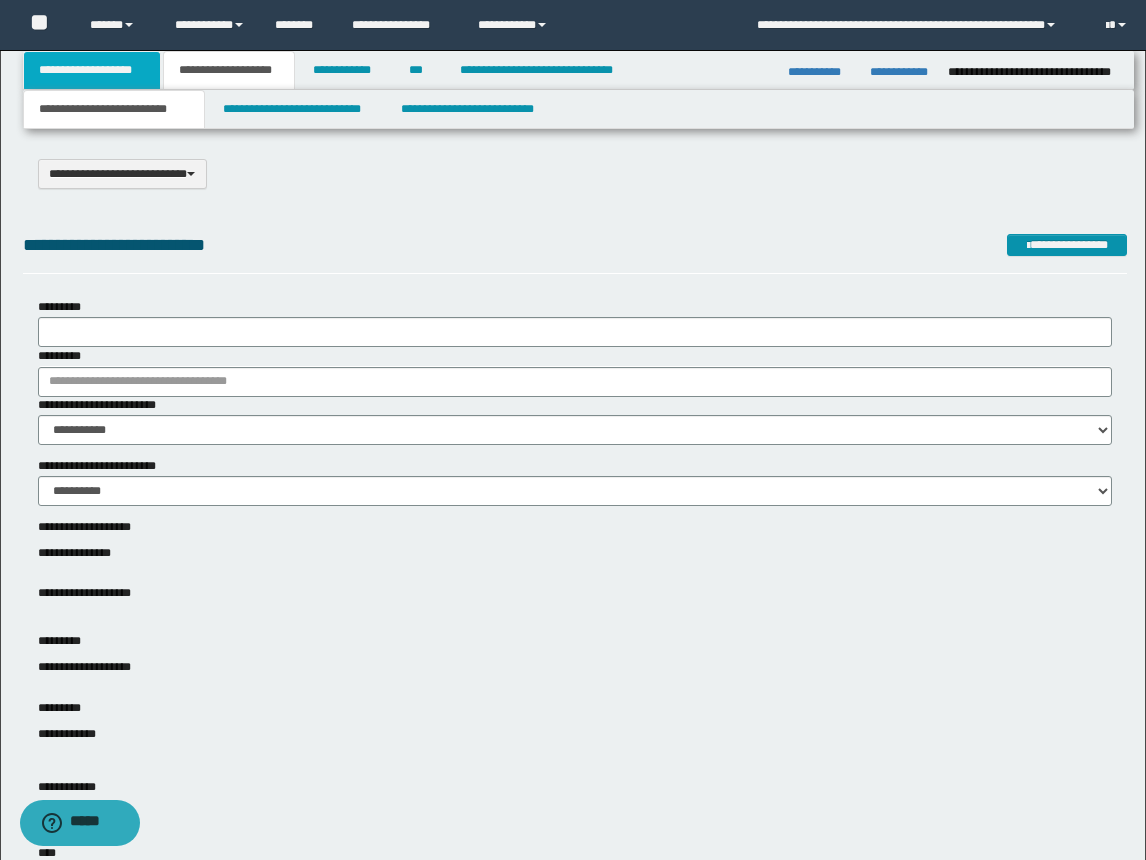 click on "**********" at bounding box center [92, 70] 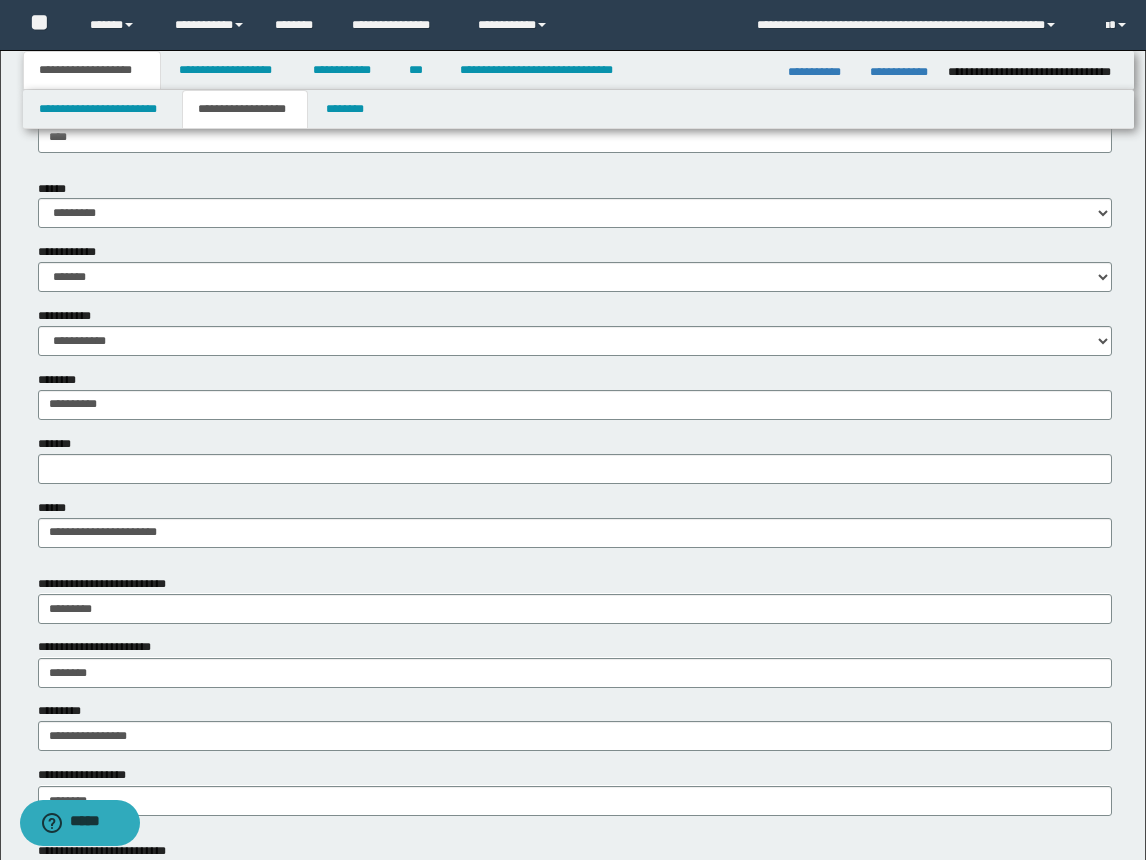 scroll, scrollTop: 600, scrollLeft: 0, axis: vertical 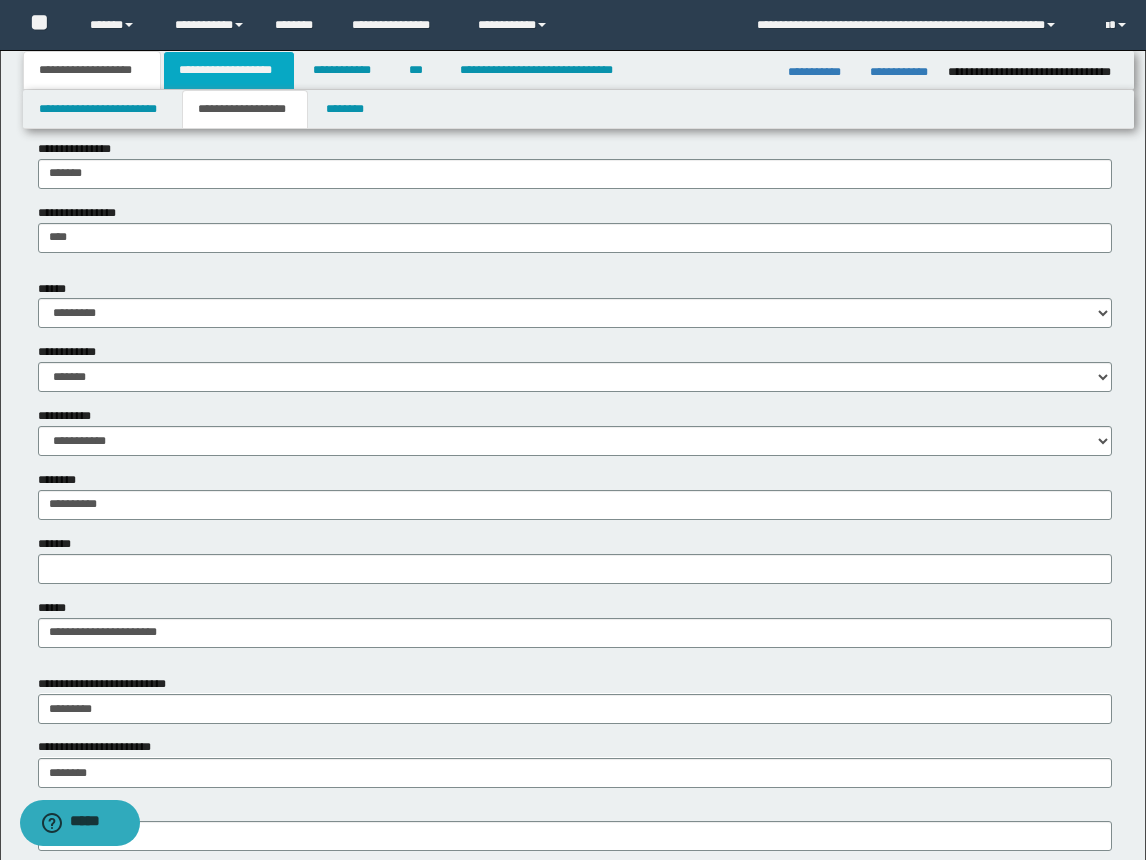 click on "**********" at bounding box center [229, 70] 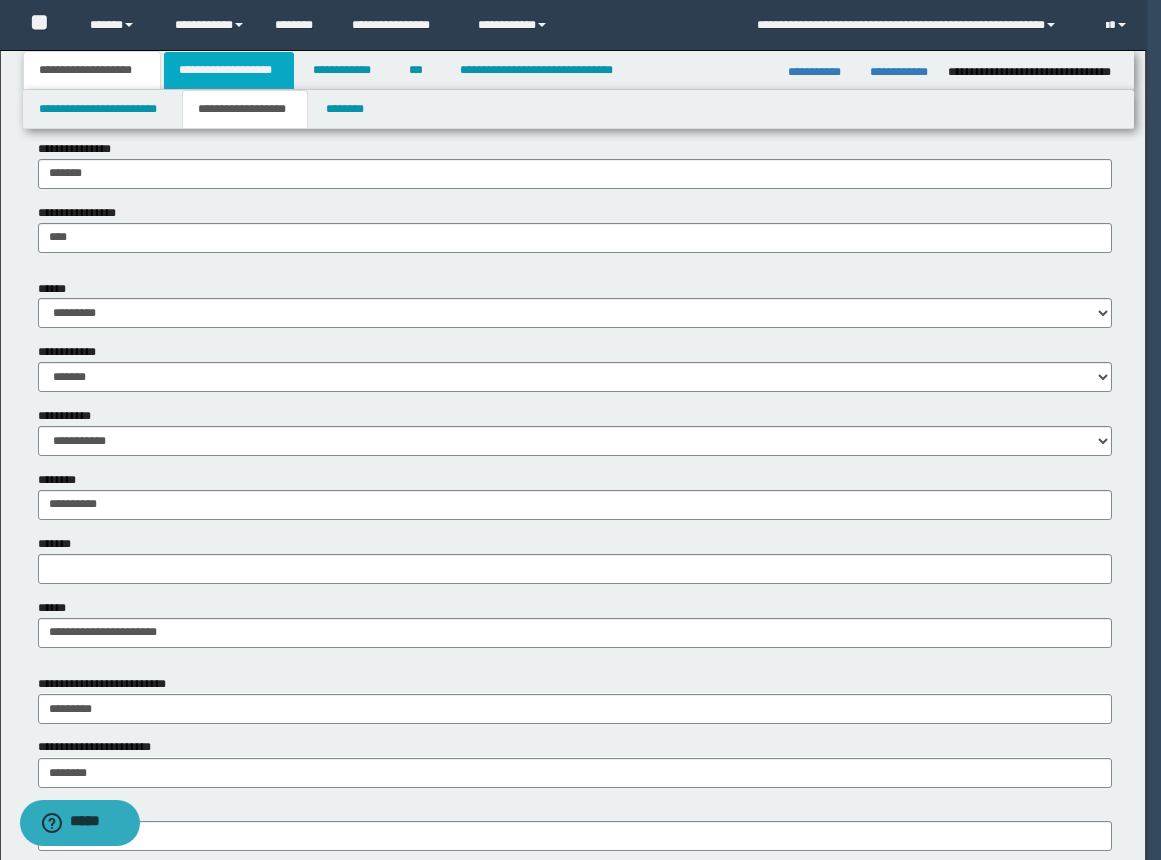 type 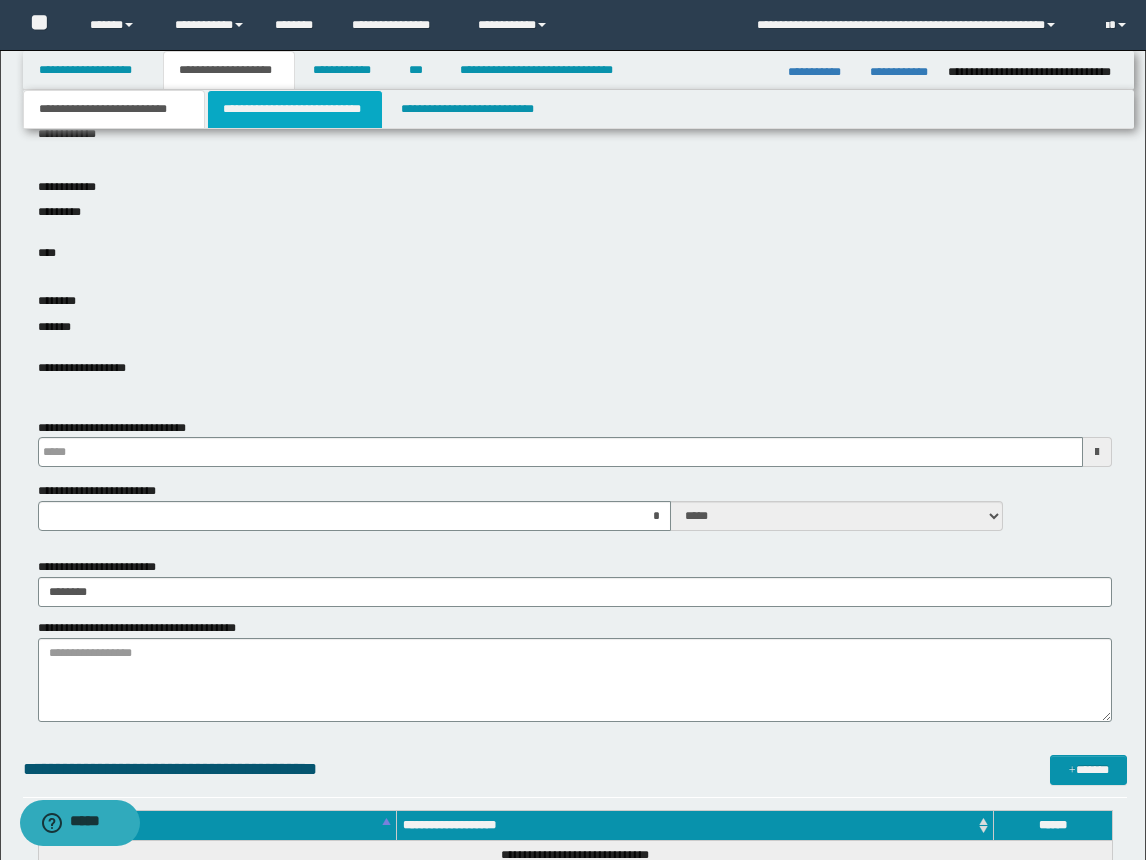 click on "**********" at bounding box center [295, 109] 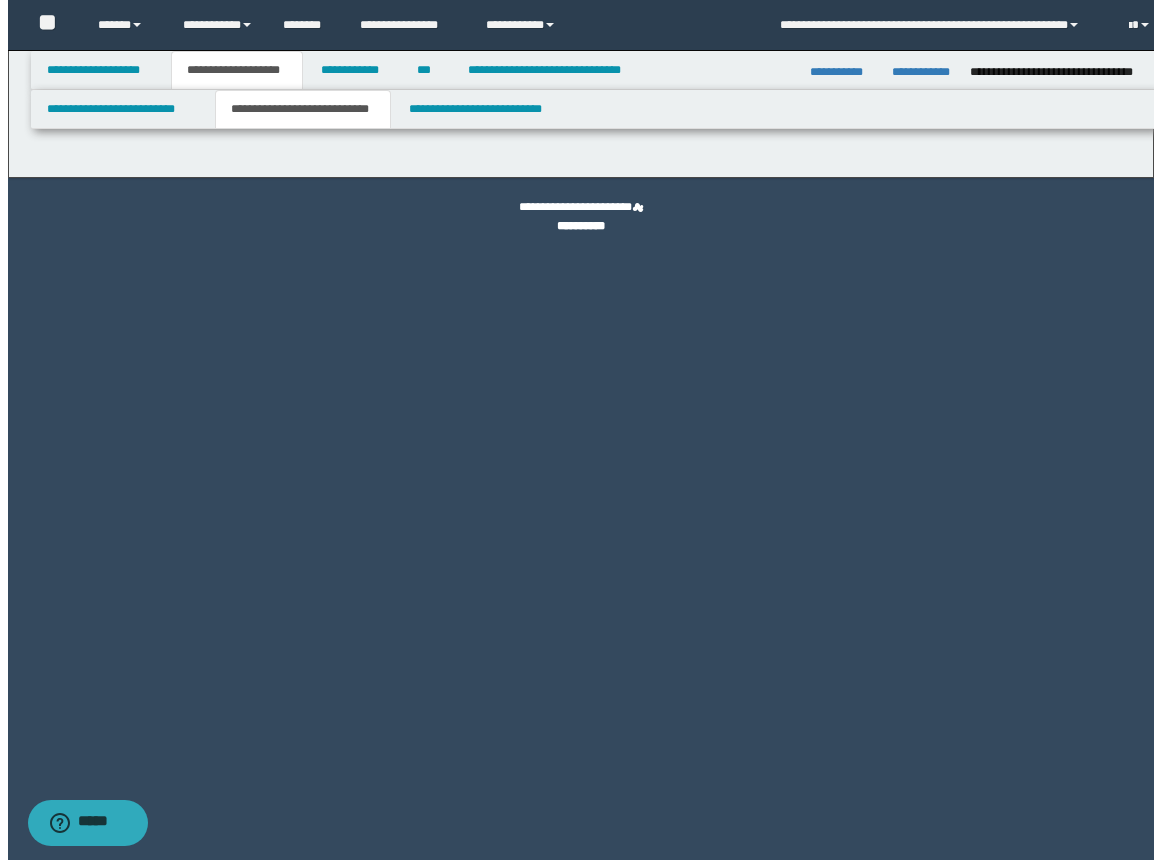 scroll, scrollTop: 0, scrollLeft: 0, axis: both 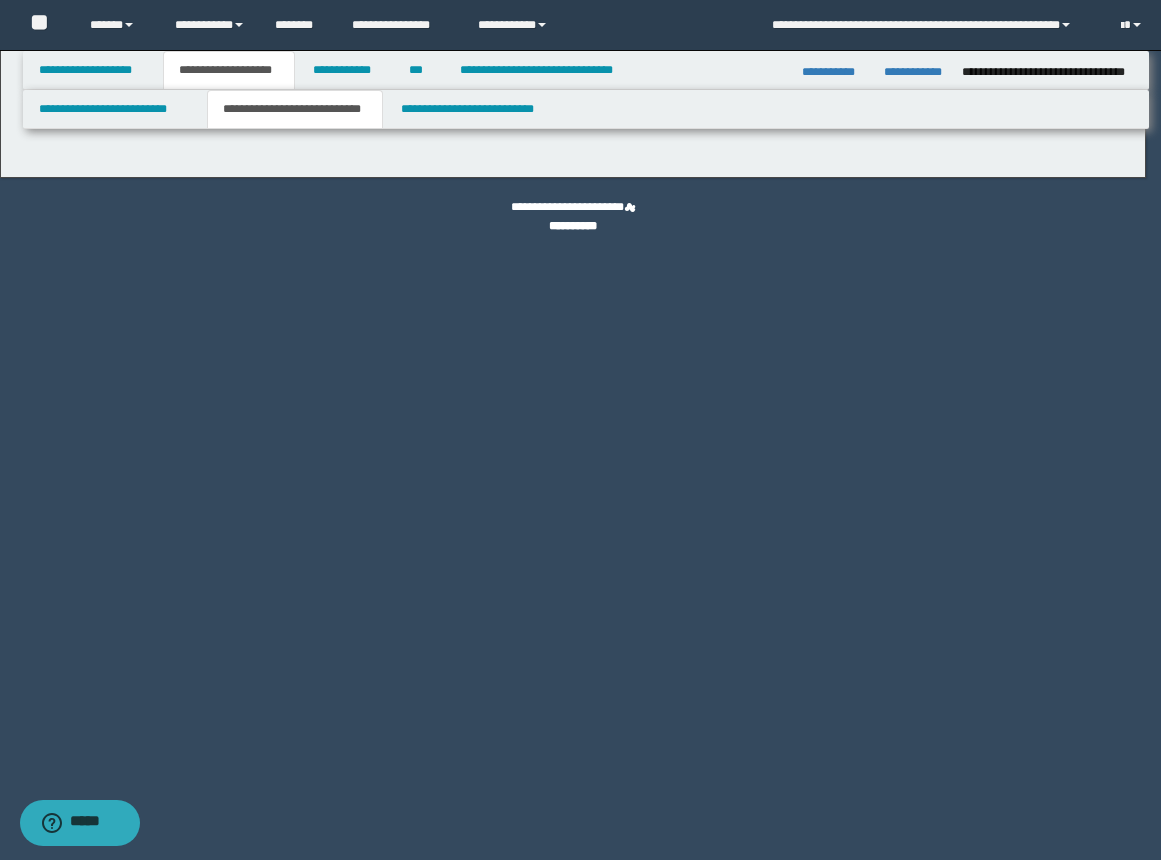 select on "*" 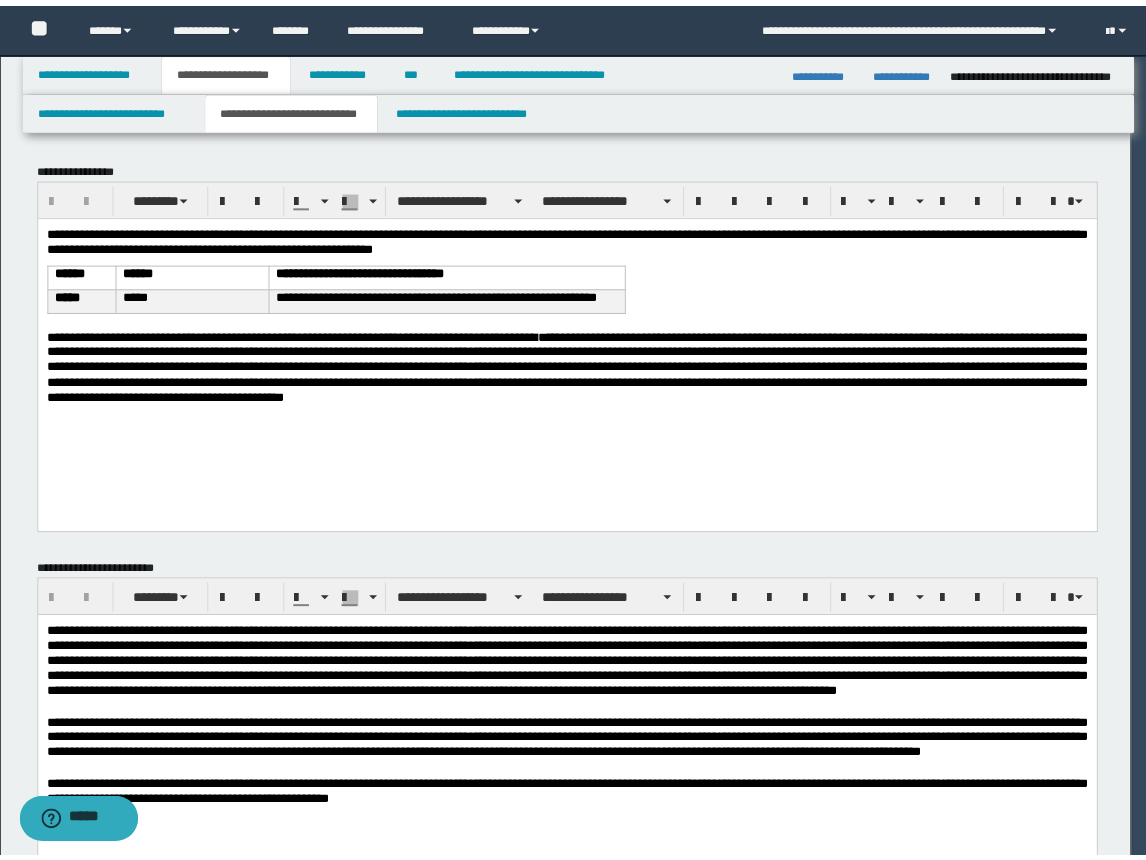 scroll, scrollTop: 0, scrollLeft: 0, axis: both 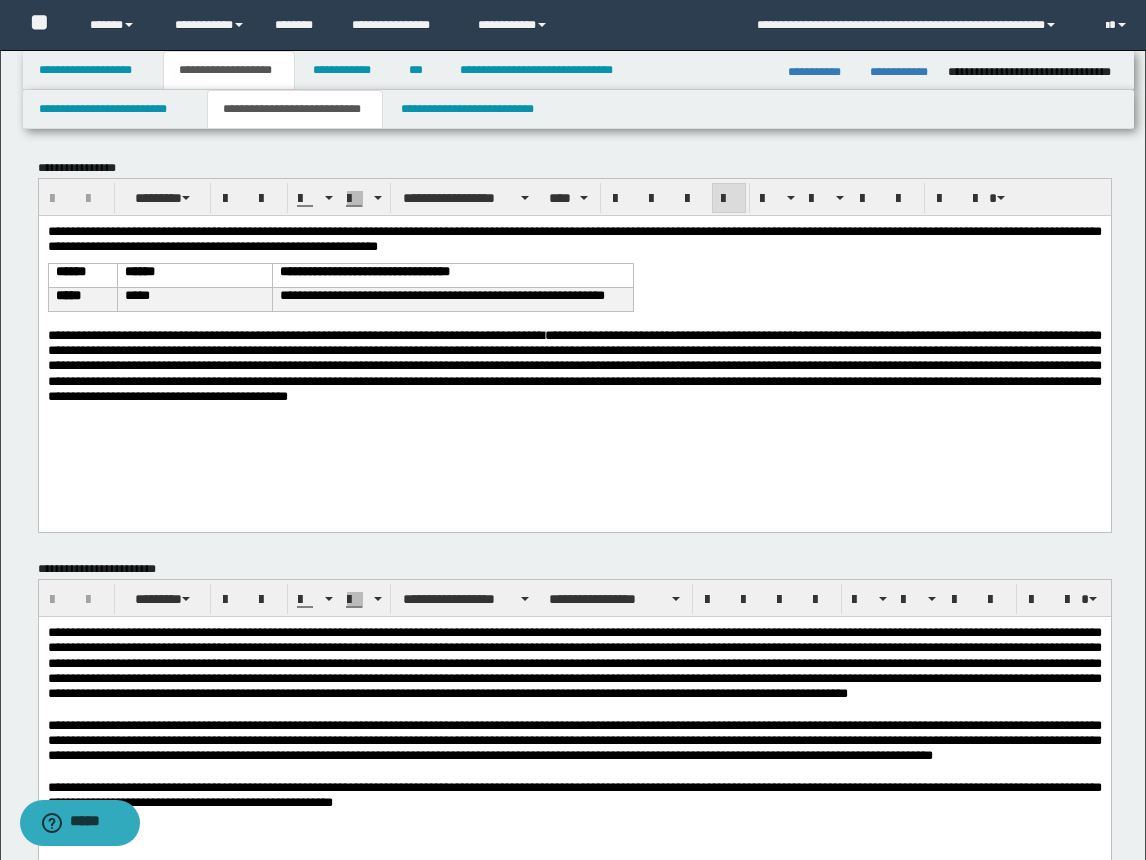 click on "**********" at bounding box center (574, 367) 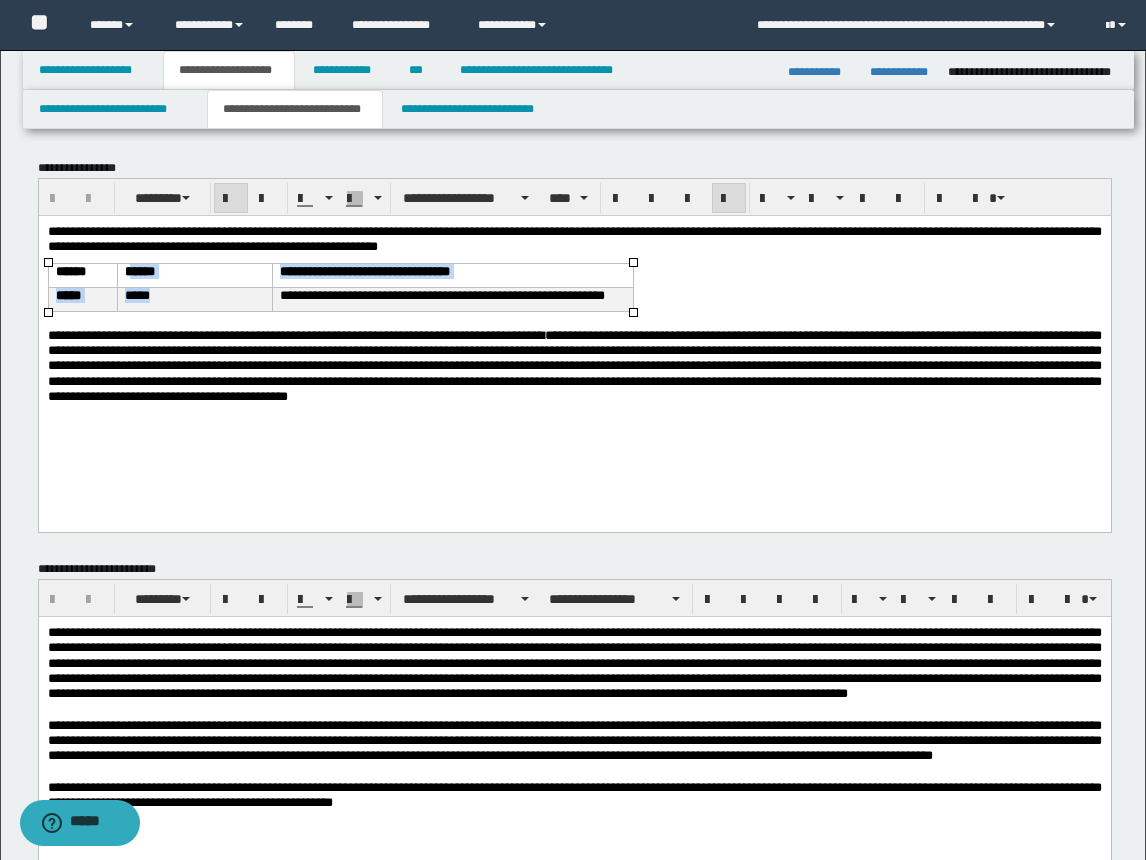 drag, startPoint x: 182, startPoint y: 288, endPoint x: 194, endPoint y: 293, distance: 13 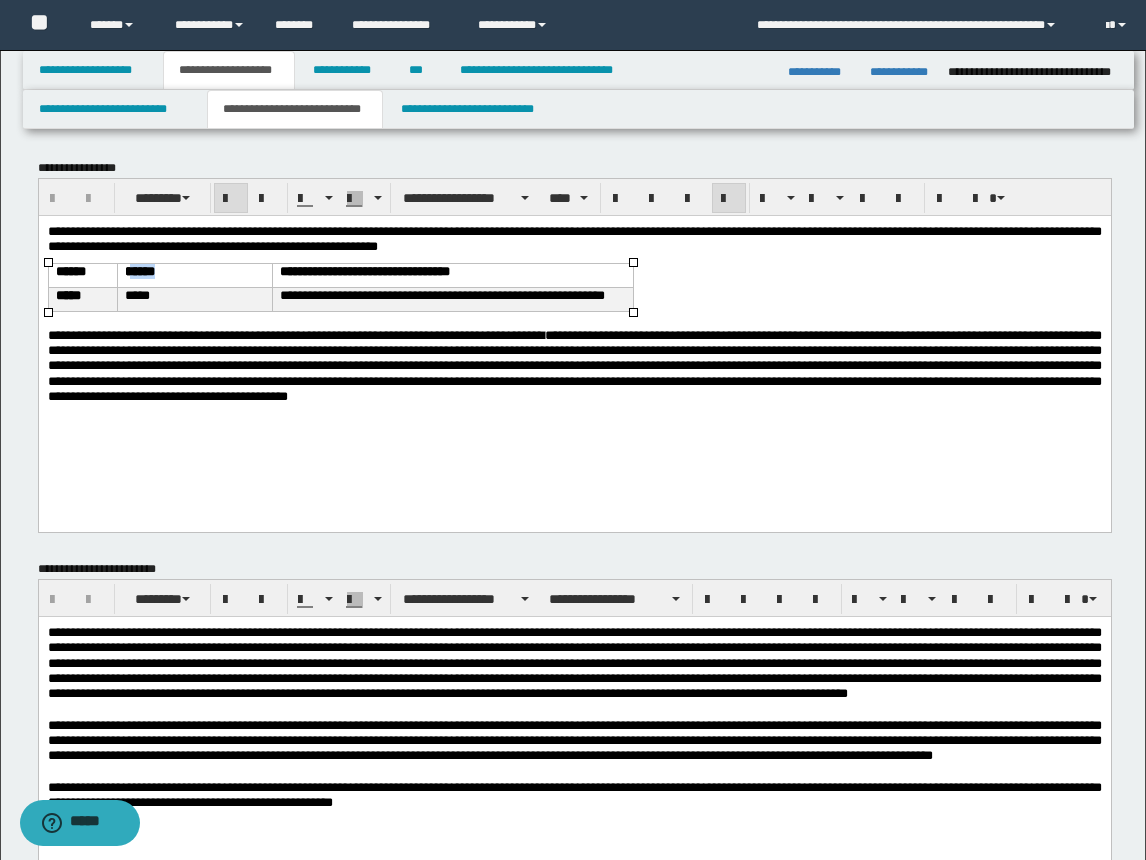 drag, startPoint x: 131, startPoint y: 272, endPoint x: 170, endPoint y: 266, distance: 39.45884 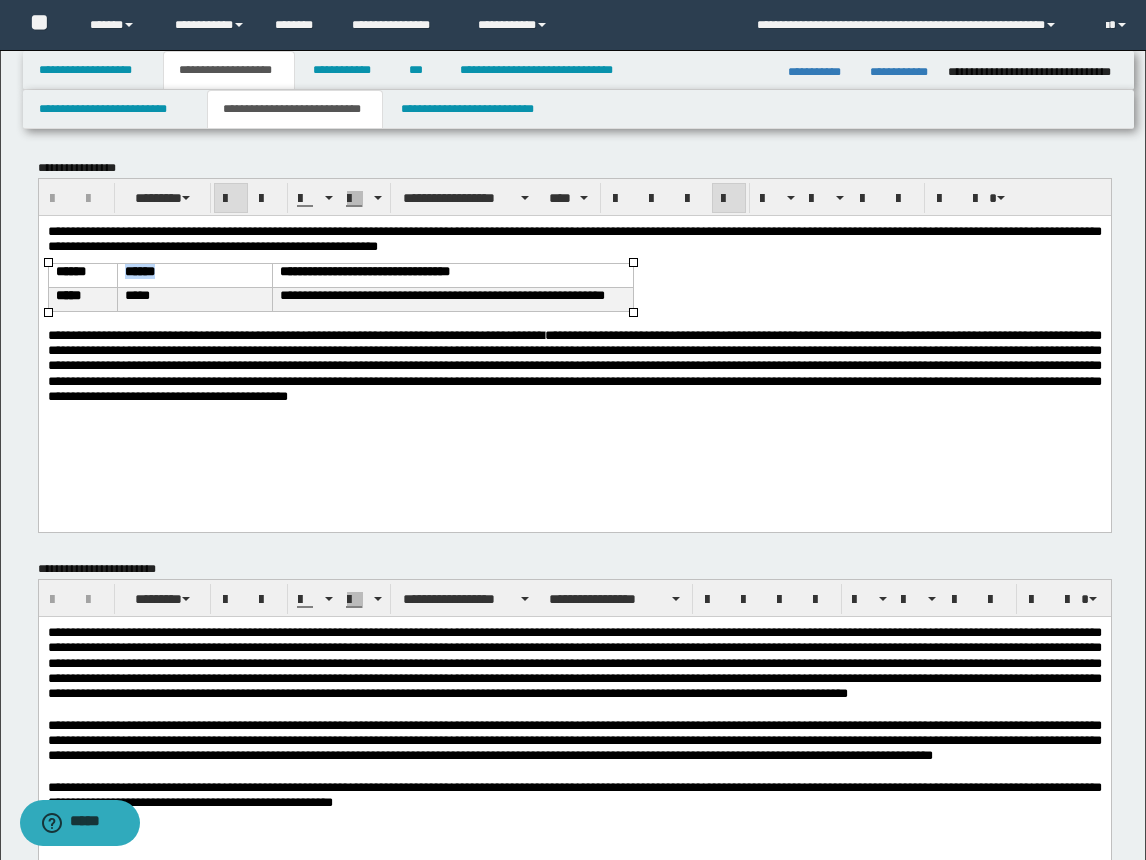 drag, startPoint x: 129, startPoint y: 270, endPoint x: 178, endPoint y: 272, distance: 49.0408 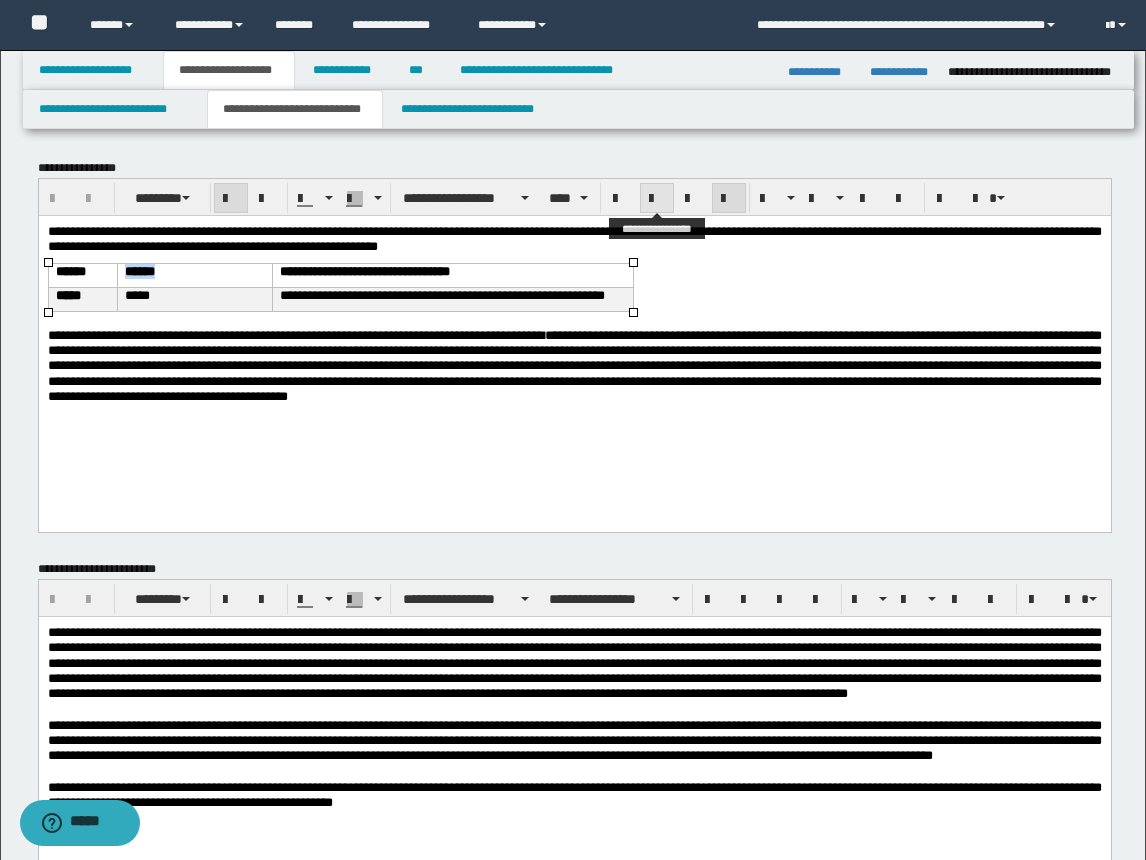 click at bounding box center [657, 199] 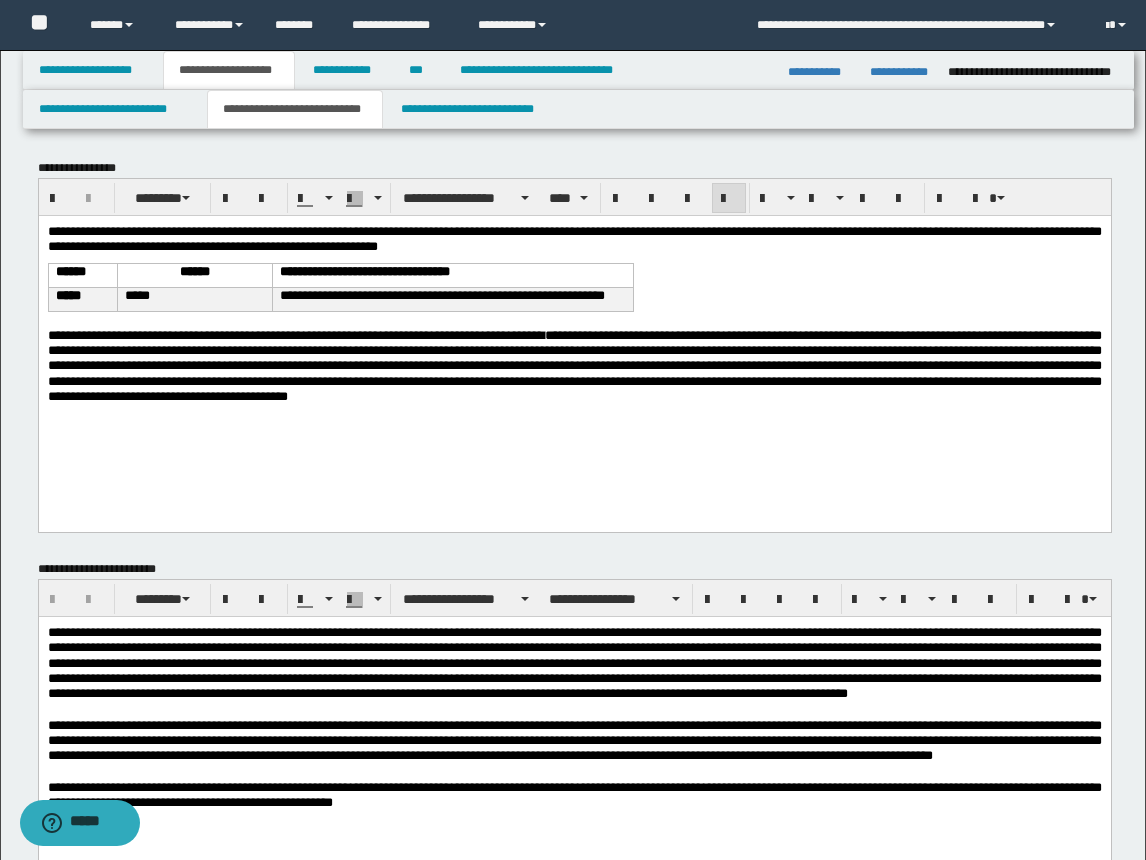 click on "**********" at bounding box center [574, 238] 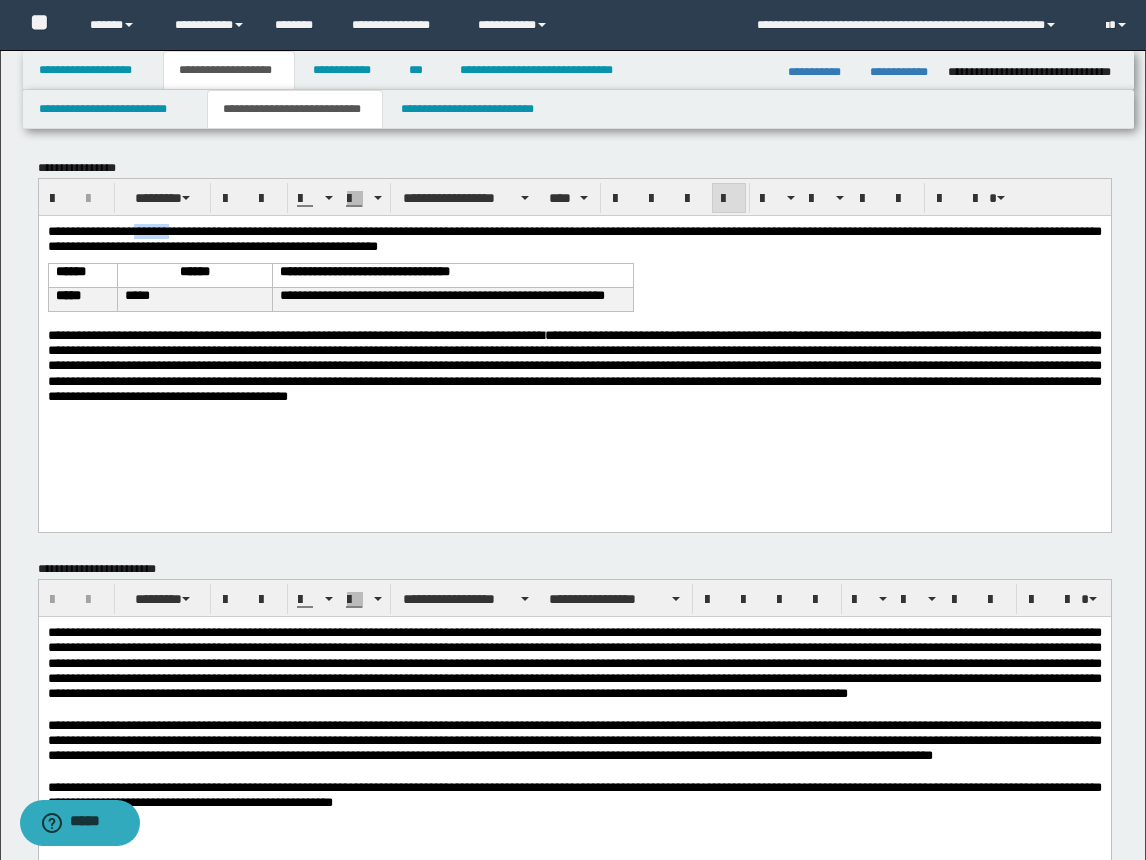 type 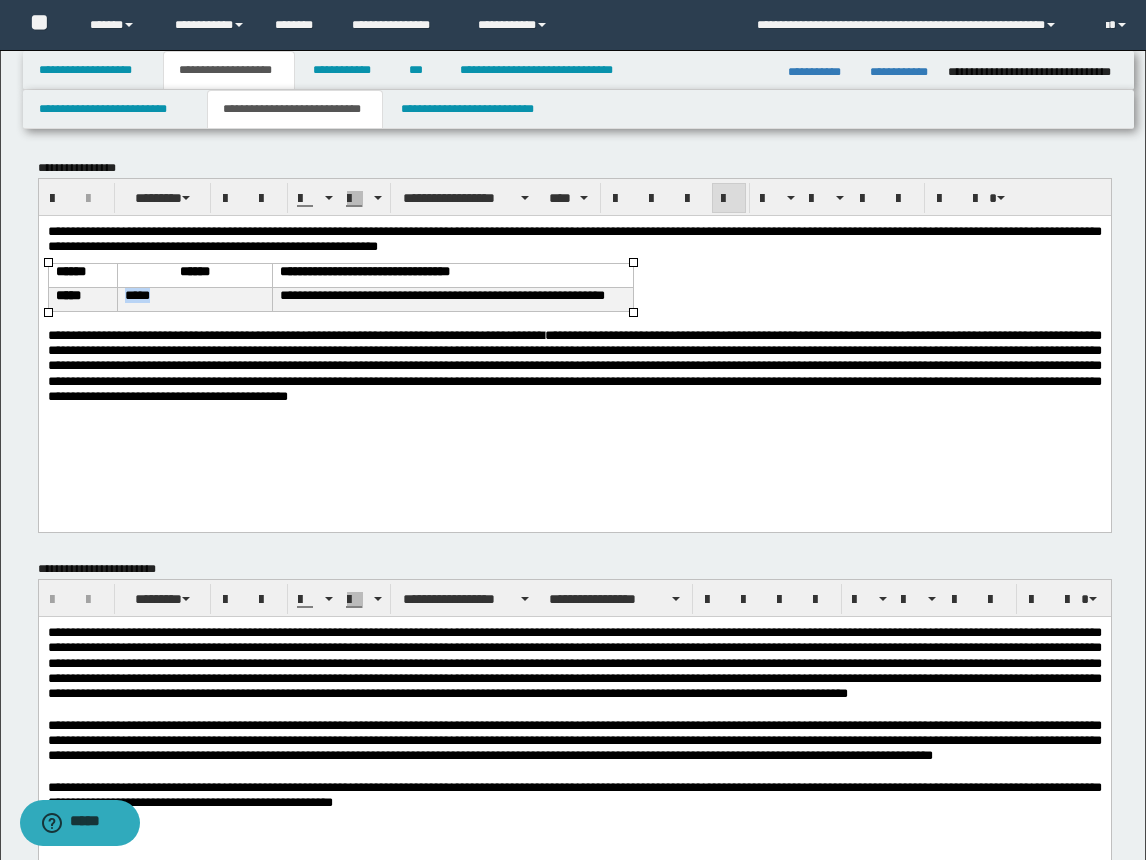 drag, startPoint x: 130, startPoint y: 297, endPoint x: 181, endPoint y: 295, distance: 51.0392 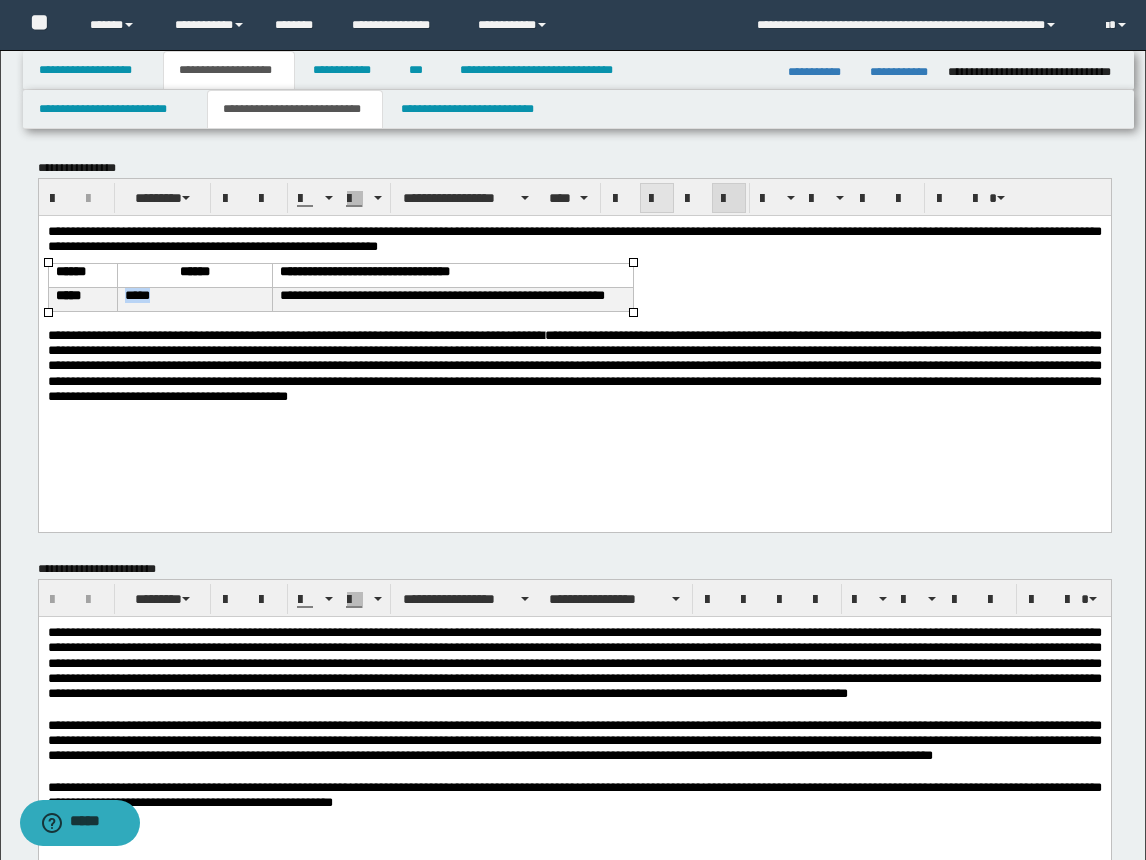 click at bounding box center [657, 198] 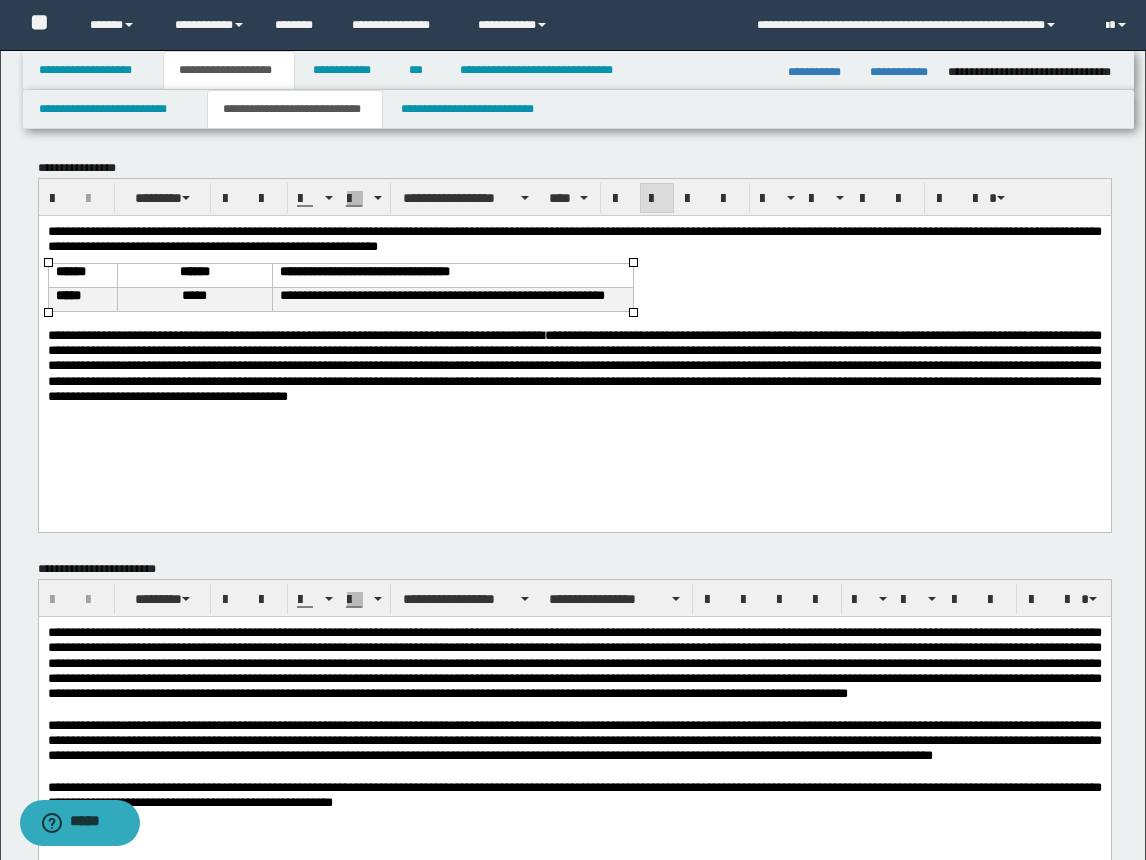 click on "**********" at bounding box center [574, 365] 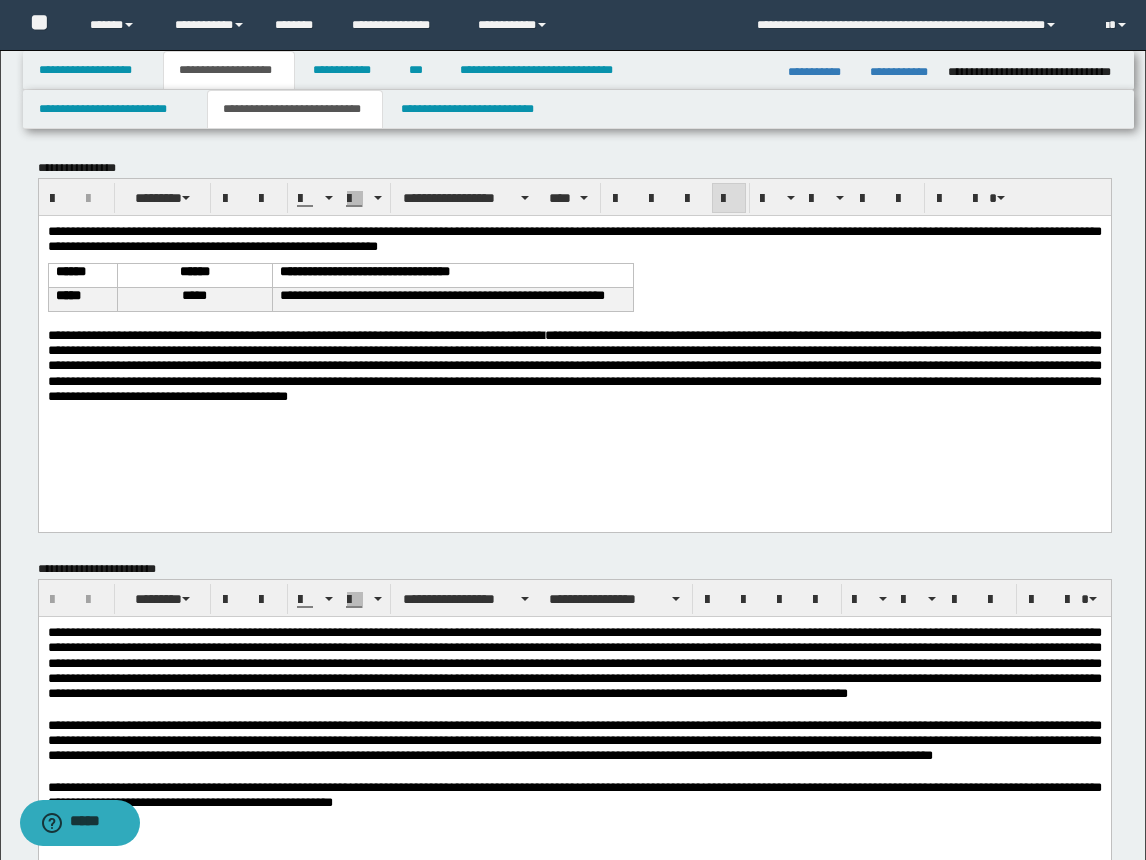 scroll, scrollTop: 100, scrollLeft: 0, axis: vertical 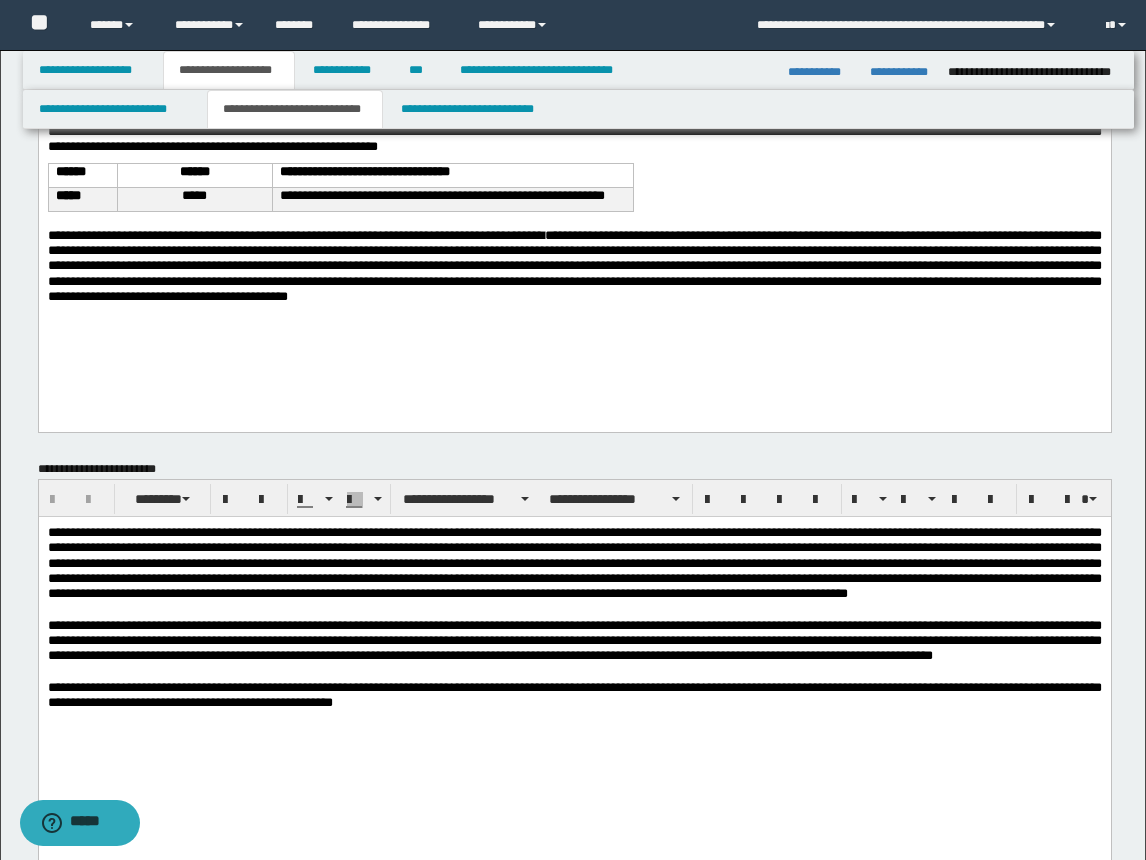 click on "**********" at bounding box center [574, 640] 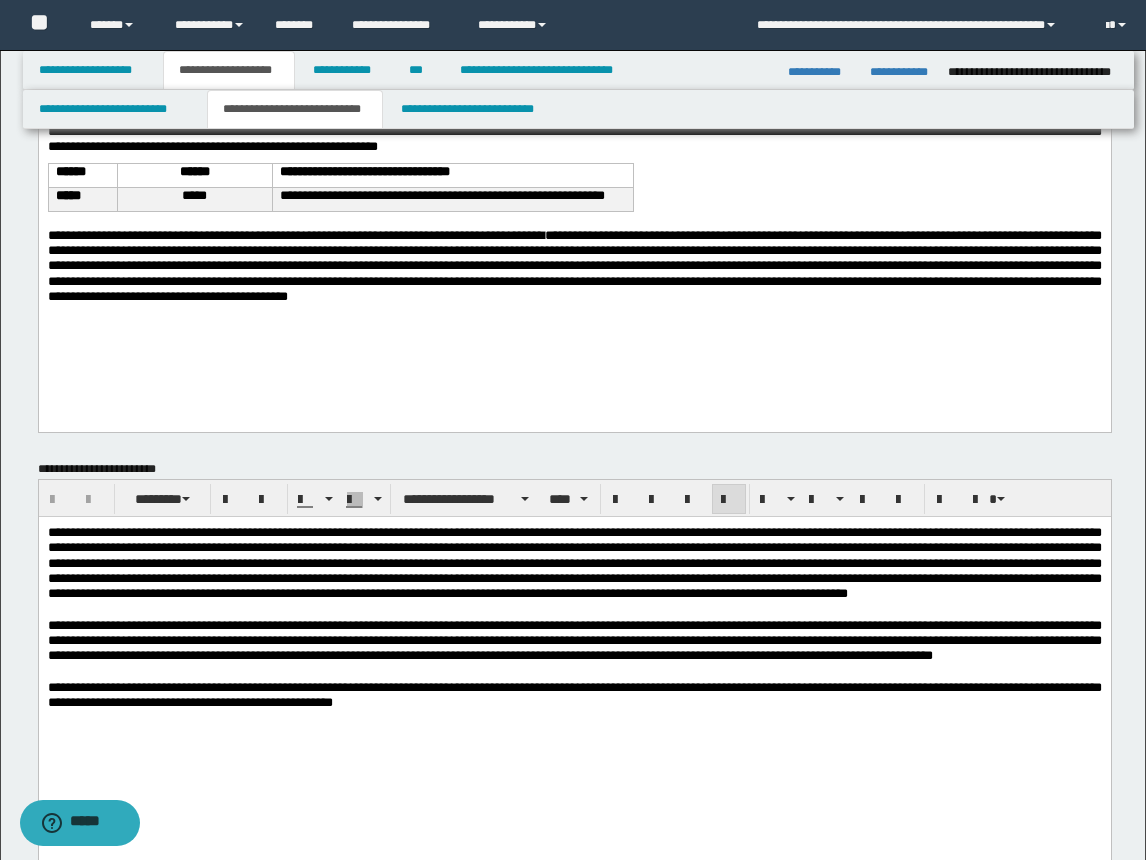 click on "**********" at bounding box center [574, 694] 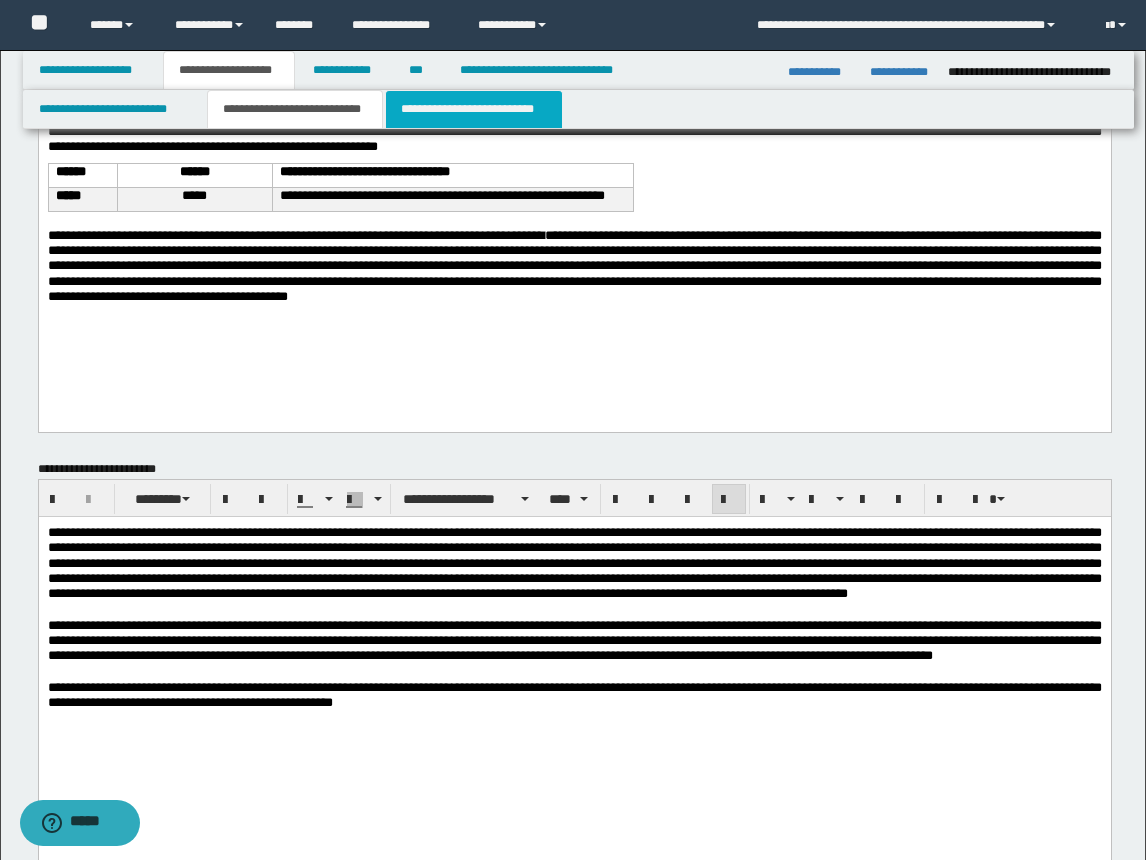 click on "**********" at bounding box center (474, 109) 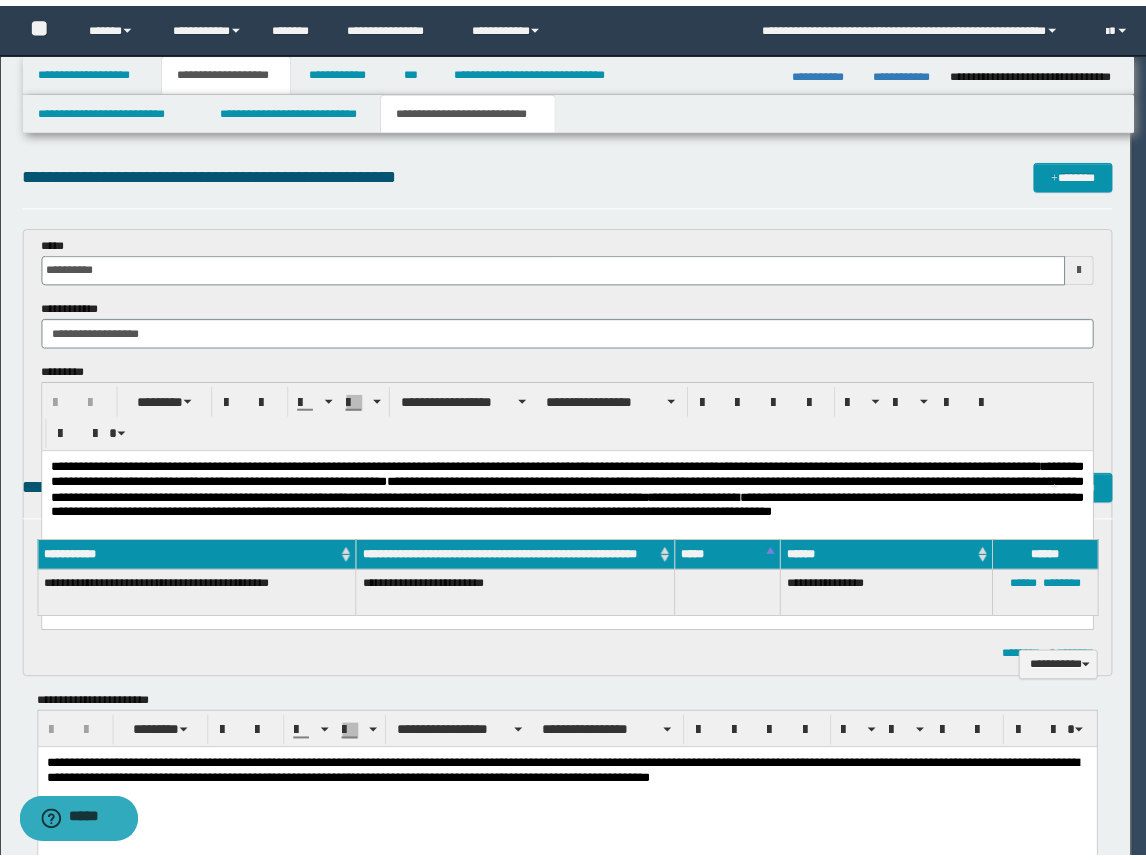 scroll, scrollTop: 0, scrollLeft: 0, axis: both 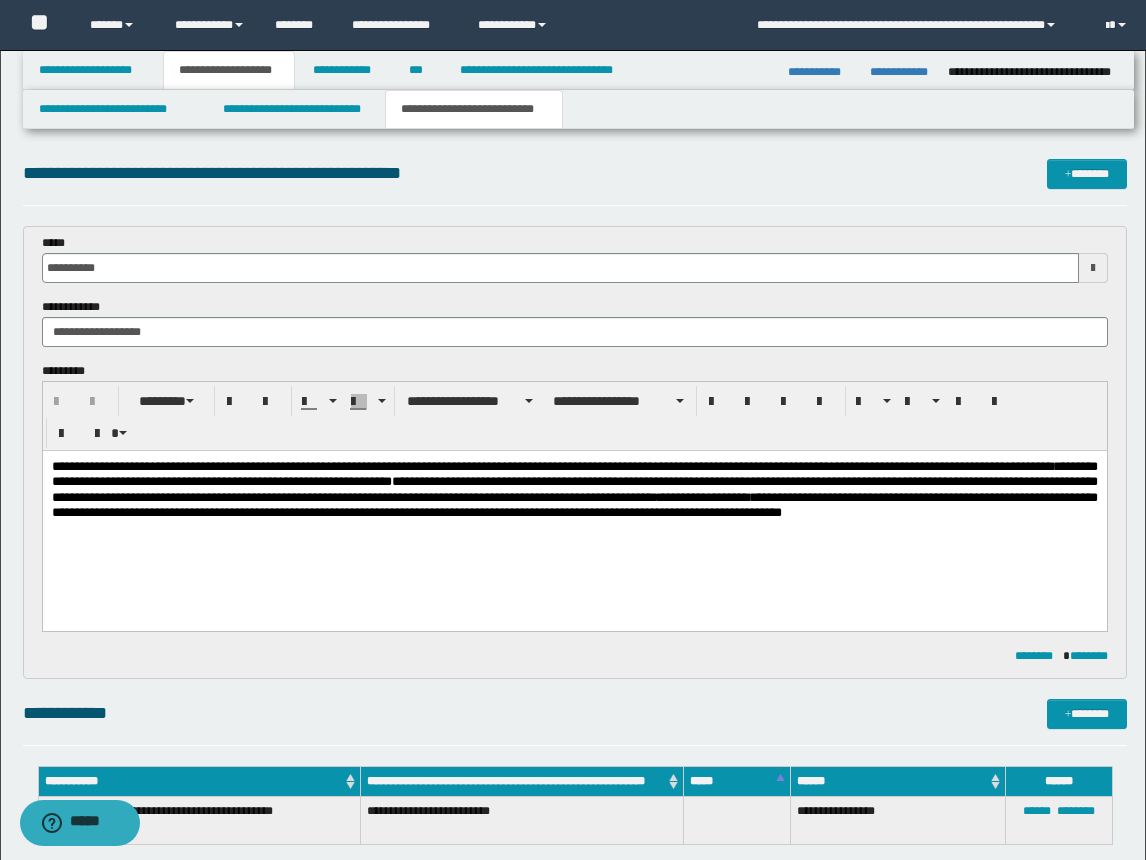 click on "**********" at bounding box center (574, 514) 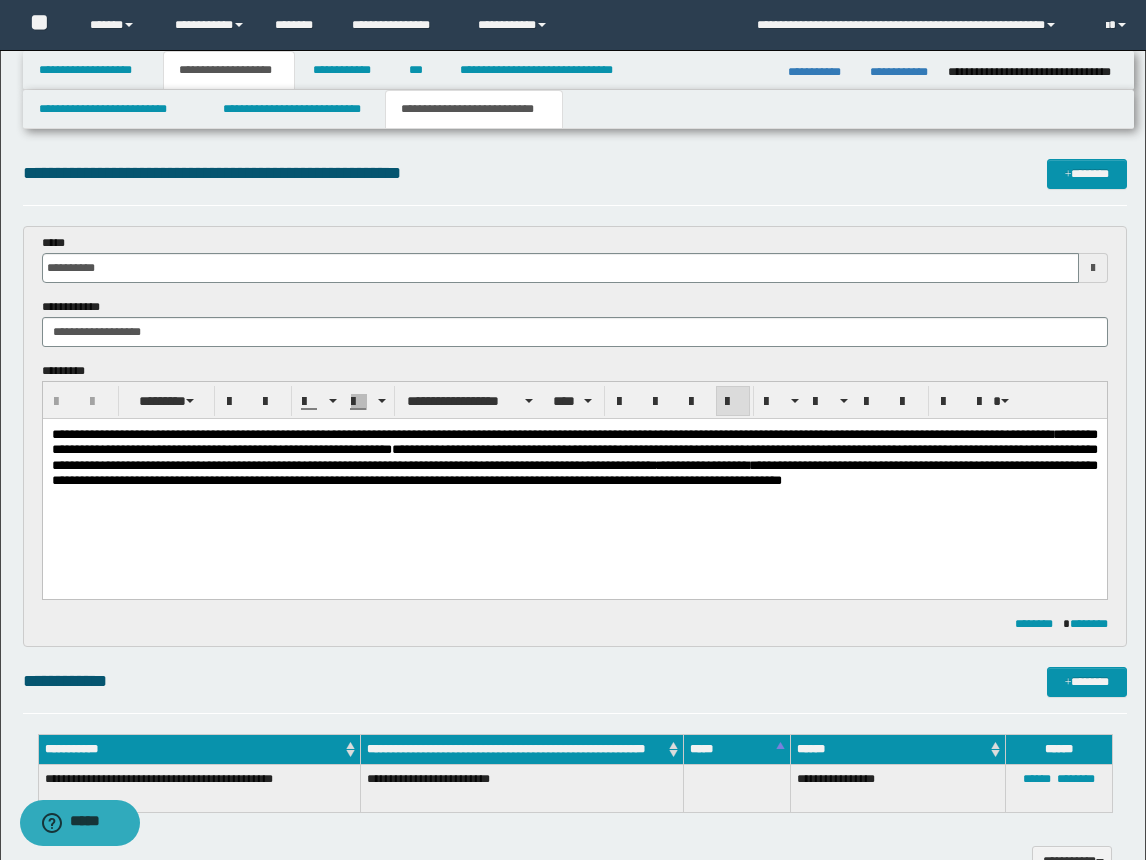 drag, startPoint x: 957, startPoint y: 488, endPoint x: 1021, endPoint y: 482, distance: 64.28063 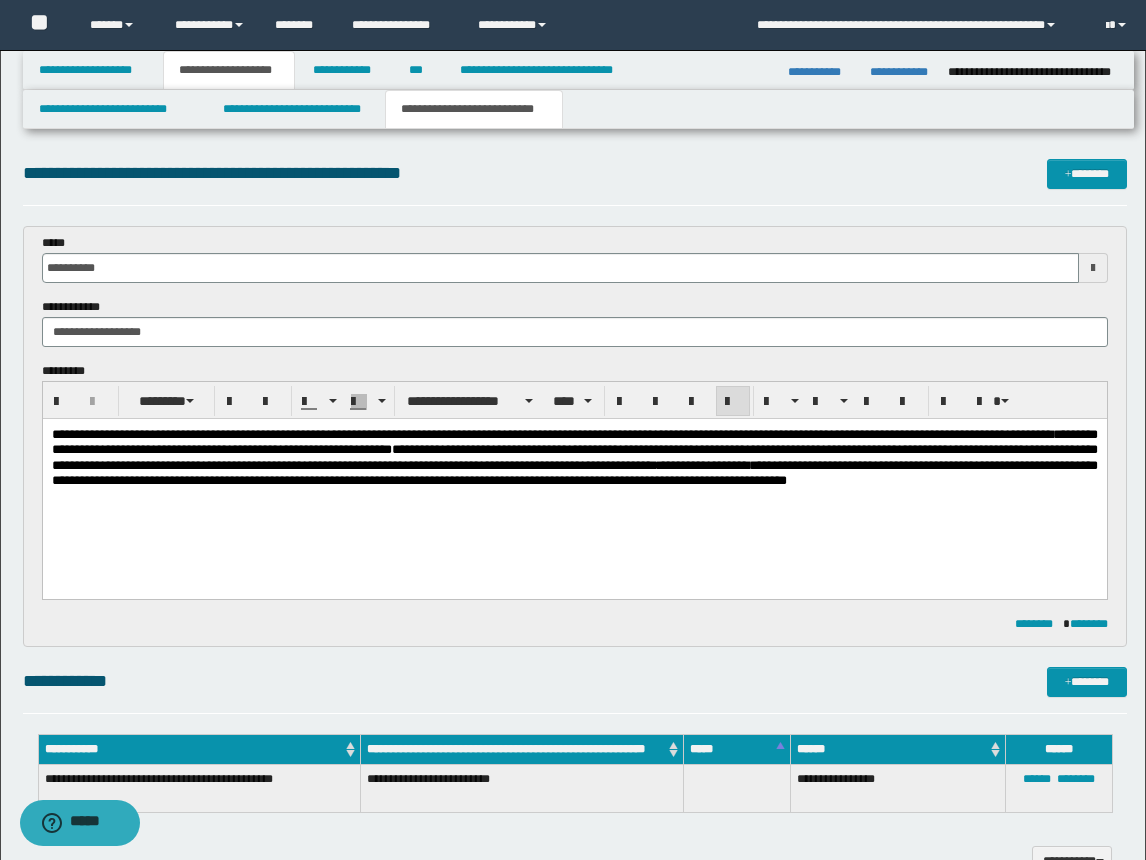 click on "**********" at bounding box center [574, 457] 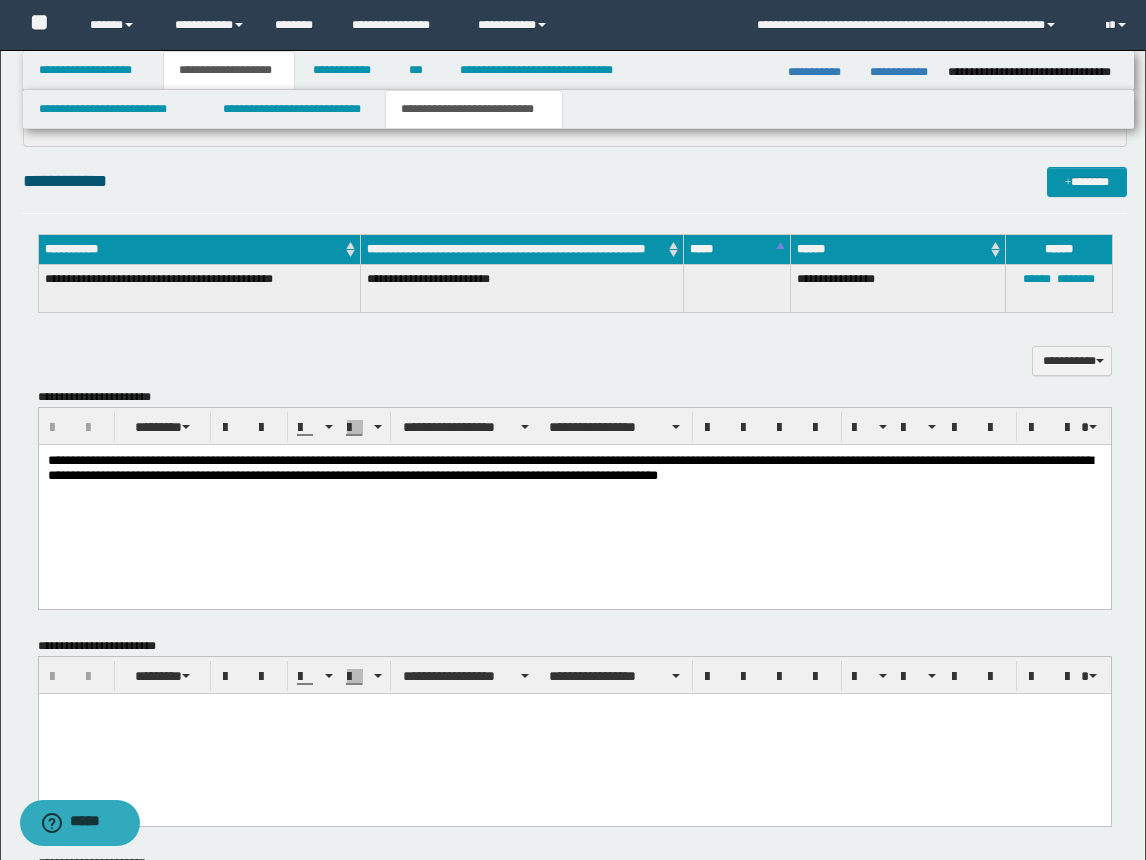 scroll, scrollTop: 600, scrollLeft: 0, axis: vertical 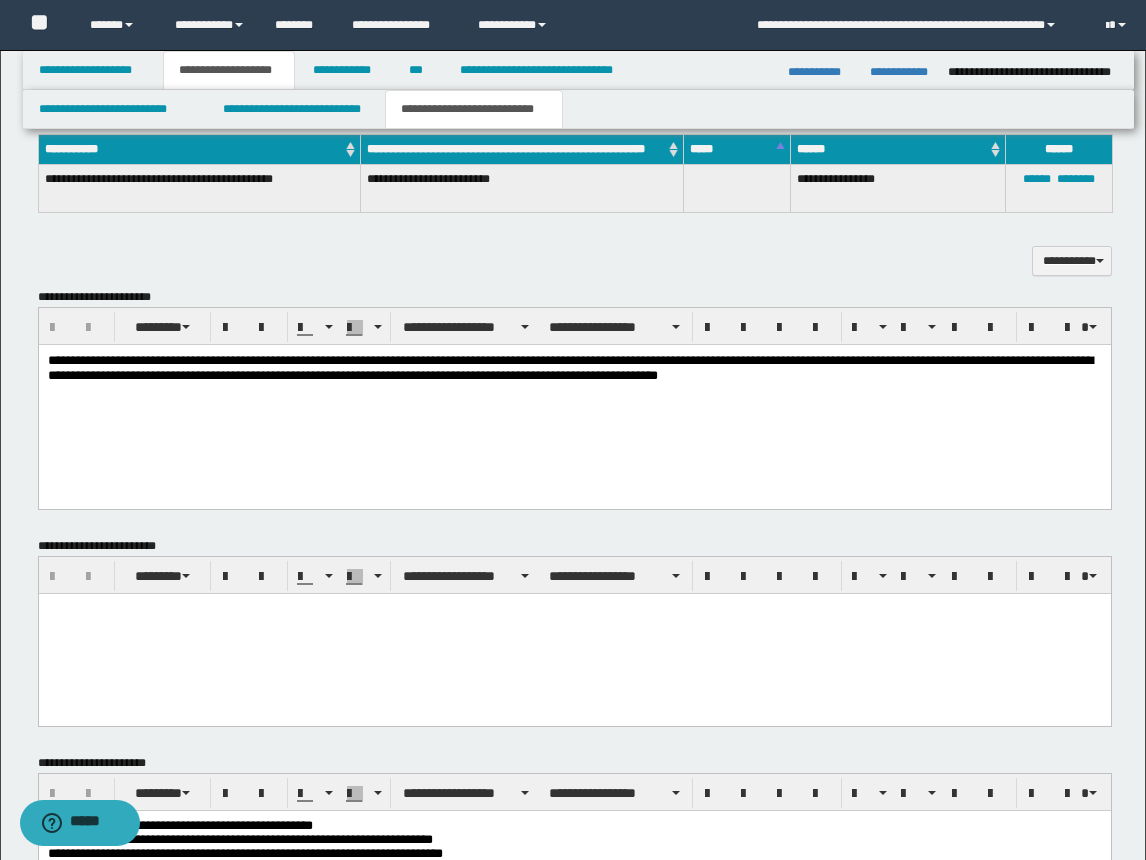 click at bounding box center (574, 391) 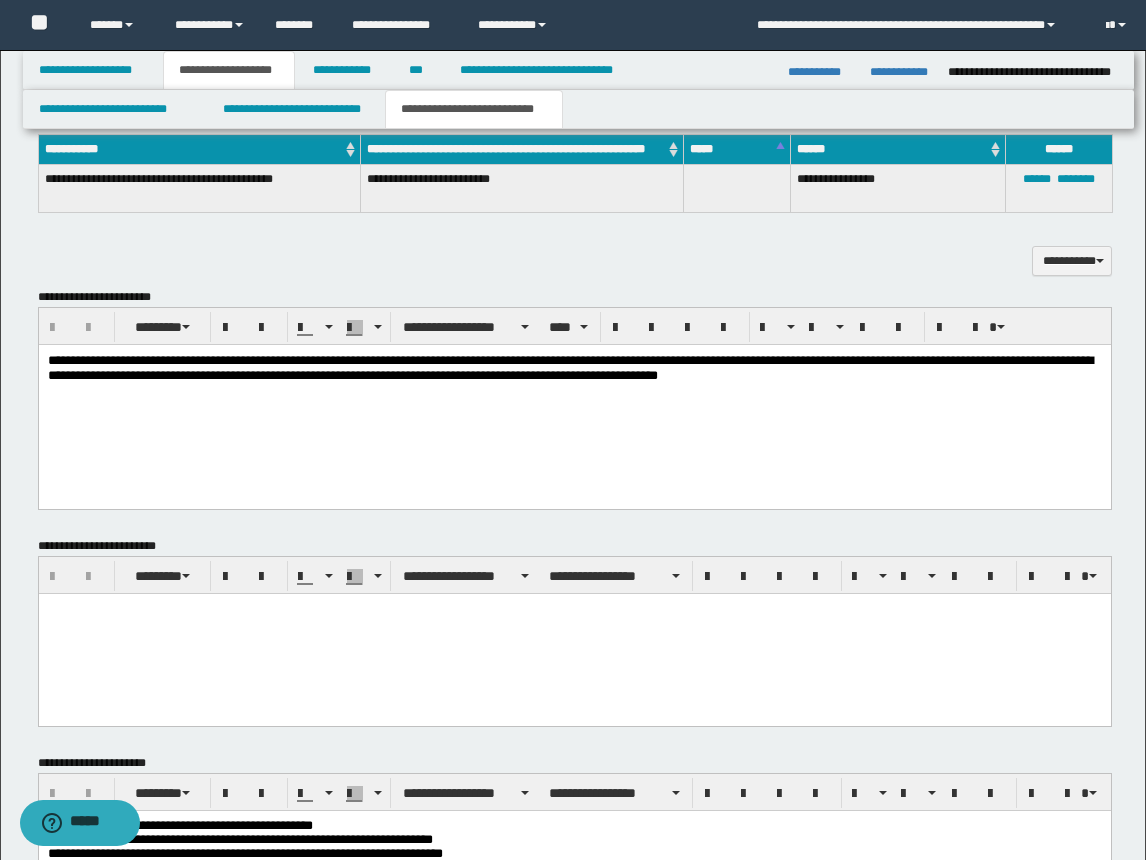 click on "**********" at bounding box center [569, 367] 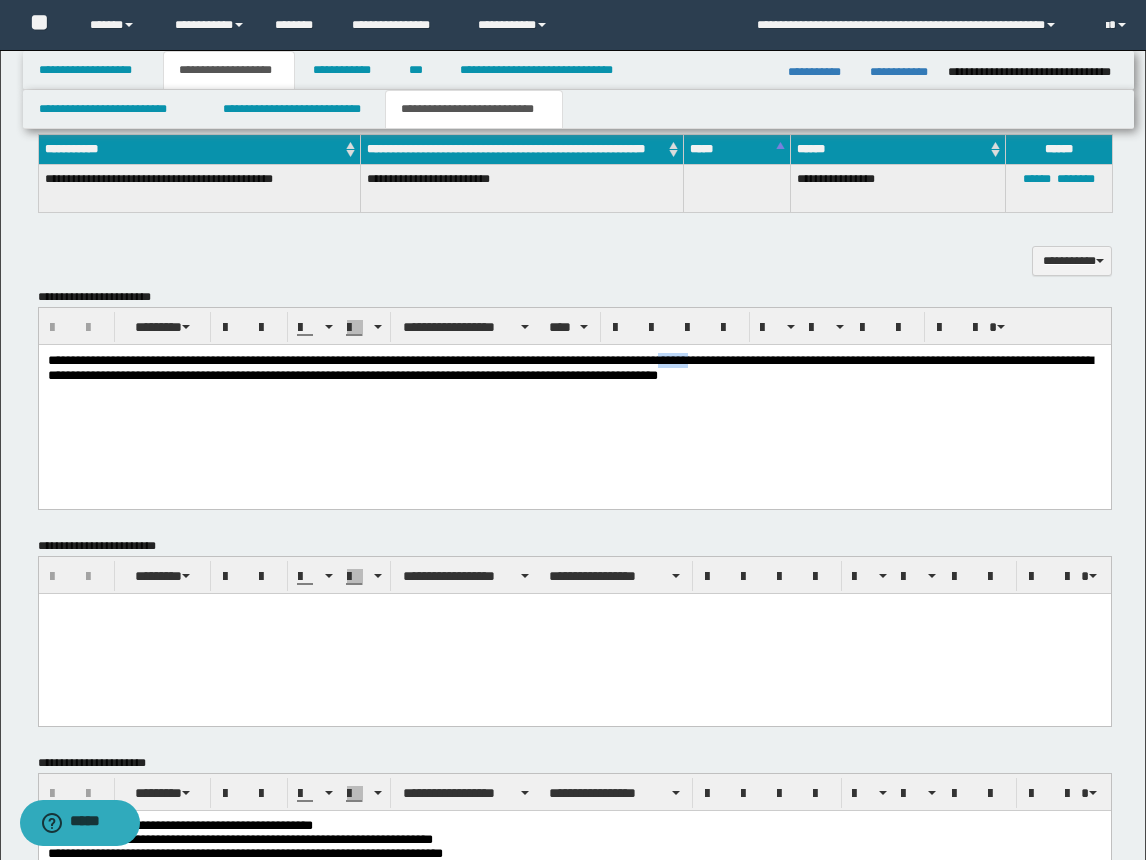 type 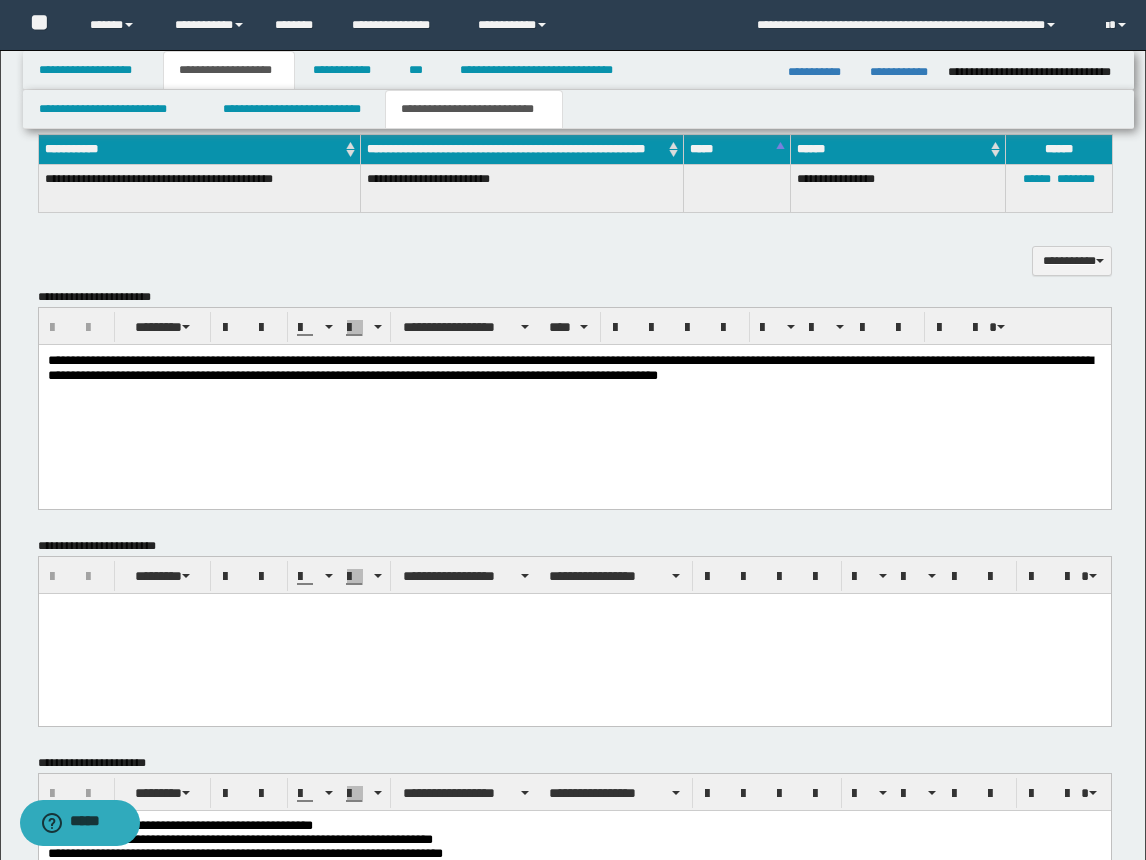 click at bounding box center [574, 391] 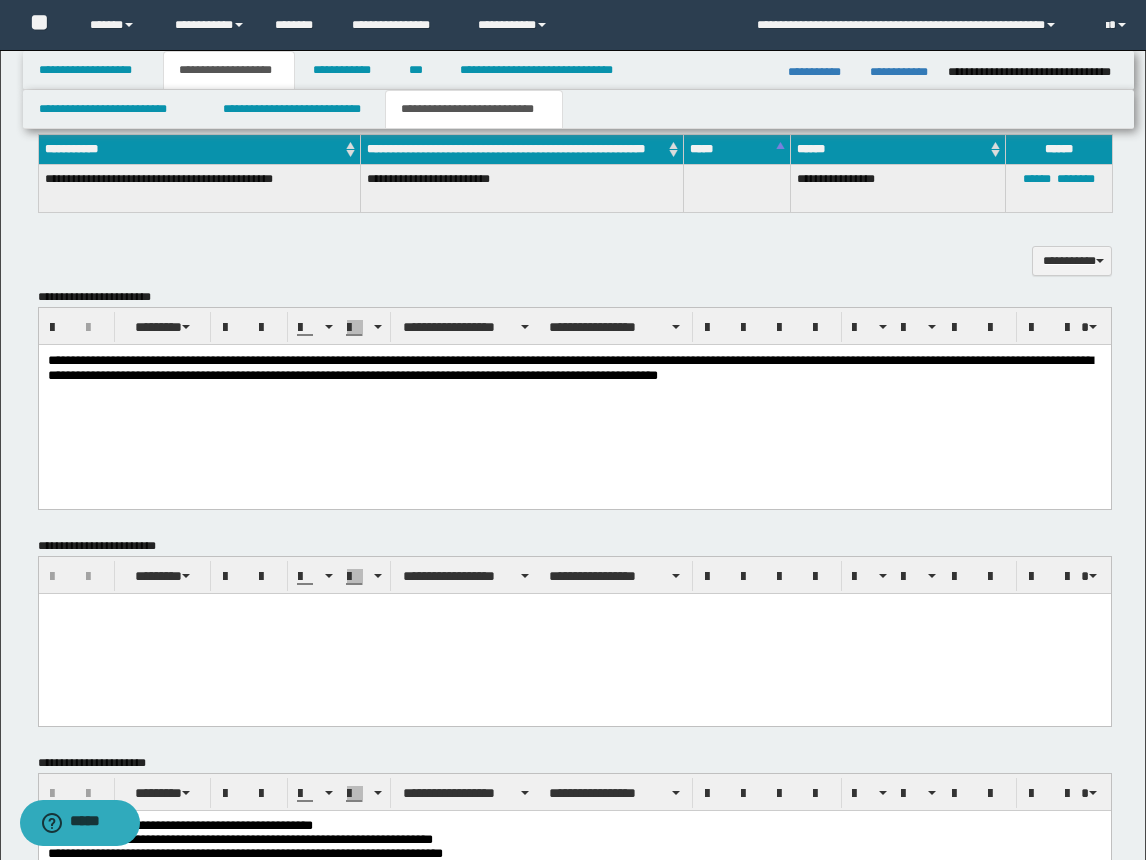 click on "**********" at bounding box center (474, 109) 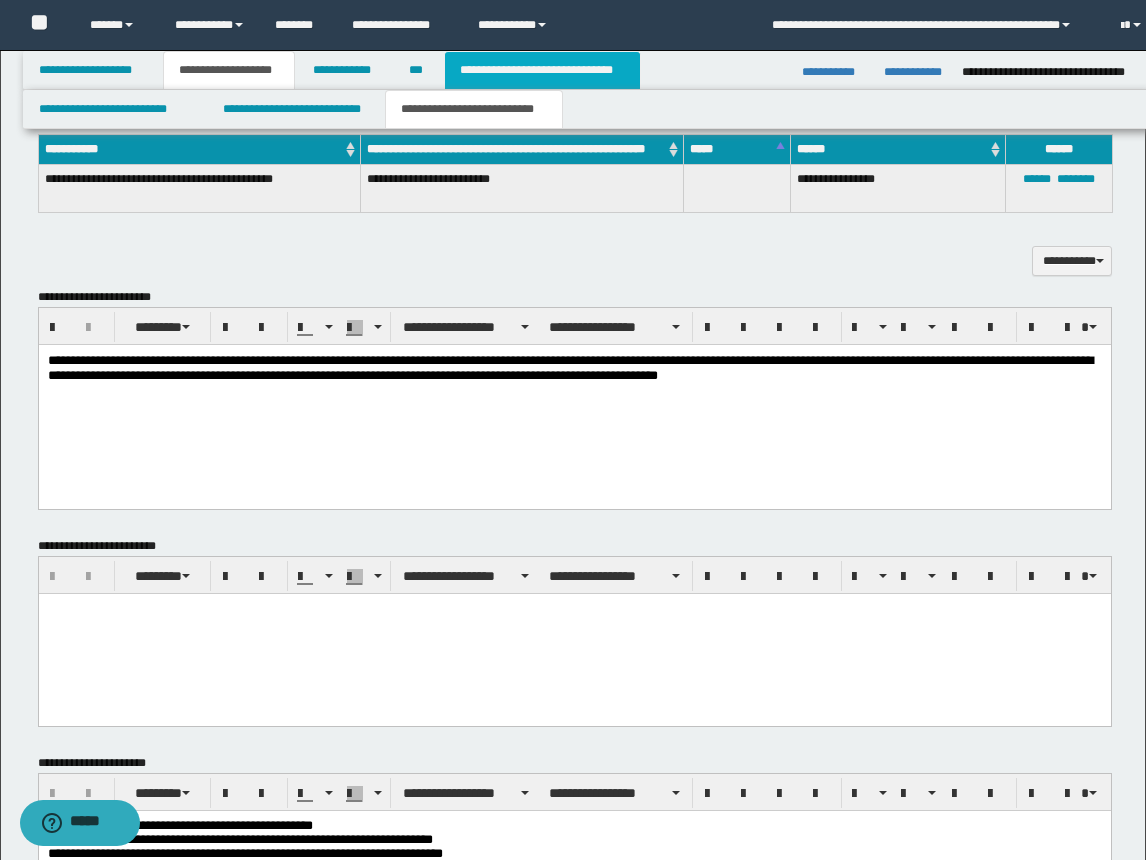 click on "**********" at bounding box center (542, 70) 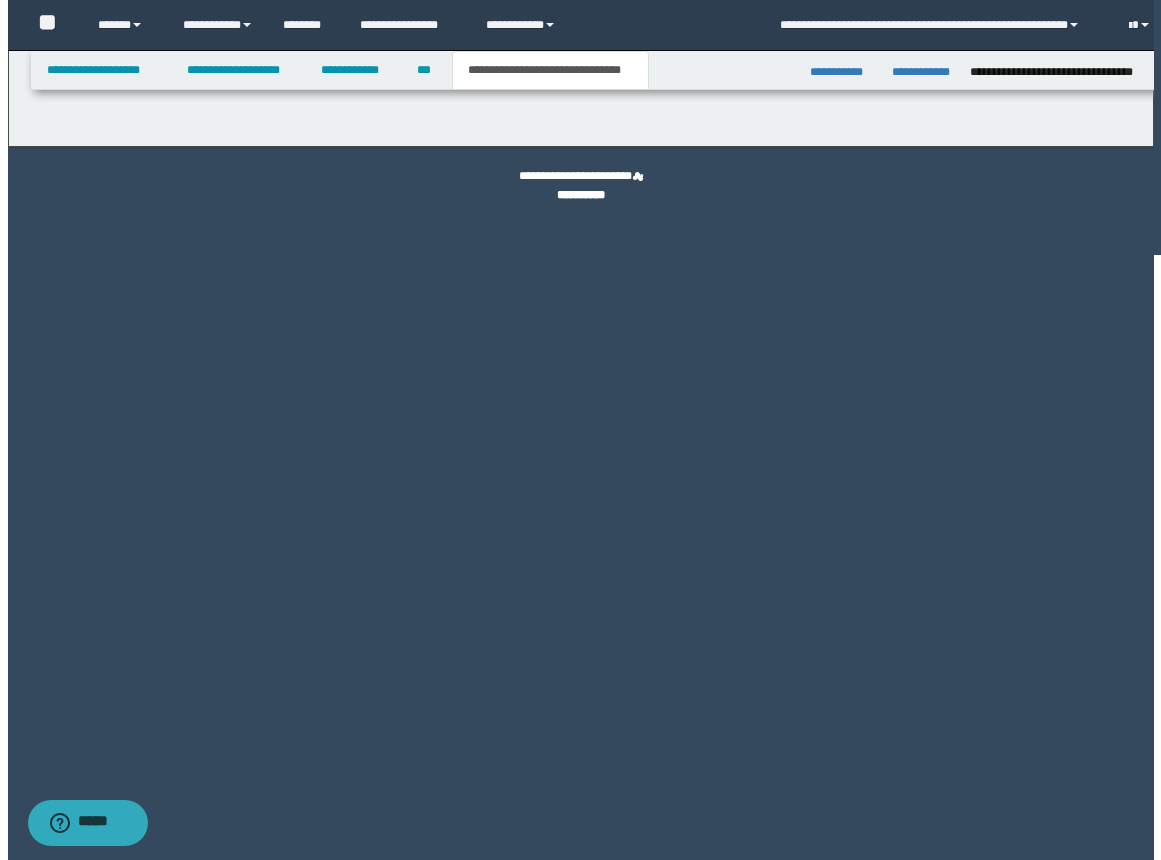 scroll, scrollTop: 0, scrollLeft: 0, axis: both 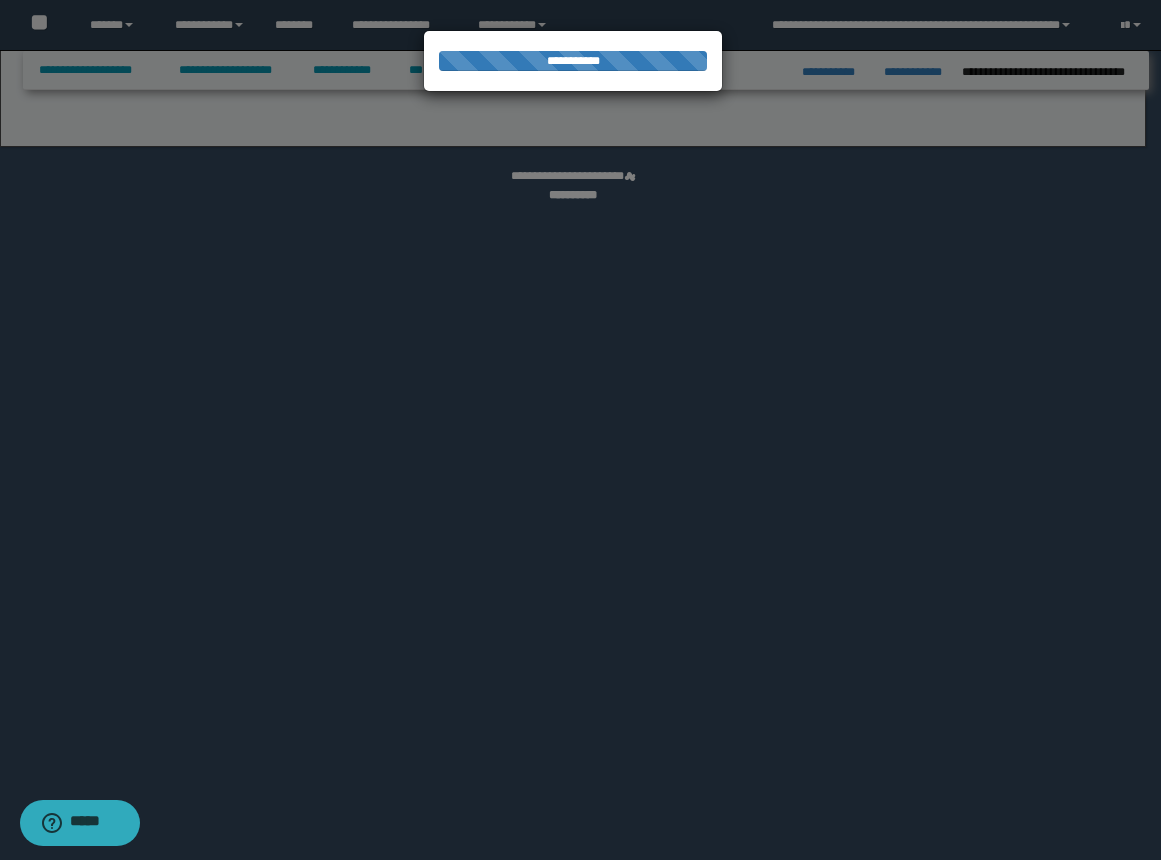 select on "*" 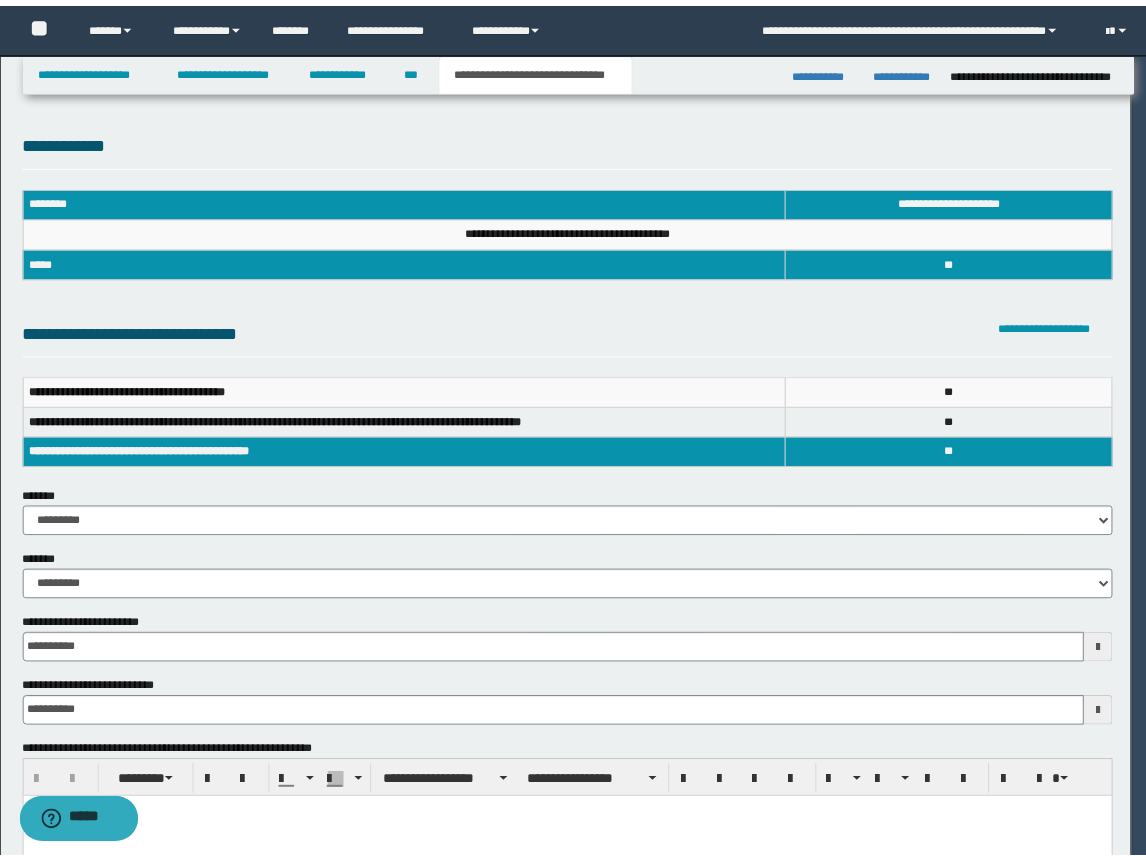 scroll, scrollTop: 0, scrollLeft: 0, axis: both 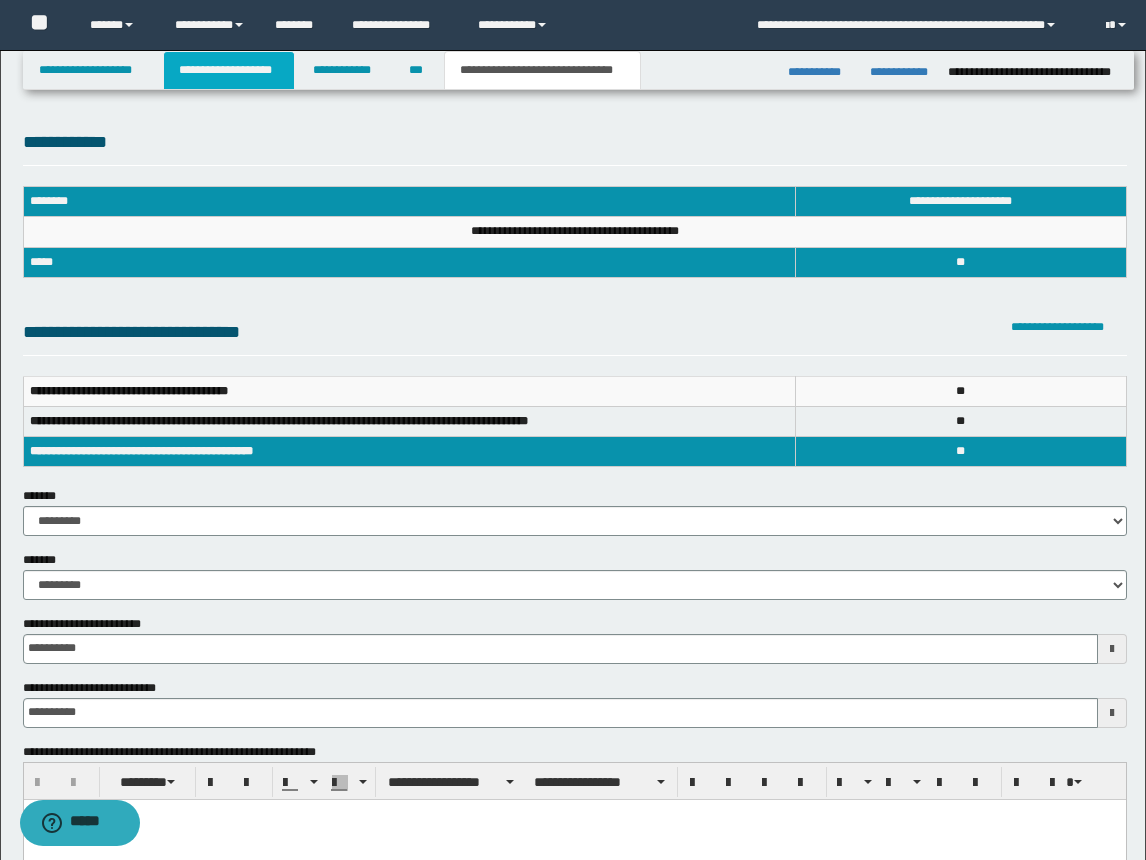 click on "**********" at bounding box center (229, 70) 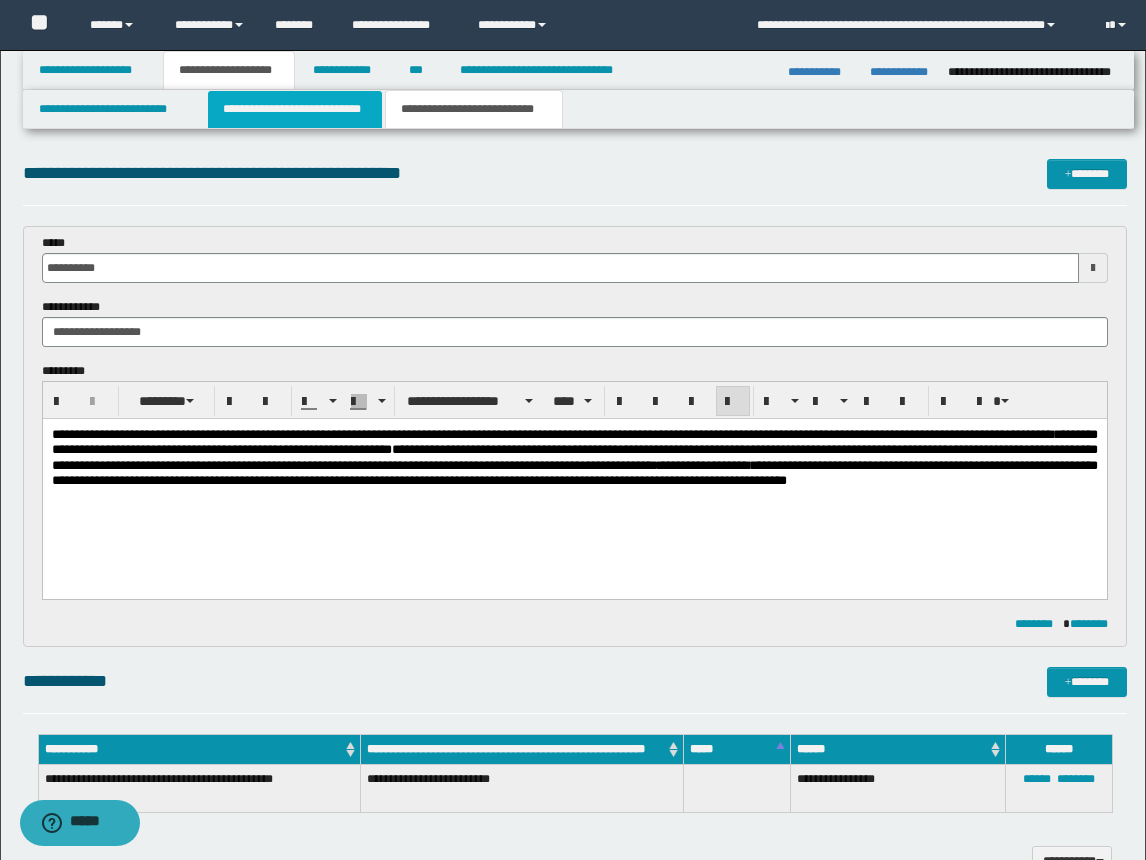 click on "**********" at bounding box center (295, 109) 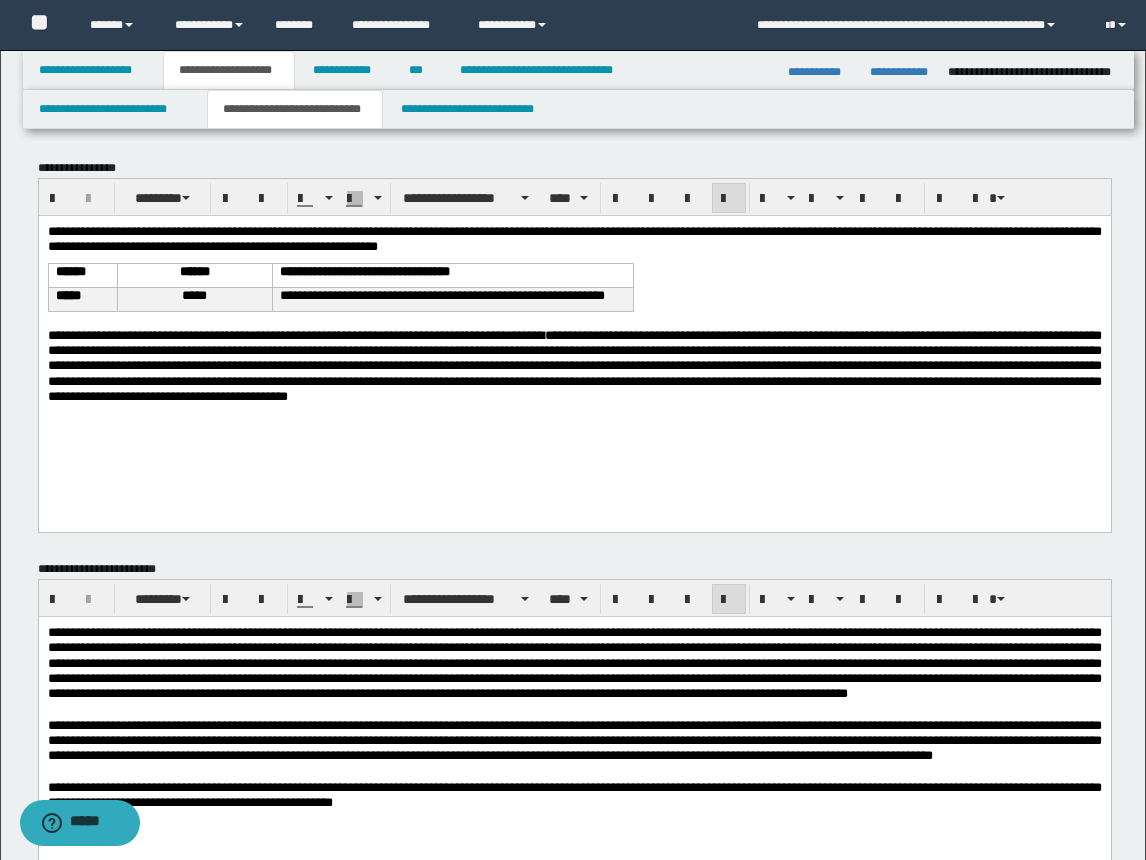 scroll, scrollTop: 300, scrollLeft: 0, axis: vertical 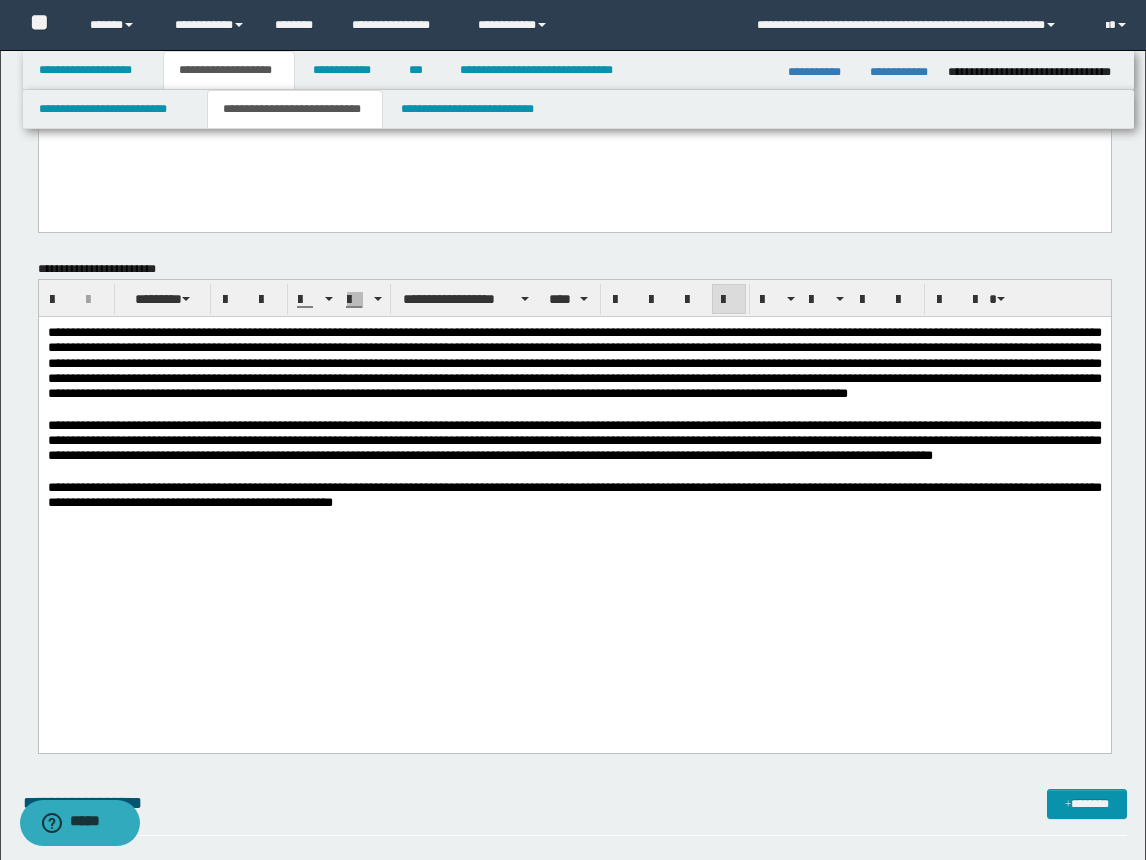 click on "**********" at bounding box center [574, 440] 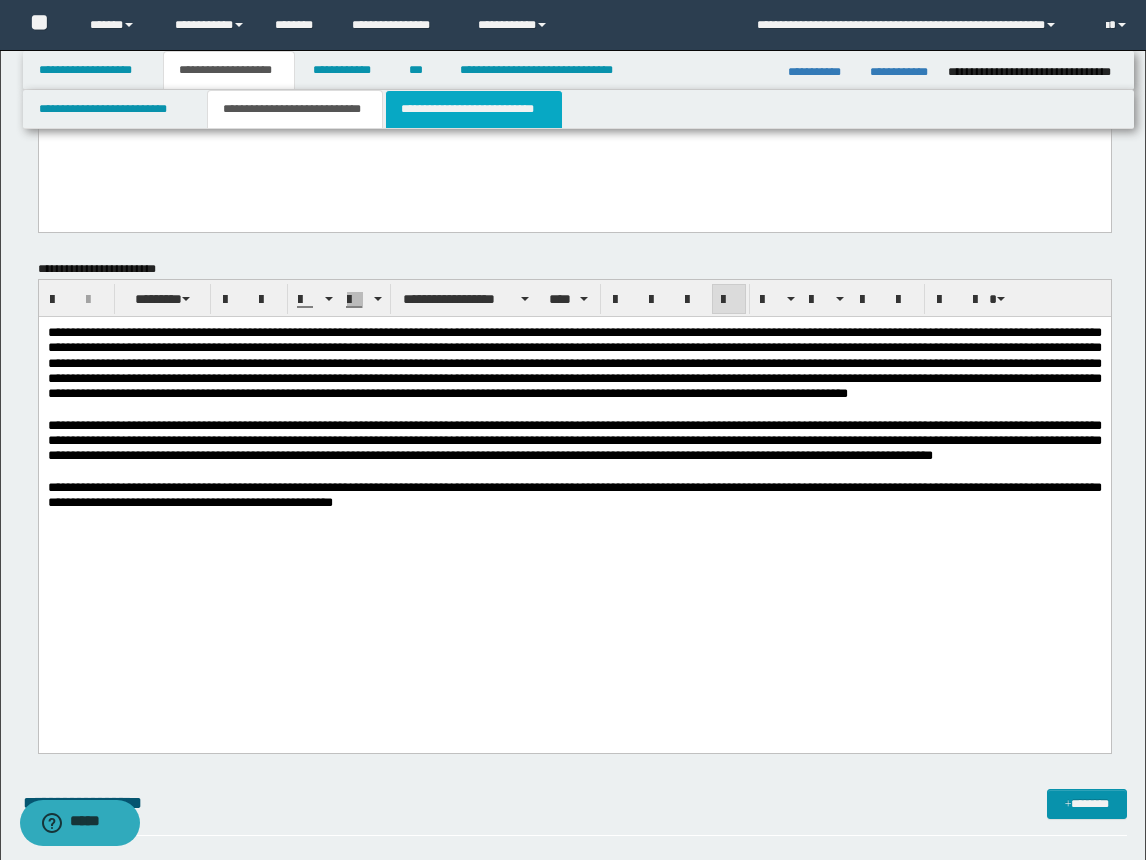 click on "**********" at bounding box center [474, 109] 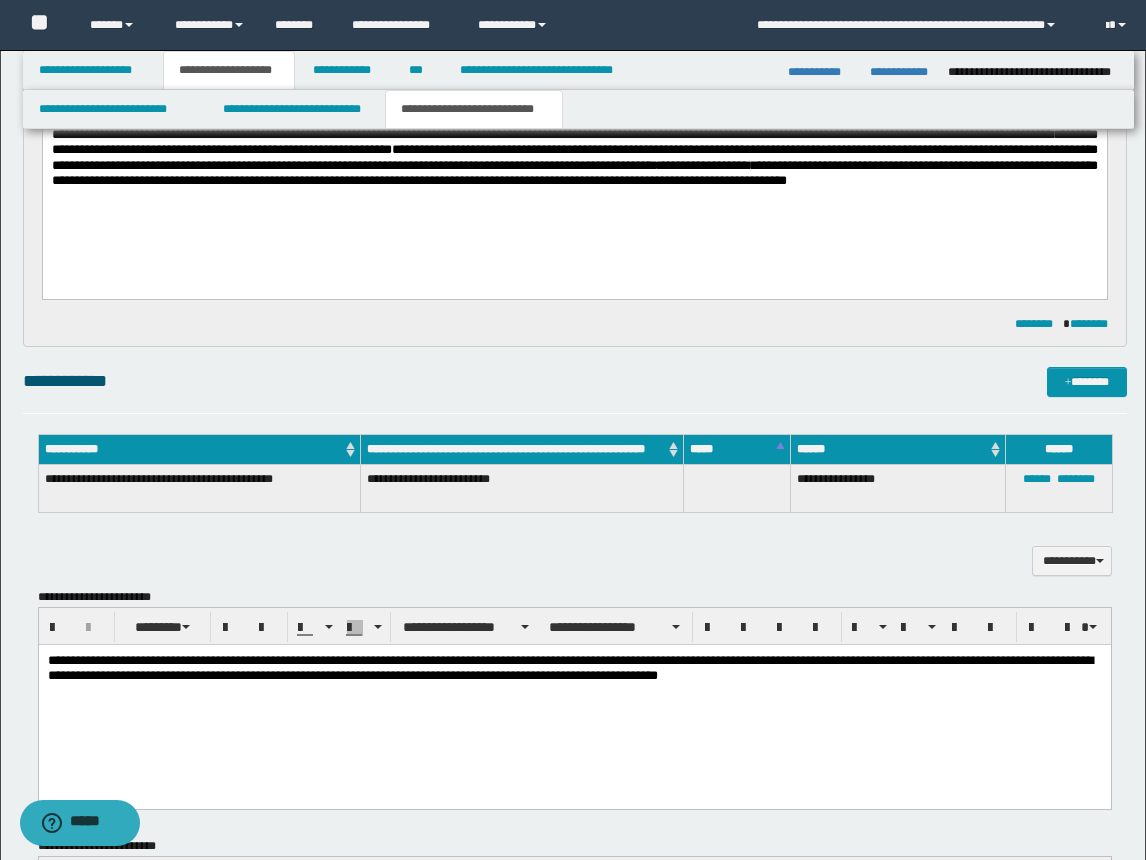 click at bounding box center [574, 691] 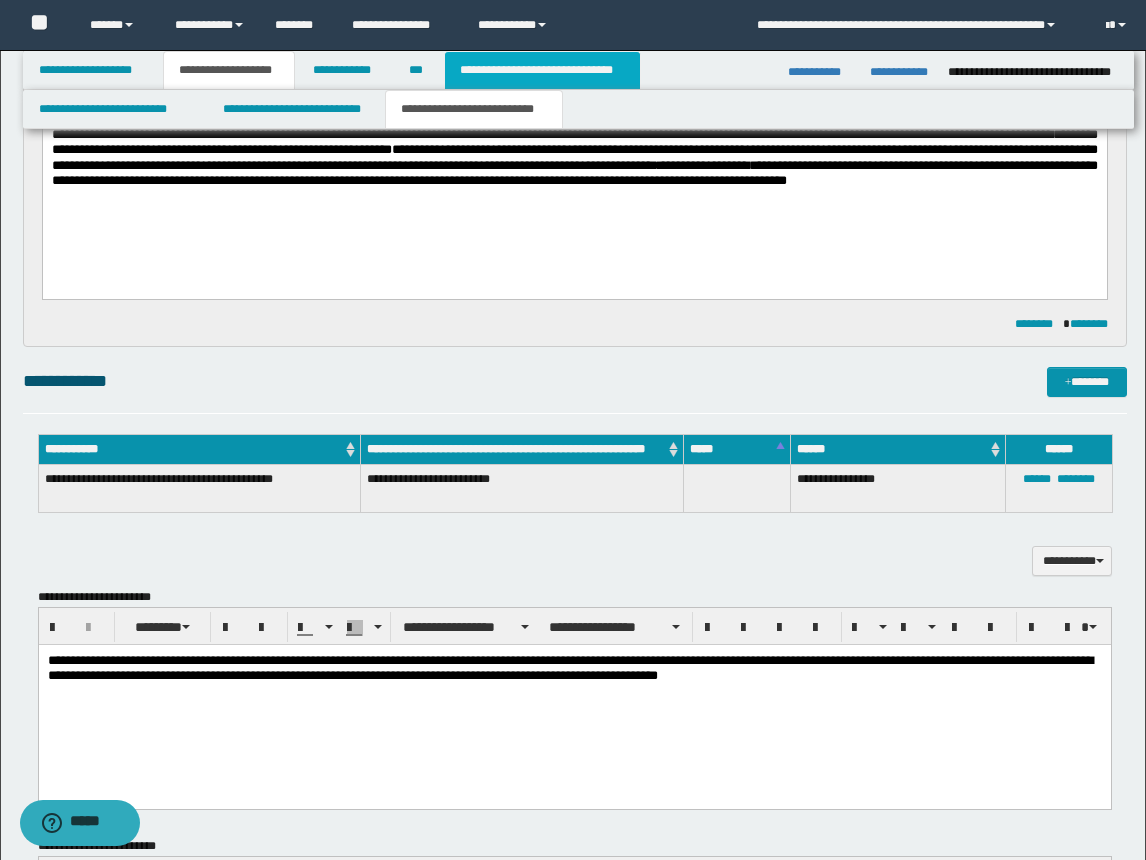 click on "**********" at bounding box center (542, 70) 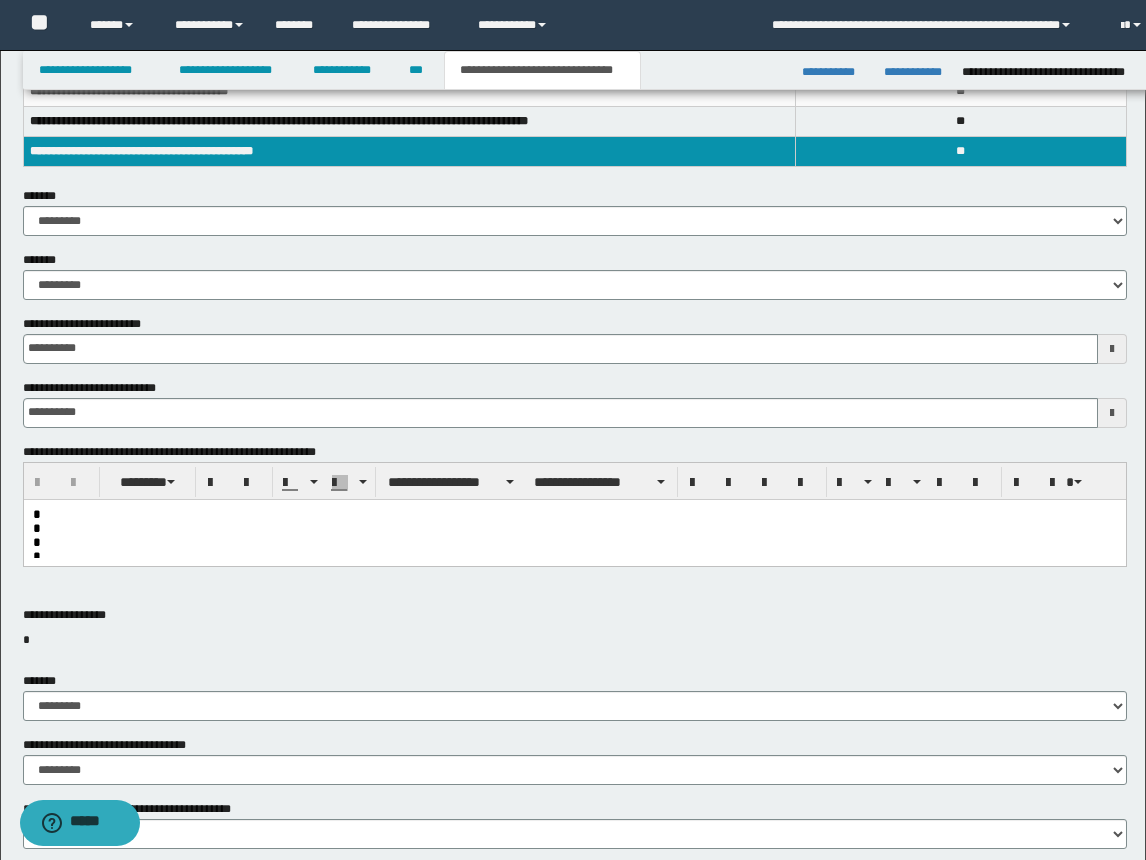 scroll, scrollTop: 269, scrollLeft: 0, axis: vertical 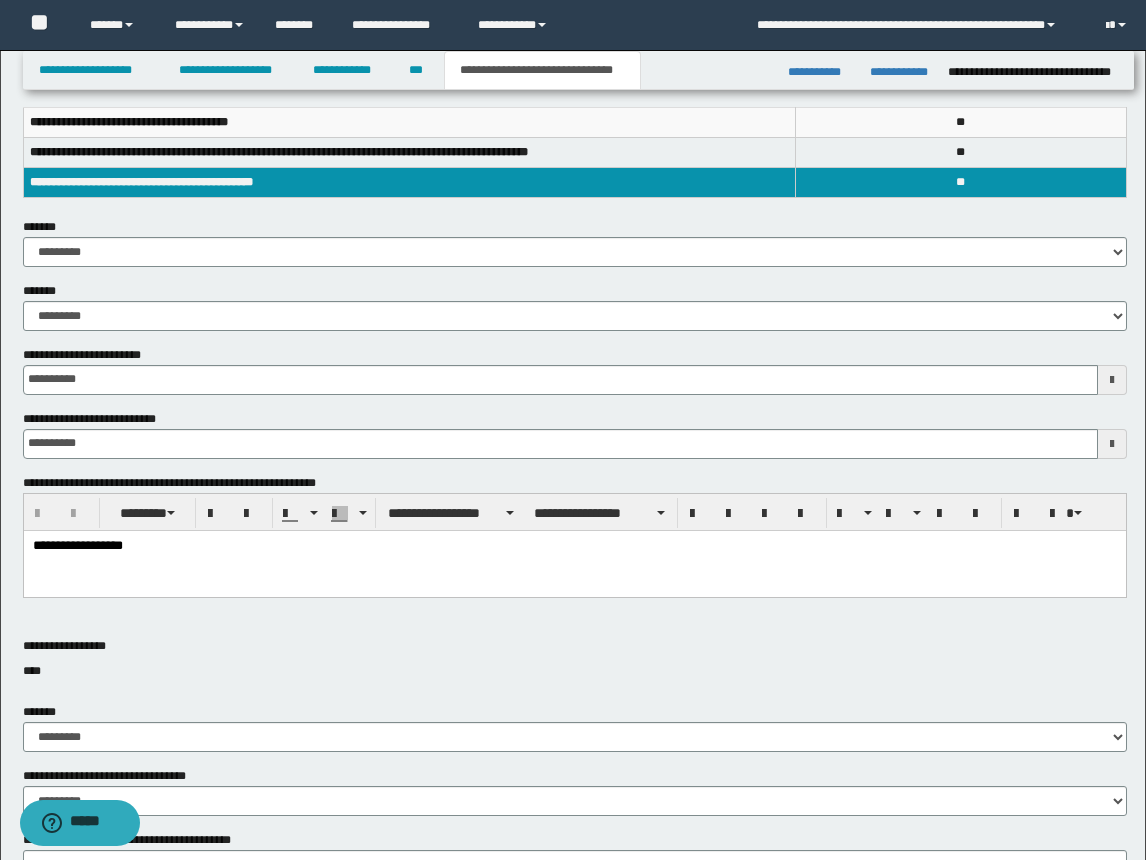 click on "**********" at bounding box center [574, 571] 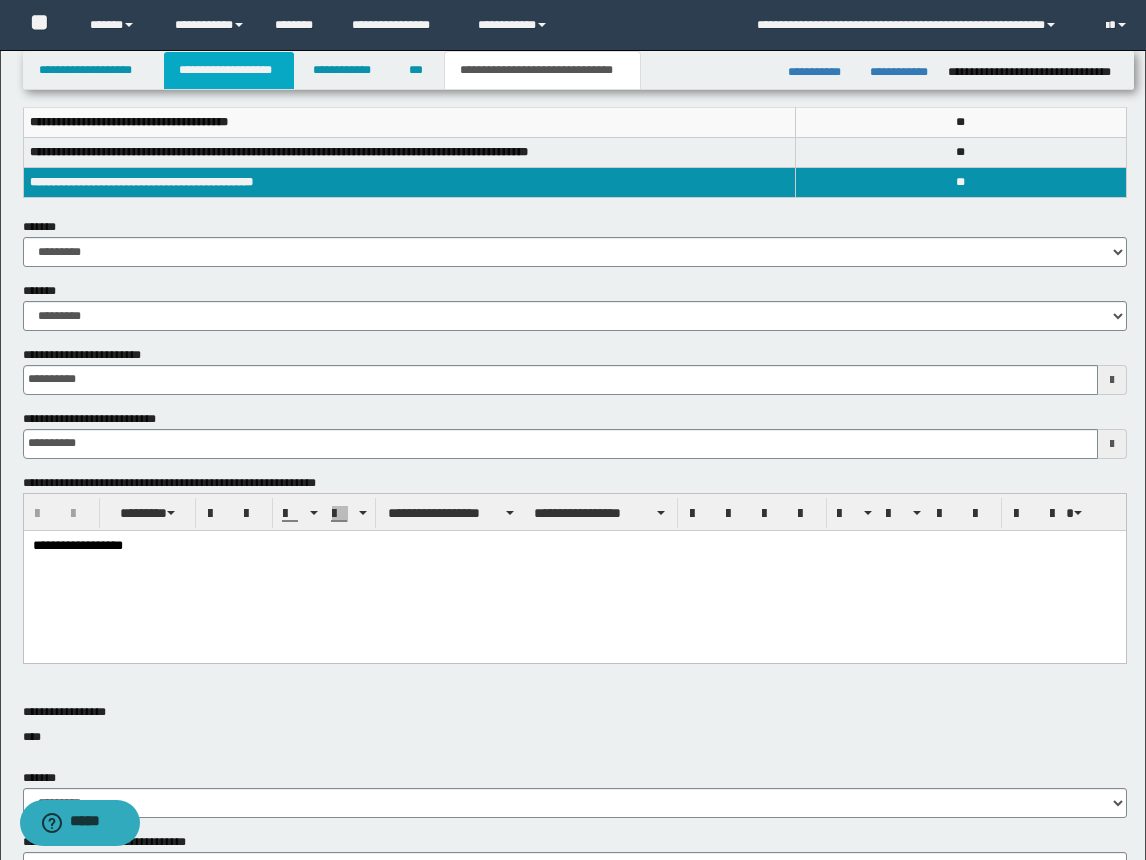 click on "**********" at bounding box center (229, 70) 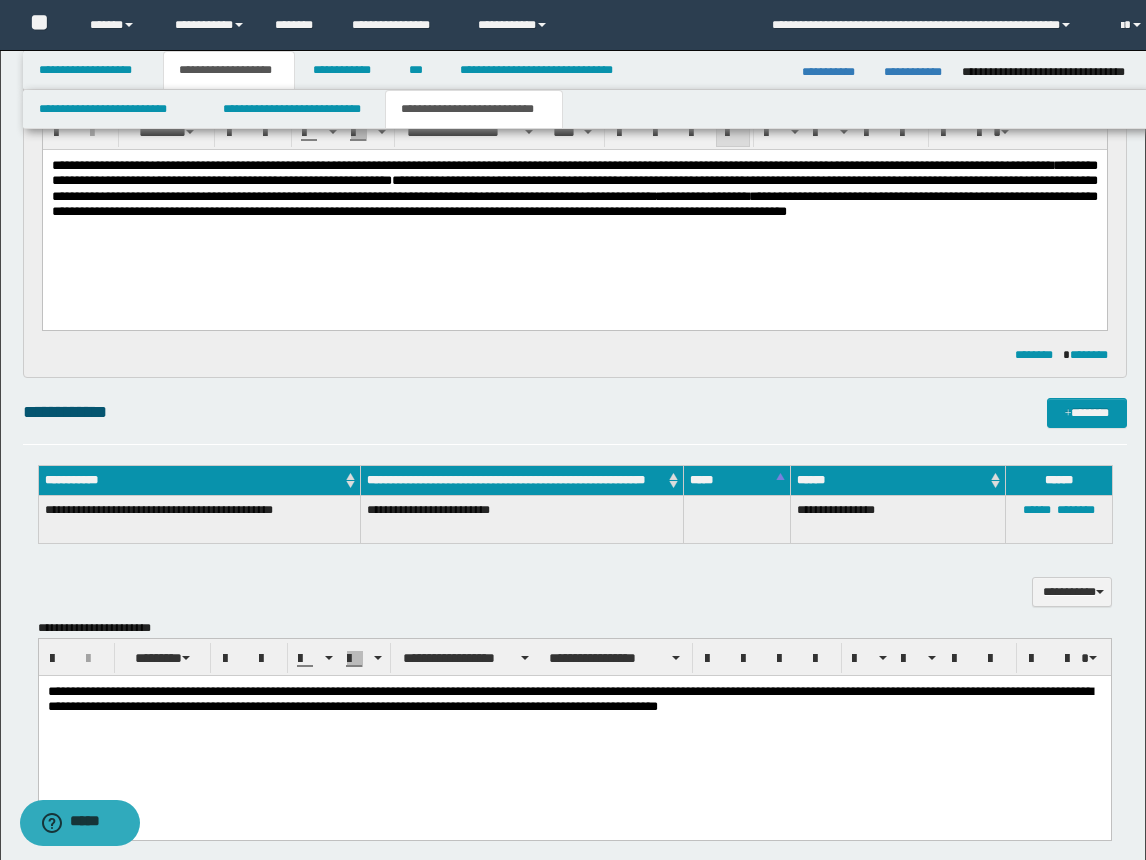 scroll, scrollTop: 300, scrollLeft: 0, axis: vertical 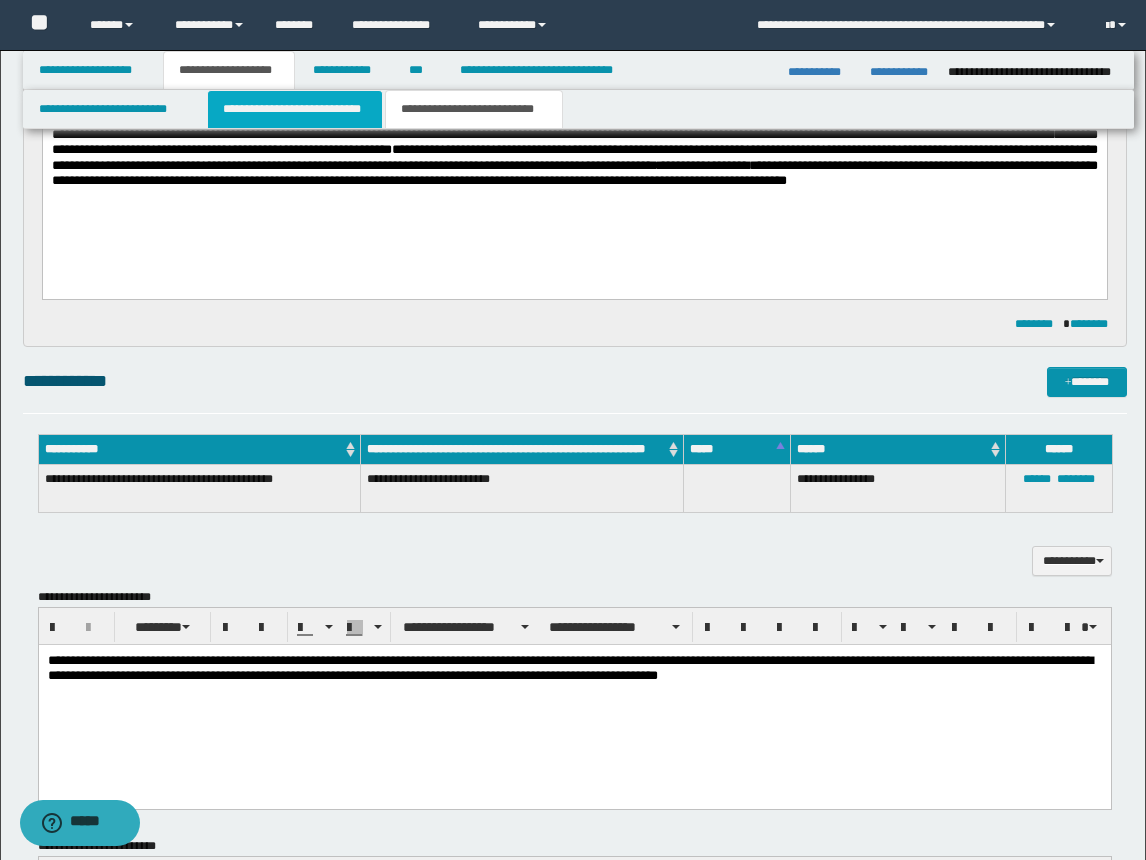 click on "**********" at bounding box center [295, 109] 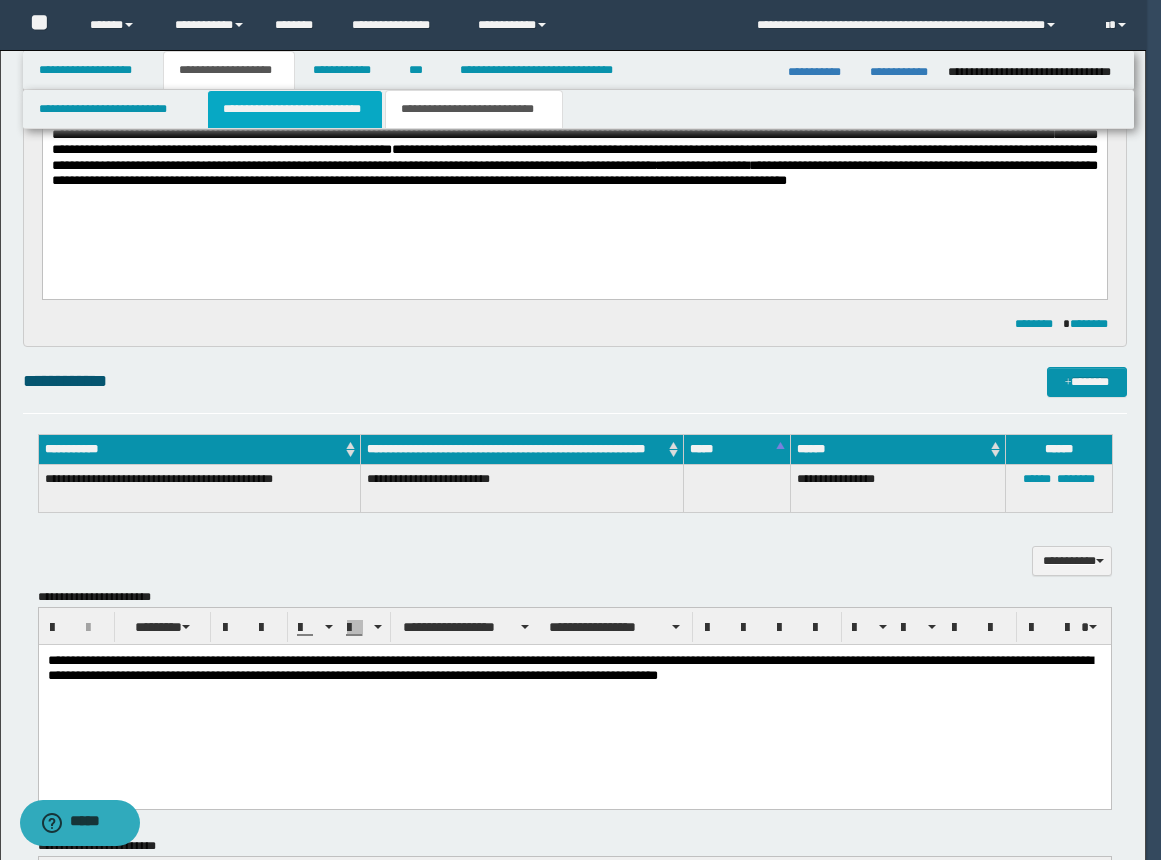 type 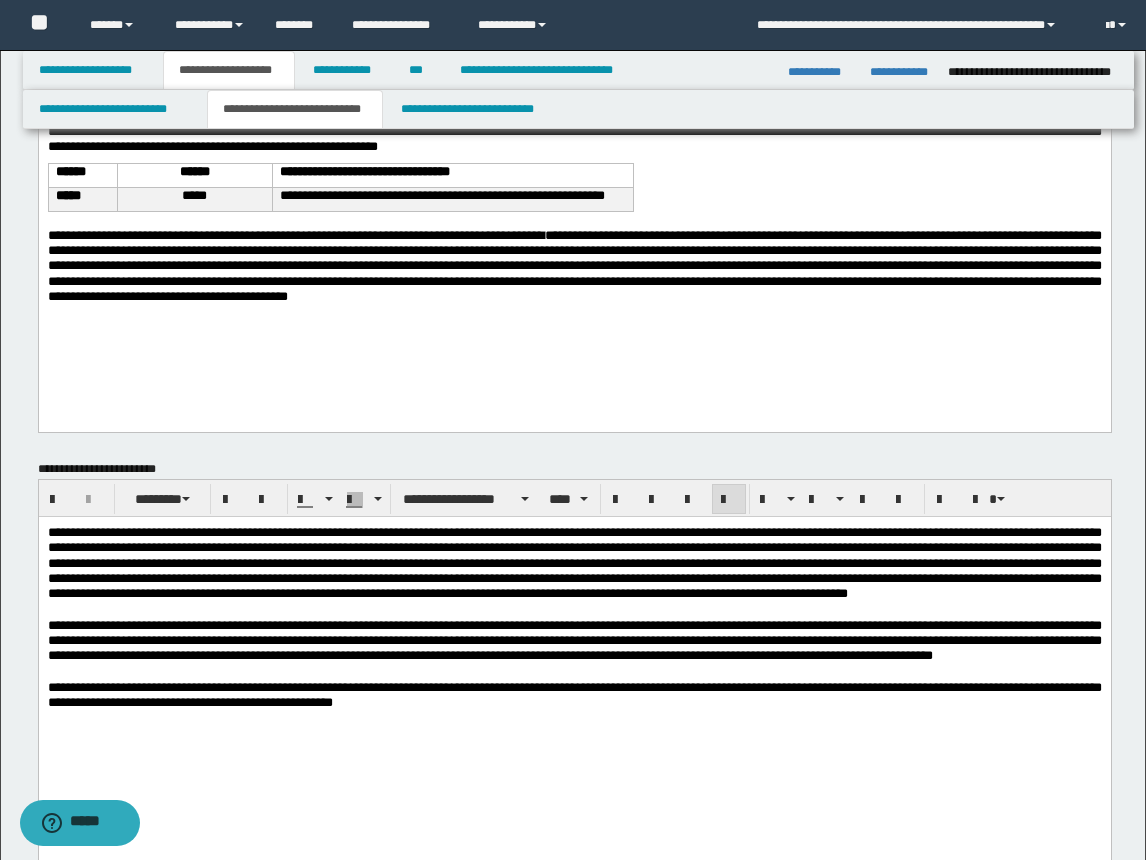 scroll, scrollTop: 0, scrollLeft: 0, axis: both 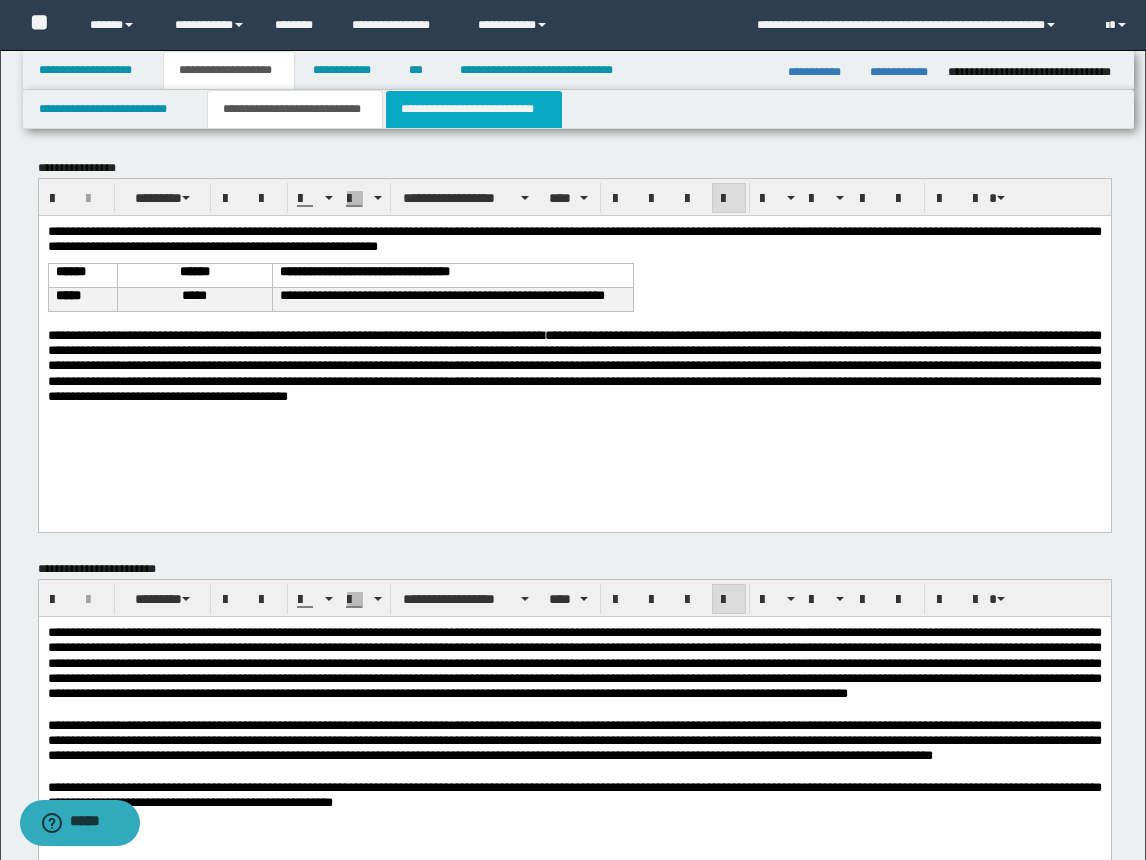 click on "**********" at bounding box center (579, 109) 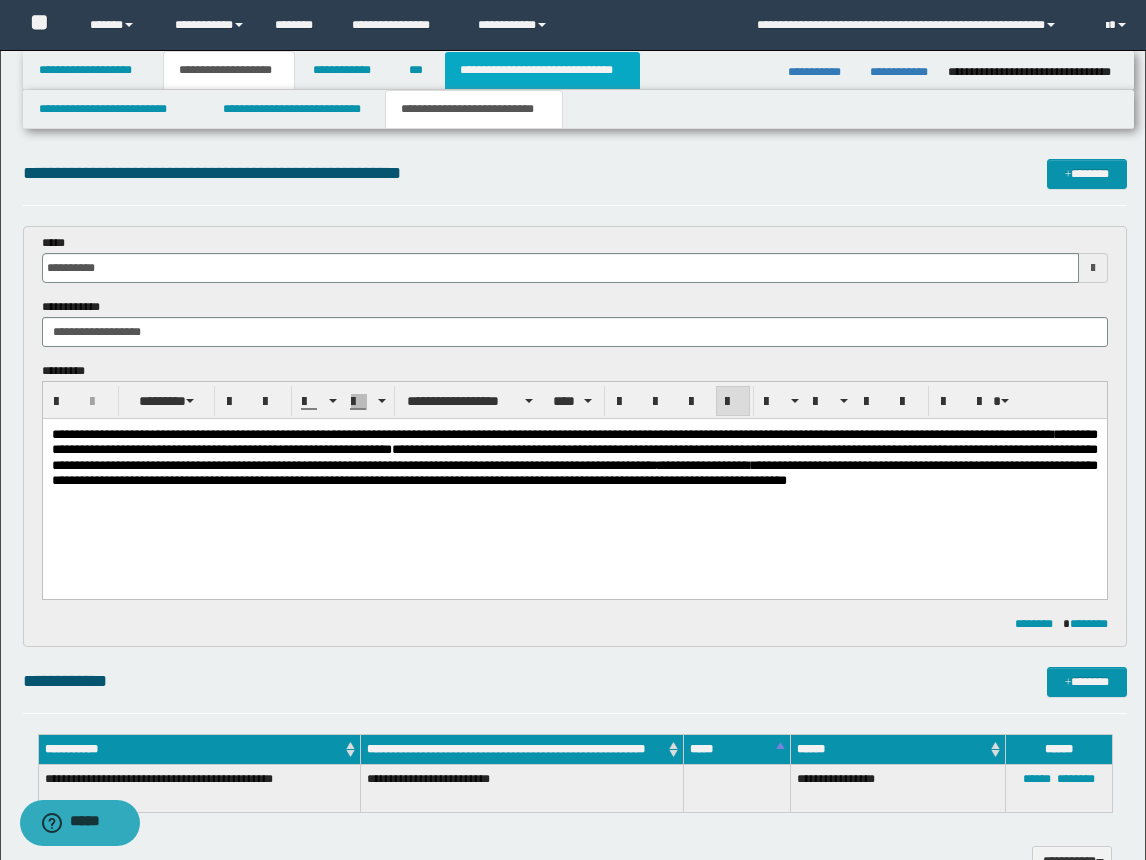 click on "**********" at bounding box center [542, 70] 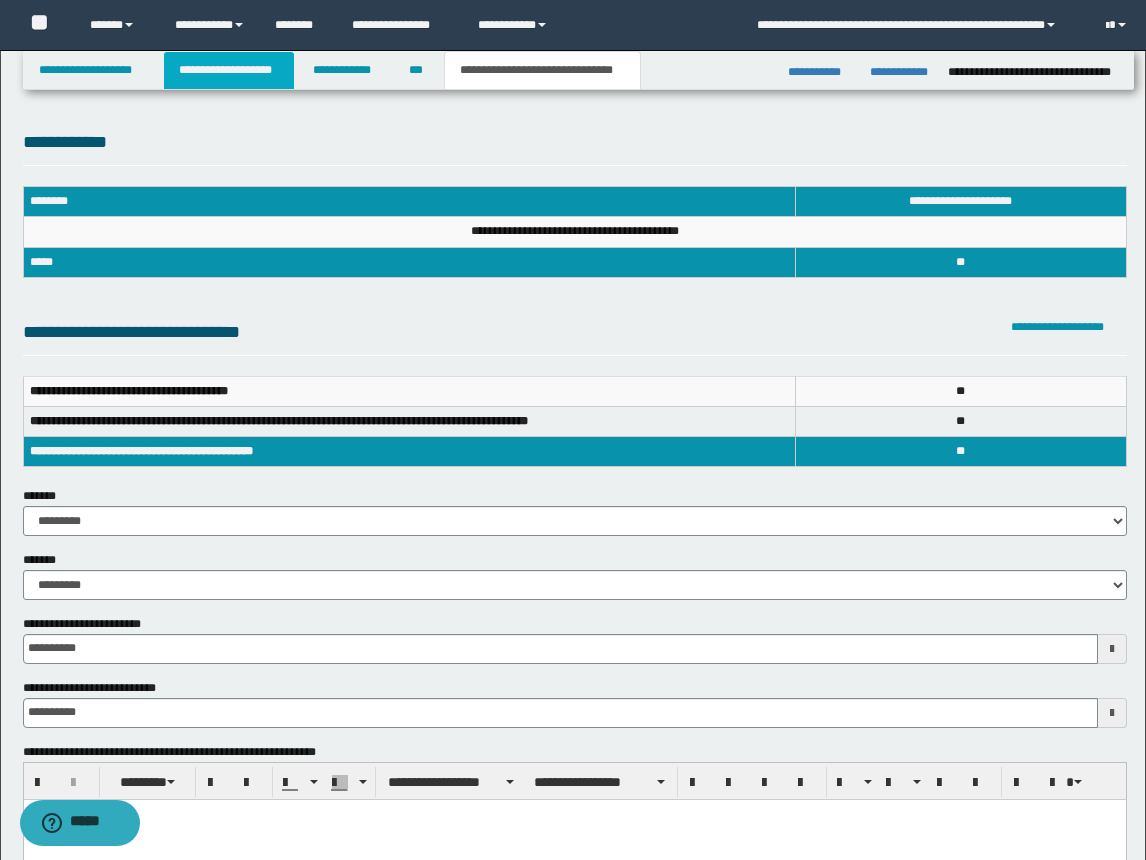 click on "**********" at bounding box center [229, 70] 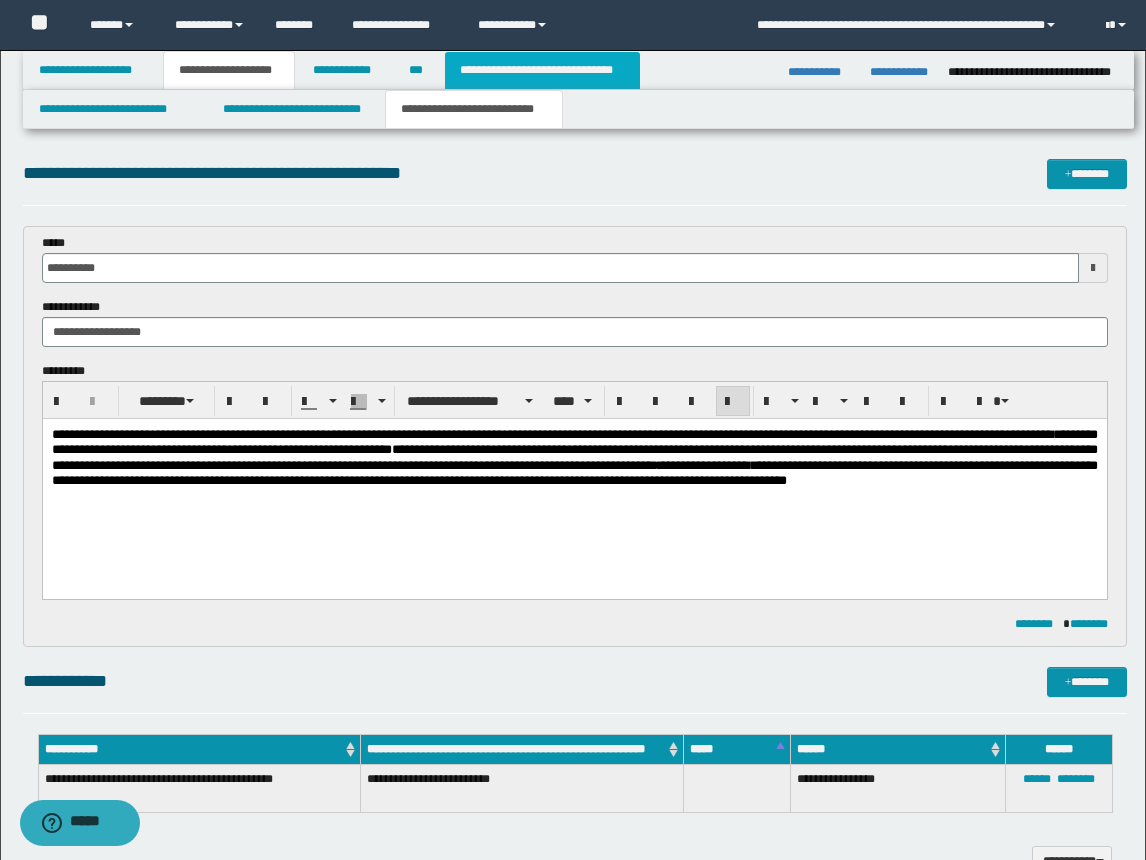 click on "**********" at bounding box center (542, 70) 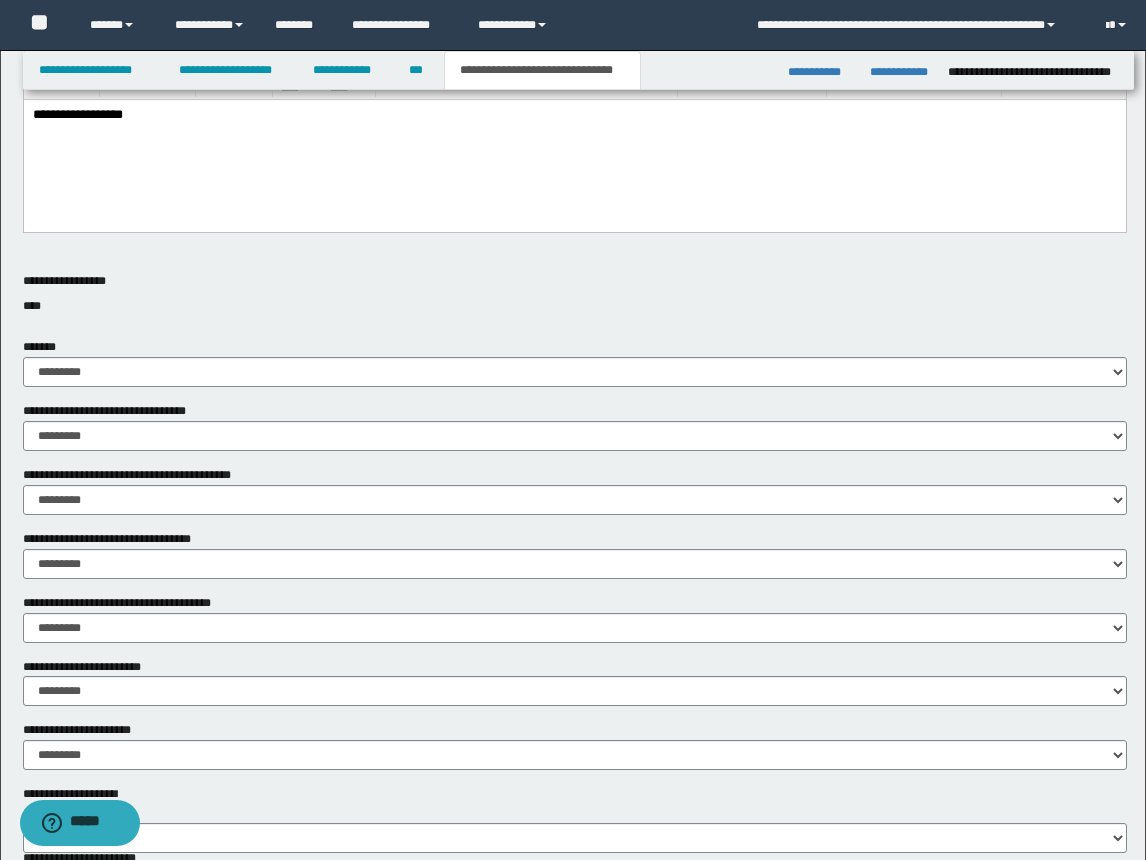scroll, scrollTop: 1192, scrollLeft: 0, axis: vertical 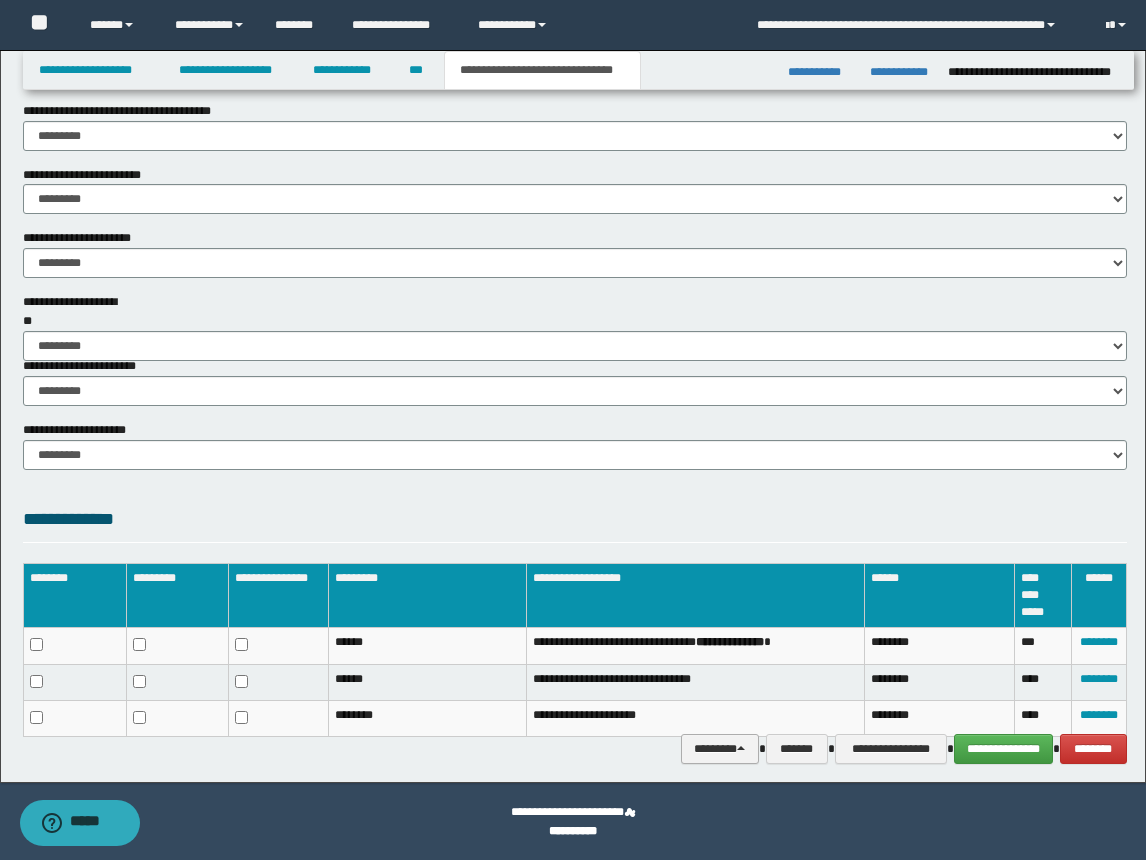 click on "********" at bounding box center (720, 749) 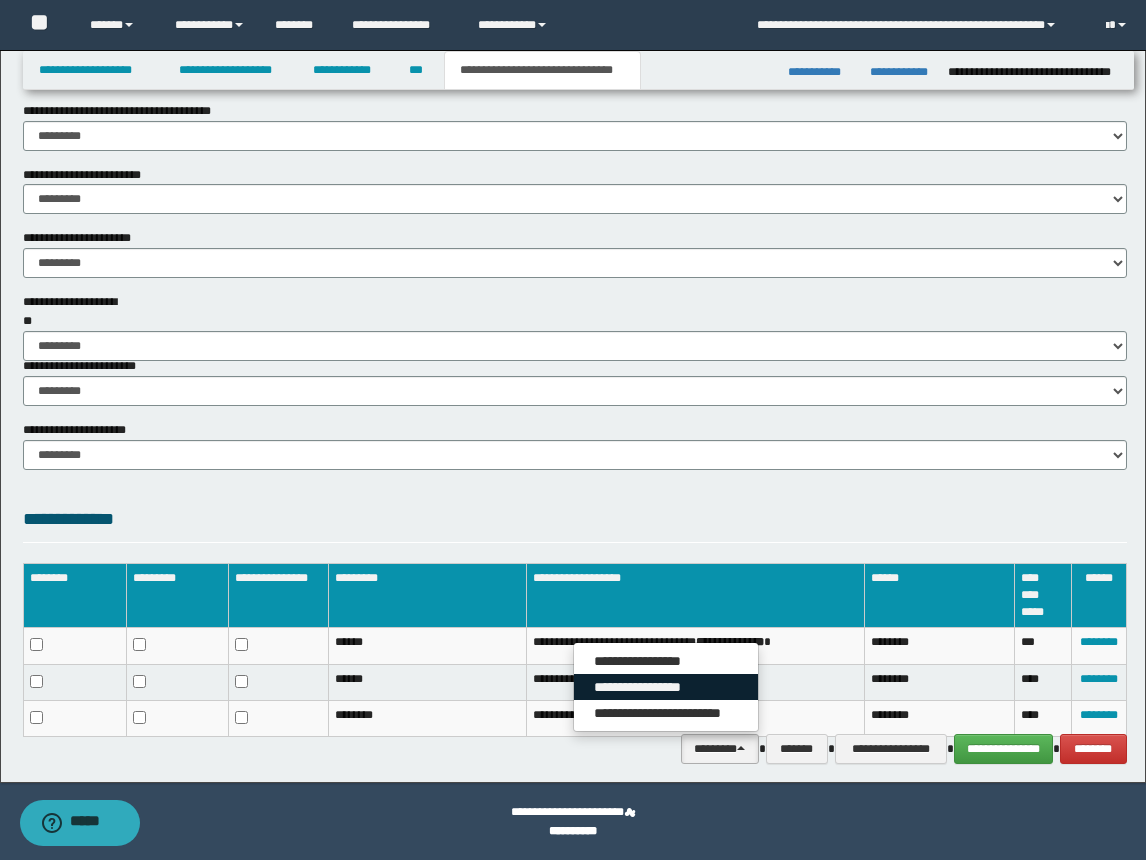 click on "**********" at bounding box center (666, 687) 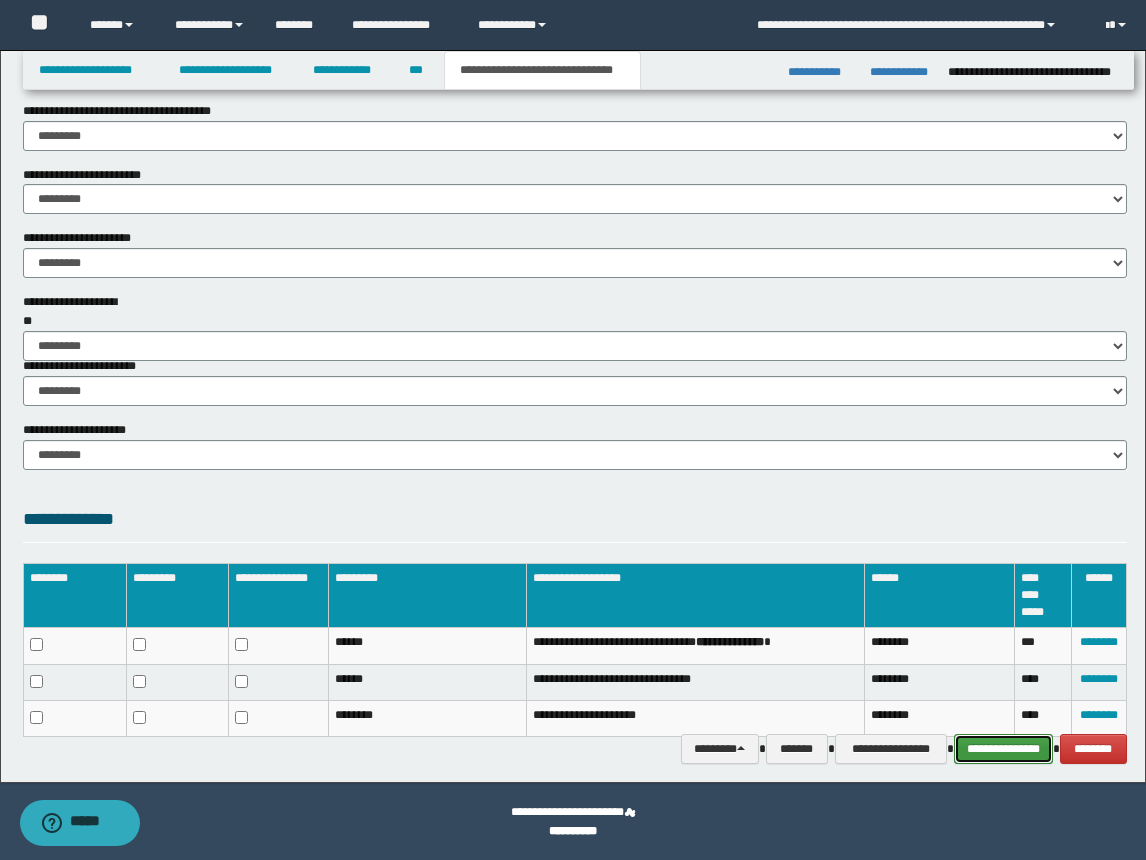 click on "**********" at bounding box center [1003, 749] 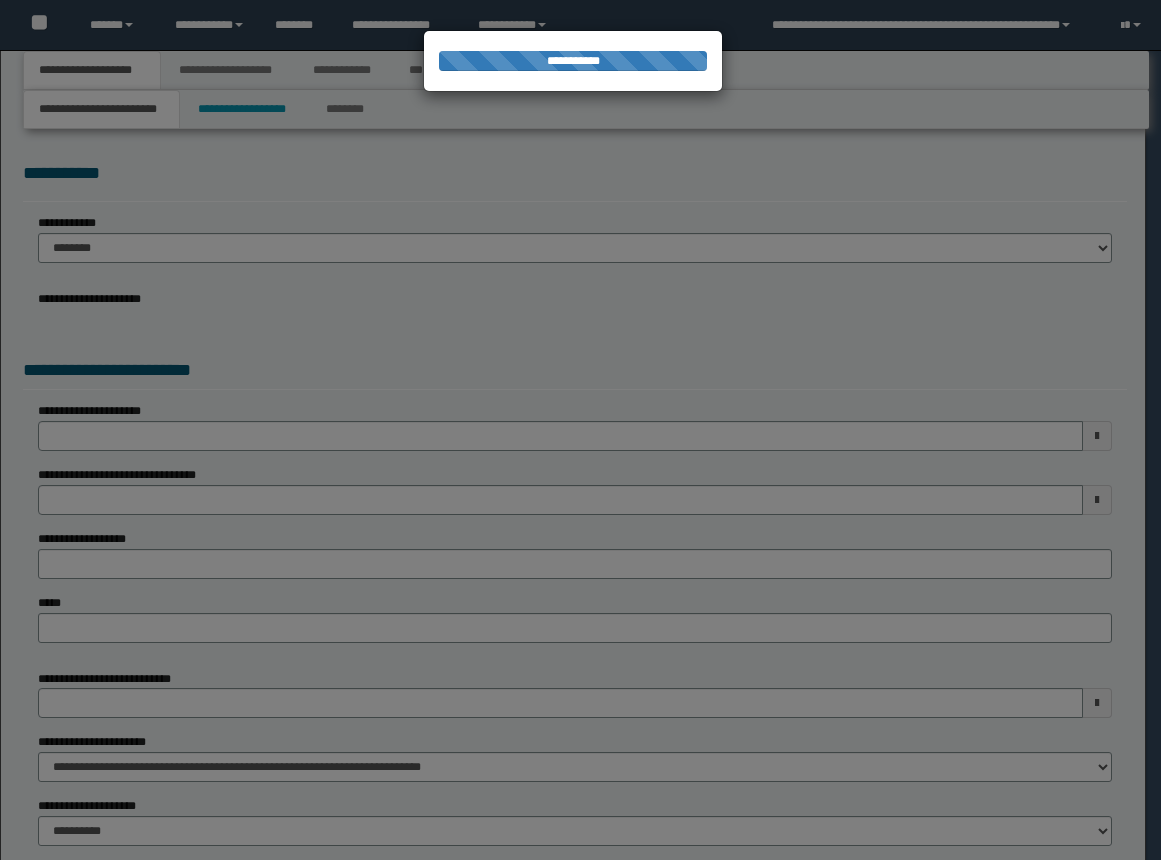 scroll, scrollTop: 0, scrollLeft: 0, axis: both 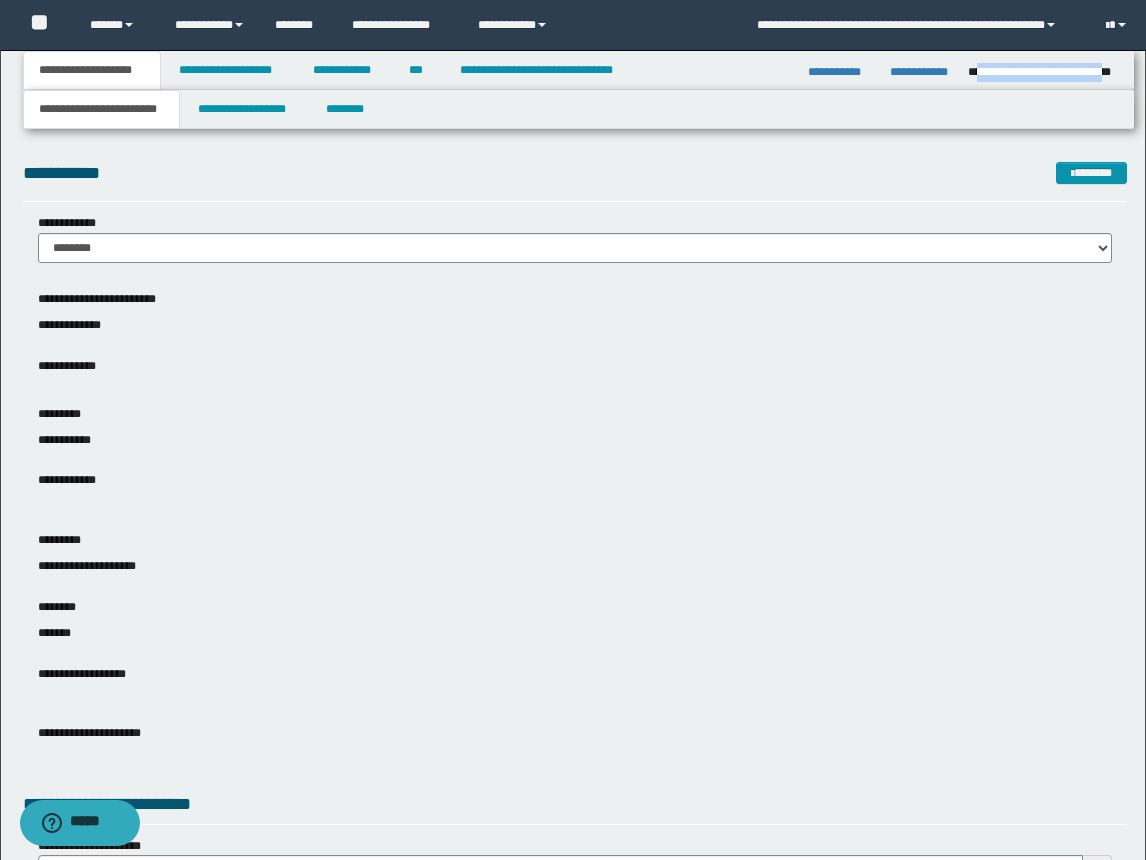 drag, startPoint x: 976, startPoint y: 70, endPoint x: 1116, endPoint y: 64, distance: 140.12851 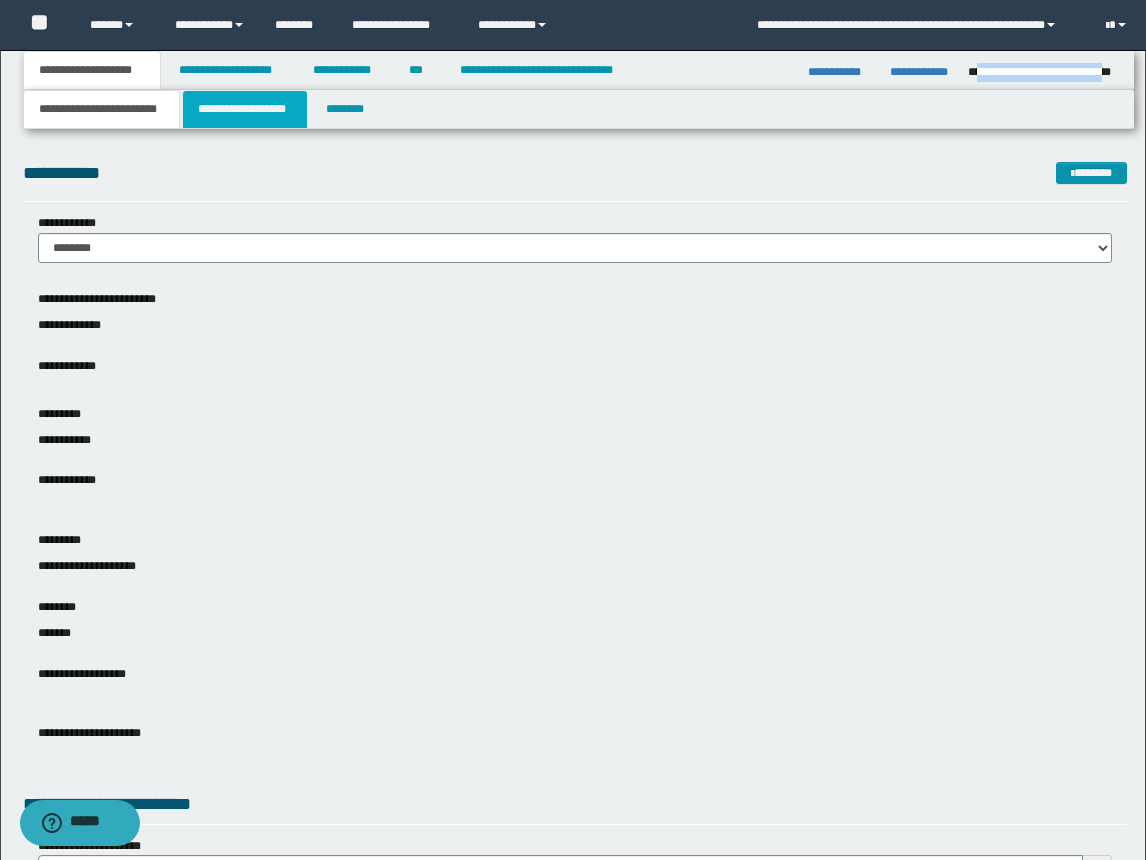 click on "**********" at bounding box center [245, 109] 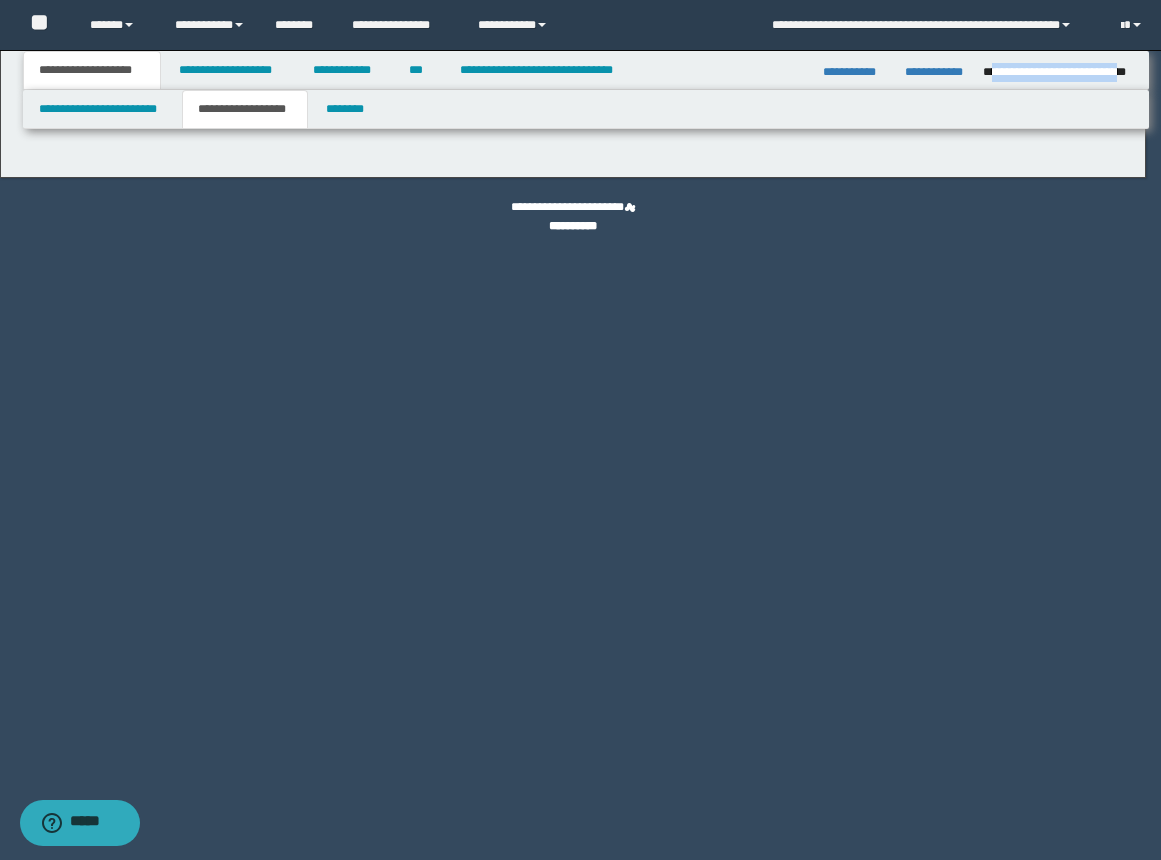 type on "**********" 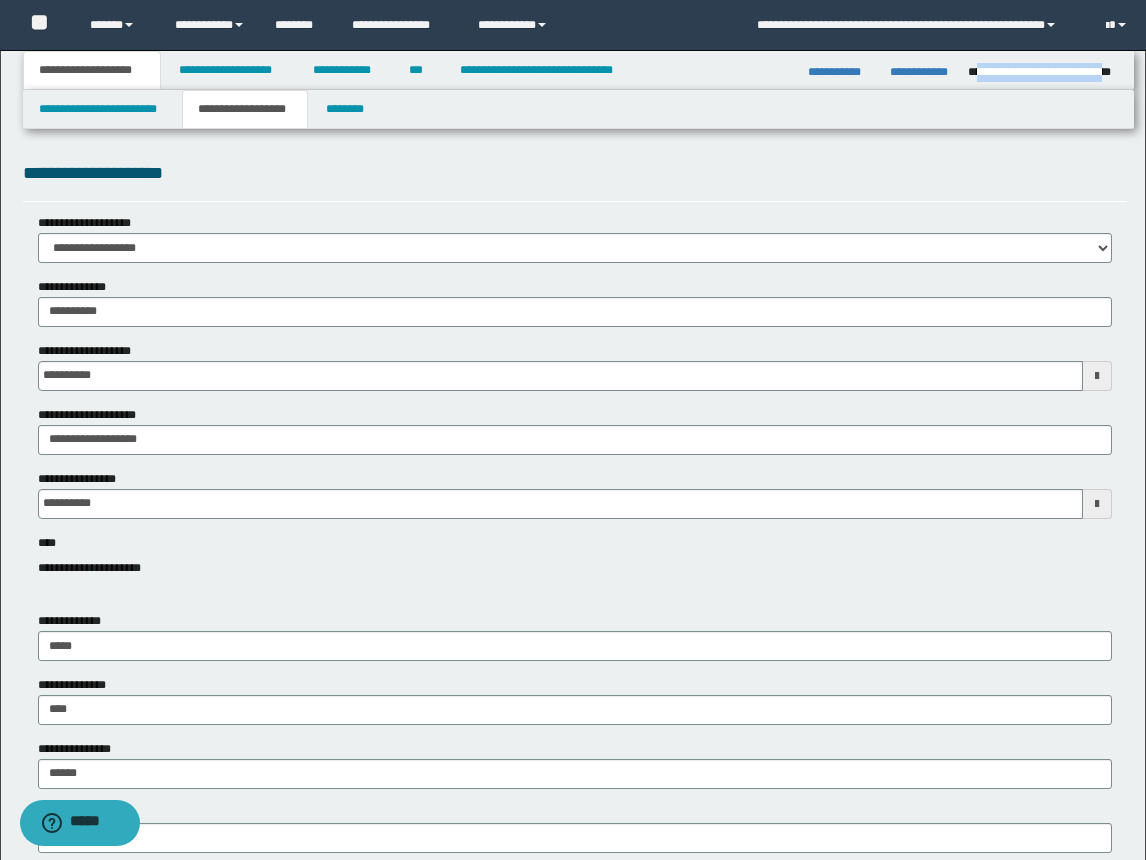 scroll, scrollTop: 200, scrollLeft: 0, axis: vertical 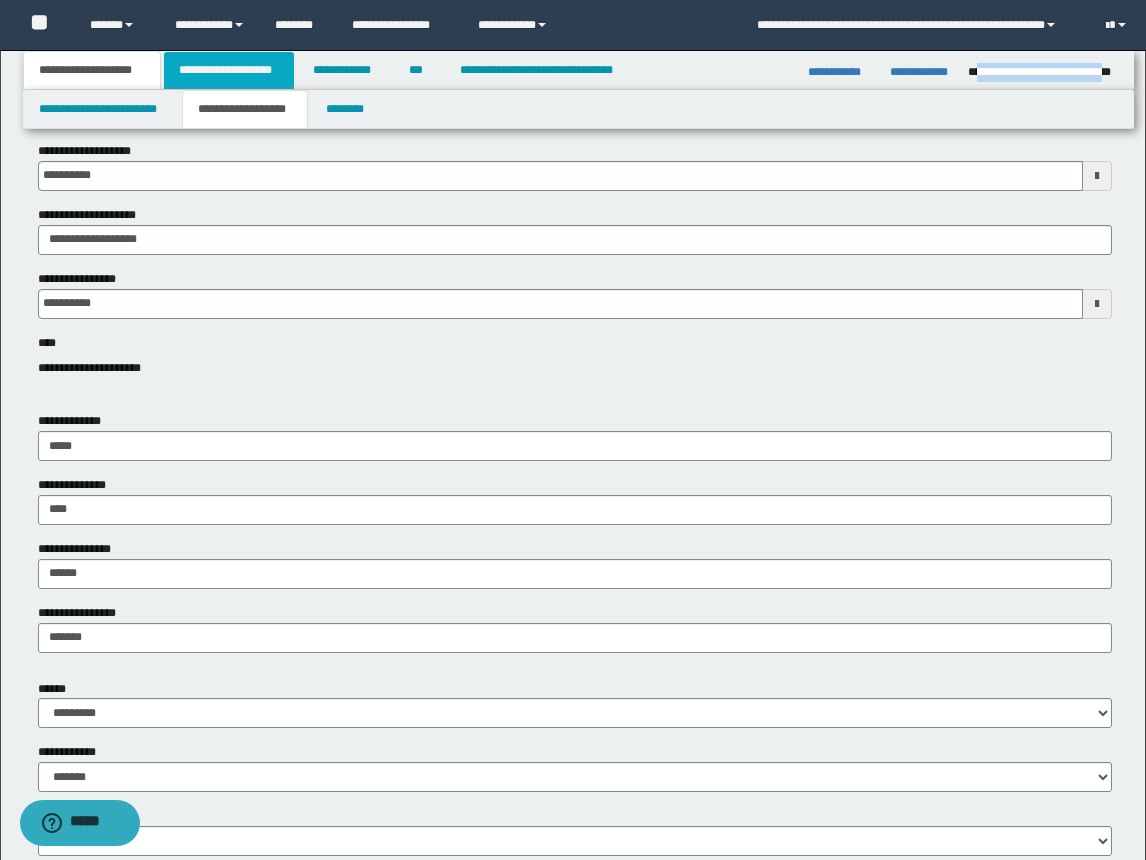 click on "**********" at bounding box center (229, 70) 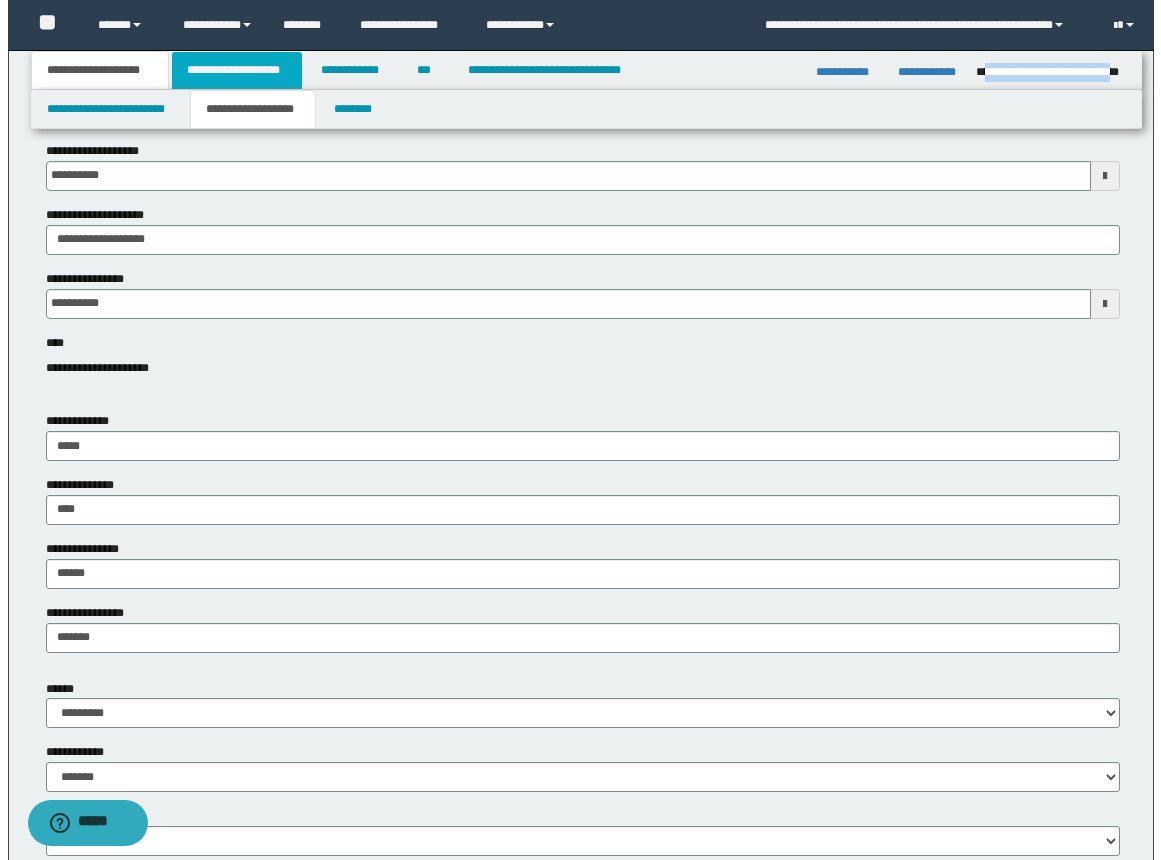 scroll, scrollTop: 0, scrollLeft: 0, axis: both 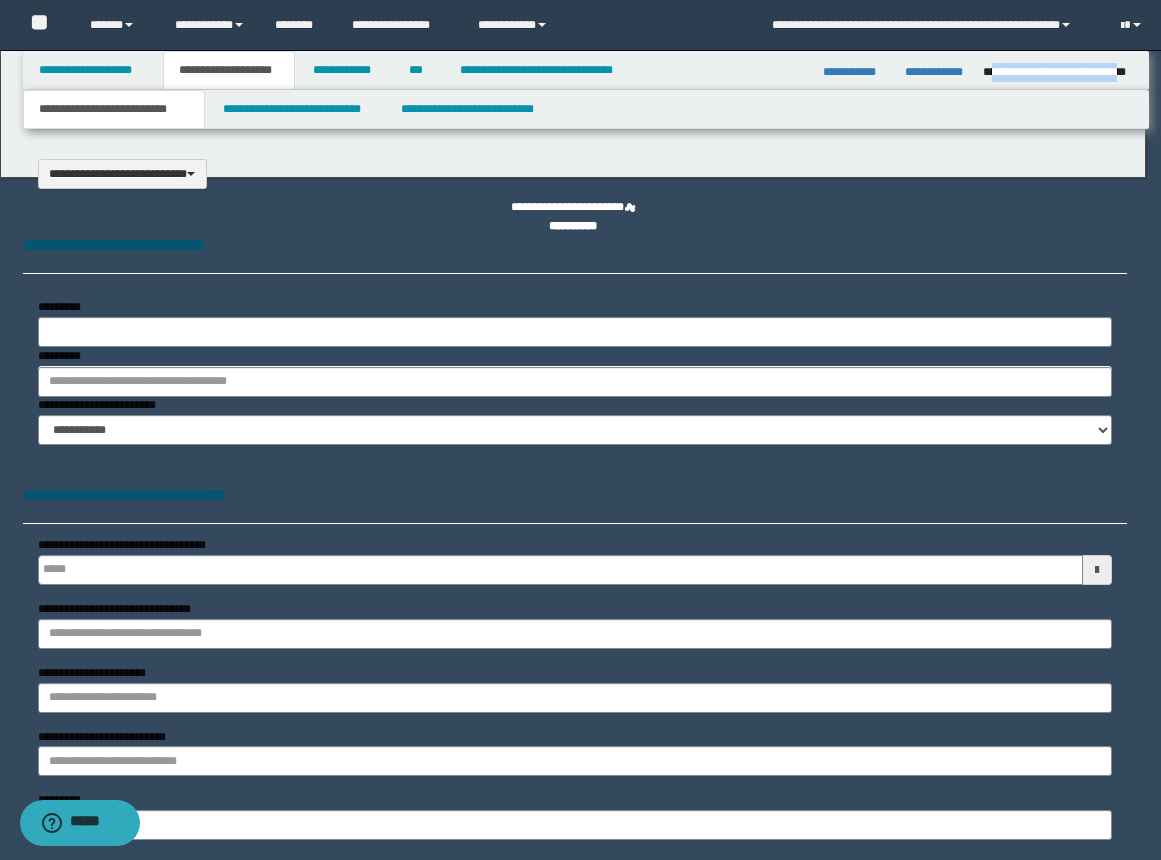 select on "*" 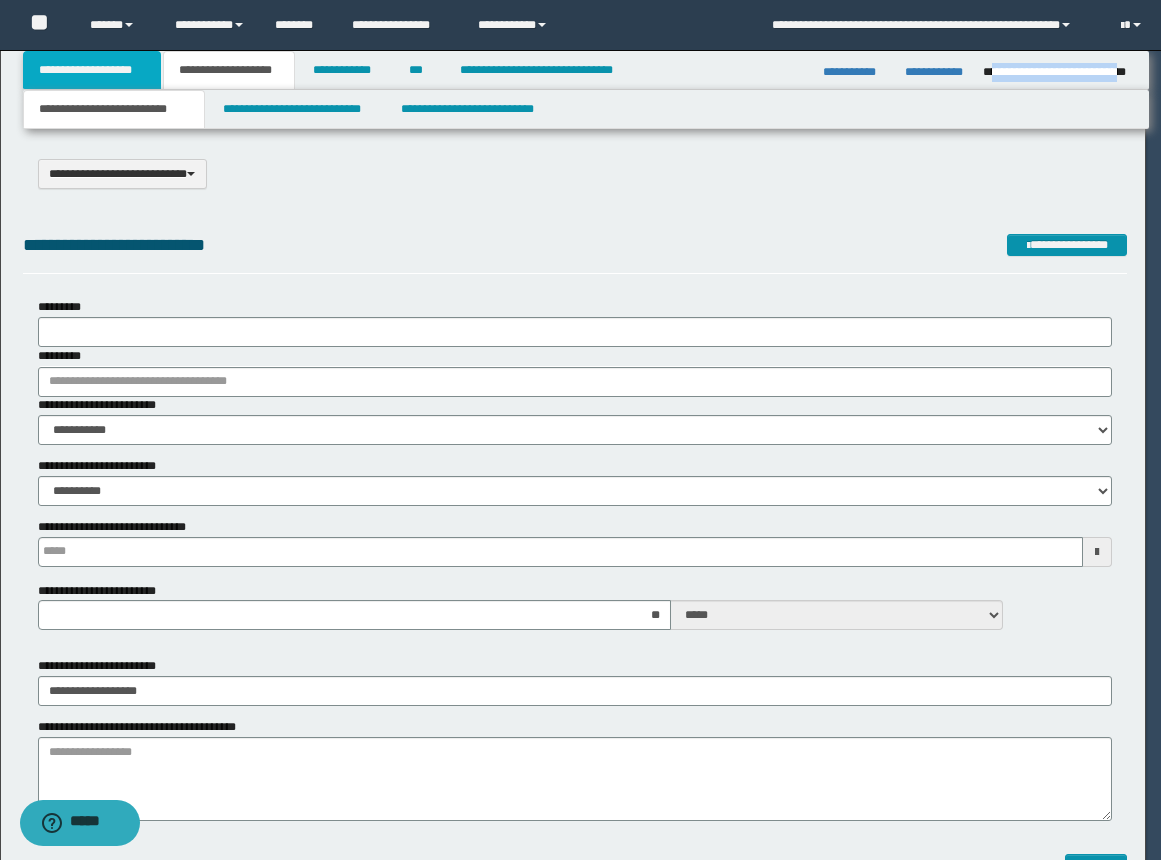 scroll, scrollTop: 0, scrollLeft: 0, axis: both 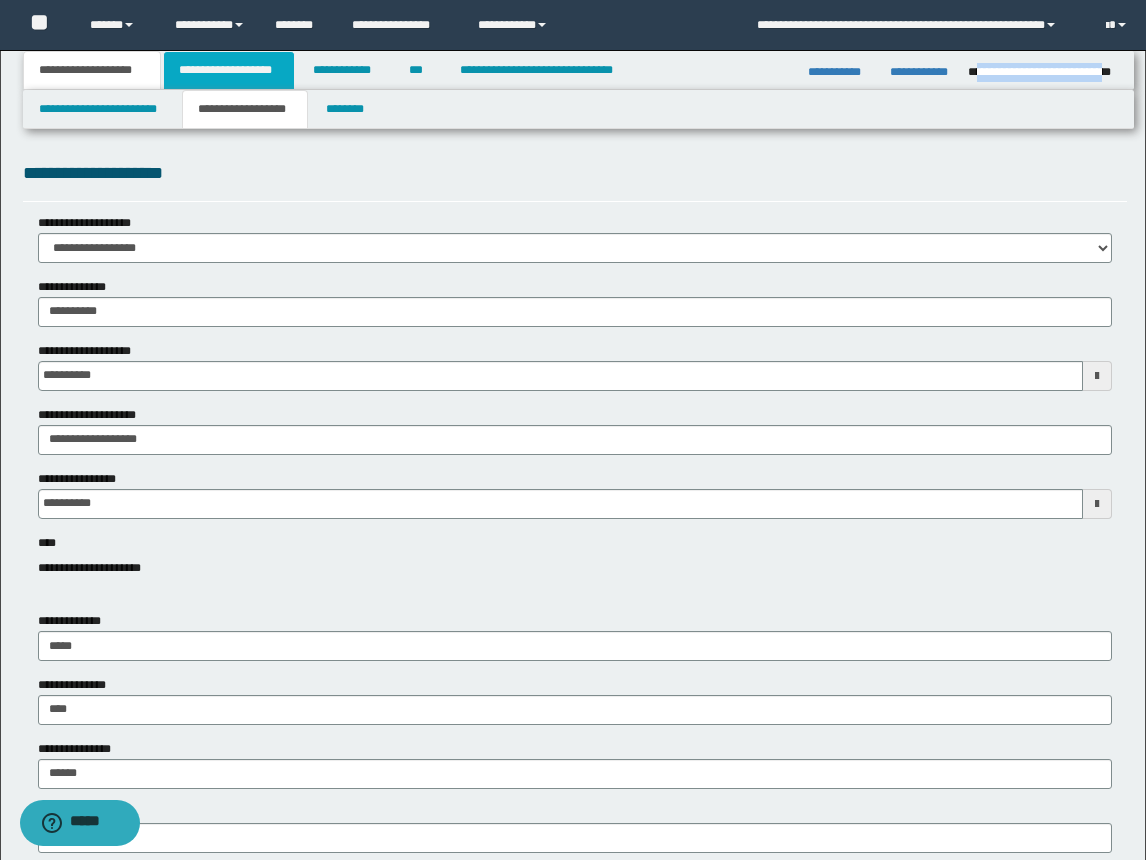 click on "**********" at bounding box center [229, 70] 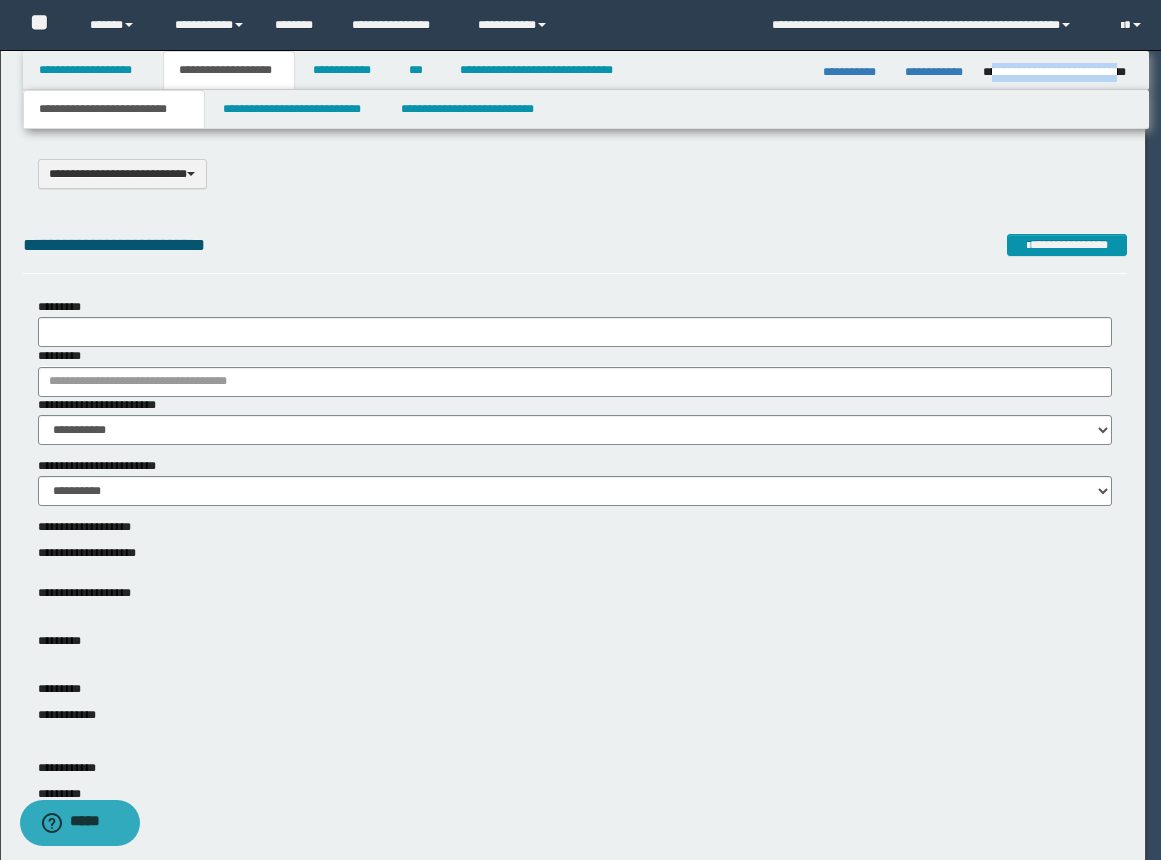 type 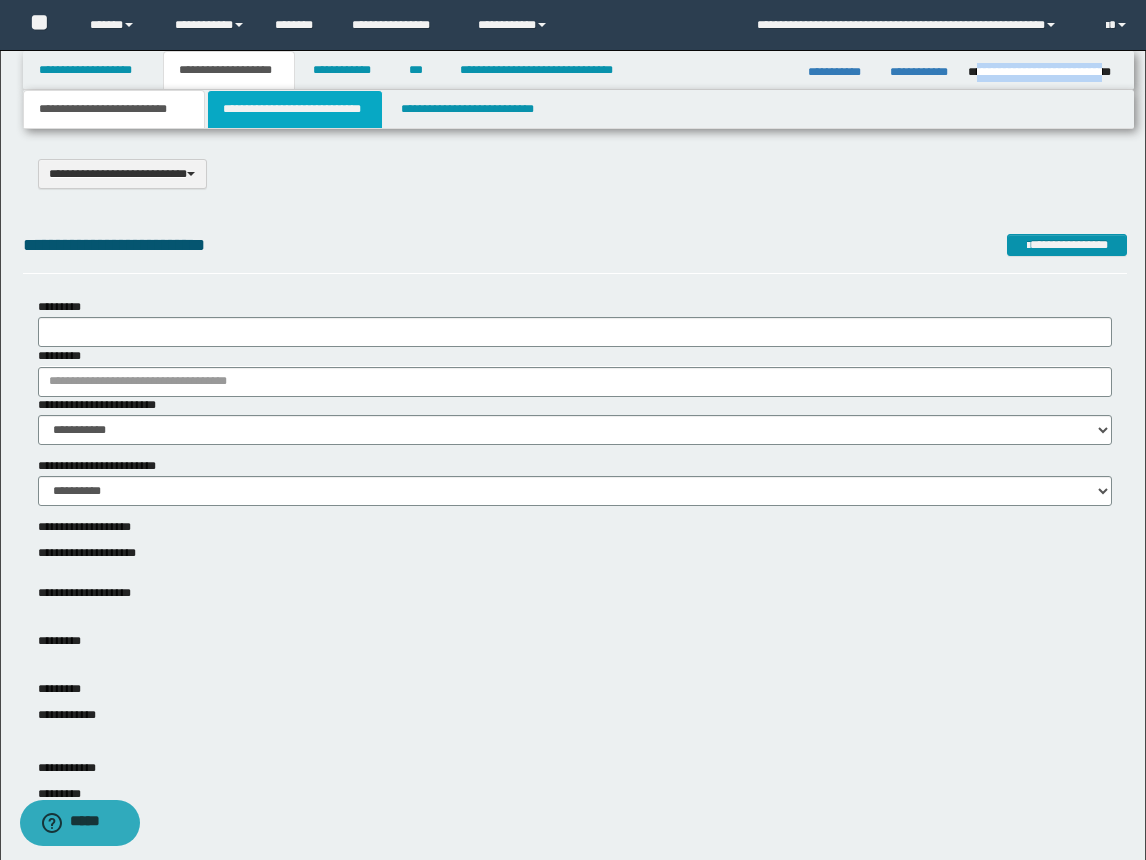 click on "**********" at bounding box center [295, 109] 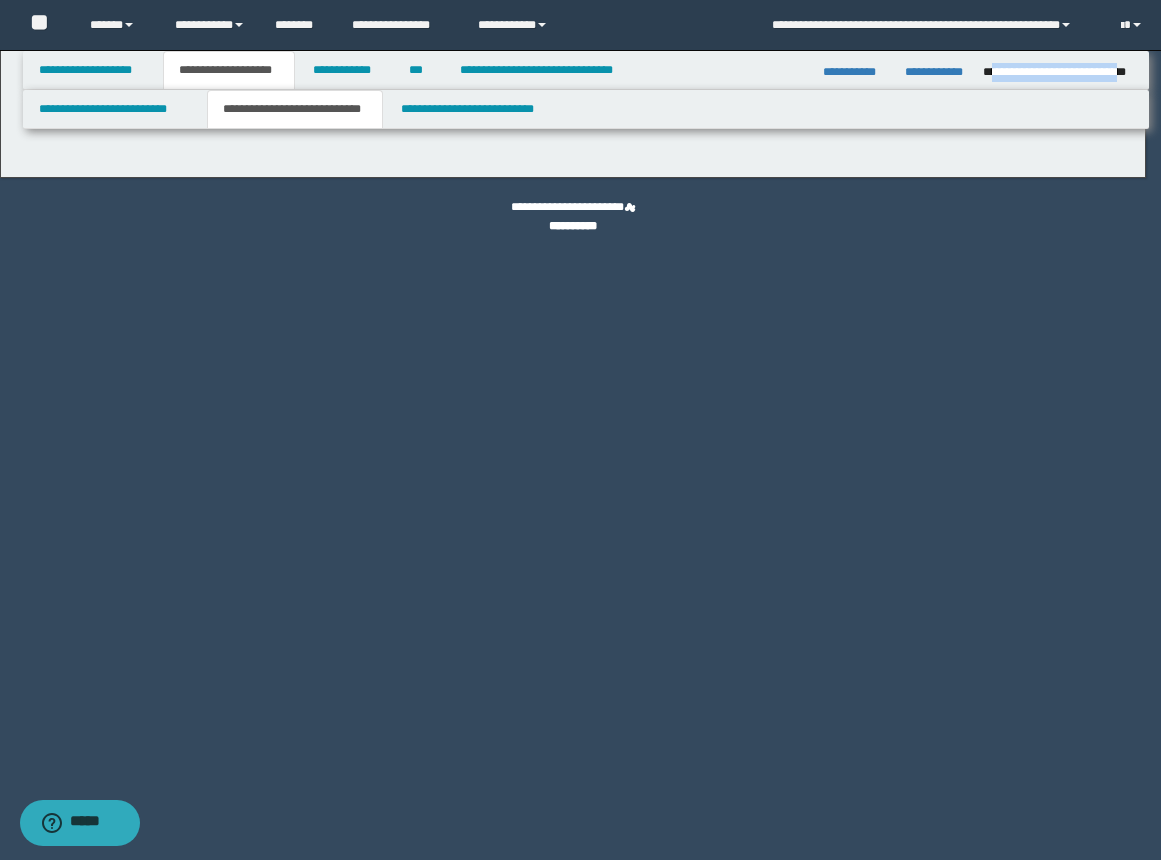 select on "*" 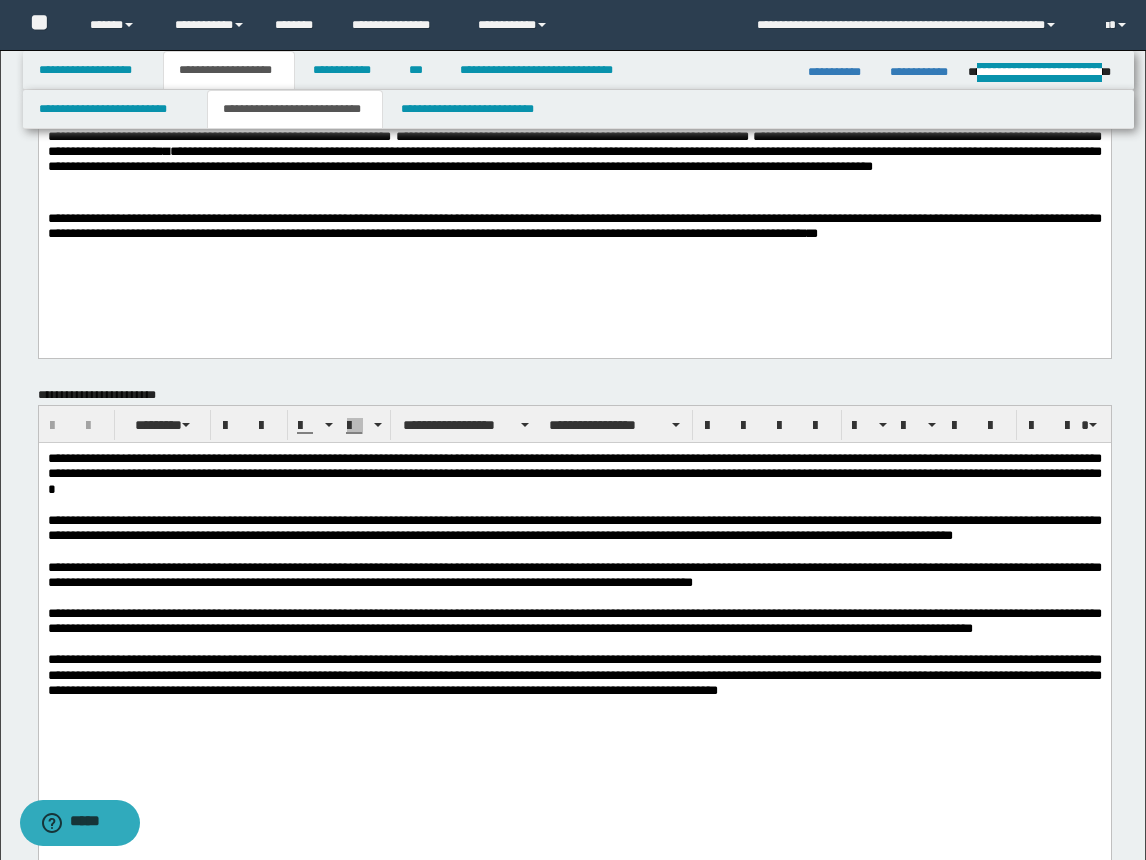 scroll, scrollTop: 400, scrollLeft: 0, axis: vertical 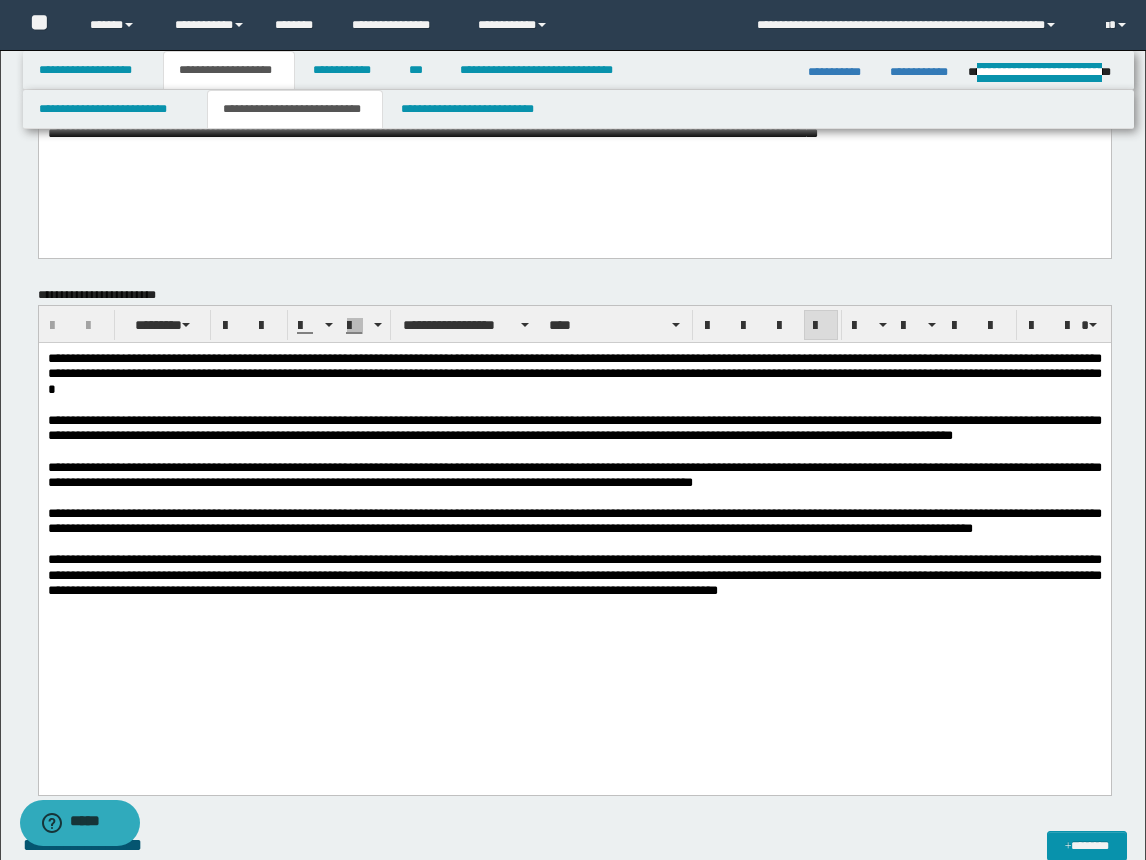click at bounding box center [574, 496] 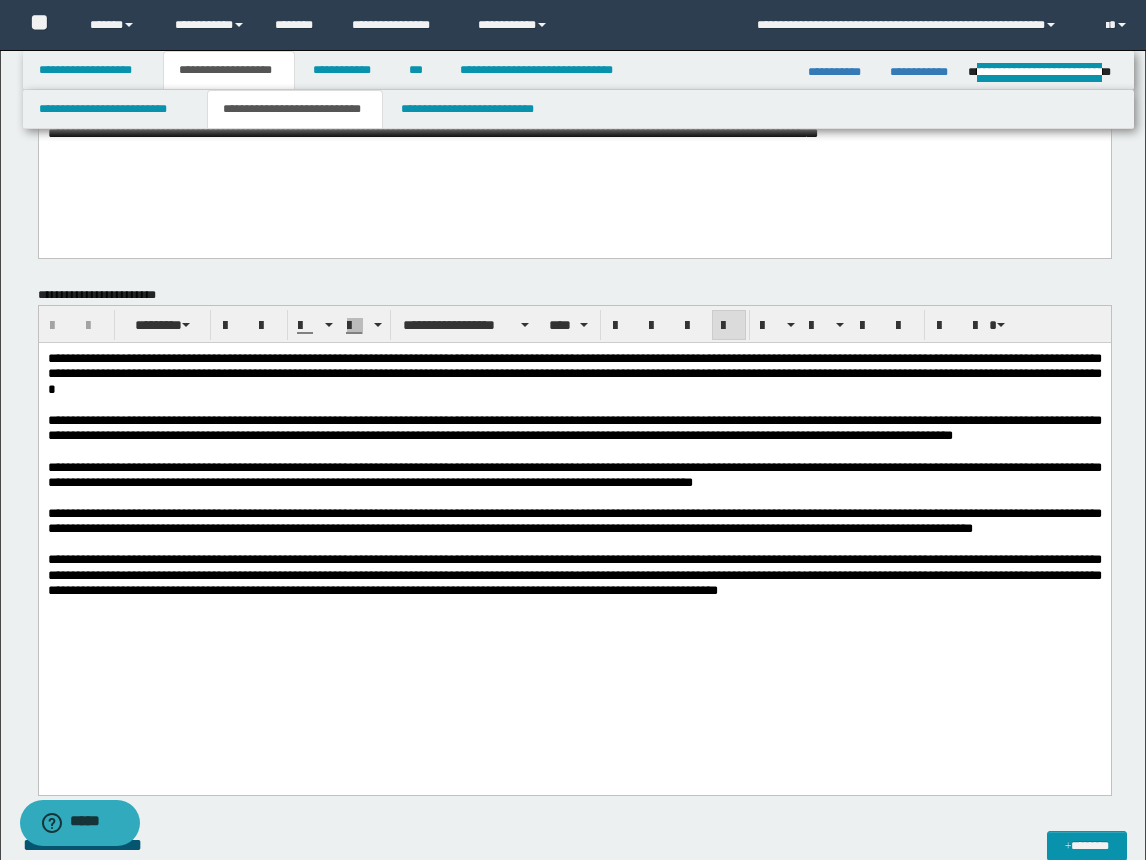 click on "**********" at bounding box center [574, 521] 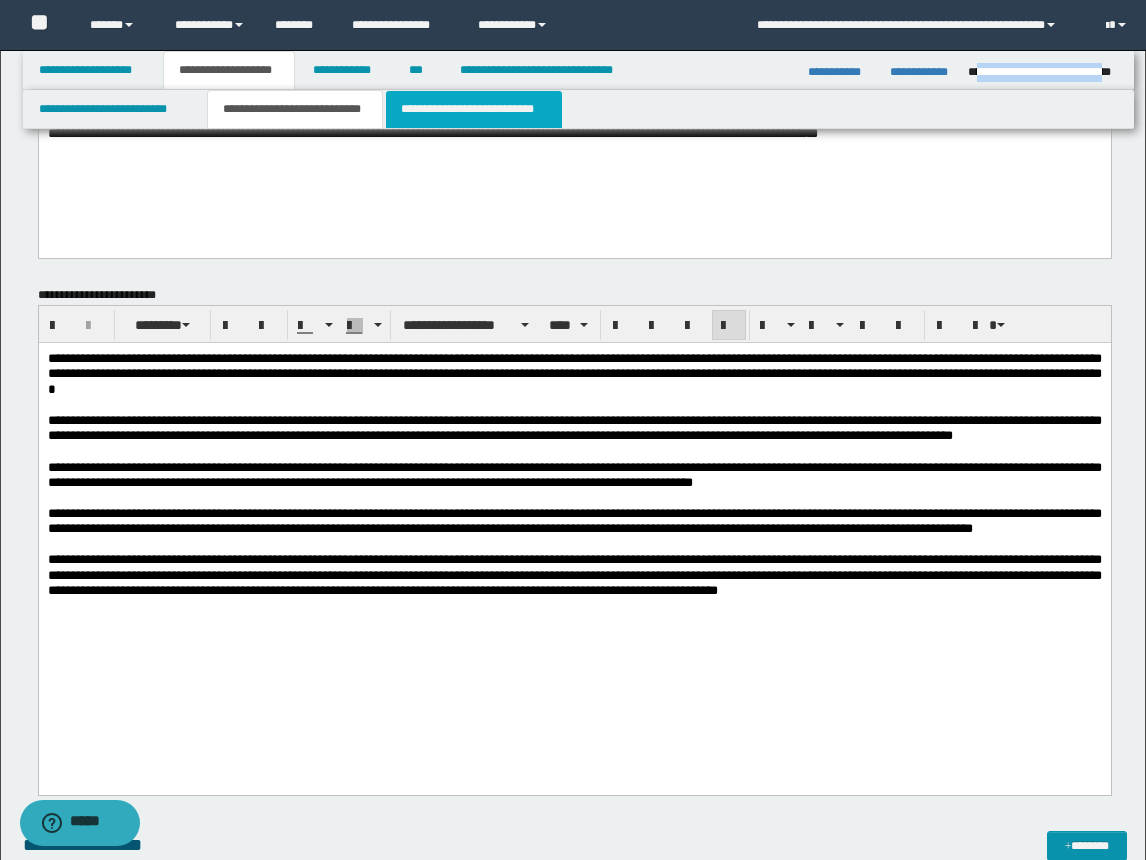 click on "**********" at bounding box center (474, 109) 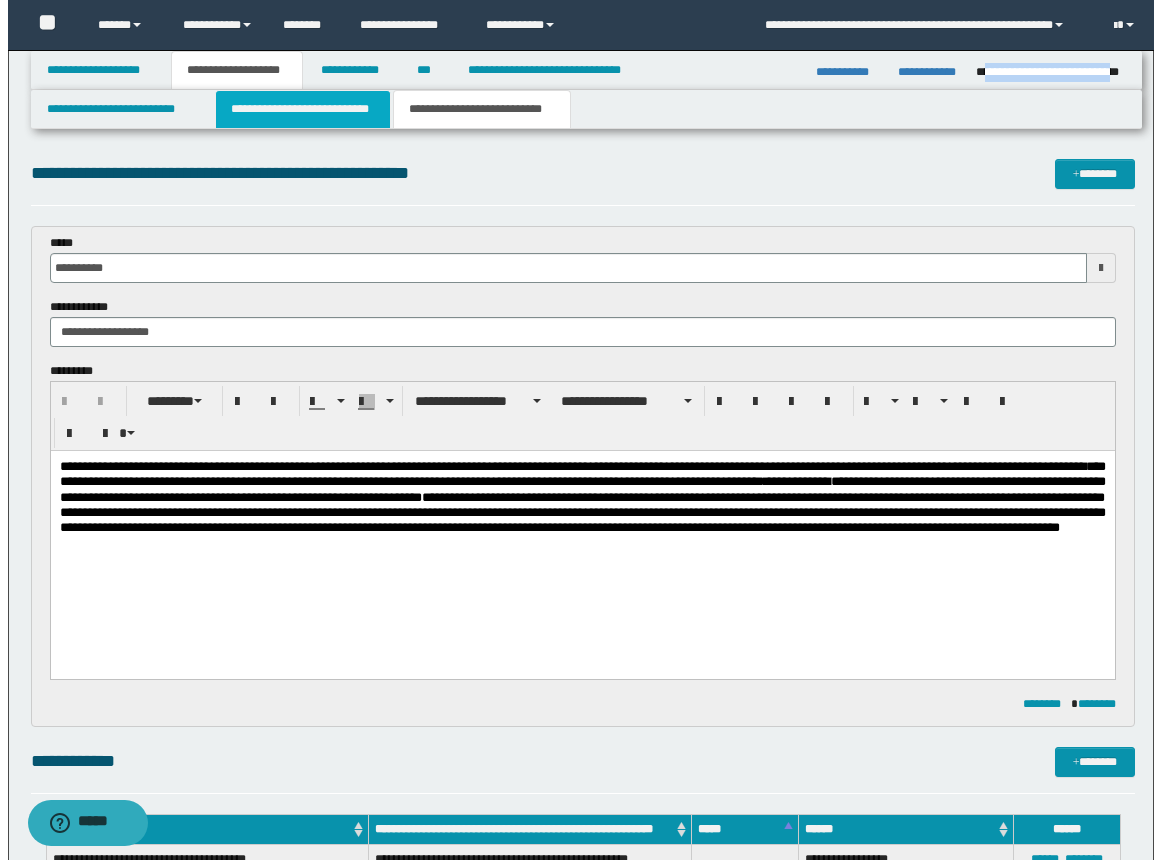 scroll, scrollTop: 0, scrollLeft: 0, axis: both 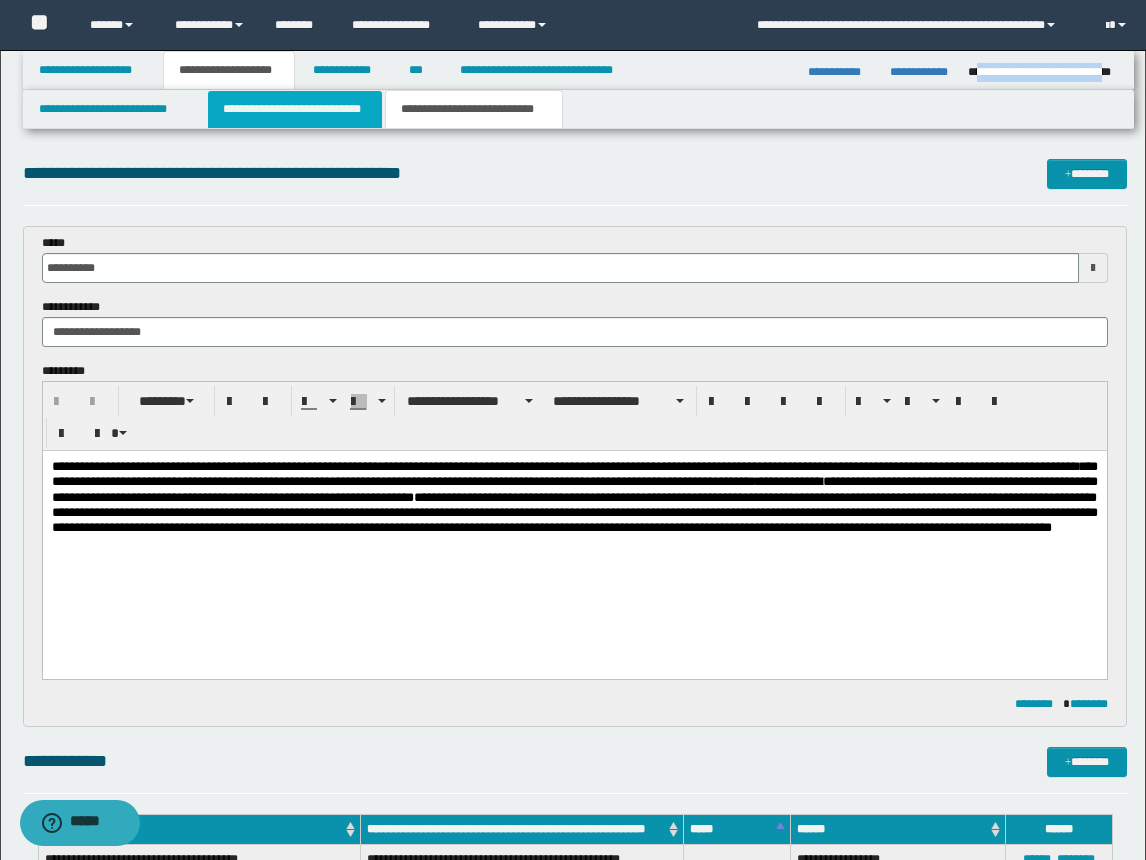 click on "**********" at bounding box center (295, 109) 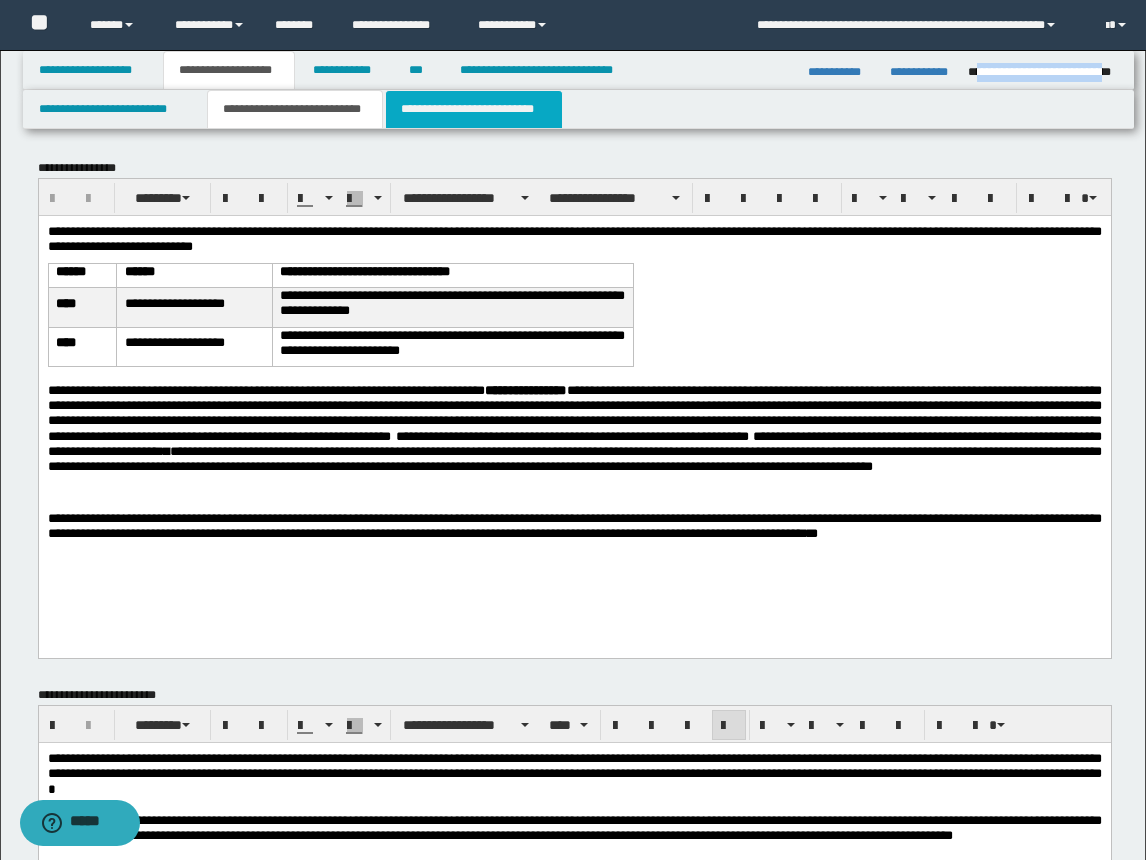 click on "**********" at bounding box center (474, 109) 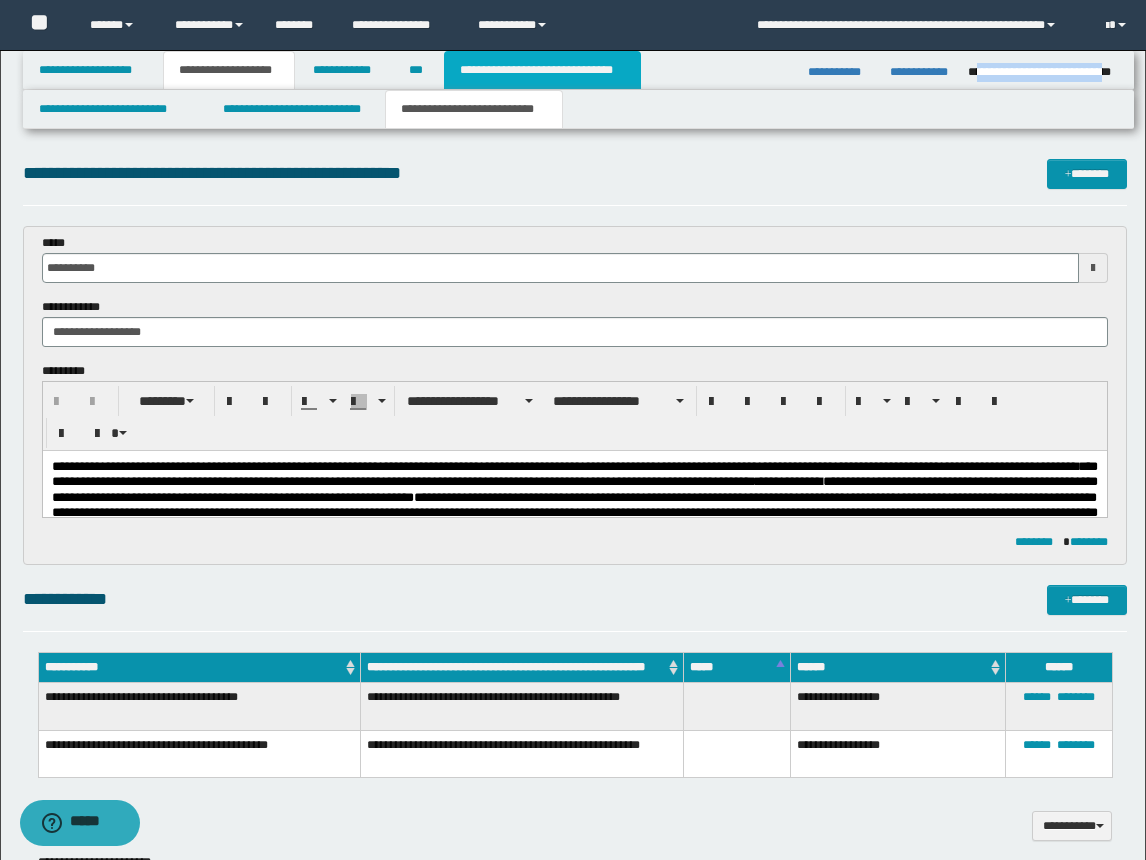 click on "**********" at bounding box center (542, 70) 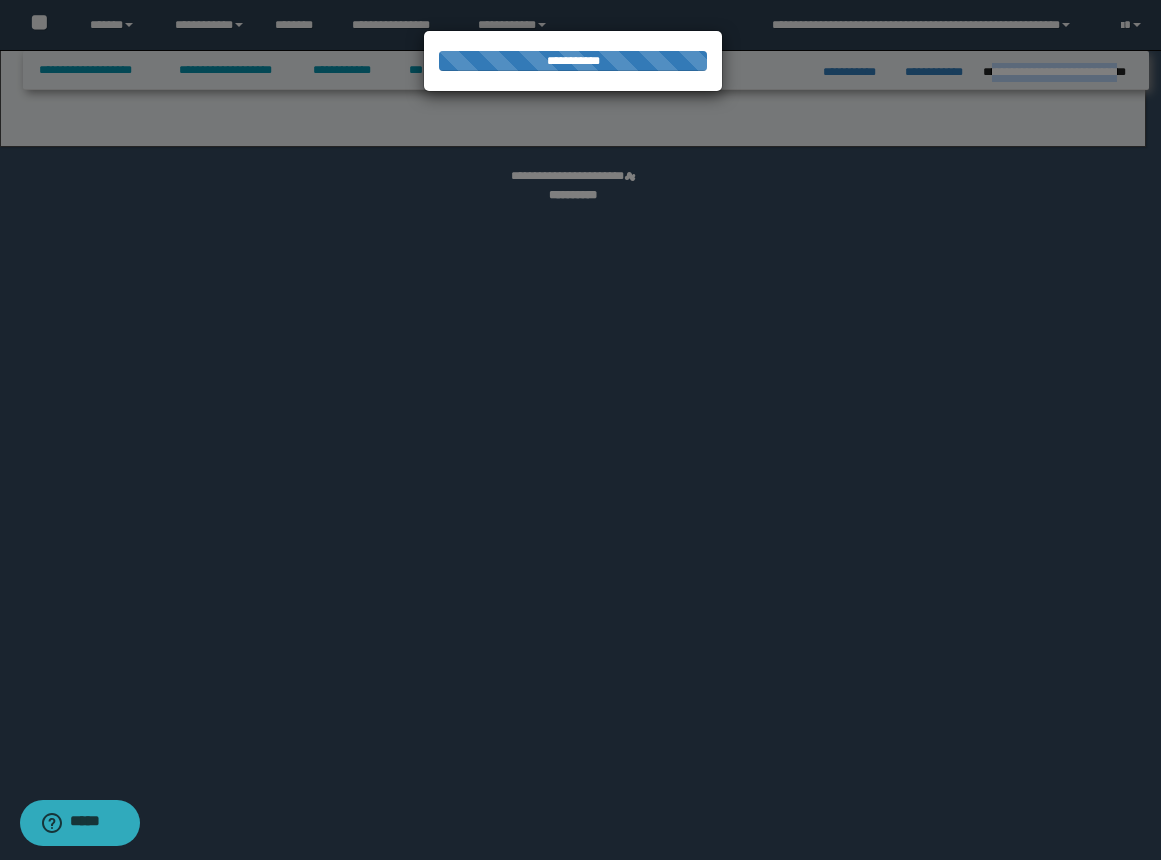 select on "*" 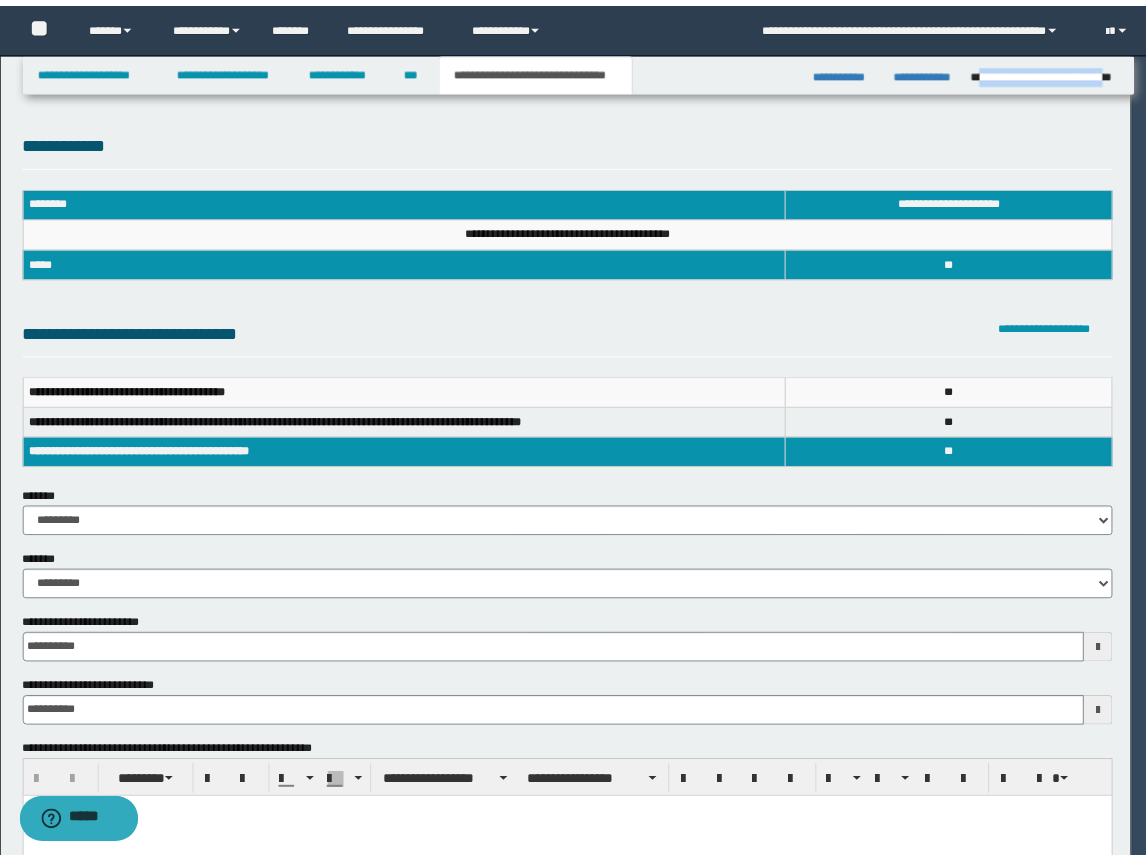 scroll, scrollTop: 0, scrollLeft: 0, axis: both 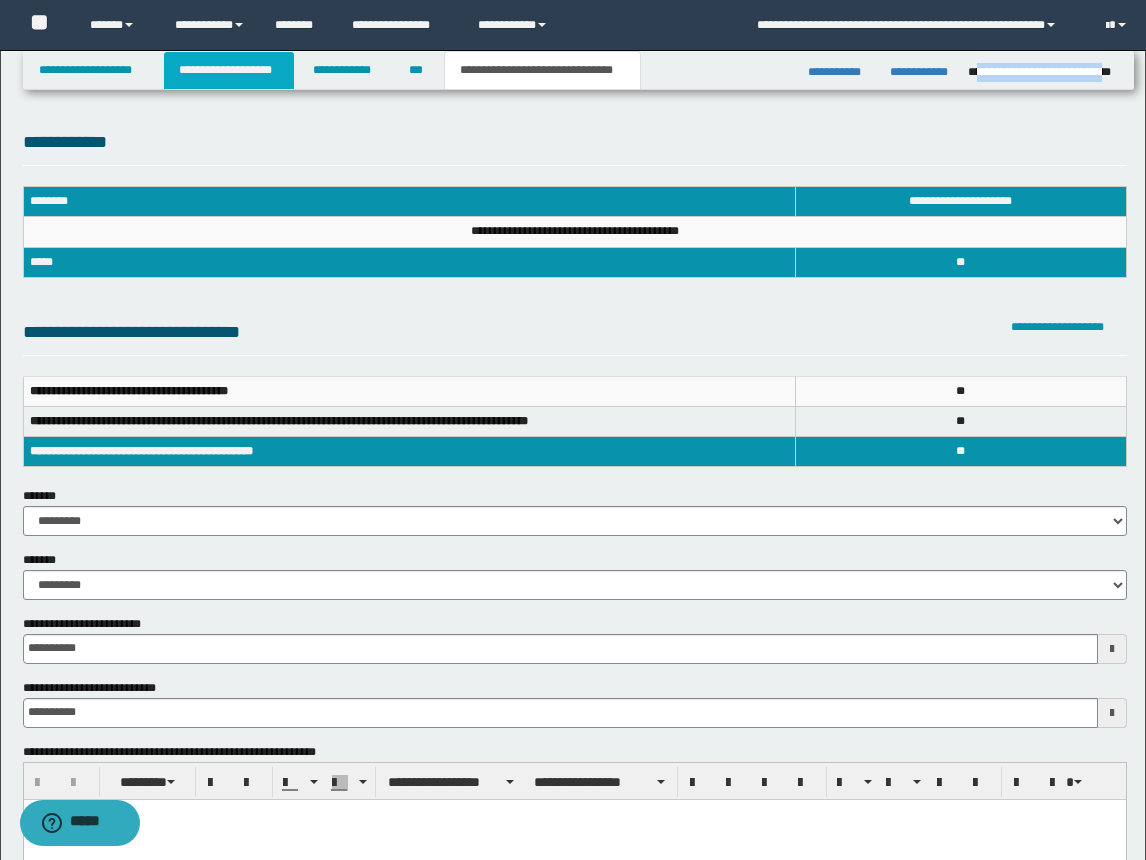 click on "**********" at bounding box center (229, 70) 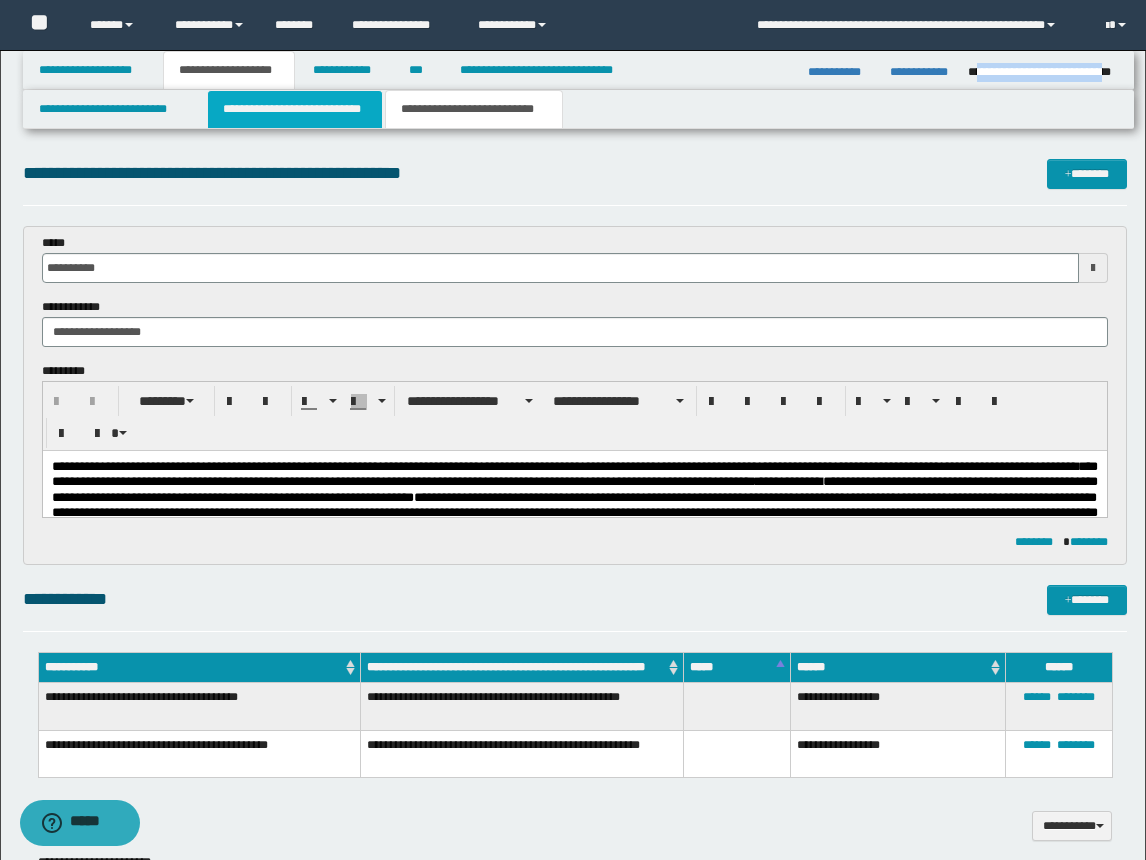 click on "**********" at bounding box center (295, 109) 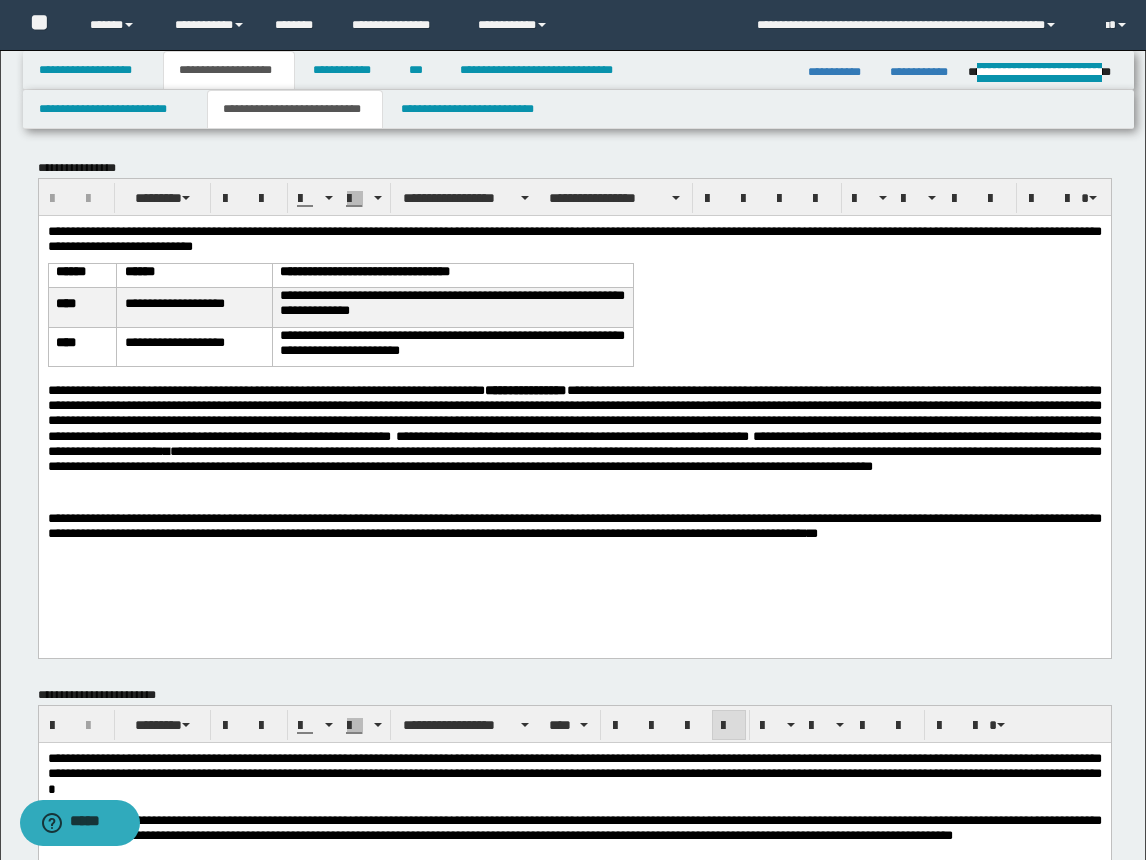 click on "**********" at bounding box center [574, 410] 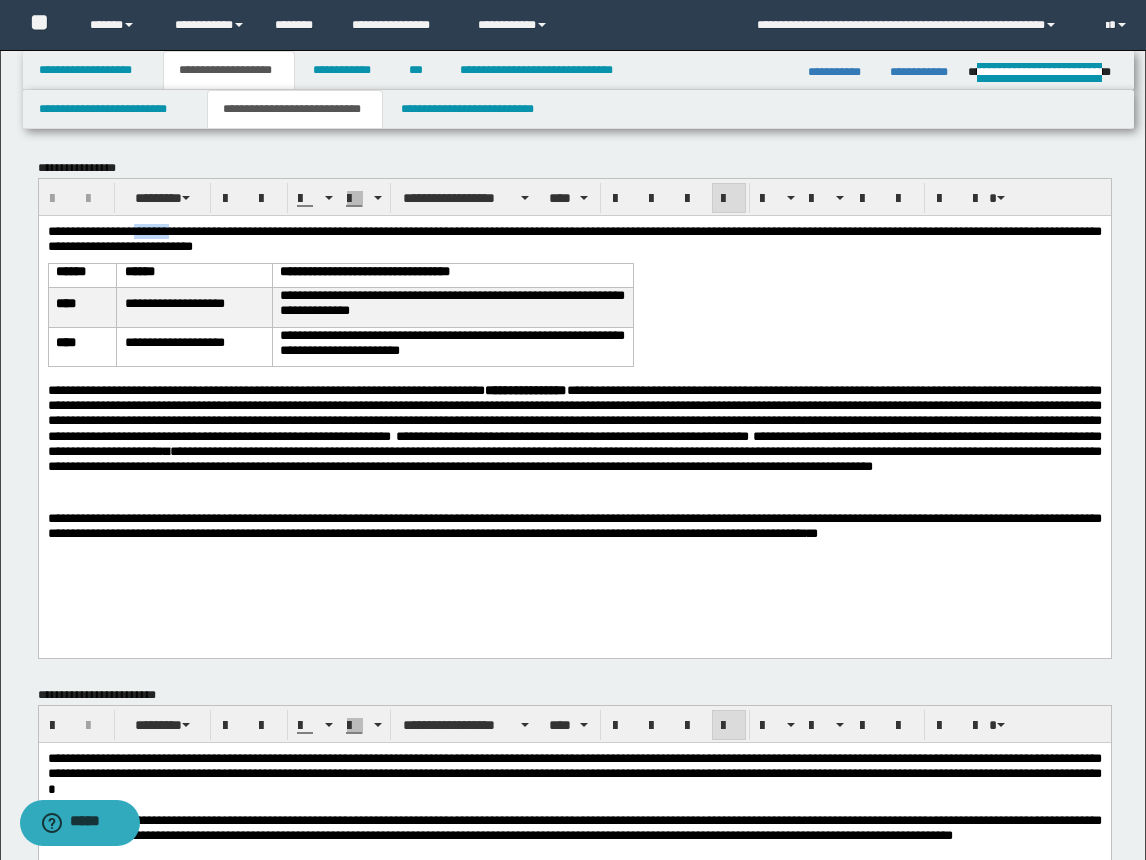type 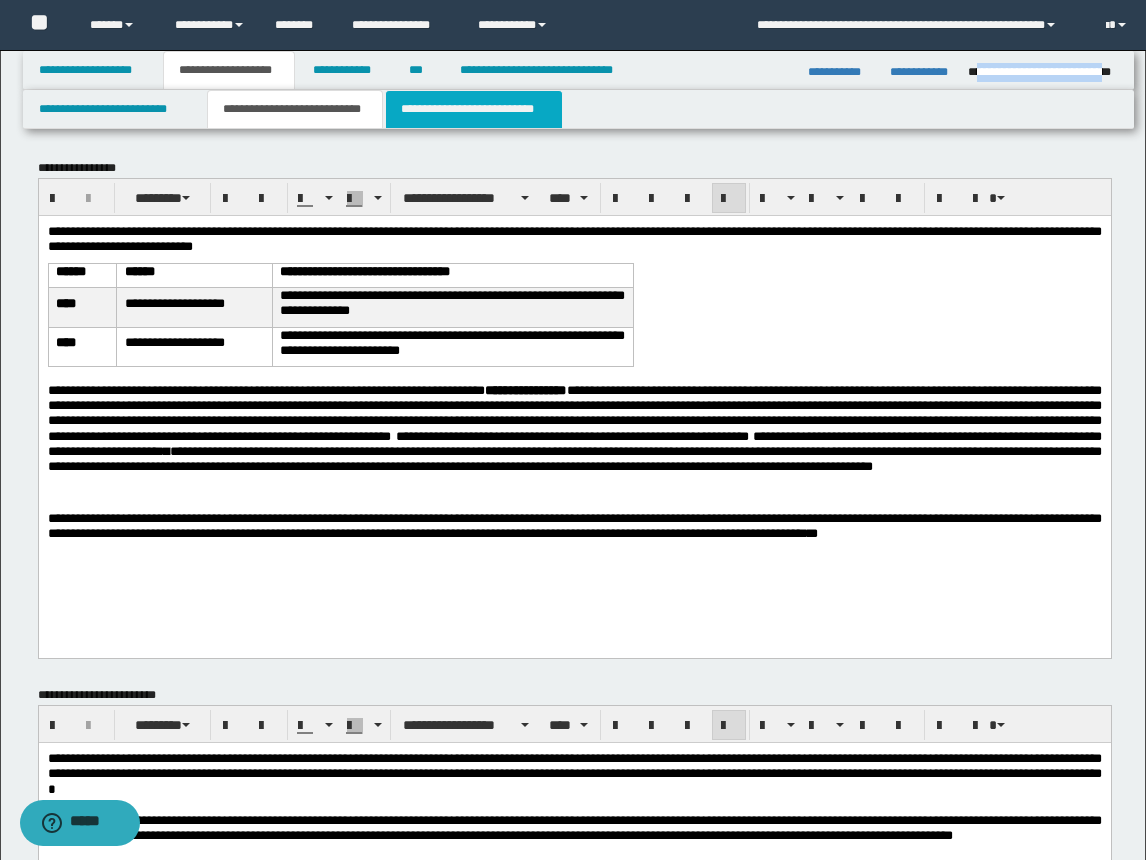 click on "**********" at bounding box center [474, 109] 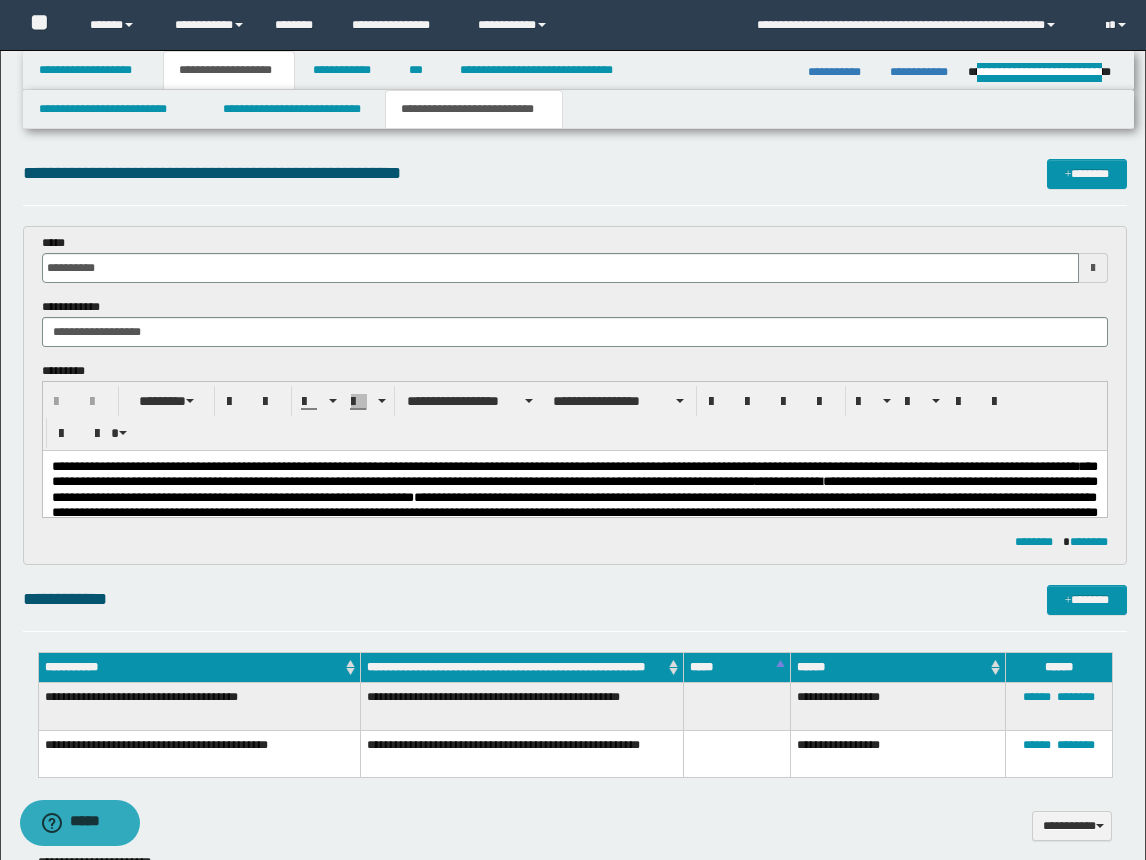 click on "**********" at bounding box center (574, 497) 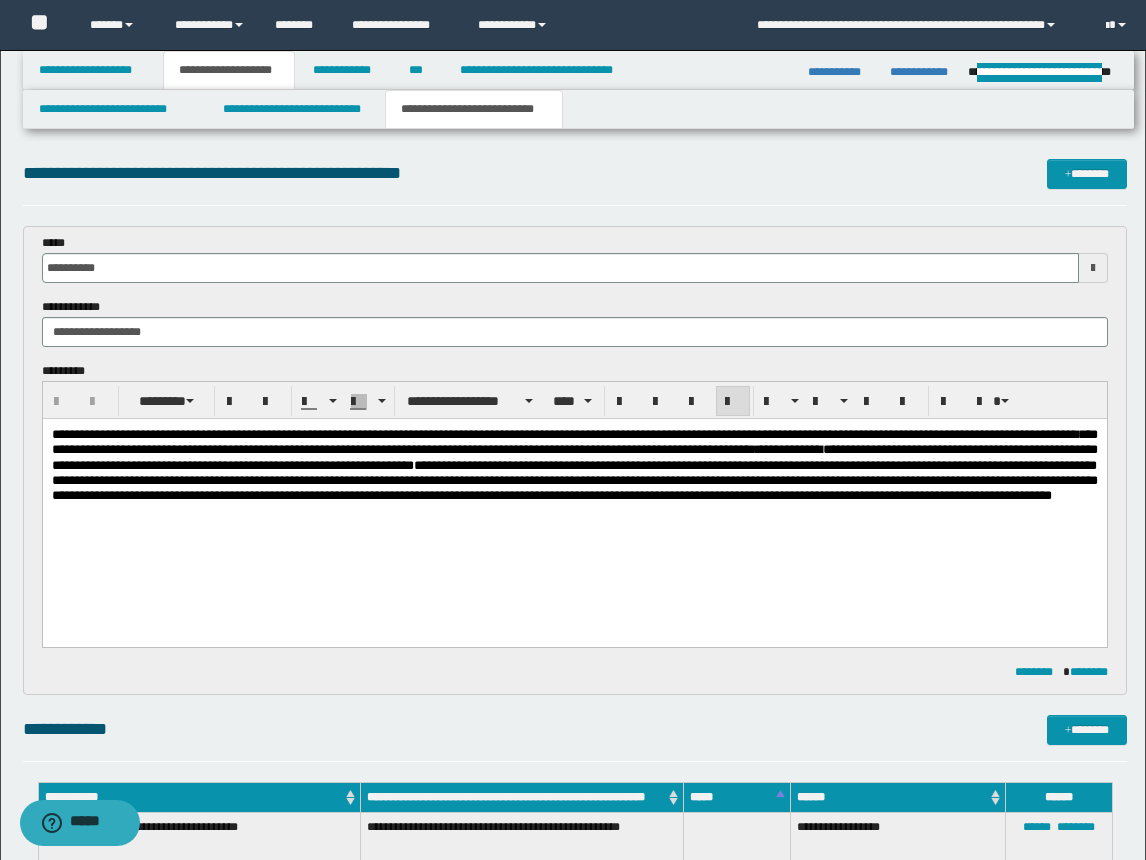 click on "**********" at bounding box center [574, 465] 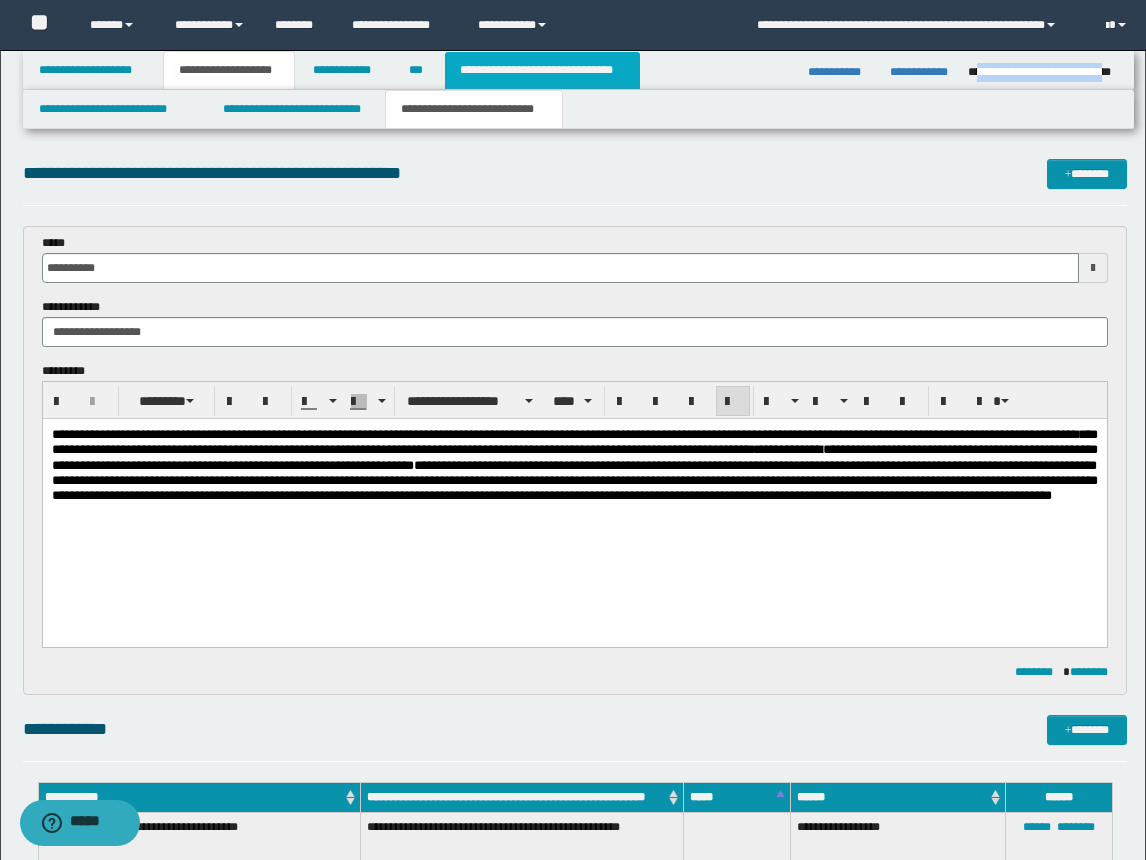 click on "**********" at bounding box center [542, 70] 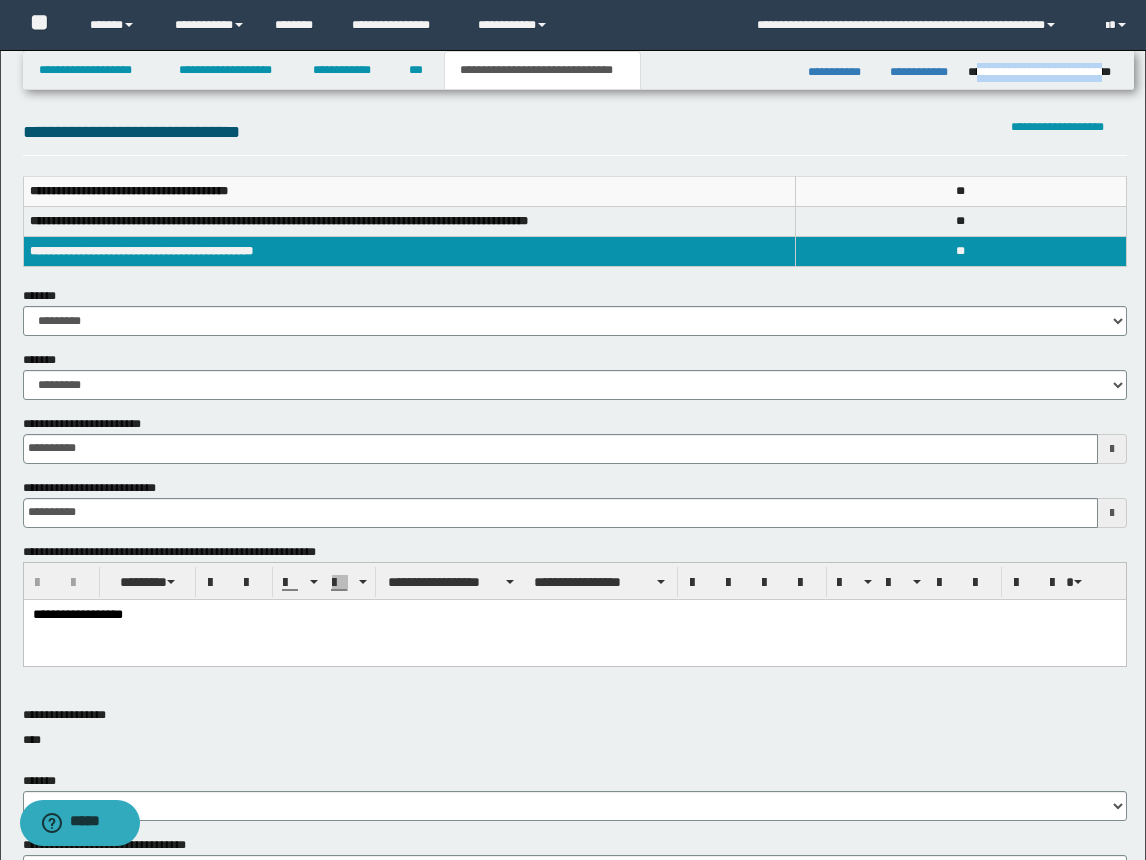 scroll, scrollTop: 500, scrollLeft: 0, axis: vertical 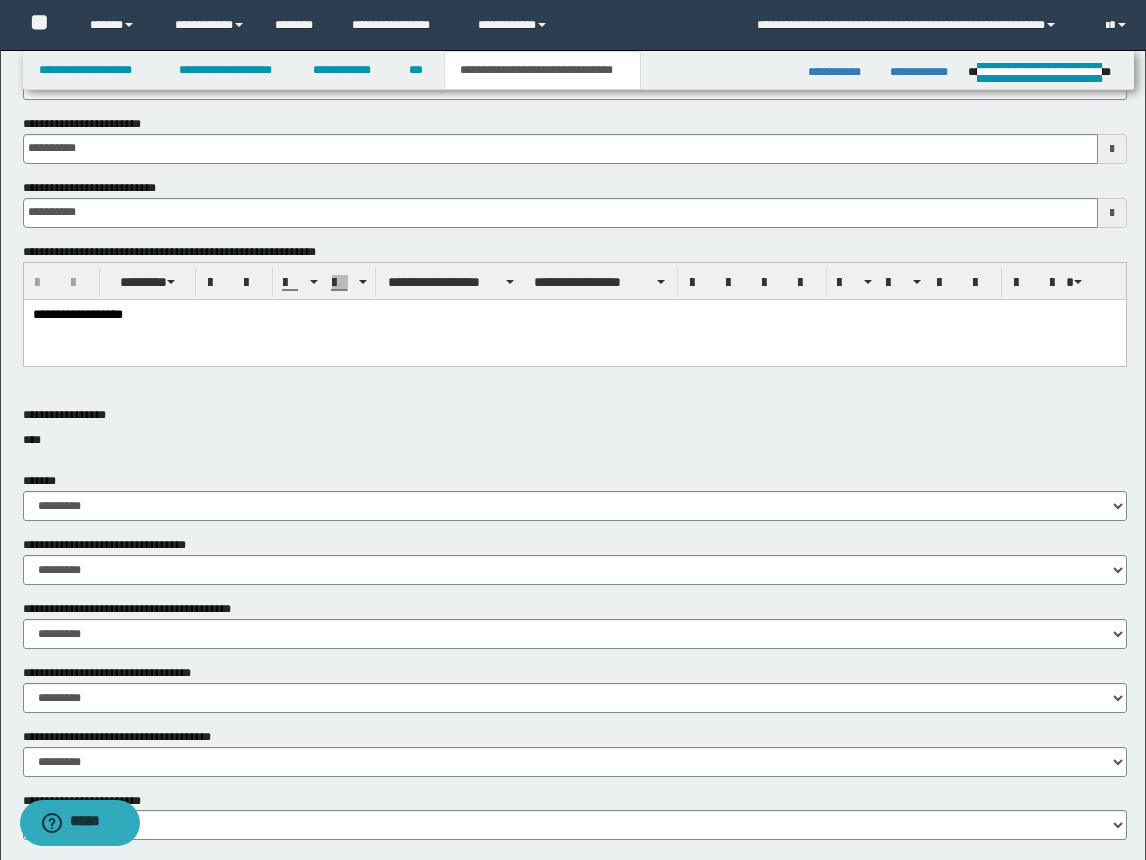 click on "**********" at bounding box center (574, 340) 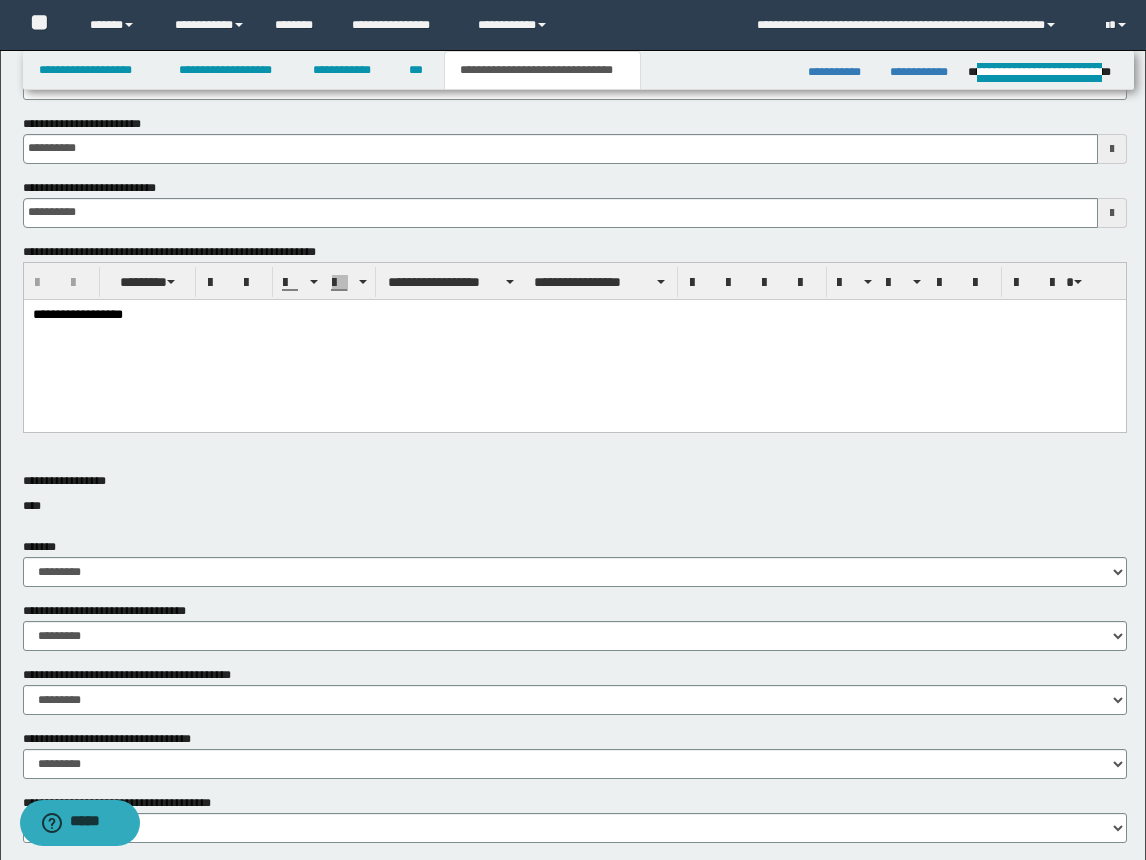 type 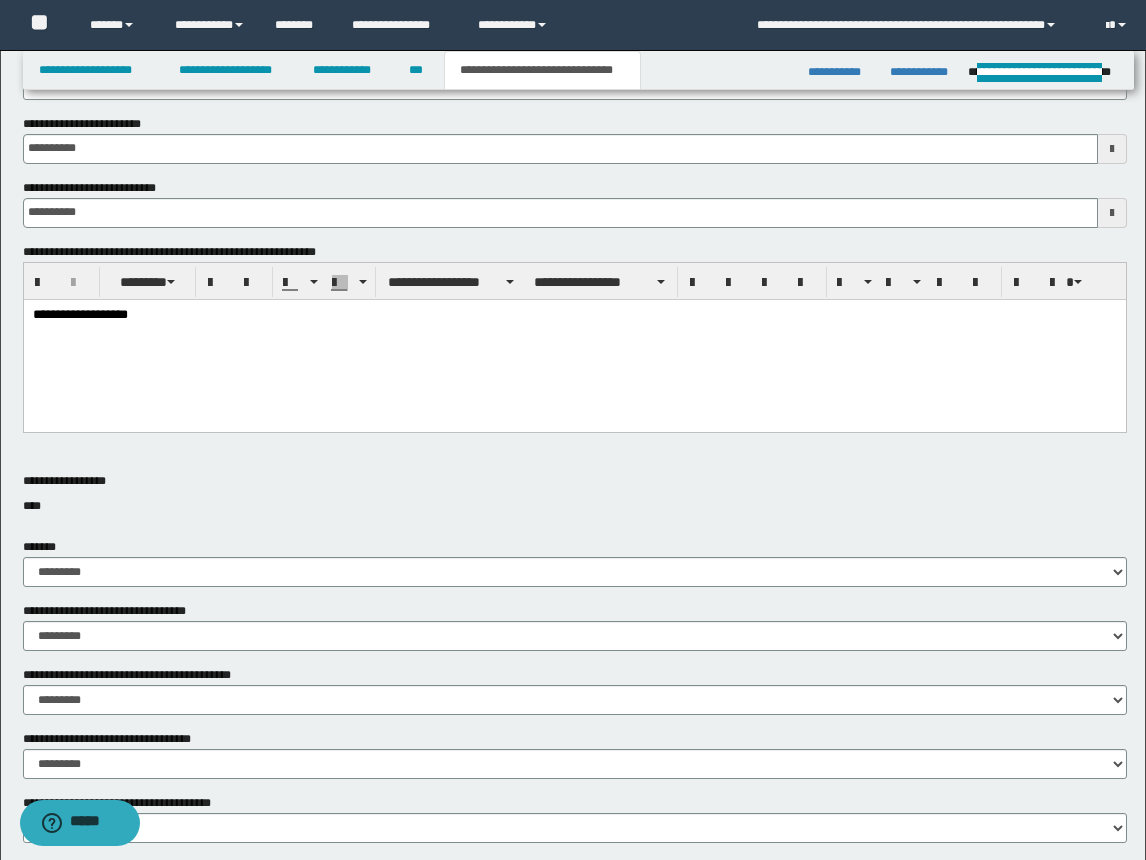 scroll, scrollTop: 100, scrollLeft: 0, axis: vertical 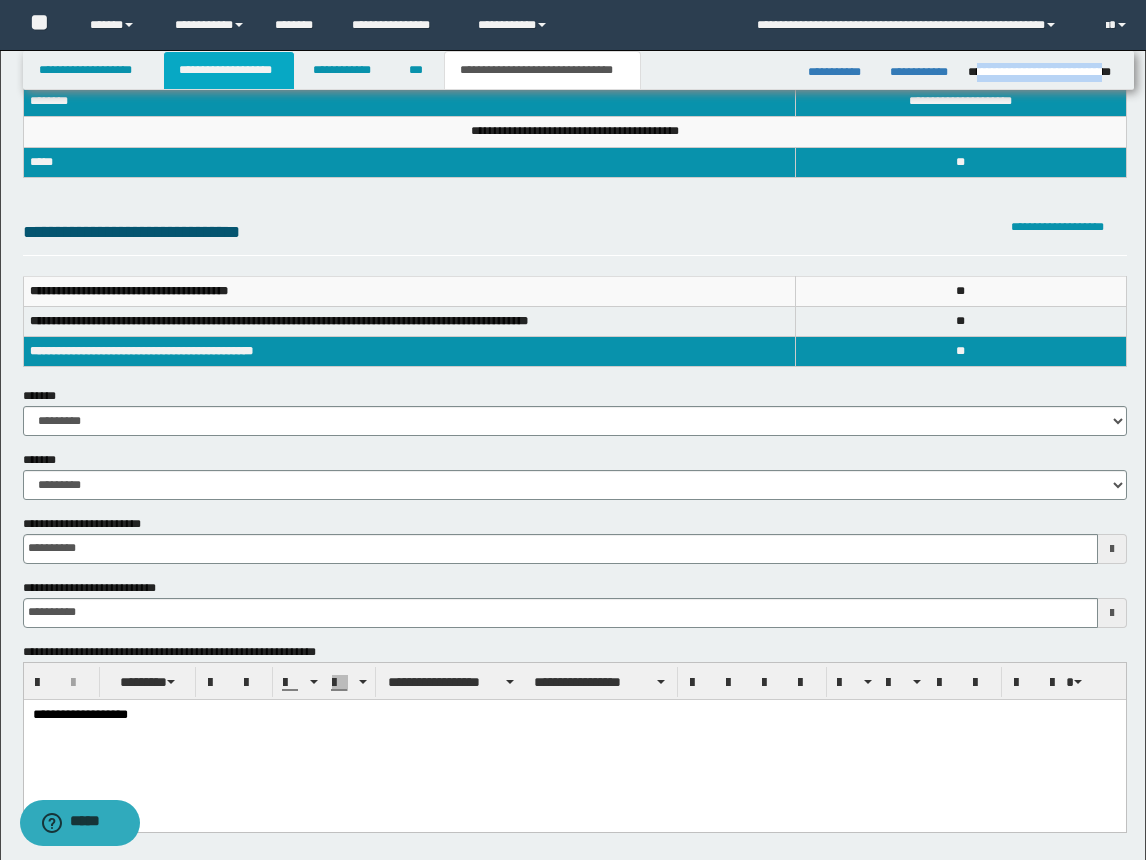 click on "**********" at bounding box center [229, 70] 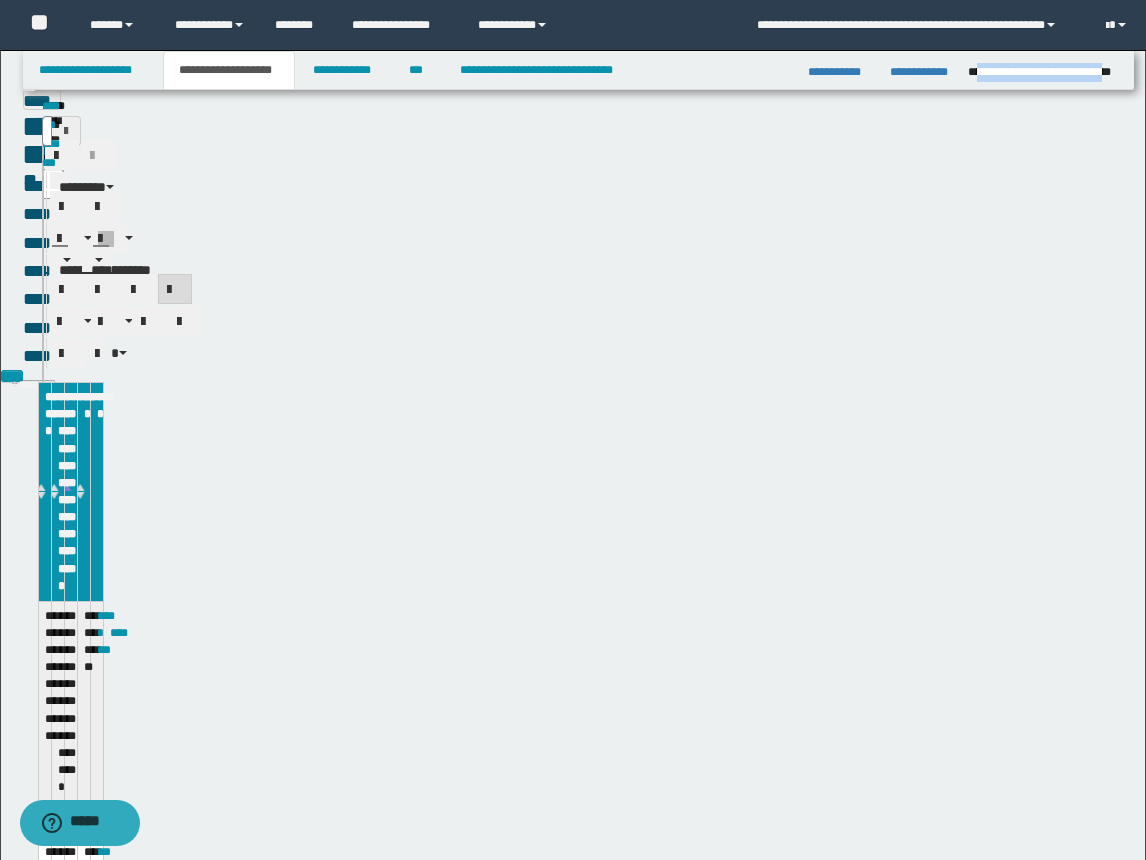 scroll, scrollTop: 131, scrollLeft: 0, axis: vertical 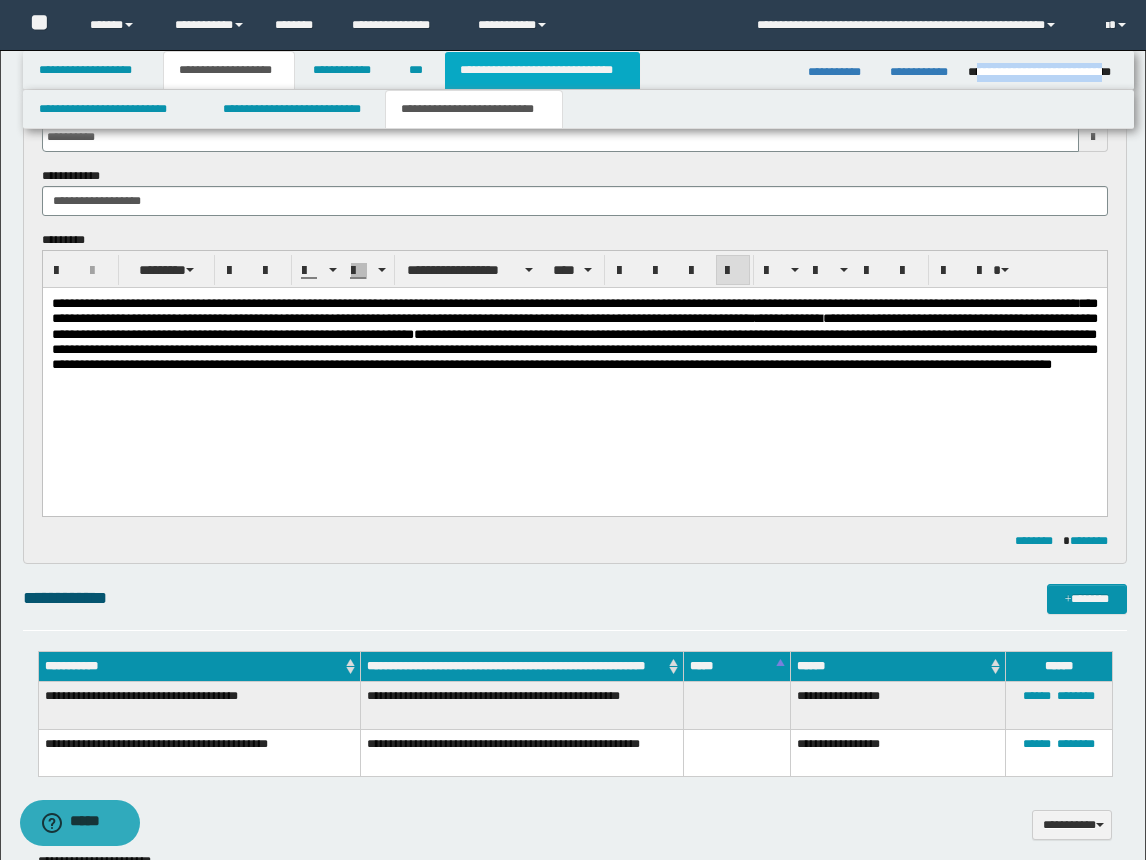 click on "**********" at bounding box center [542, 70] 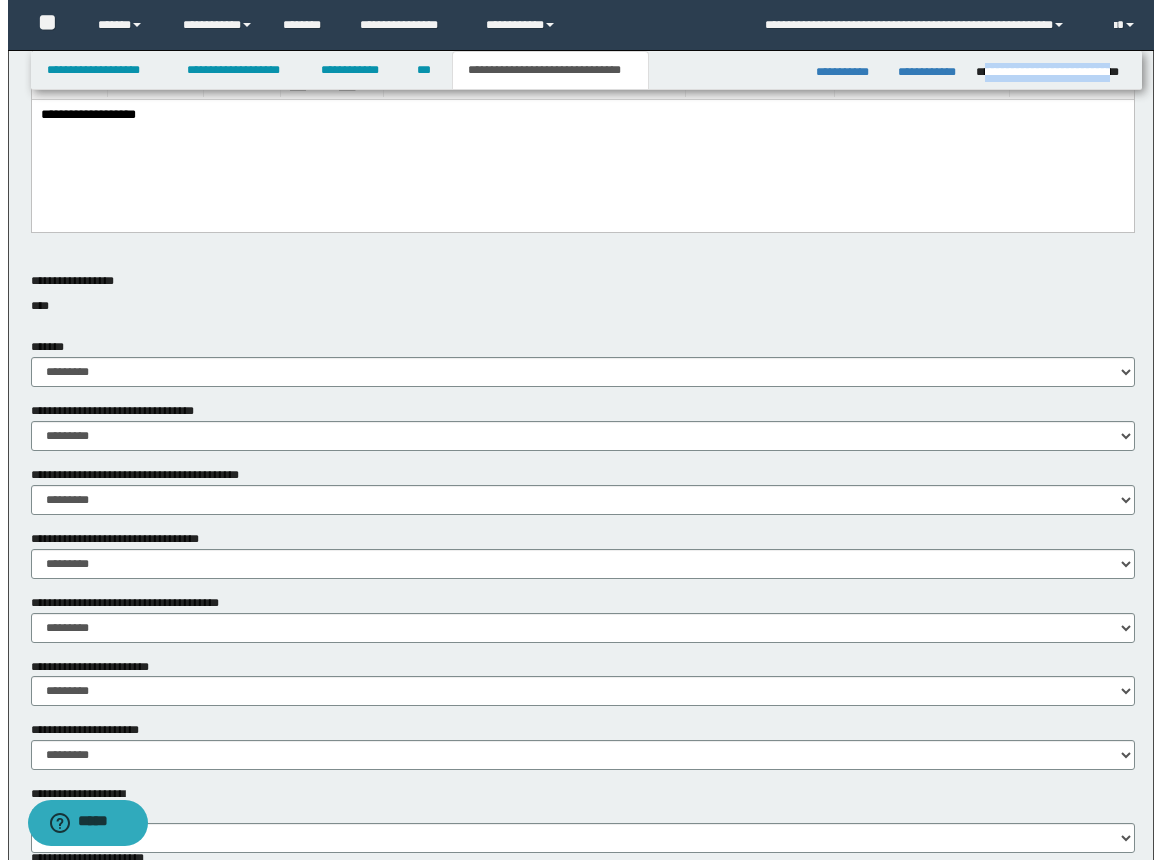scroll, scrollTop: 1192, scrollLeft: 0, axis: vertical 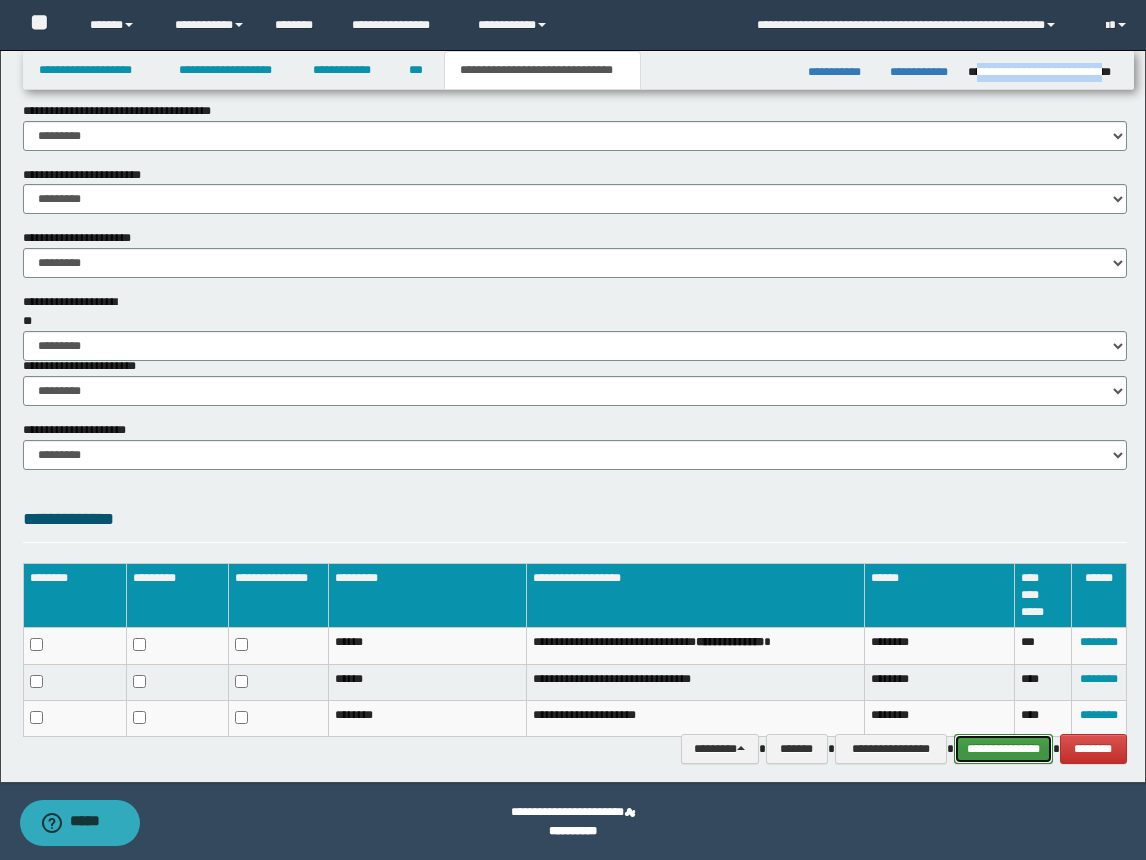 click on "**********" at bounding box center (1003, 749) 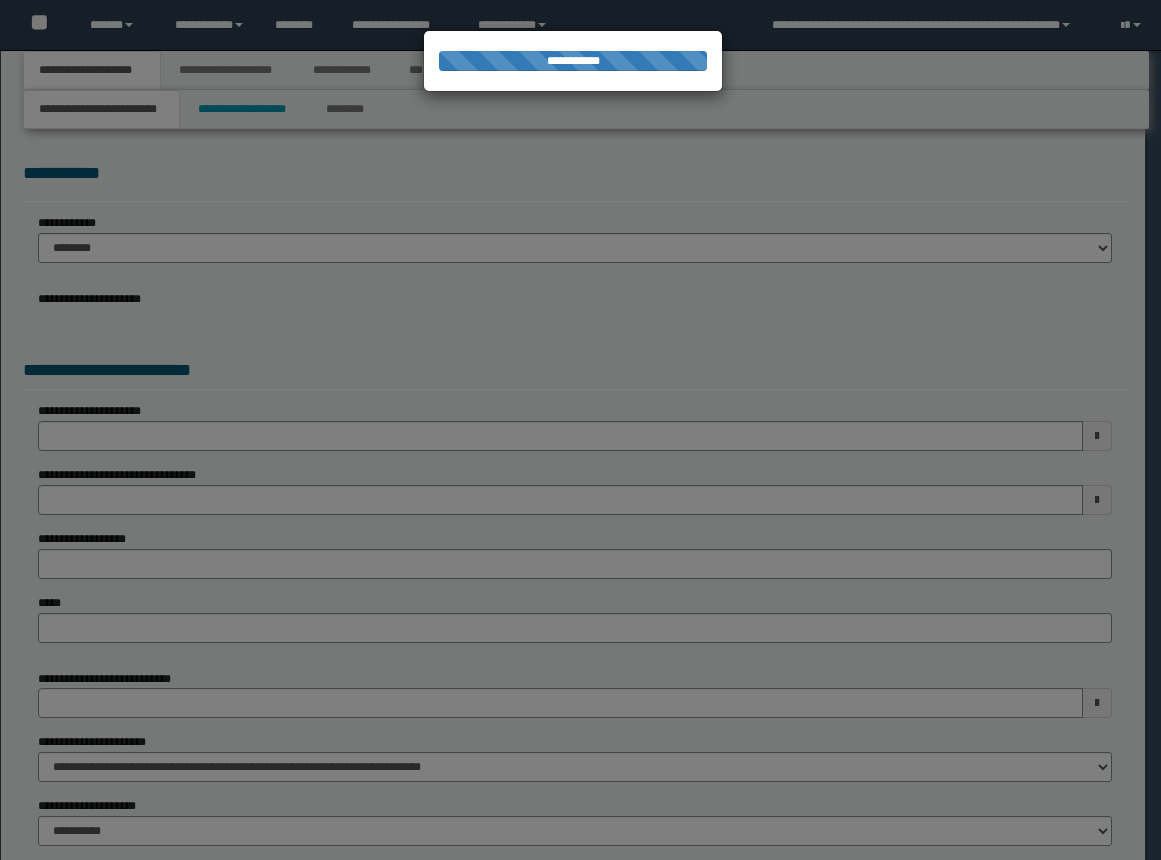scroll, scrollTop: 0, scrollLeft: 0, axis: both 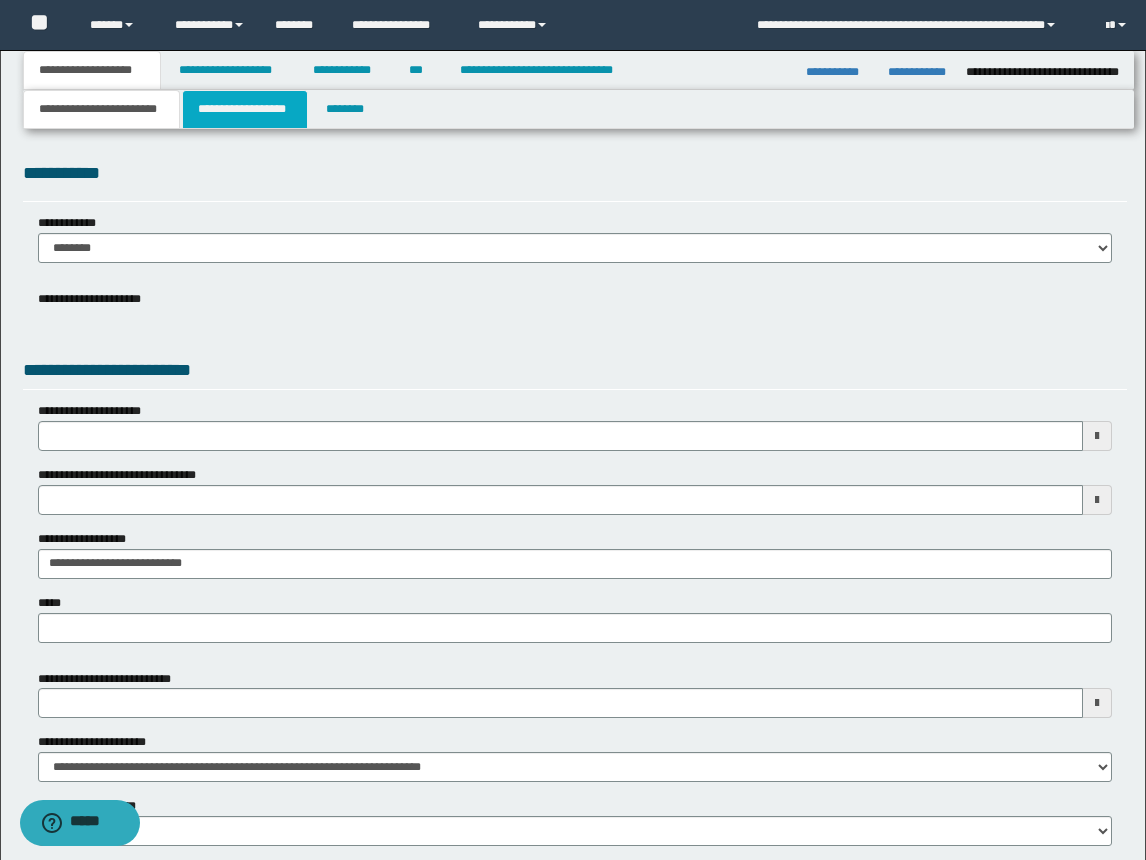 click on "**********" at bounding box center [245, 109] 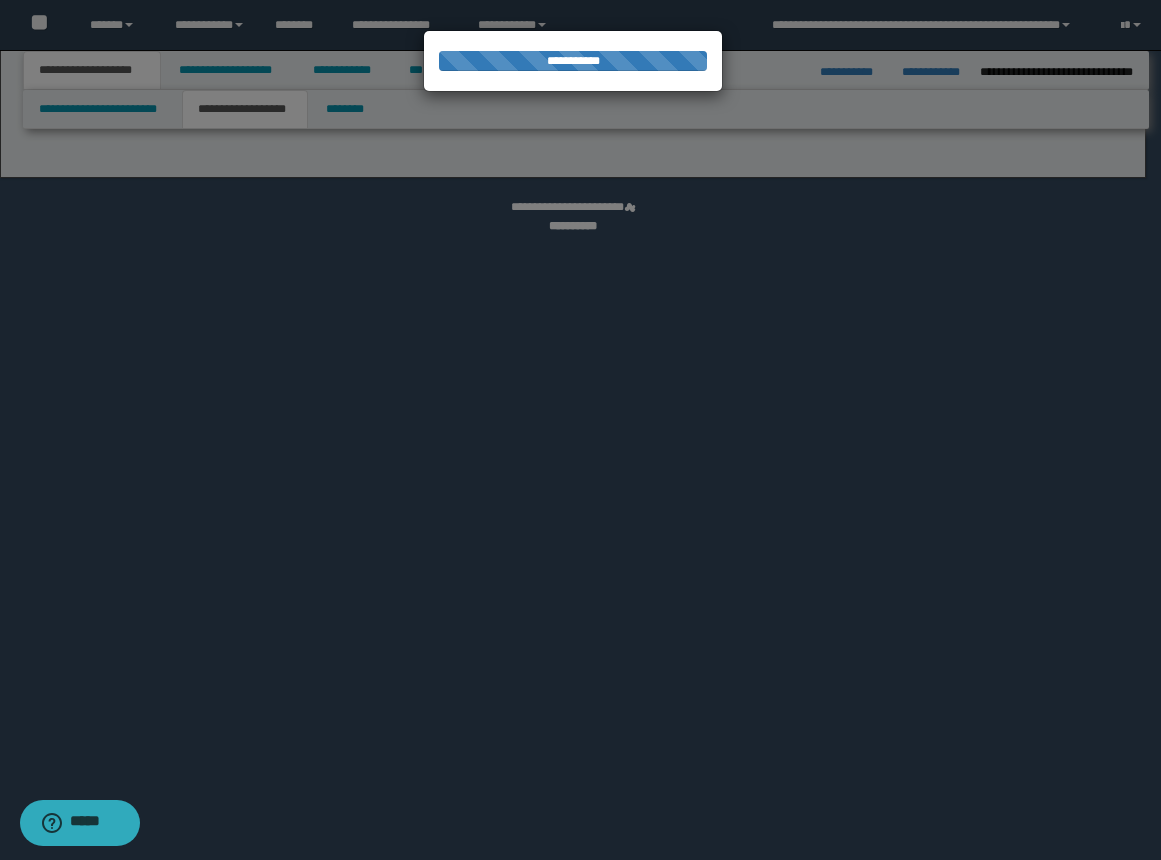 select on "*" 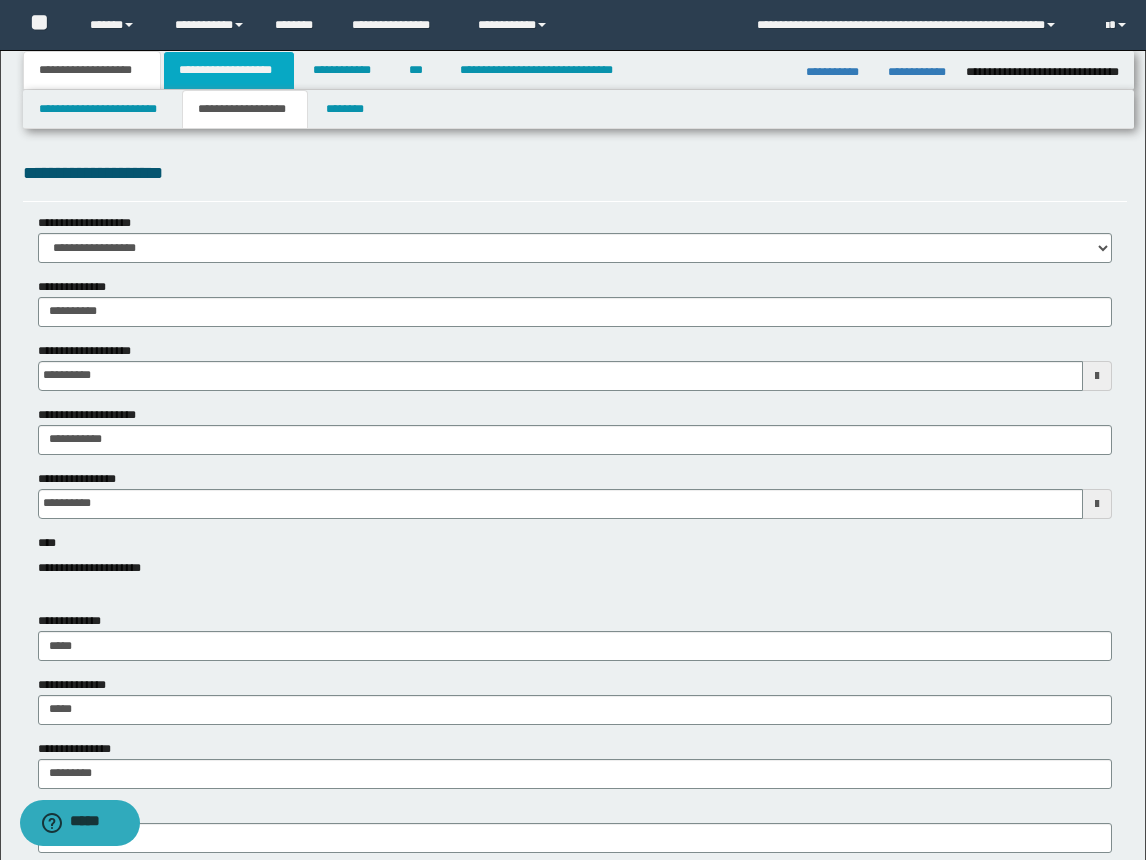 click on "**********" at bounding box center [229, 70] 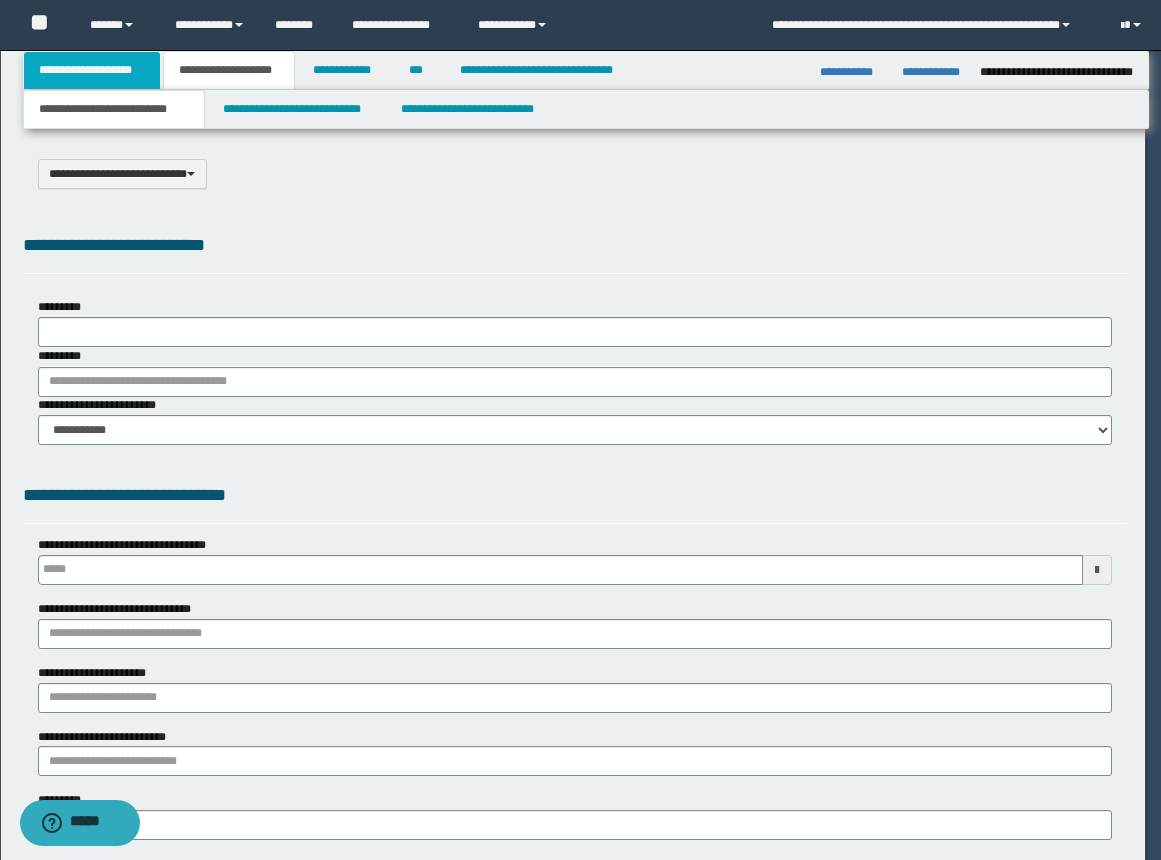 scroll, scrollTop: 0, scrollLeft: 0, axis: both 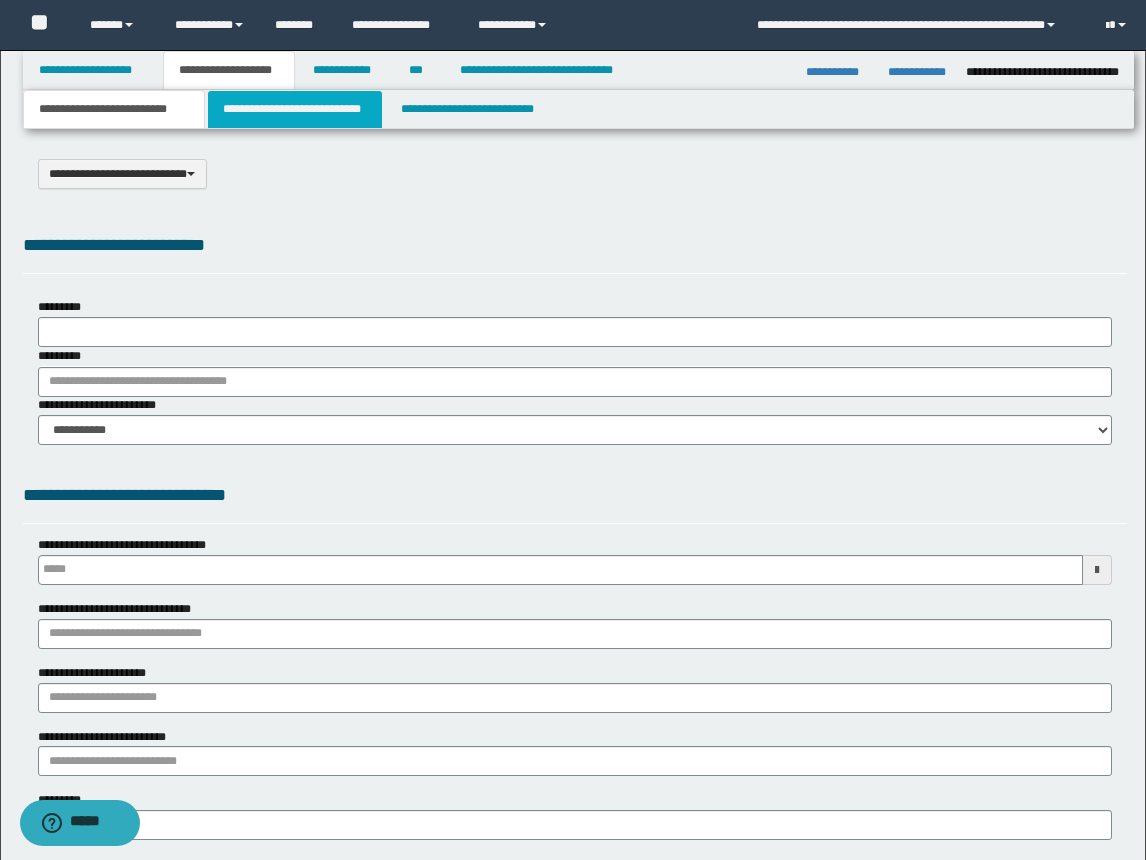 click on "**********" at bounding box center (295, 109) 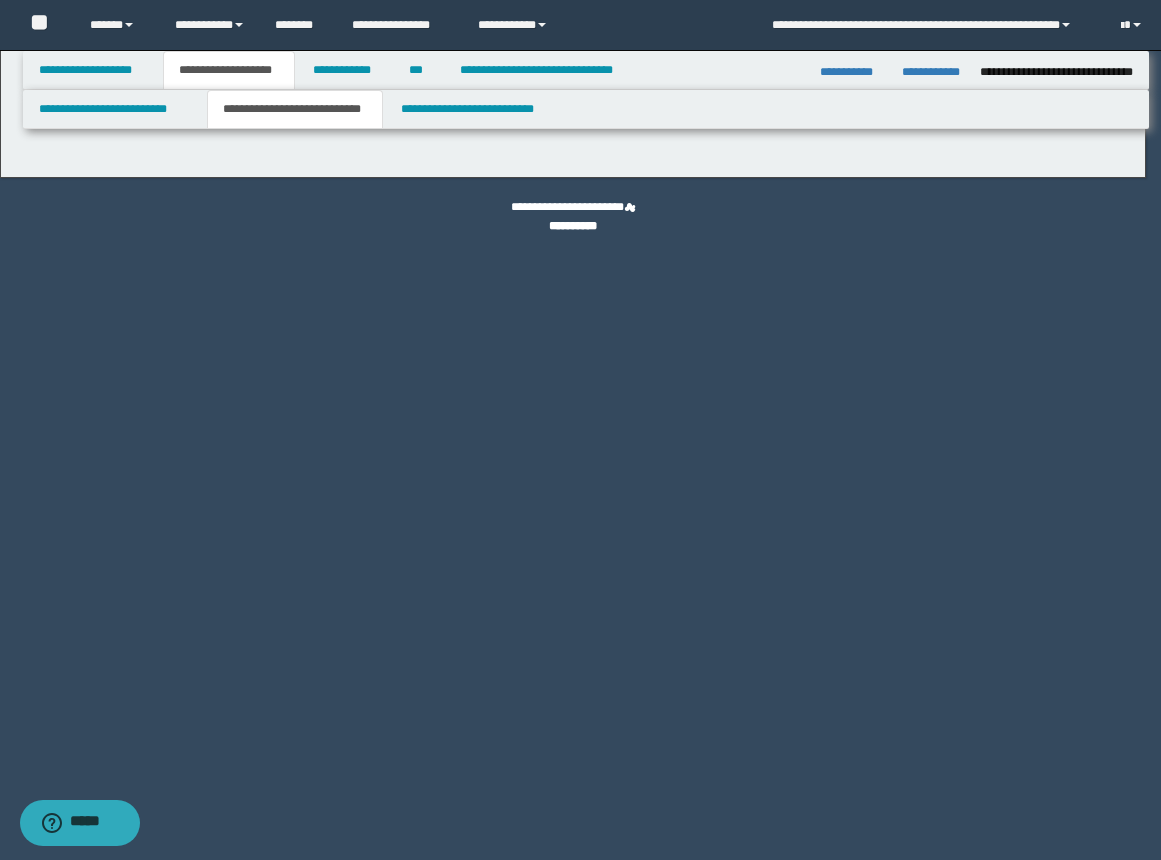 select on "*" 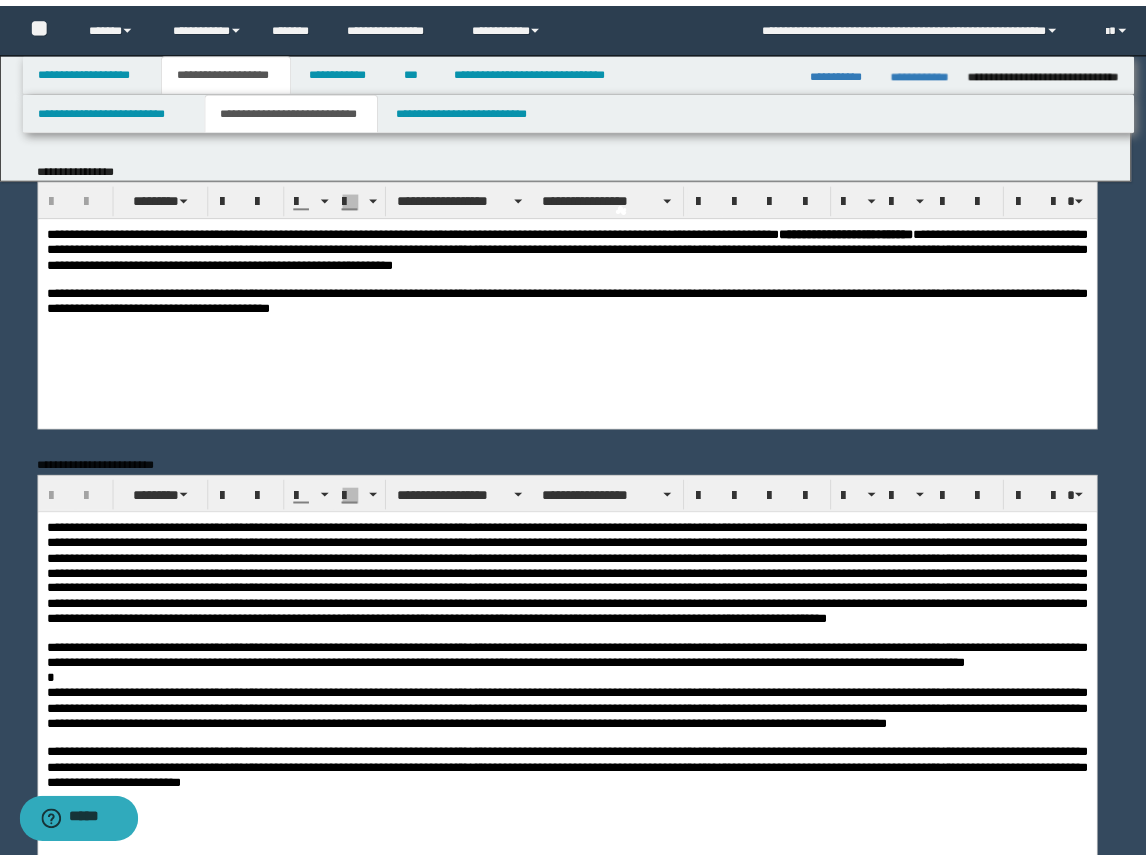 scroll, scrollTop: 0, scrollLeft: 0, axis: both 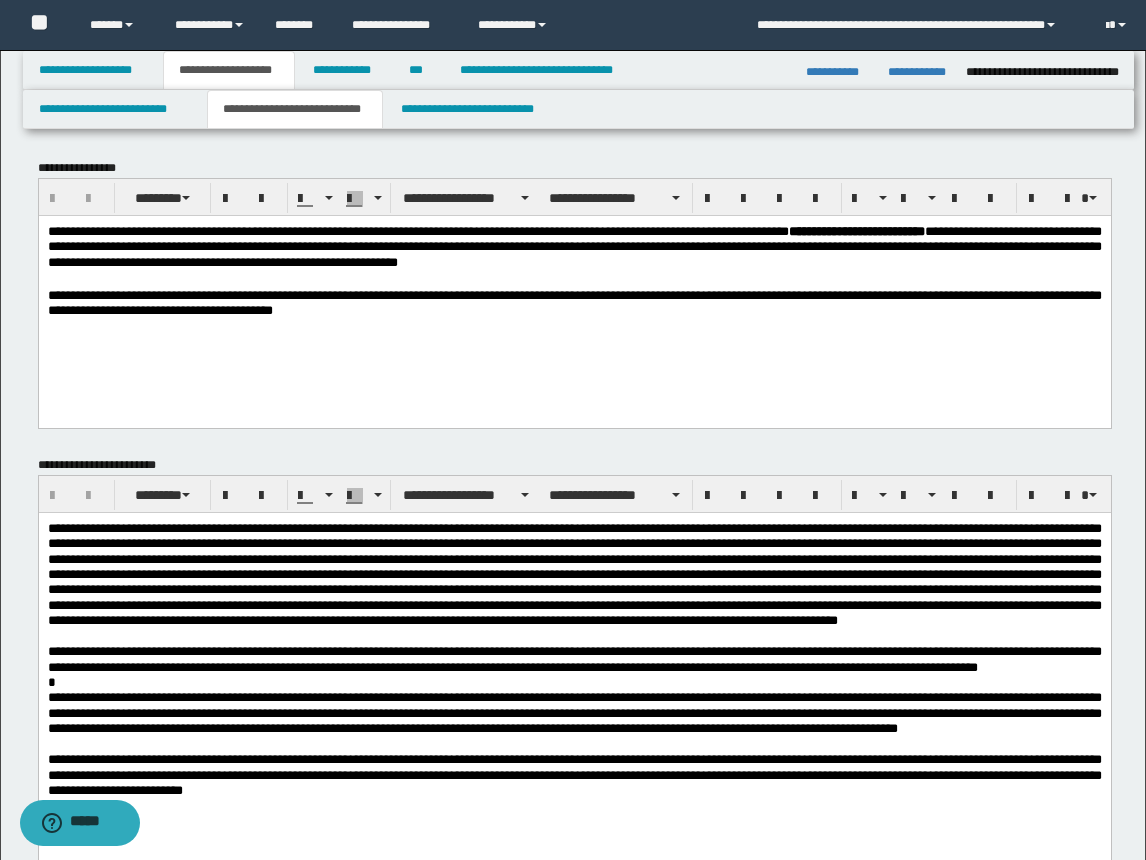 click on "**********" at bounding box center (574, 295) 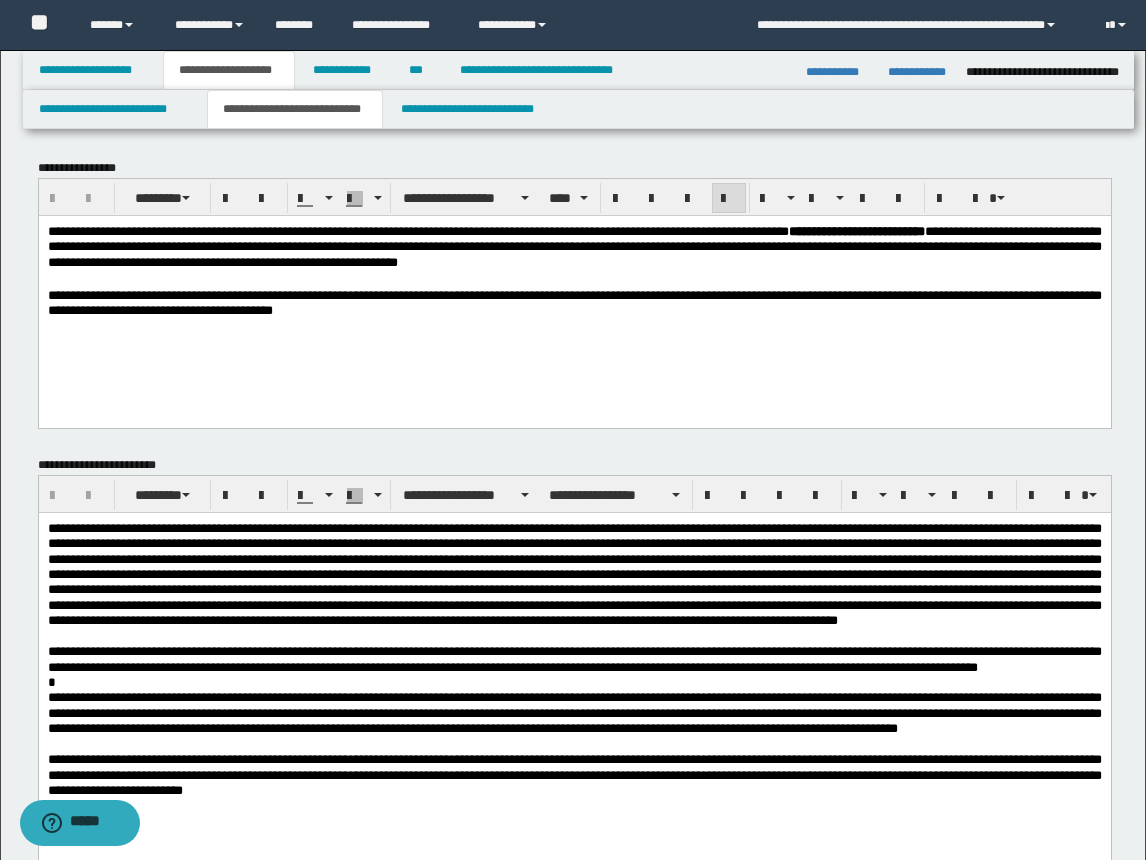 click at bounding box center (574, 573) 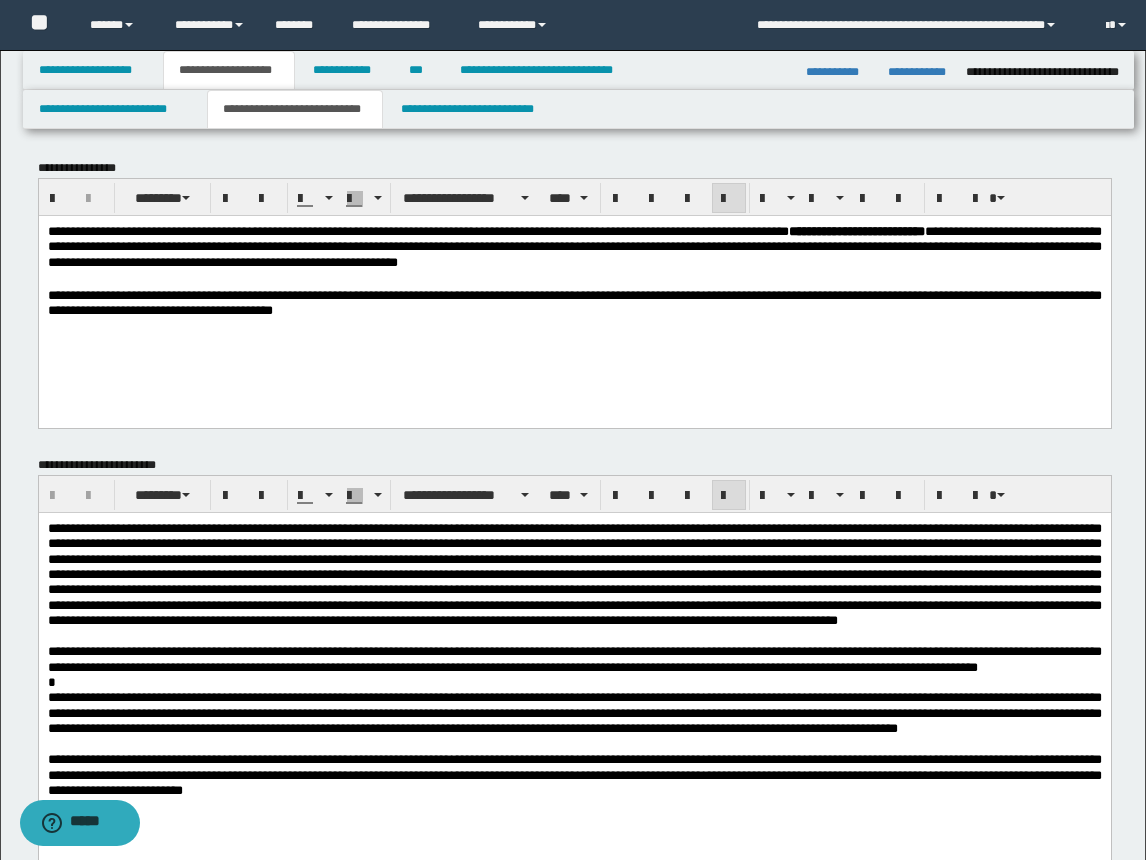 click on "**********" at bounding box center (574, 246) 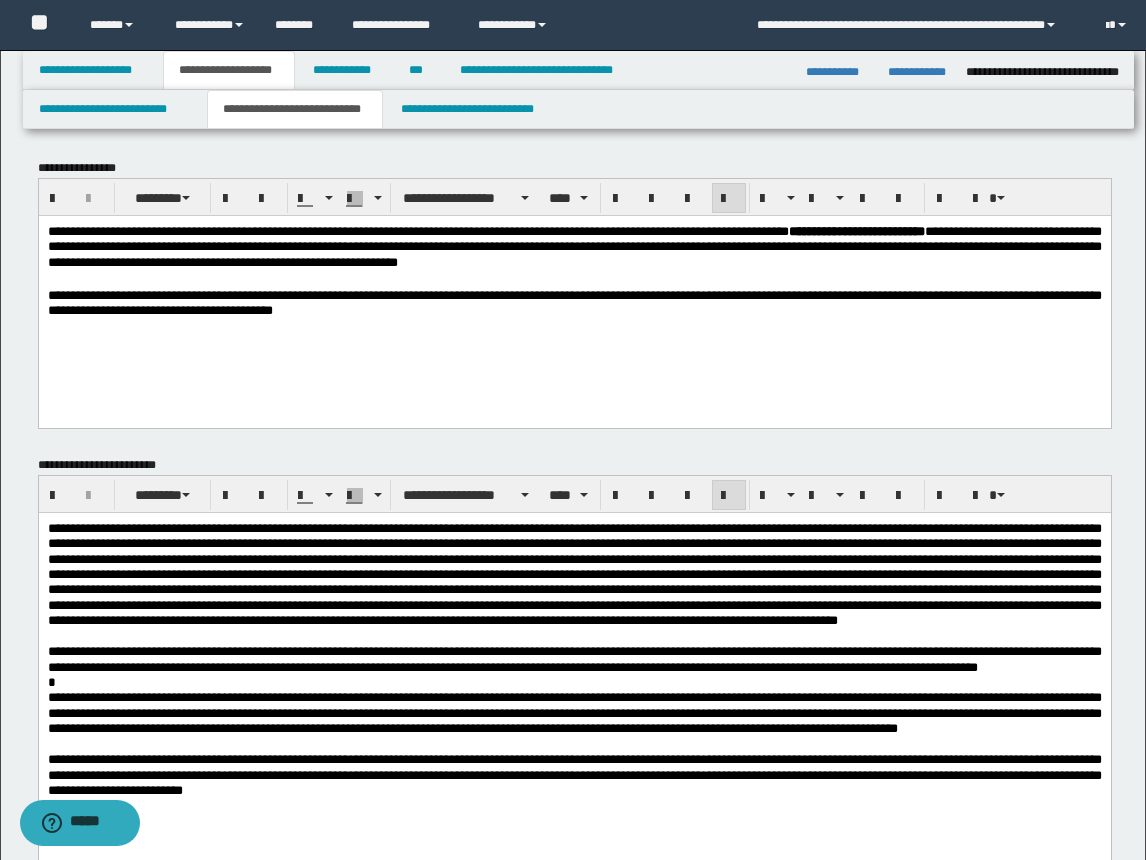 click on "**********" at bounding box center [574, 247] 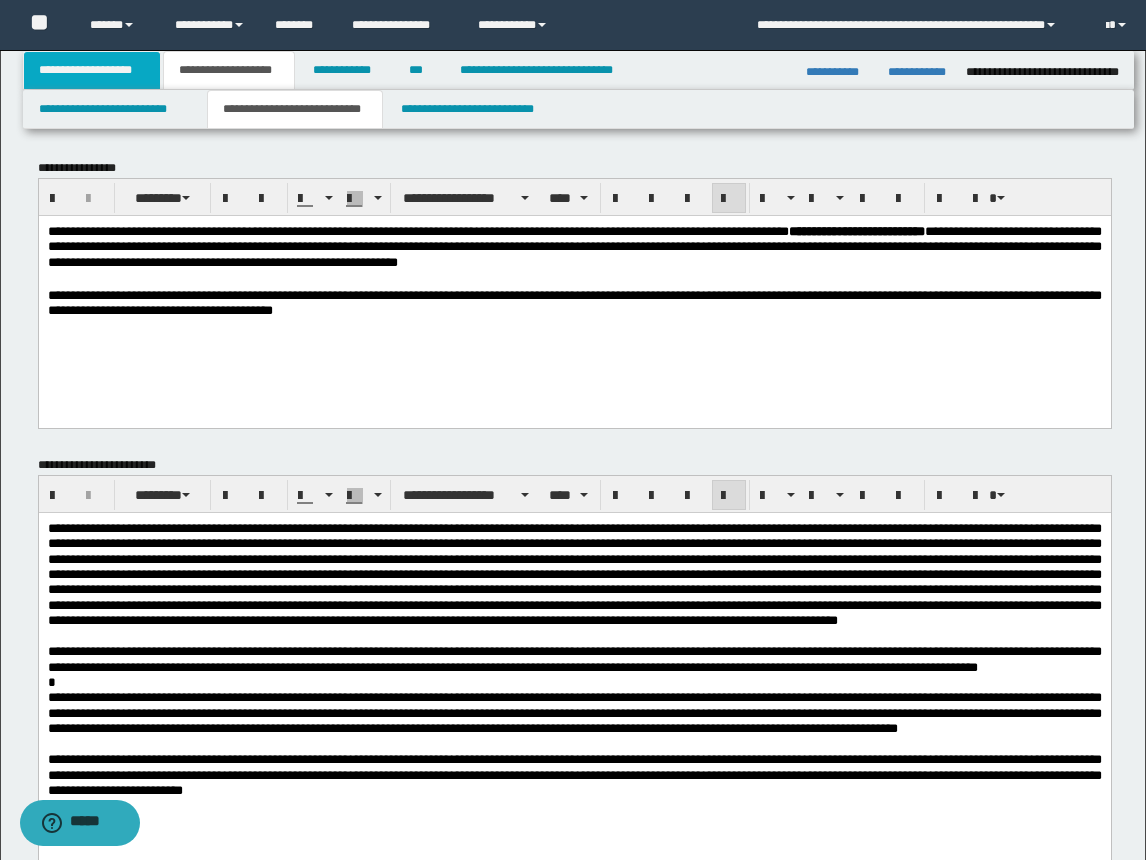 click on "**********" at bounding box center (92, 70) 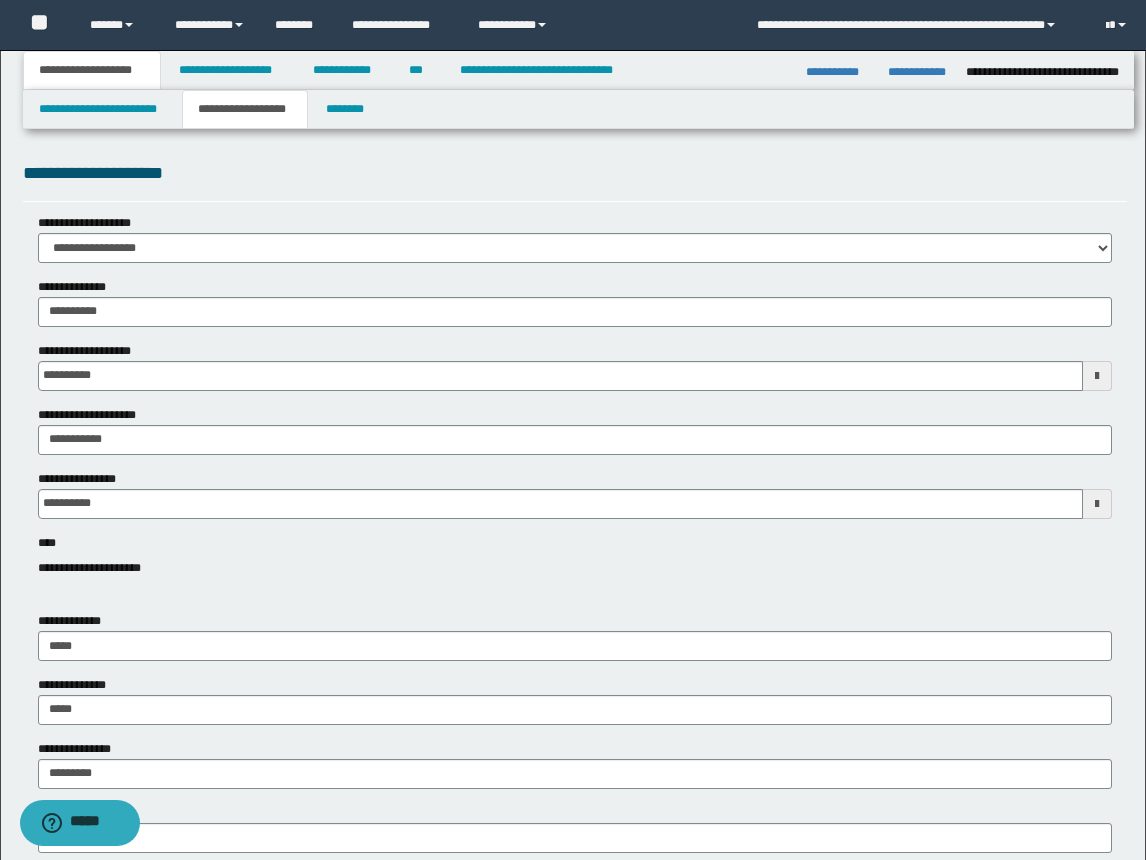 scroll, scrollTop: 200, scrollLeft: 0, axis: vertical 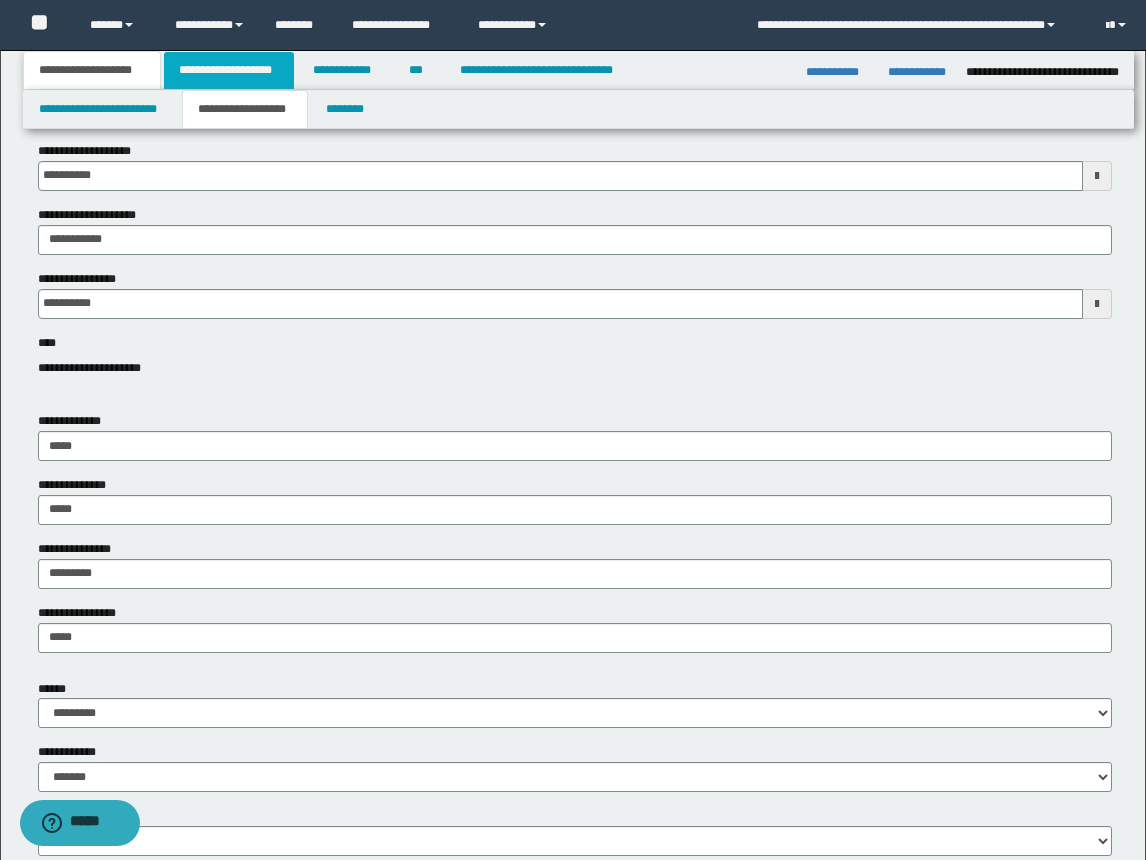 click on "**********" at bounding box center (229, 70) 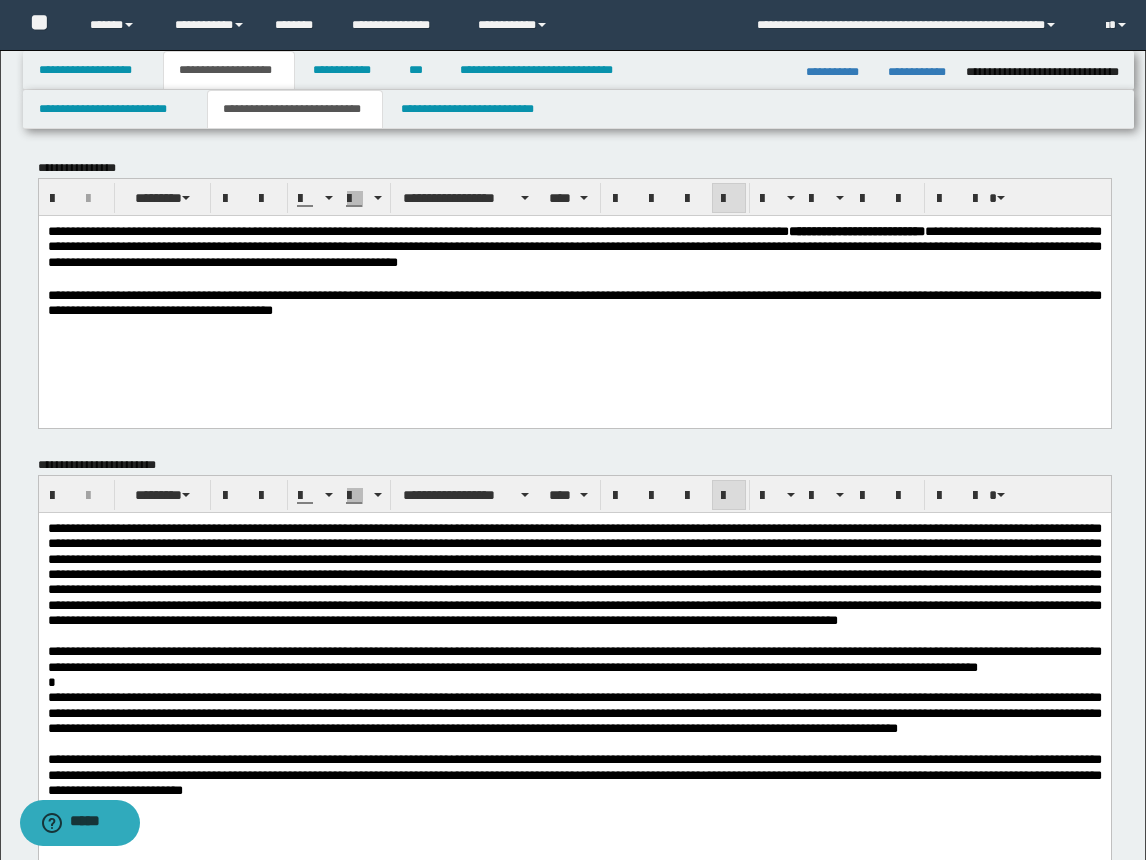 scroll, scrollTop: 200, scrollLeft: 0, axis: vertical 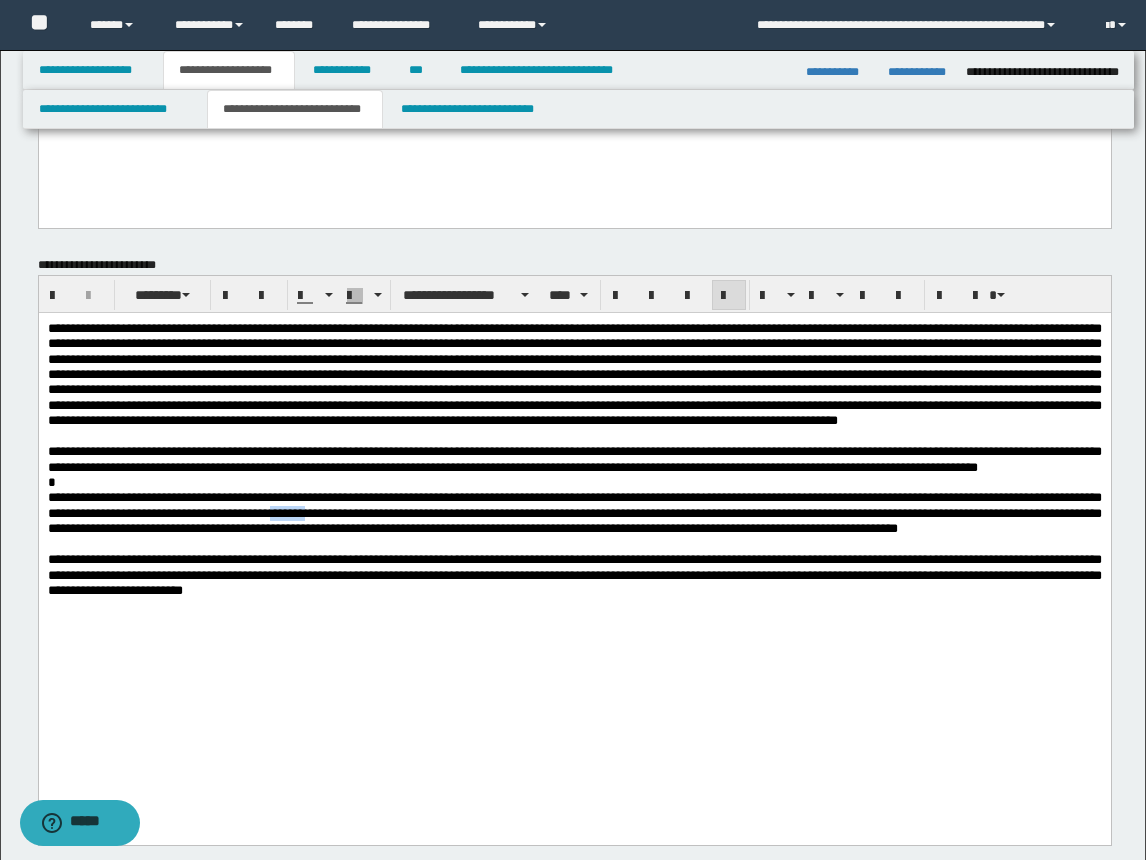 drag, startPoint x: 465, startPoint y: 551, endPoint x: 483, endPoint y: 551, distance: 18 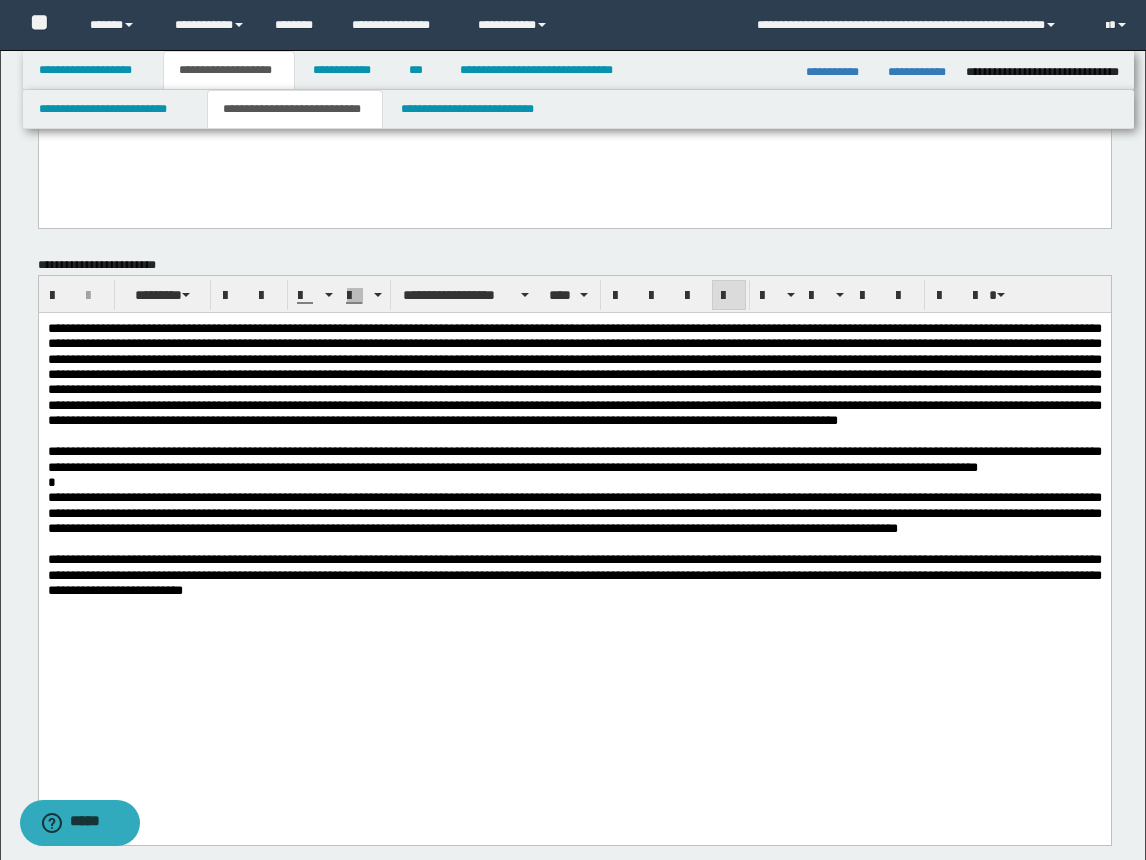 type 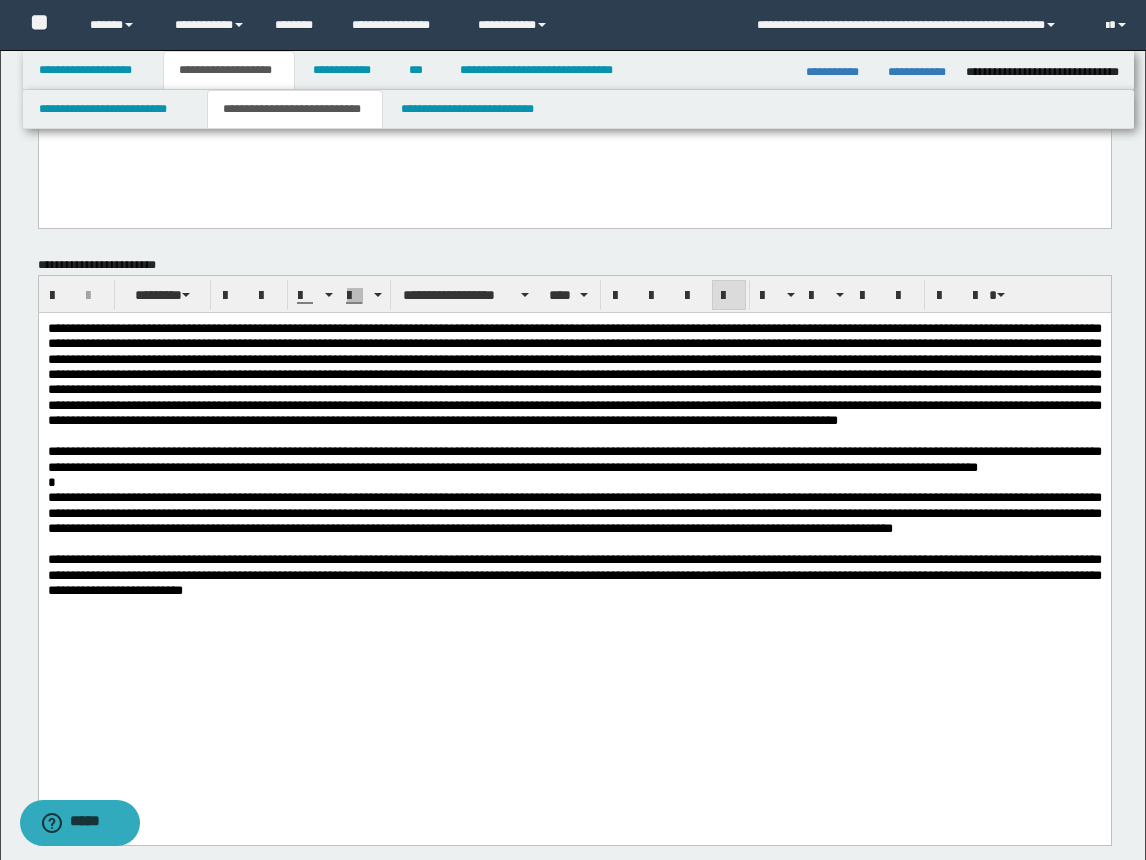click at bounding box center [574, 435] 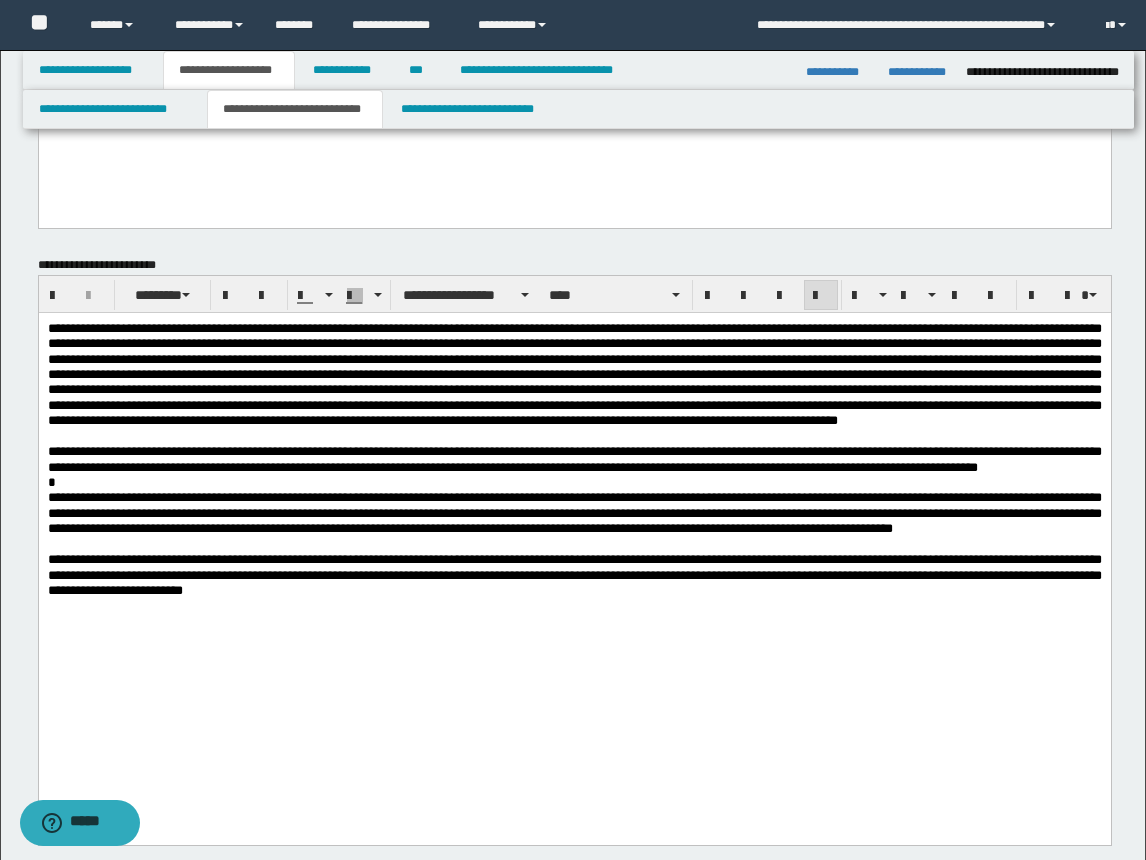 click on "**********" at bounding box center (574, 512) 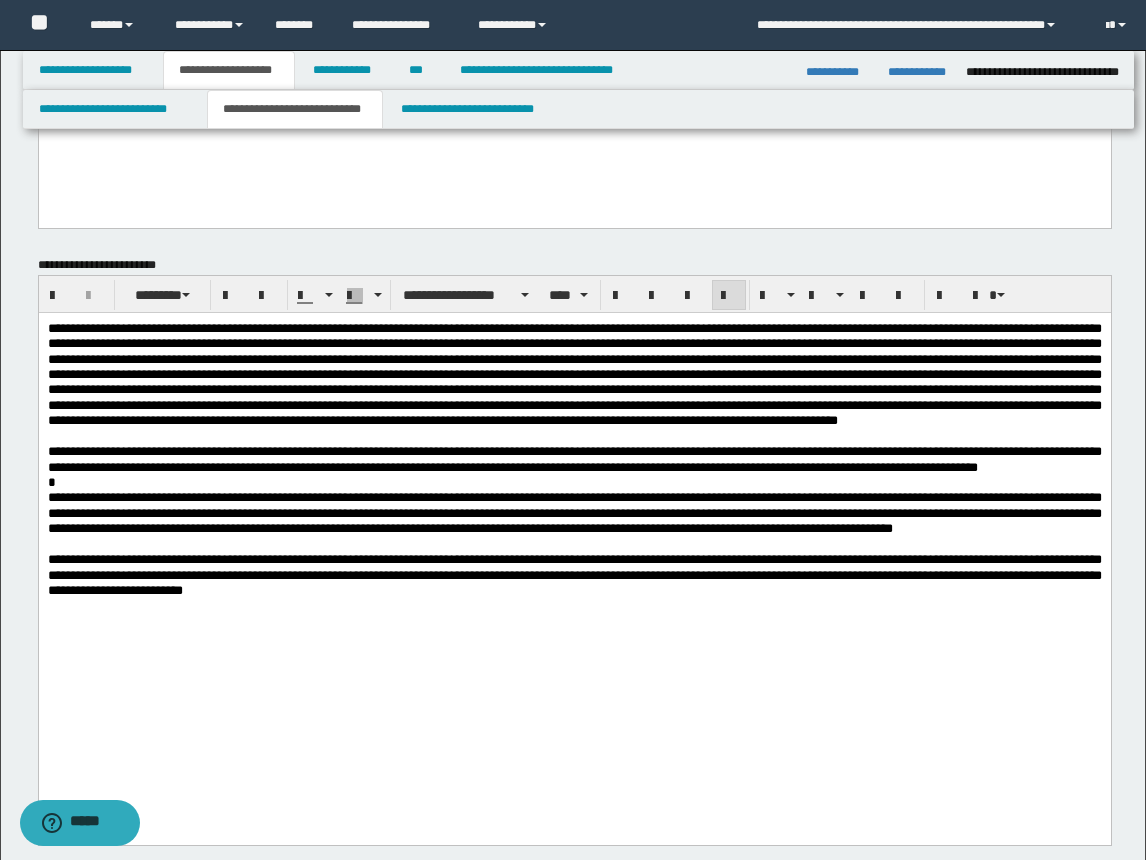 click on "**********" at bounding box center [574, 574] 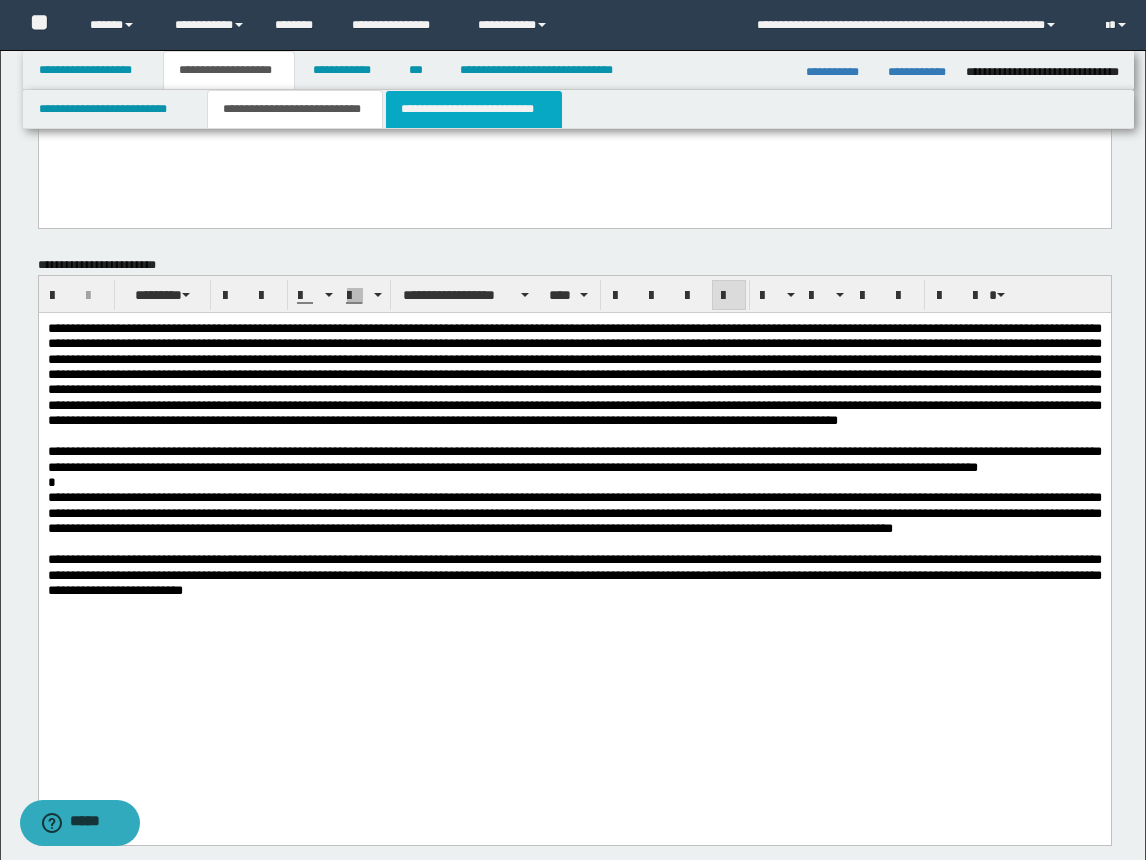 click on "**********" at bounding box center [474, 109] 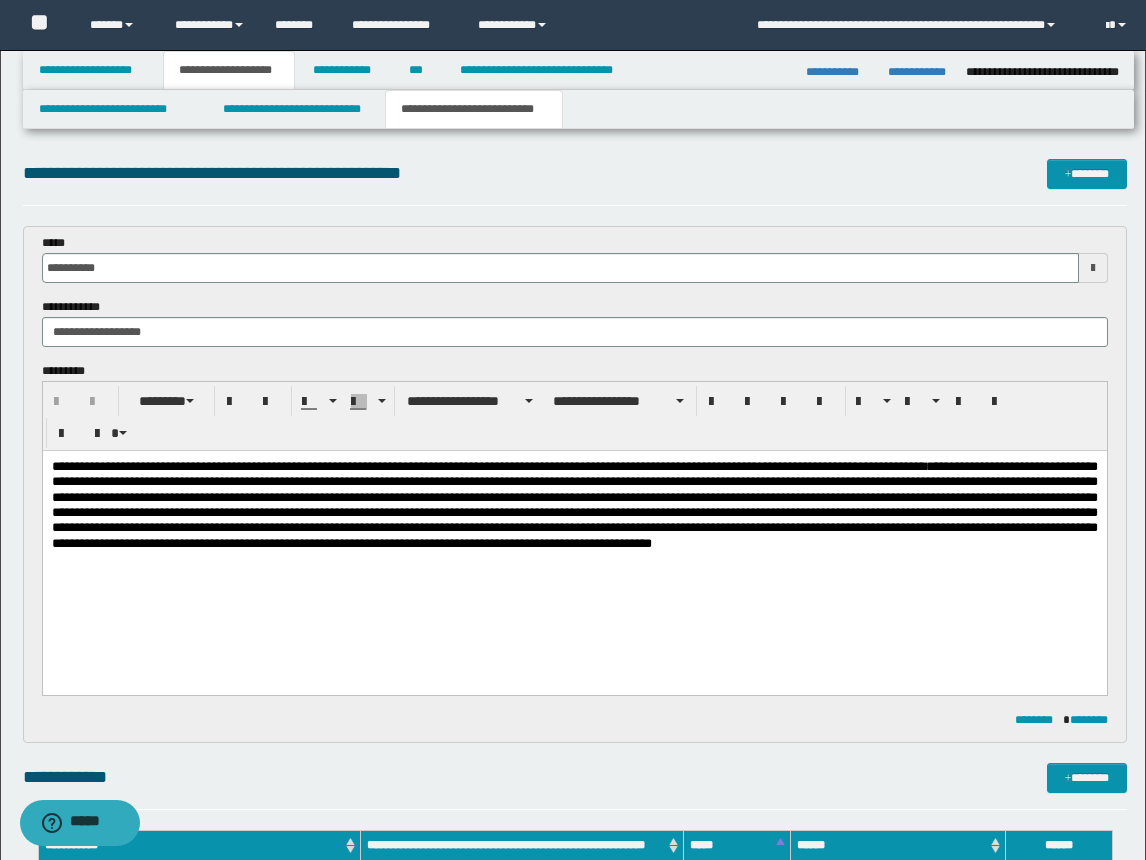 scroll, scrollTop: 0, scrollLeft: 0, axis: both 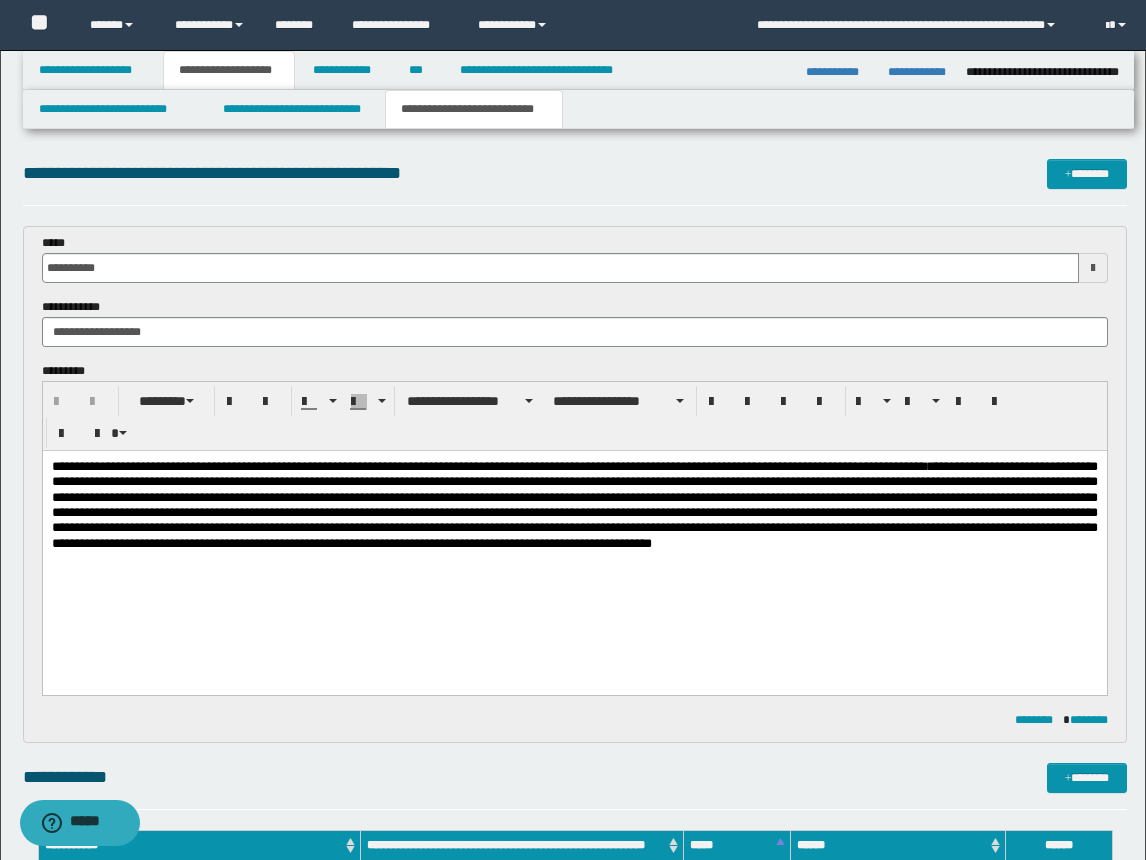 click on "**********" at bounding box center (574, 538) 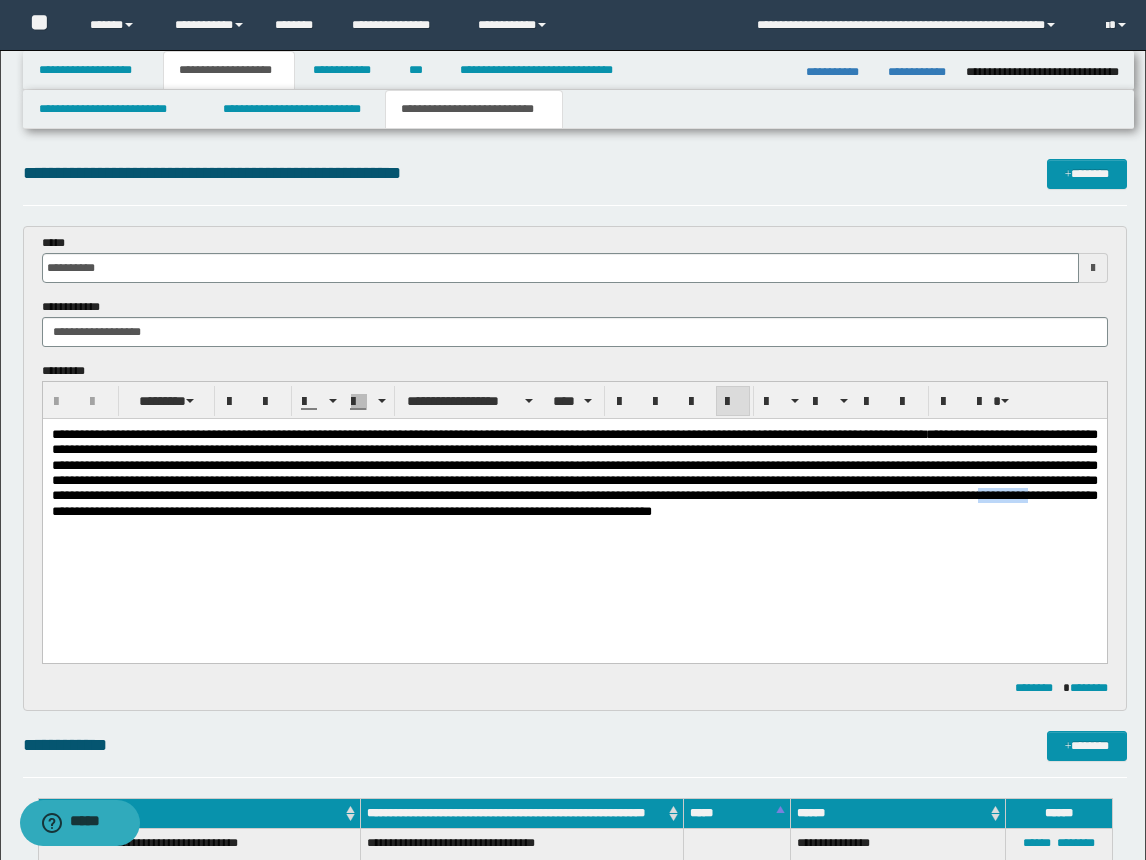type 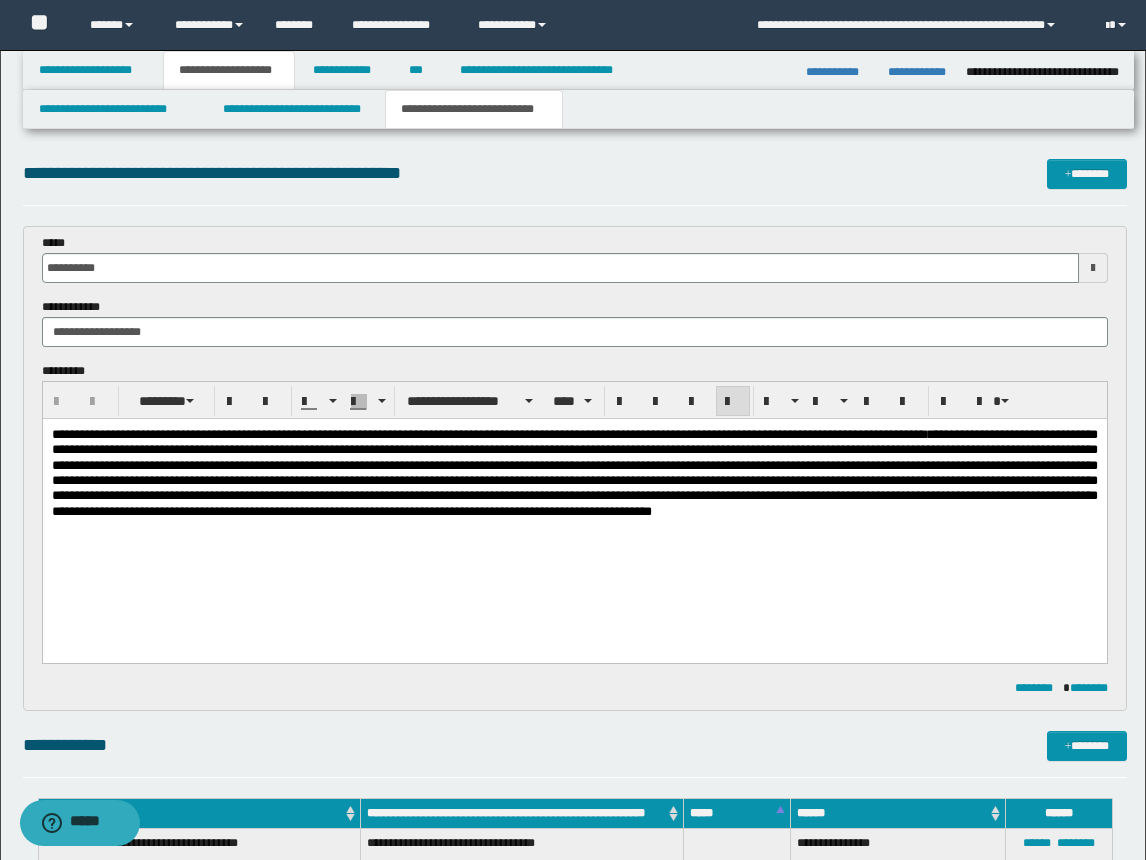 click on "**********" at bounding box center (574, 473) 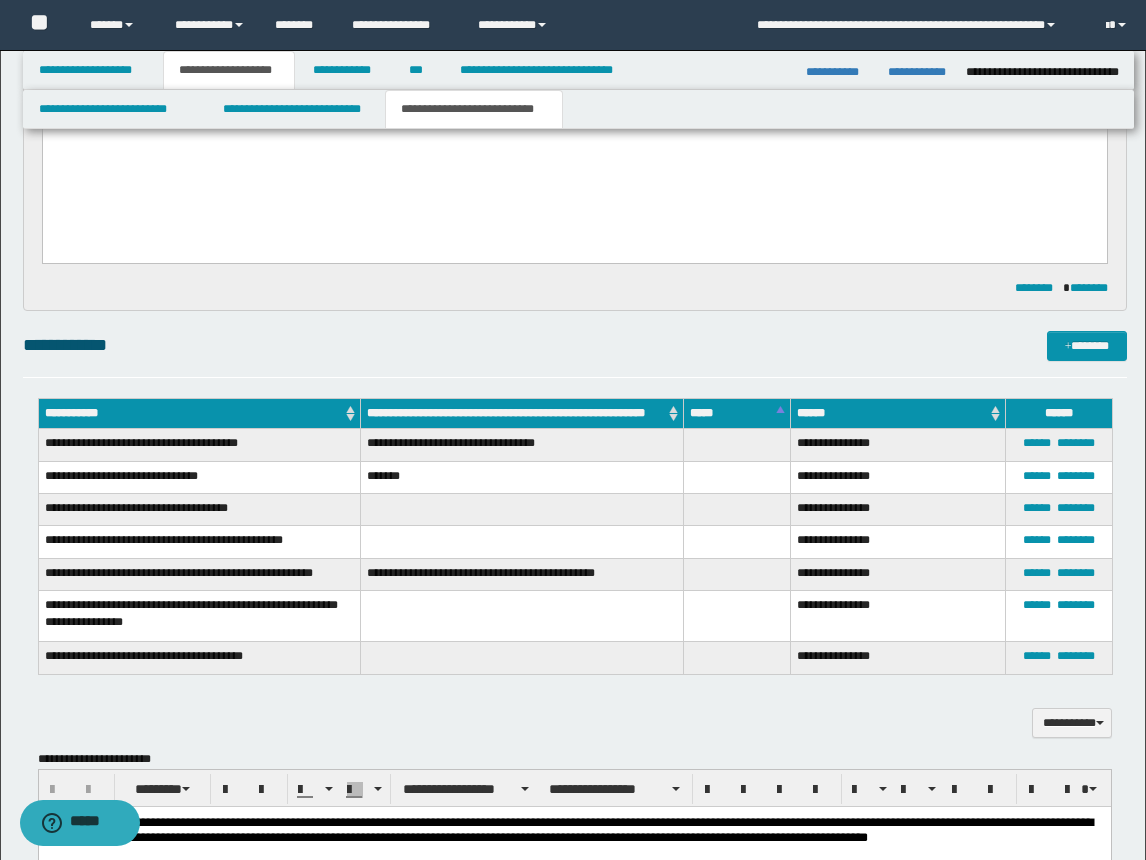 scroll, scrollTop: 600, scrollLeft: 0, axis: vertical 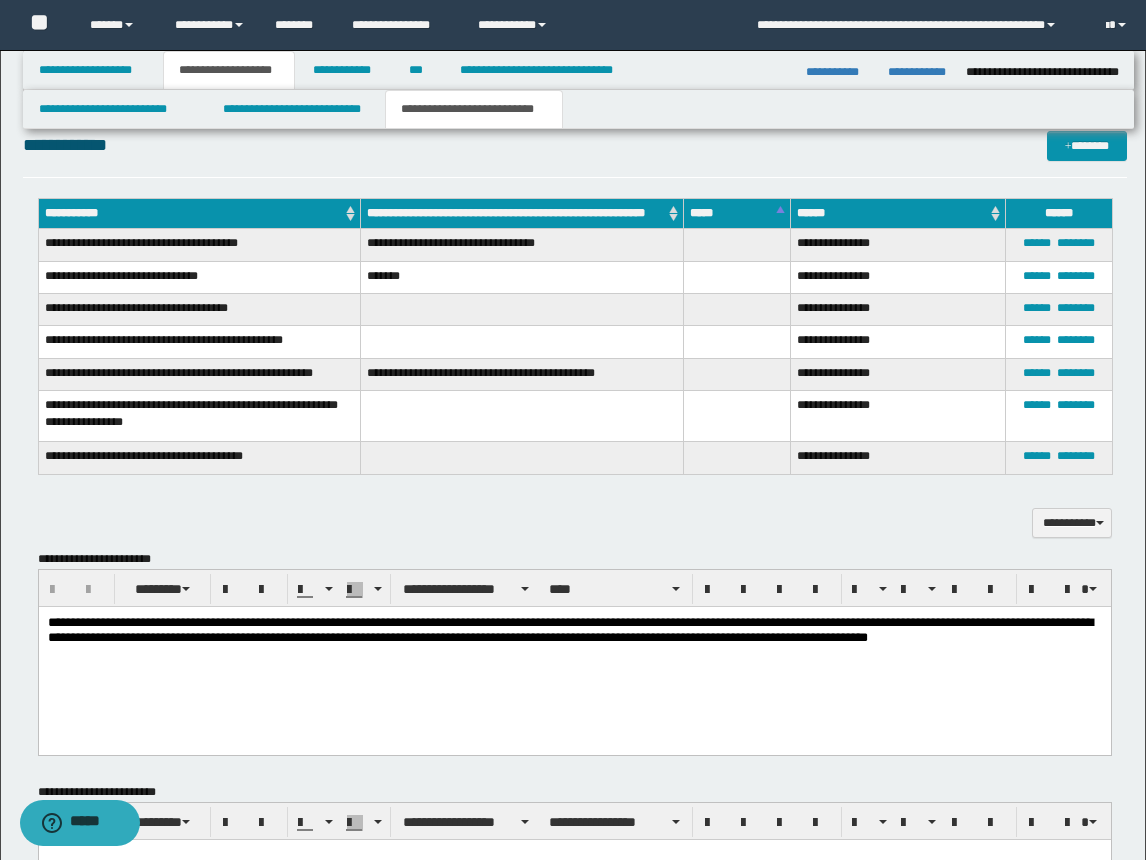 drag, startPoint x: 856, startPoint y: 695, endPoint x: 908, endPoint y: 700, distance: 52.23983 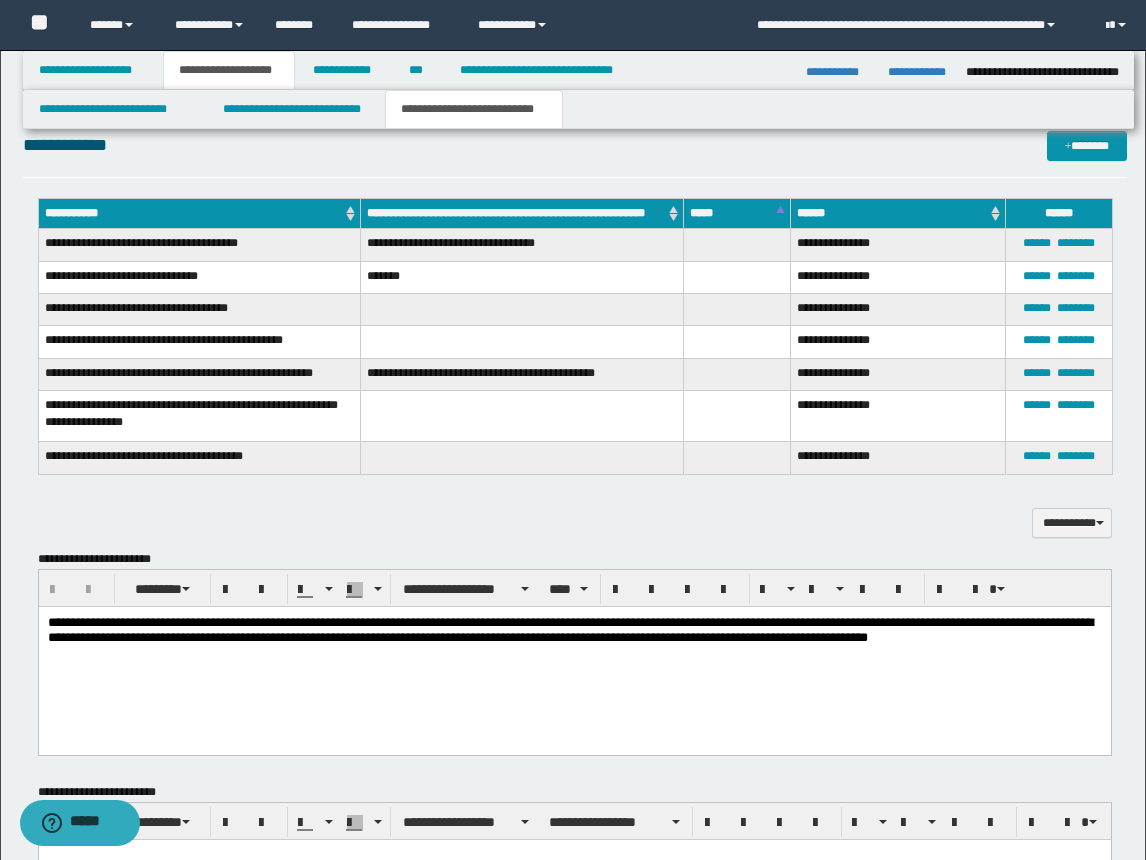click on "**********" at bounding box center [574, 654] 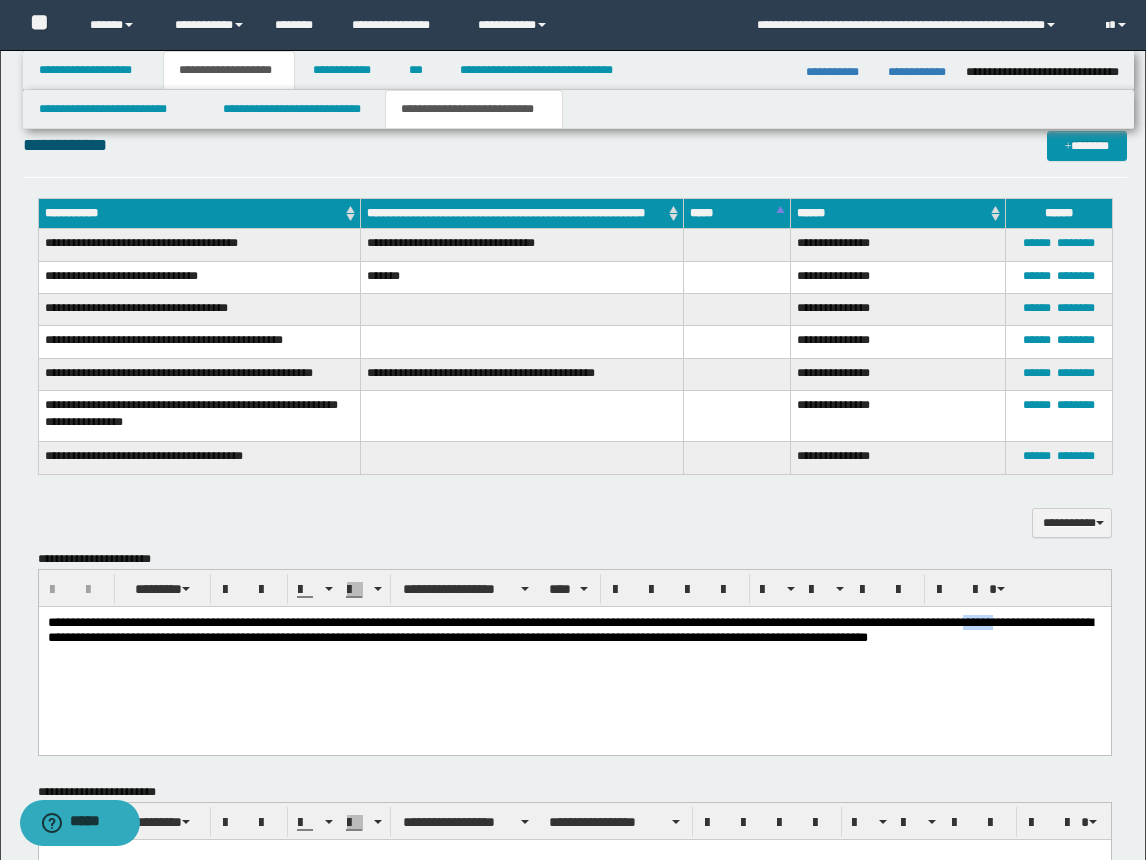 type 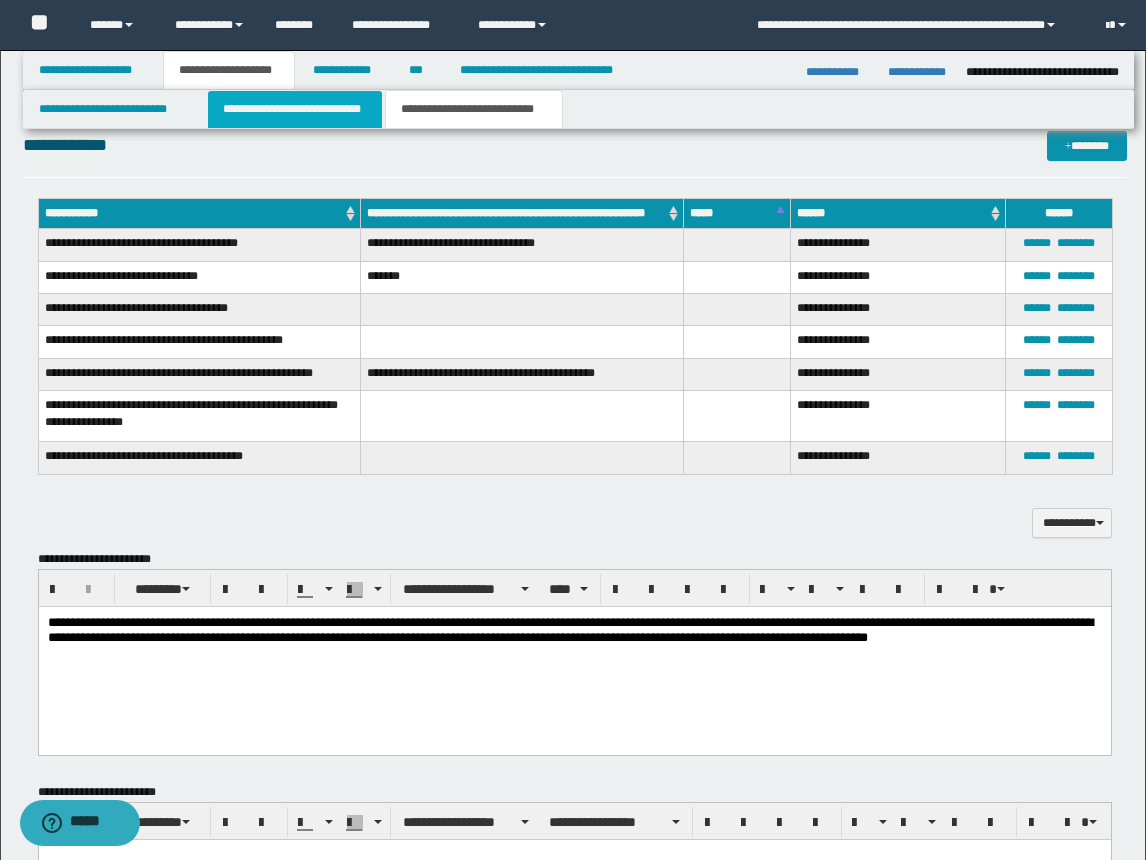 click on "**********" at bounding box center [295, 109] 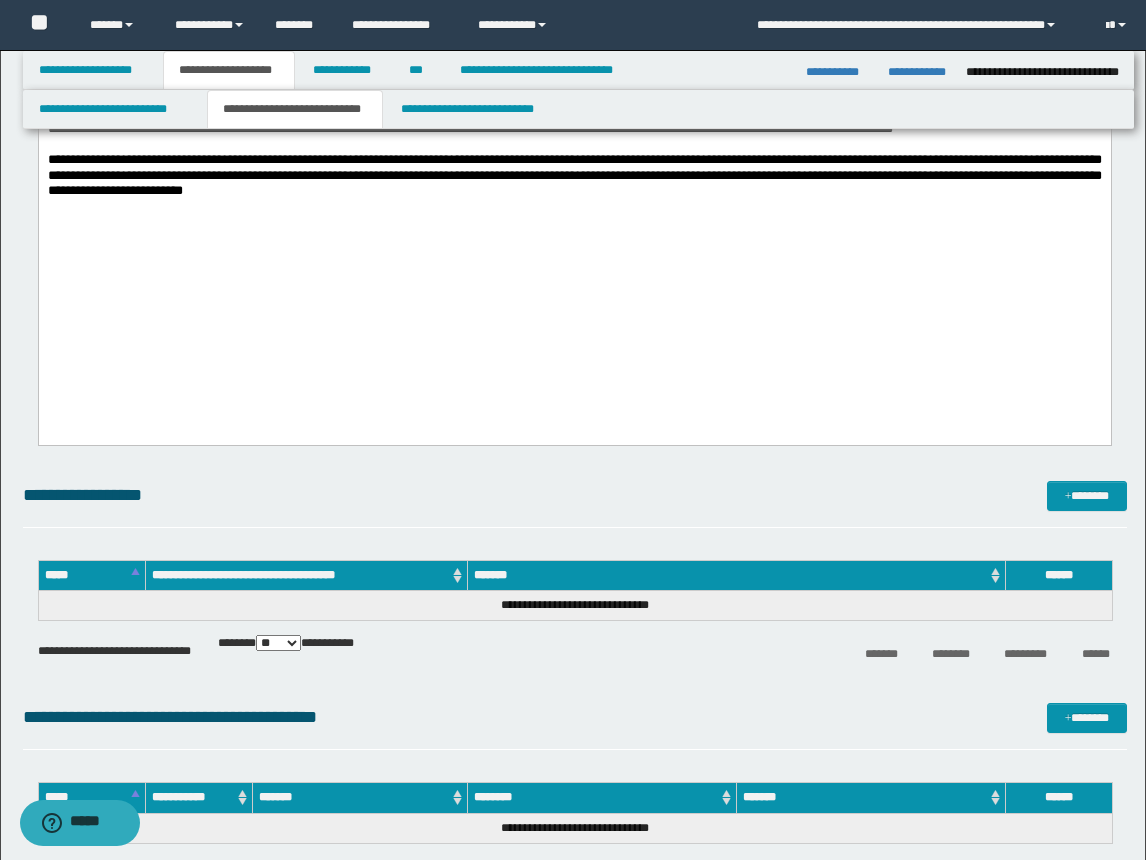 click at bounding box center (574, 236) 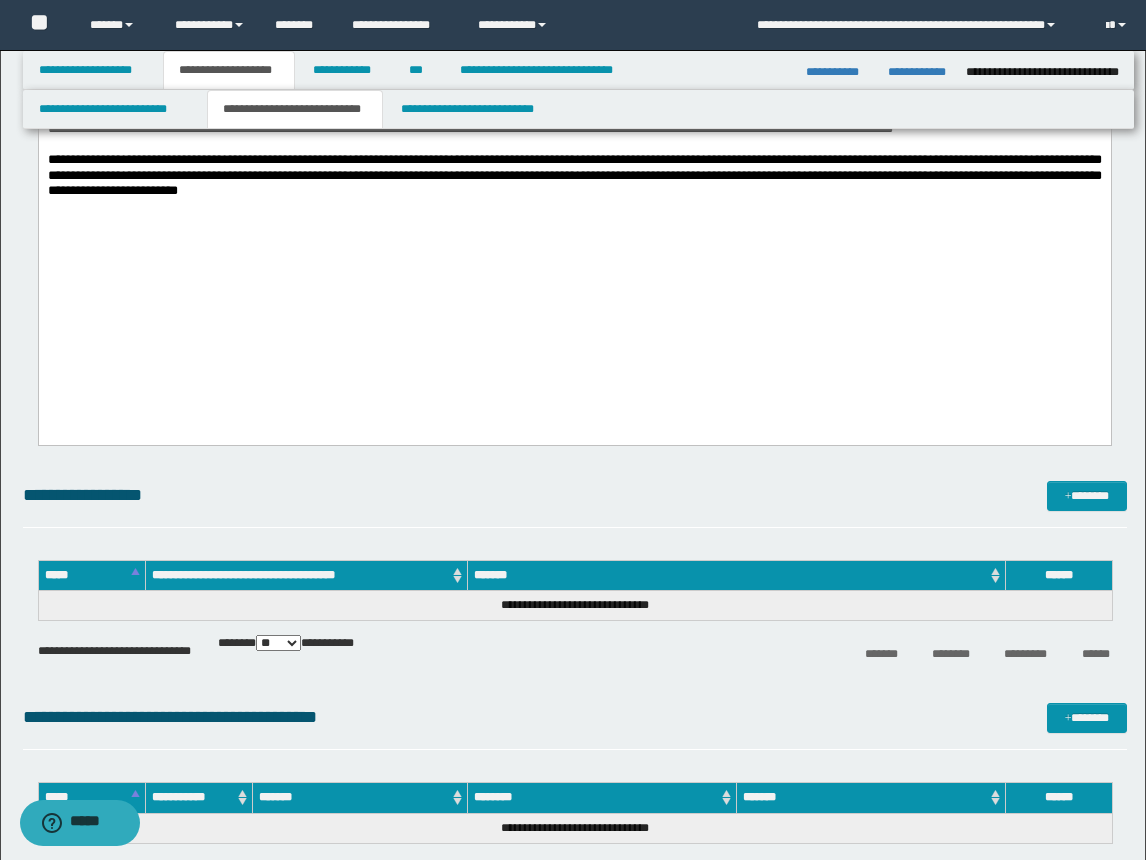 click at bounding box center [574, 251] 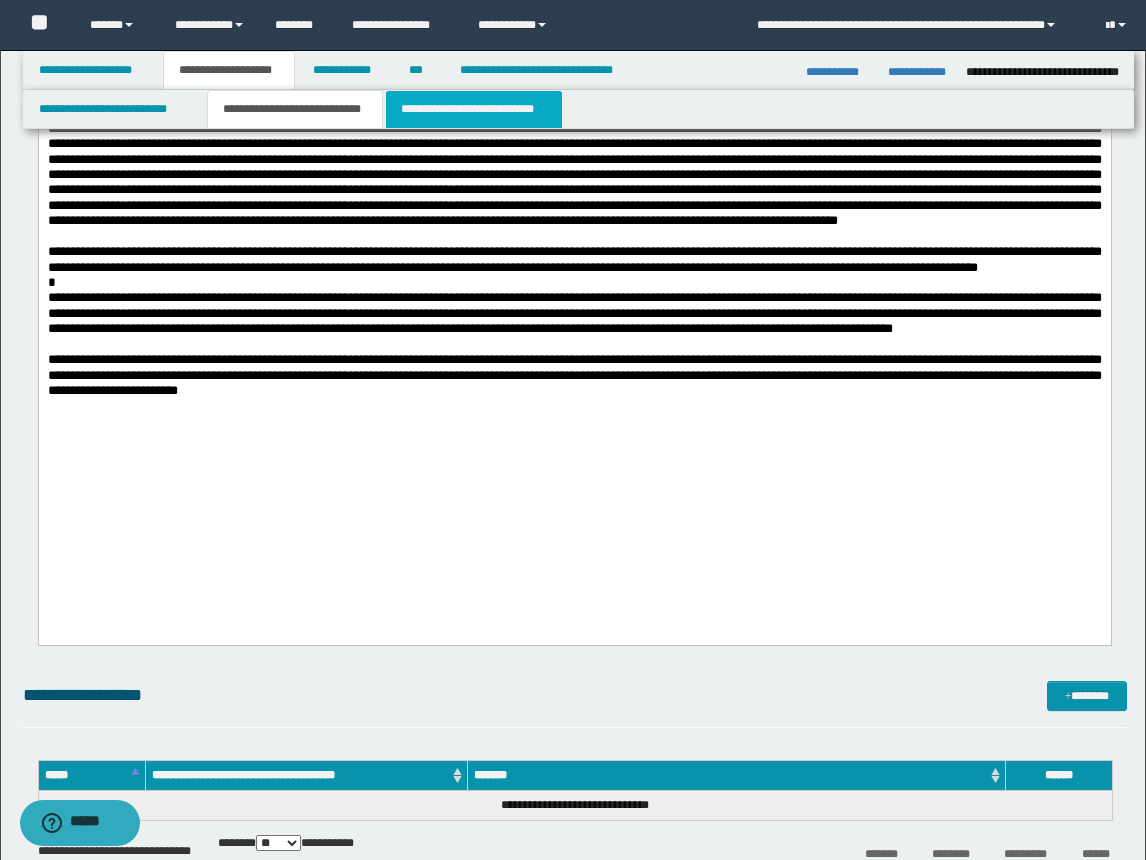click on "**********" at bounding box center (474, 109) 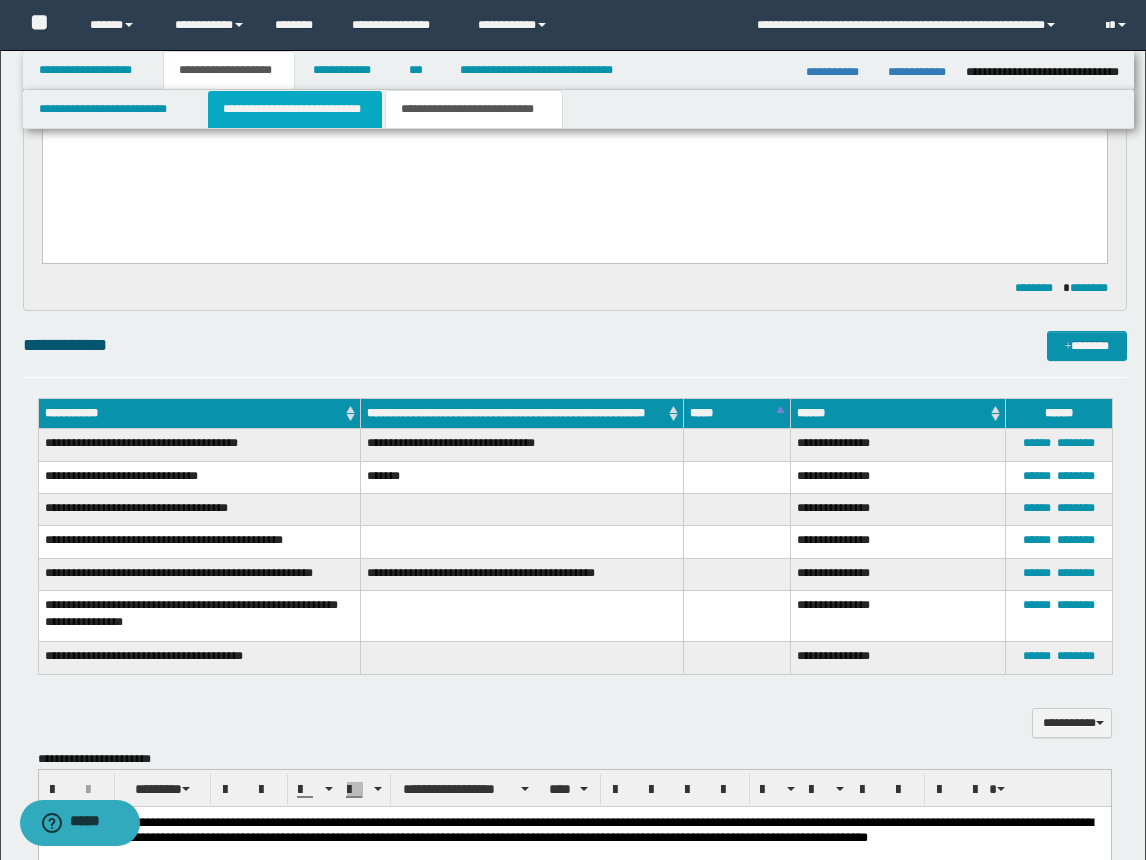 click on "**********" at bounding box center (295, 109) 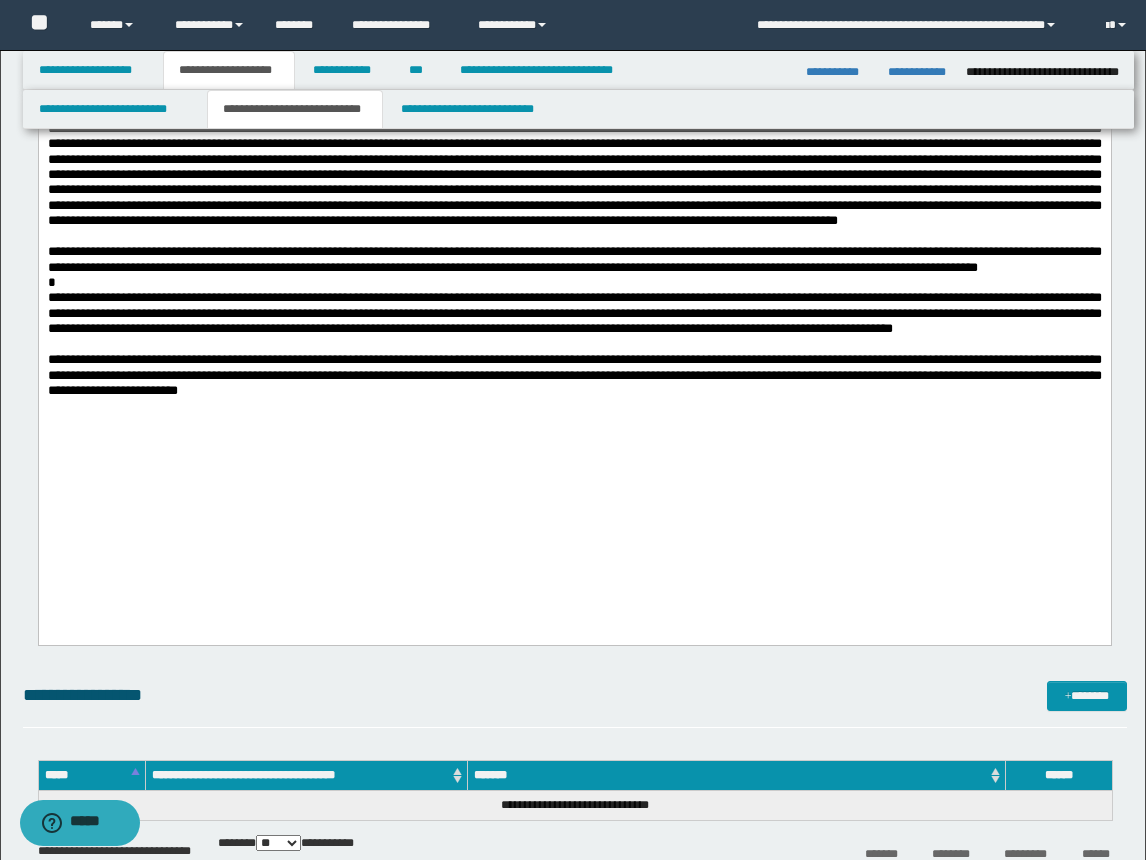 click at bounding box center [574, 173] 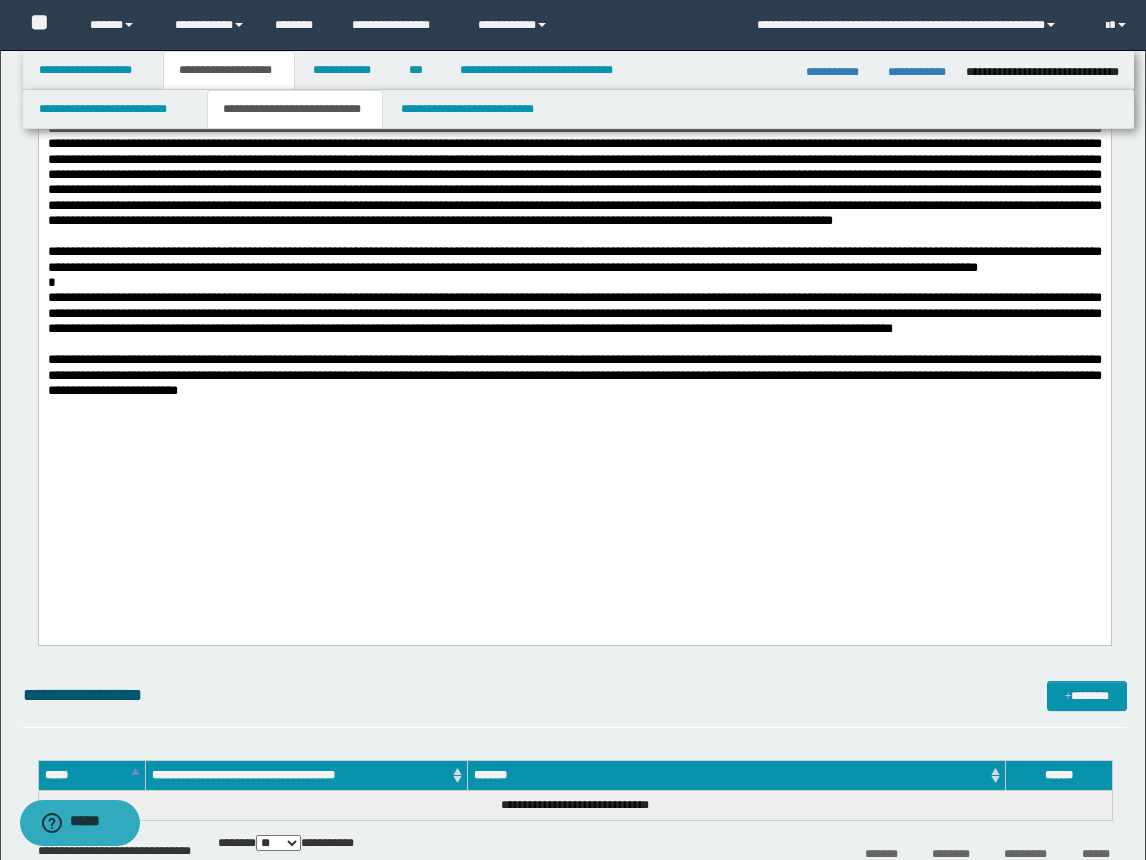 drag, startPoint x: 665, startPoint y: 198, endPoint x: 553, endPoint y: 143, distance: 124.7758 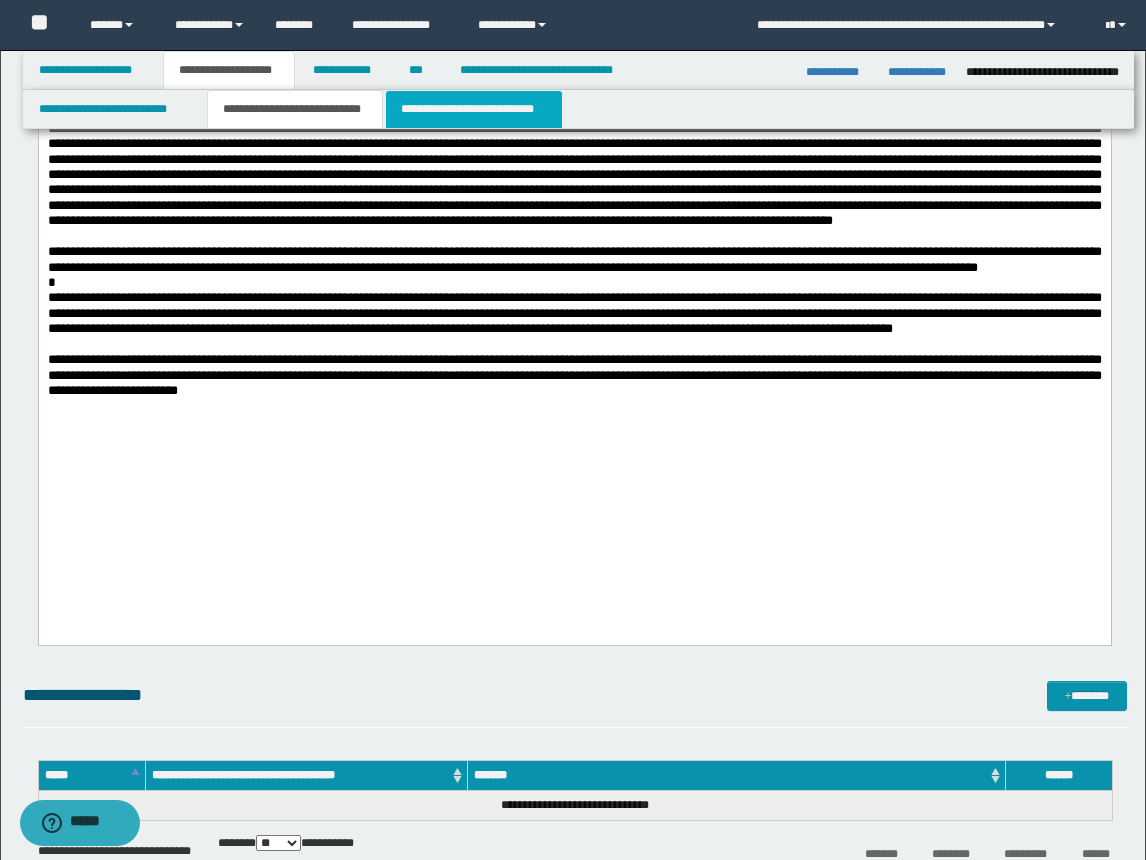 click on "**********" at bounding box center [474, 109] 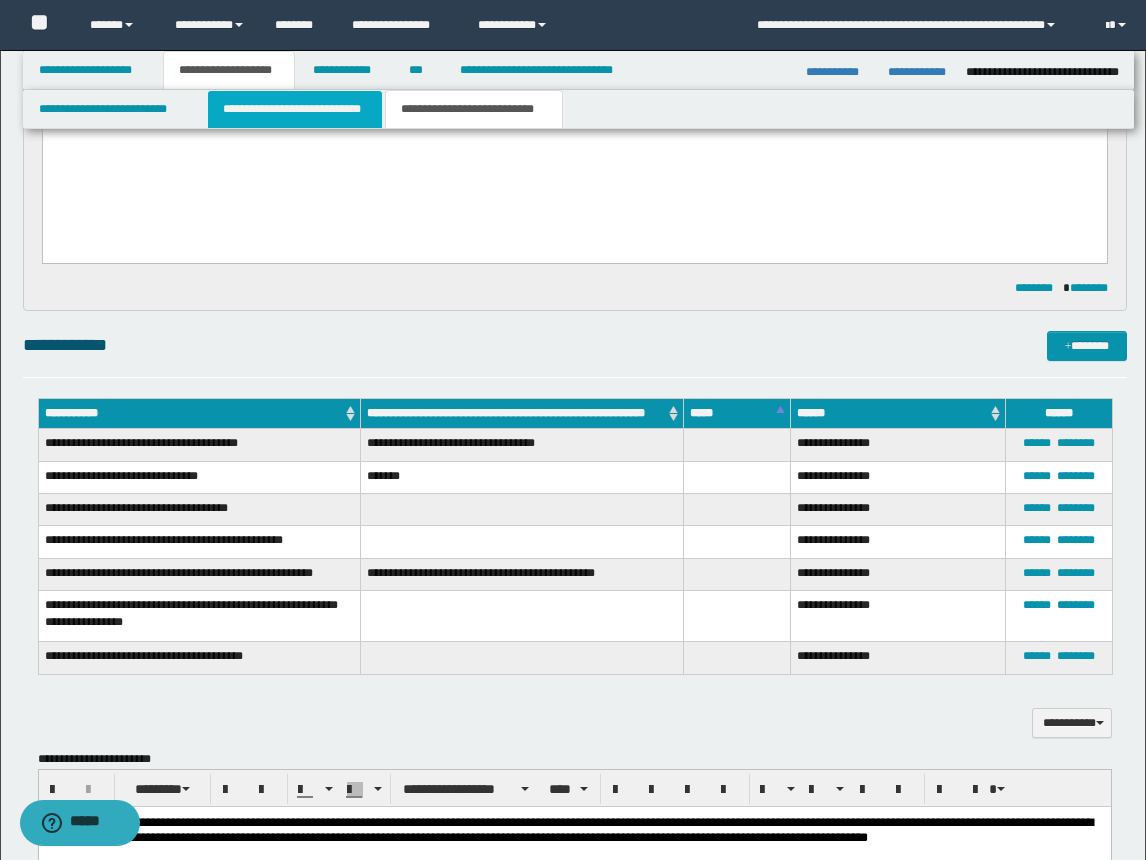 click on "**********" at bounding box center (295, 109) 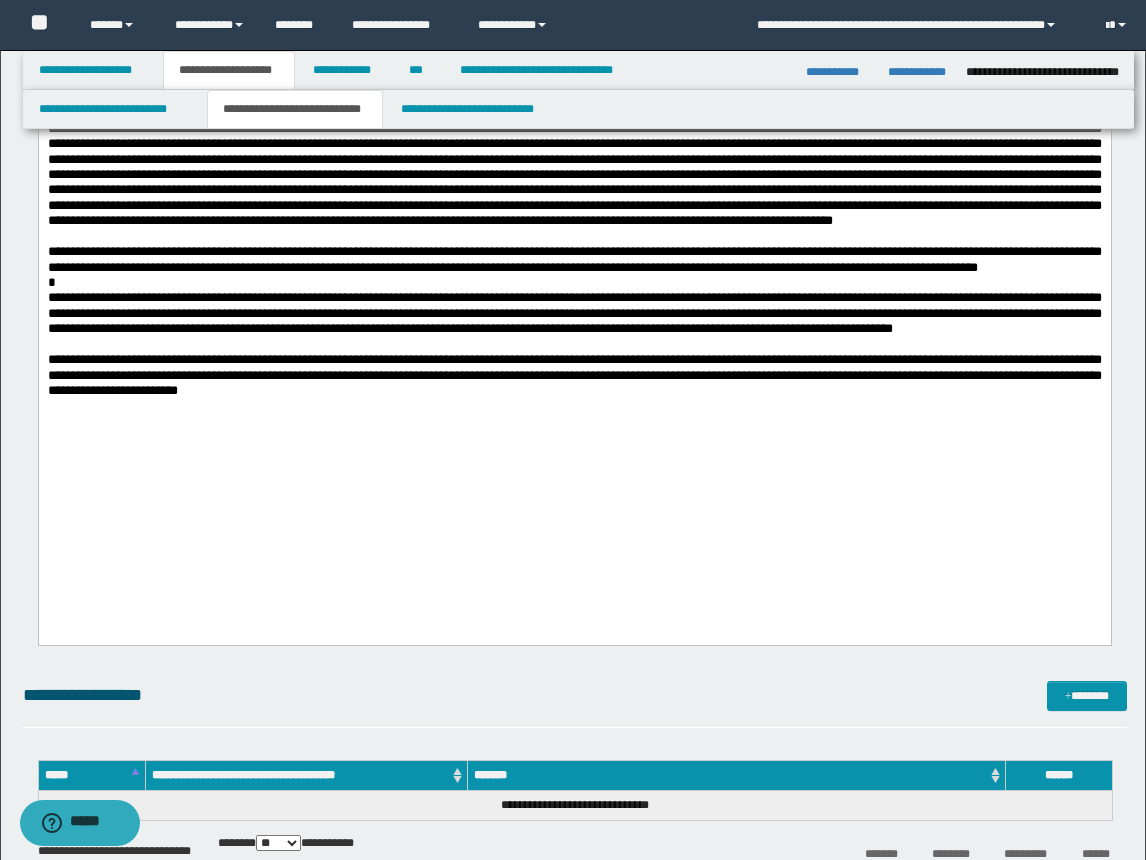 scroll, scrollTop: 100, scrollLeft: 0, axis: vertical 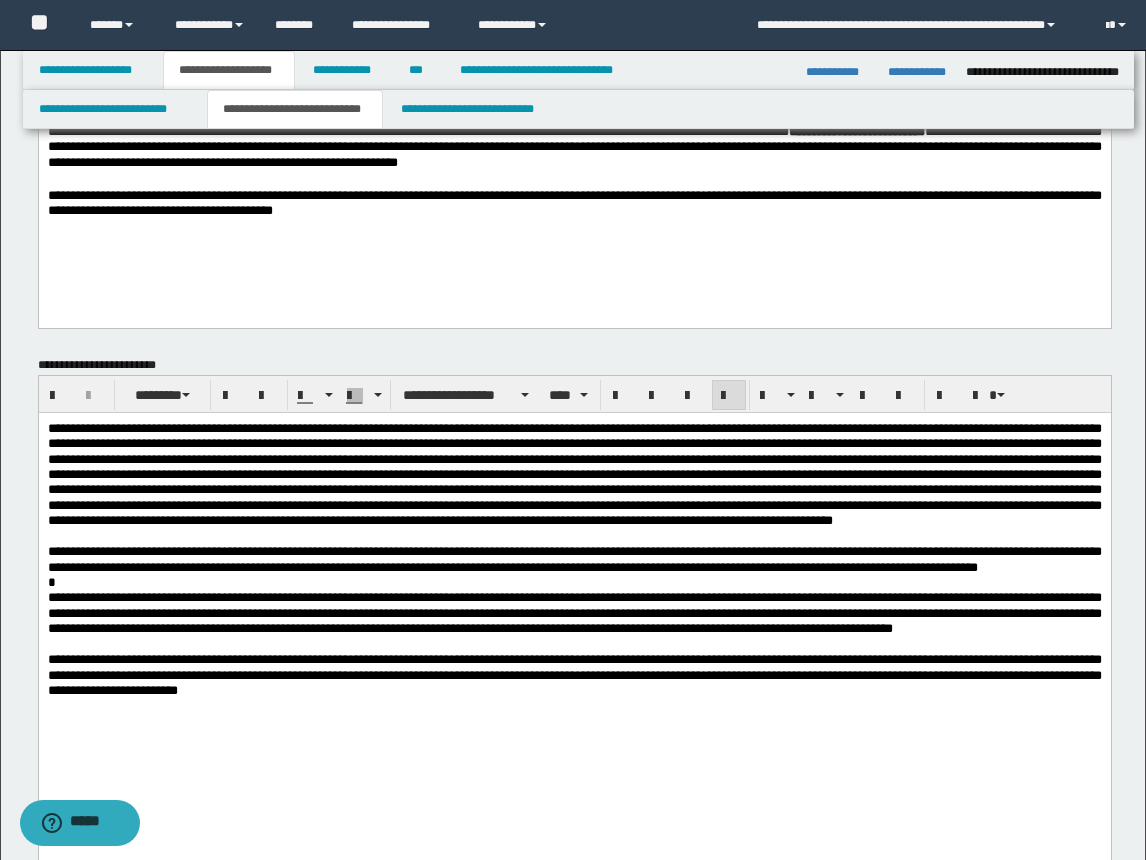 click at bounding box center (574, 473) 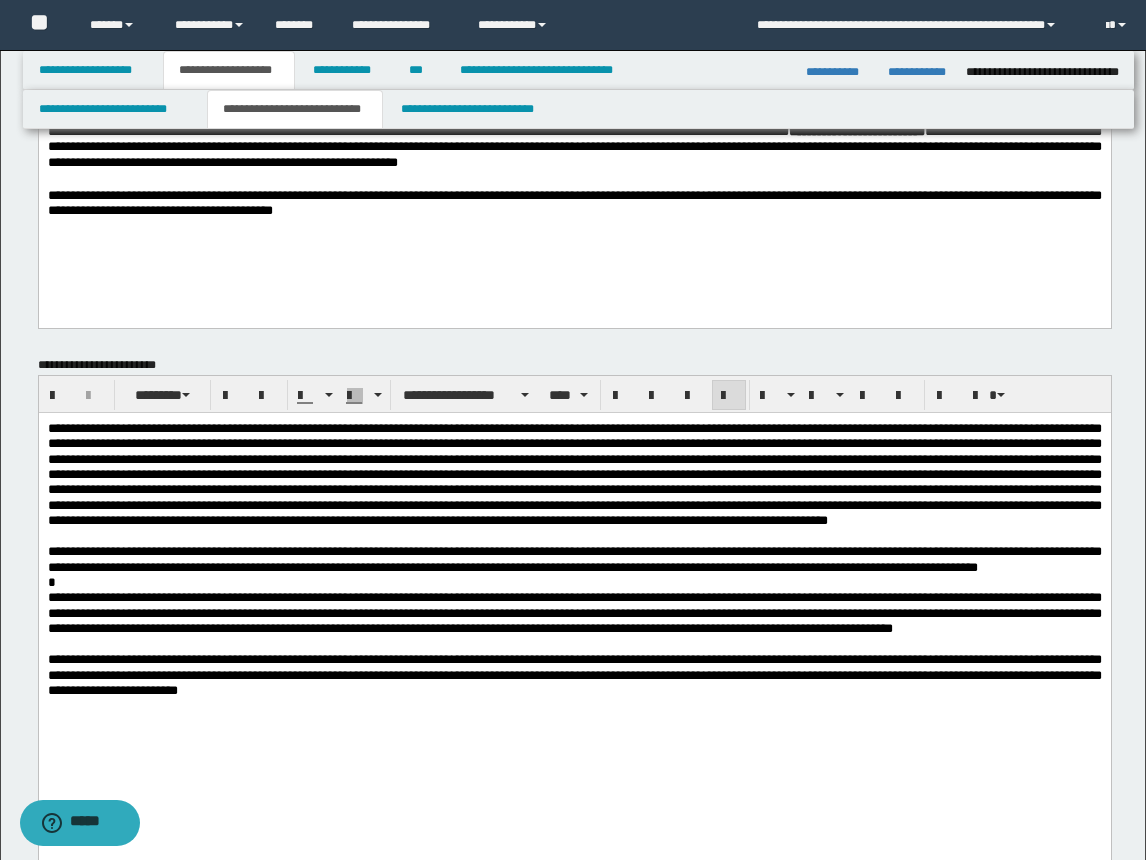 scroll, scrollTop: 200, scrollLeft: 0, axis: vertical 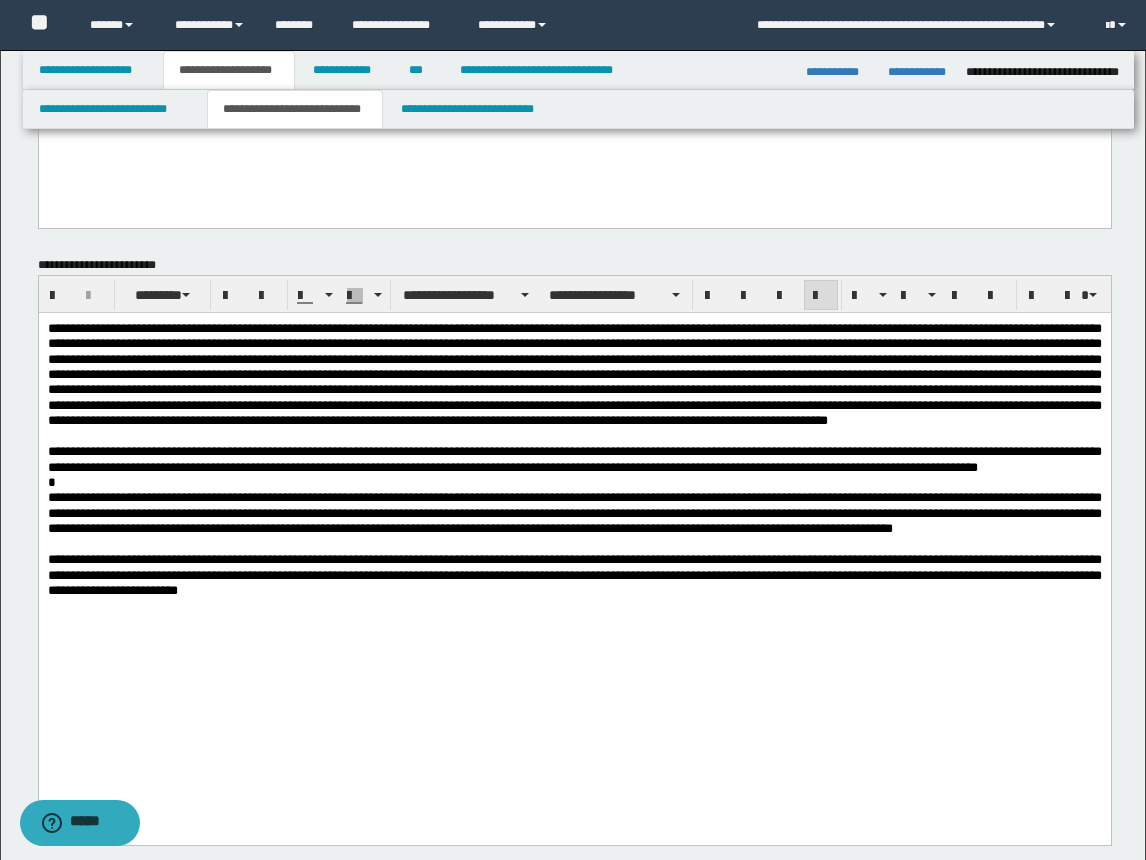 click at bounding box center (574, 543) 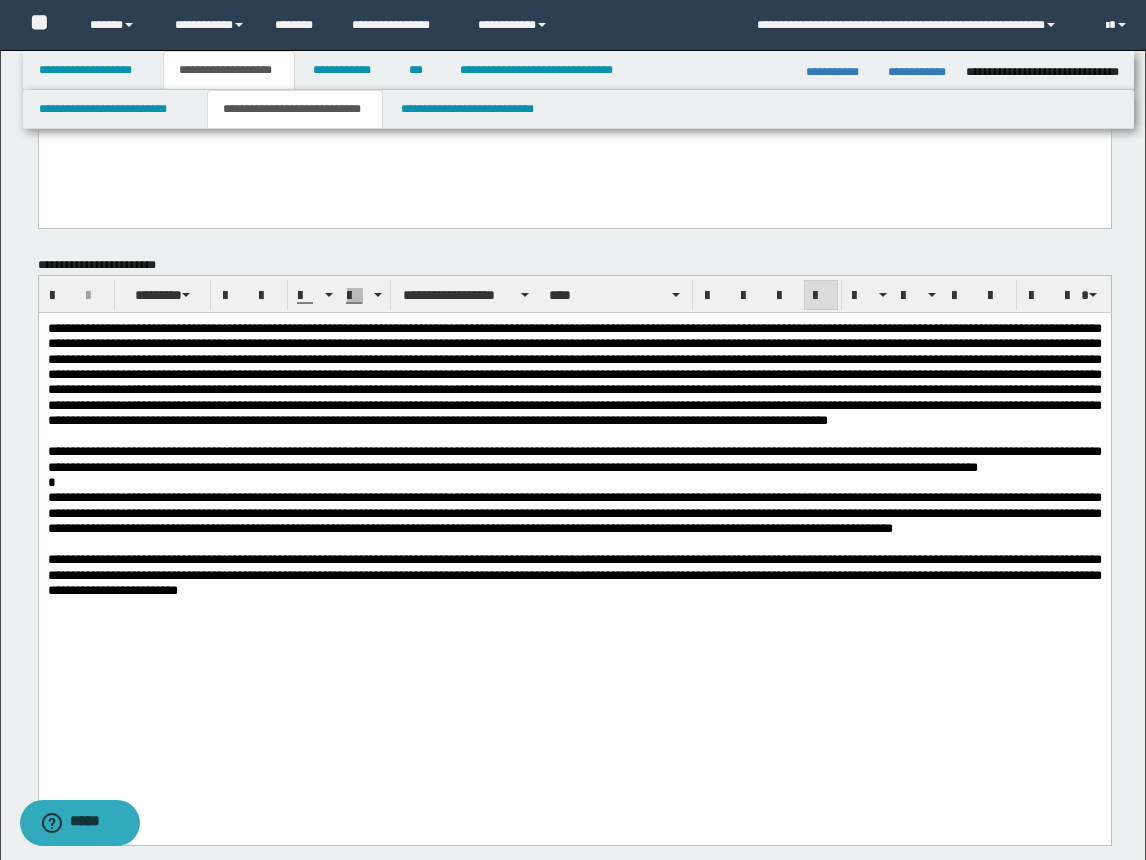 click on "**********" at bounding box center [574, 512] 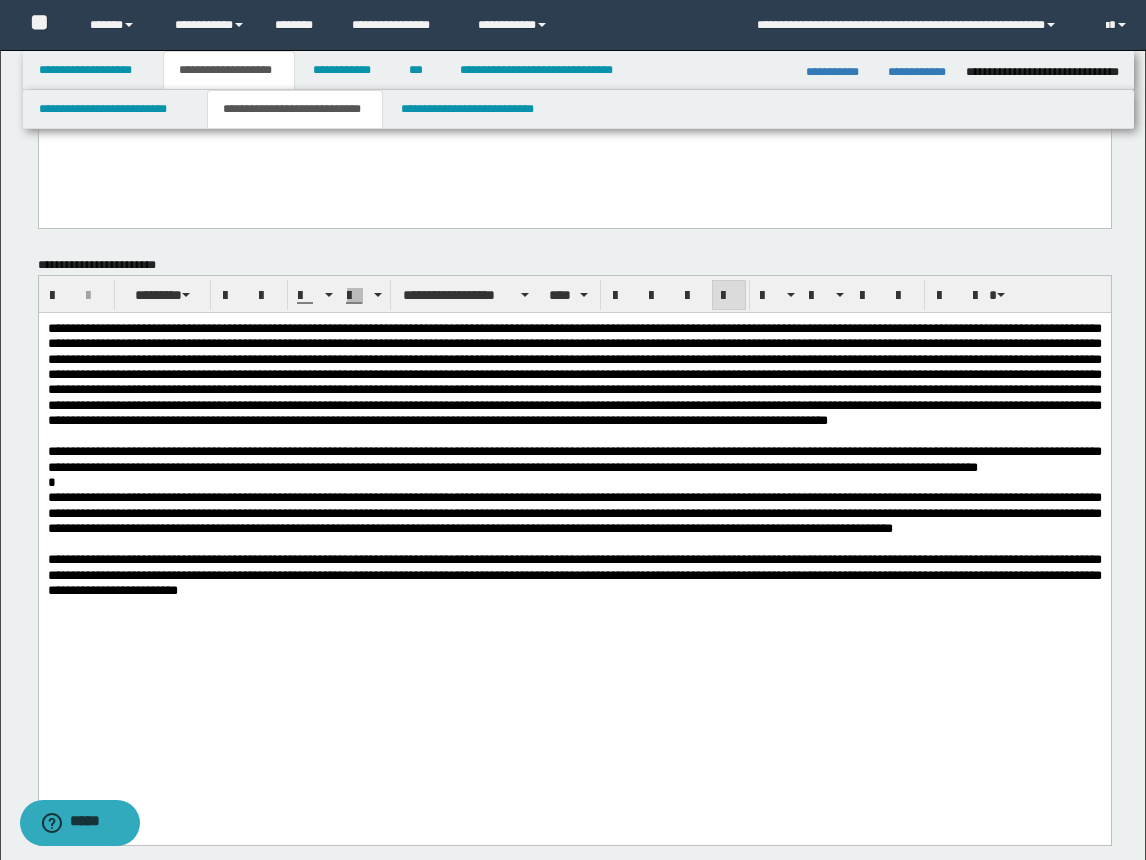 click on "**********" at bounding box center (574, 512) 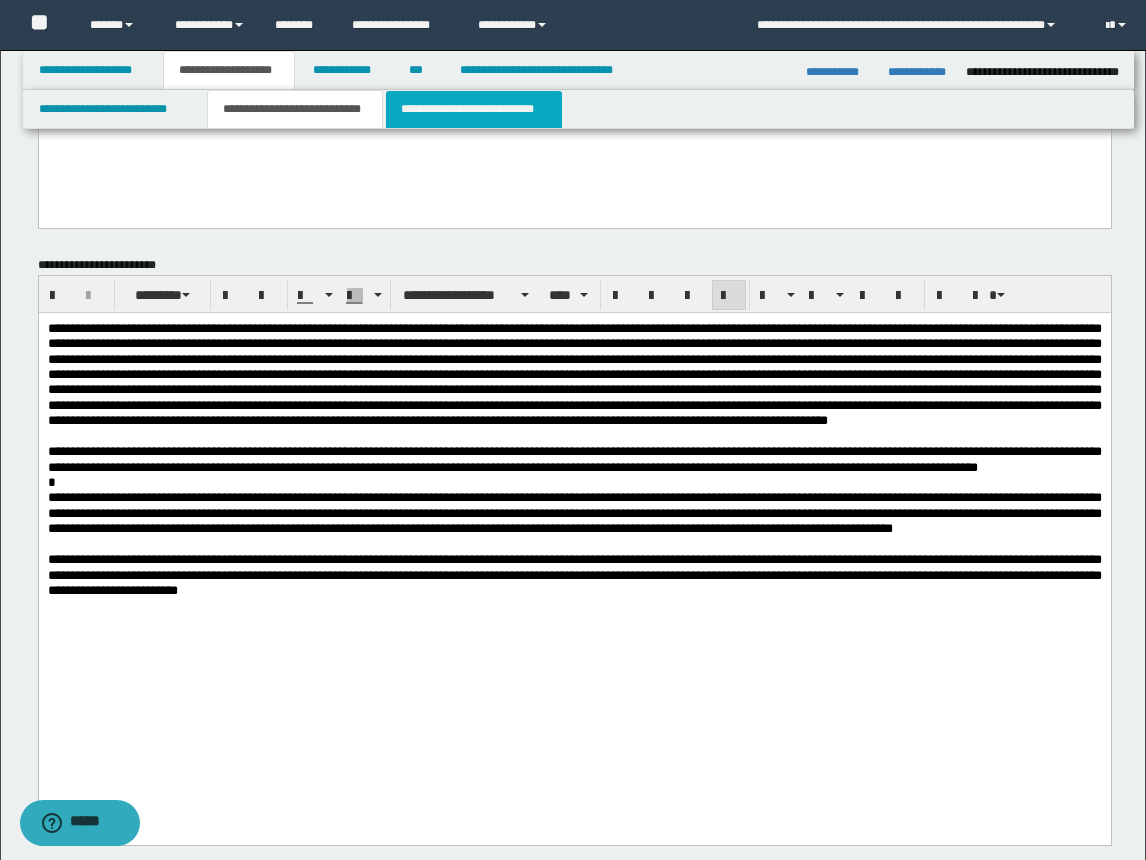 click on "**********" at bounding box center [474, 109] 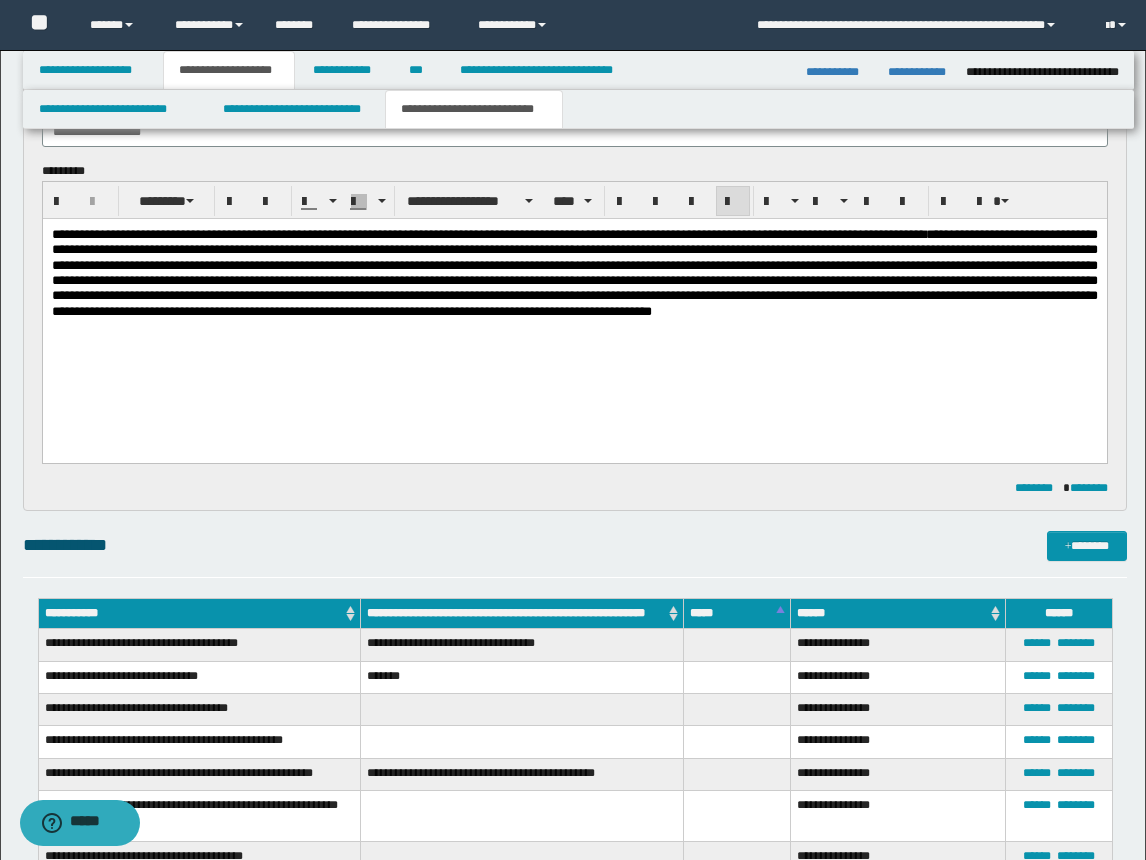 drag, startPoint x: 657, startPoint y: 320, endPoint x: 244, endPoint y: 339, distance: 413.43683 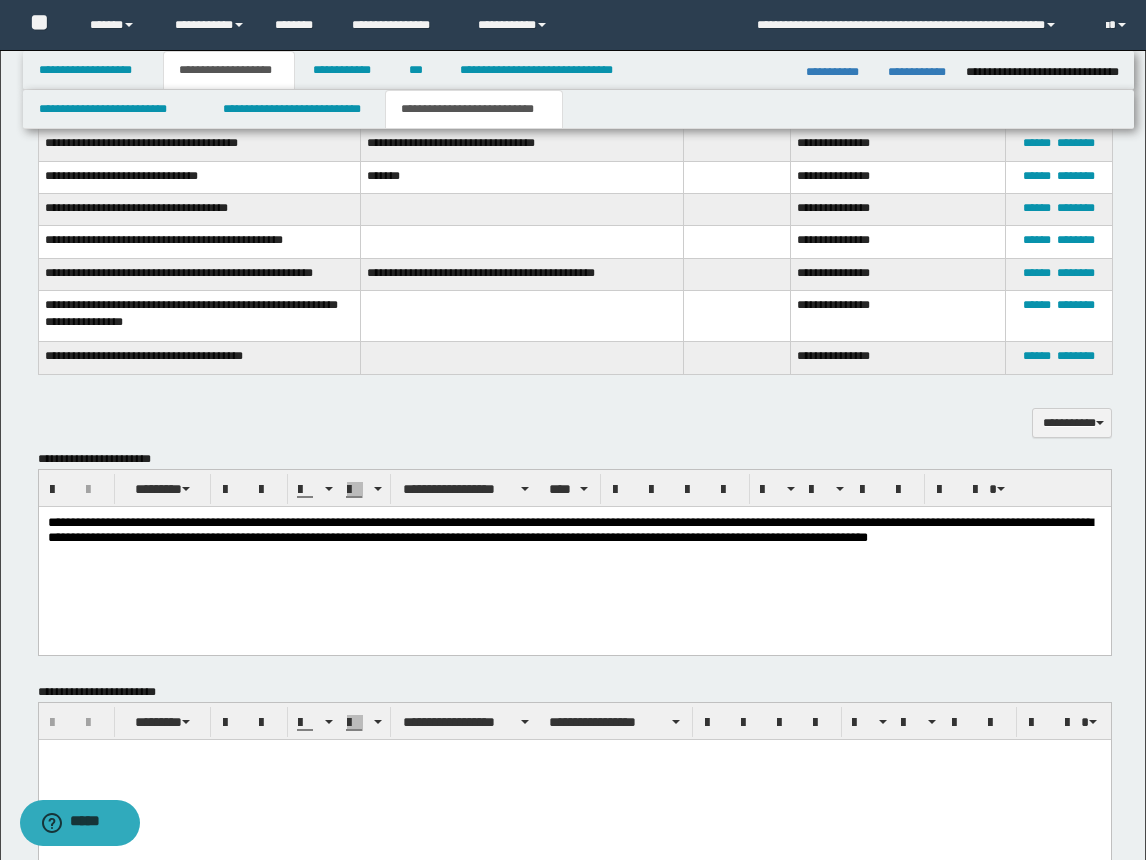 scroll, scrollTop: 900, scrollLeft: 0, axis: vertical 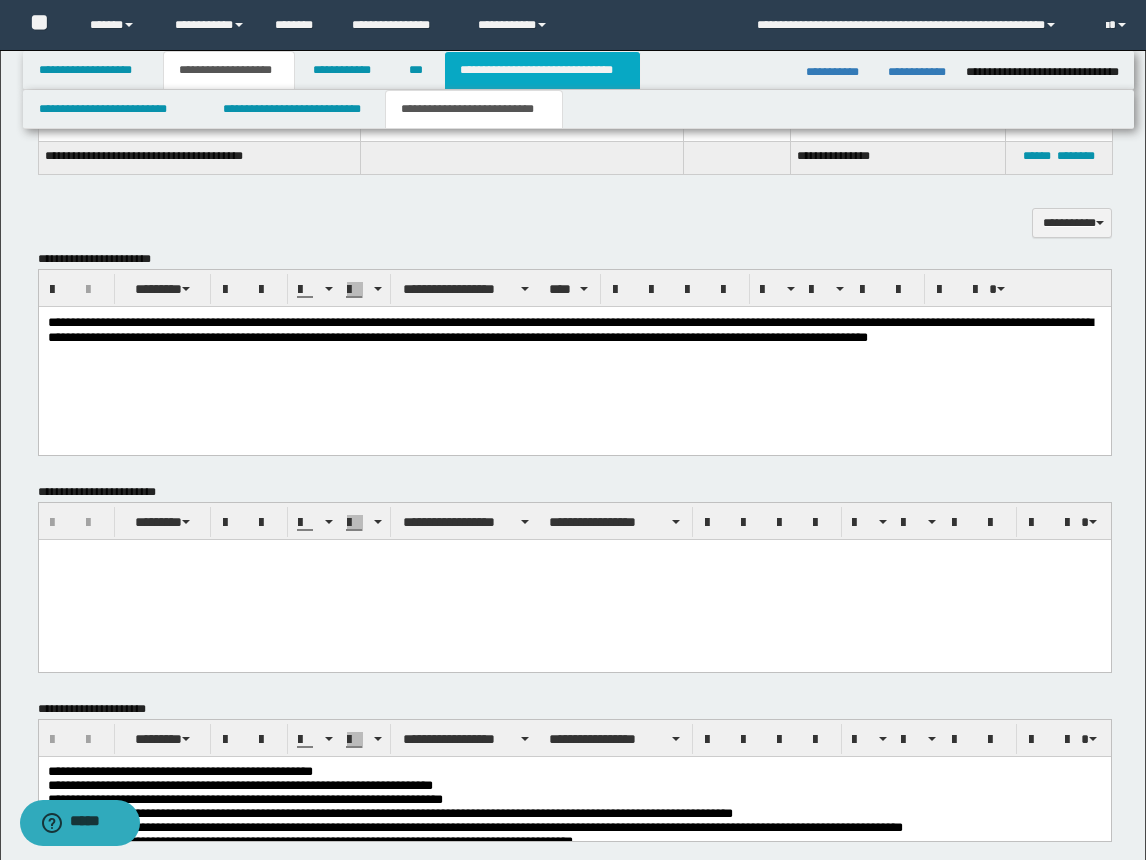 click on "**********" at bounding box center (542, 70) 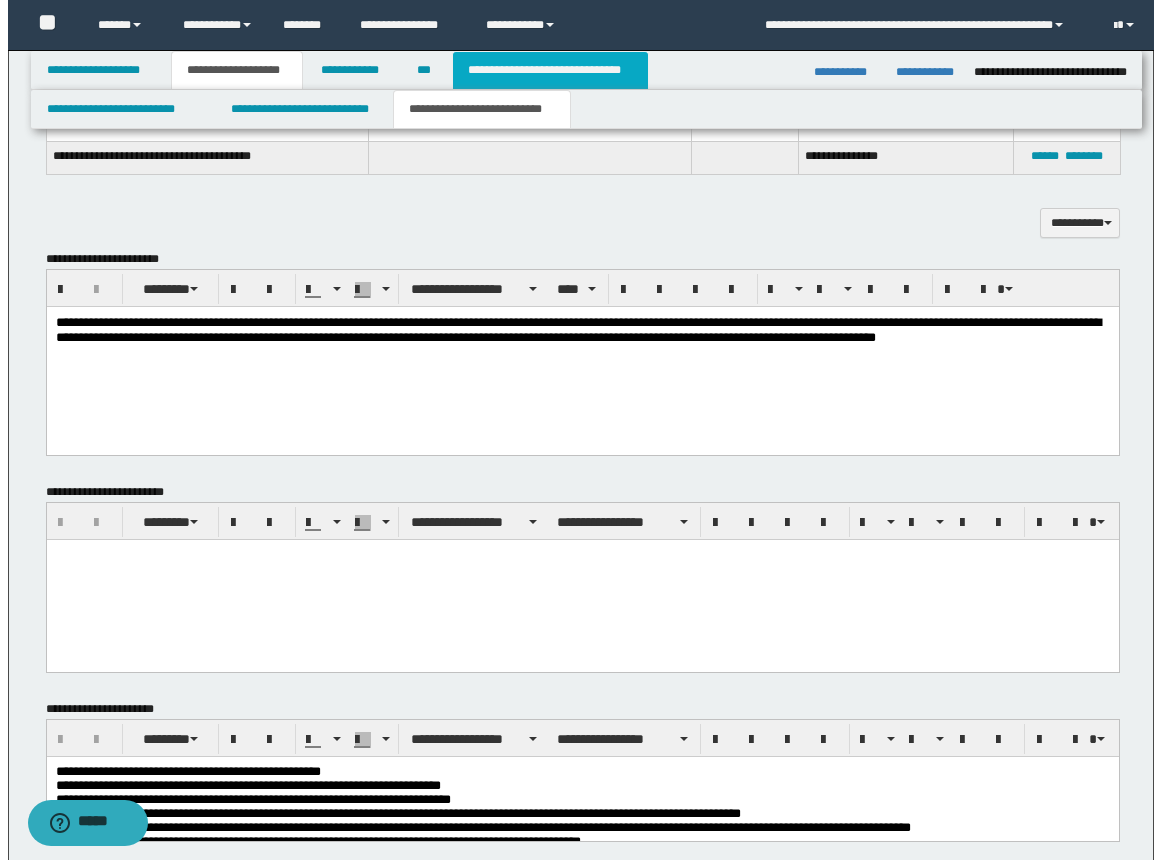 scroll, scrollTop: 0, scrollLeft: 0, axis: both 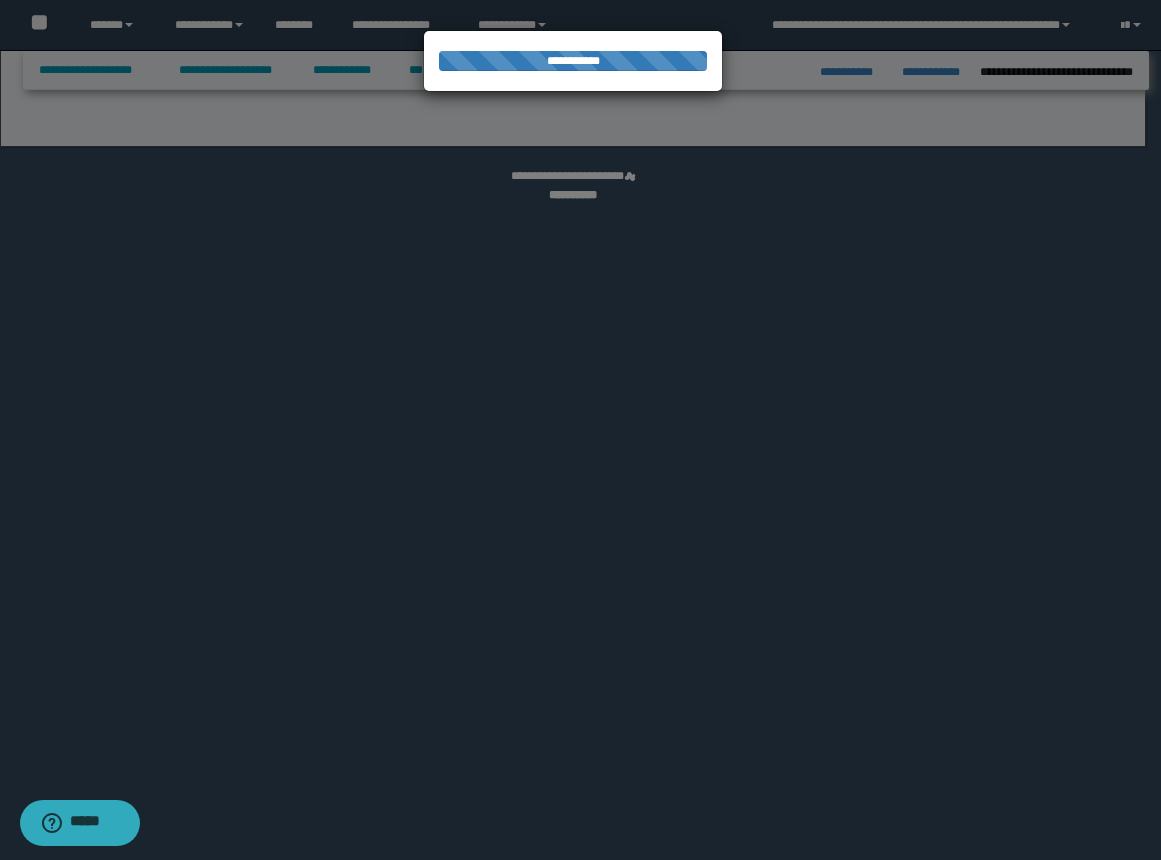 select on "*" 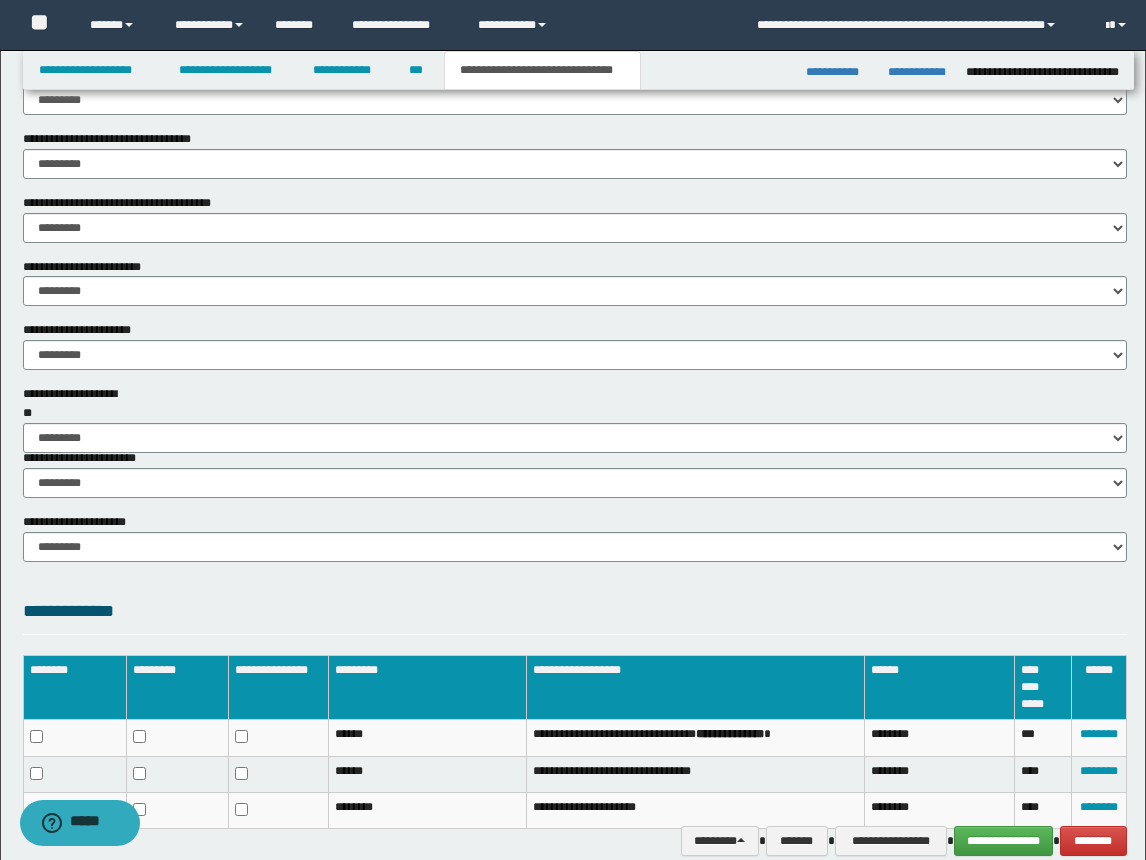 scroll, scrollTop: 1192, scrollLeft: 0, axis: vertical 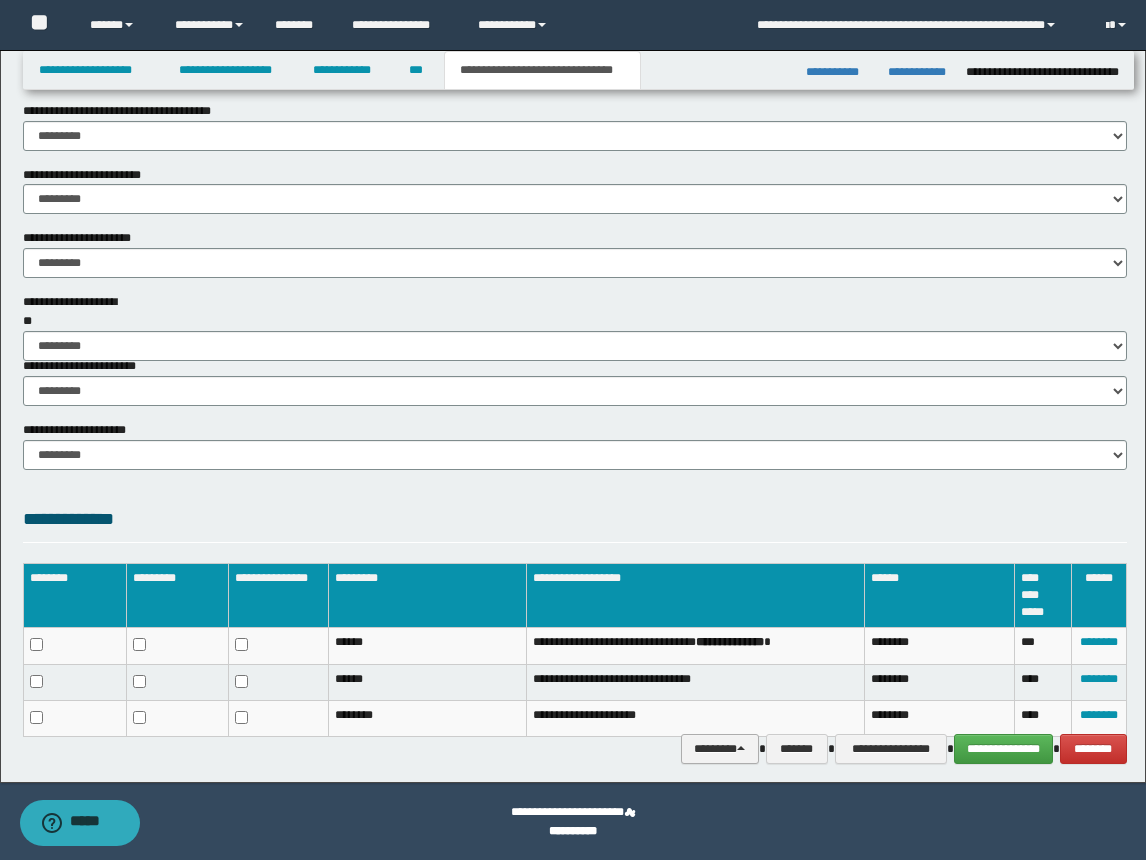 click on "********" at bounding box center [720, 749] 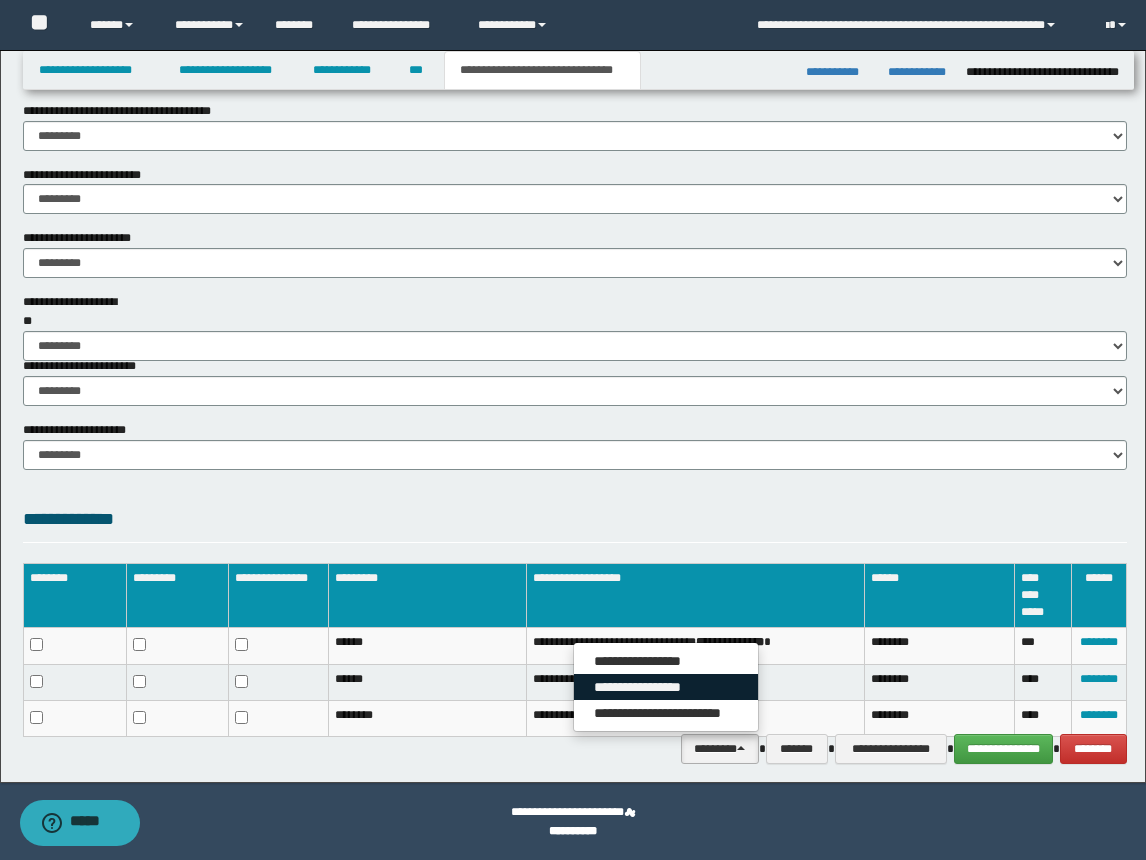 click on "**********" at bounding box center (666, 687) 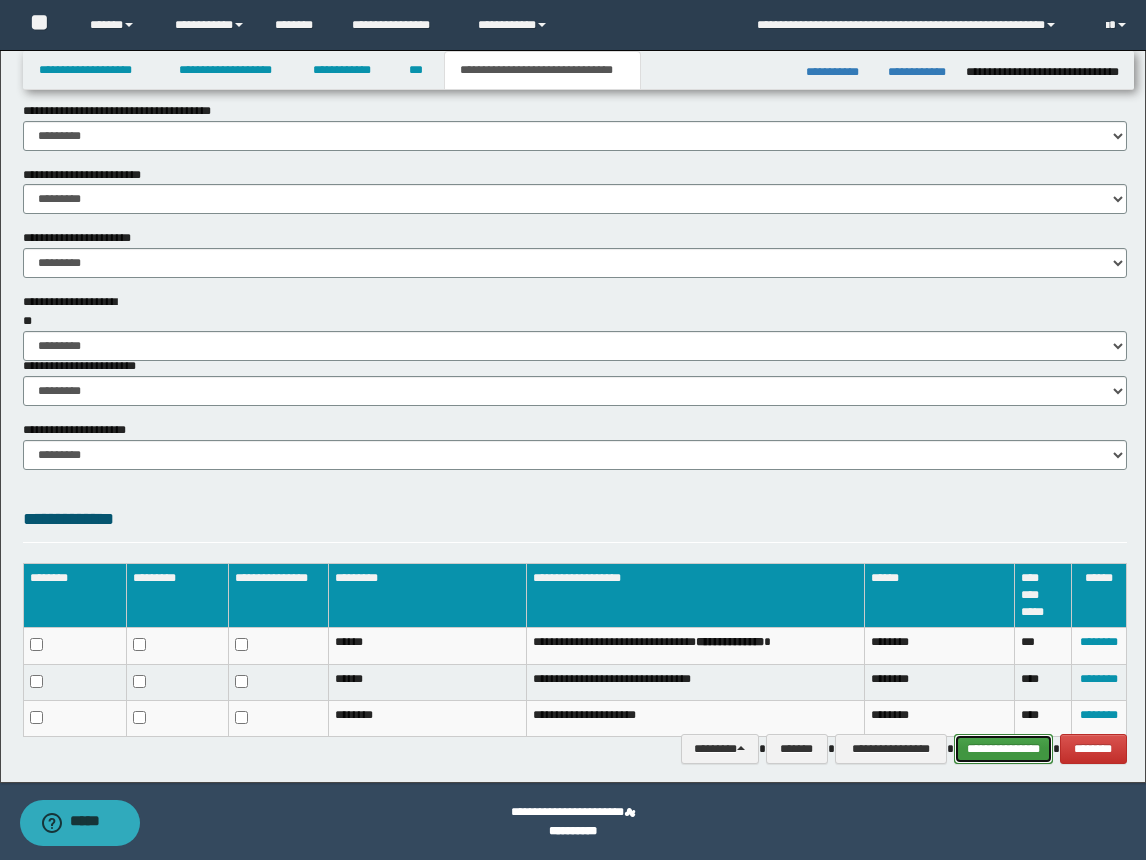 click on "**********" at bounding box center (1003, 749) 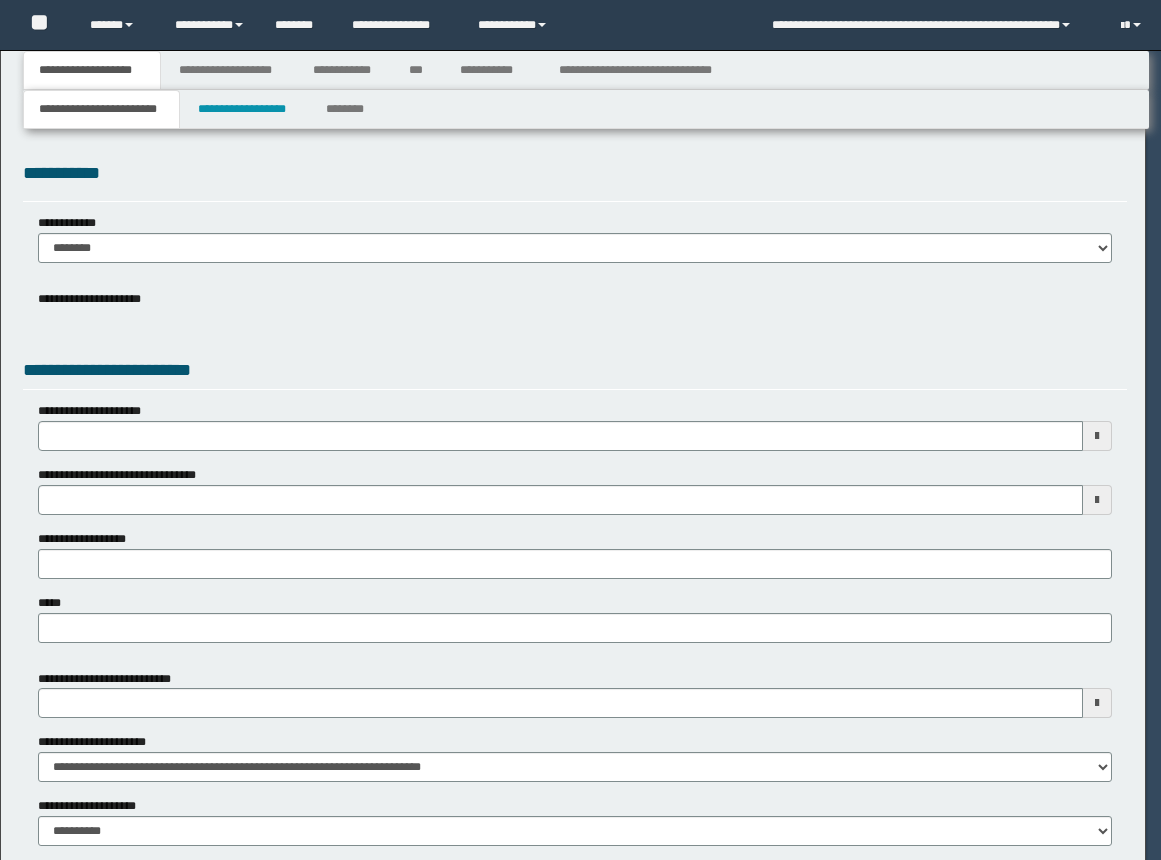 scroll, scrollTop: 0, scrollLeft: 0, axis: both 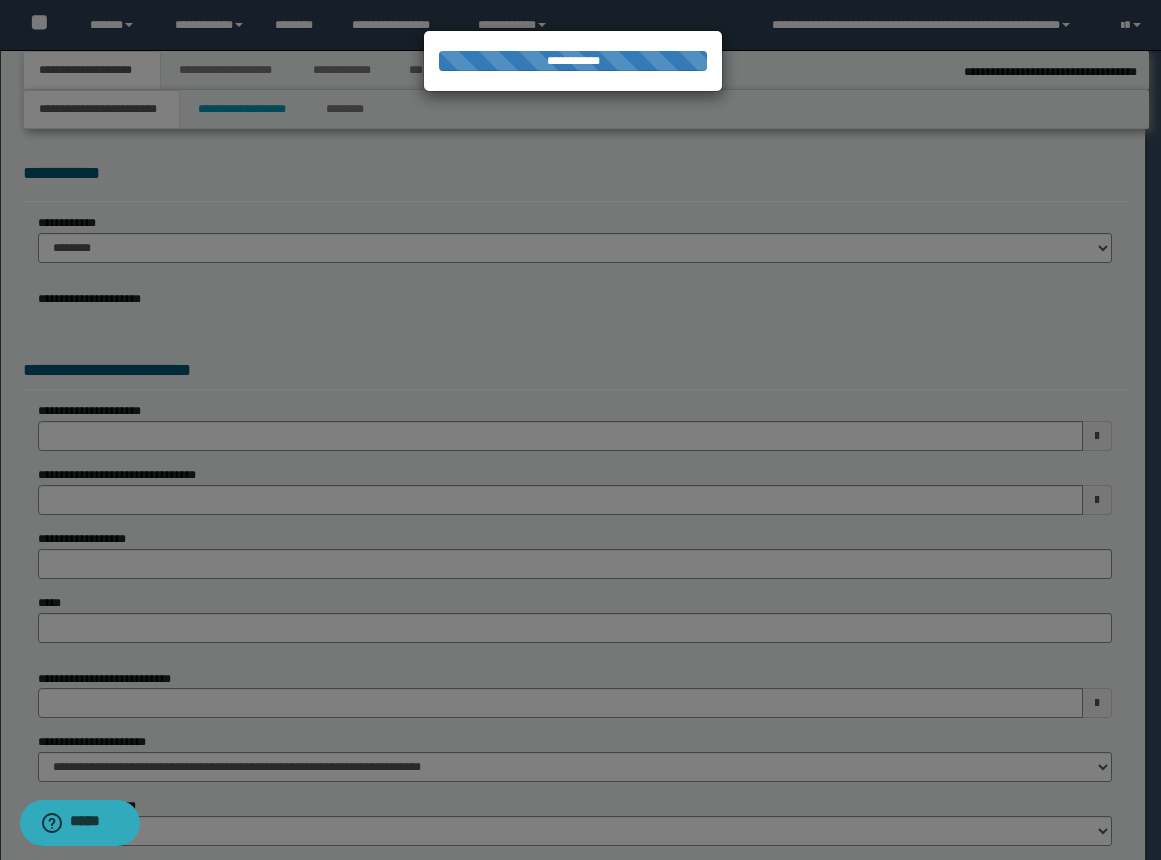 type on "**********" 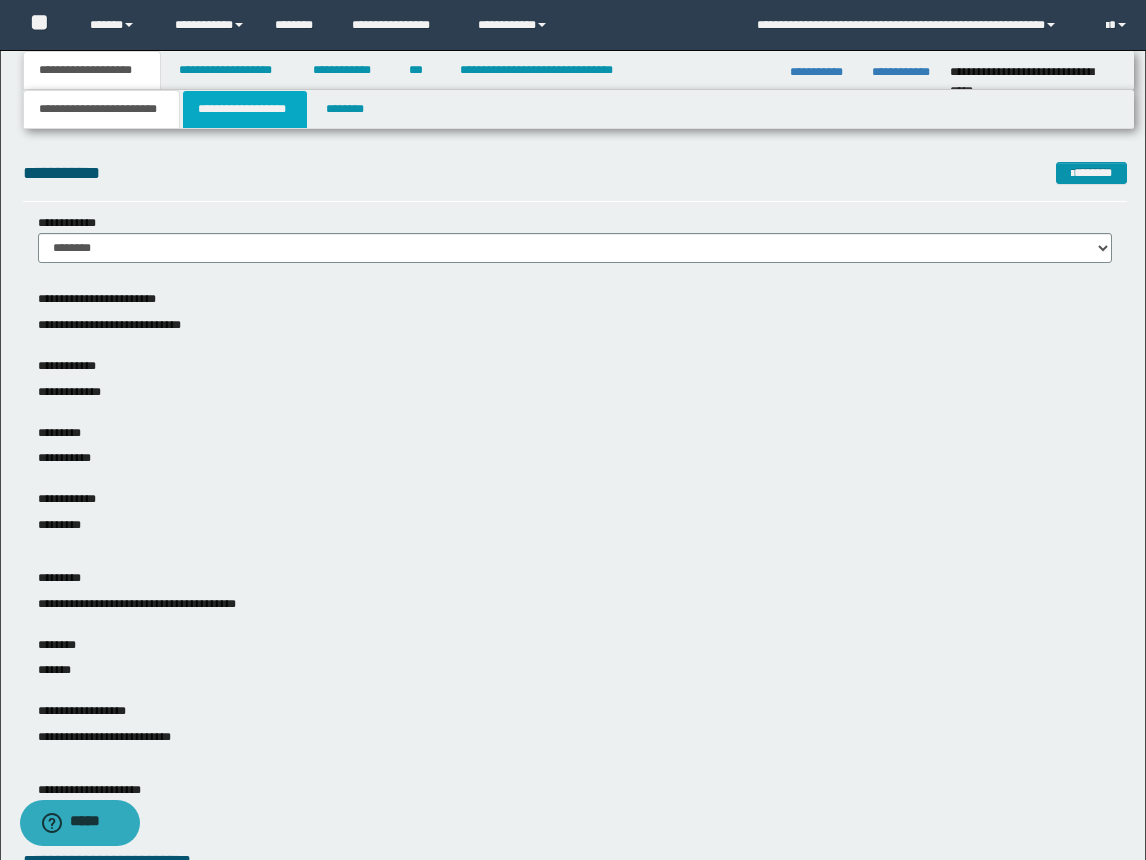 click on "**********" at bounding box center [245, 109] 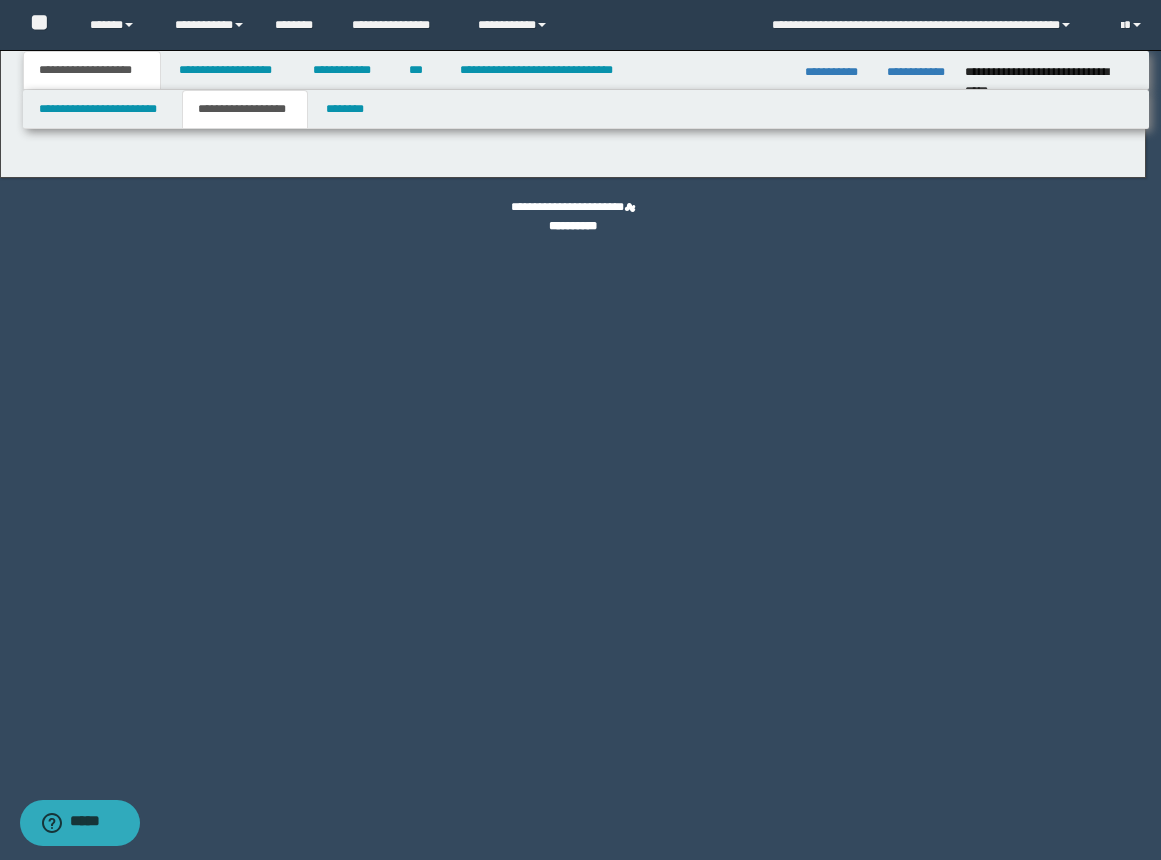 type on "**********" 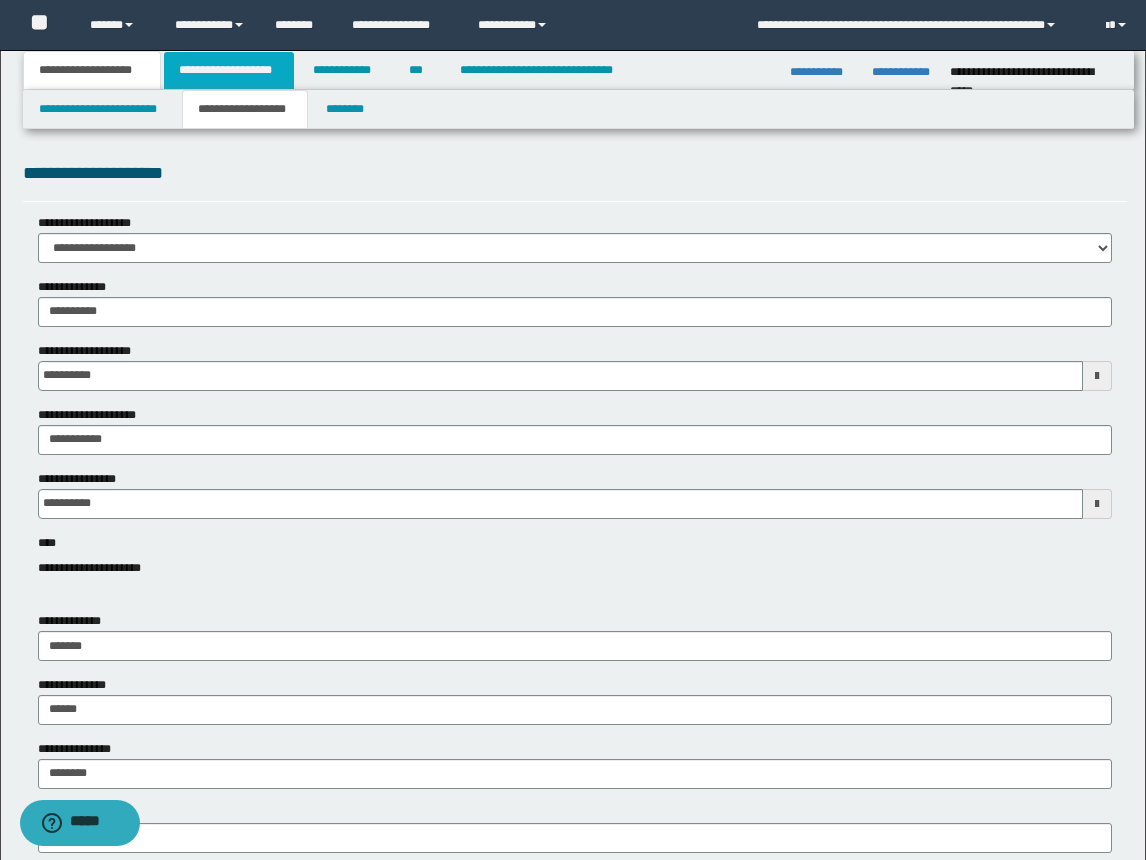 click on "**********" at bounding box center (229, 70) 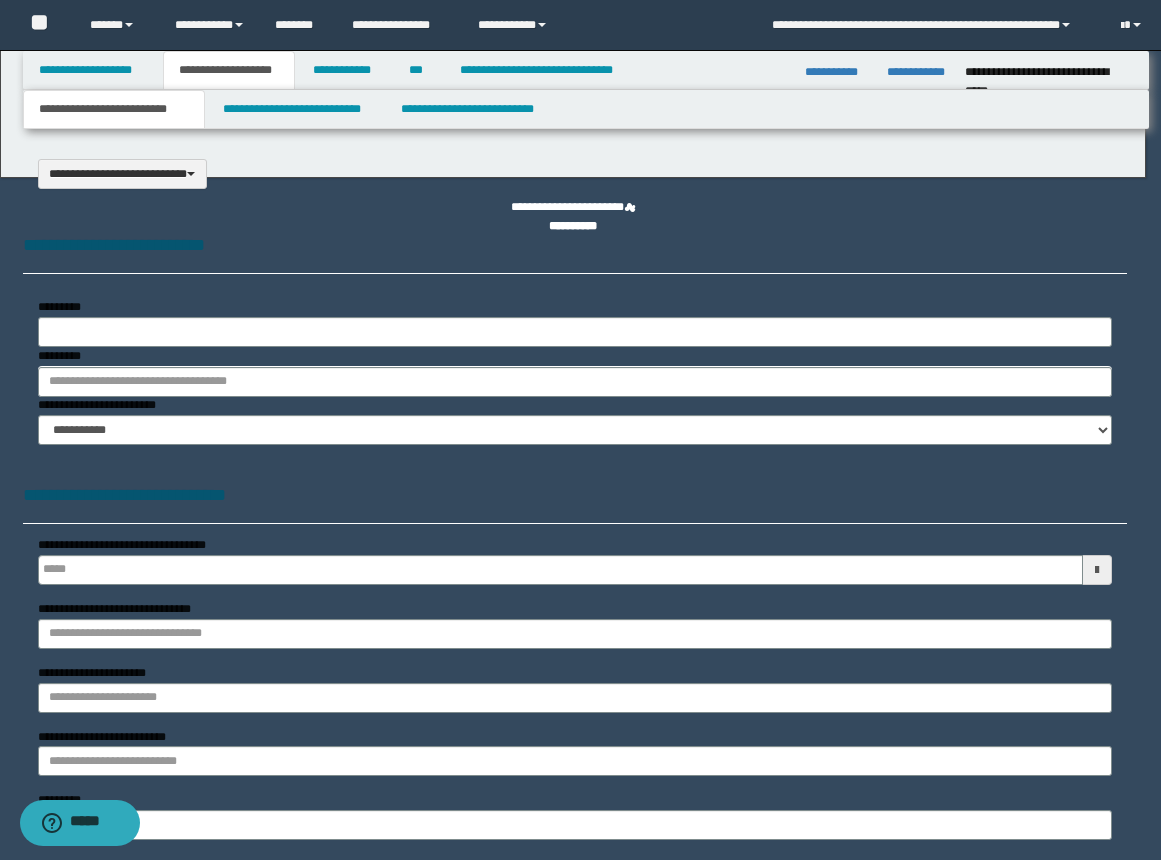 select on "*" 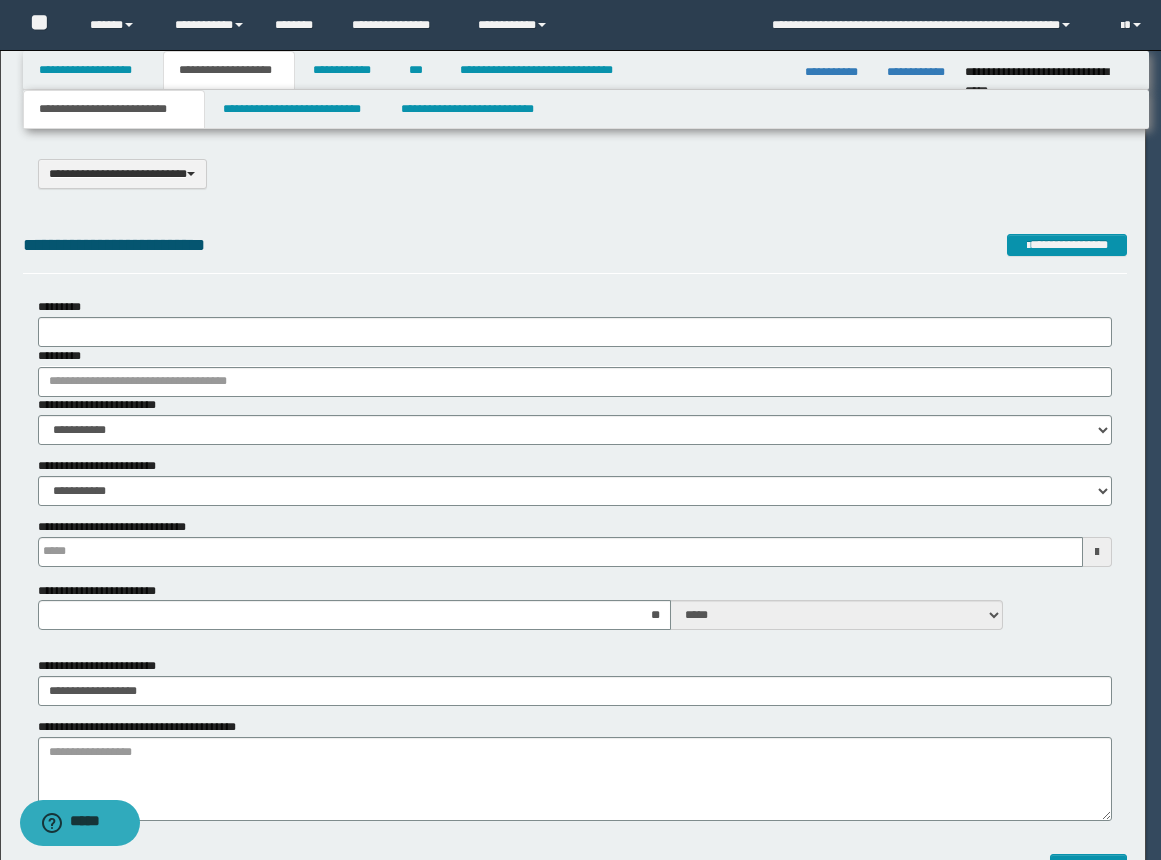 scroll, scrollTop: 0, scrollLeft: 0, axis: both 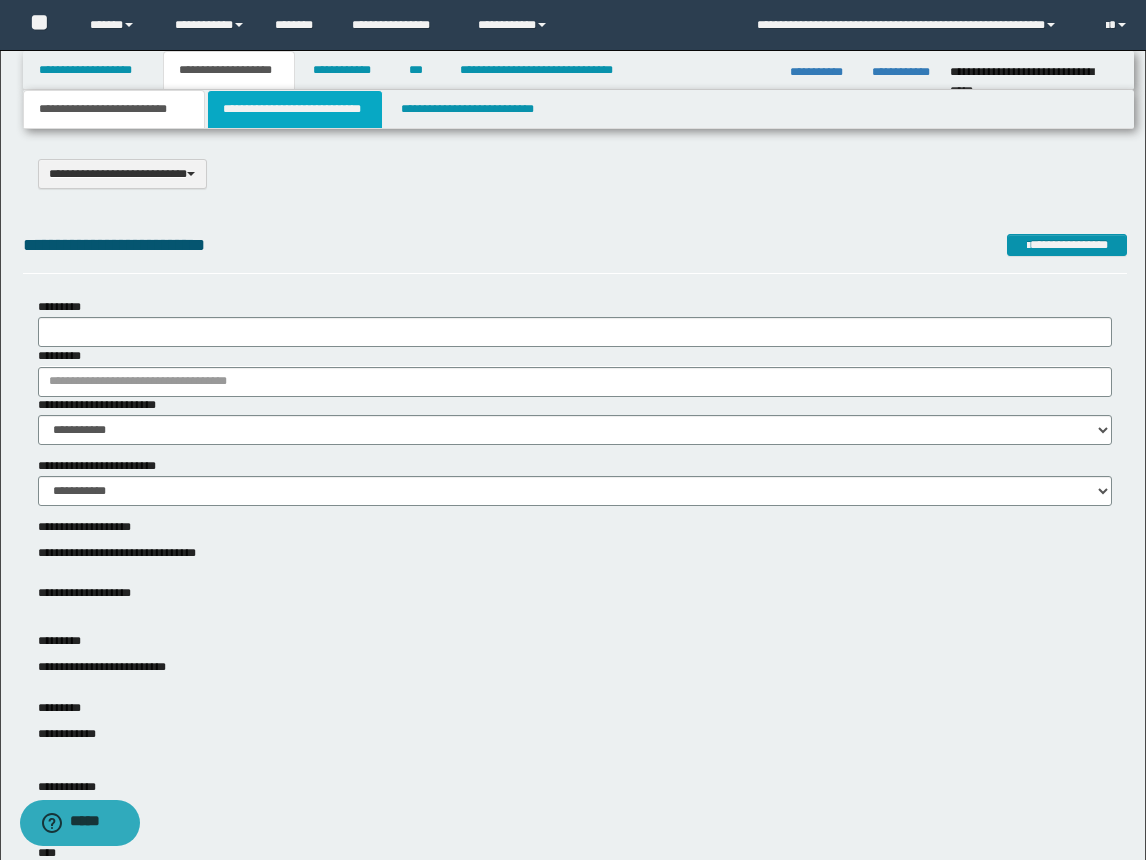 click on "**********" at bounding box center [295, 109] 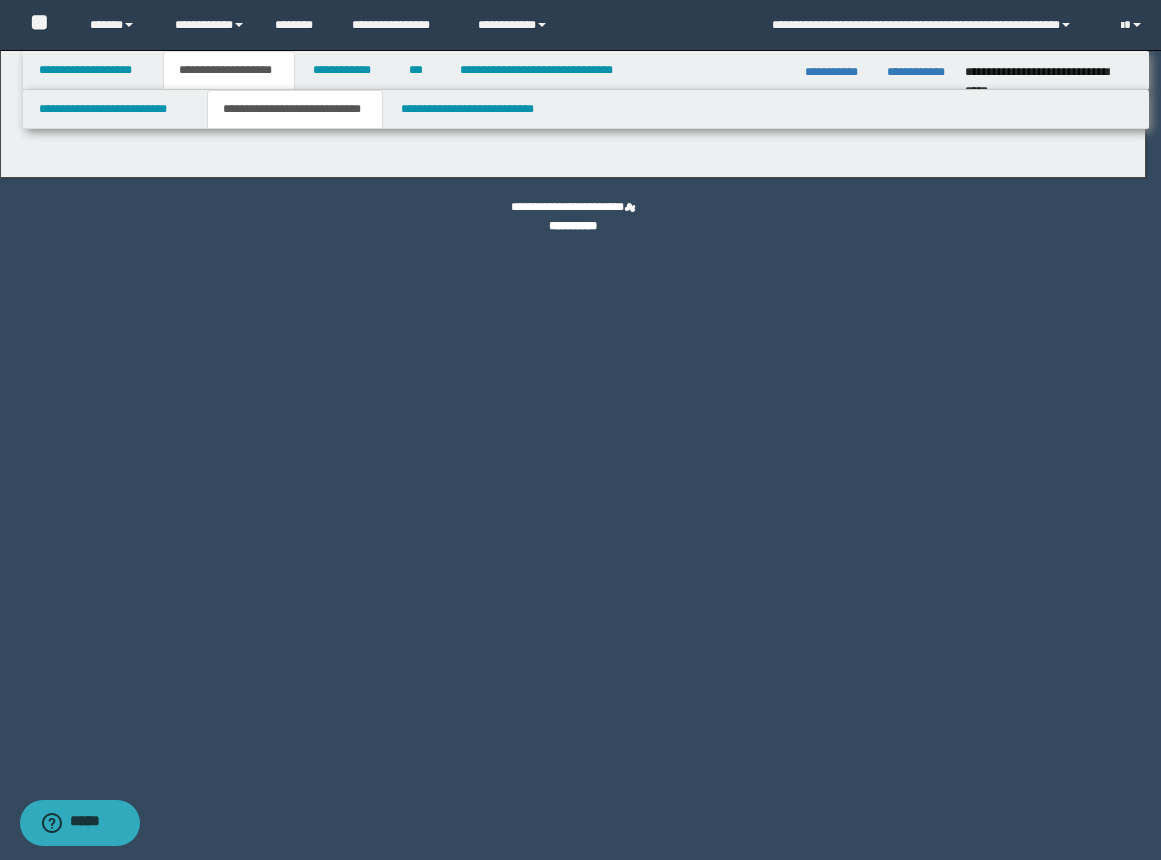 select on "*" 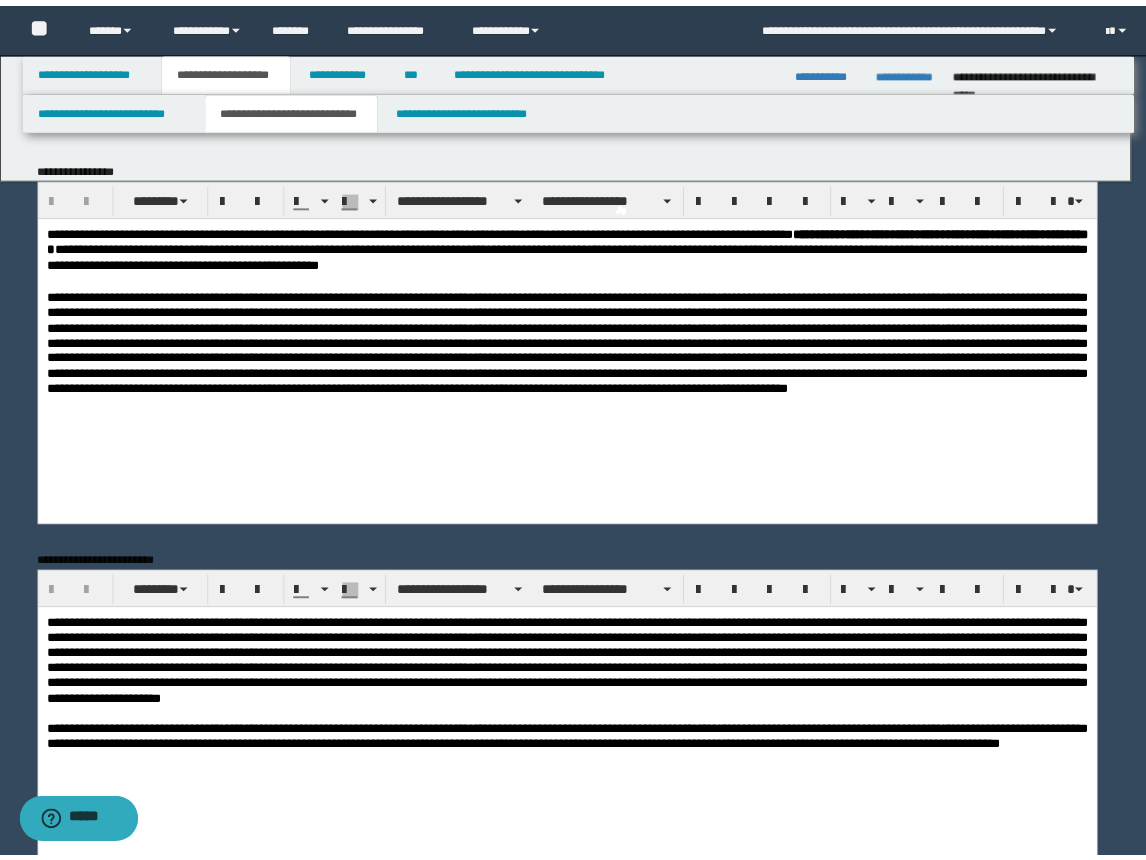 scroll, scrollTop: 0, scrollLeft: 0, axis: both 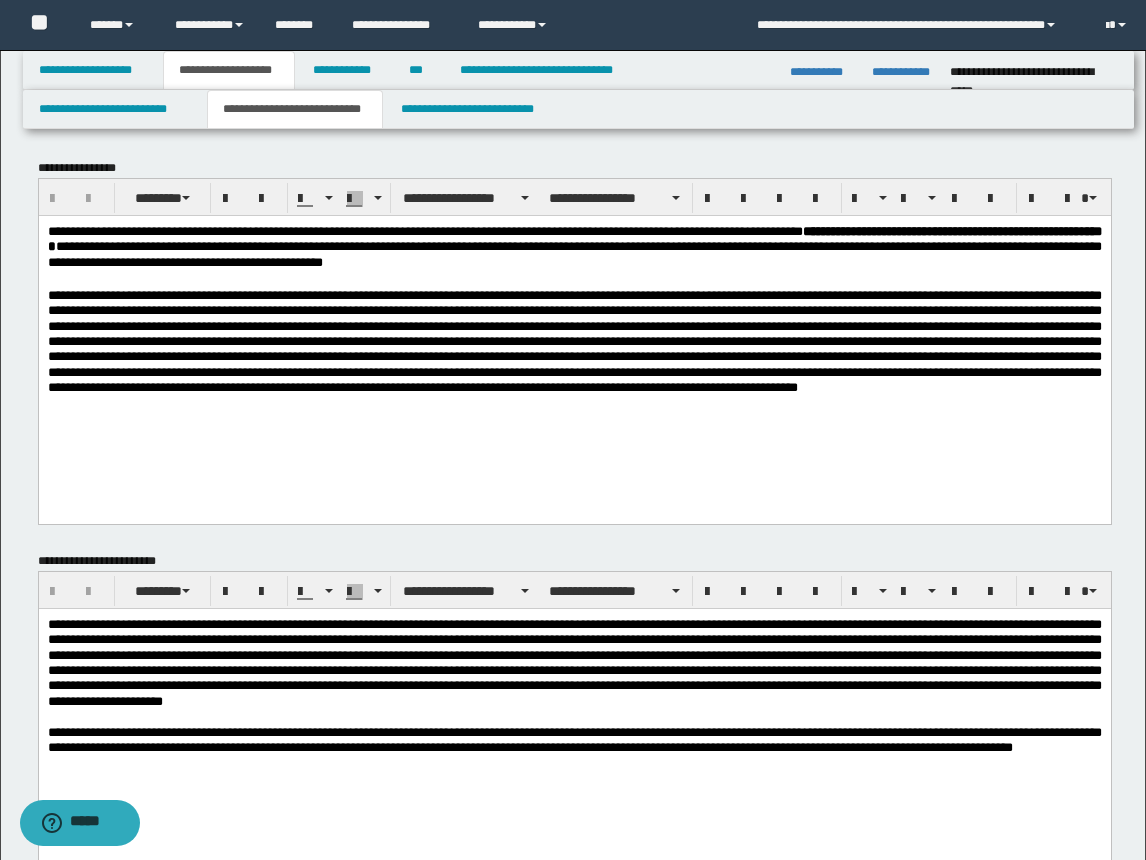 click on "**********" at bounding box center [574, 333] 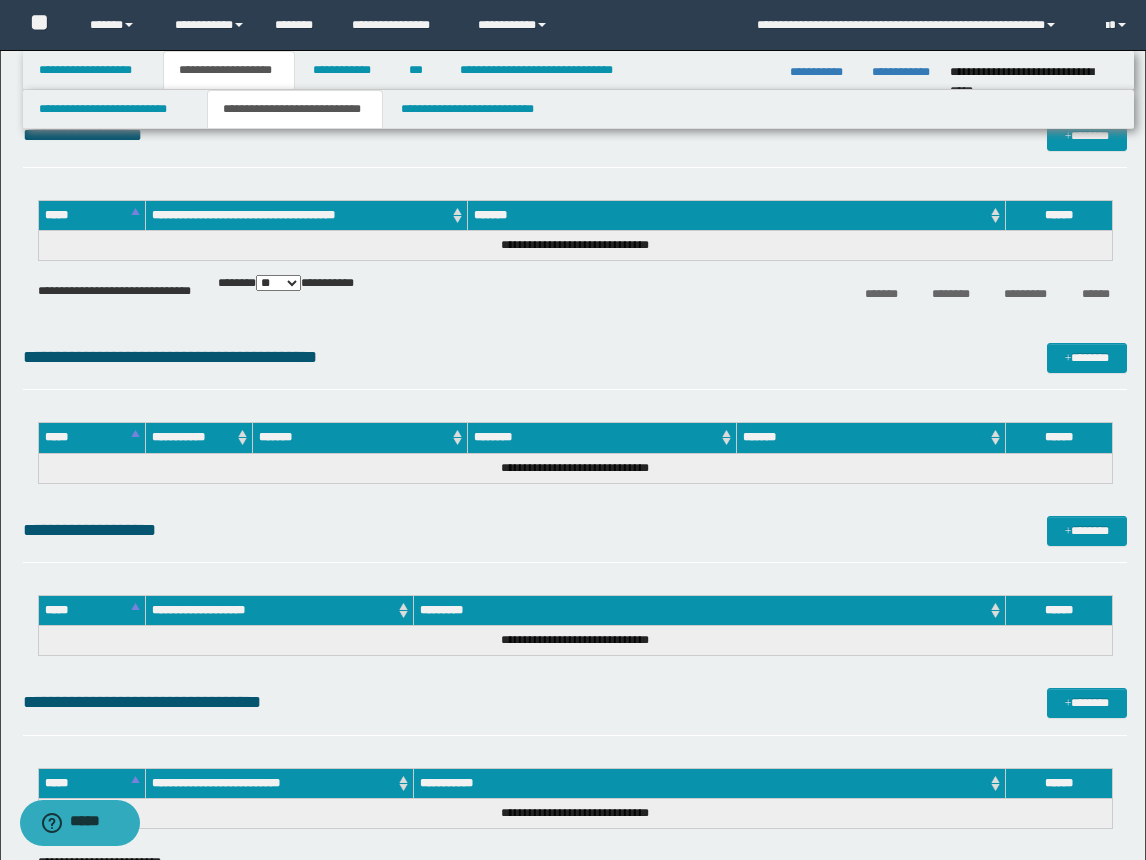 scroll, scrollTop: 1269, scrollLeft: 0, axis: vertical 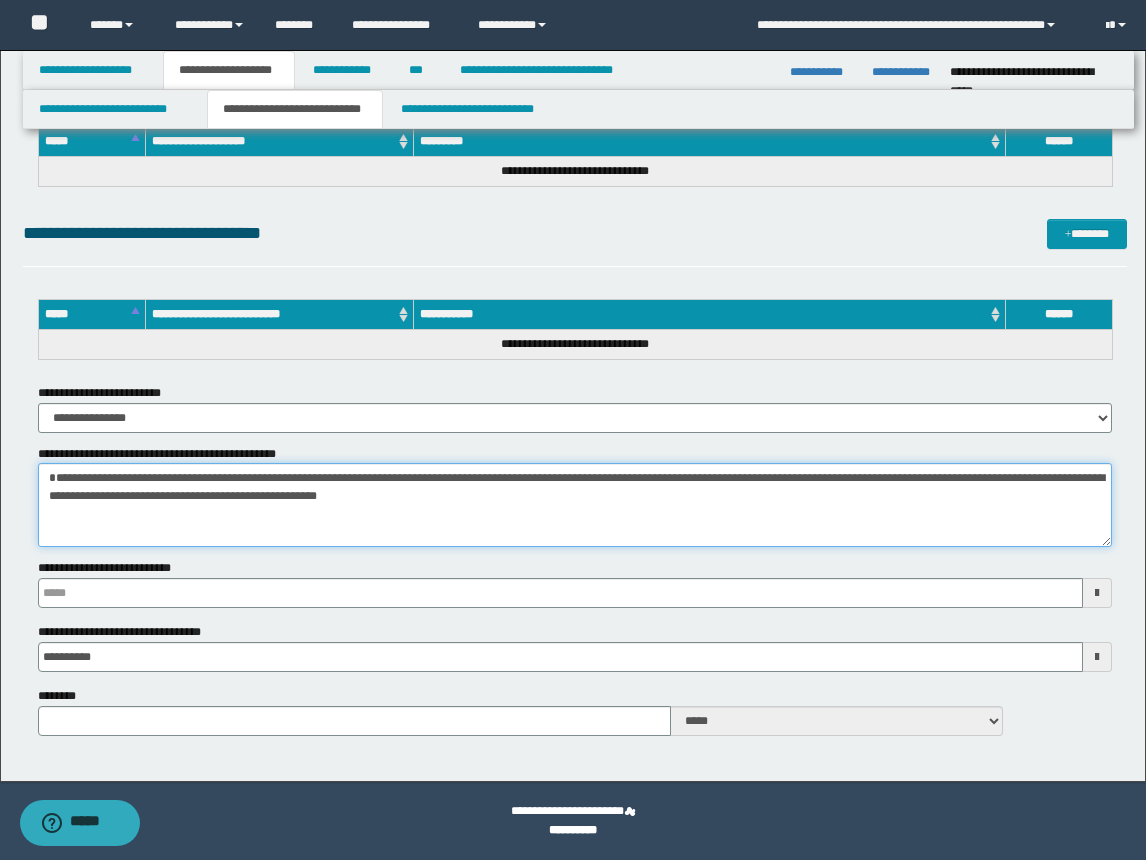 drag, startPoint x: 441, startPoint y: 504, endPoint x: 488, endPoint y: 514, distance: 48.052055 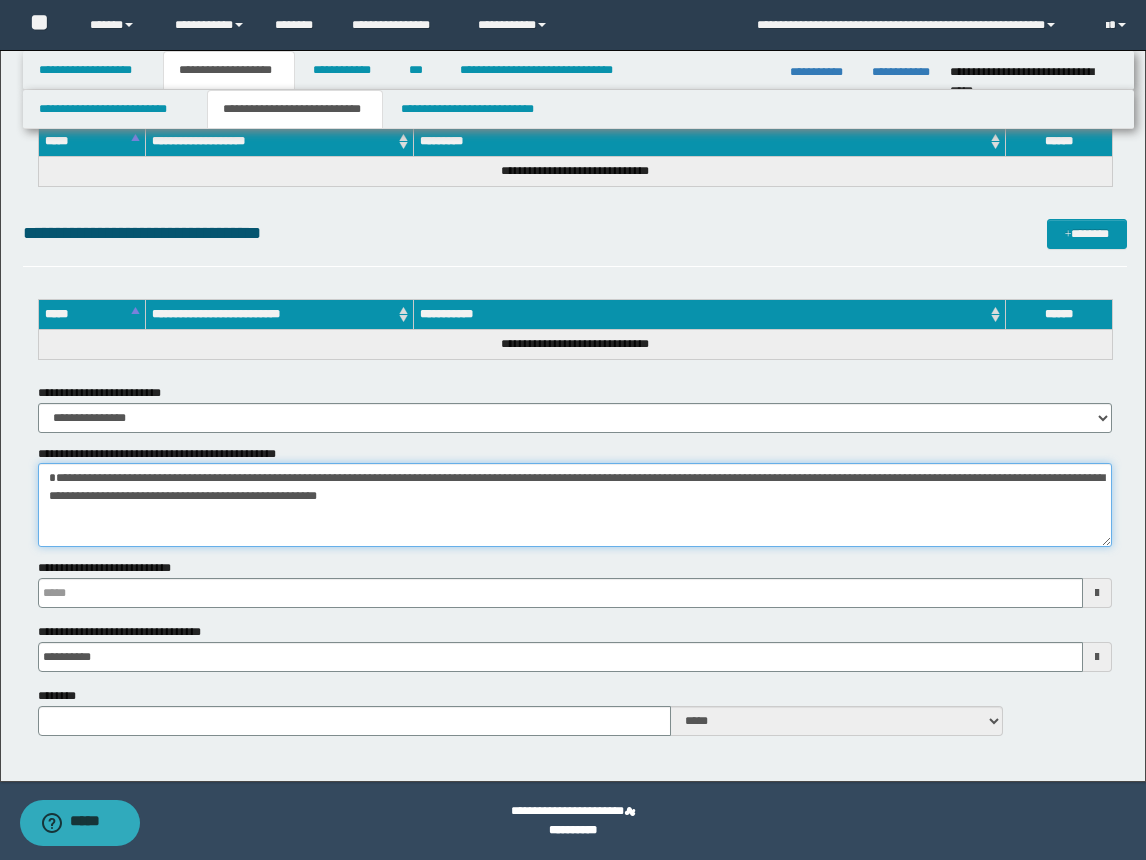 click on "**********" at bounding box center [575, 505] 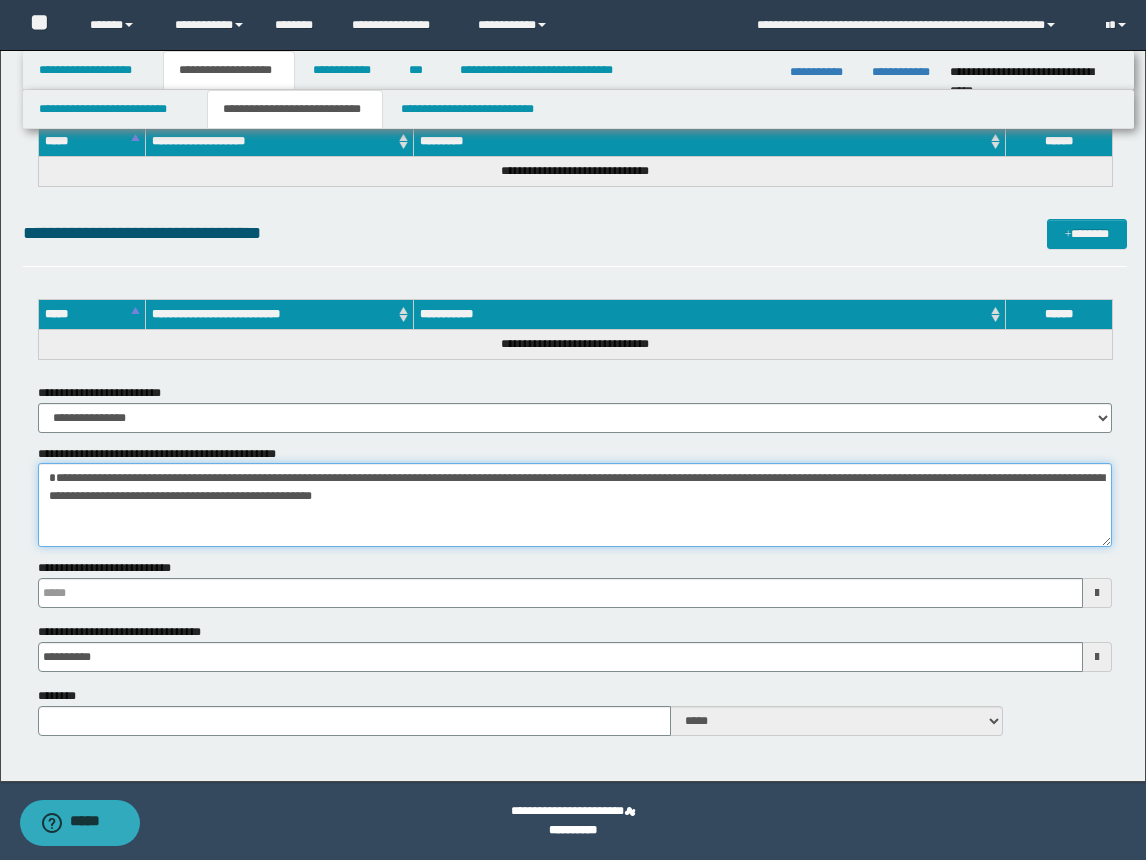 click on "**********" at bounding box center [575, 505] 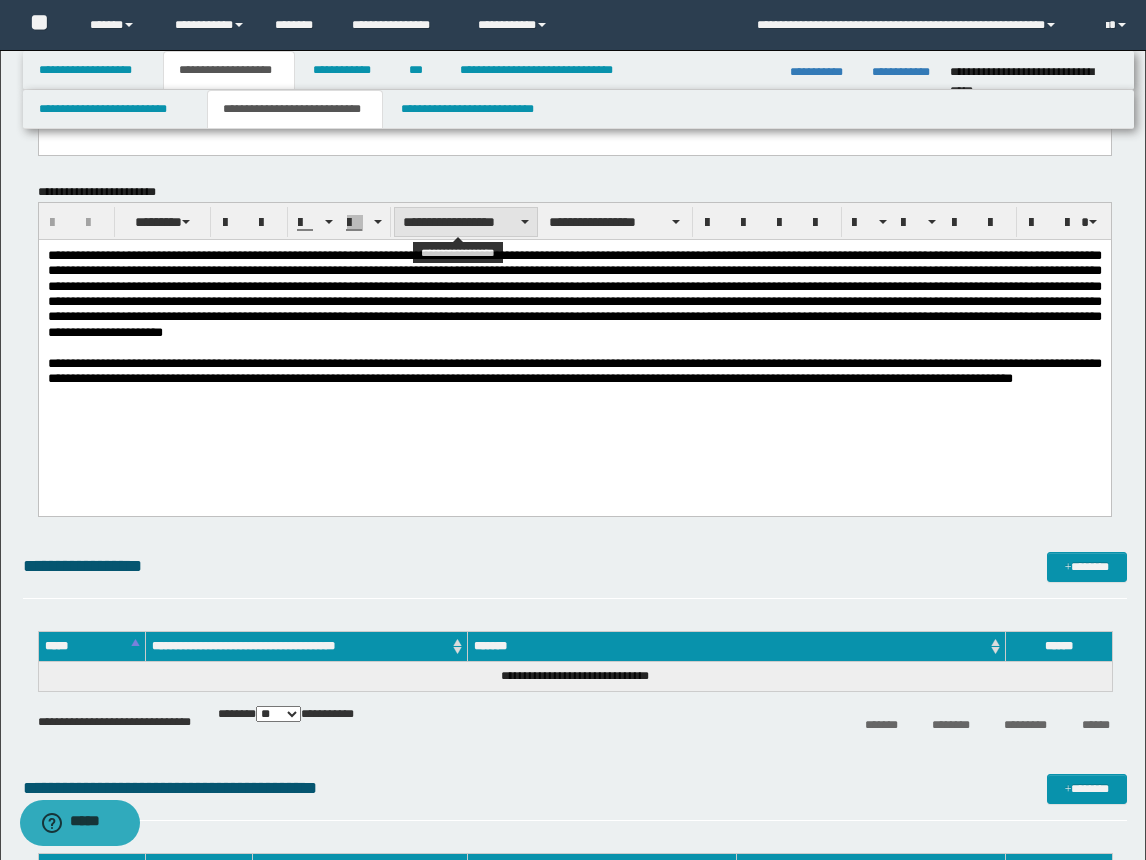 scroll, scrollTop: 269, scrollLeft: 0, axis: vertical 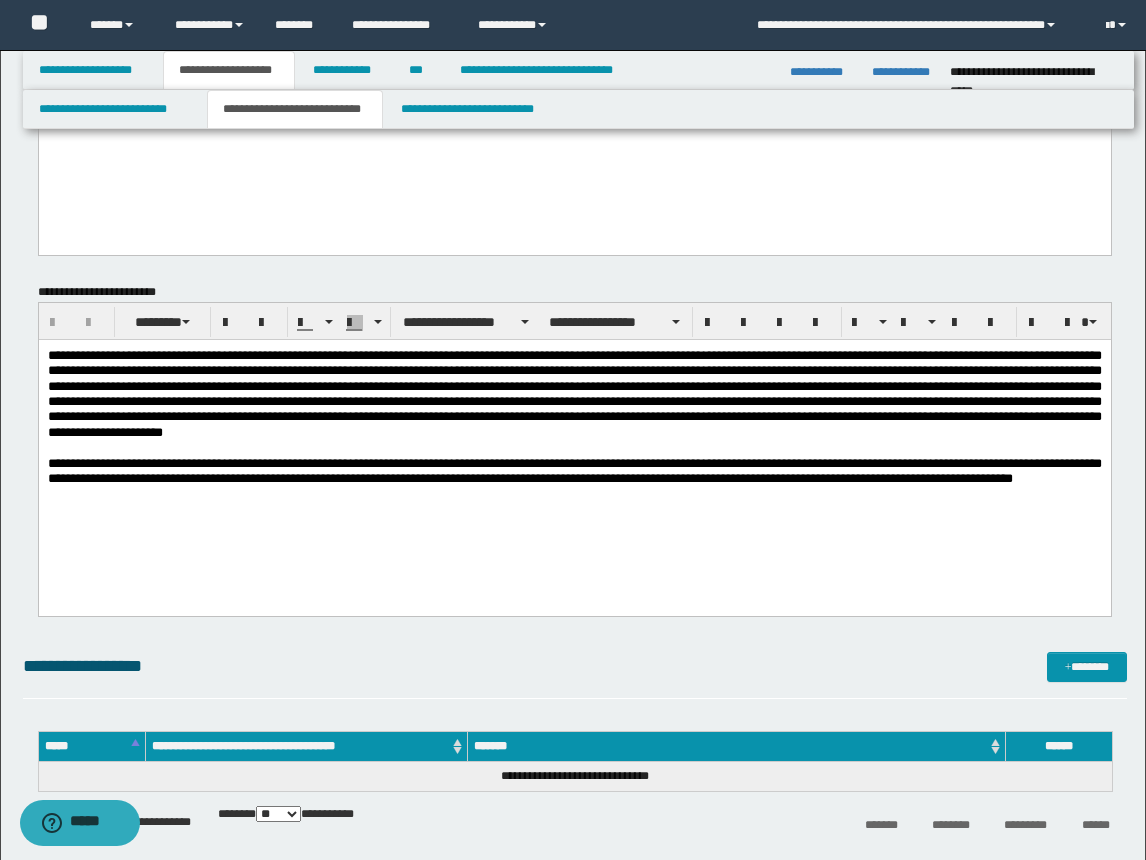 type on "**********" 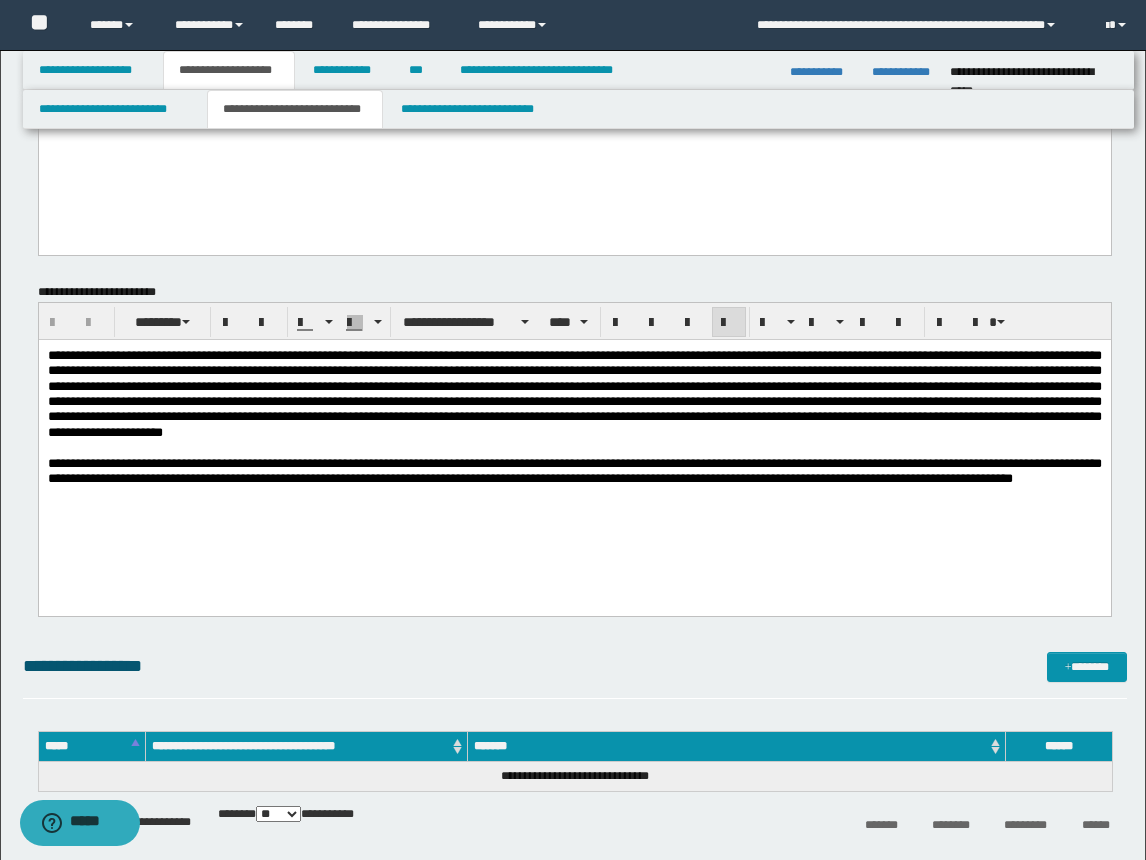 click at bounding box center (574, 393) 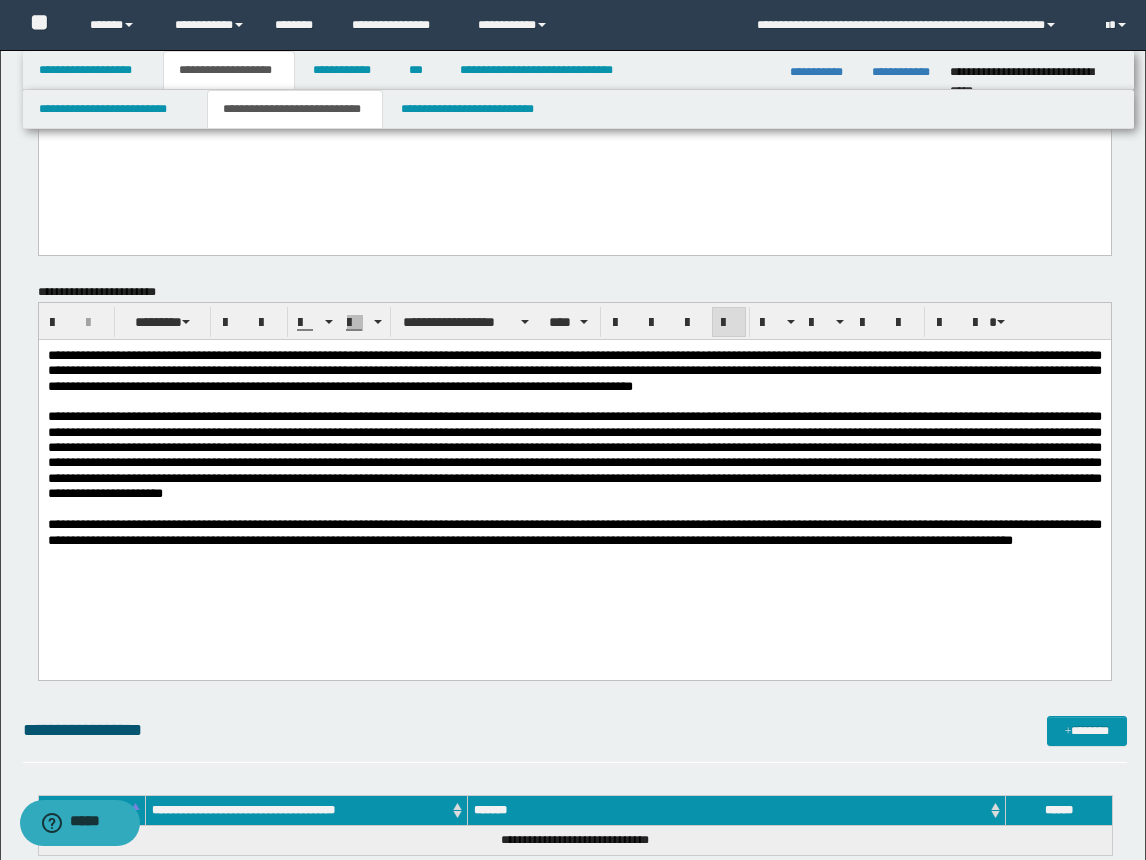 click on "**********" at bounding box center (574, 531) 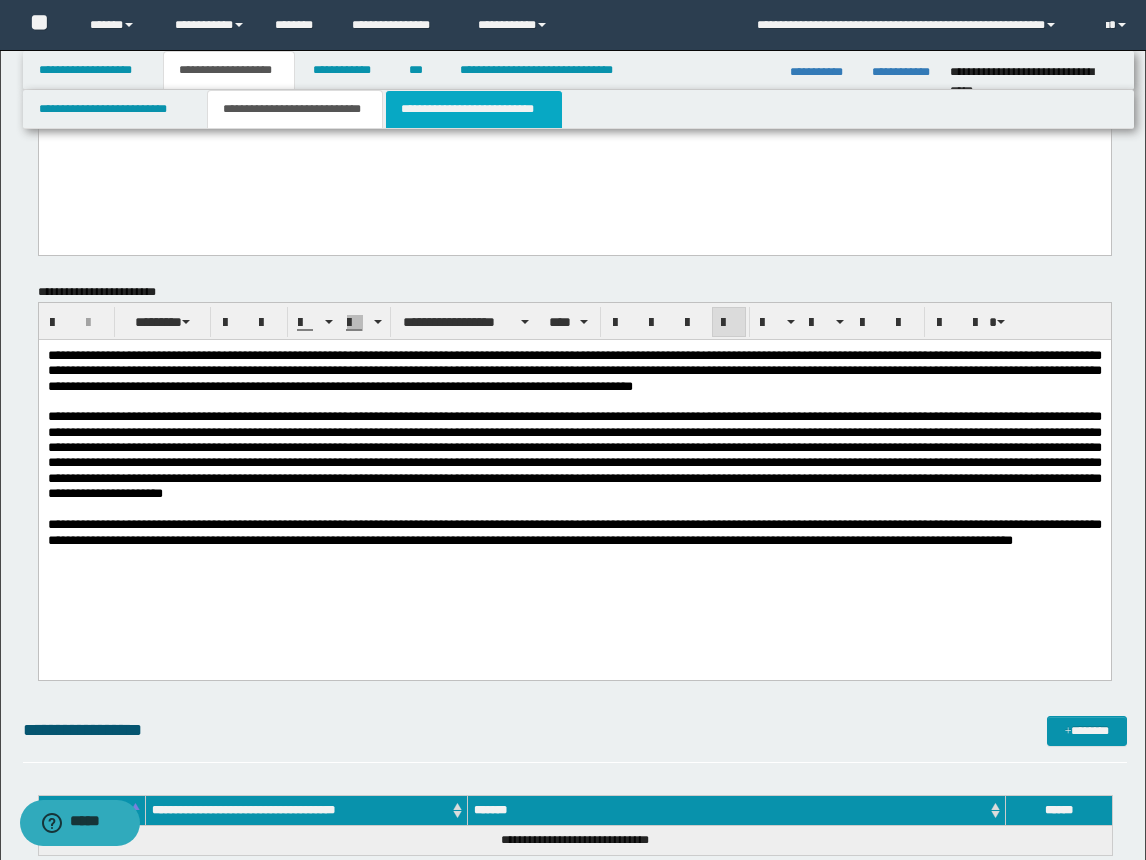 click on "**********" at bounding box center (474, 109) 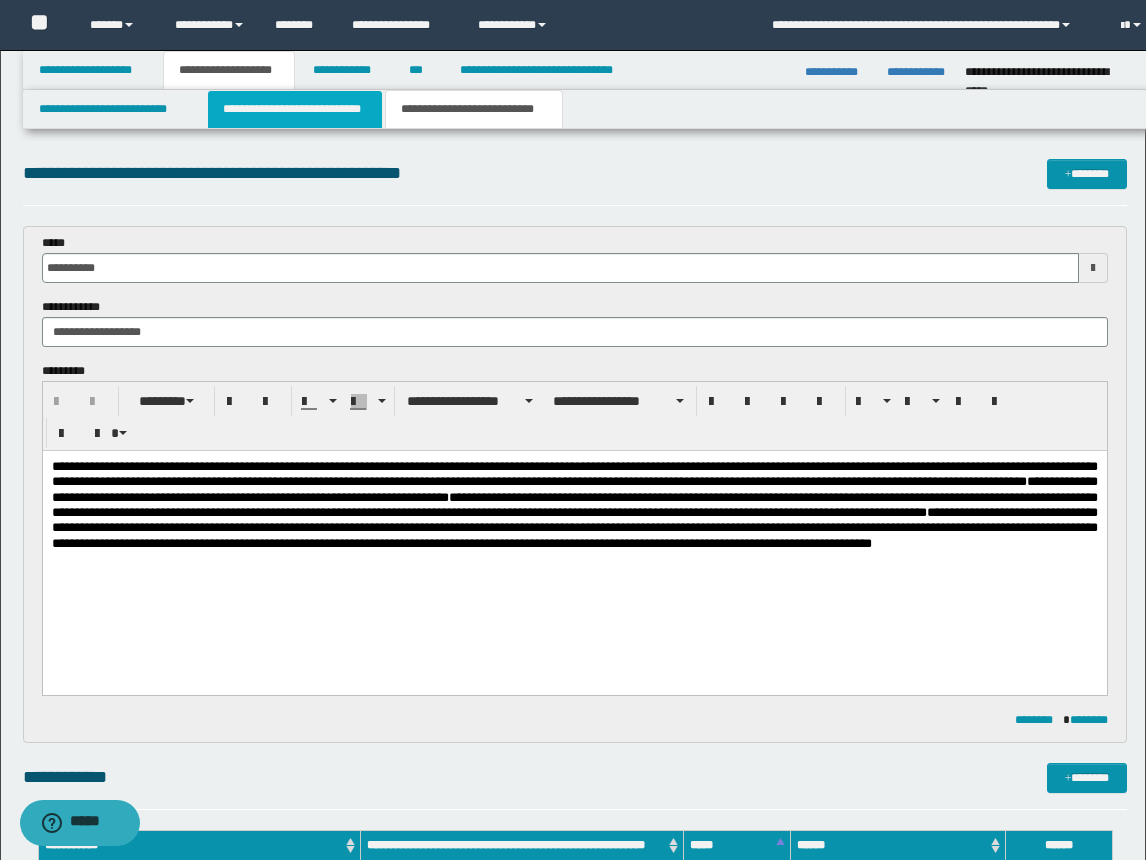 scroll, scrollTop: 0, scrollLeft: 0, axis: both 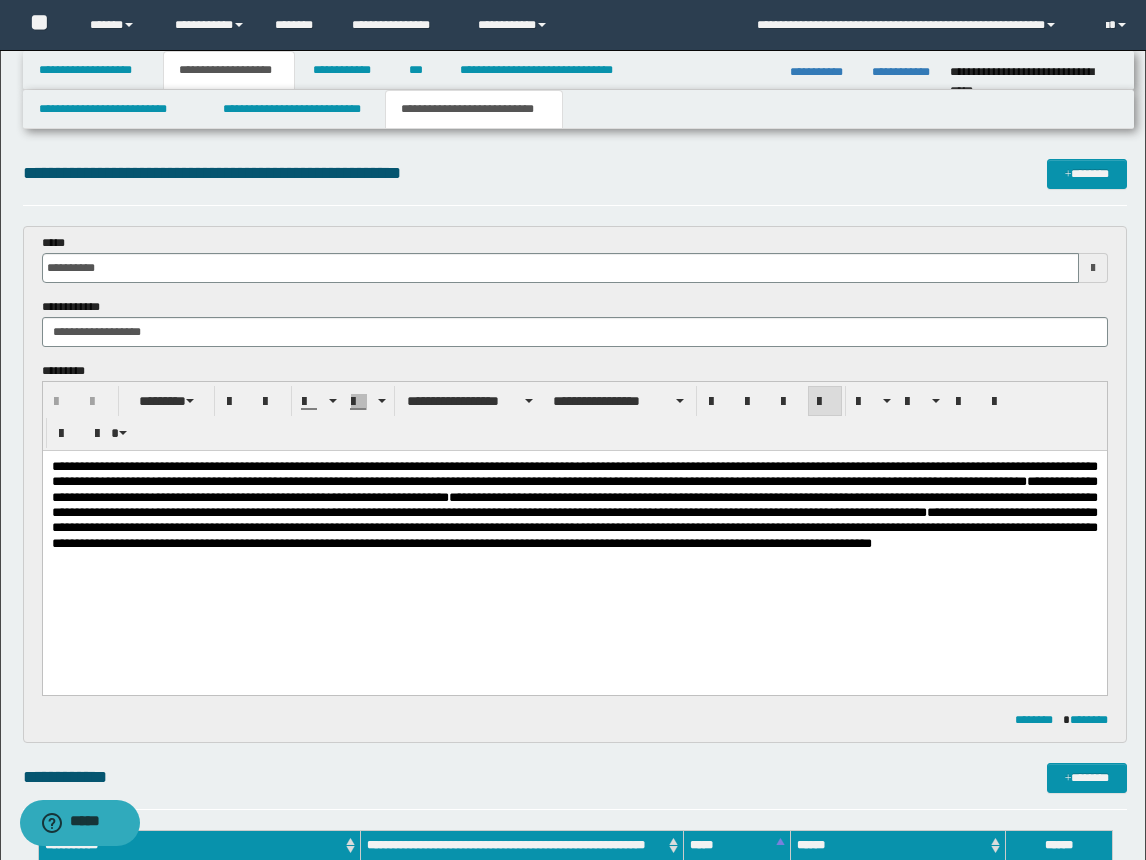 click at bounding box center [574, 559] 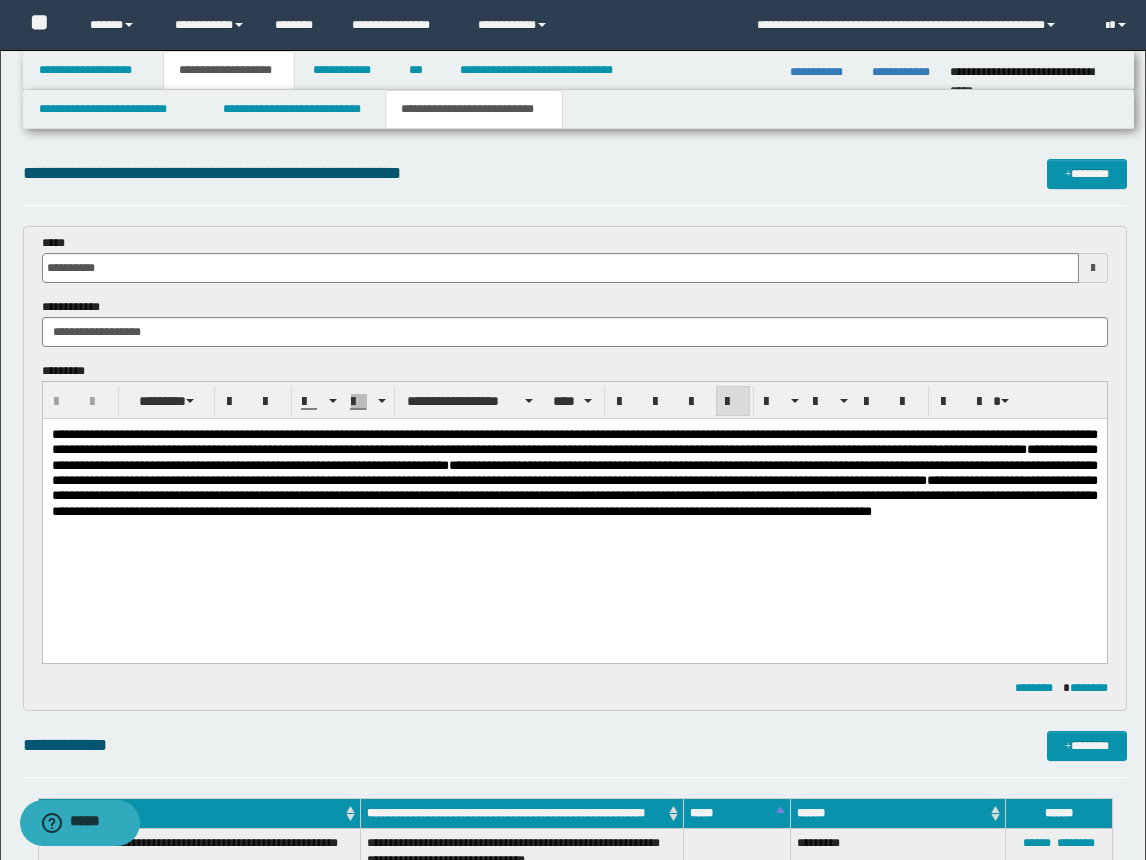 drag, startPoint x: 813, startPoint y: 467, endPoint x: 451, endPoint y: 503, distance: 363.78564 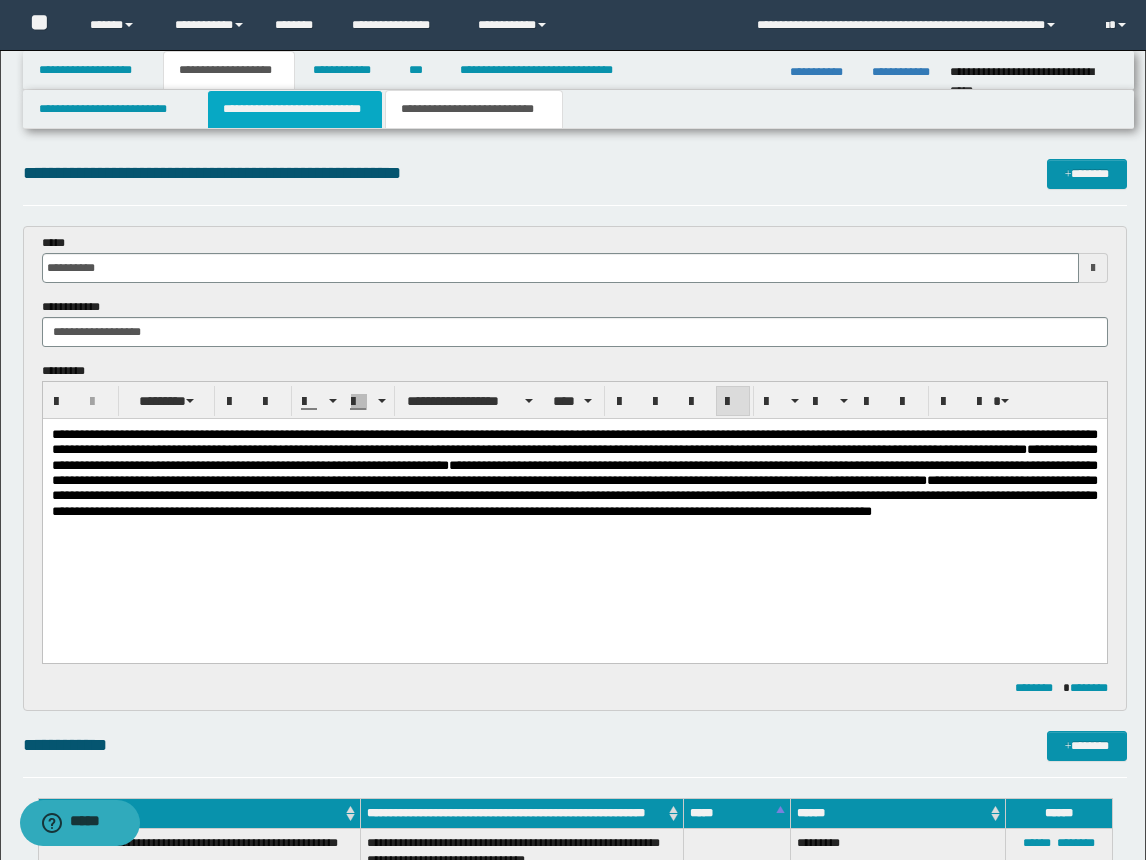 click on "**********" at bounding box center (295, 109) 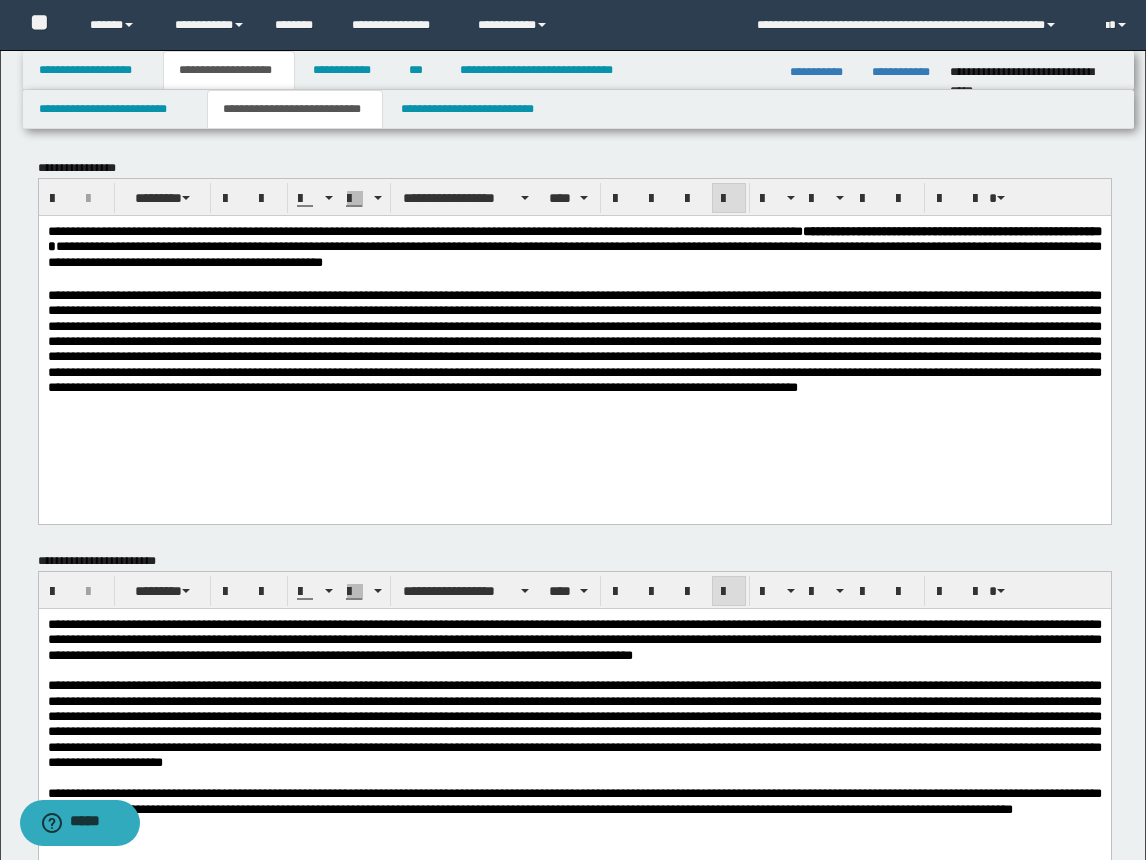 click at bounding box center (574, 340) 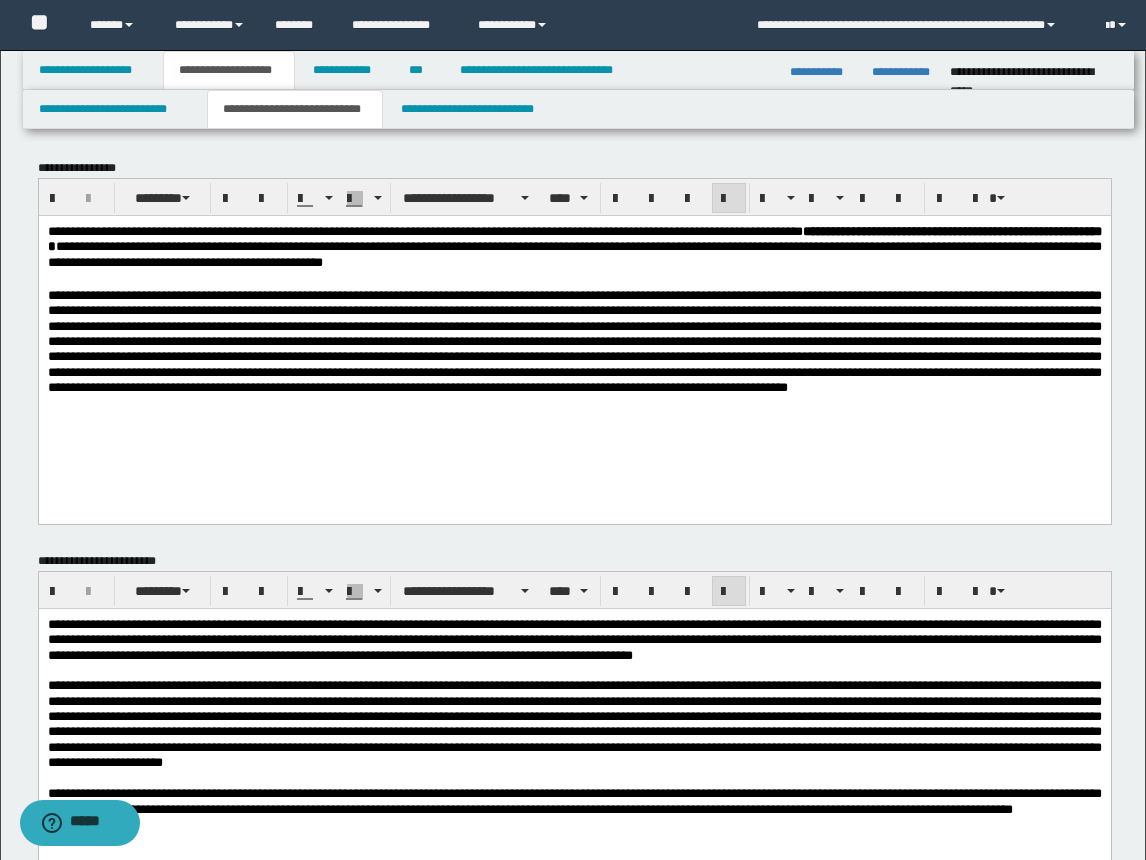 drag, startPoint x: 475, startPoint y: 265, endPoint x: 284, endPoint y: 278, distance: 191.4419 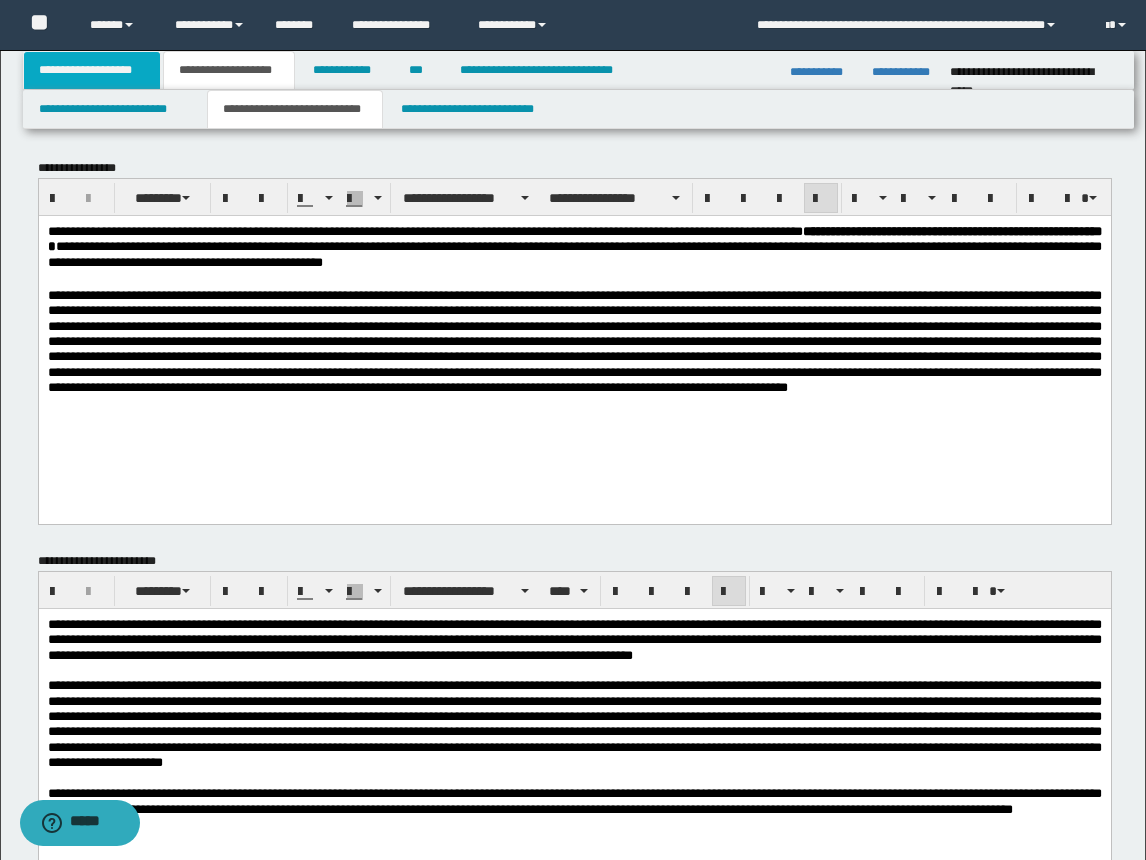 click on "**********" at bounding box center (92, 70) 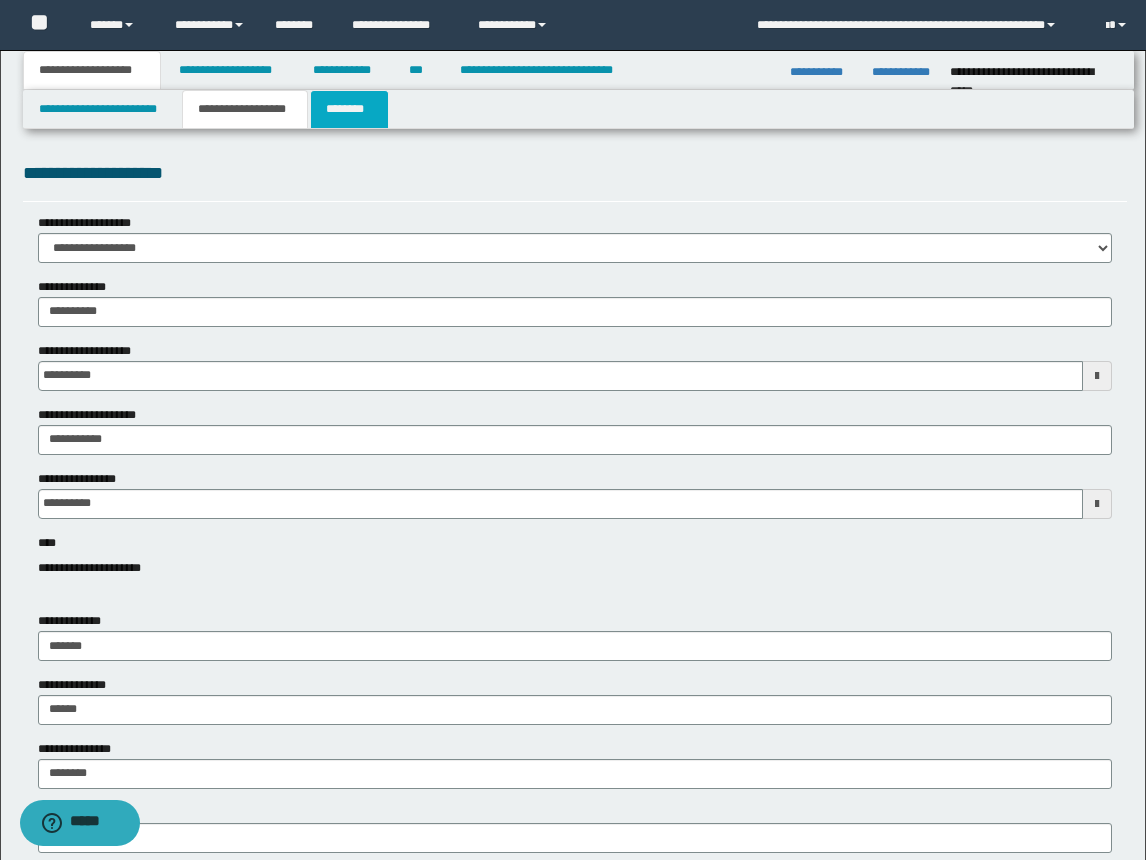 click on "********" at bounding box center [349, 109] 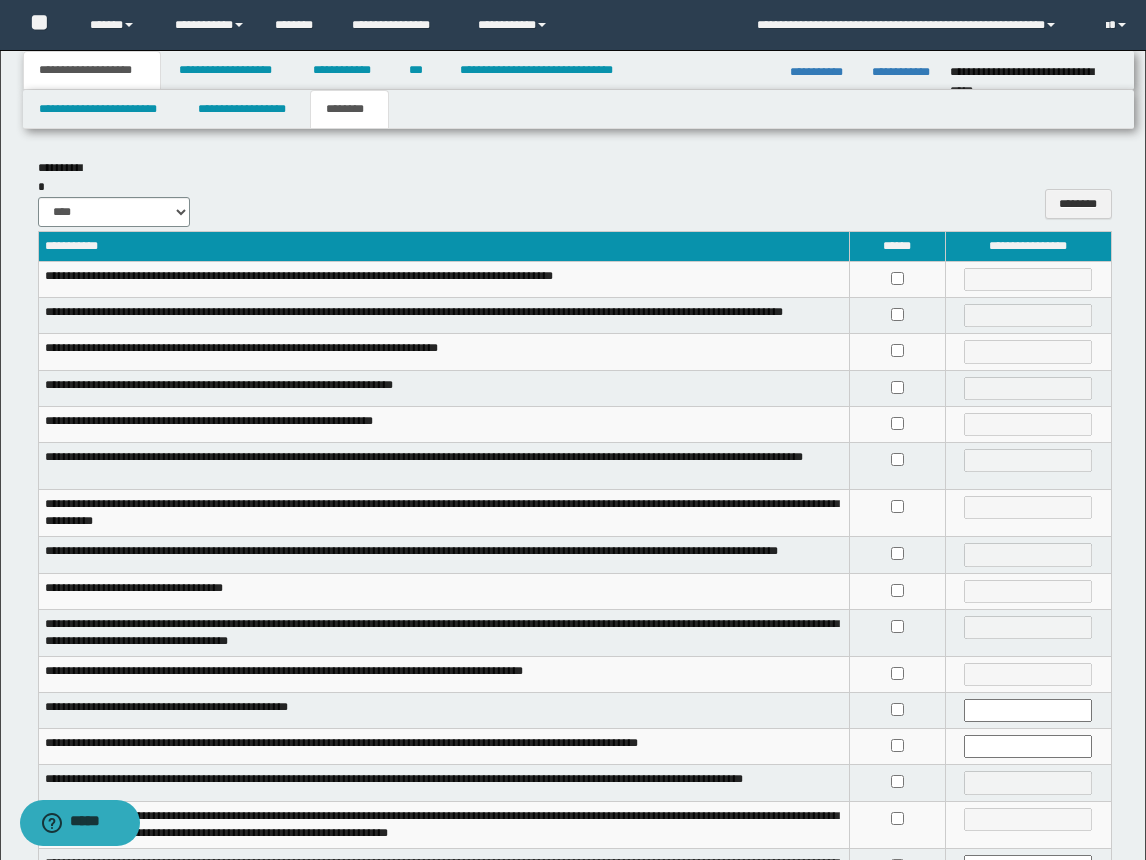 scroll, scrollTop: 345, scrollLeft: 0, axis: vertical 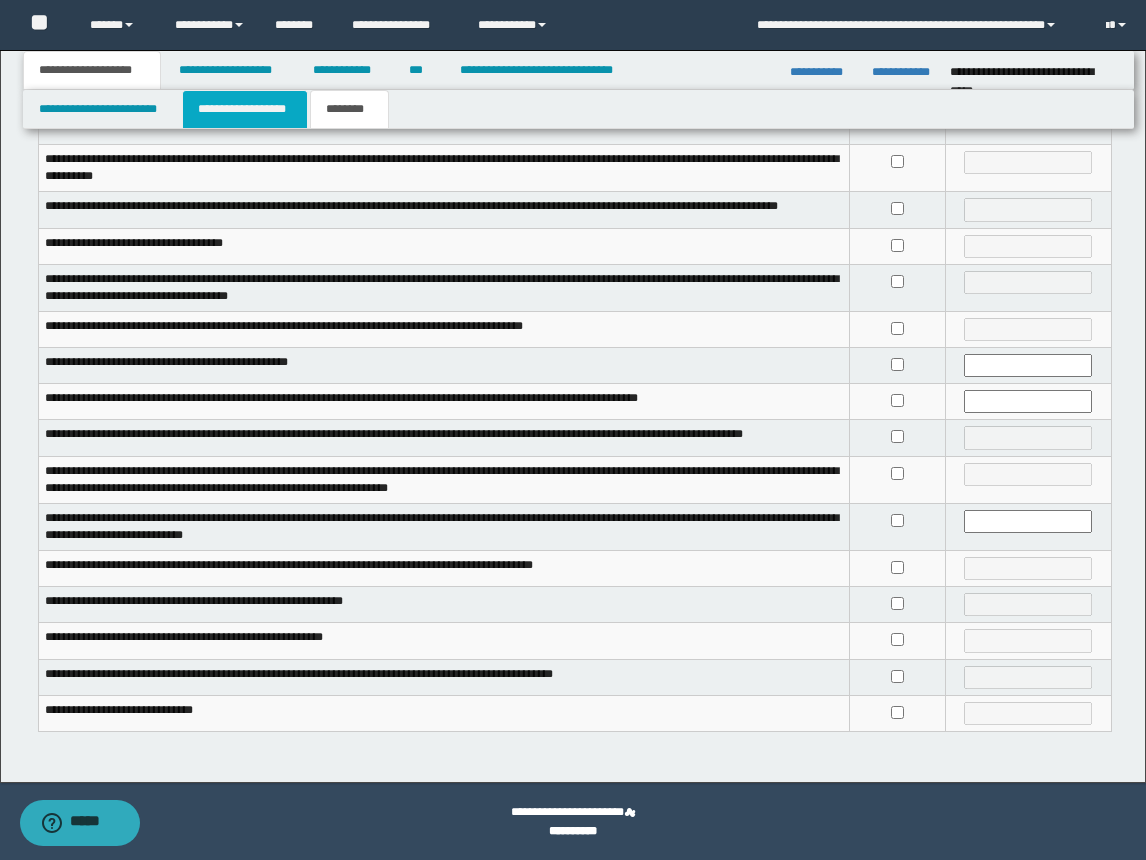 click on "**********" at bounding box center [245, 109] 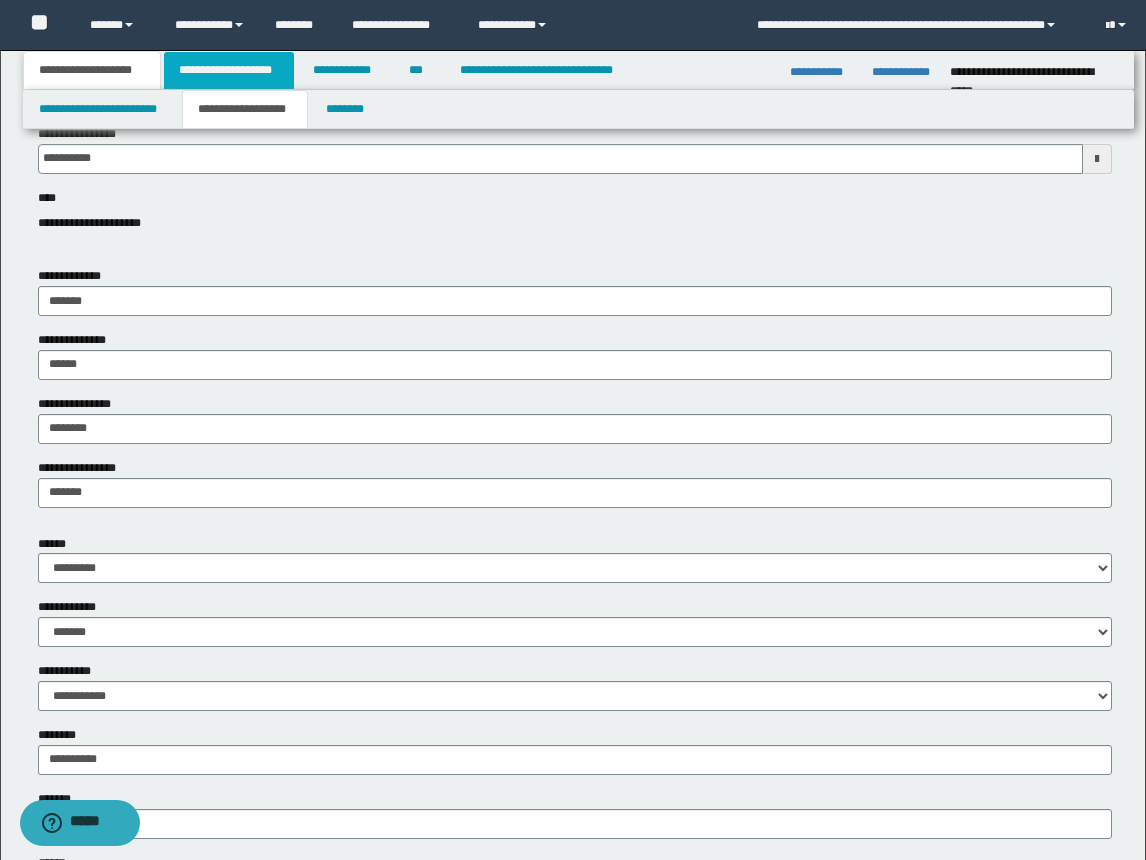 click on "**********" at bounding box center (229, 70) 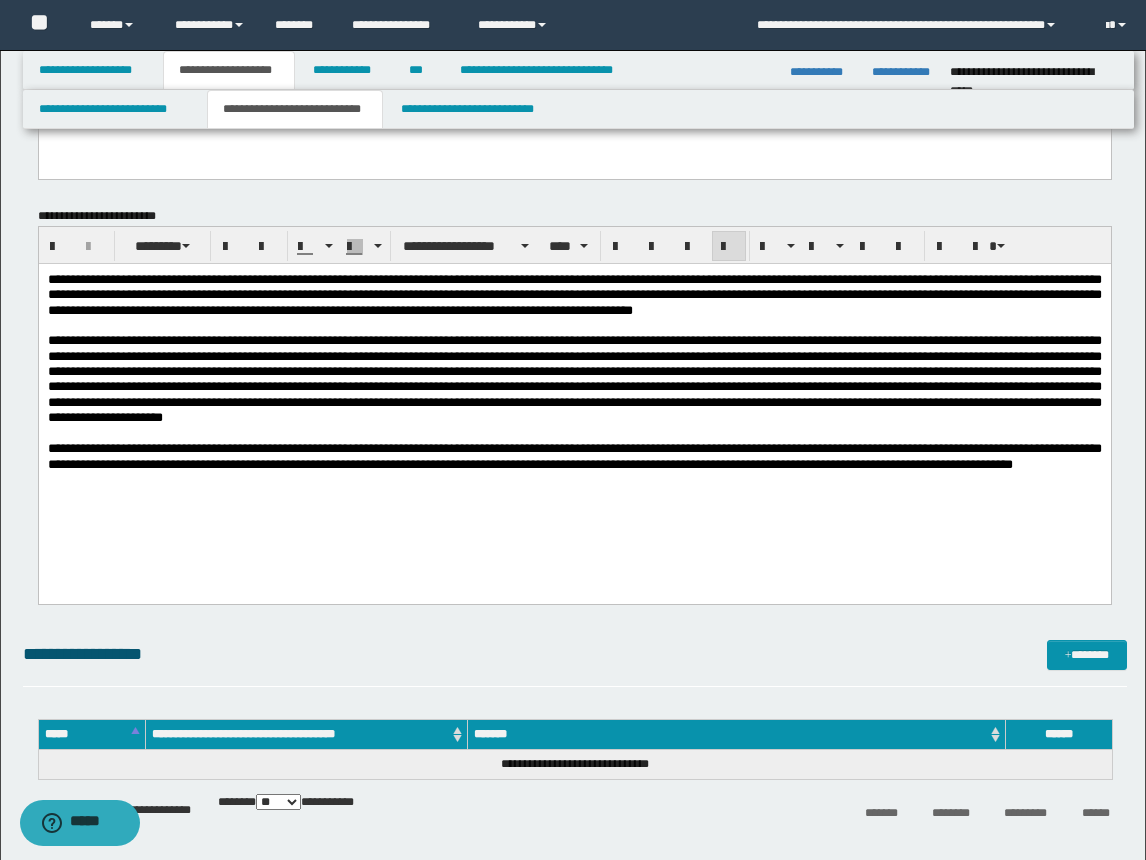 click on "**********" at bounding box center [295, 109] 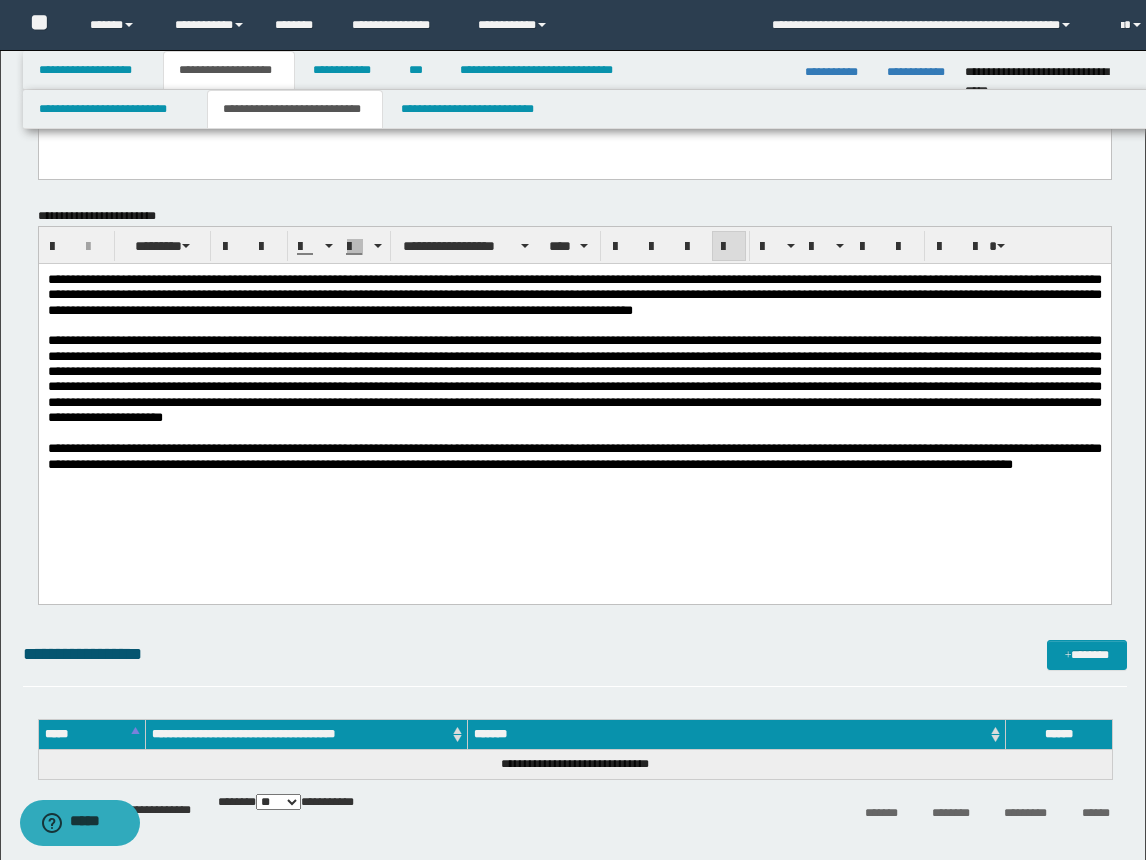 click on "**********" at bounding box center (574, 455) 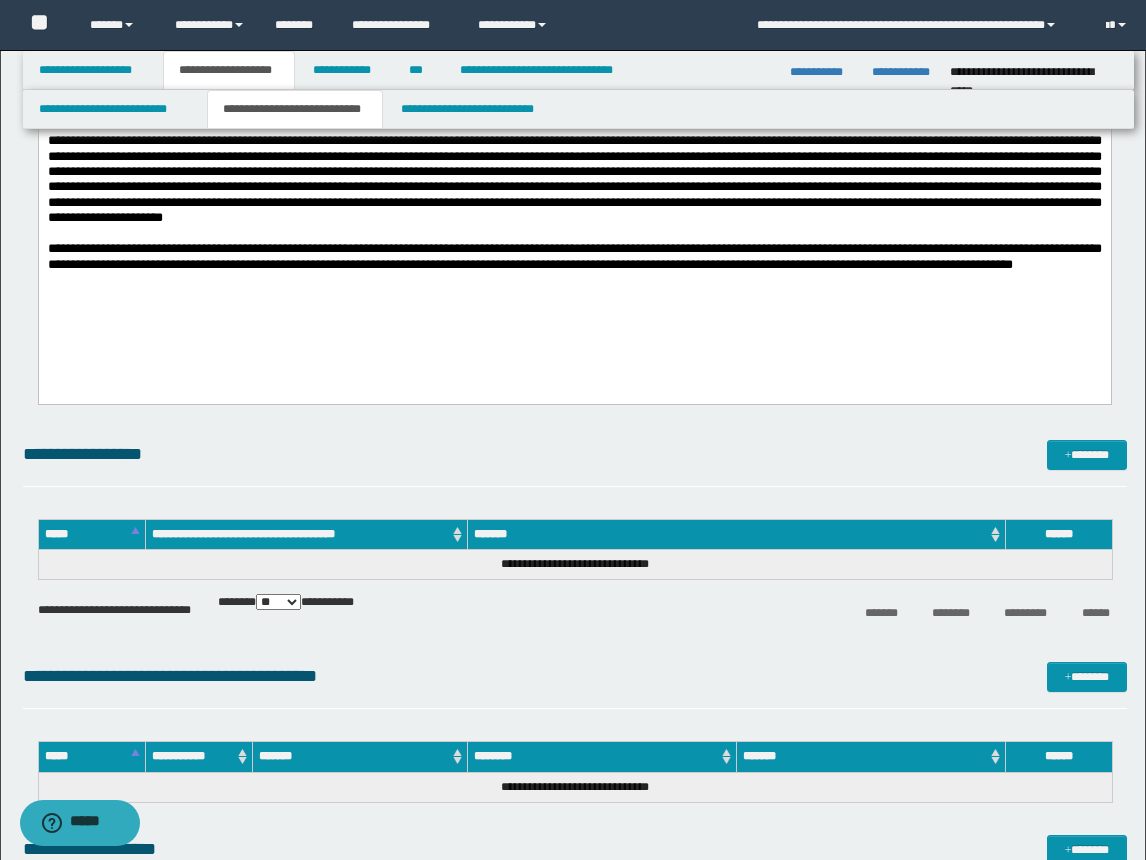 scroll, scrollTop: 645, scrollLeft: 0, axis: vertical 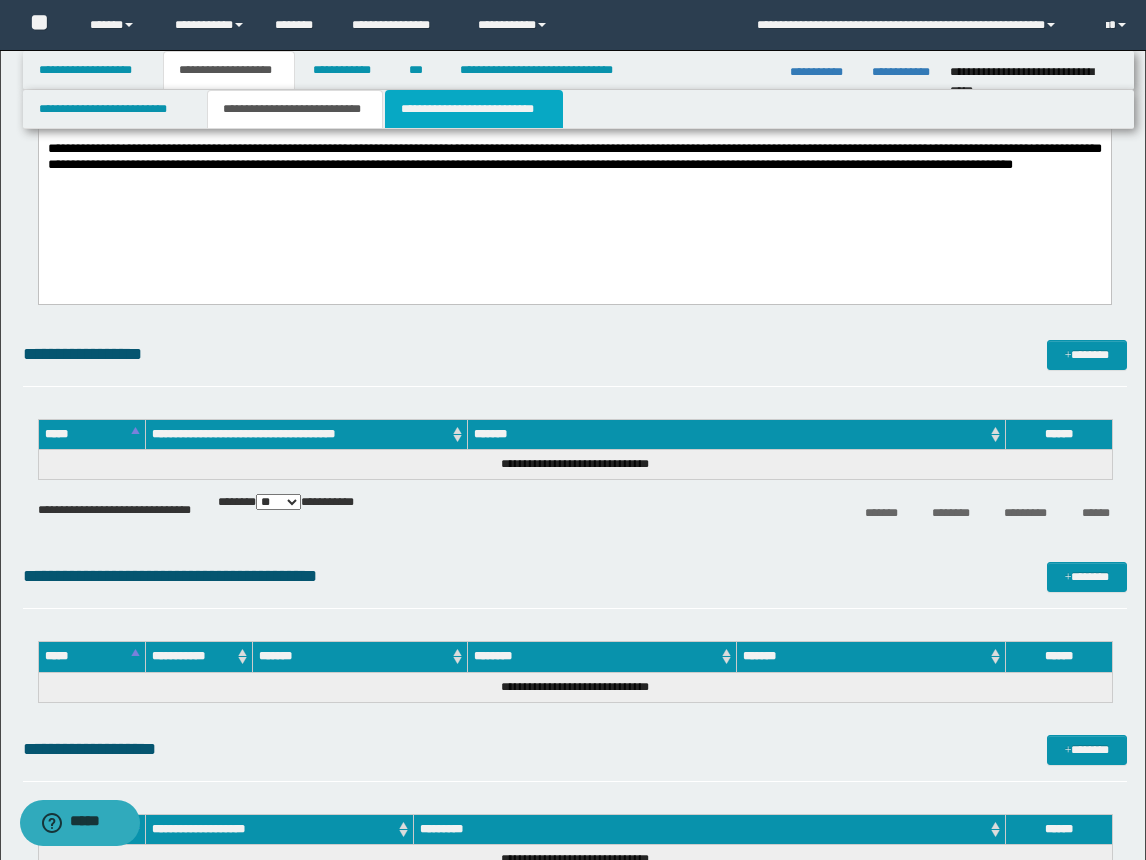 drag, startPoint x: 459, startPoint y: 124, endPoint x: 527, endPoint y: 142, distance: 70.34202 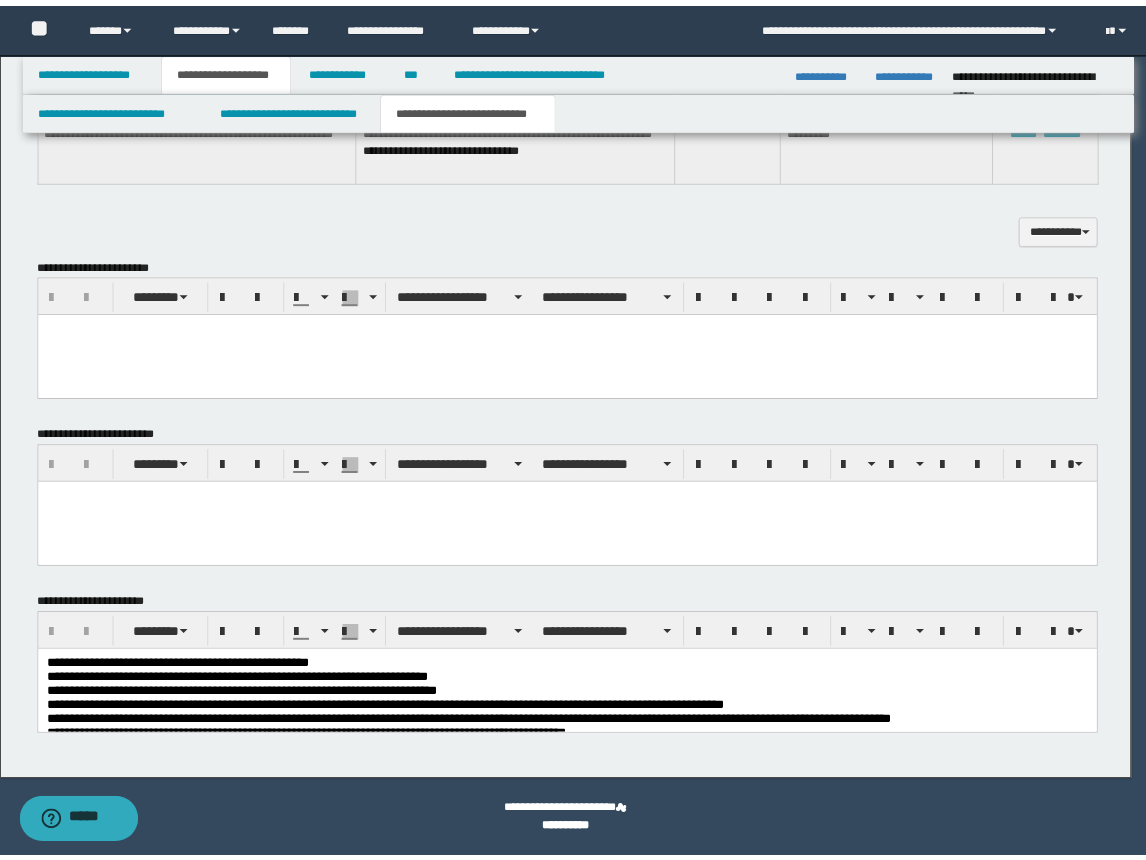 scroll, scrollTop: 517, scrollLeft: 0, axis: vertical 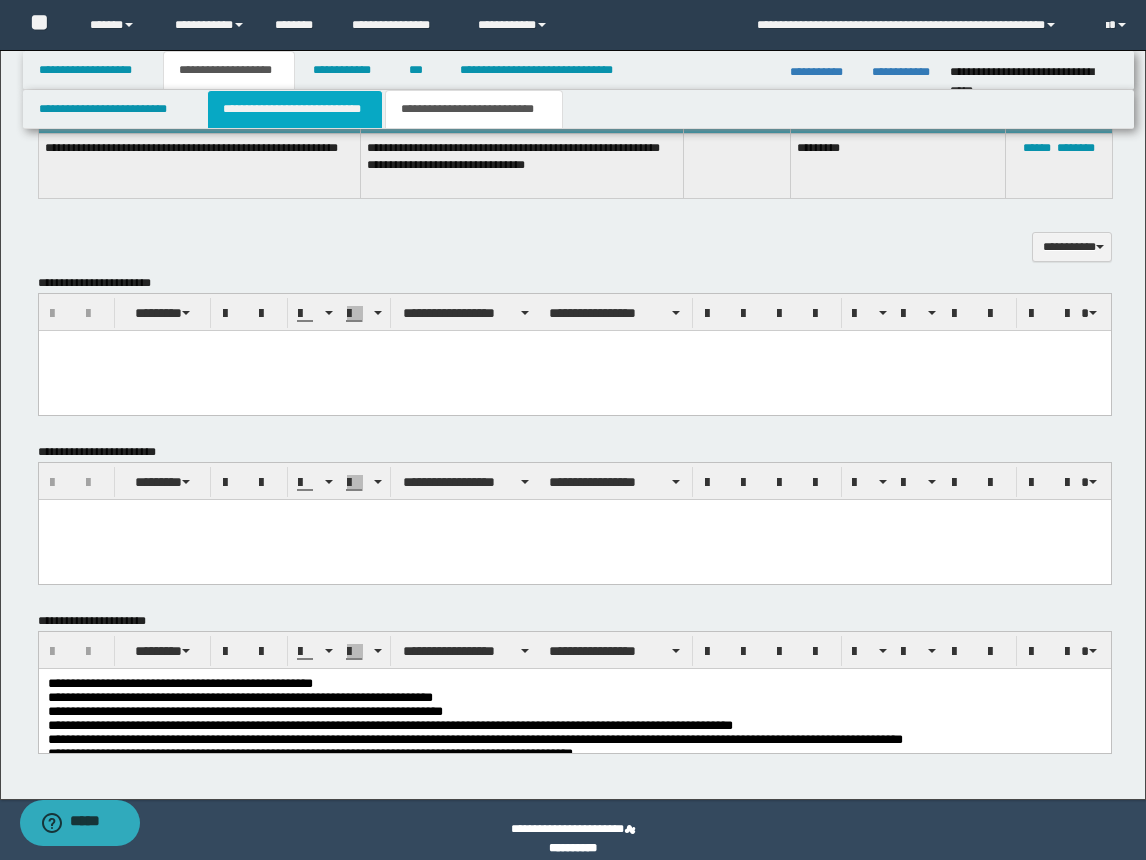 click on "**********" at bounding box center [295, 109] 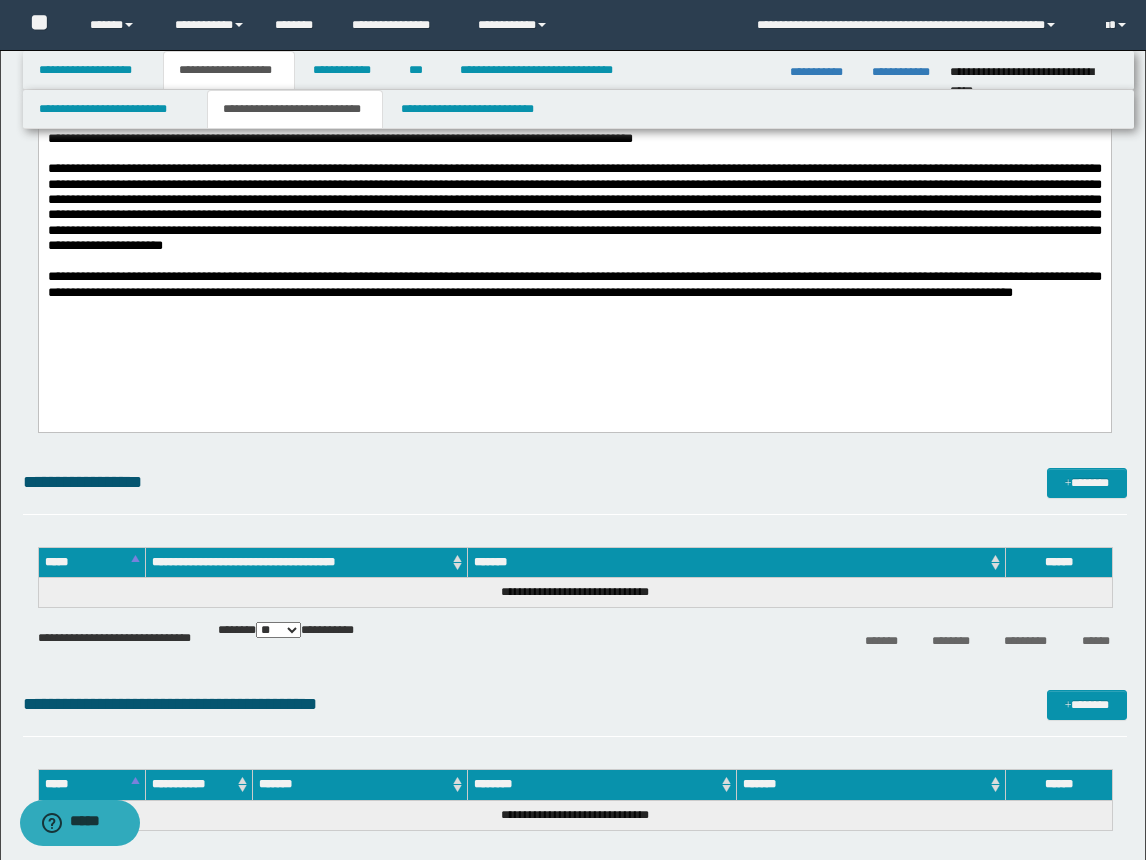 click at bounding box center [574, 206] 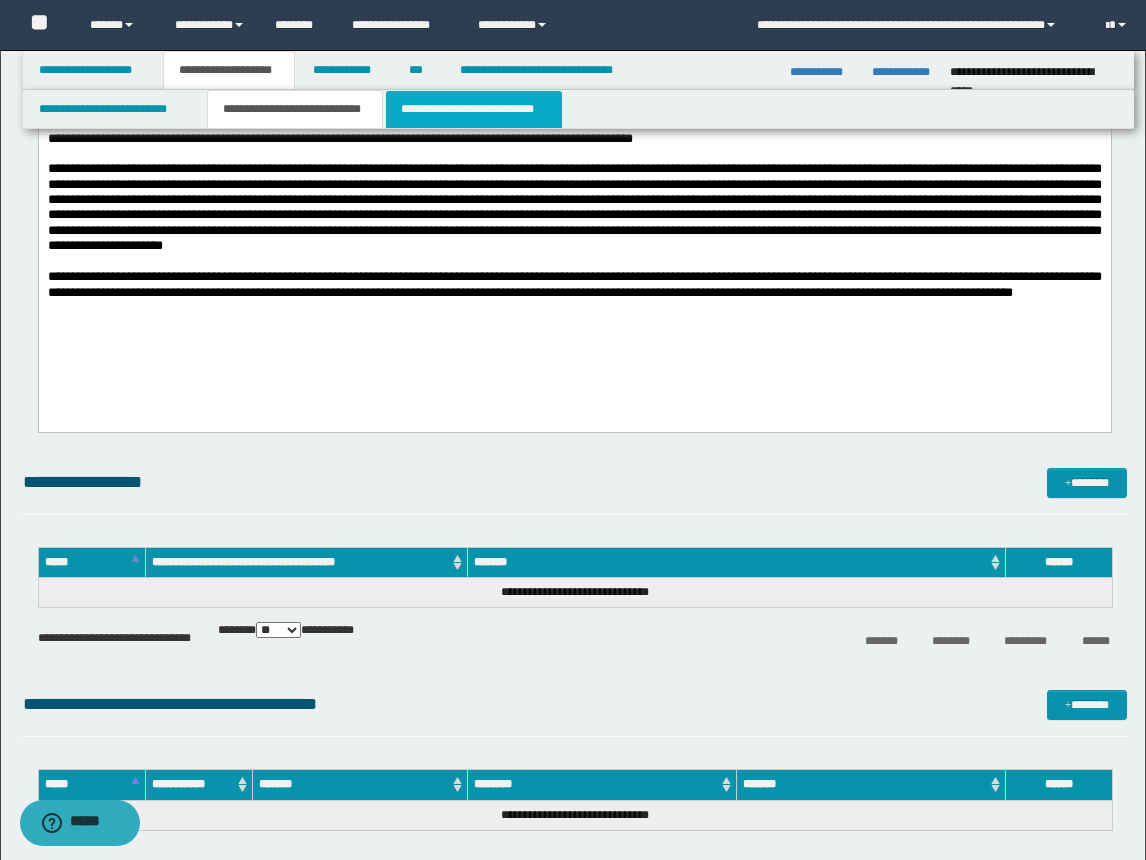 click on "**********" at bounding box center (474, 109) 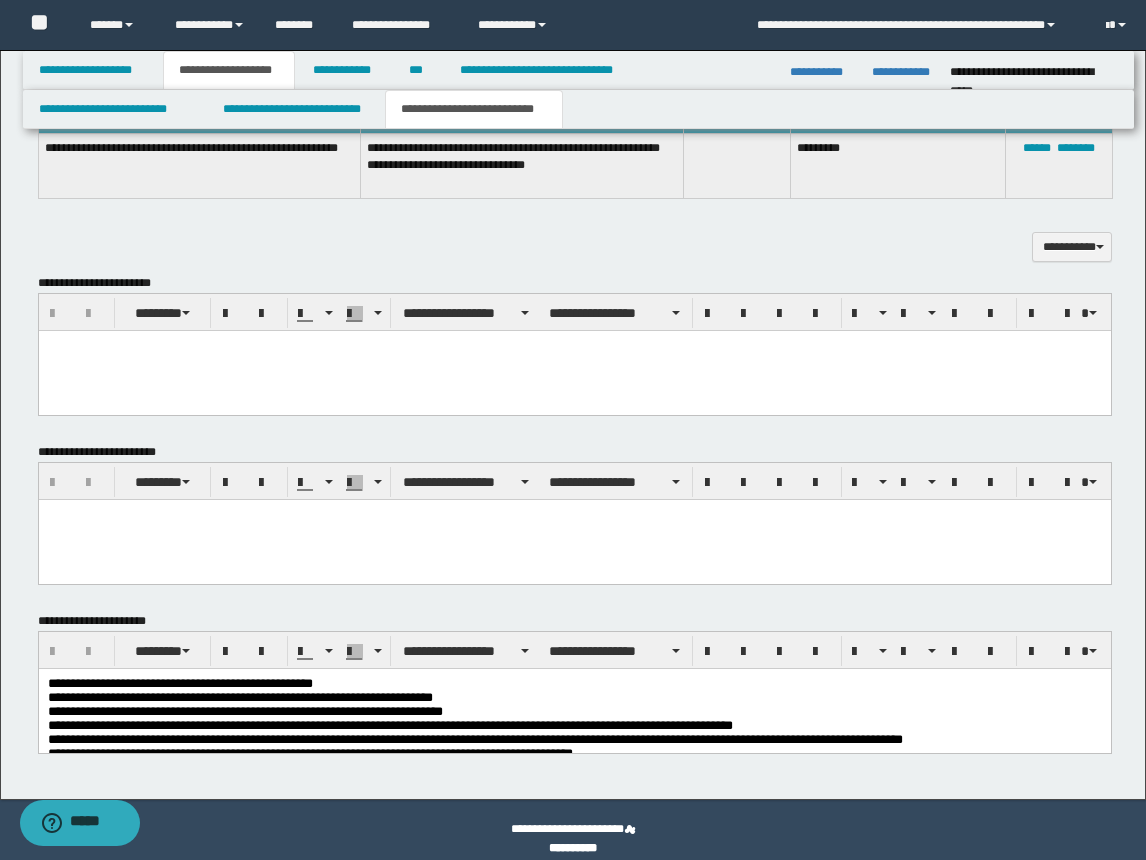 scroll, scrollTop: 417, scrollLeft: 0, axis: vertical 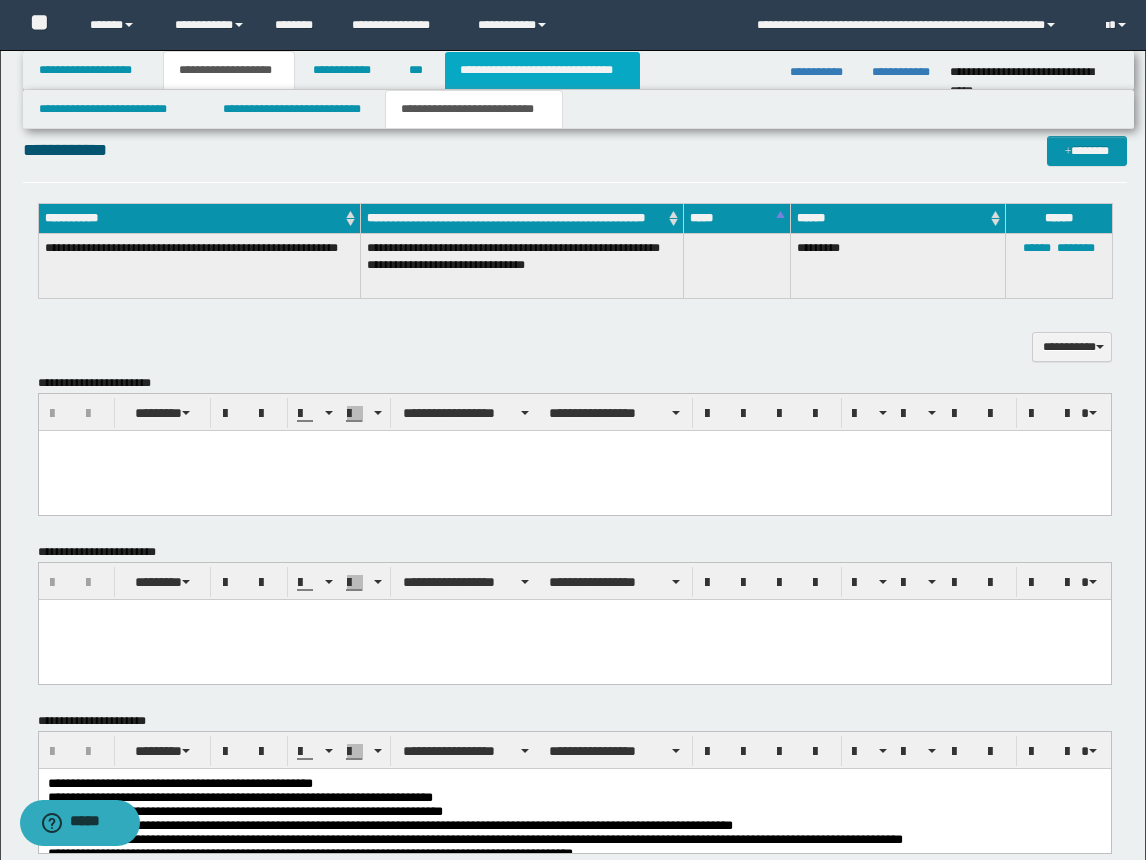 click on "**********" at bounding box center (542, 70) 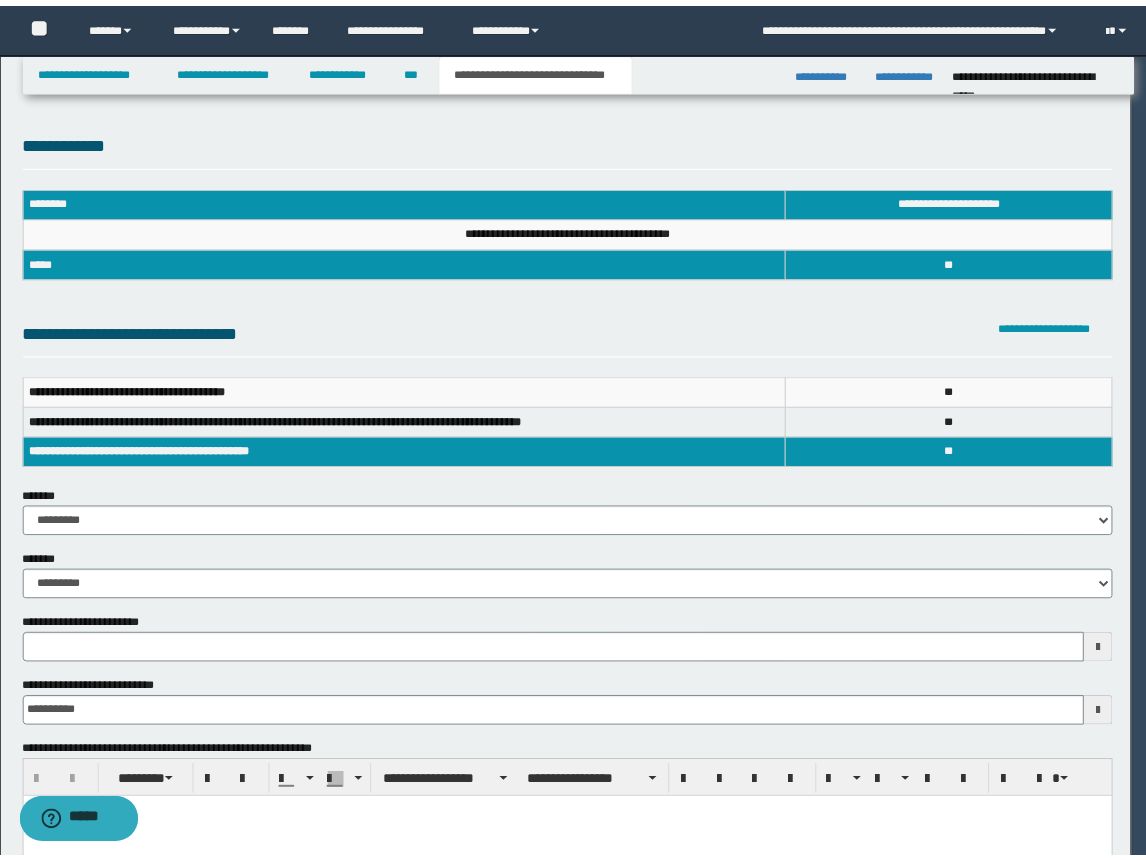 scroll, scrollTop: 0, scrollLeft: 0, axis: both 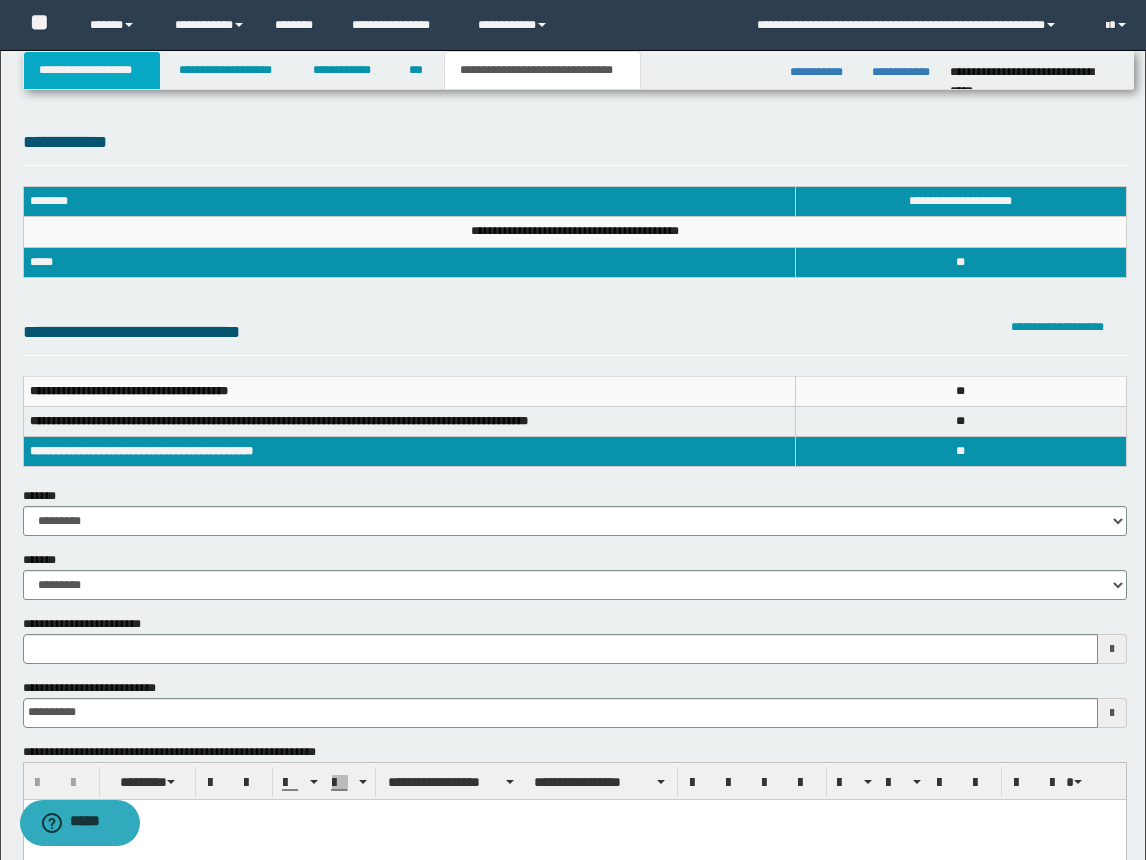 click on "**********" at bounding box center [92, 70] 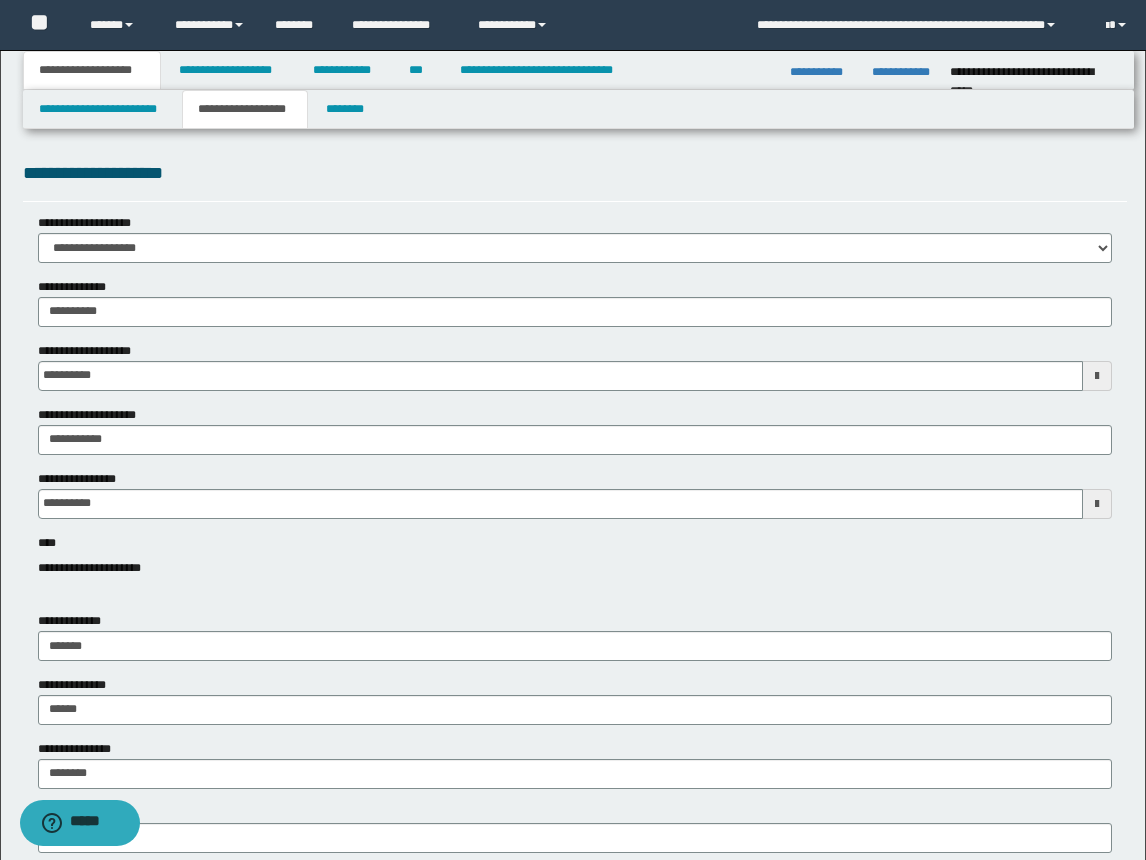 scroll, scrollTop: 300, scrollLeft: 0, axis: vertical 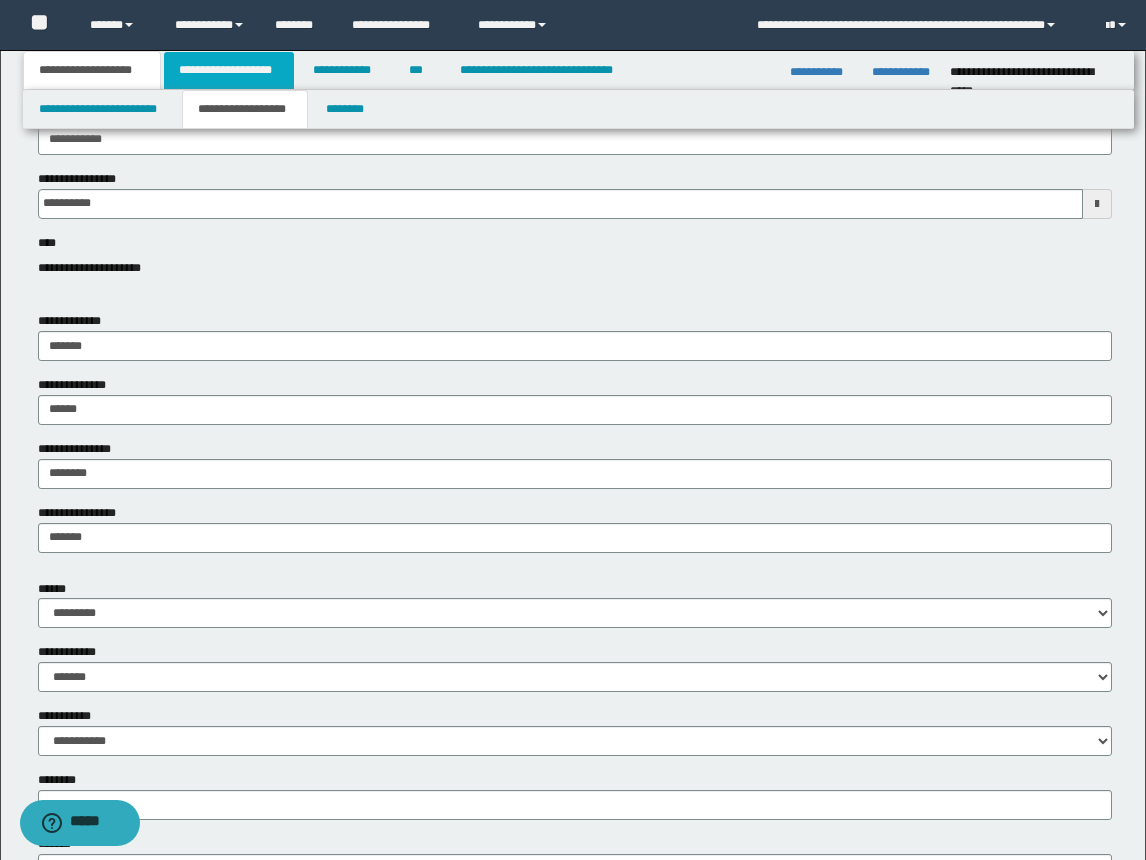 click on "**********" at bounding box center [229, 70] 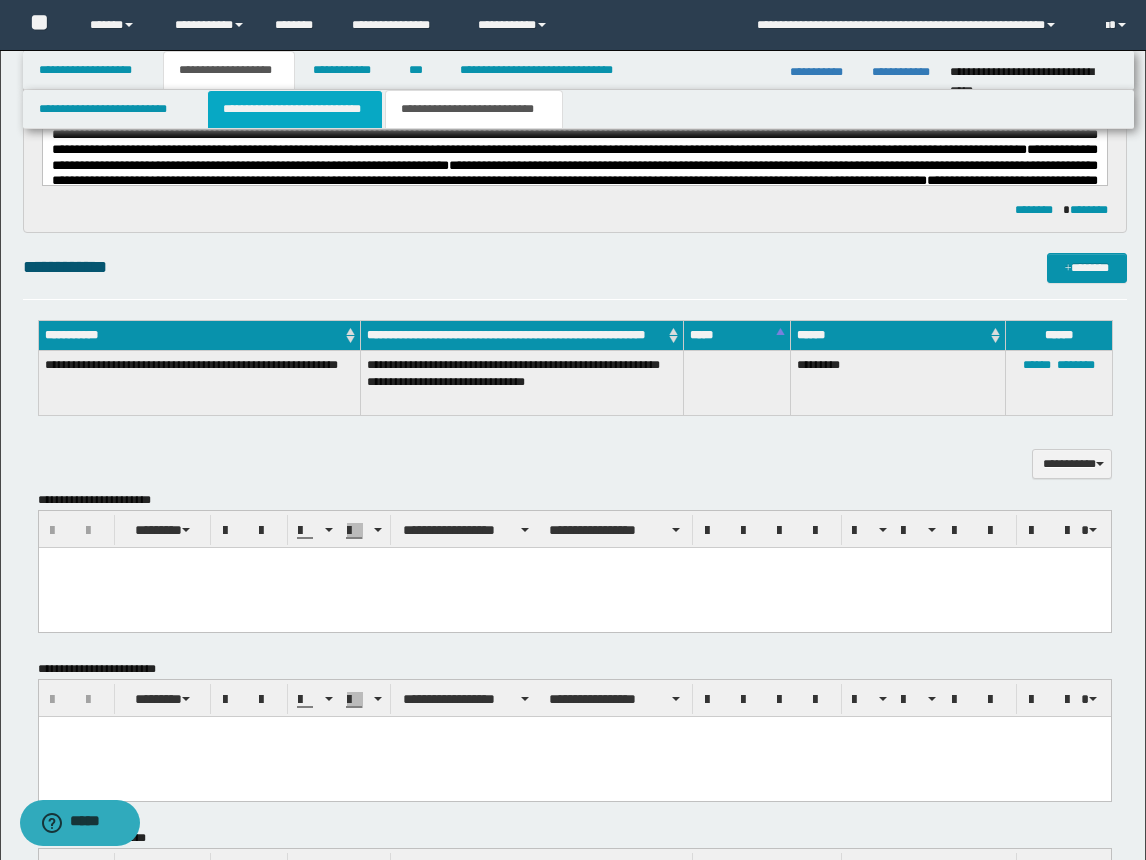 click on "**********" at bounding box center [295, 109] 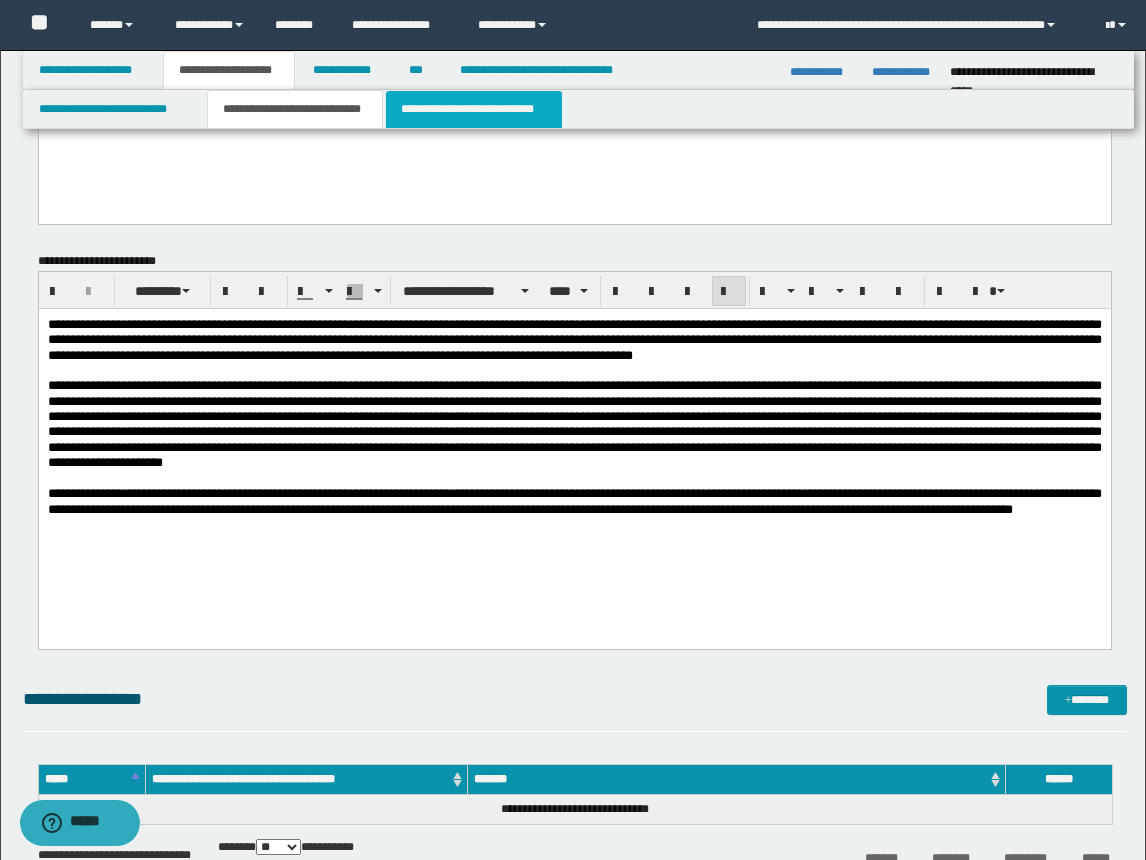 click on "**********" at bounding box center [474, 109] 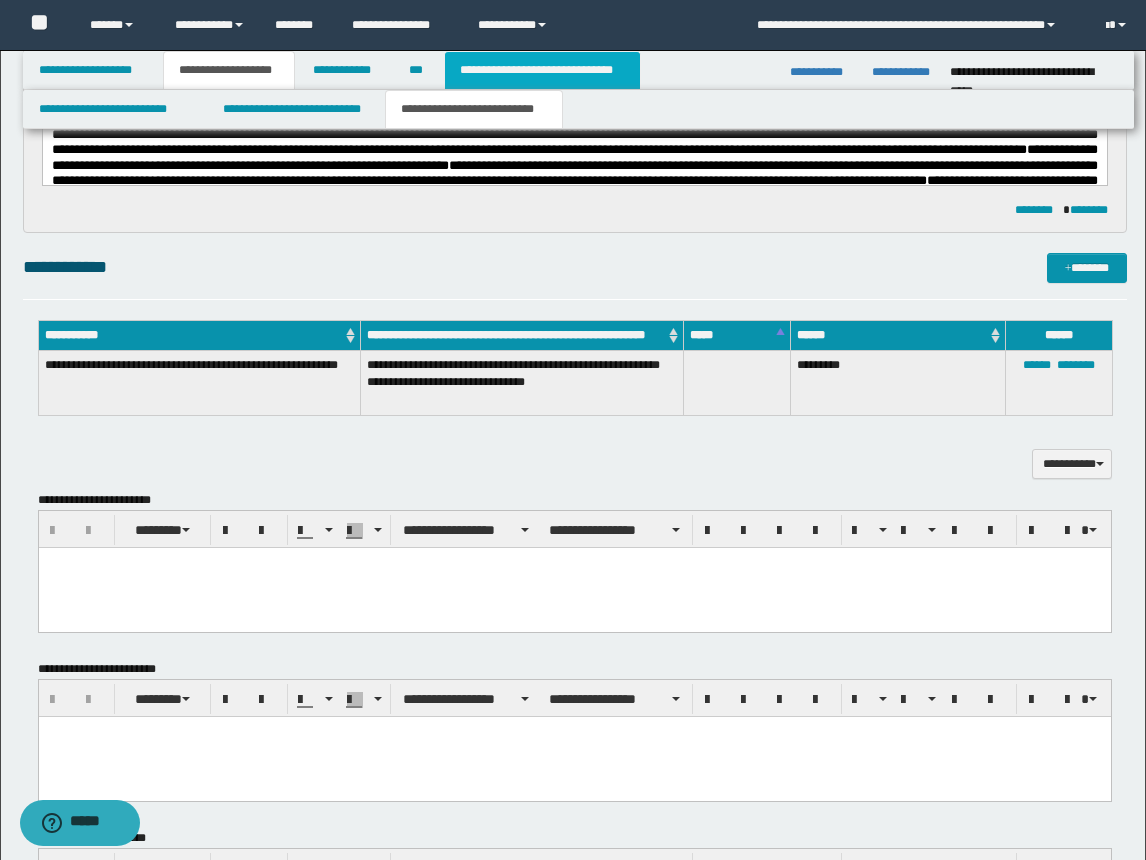 click on "**********" at bounding box center [542, 70] 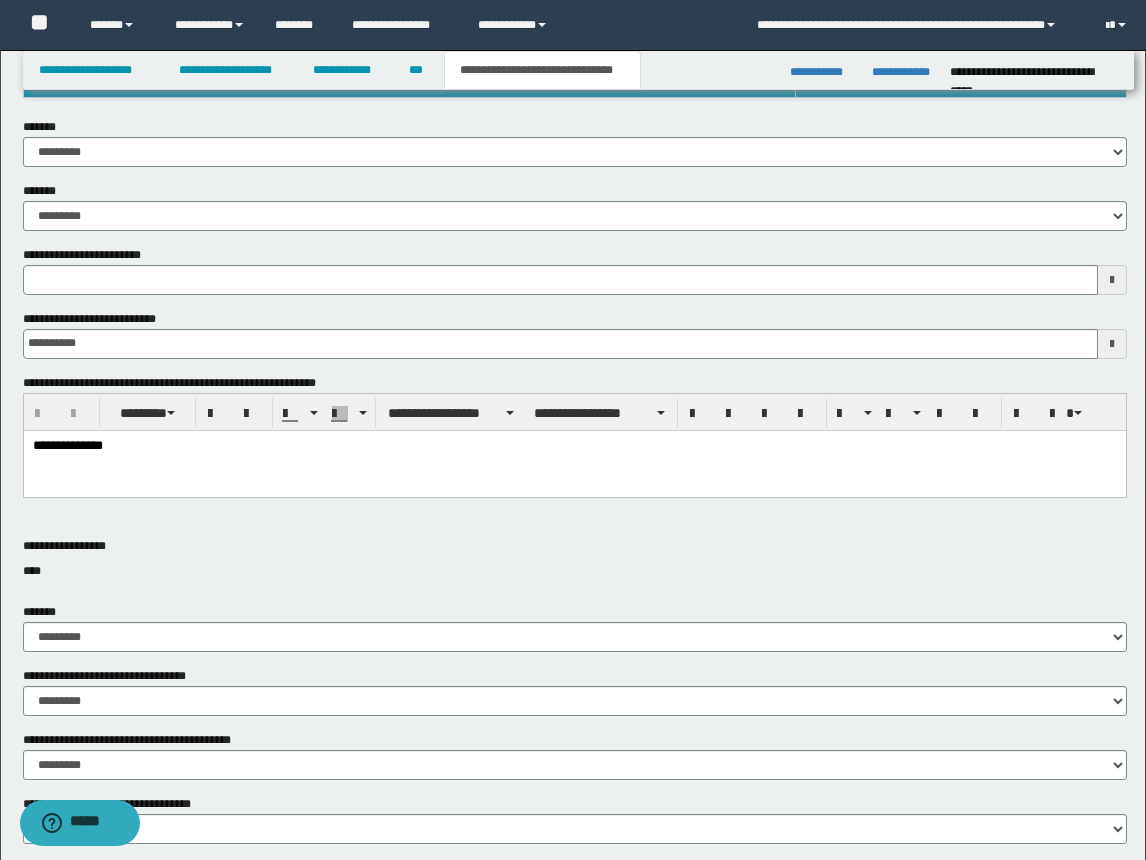 scroll, scrollTop: 0, scrollLeft: 0, axis: both 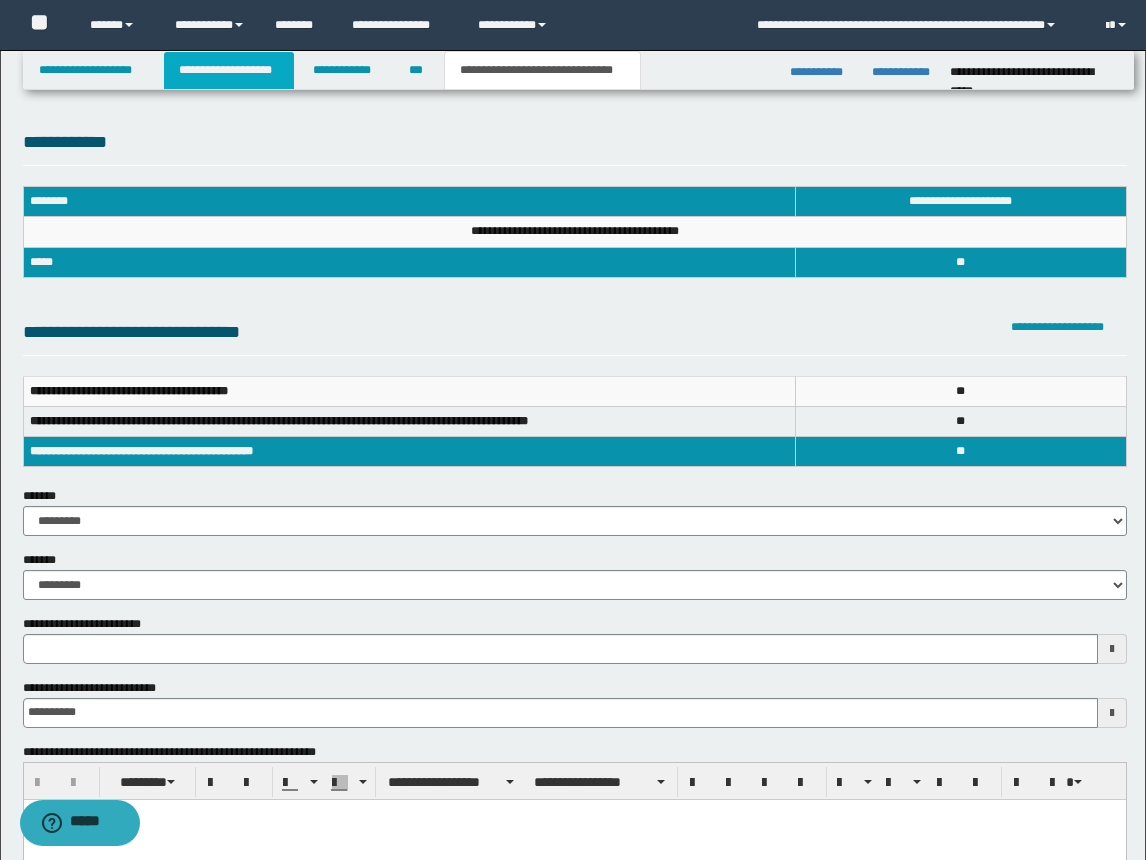 click on "**********" at bounding box center [229, 70] 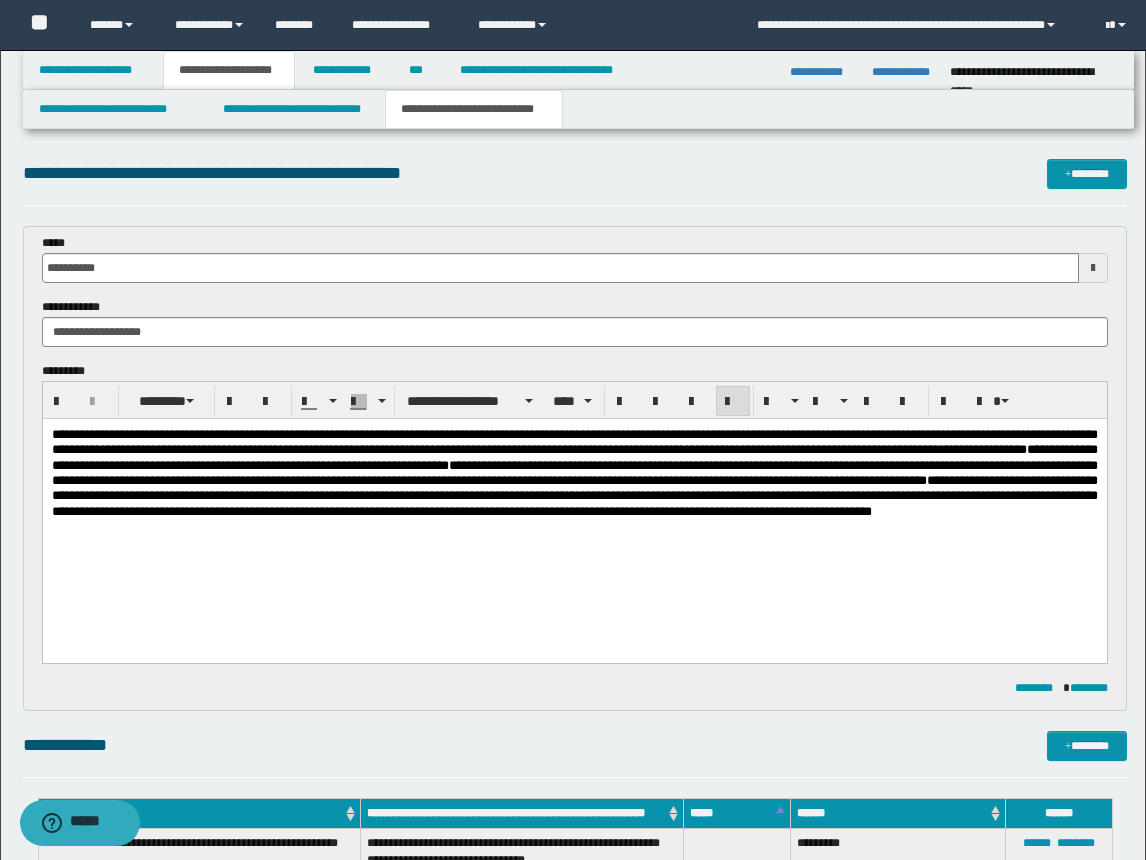 click on "**********" at bounding box center [574, 442] 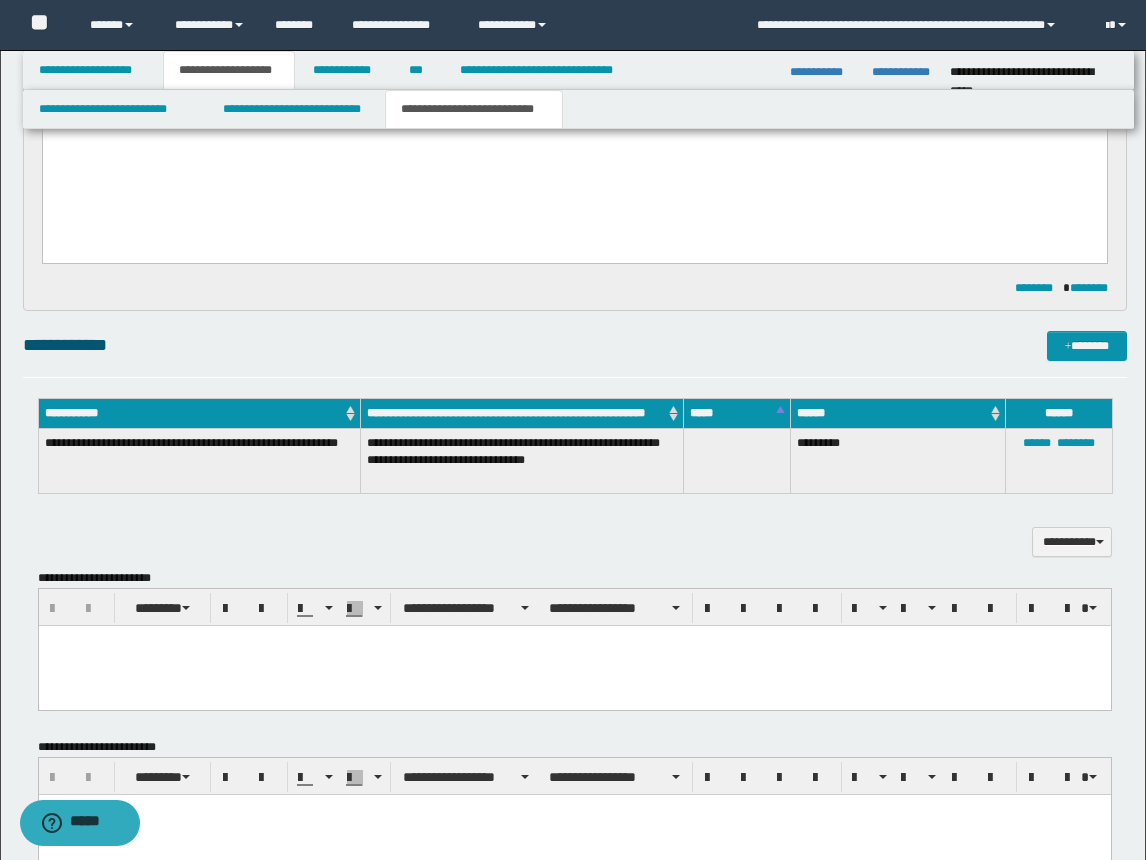 scroll, scrollTop: 600, scrollLeft: 0, axis: vertical 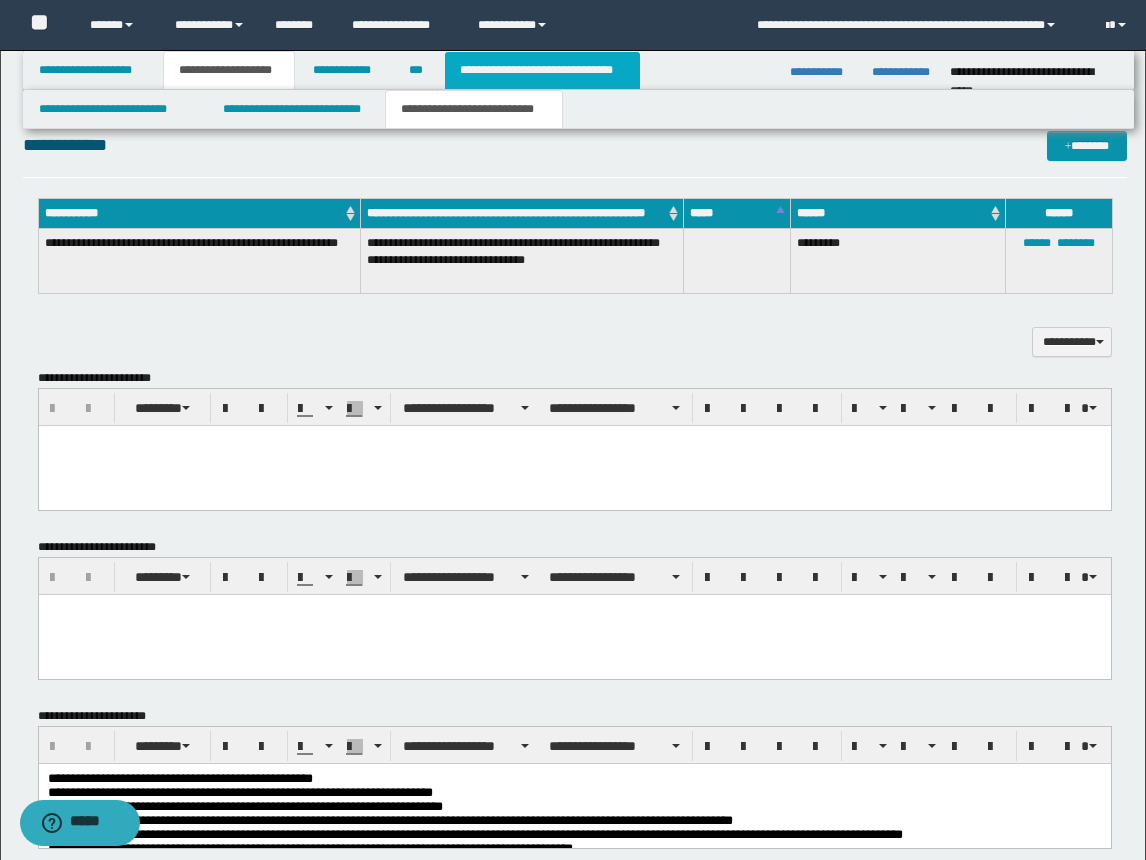 drag, startPoint x: 569, startPoint y: 77, endPoint x: 616, endPoint y: 2, distance: 88.50989 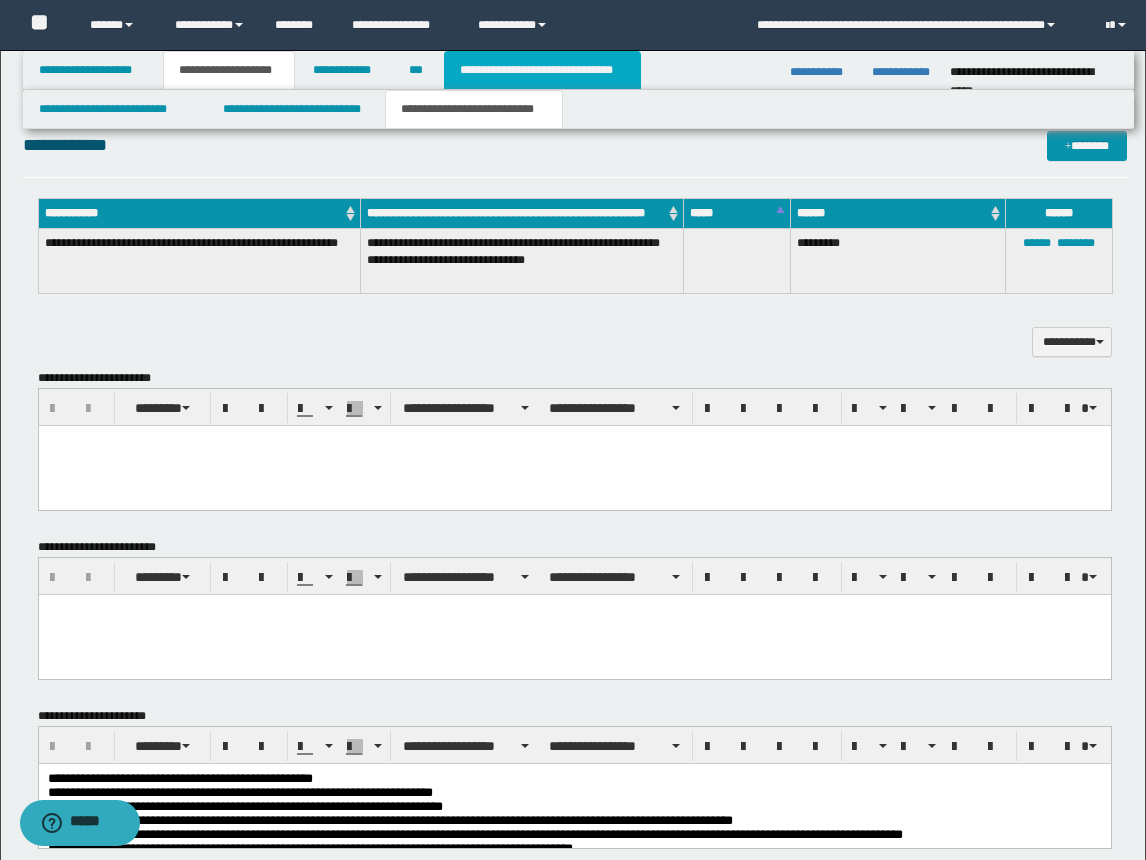 type 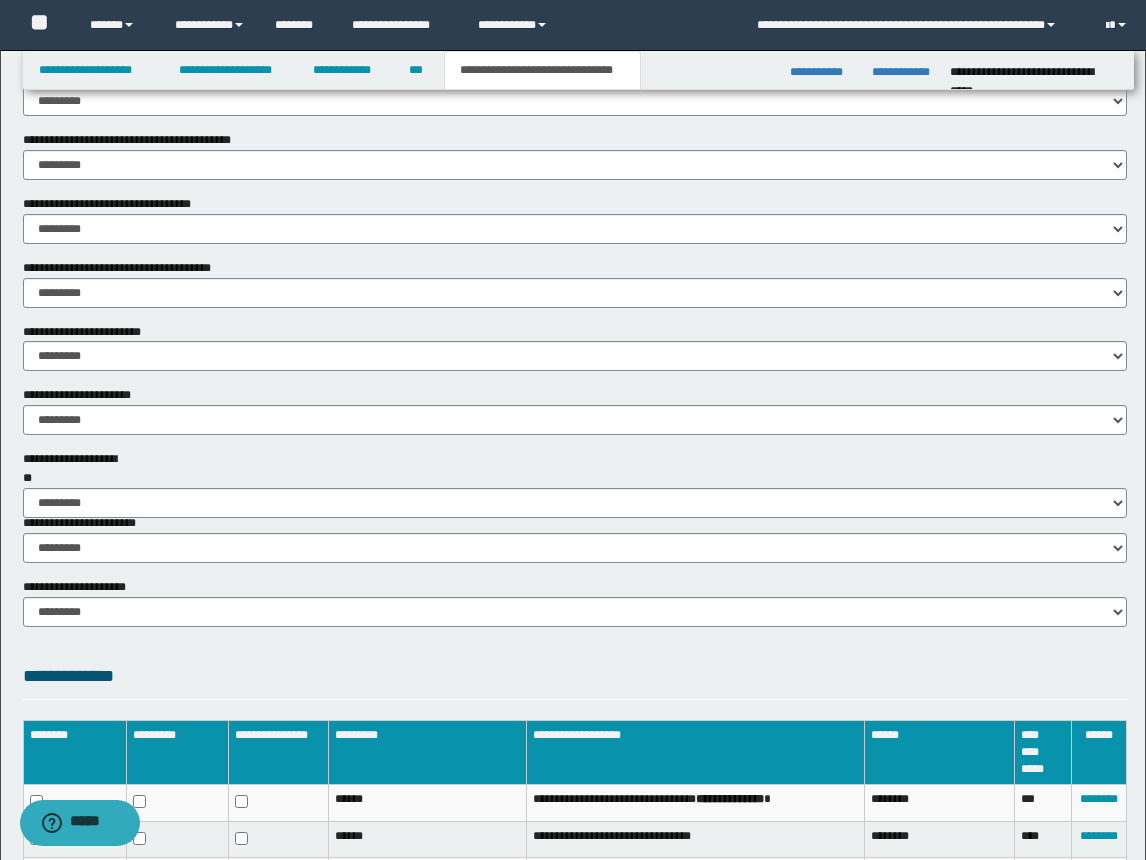 scroll, scrollTop: 1126, scrollLeft: 0, axis: vertical 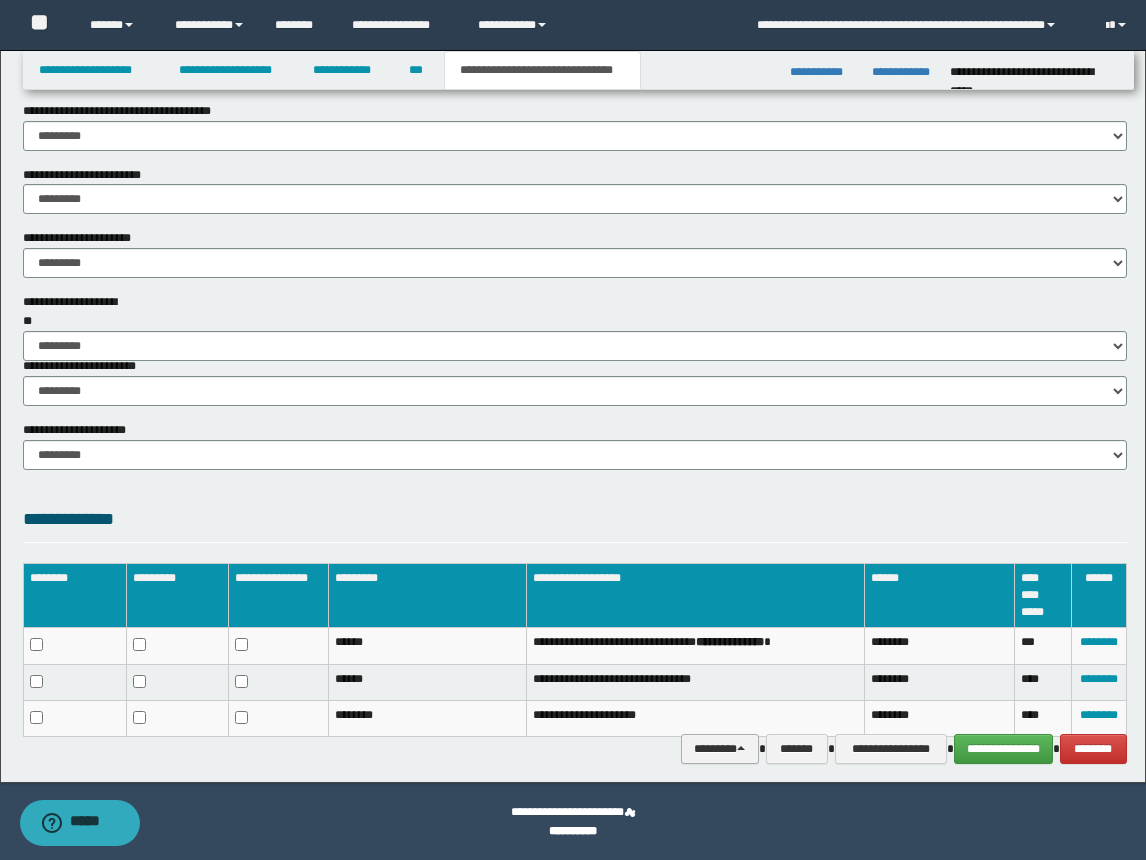 click on "********" at bounding box center [720, 749] 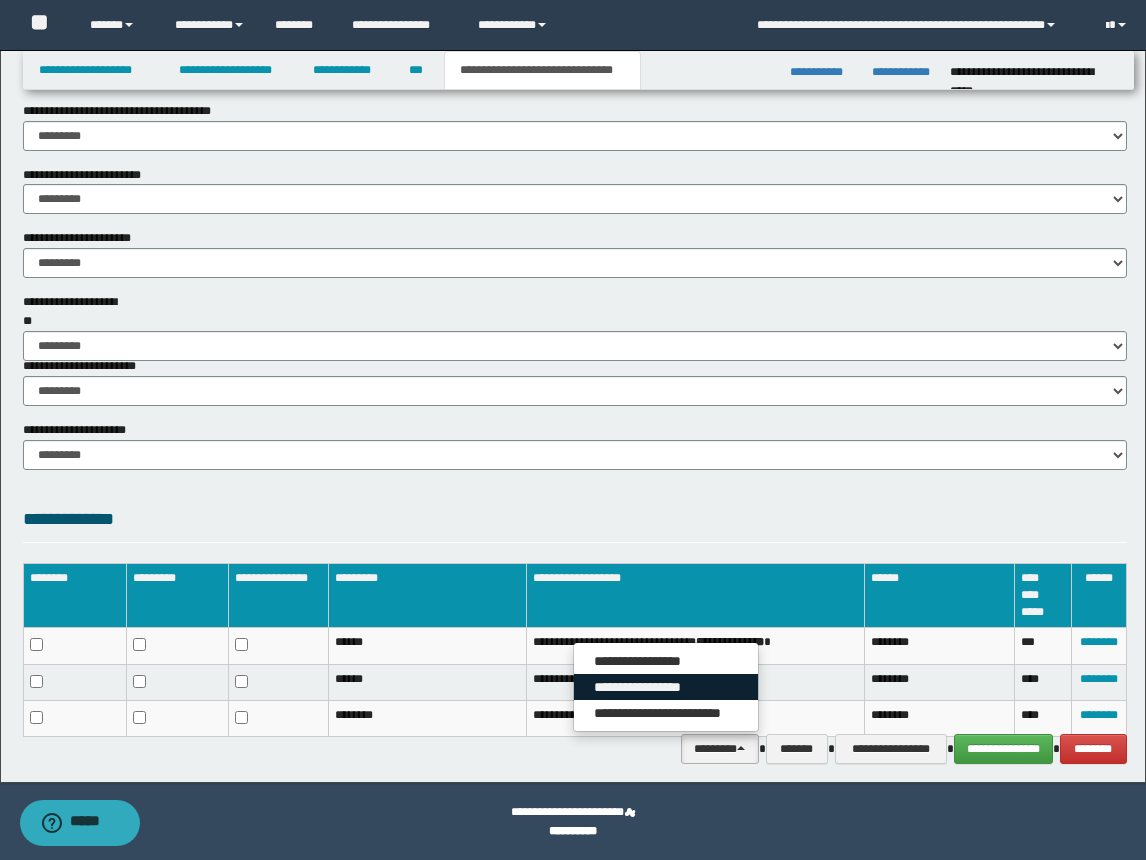 click on "**********" at bounding box center (666, 687) 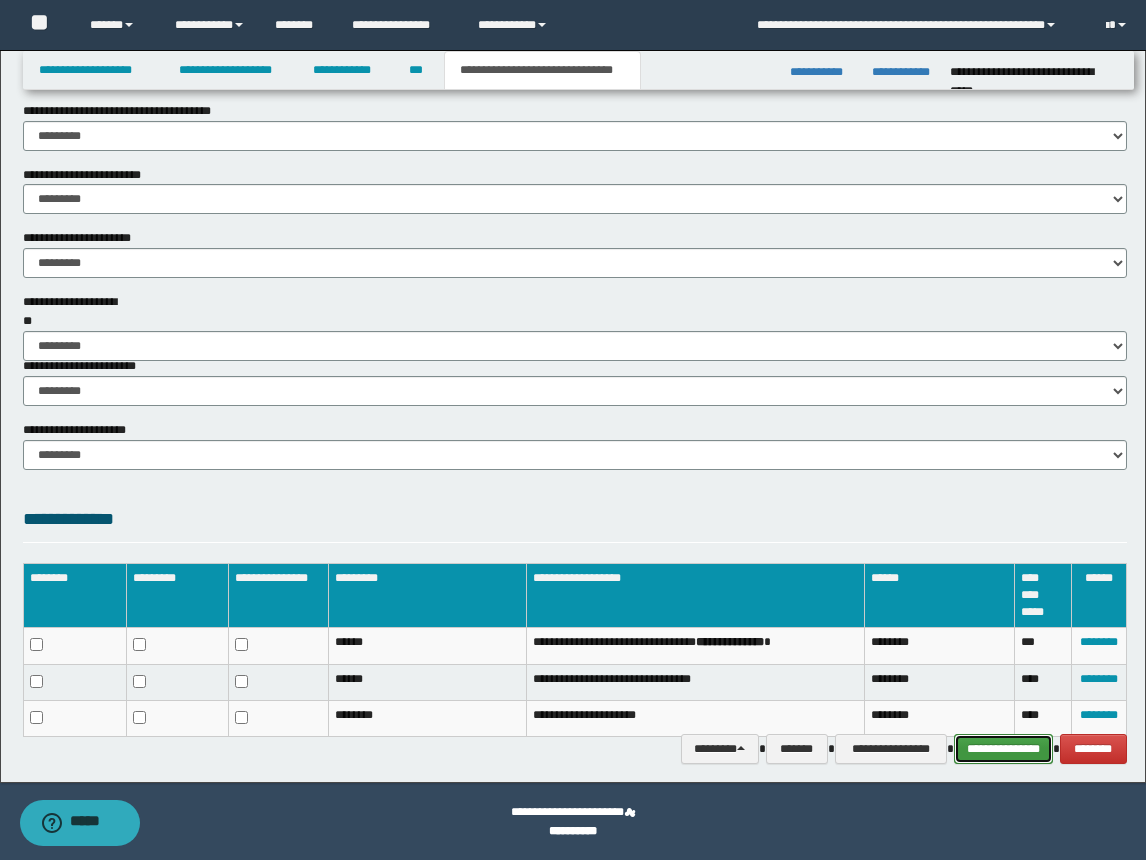 click on "**********" at bounding box center (1003, 749) 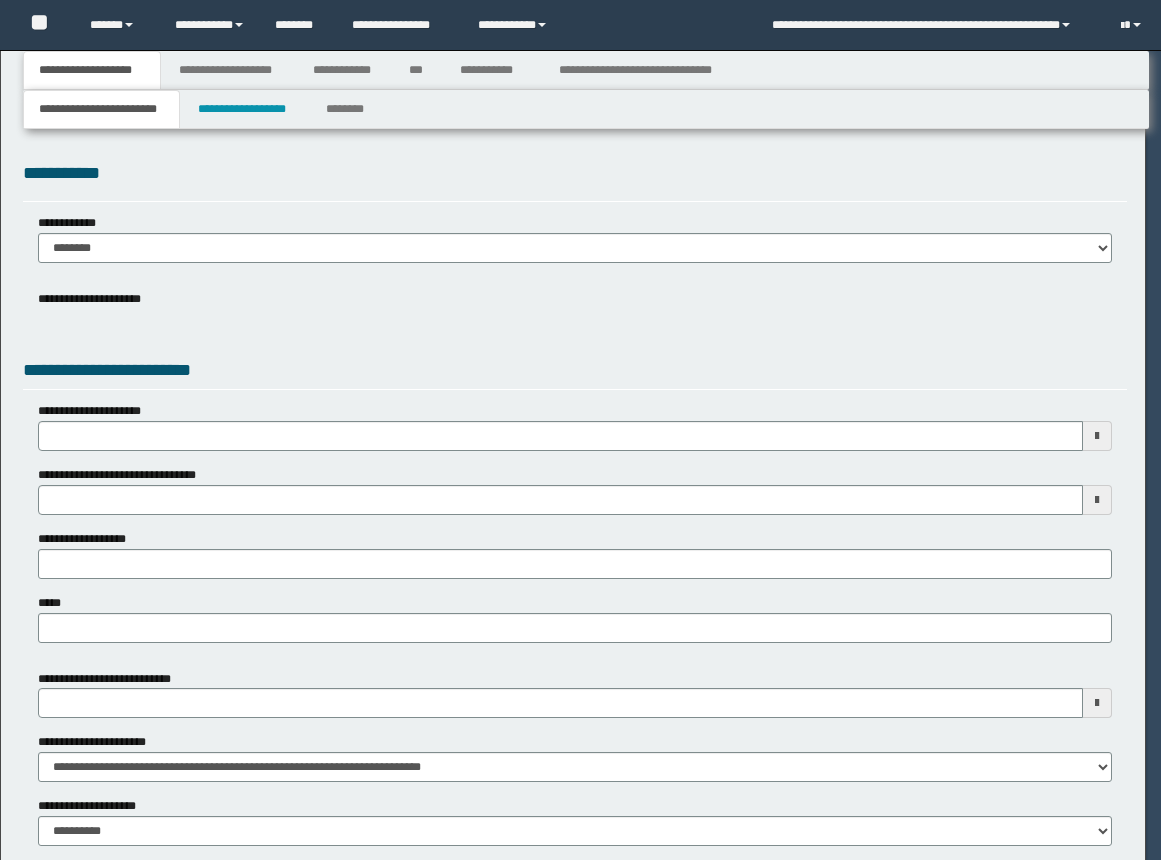 scroll, scrollTop: 0, scrollLeft: 0, axis: both 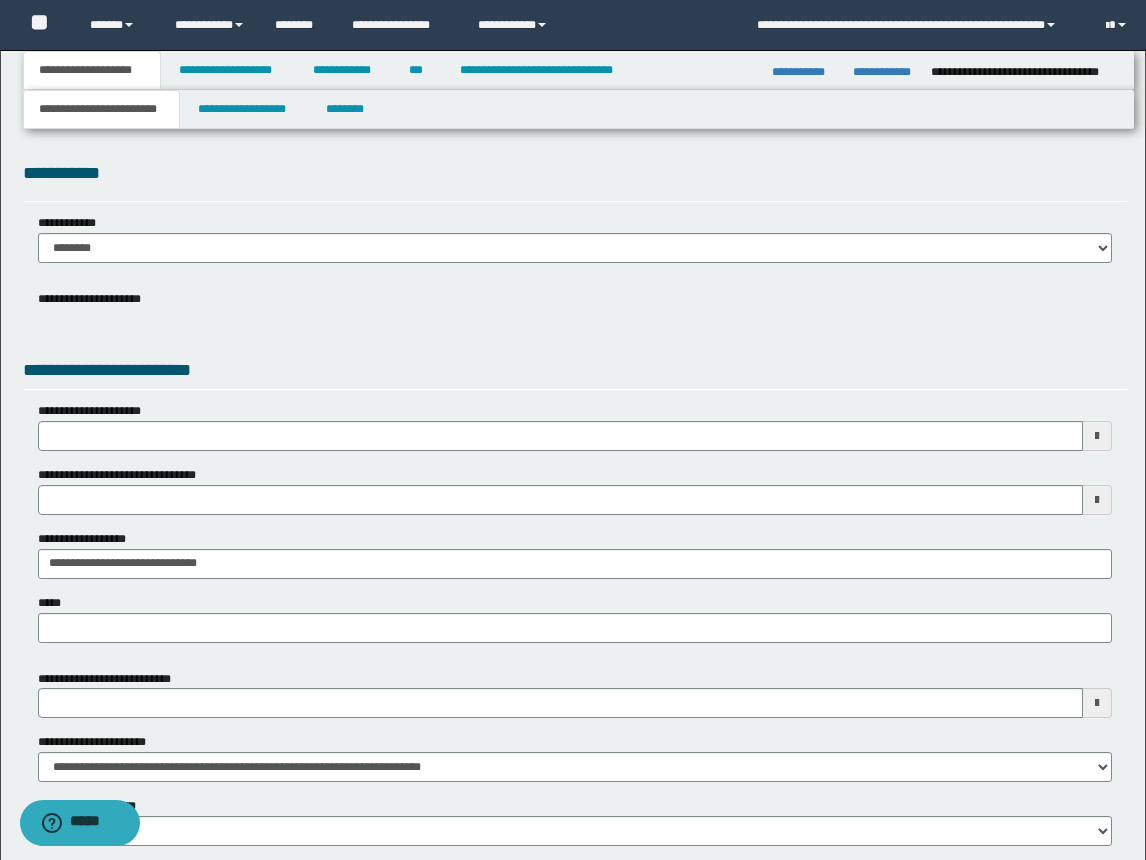 click on "**********" at bounding box center (575, 180) 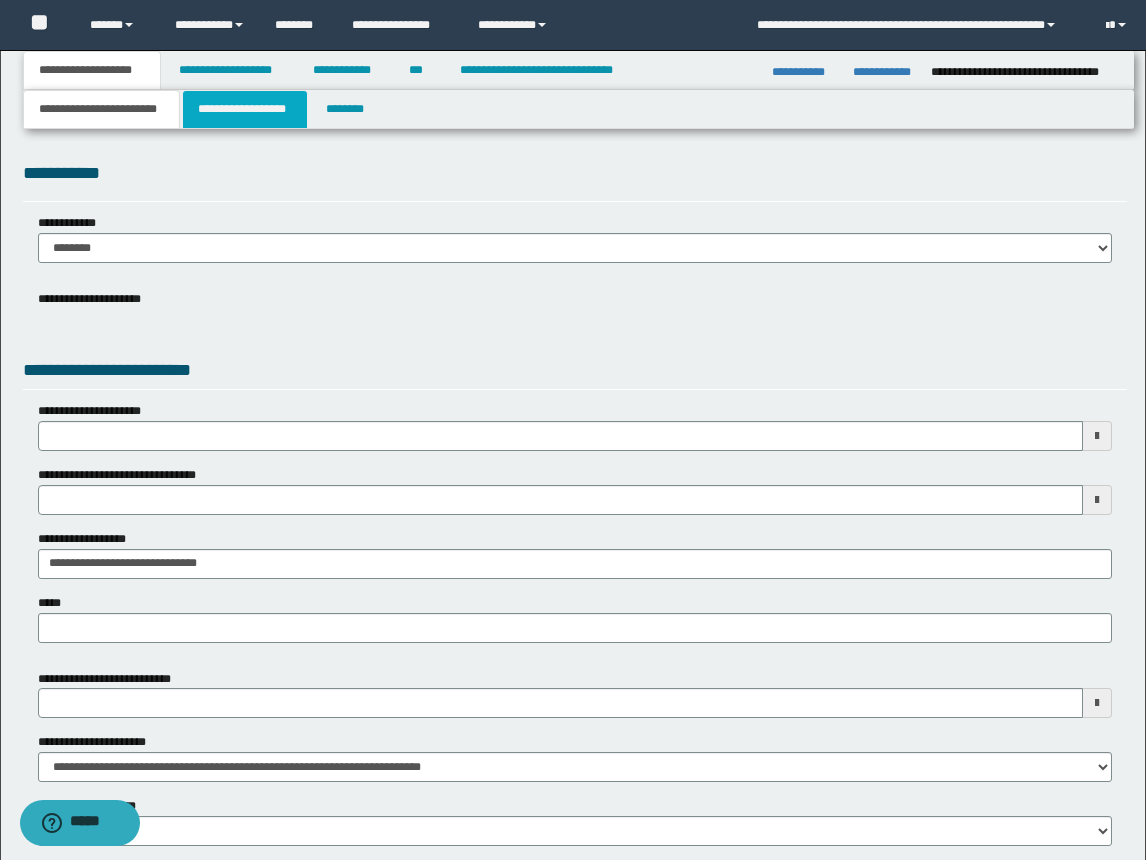 click on "**********" at bounding box center [245, 109] 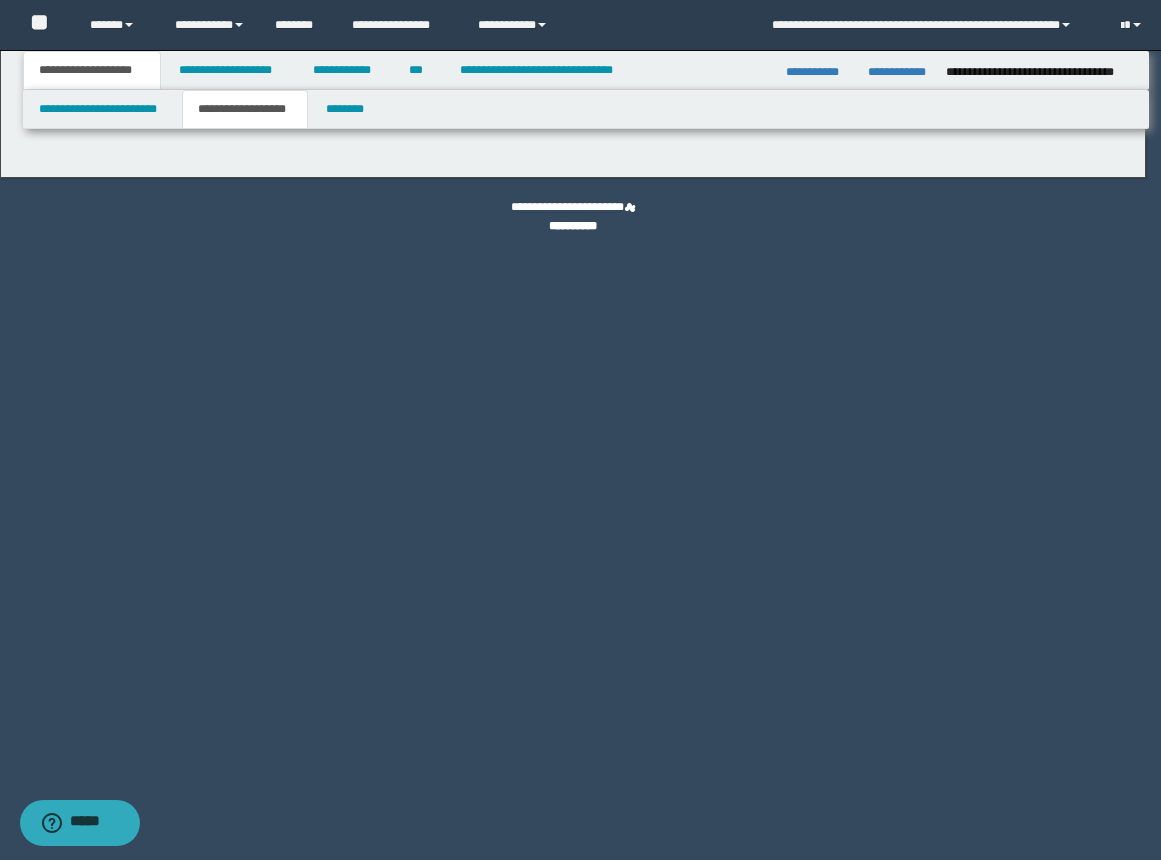 type on "**********" 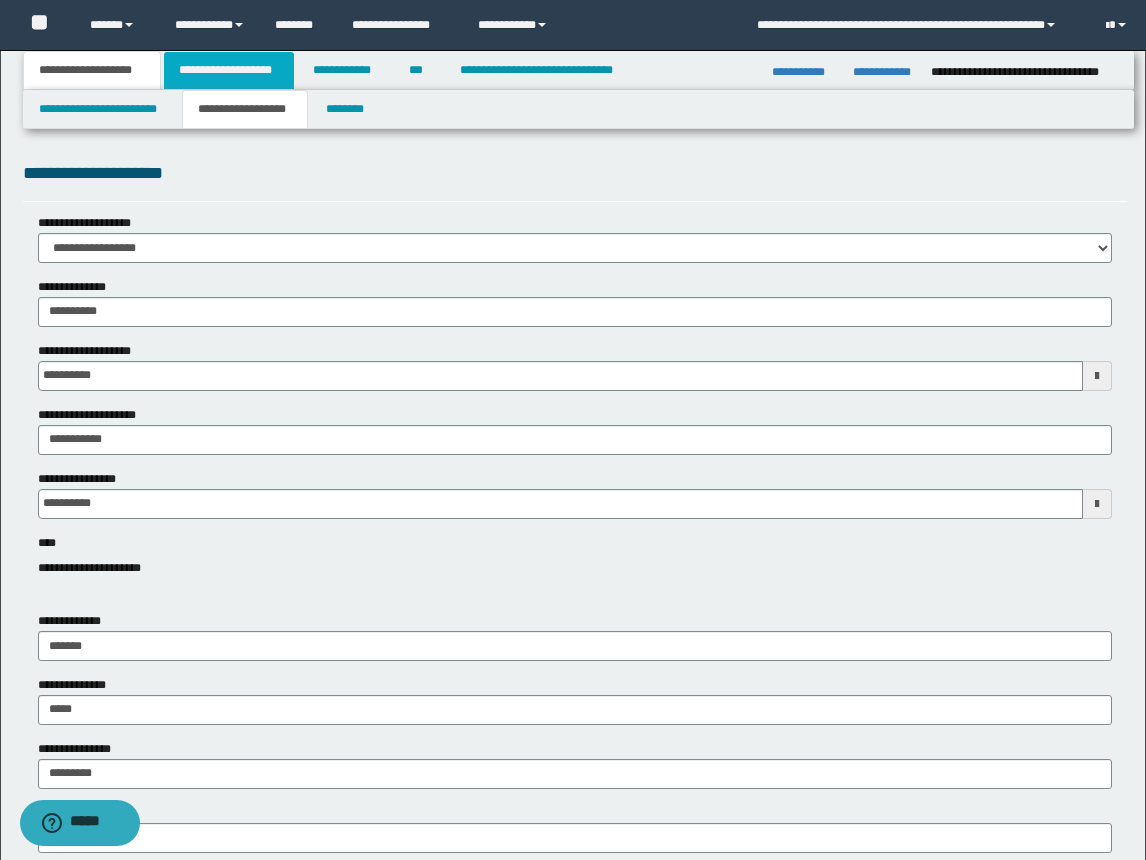 click on "**********" at bounding box center [229, 70] 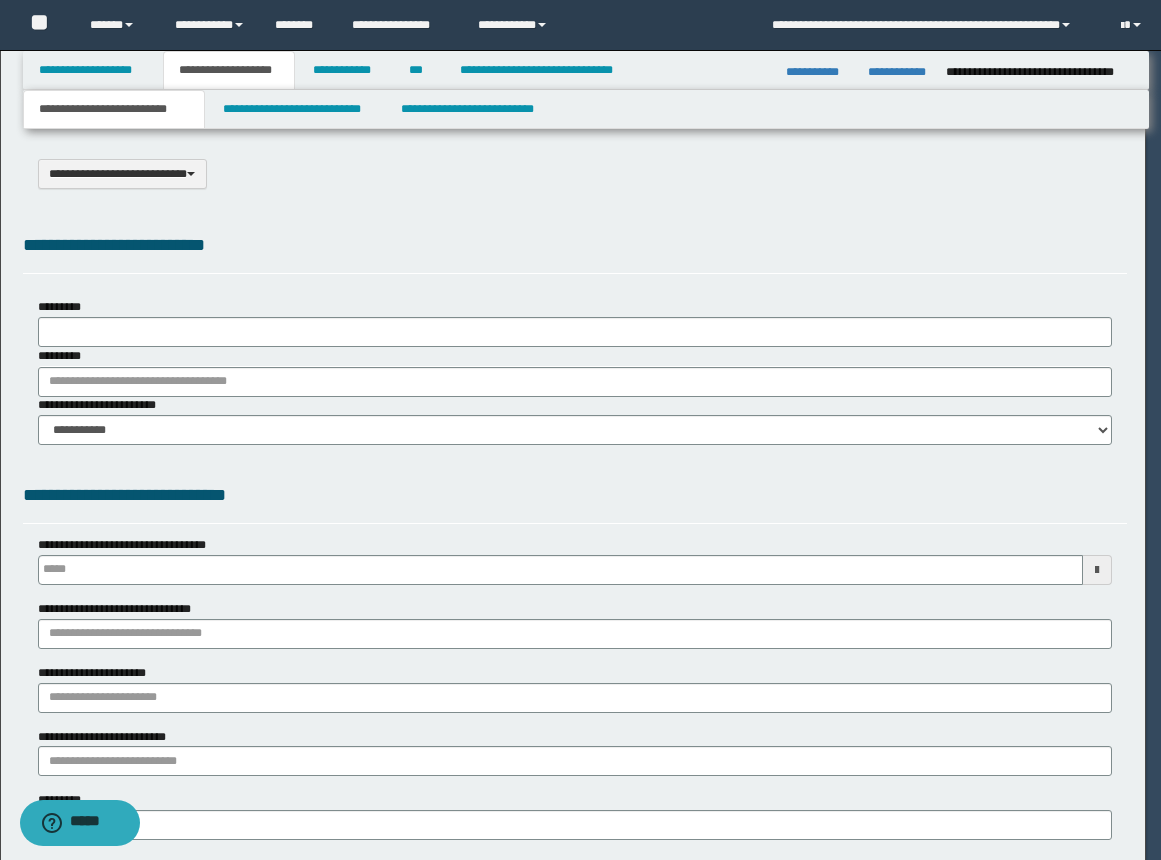 scroll, scrollTop: 0, scrollLeft: 0, axis: both 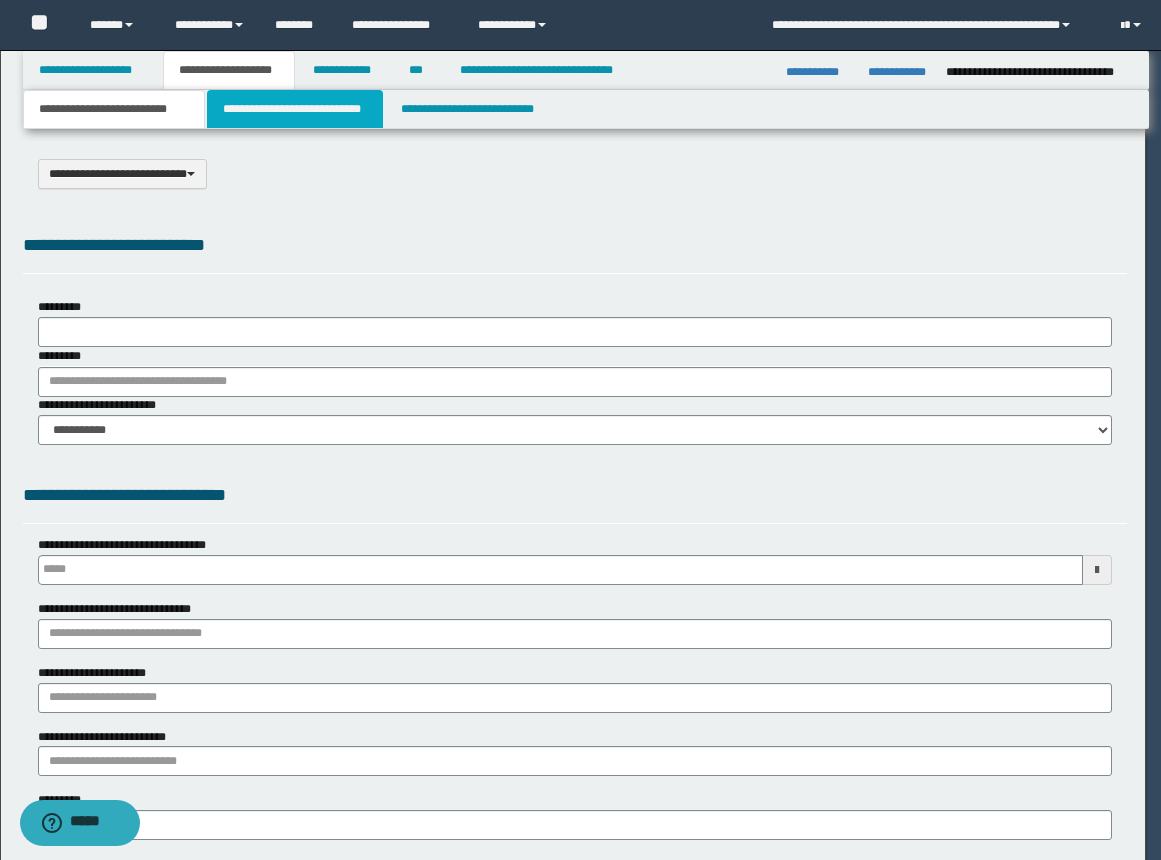 select on "*" 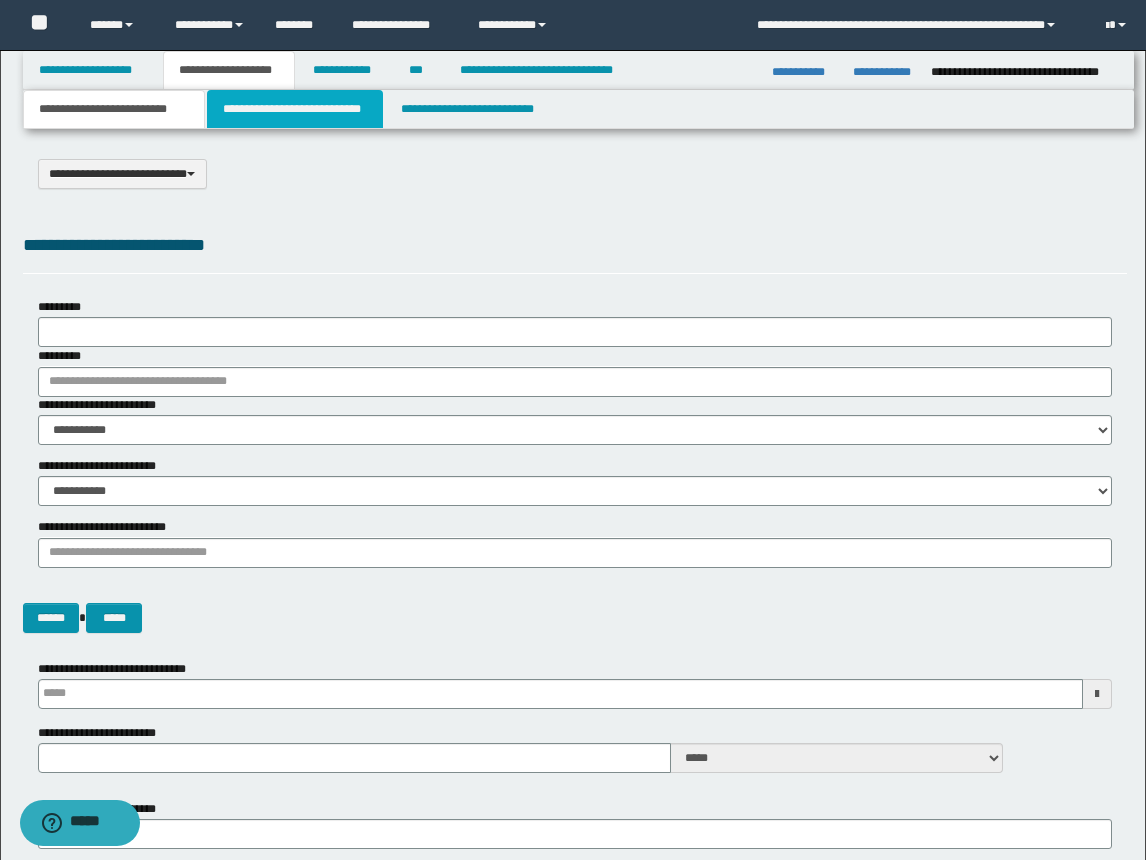 click on "**********" at bounding box center (295, 109) 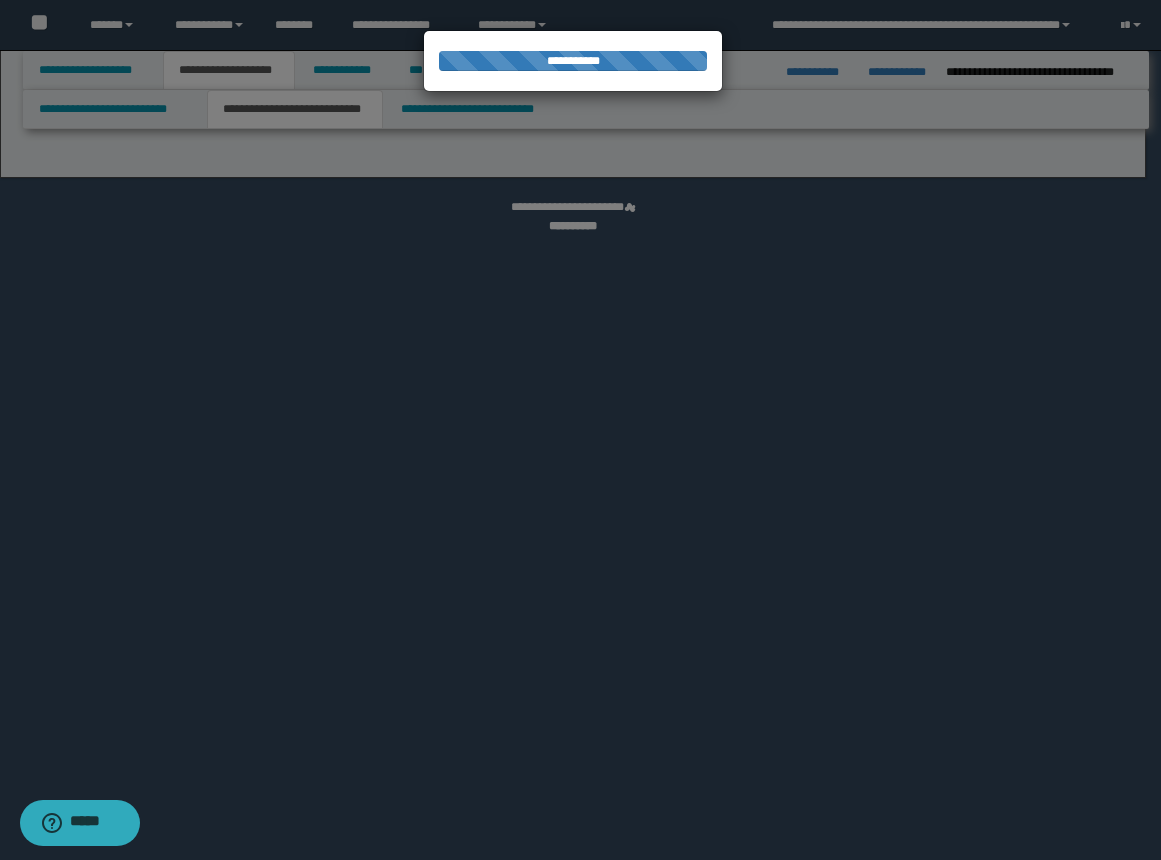 select on "*" 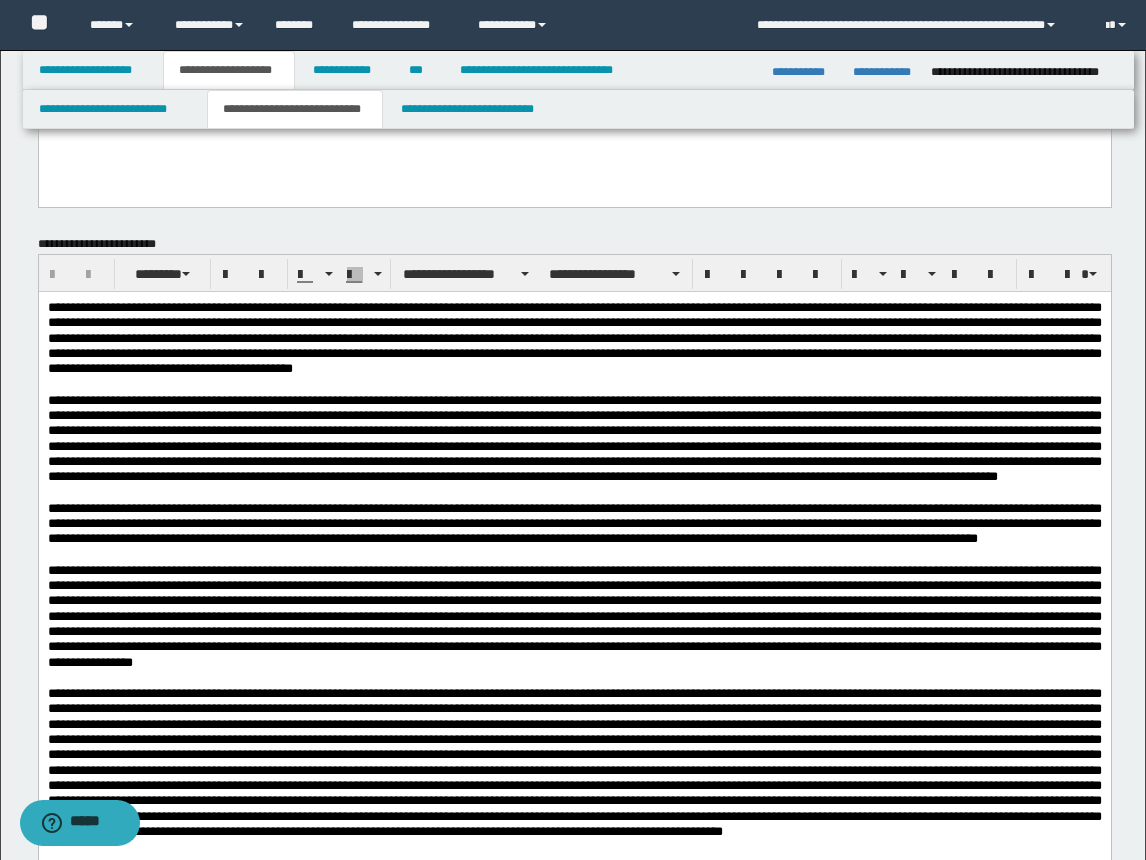 scroll, scrollTop: 0, scrollLeft: 0, axis: both 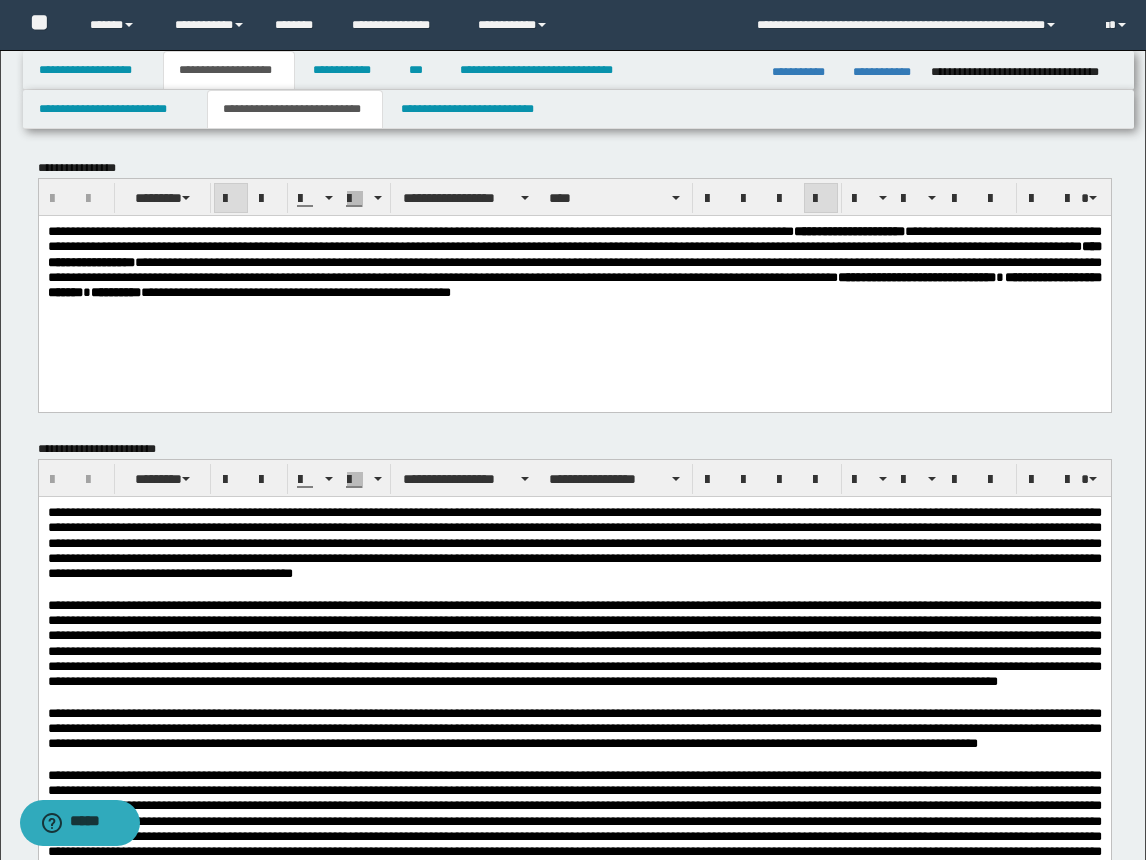 click on "**********" at bounding box center (574, 286) 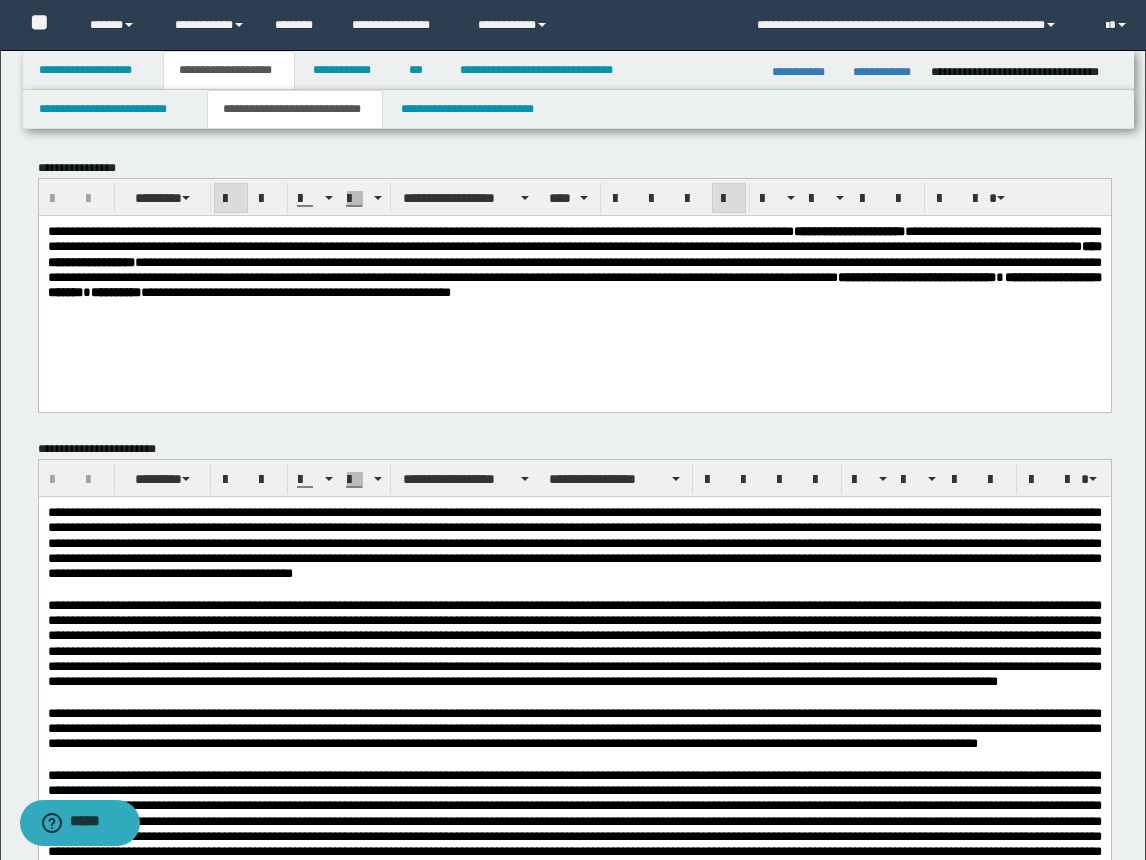 click on "**********" at bounding box center [574, 286] 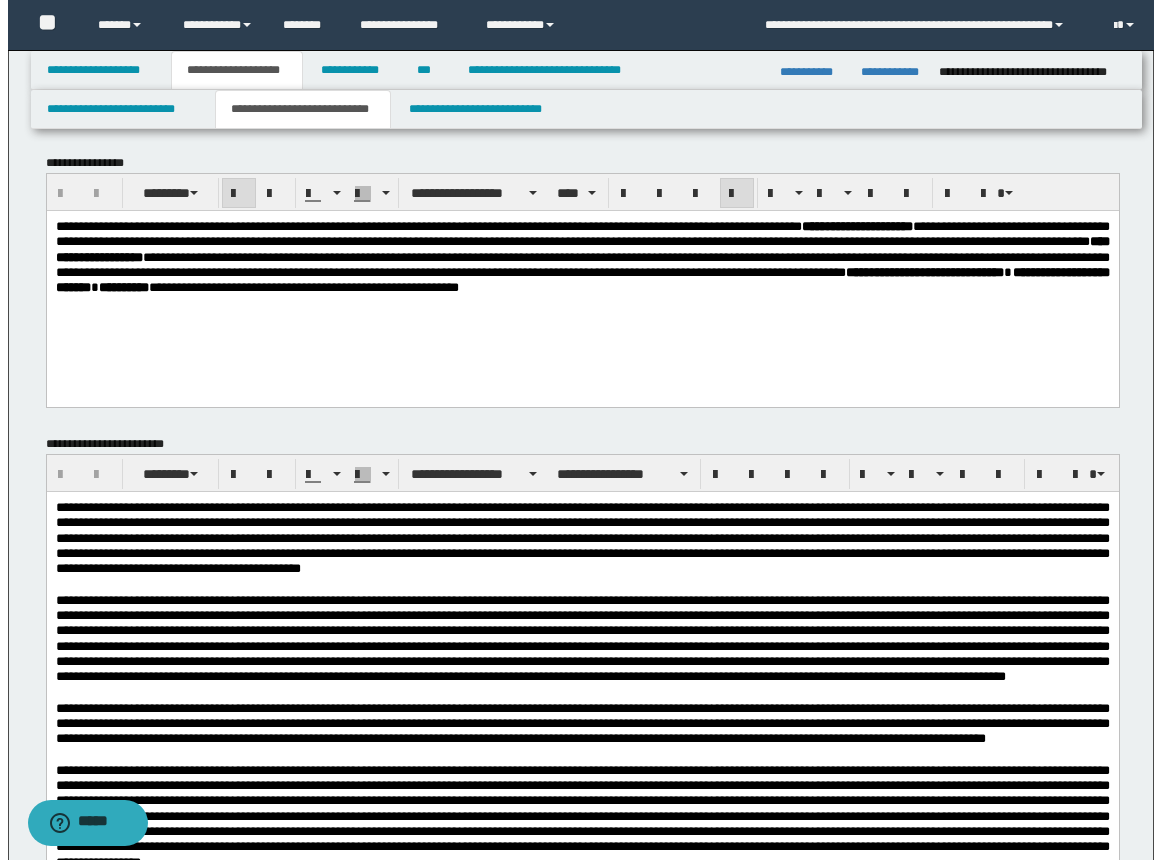scroll, scrollTop: 0, scrollLeft: 0, axis: both 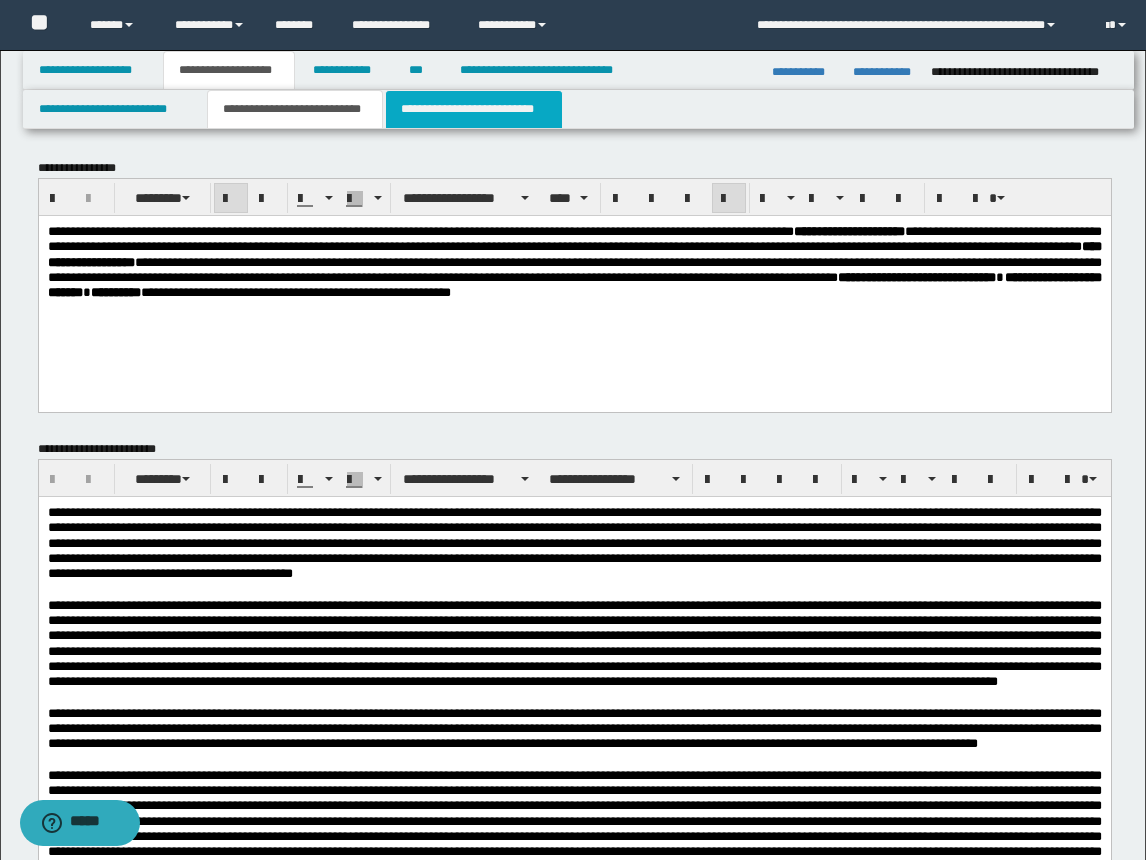 click on "**********" at bounding box center [474, 109] 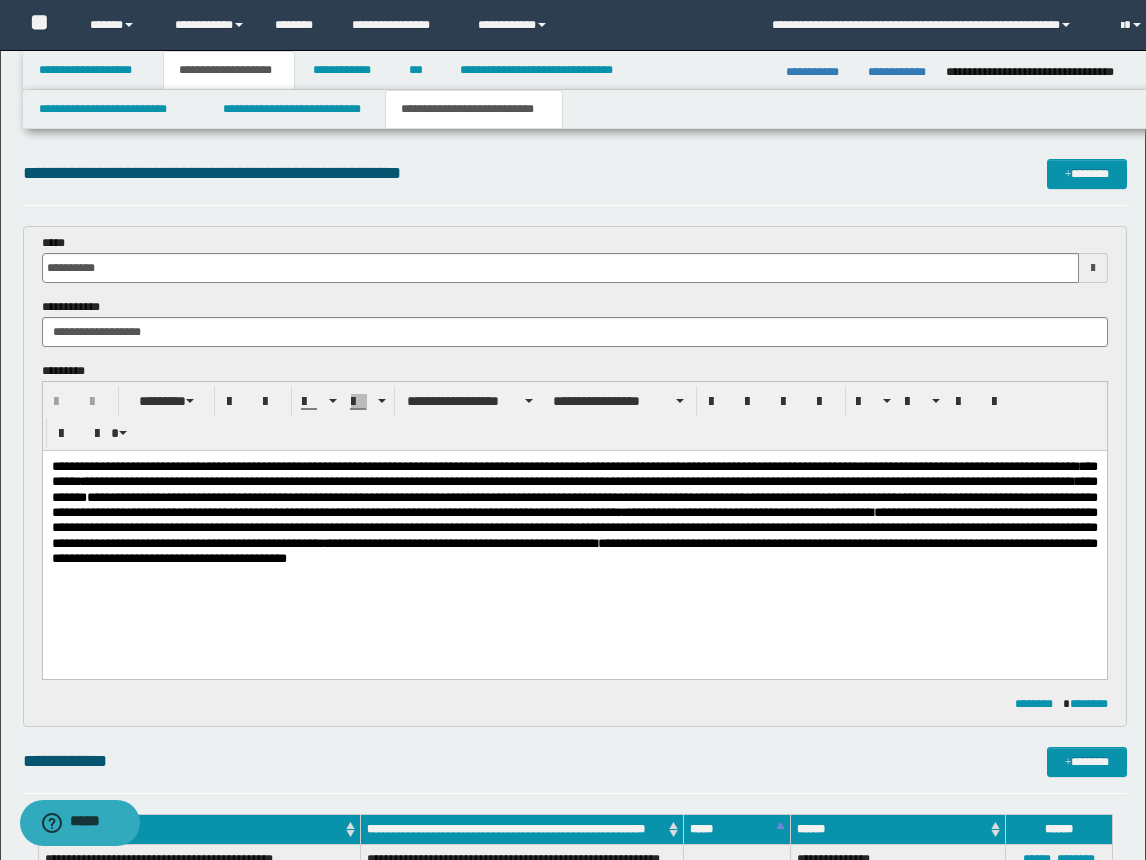 scroll, scrollTop: 0, scrollLeft: 0, axis: both 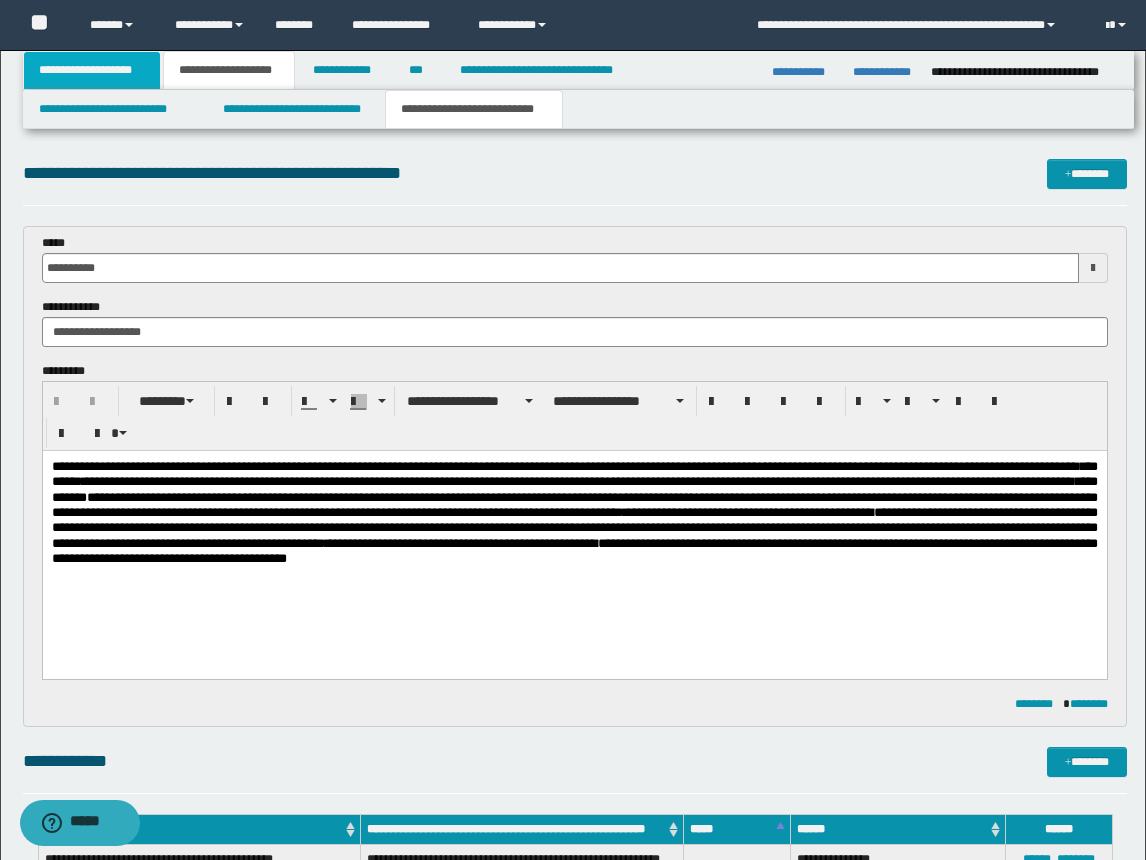 click on "**********" at bounding box center (92, 70) 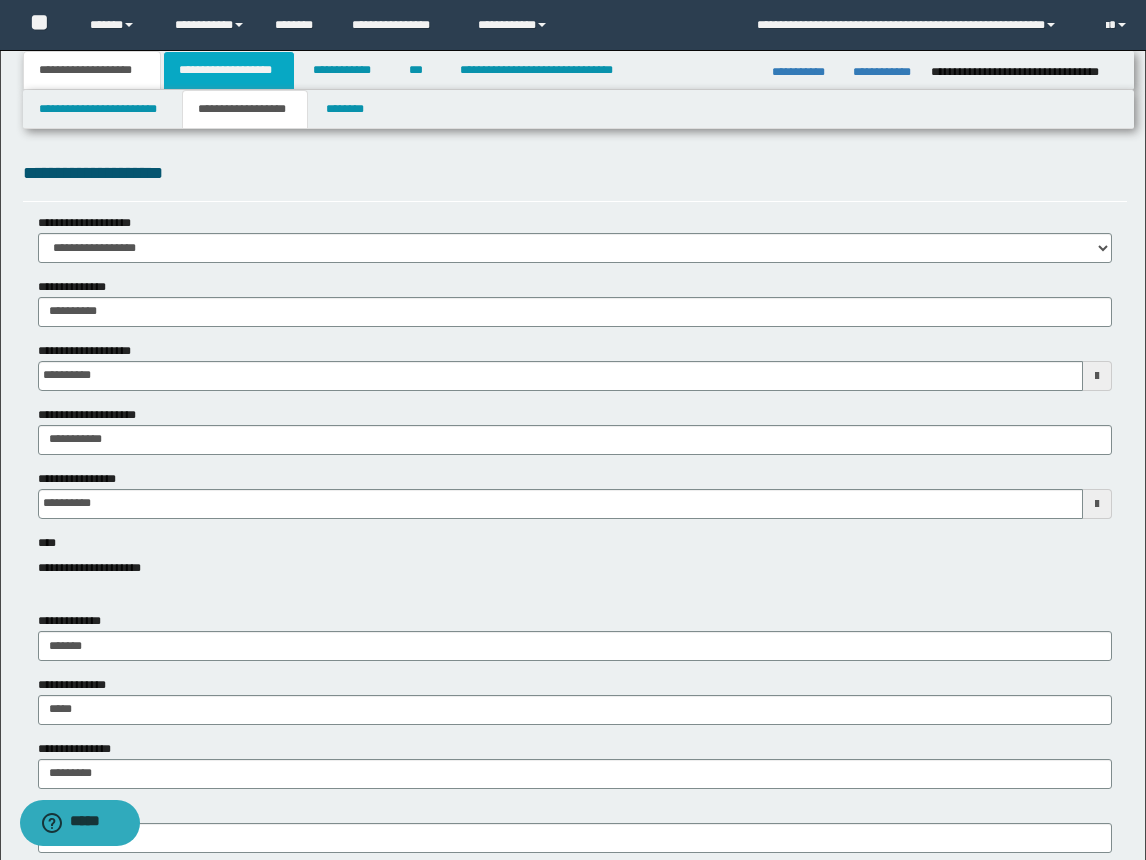 click on "**********" at bounding box center (229, 70) 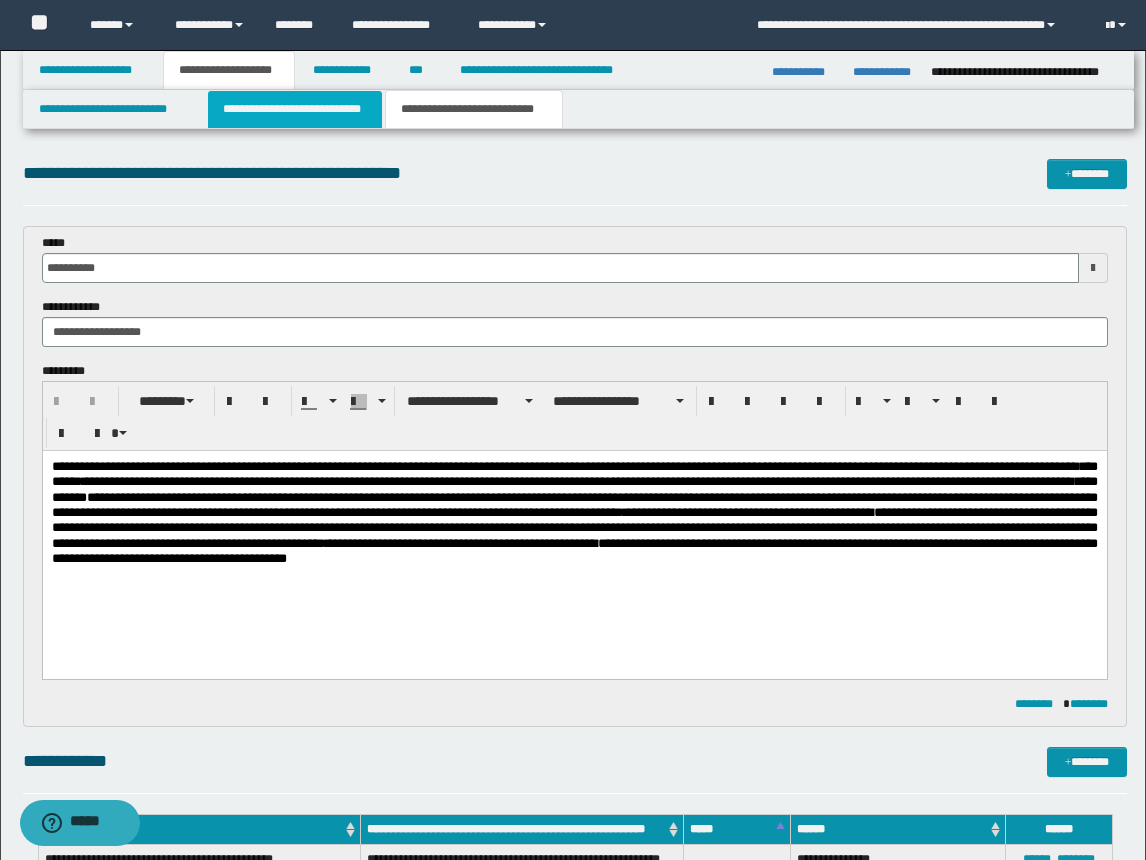 click on "**********" at bounding box center (295, 109) 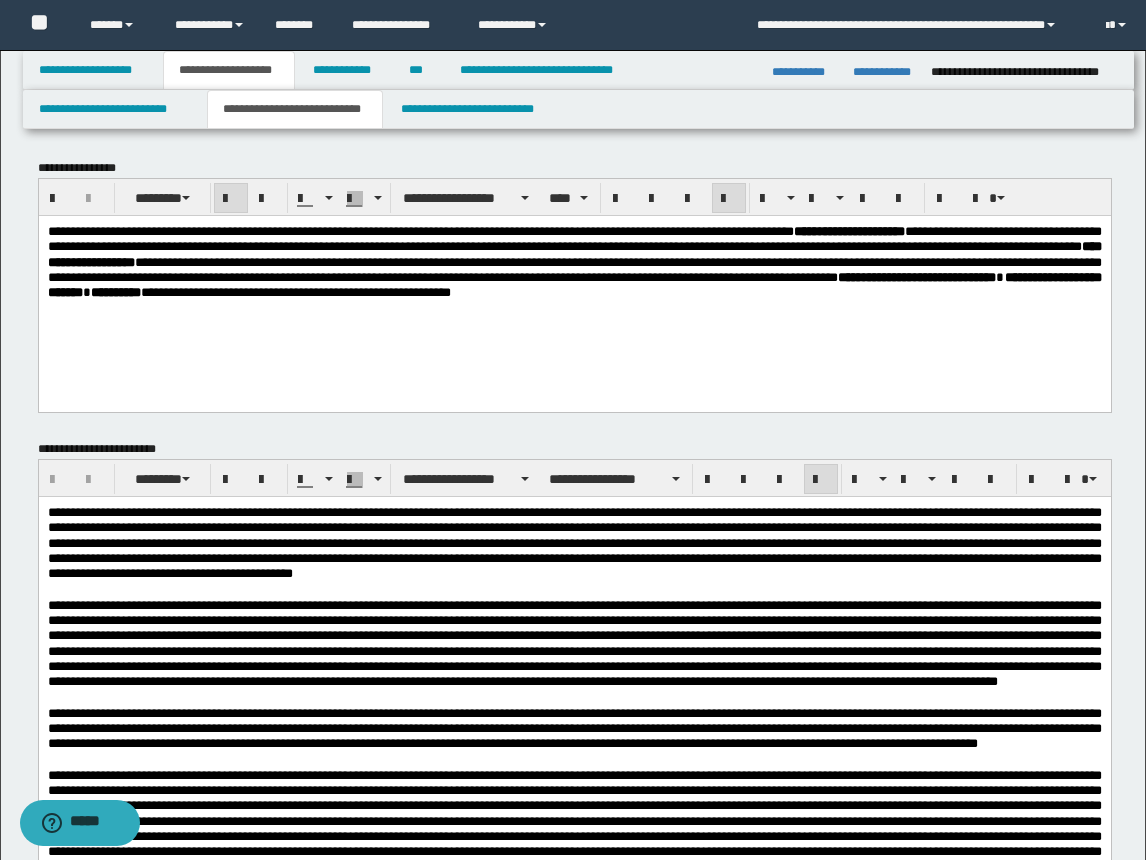 click at bounding box center (574, 589) 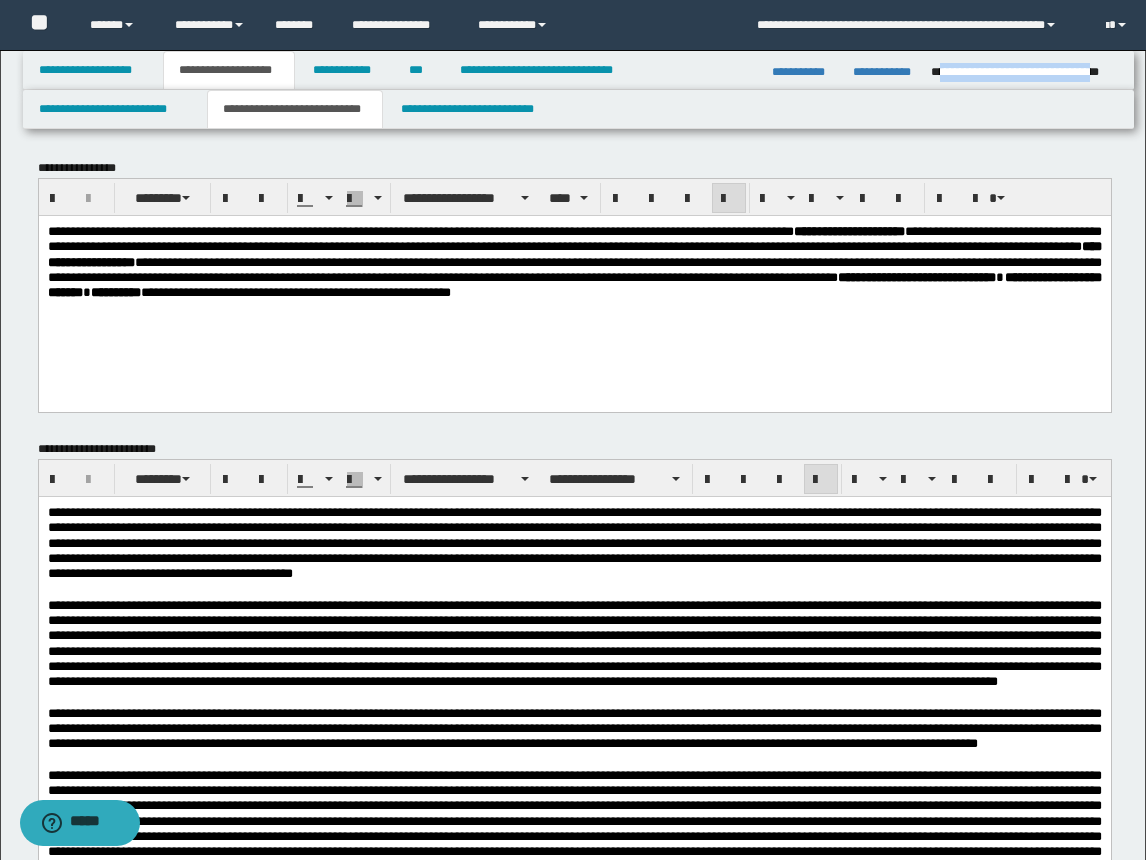 drag, startPoint x: 980, startPoint y: 69, endPoint x: 1115, endPoint y: 60, distance: 135.29967 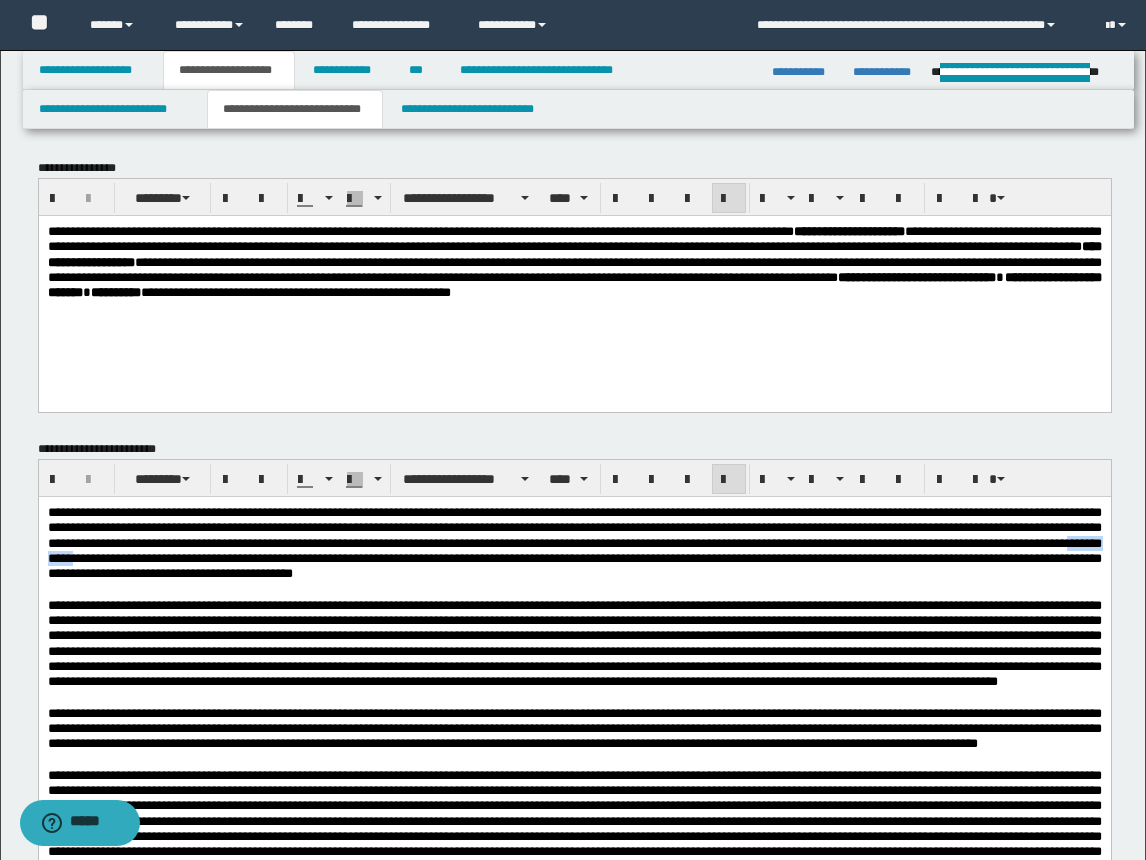 type 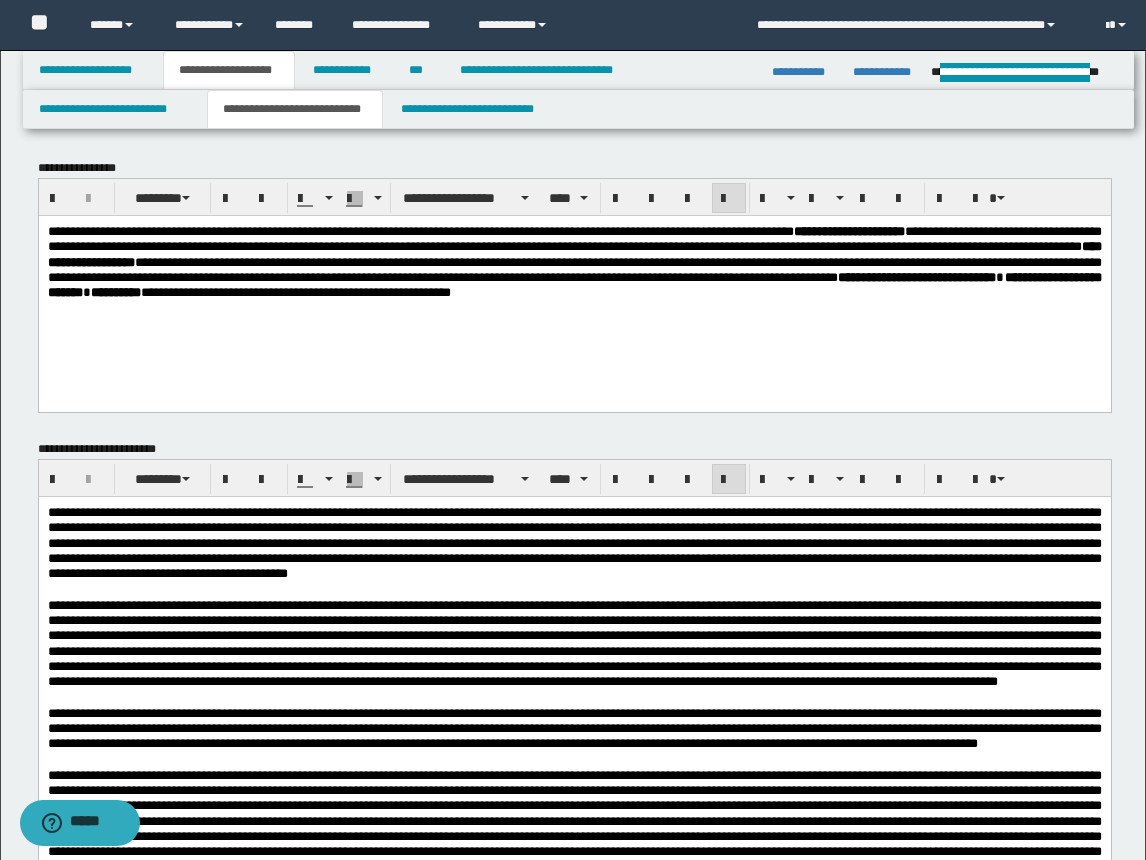 click at bounding box center [574, 643] 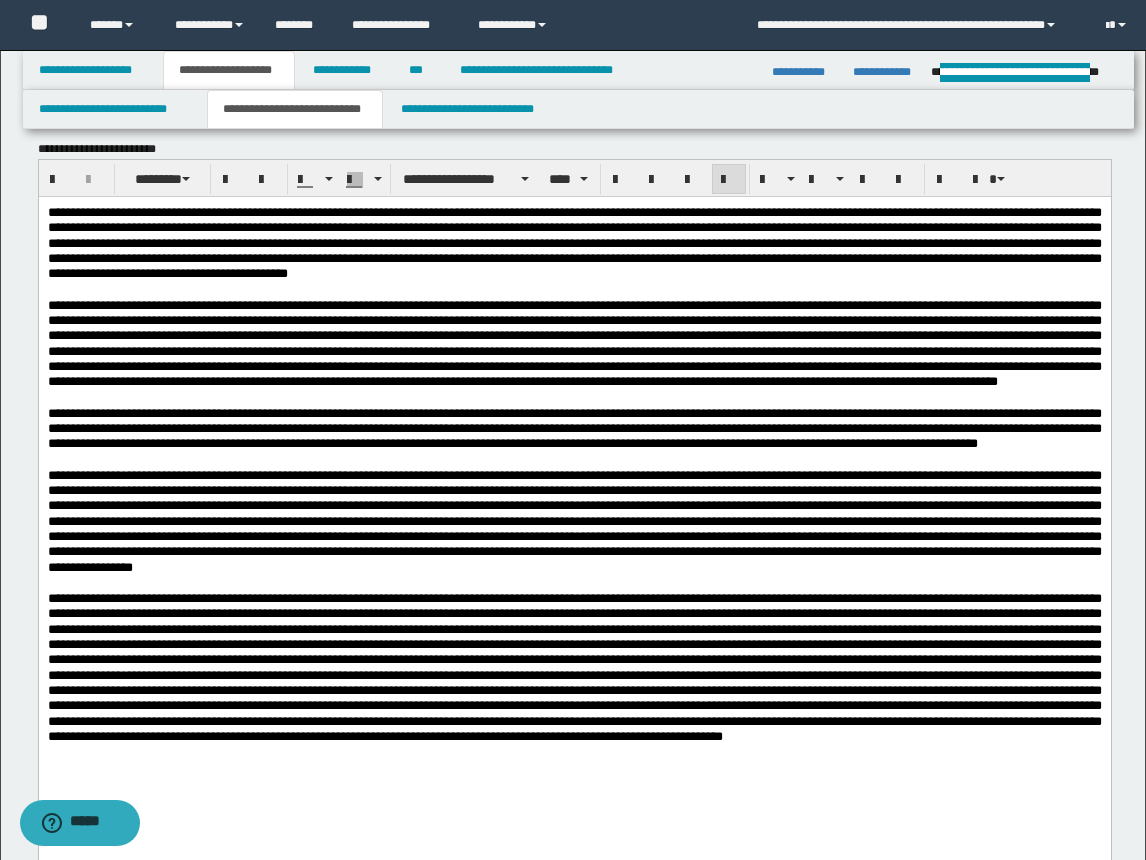 click at bounding box center [574, 343] 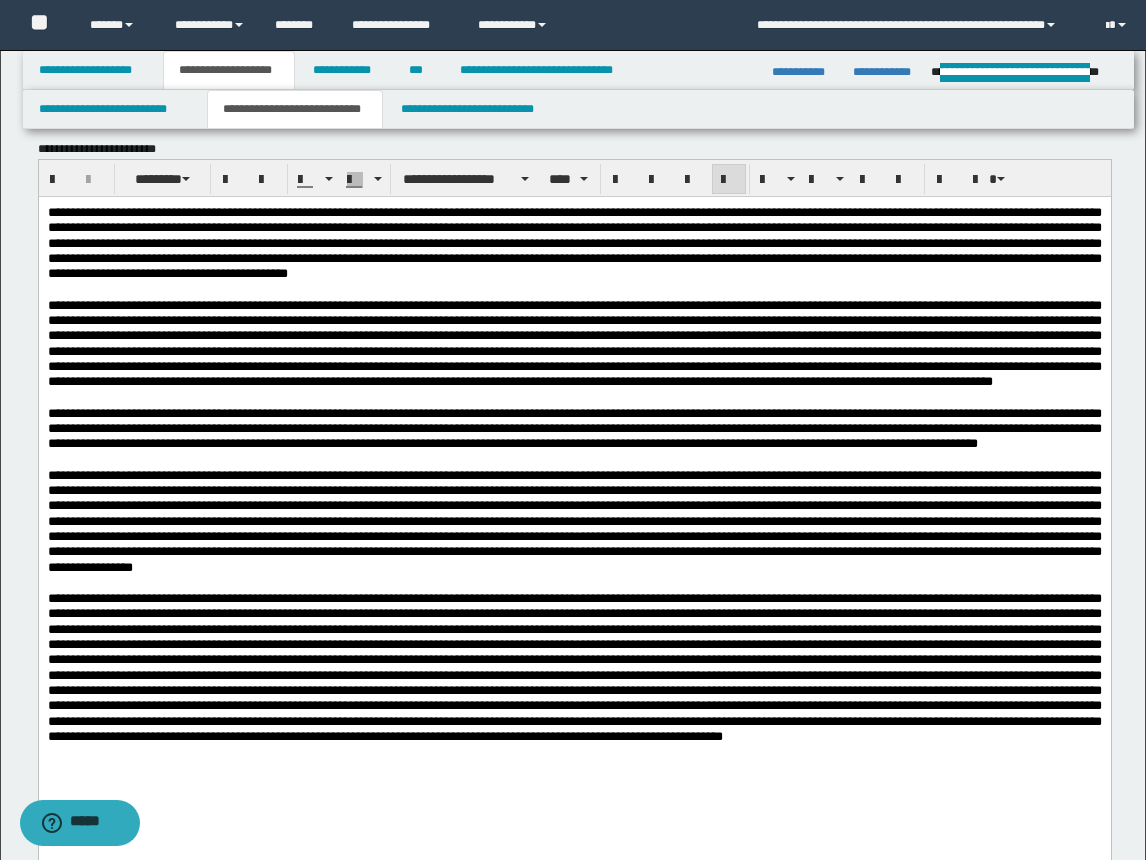 scroll, scrollTop: 500, scrollLeft: 0, axis: vertical 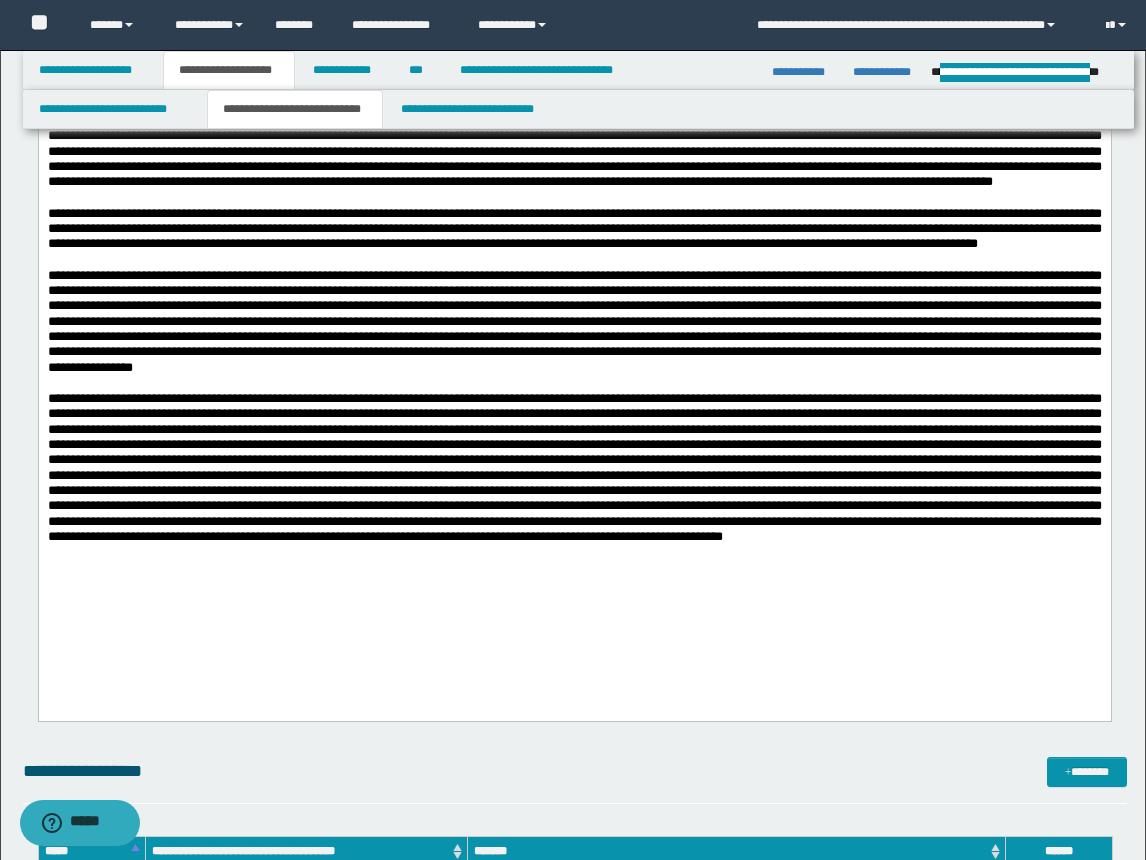 click at bounding box center [574, 467] 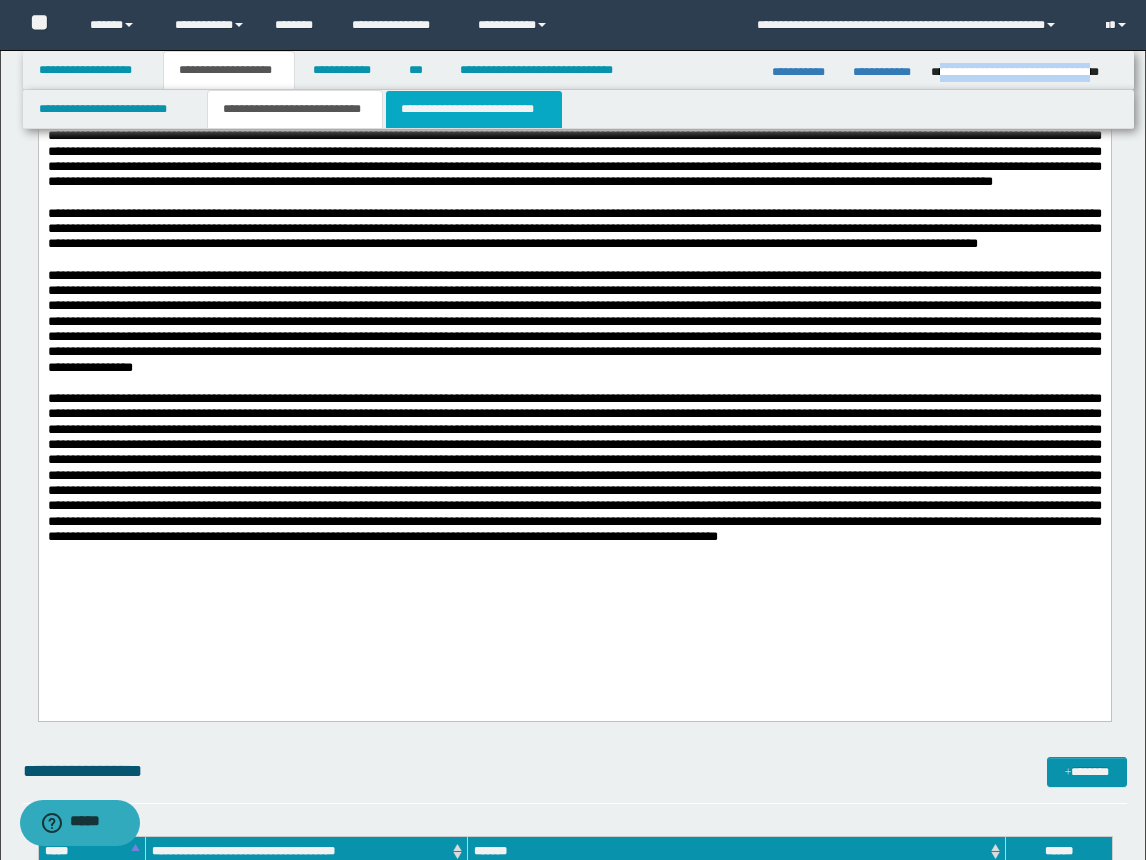 click on "**********" at bounding box center [474, 109] 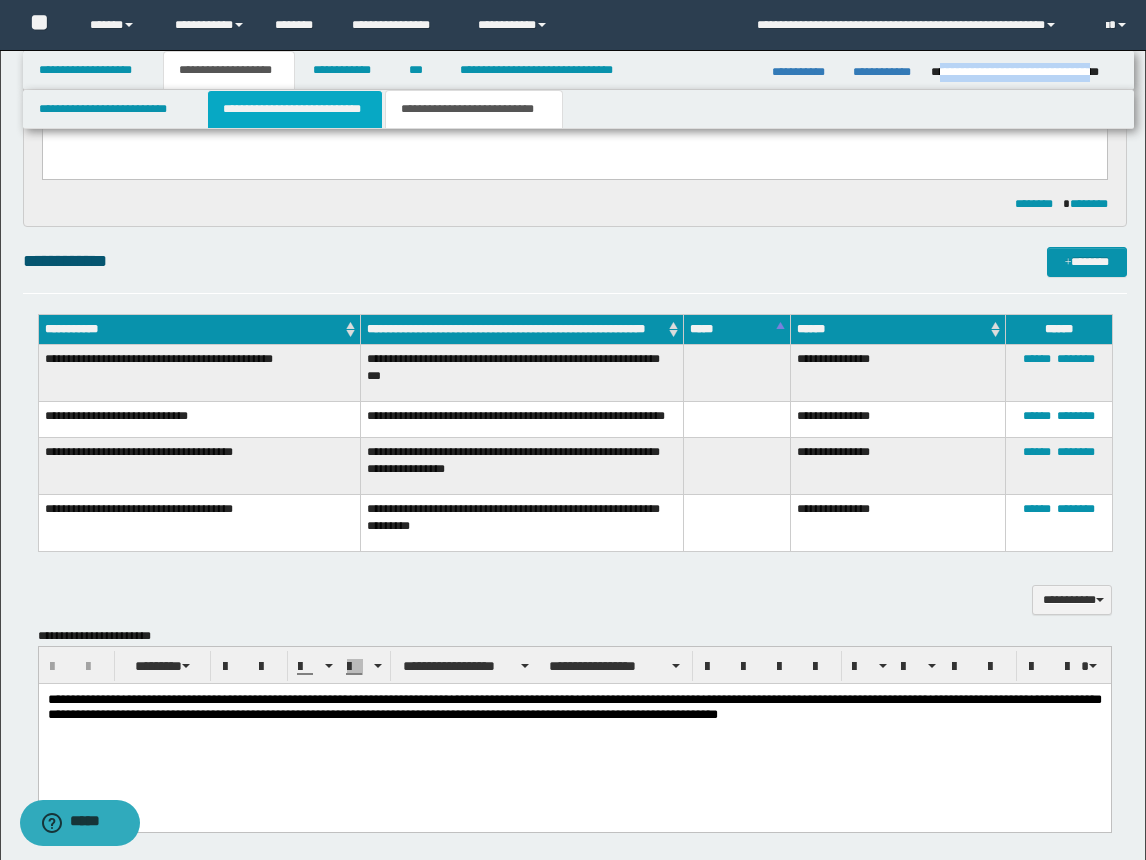 click on "**********" at bounding box center [295, 109] 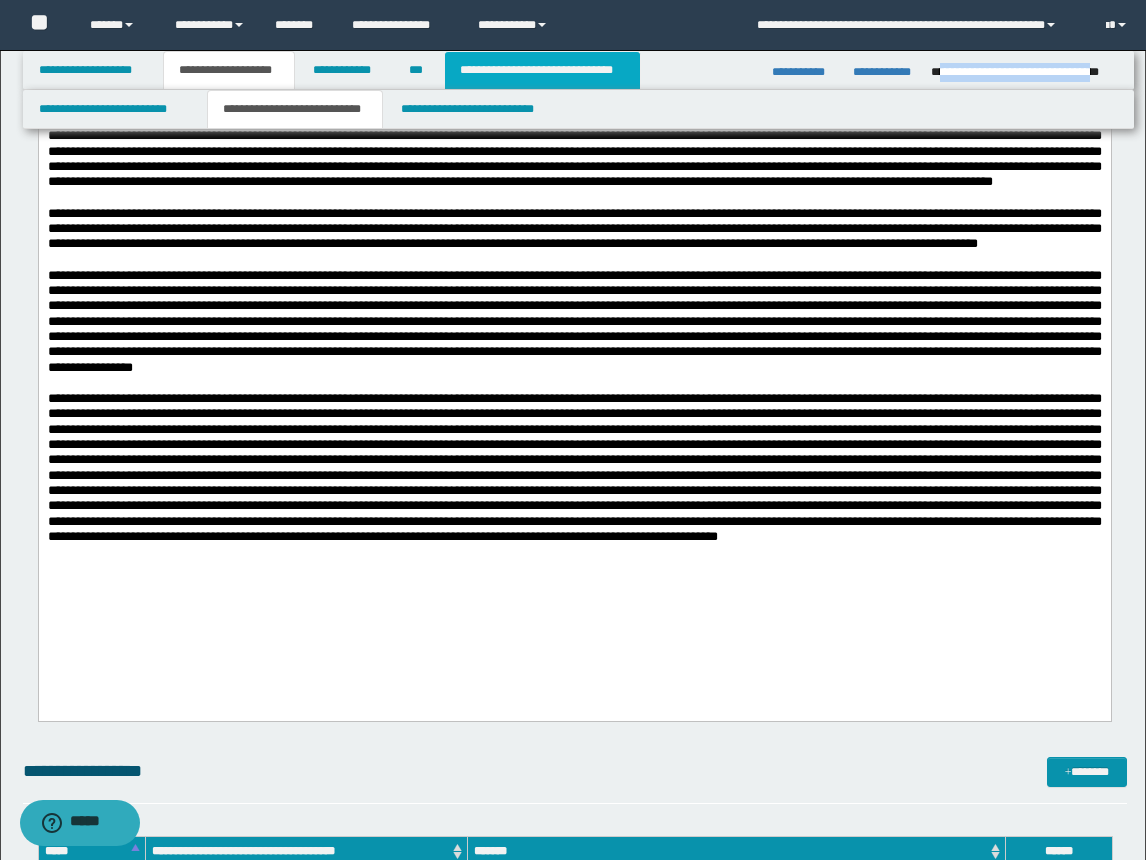 click on "**********" at bounding box center (542, 70) 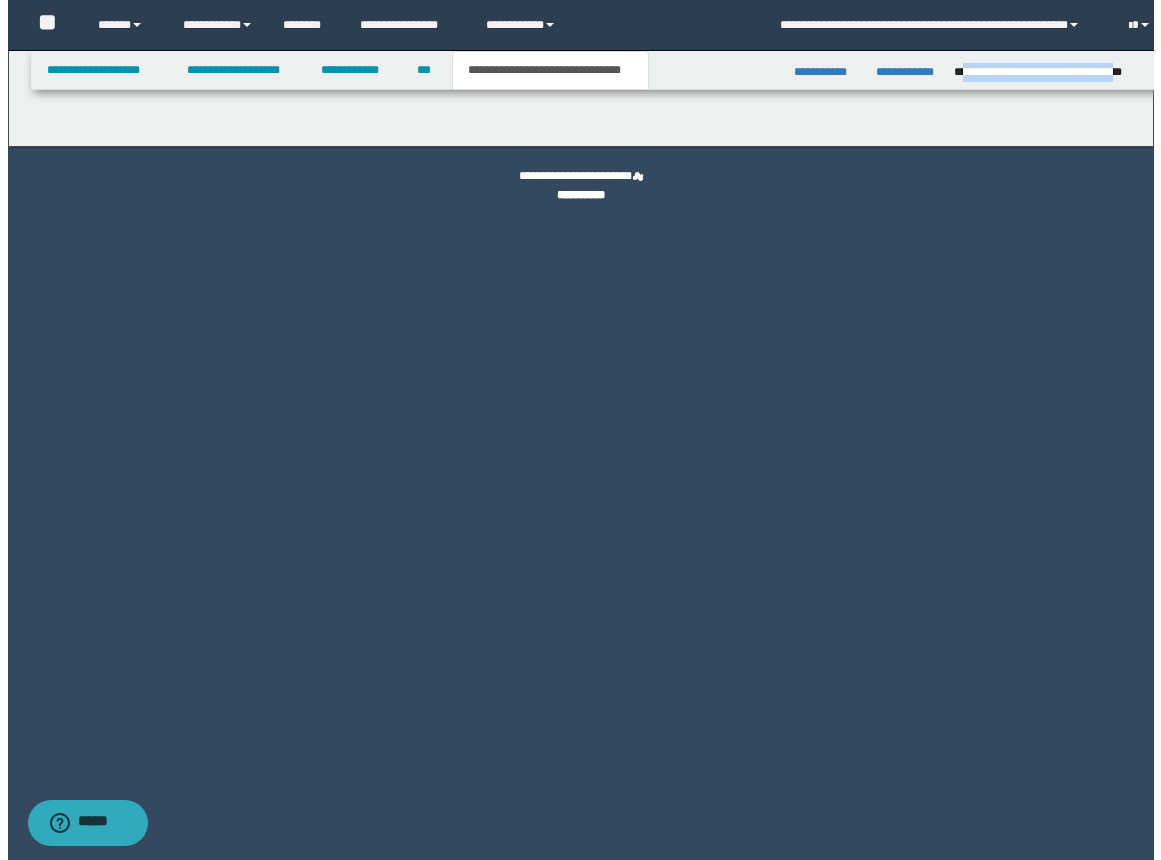 scroll, scrollTop: 0, scrollLeft: 0, axis: both 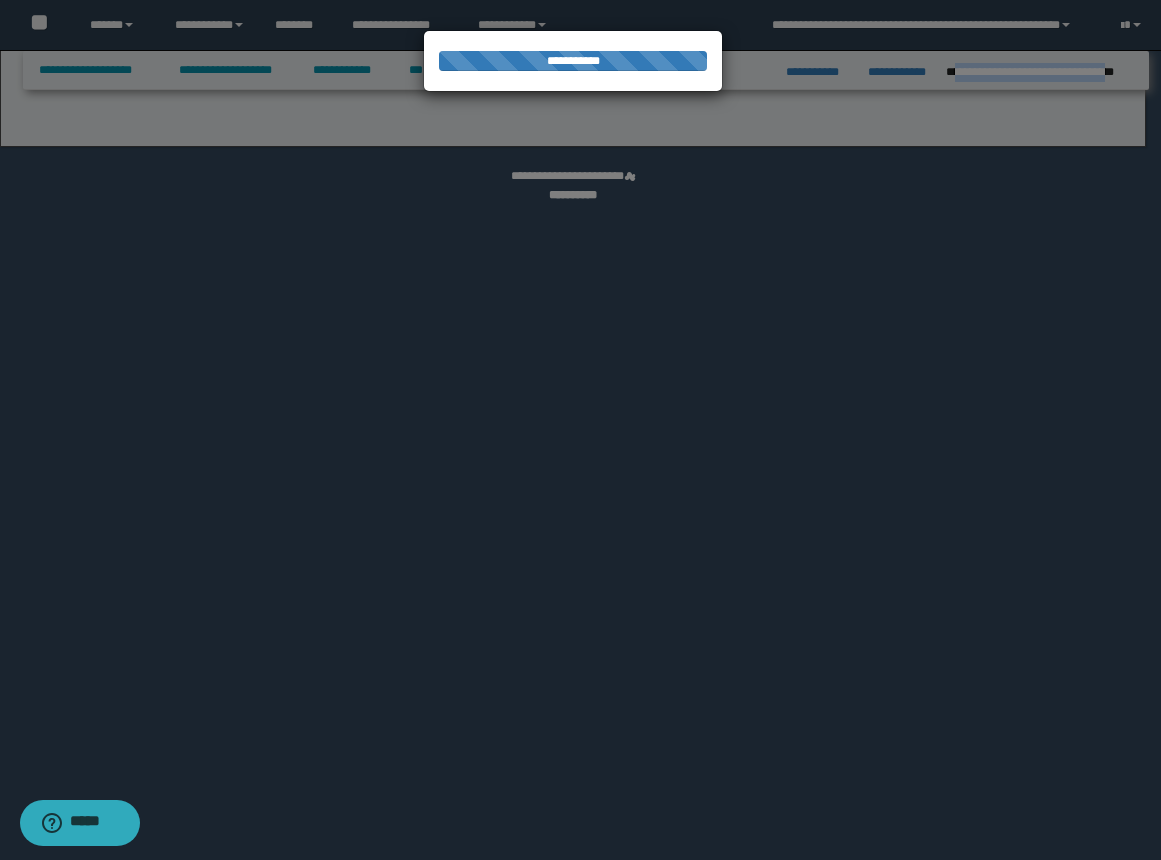 select on "*" 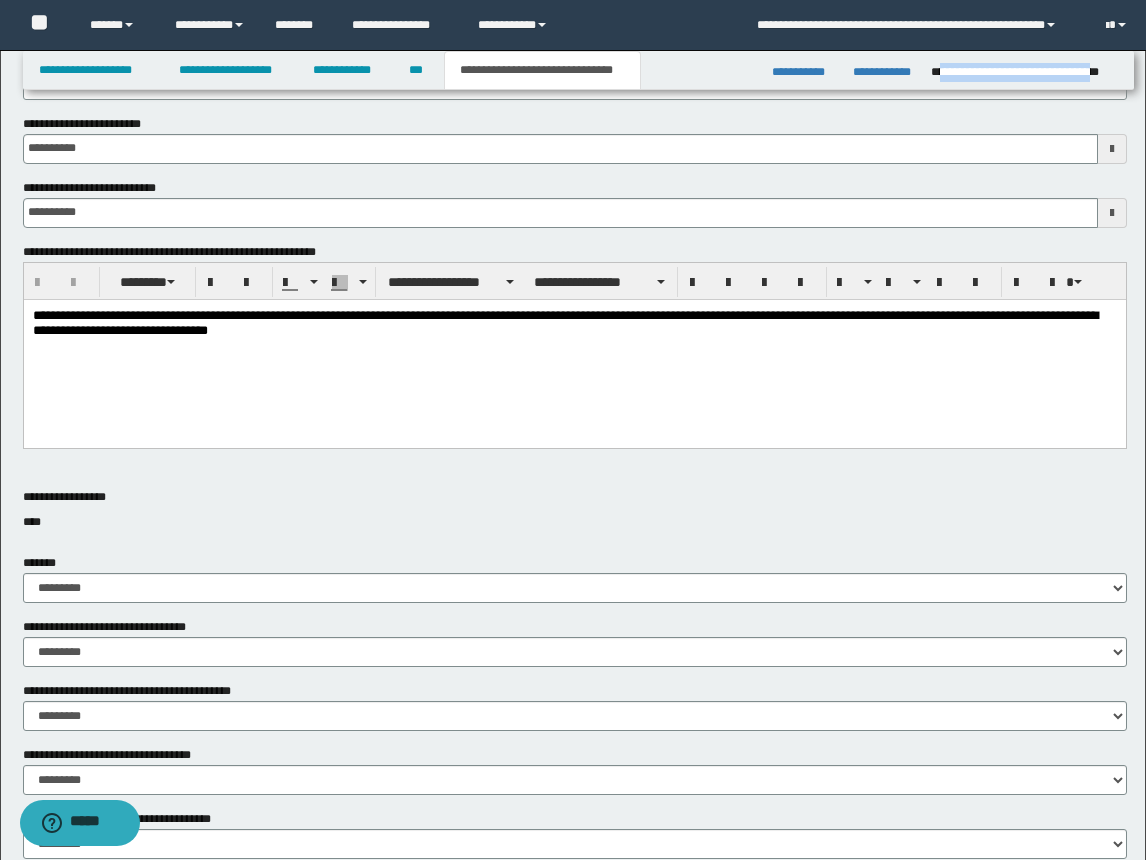 scroll, scrollTop: 600, scrollLeft: 0, axis: vertical 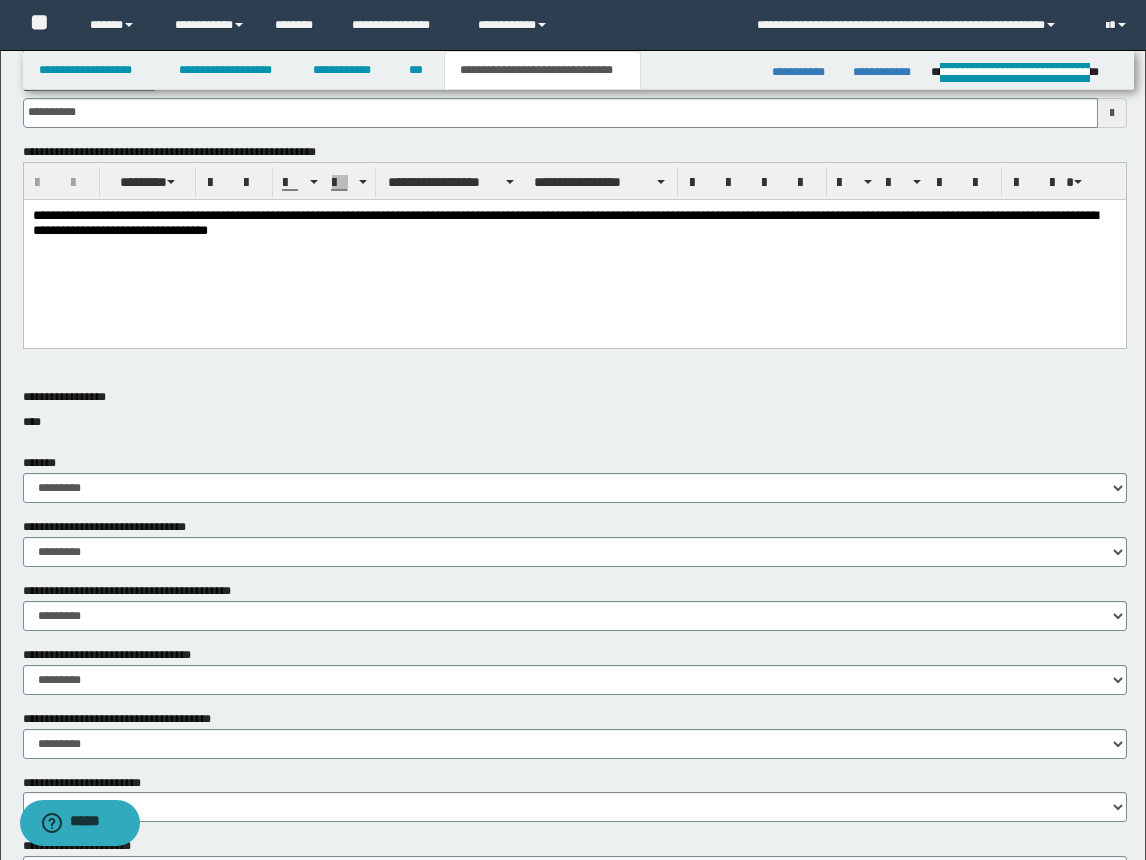 click on "**********" at bounding box center [574, 248] 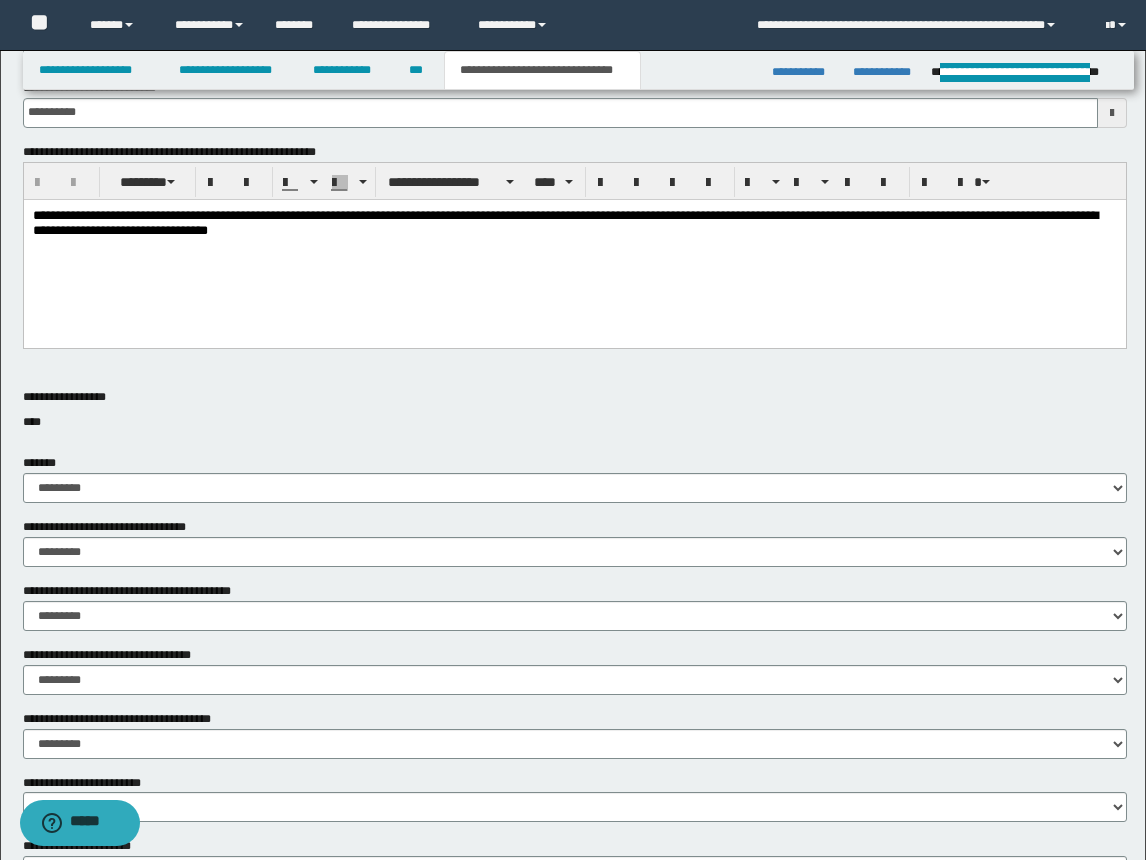 type 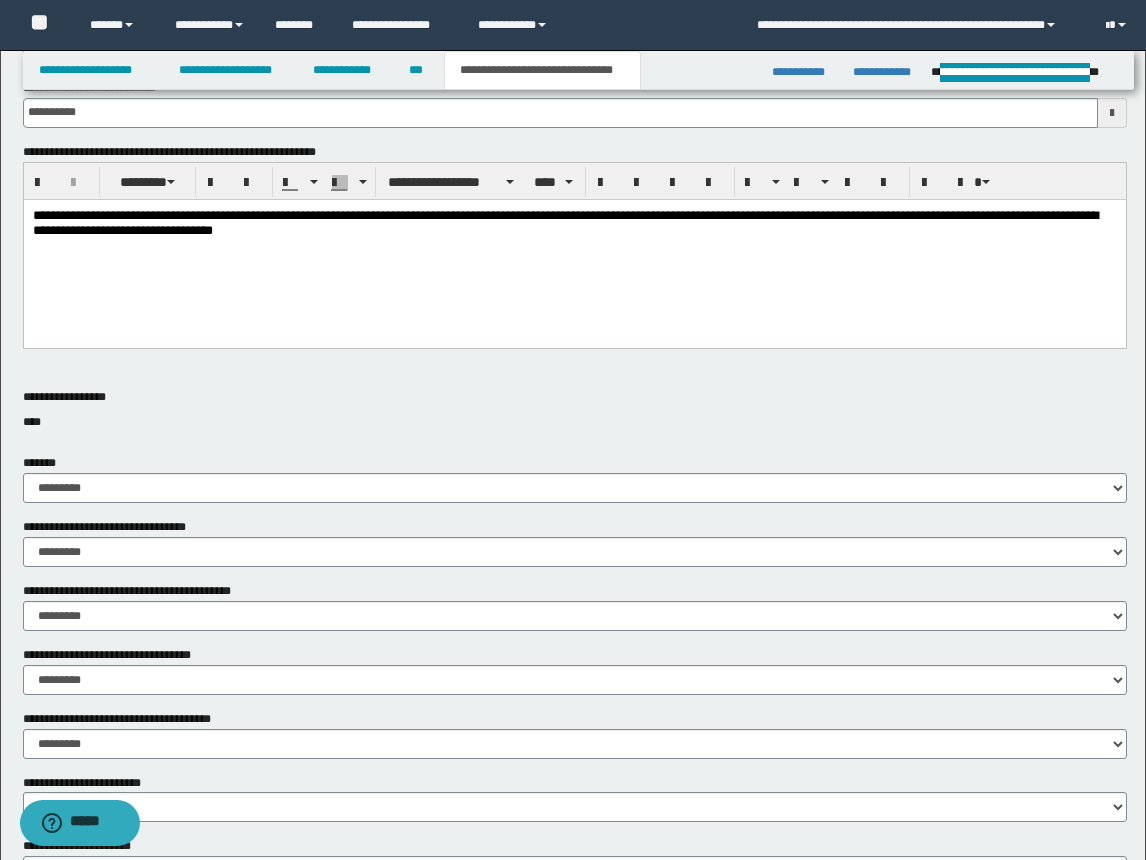click on "**********" at bounding box center (574, 248) 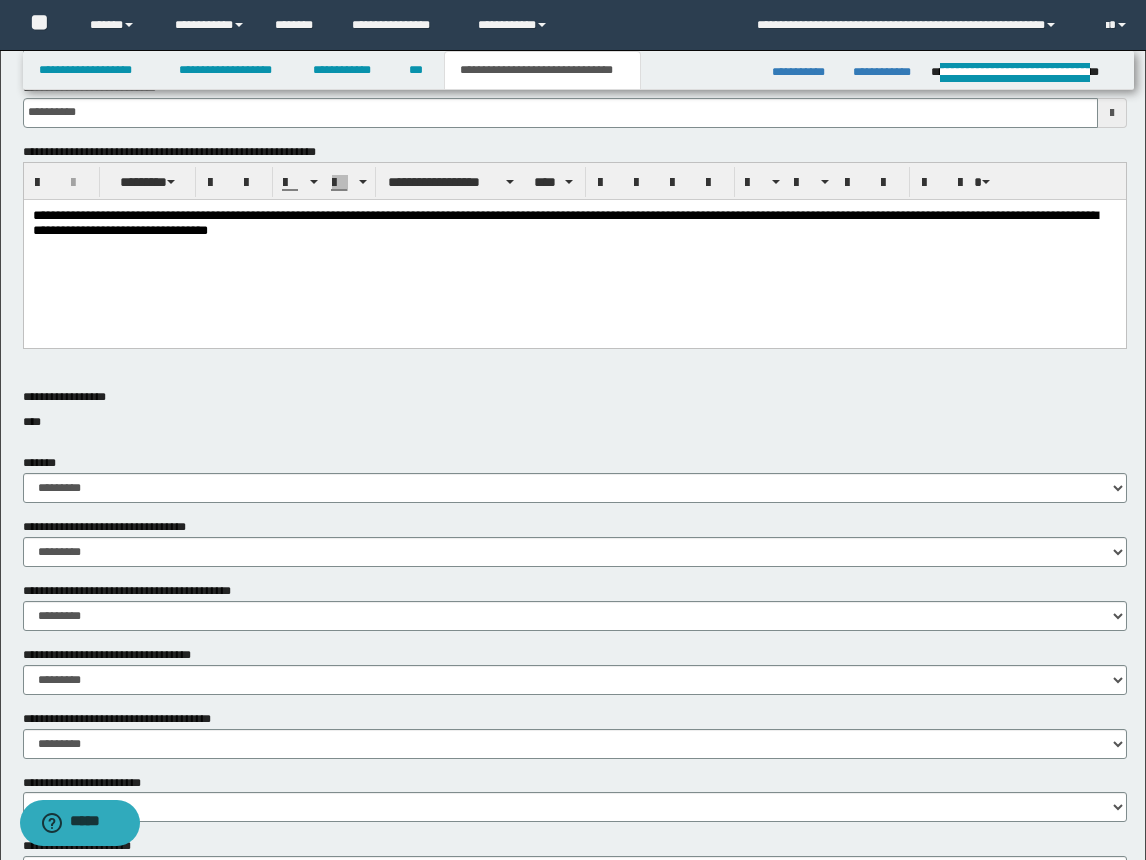 click on "**********" at bounding box center (574, 248) 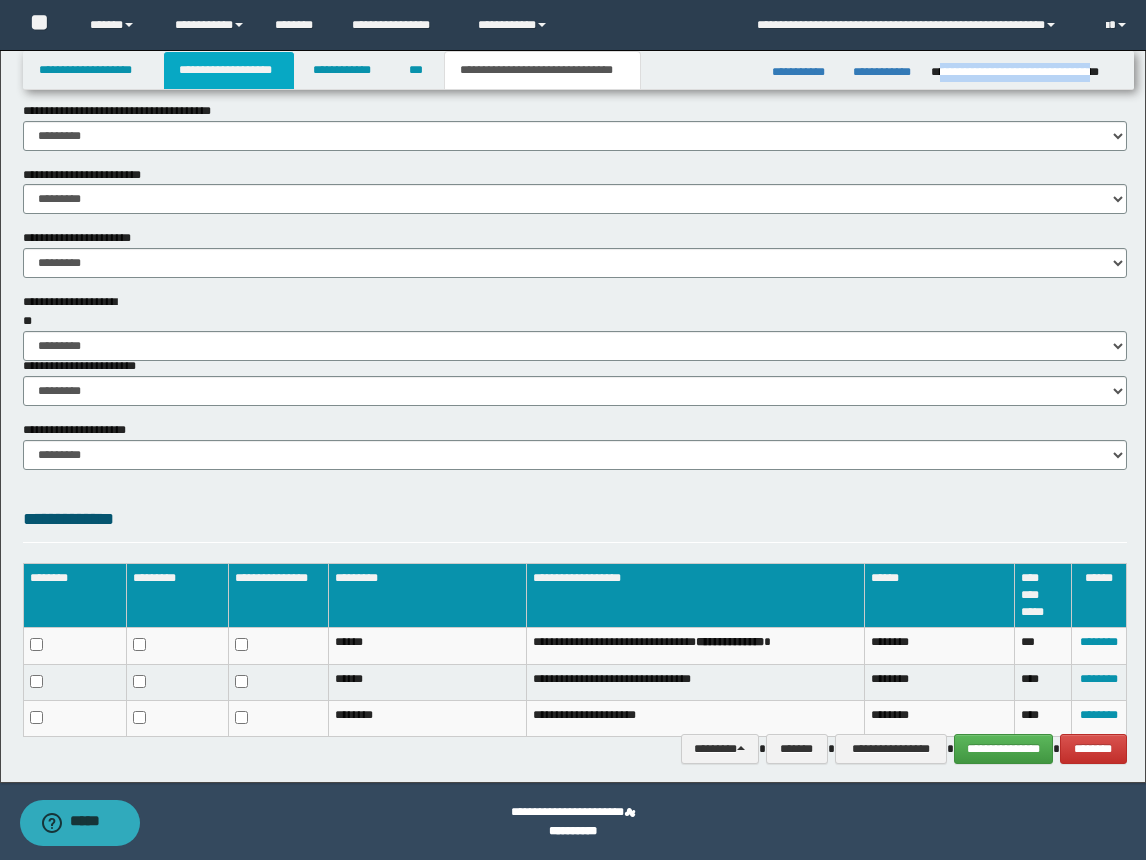 click on "**********" at bounding box center (229, 70) 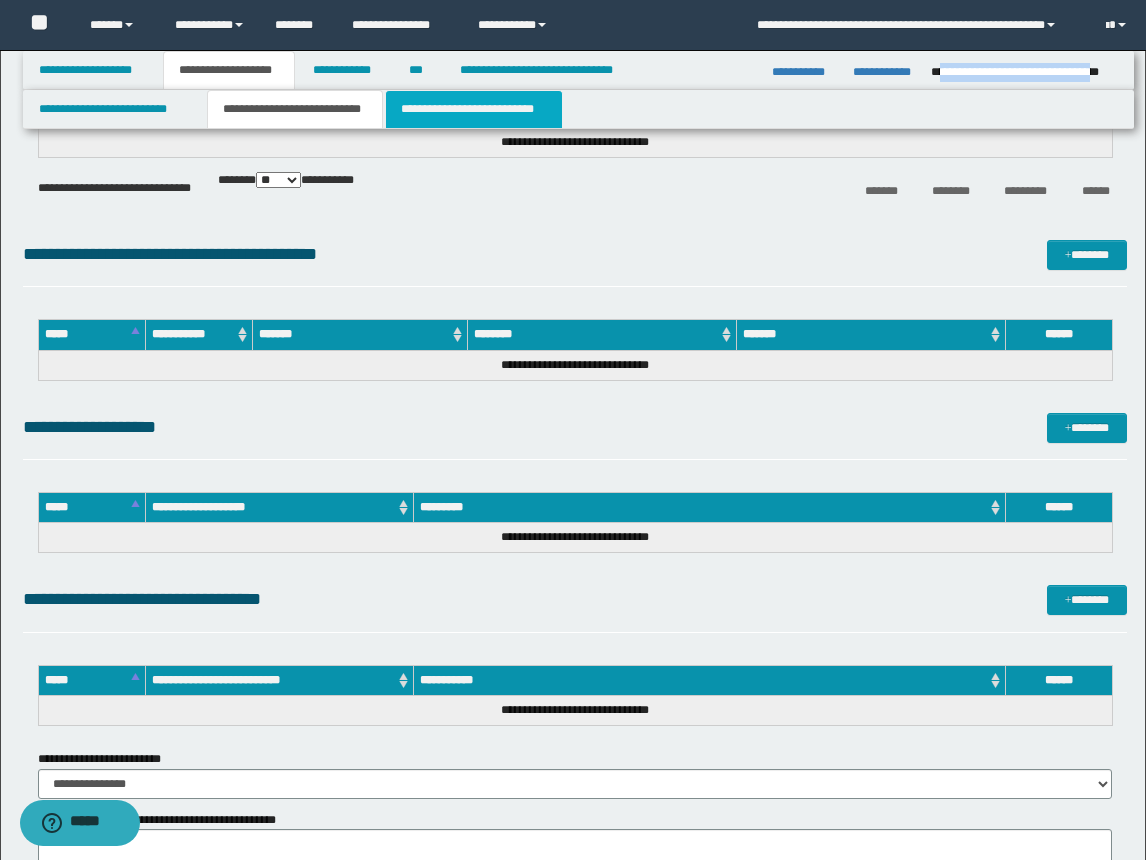 click on "**********" at bounding box center (474, 109) 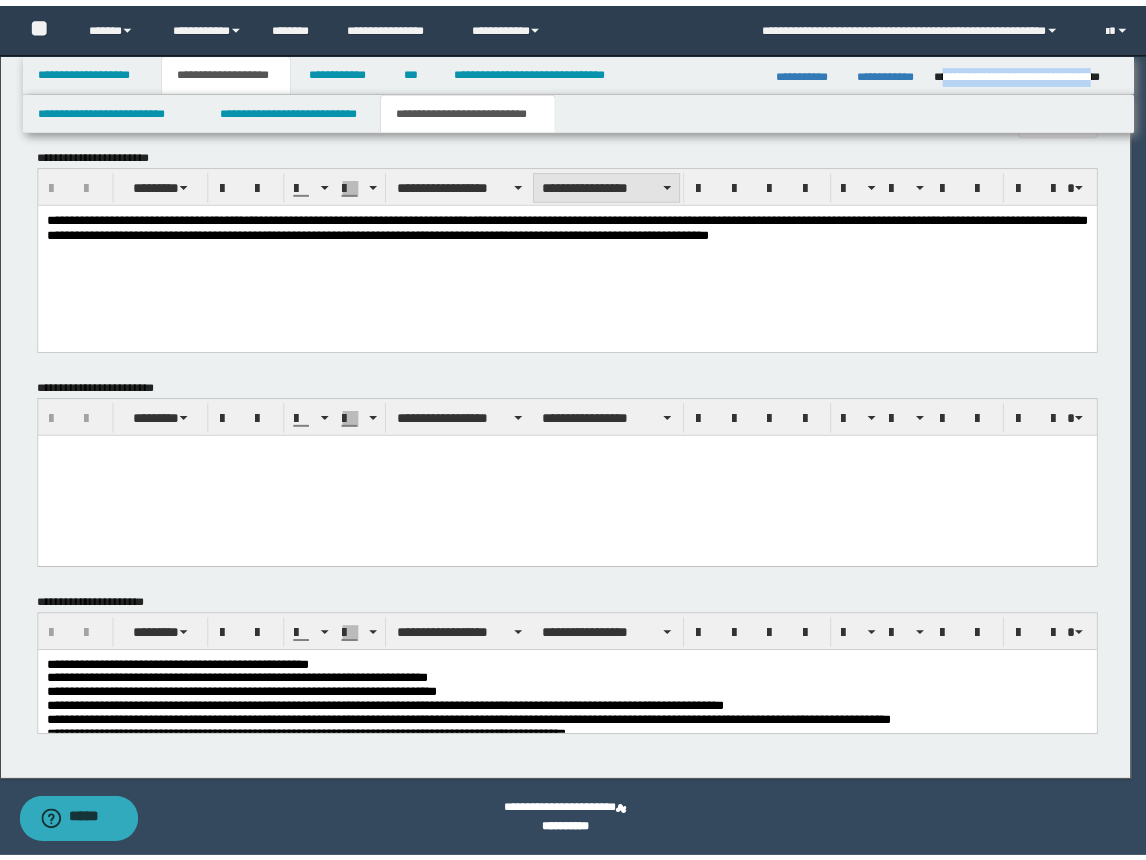 scroll, scrollTop: 916, scrollLeft: 0, axis: vertical 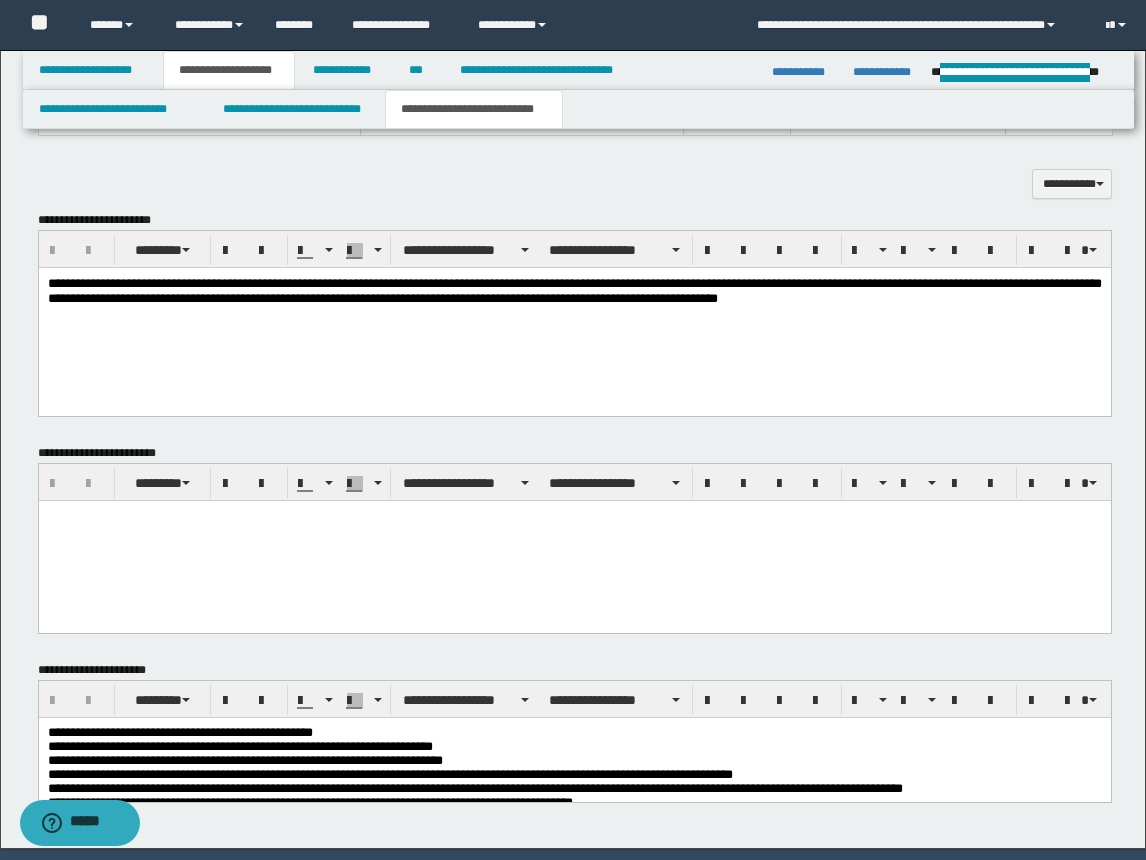 click on "**********" at bounding box center [574, 315] 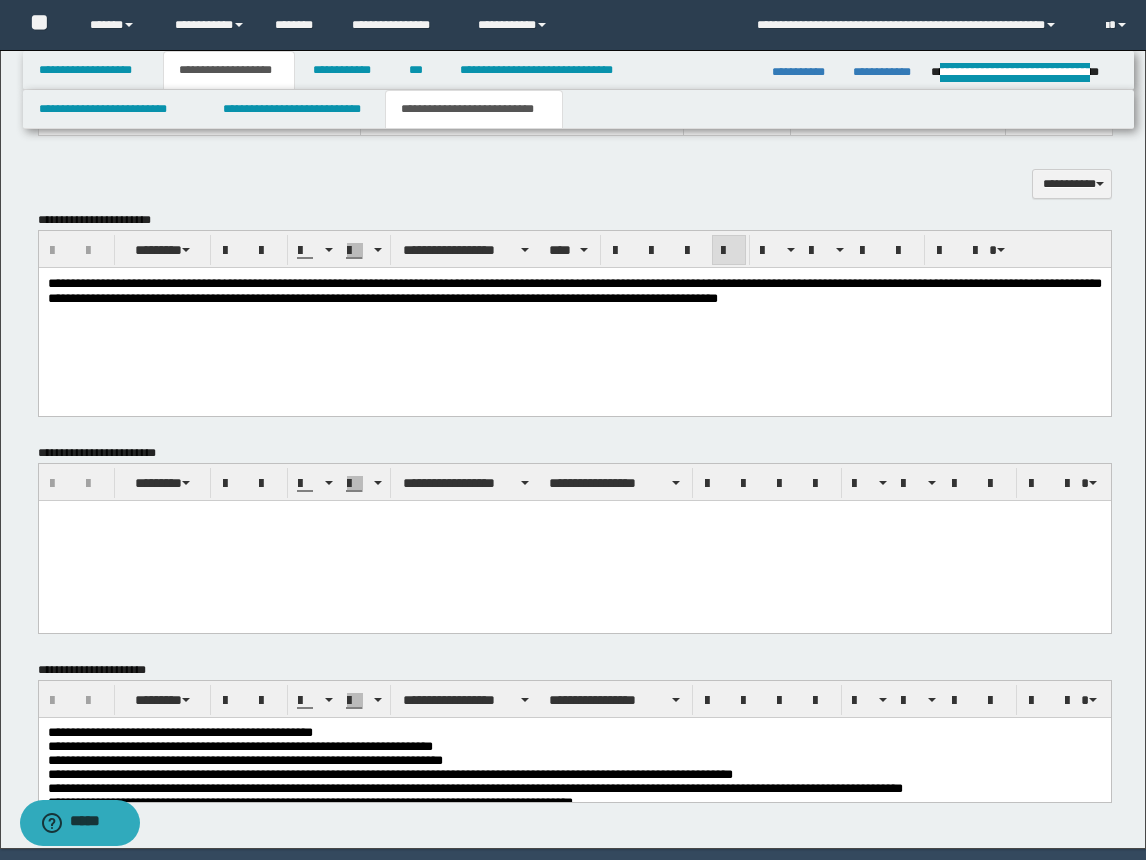 scroll, scrollTop: 982, scrollLeft: 0, axis: vertical 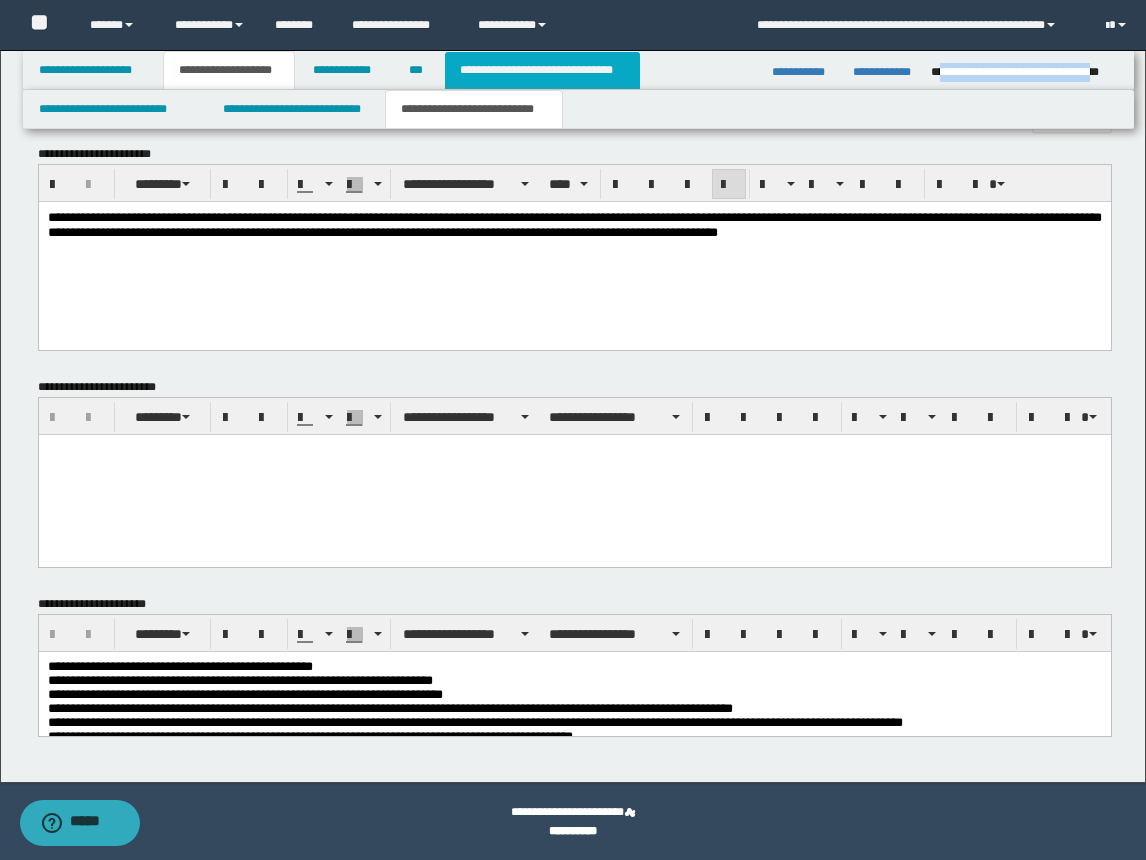 click on "**********" at bounding box center [542, 70] 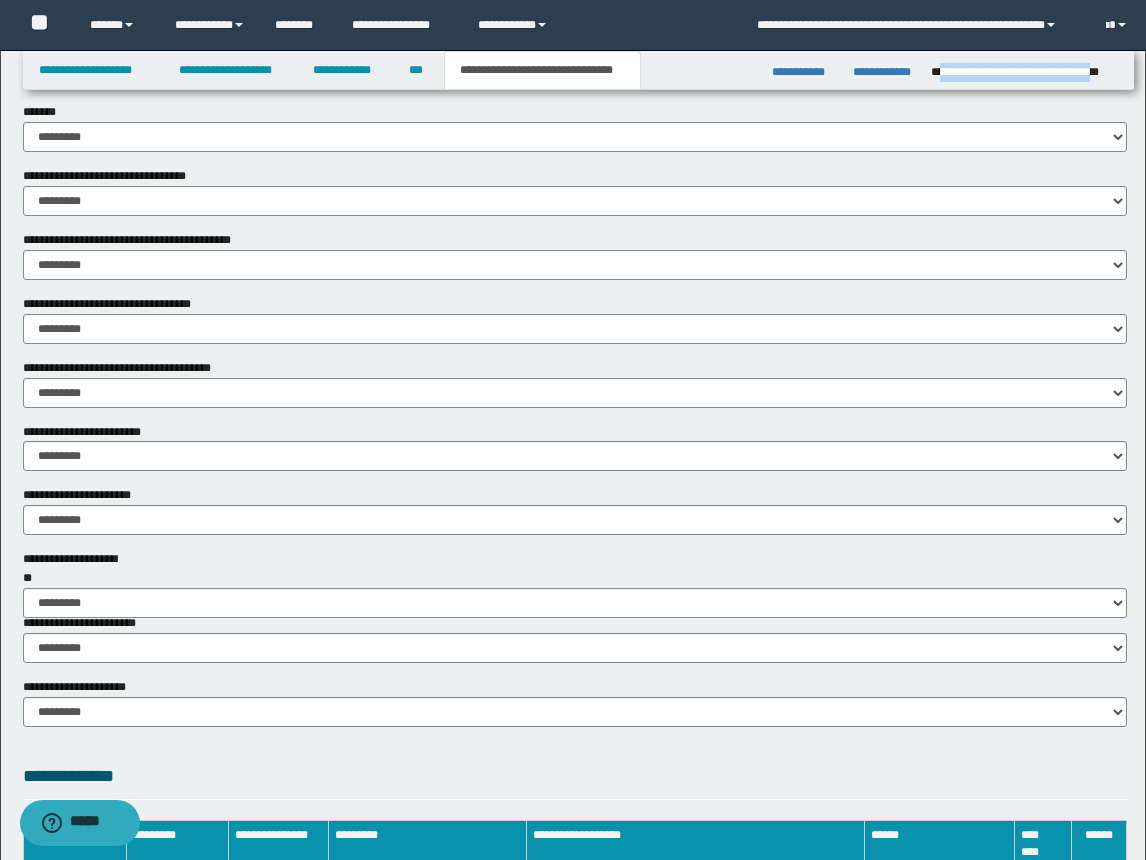 scroll, scrollTop: 551, scrollLeft: 0, axis: vertical 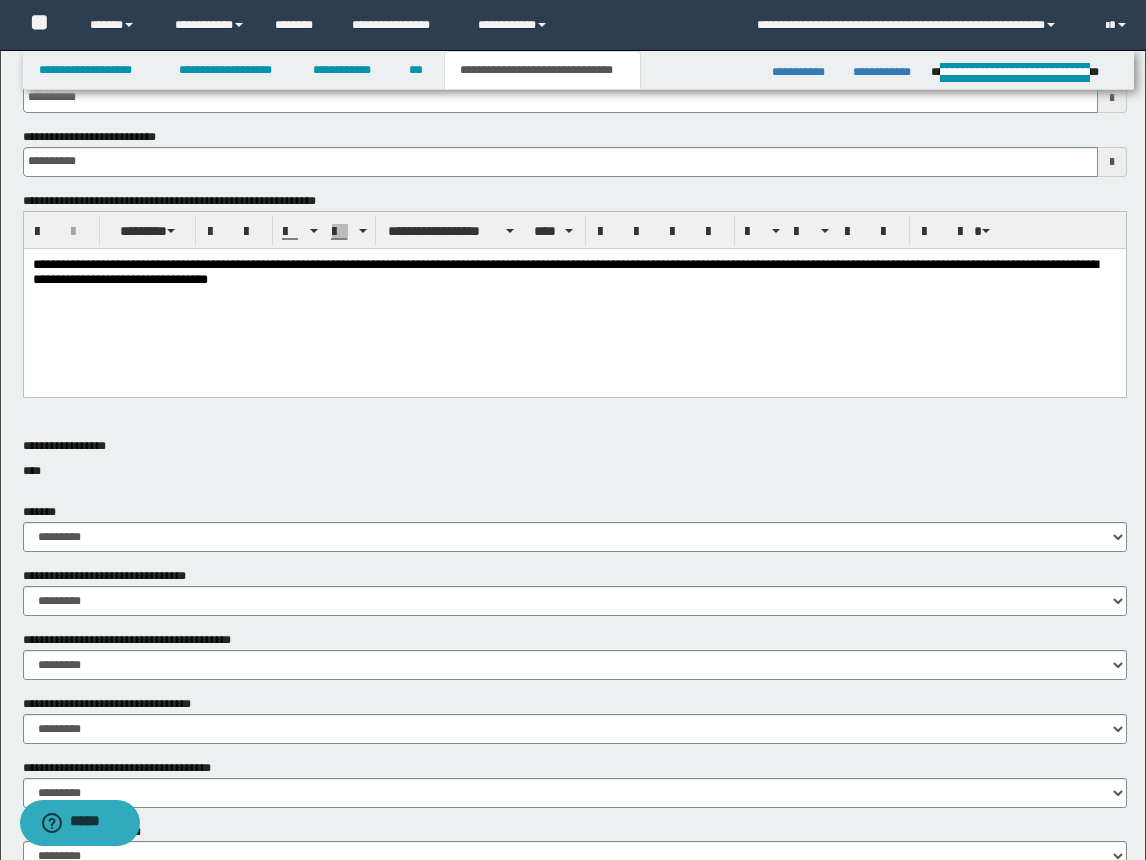 click on "**********" at bounding box center (574, 297) 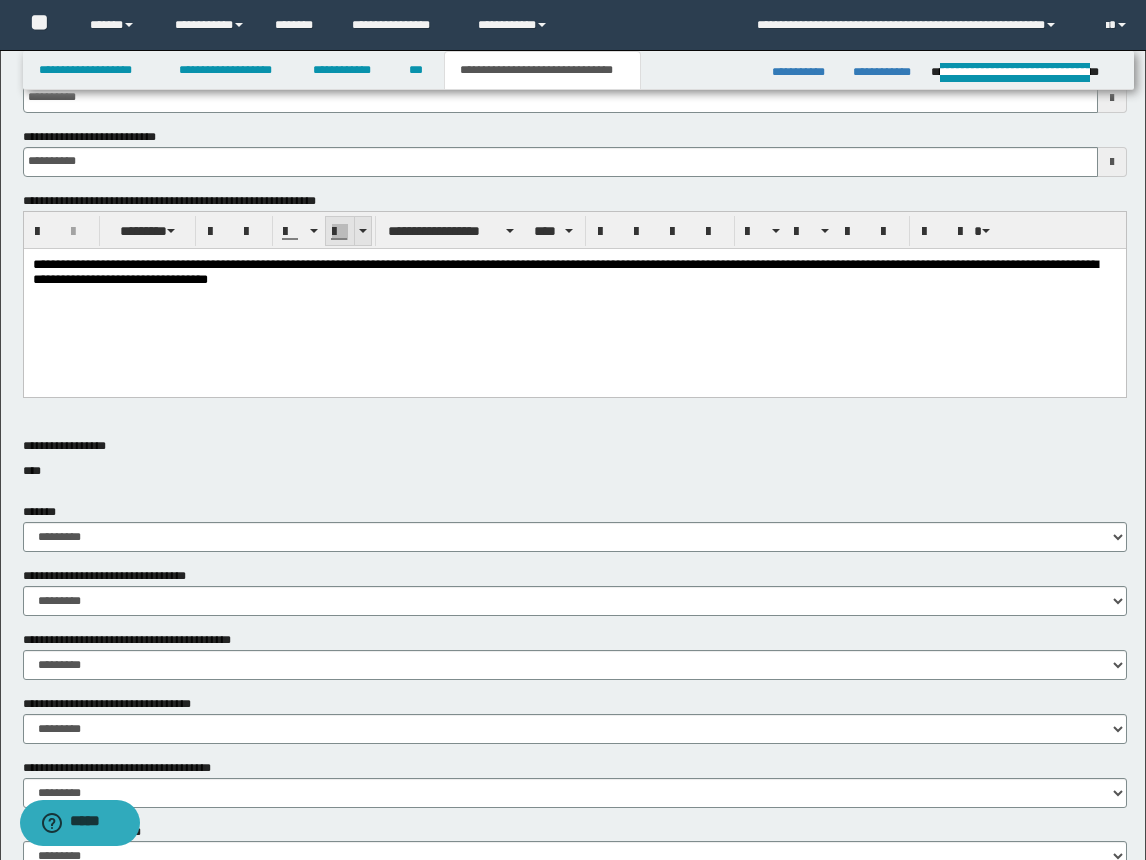 scroll, scrollTop: 151, scrollLeft: 0, axis: vertical 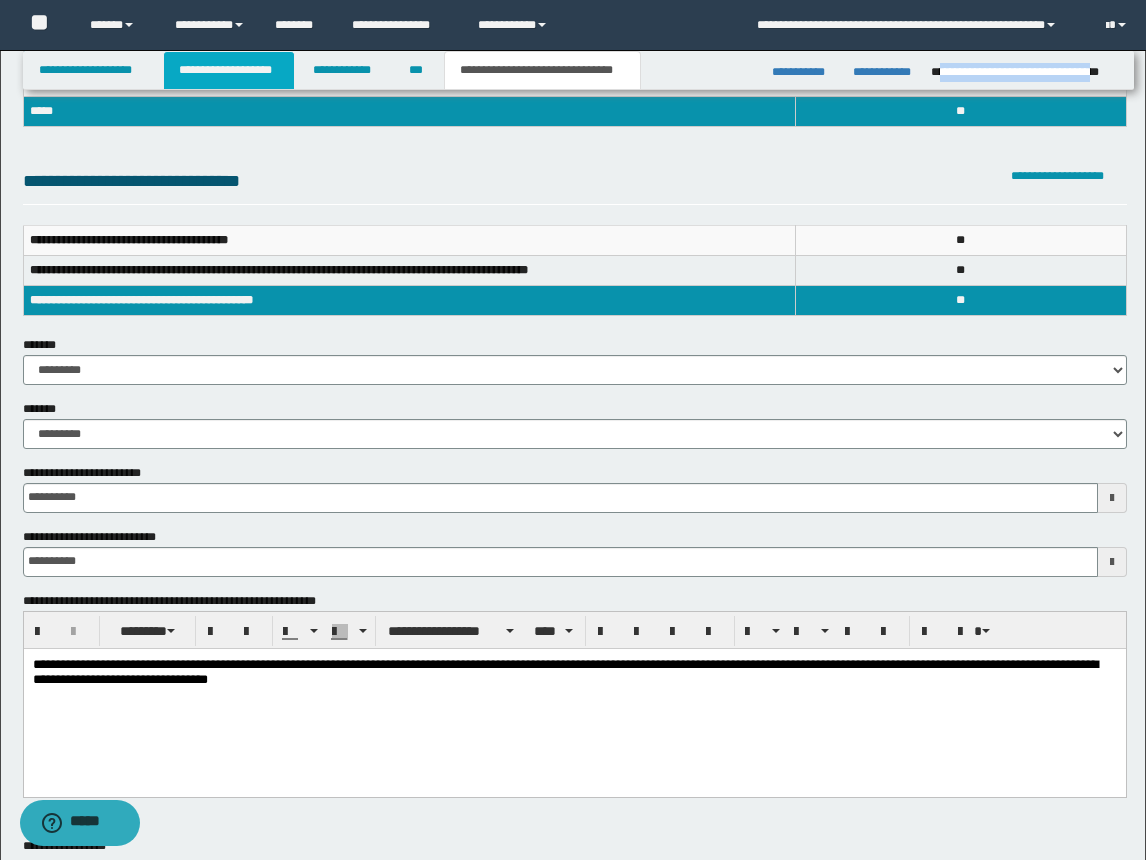 click on "**********" at bounding box center (229, 70) 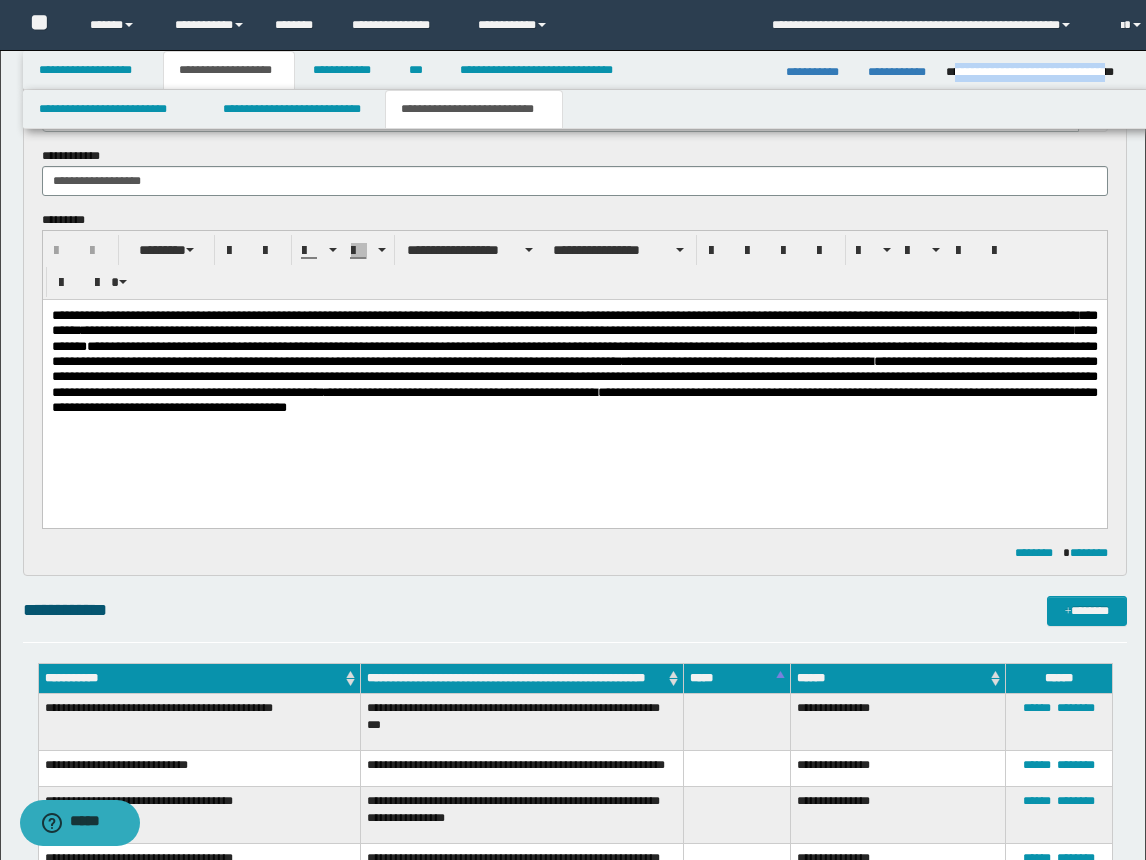 scroll, scrollTop: 182, scrollLeft: 0, axis: vertical 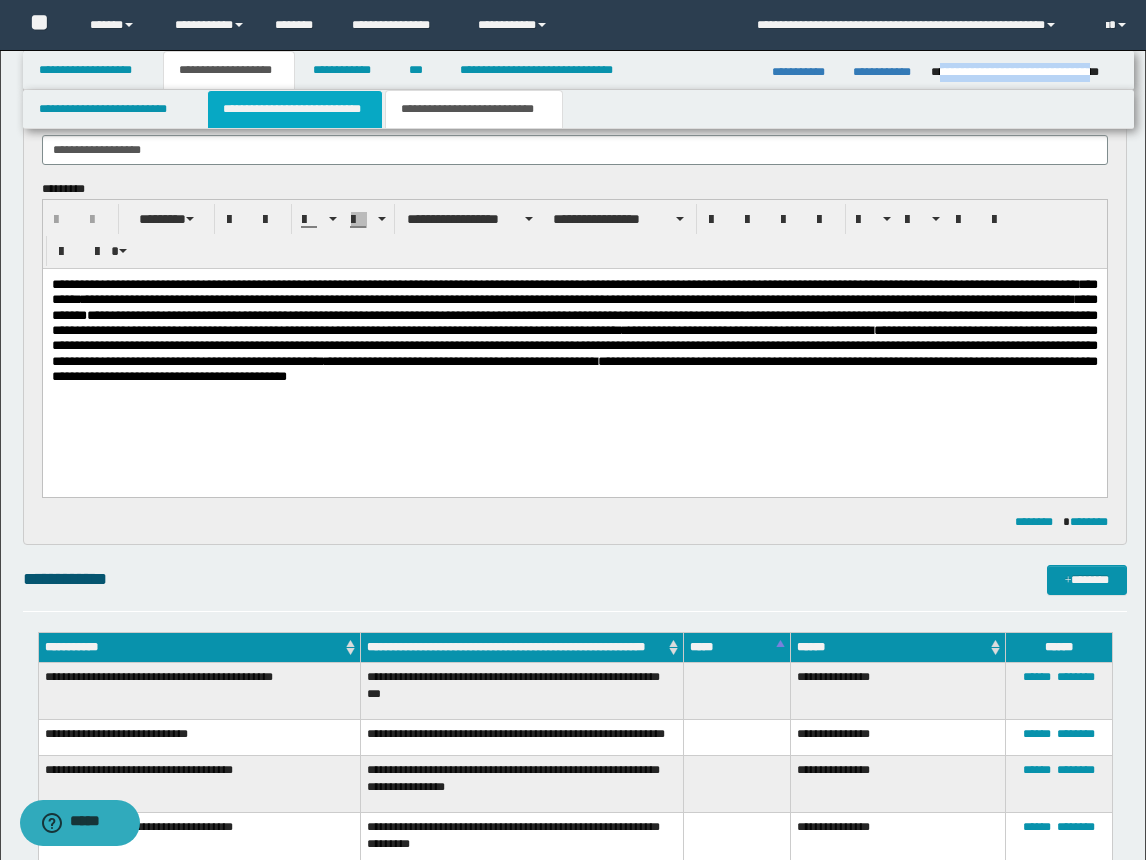 click on "**********" at bounding box center (295, 109) 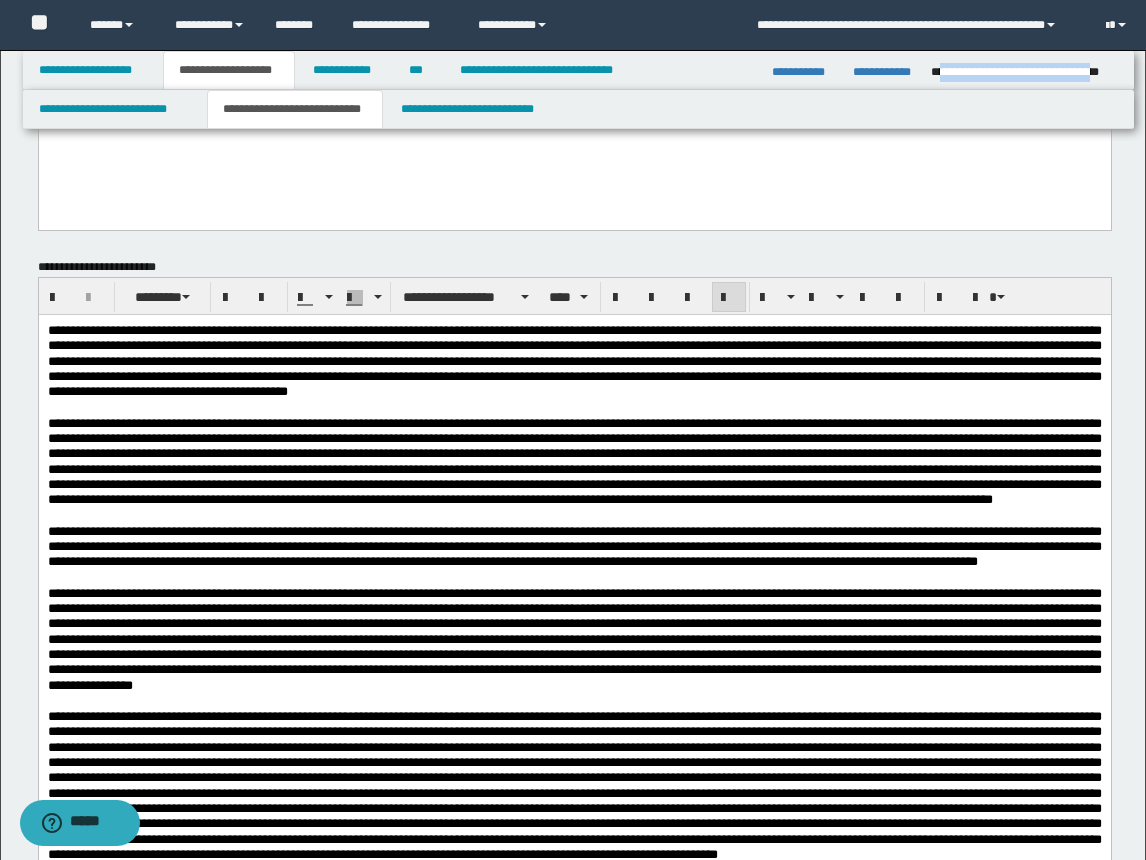 scroll, scrollTop: 682, scrollLeft: 0, axis: vertical 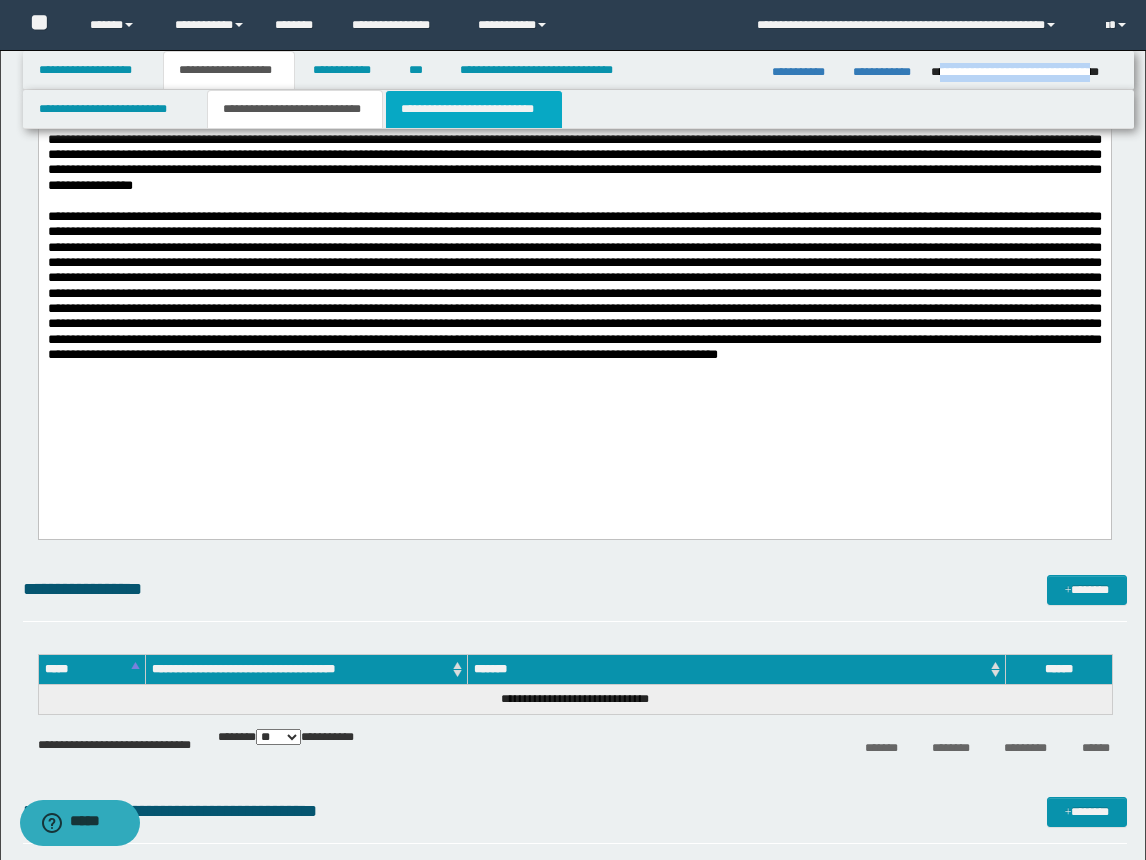 drag, startPoint x: 452, startPoint y: 116, endPoint x: 490, endPoint y: 94, distance: 43.908997 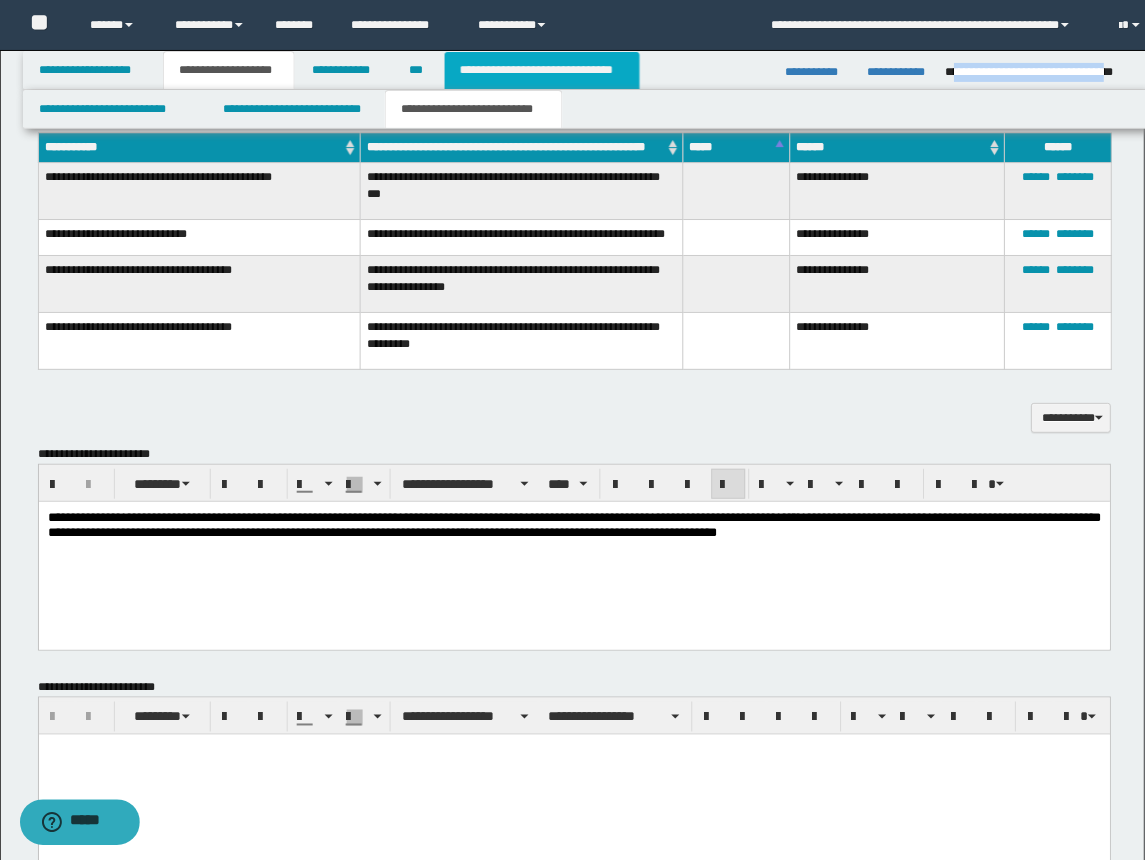 click on "**********" at bounding box center (542, 70) 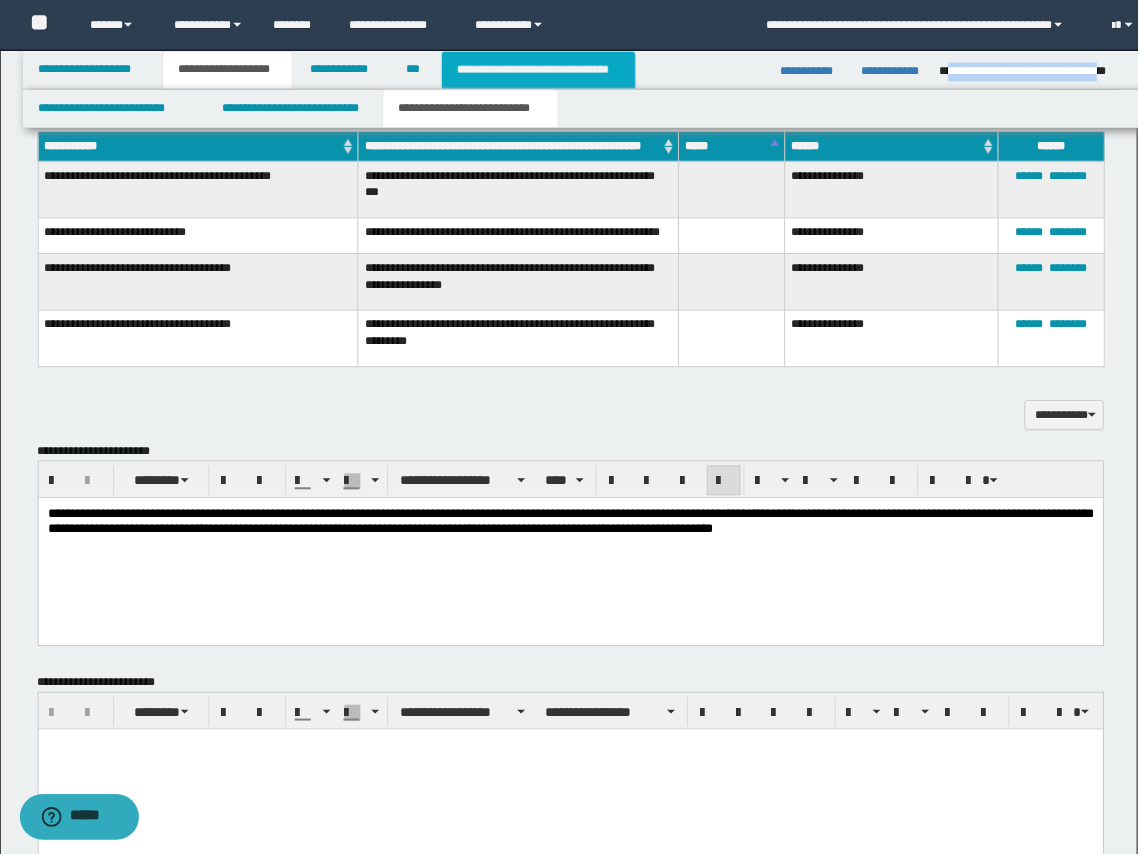 type on "**********" 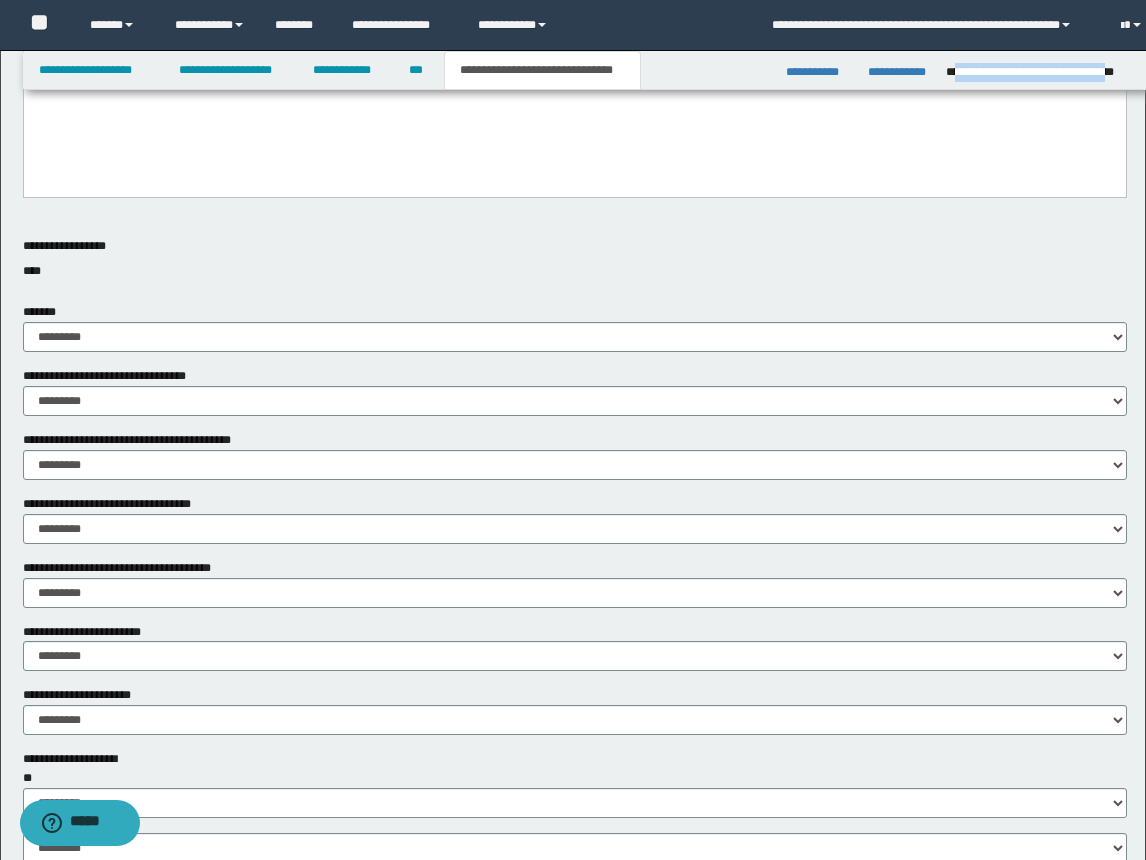 scroll, scrollTop: 1151, scrollLeft: 0, axis: vertical 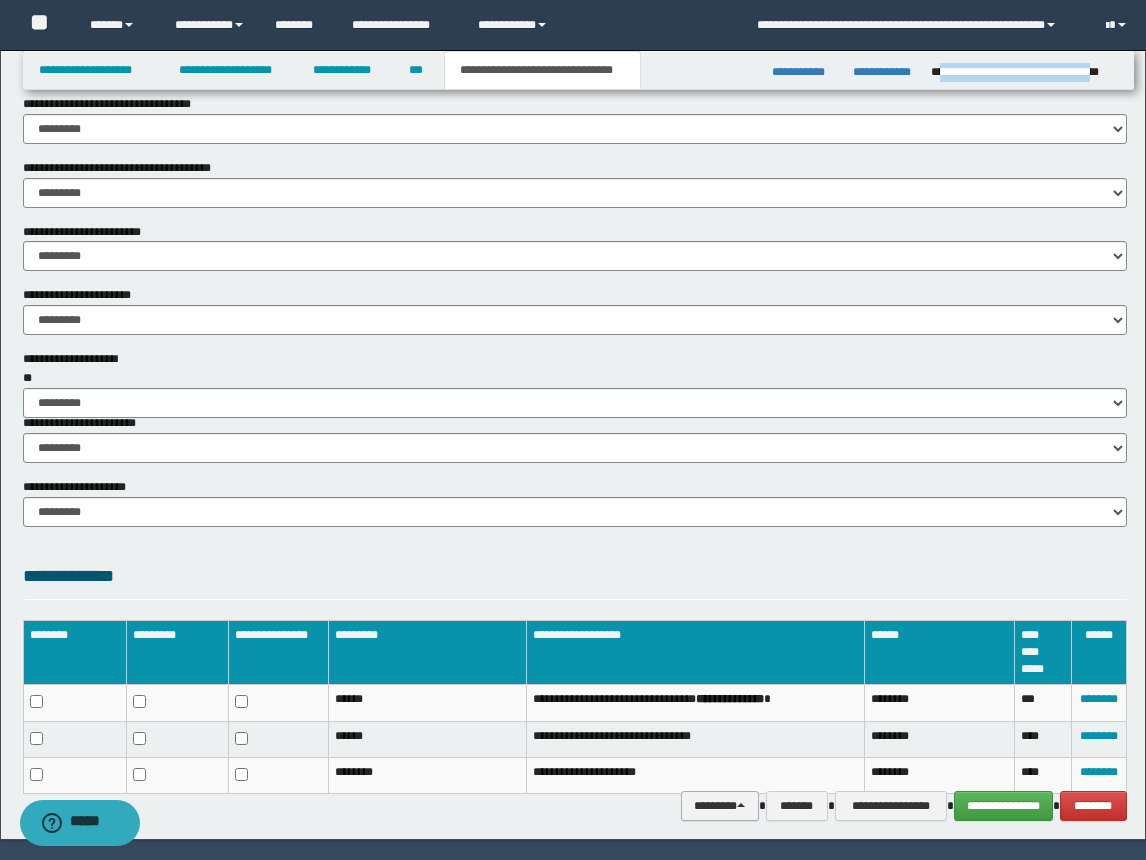 click on "********" at bounding box center [720, 806] 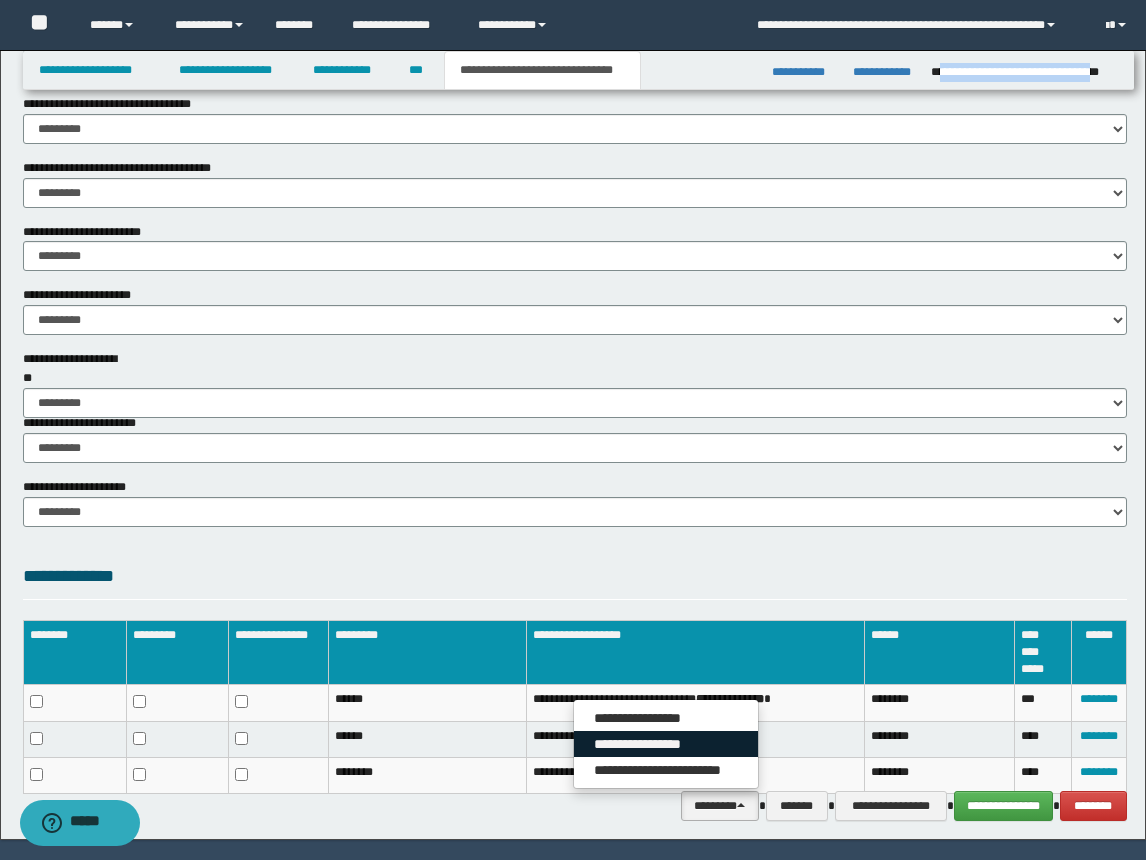 click on "**********" at bounding box center (666, 744) 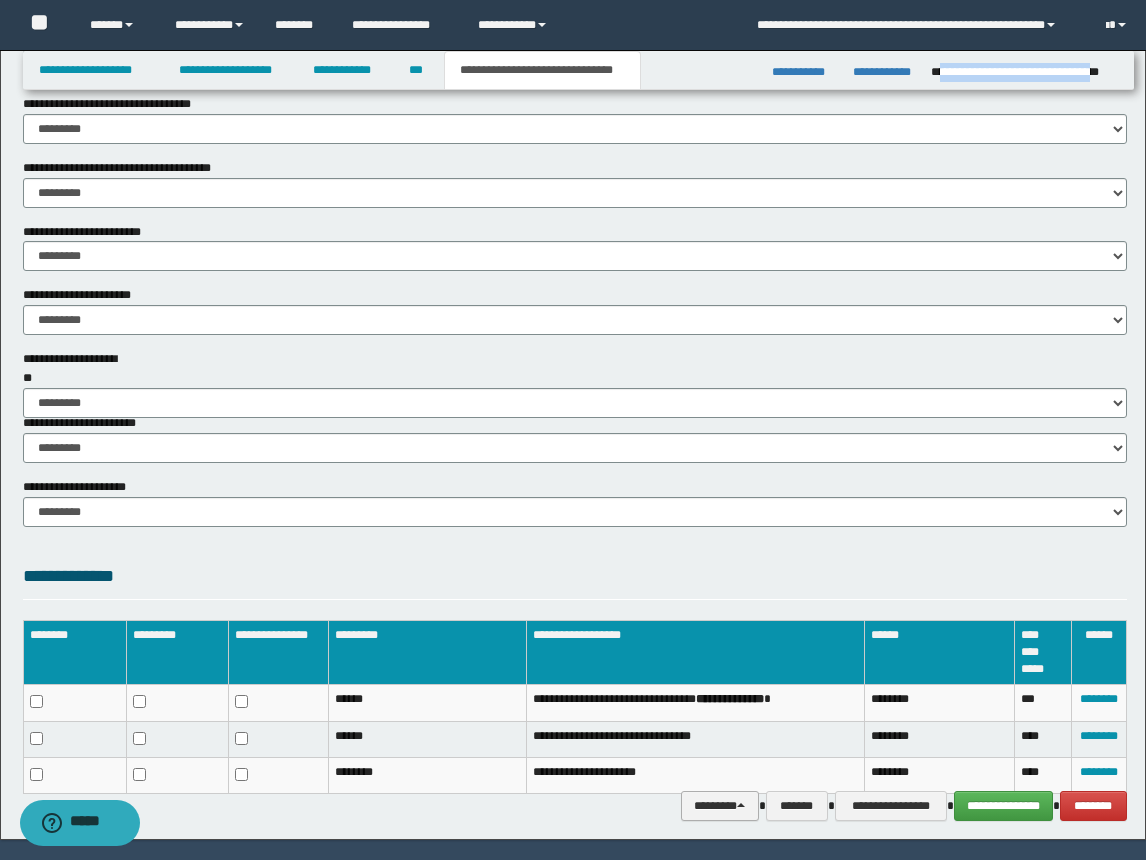 click at bounding box center (741, 805) 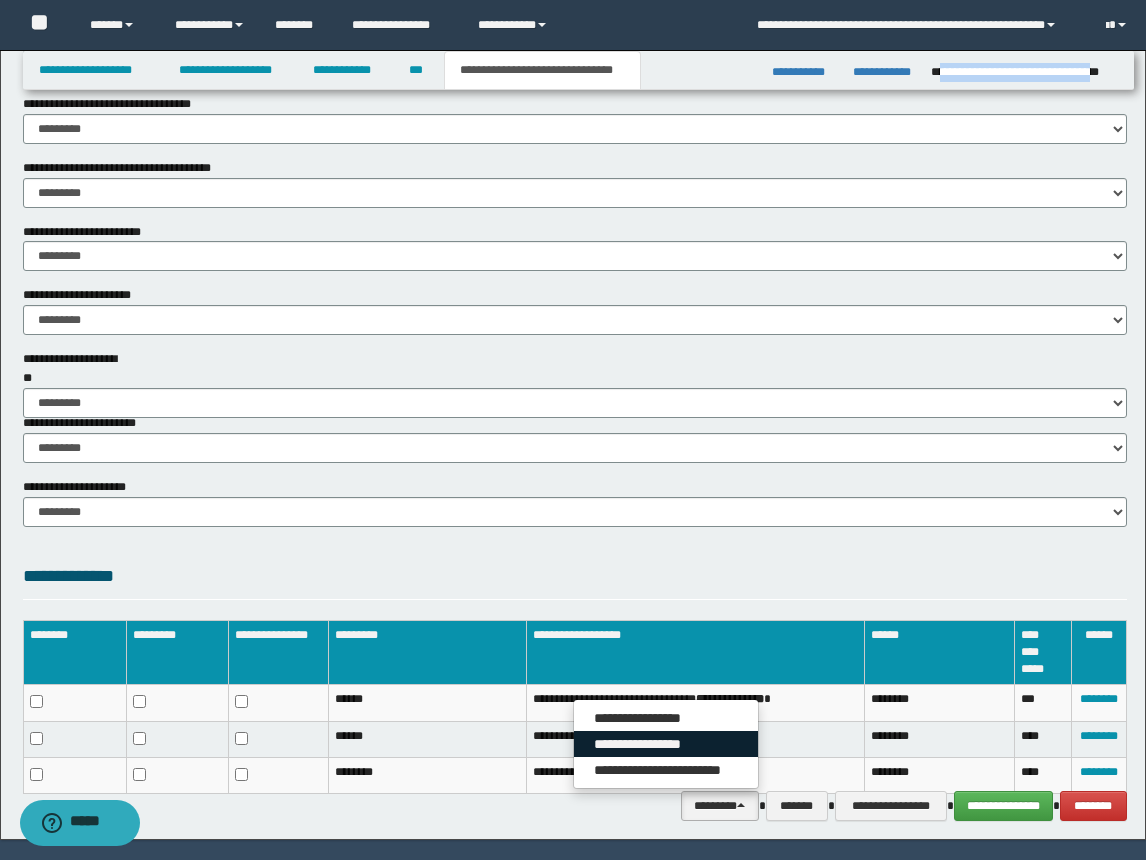 click on "**********" at bounding box center (666, 744) 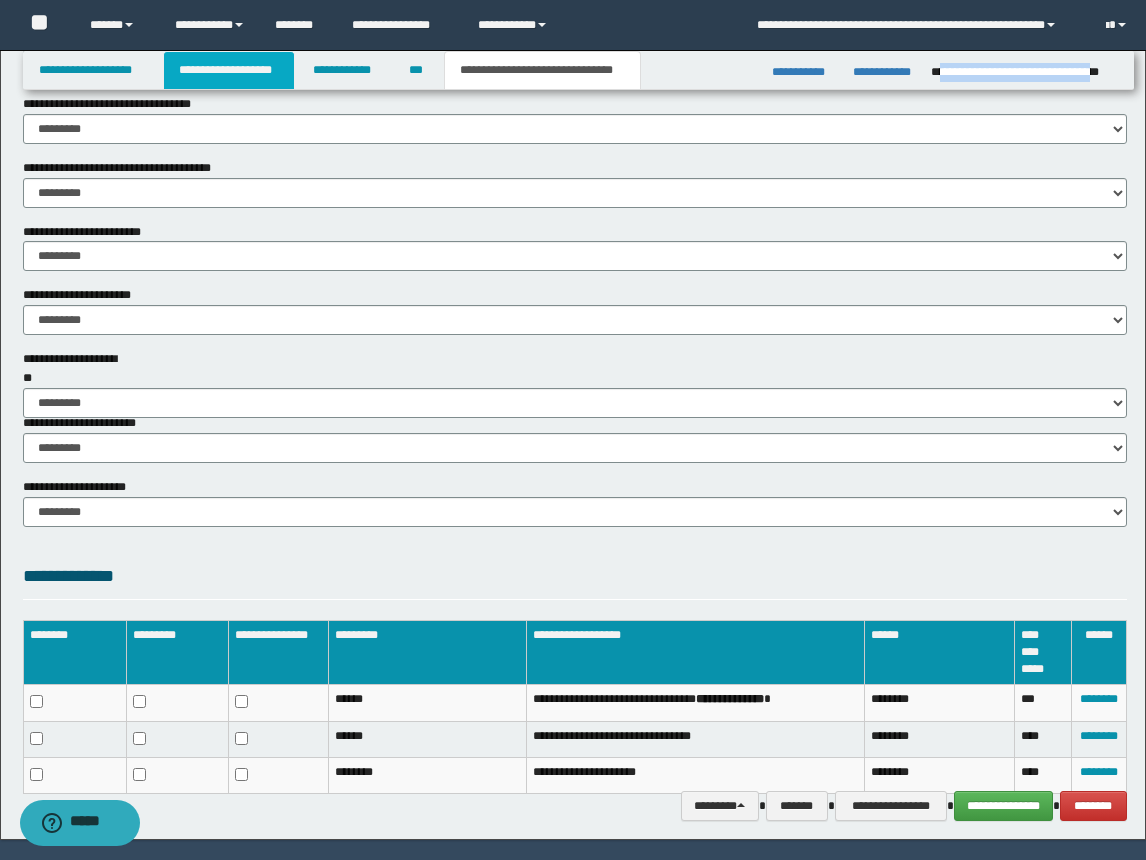 click on "**********" at bounding box center (229, 70) 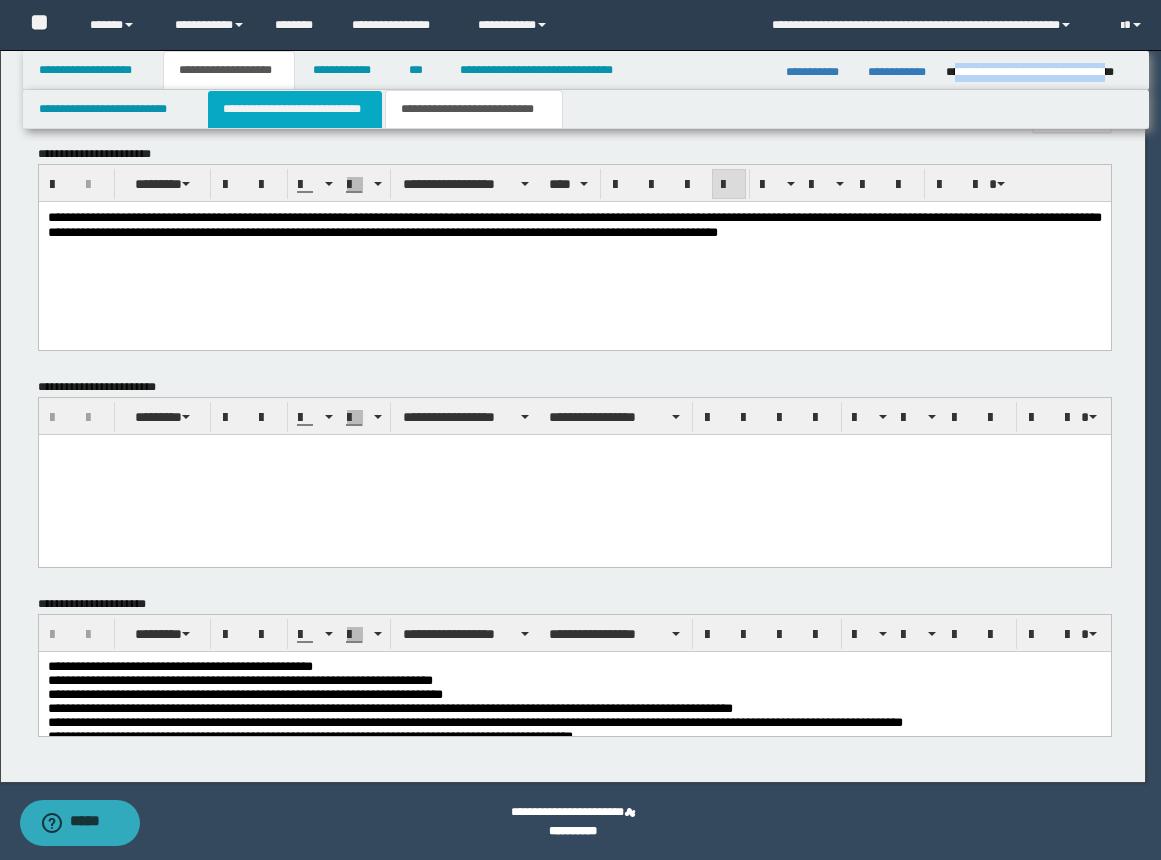 click on "**********" at bounding box center (295, 109) 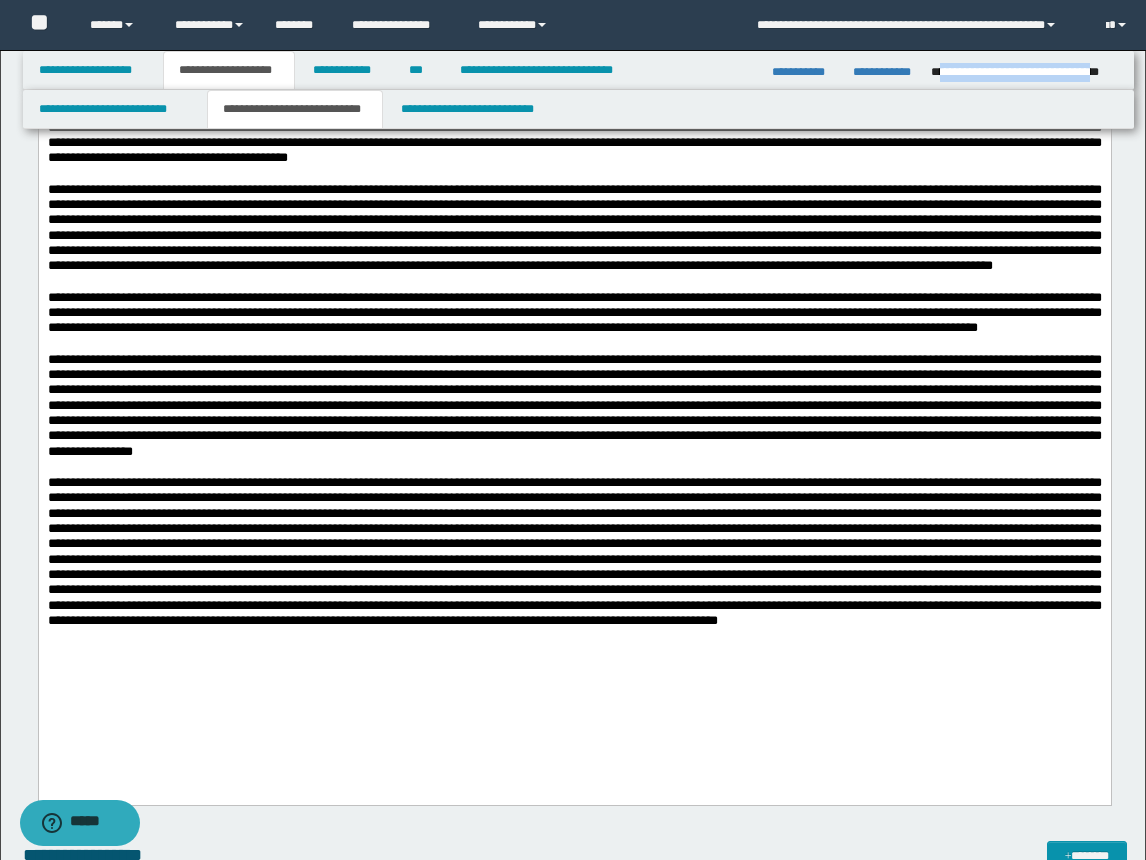 scroll, scrollTop: 516, scrollLeft: 0, axis: vertical 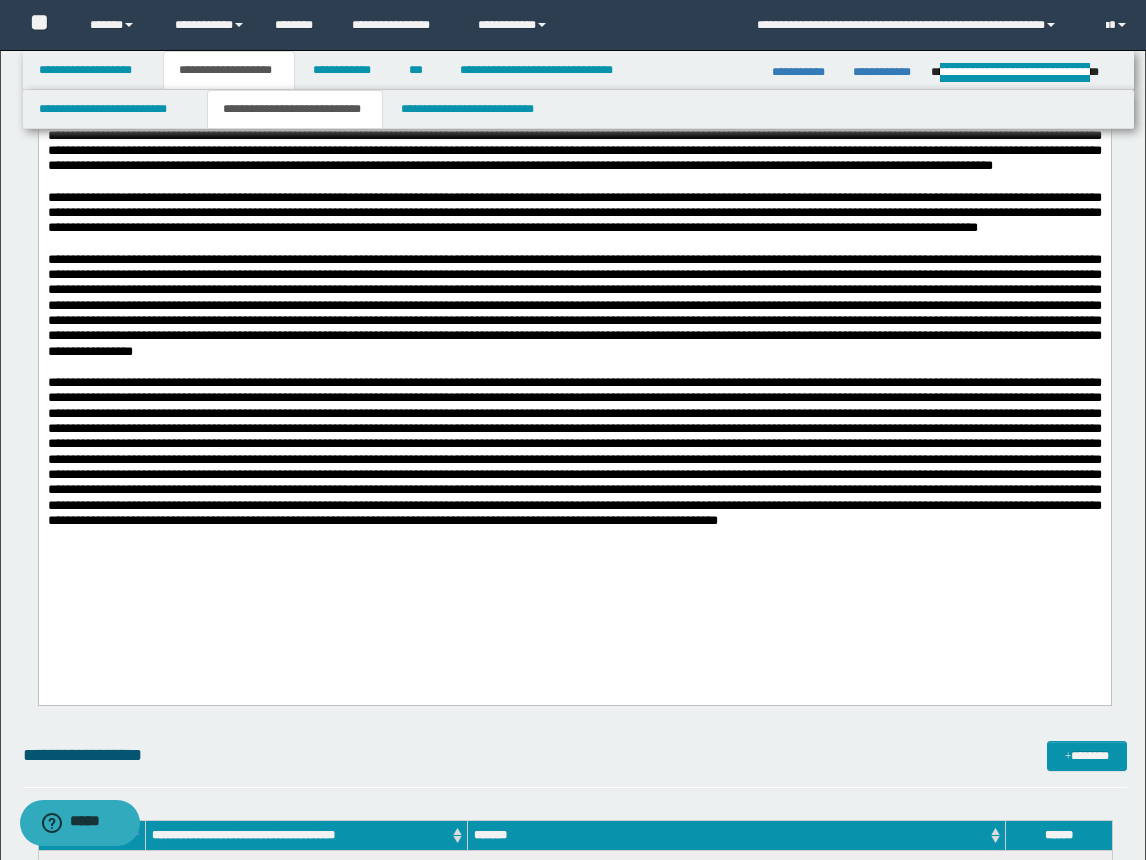 click at bounding box center (574, 305) 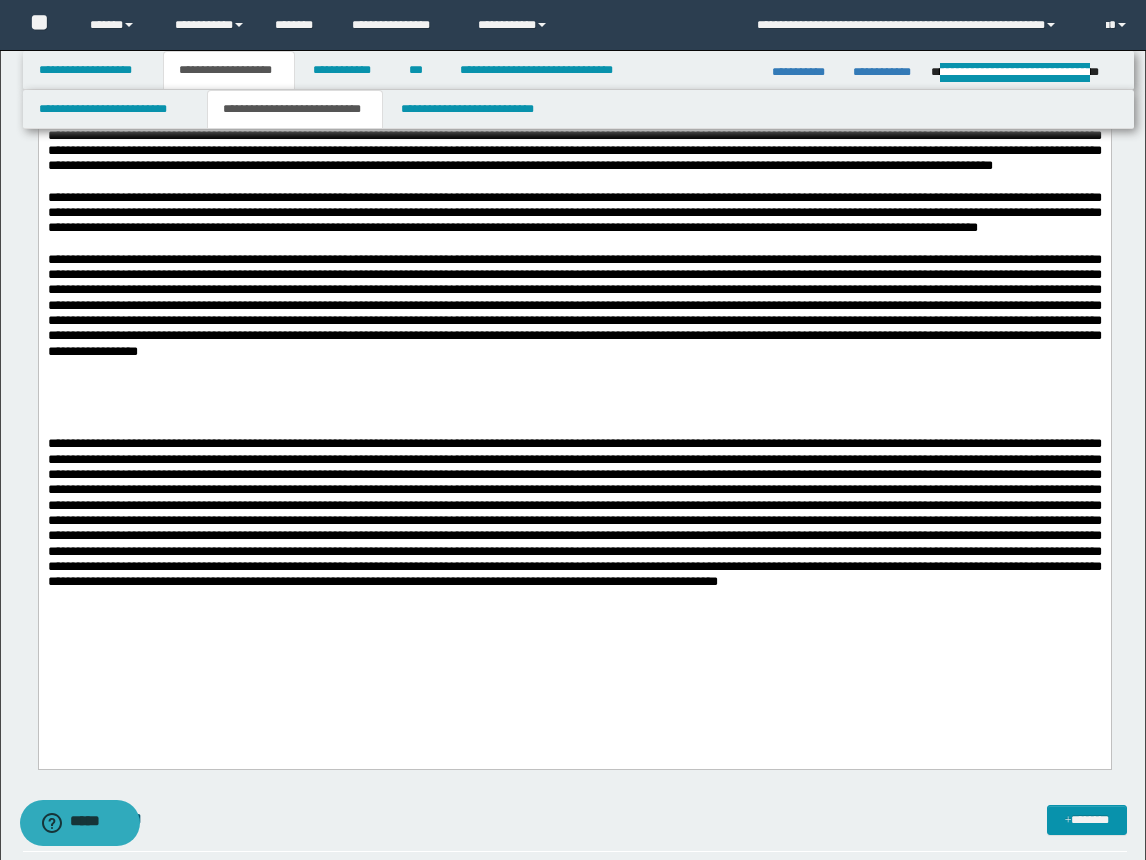 click at bounding box center (574, 512) 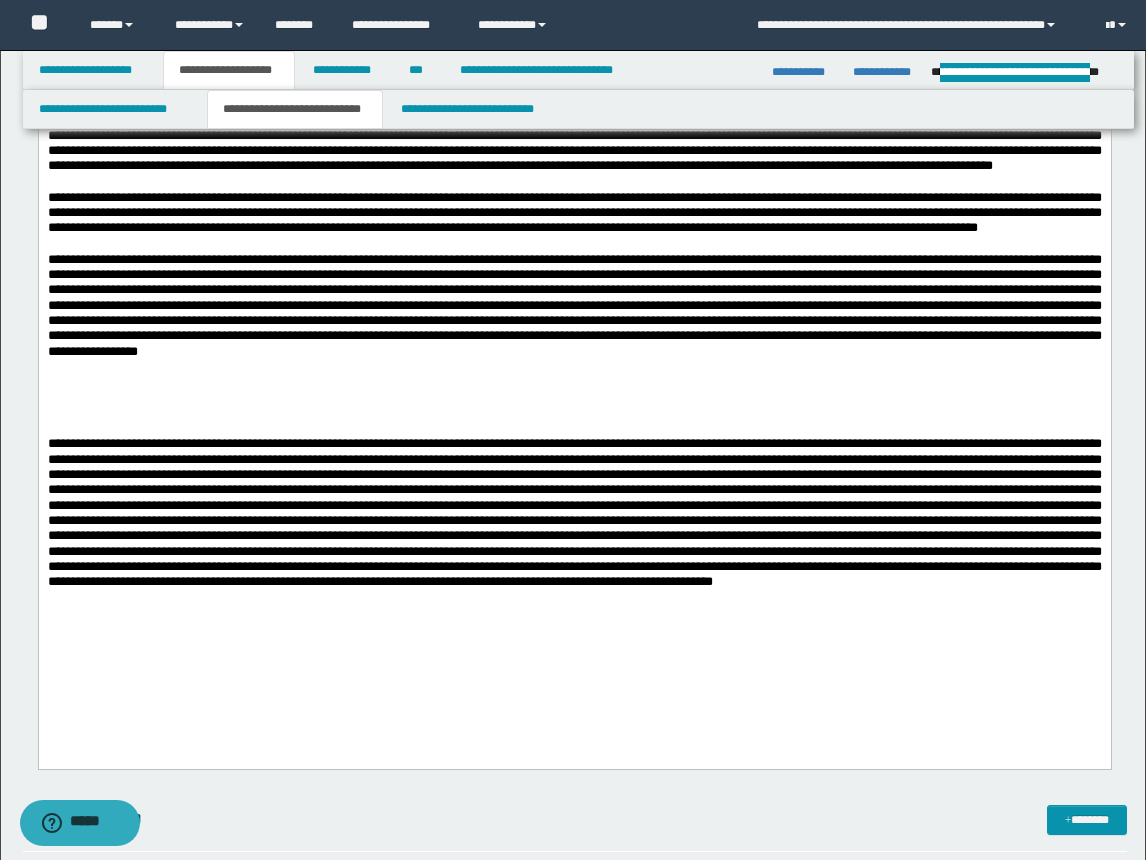 click at bounding box center [574, 397] 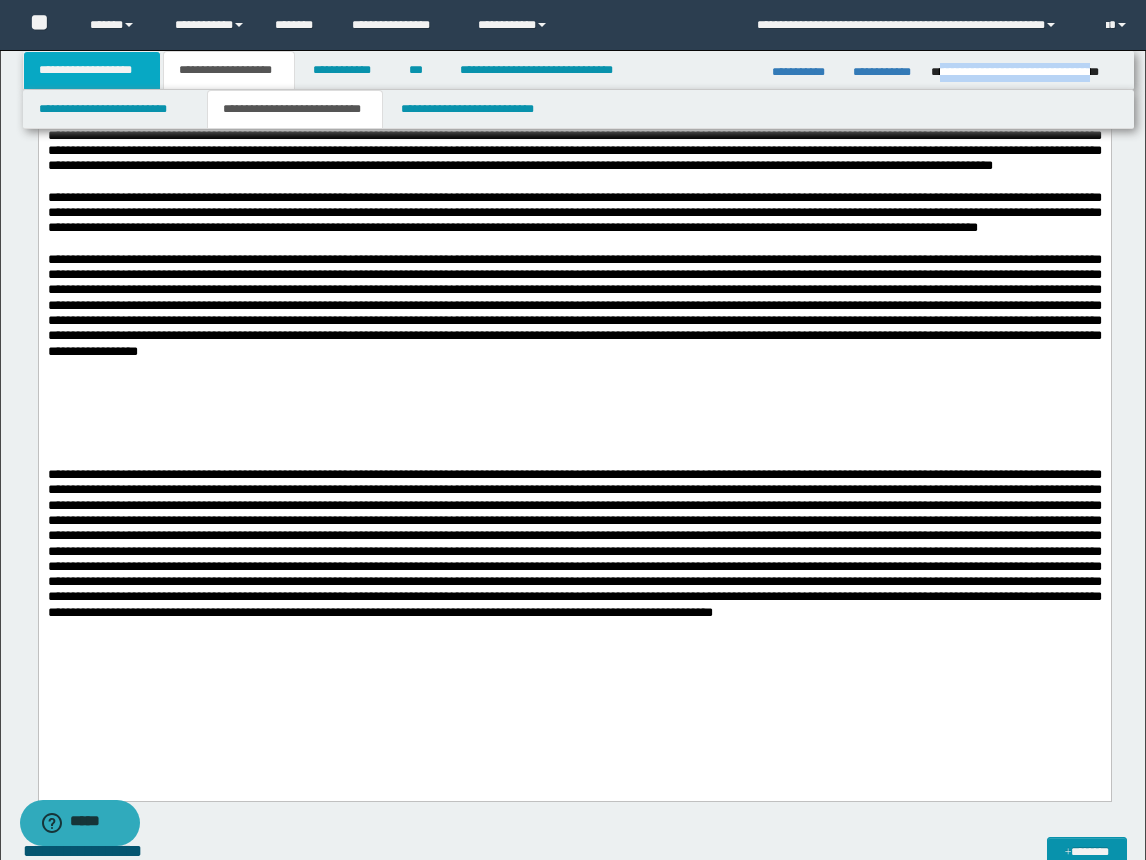 click on "**********" at bounding box center (92, 70) 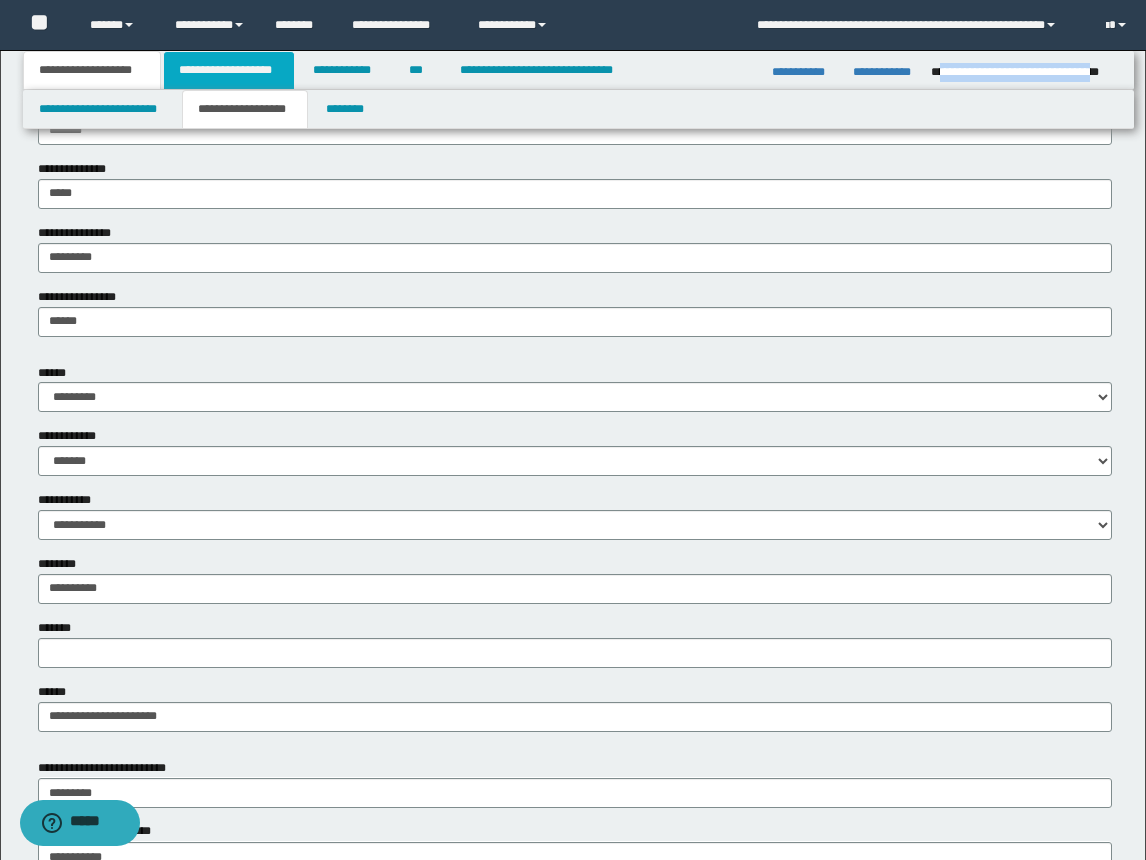 click on "**********" at bounding box center (229, 70) 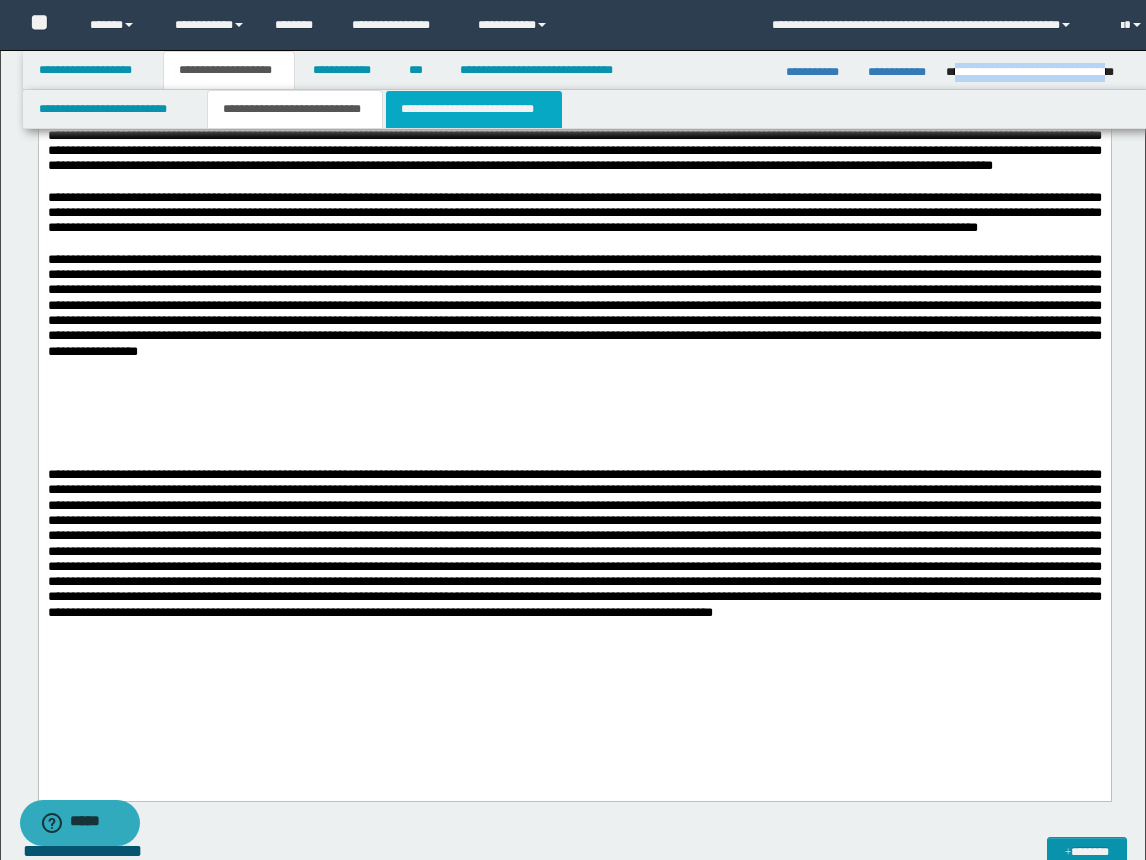 click on "**********" at bounding box center [474, 109] 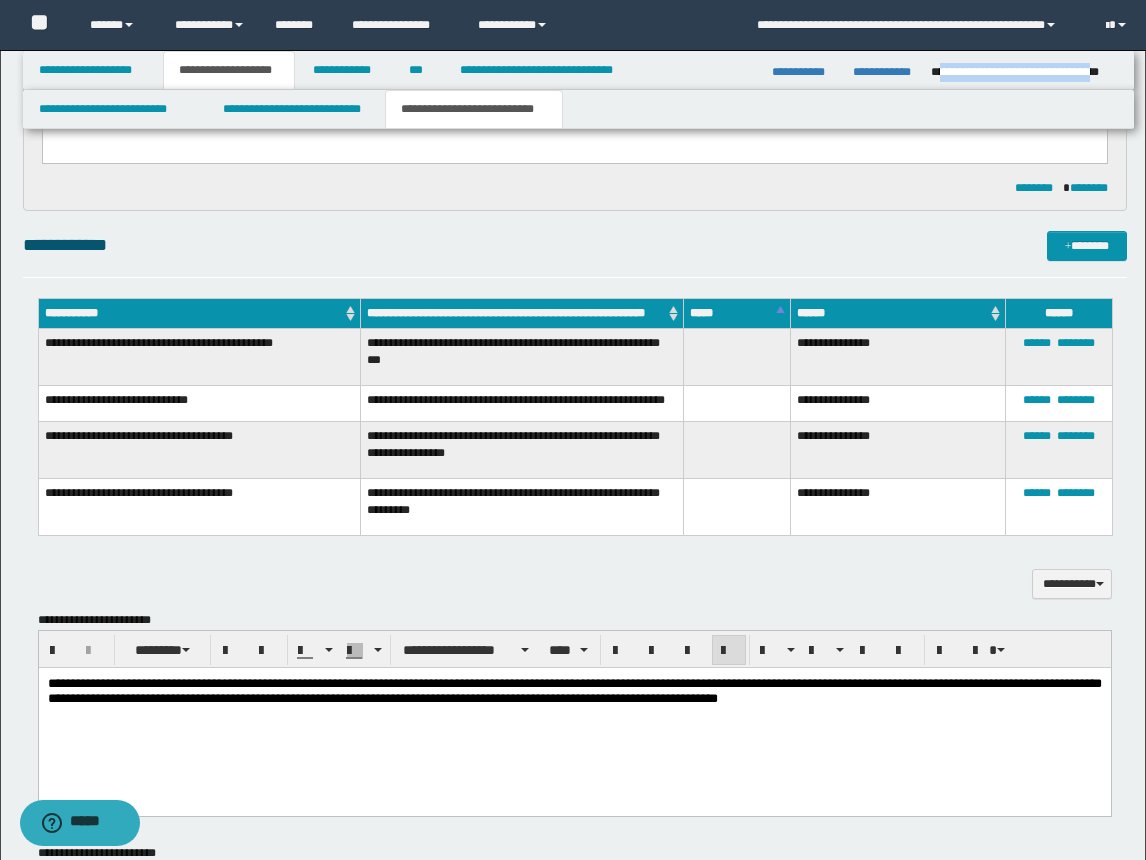 scroll, scrollTop: 982, scrollLeft: 0, axis: vertical 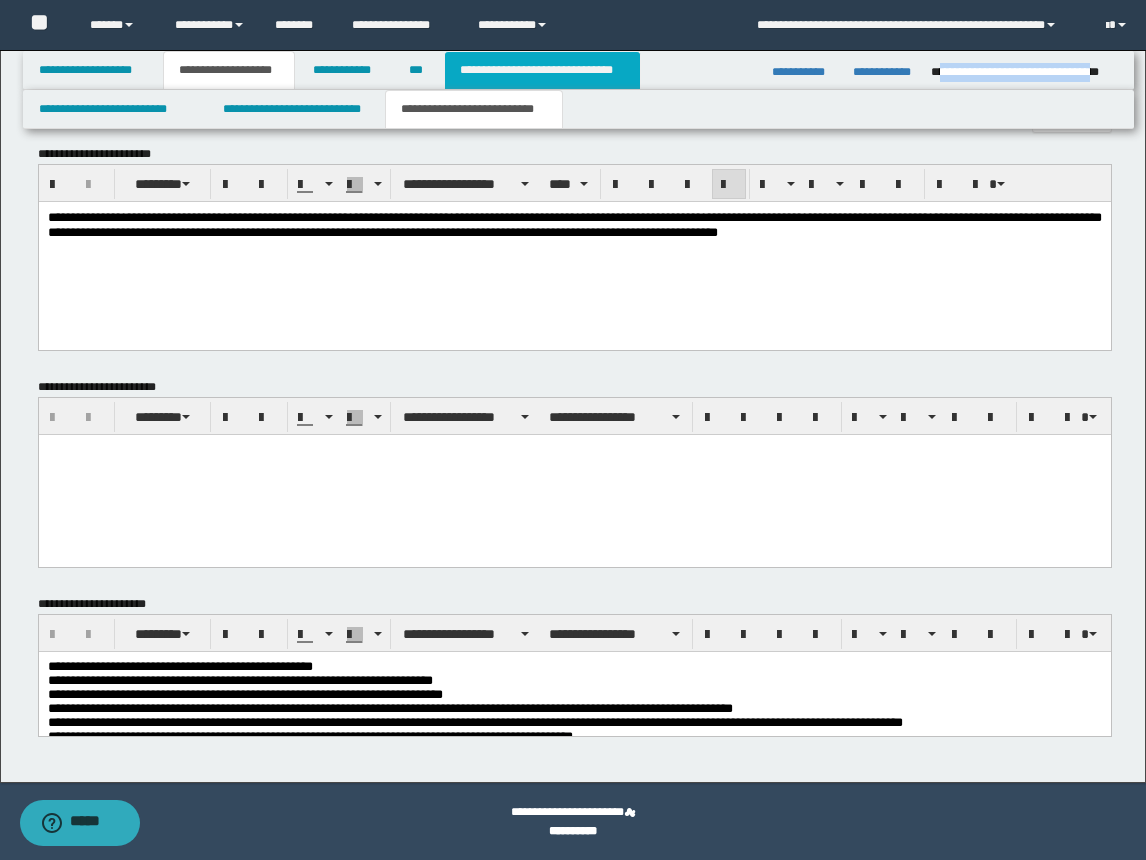 click on "**********" at bounding box center (542, 70) 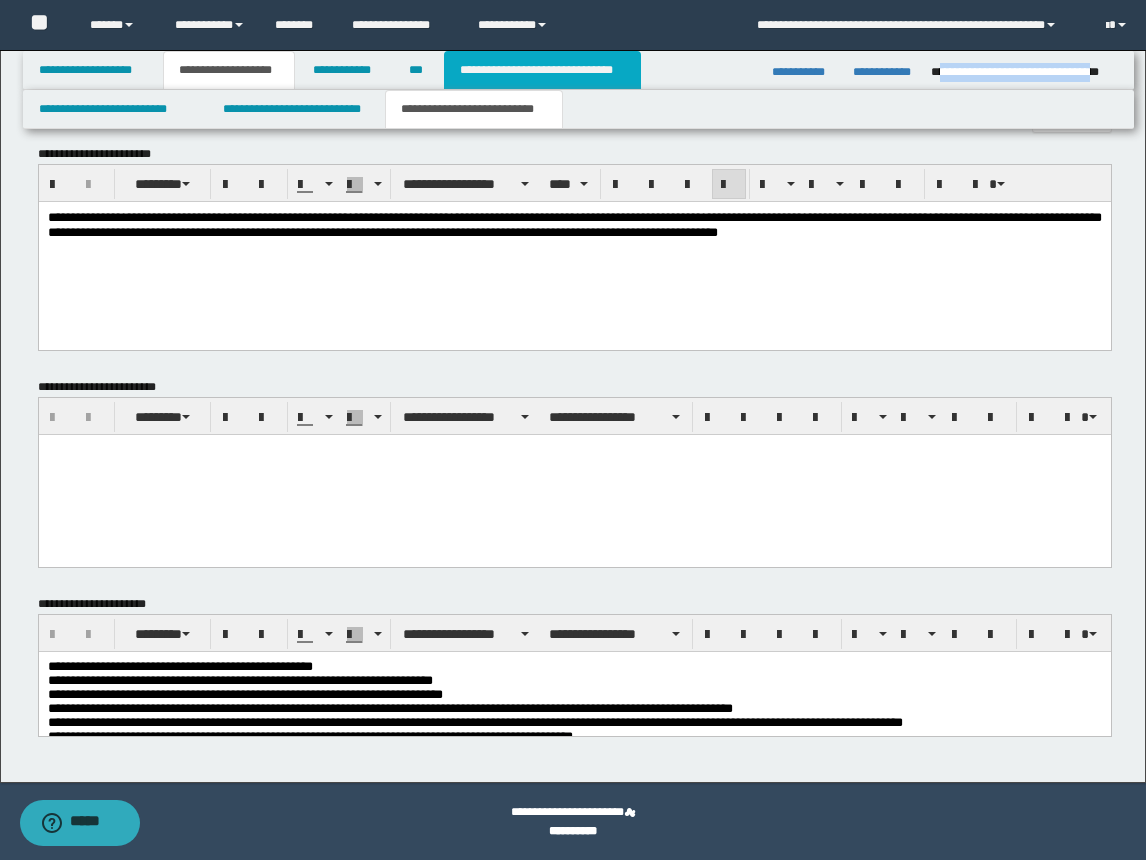 type on "**********" 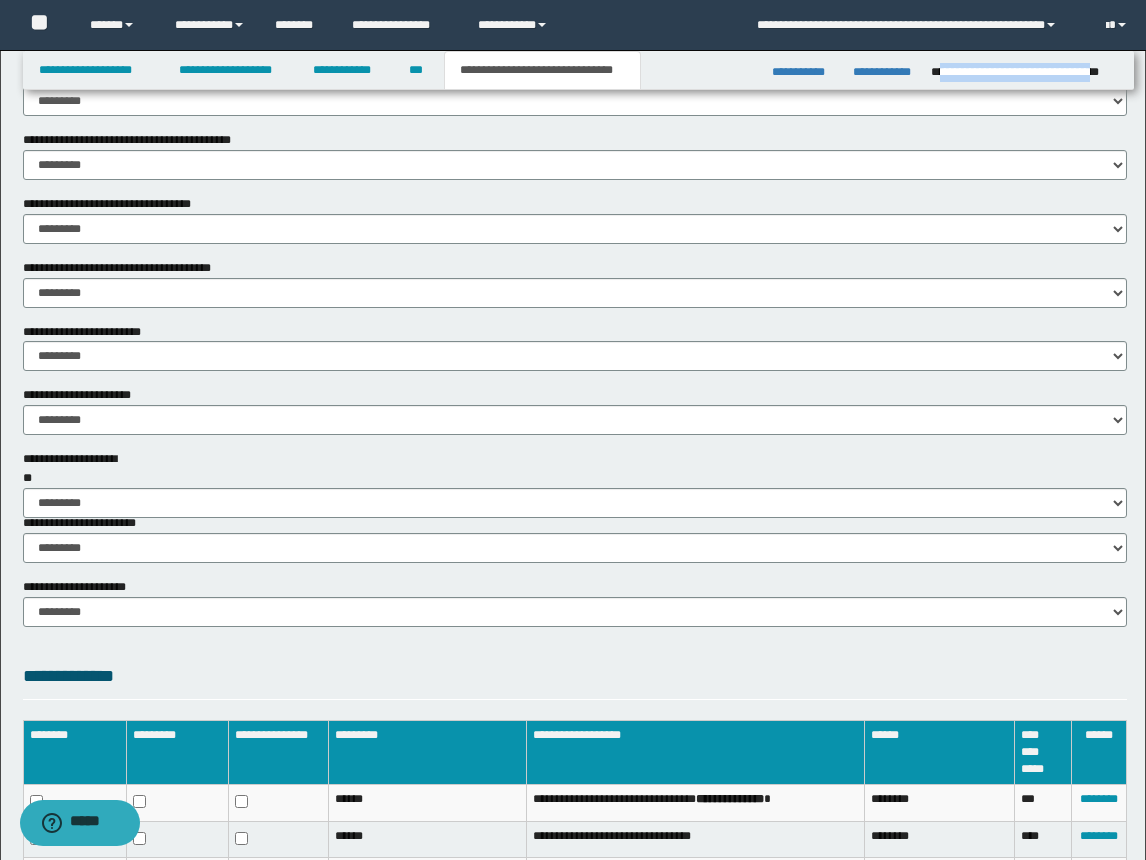 scroll, scrollTop: 1208, scrollLeft: 0, axis: vertical 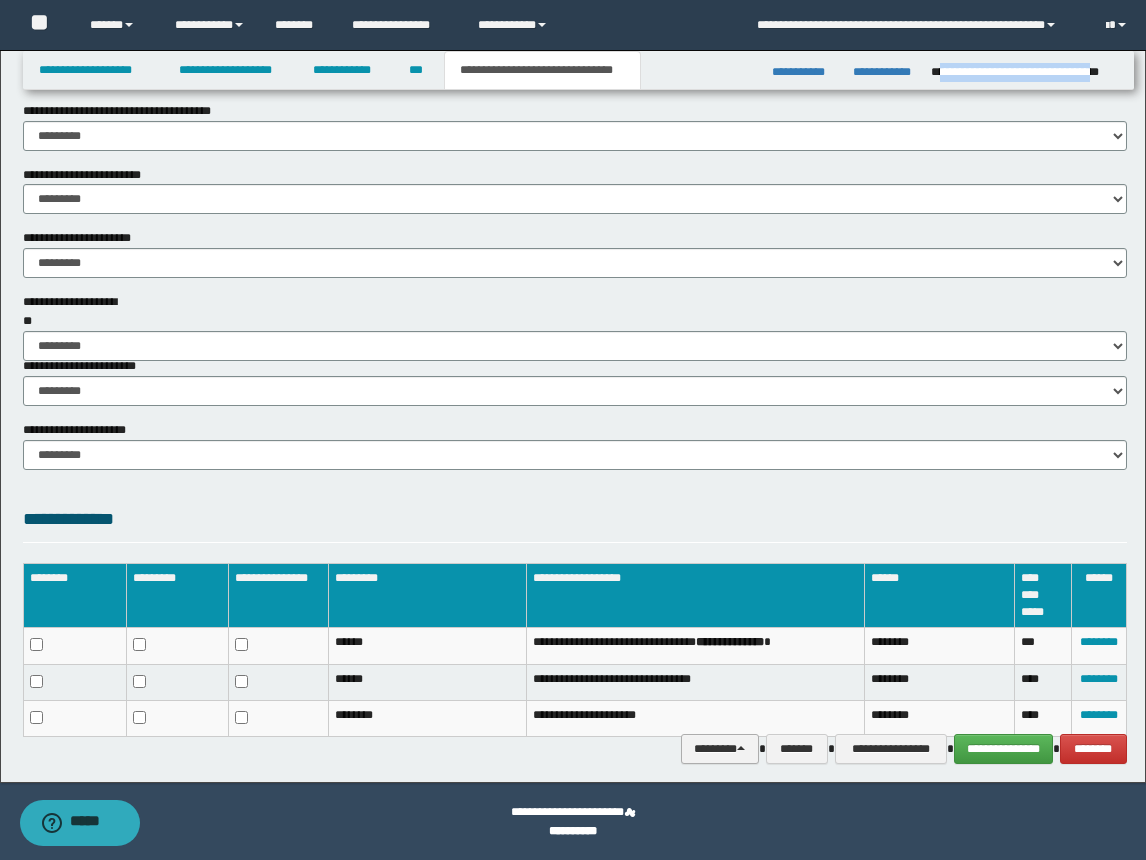 click on "********" at bounding box center [720, 749] 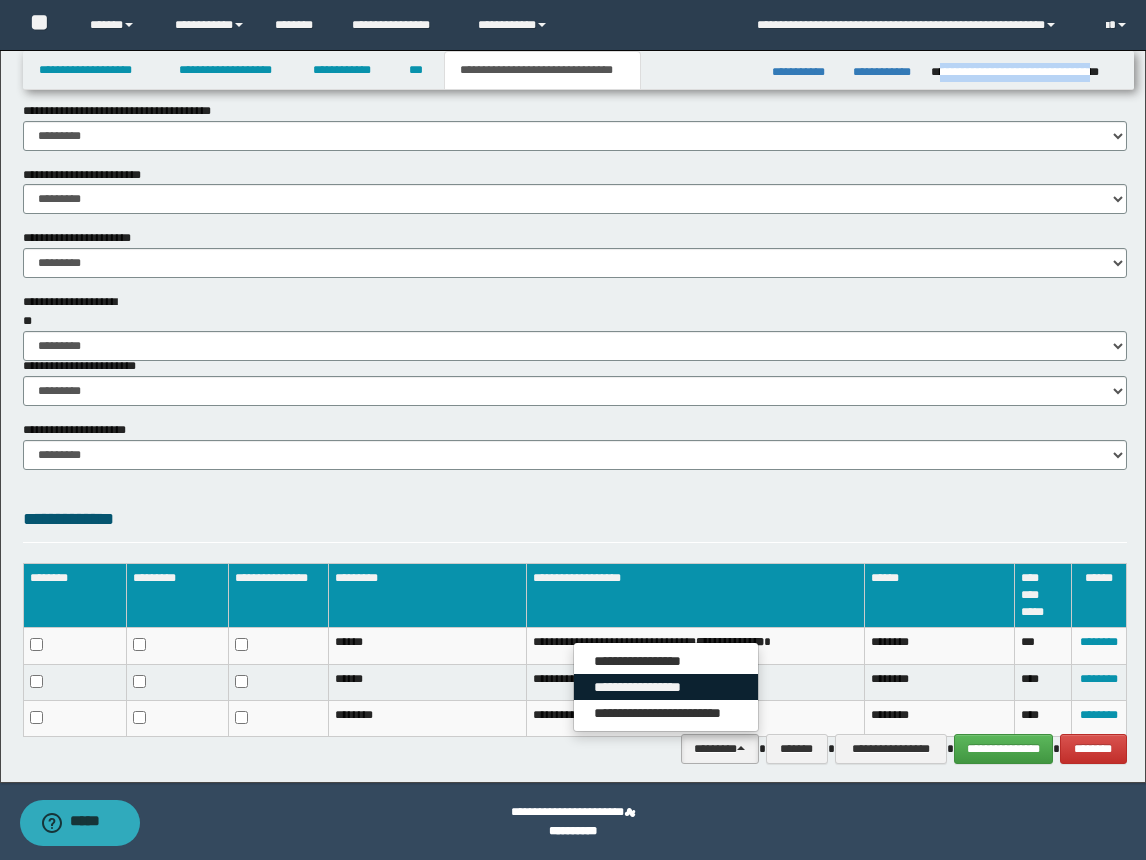 click on "**********" at bounding box center [666, 687] 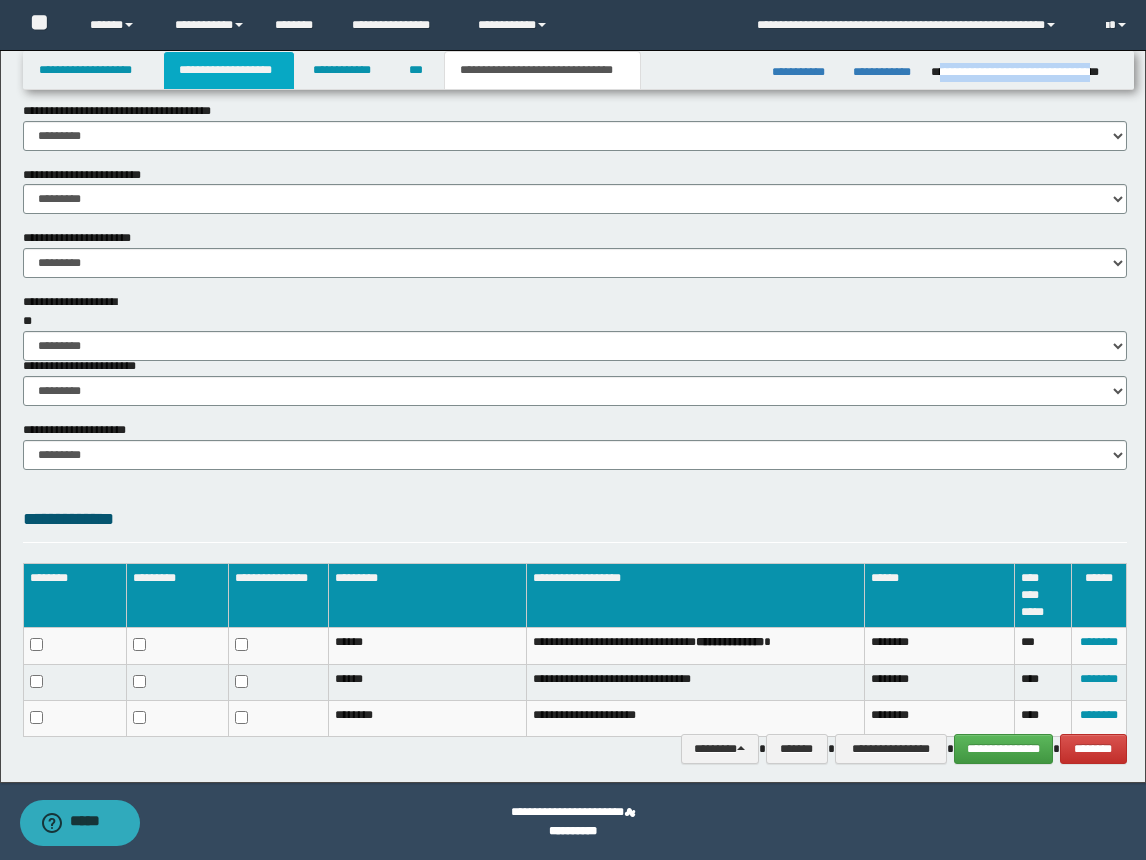 click on "**********" at bounding box center (229, 70) 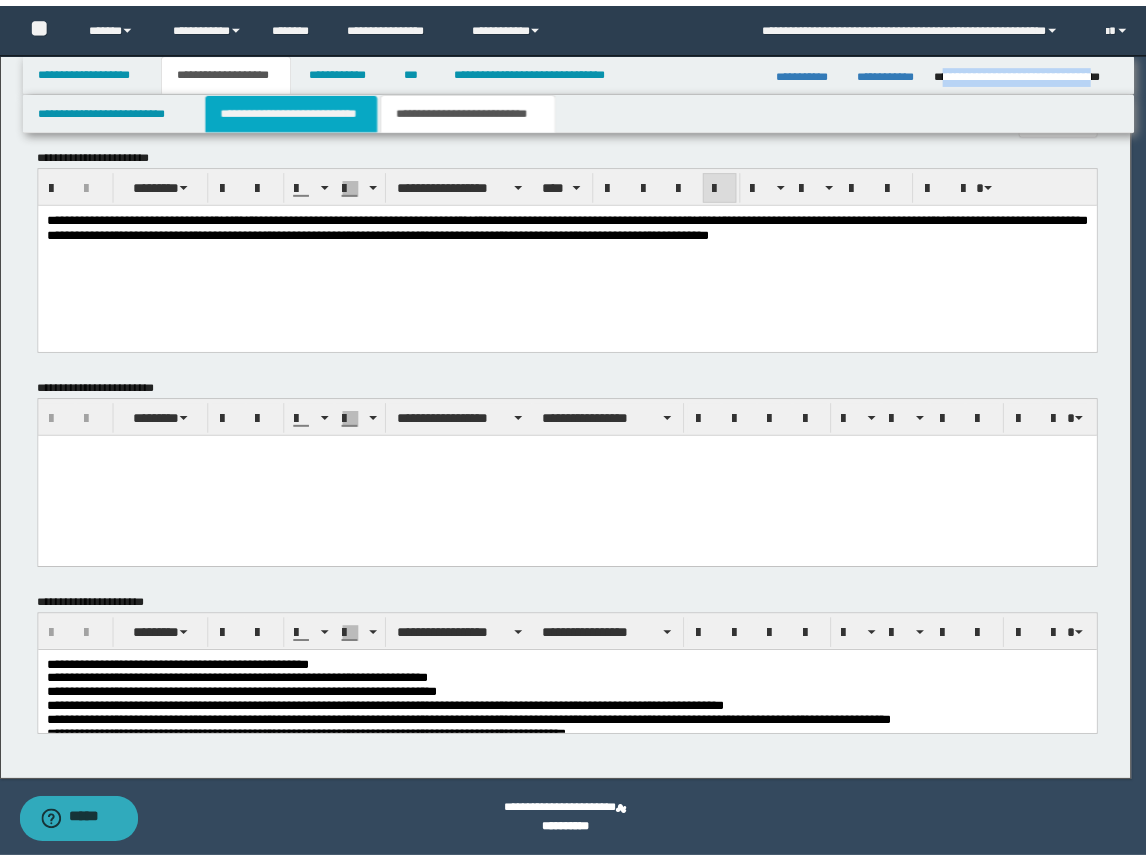 scroll, scrollTop: 916, scrollLeft: 0, axis: vertical 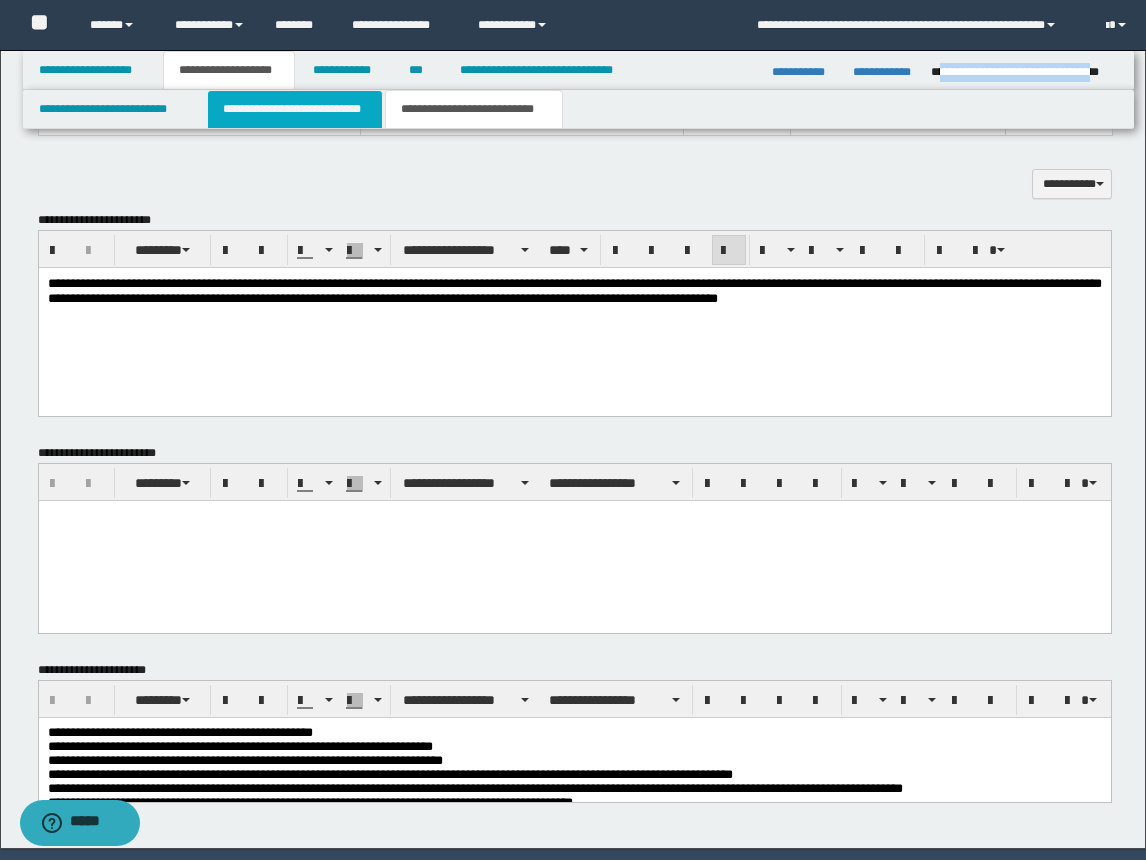 click on "**********" at bounding box center (295, 109) 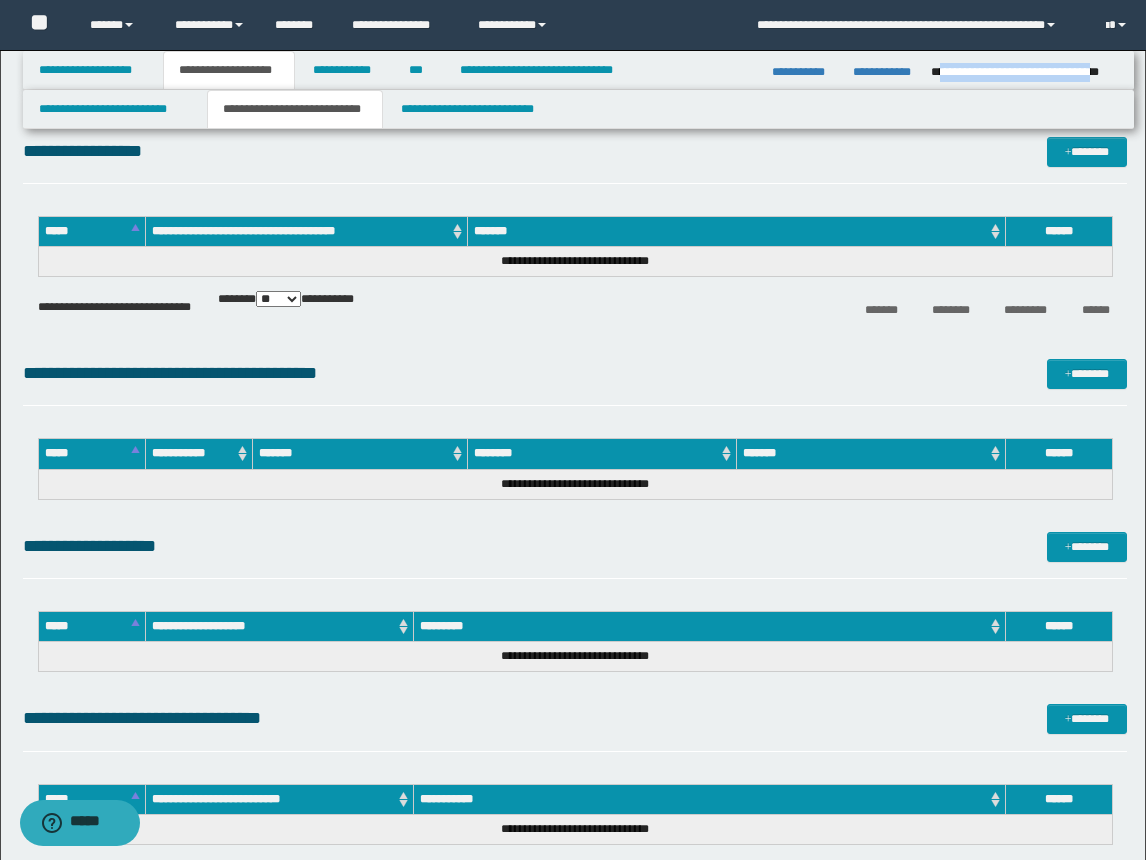 scroll, scrollTop: 1416, scrollLeft: 0, axis: vertical 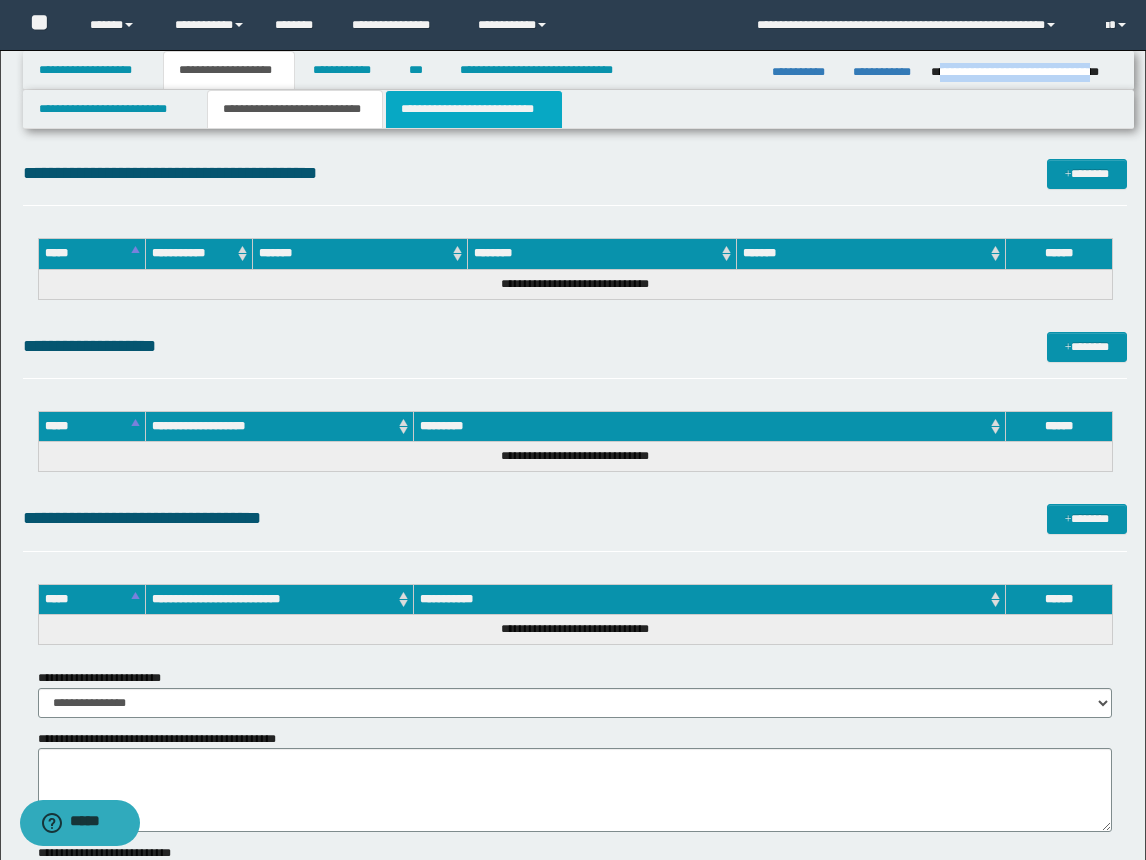 click on "**********" at bounding box center (474, 109) 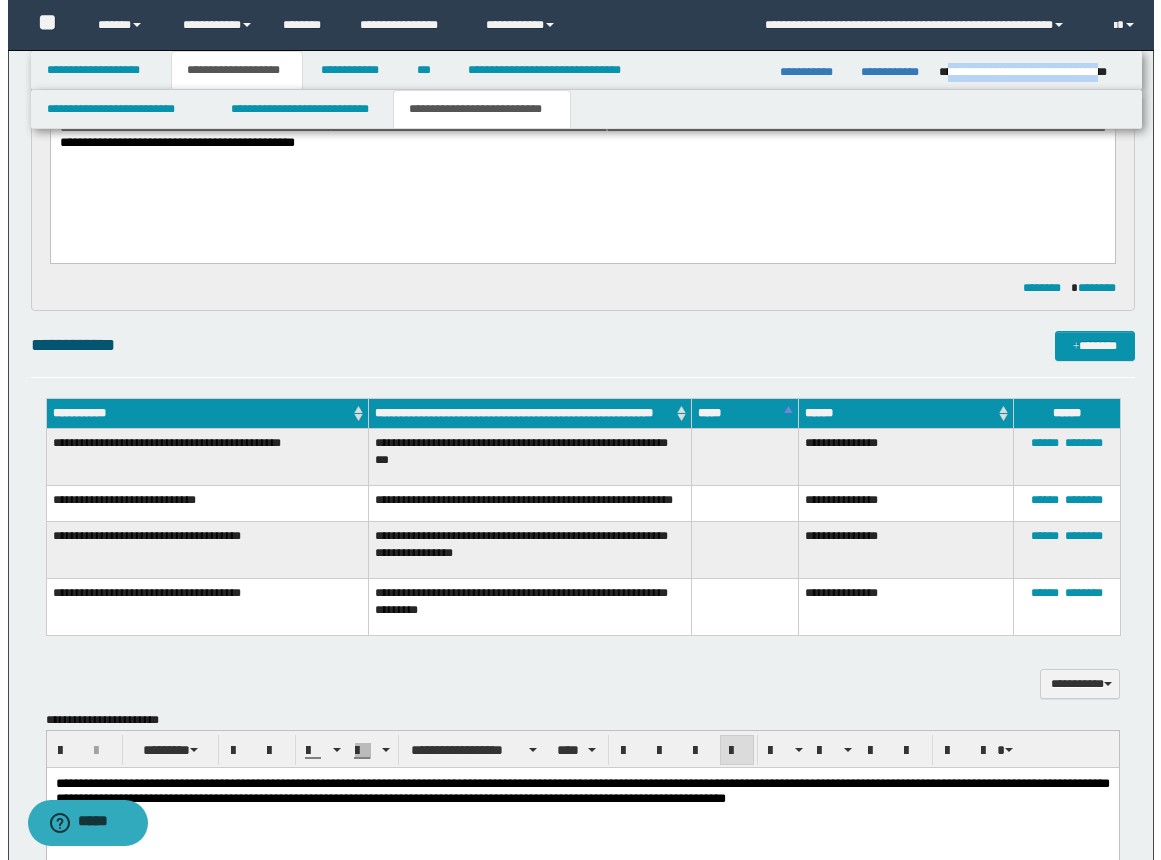 scroll, scrollTop: 216, scrollLeft: 0, axis: vertical 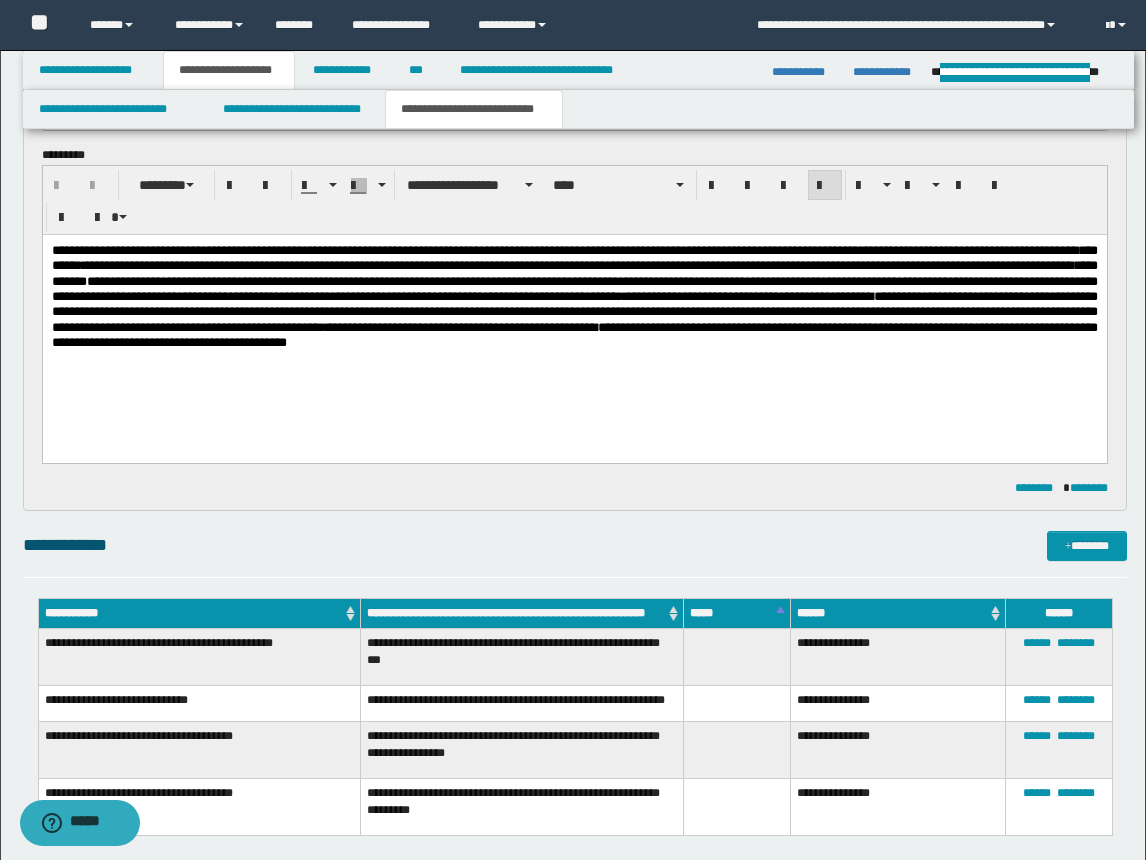 click on "**********" at bounding box center [574, 321] 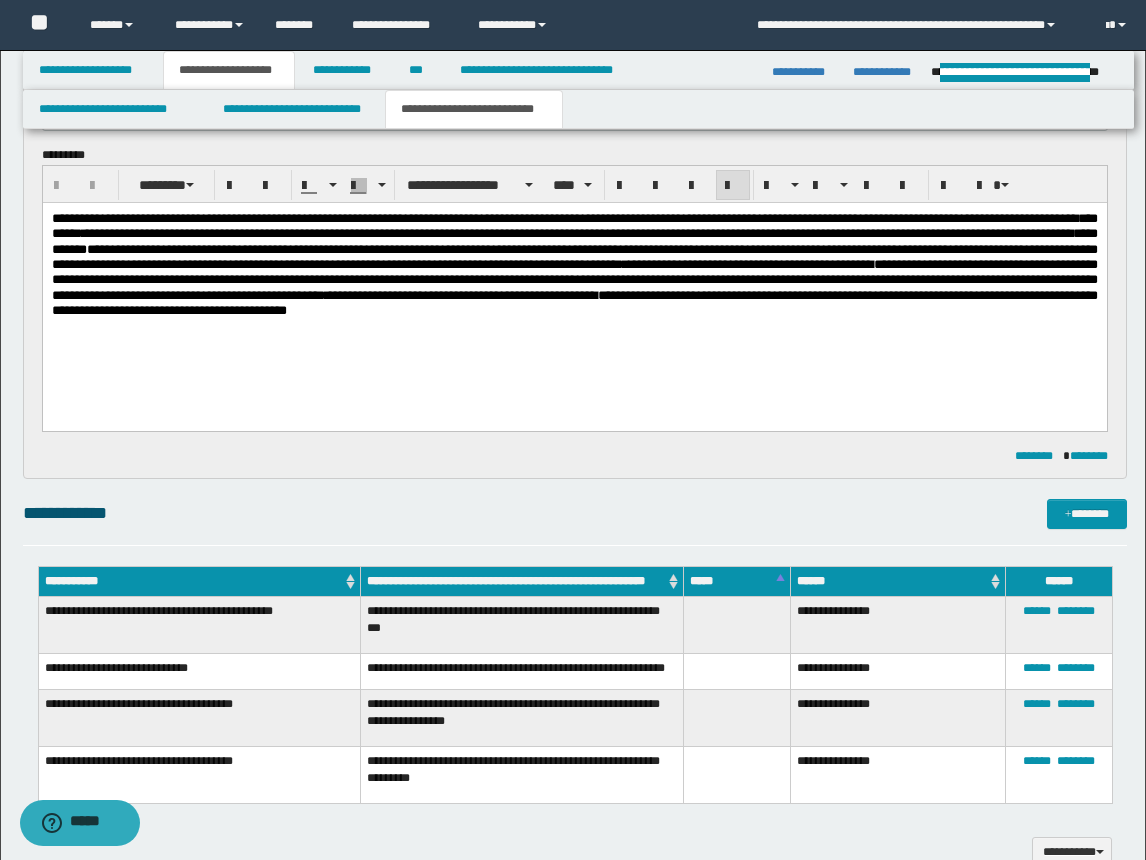 click on "**********" at bounding box center [574, 264] 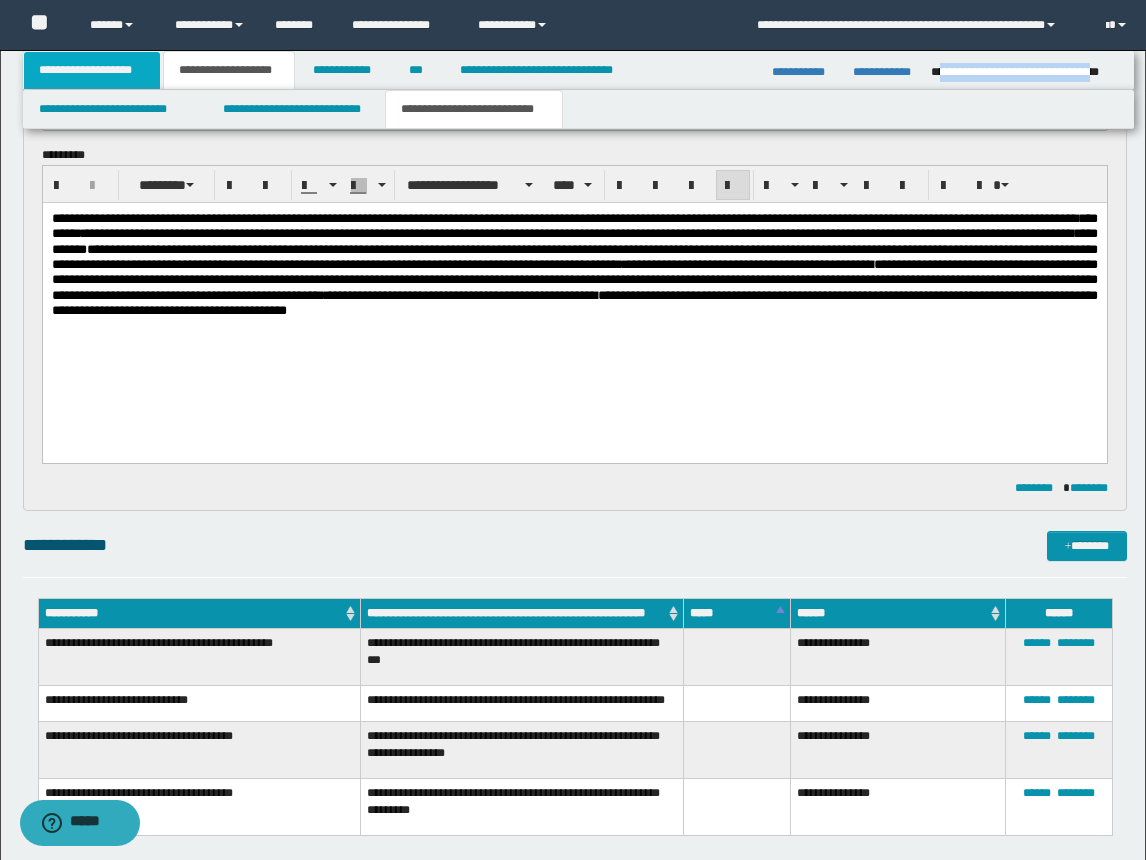 click on "**********" at bounding box center (92, 70) 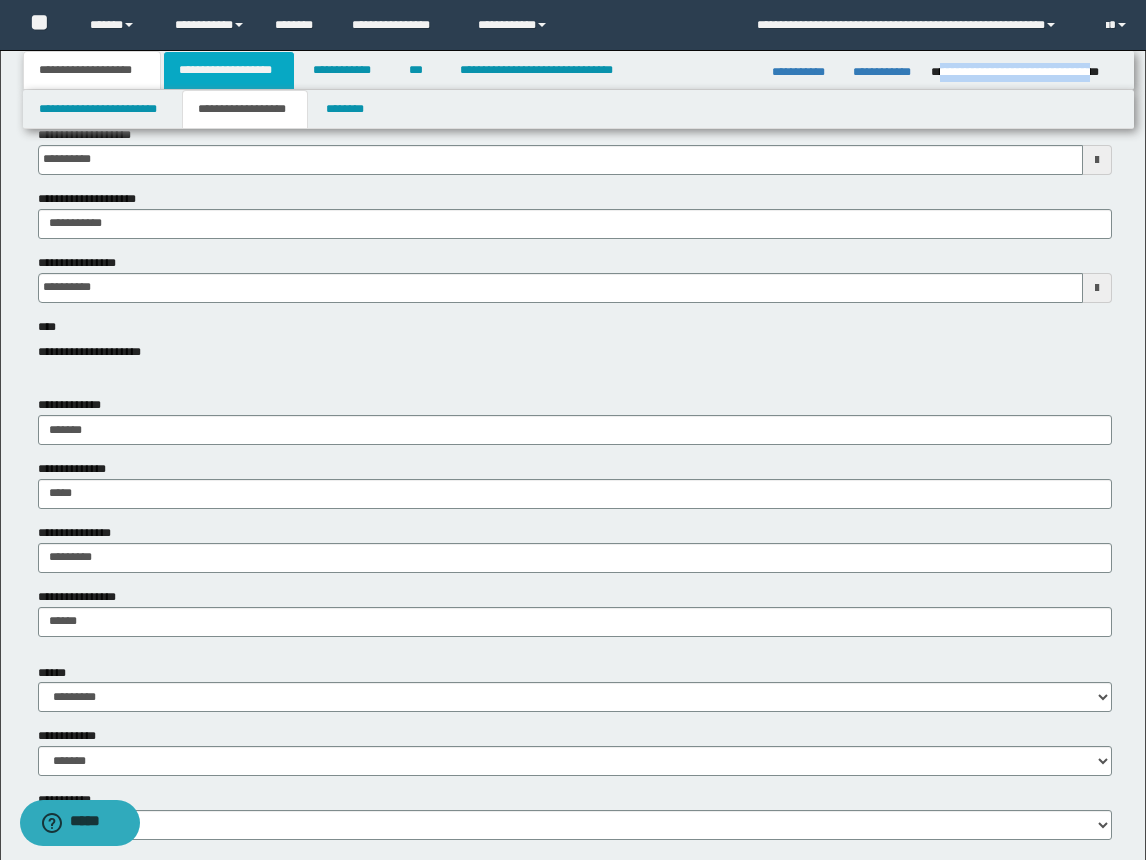 click on "**********" at bounding box center [229, 70] 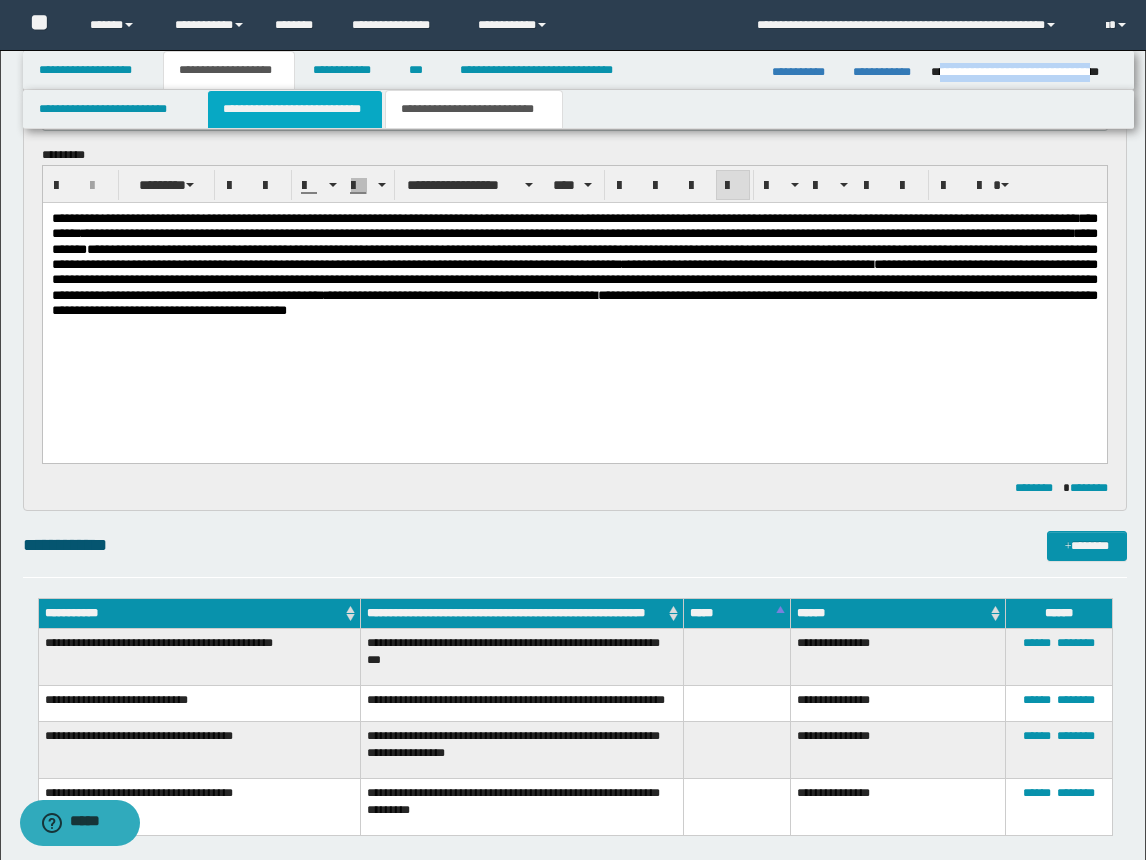 click on "**********" at bounding box center (295, 109) 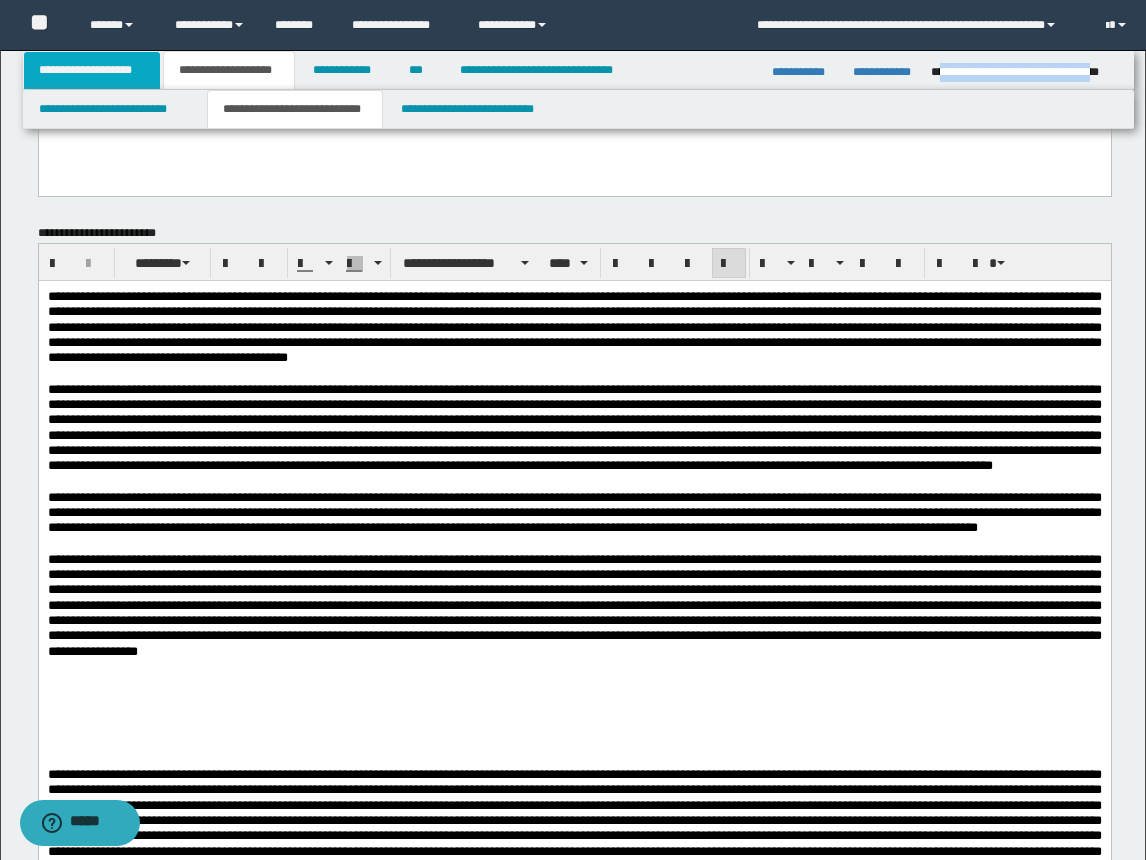 click on "**********" at bounding box center [92, 70] 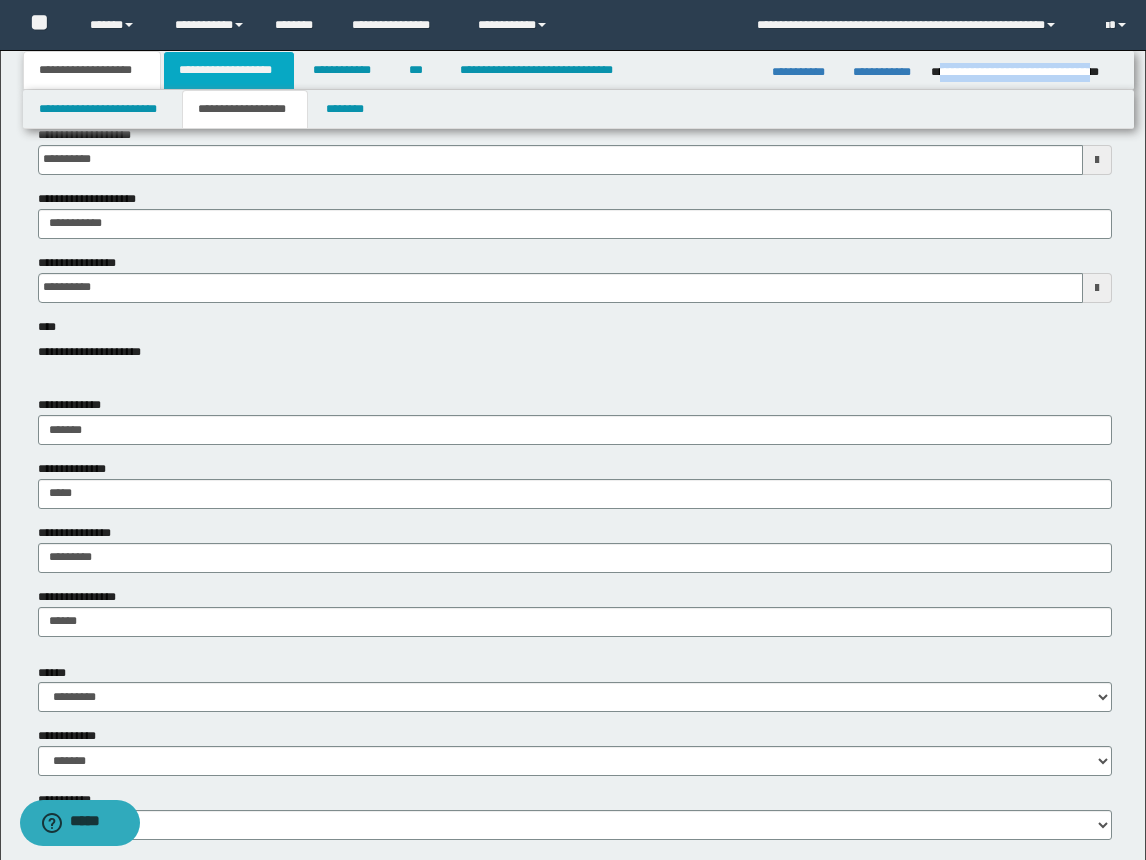 click on "**********" at bounding box center (229, 70) 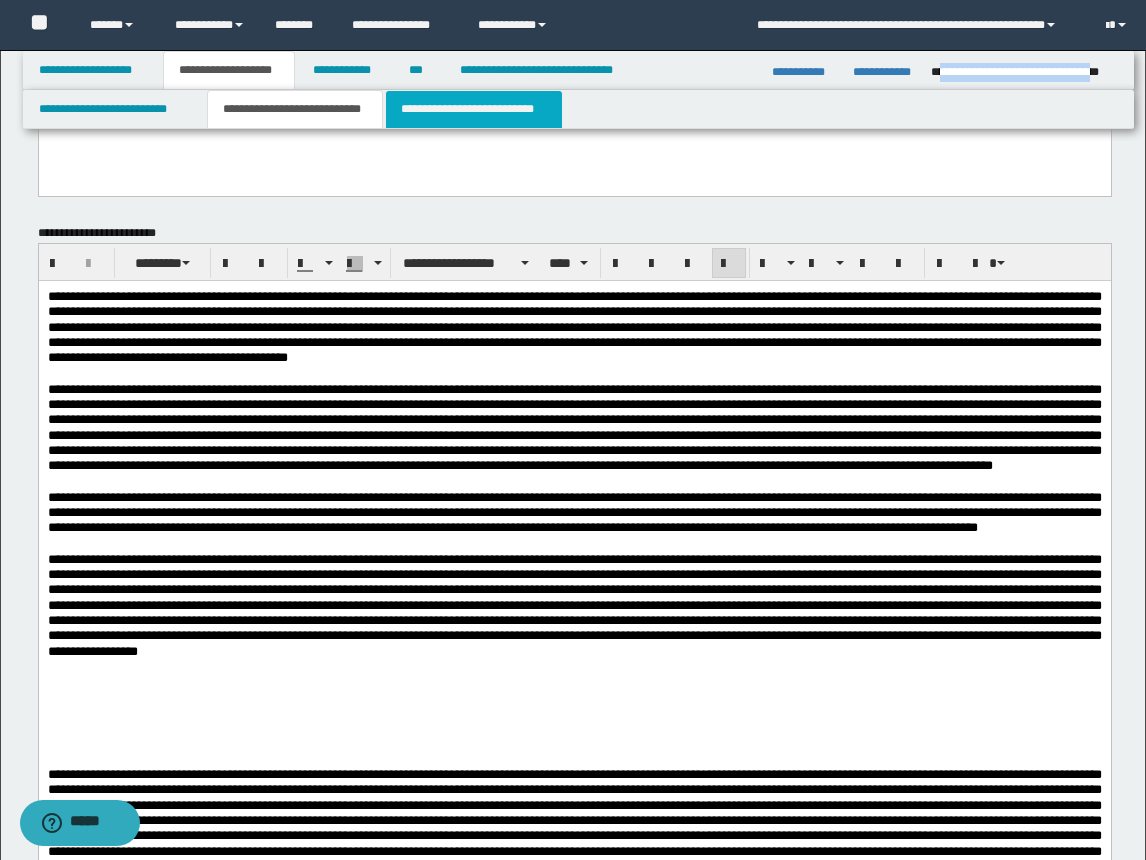 click on "**********" at bounding box center (474, 109) 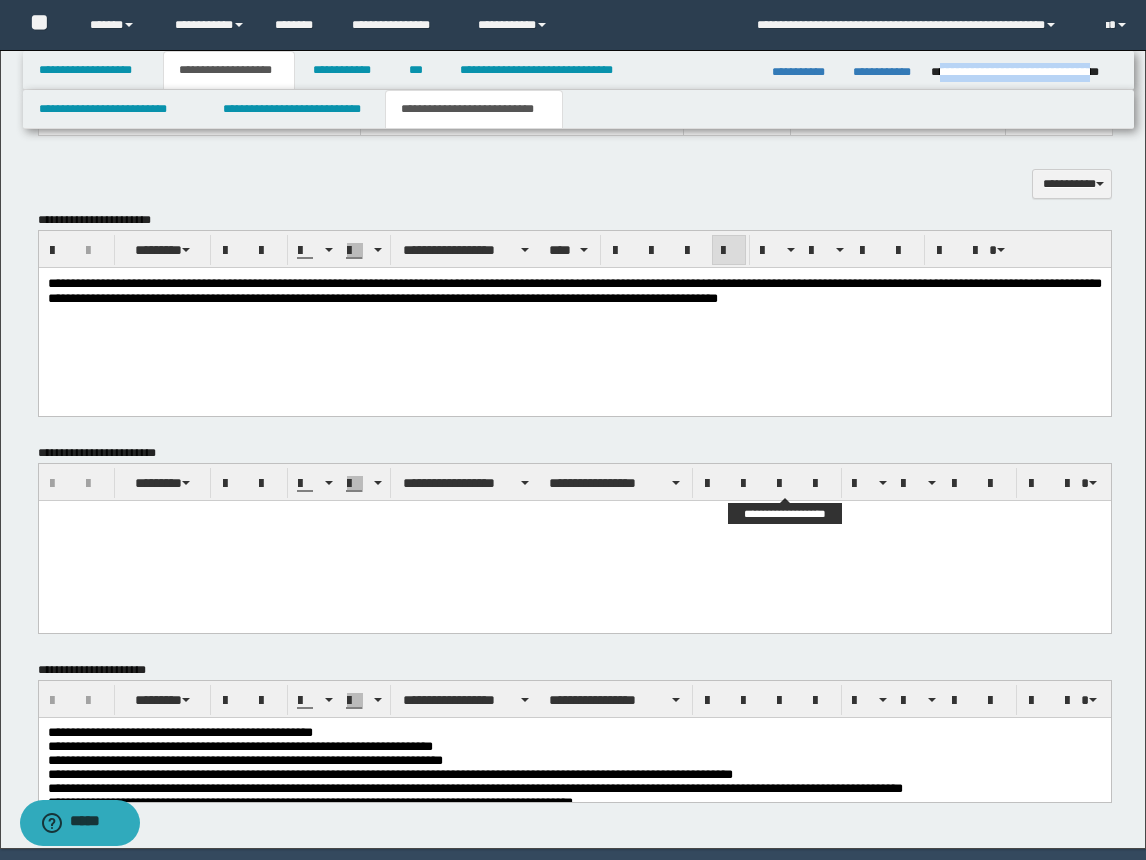 scroll, scrollTop: 982, scrollLeft: 0, axis: vertical 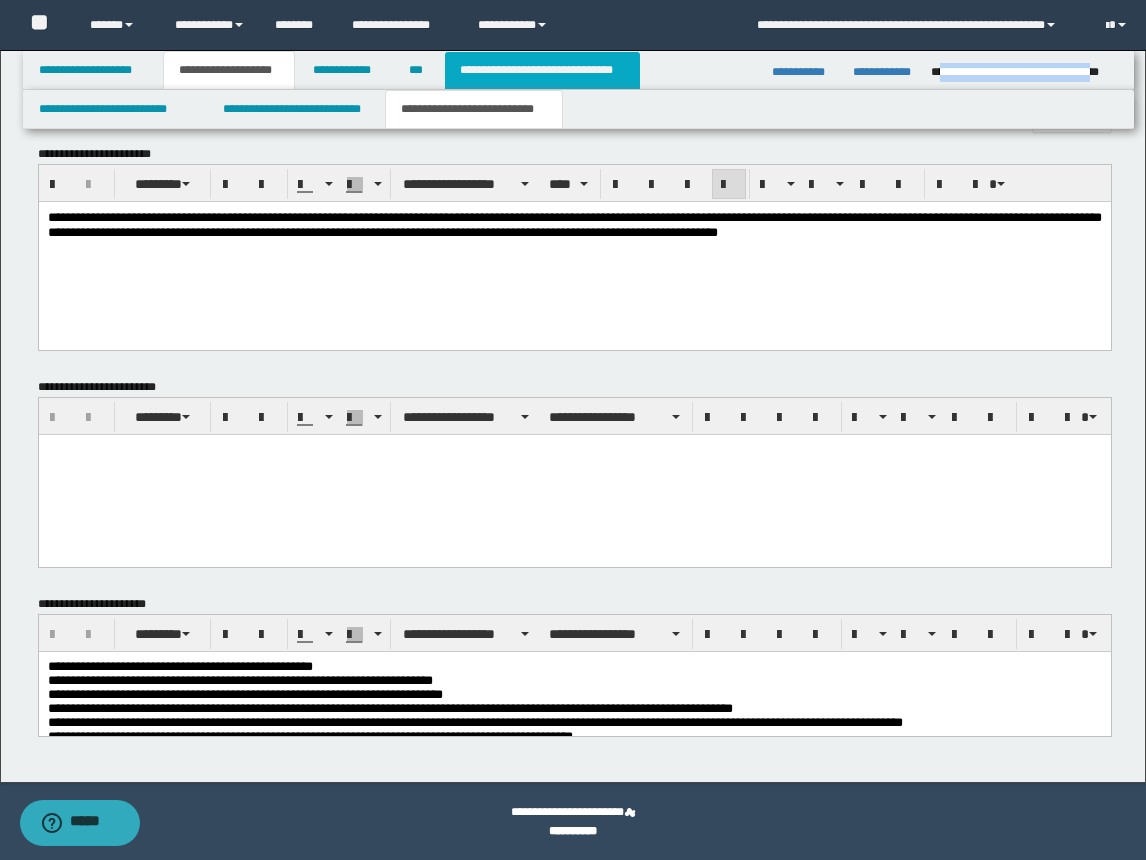 click on "**********" at bounding box center (542, 70) 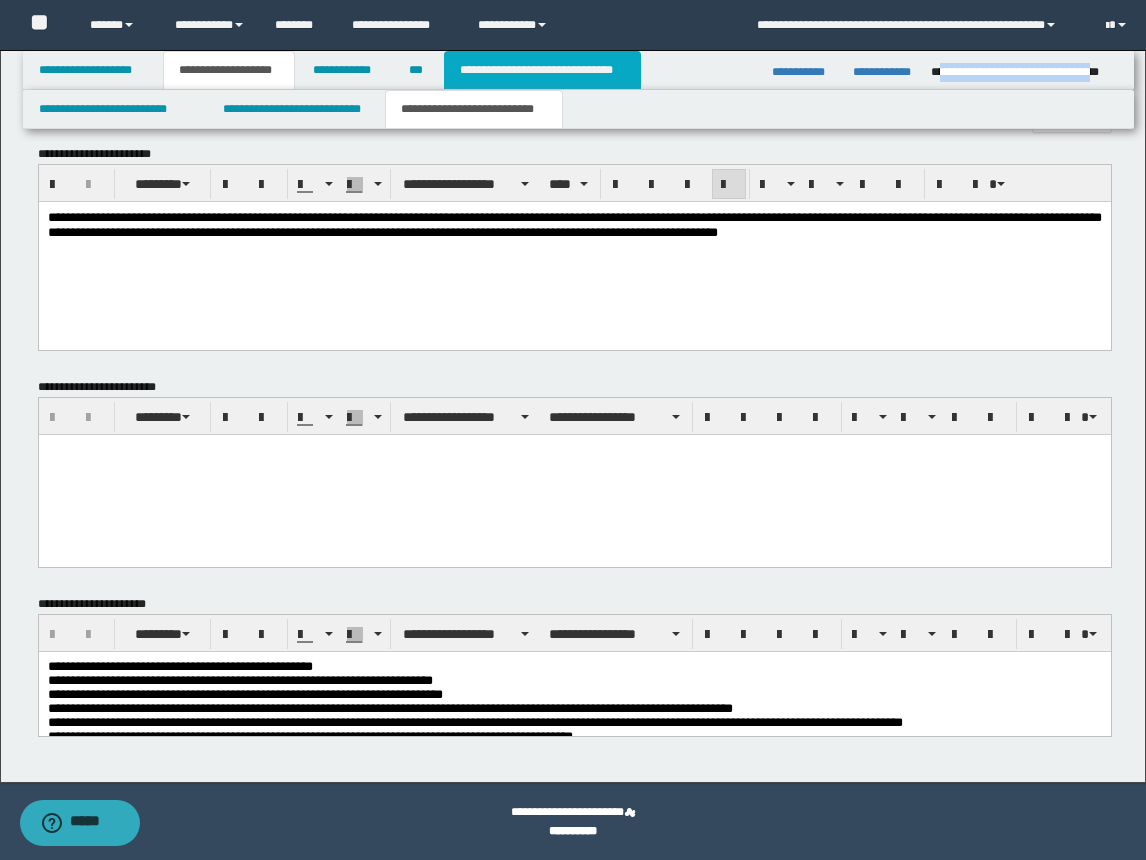 type on "**********" 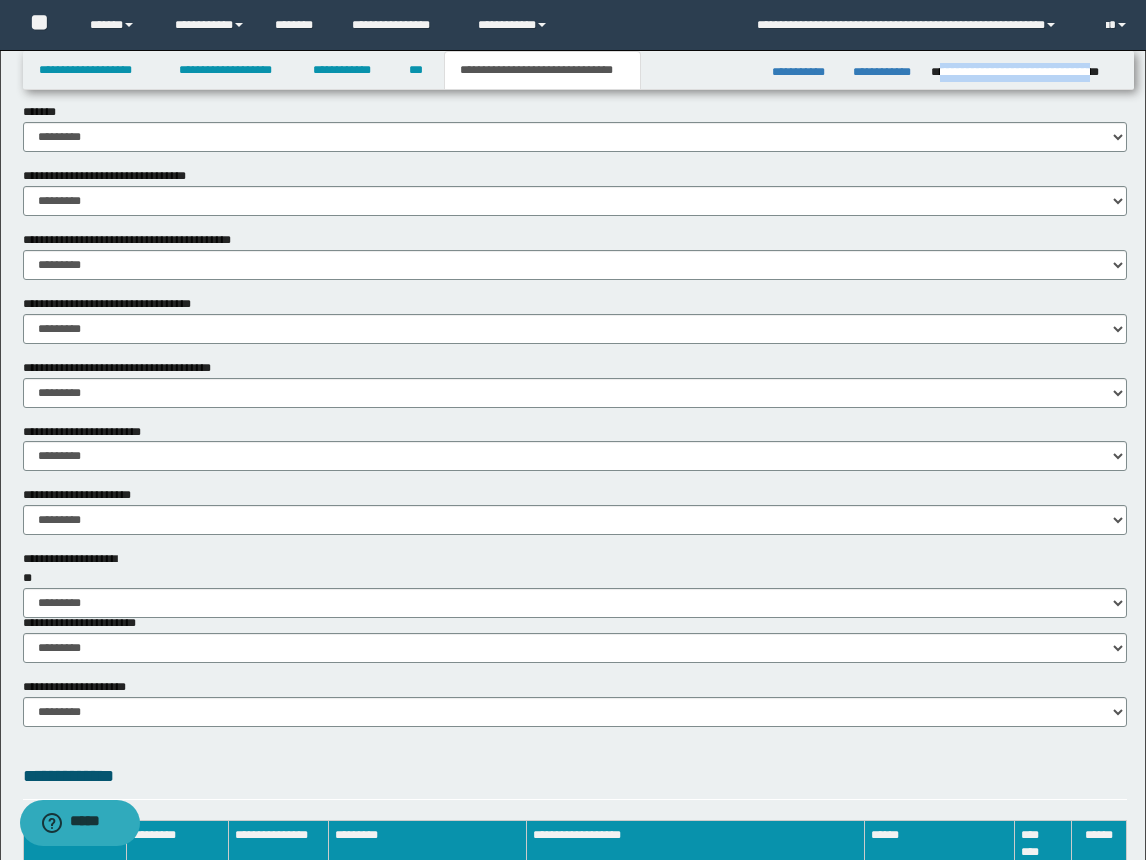 scroll, scrollTop: 1208, scrollLeft: 0, axis: vertical 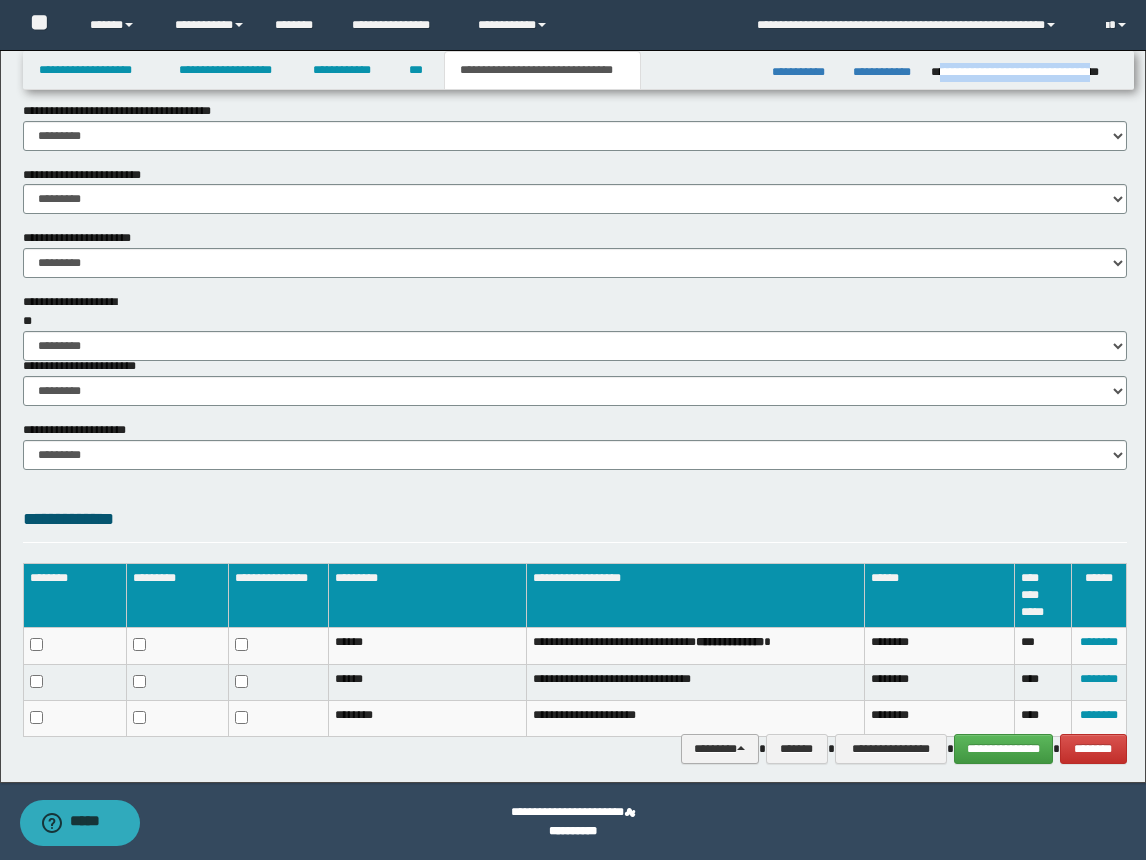 click on "********" at bounding box center (720, 749) 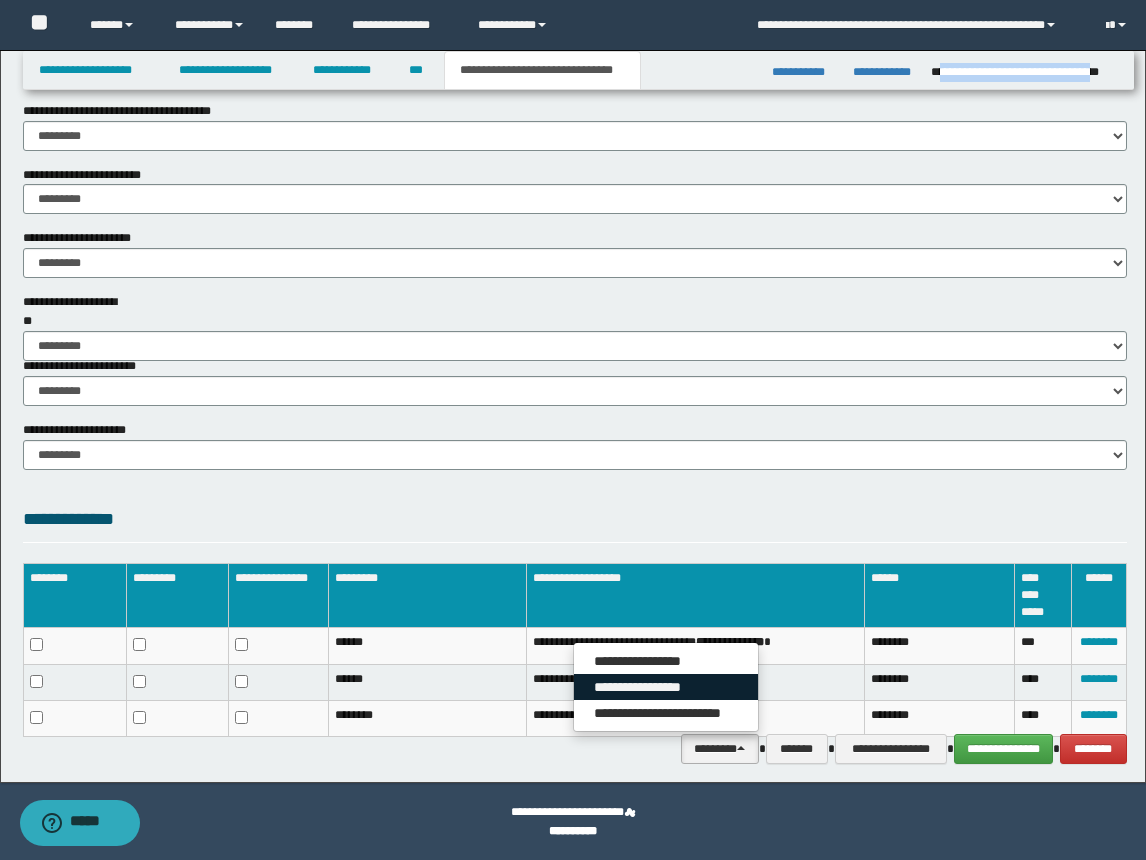 click on "**********" at bounding box center (666, 687) 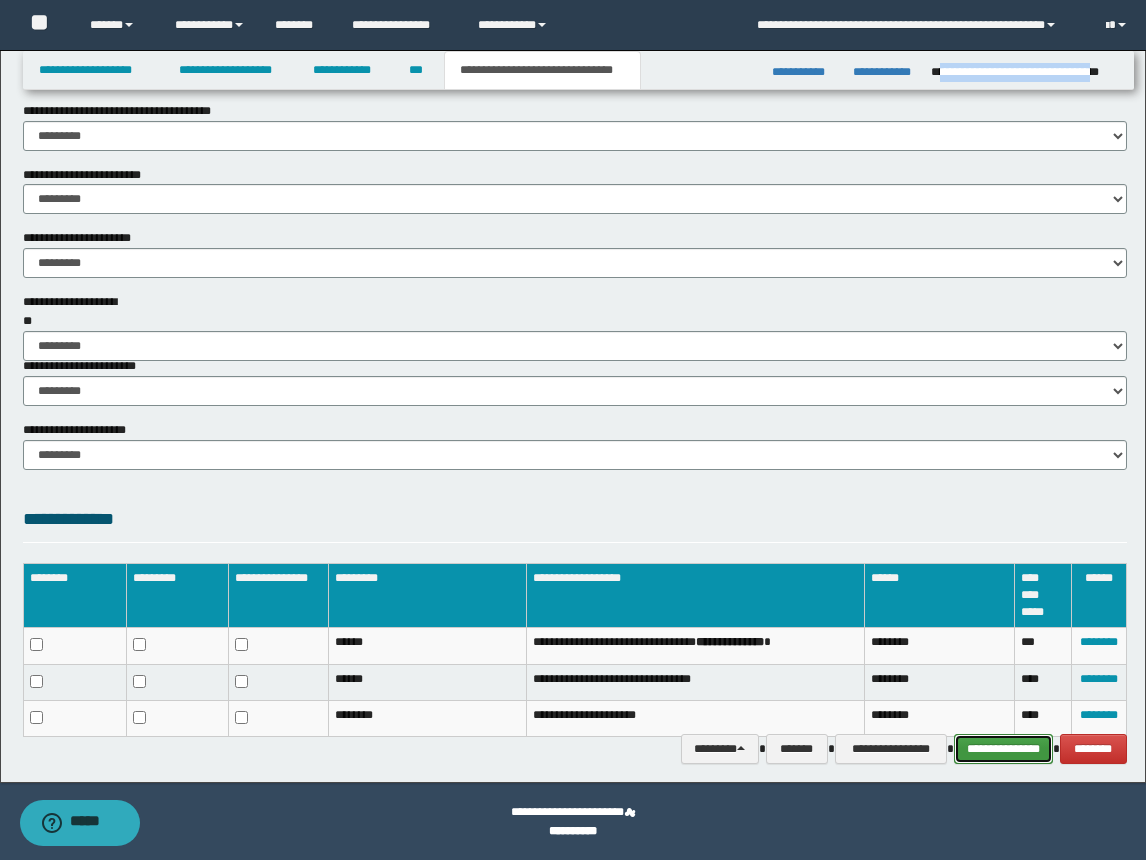 click on "**********" at bounding box center (1003, 749) 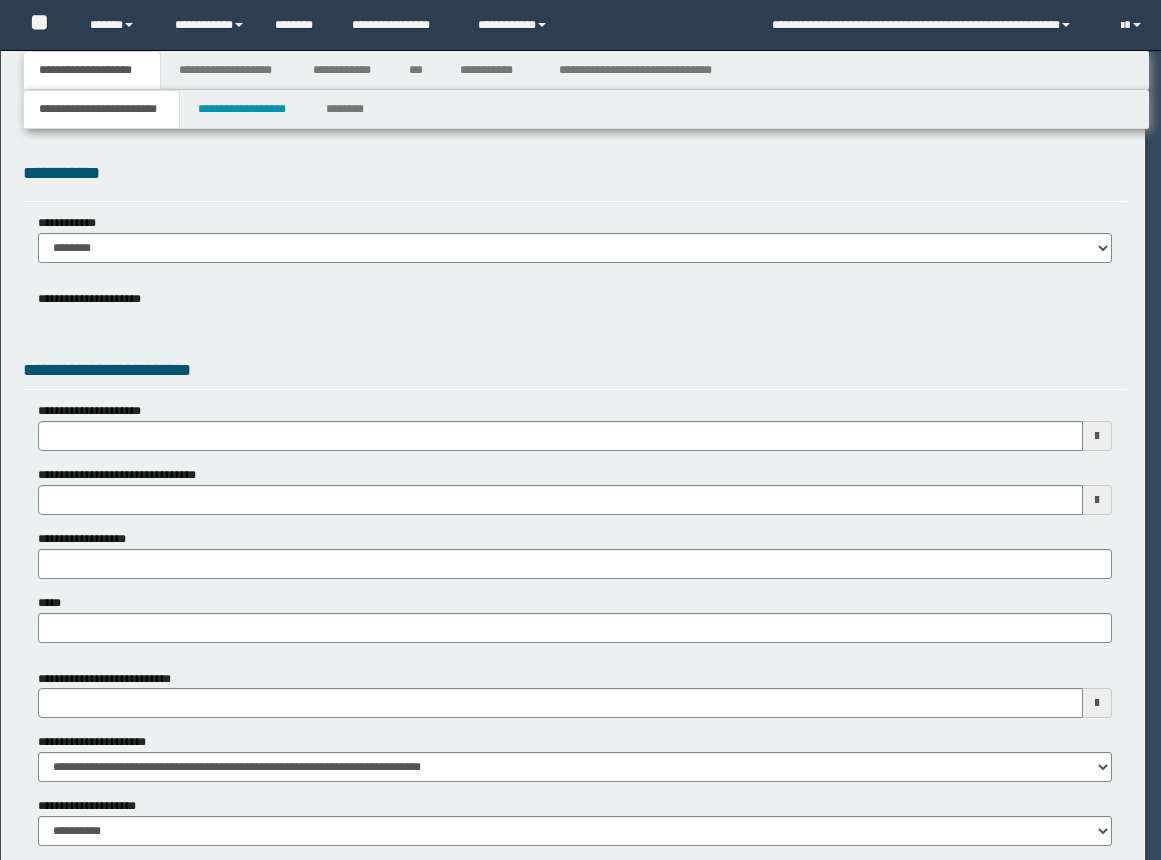scroll, scrollTop: 0, scrollLeft: 0, axis: both 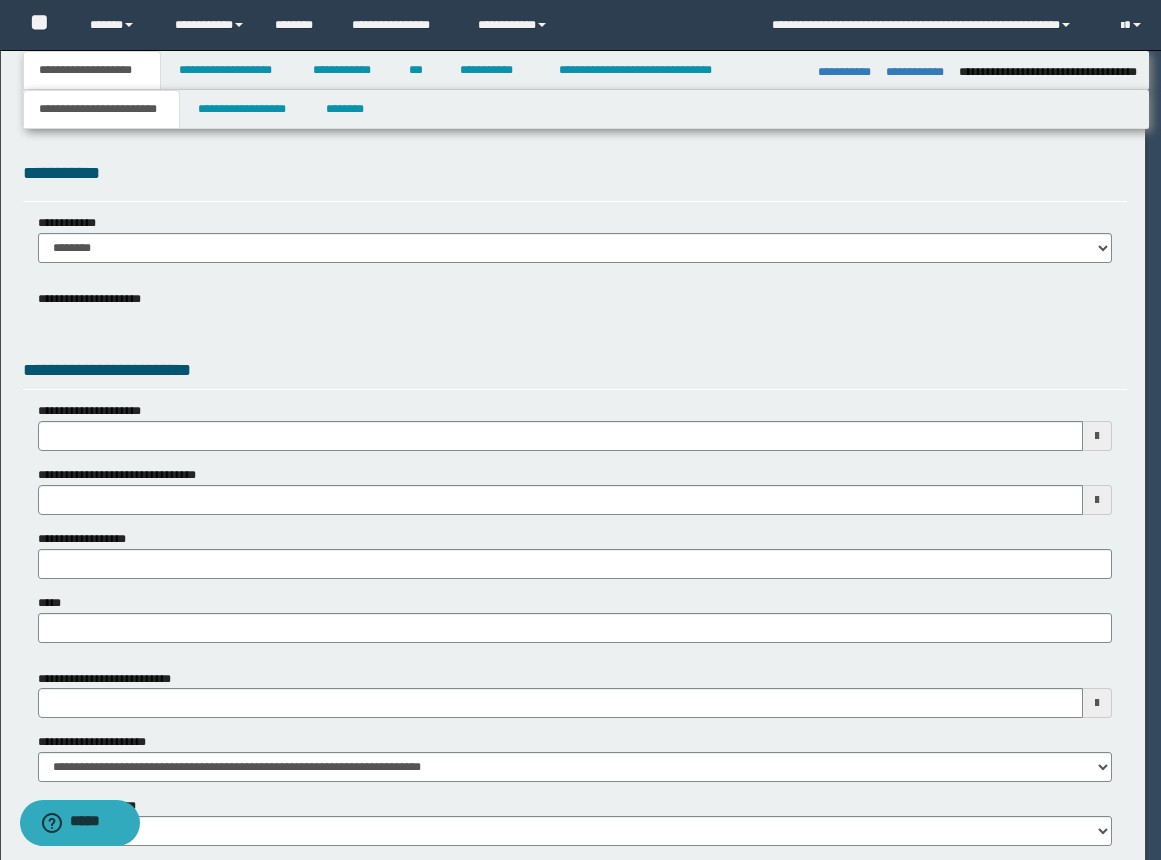 type on "**********" 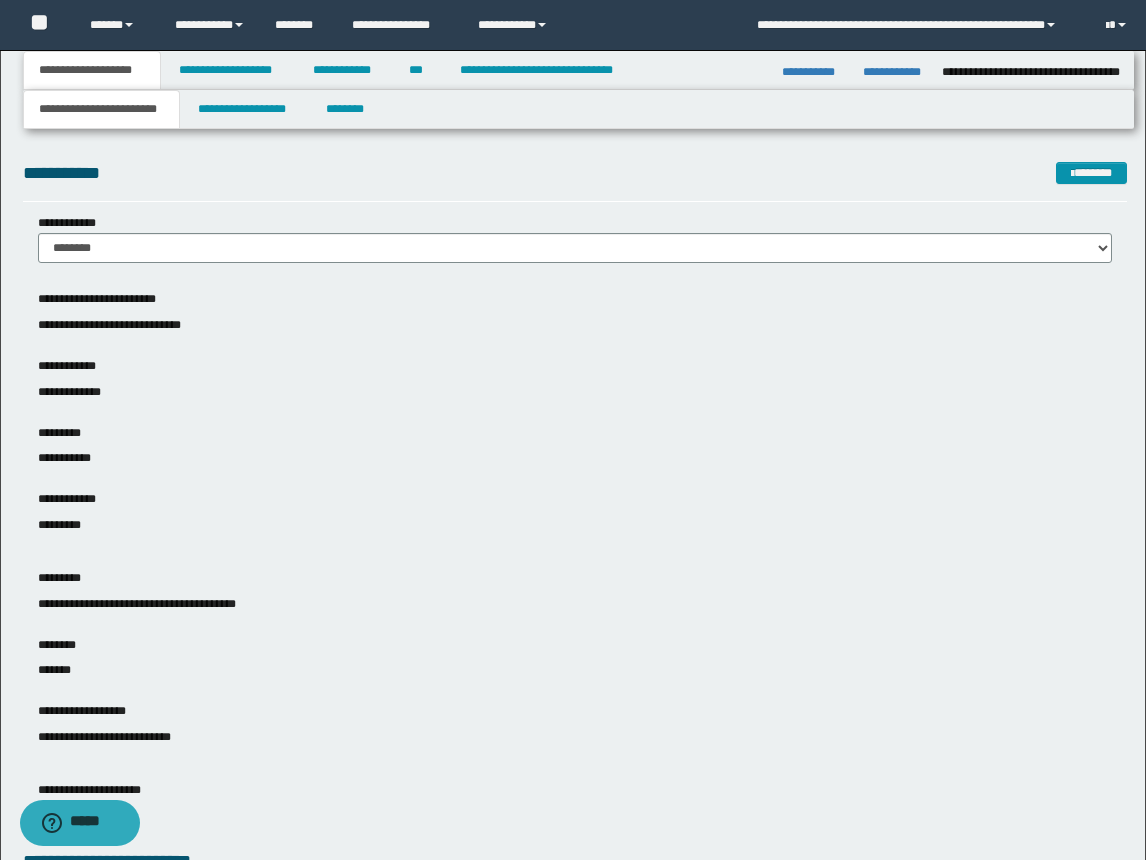 drag, startPoint x: 553, startPoint y: 740, endPoint x: 563, endPoint y: 739, distance: 10.049875 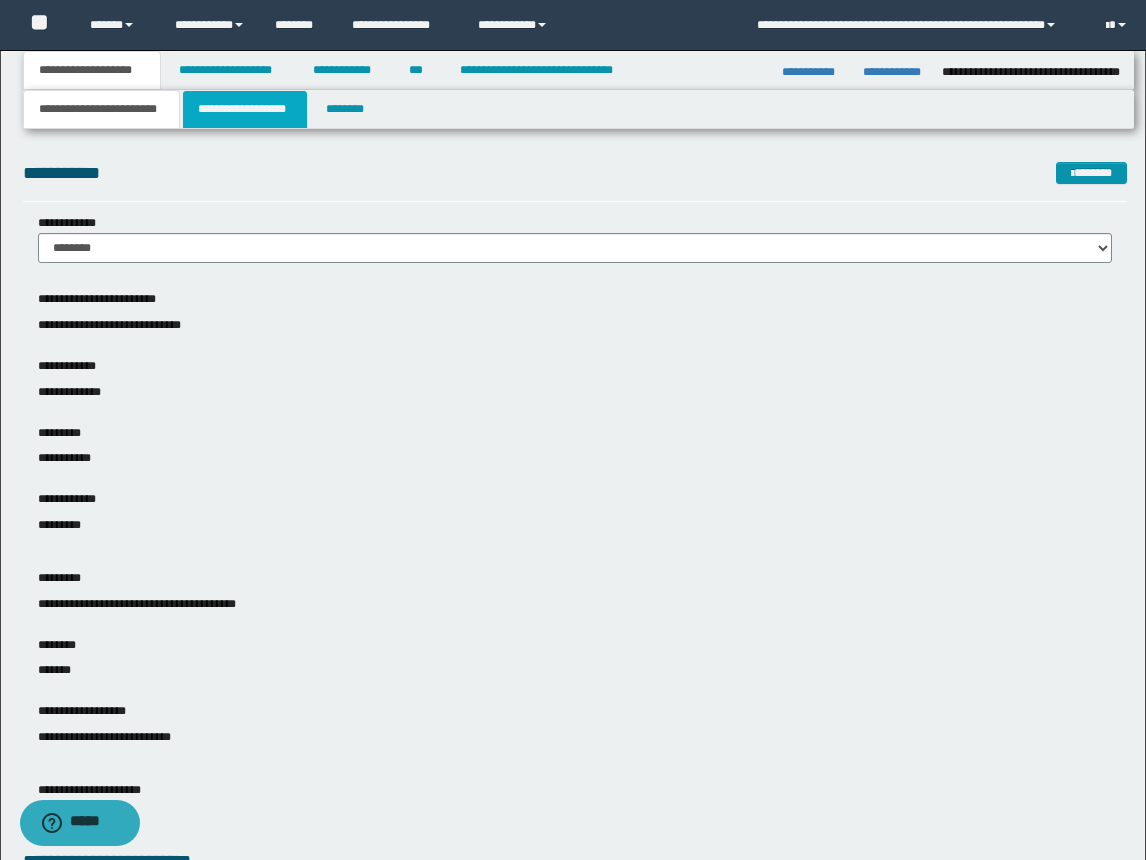 click on "**********" at bounding box center [245, 109] 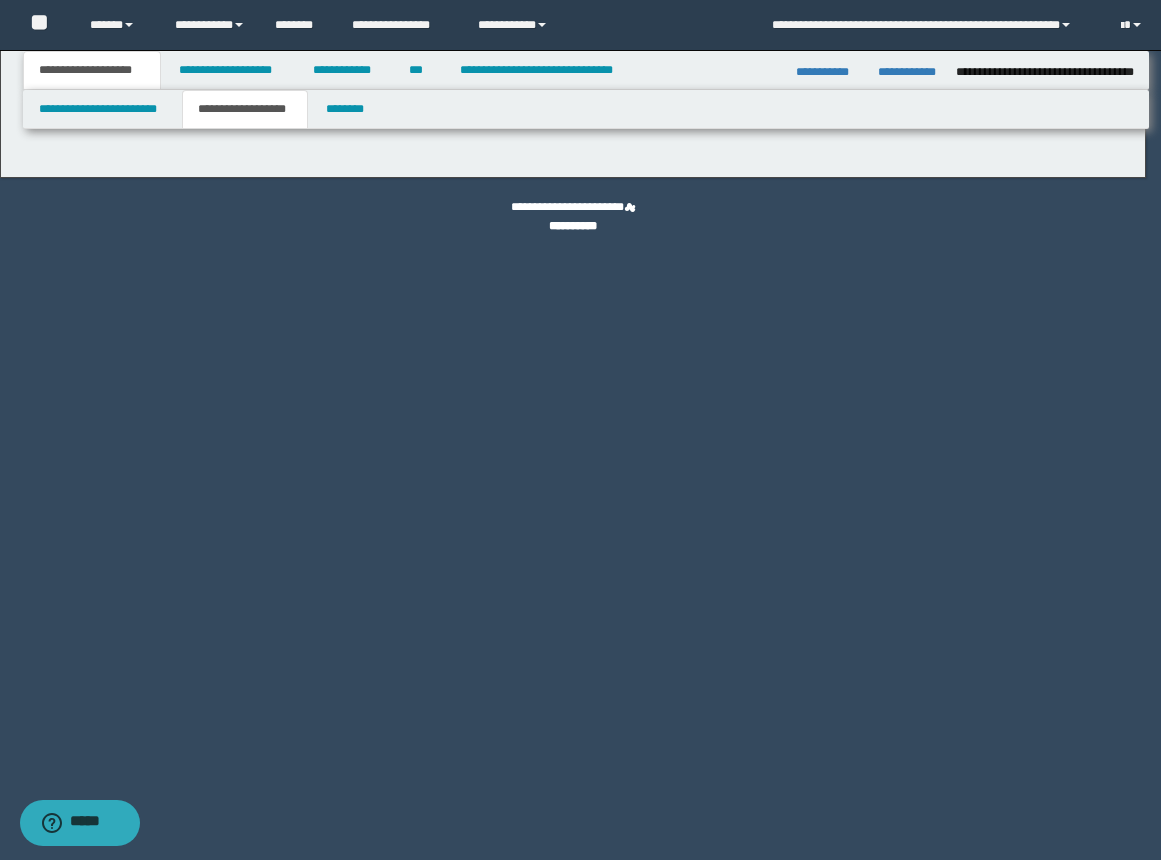 type on "*******" 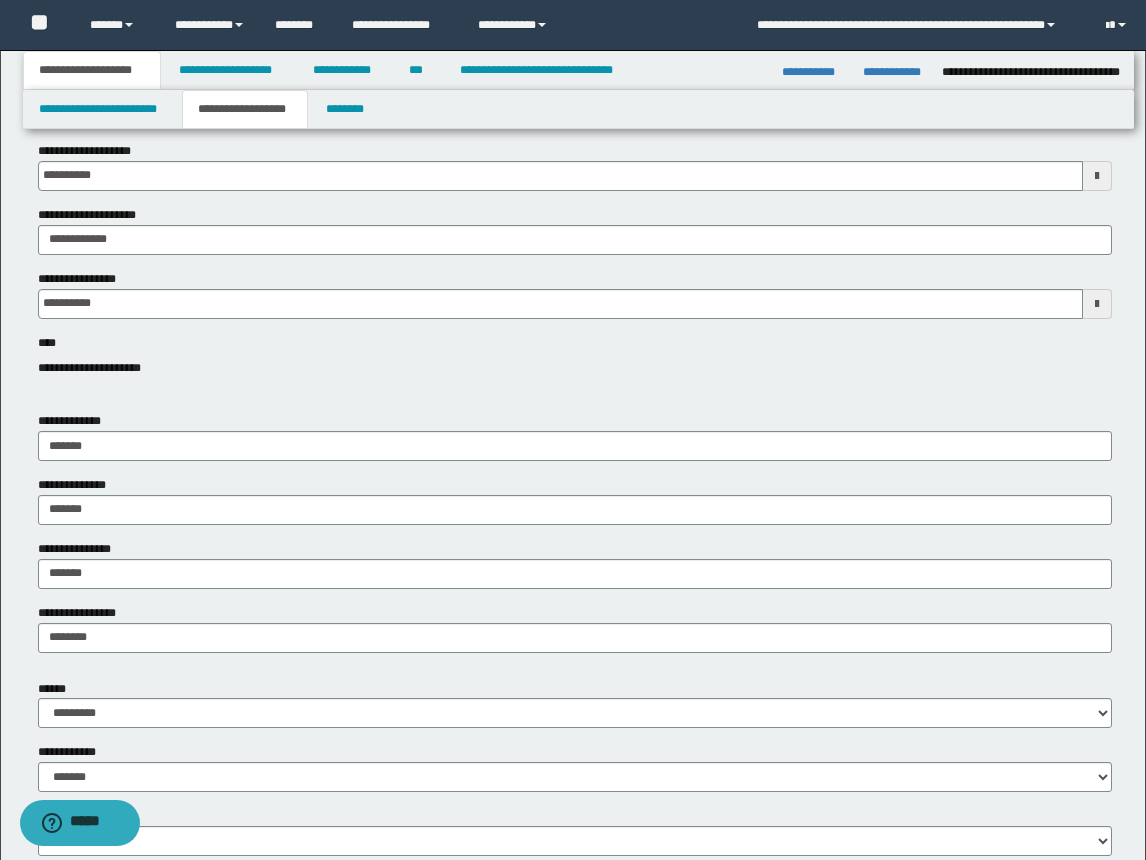 scroll, scrollTop: 300, scrollLeft: 0, axis: vertical 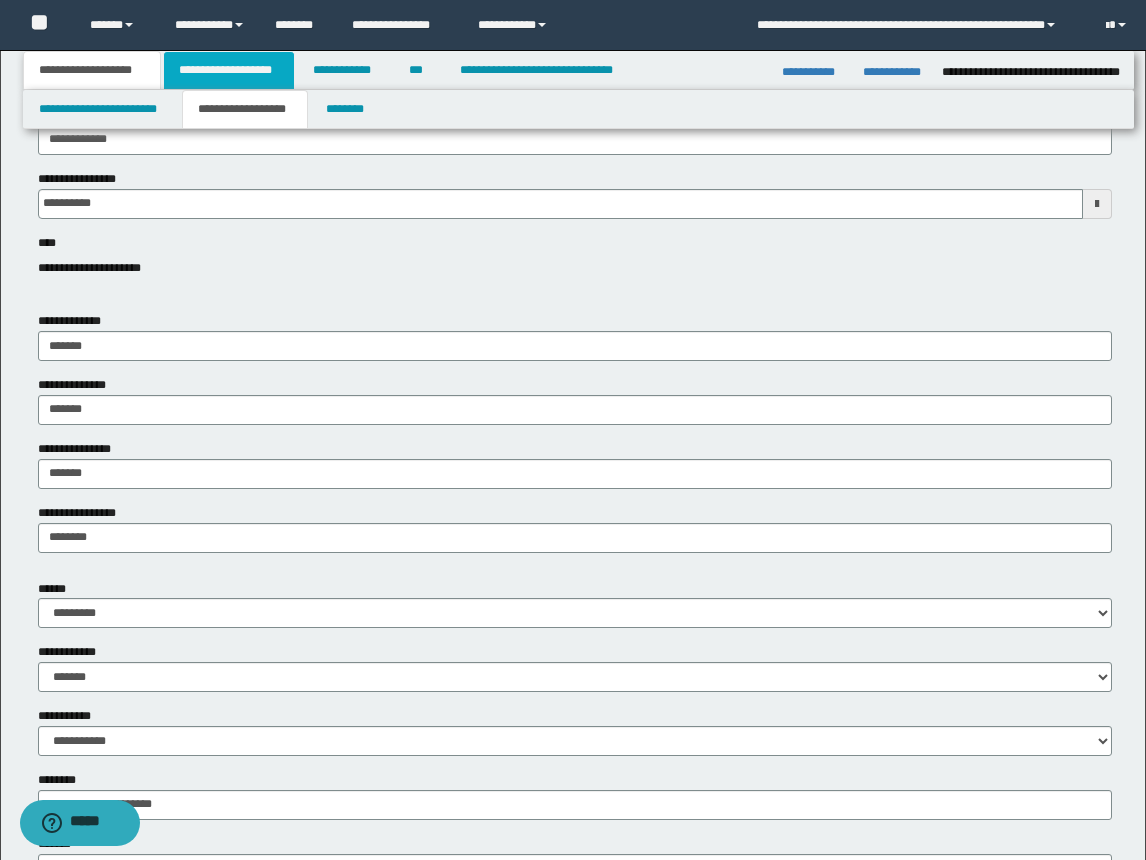 click on "**********" at bounding box center (229, 70) 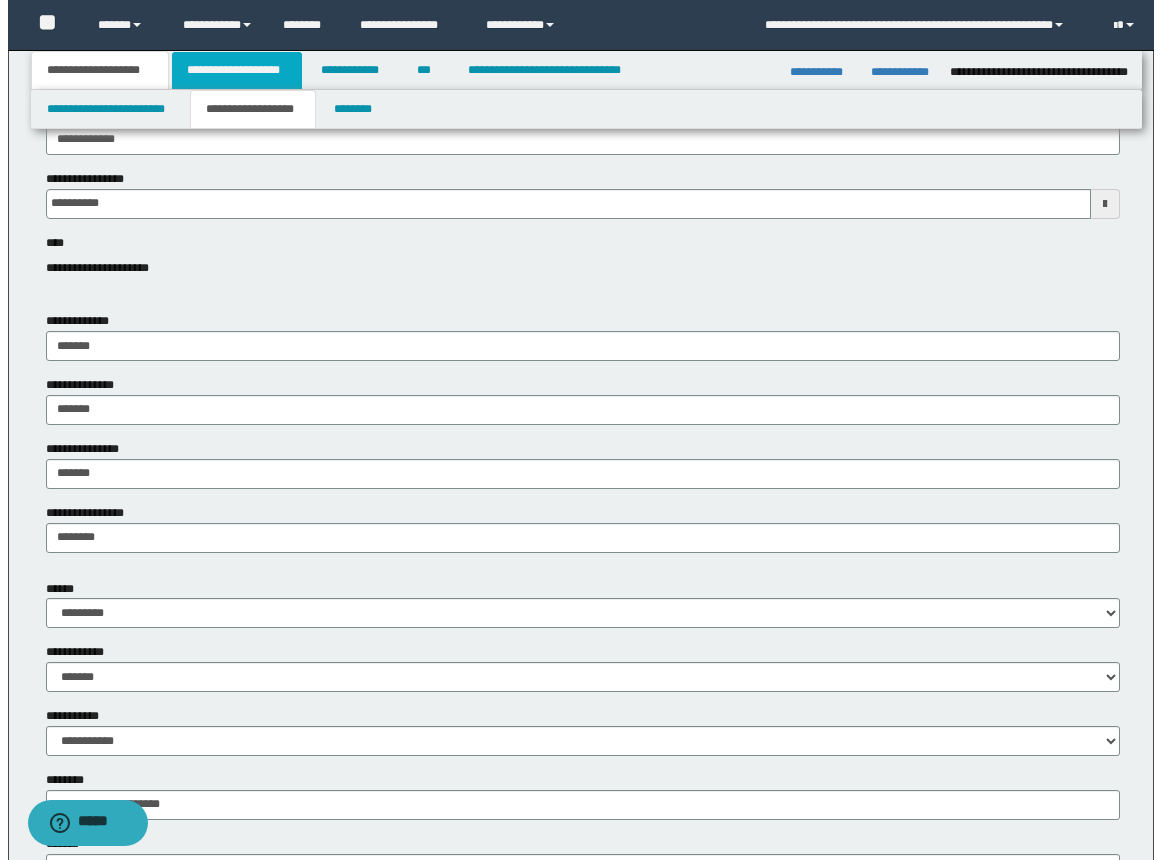 scroll, scrollTop: 0, scrollLeft: 0, axis: both 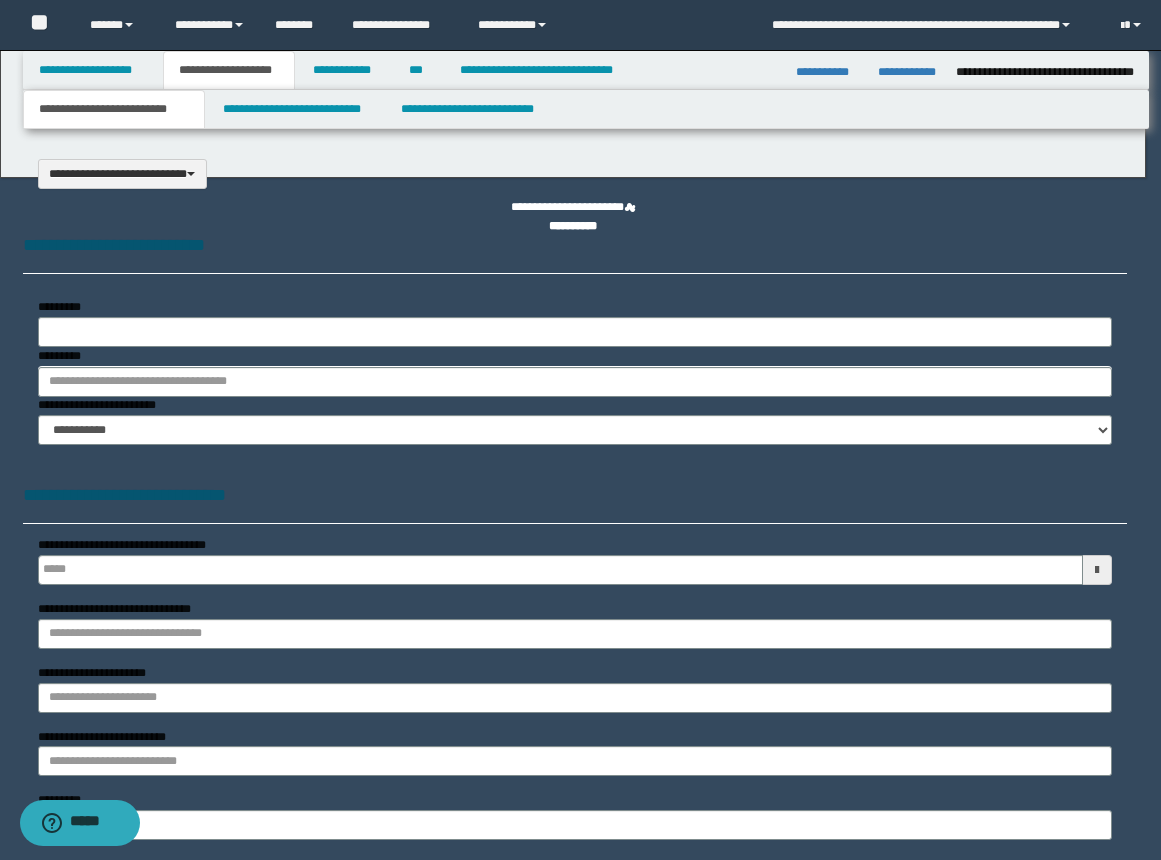 select on "*" 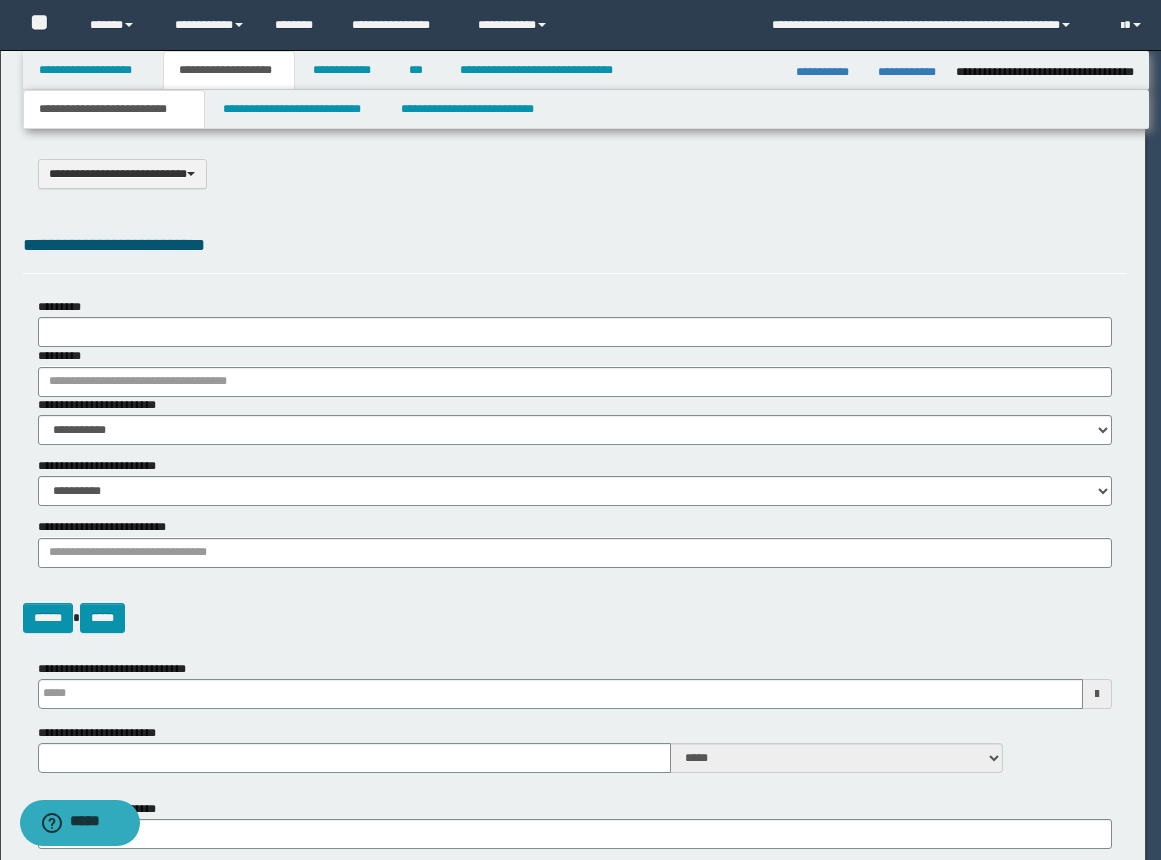 scroll, scrollTop: 0, scrollLeft: 0, axis: both 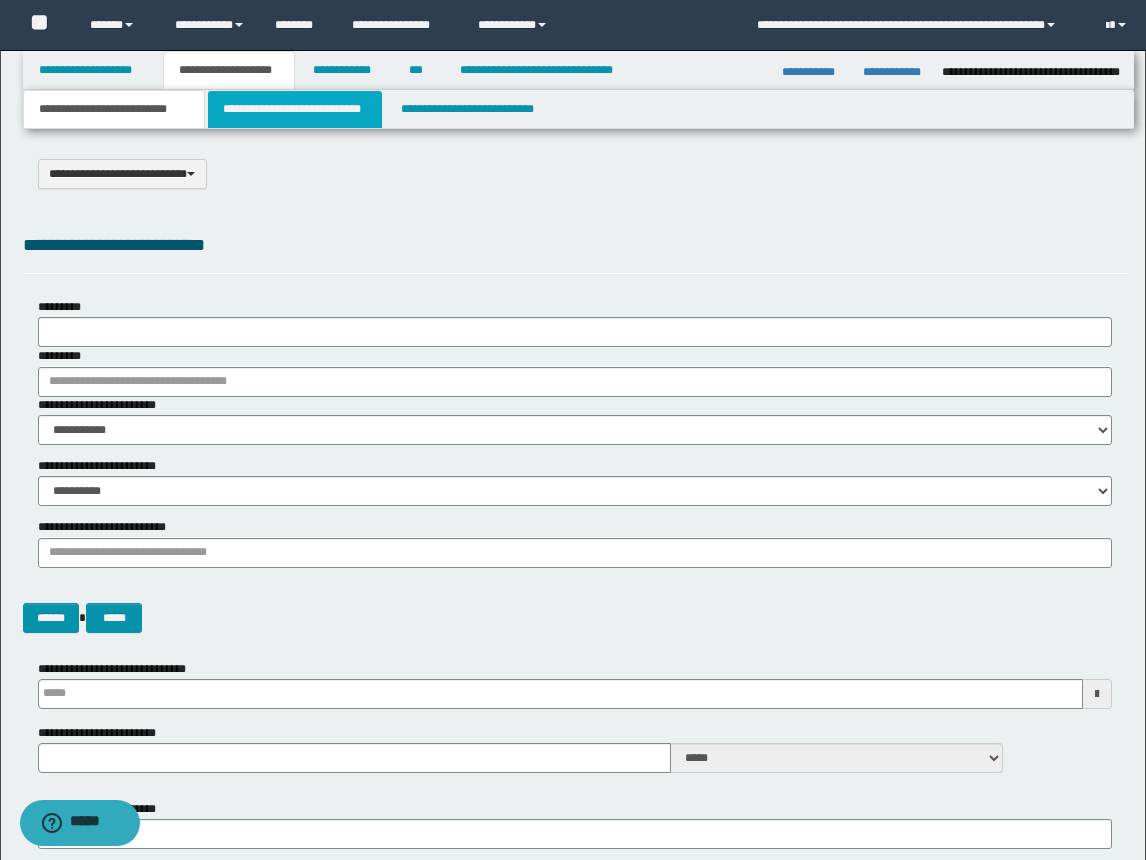 click on "**********" at bounding box center [295, 109] 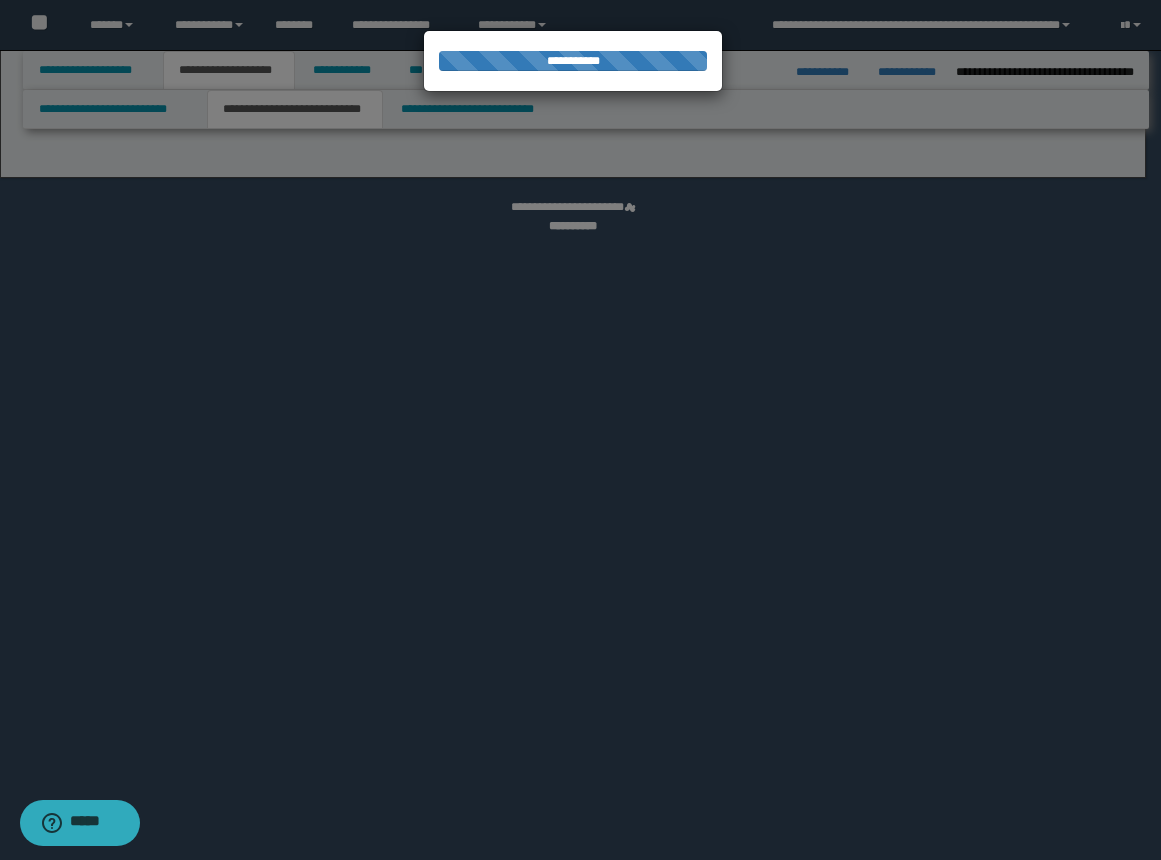 select on "*" 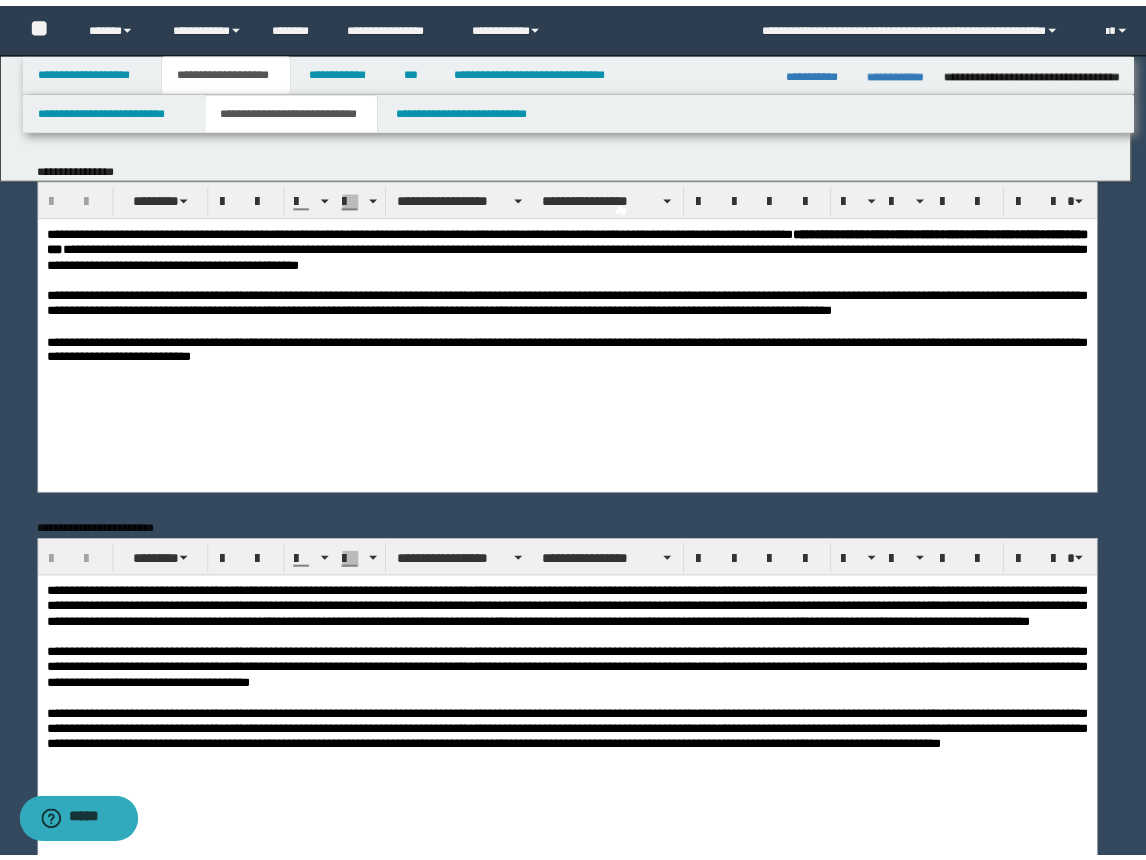 scroll, scrollTop: 0, scrollLeft: 0, axis: both 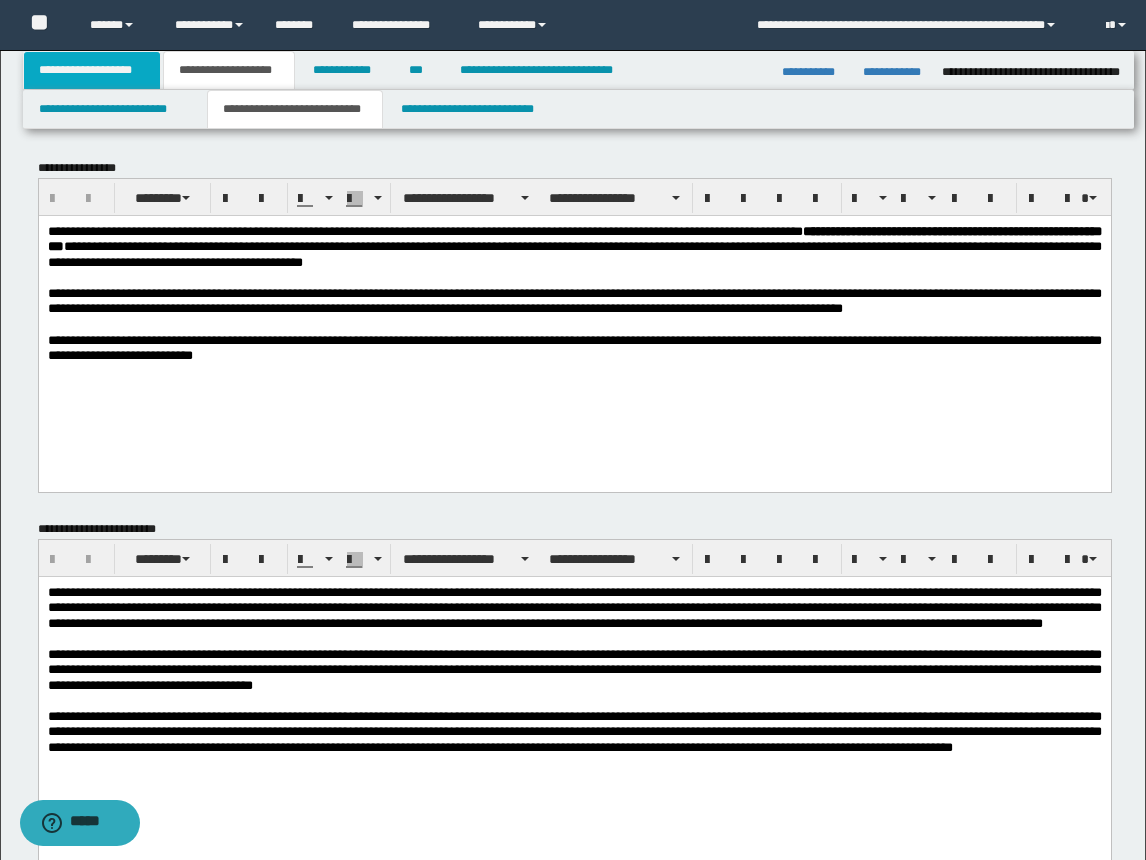 click on "**********" at bounding box center (92, 70) 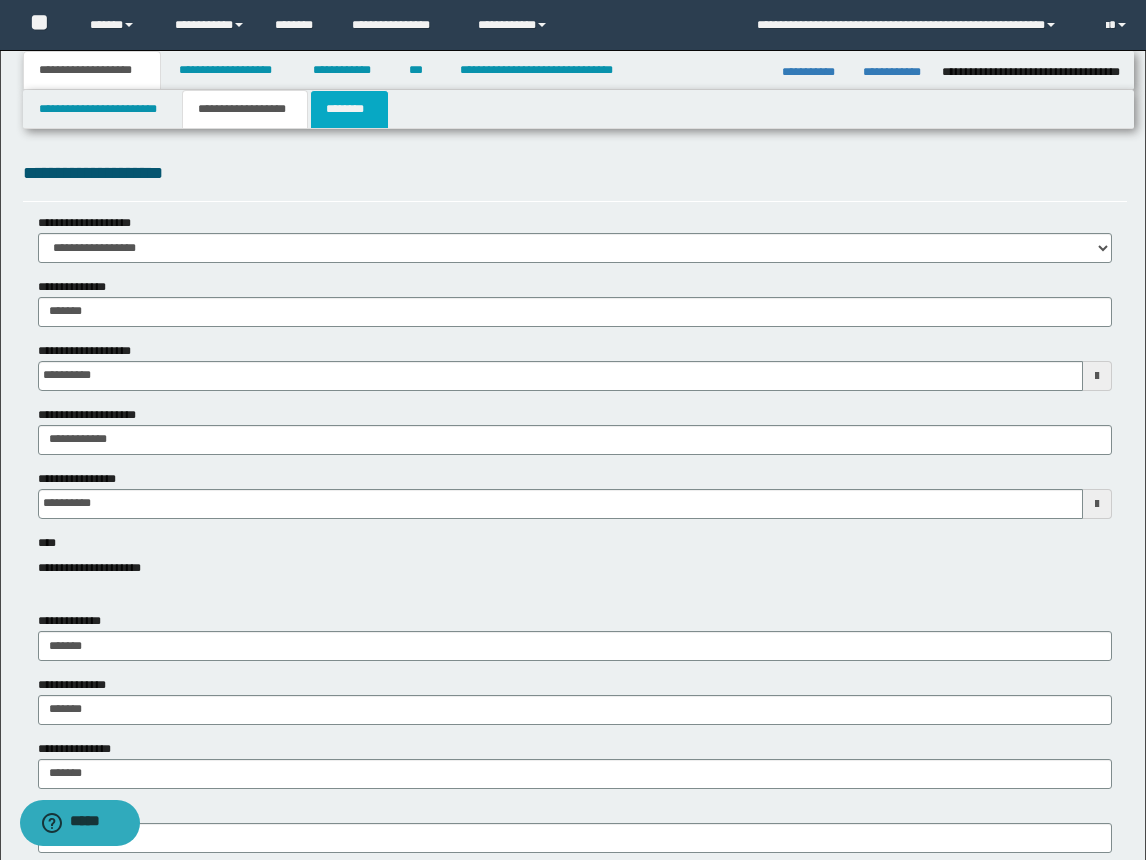 click on "********" at bounding box center (349, 109) 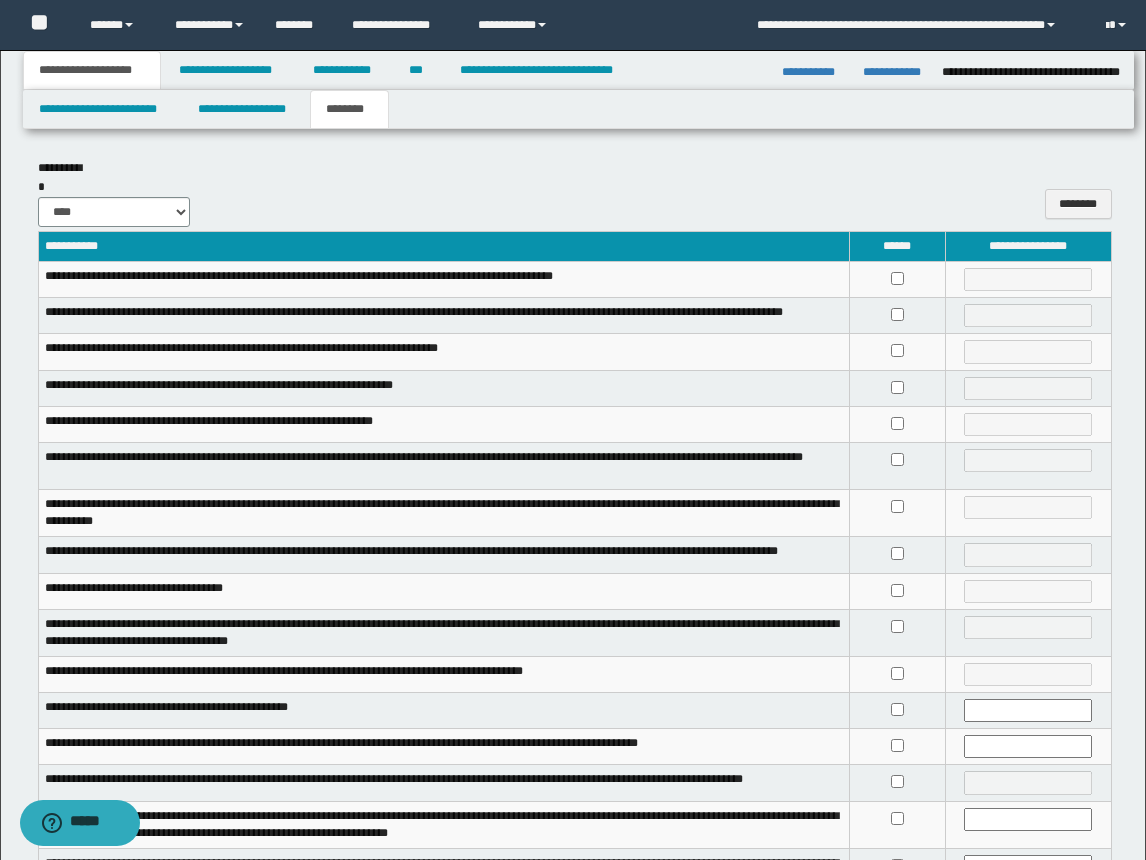 scroll, scrollTop: 300, scrollLeft: 0, axis: vertical 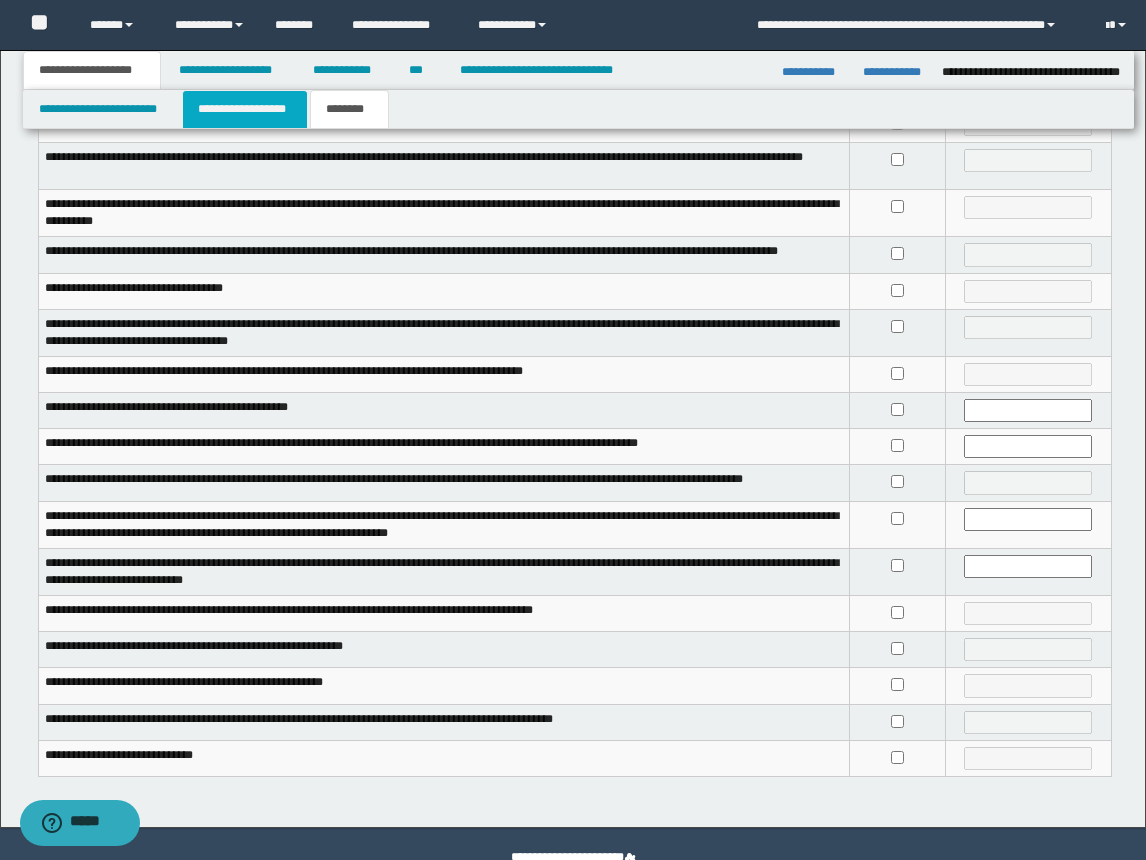 click on "**********" at bounding box center (245, 109) 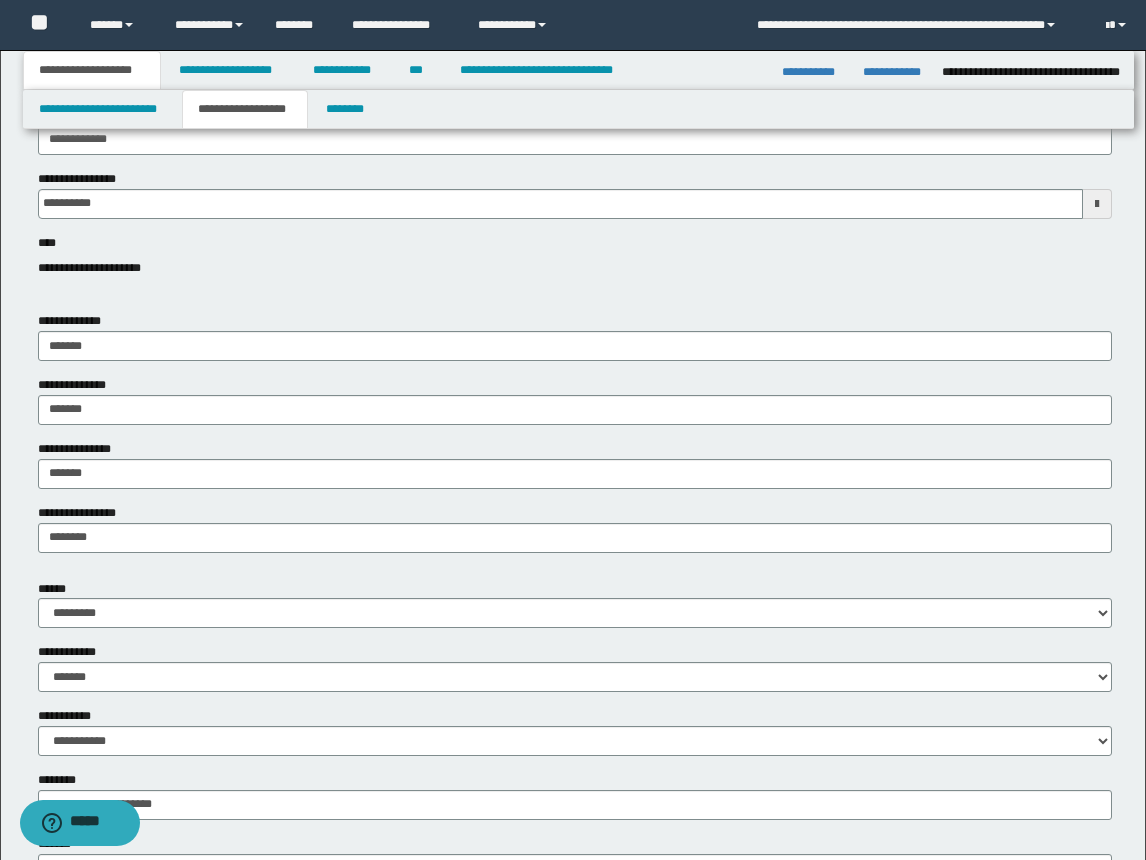 scroll, scrollTop: 0, scrollLeft: 0, axis: both 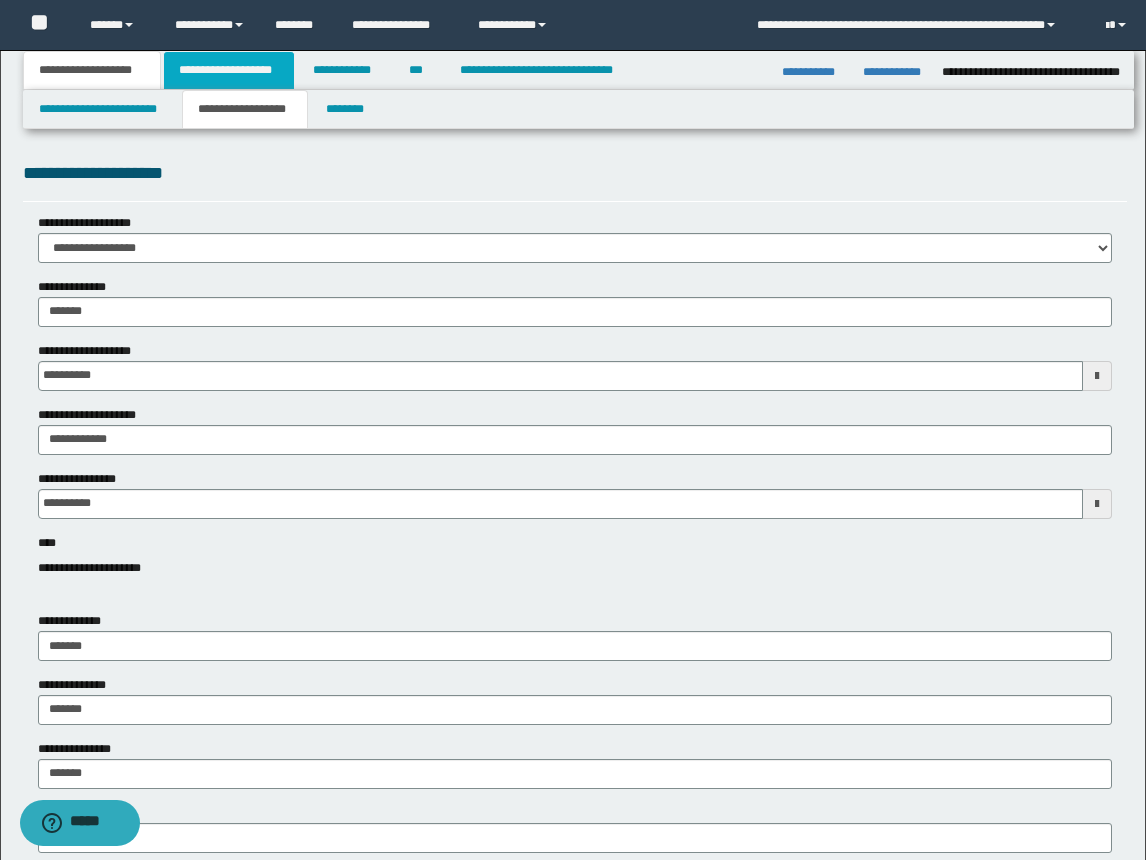 click on "**********" at bounding box center [229, 70] 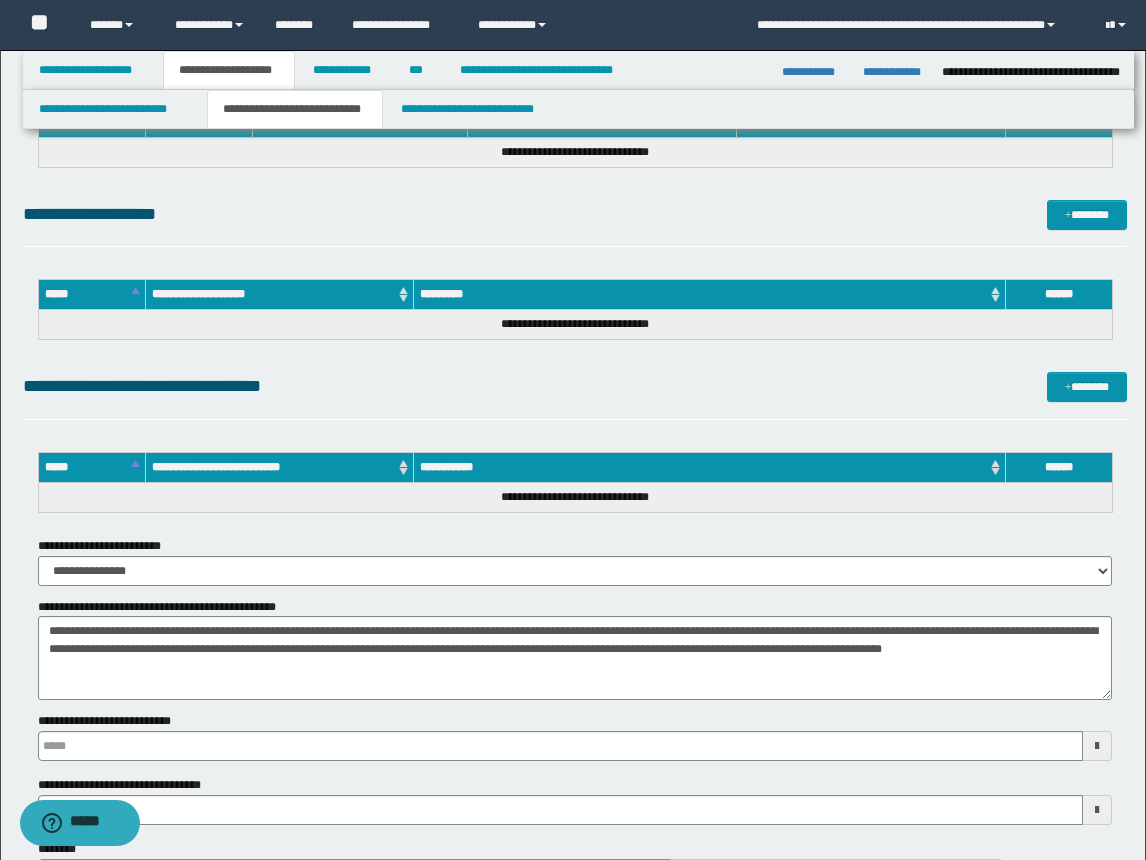 scroll, scrollTop: 800, scrollLeft: 0, axis: vertical 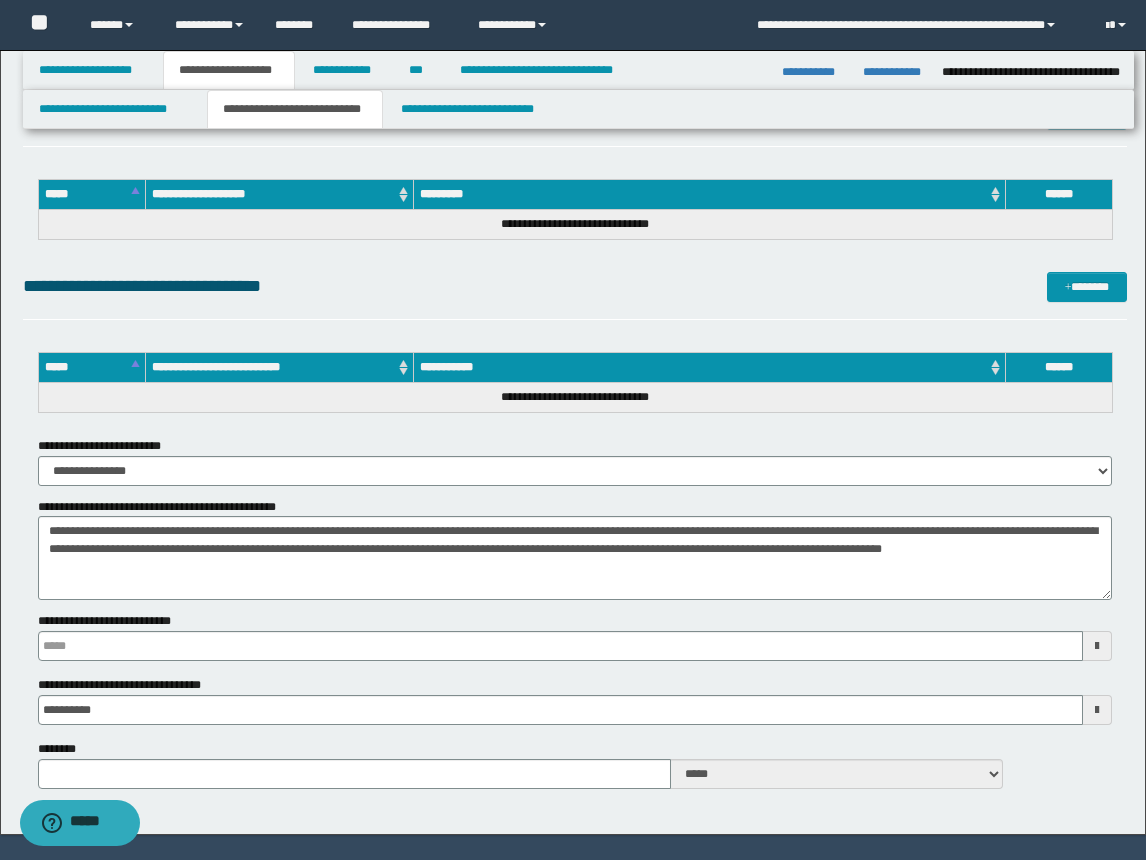 type 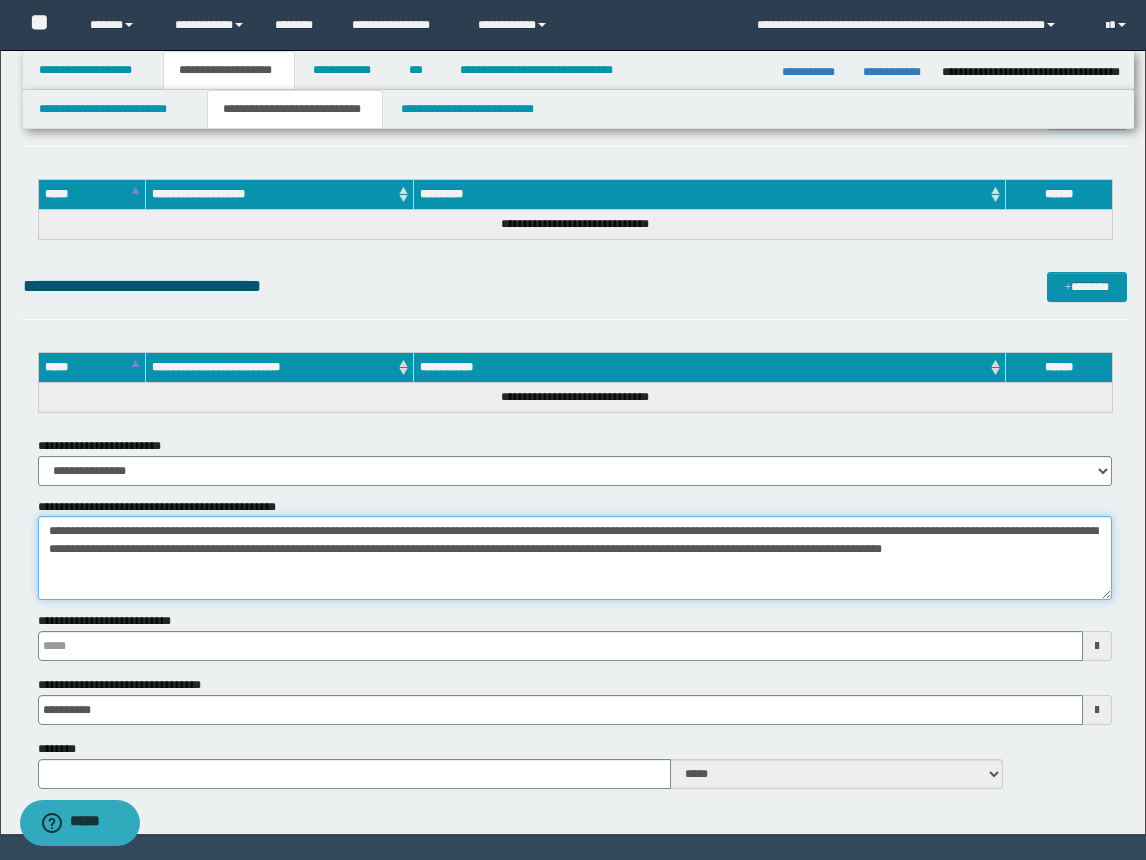 click on "**********" at bounding box center [575, 558] 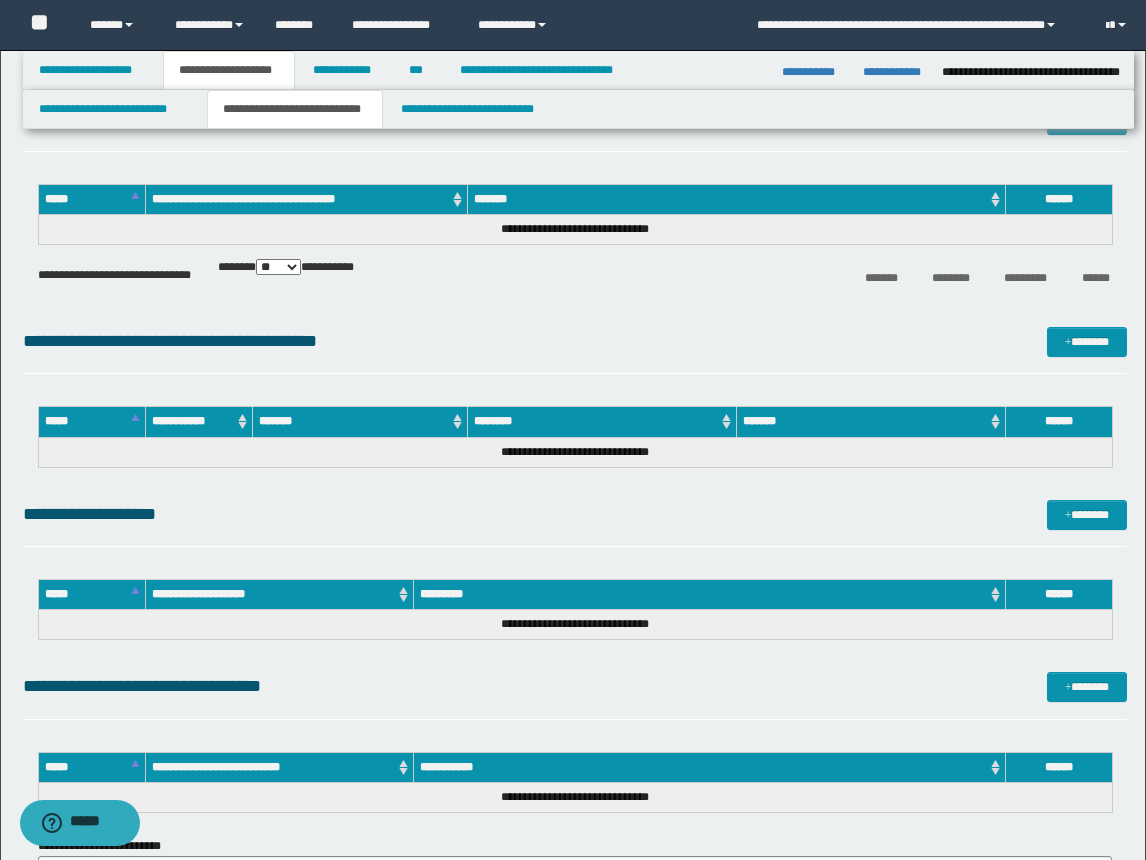 scroll, scrollTop: 0, scrollLeft: 0, axis: both 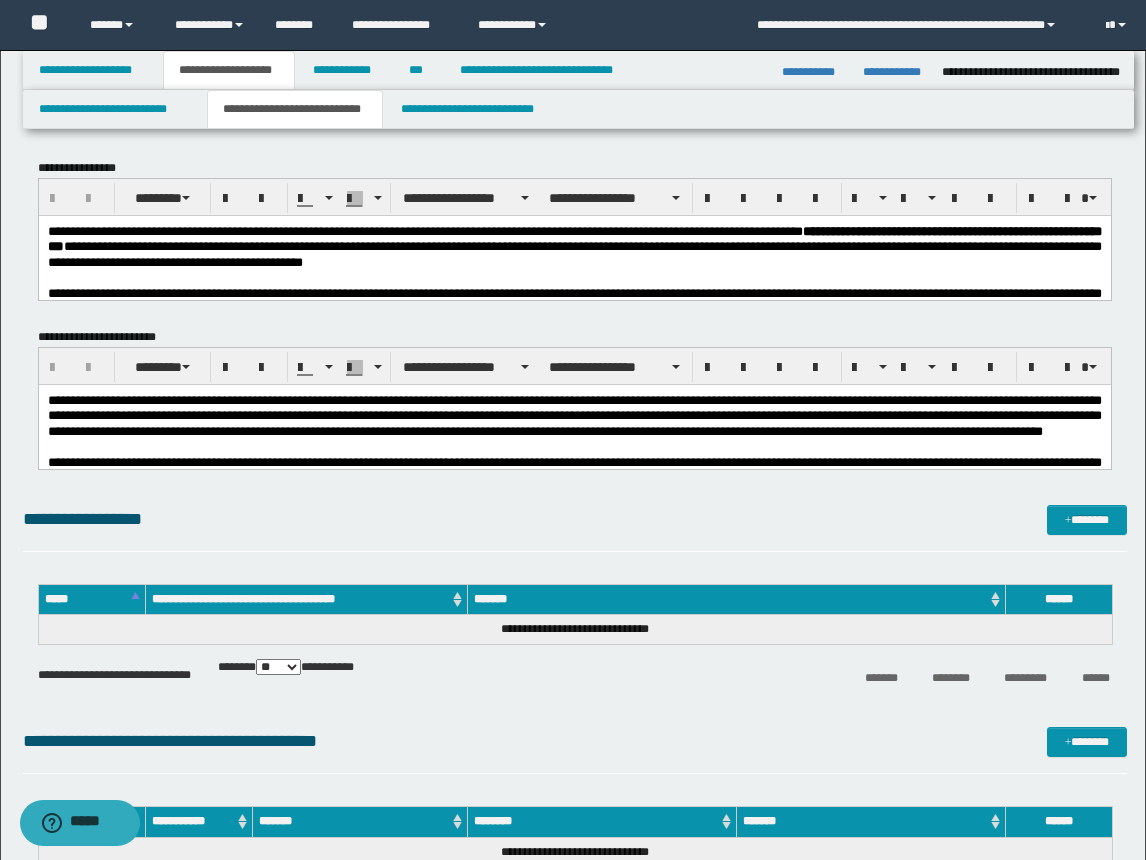 click on "**********" at bounding box center (574, 415) 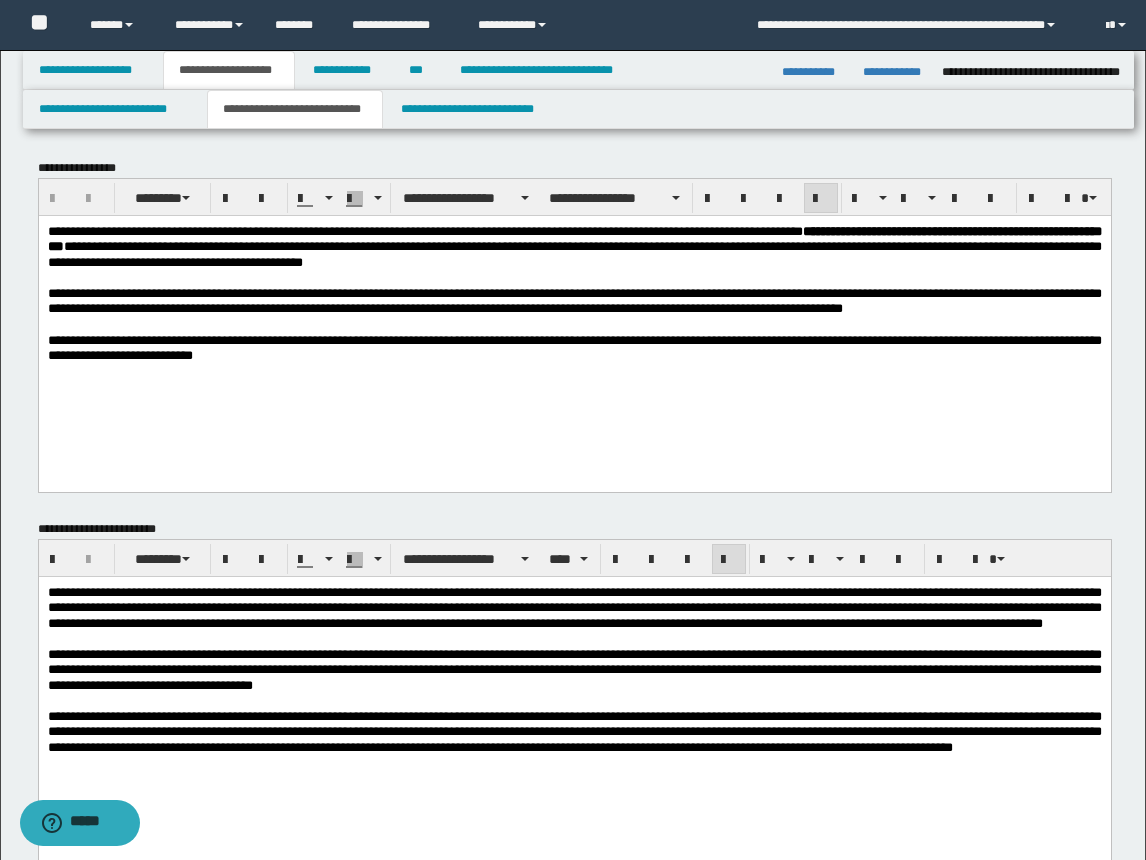 click at bounding box center [574, 277] 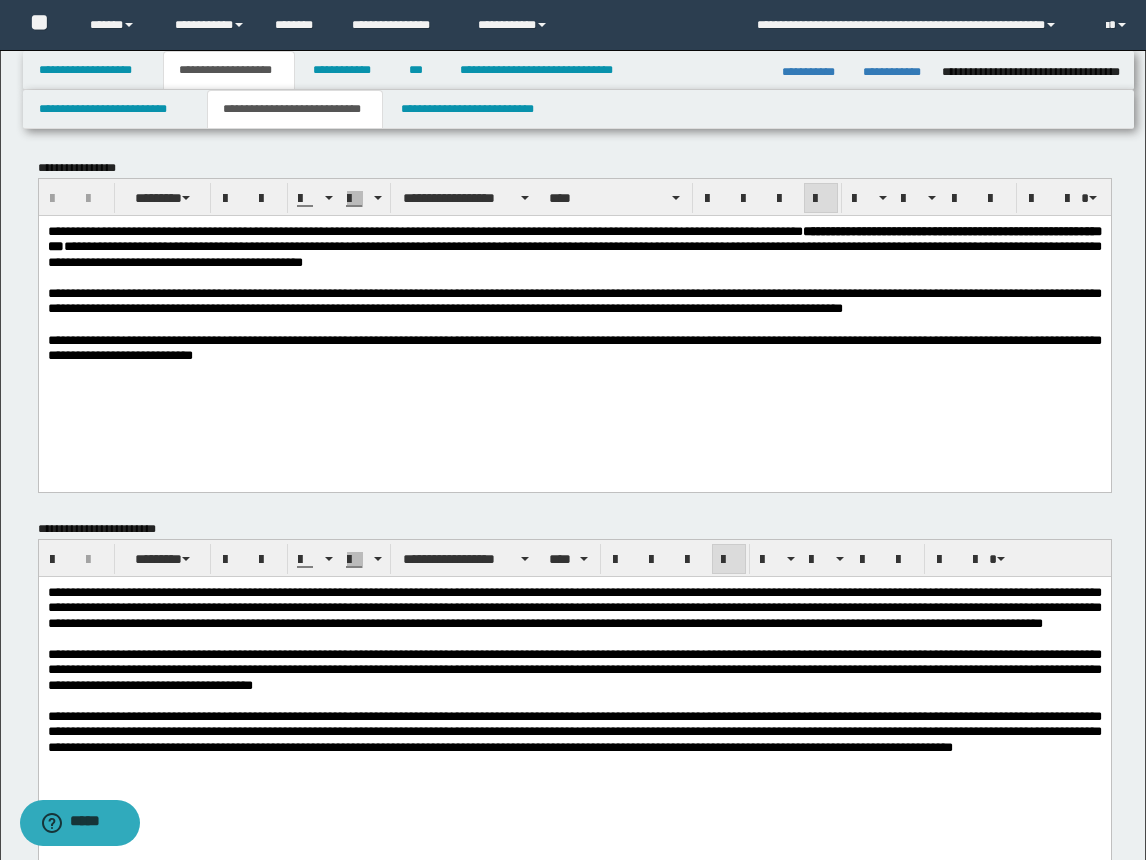 click on "**********" at bounding box center (574, 300) 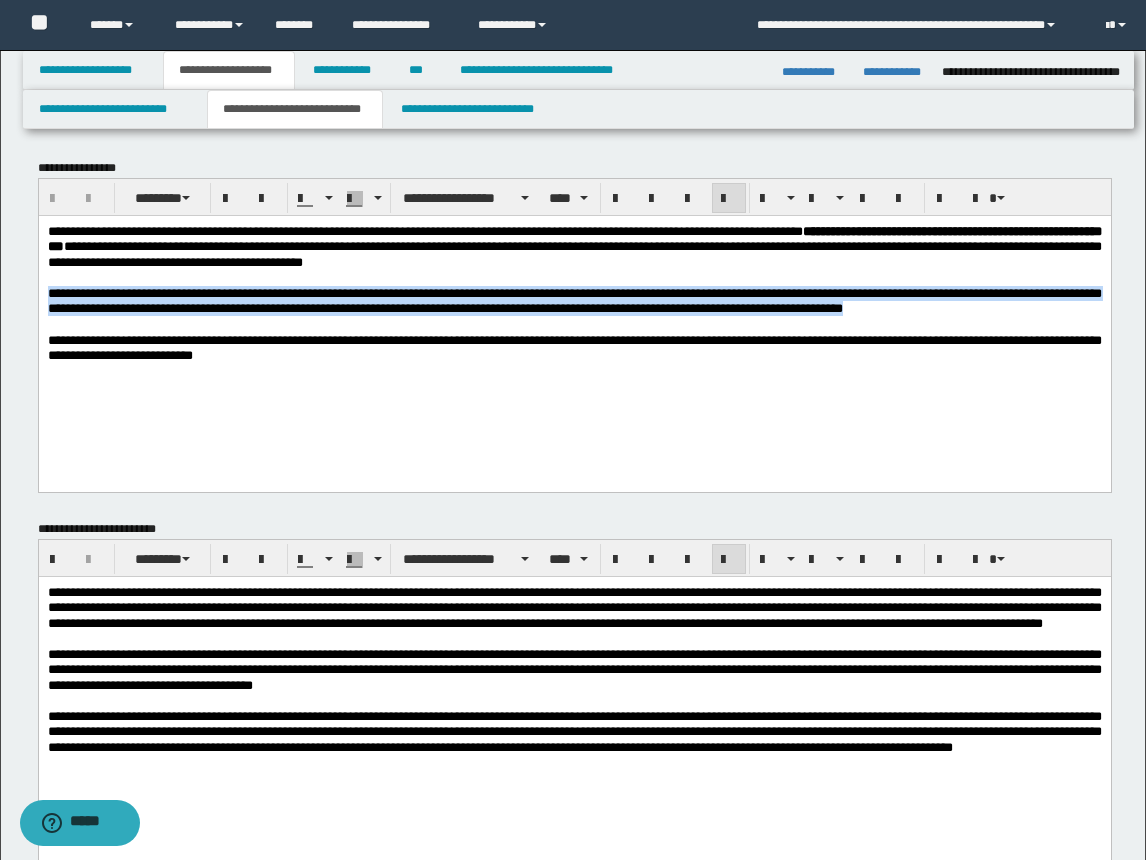 drag, startPoint x: 321, startPoint y: 328, endPoint x: 29, endPoint y: 293, distance: 294.09012 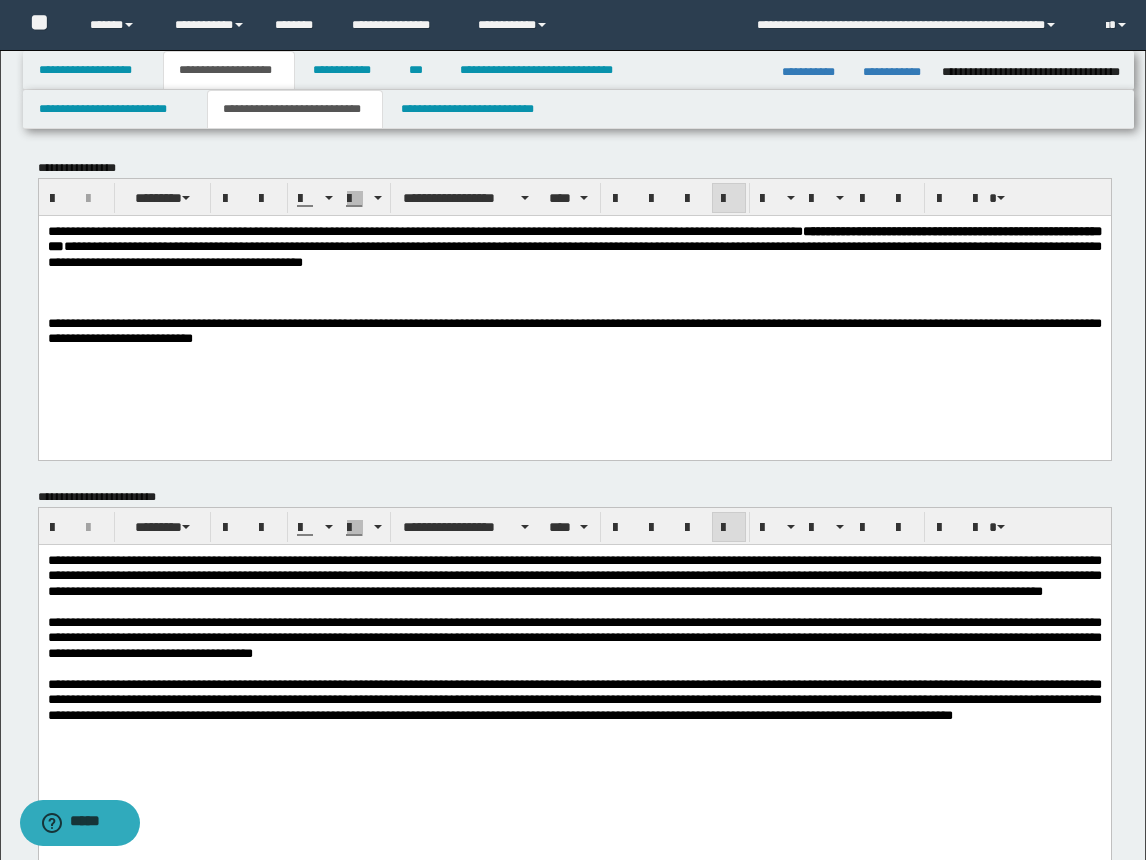 click on "**********" at bounding box center (574, 330) 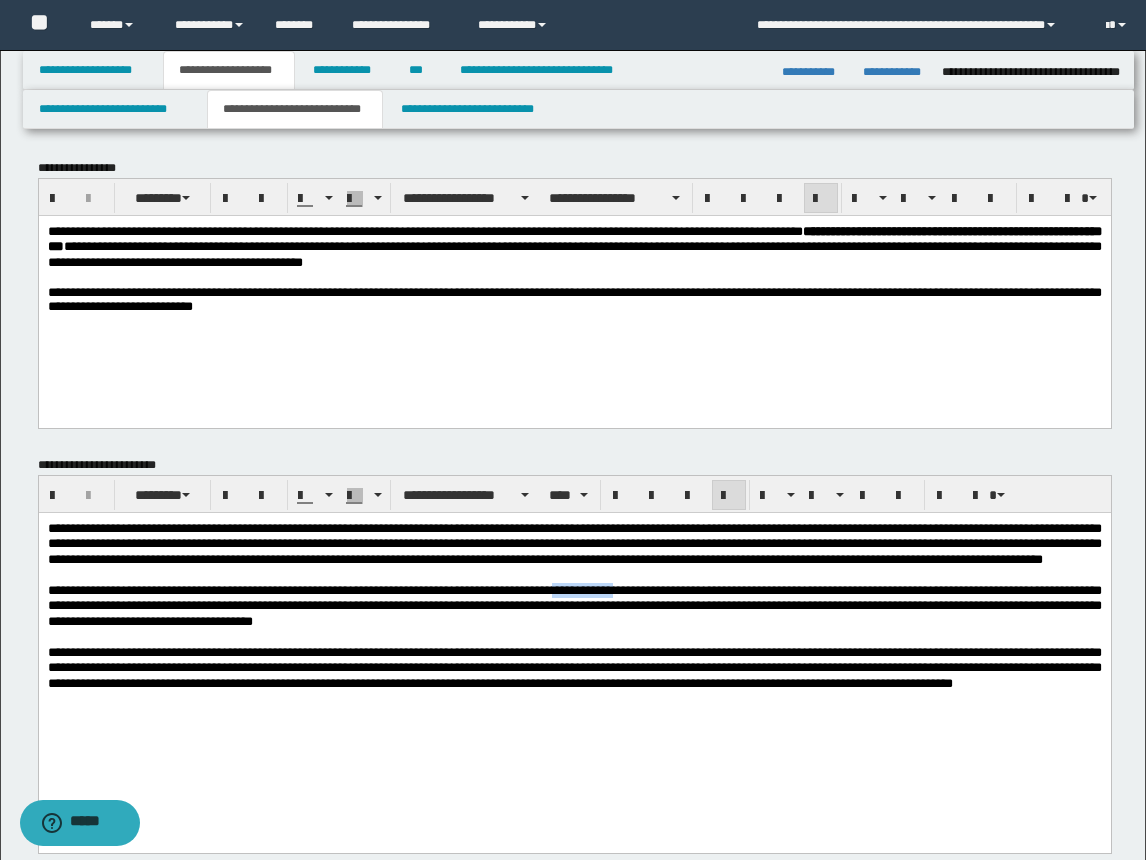 type 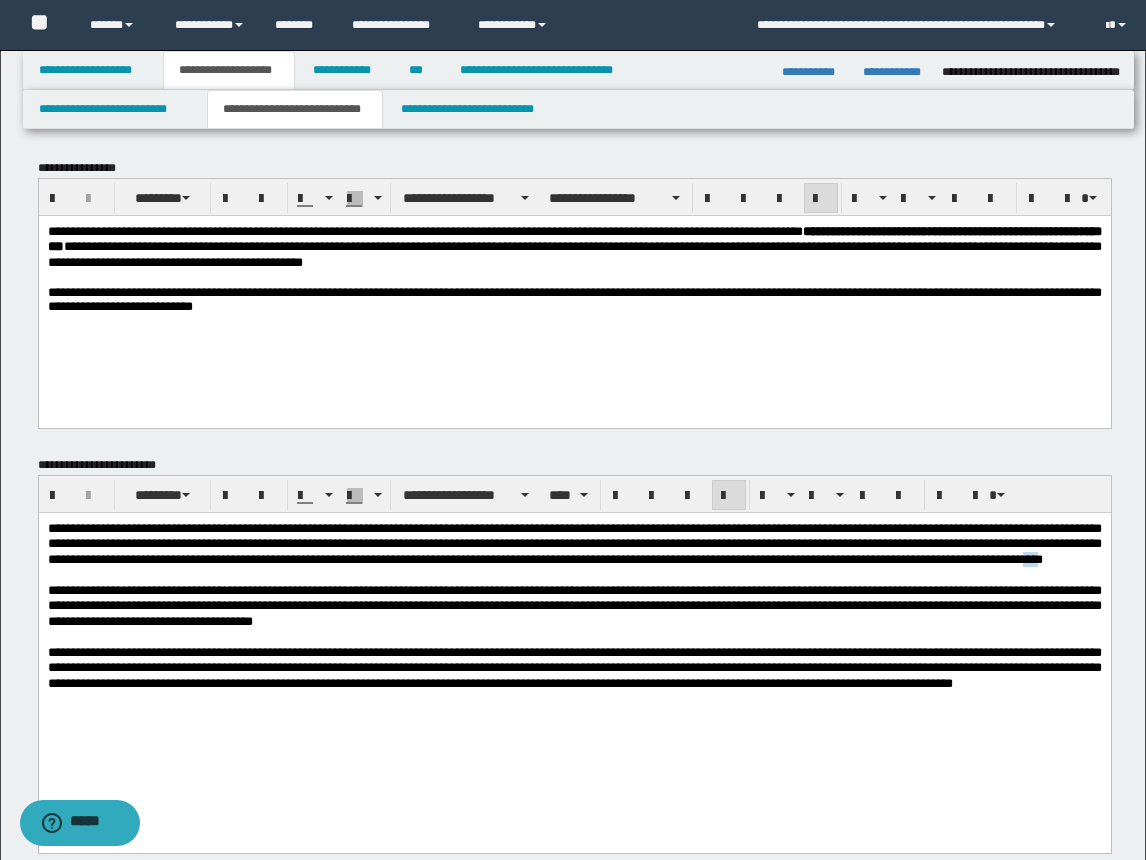 drag, startPoint x: 271, startPoint y: 575, endPoint x: 256, endPoint y: 566, distance: 17.492855 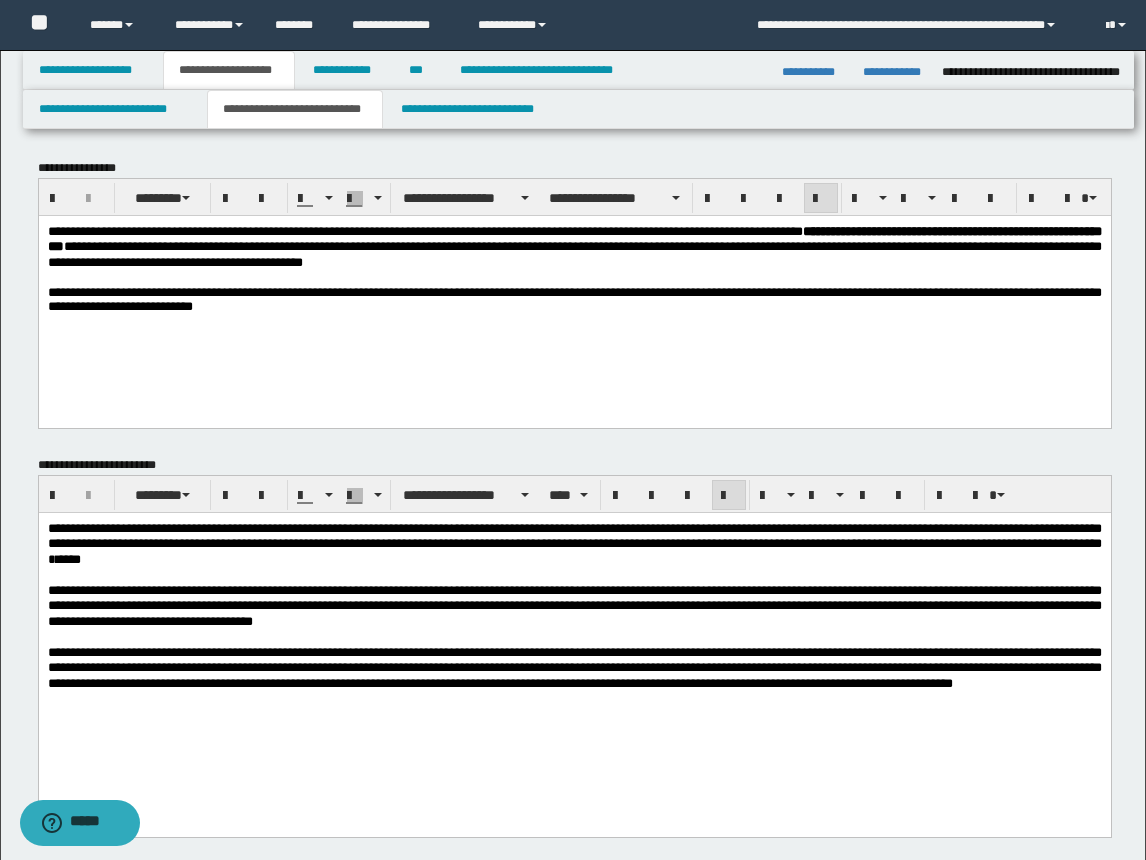 click on "**********" at bounding box center [574, 543] 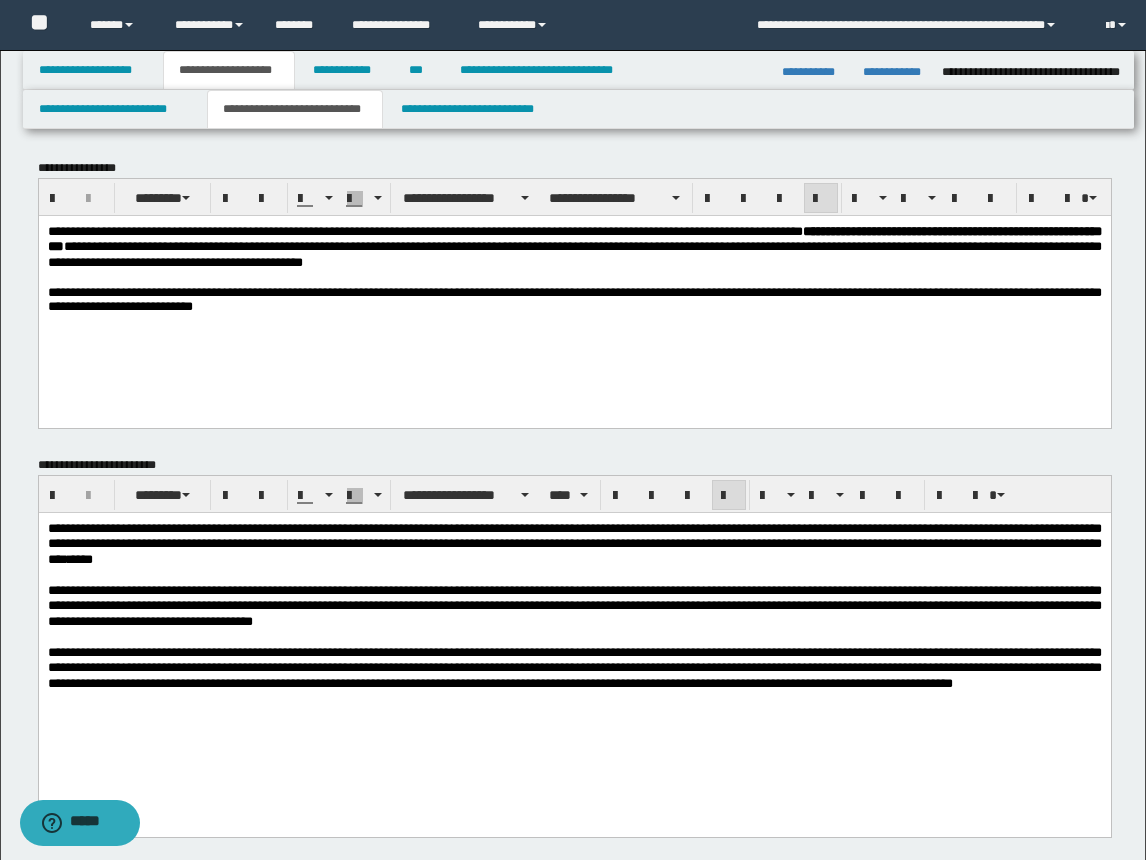 click on "**********" at bounding box center (574, 543) 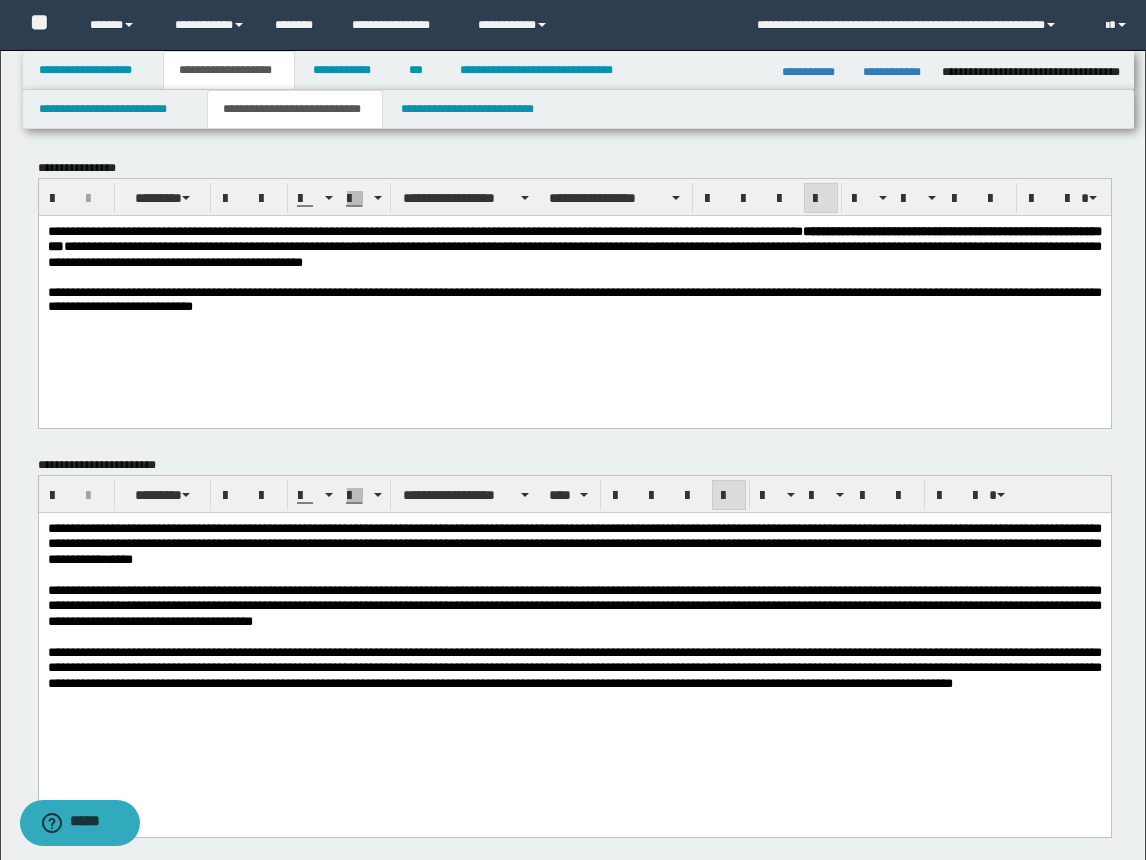 click on "**********" at bounding box center (574, 543) 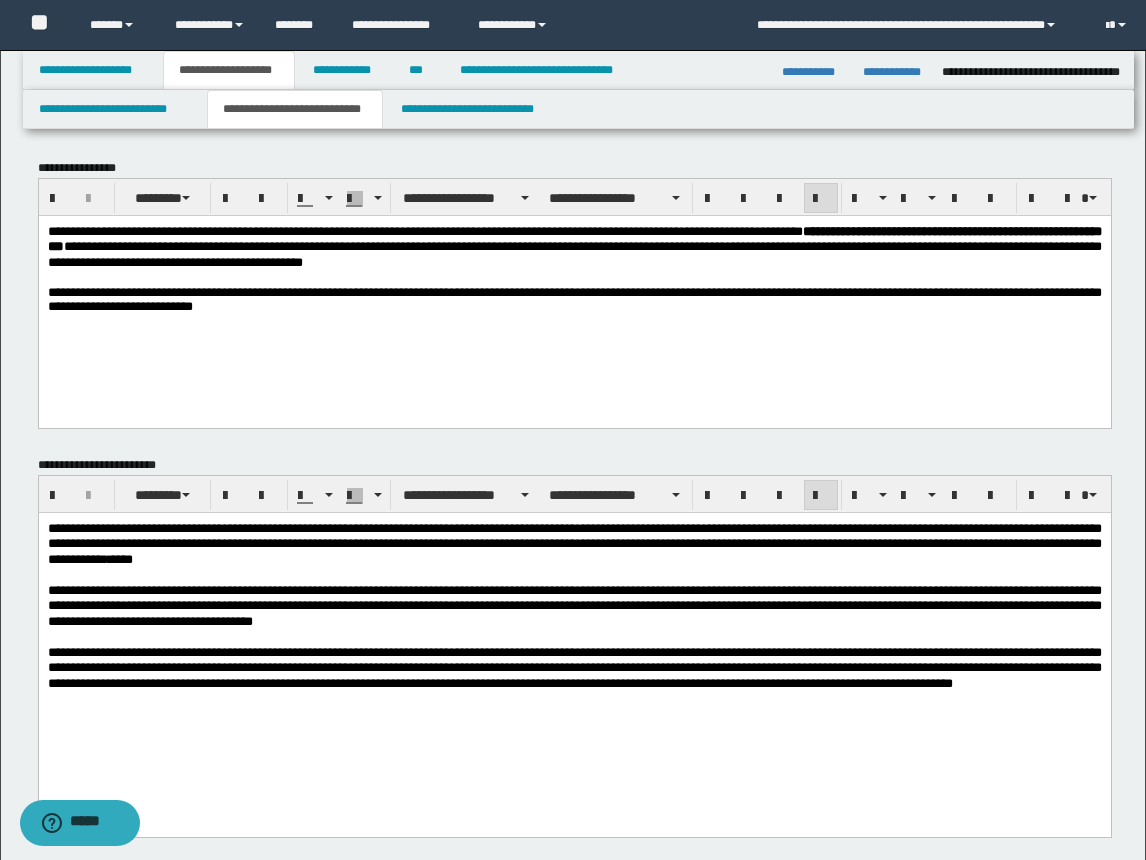 click on "**********" at bounding box center [574, 543] 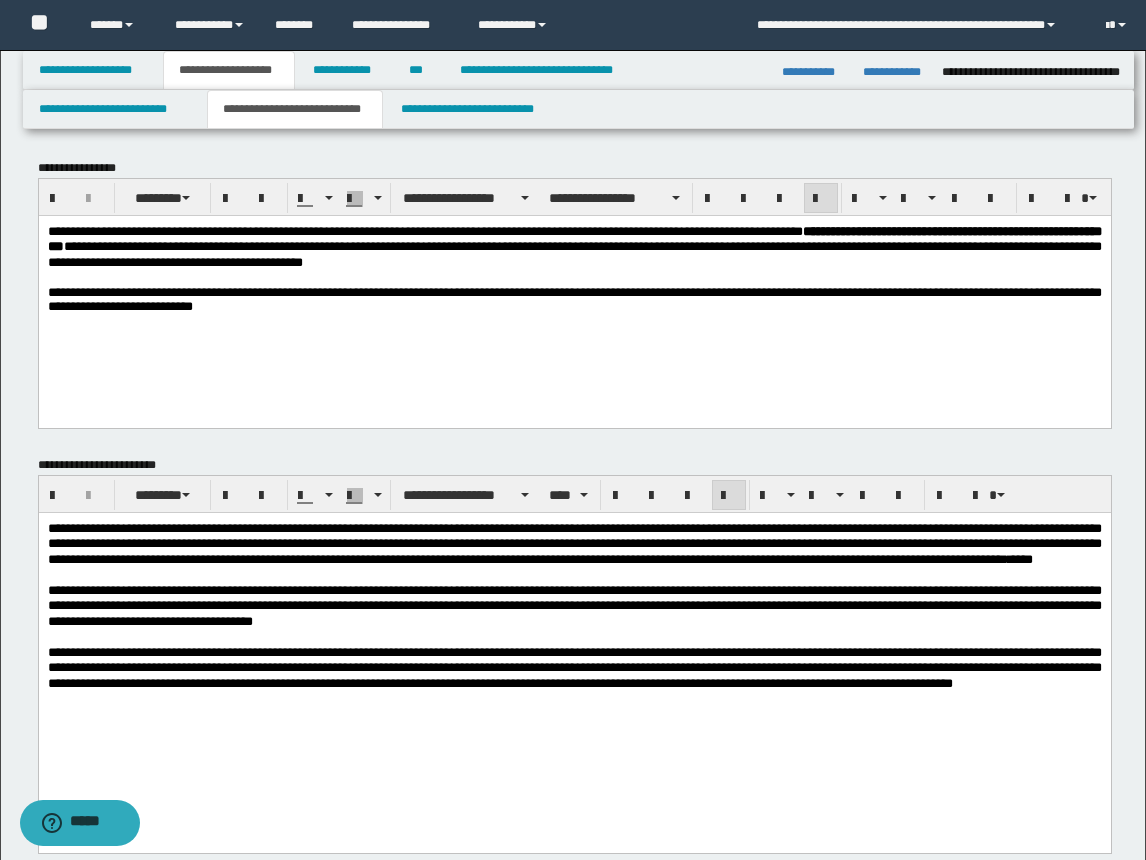 drag, startPoint x: 430, startPoint y: 546, endPoint x: 425, endPoint y: 564, distance: 18.681541 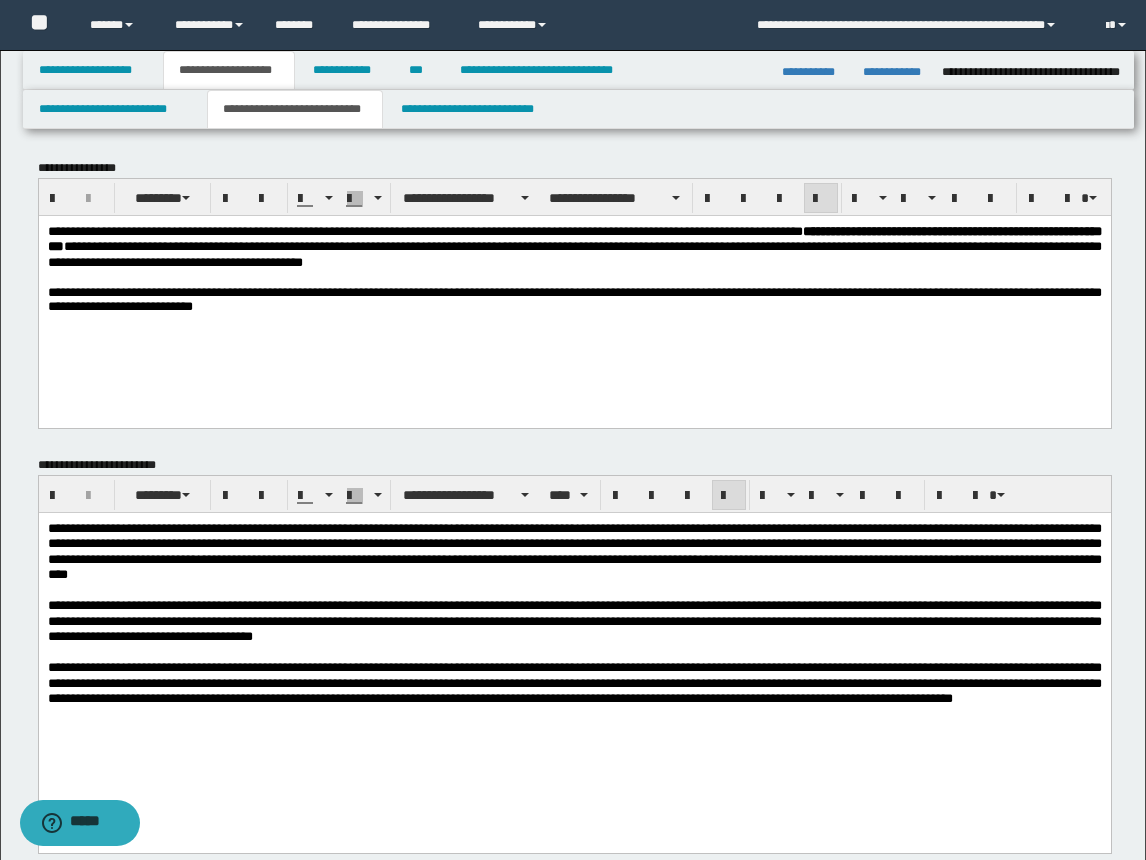 click on "**********" at bounding box center [574, 550] 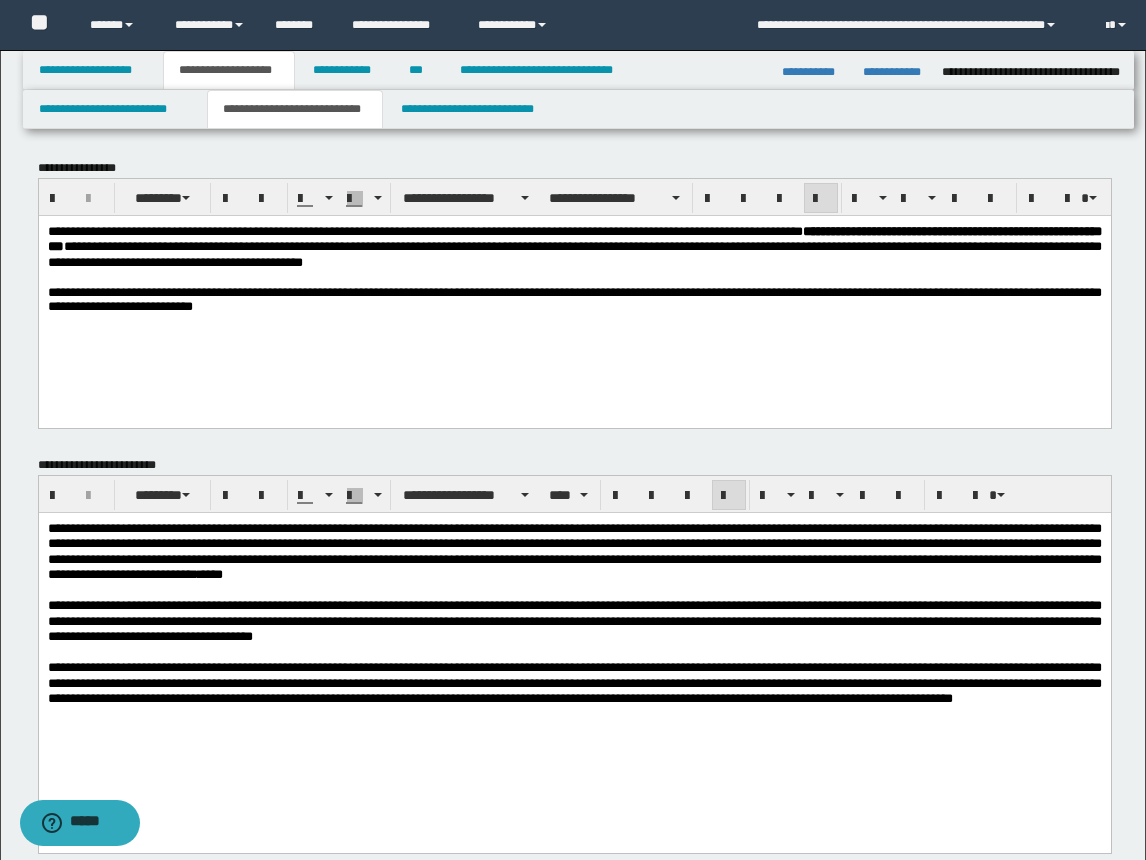 click at bounding box center [574, 651] 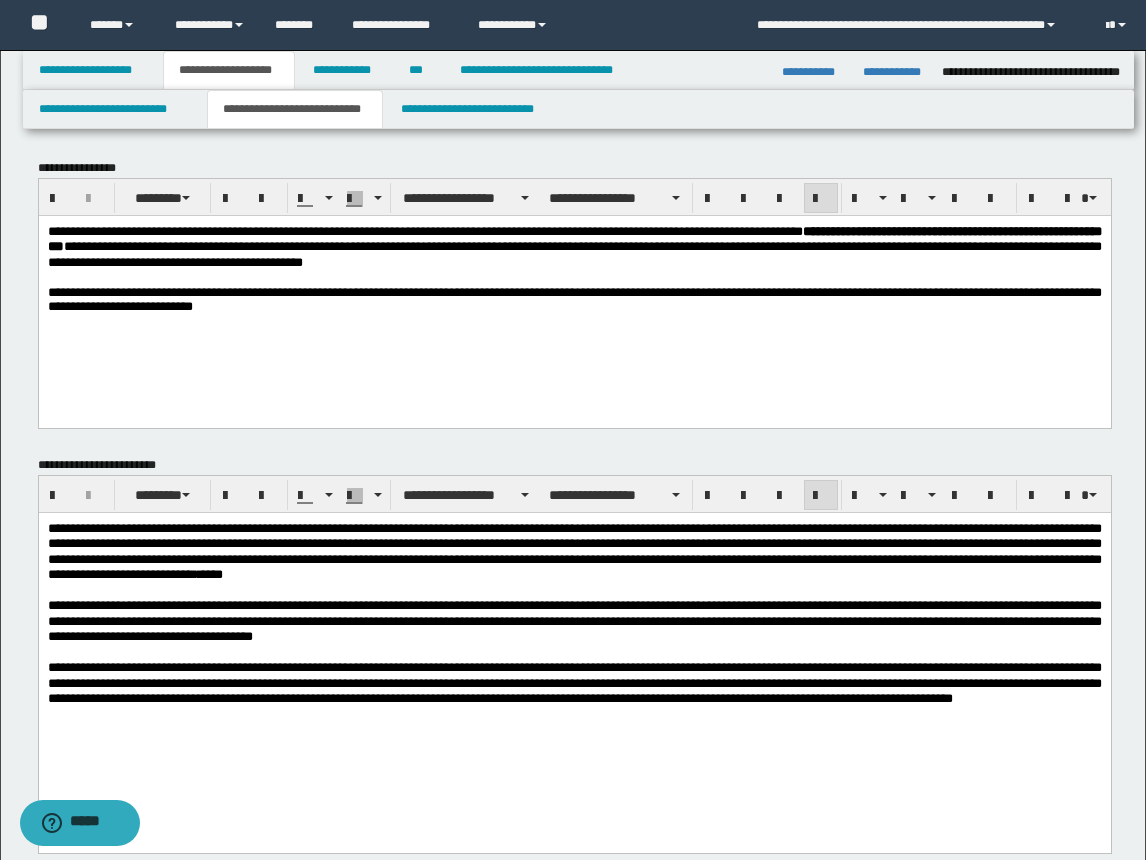 click on "**********" at bounding box center [574, 682] 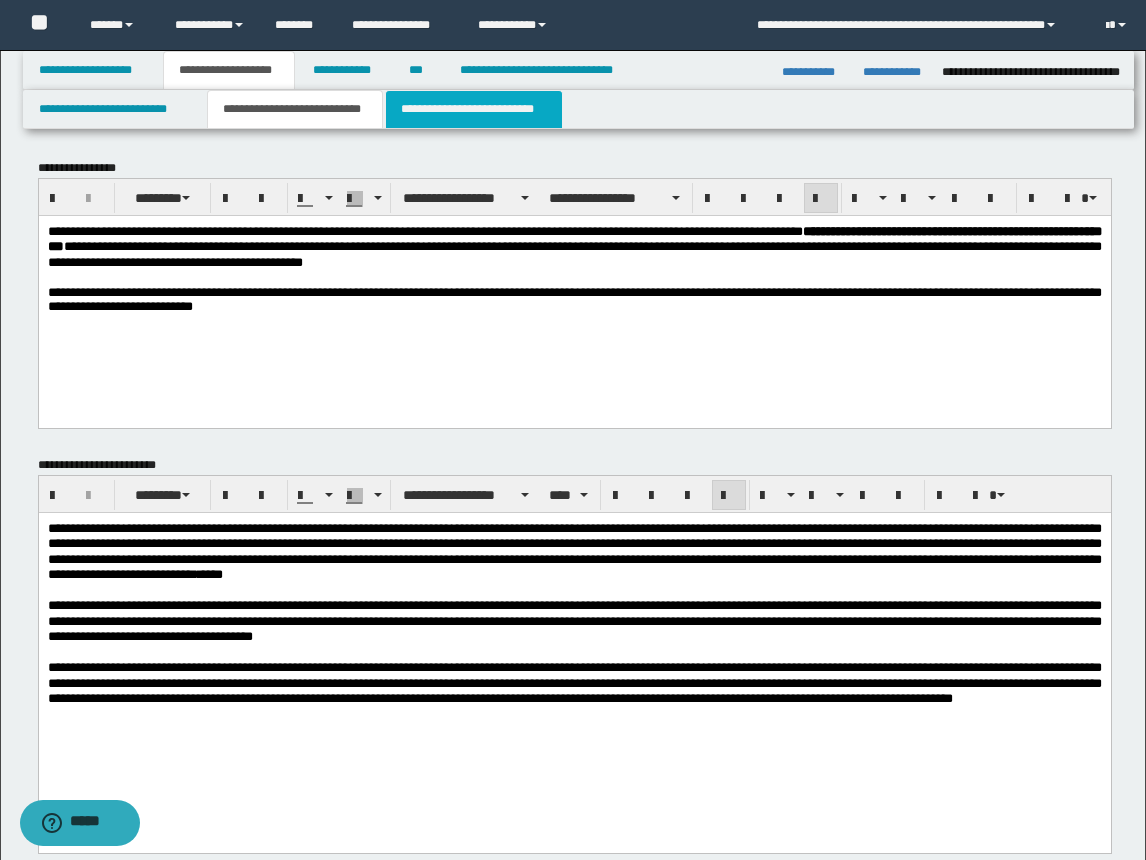 click on "**********" at bounding box center [474, 109] 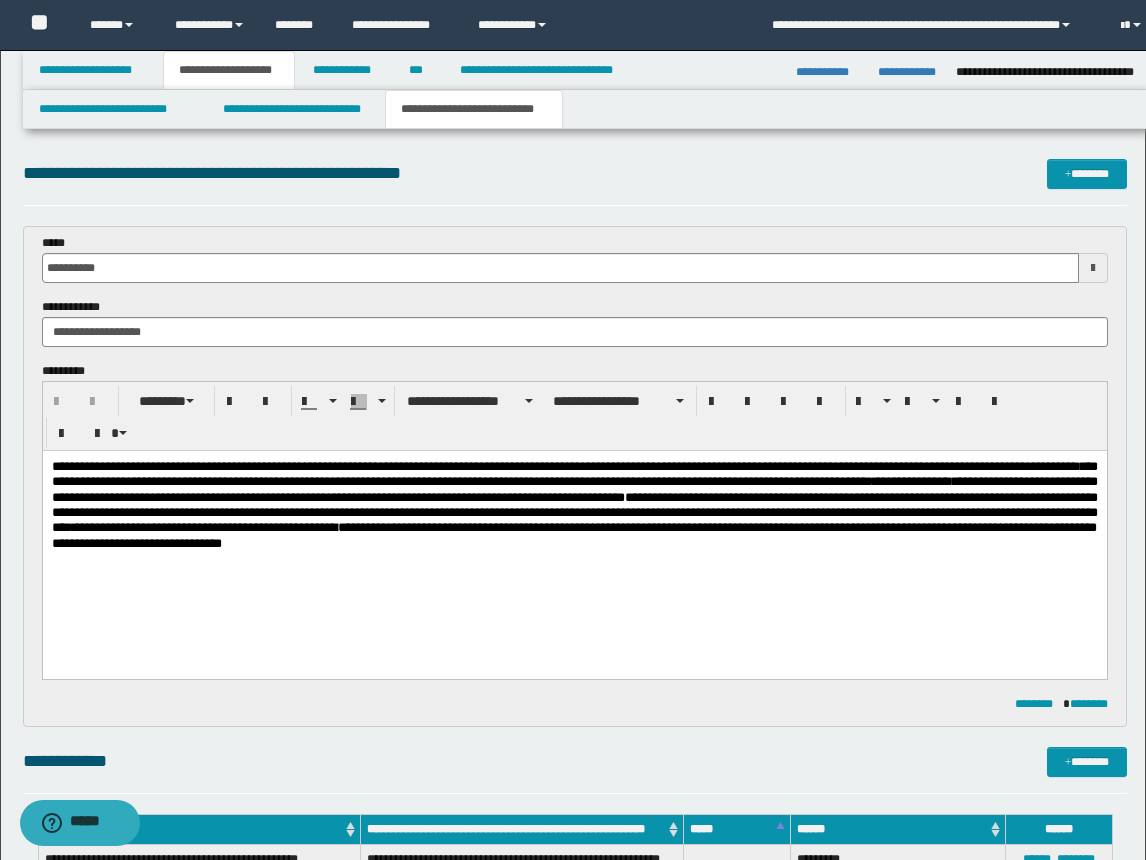 scroll, scrollTop: 0, scrollLeft: 0, axis: both 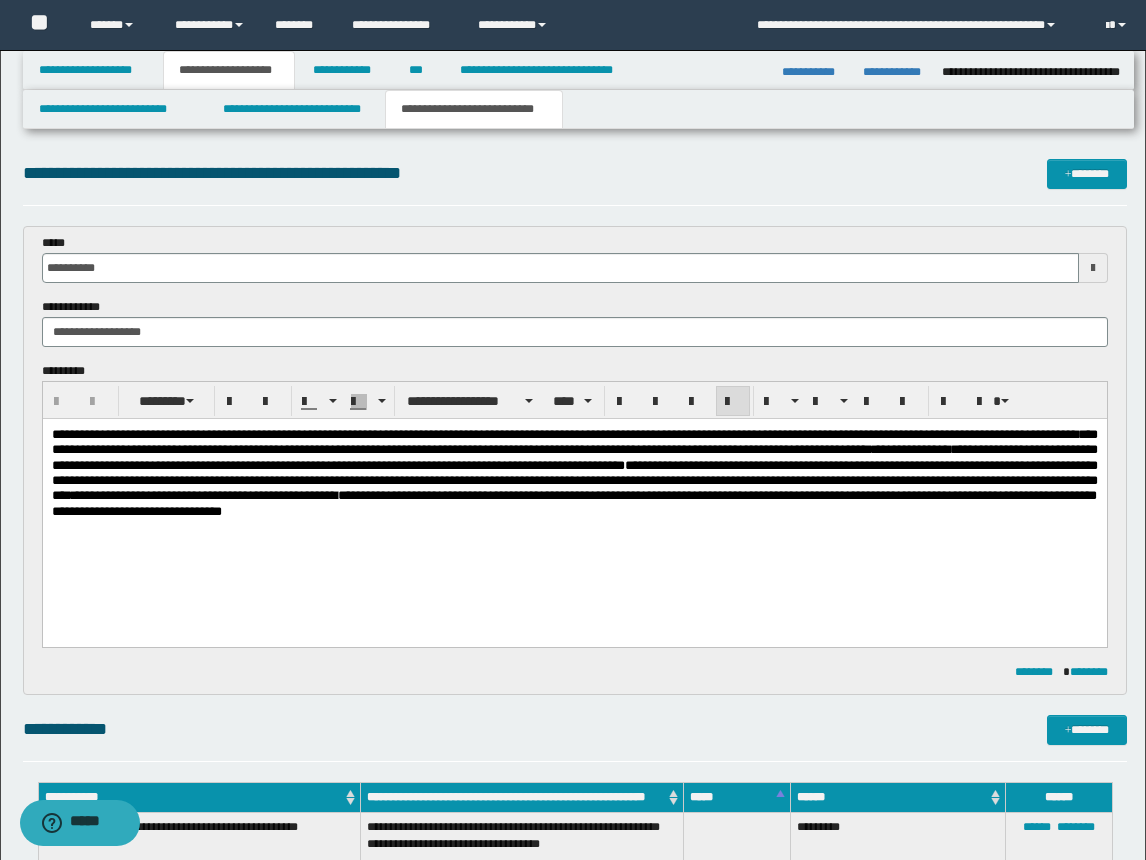 click on "**********" at bounding box center (574, 473) 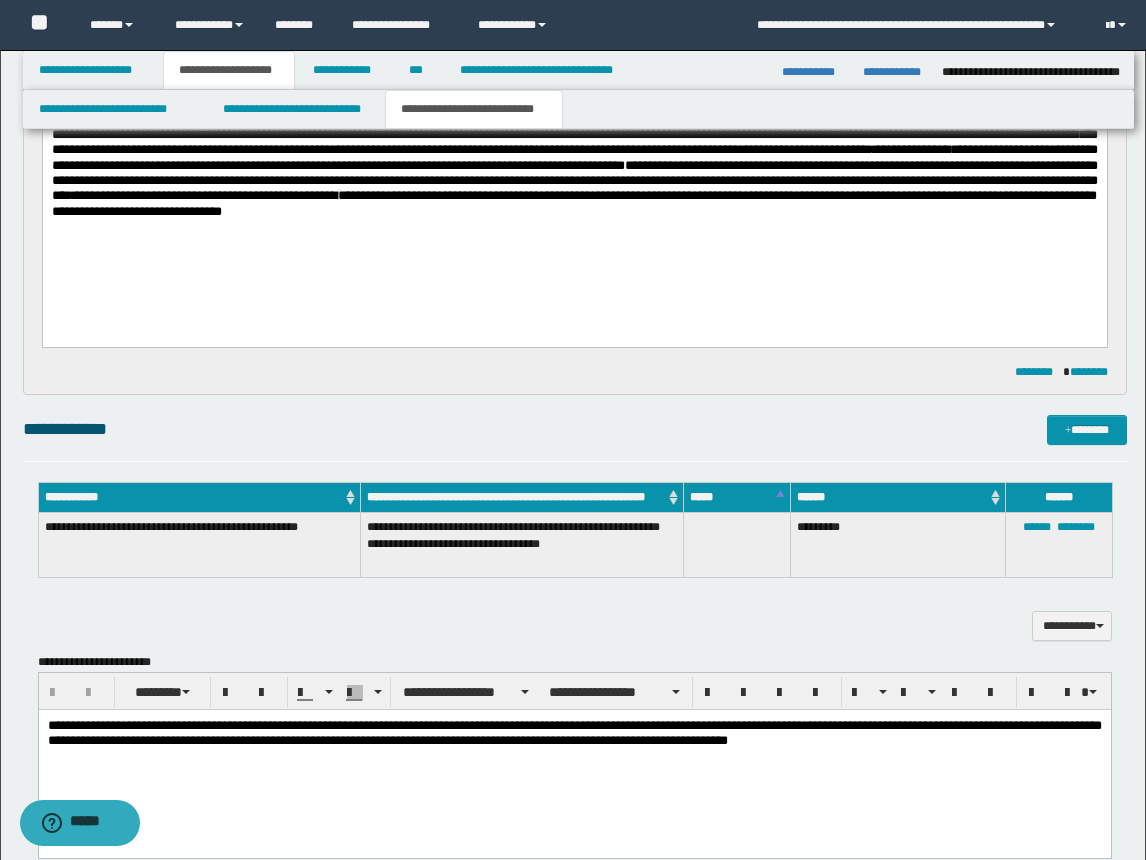 scroll, scrollTop: 600, scrollLeft: 0, axis: vertical 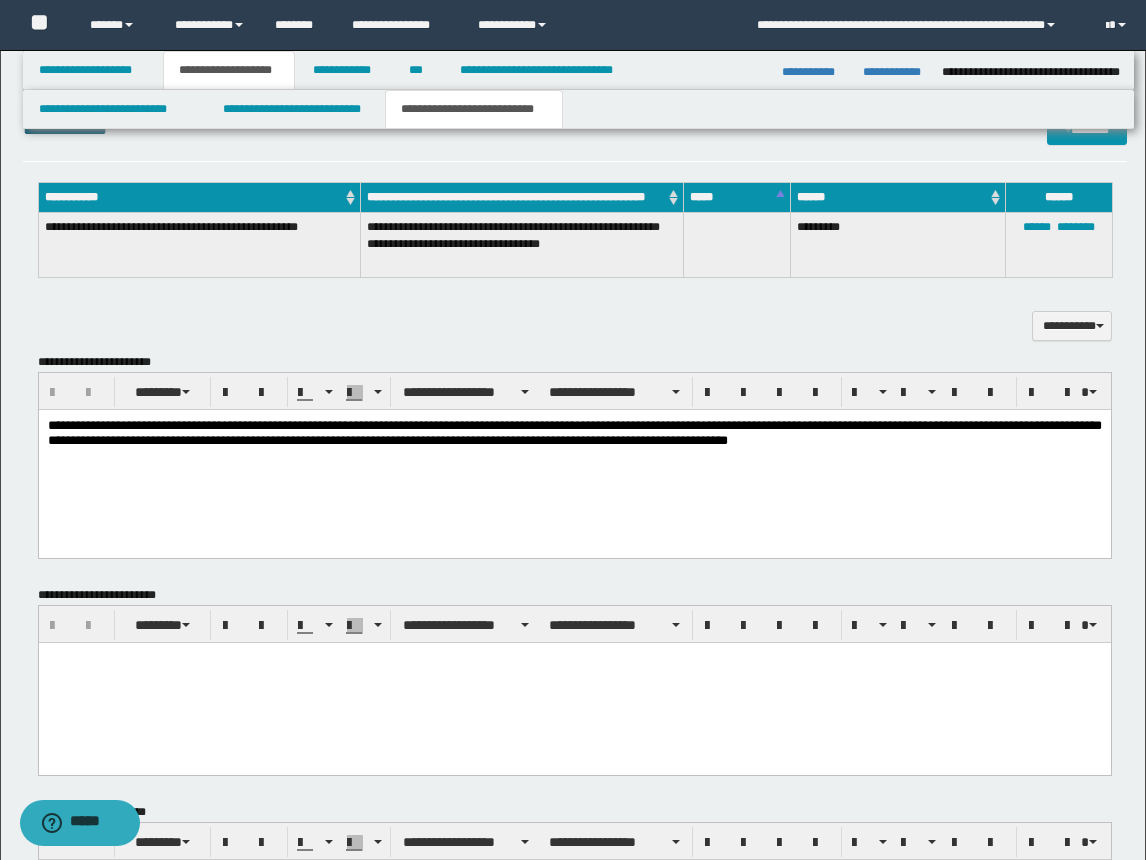 drag, startPoint x: 770, startPoint y: 488, endPoint x: 826, endPoint y: 461, distance: 62.169125 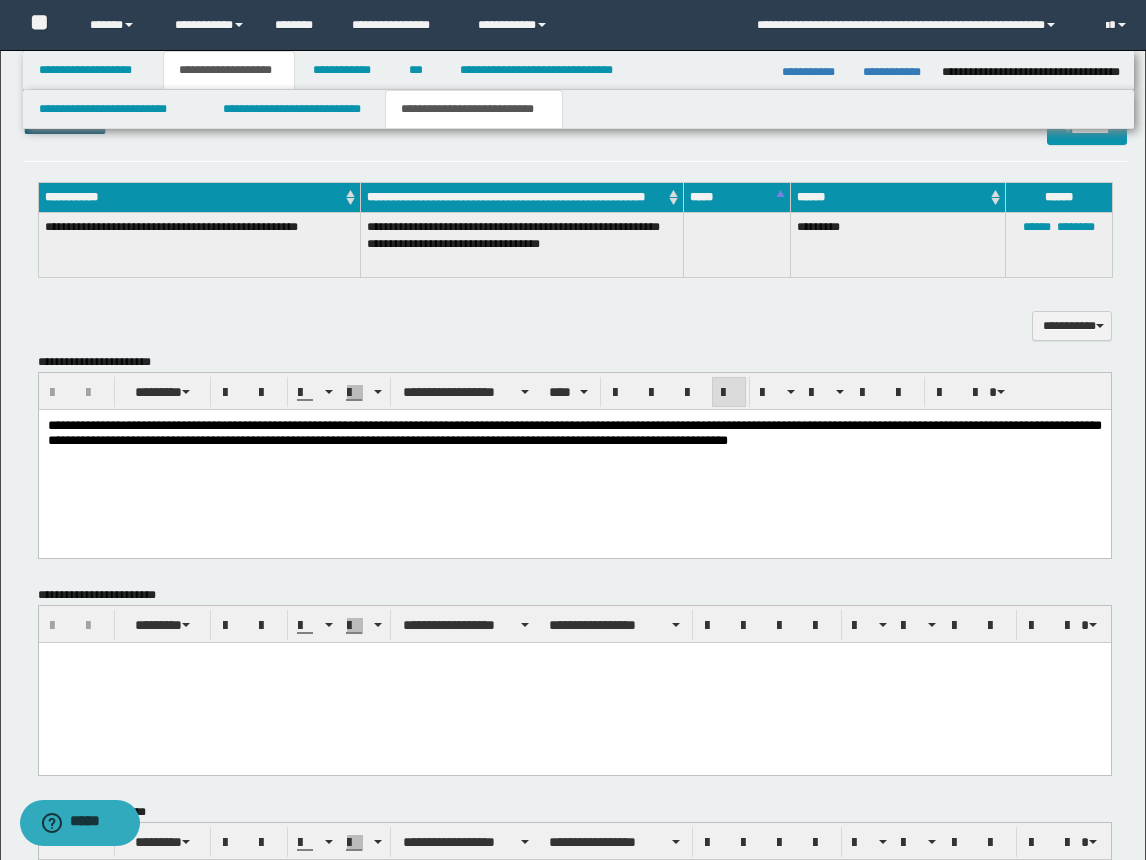click on "**********" at bounding box center (574, 458) 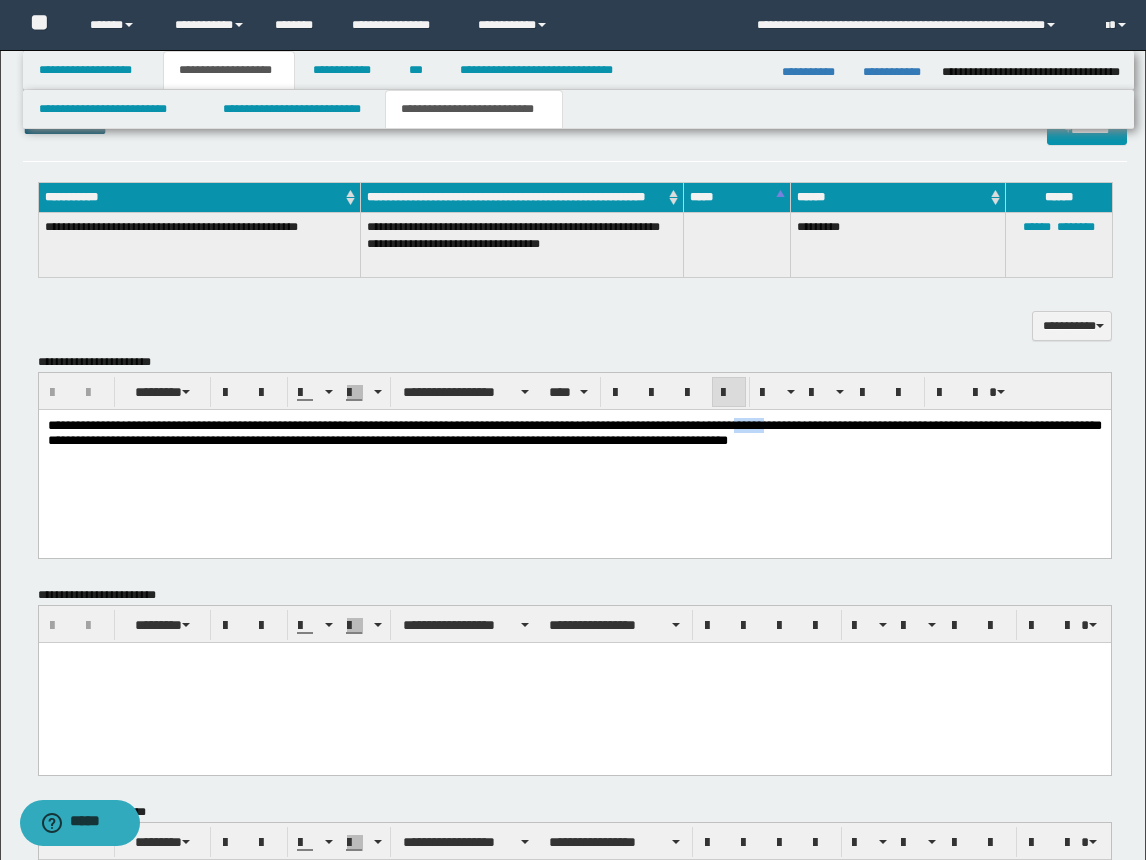 type 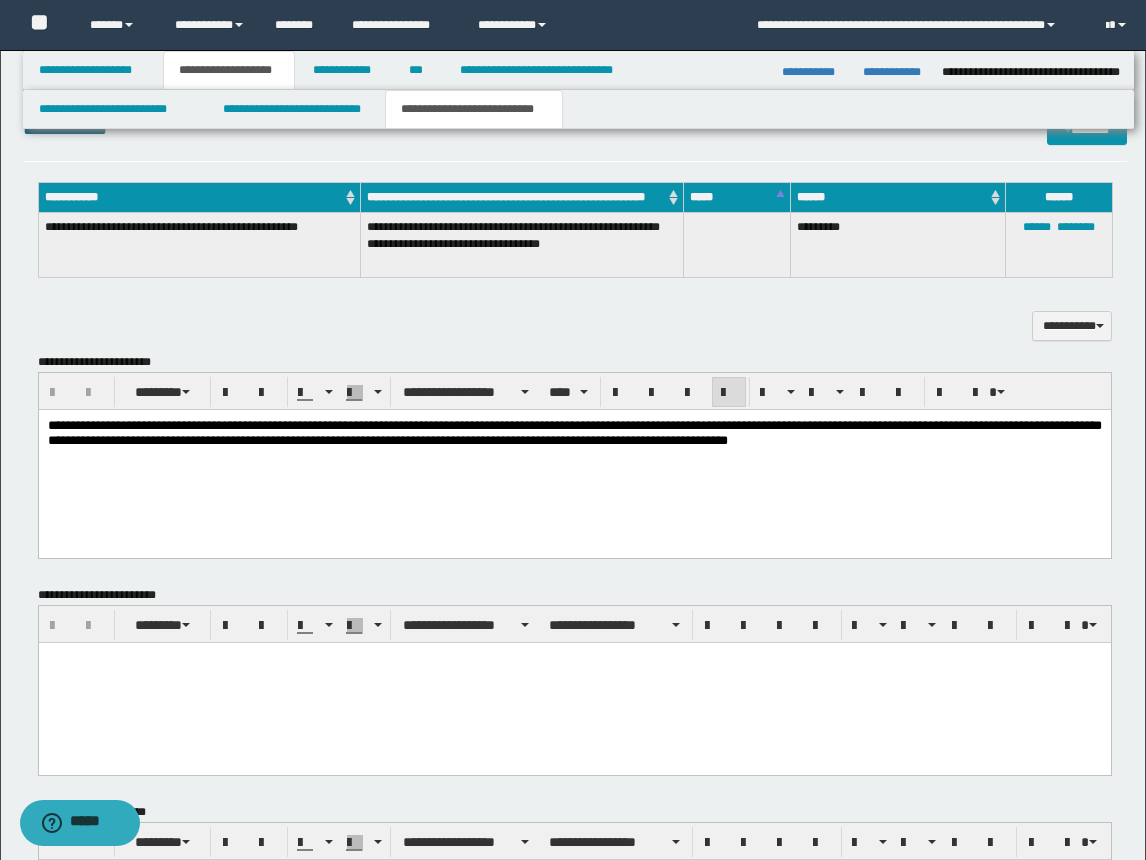 click on "**********" at bounding box center (574, 433) 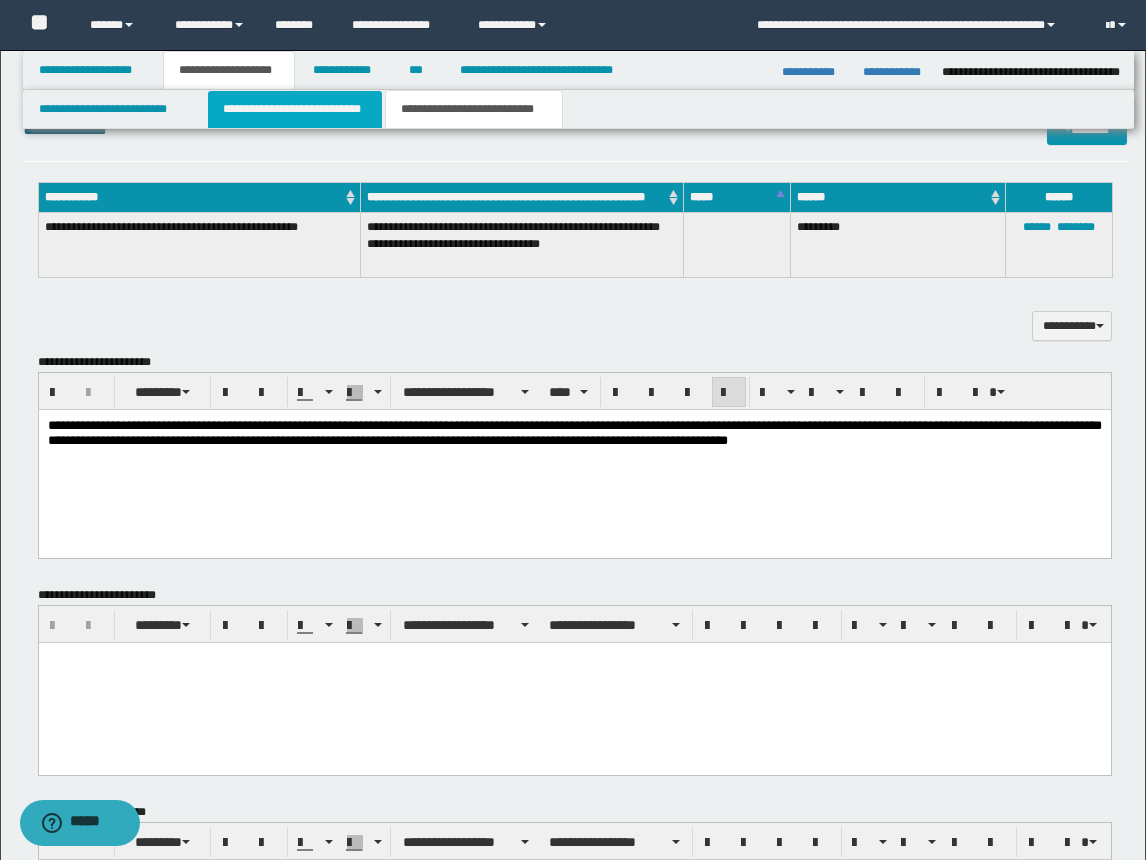 drag, startPoint x: 290, startPoint y: 117, endPoint x: 308, endPoint y: 123, distance: 18.973665 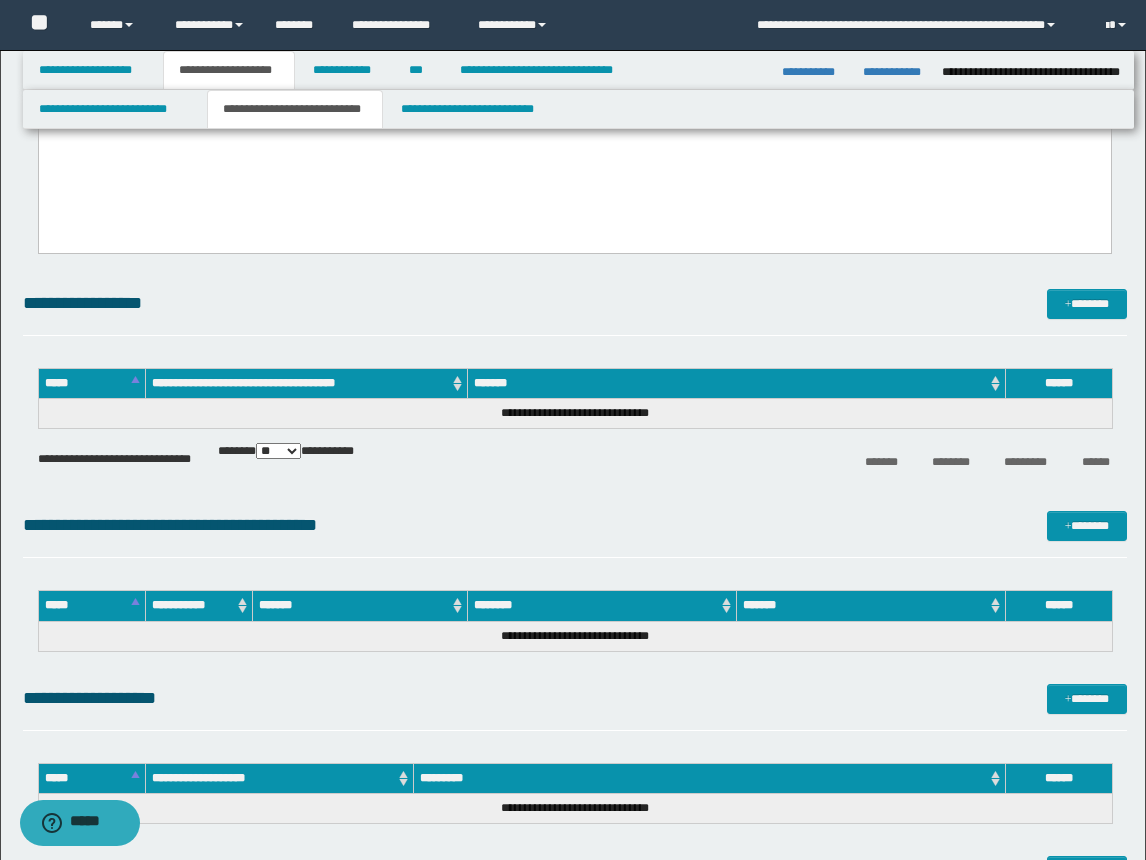 scroll, scrollTop: 200, scrollLeft: 0, axis: vertical 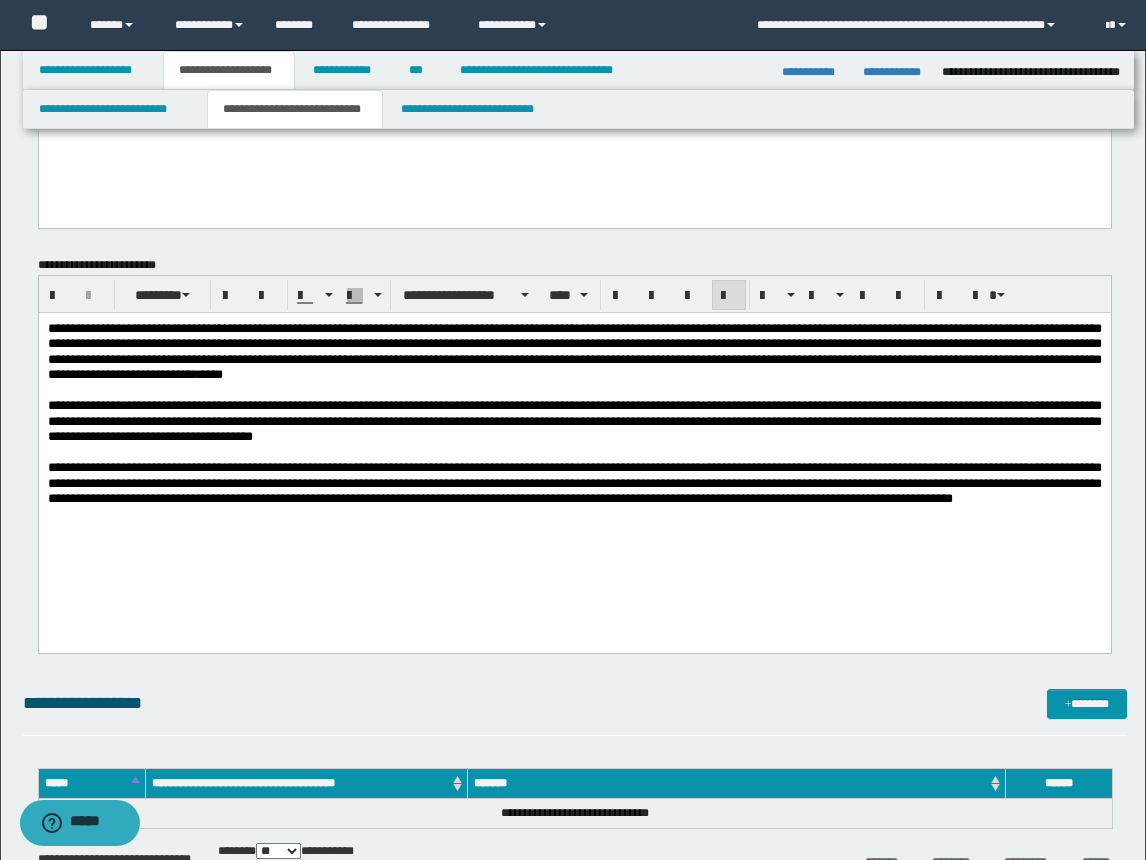 click on "**********" at bounding box center (574, 420) 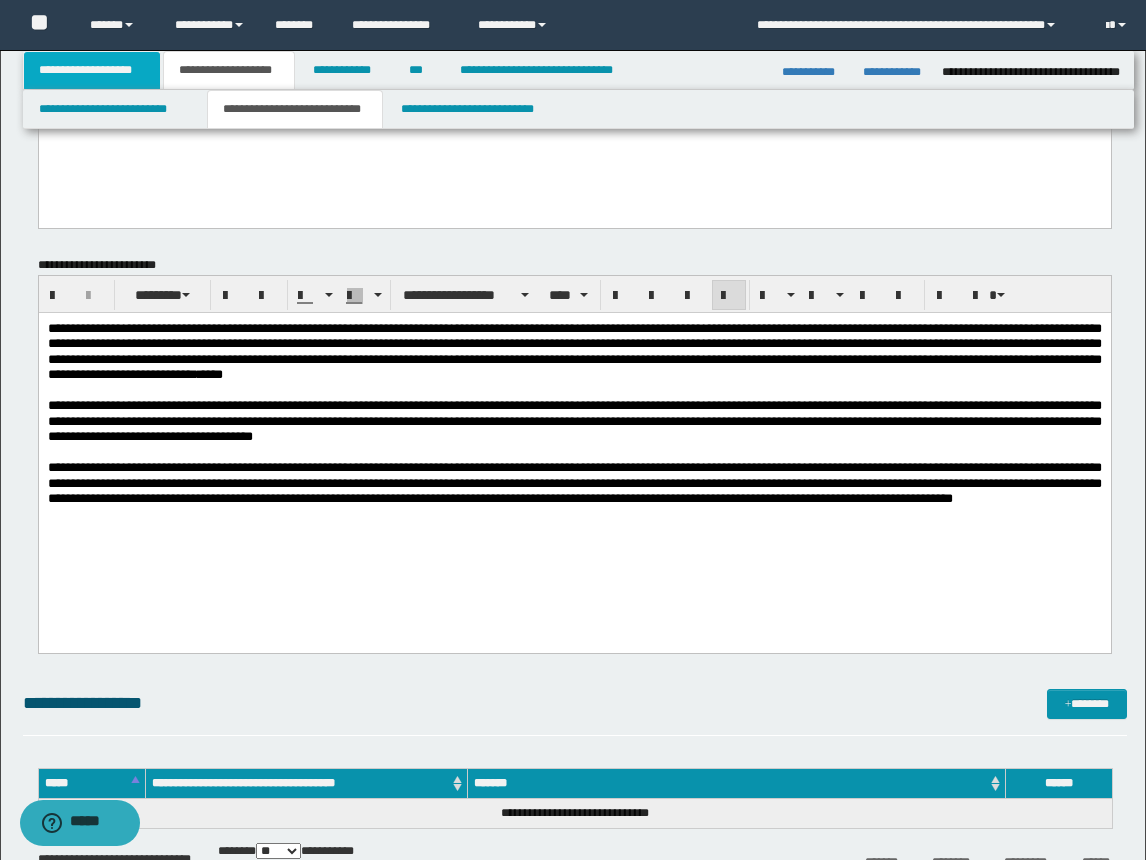 click on "**********" at bounding box center (92, 70) 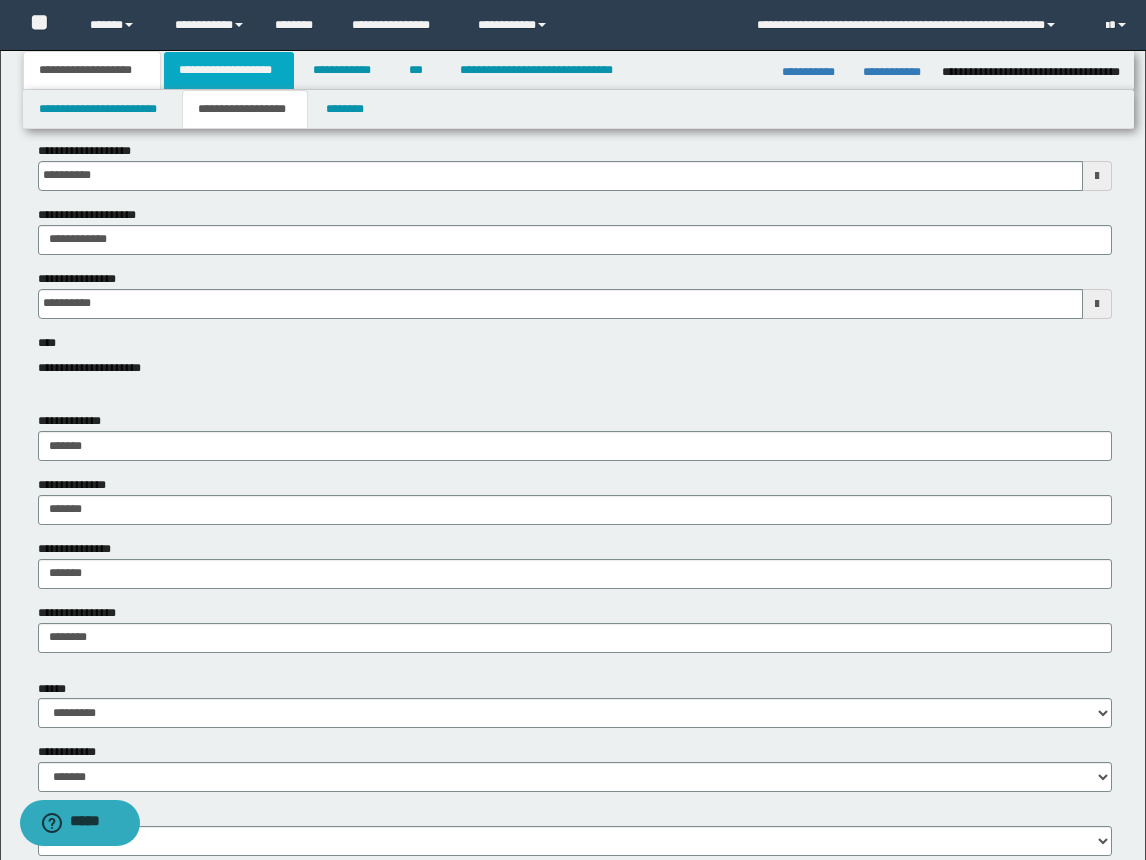 click on "**********" at bounding box center [229, 70] 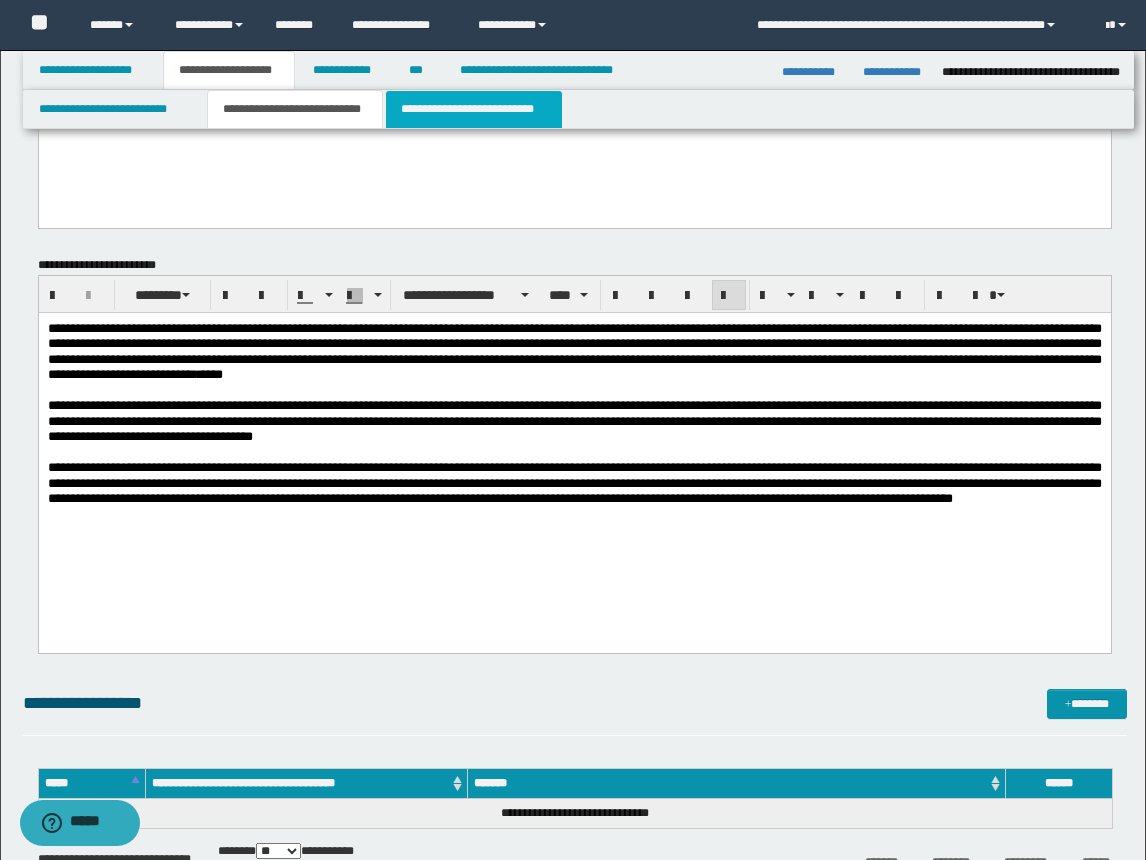 click on "**********" at bounding box center (474, 109) 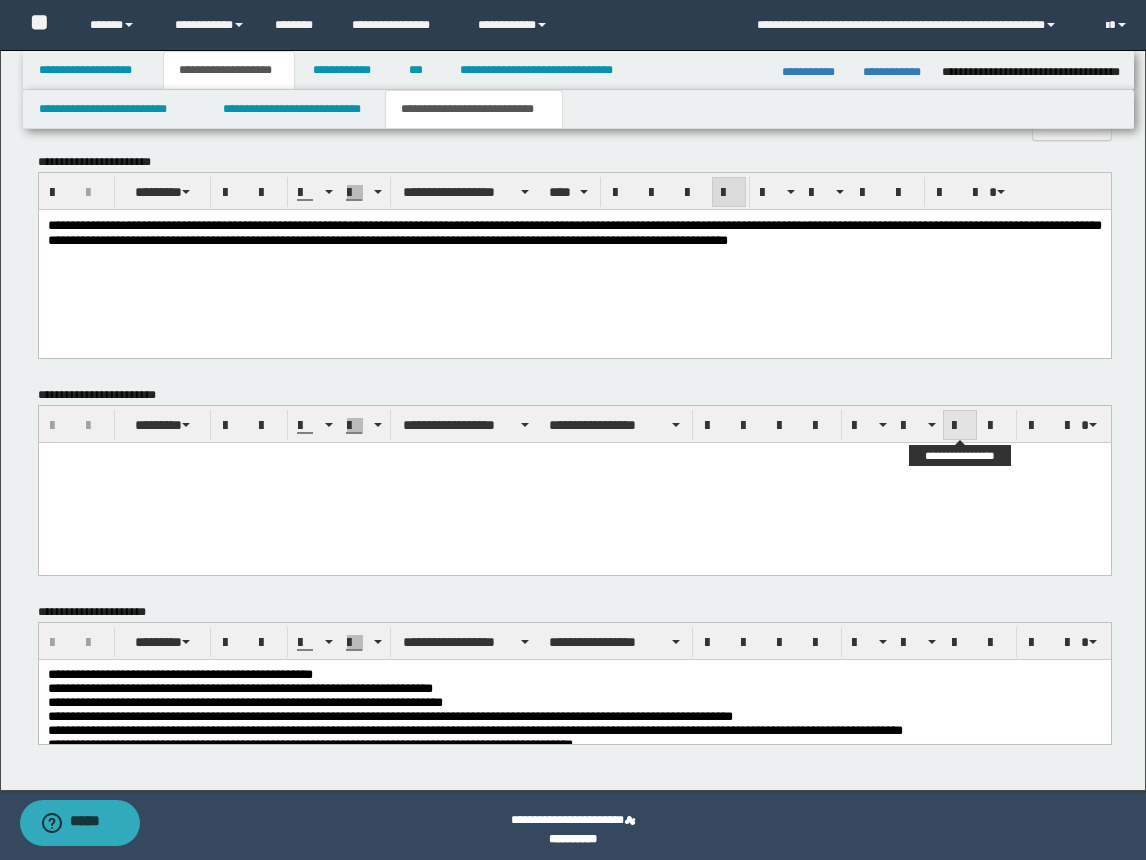 scroll, scrollTop: 809, scrollLeft: 0, axis: vertical 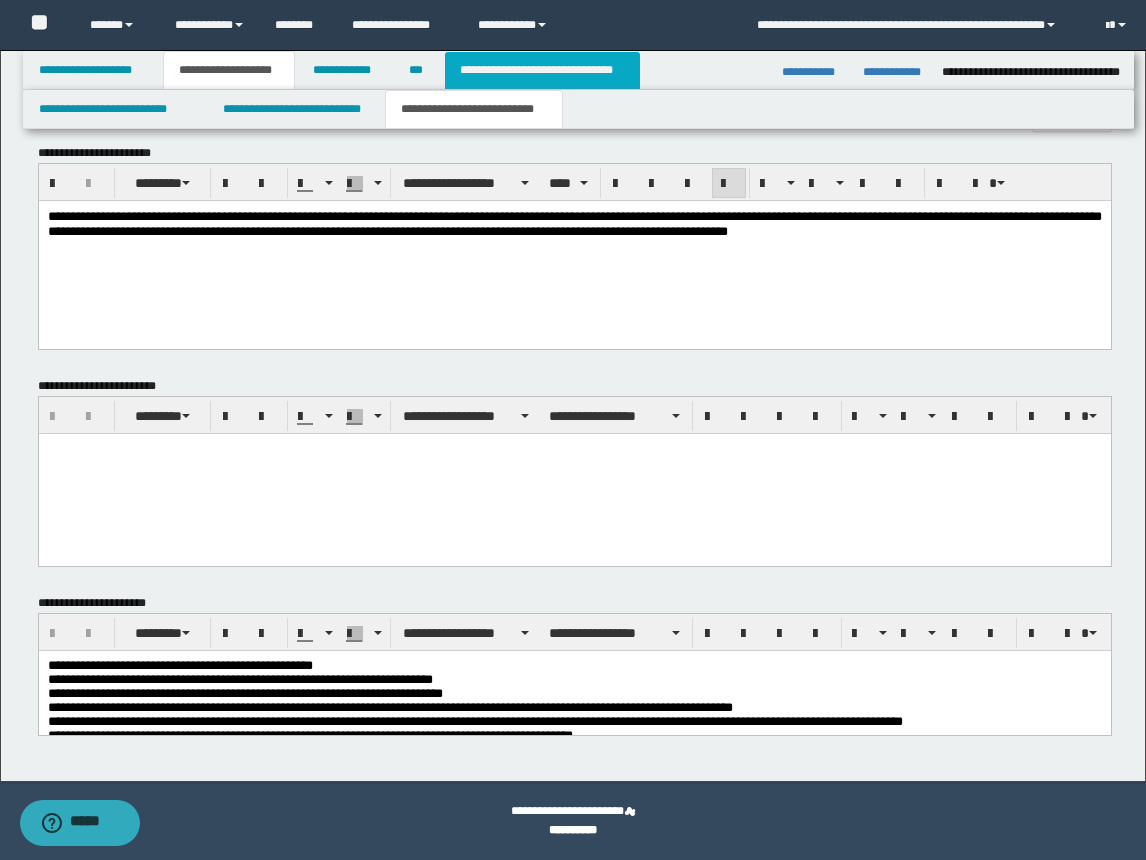 click on "**********" at bounding box center (542, 70) 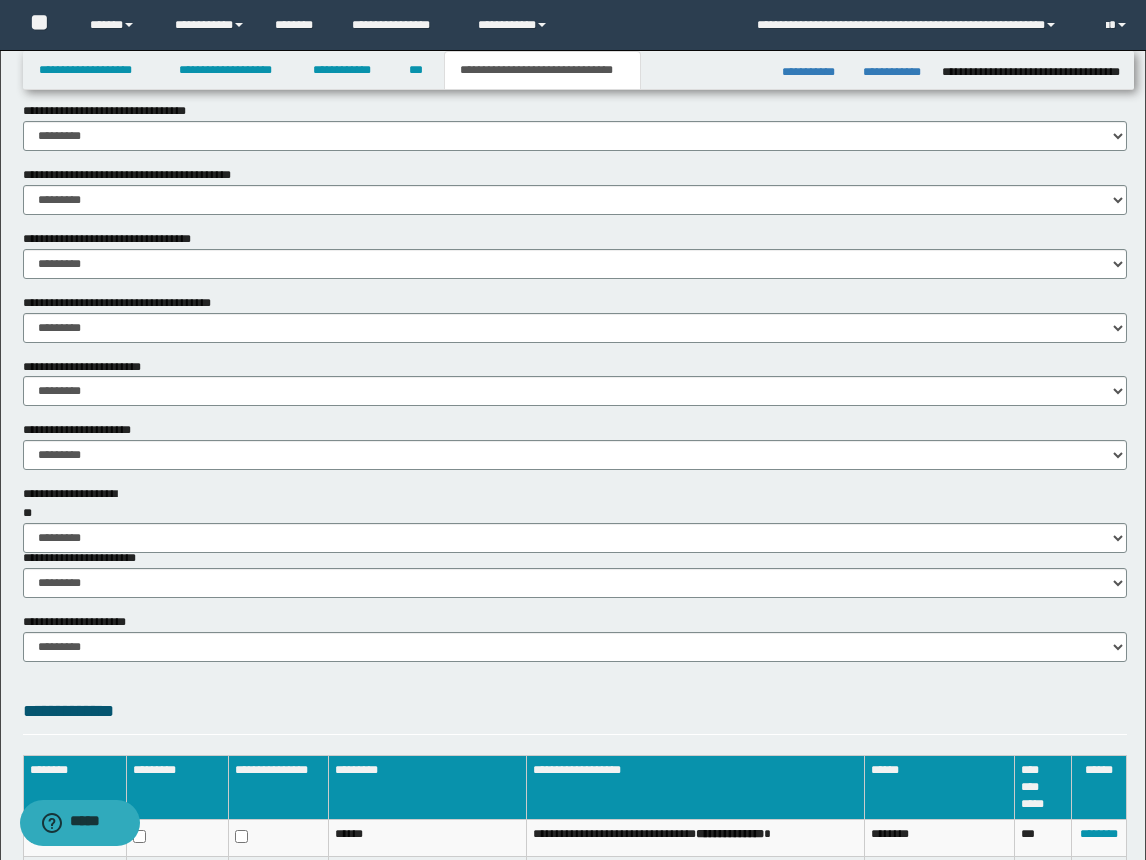 scroll, scrollTop: 1192, scrollLeft: 0, axis: vertical 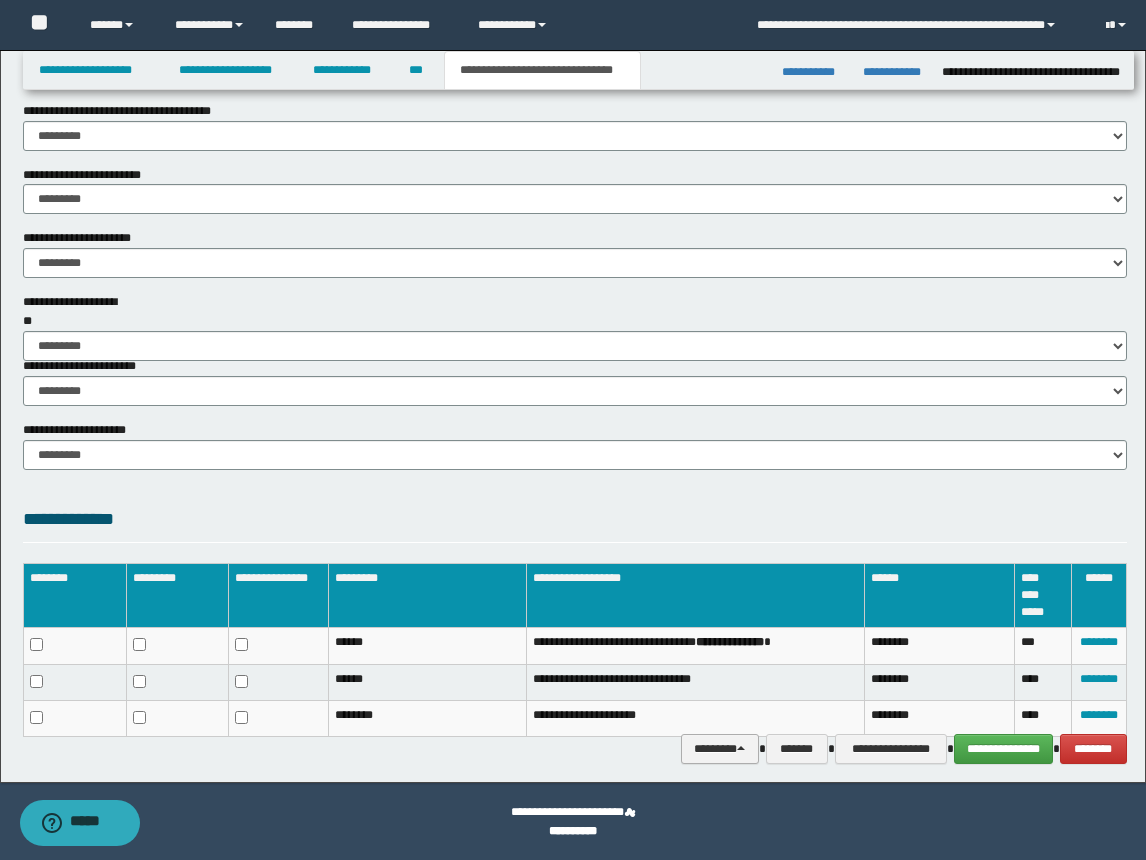 click on "********" at bounding box center [720, 749] 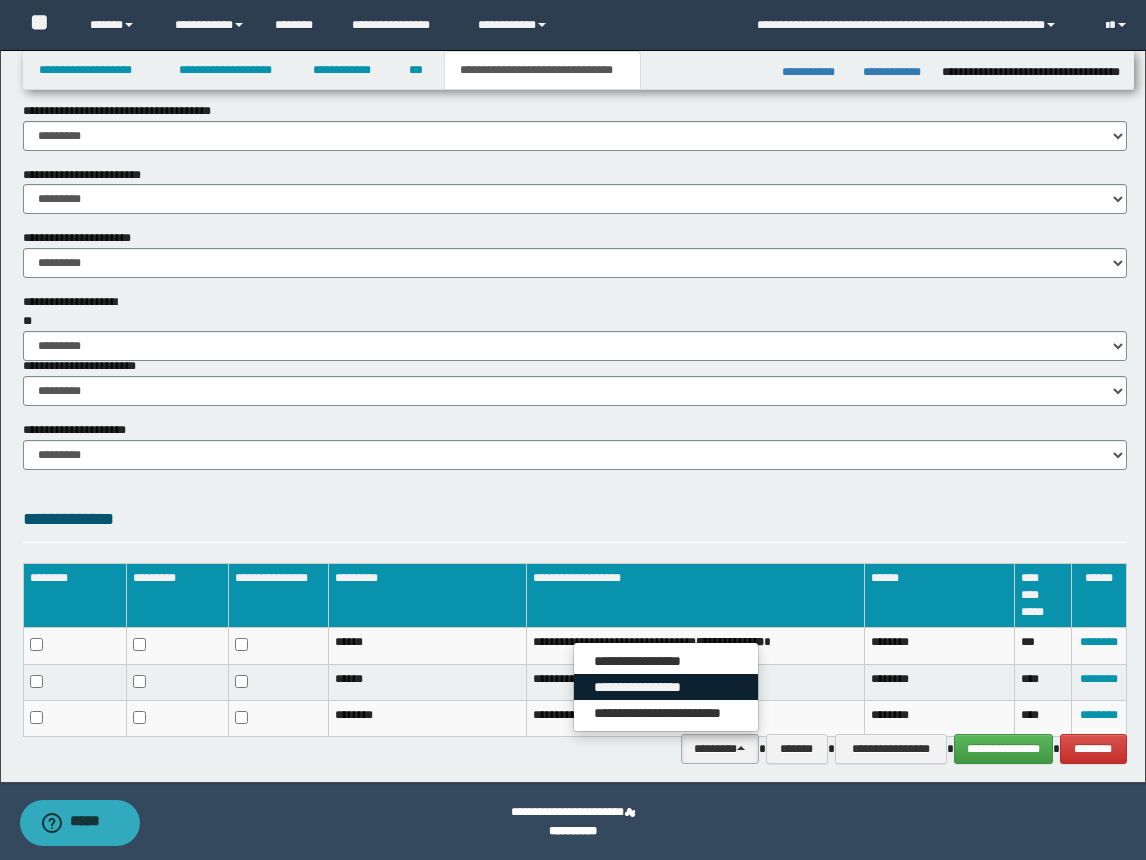 click on "**********" at bounding box center (666, 687) 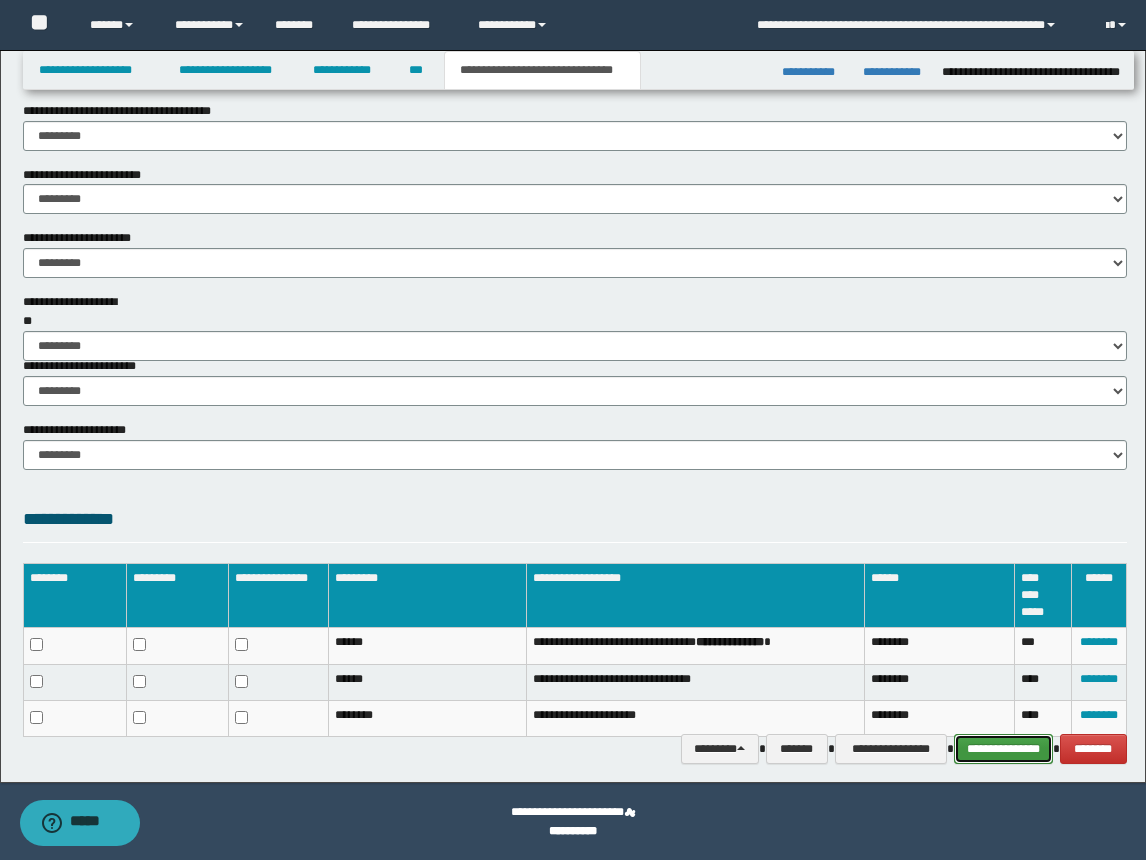 click on "**********" at bounding box center [1003, 749] 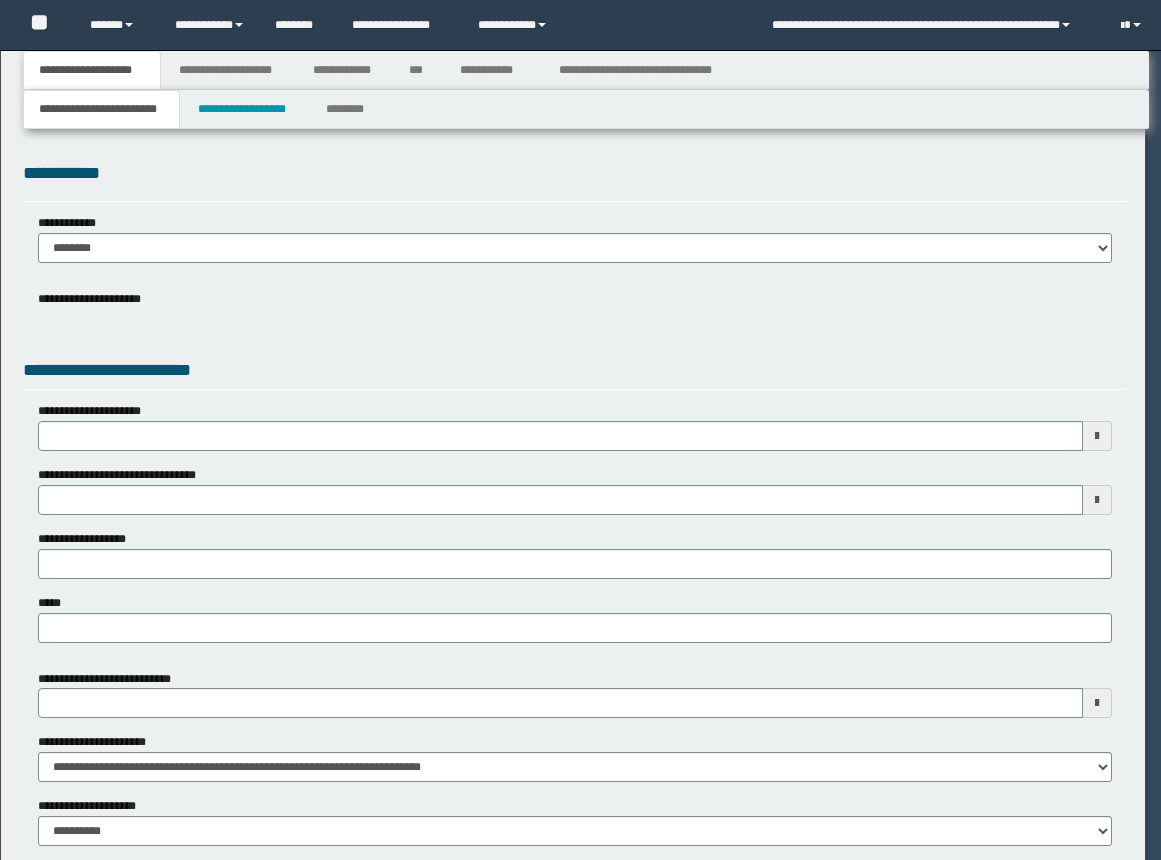 scroll, scrollTop: 0, scrollLeft: 0, axis: both 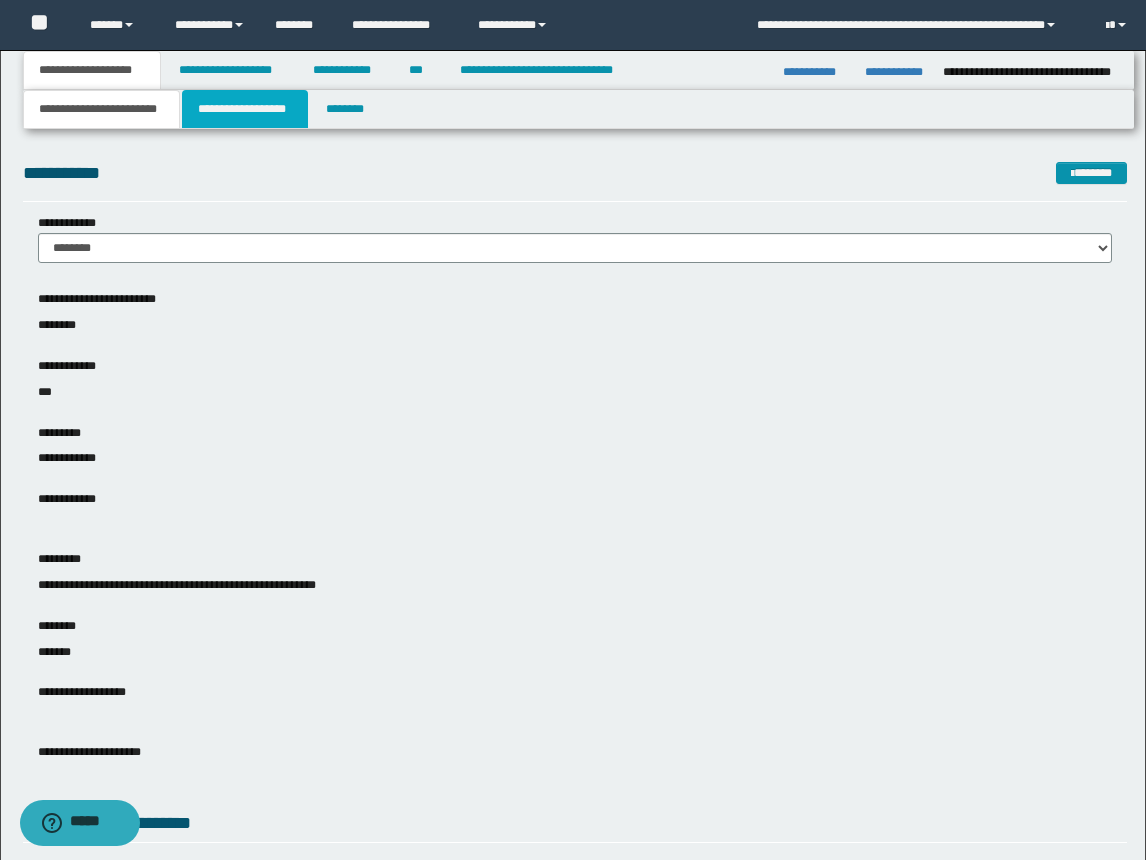 drag, startPoint x: 242, startPoint y: 106, endPoint x: 1053, endPoint y: 604, distance: 951.69586 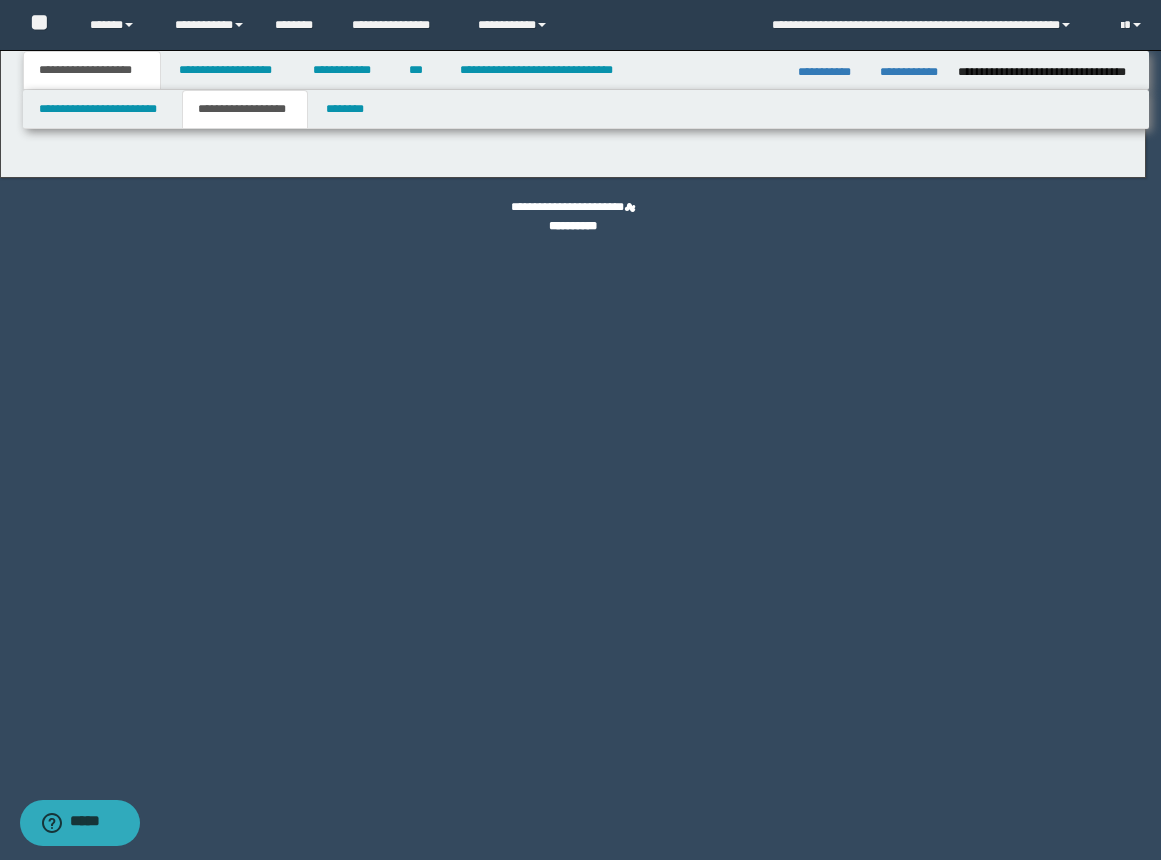 type on "********" 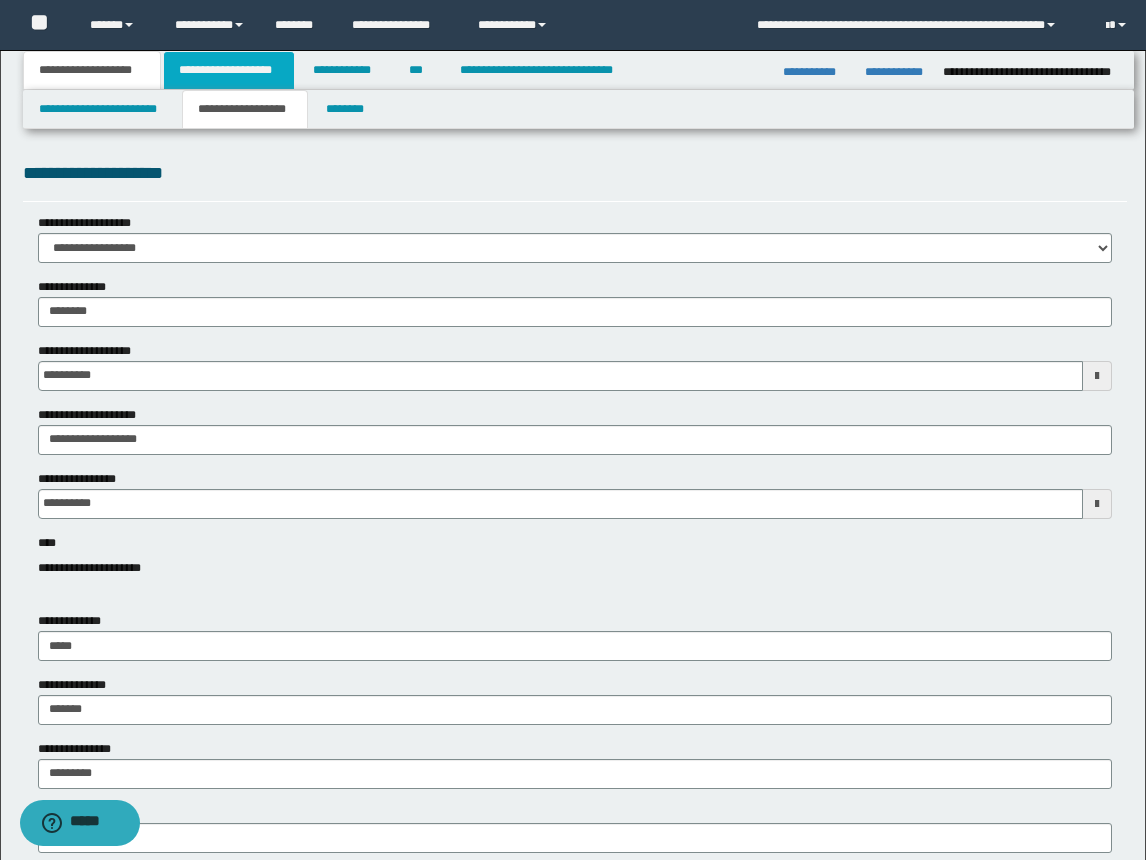 click on "**********" at bounding box center (229, 70) 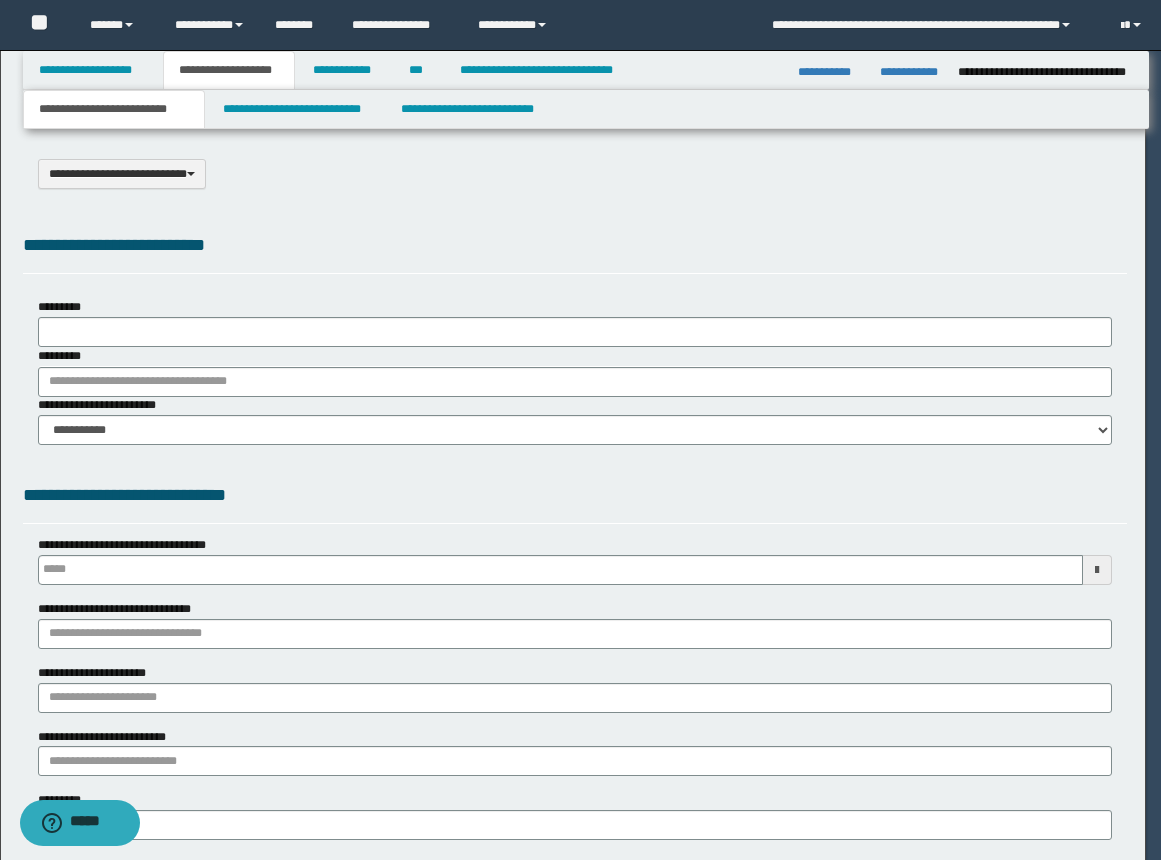 select on "*" 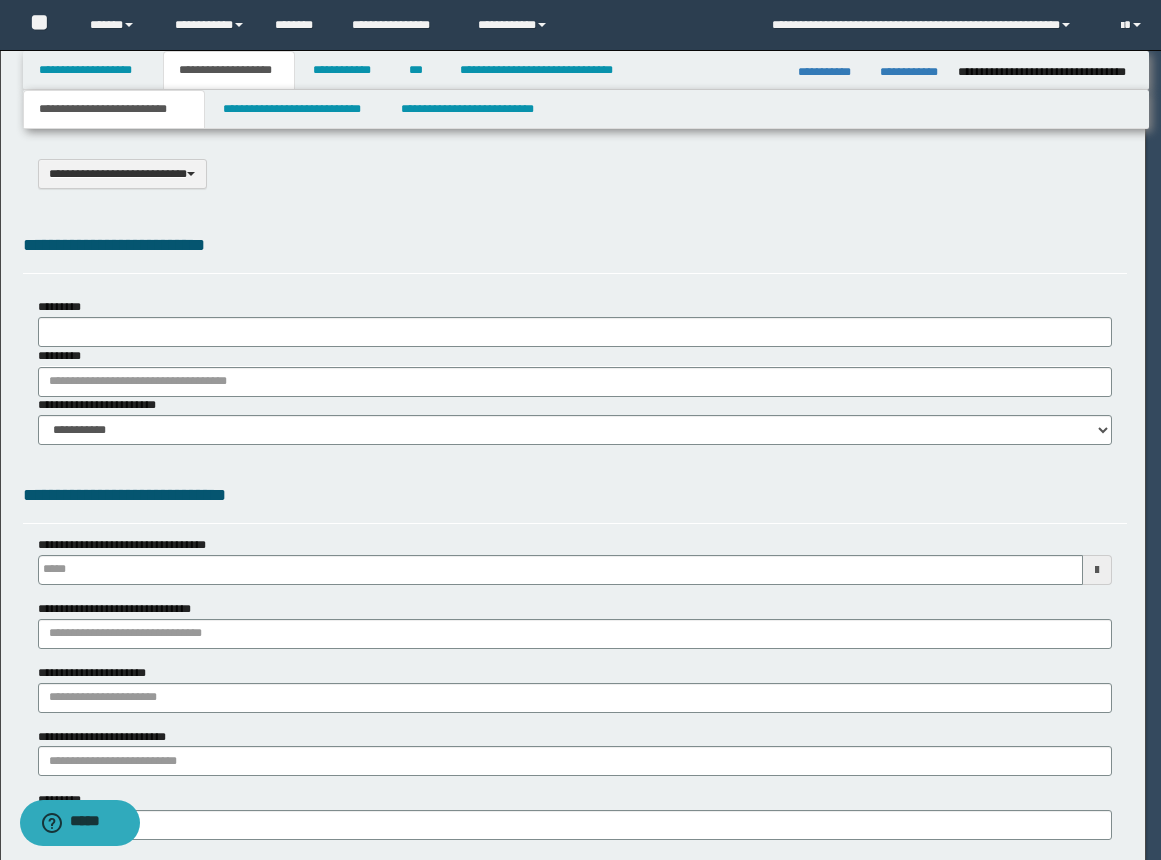 scroll, scrollTop: 0, scrollLeft: 0, axis: both 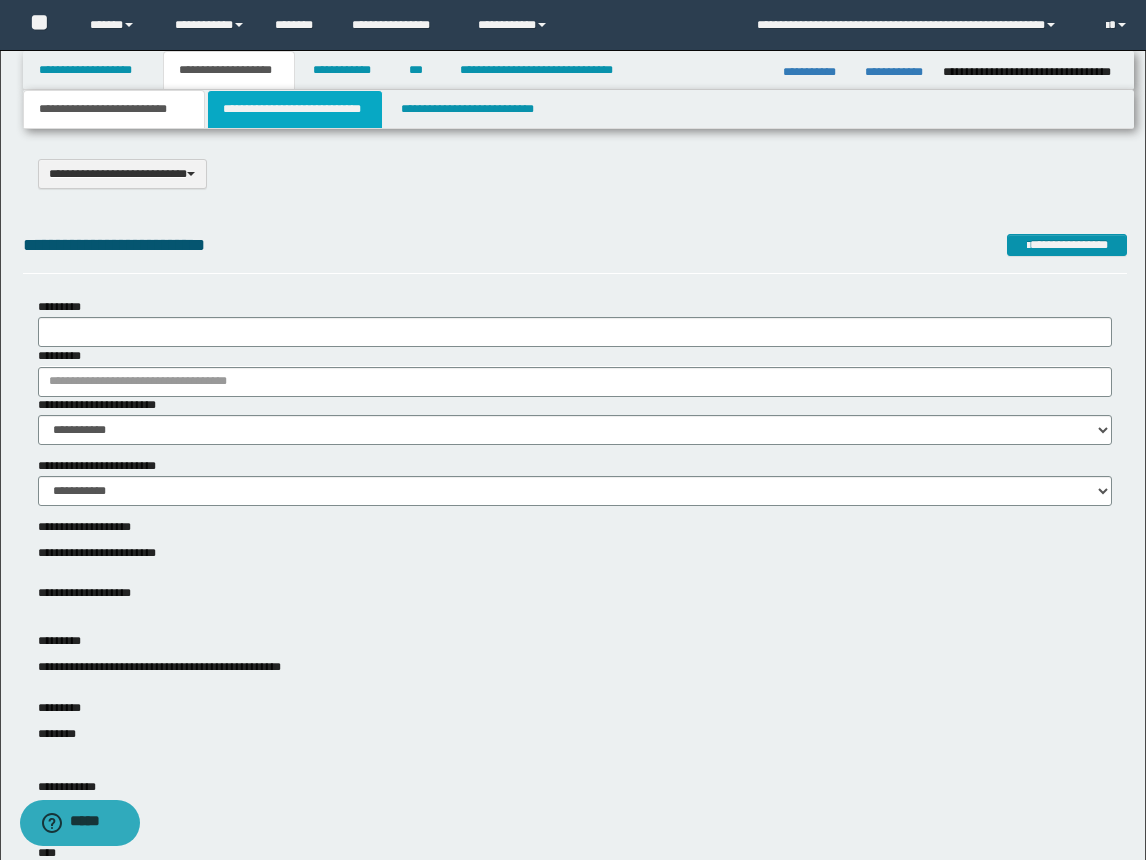 click on "**********" at bounding box center [295, 109] 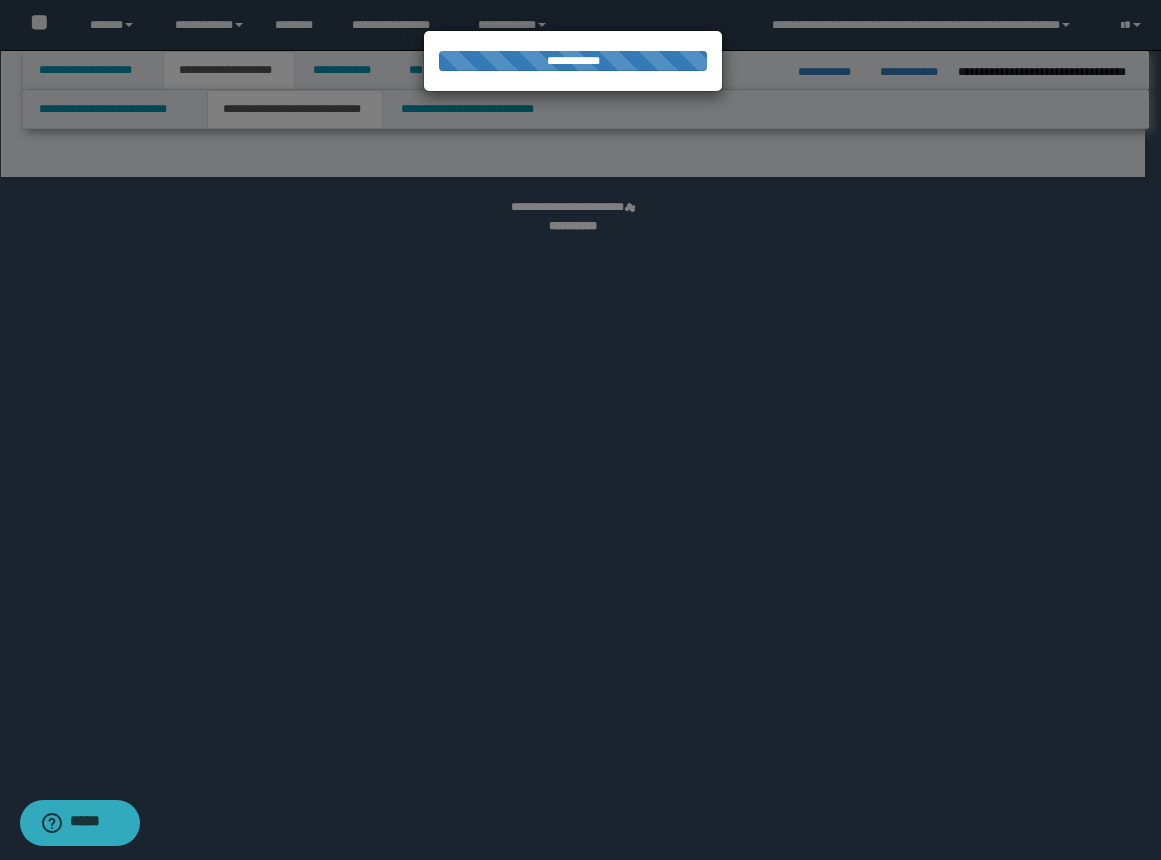 select on "*" 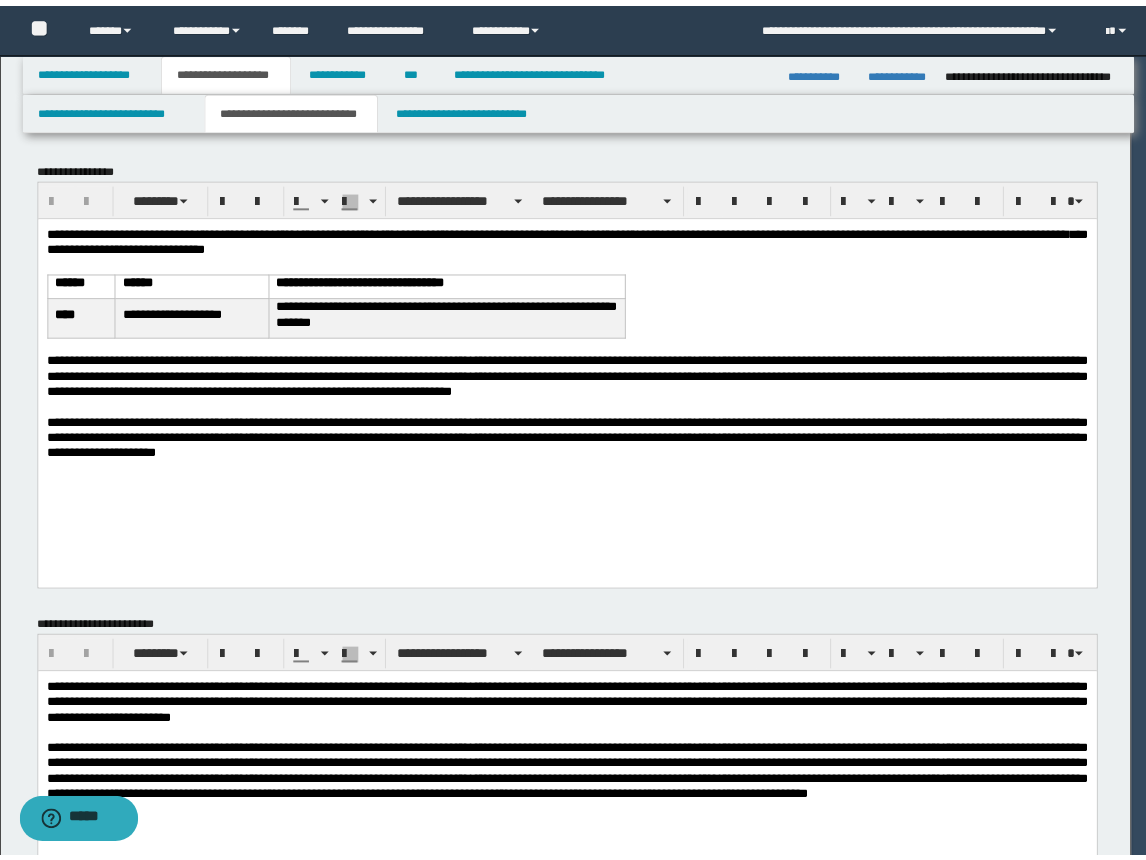 scroll, scrollTop: 0, scrollLeft: 0, axis: both 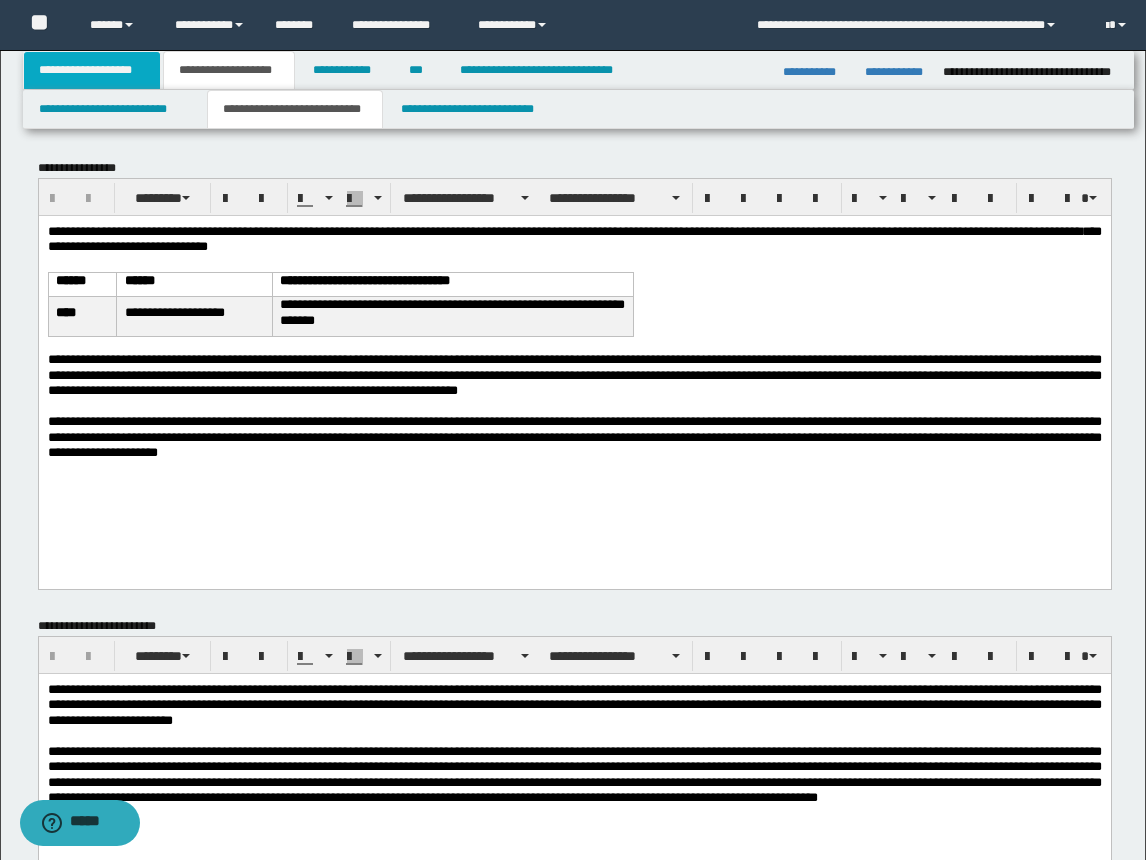 click on "**********" at bounding box center [92, 70] 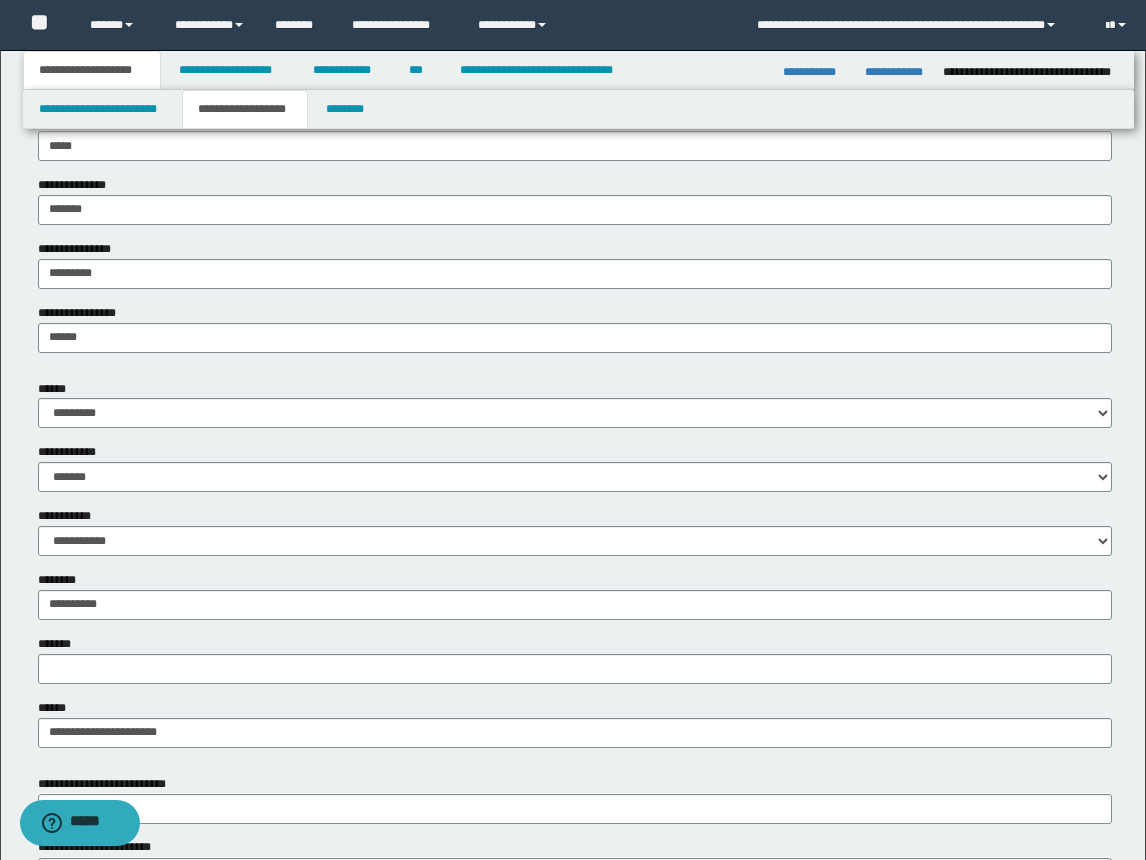 scroll, scrollTop: 600, scrollLeft: 0, axis: vertical 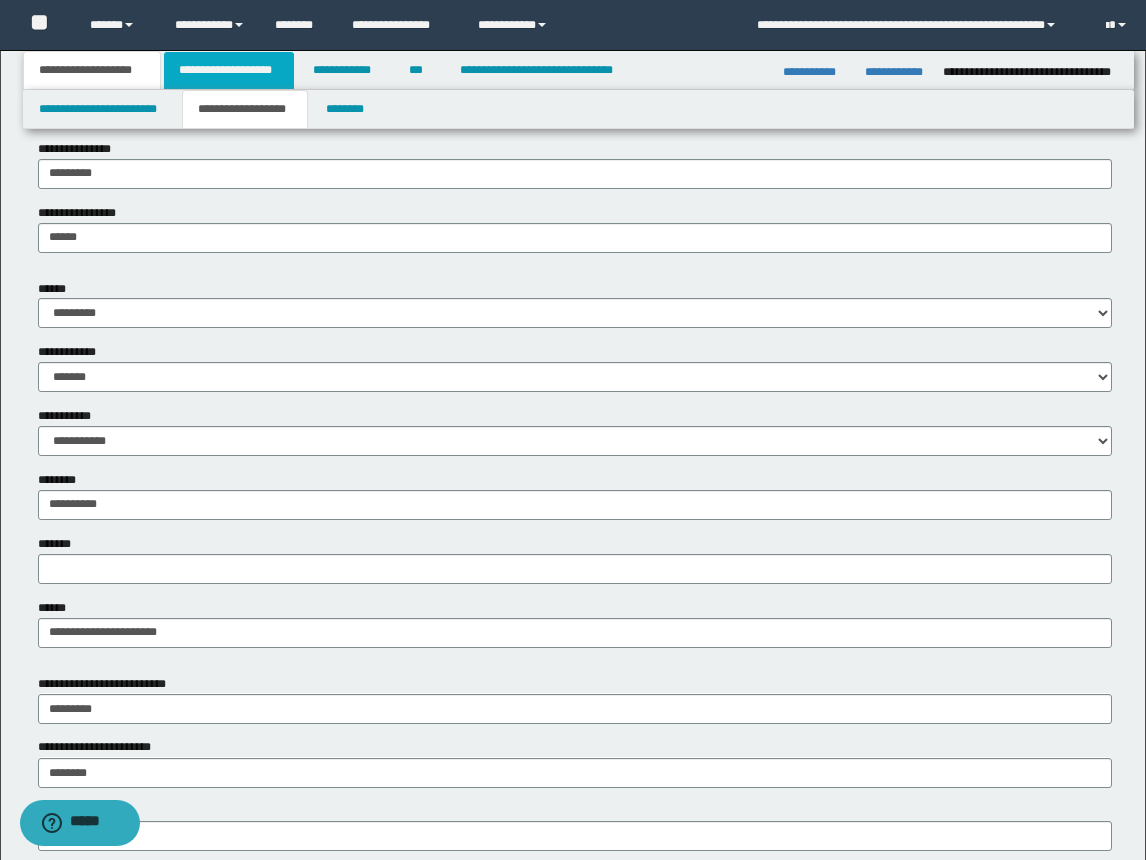 click on "**********" at bounding box center [229, 70] 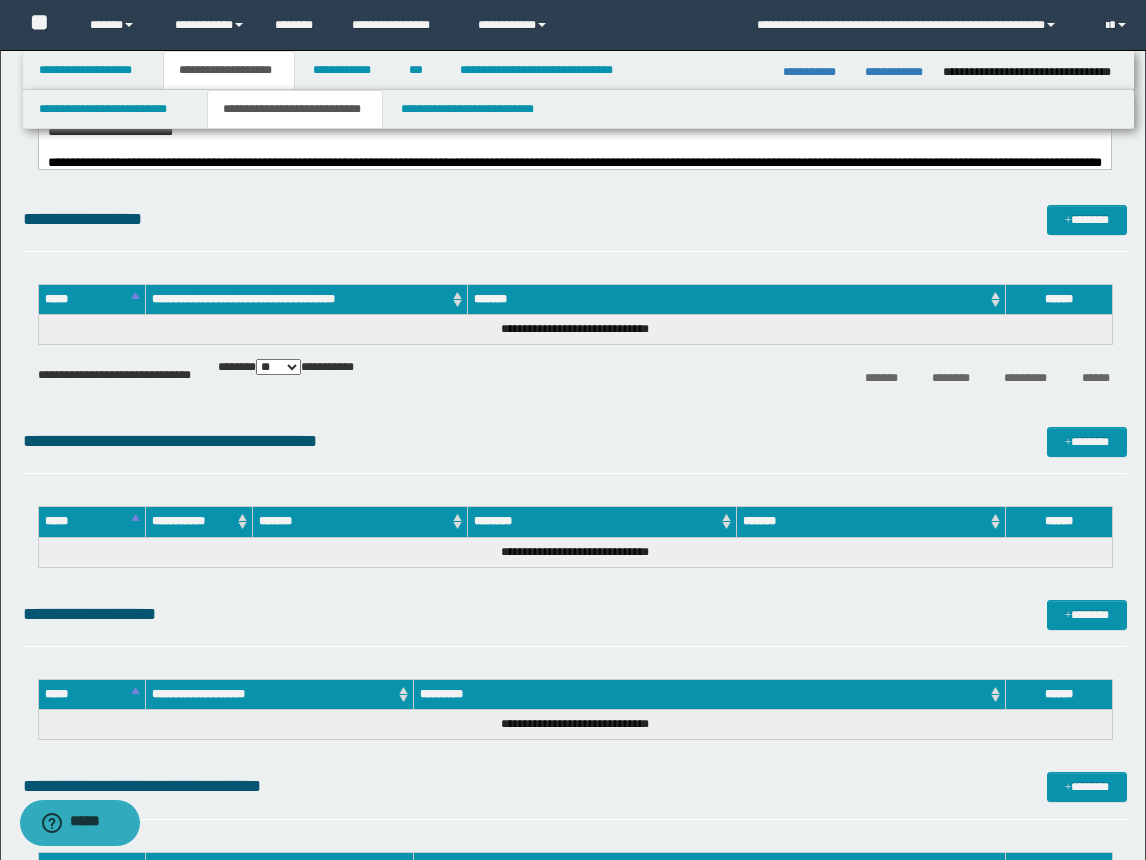 scroll, scrollTop: 0, scrollLeft: 0, axis: both 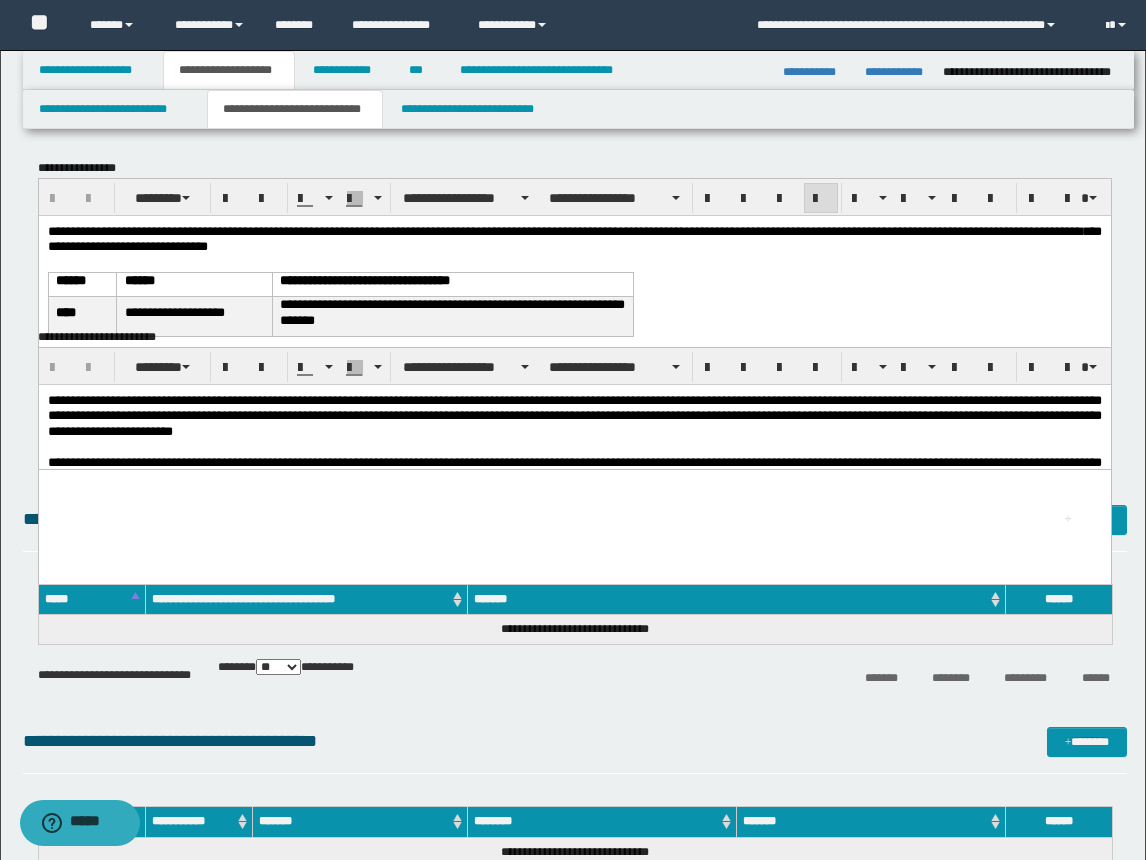 click at bounding box center [574, 263] 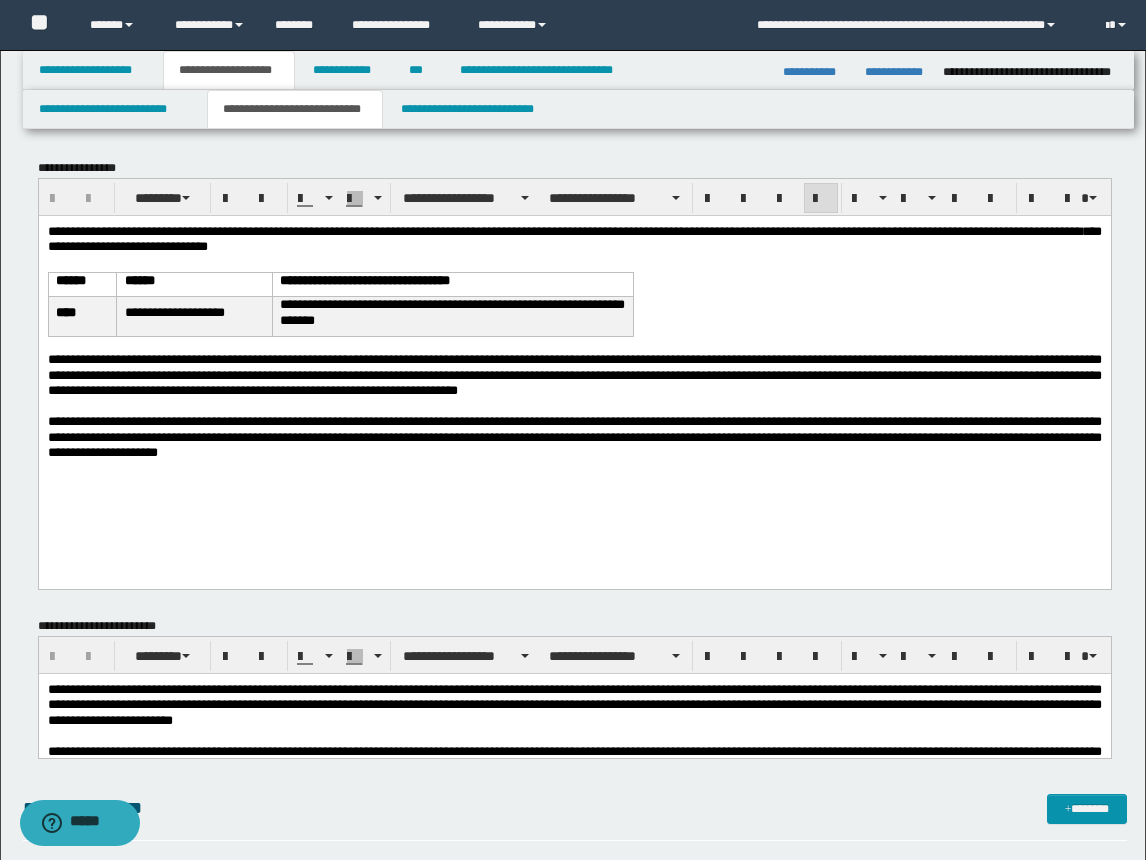click at bounding box center [574, 405] 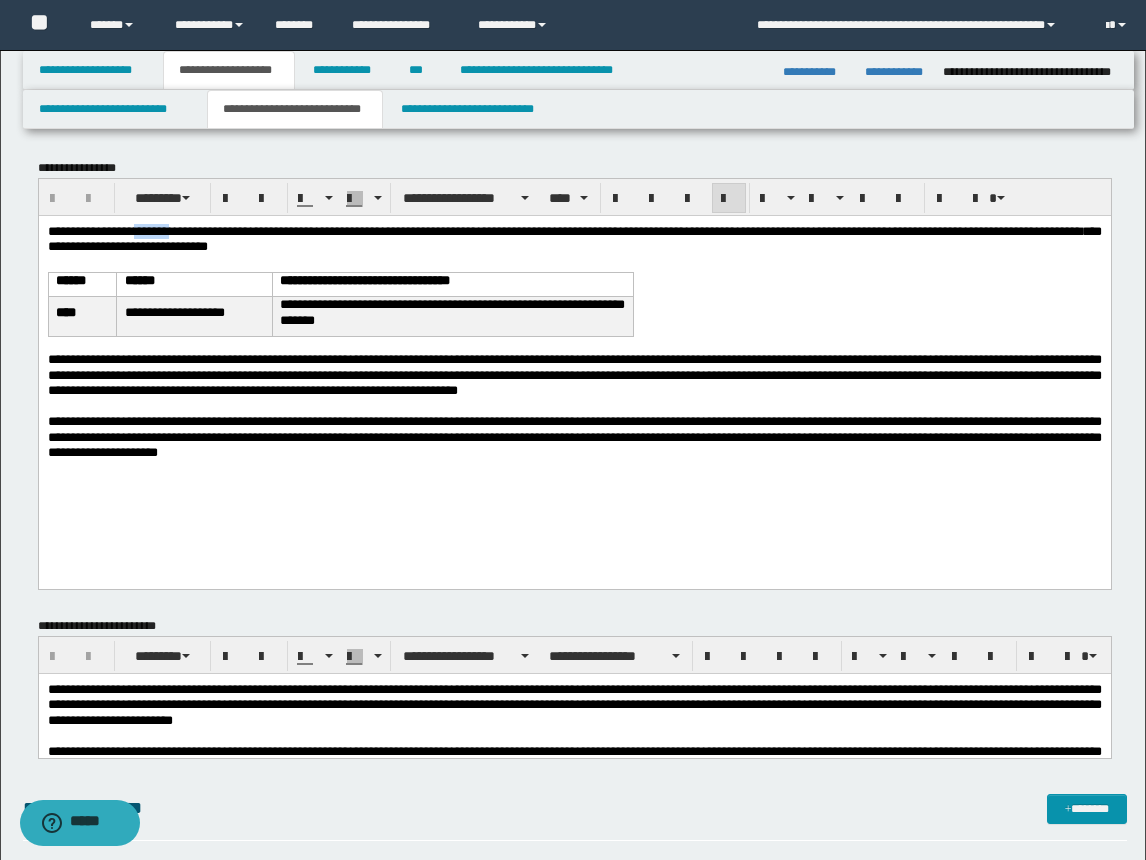 type 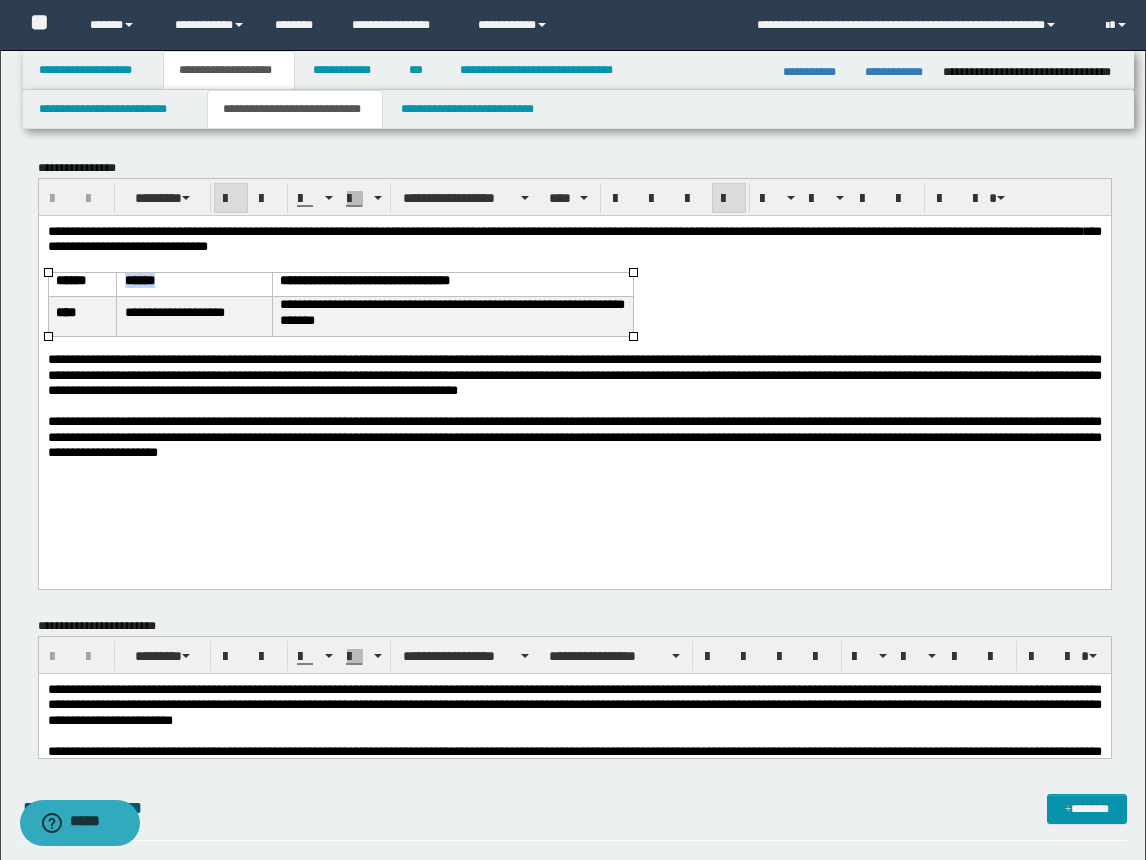 drag, startPoint x: 198, startPoint y: 285, endPoint x: 209, endPoint y: 285, distance: 11 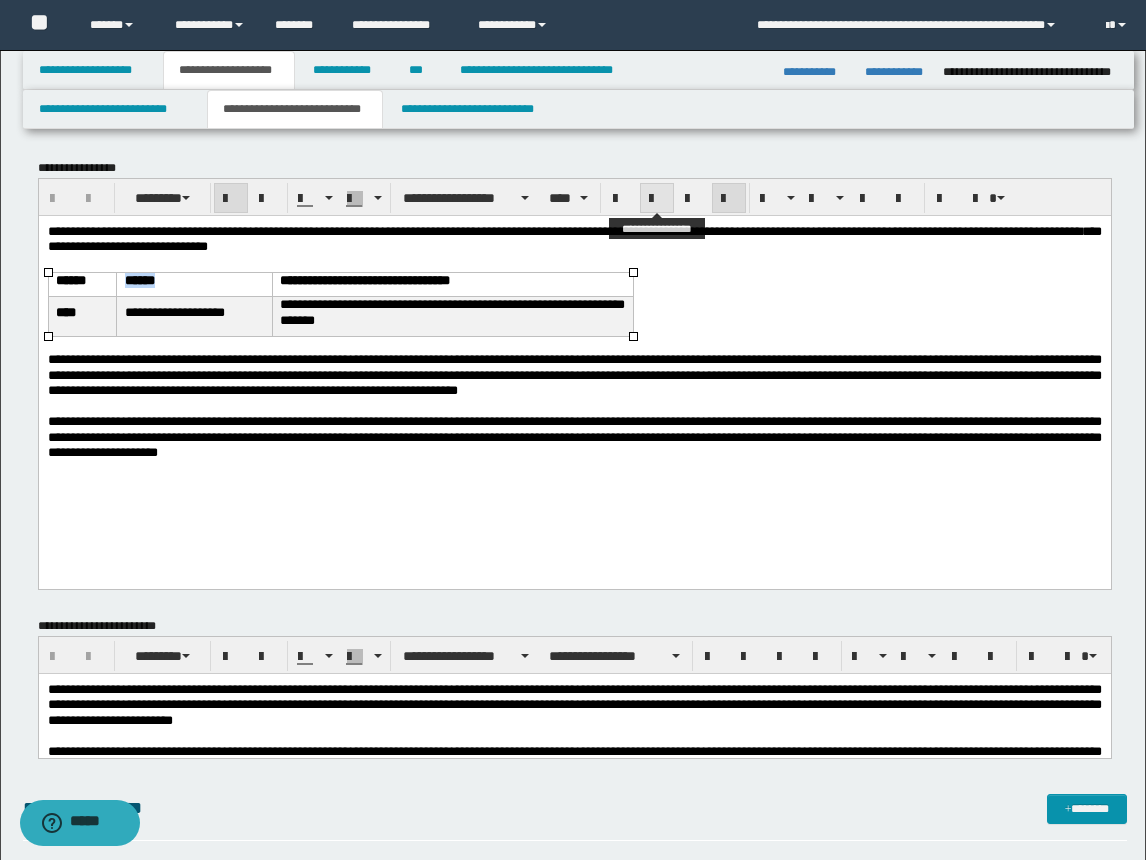 click at bounding box center [657, 198] 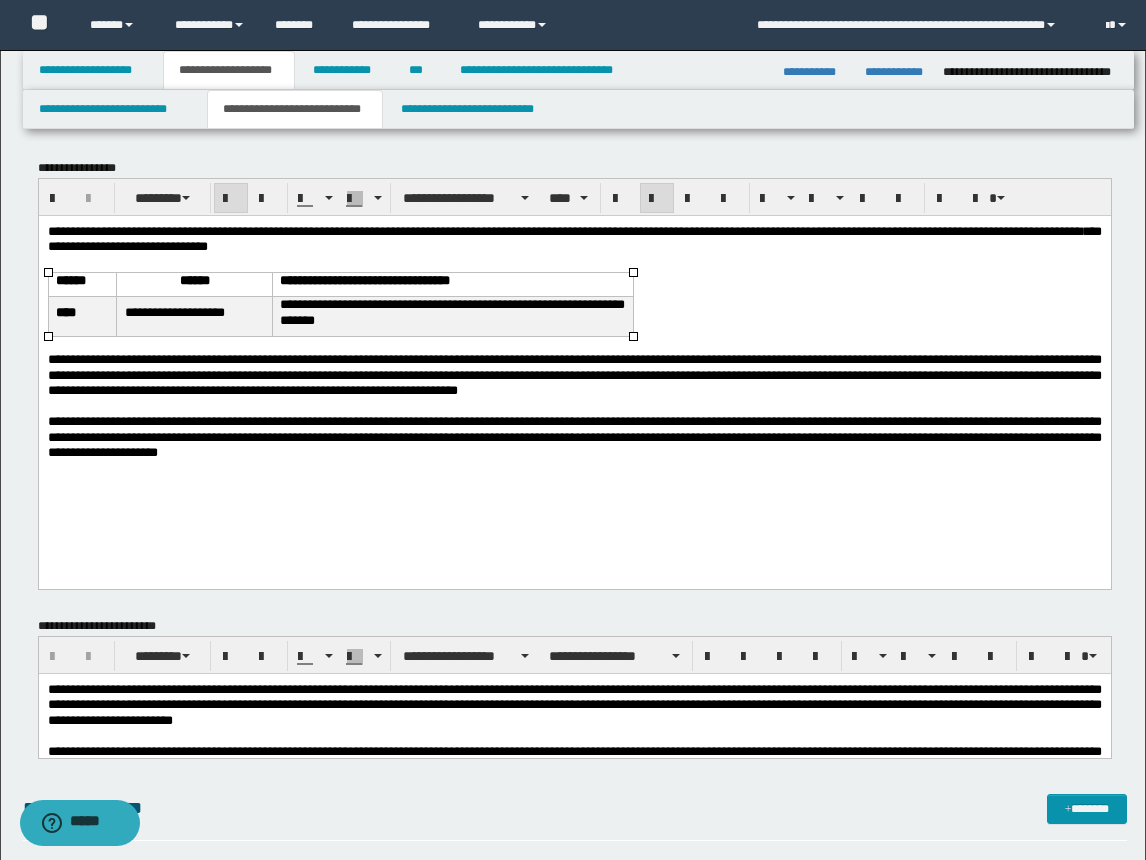 click on "**********" at bounding box center (574, 374) 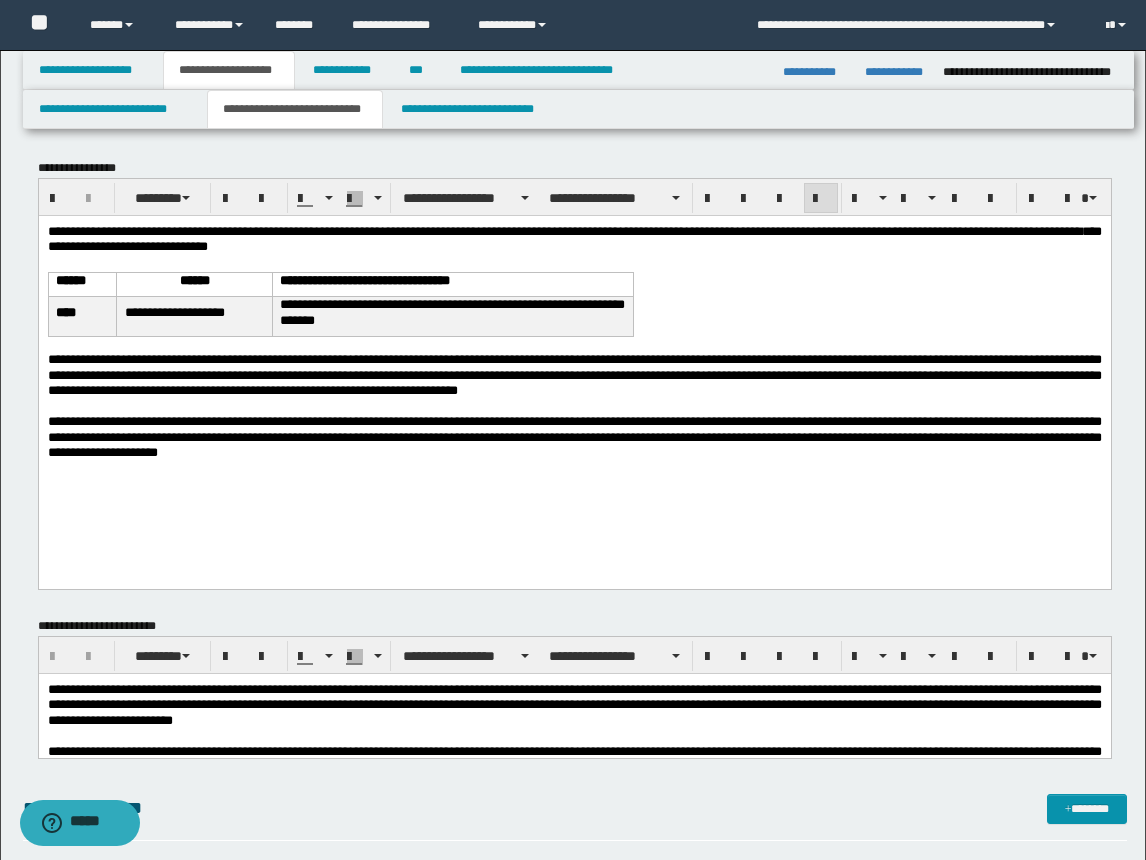 click on "**********" at bounding box center (574, 436) 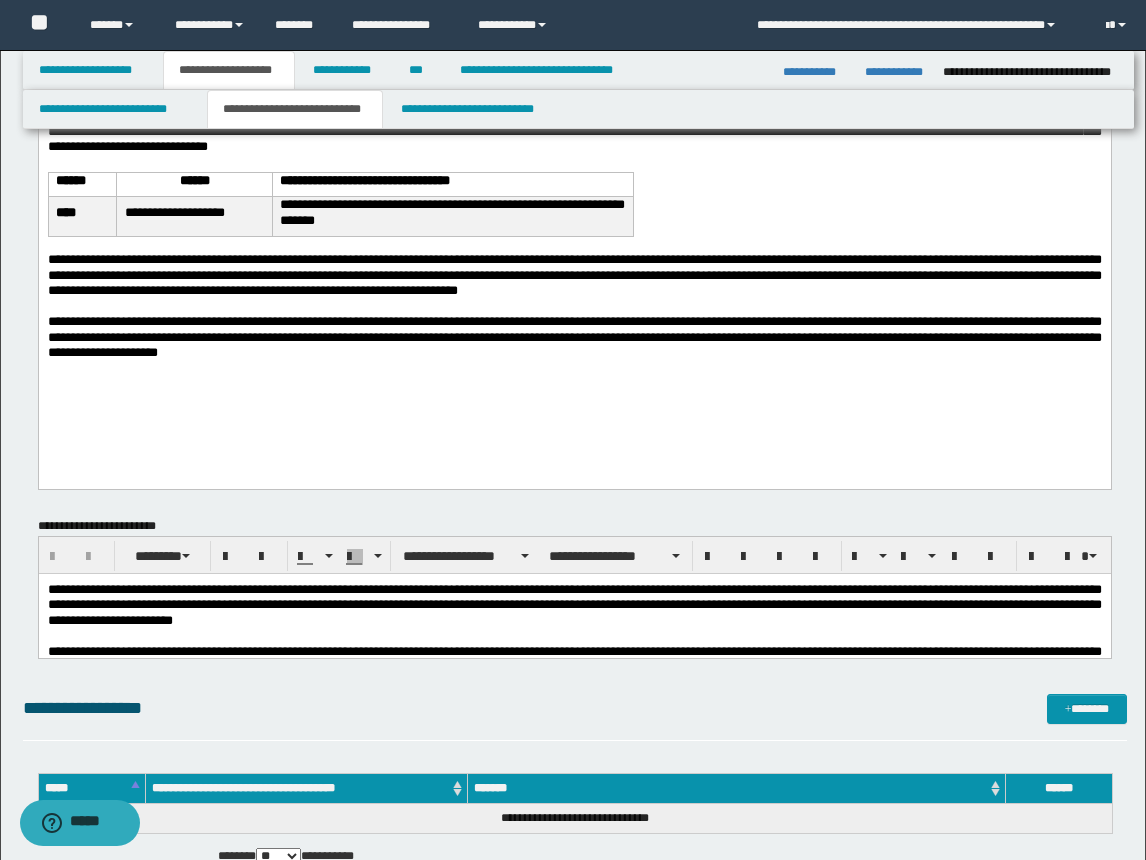scroll, scrollTop: 0, scrollLeft: 0, axis: both 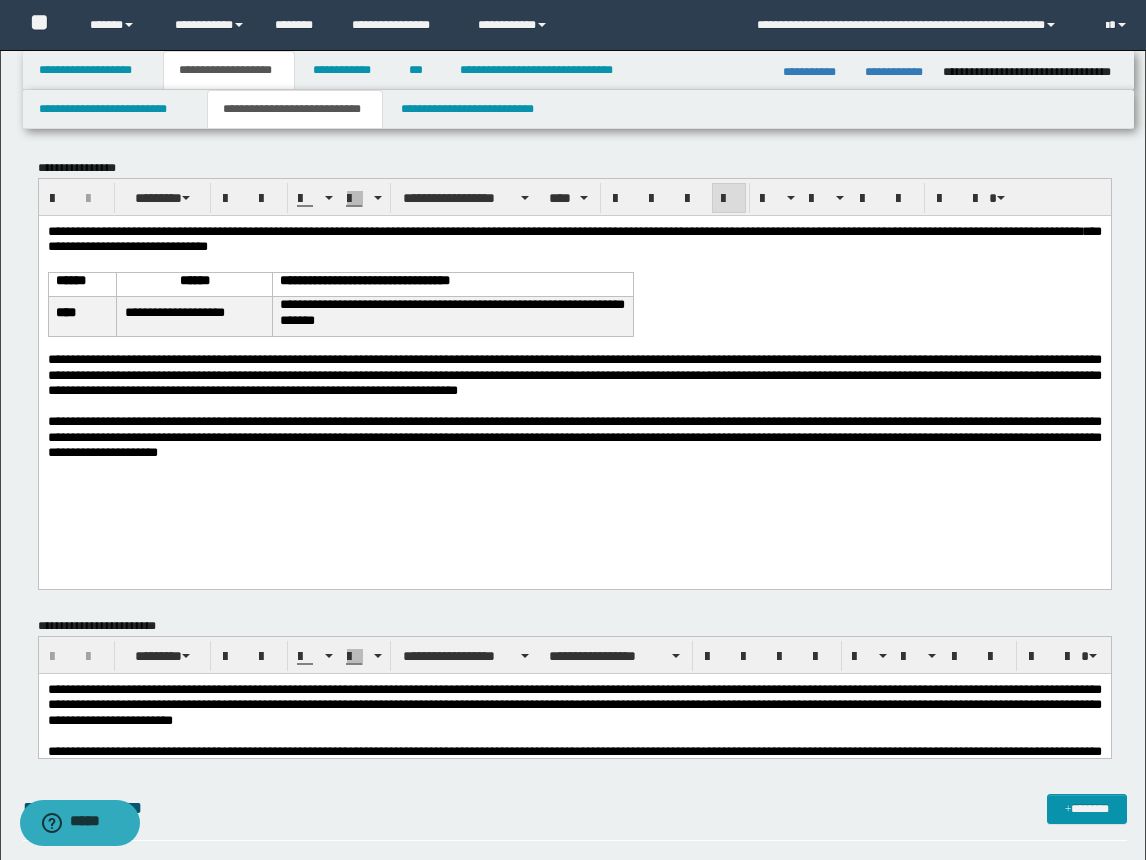 click on "**********" at bounding box center [574, 374] 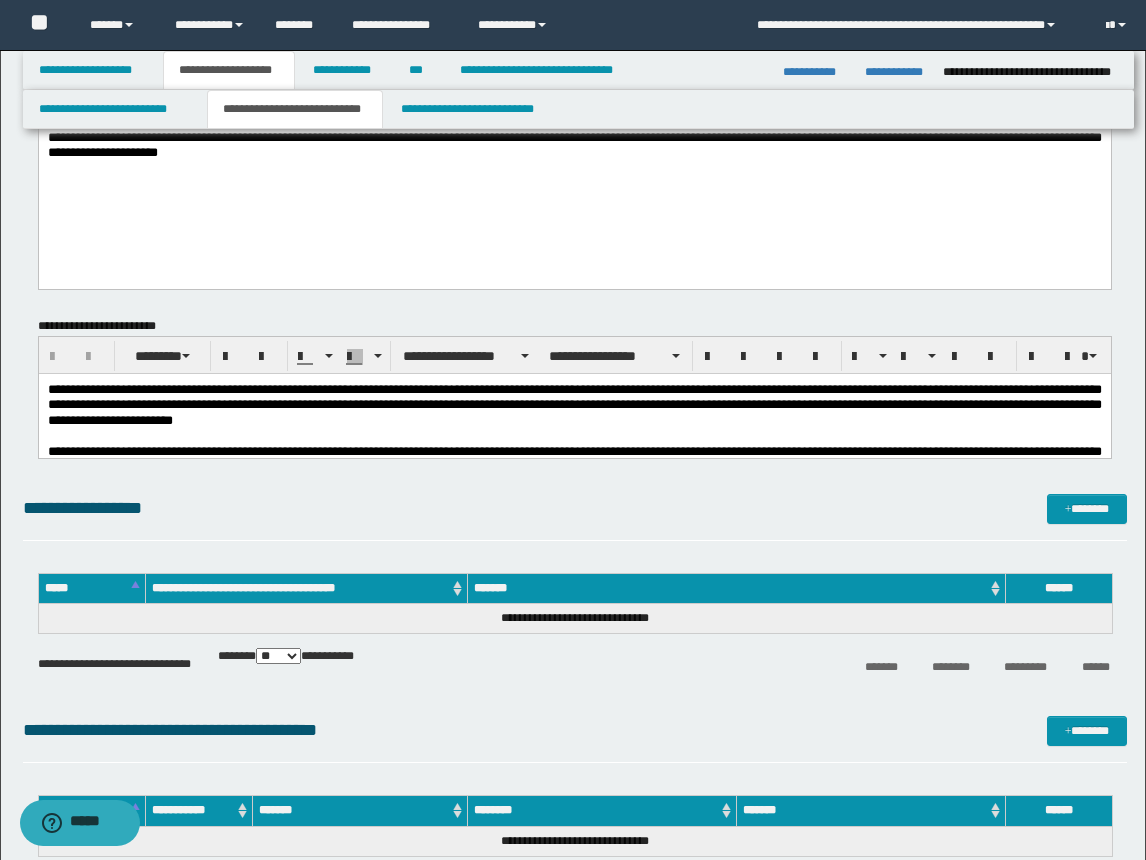 scroll, scrollTop: 400, scrollLeft: 0, axis: vertical 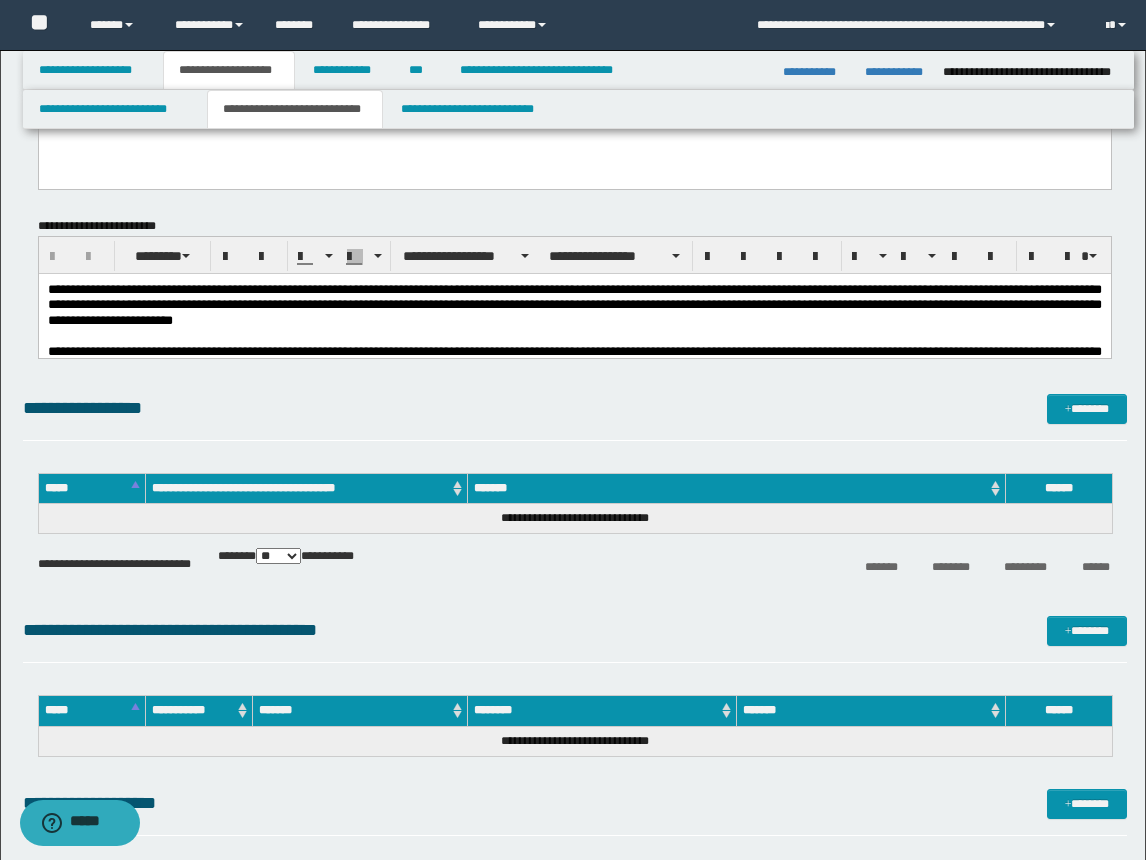click at bounding box center [574, 335] 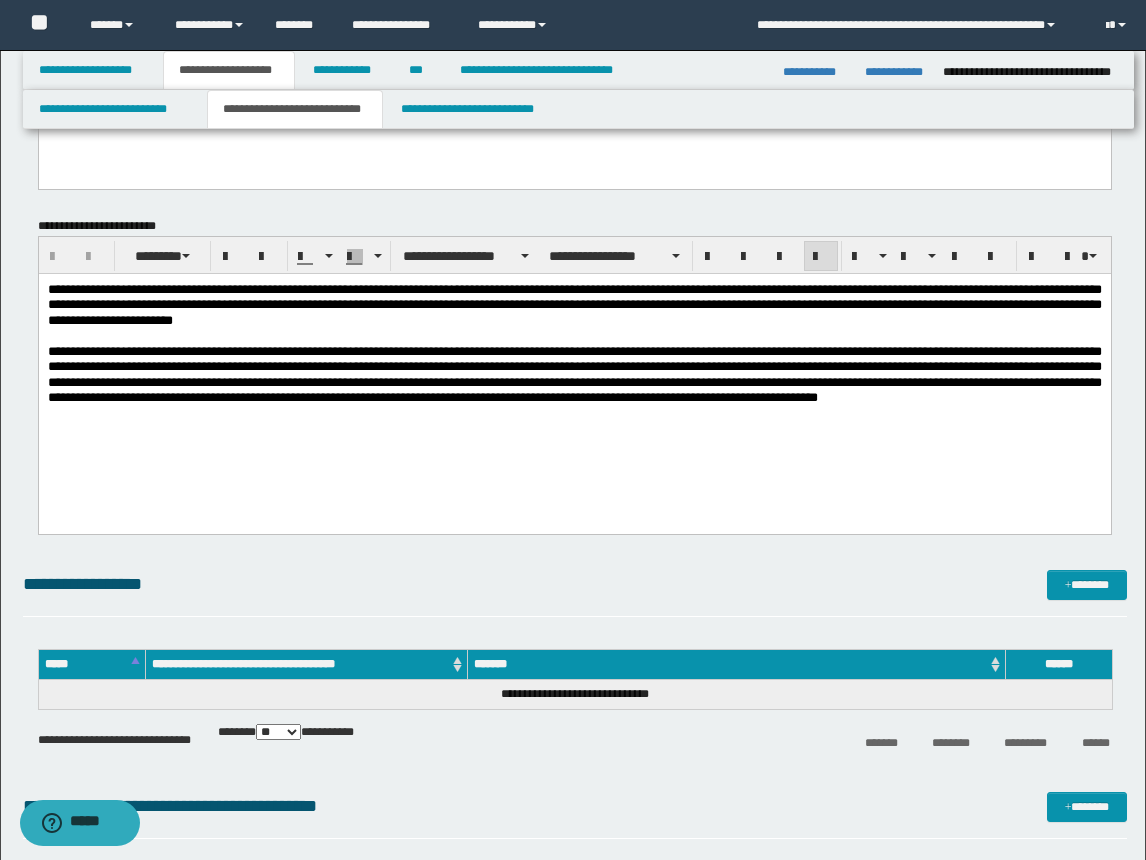click on "**********" at bounding box center [574, 367] 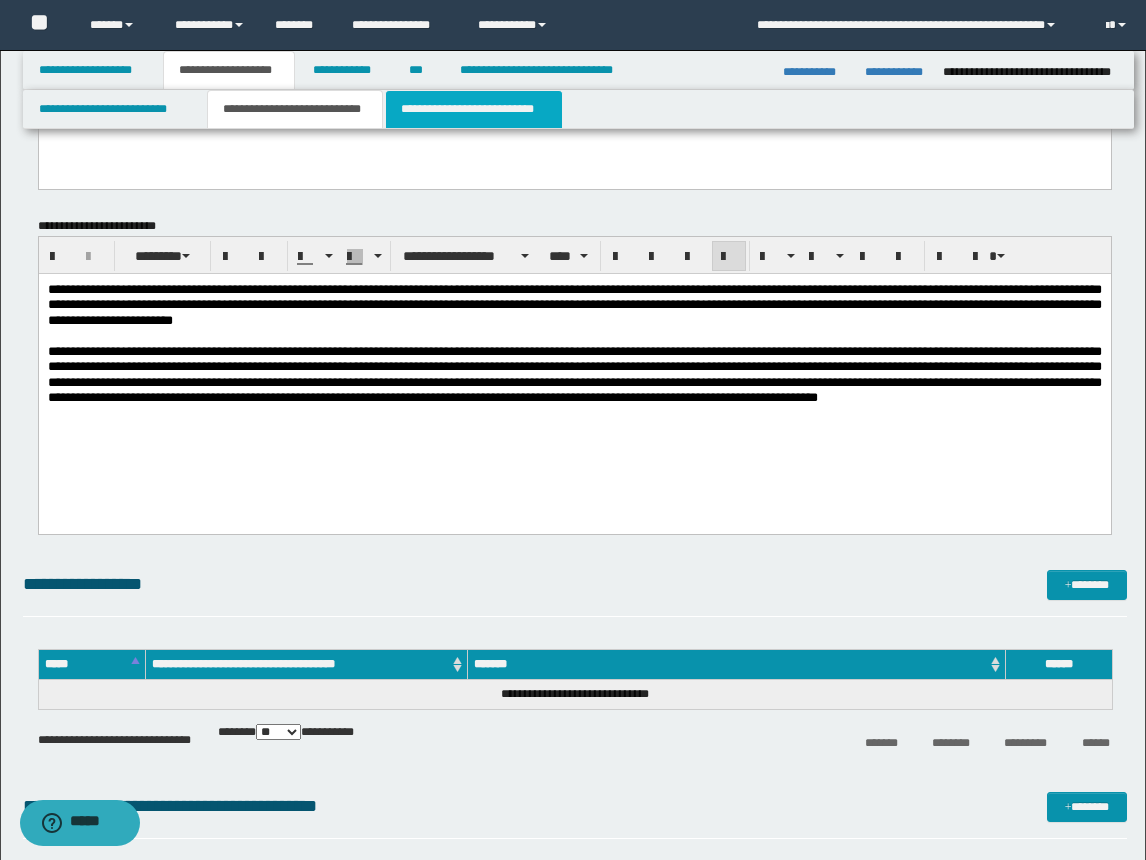 click on "**********" at bounding box center [474, 109] 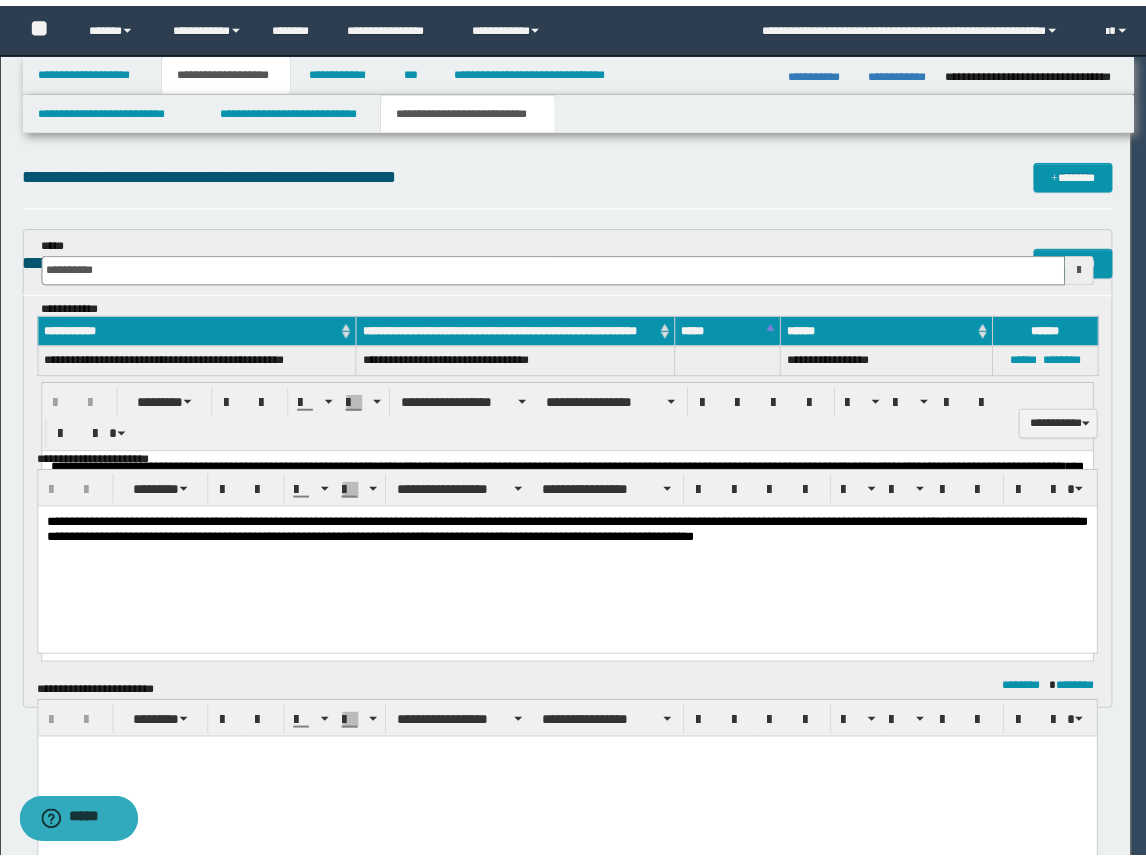 scroll, scrollTop: 0, scrollLeft: 0, axis: both 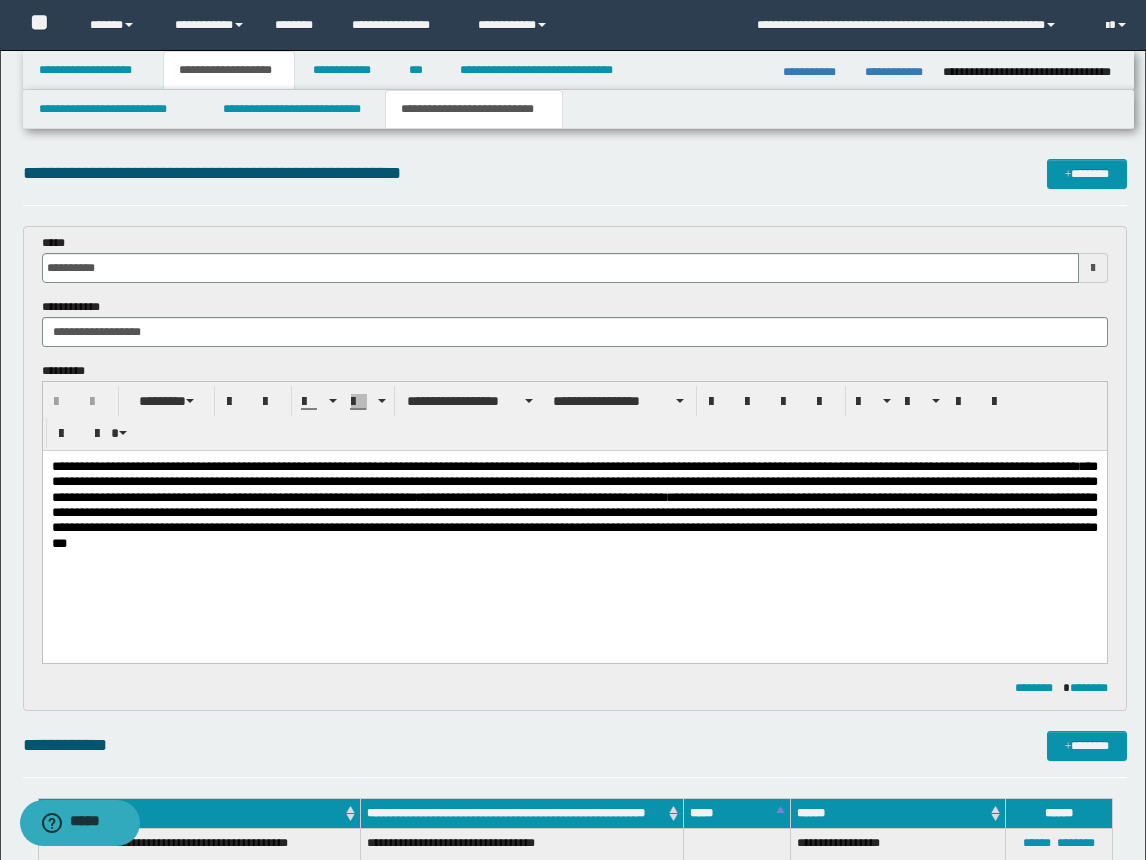 click on "**********" at bounding box center (574, 530) 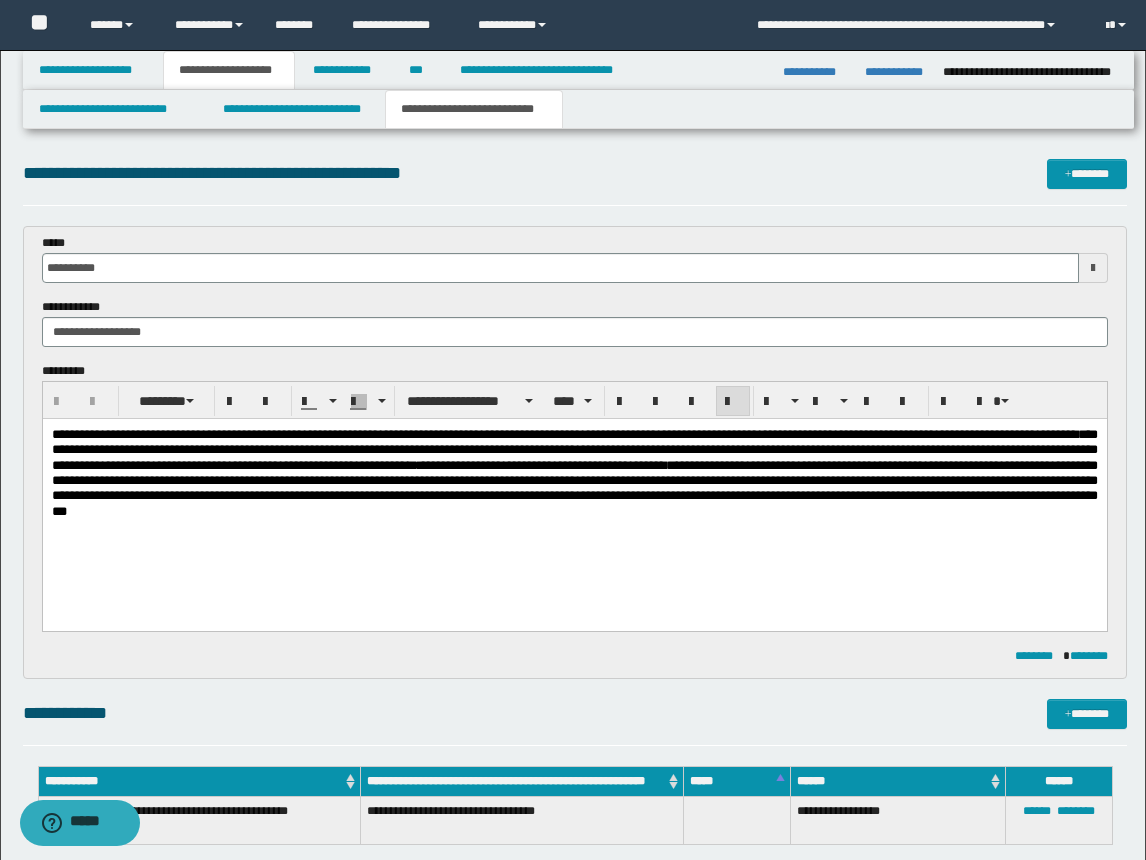 click on "**********" at bounding box center (574, 498) 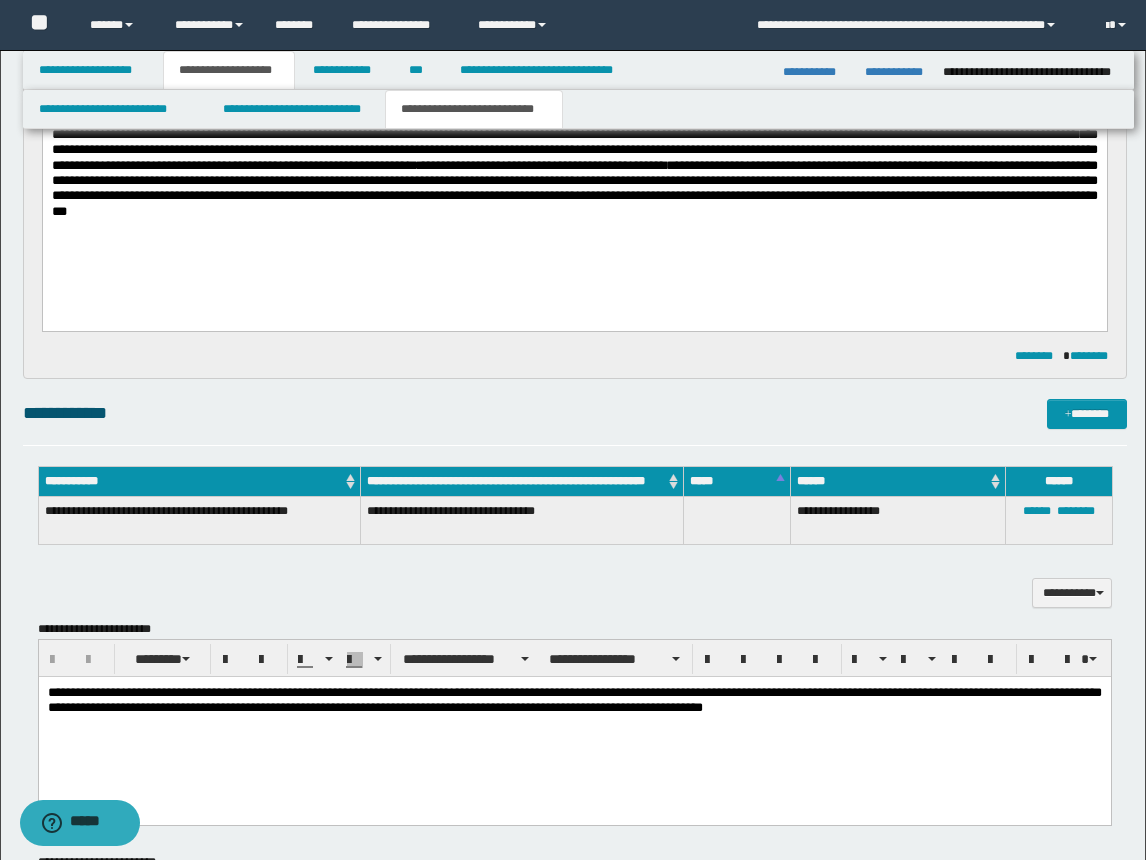 scroll, scrollTop: 400, scrollLeft: 0, axis: vertical 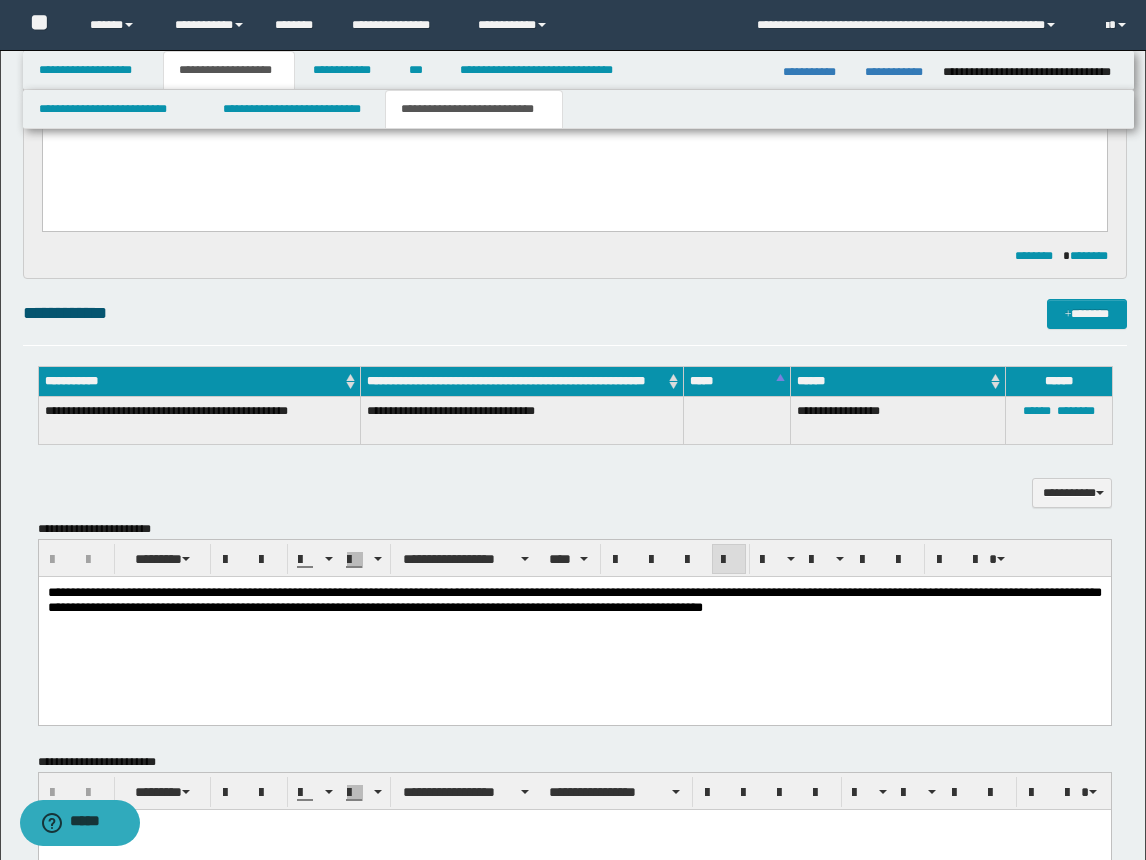 drag, startPoint x: 578, startPoint y: 655, endPoint x: 624, endPoint y: 656, distance: 46.010868 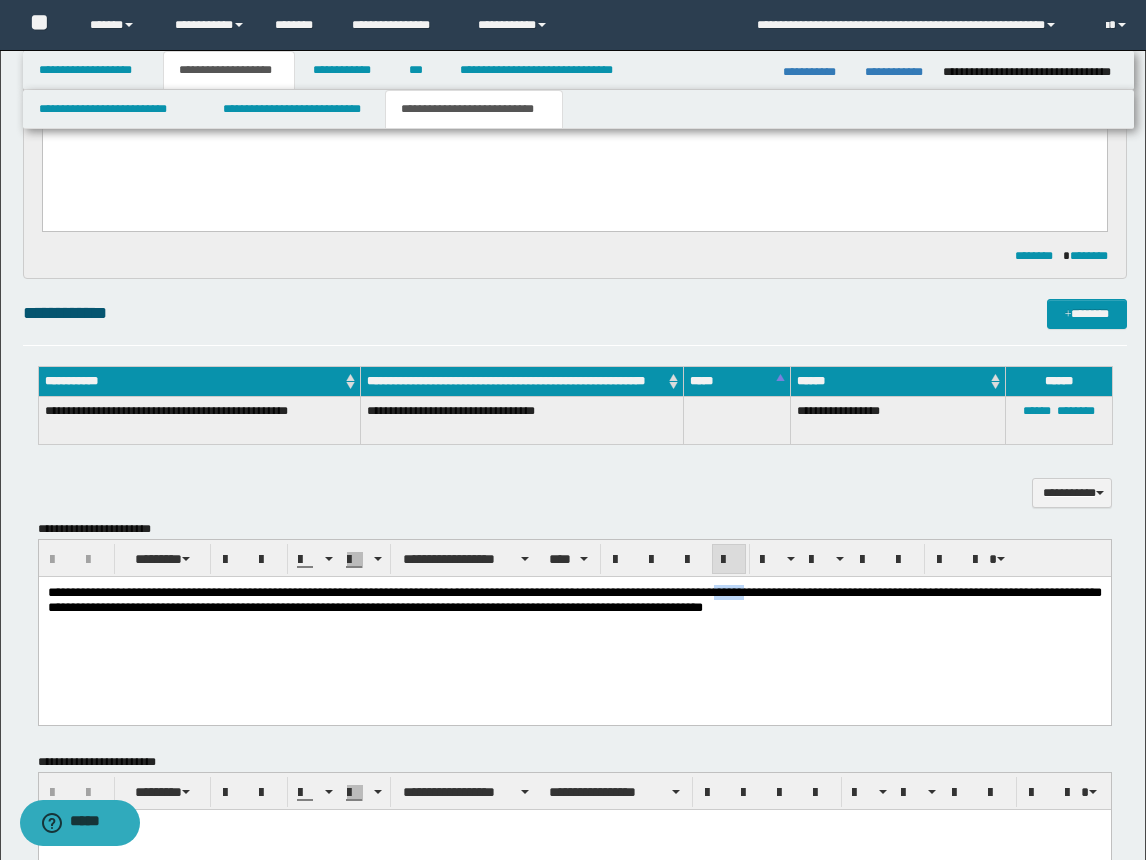 type 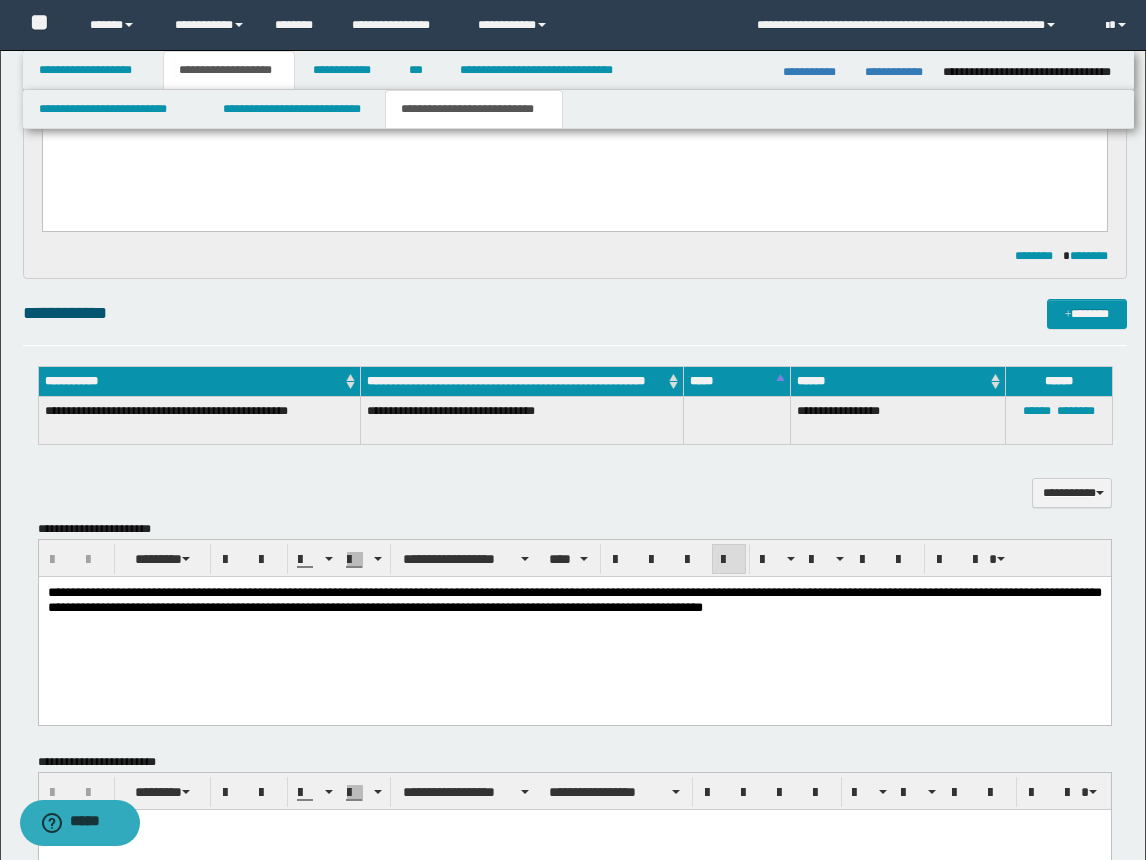click on "**********" at bounding box center [574, 599] 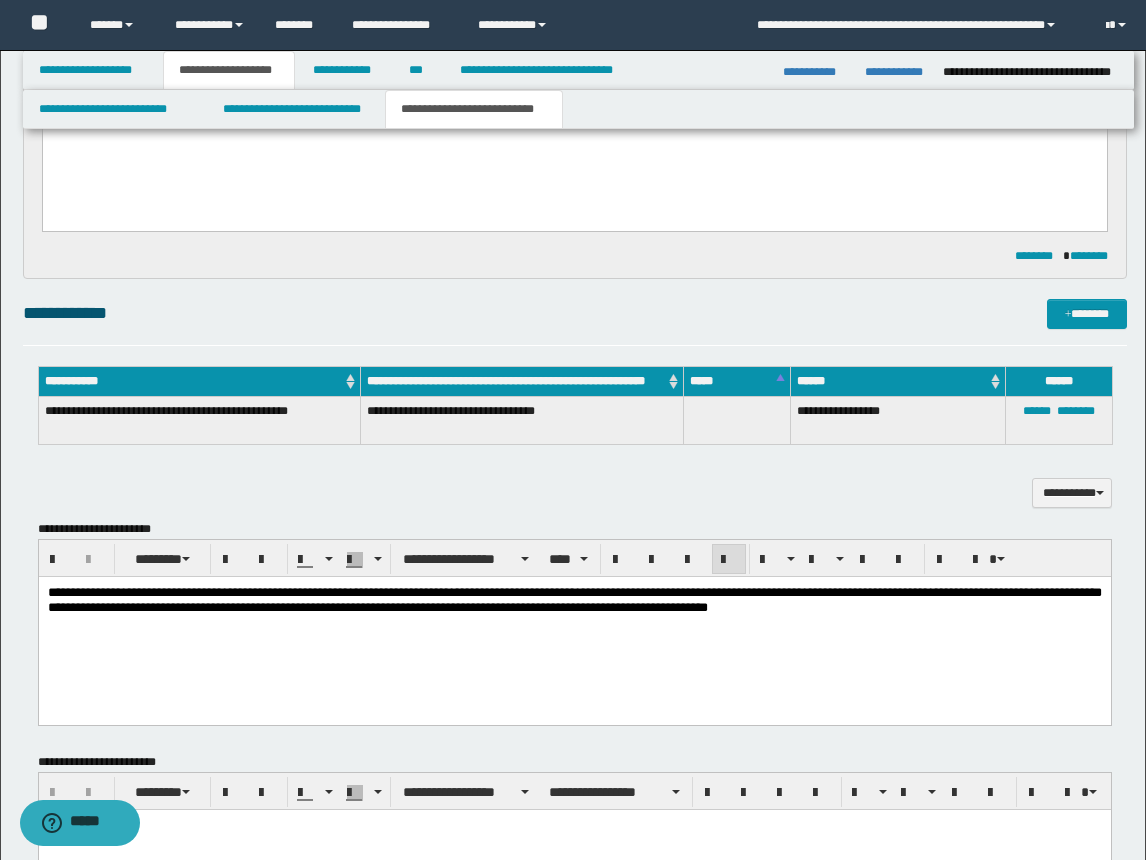drag, startPoint x: 593, startPoint y: 638, endPoint x: 584, endPoint y: 580, distance: 58.694122 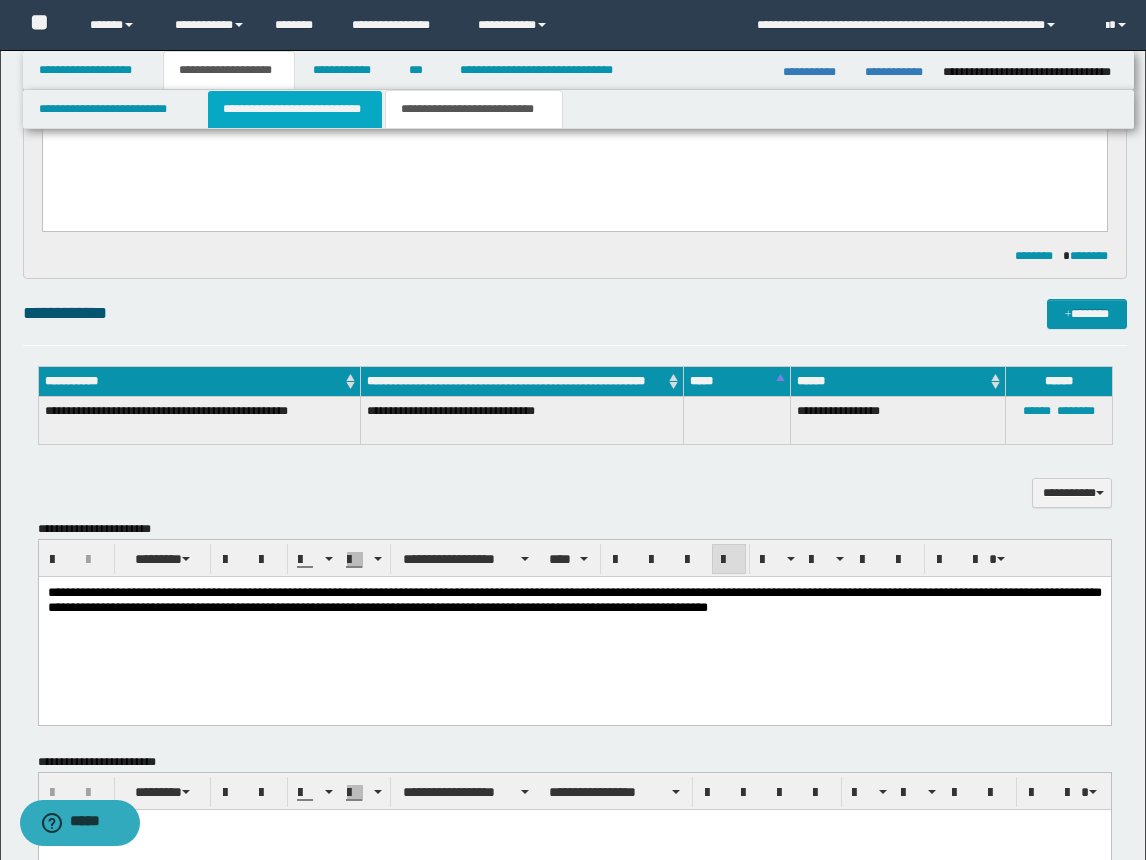 click on "**********" at bounding box center (295, 109) 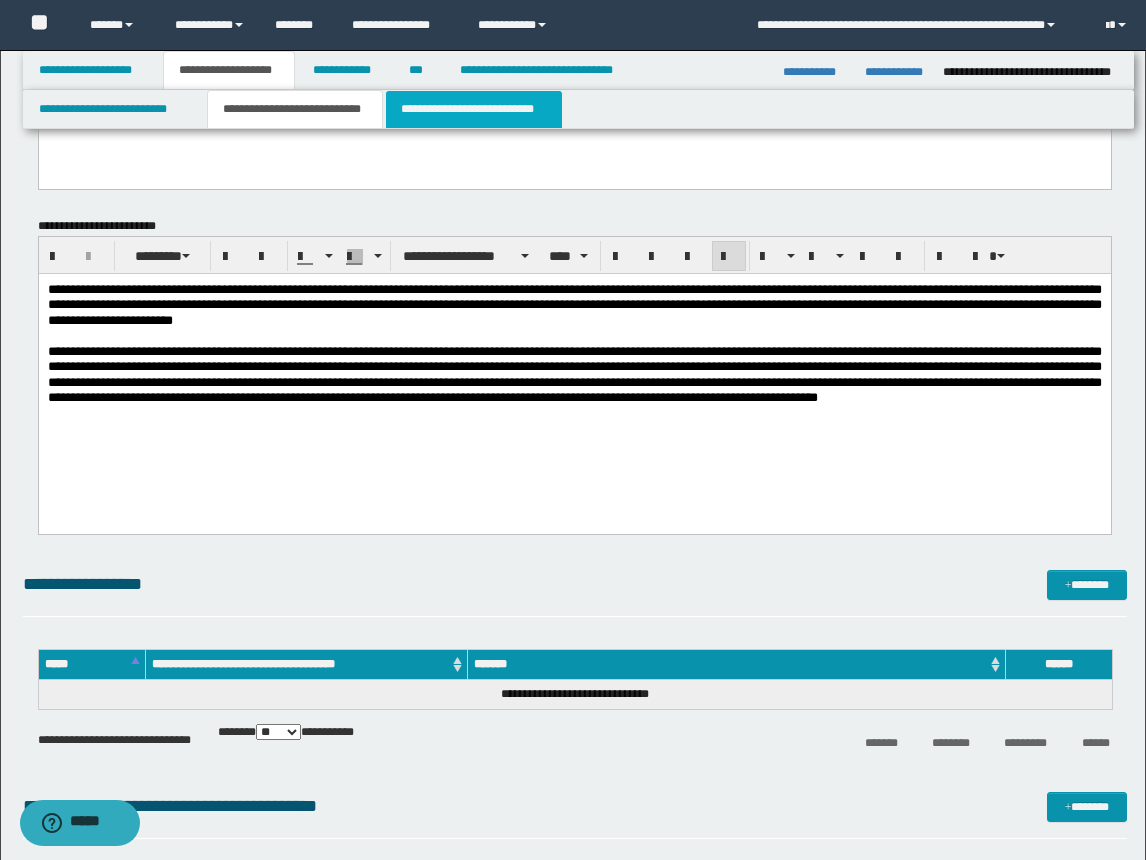 click on "**********" at bounding box center [474, 109] 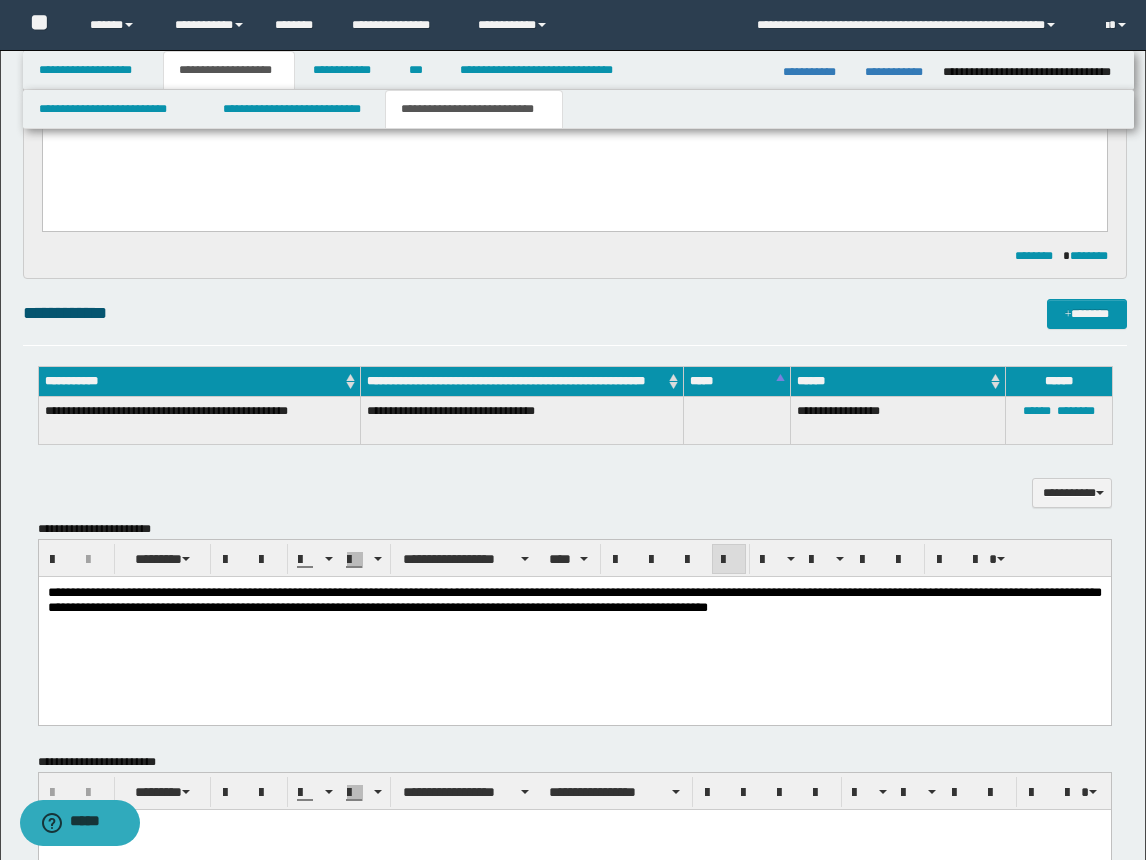 scroll, scrollTop: 100, scrollLeft: 0, axis: vertical 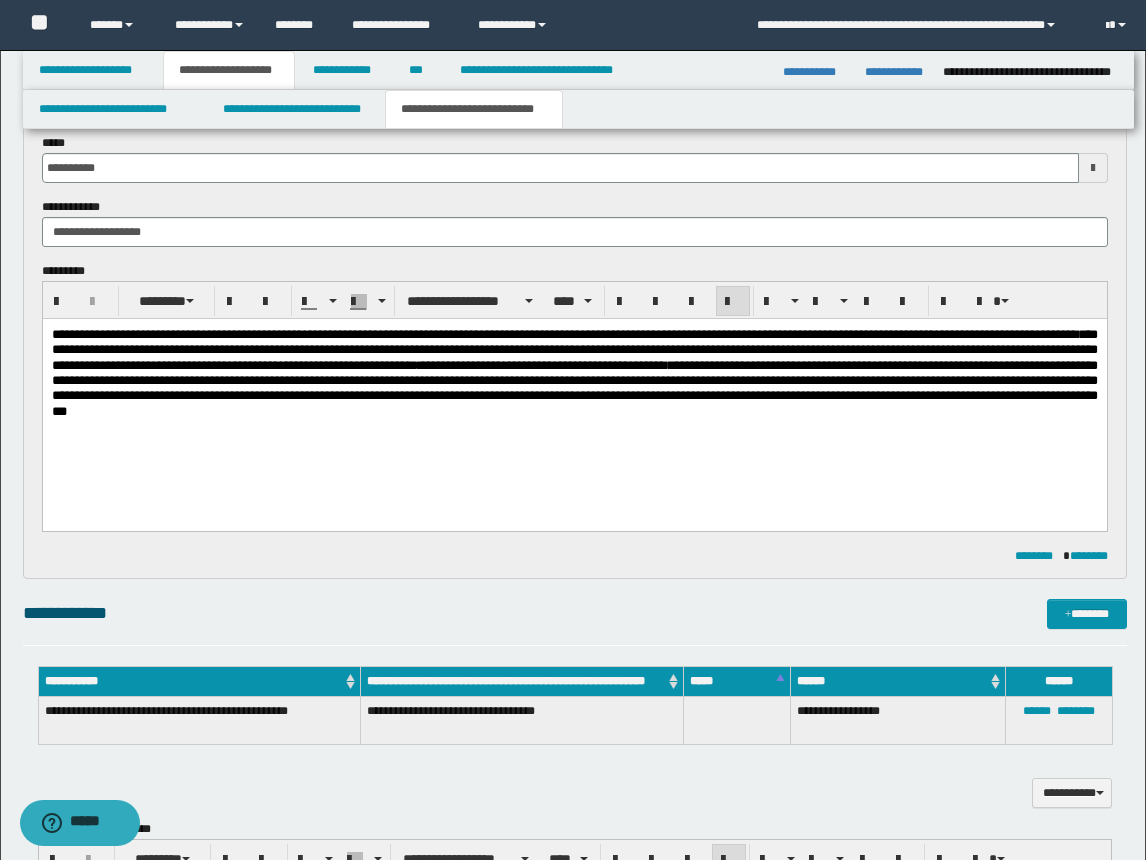 click on "**********" at bounding box center (574, 398) 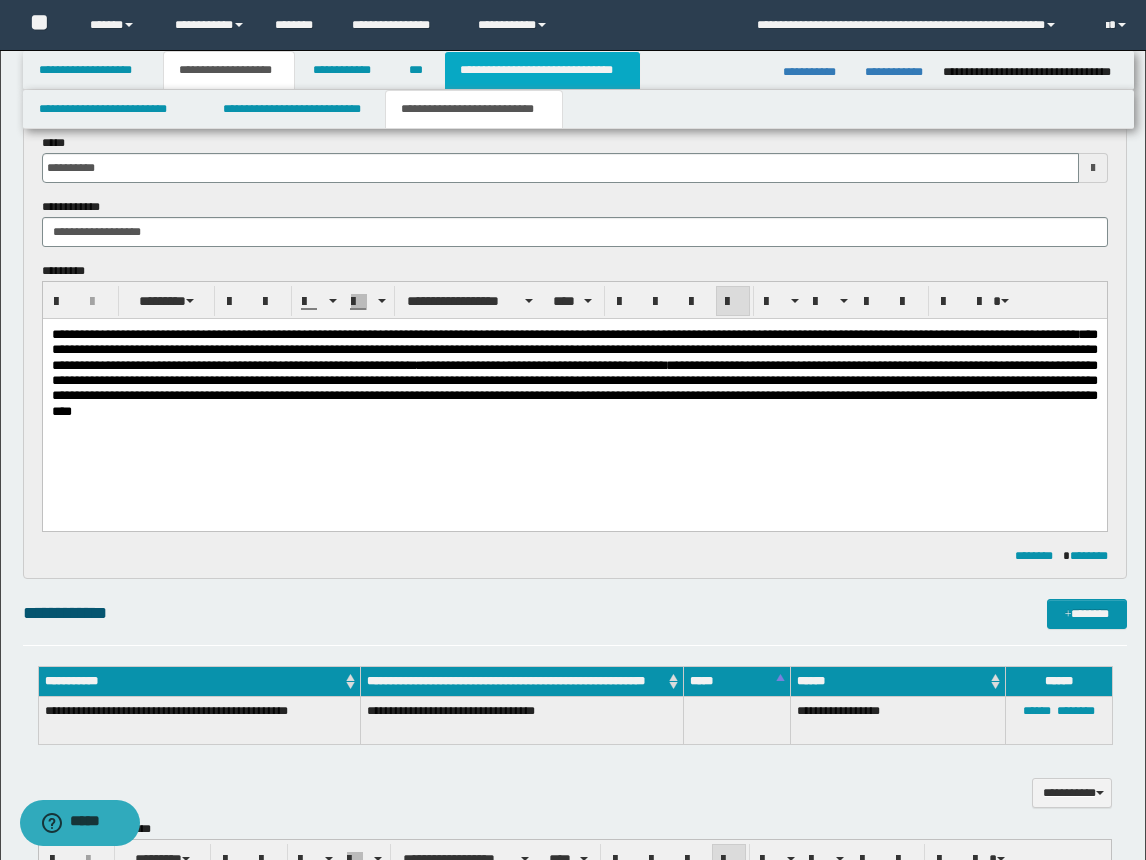 click on "**********" at bounding box center [542, 70] 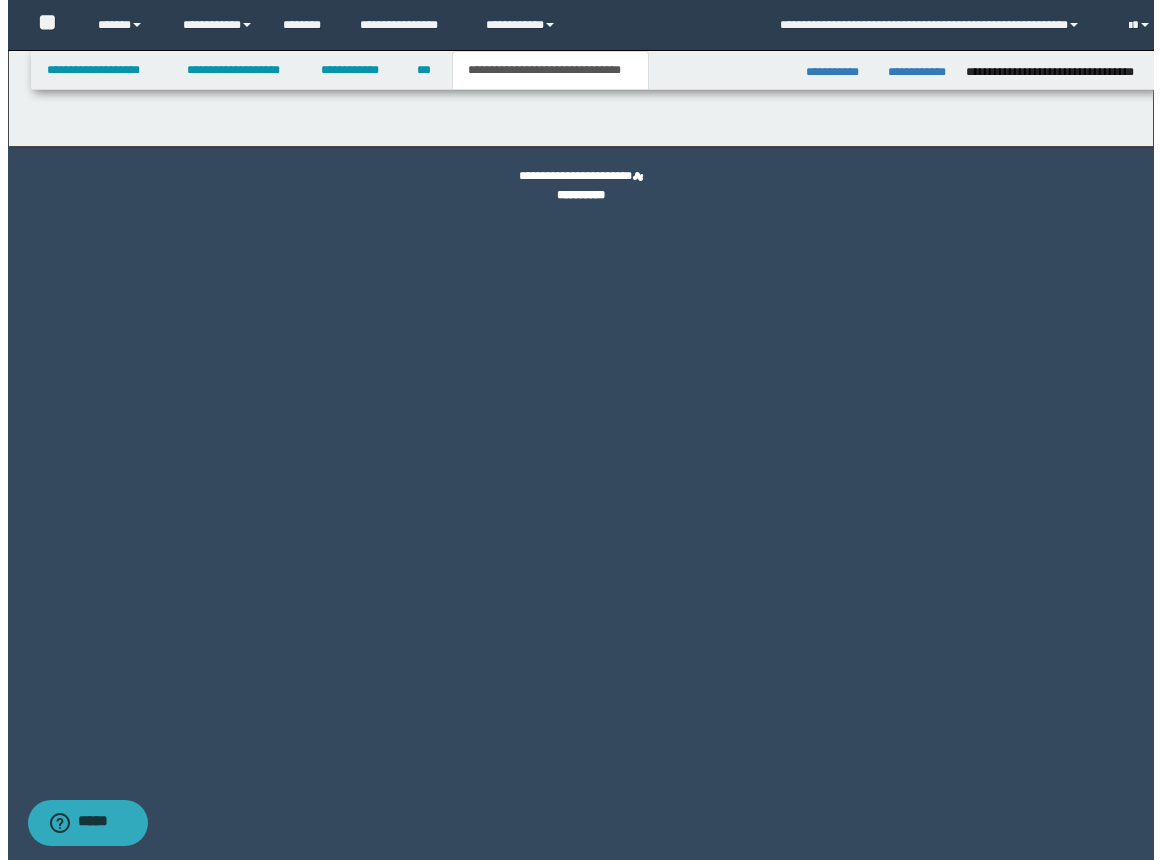 scroll, scrollTop: 0, scrollLeft: 0, axis: both 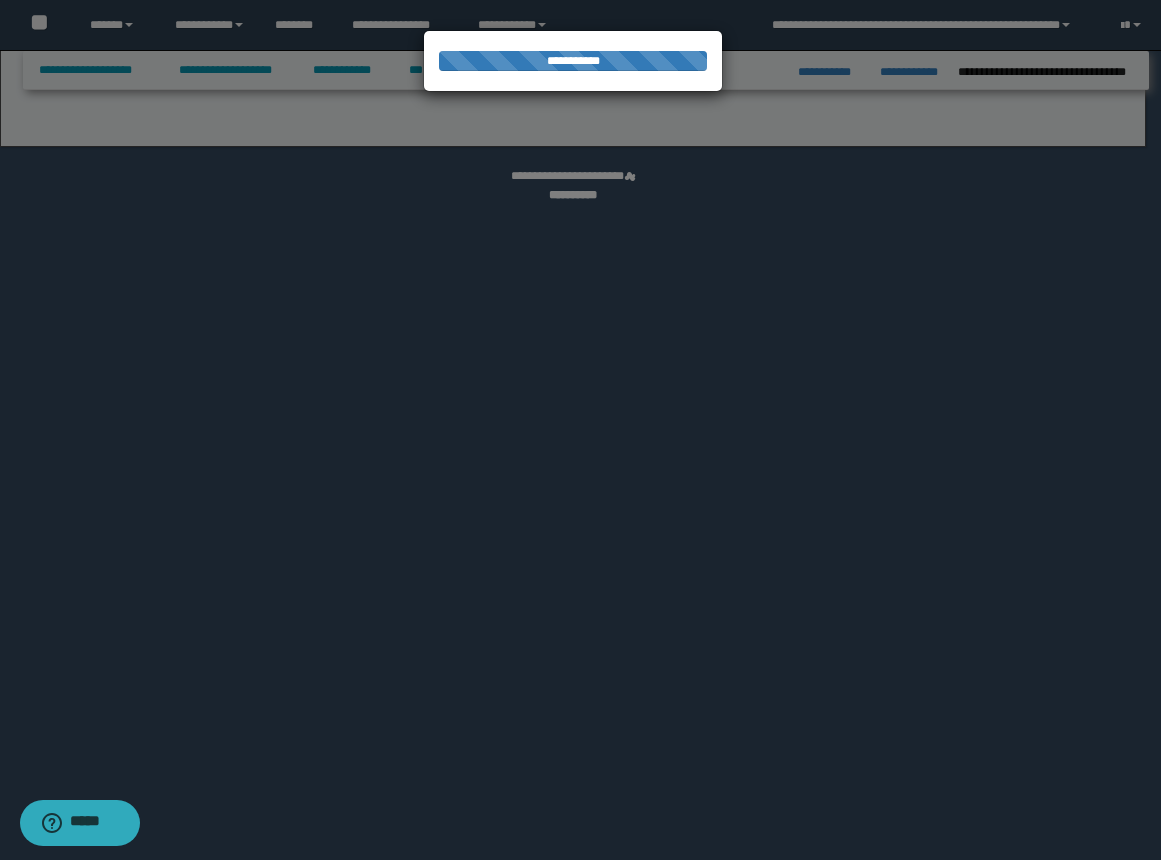 select on "*" 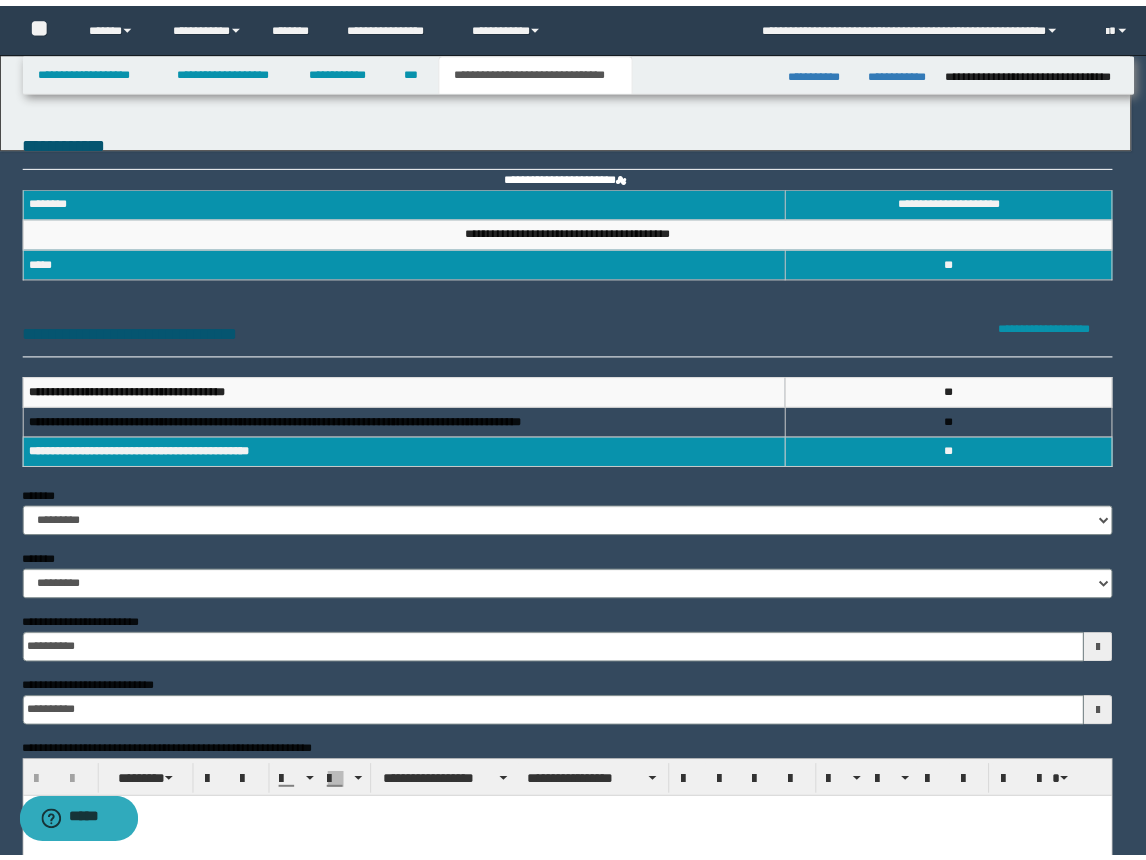 scroll, scrollTop: 0, scrollLeft: 0, axis: both 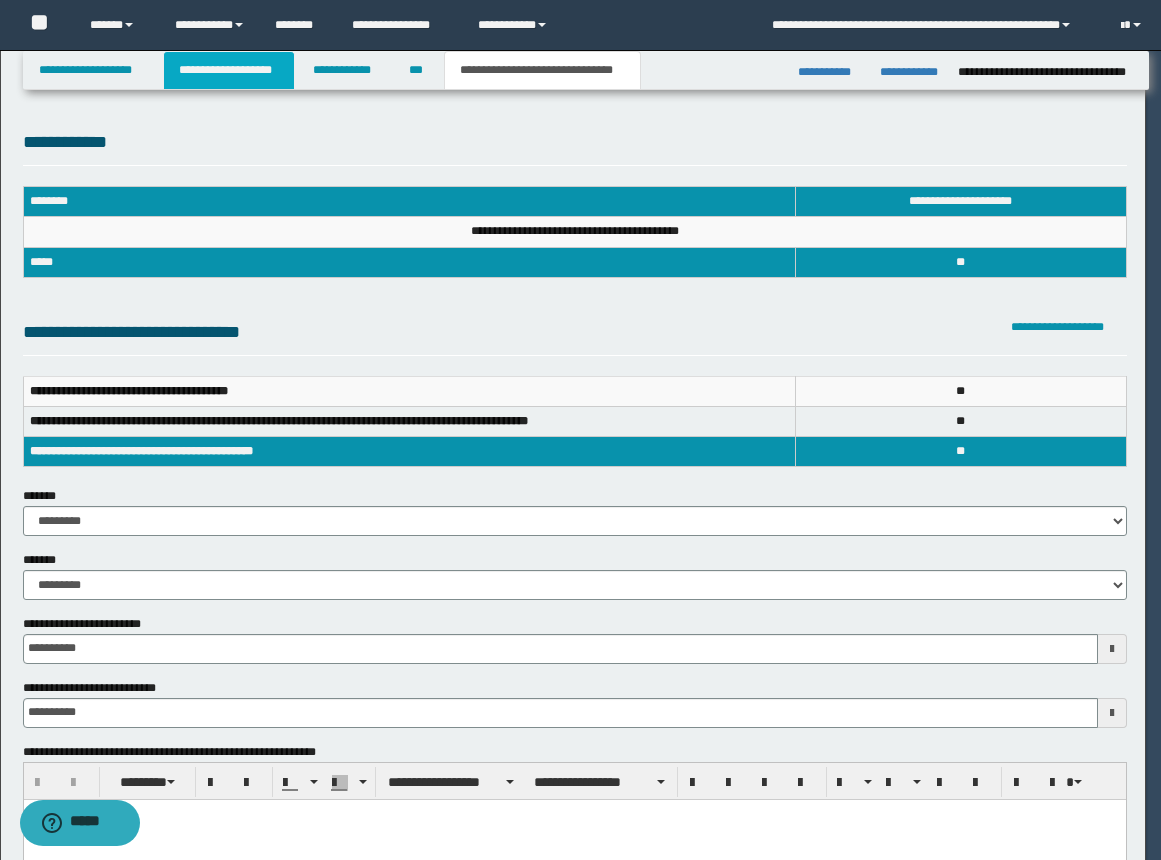 click on "**********" at bounding box center [229, 70] 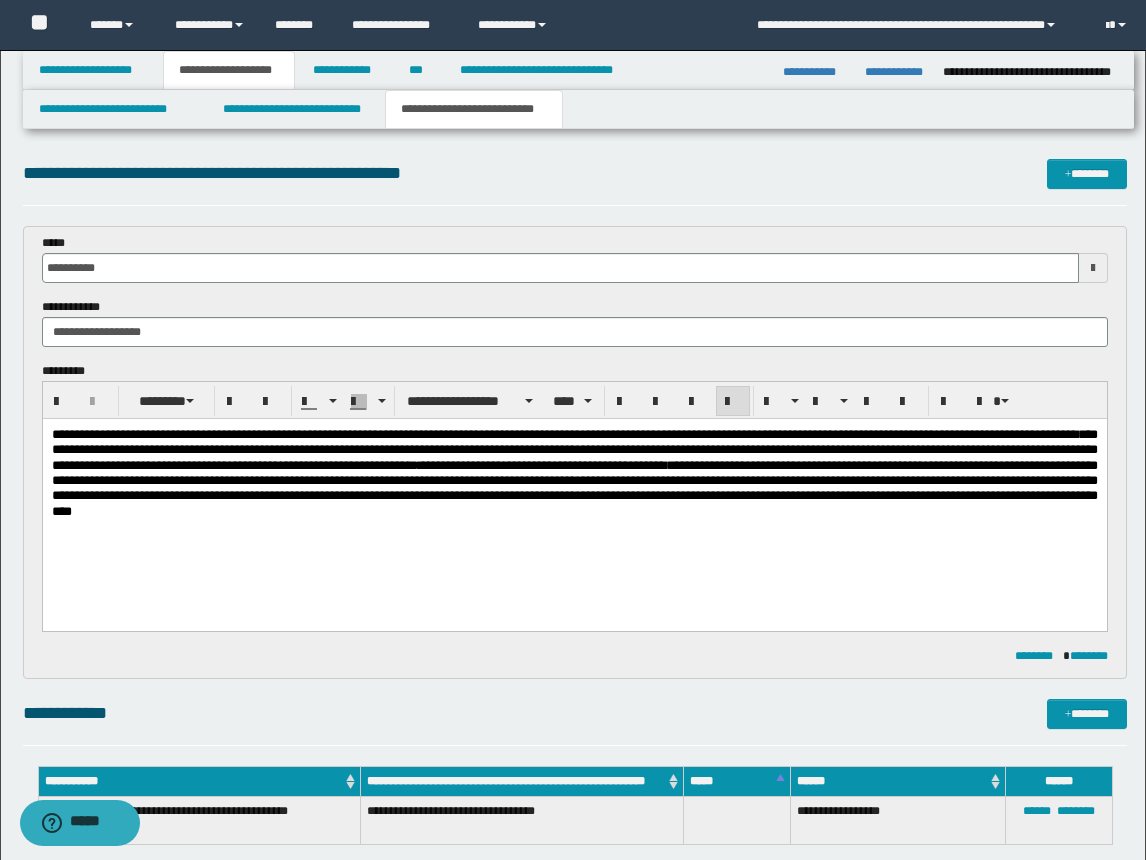 click on "**********" at bounding box center (574, 498) 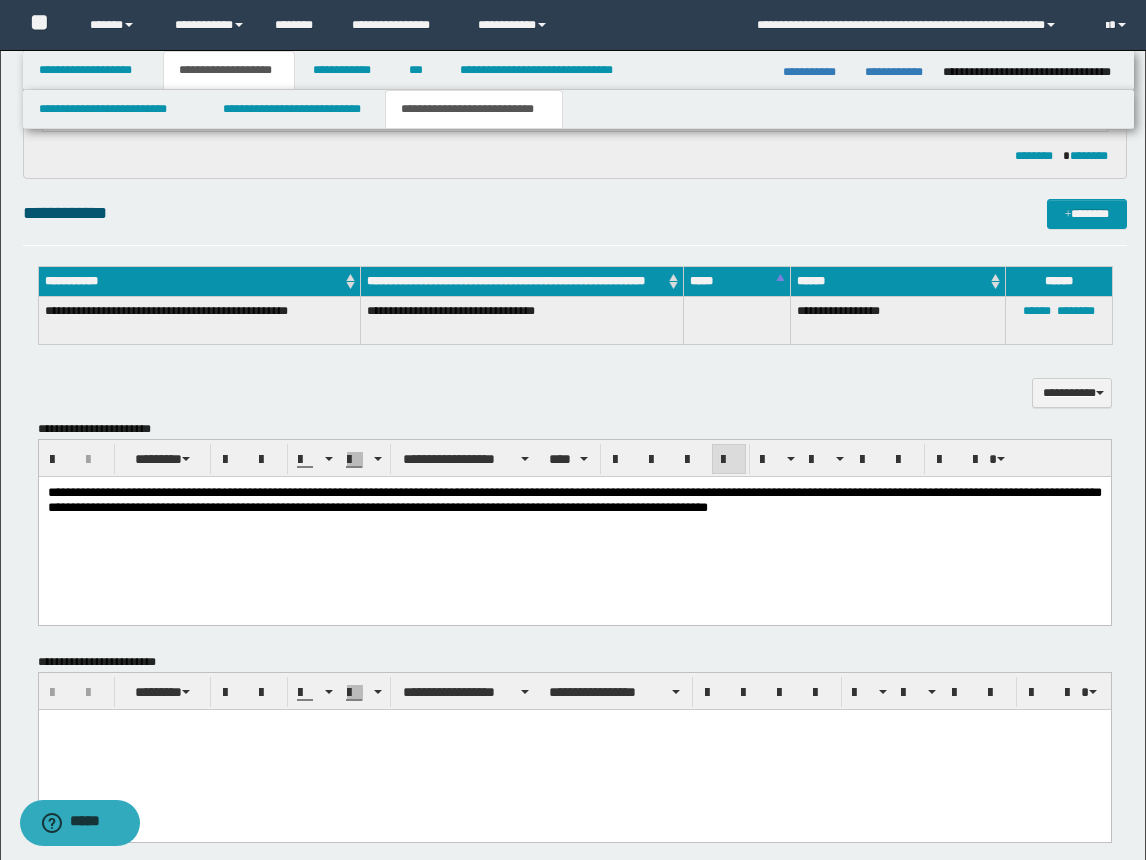scroll, scrollTop: 600, scrollLeft: 0, axis: vertical 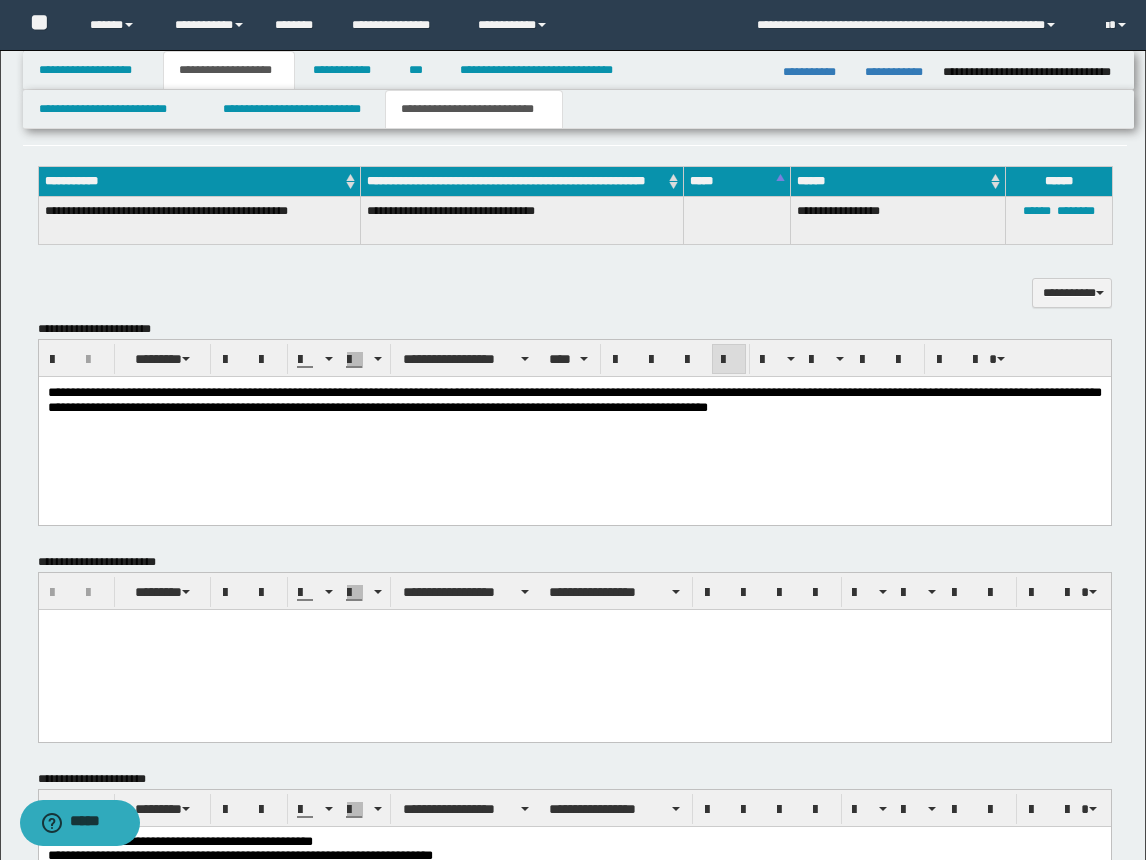 click on "**********" at bounding box center [574, 424] 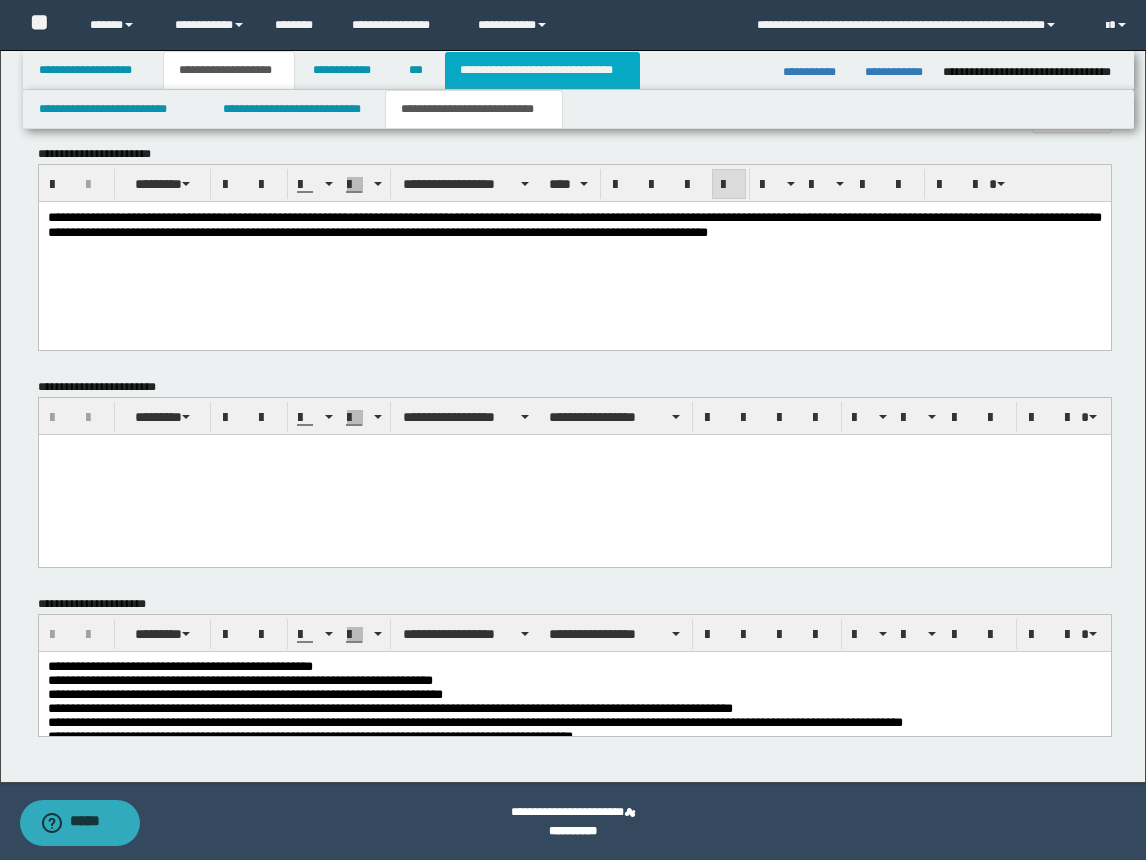 click on "**********" at bounding box center [542, 70] 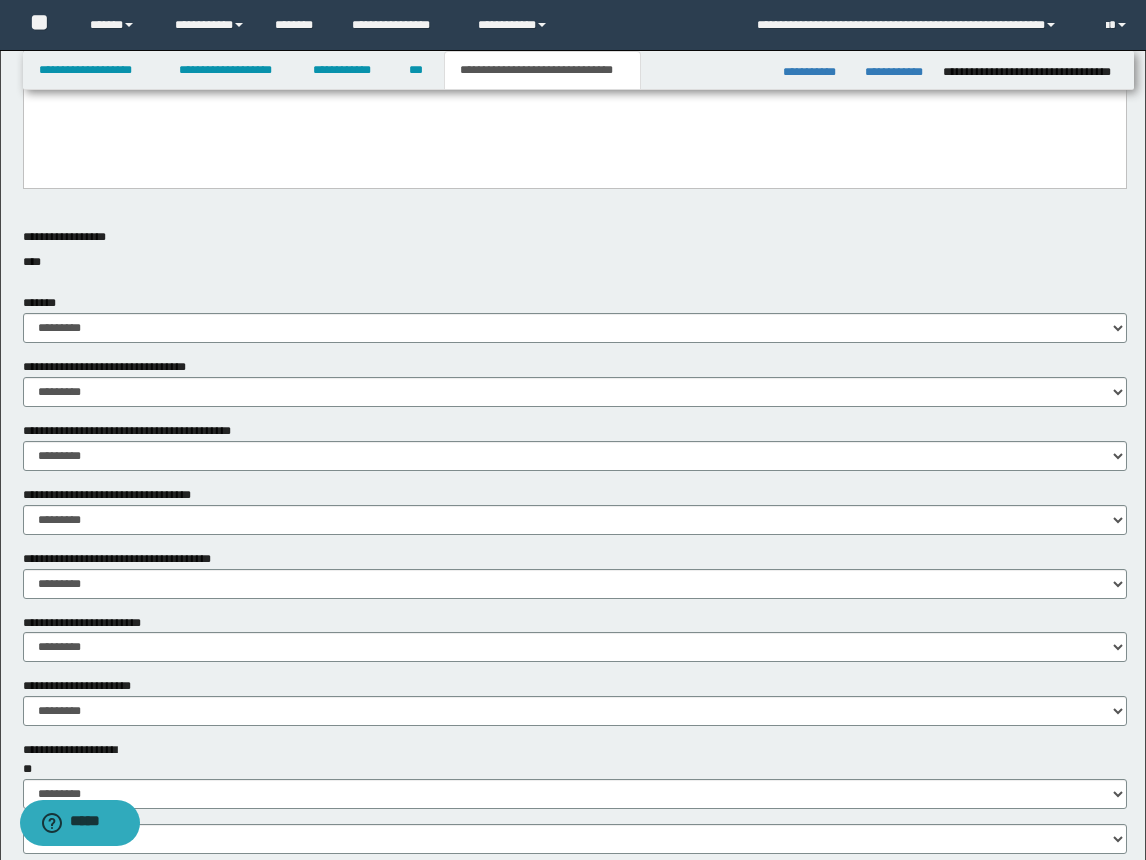 click on "**********" at bounding box center (574, 96) 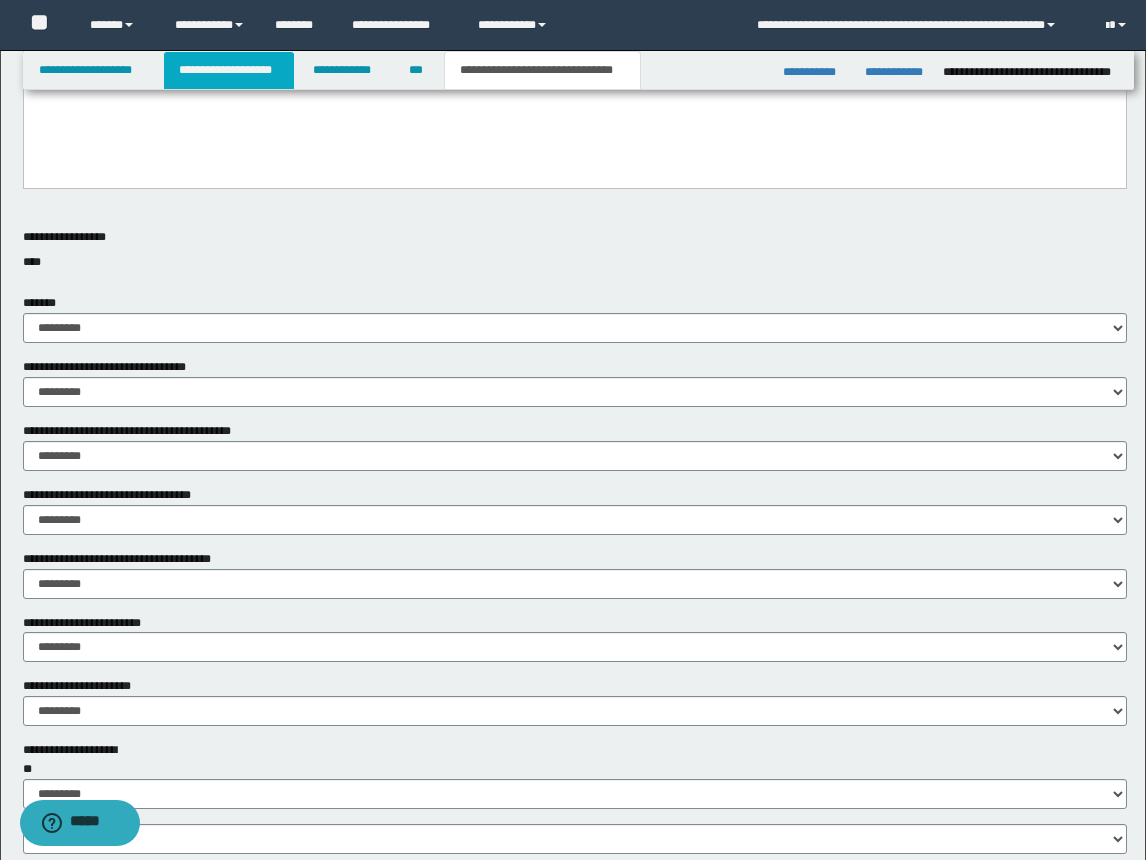 click on "**********" at bounding box center [229, 70] 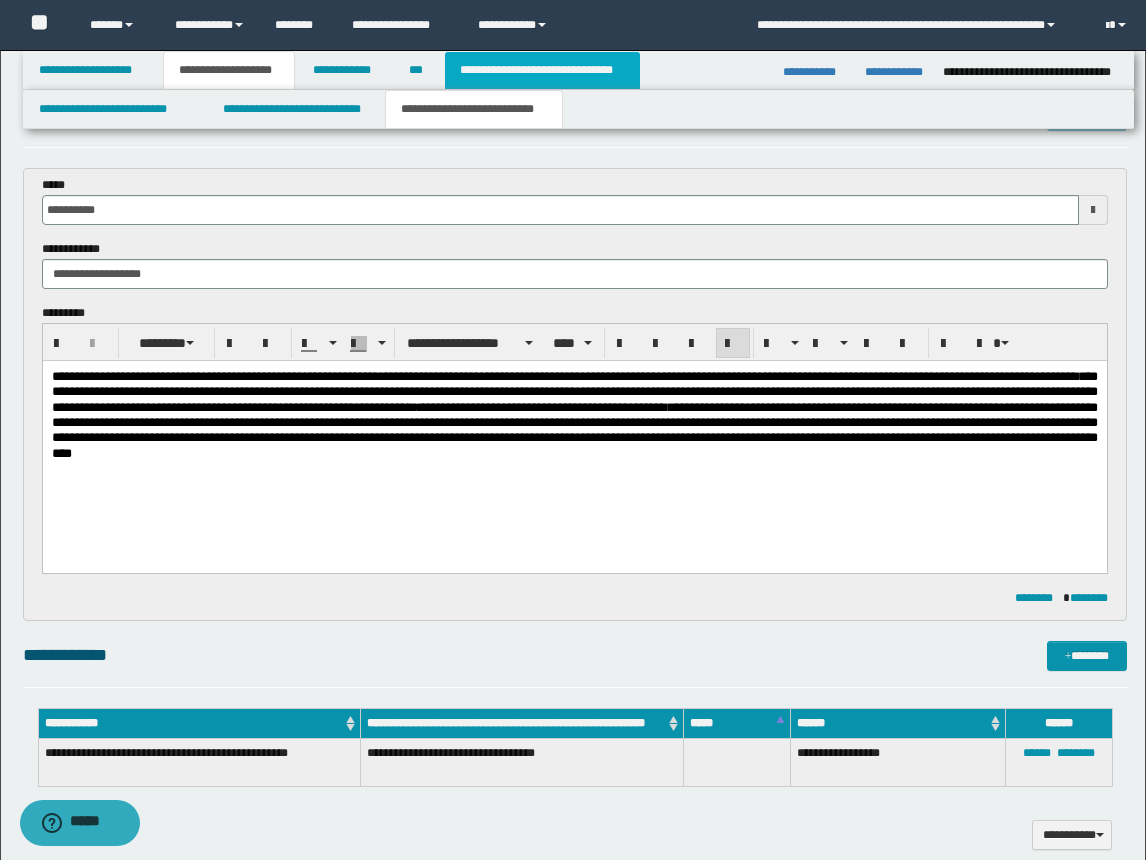 click on "**********" at bounding box center [542, 70] 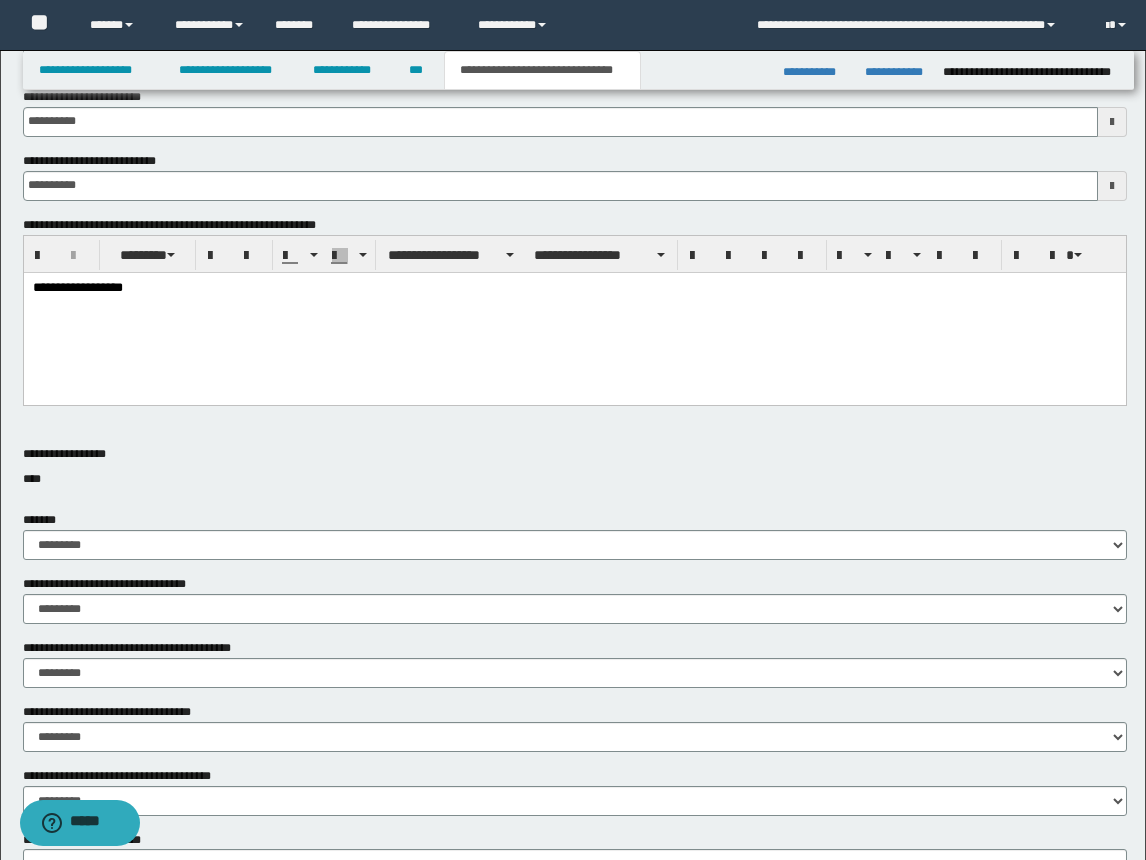 scroll, scrollTop: 427, scrollLeft: 0, axis: vertical 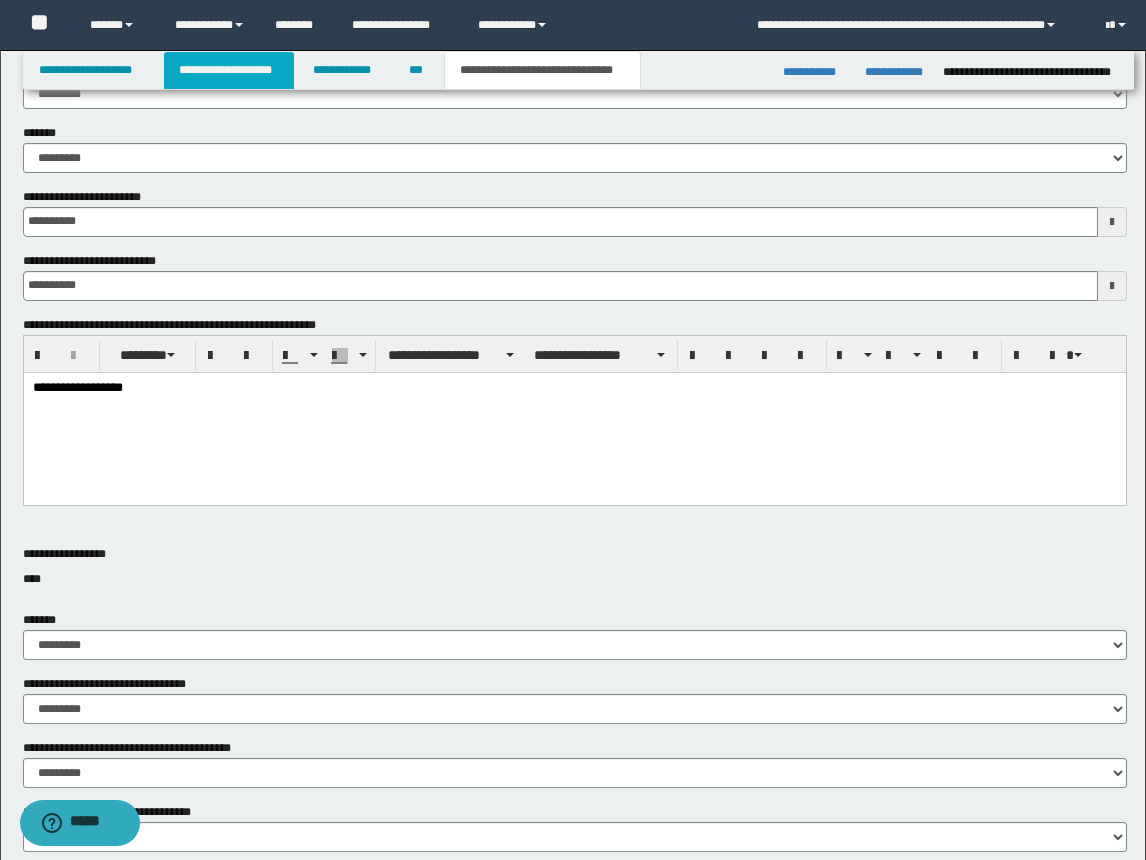click on "**********" at bounding box center (229, 70) 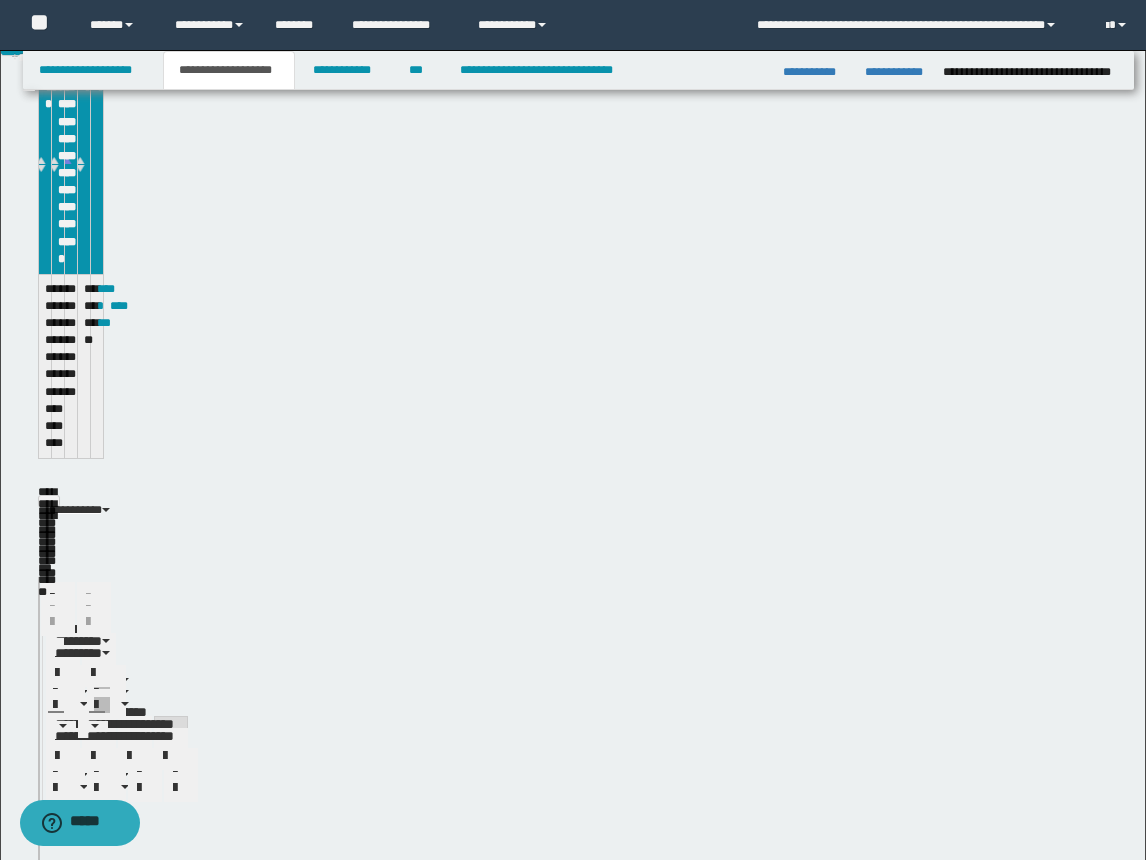 scroll, scrollTop: 458, scrollLeft: 0, axis: vertical 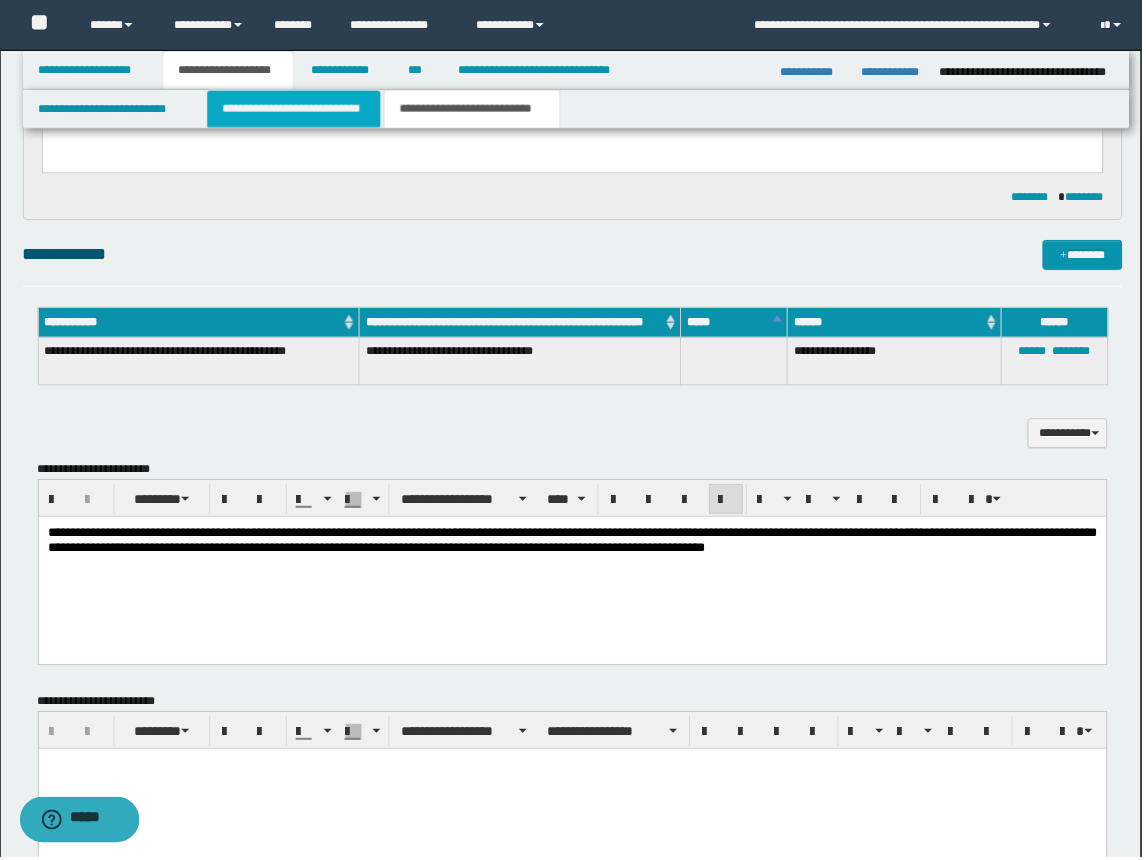 click on "**********" at bounding box center [295, 109] 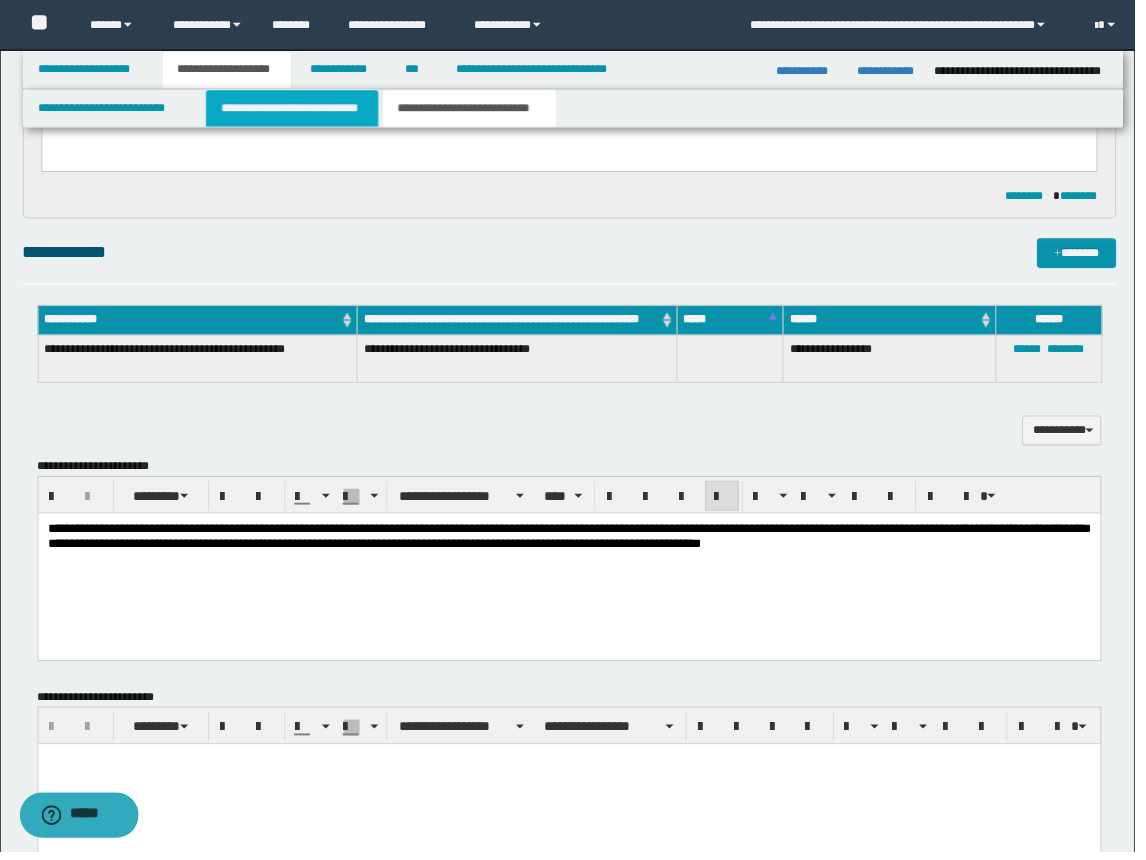 type 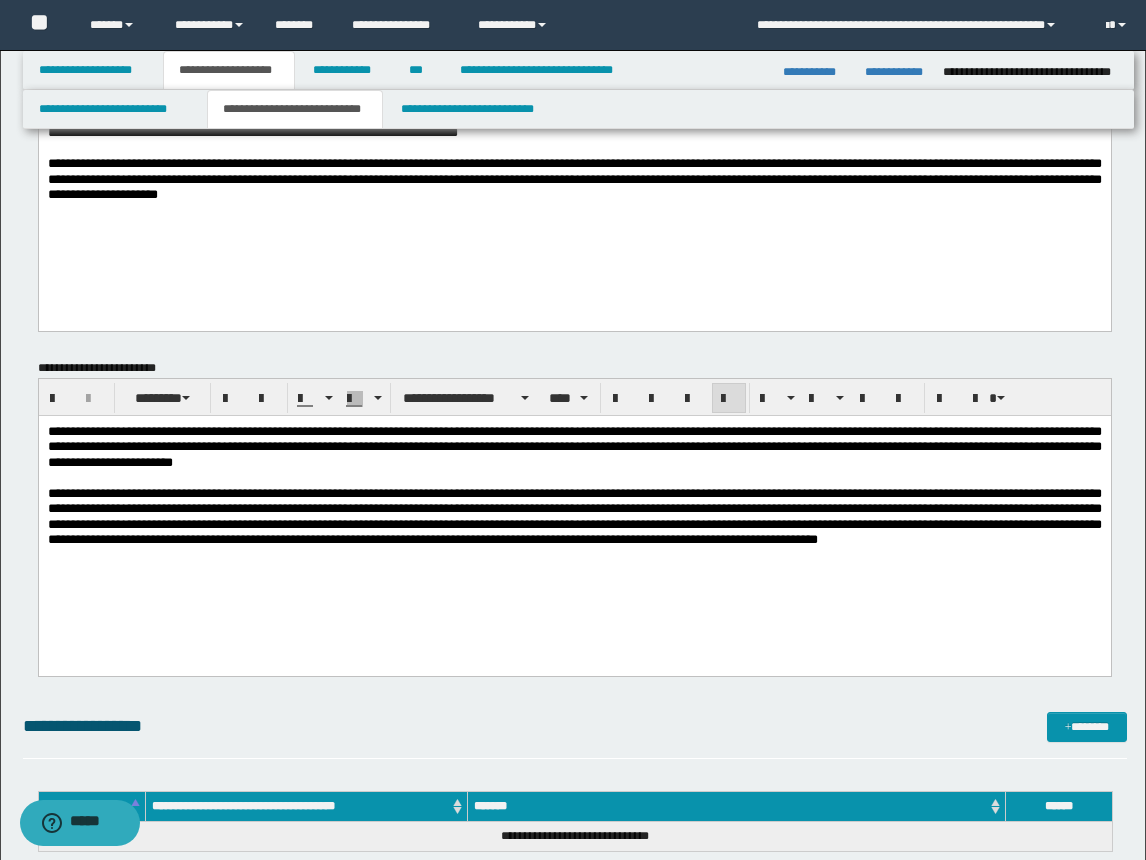 scroll, scrollTop: 0, scrollLeft: 0, axis: both 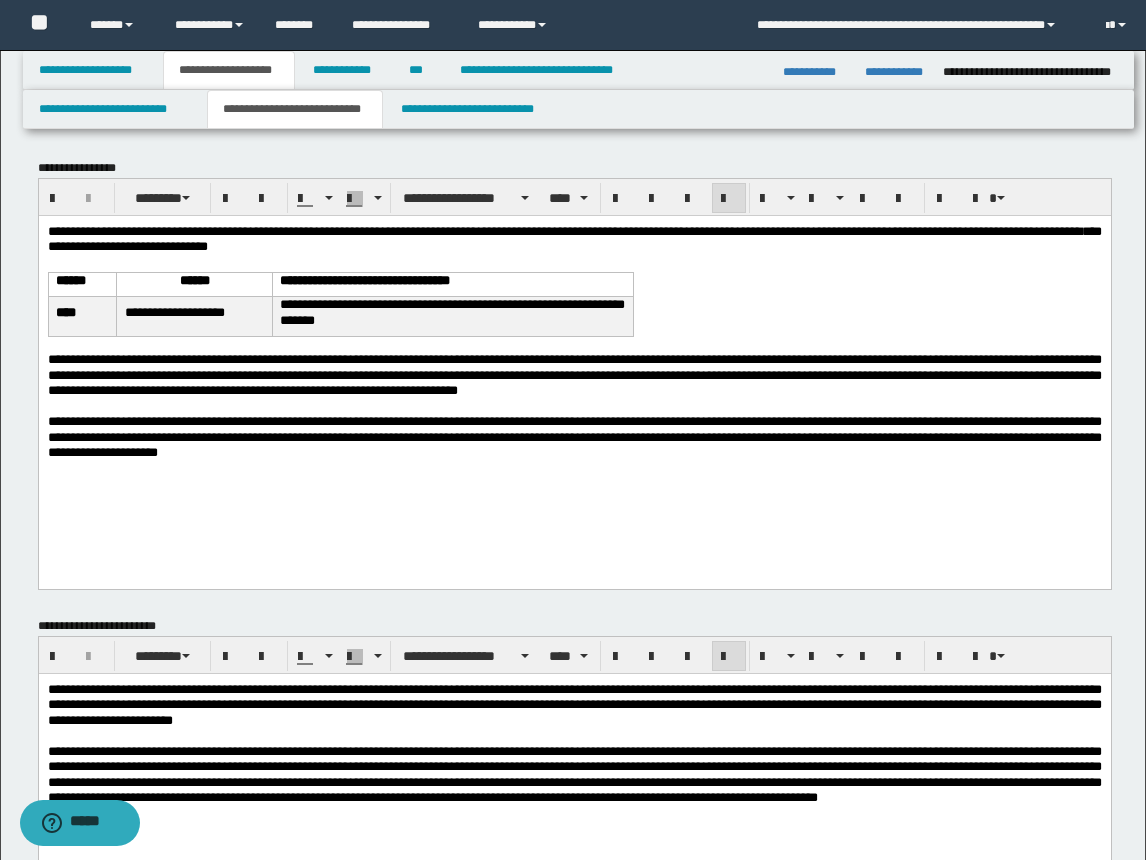 click on "**********" at bounding box center (574, 374) 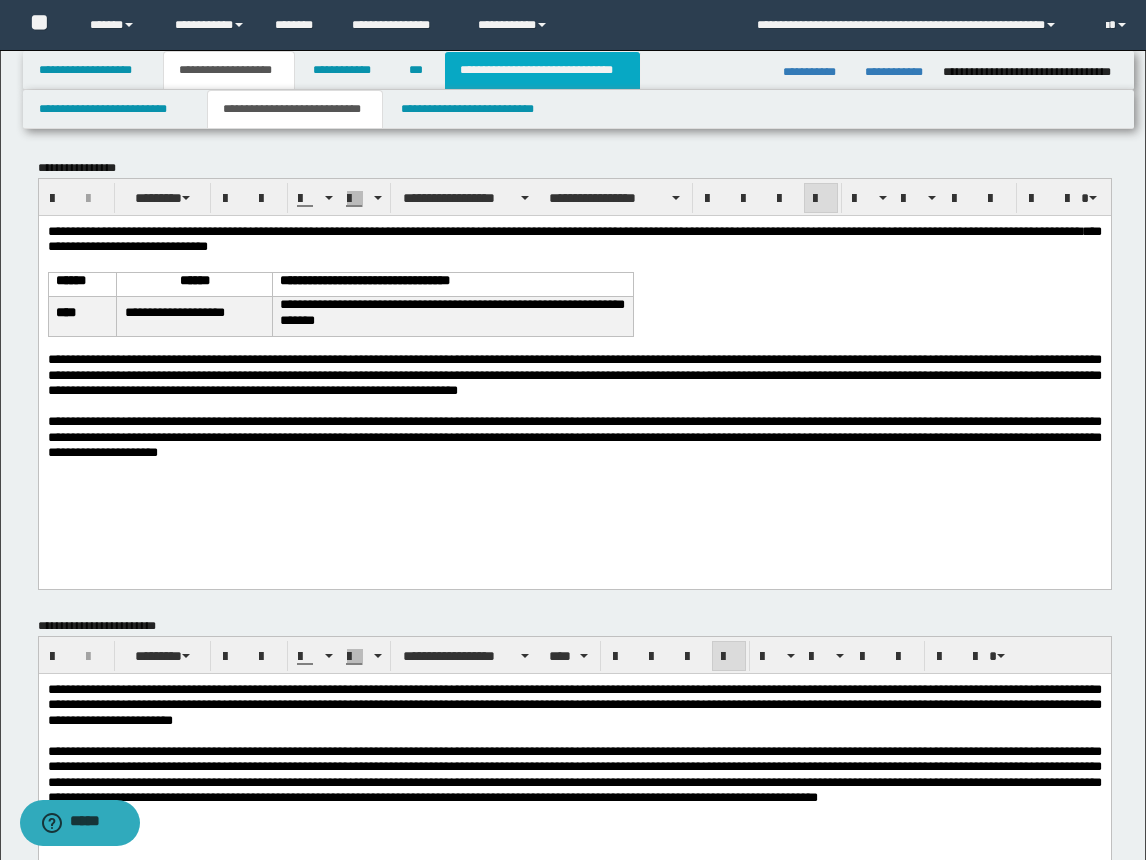click on "**********" at bounding box center [542, 70] 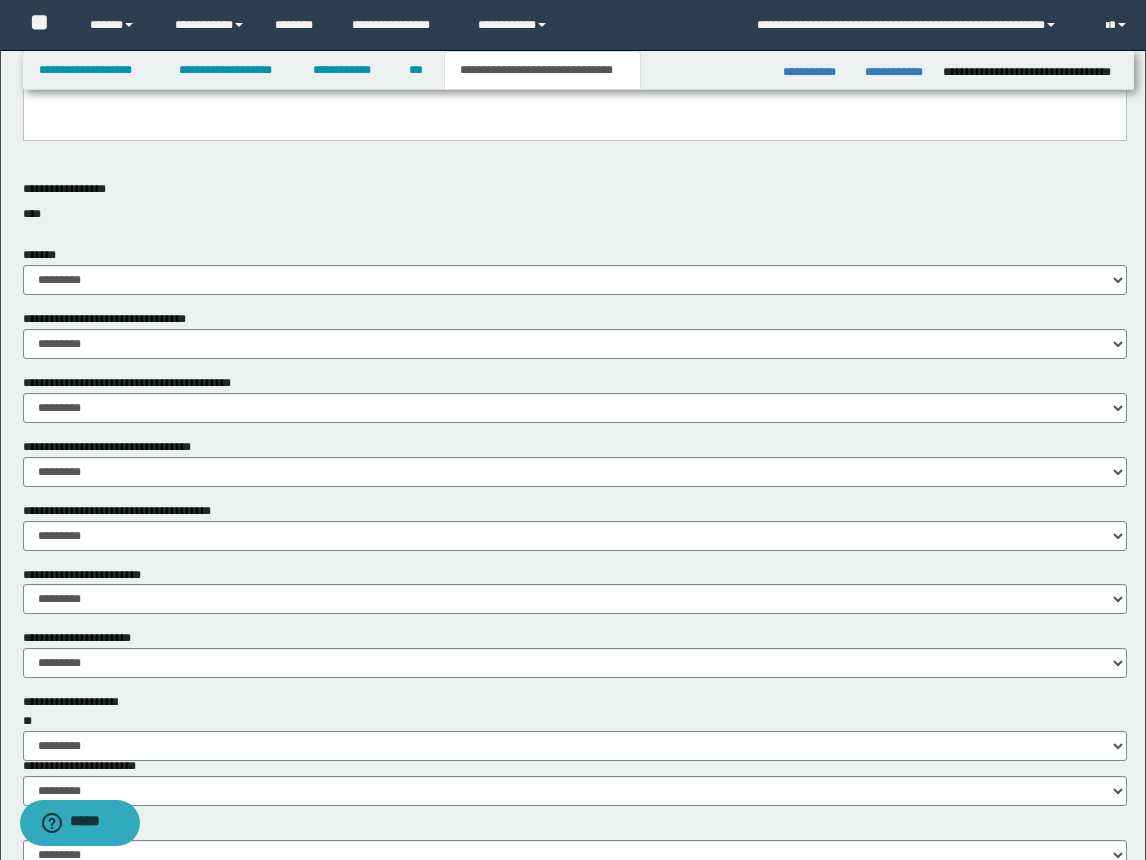 scroll, scrollTop: 692, scrollLeft: 0, axis: vertical 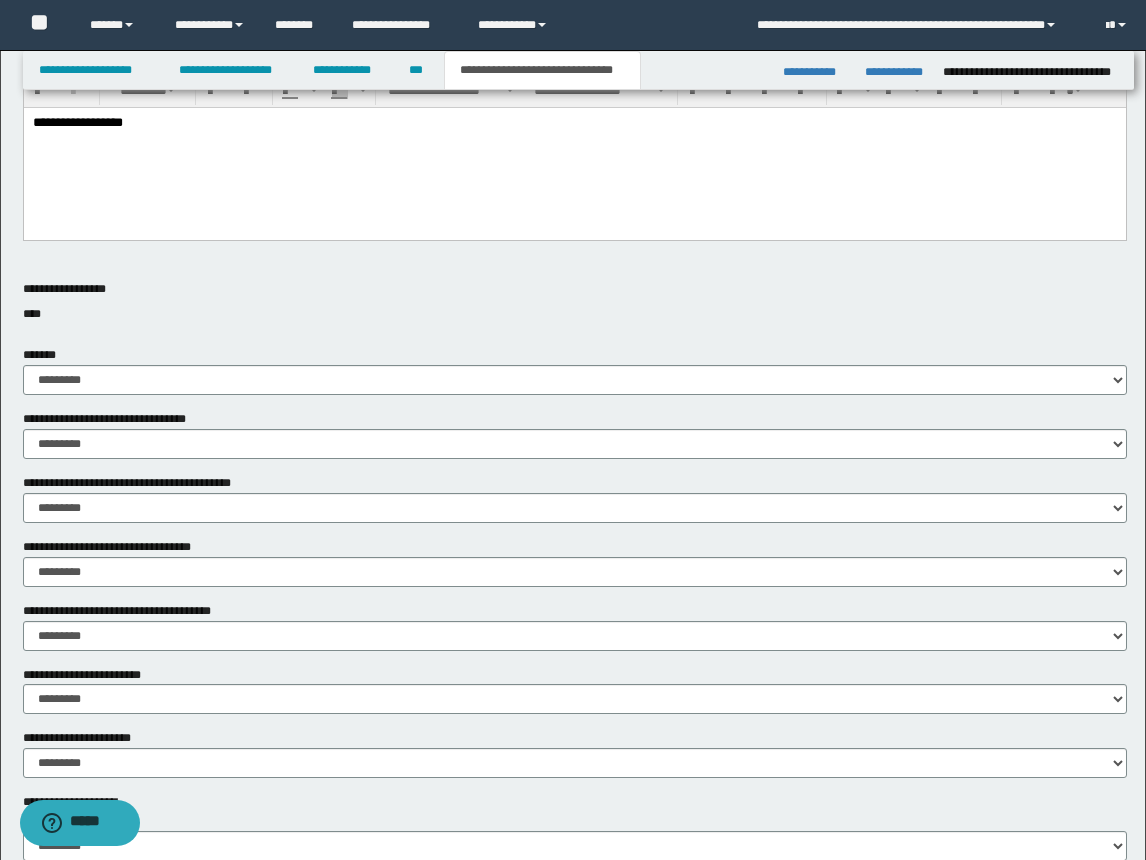 click on "**********" at bounding box center (574, 123) 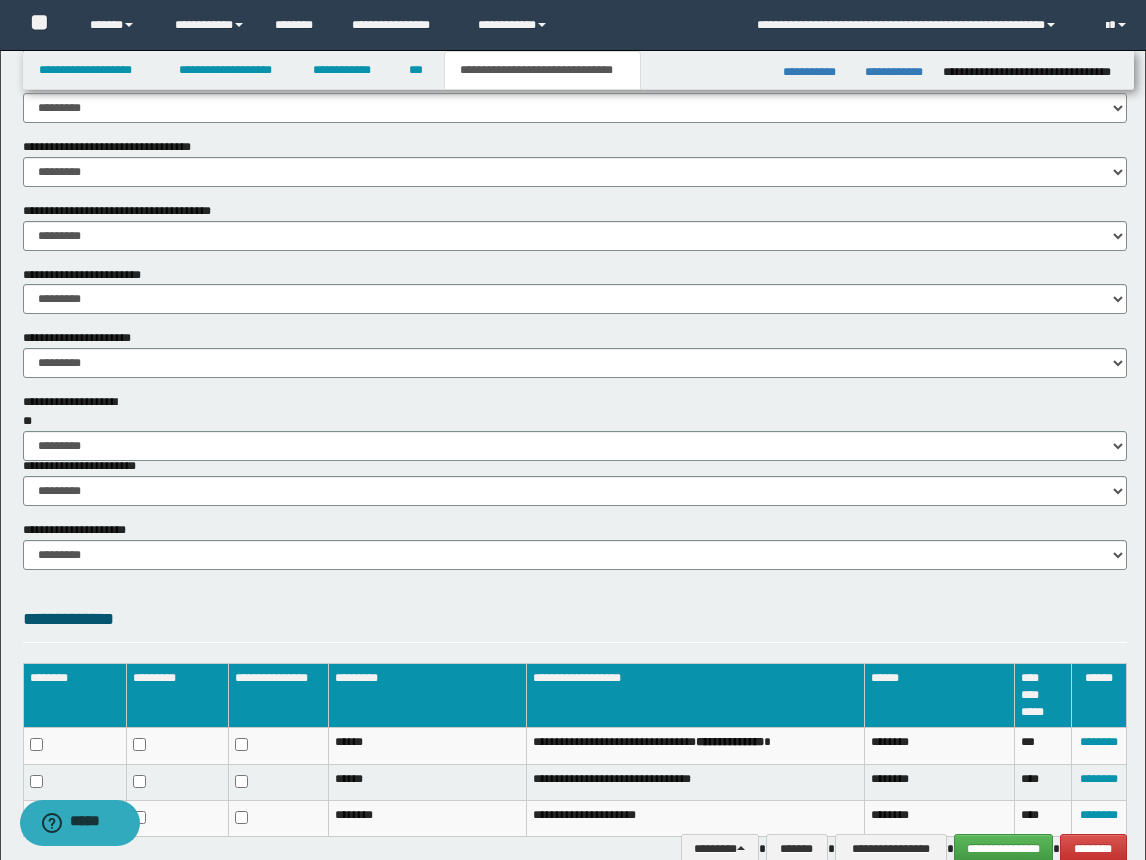 scroll, scrollTop: 1192, scrollLeft: 0, axis: vertical 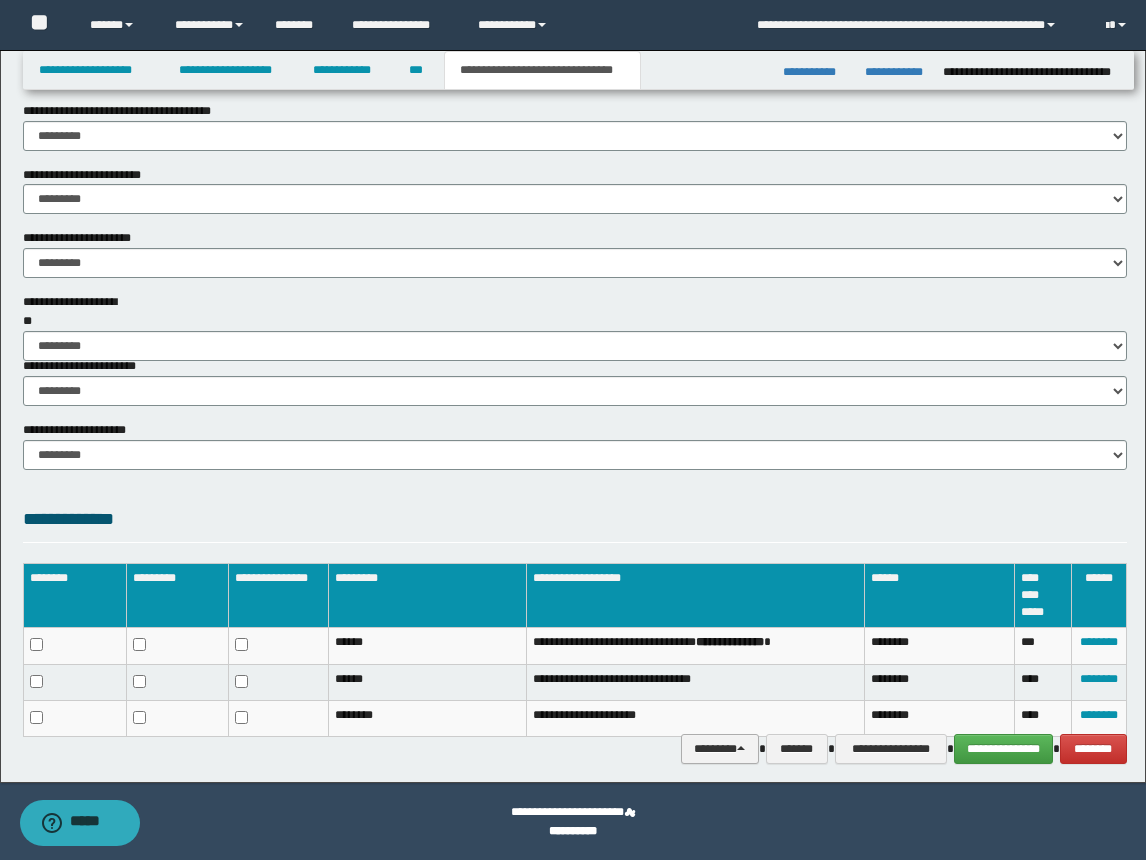click on "********" at bounding box center (720, 749) 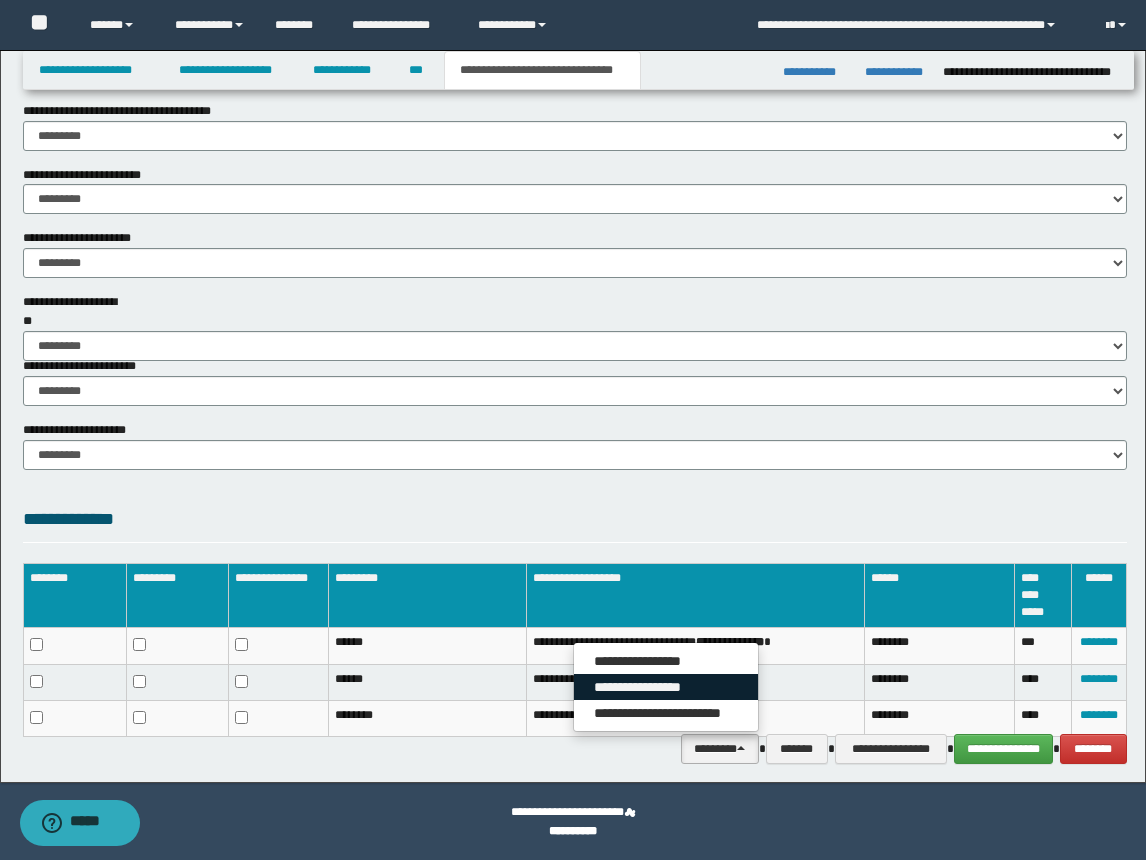 click on "**********" at bounding box center (666, 687) 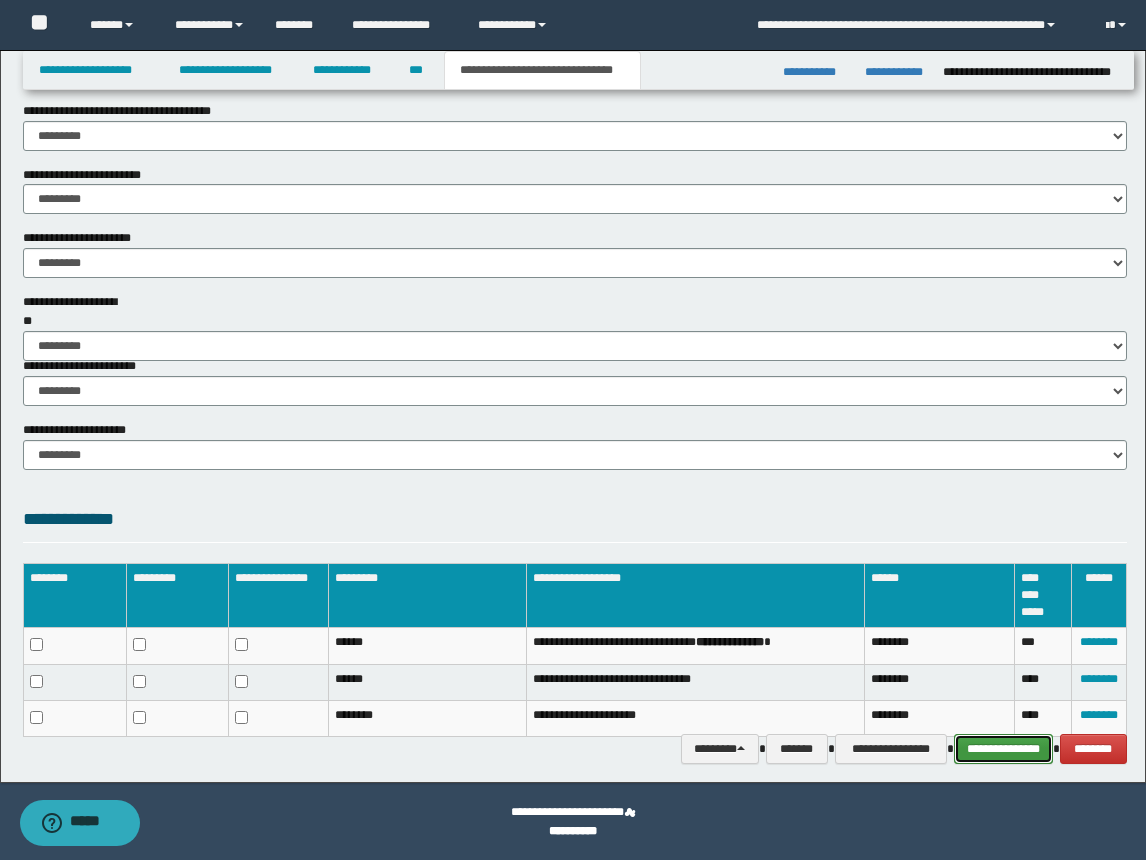 click on "**********" at bounding box center (1003, 749) 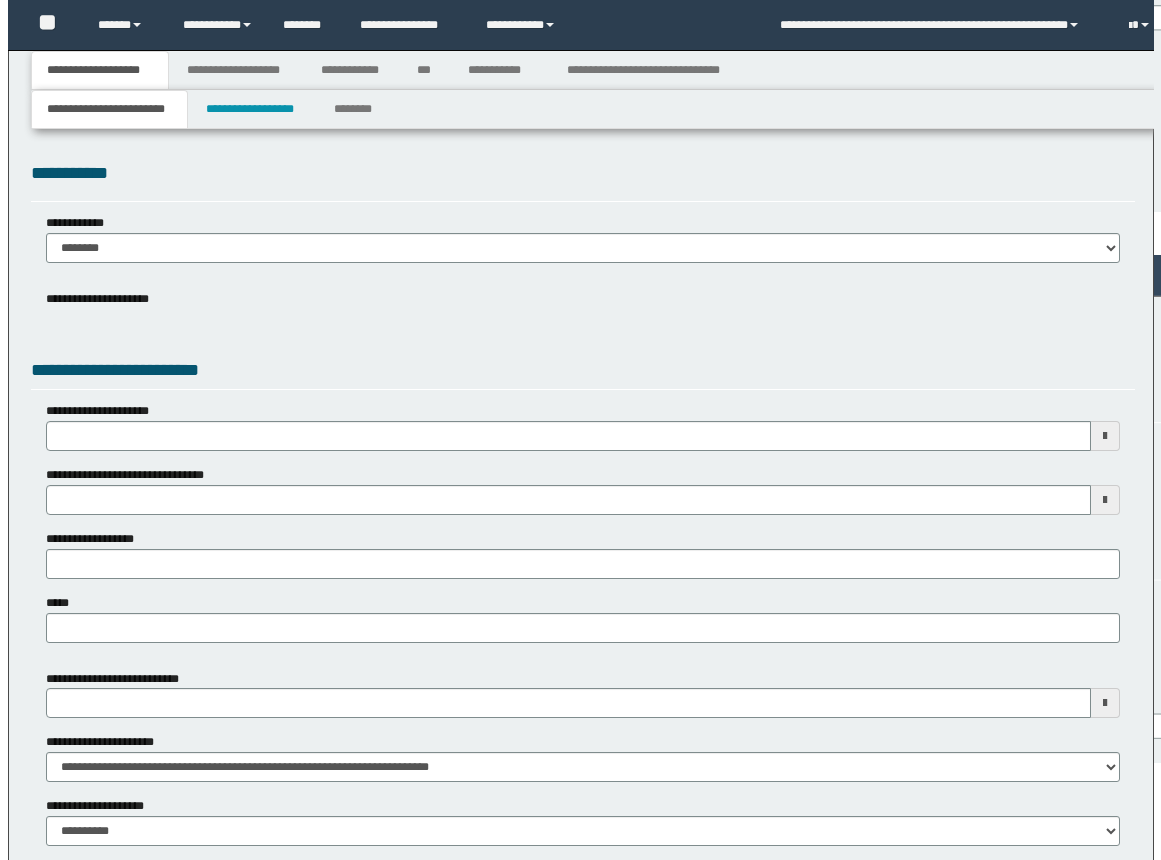 scroll, scrollTop: 0, scrollLeft: 0, axis: both 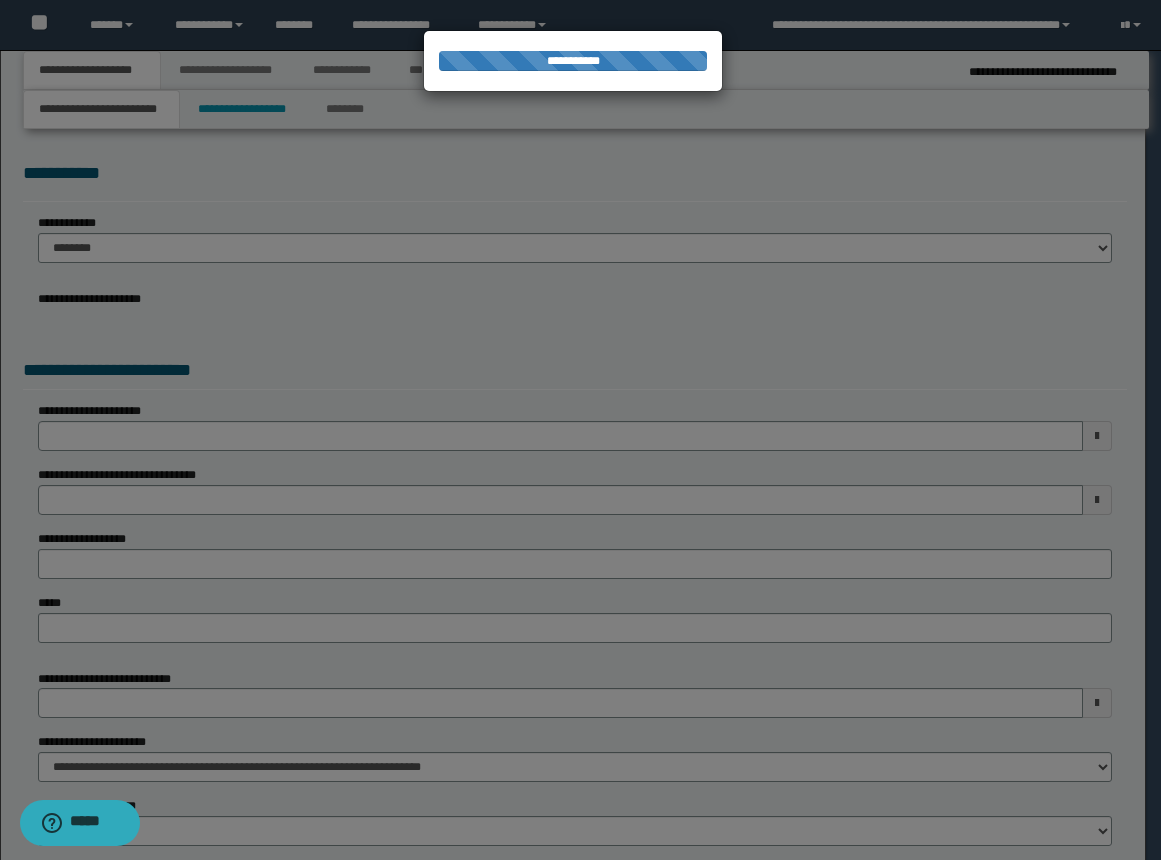 select on "*" 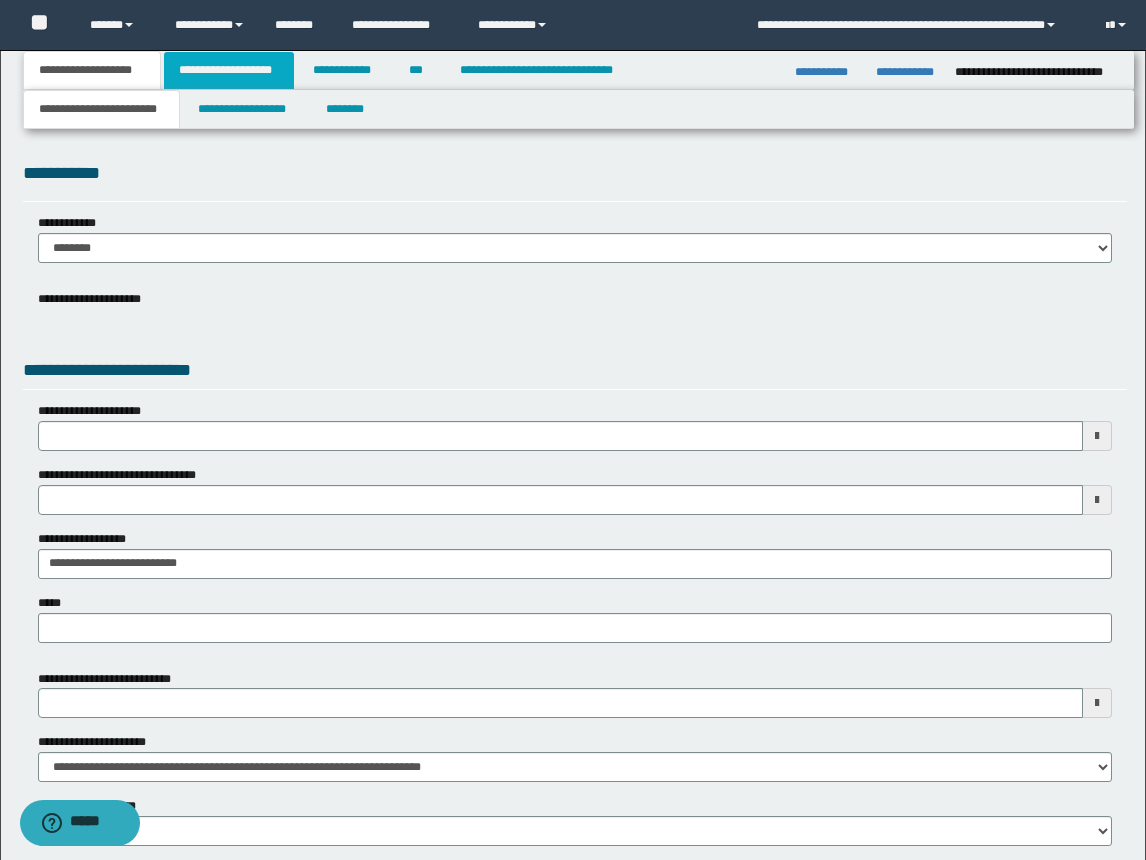 click on "**********" at bounding box center (229, 70) 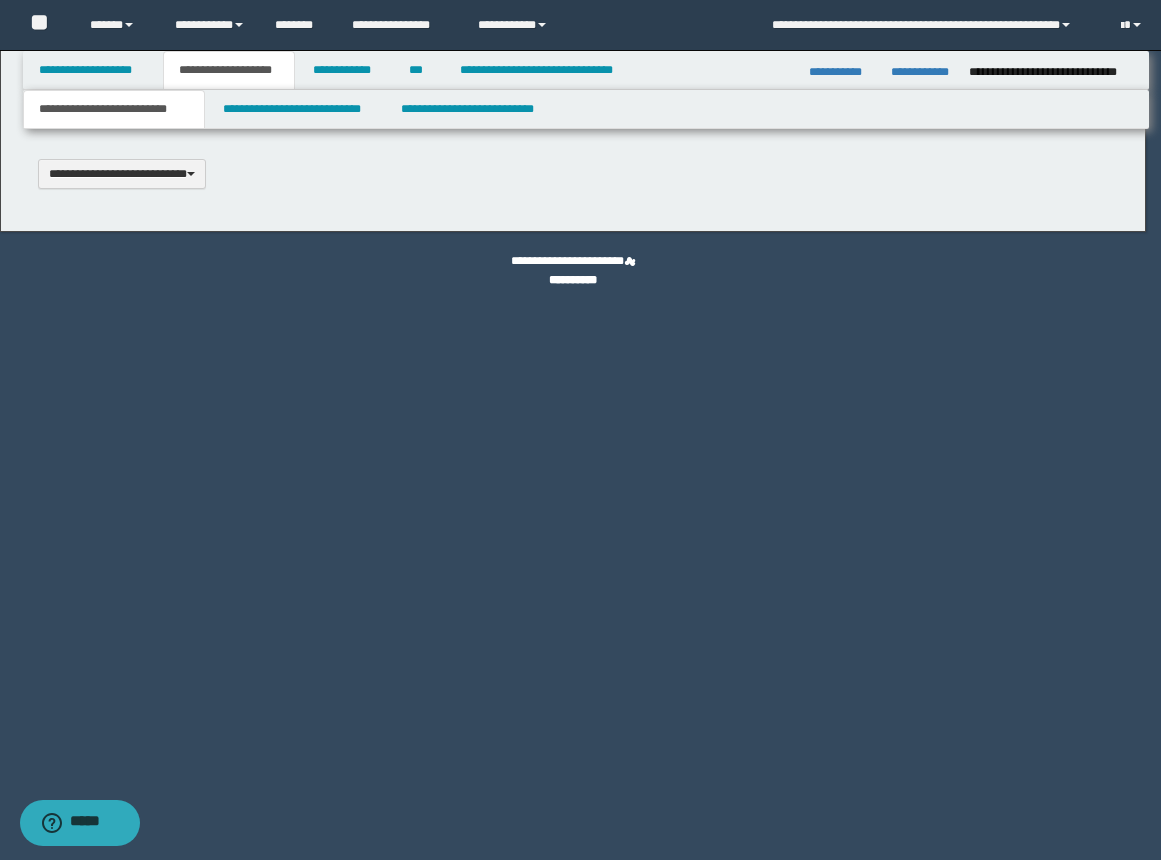 type 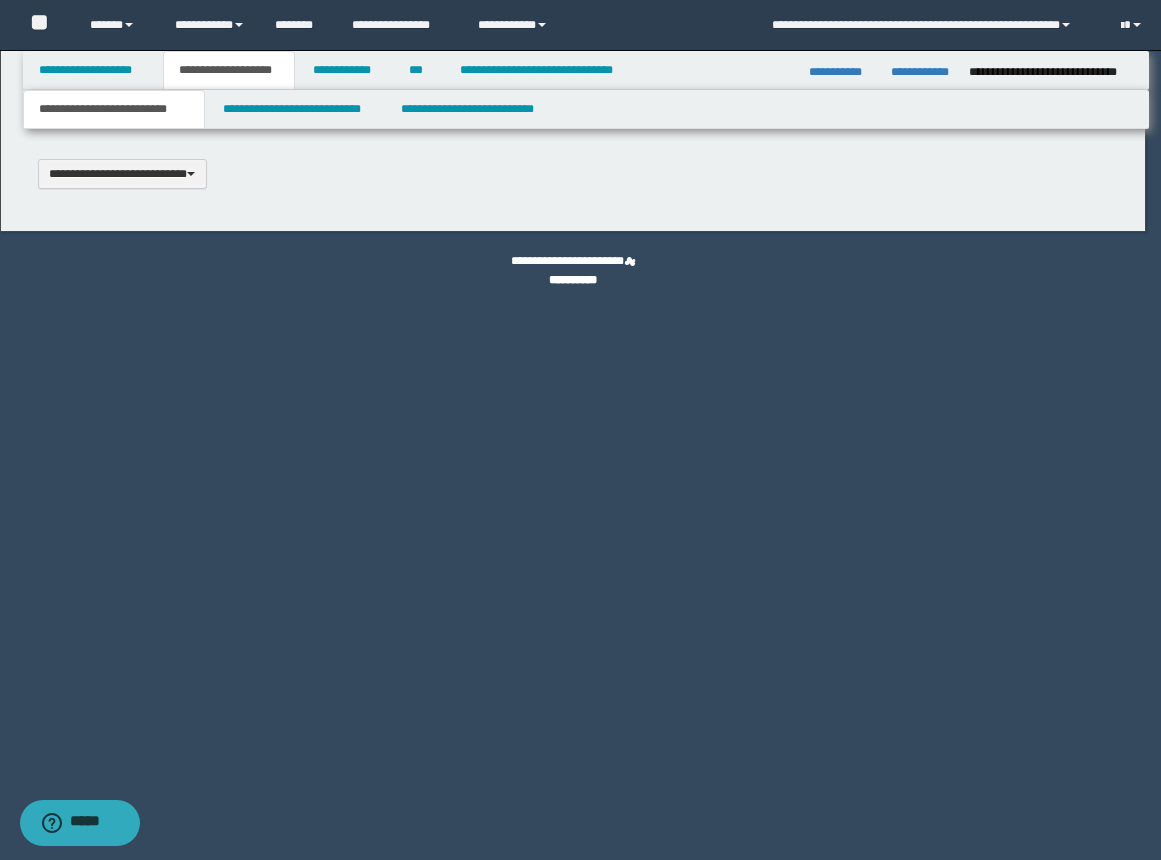 scroll, scrollTop: 0, scrollLeft: 0, axis: both 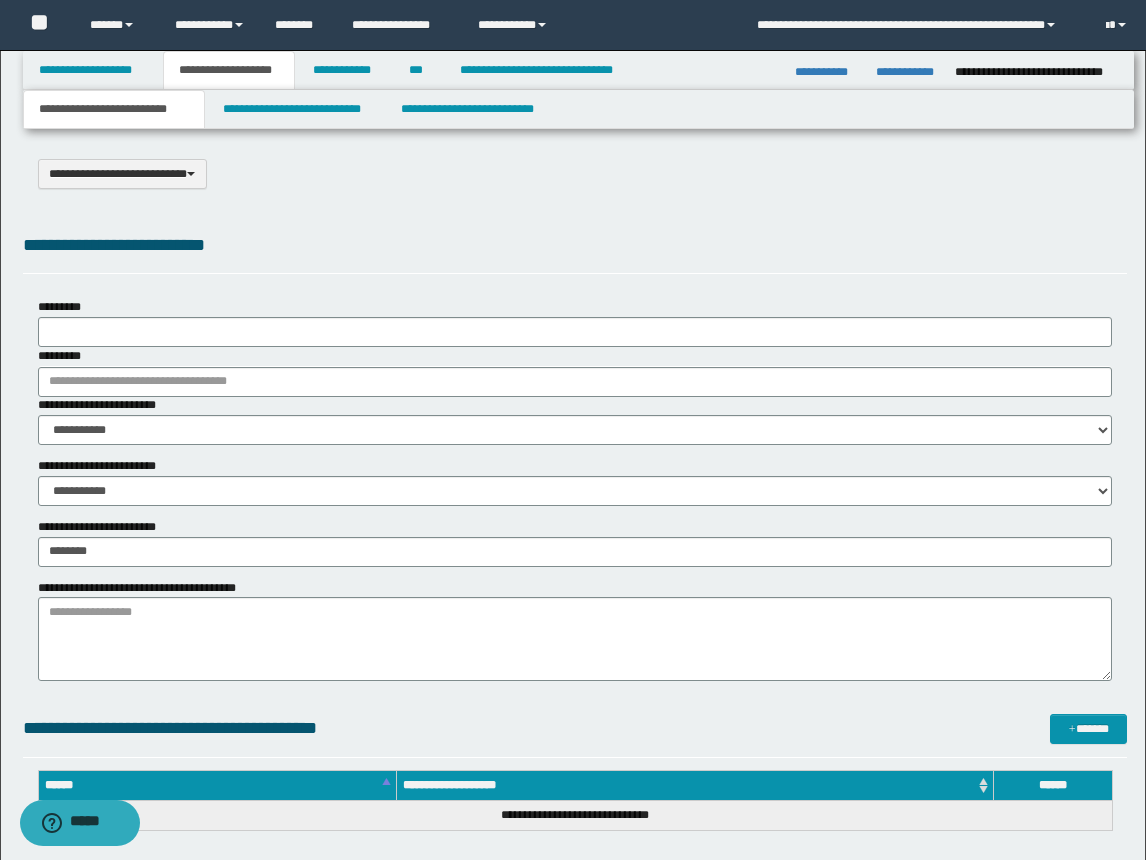 click on "**********" at bounding box center [575, 1128] 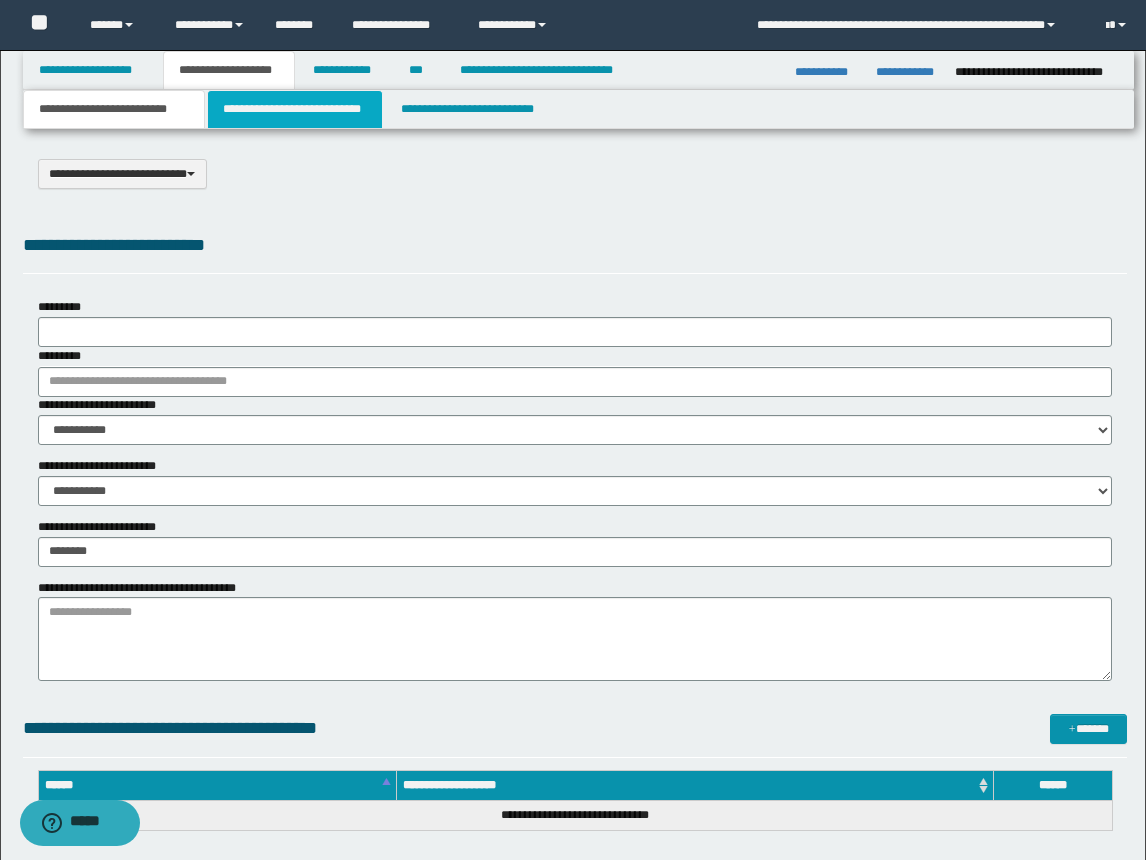 click on "**********" at bounding box center [295, 109] 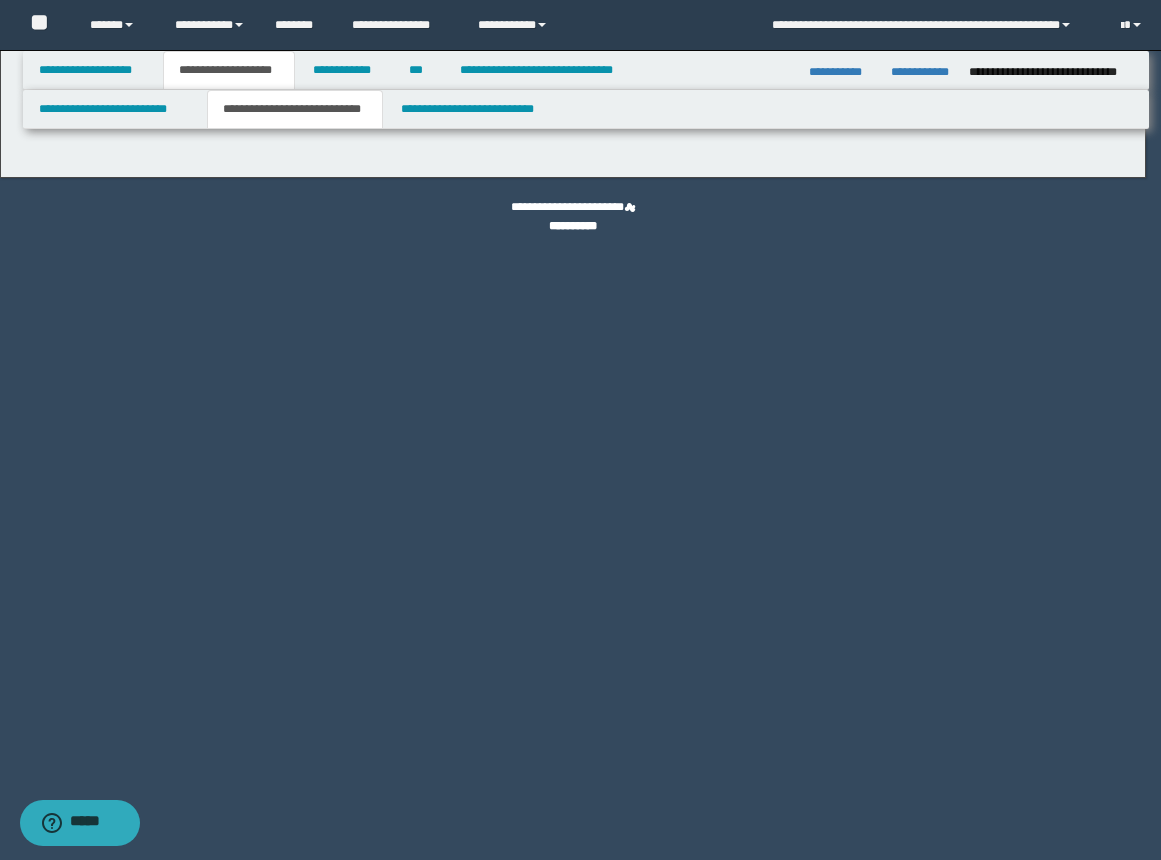 select on "*" 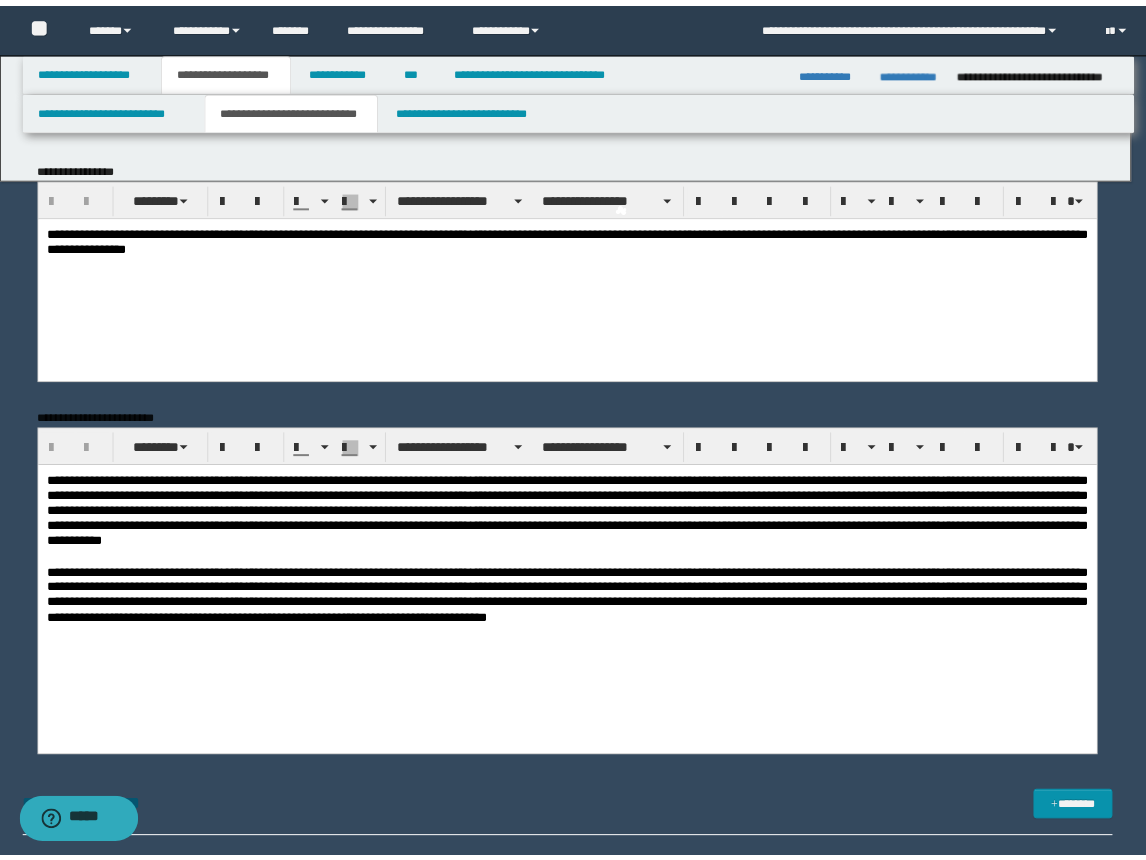 scroll, scrollTop: 0, scrollLeft: 0, axis: both 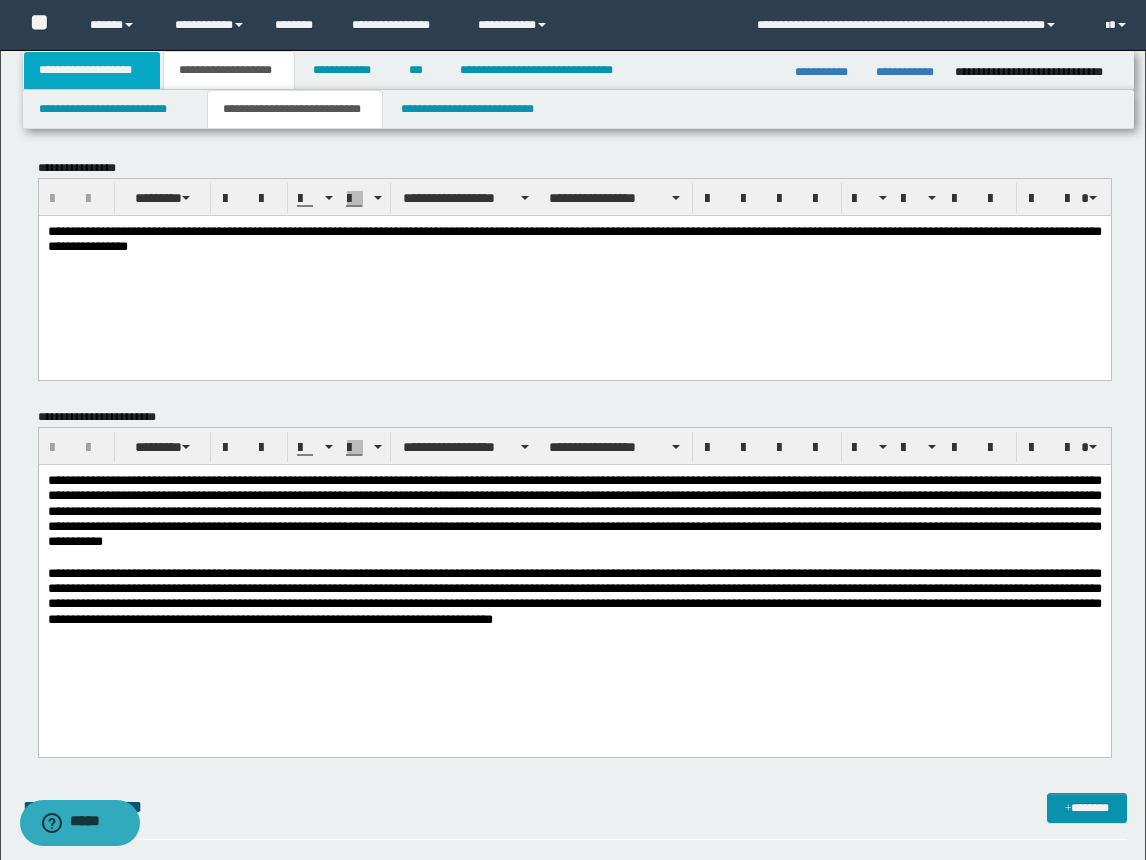 click on "**********" at bounding box center (92, 70) 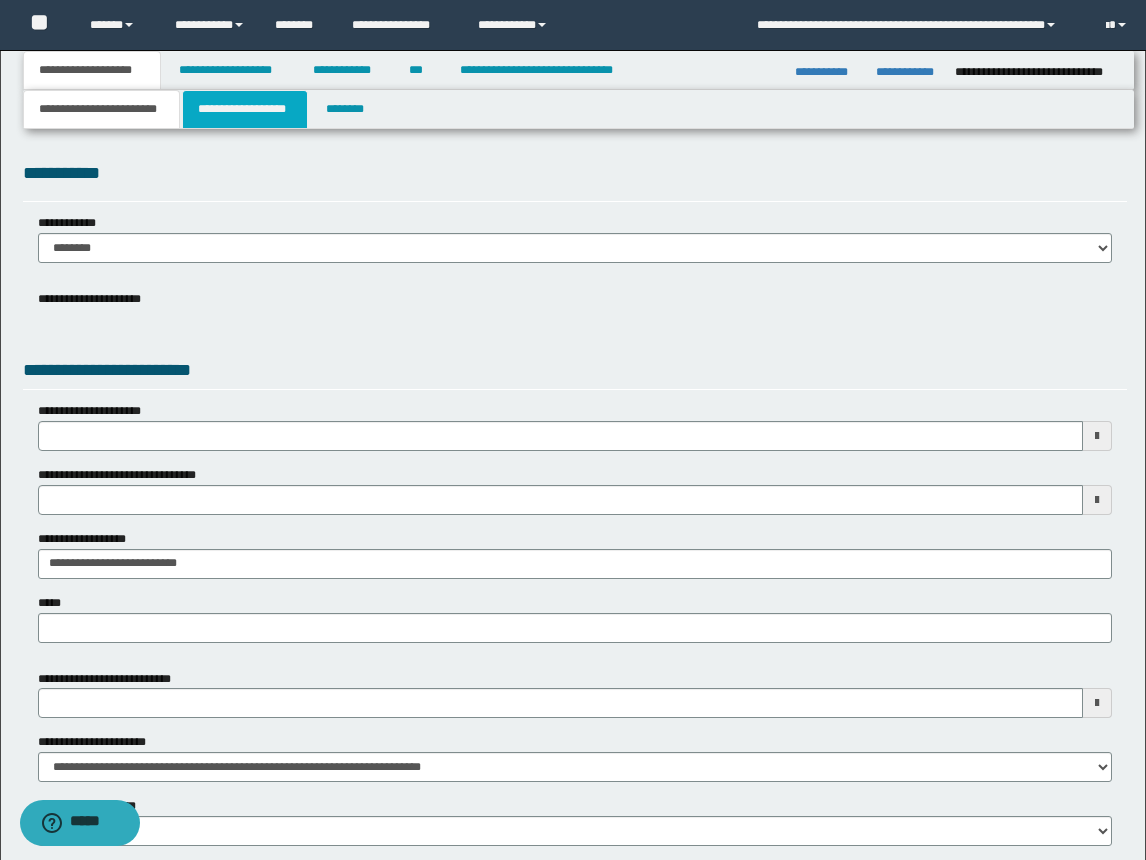 click on "**********" at bounding box center [245, 109] 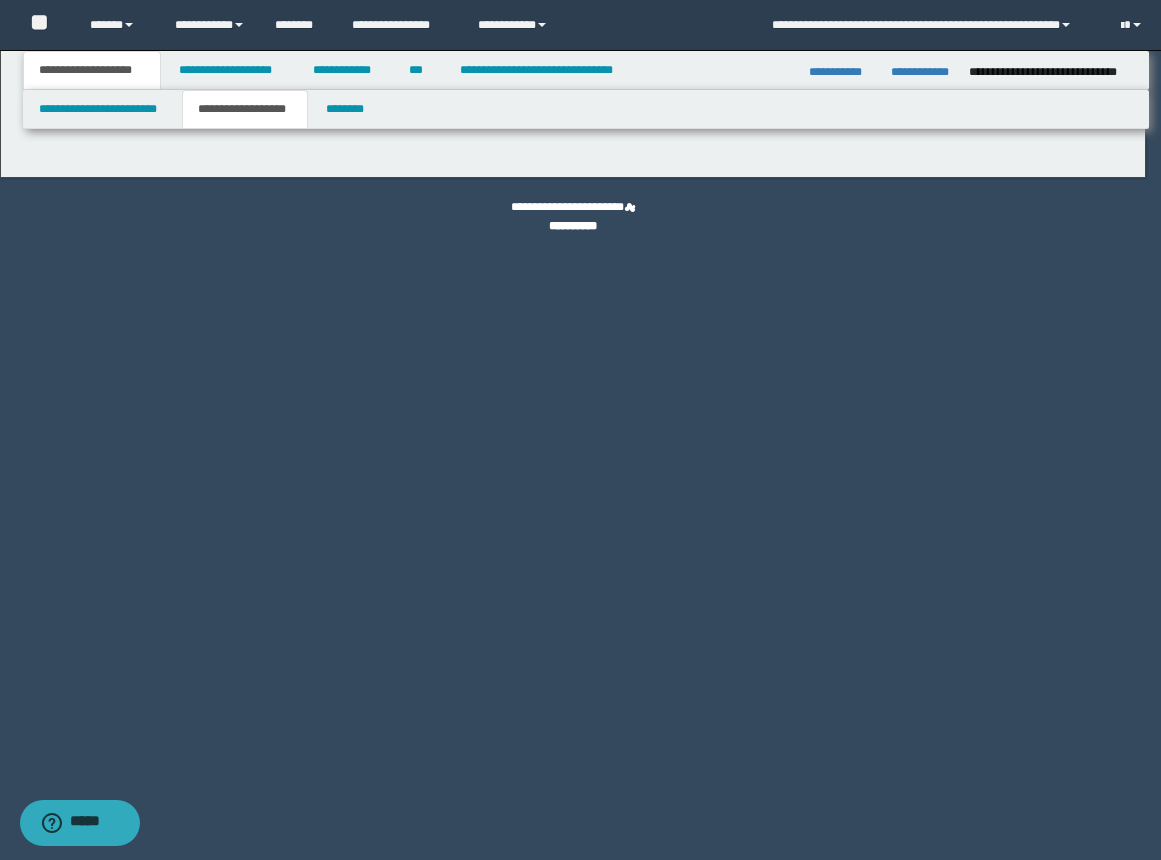 type on "**********" 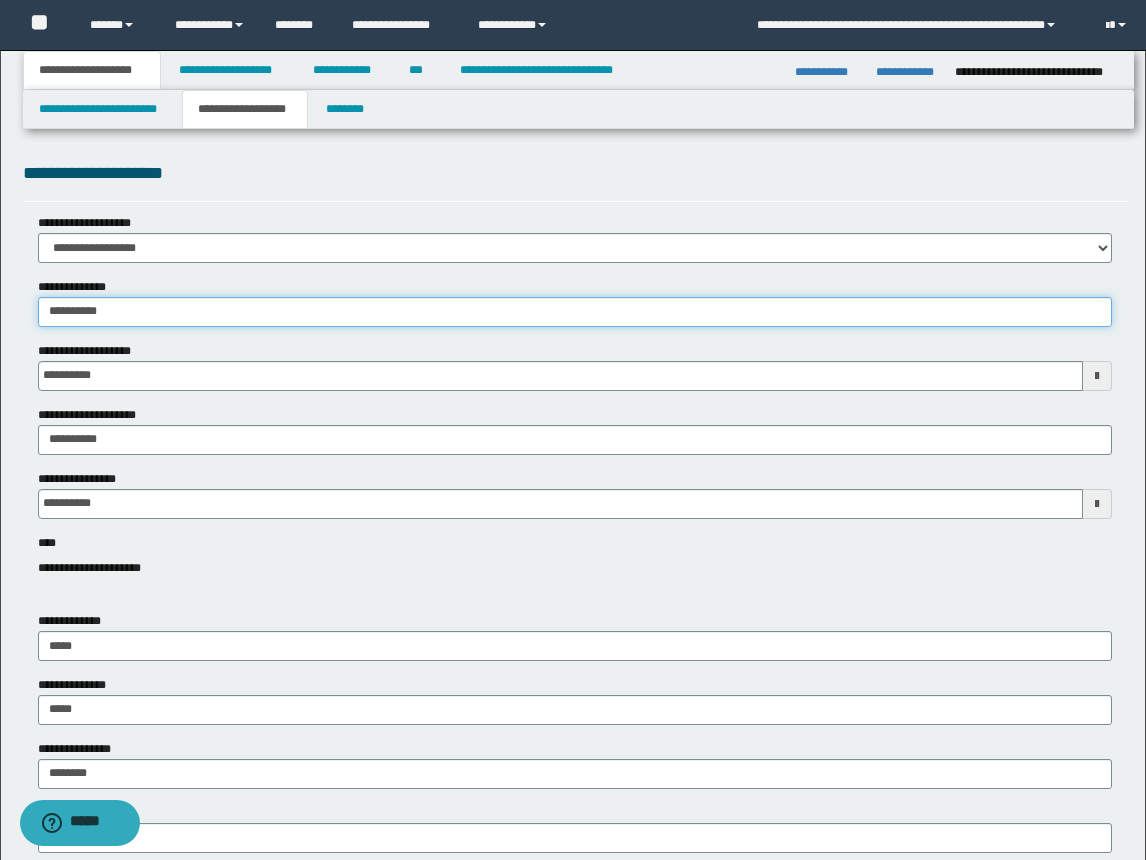 click on "**********" at bounding box center [575, 312] 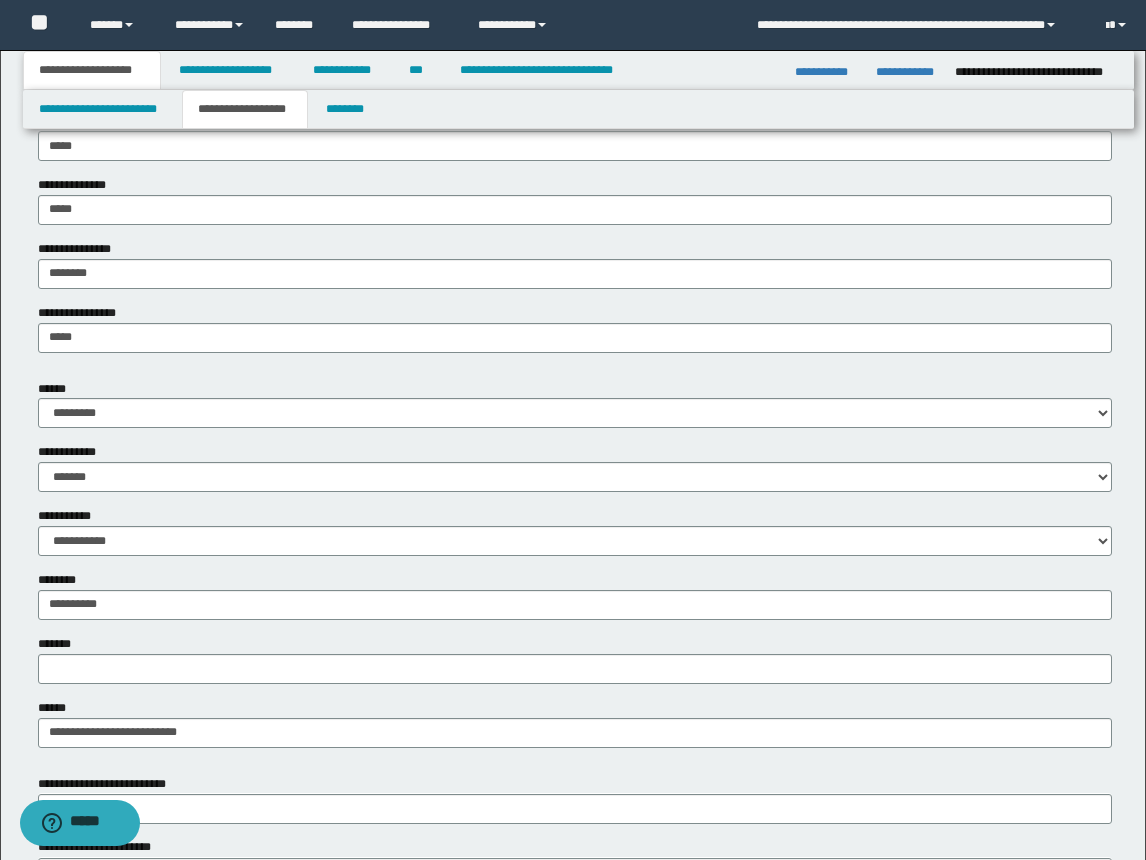 scroll, scrollTop: 600, scrollLeft: 0, axis: vertical 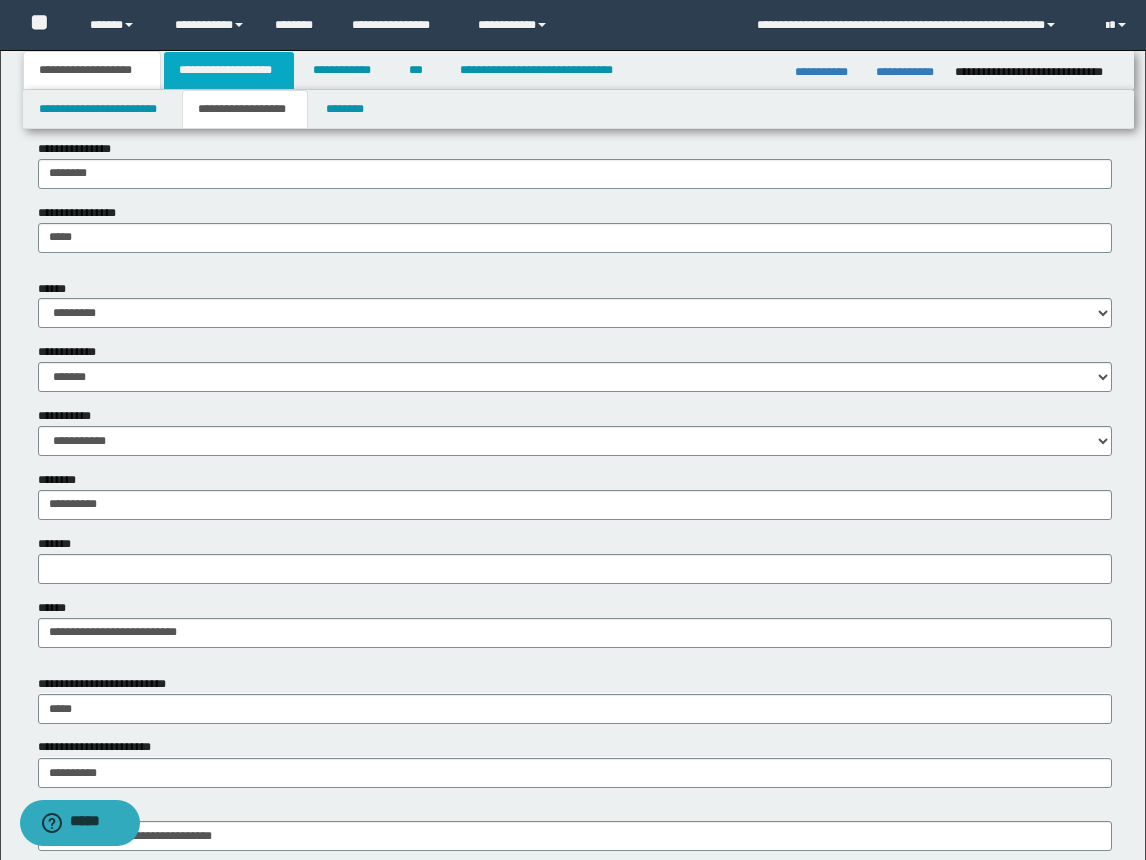 click on "**********" at bounding box center (229, 70) 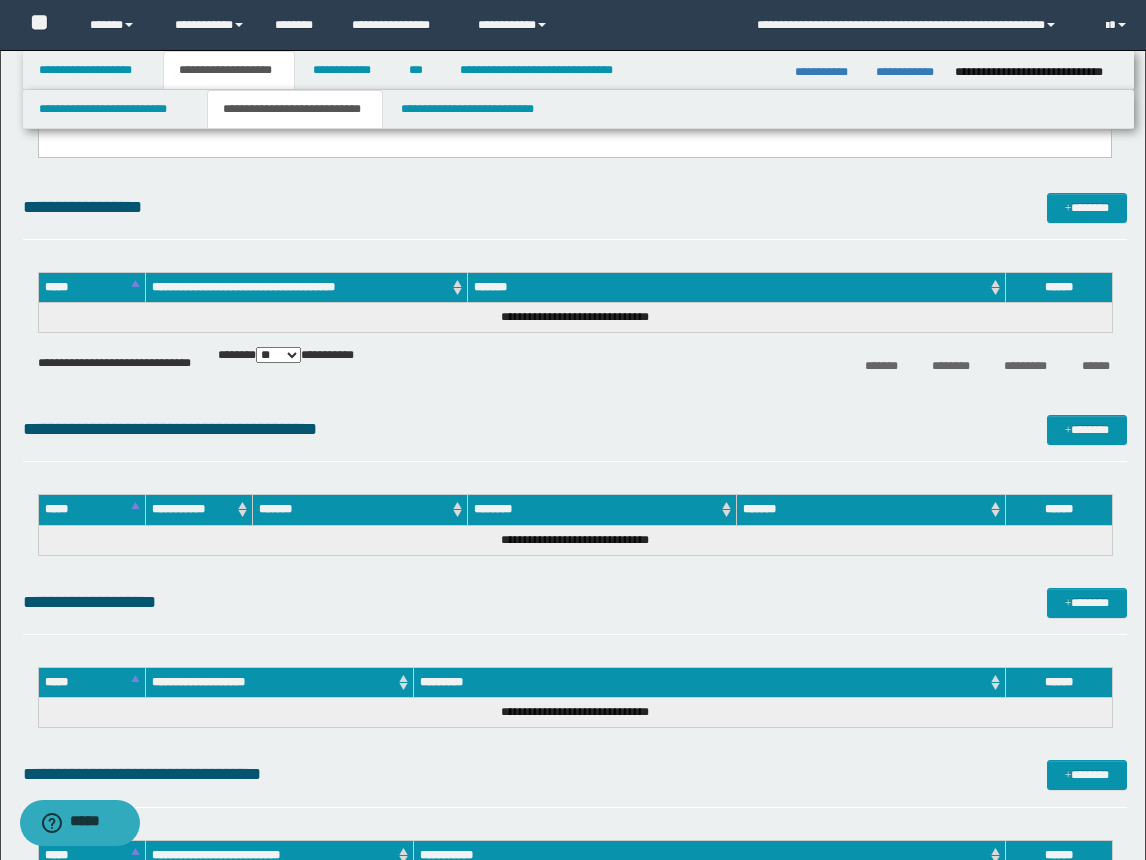 scroll, scrollTop: 200, scrollLeft: 0, axis: vertical 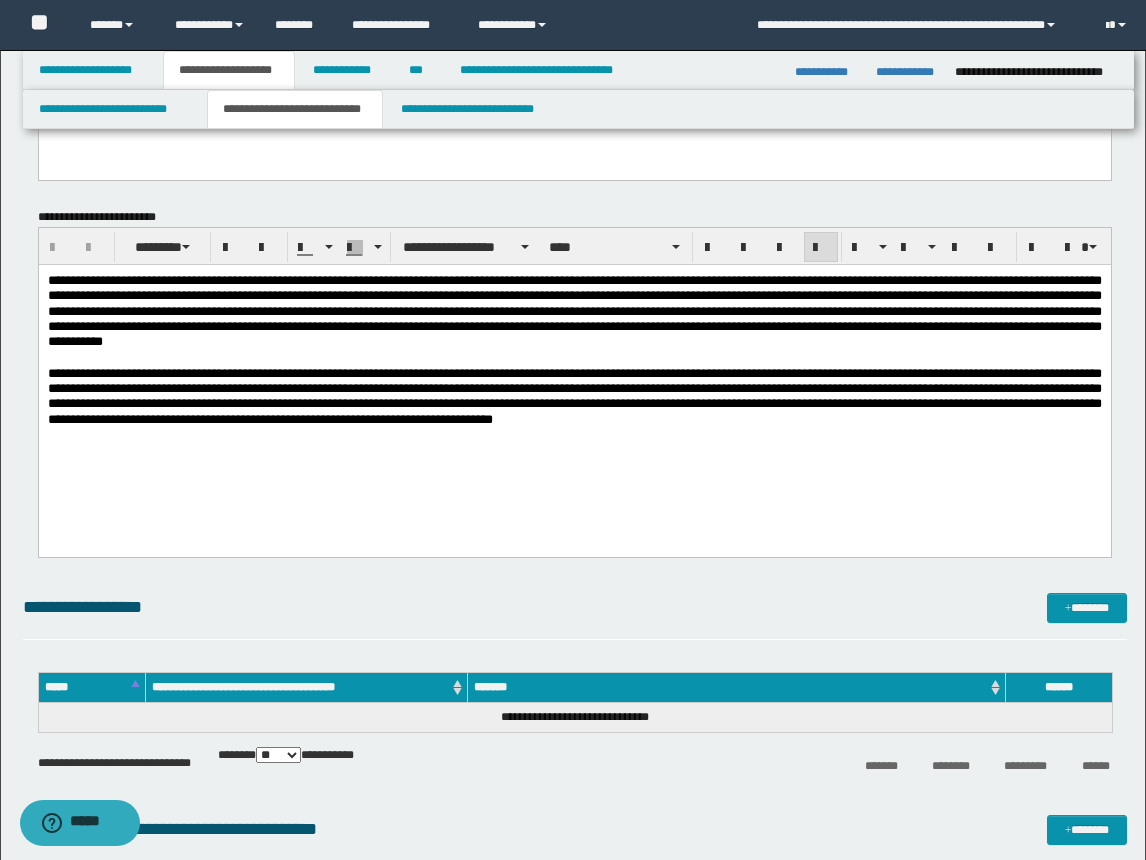 click on "**********" at bounding box center [574, 395] 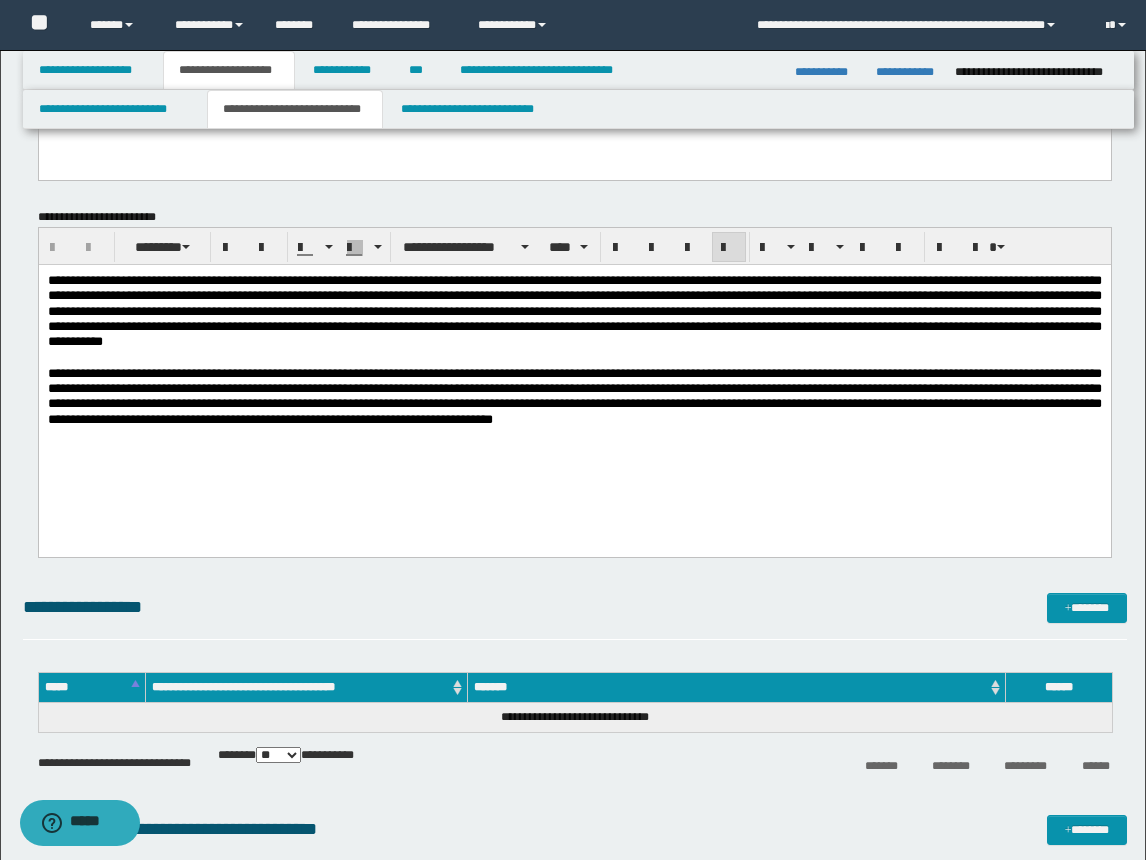 click on "**********" at bounding box center (574, 310) 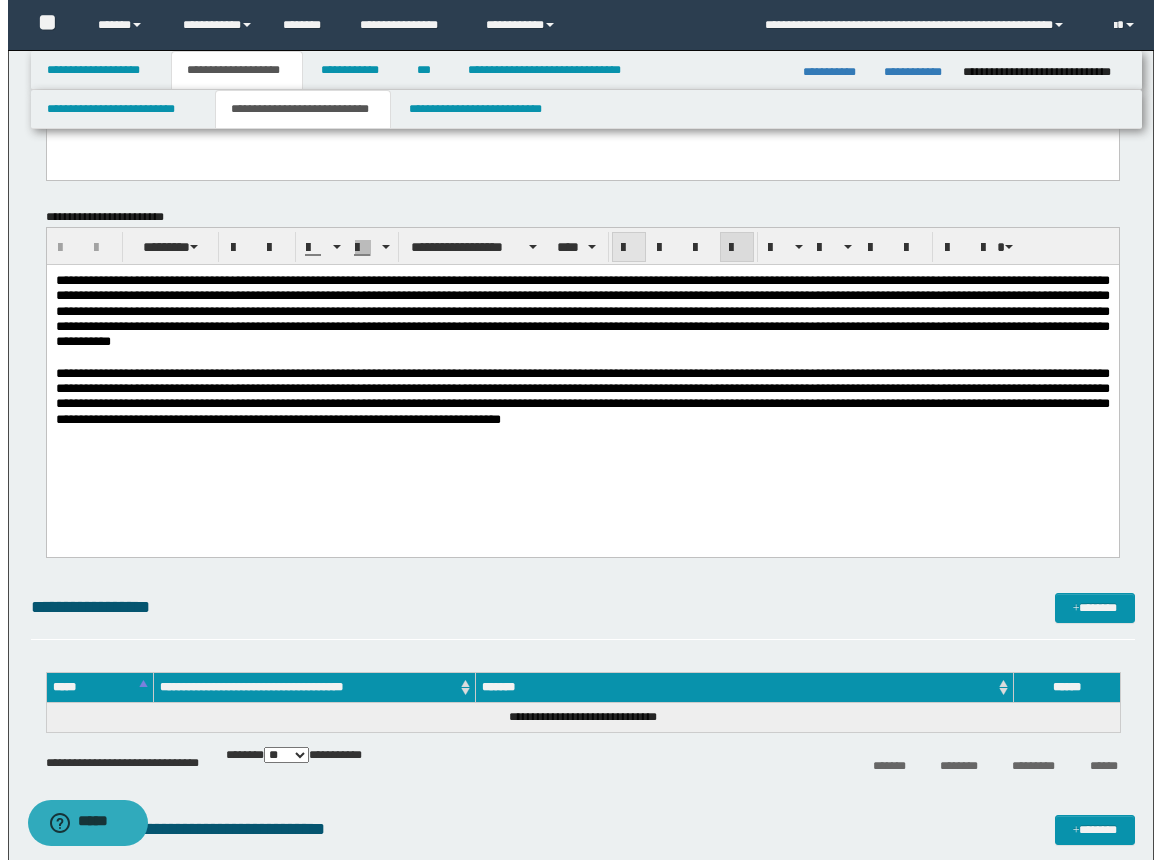 scroll, scrollTop: 0, scrollLeft: 0, axis: both 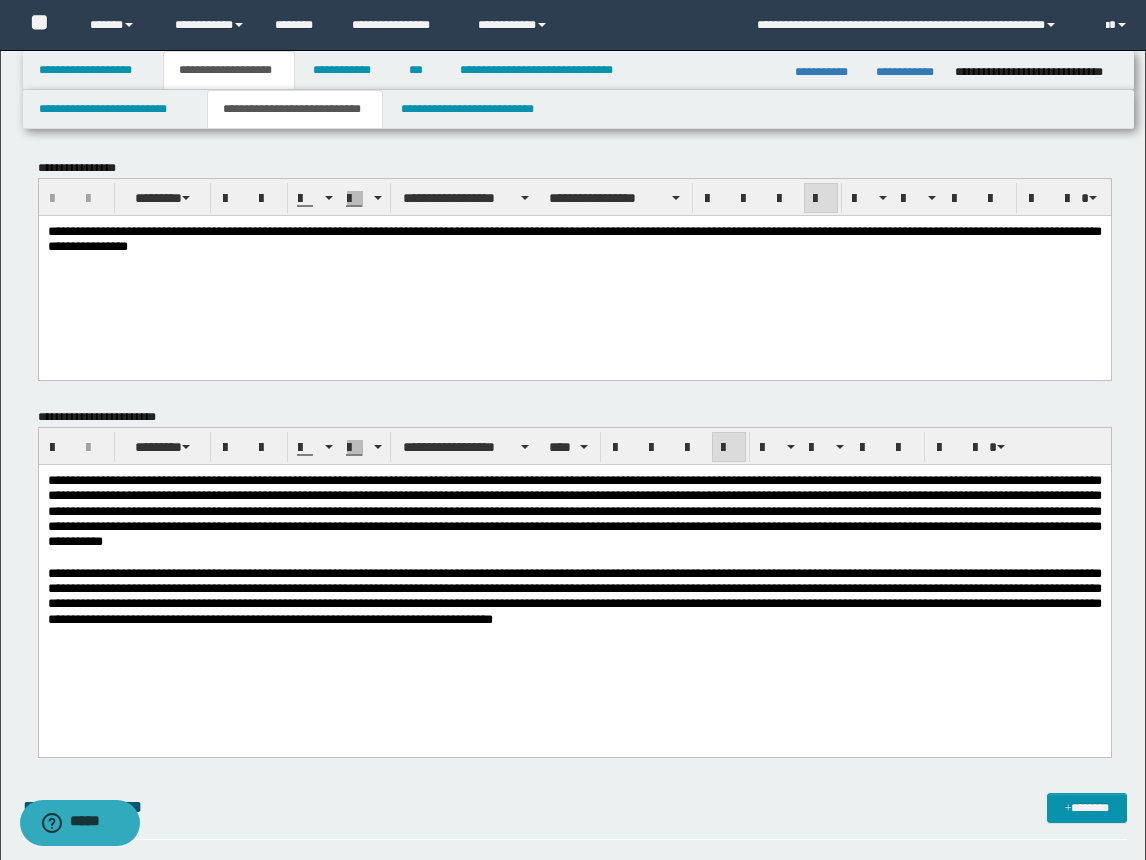 click on "**********" at bounding box center (574, 271) 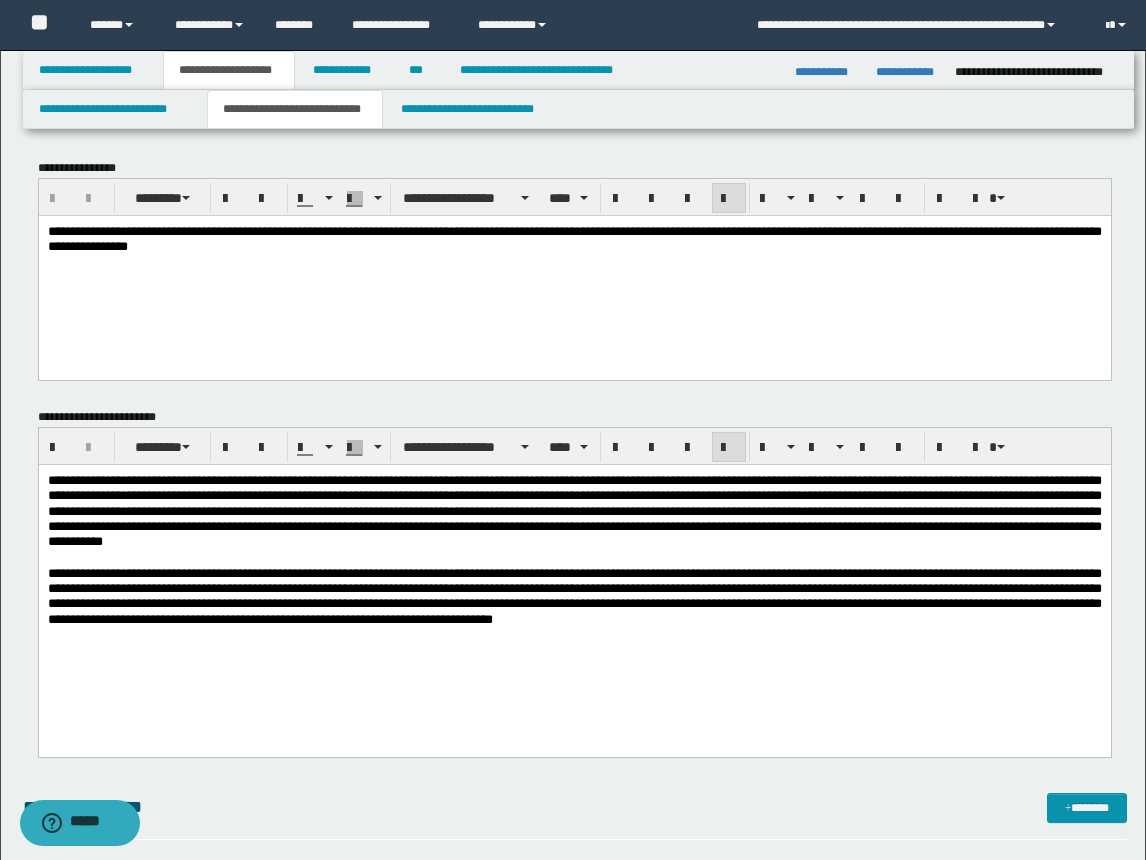 click on "**********" at bounding box center [574, 238] 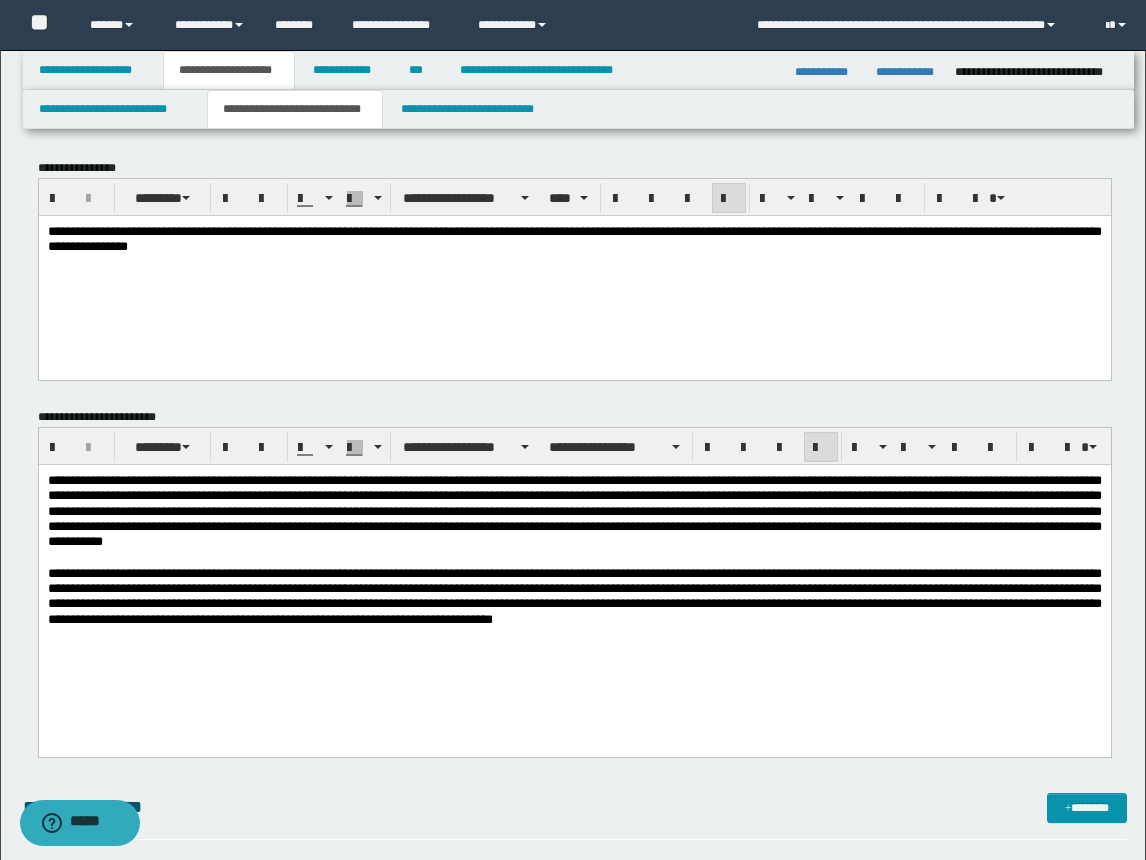 click on "**********" at bounding box center [574, 510] 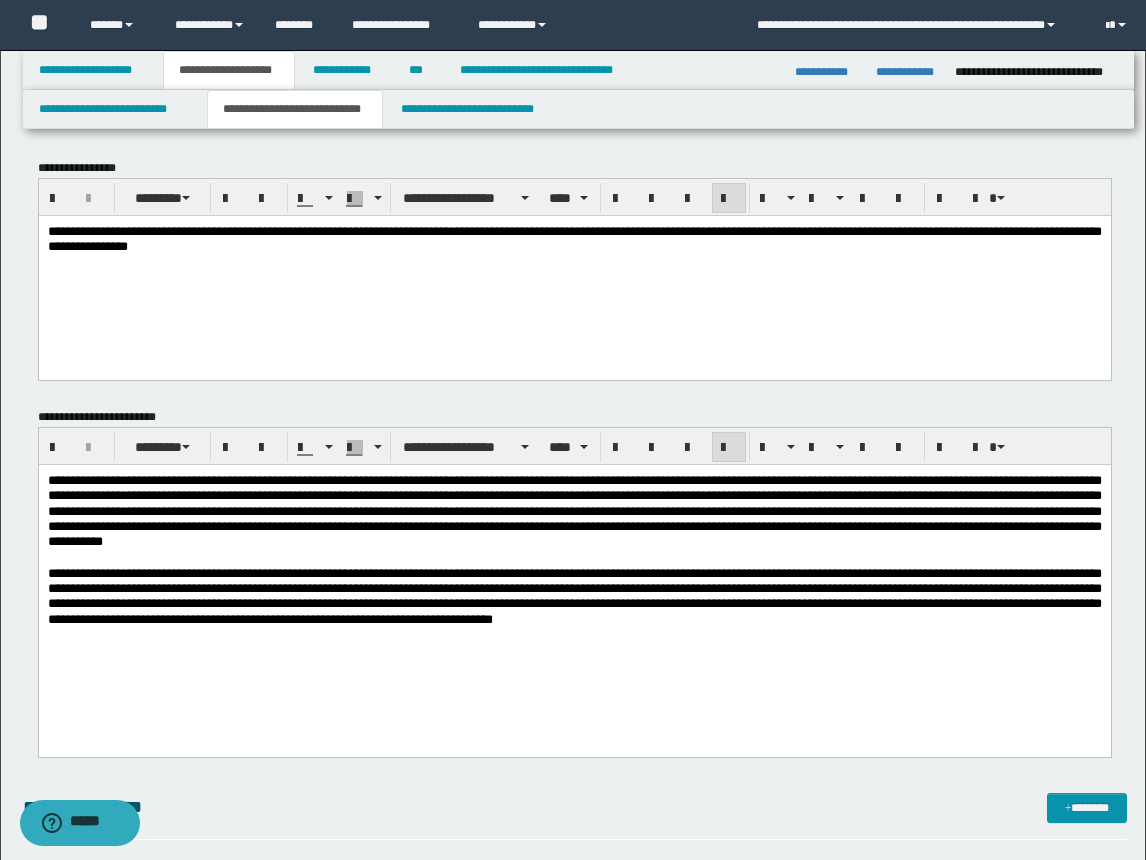 type 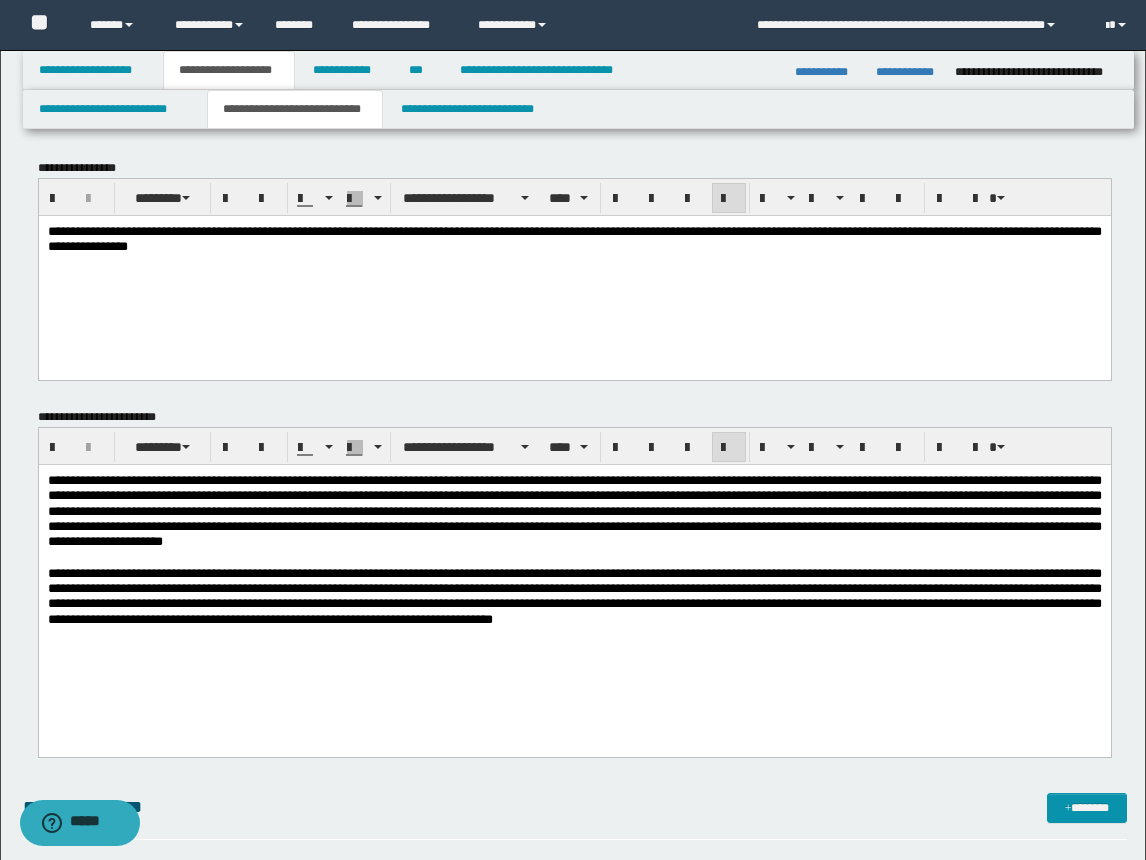 click on "**********" at bounding box center [574, 510] 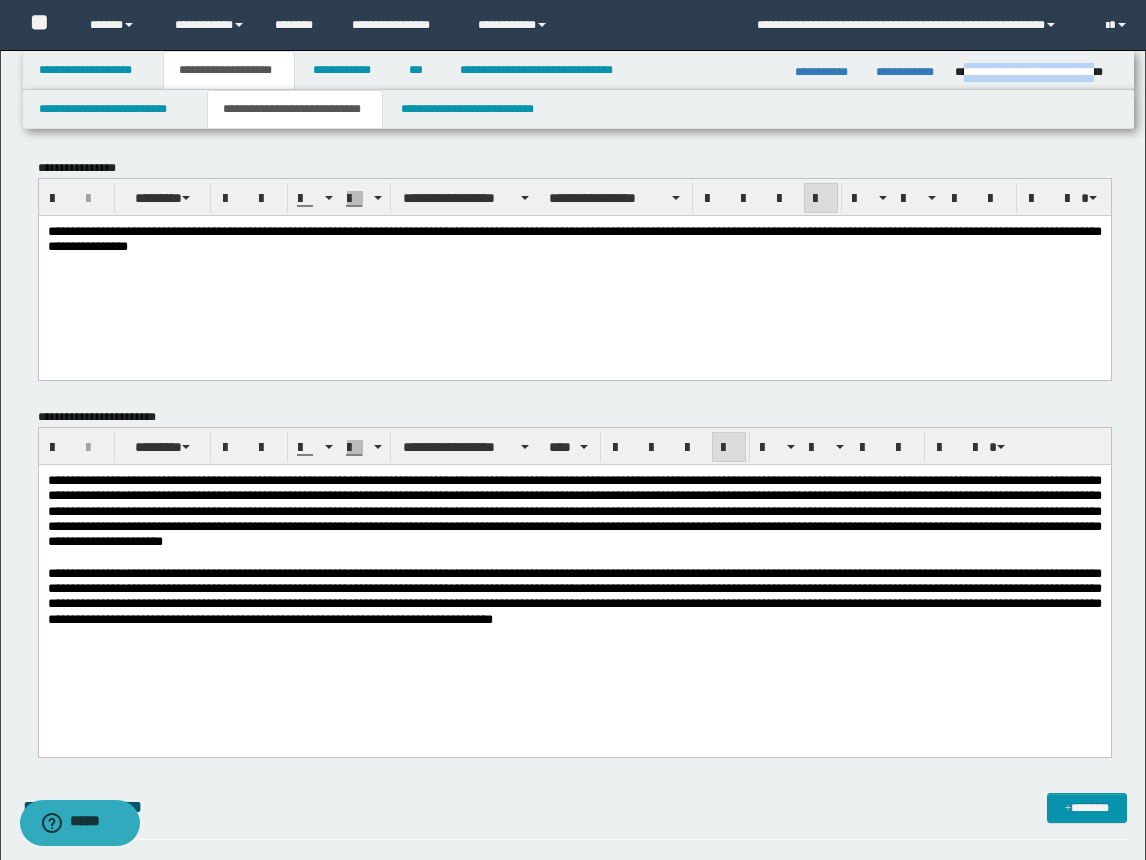drag, startPoint x: 962, startPoint y: 68, endPoint x: 1115, endPoint y: 76, distance: 153.20901 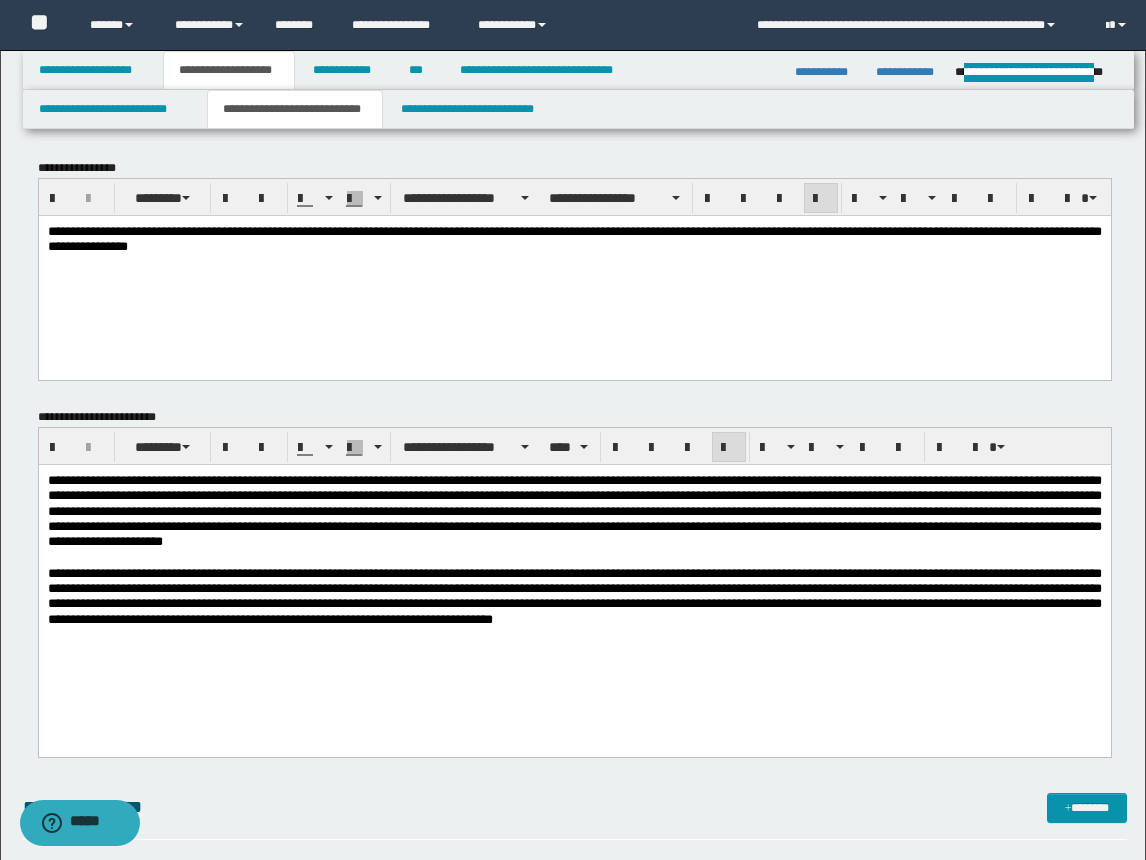 click on "**********" at bounding box center (574, 510) 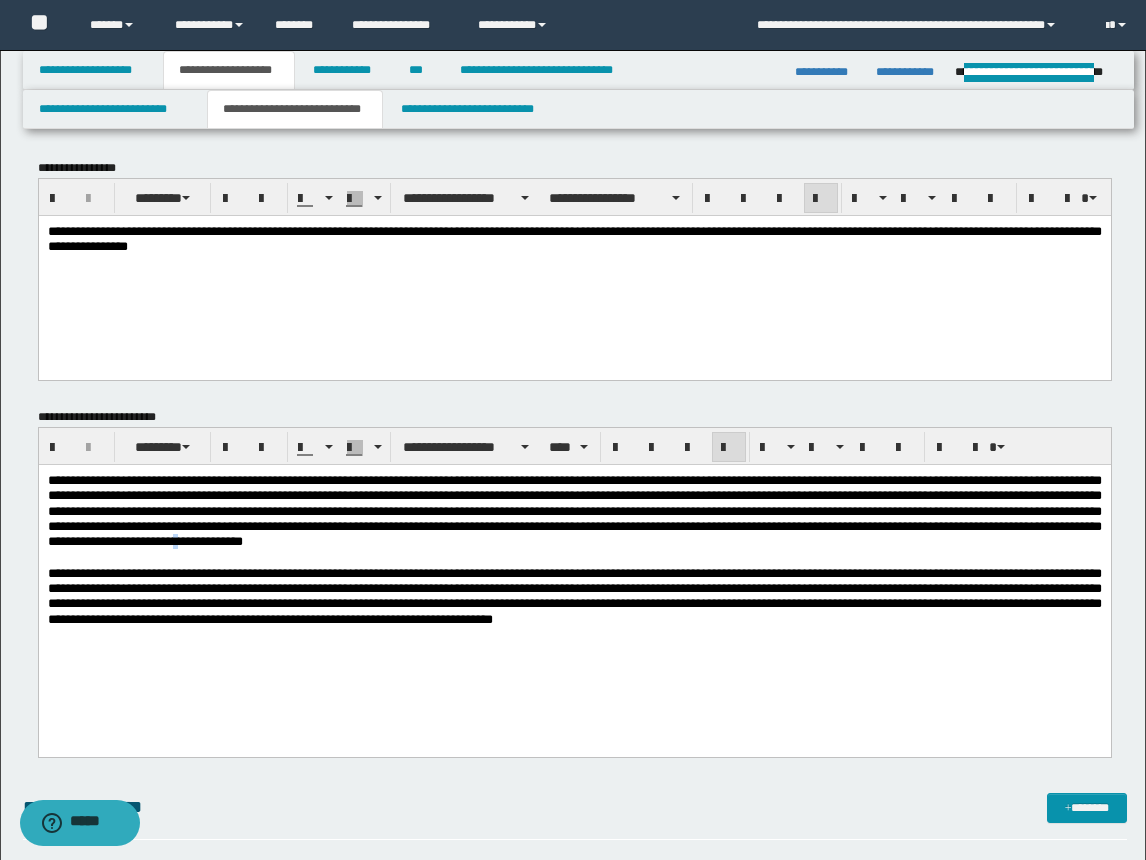 click on "**********" at bounding box center (574, 510) 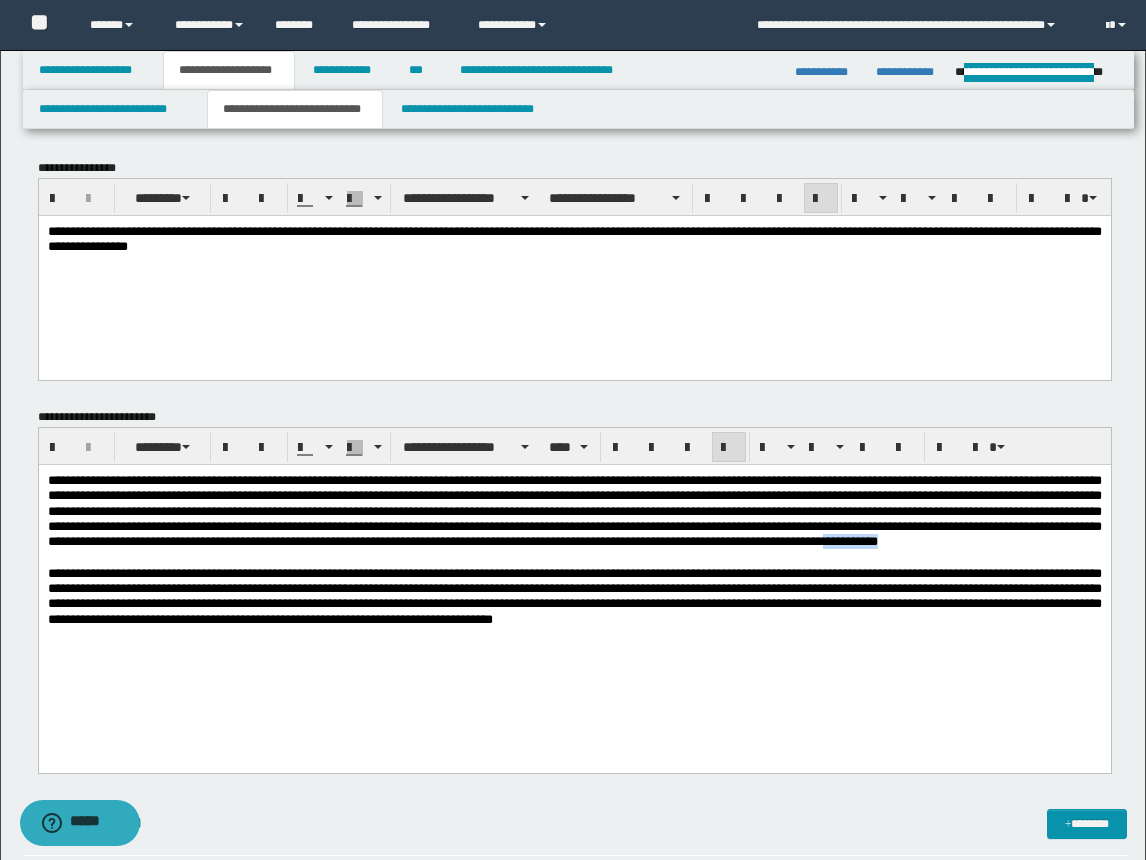 drag, startPoint x: 252, startPoint y: 562, endPoint x: 205, endPoint y: 563, distance: 47.010635 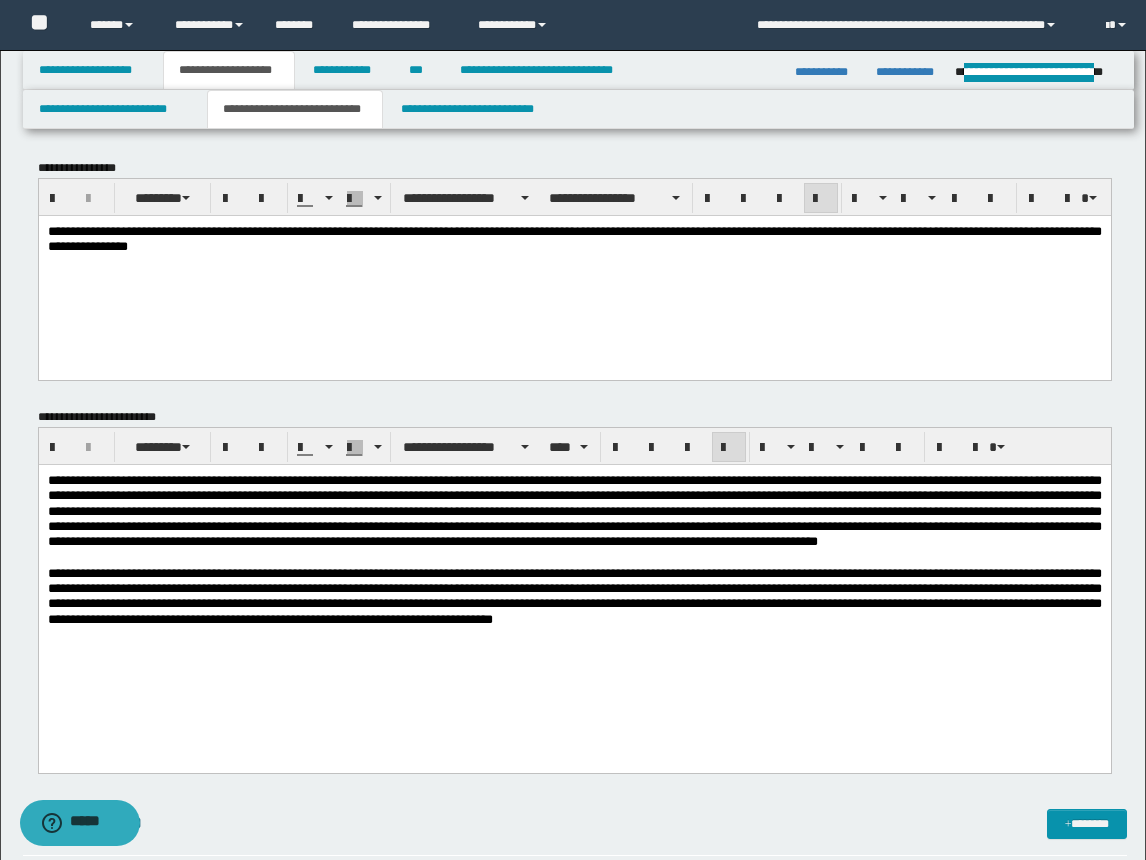 click on "**********" at bounding box center (574, 581) 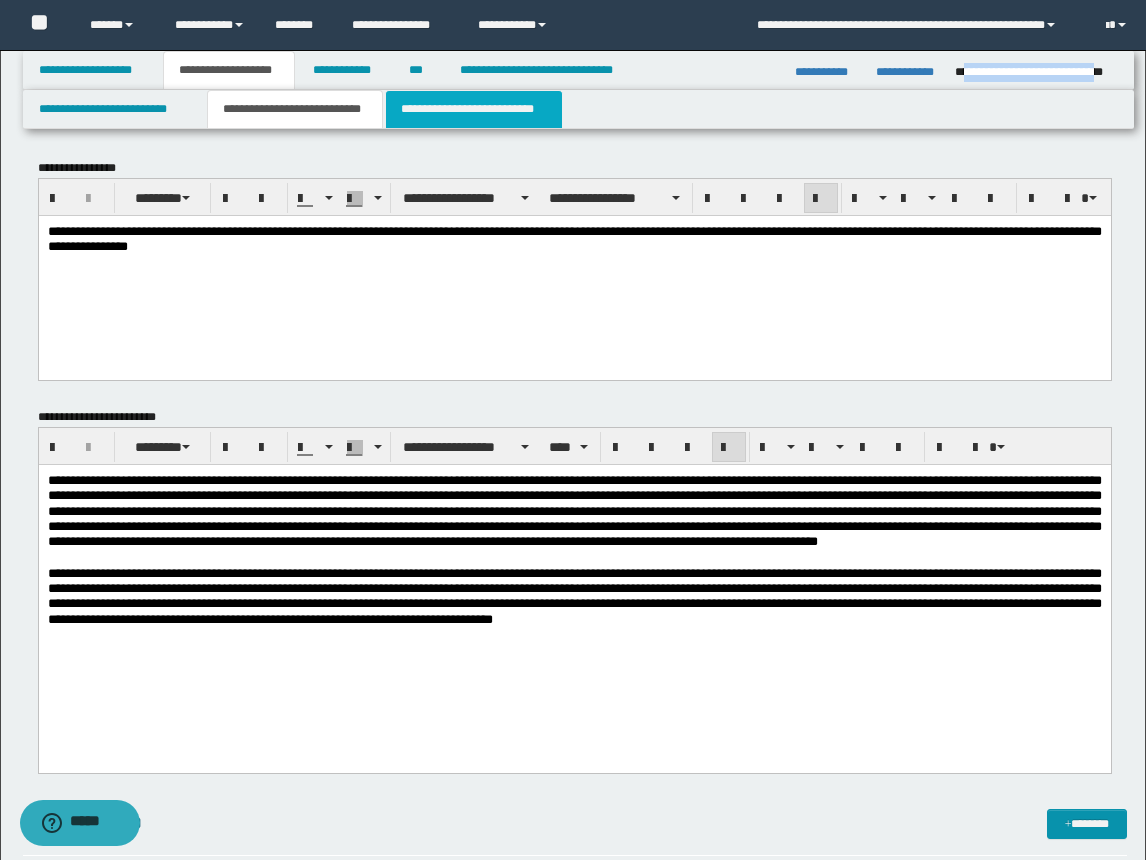 click on "**********" at bounding box center [474, 109] 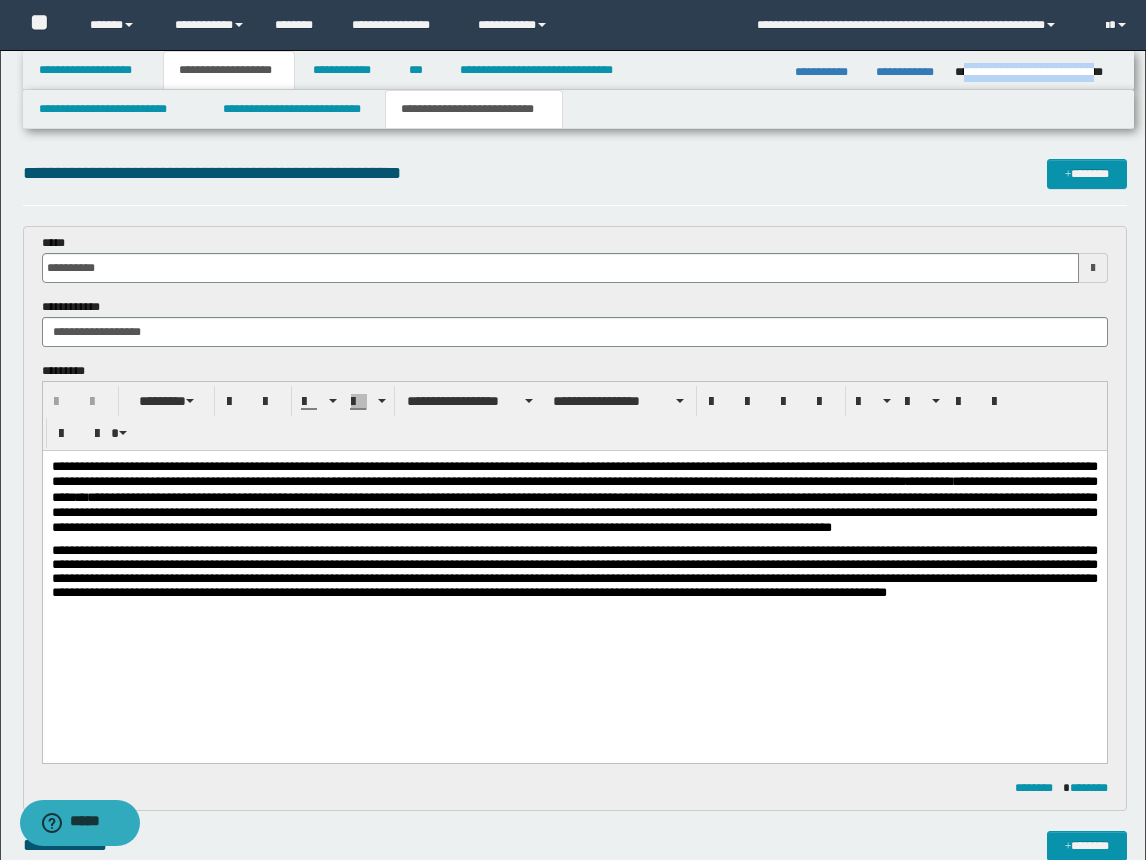 scroll, scrollTop: 0, scrollLeft: 0, axis: both 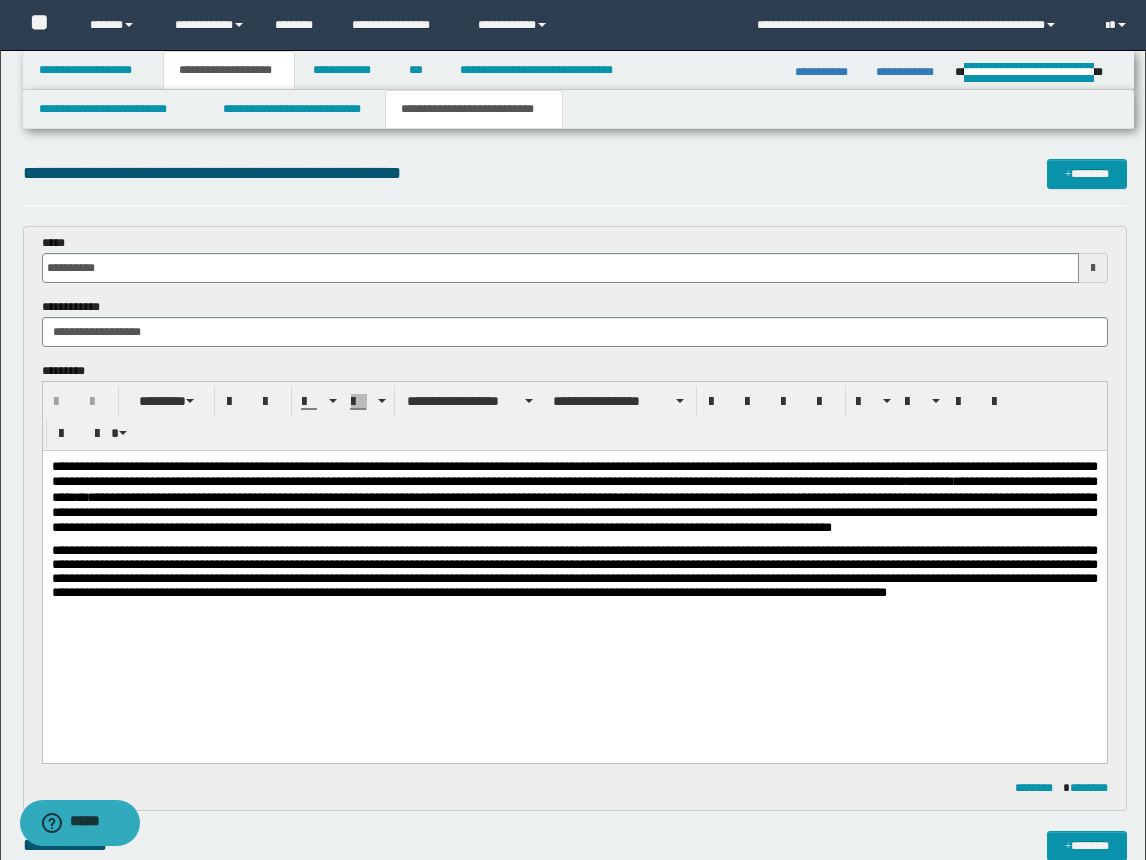 click on "**********" at bounding box center [574, 561] 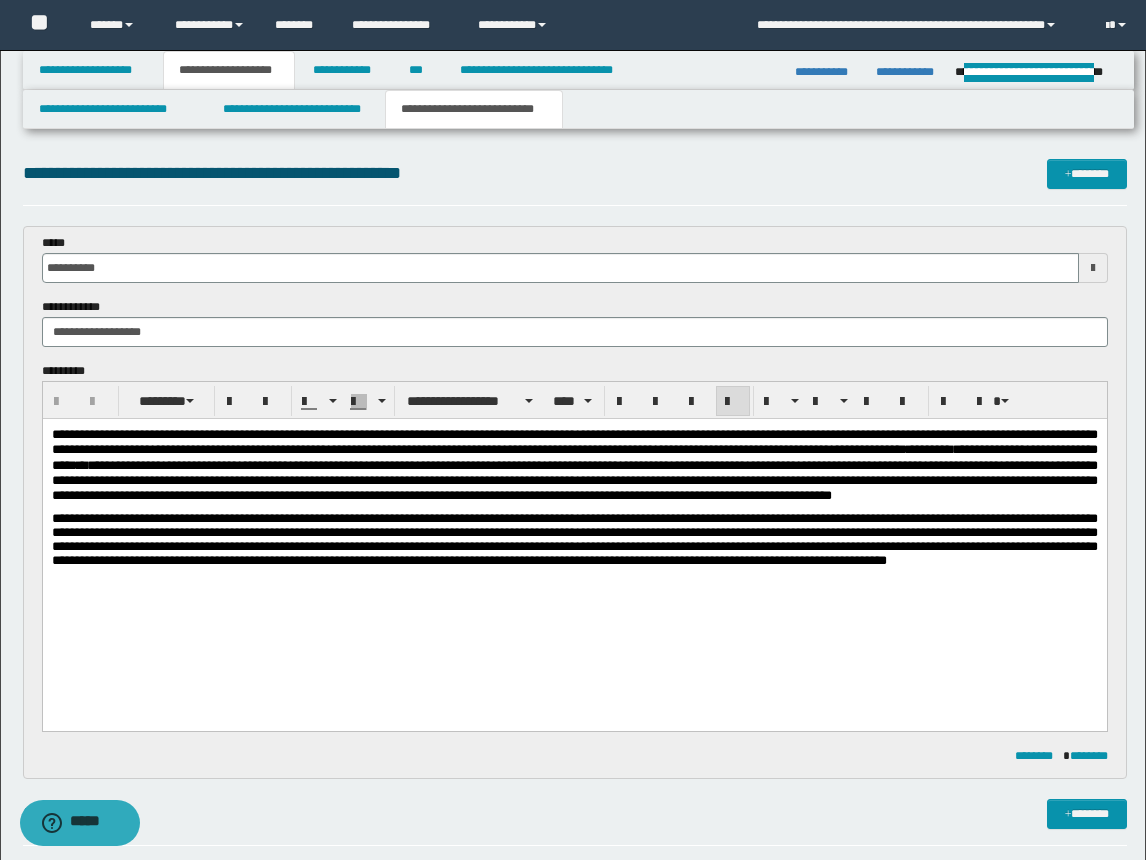 drag, startPoint x: 472, startPoint y: 492, endPoint x: 412, endPoint y: 452, distance: 72.11102 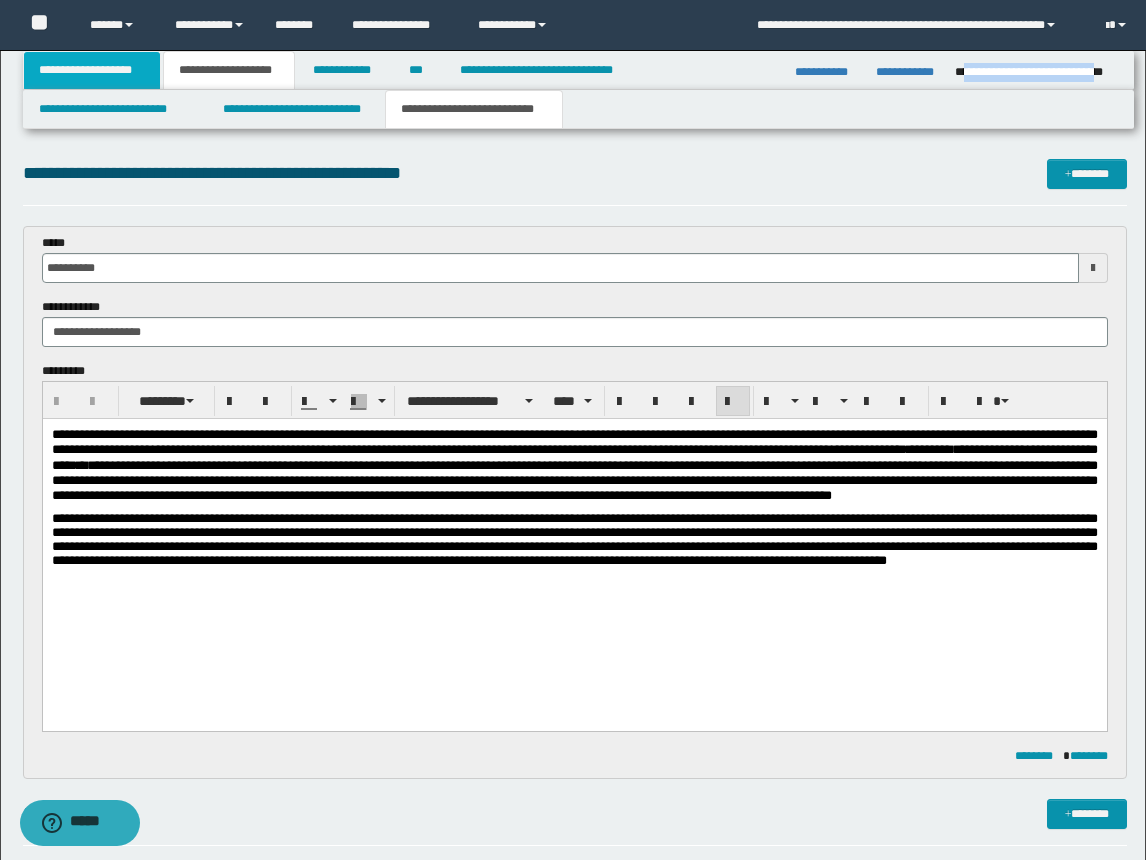 click on "**********" at bounding box center (92, 70) 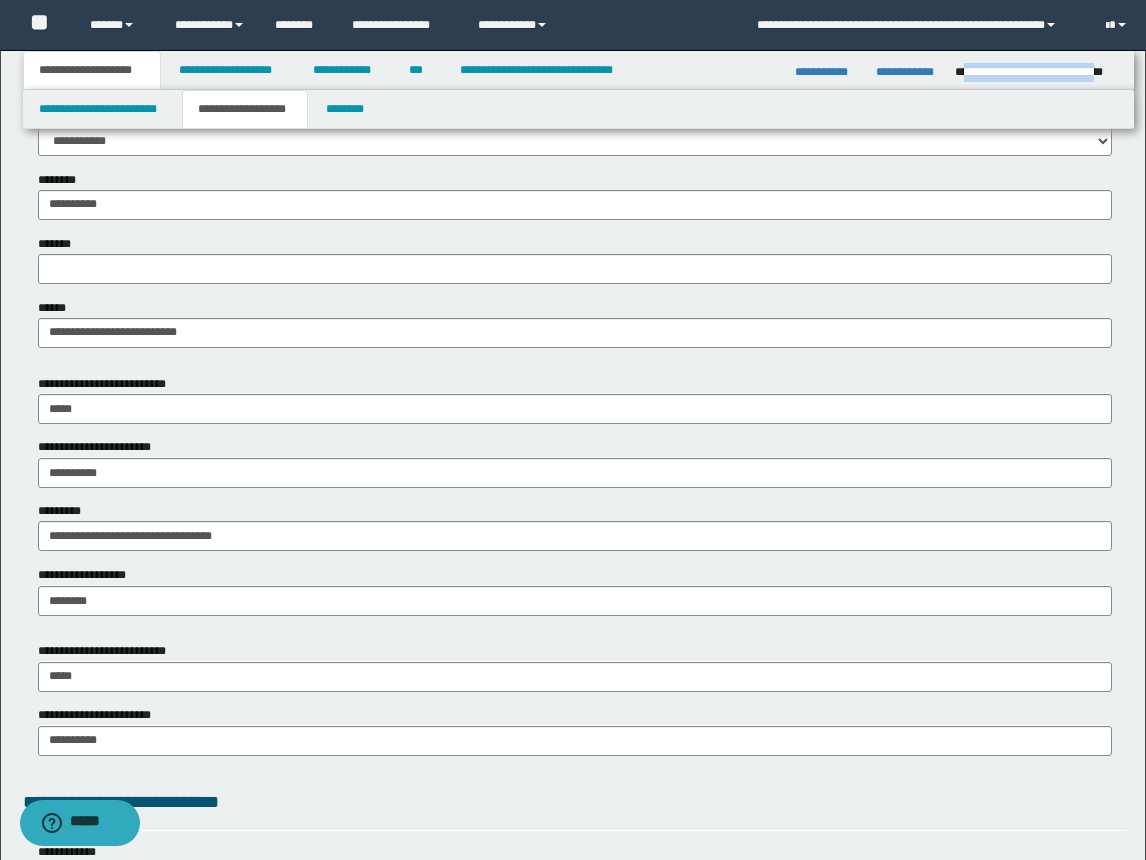 scroll, scrollTop: 700, scrollLeft: 0, axis: vertical 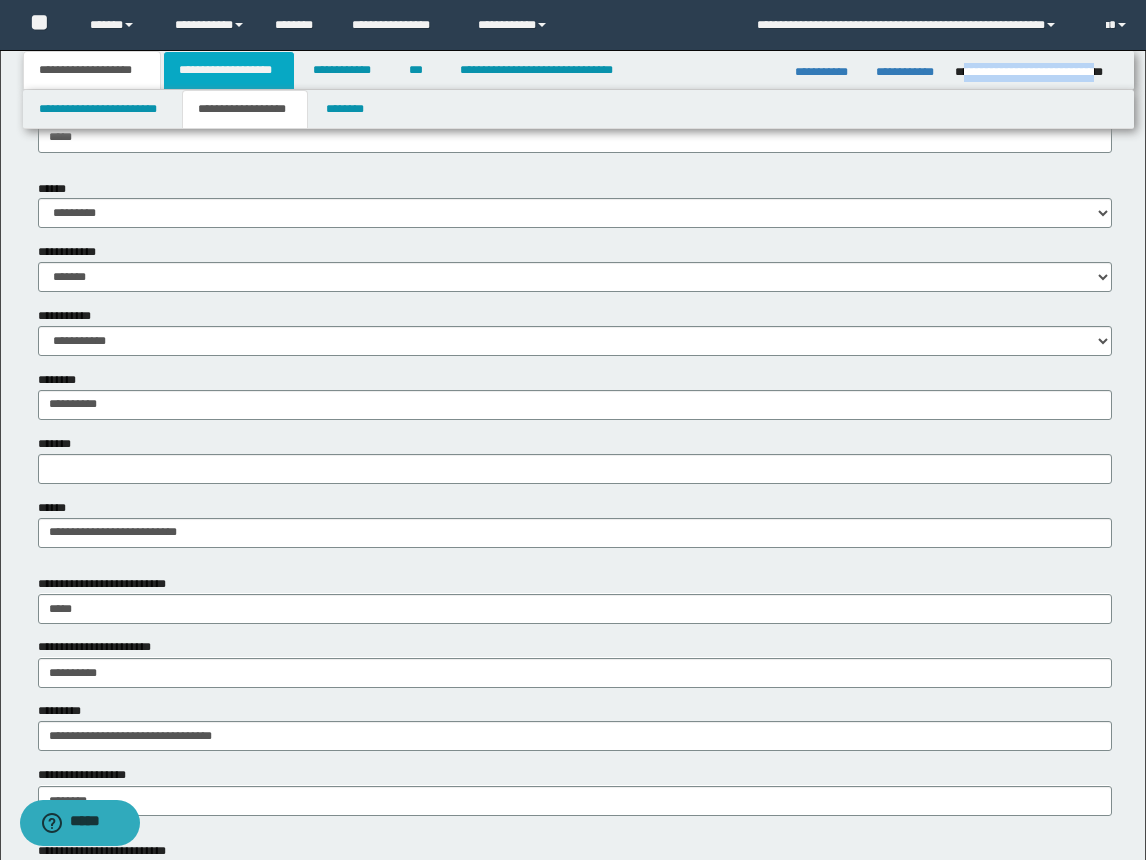 click on "**********" at bounding box center [229, 70] 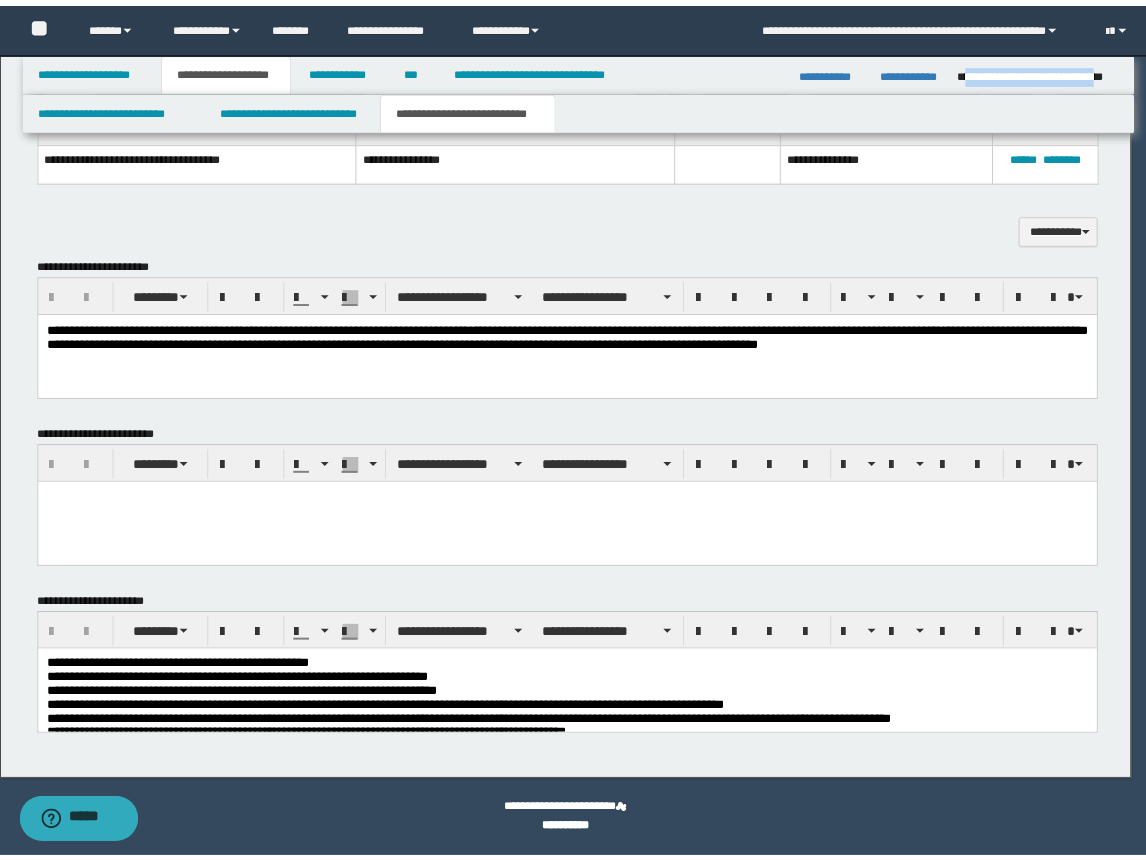 scroll, scrollTop: 530, scrollLeft: 0, axis: vertical 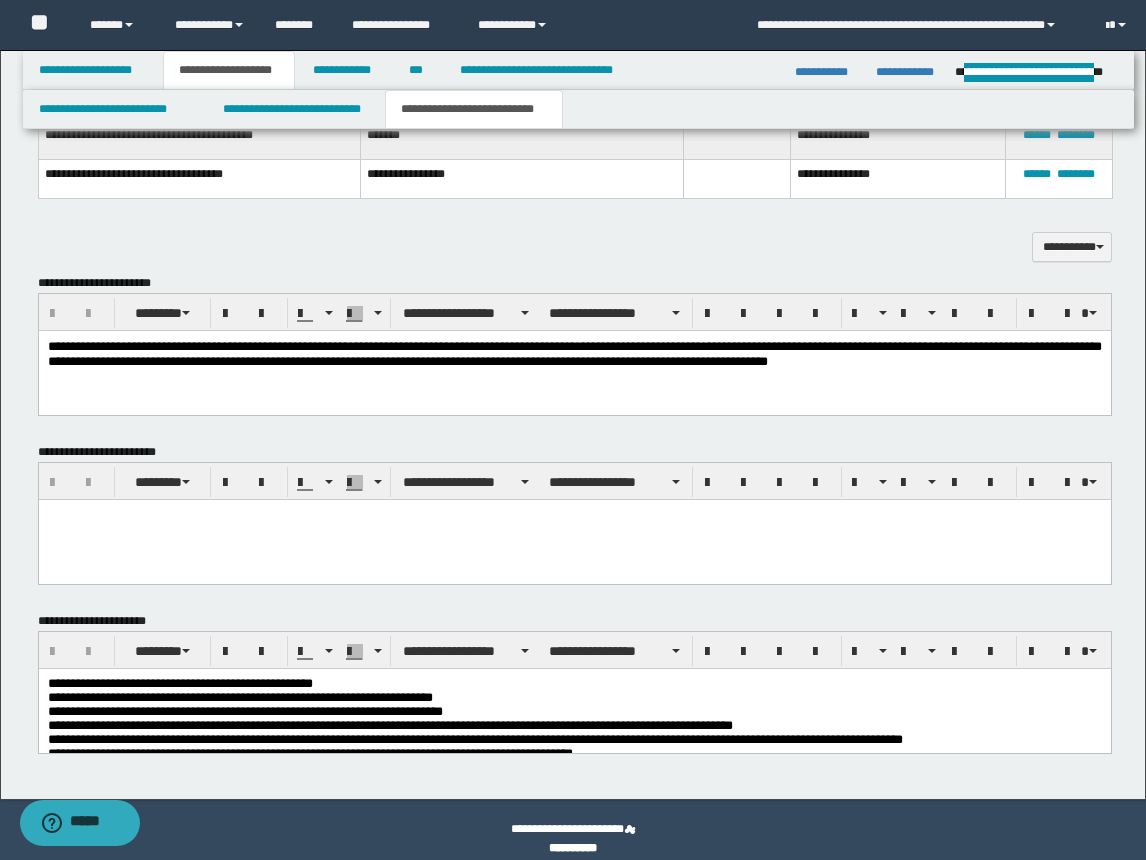 click on "**********" at bounding box center [574, 379] 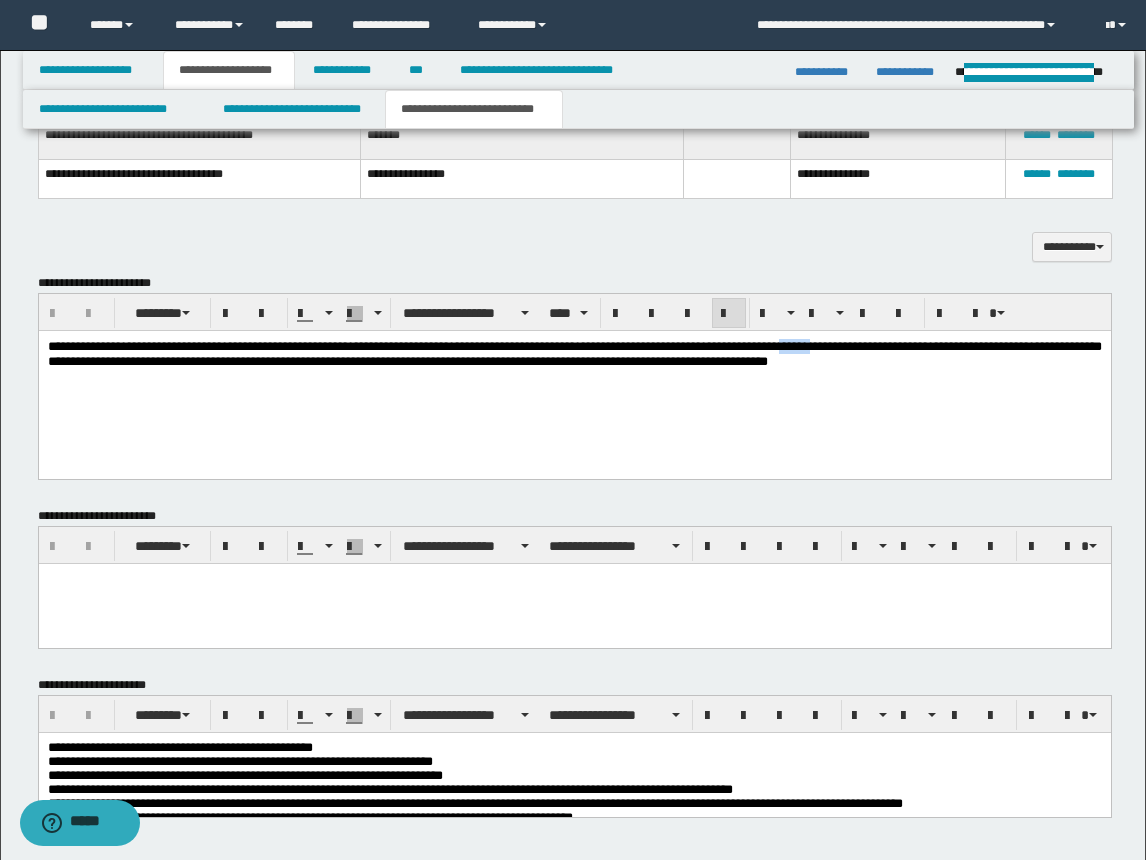 type 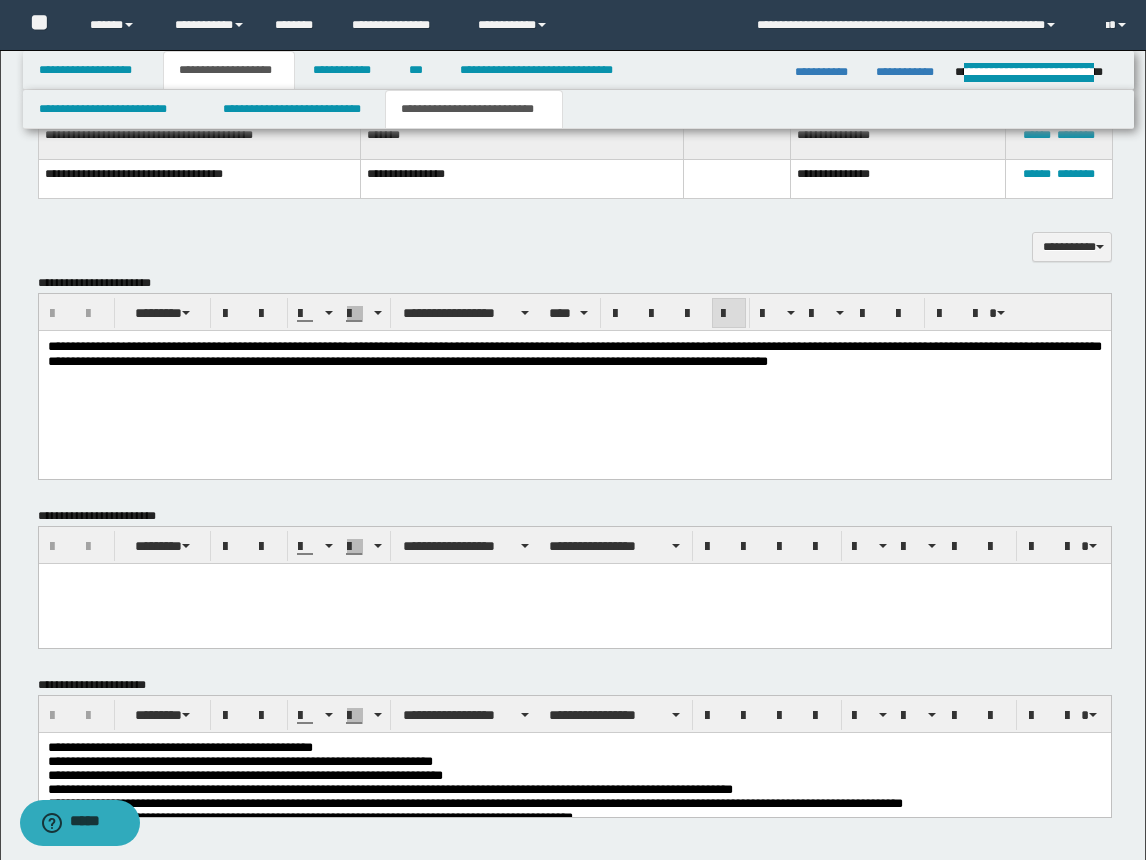 click on "**********" at bounding box center [574, 354] 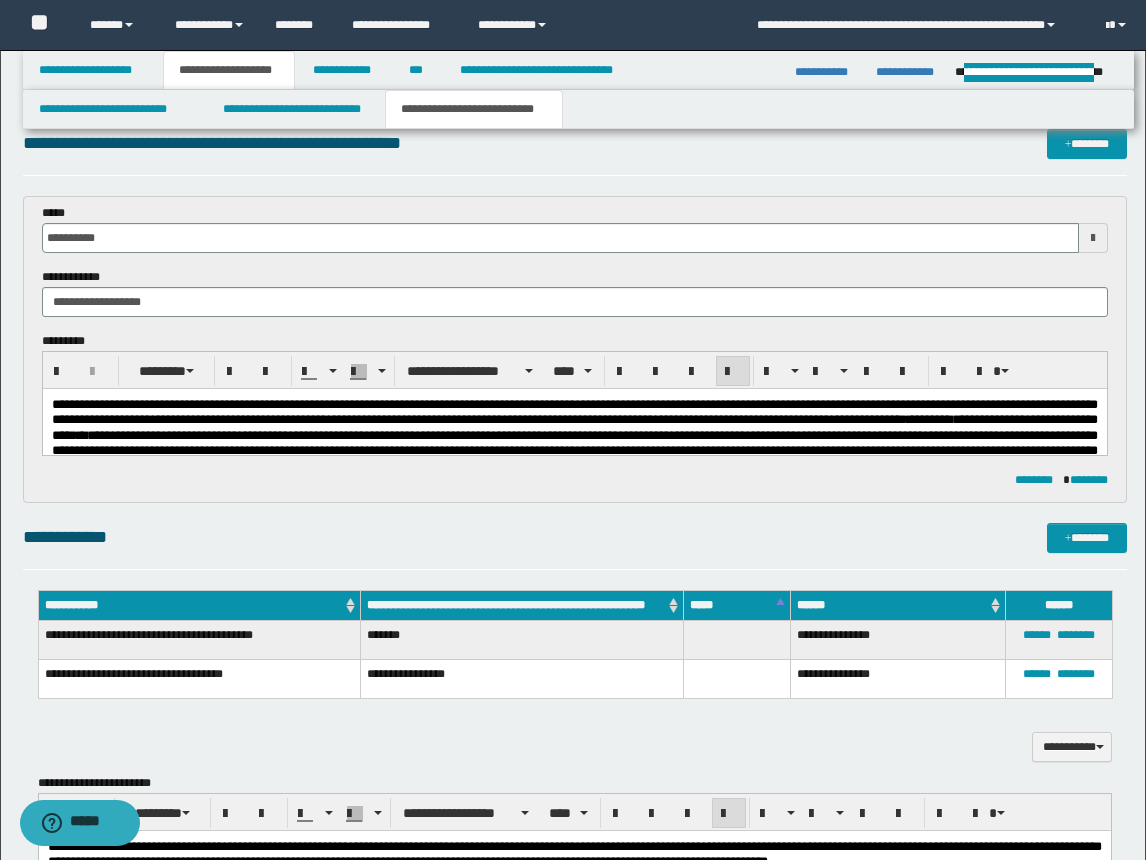 click on "**********" at bounding box center (574, 435) 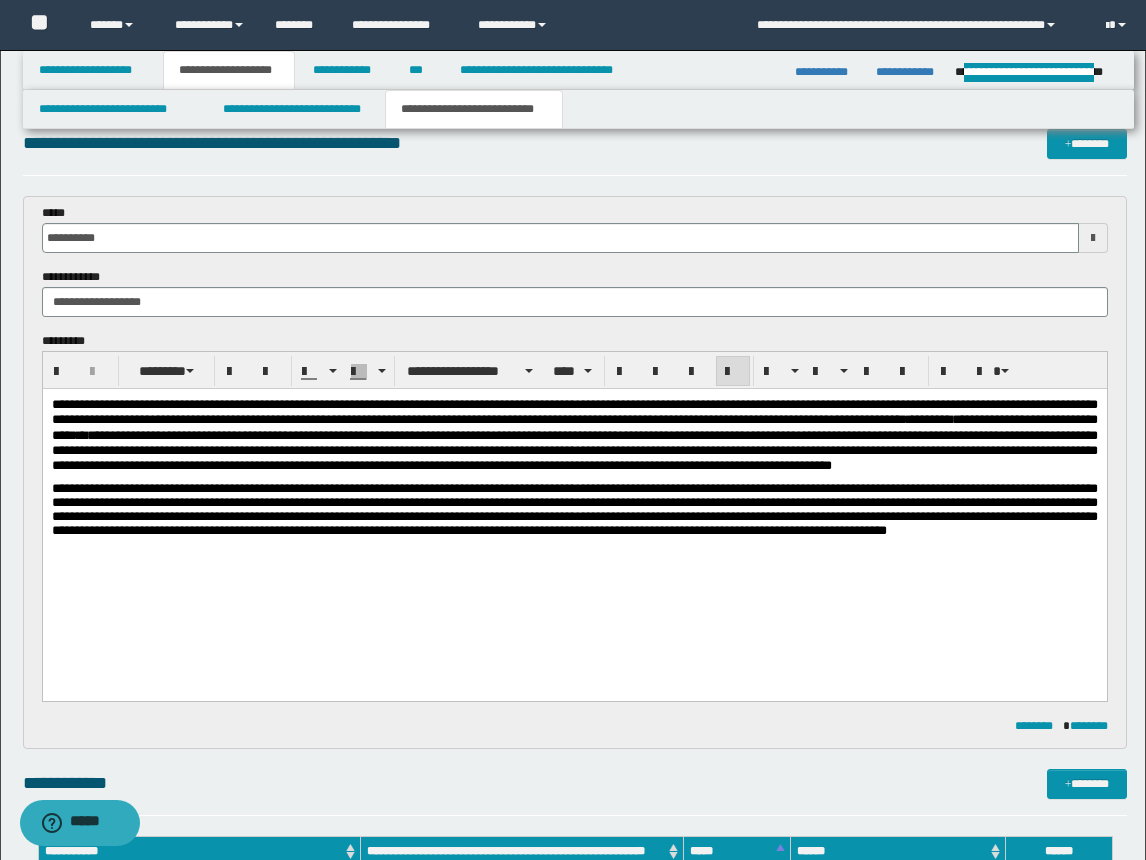 click on "**********" at bounding box center (574, 435) 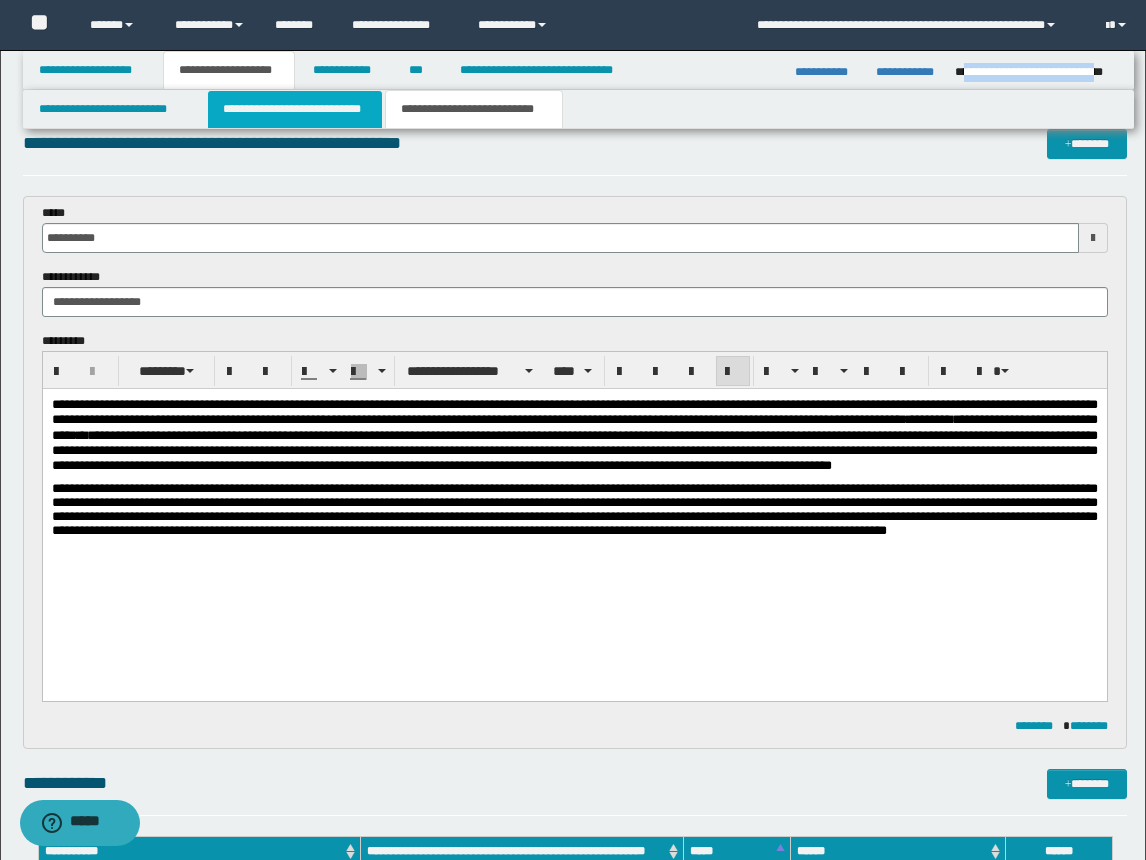 click on "**********" at bounding box center [295, 109] 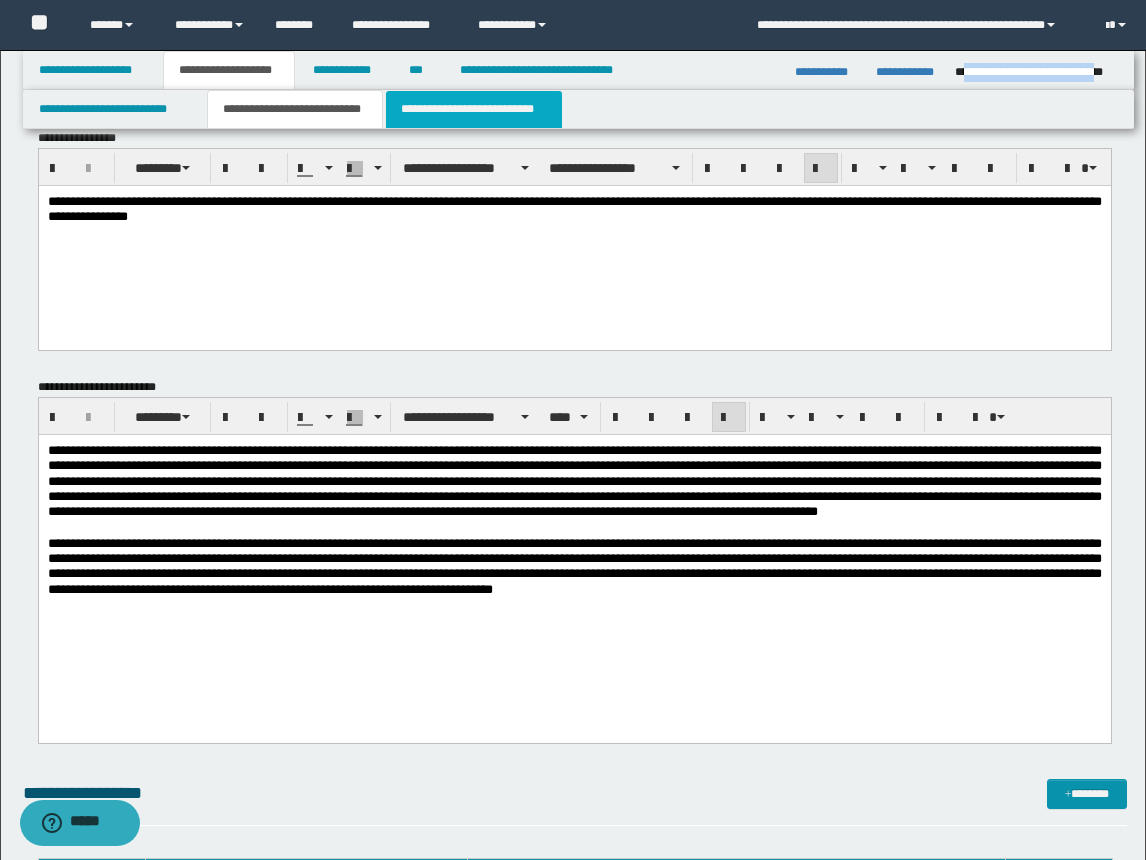click on "**********" at bounding box center [474, 109] 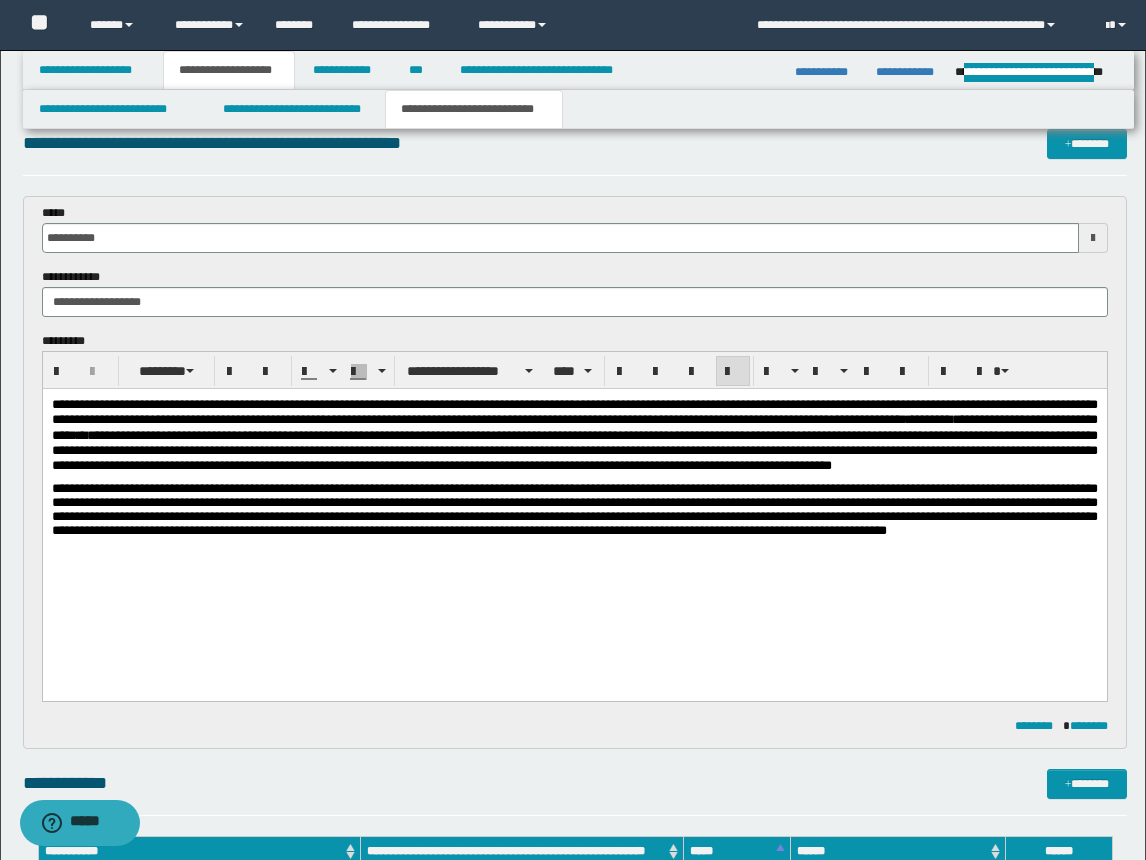 click on "**********" at bounding box center [574, 435] 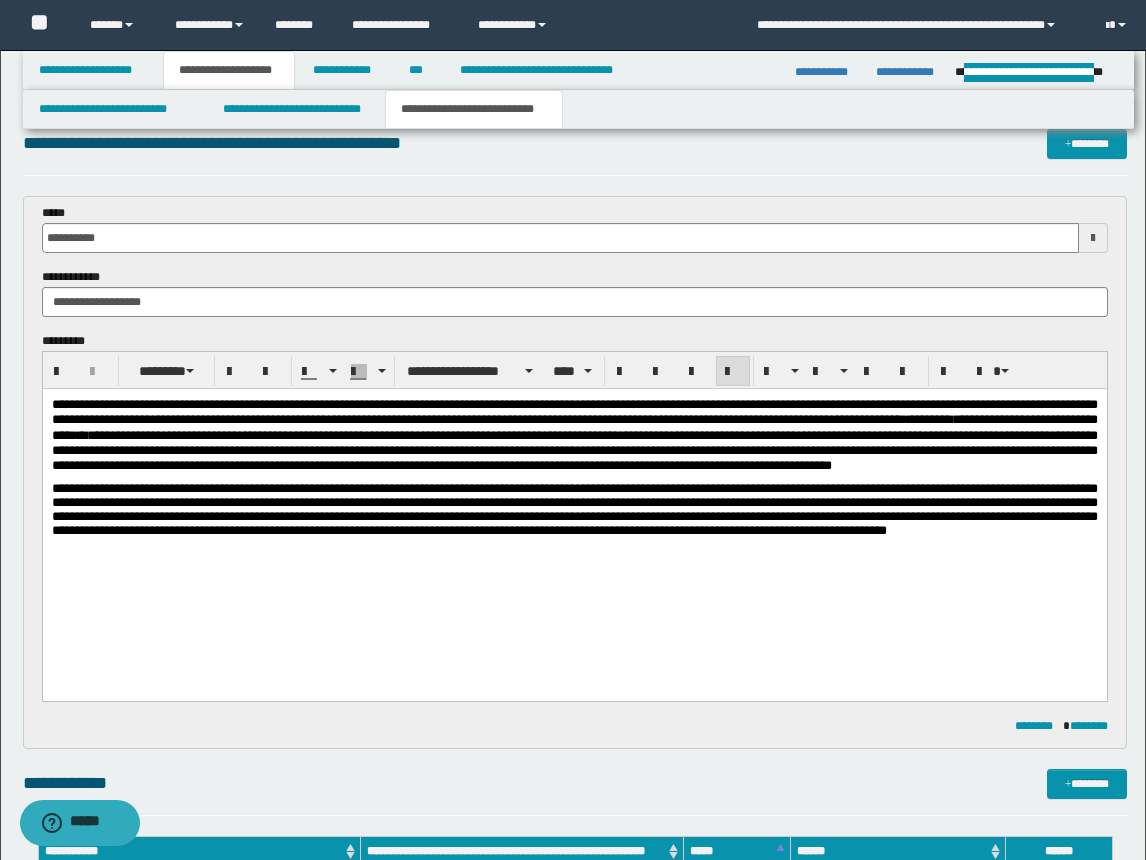 type 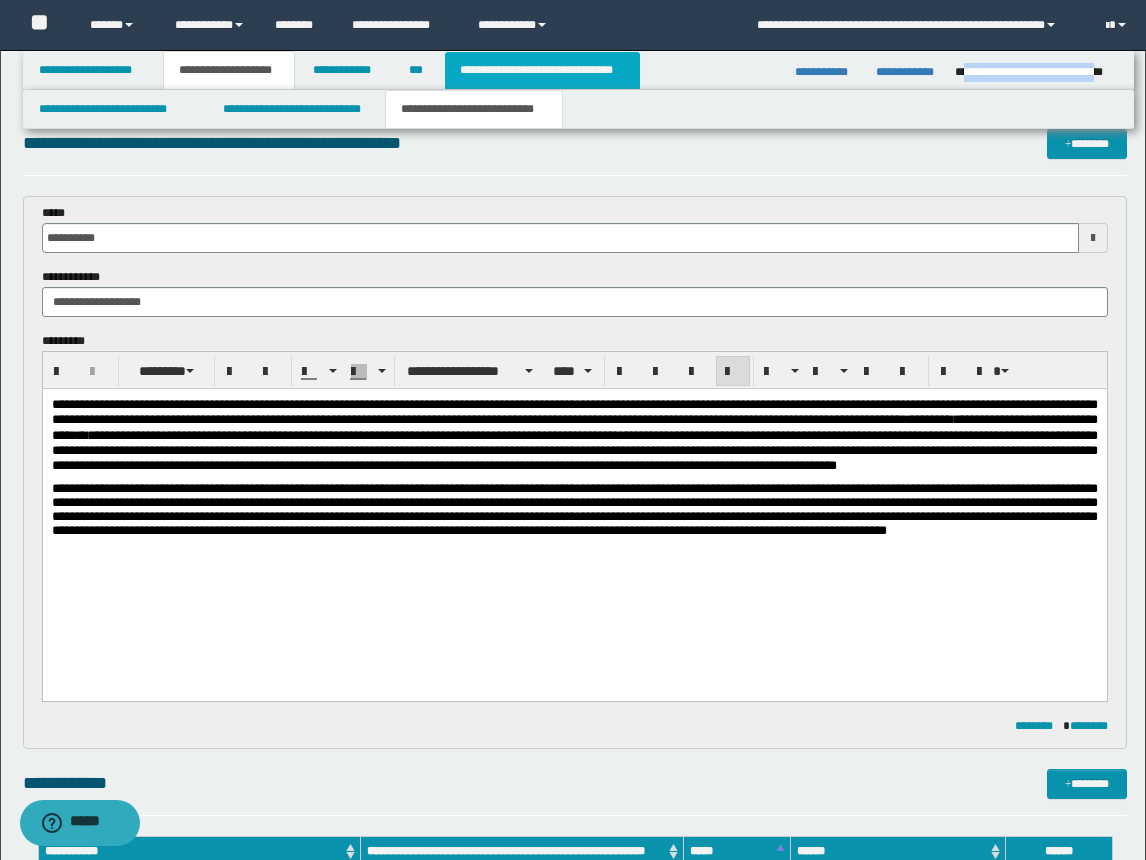 click on "**********" at bounding box center [542, 70] 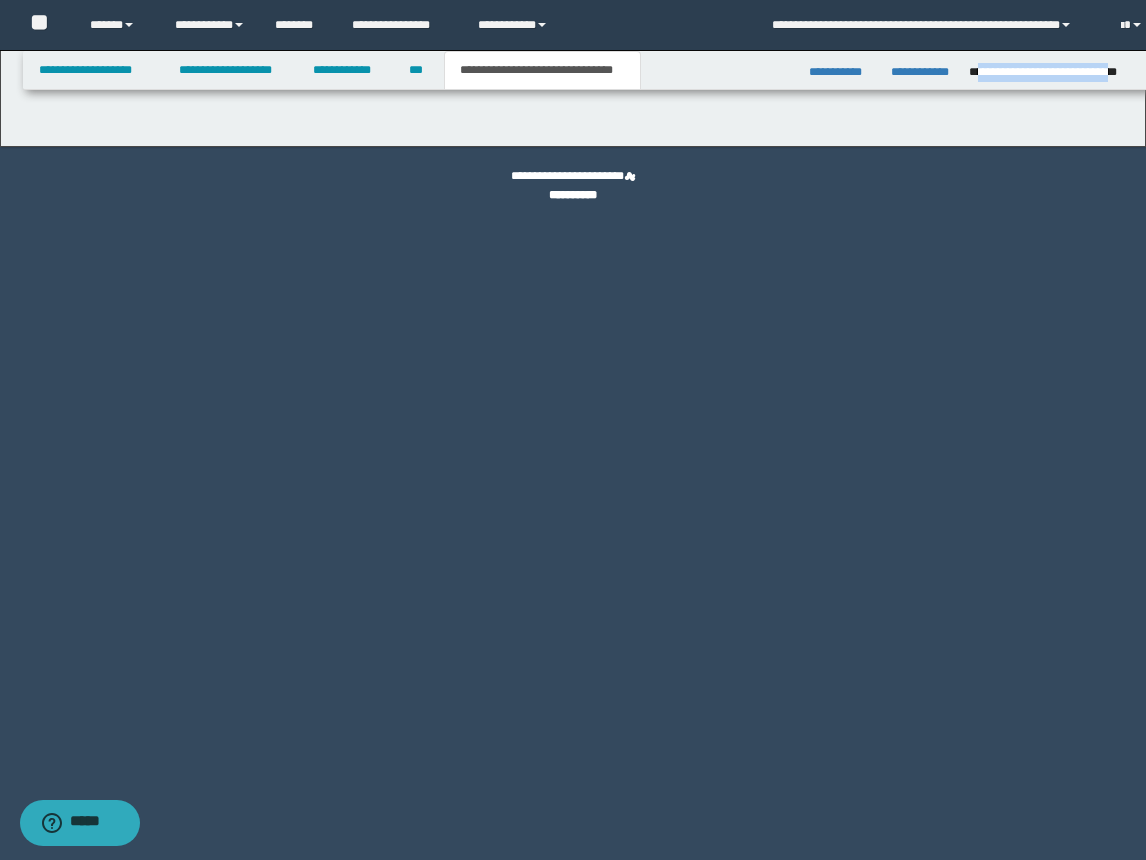 scroll, scrollTop: 0, scrollLeft: 0, axis: both 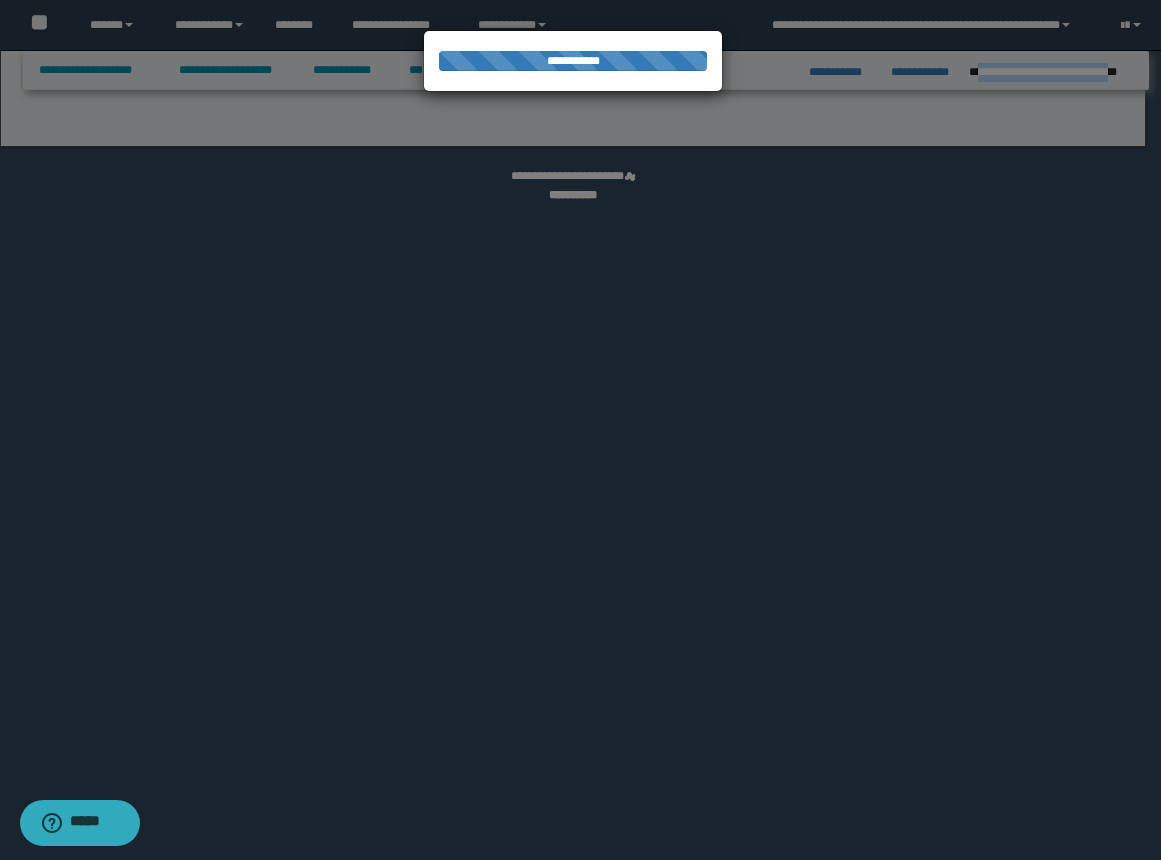 select on "*" 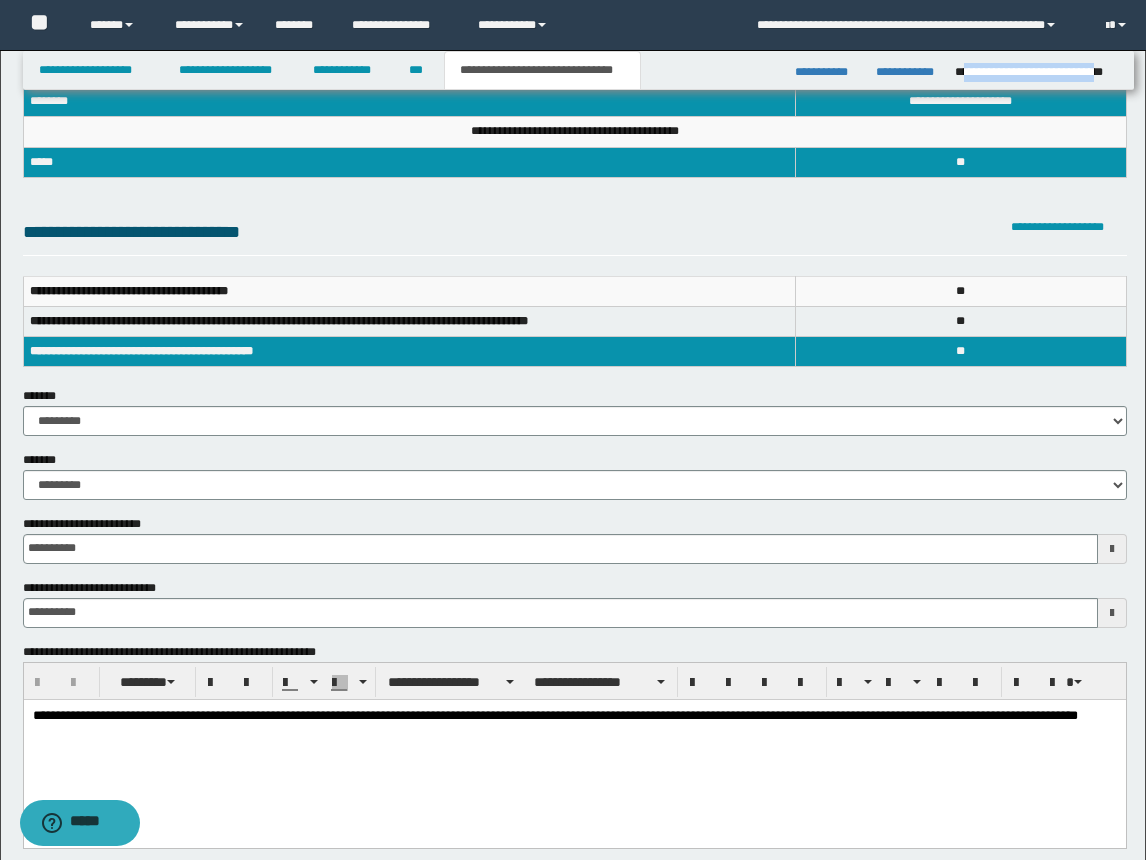 scroll, scrollTop: 200, scrollLeft: 0, axis: vertical 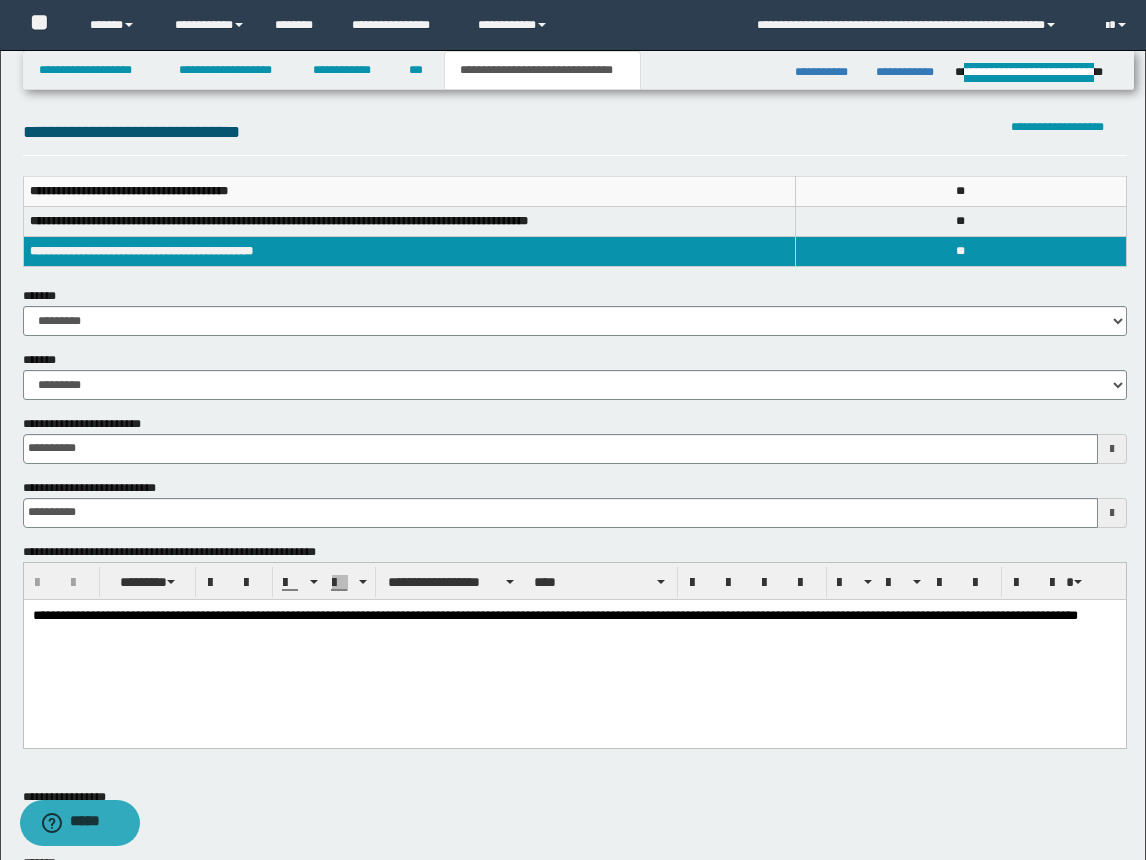 click on "**********" at bounding box center [574, 648] 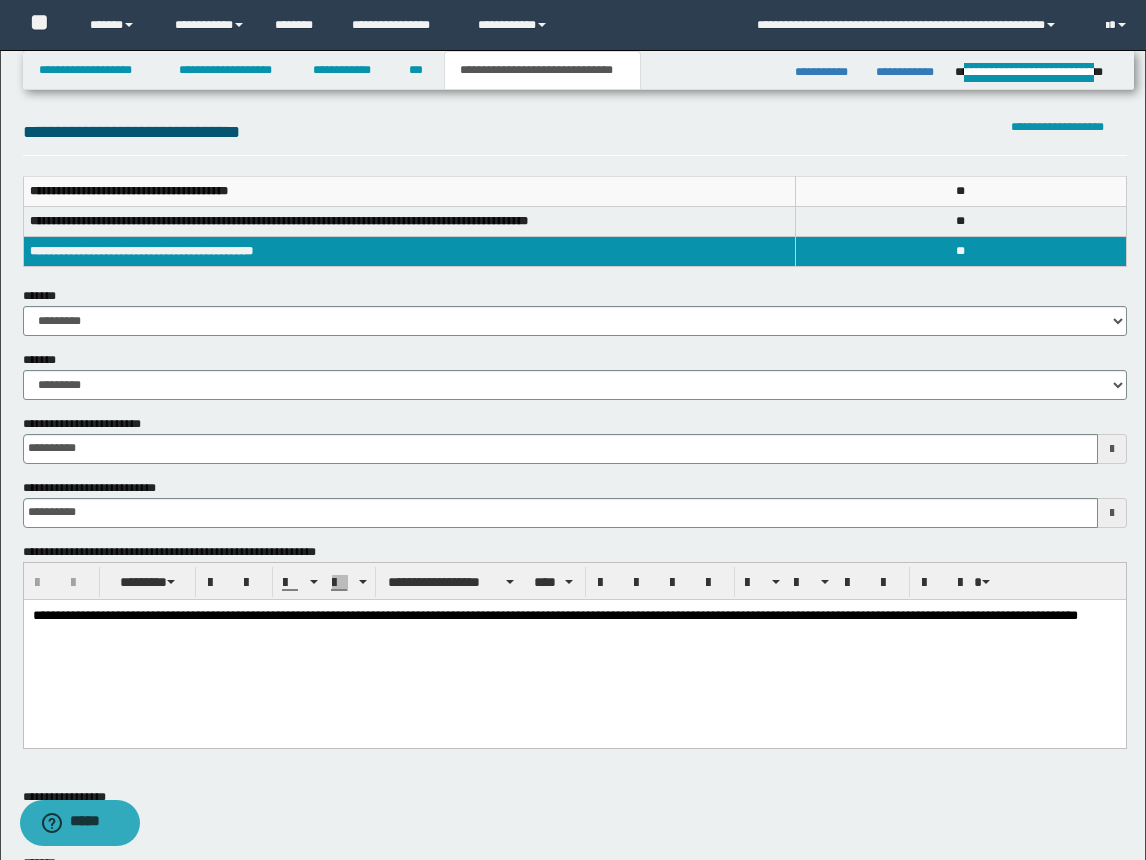 click on "**********" at bounding box center [574, 648] 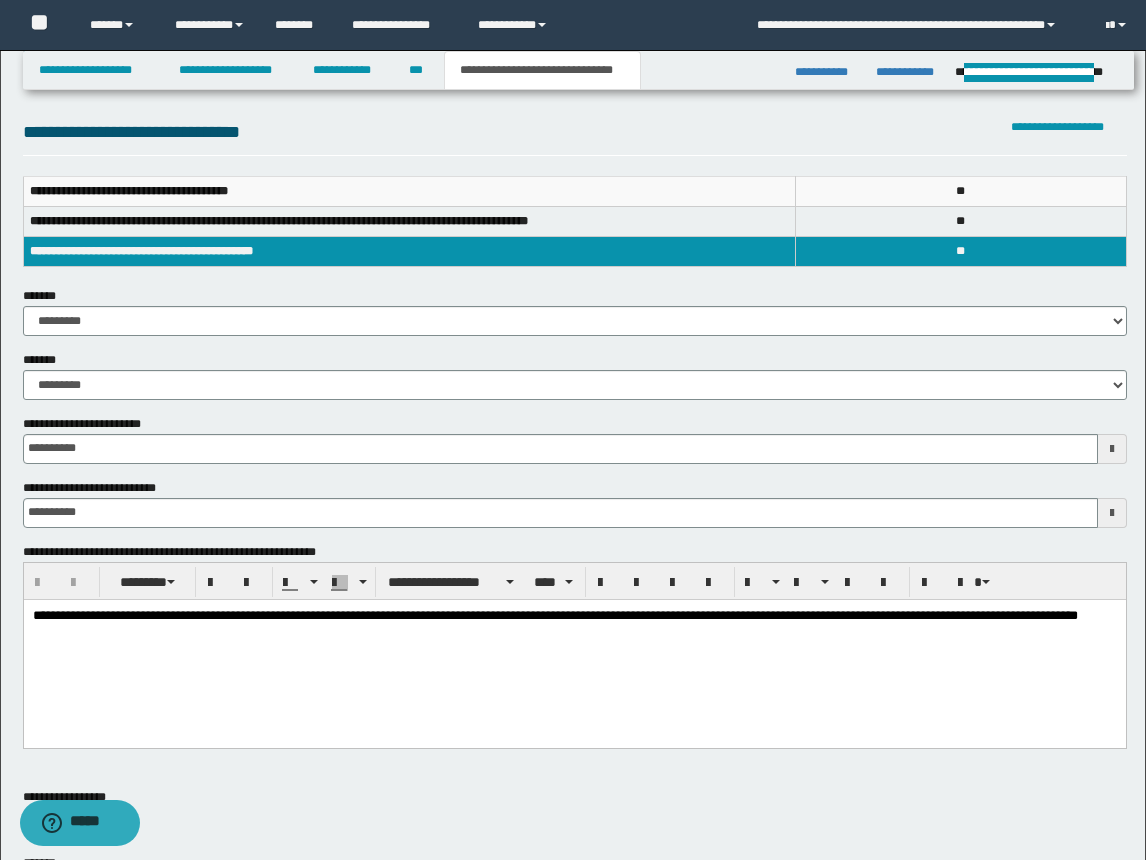 click on "**********" at bounding box center [574, 648] 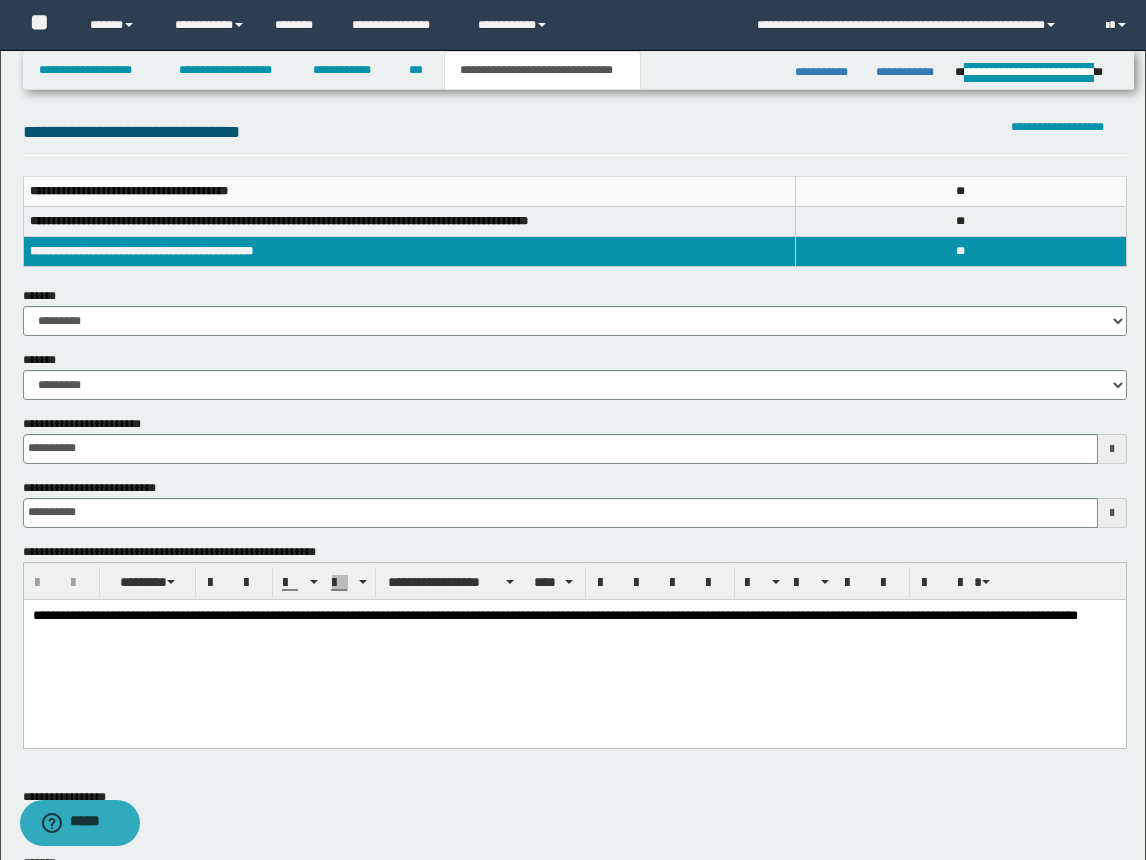 click on "**********" at bounding box center (574, 648) 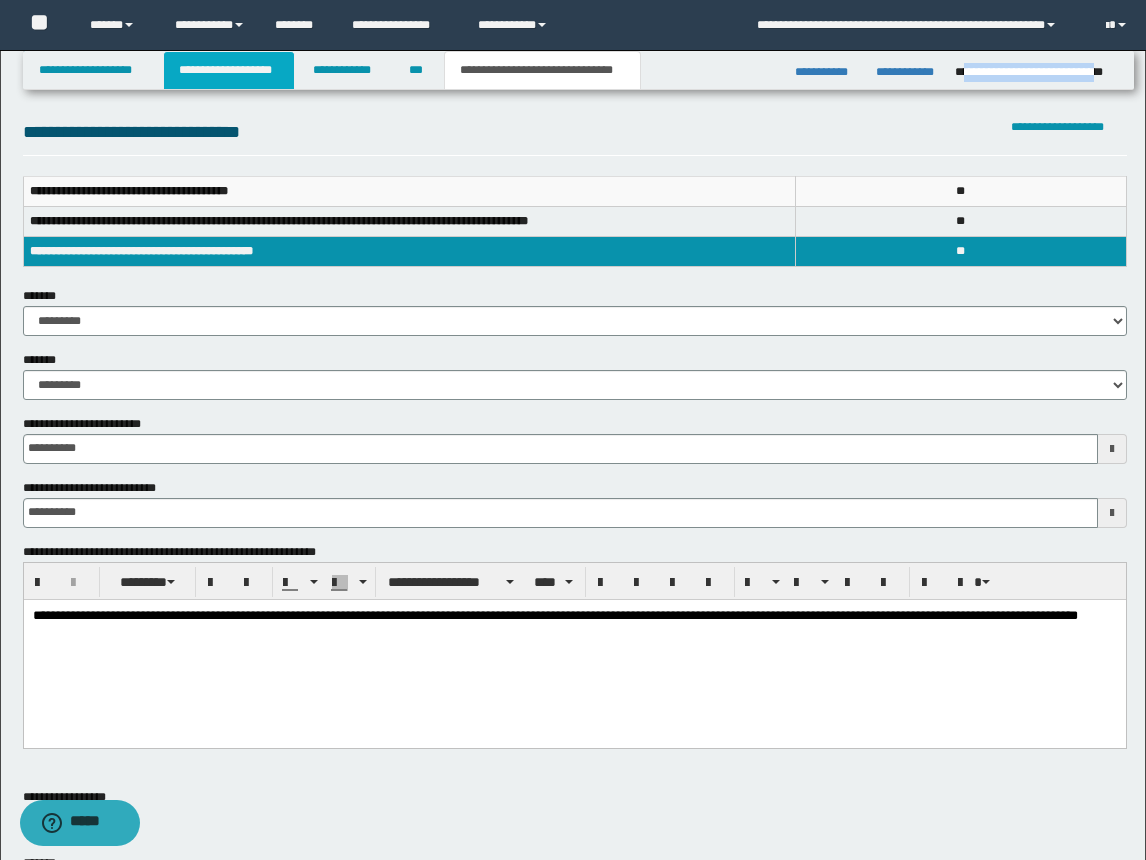 click on "**********" at bounding box center [229, 70] 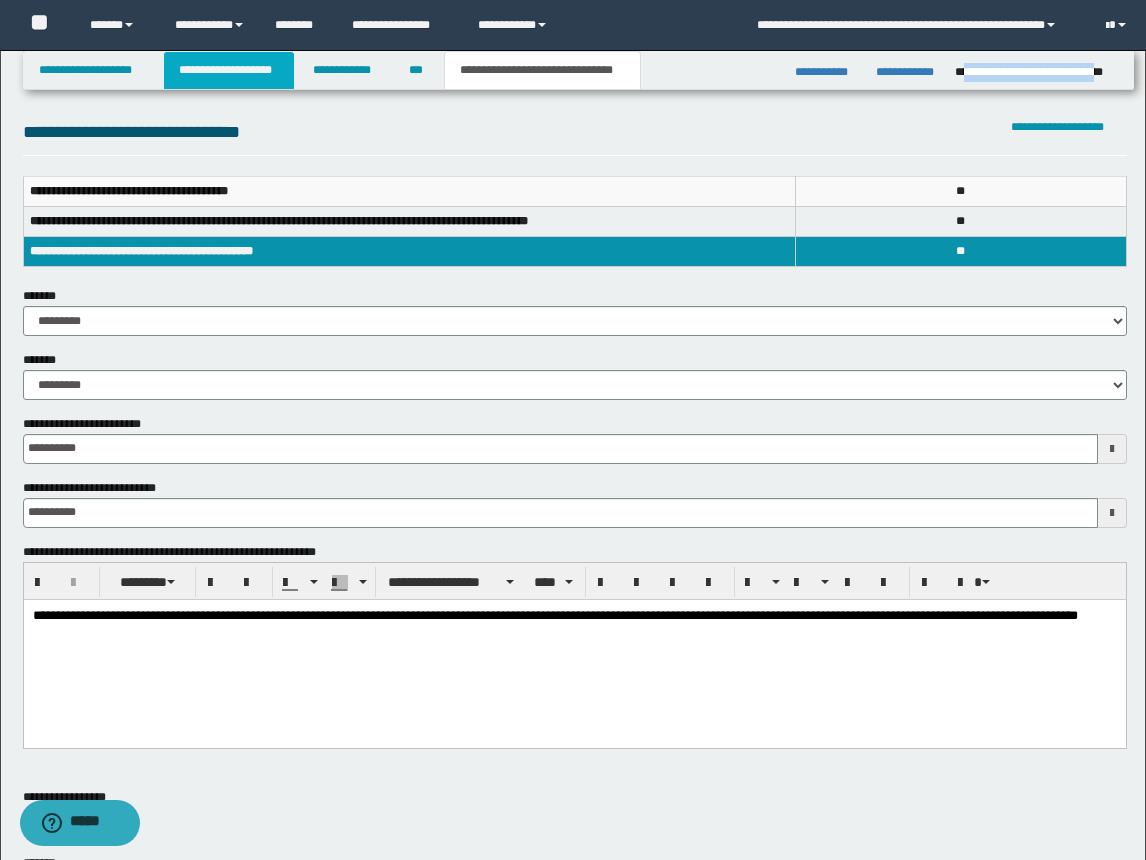 scroll, scrollTop: 231, scrollLeft: 0, axis: vertical 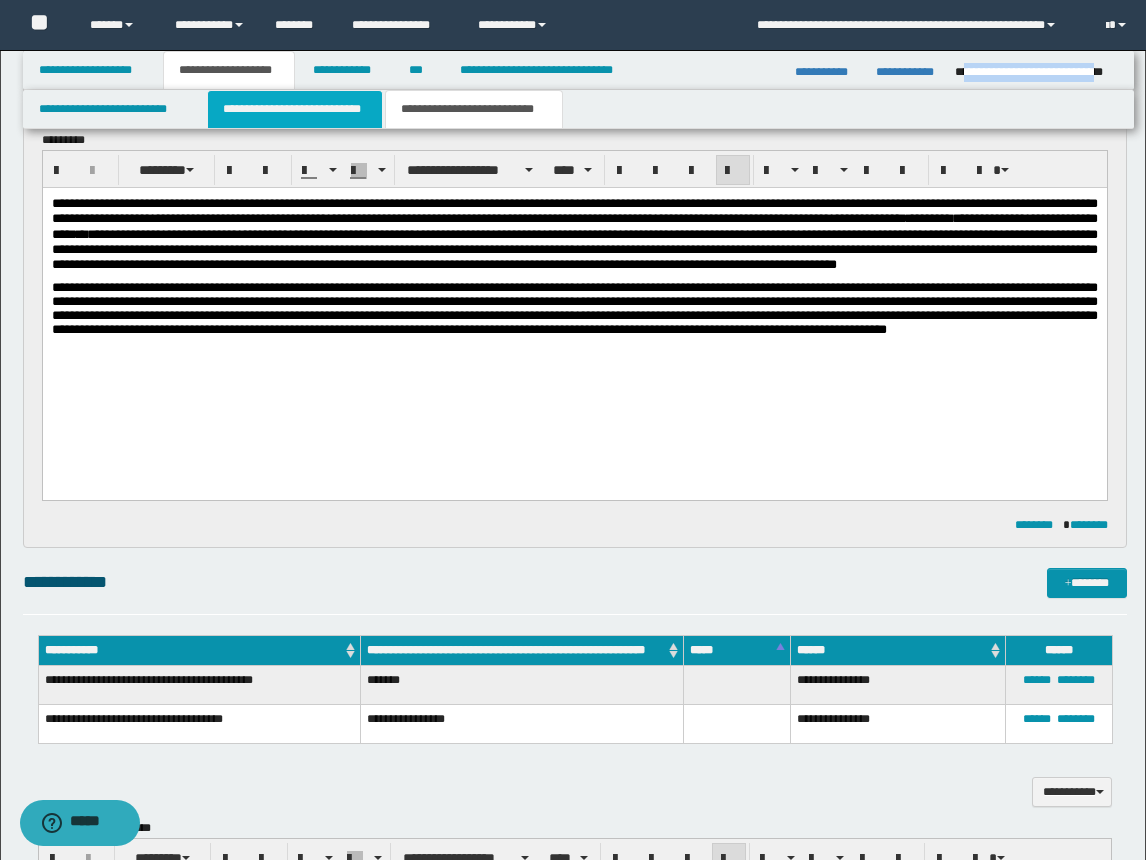click on "**********" at bounding box center (295, 109) 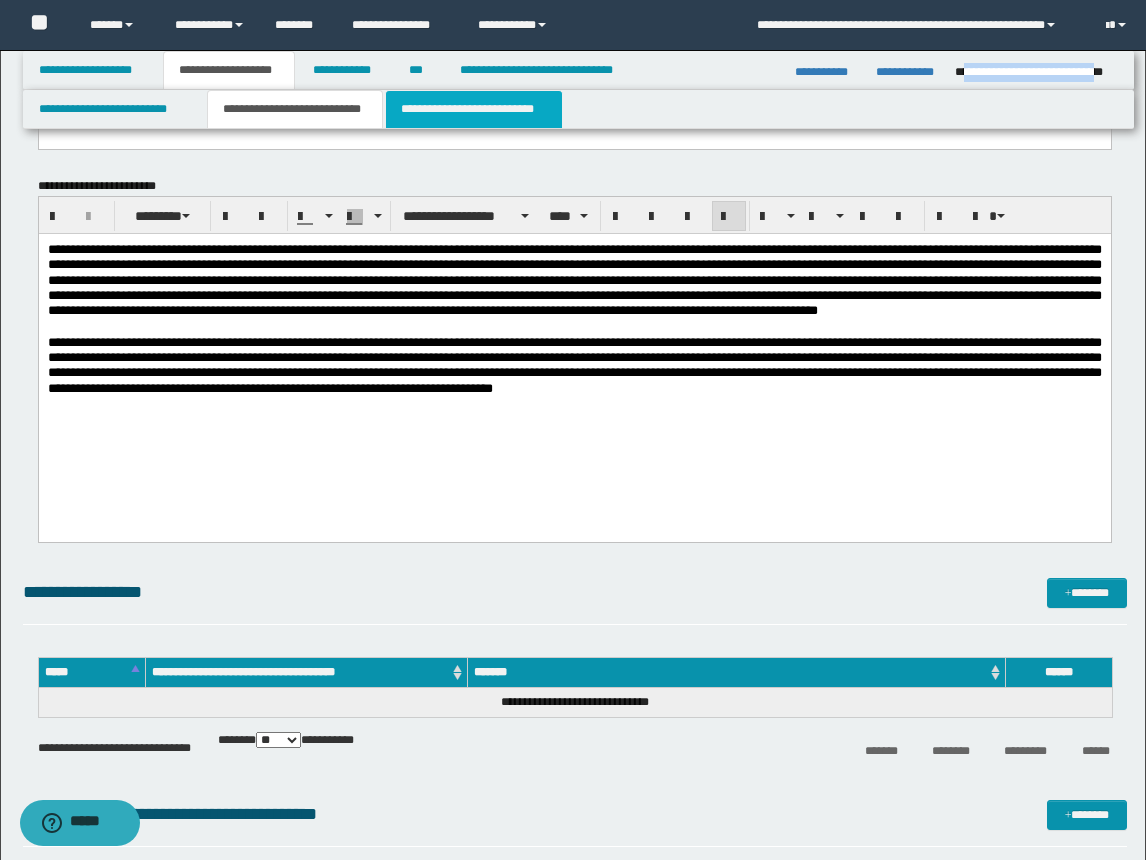 click on "**********" at bounding box center [474, 109] 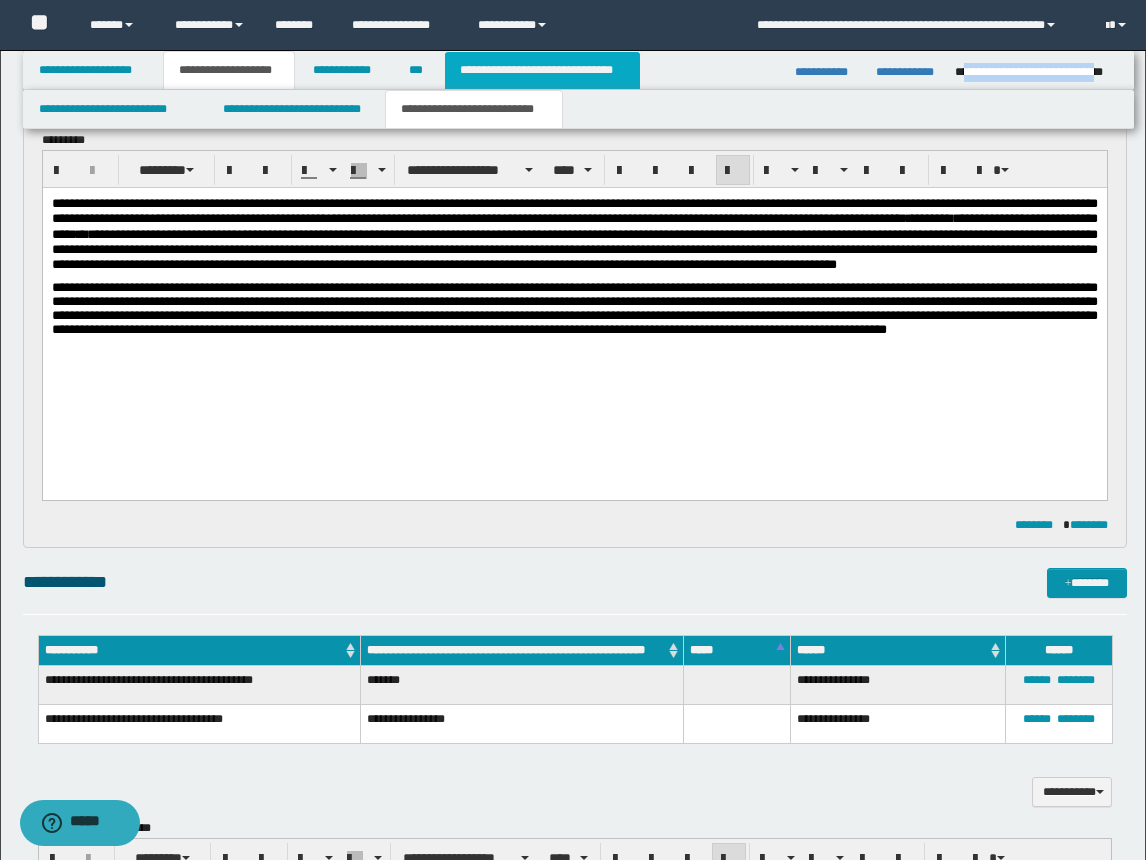 click on "**********" at bounding box center (542, 70) 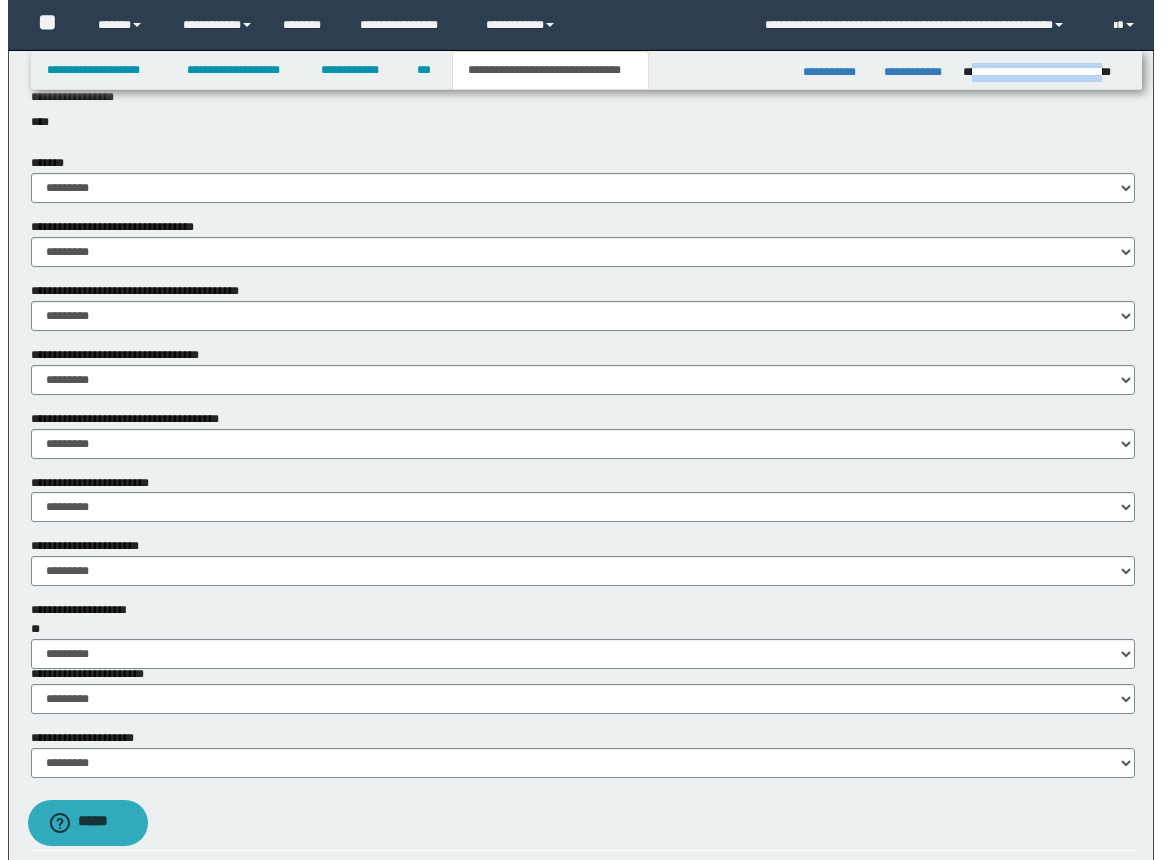 scroll, scrollTop: 1208, scrollLeft: 0, axis: vertical 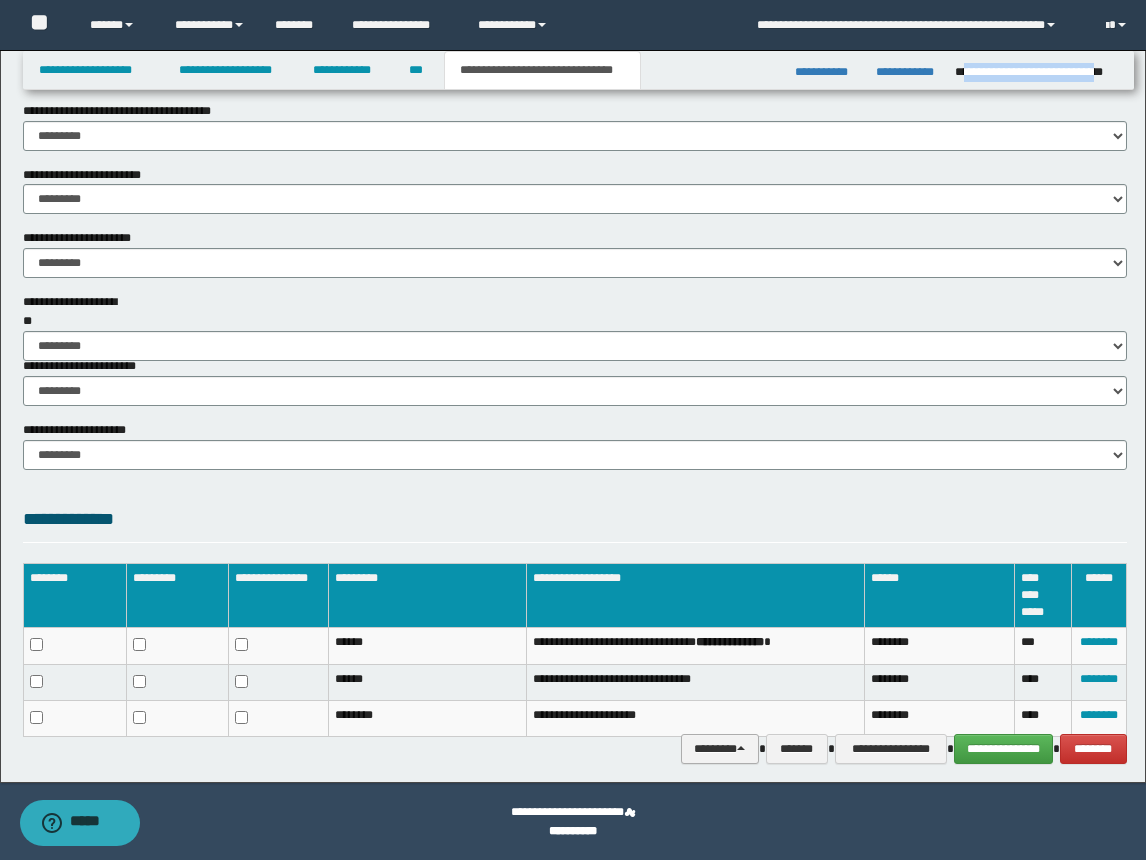 click on "********" at bounding box center [720, 749] 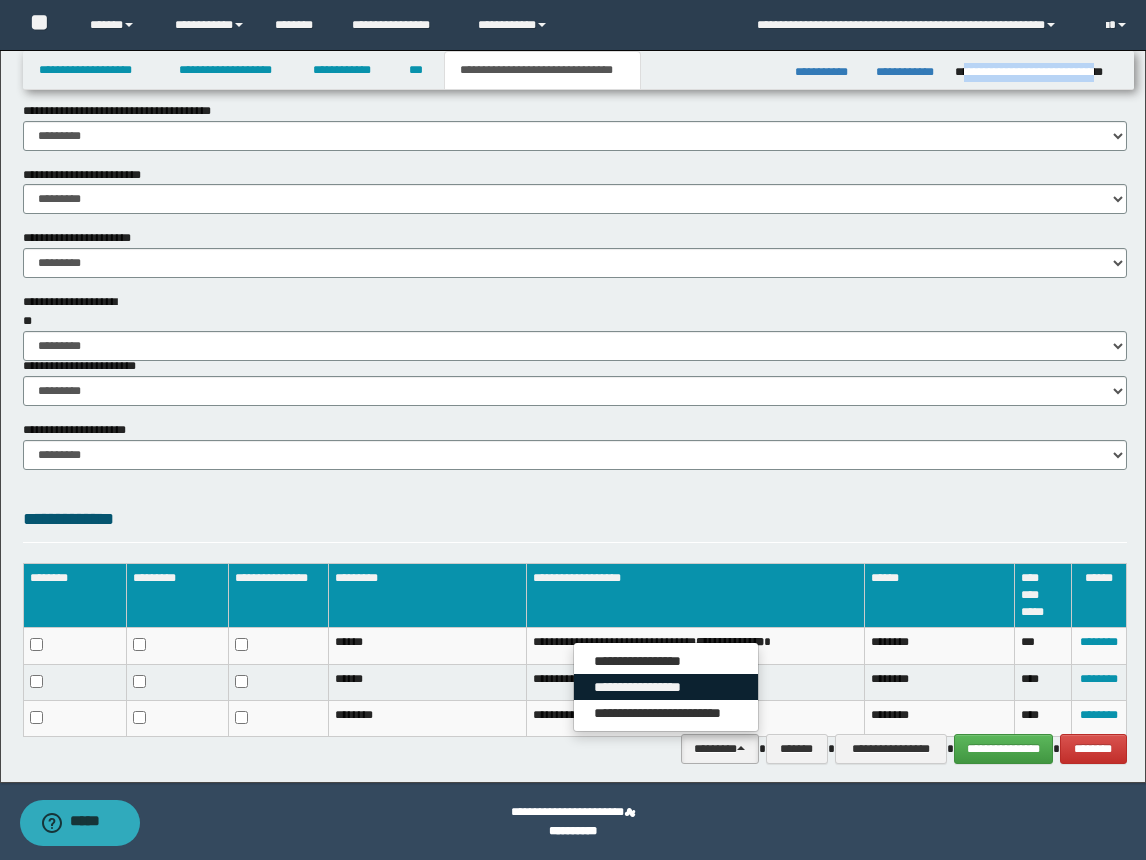 click on "**********" at bounding box center (666, 687) 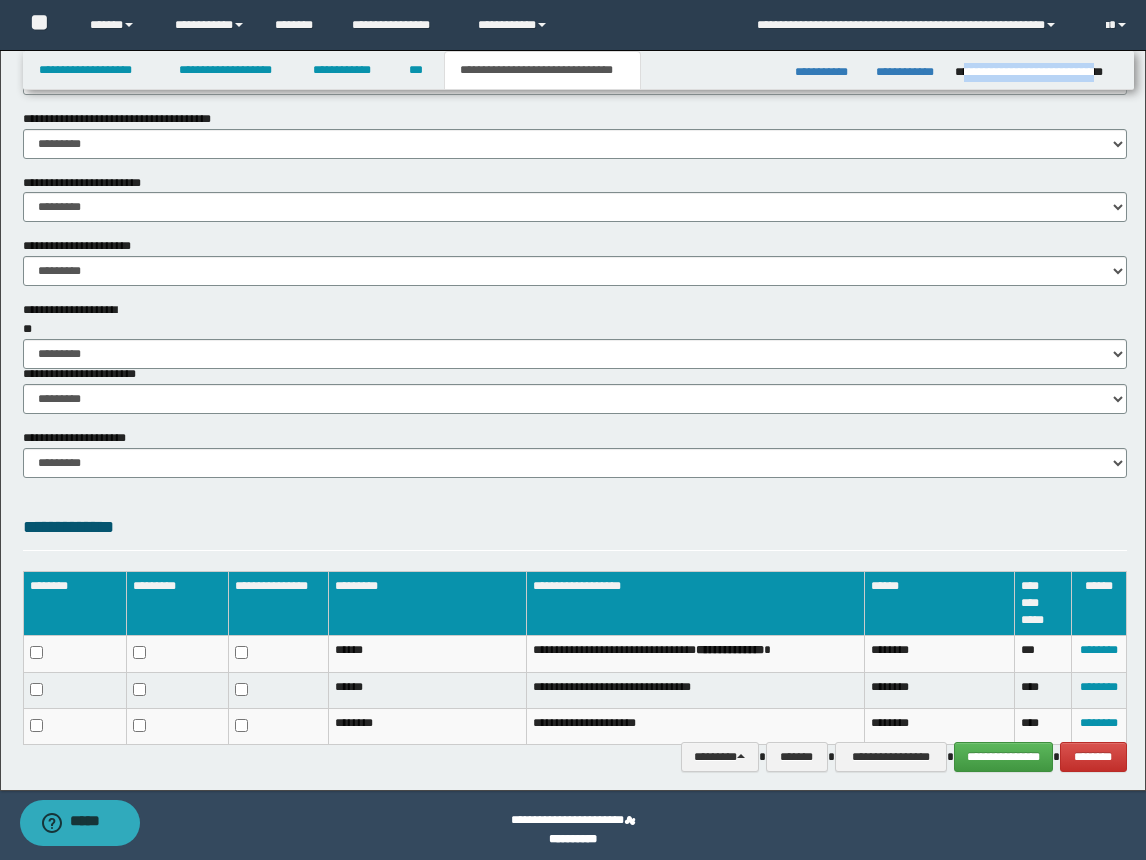 scroll, scrollTop: 1208, scrollLeft: 0, axis: vertical 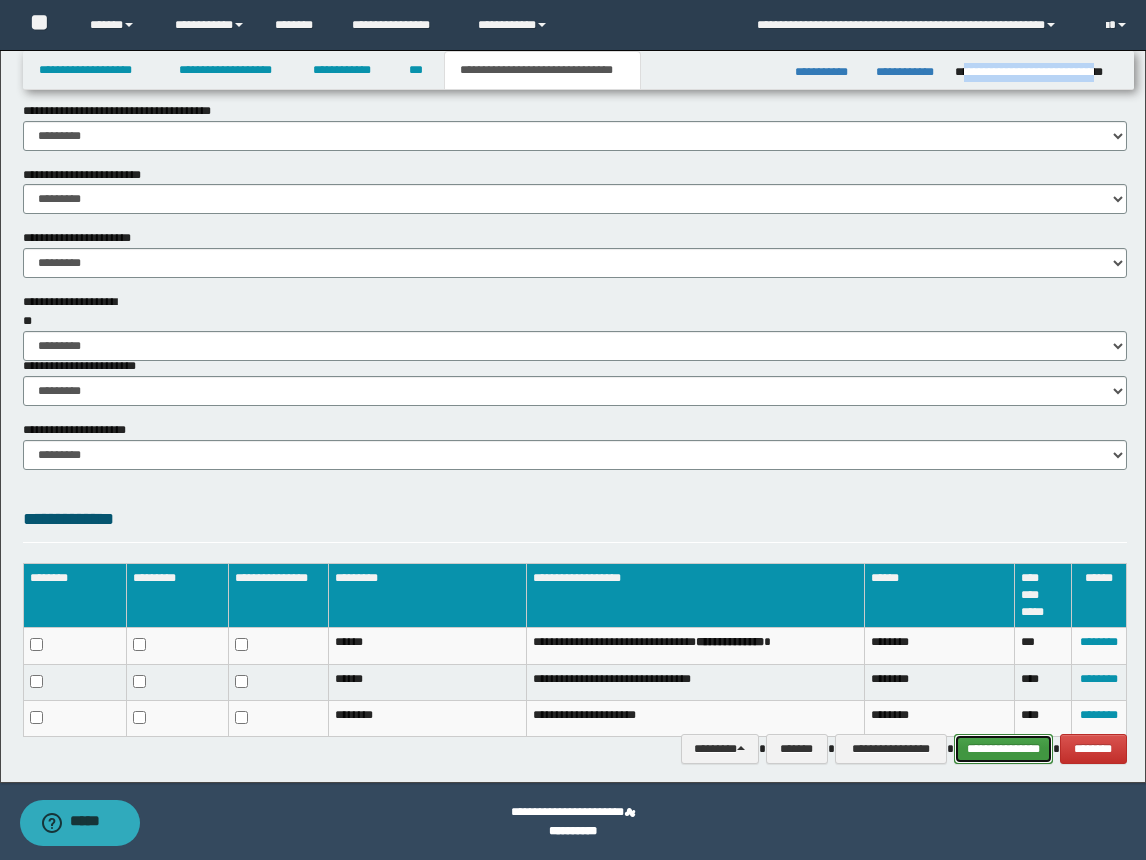 click on "**********" at bounding box center (1003, 749) 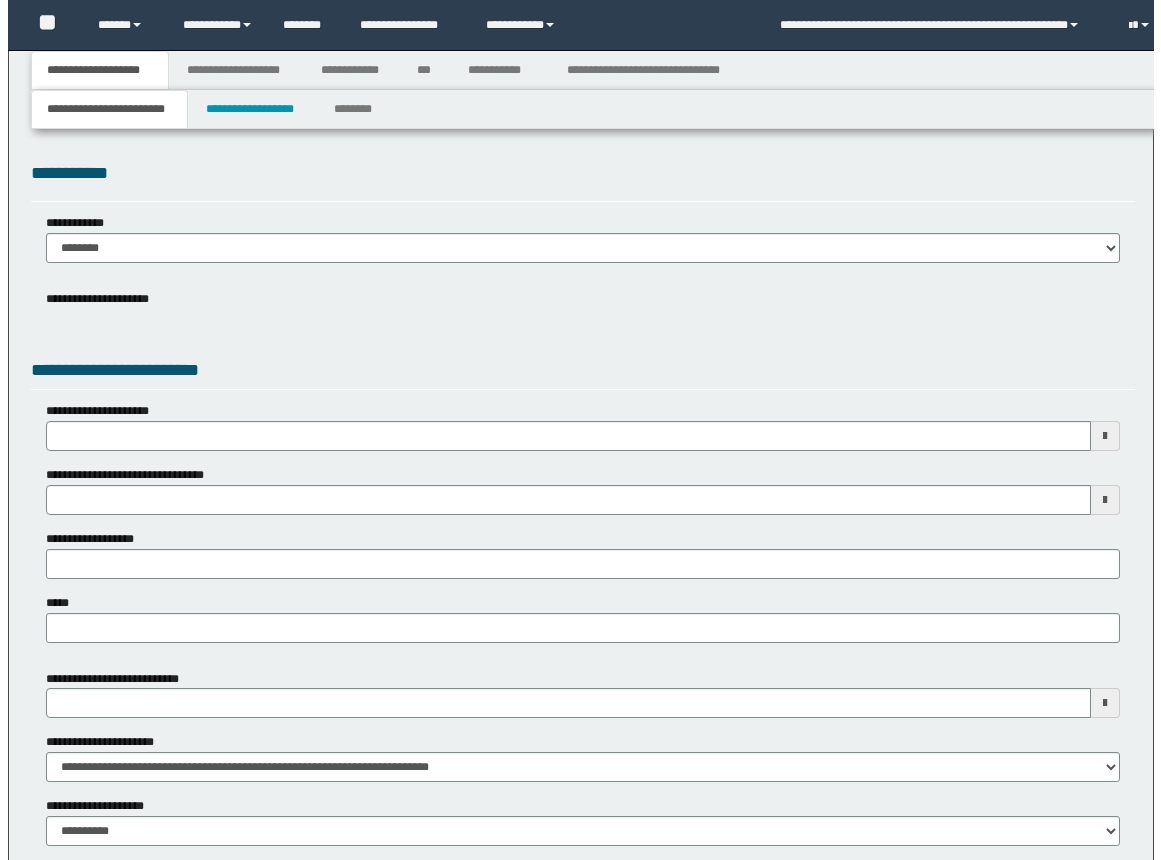 scroll, scrollTop: 0, scrollLeft: 0, axis: both 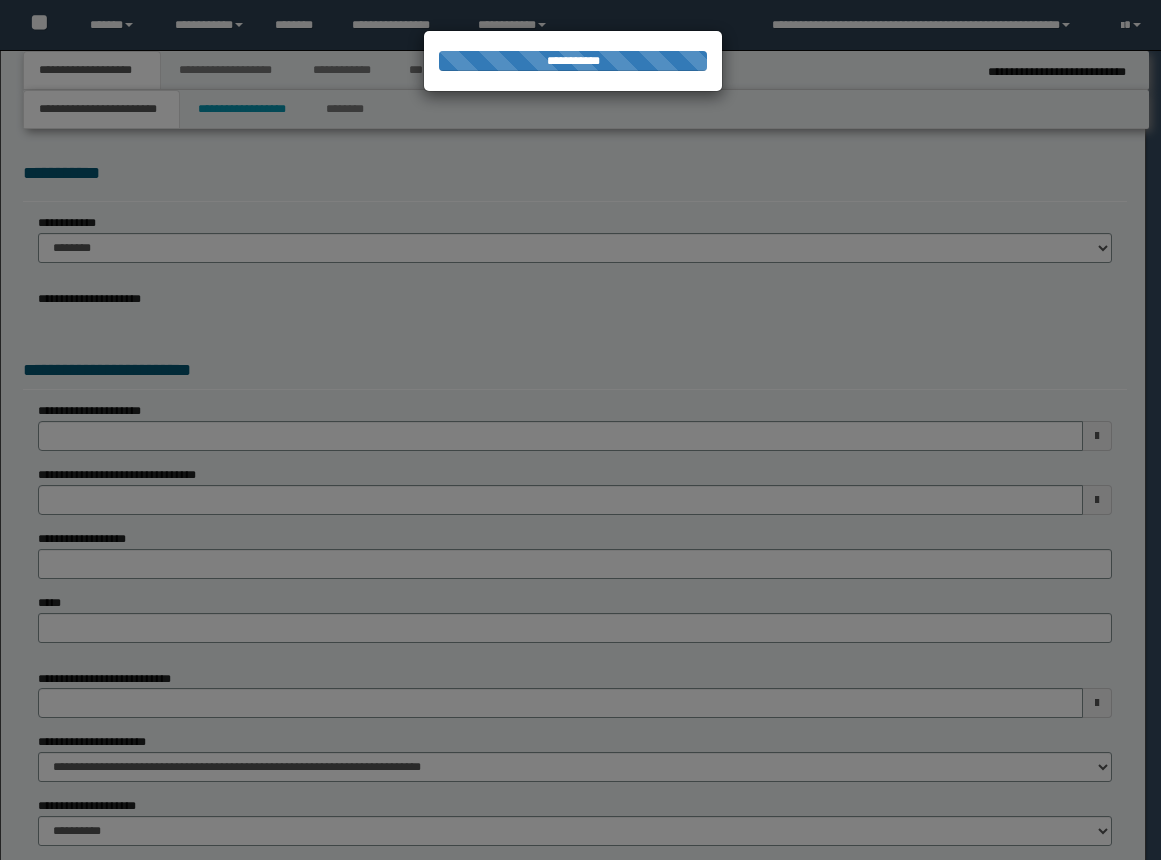 type on "**********" 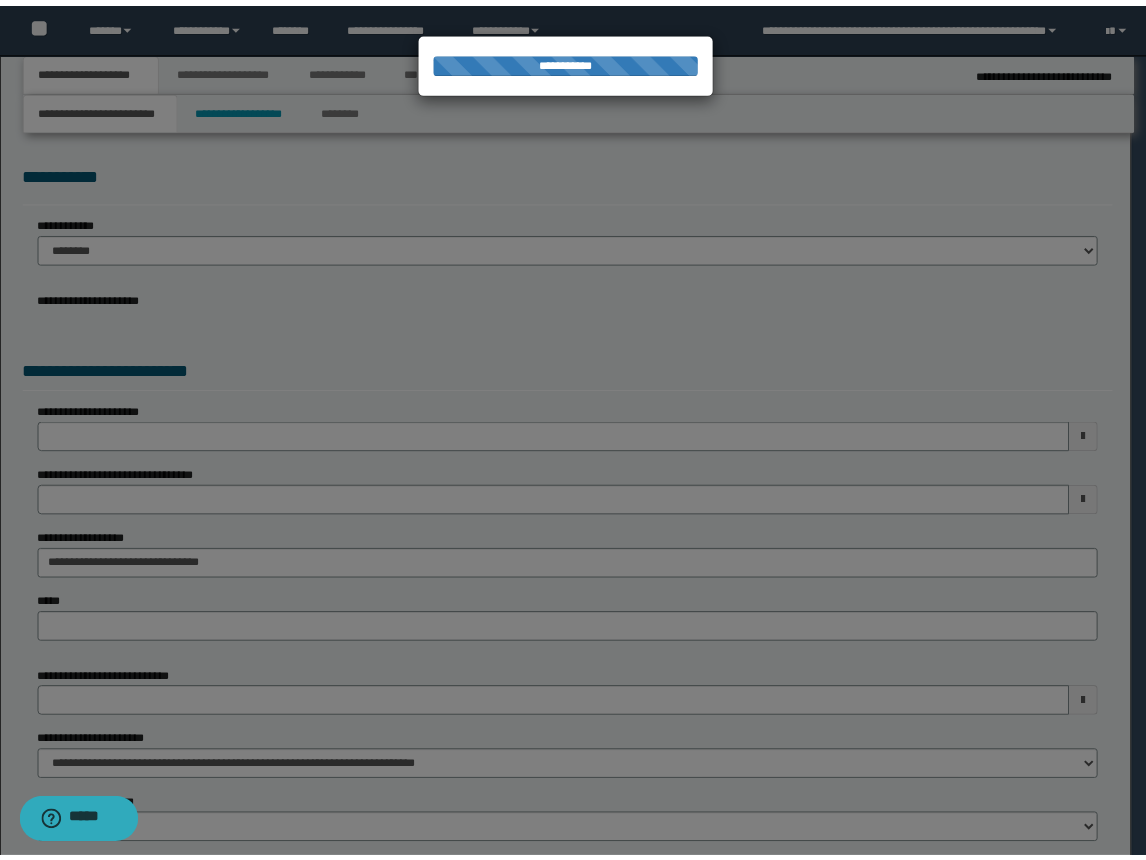 scroll, scrollTop: 0, scrollLeft: 0, axis: both 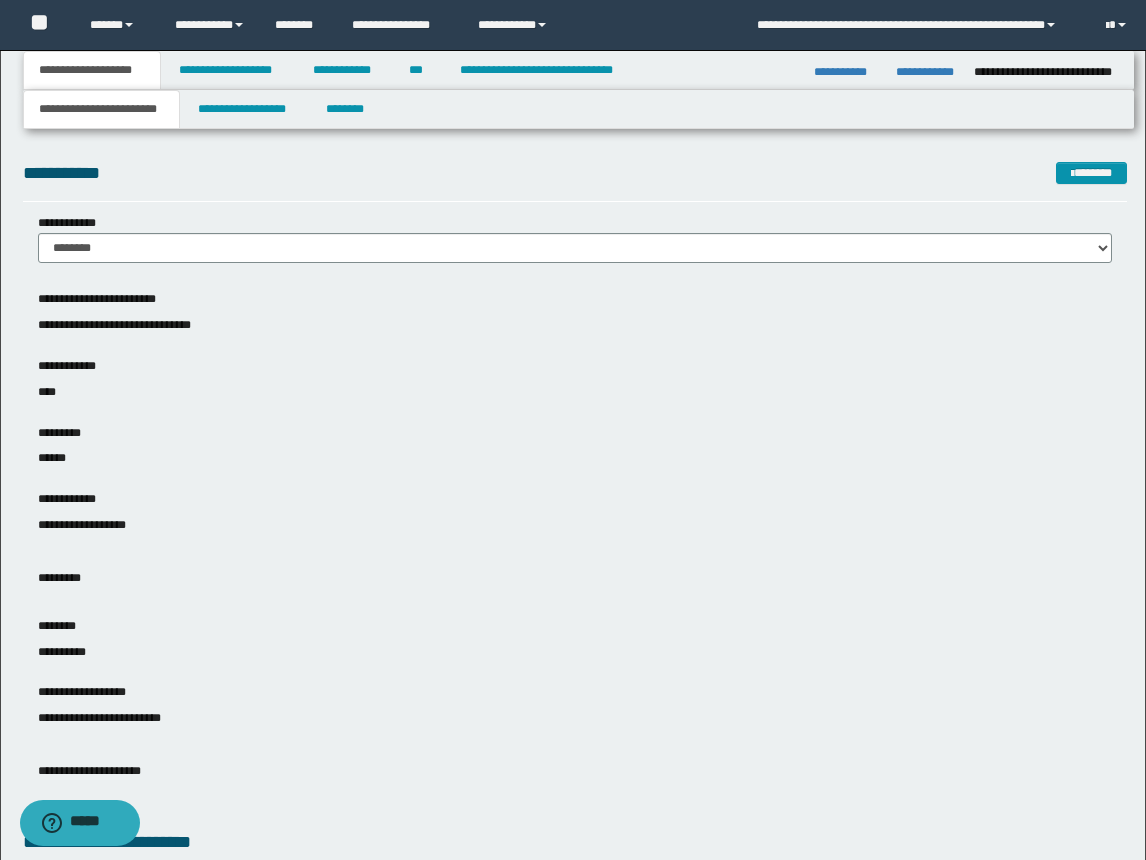 click on "**********" at bounding box center (575, 872) 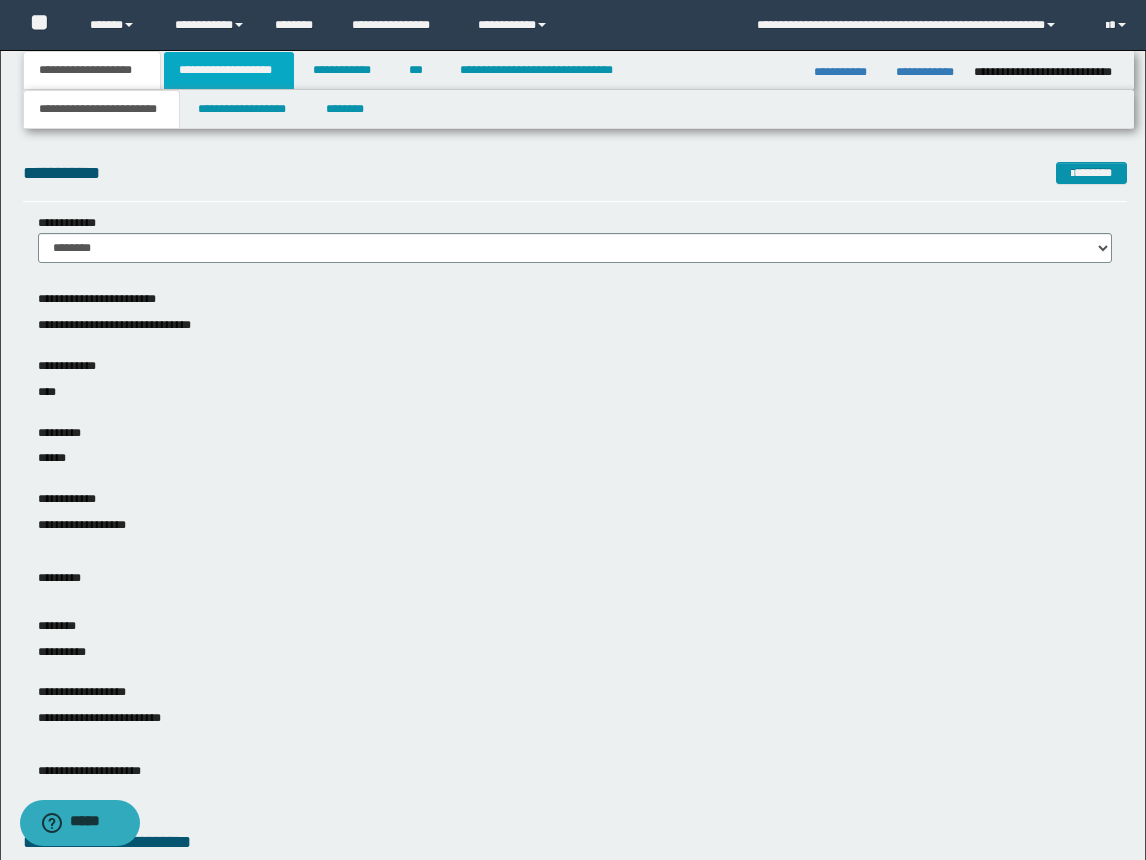 click on "**********" at bounding box center (229, 70) 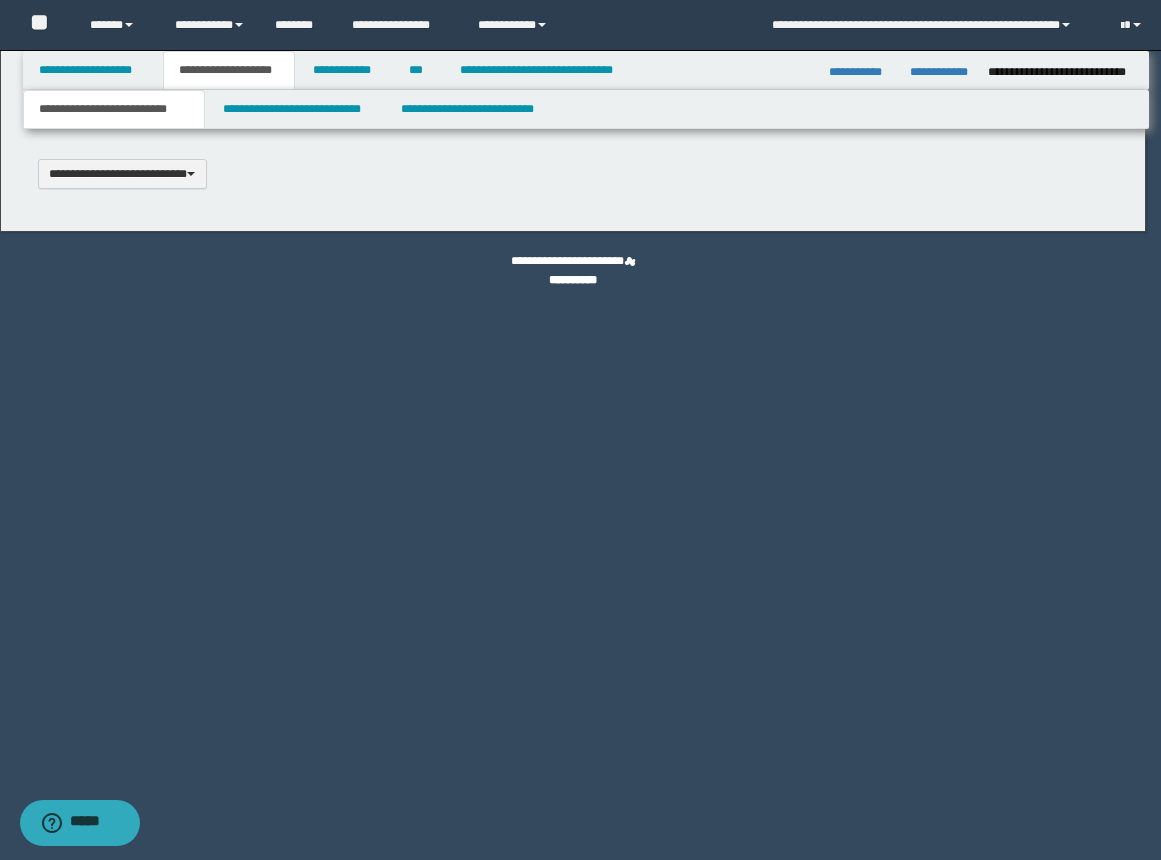 type 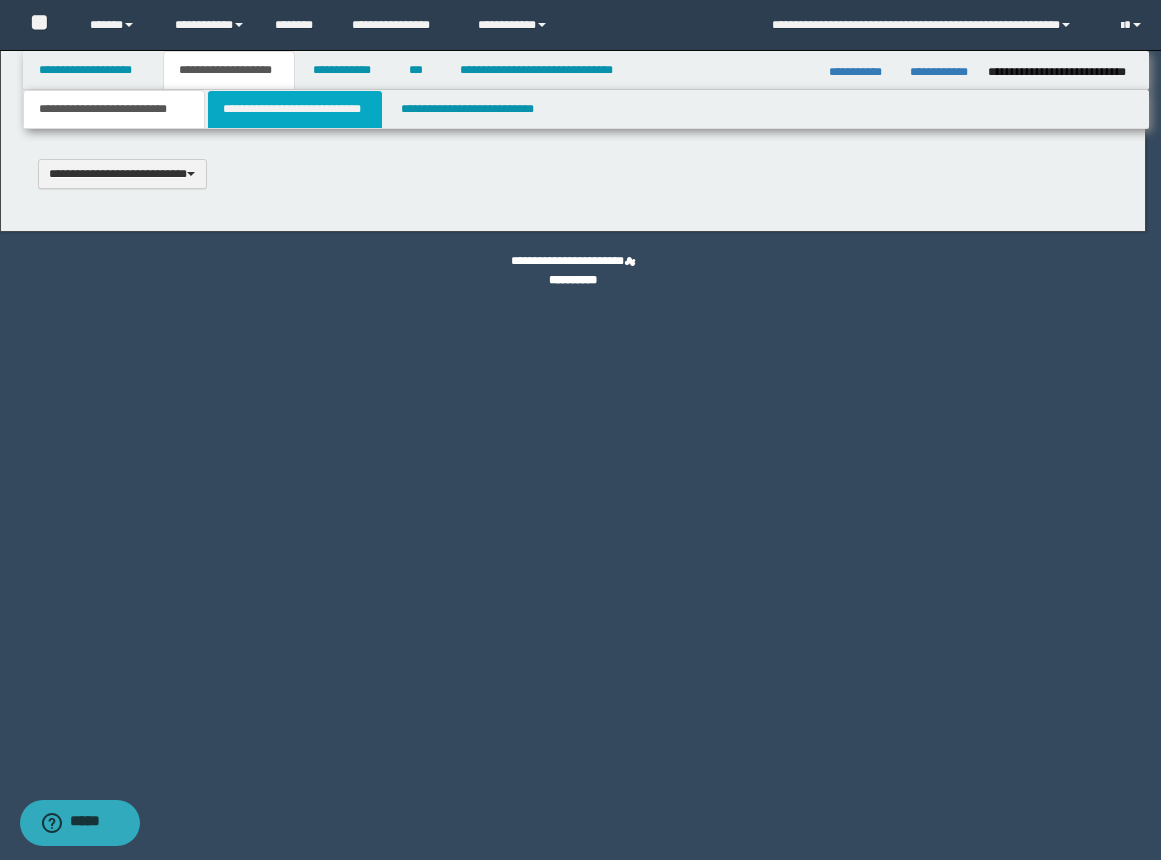 scroll, scrollTop: 0, scrollLeft: 0, axis: both 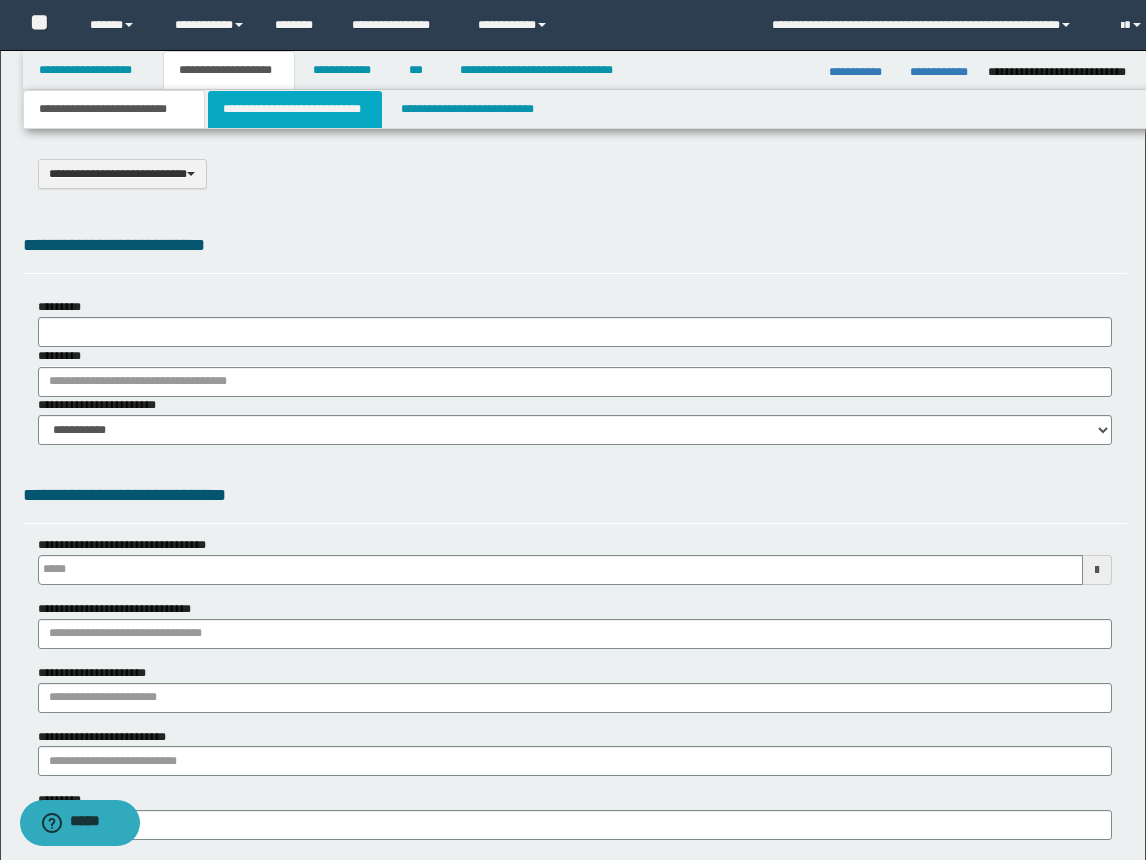 select on "*" 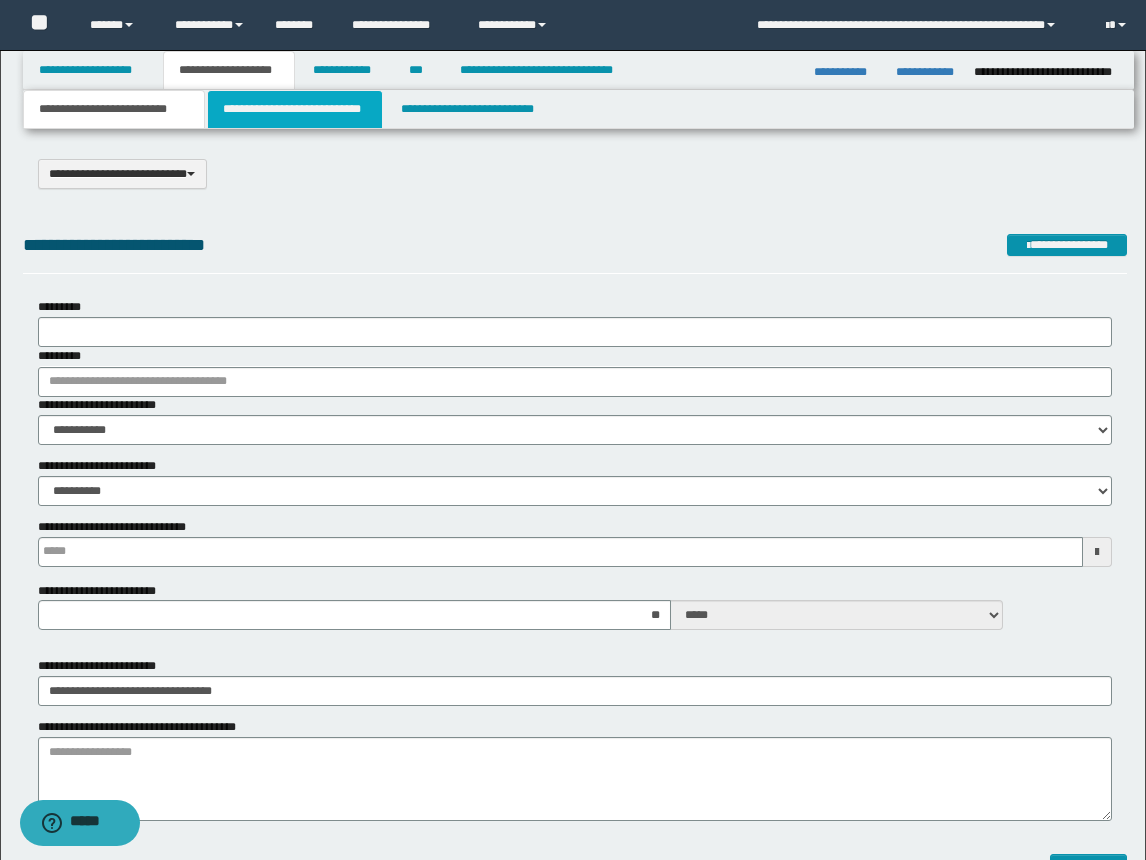 click on "**********" at bounding box center (295, 109) 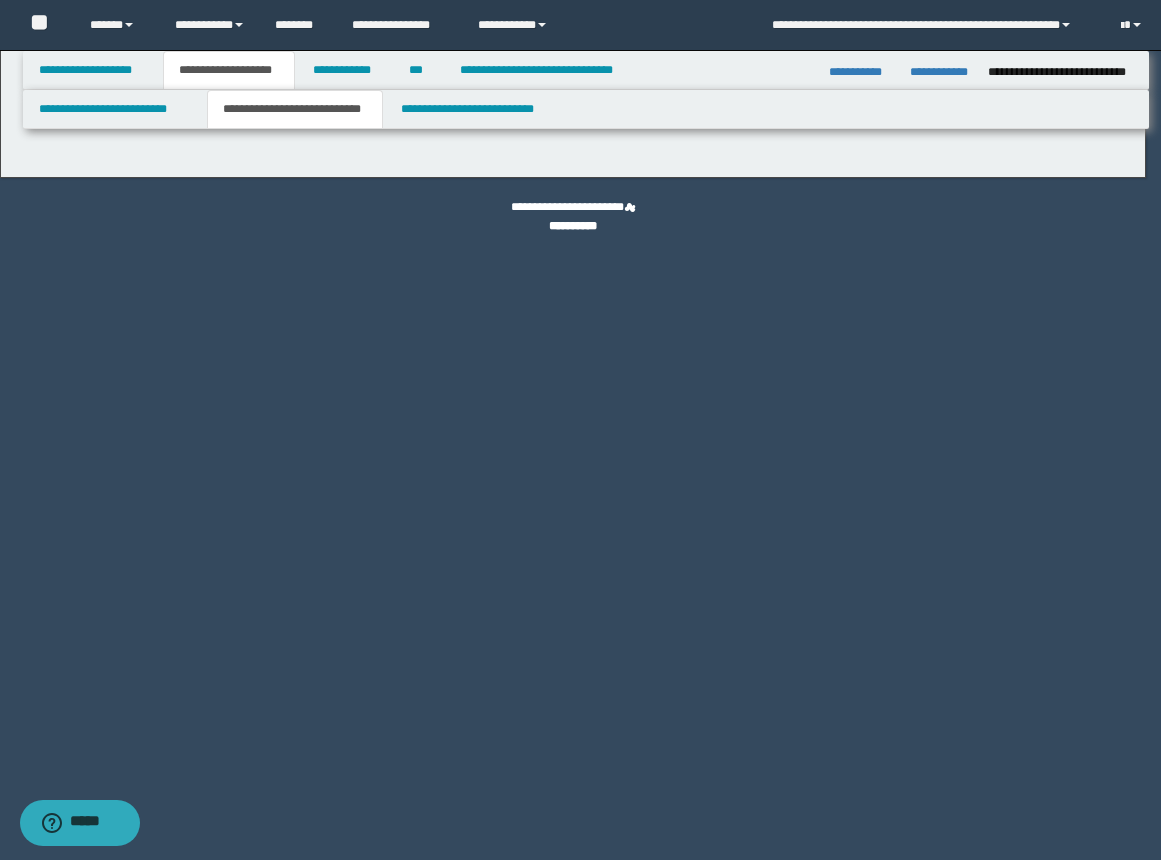 select on "*" 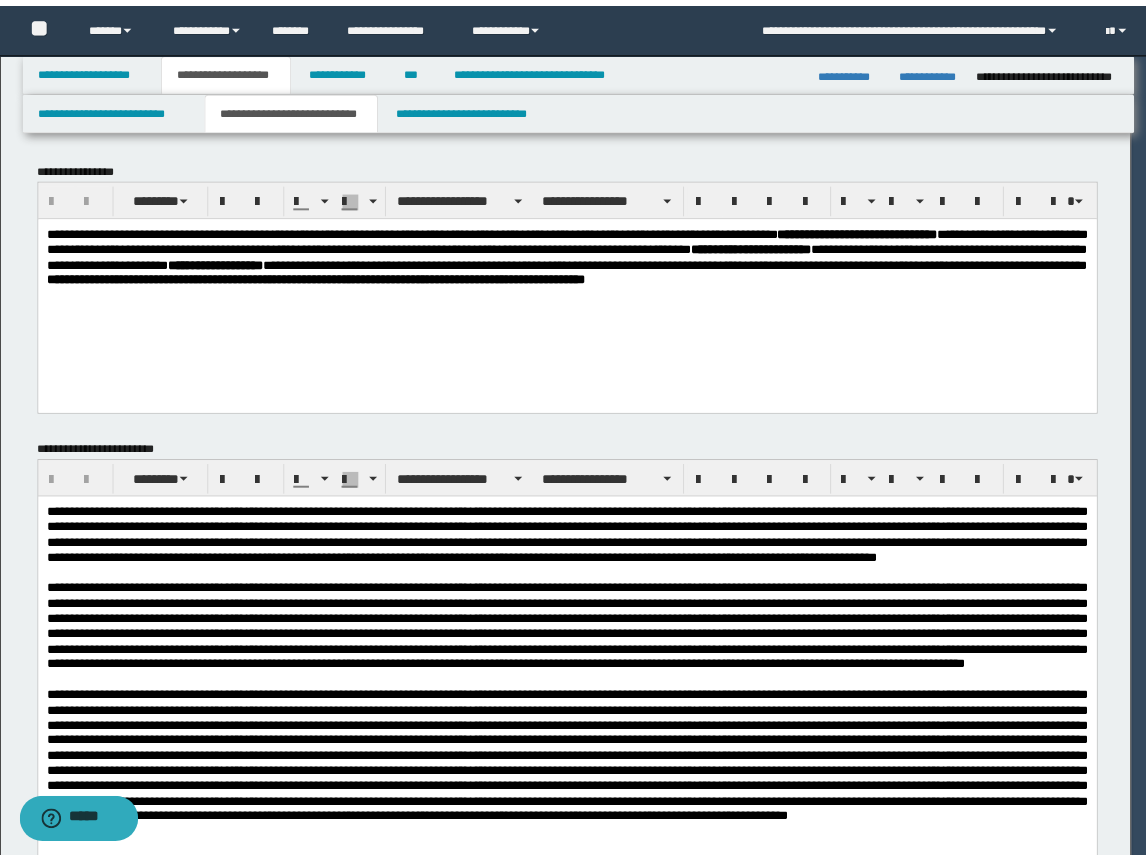 scroll, scrollTop: 0, scrollLeft: 0, axis: both 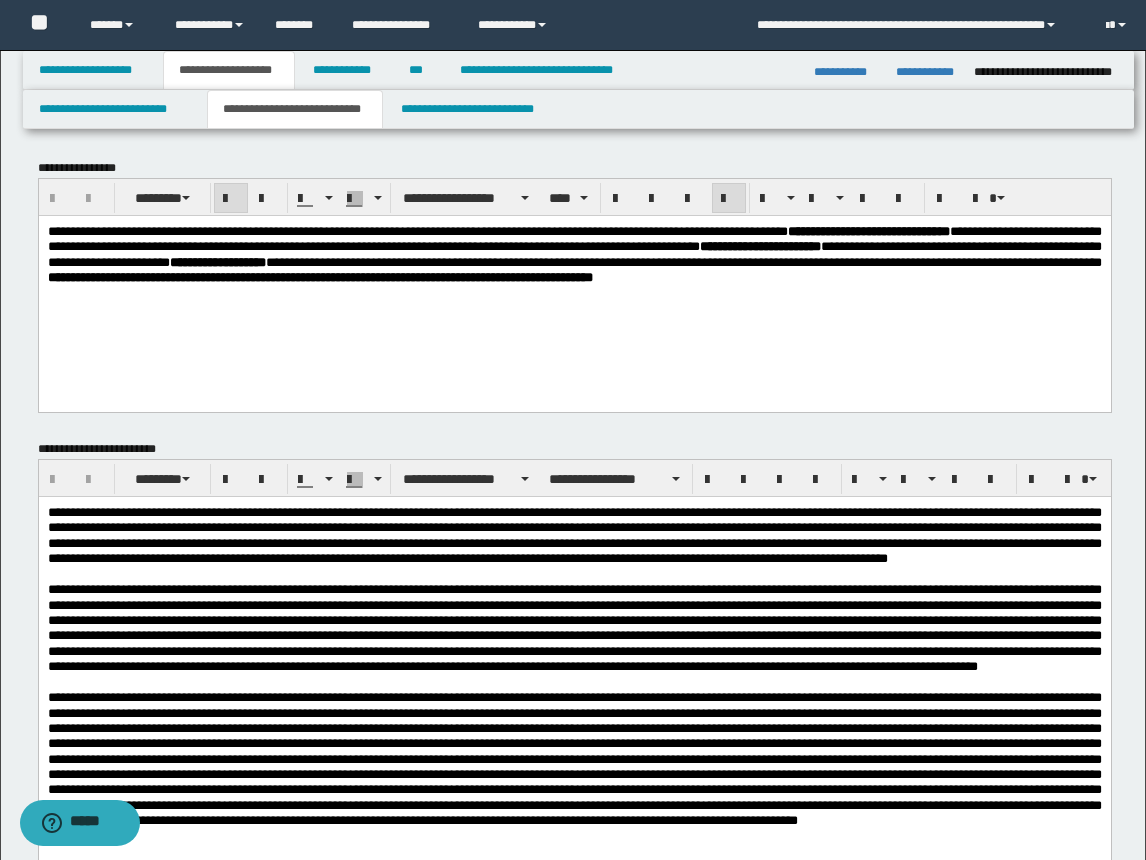 click on "**********" at bounding box center (574, 288) 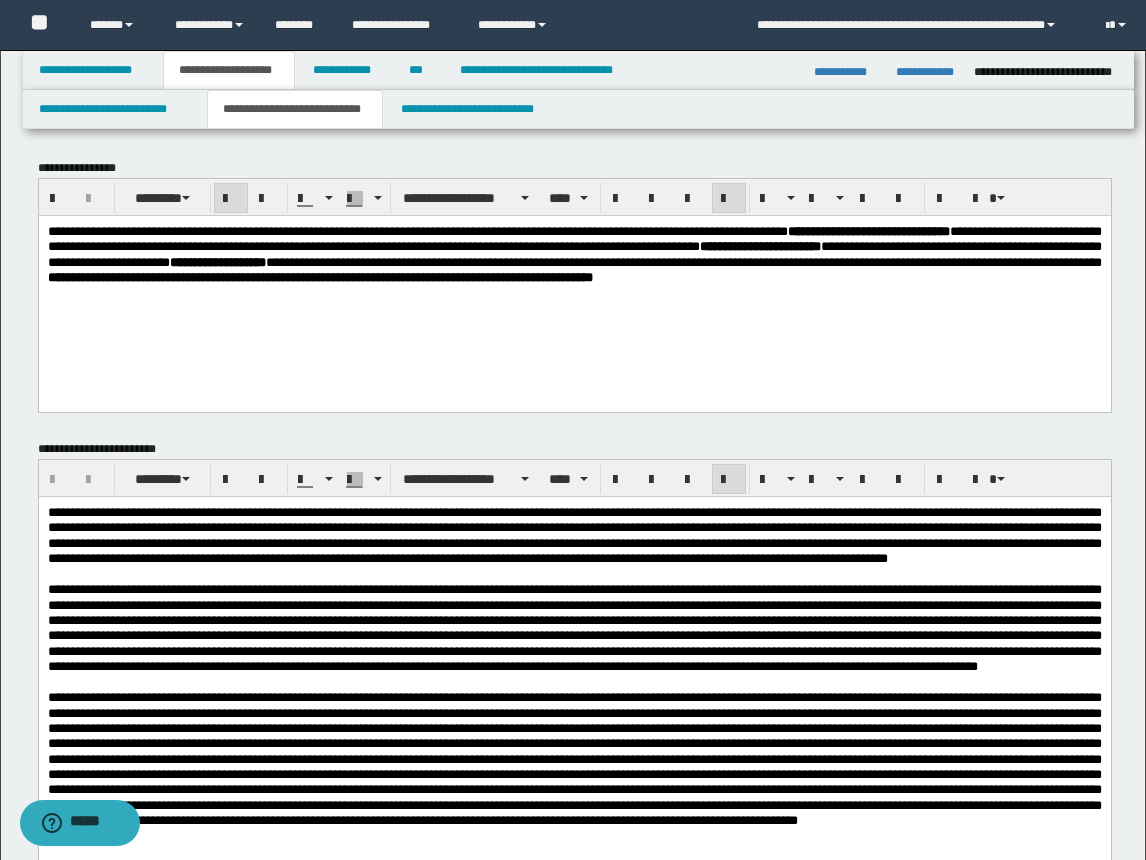 click on "**********" at bounding box center (574, 534) 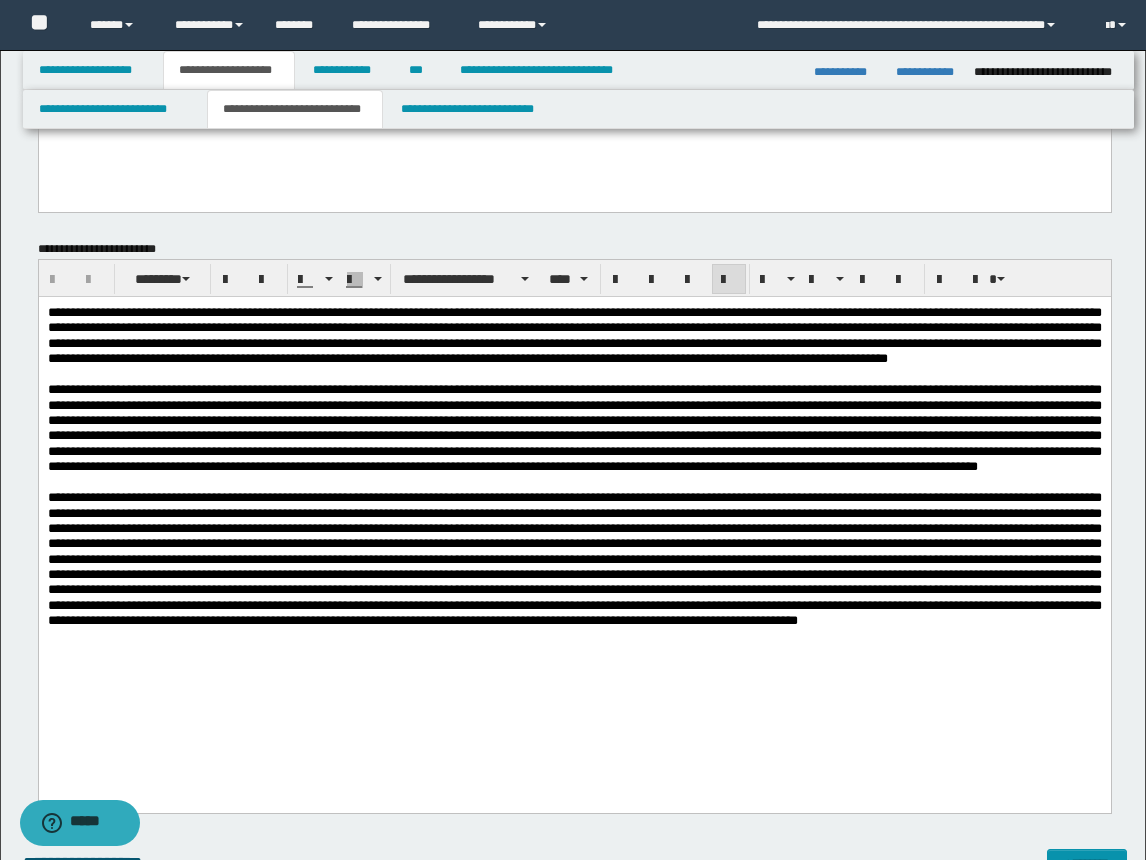 scroll, scrollTop: 300, scrollLeft: 0, axis: vertical 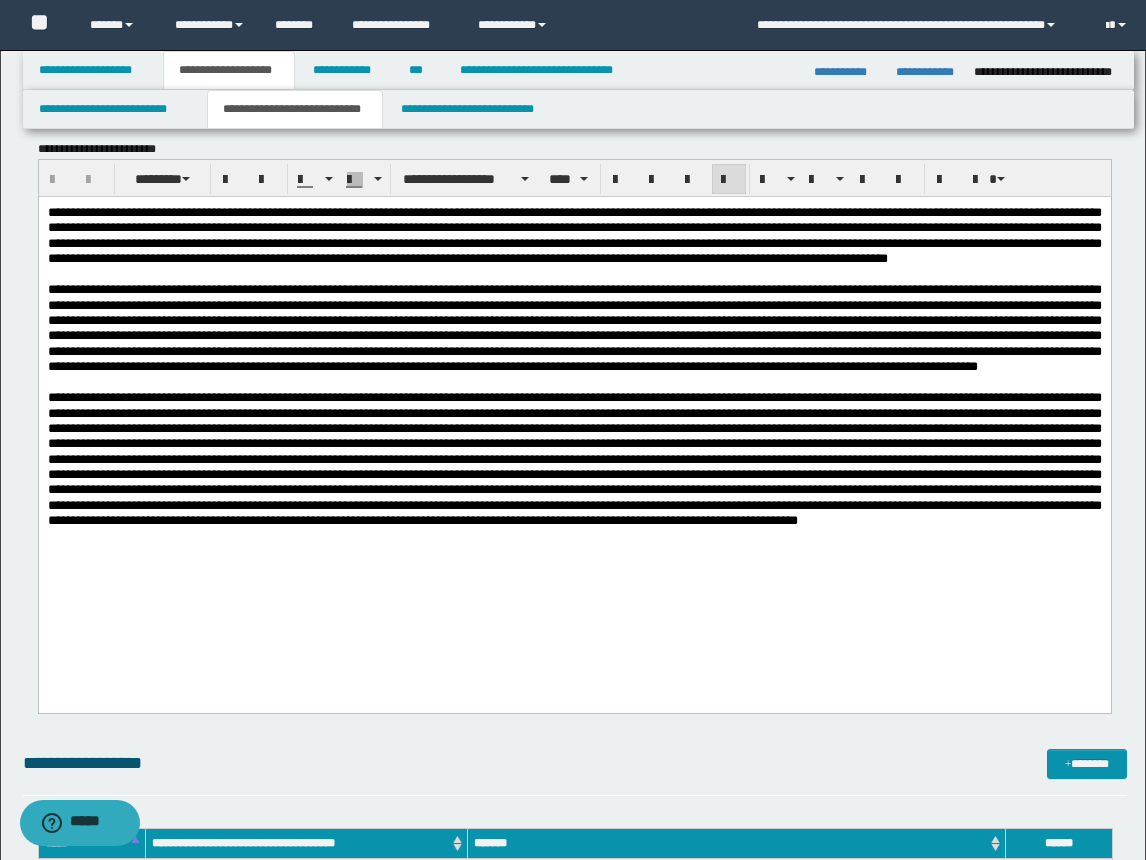 drag, startPoint x: 343, startPoint y: 481, endPoint x: 429, endPoint y: 513, distance: 91.76056 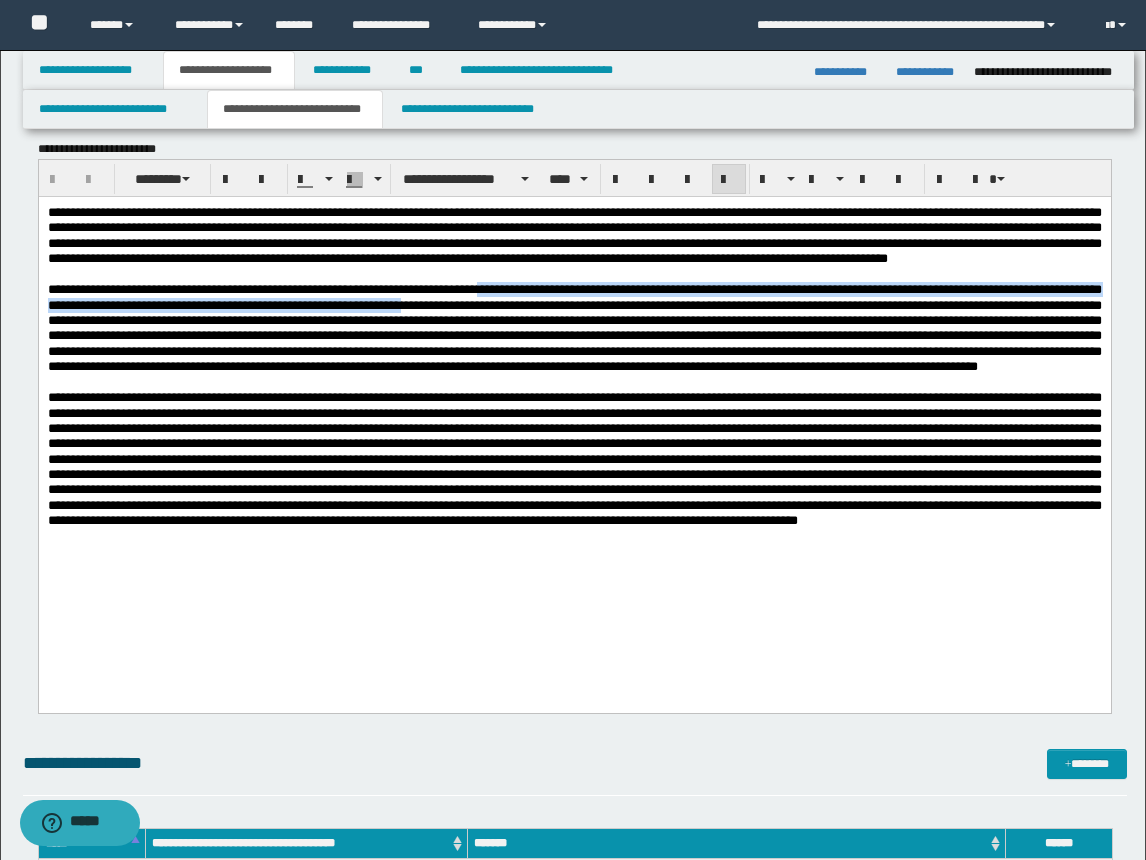 click at bounding box center [574, 327] 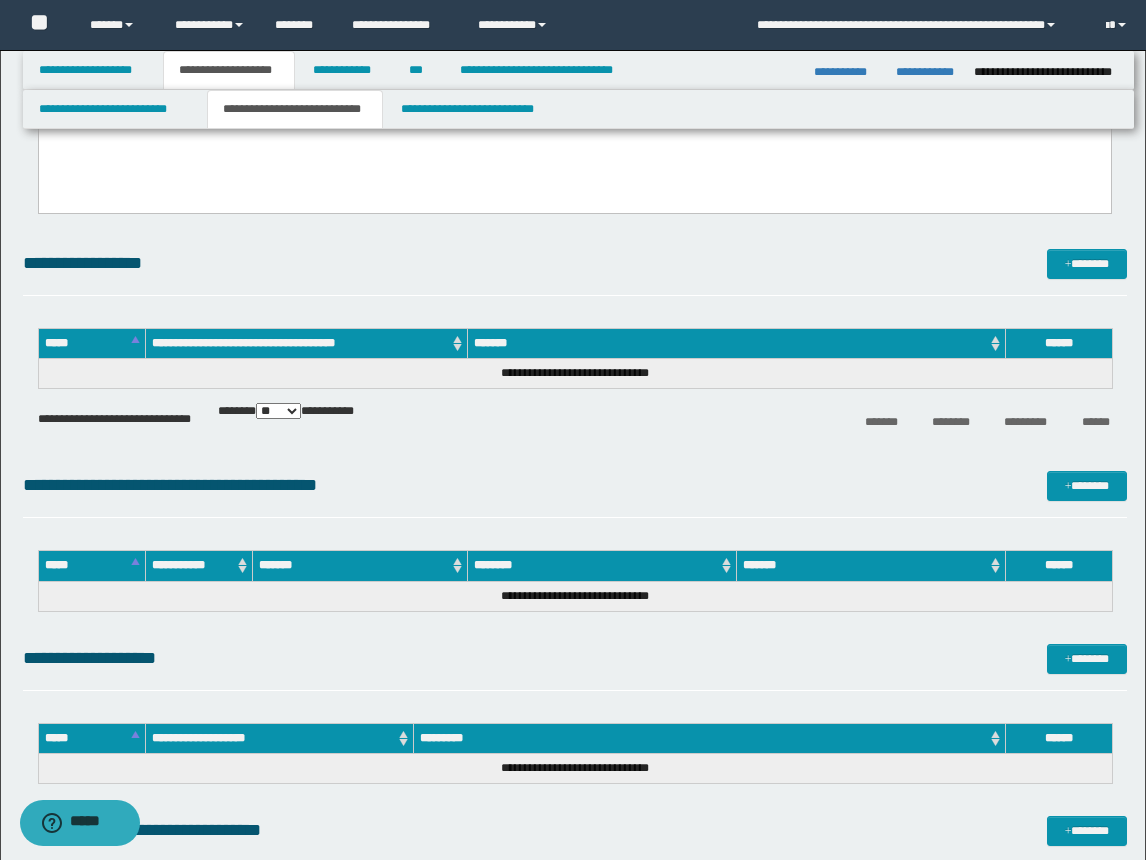 scroll, scrollTop: 1100, scrollLeft: 0, axis: vertical 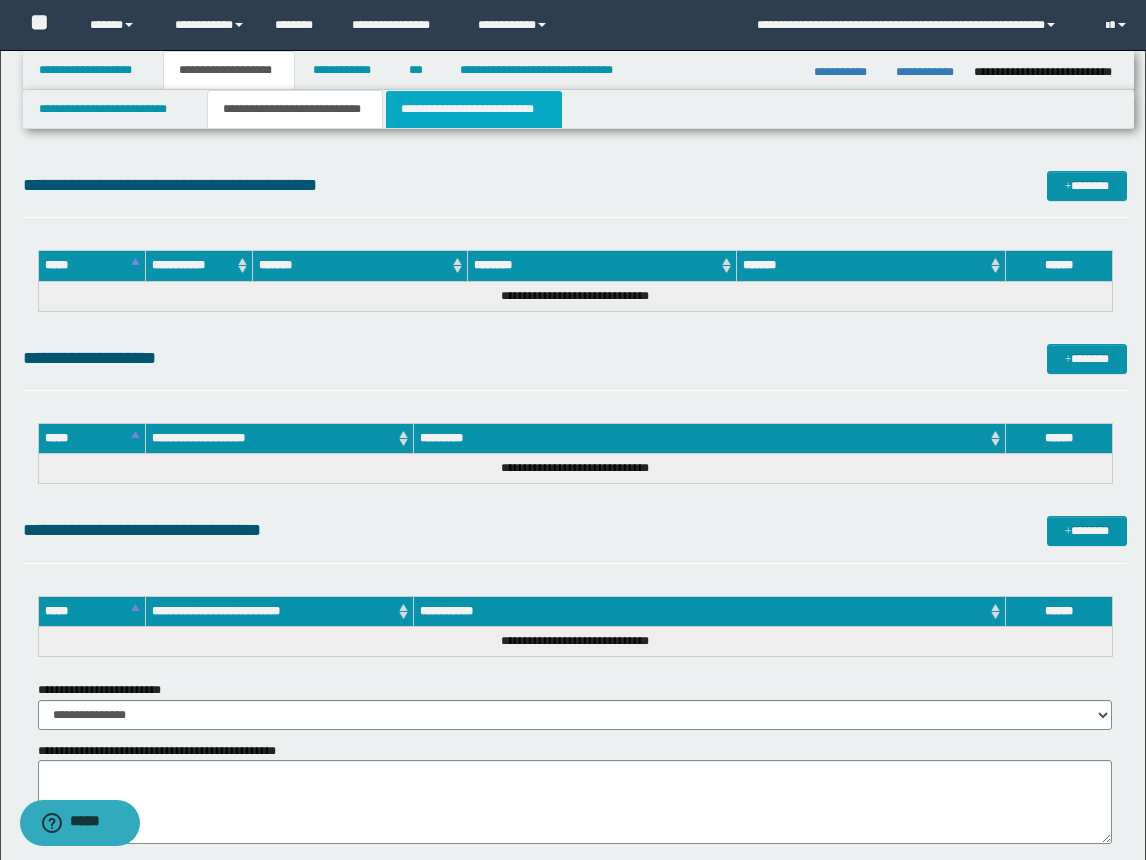 click on "**********" at bounding box center [474, 109] 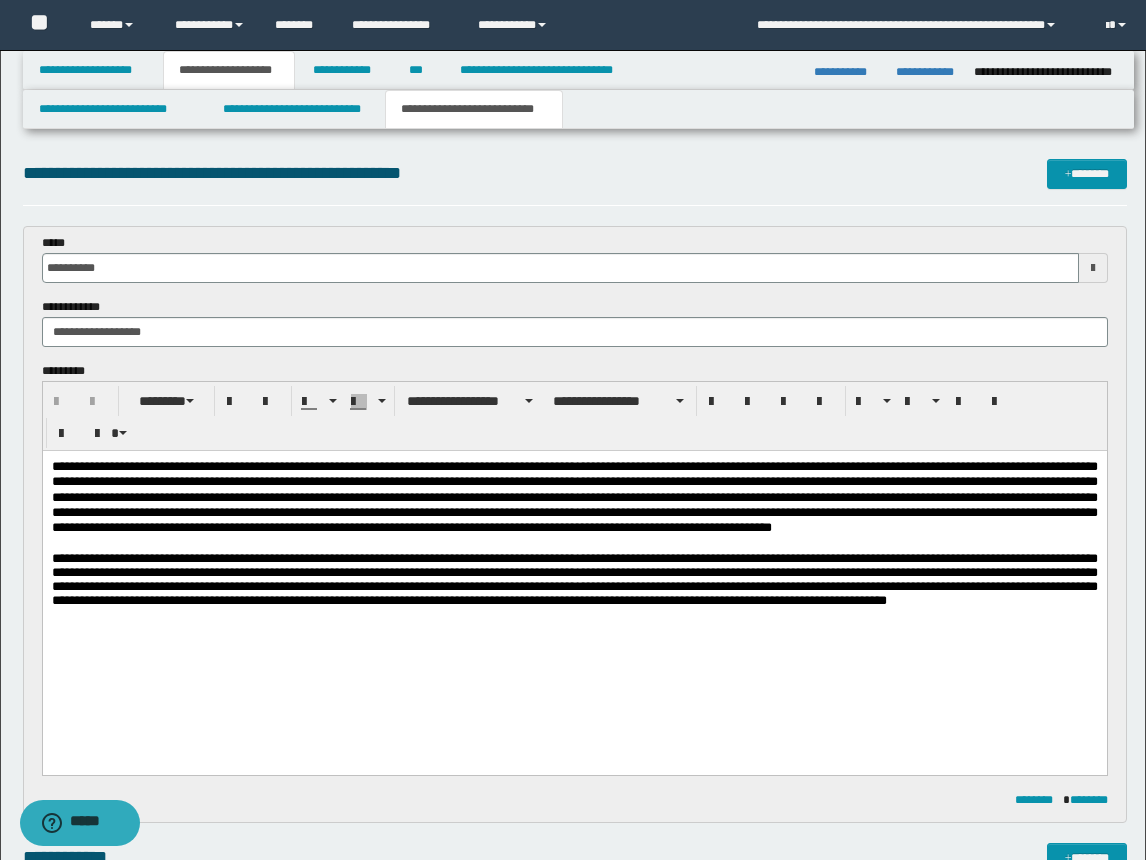 scroll, scrollTop: 0, scrollLeft: 0, axis: both 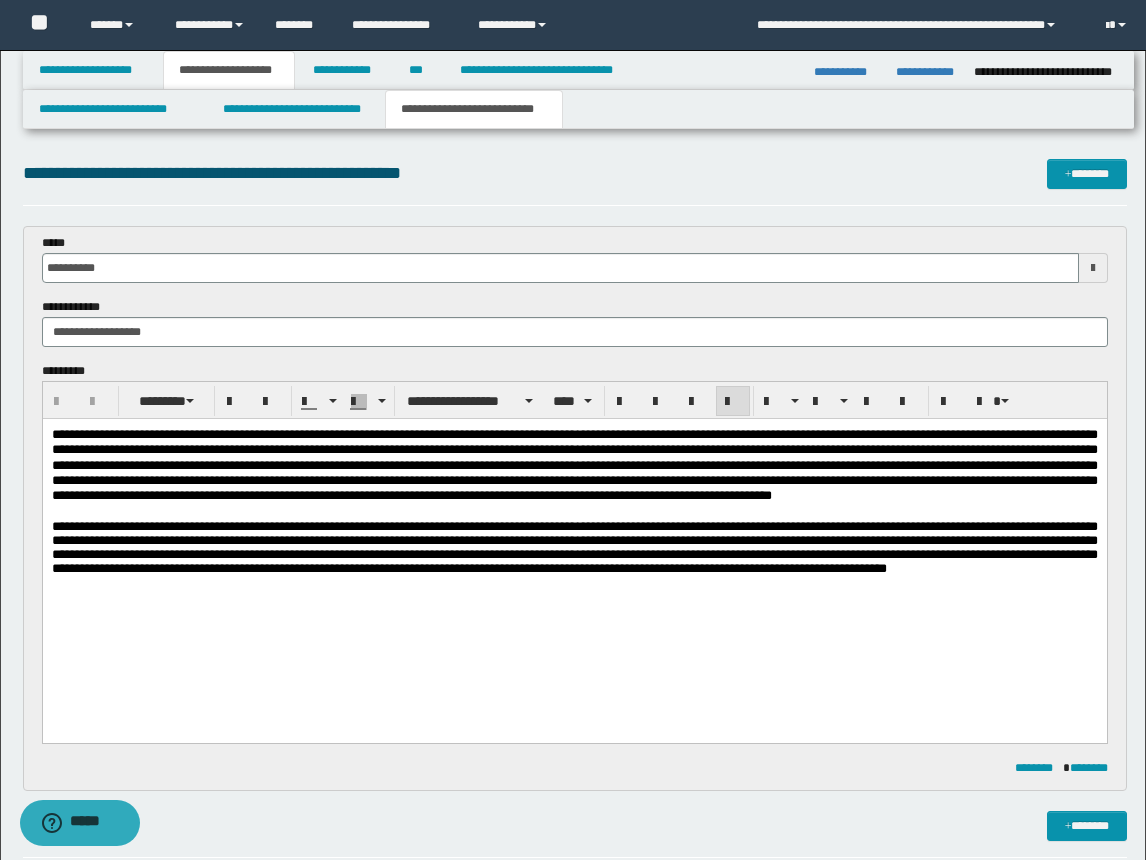 click on "**********" at bounding box center (574, 465) 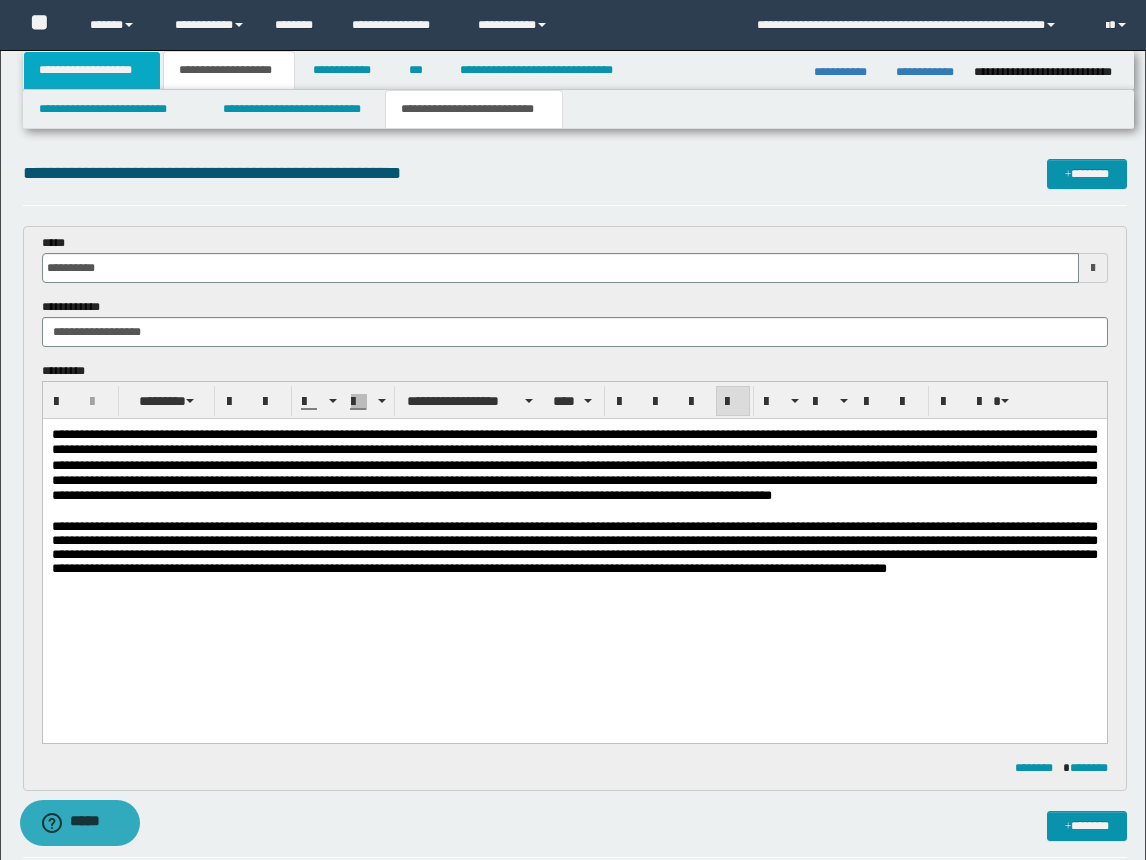 click on "**********" at bounding box center (92, 70) 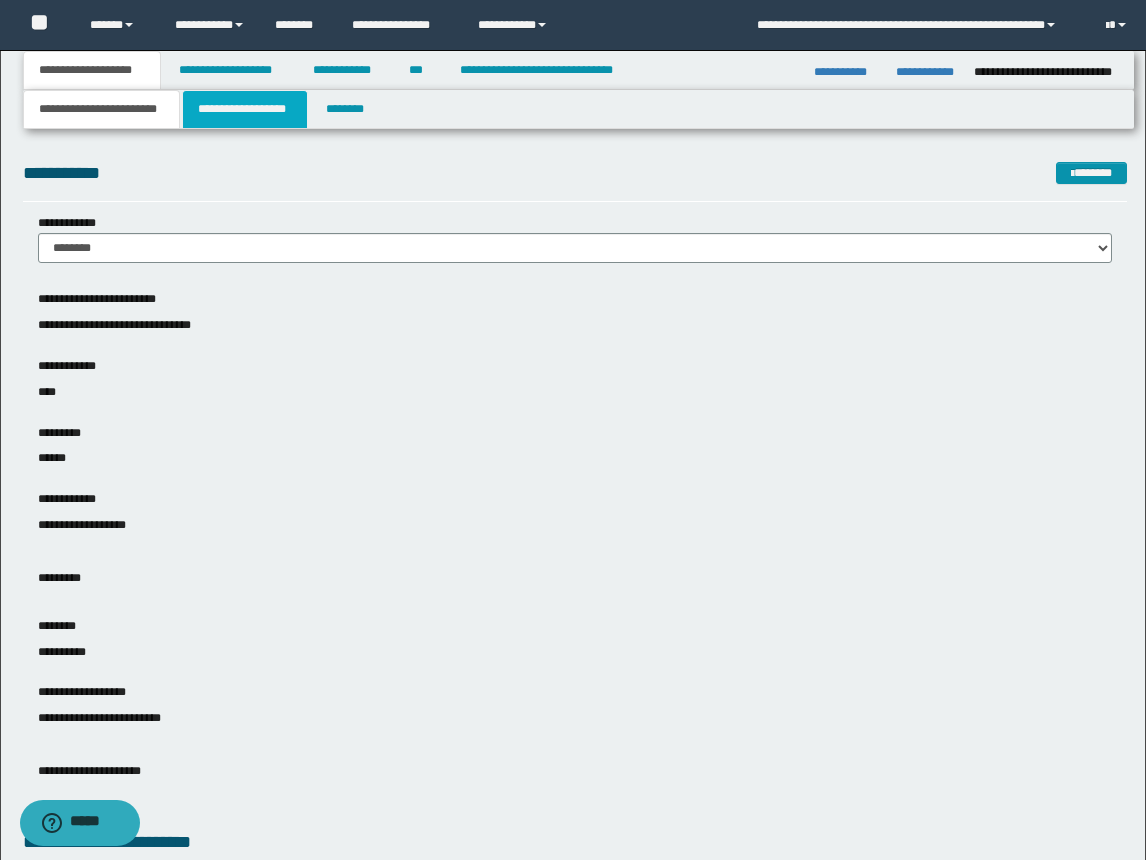 click on "**********" at bounding box center (245, 109) 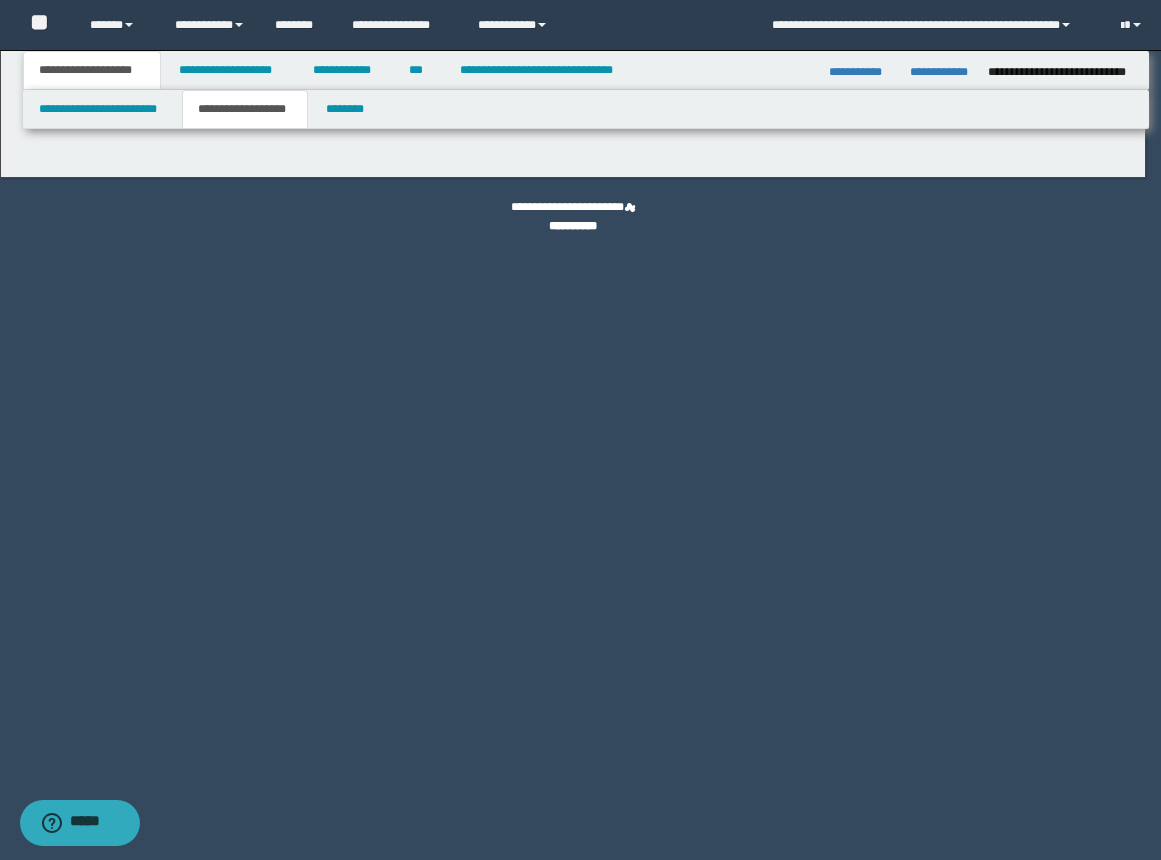 type on "********" 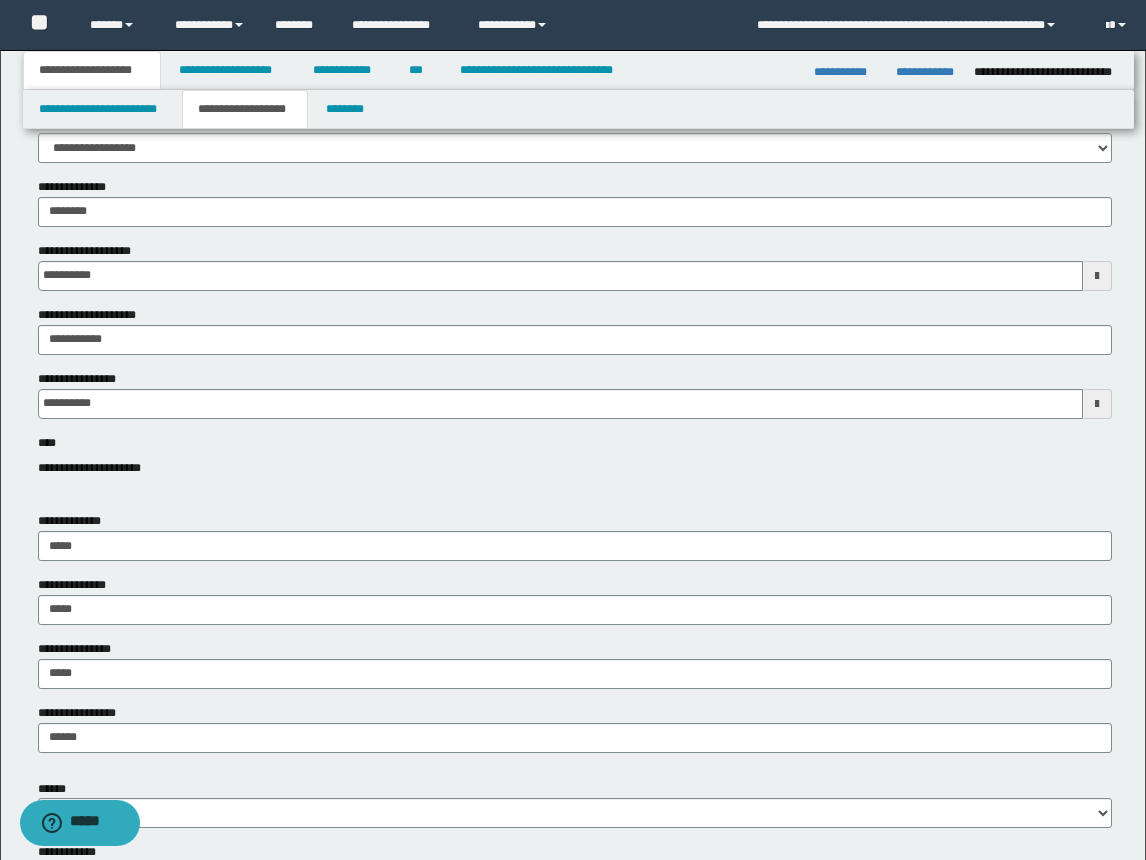 scroll, scrollTop: 0, scrollLeft: 0, axis: both 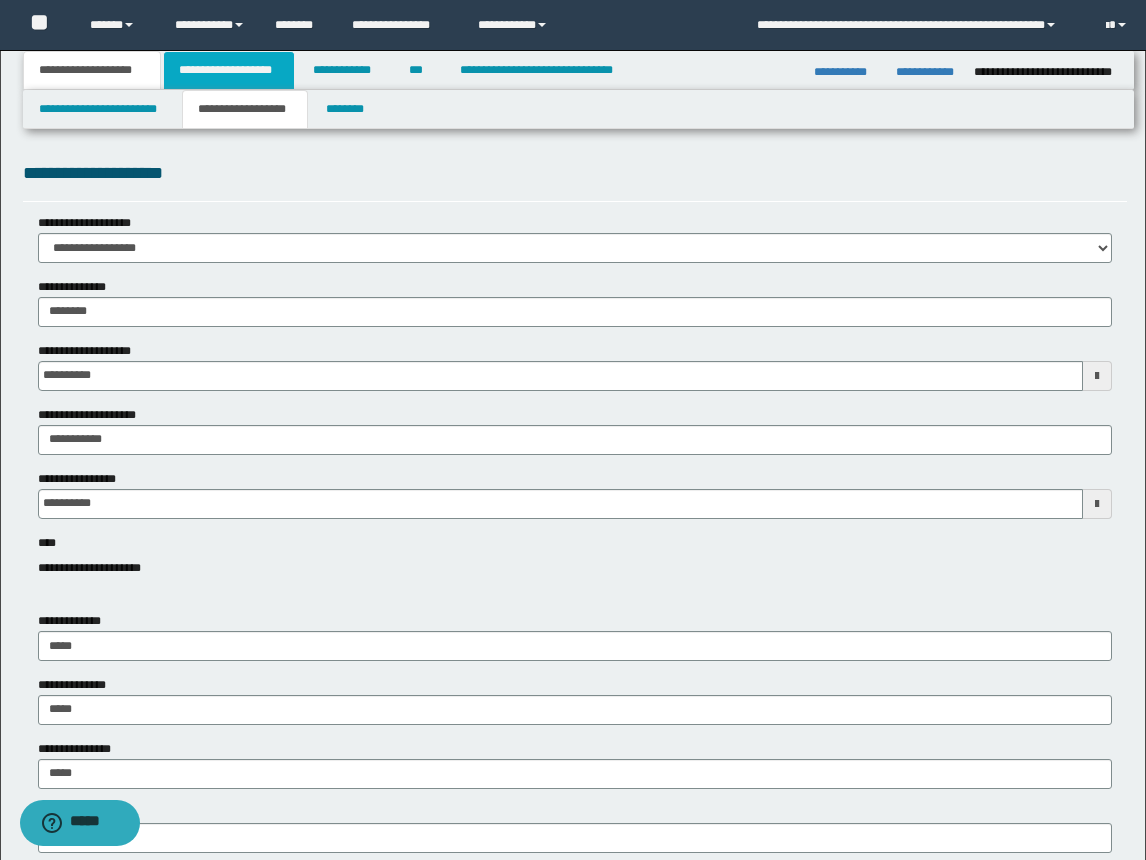 click on "**********" at bounding box center [229, 70] 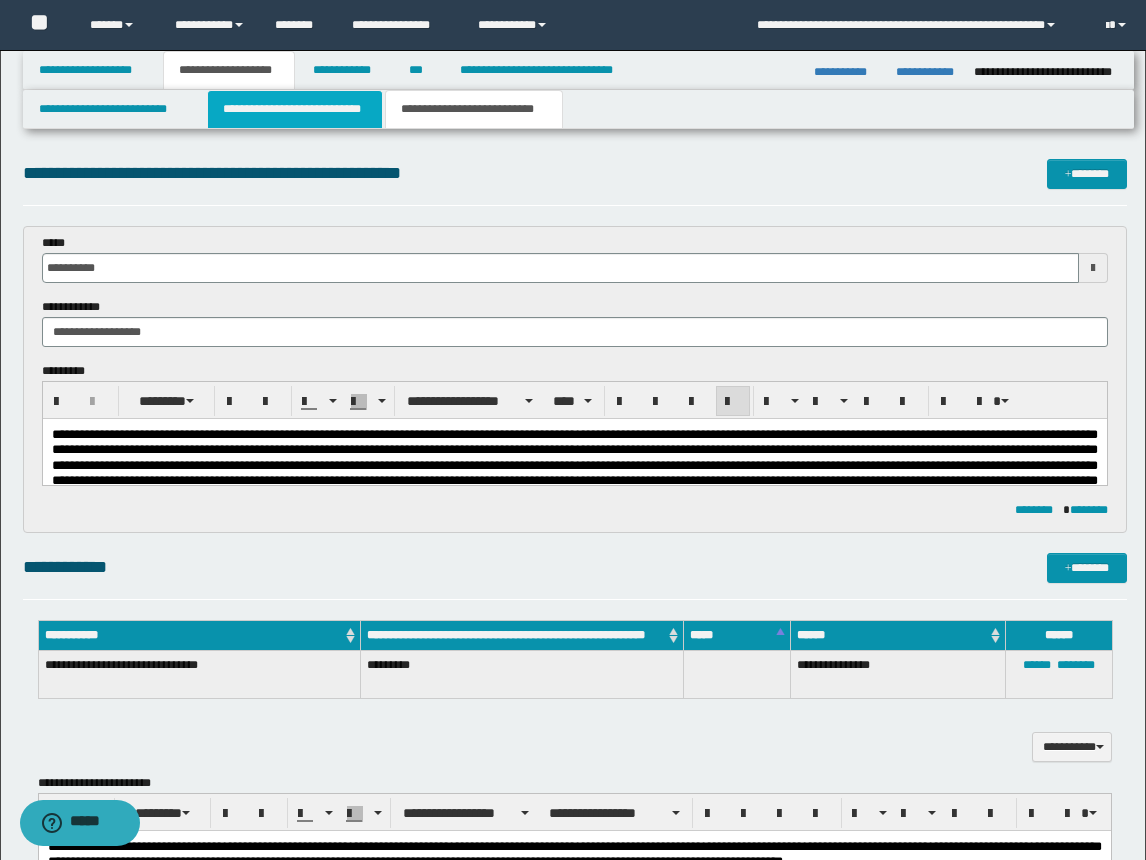 click on "**********" at bounding box center (295, 109) 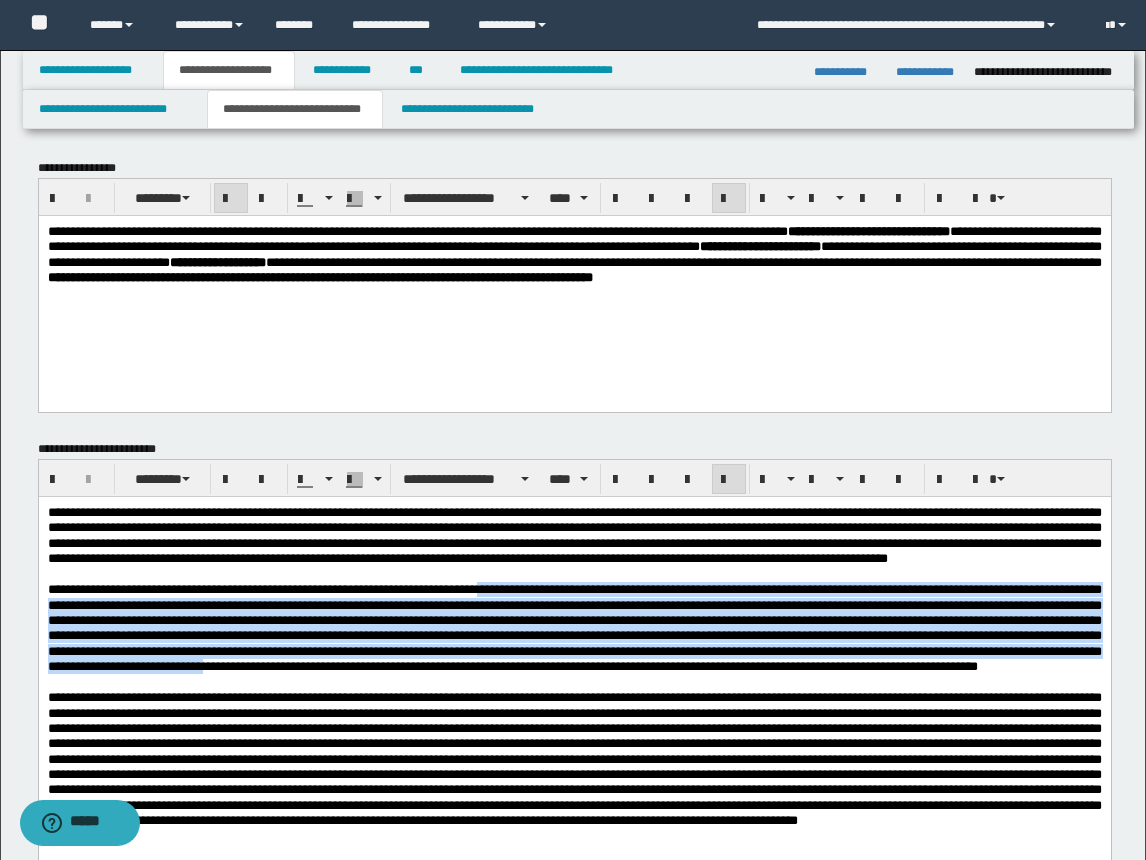 click at bounding box center [574, 627] 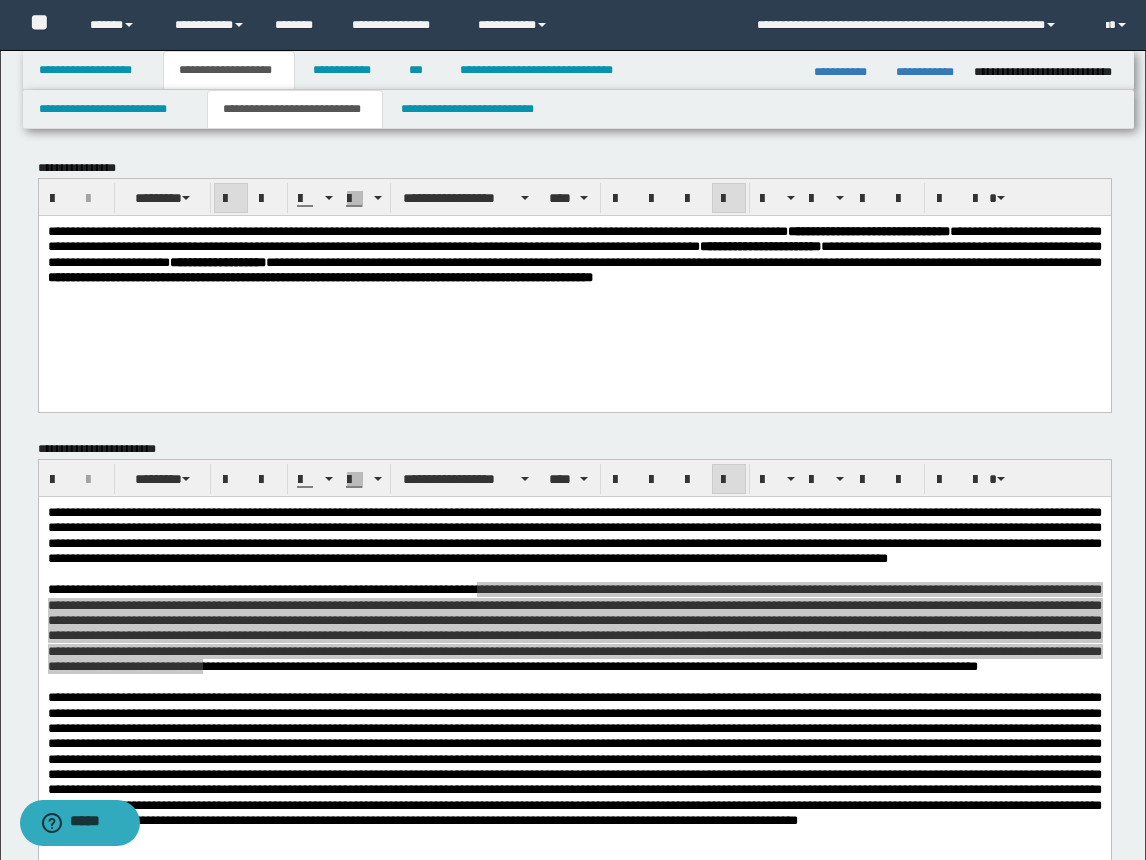 click on "**********" at bounding box center [574, 288] 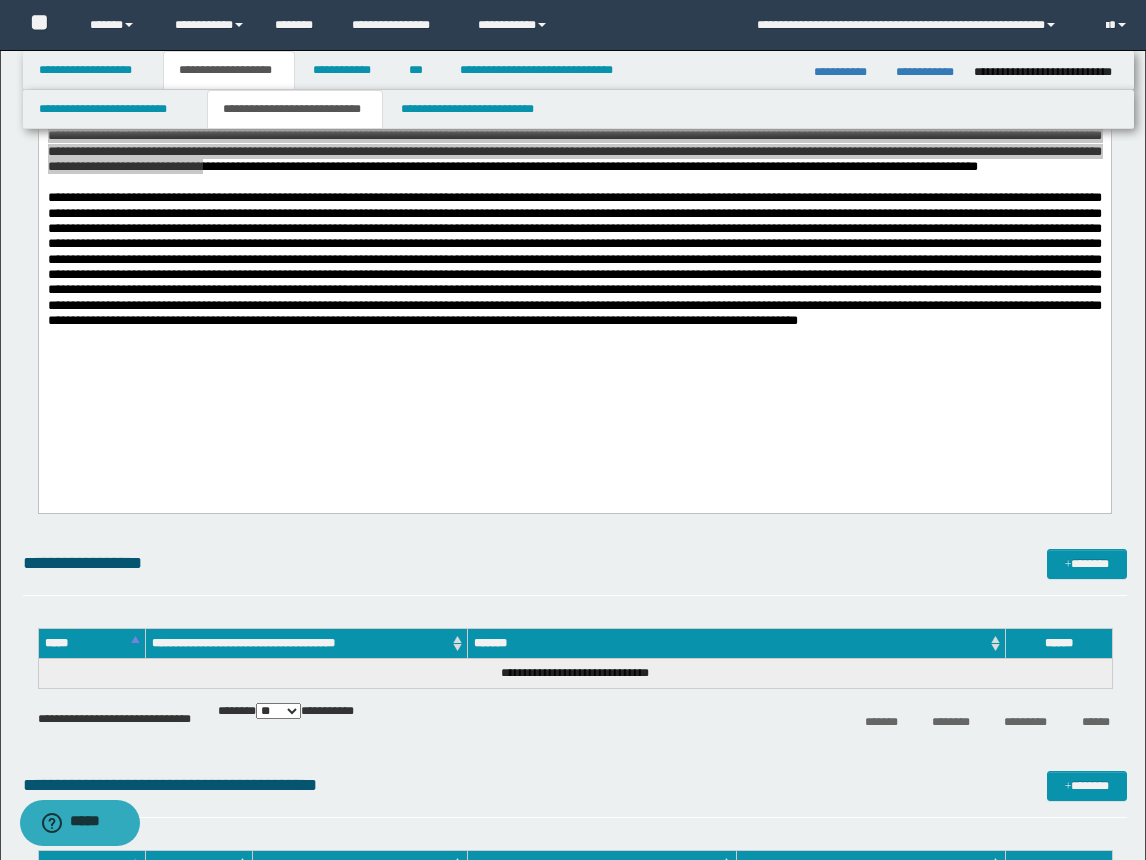scroll, scrollTop: 700, scrollLeft: 0, axis: vertical 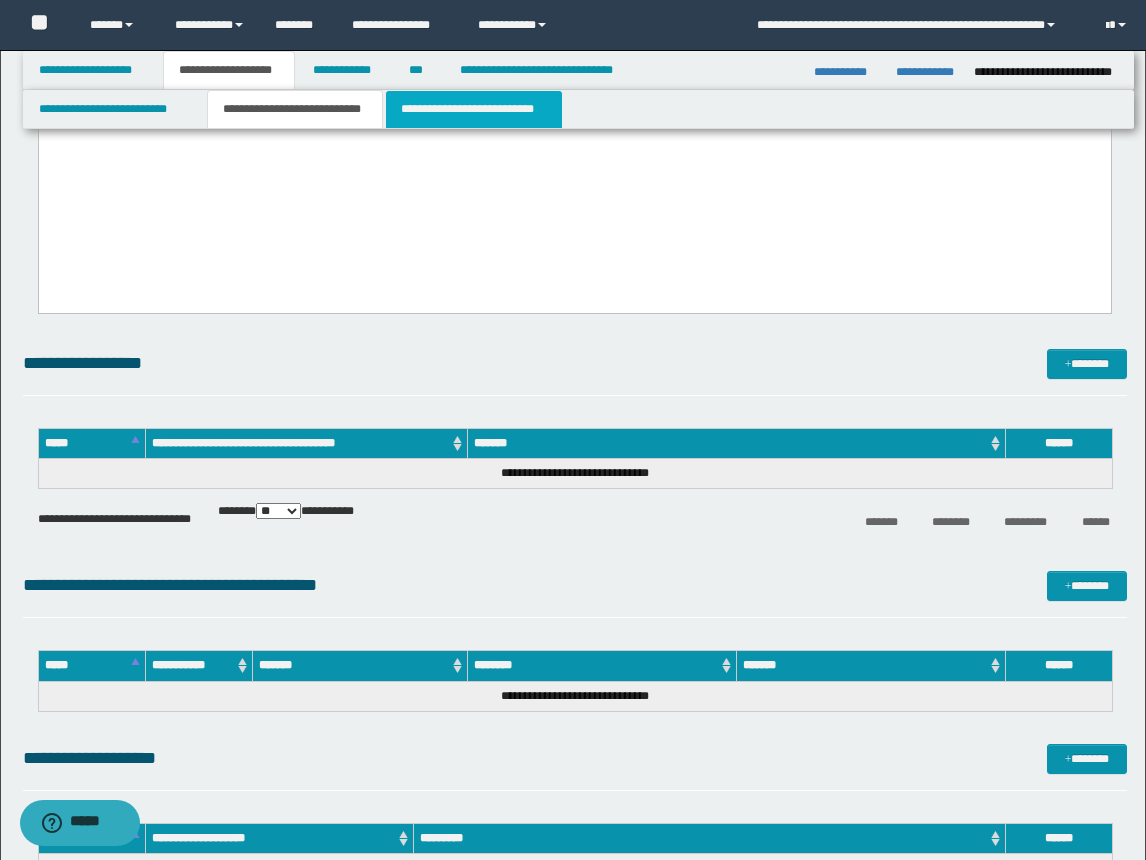 click on "**********" at bounding box center [474, 109] 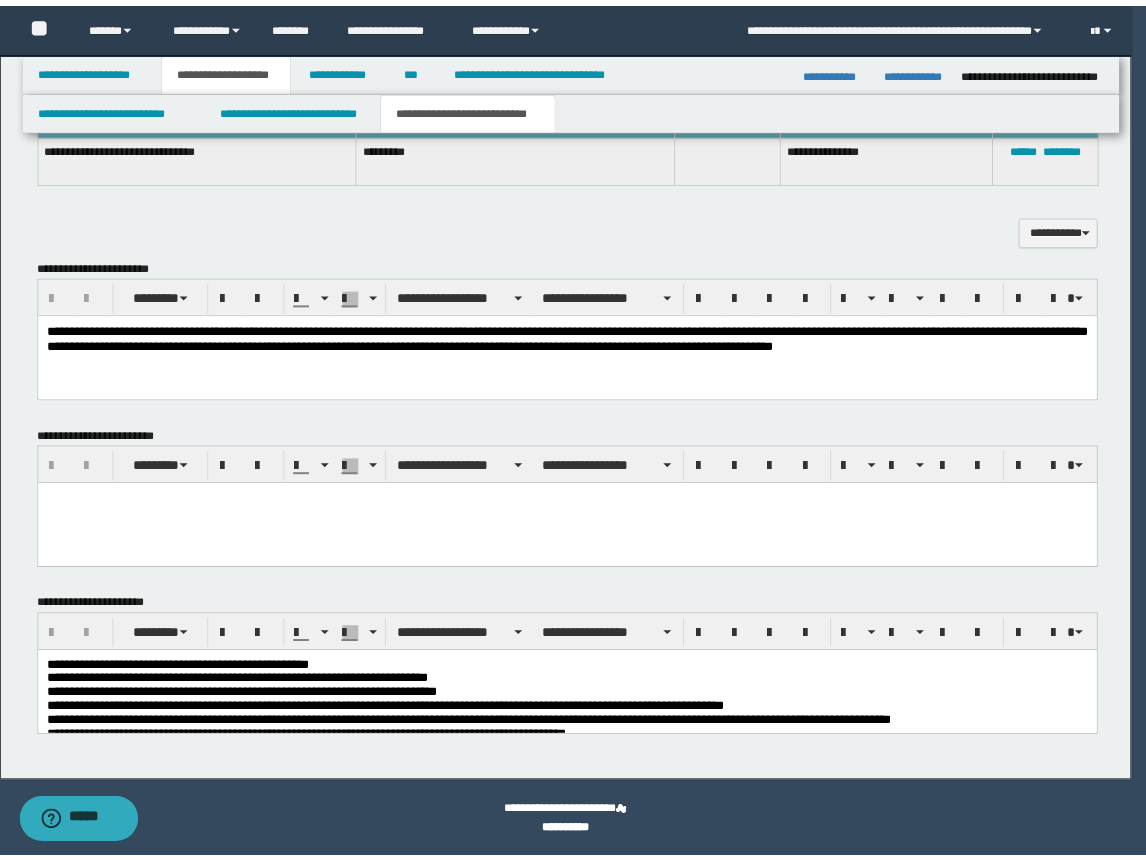scroll, scrollTop: 500, scrollLeft: 0, axis: vertical 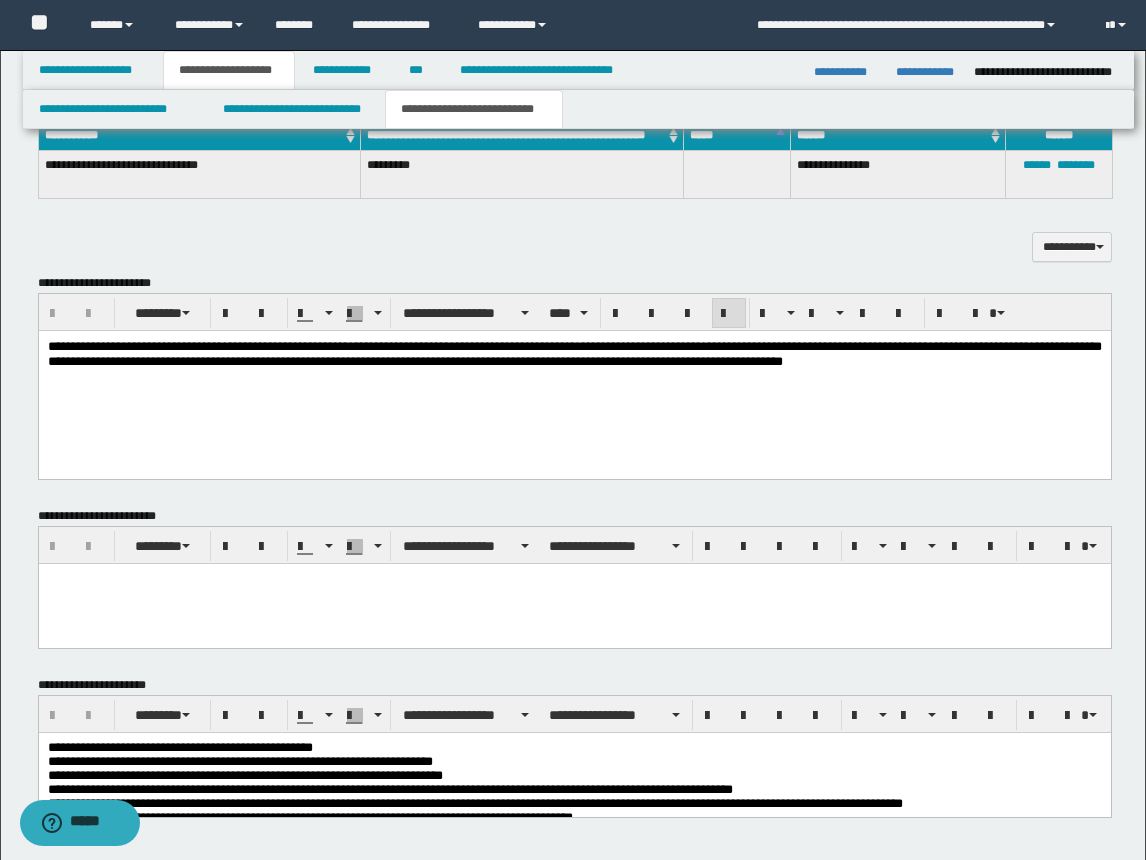 click on "**********" at bounding box center (574, 353) 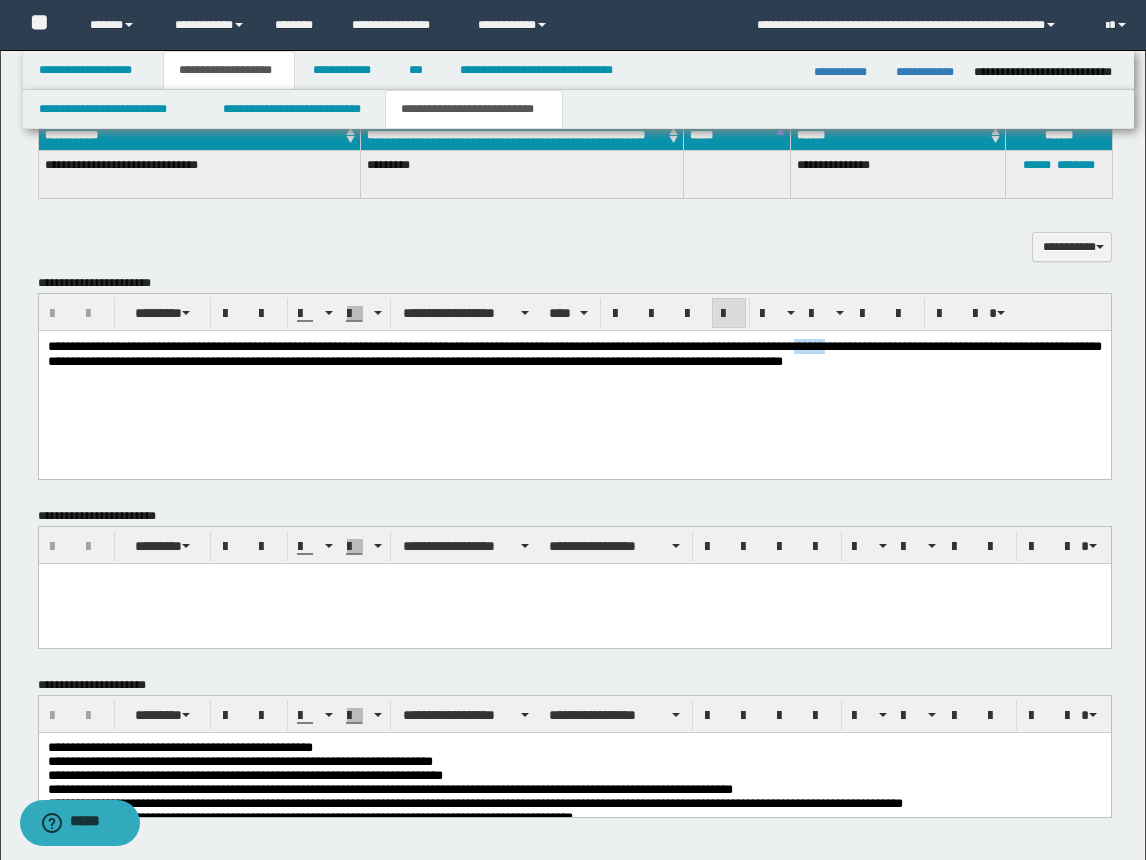 type 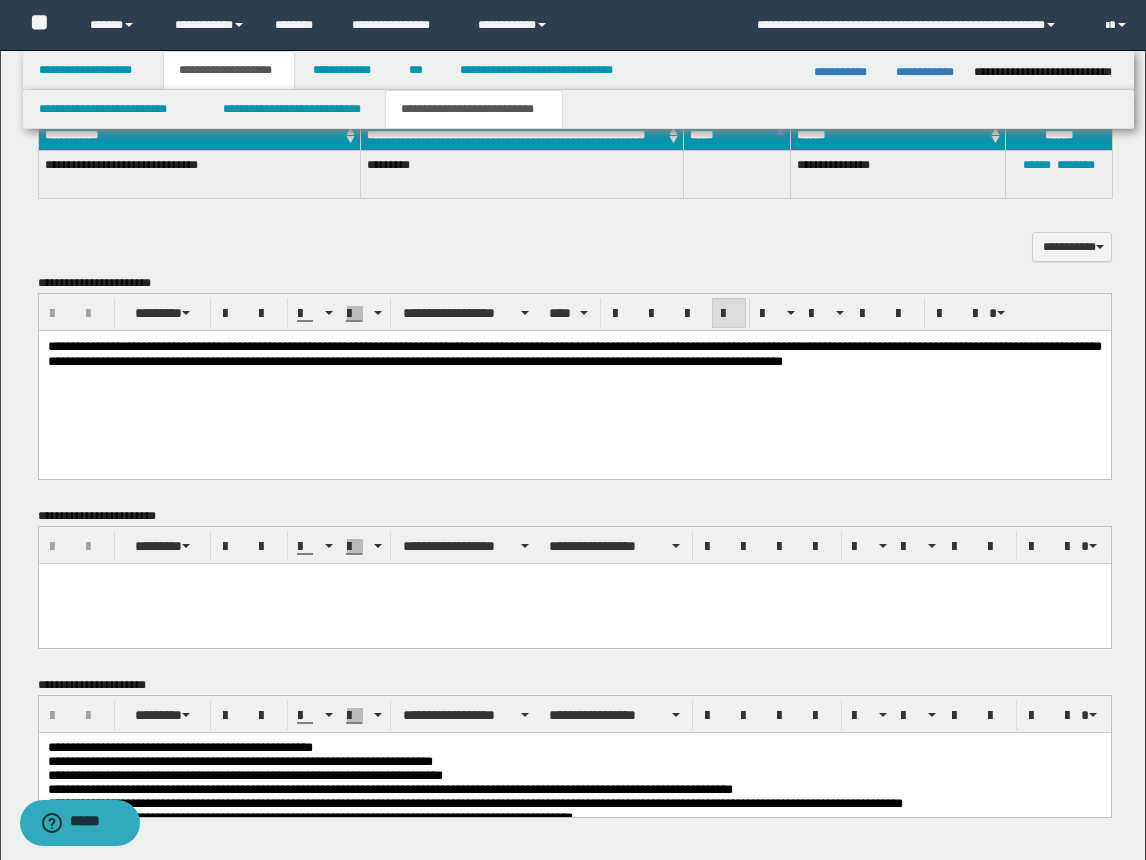 click on "**********" at bounding box center (574, 378) 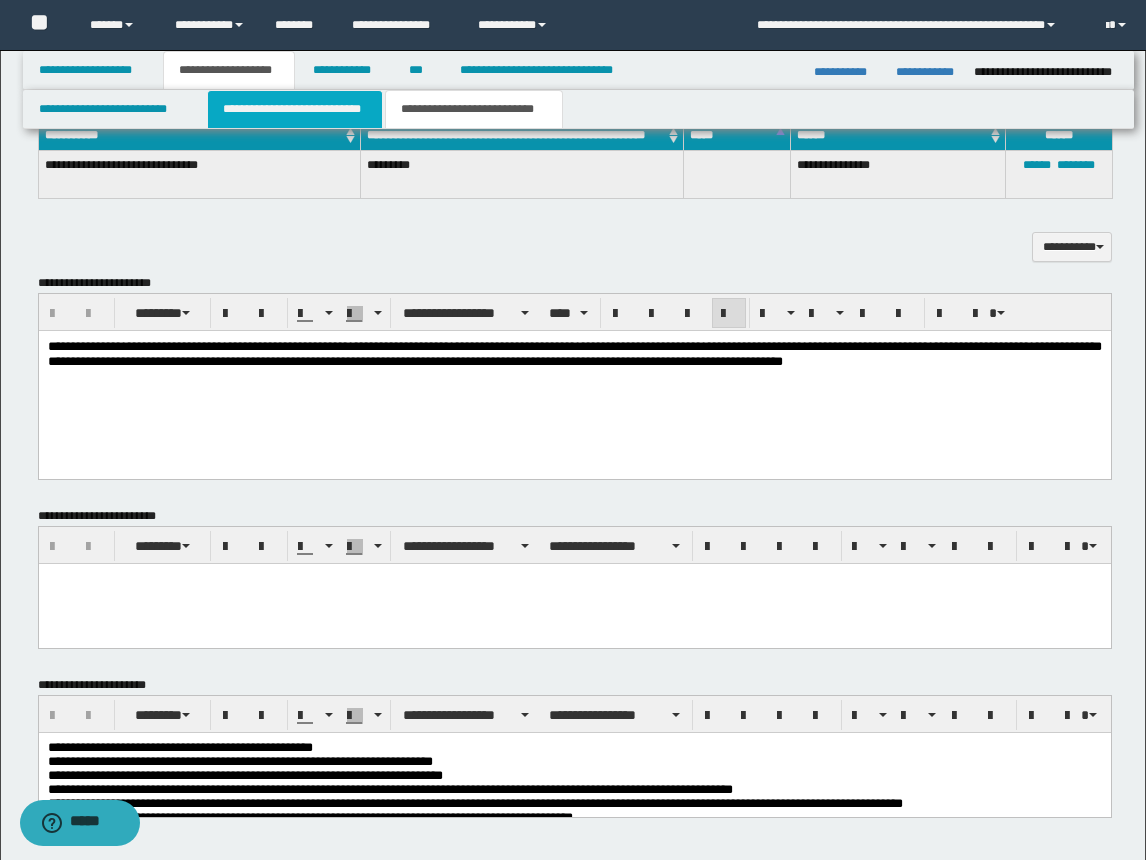 click on "**********" at bounding box center [295, 109] 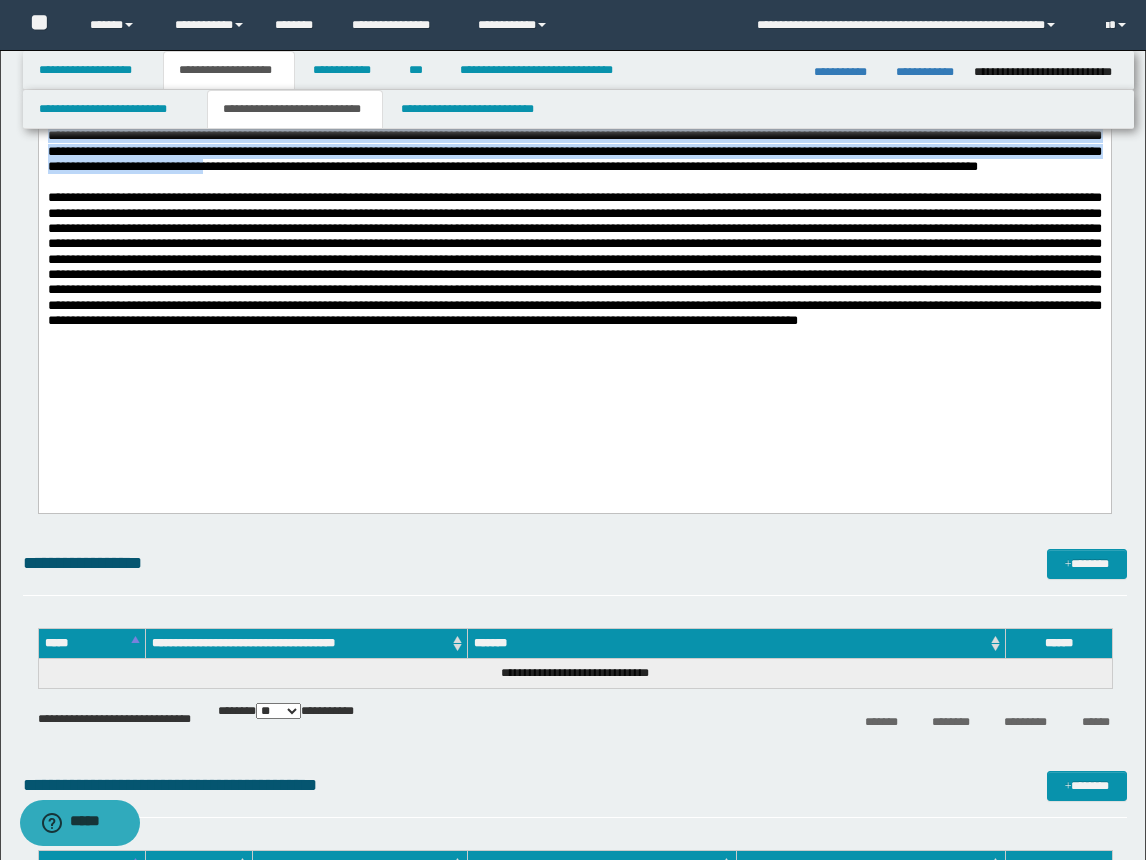 click at bounding box center (574, 259) 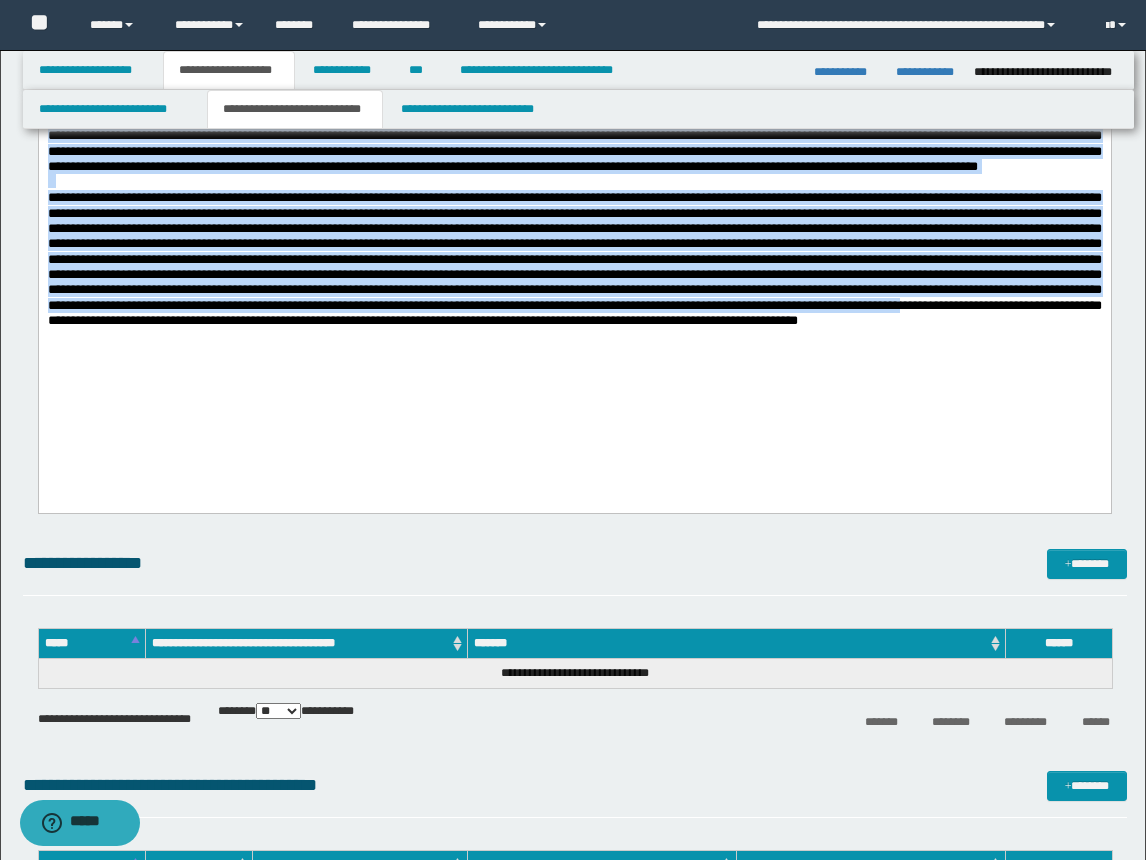 click at bounding box center [574, 259] 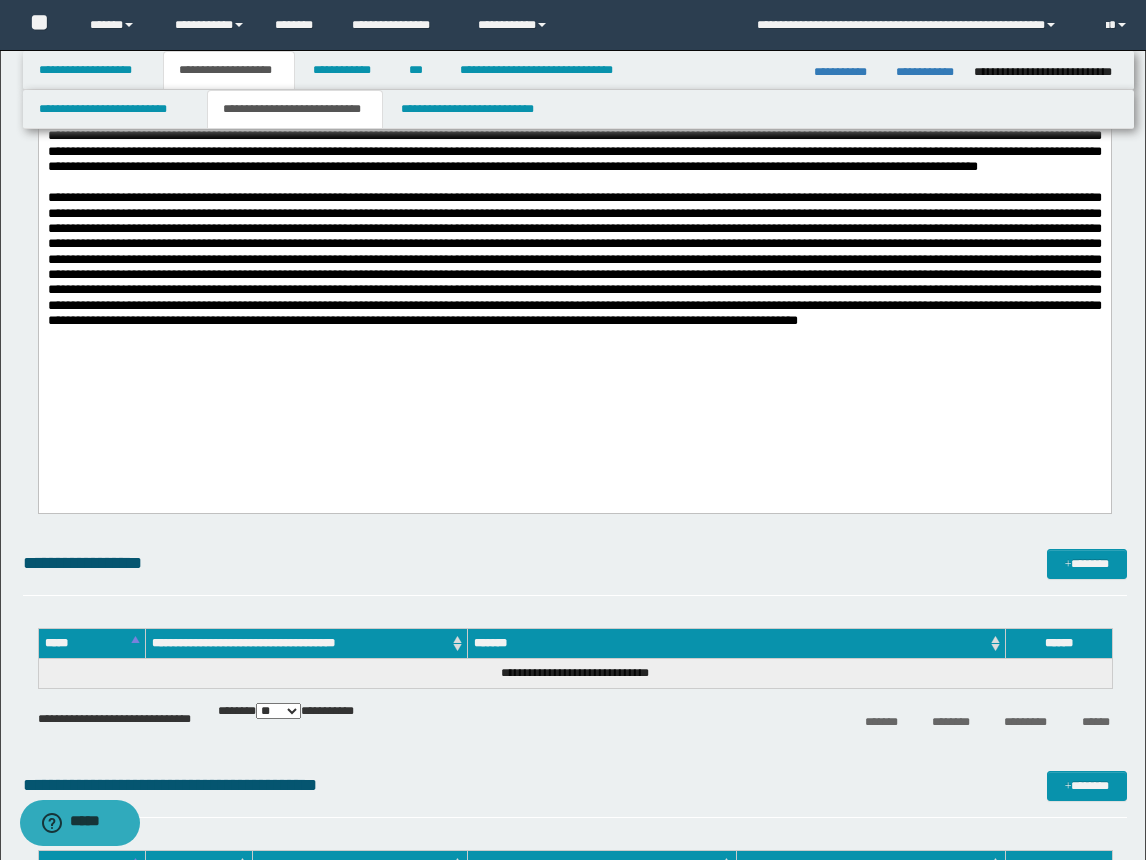click on "**********" at bounding box center (574, 199) 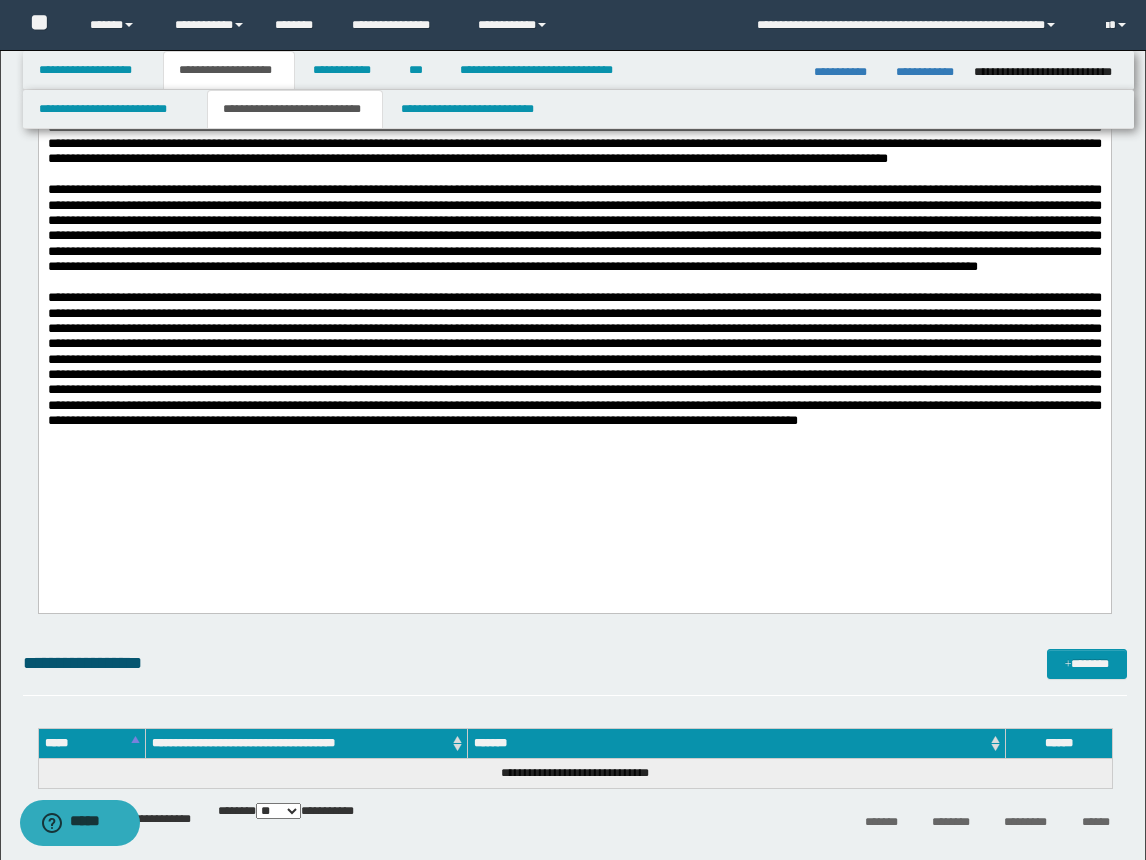 scroll, scrollTop: 300, scrollLeft: 0, axis: vertical 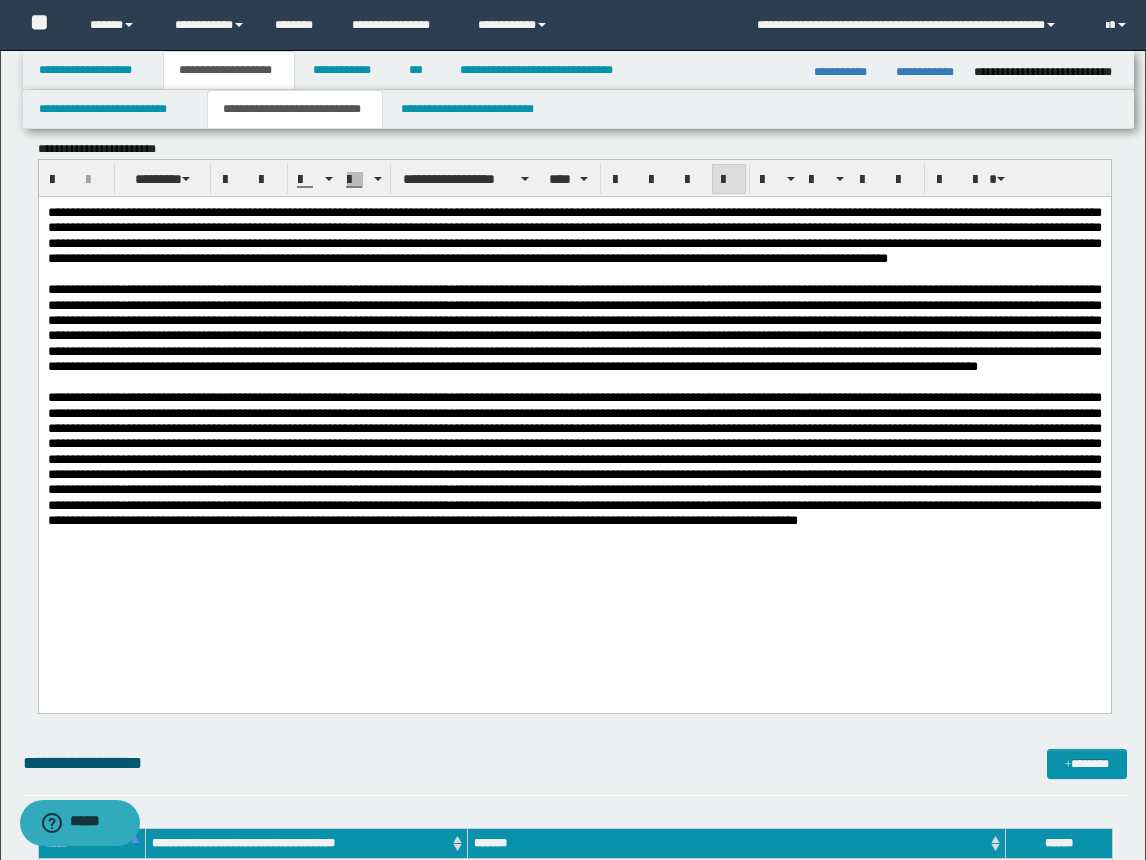 click at bounding box center (574, 327) 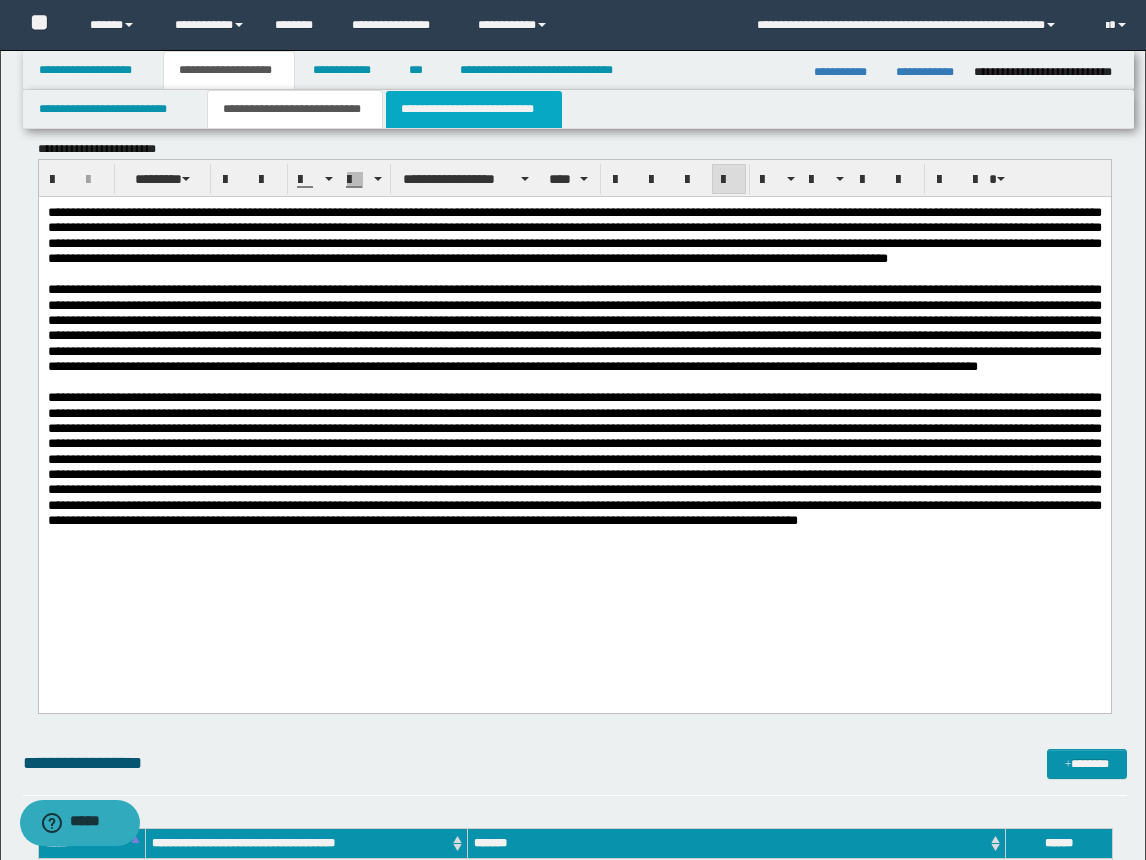 click on "**********" at bounding box center [474, 109] 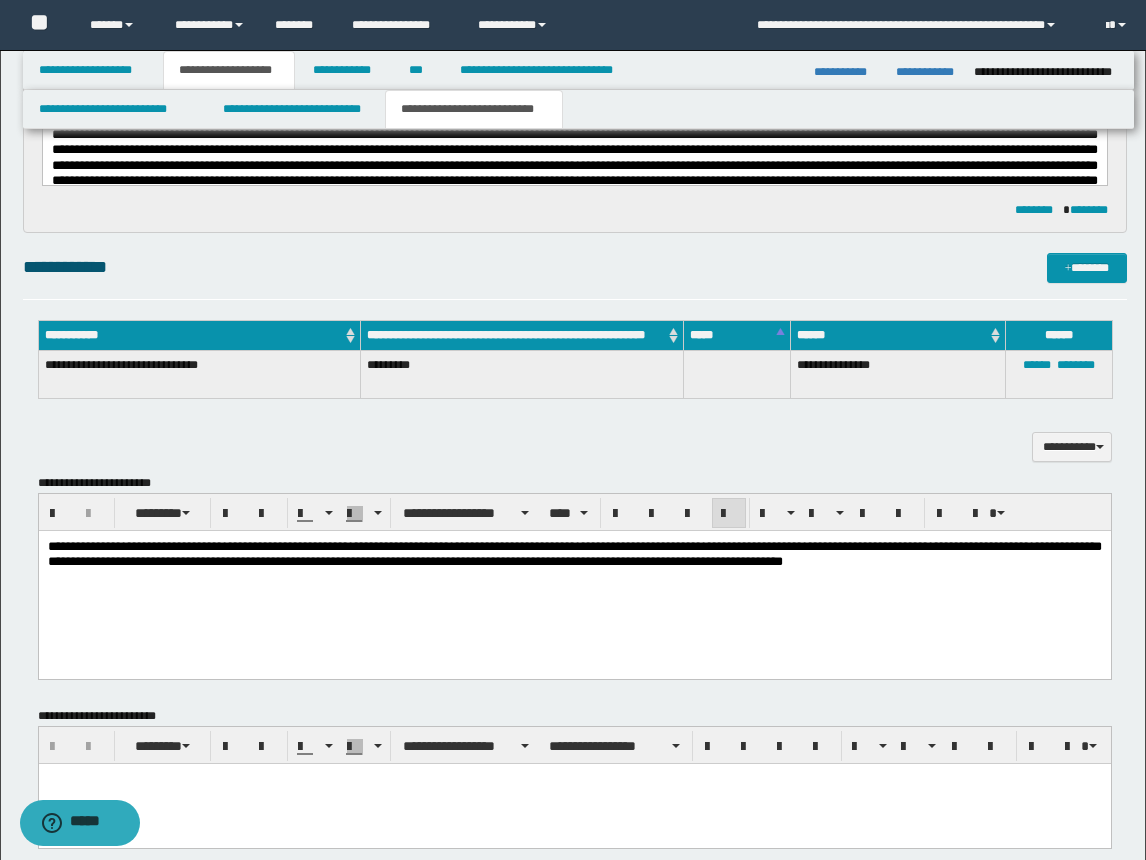 click on "**********" at bounding box center [574, 578] 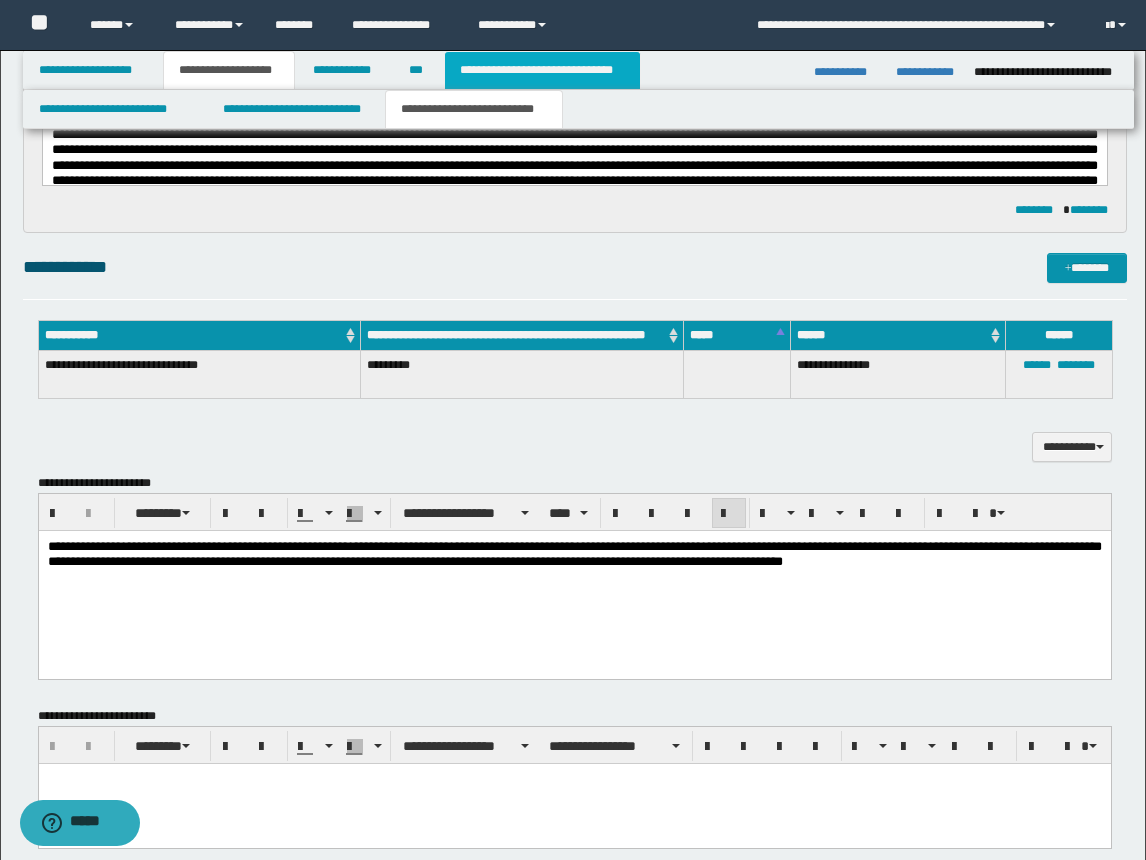 click on "**********" at bounding box center (542, 70) 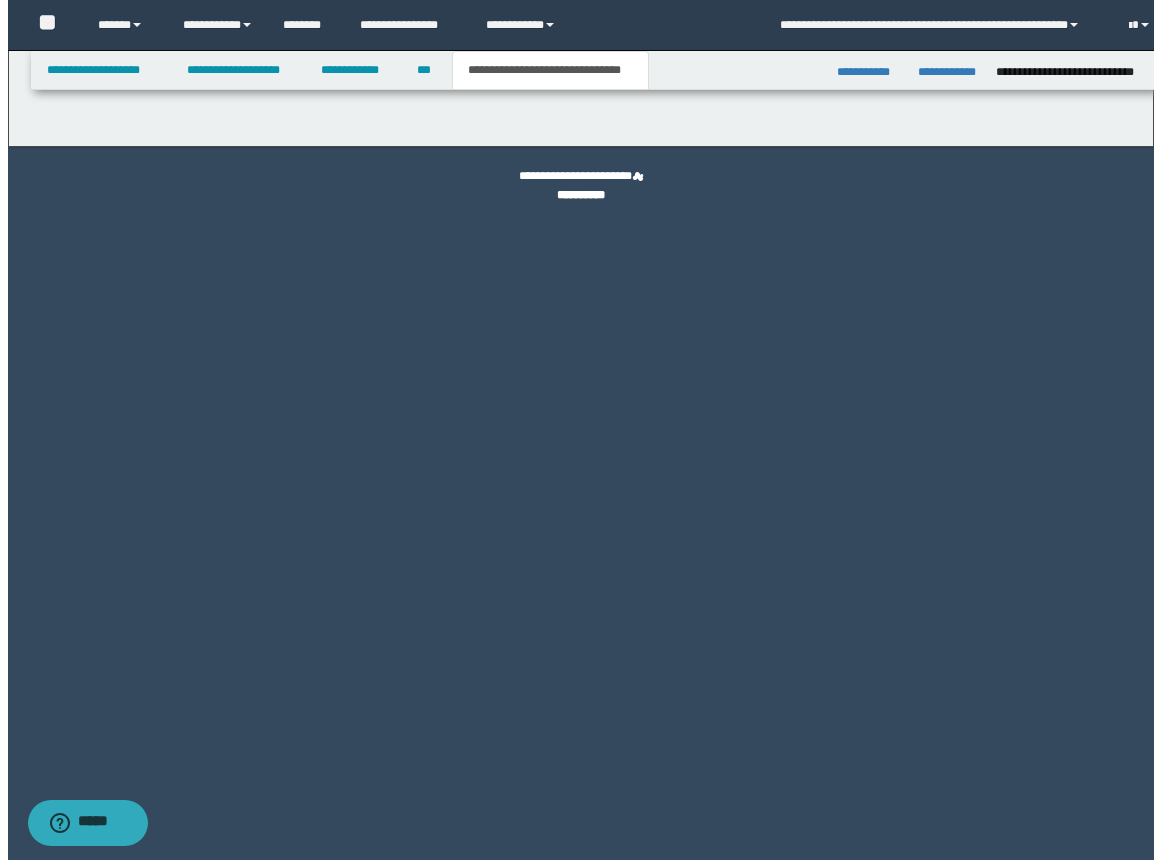 scroll, scrollTop: 0, scrollLeft: 0, axis: both 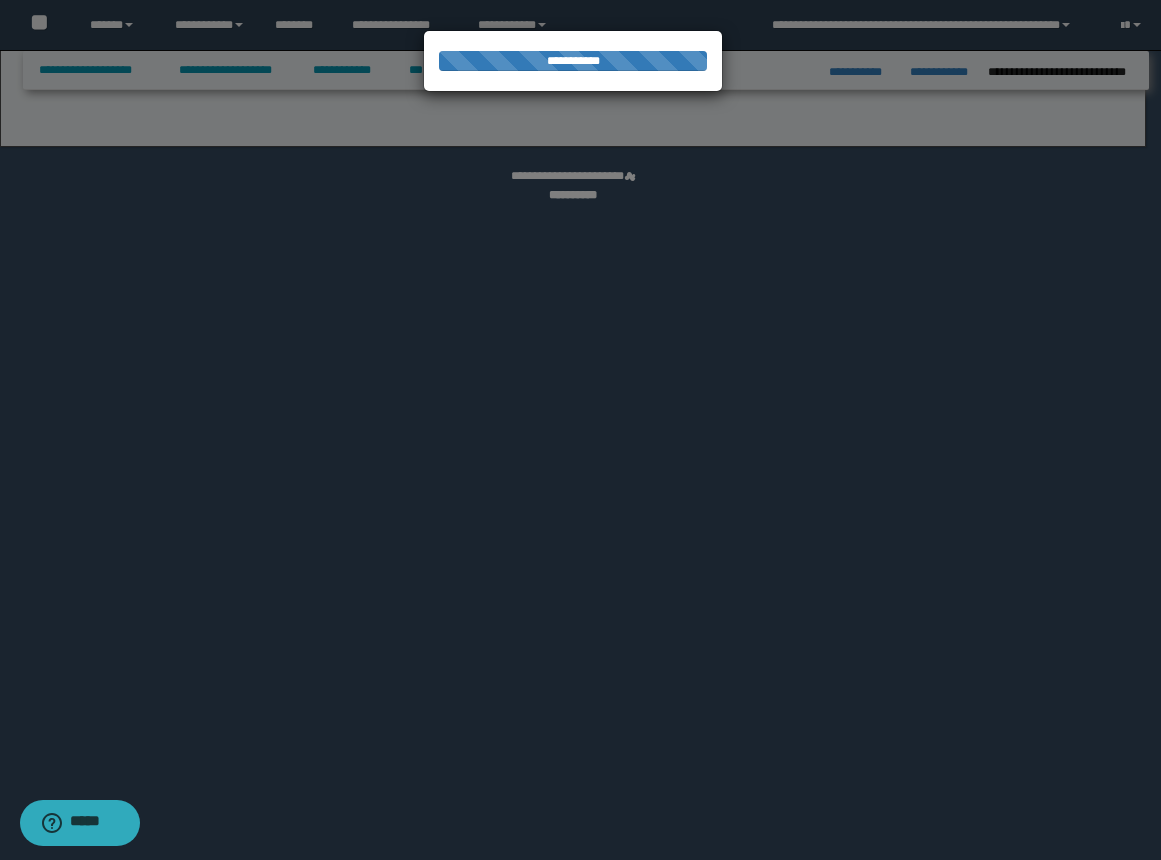 select on "*" 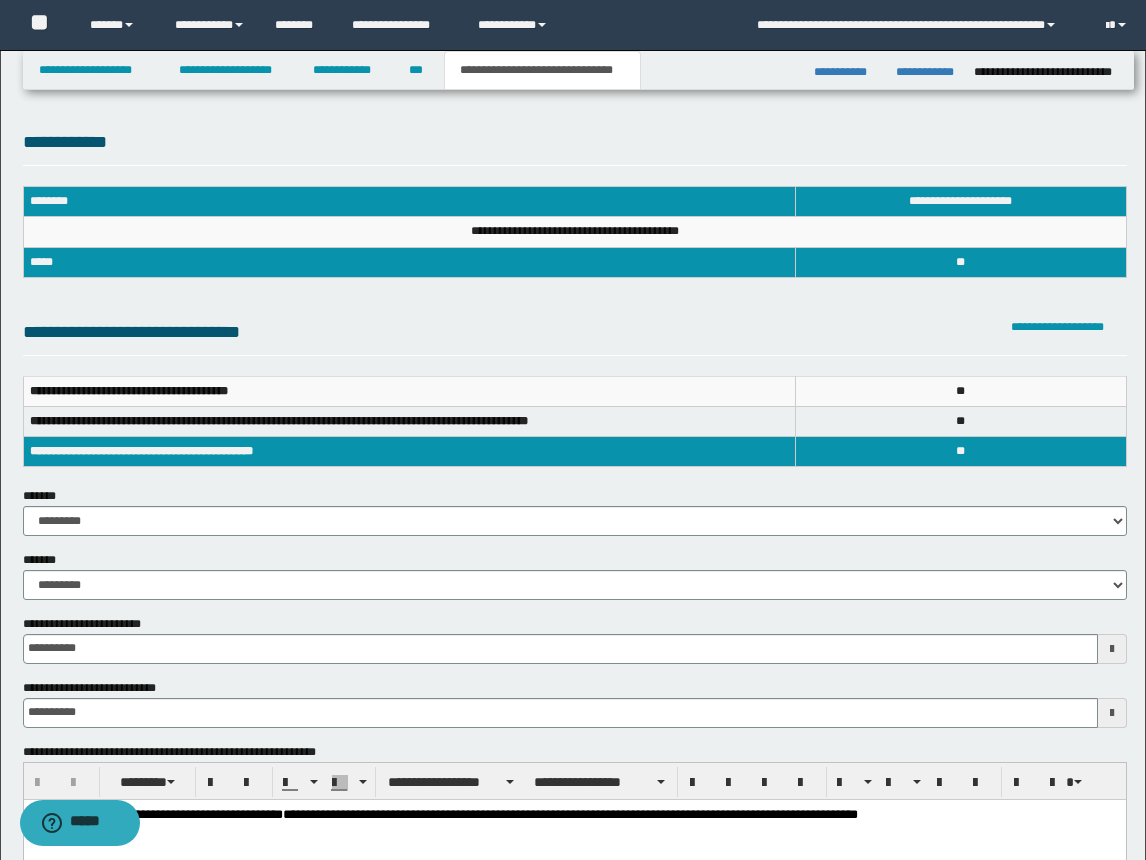 scroll, scrollTop: 200, scrollLeft: 0, axis: vertical 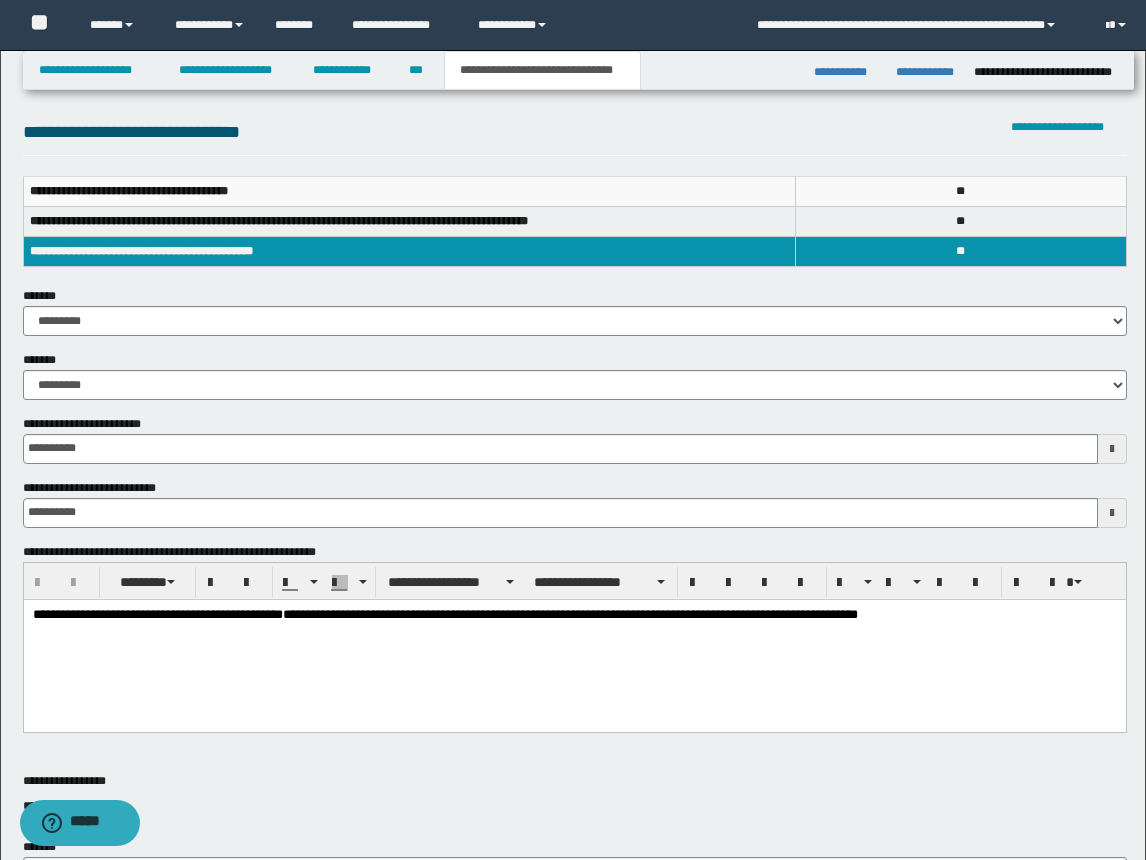 click on "**********" at bounding box center [574, 640] 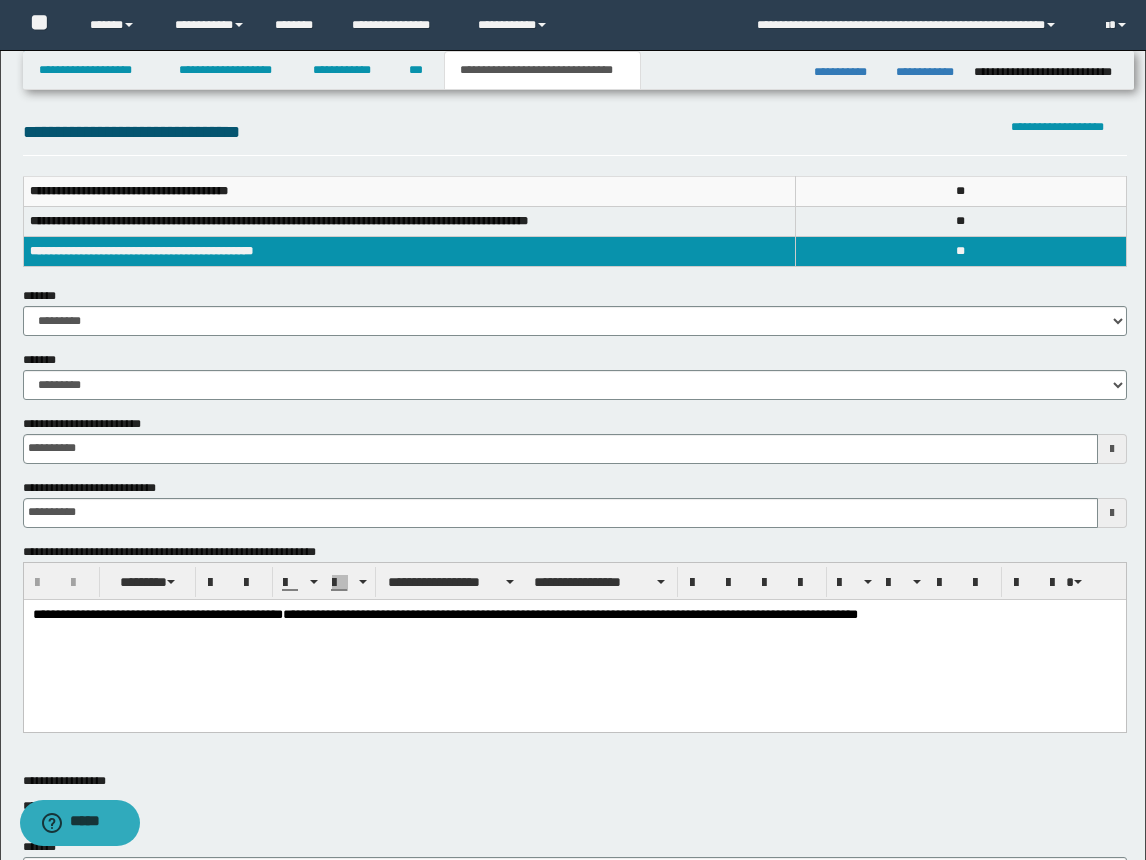type 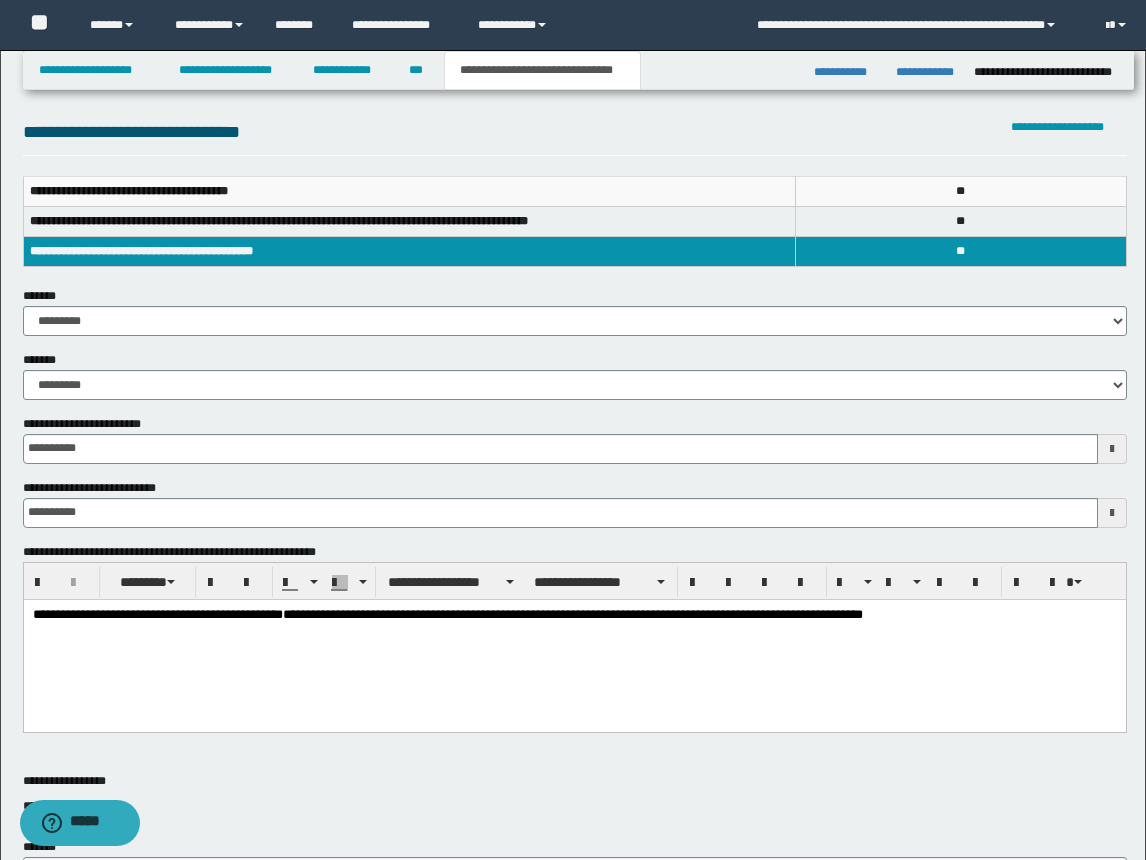 click on "**********" at bounding box center [574, 640] 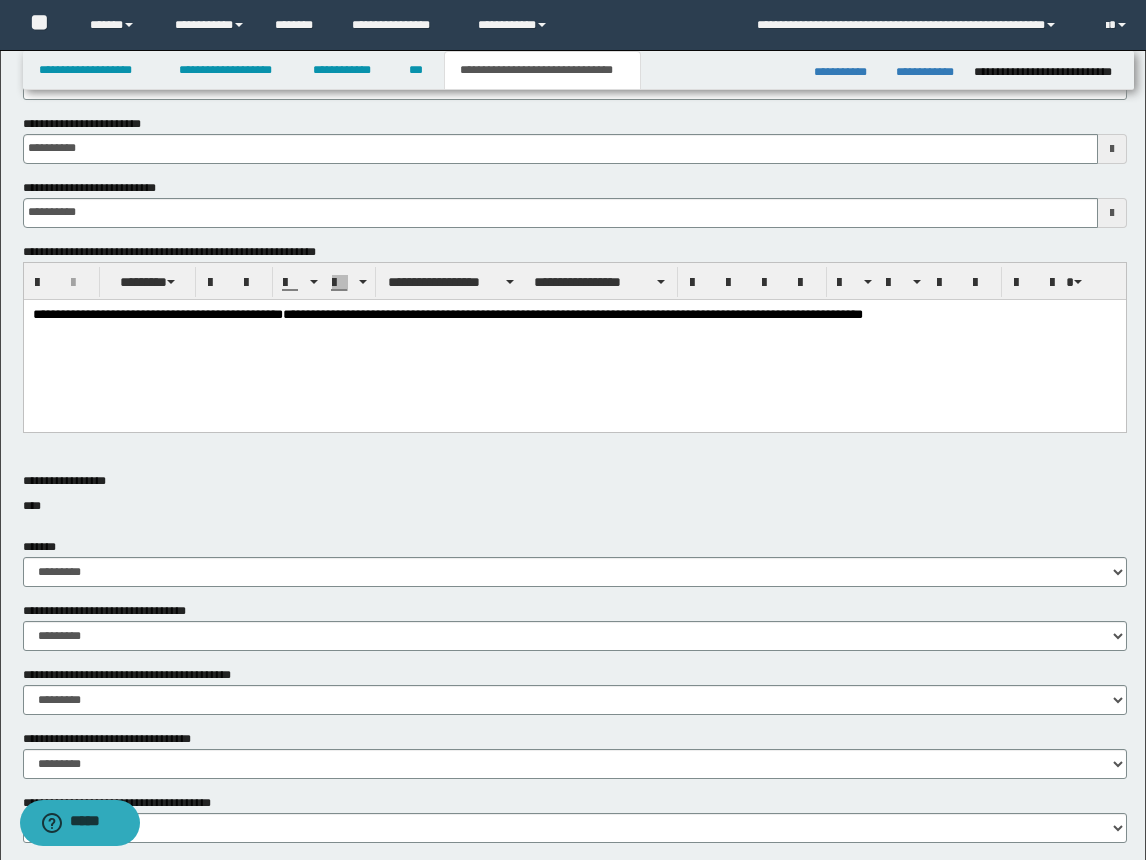 scroll, scrollTop: 1000, scrollLeft: 0, axis: vertical 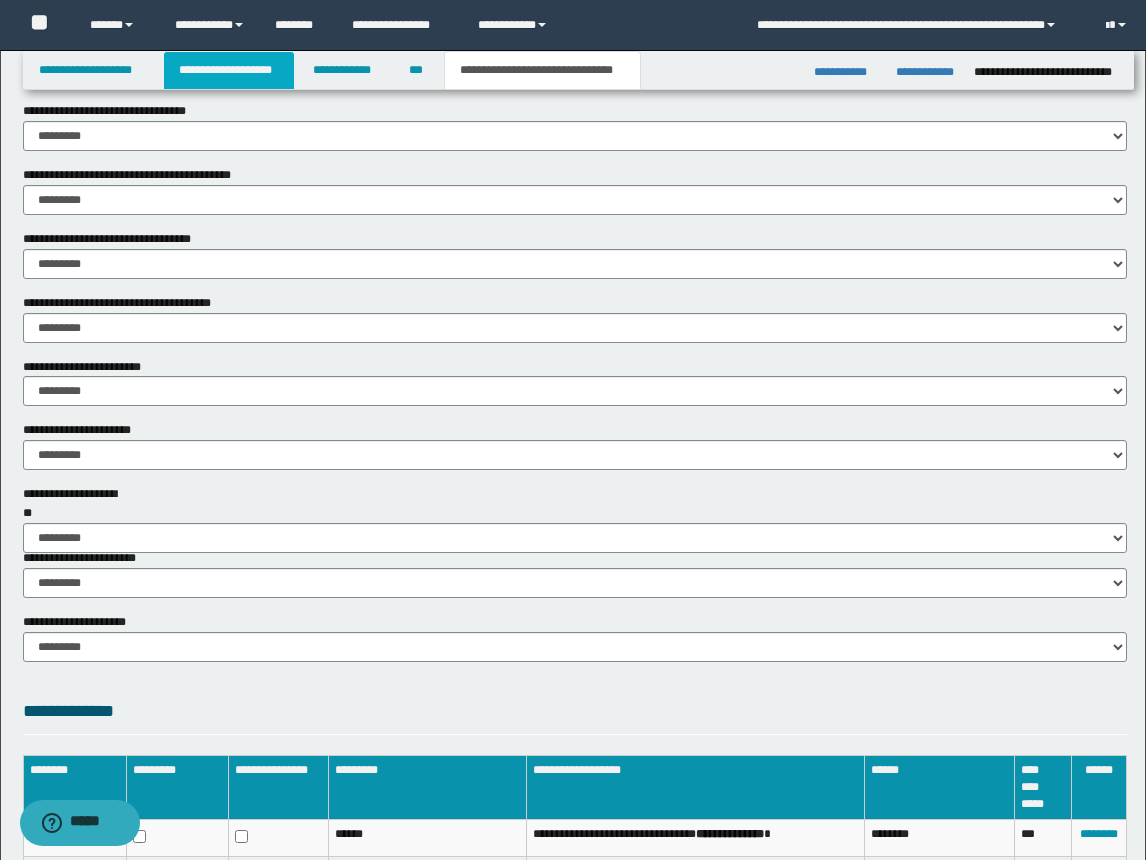 click on "**********" at bounding box center [229, 70] 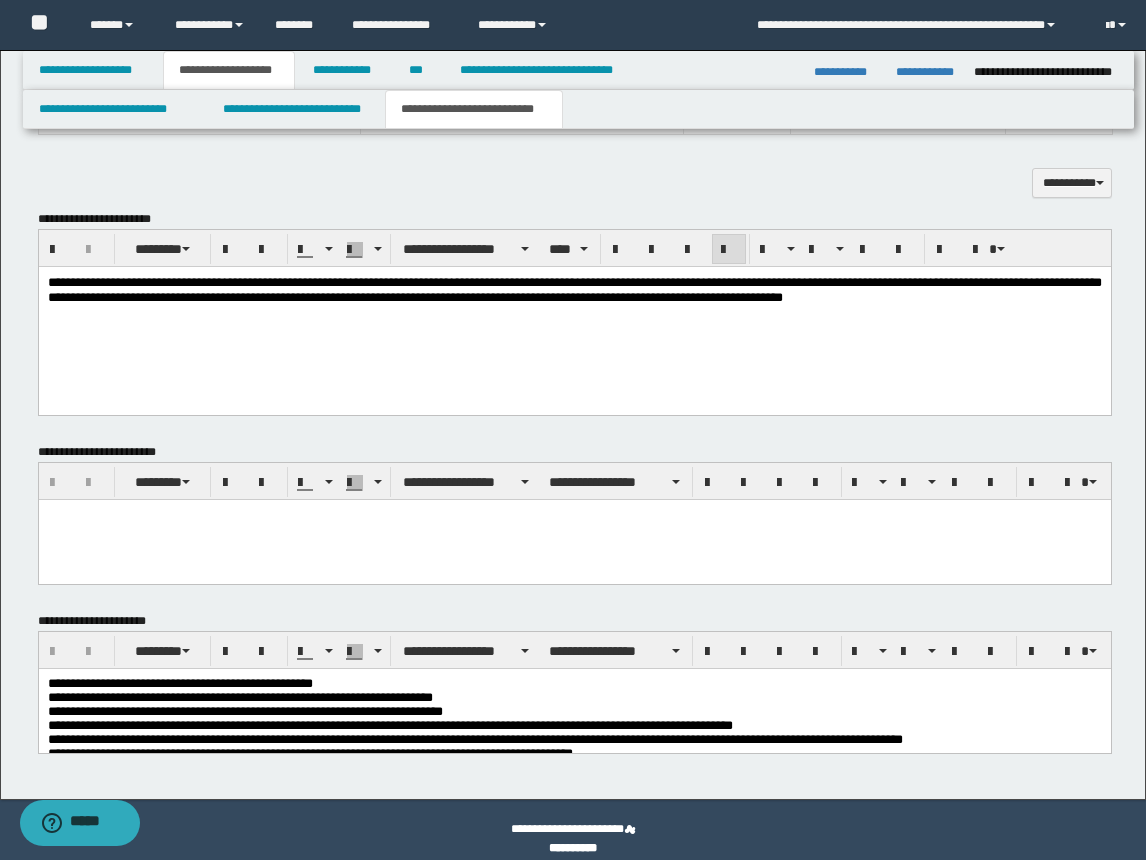 scroll, scrollTop: 164, scrollLeft: 0, axis: vertical 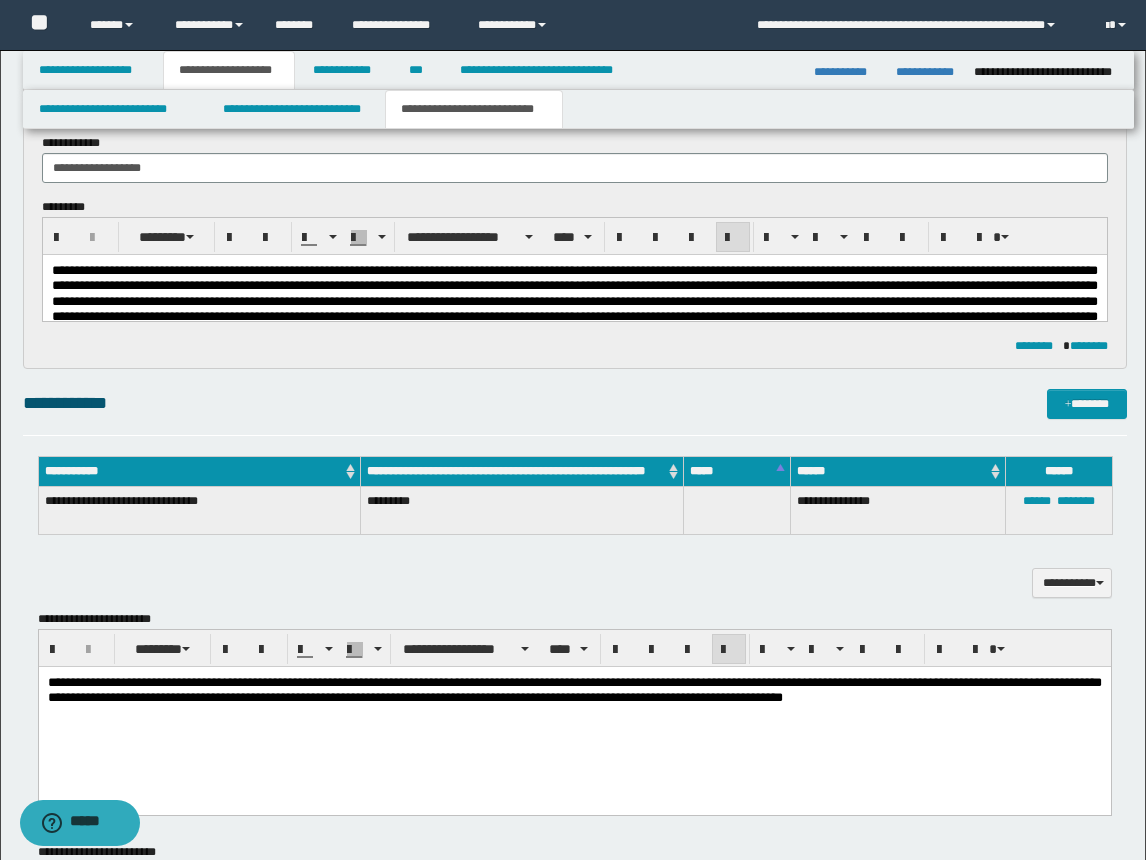 click on "**********" at bounding box center (574, 301) 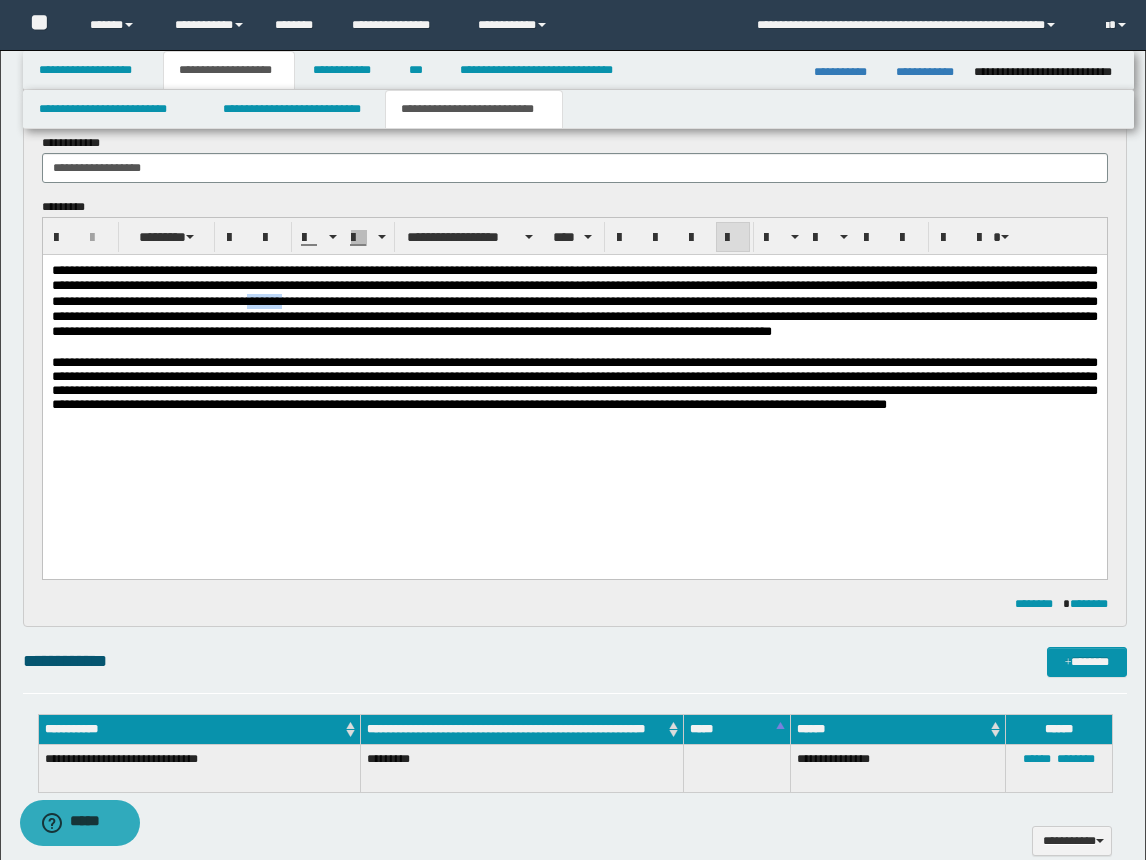 type 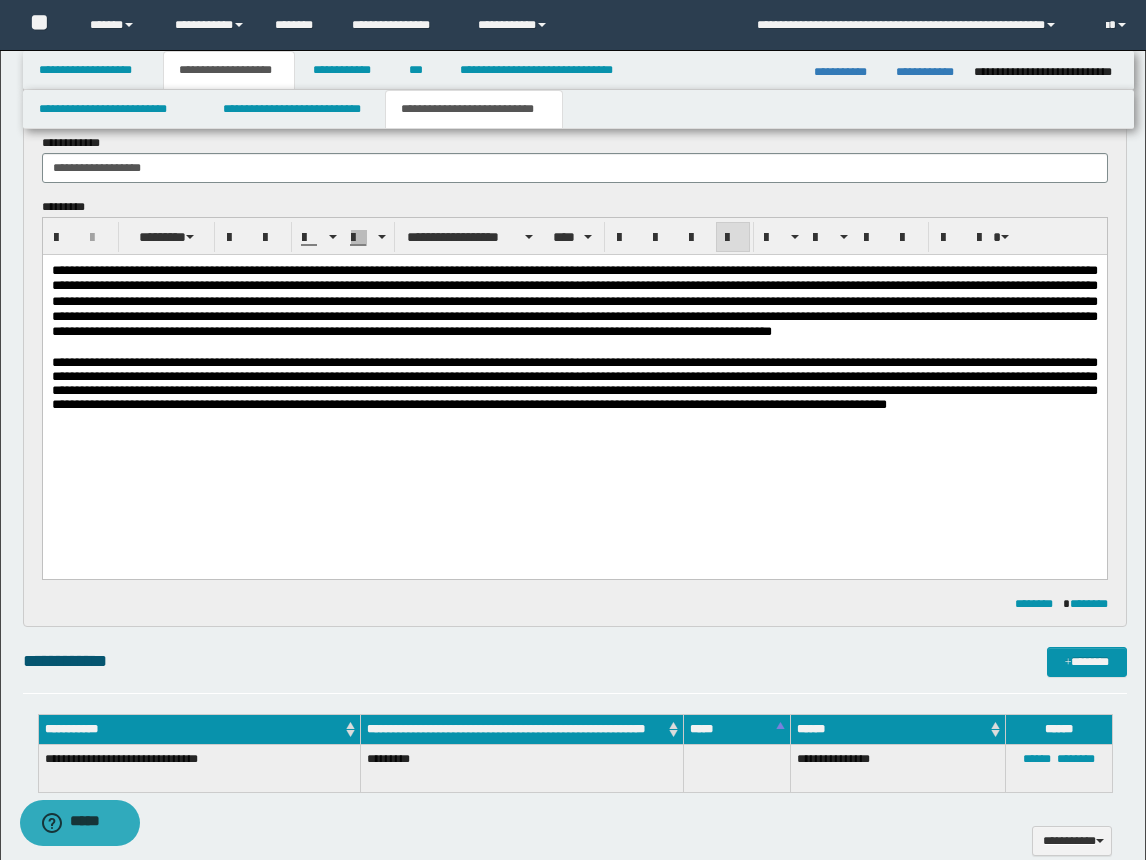 click on "**********" at bounding box center [574, 301] 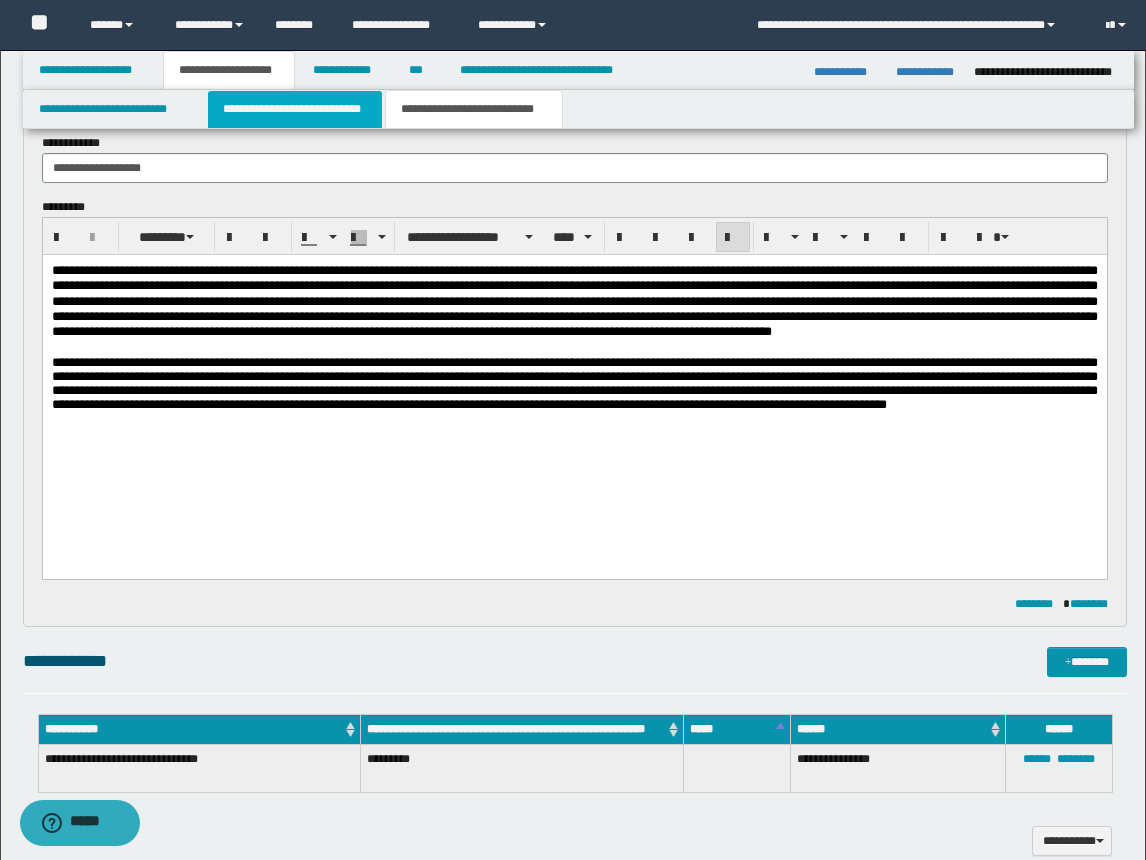 click on "**********" at bounding box center (295, 109) 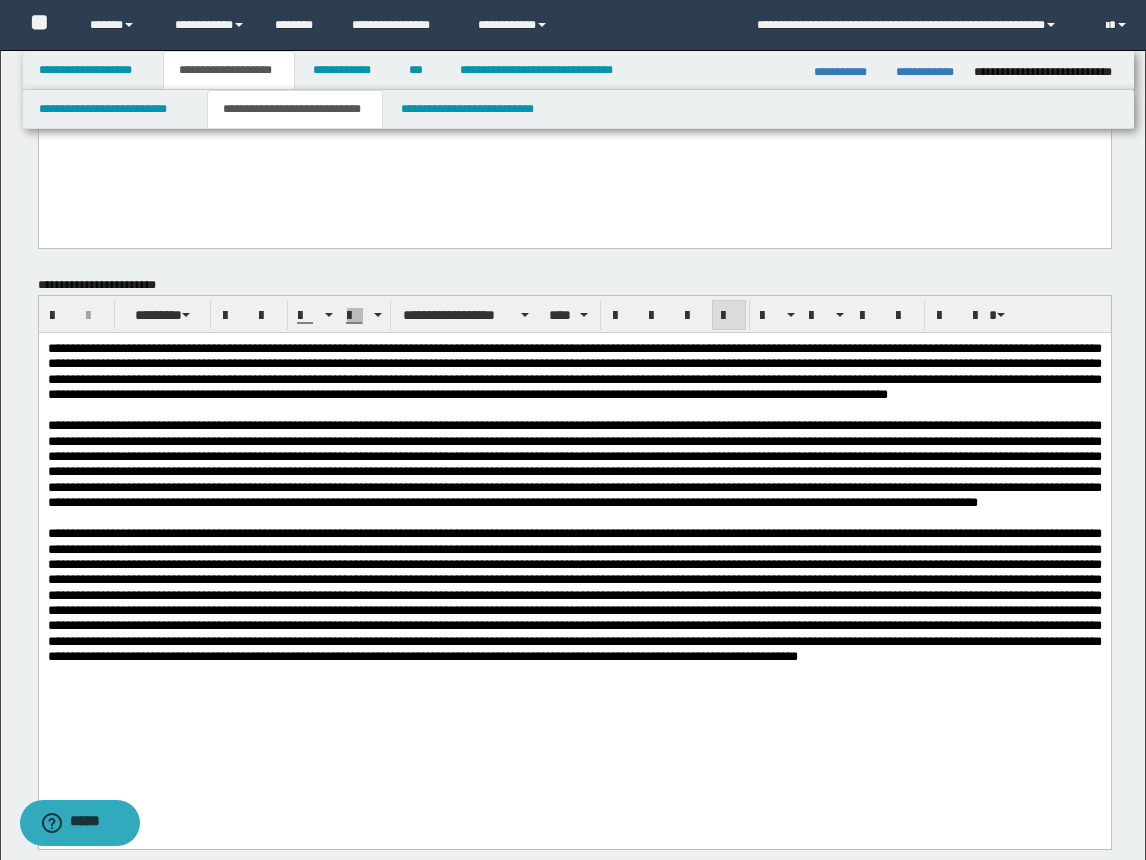 click on "**********" at bounding box center [574, 370] 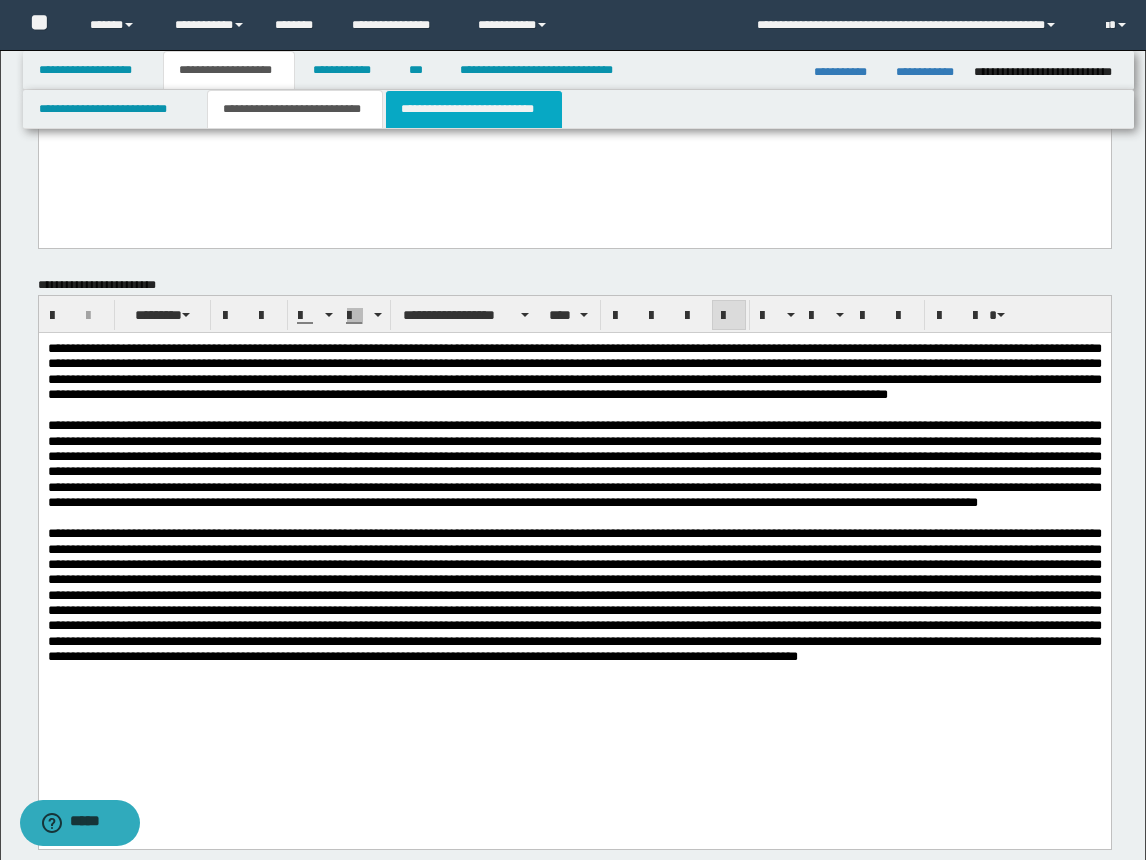 click on "**********" at bounding box center (474, 109) 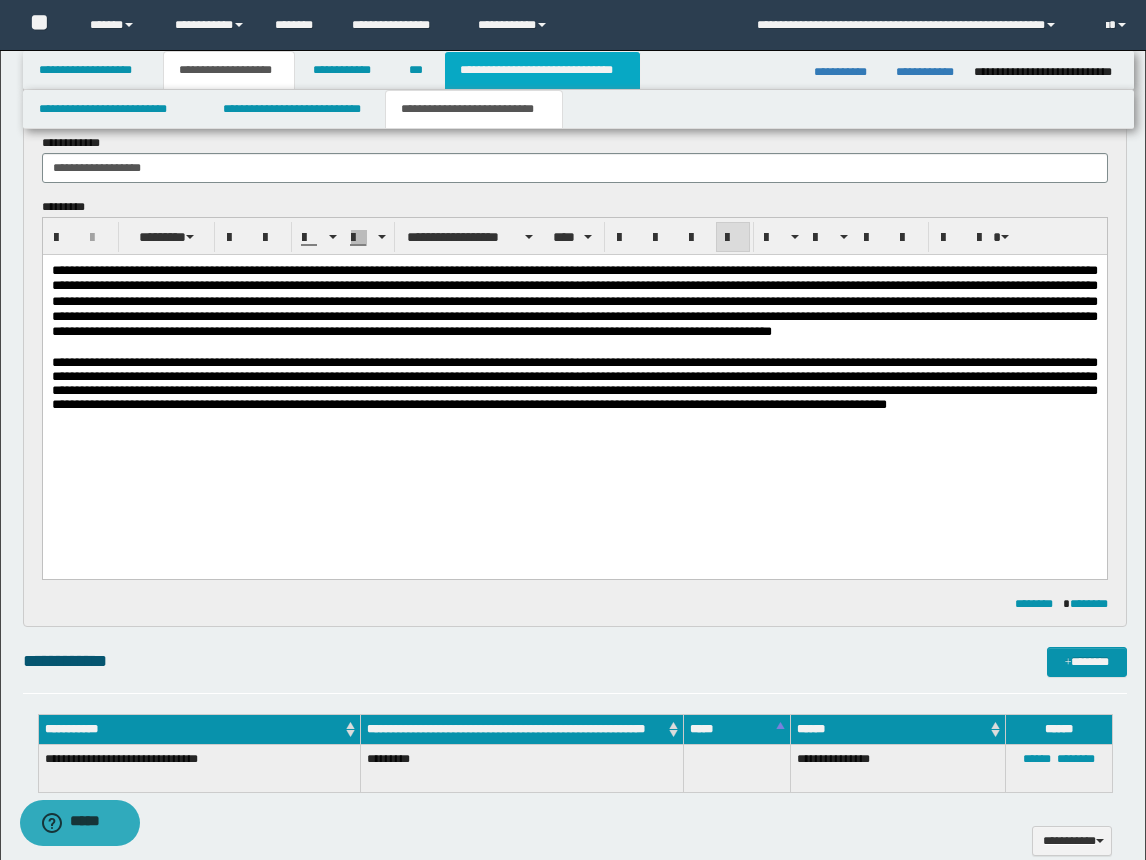 click on "**********" at bounding box center (542, 70) 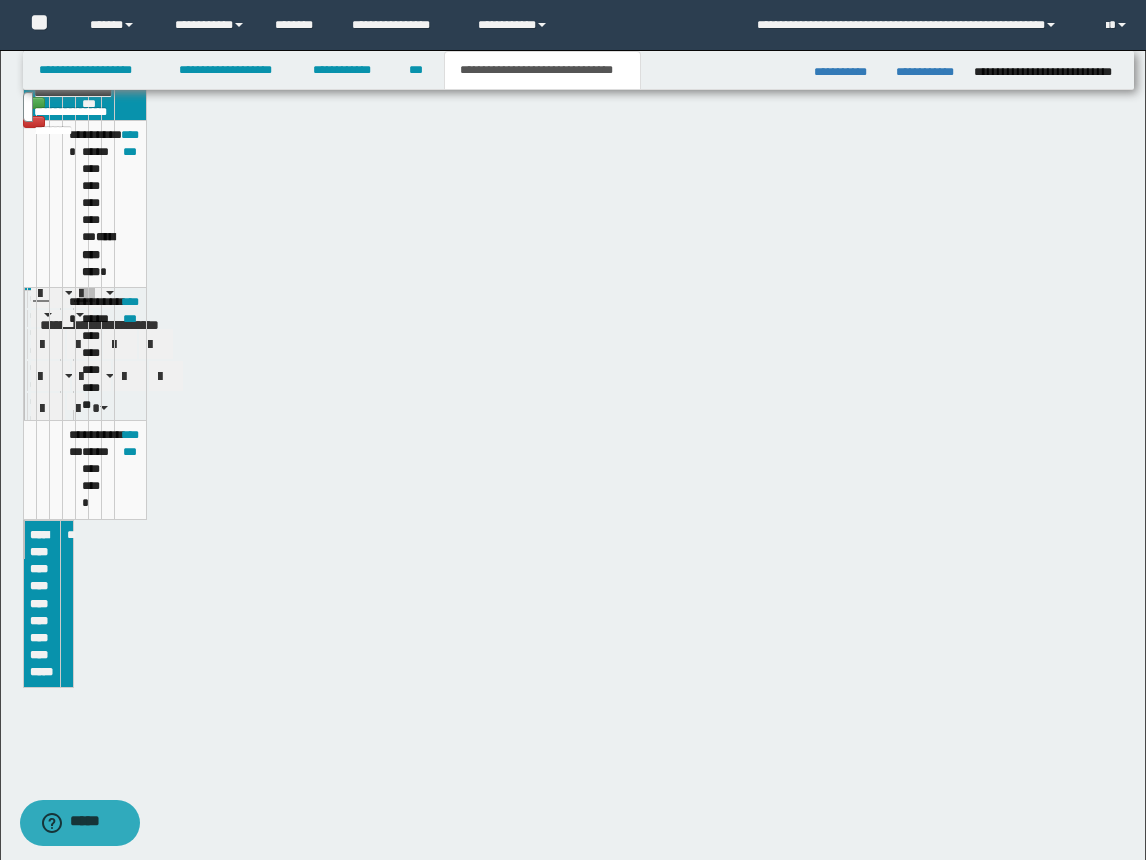 scroll, scrollTop: 133, scrollLeft: 0, axis: vertical 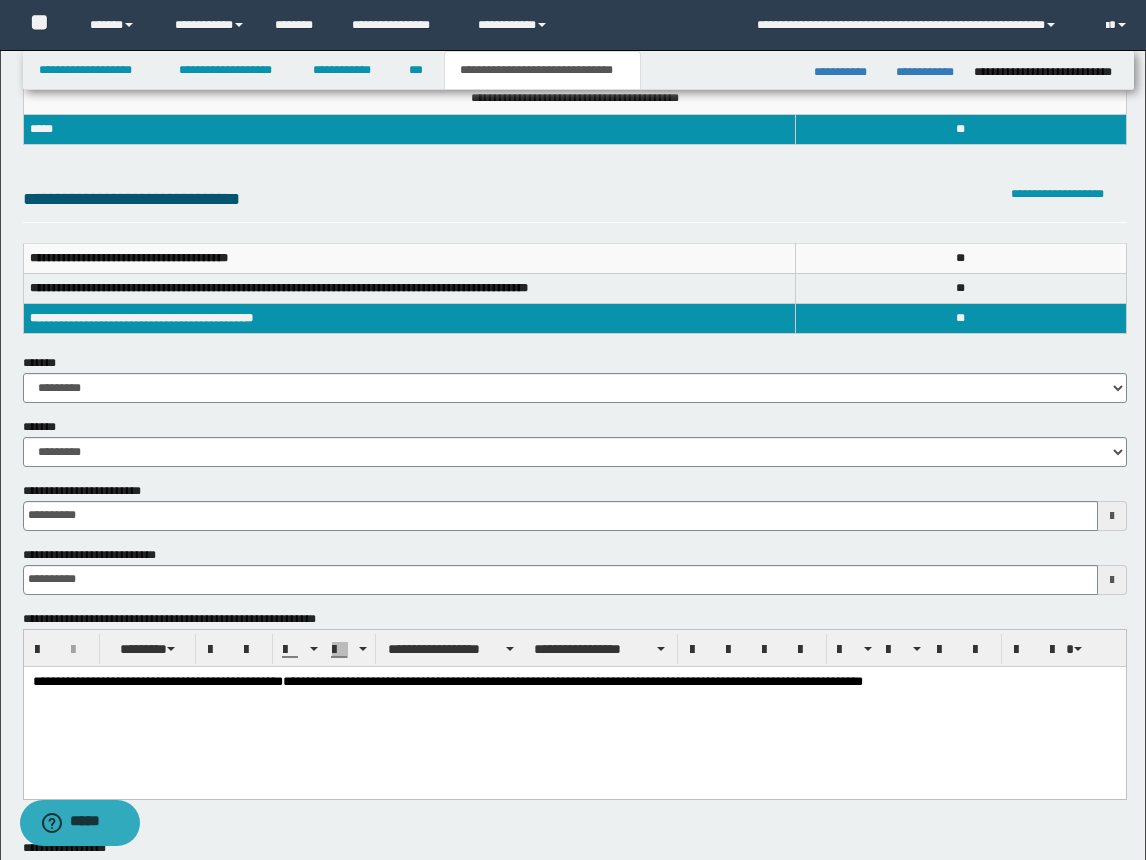 click on "**********" at bounding box center (574, 682) 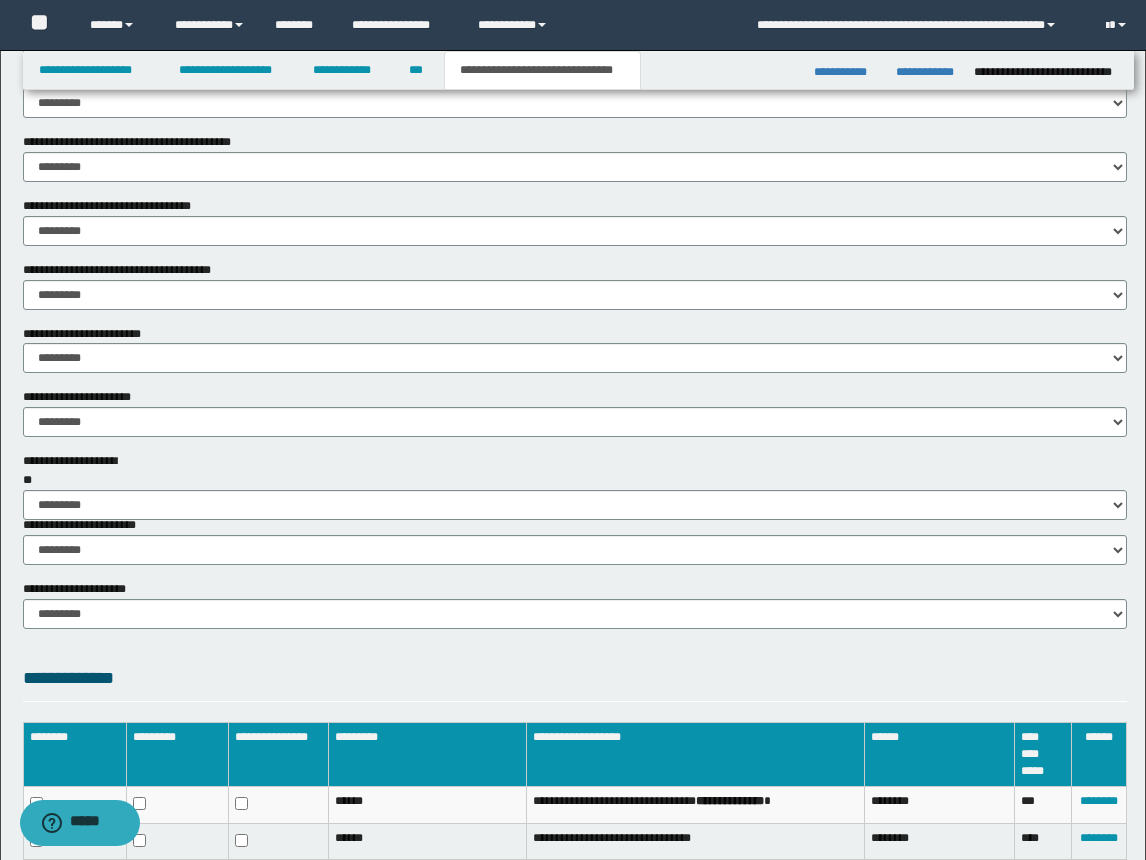 scroll, scrollTop: 1192, scrollLeft: 0, axis: vertical 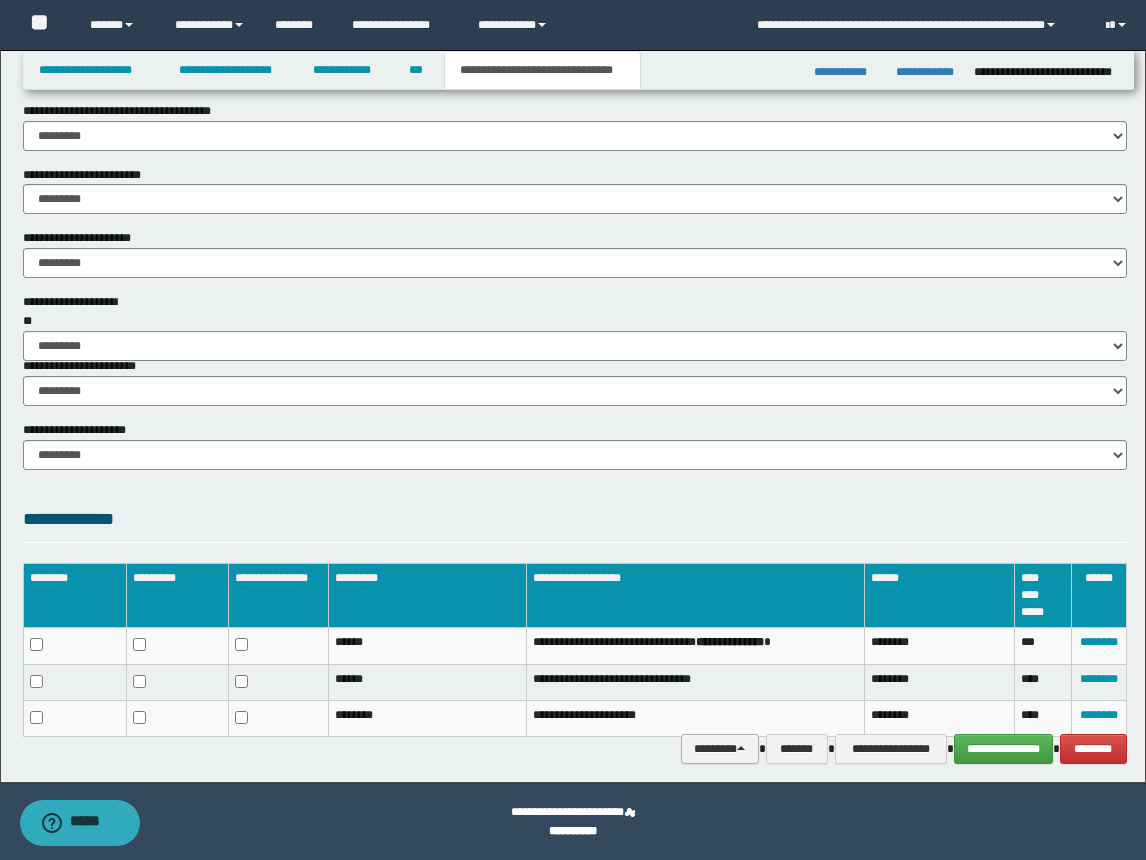 click on "********" at bounding box center (720, 749) 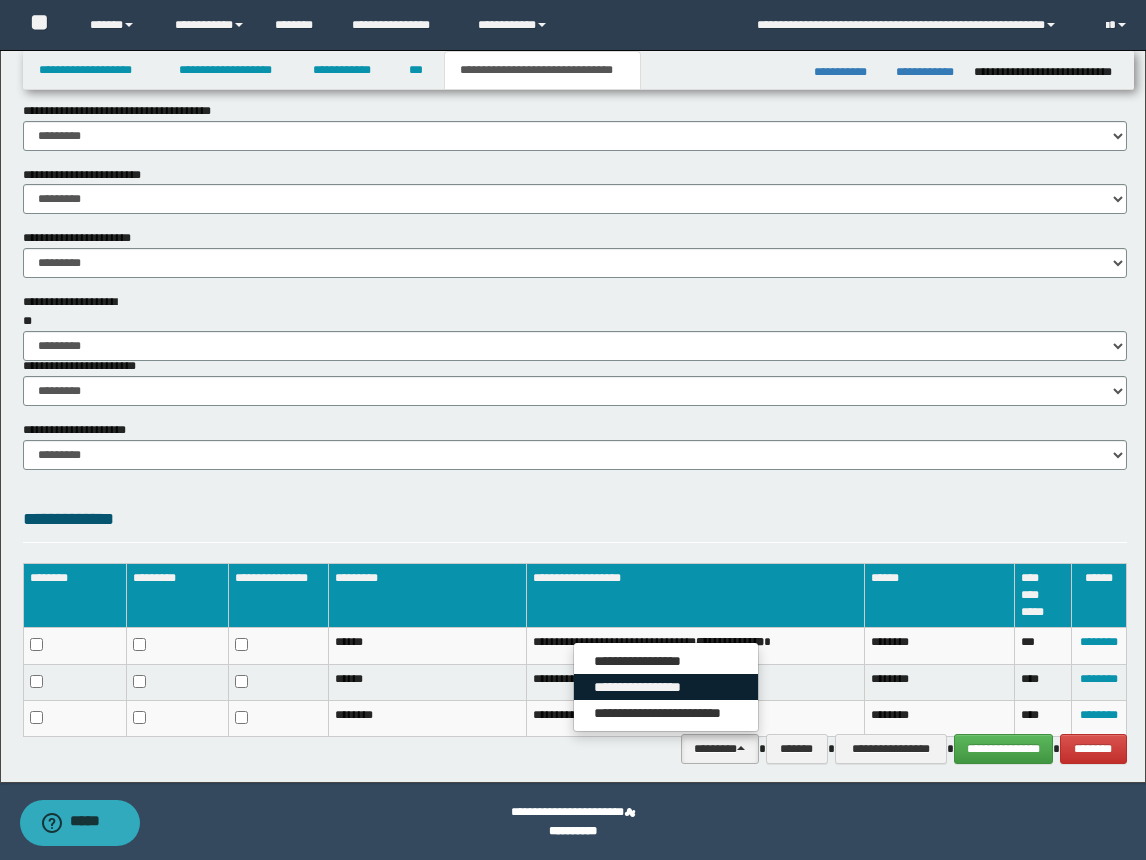 click on "**********" at bounding box center [666, 687] 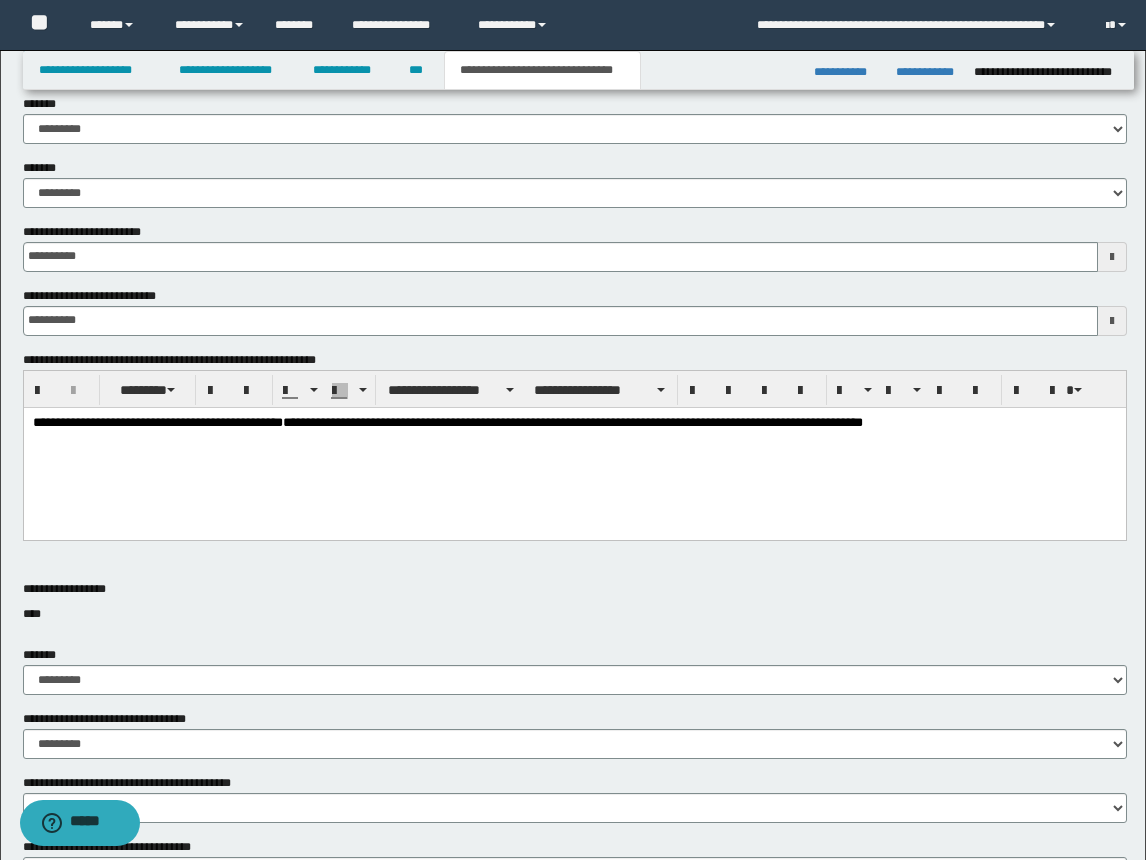 scroll, scrollTop: 292, scrollLeft: 0, axis: vertical 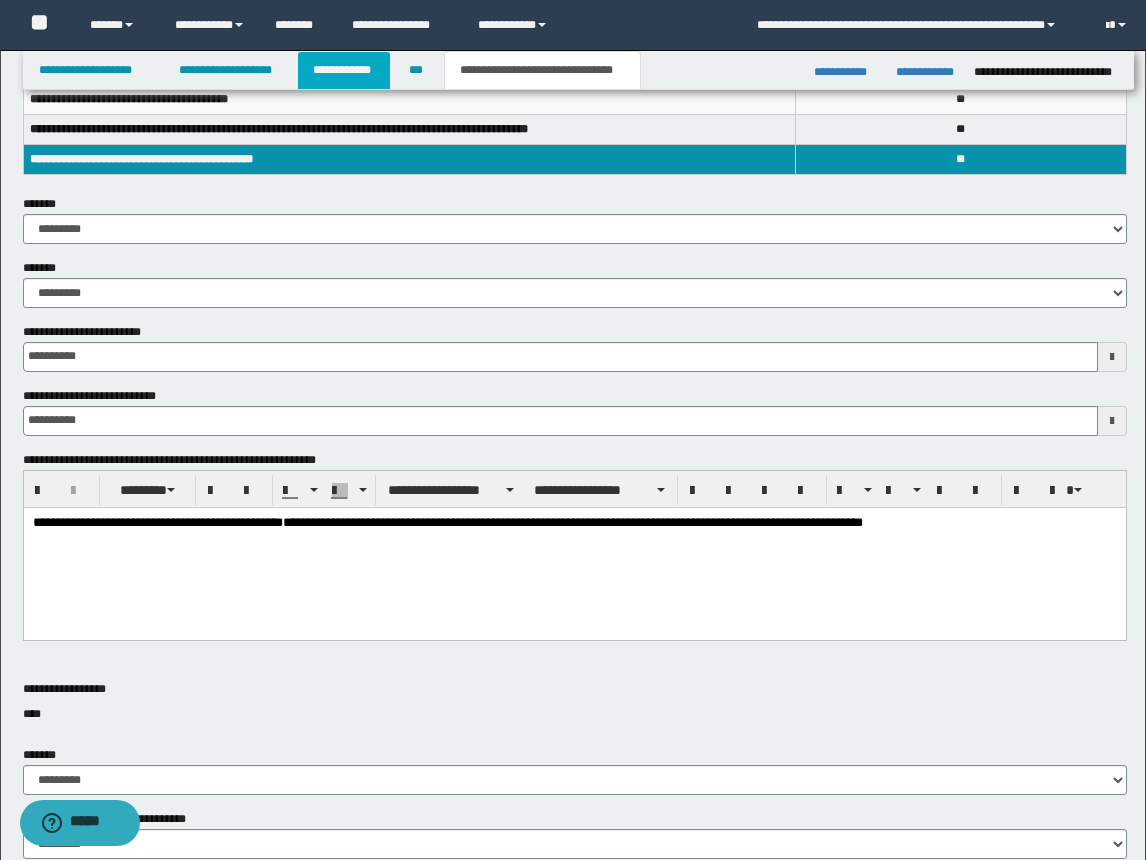 click on "**********" at bounding box center [344, 70] 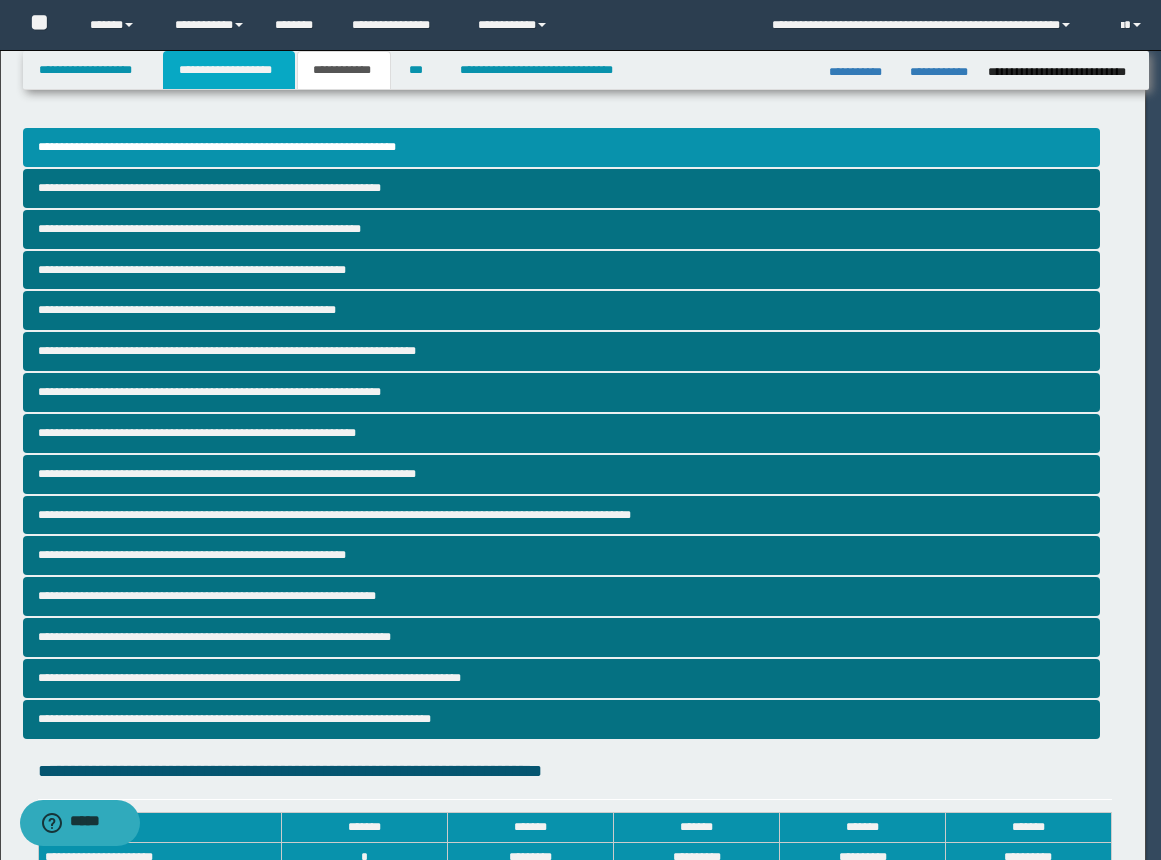 click on "**********" at bounding box center (229, 70) 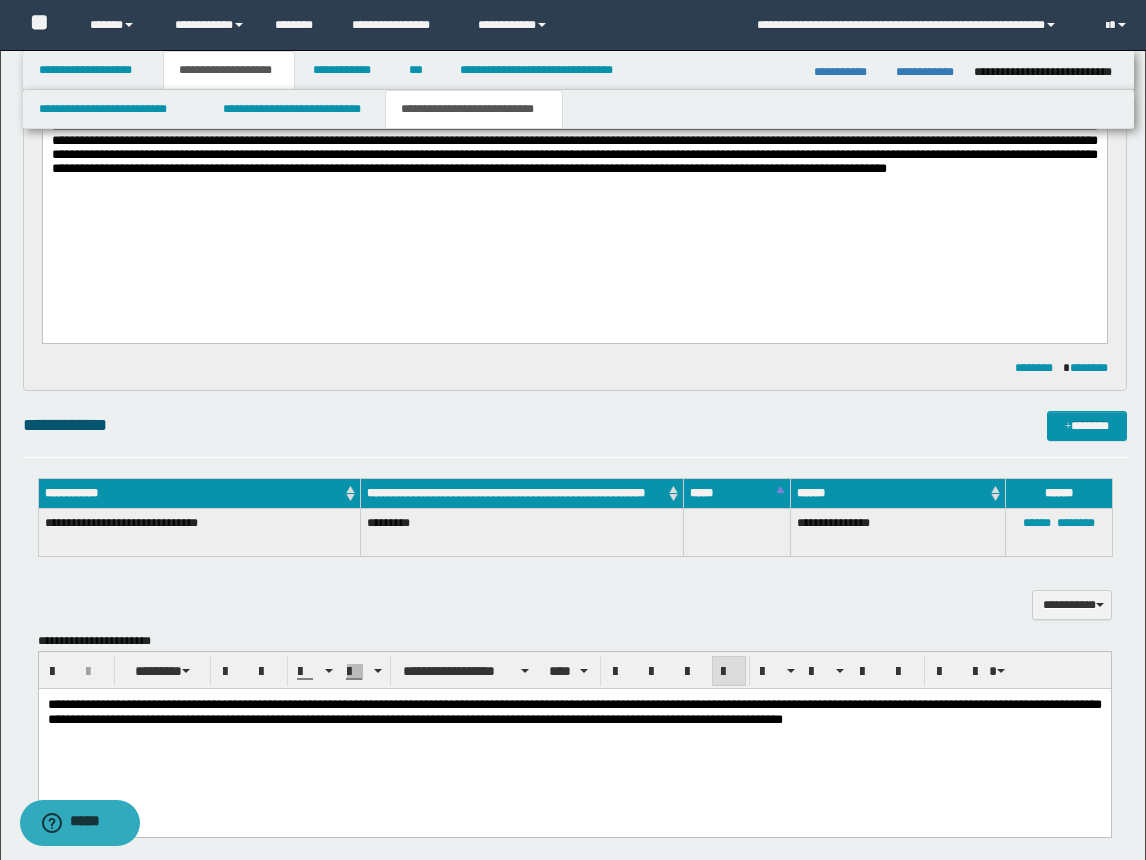 scroll, scrollTop: 500, scrollLeft: 0, axis: vertical 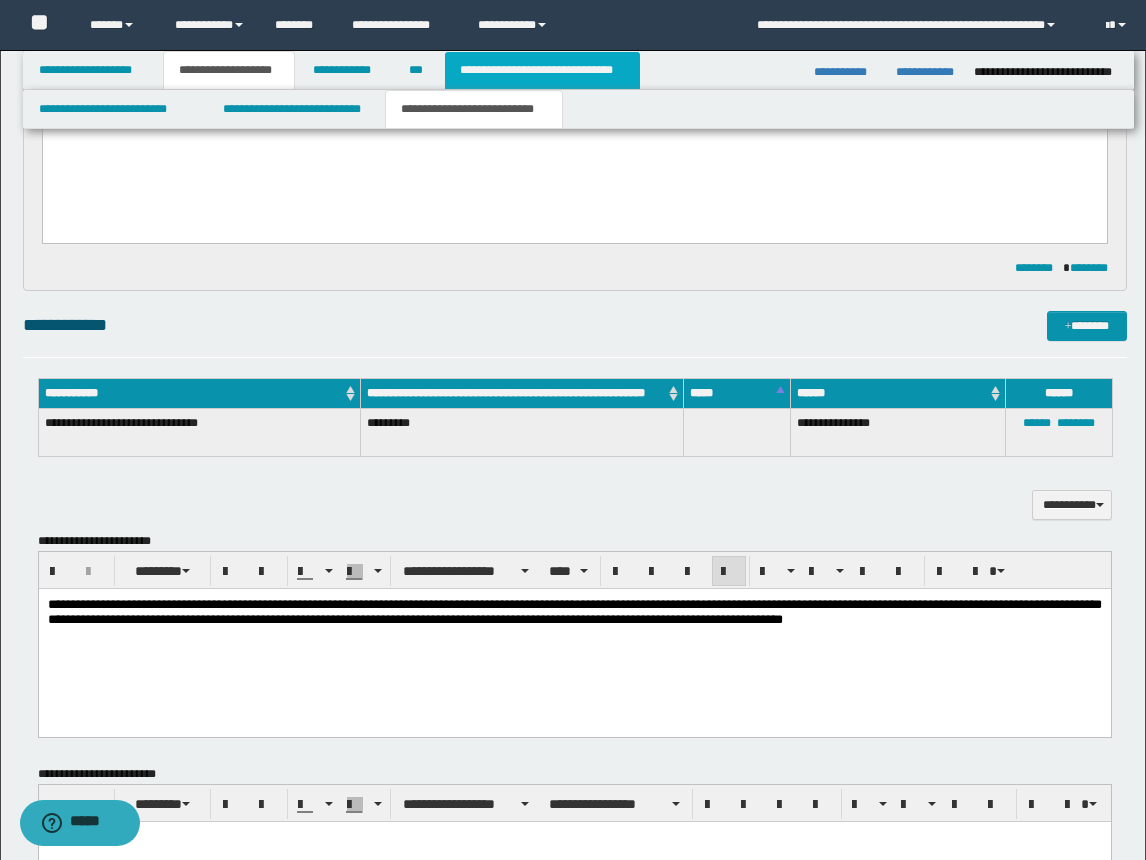 click on "**********" at bounding box center (542, 70) 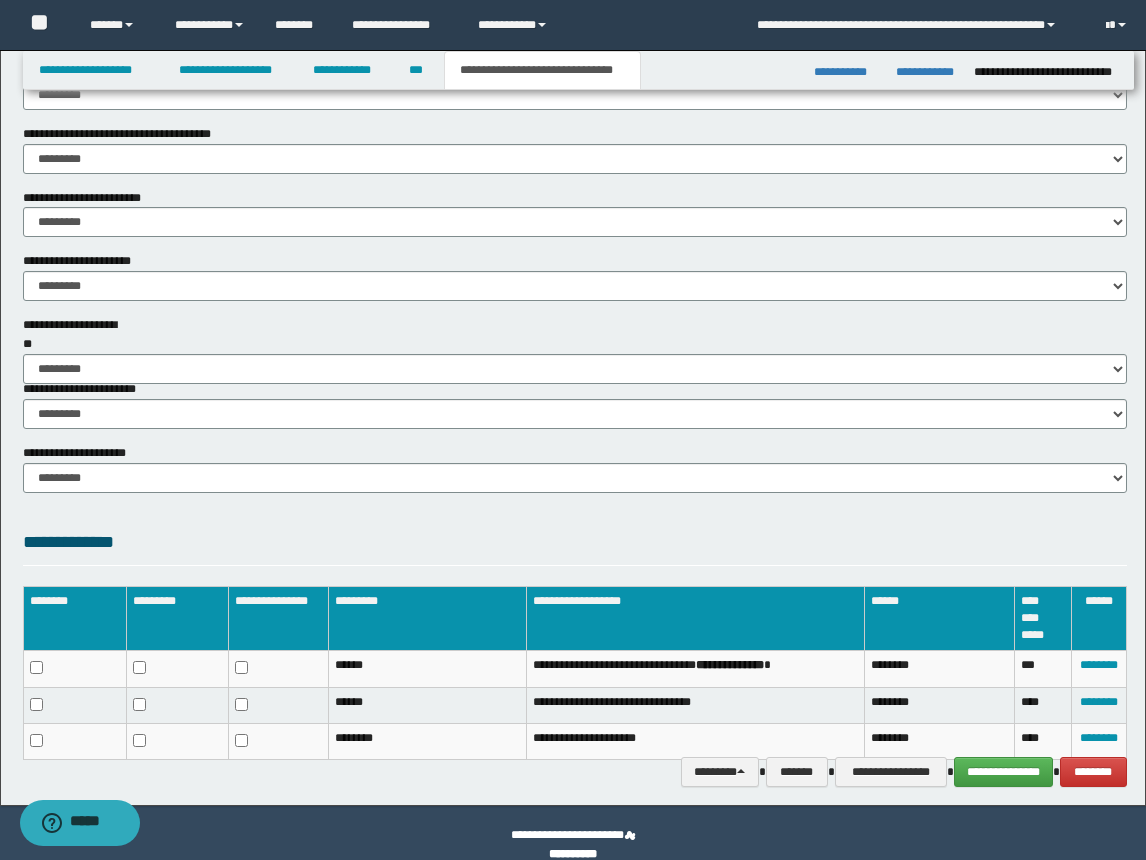 scroll, scrollTop: 1192, scrollLeft: 0, axis: vertical 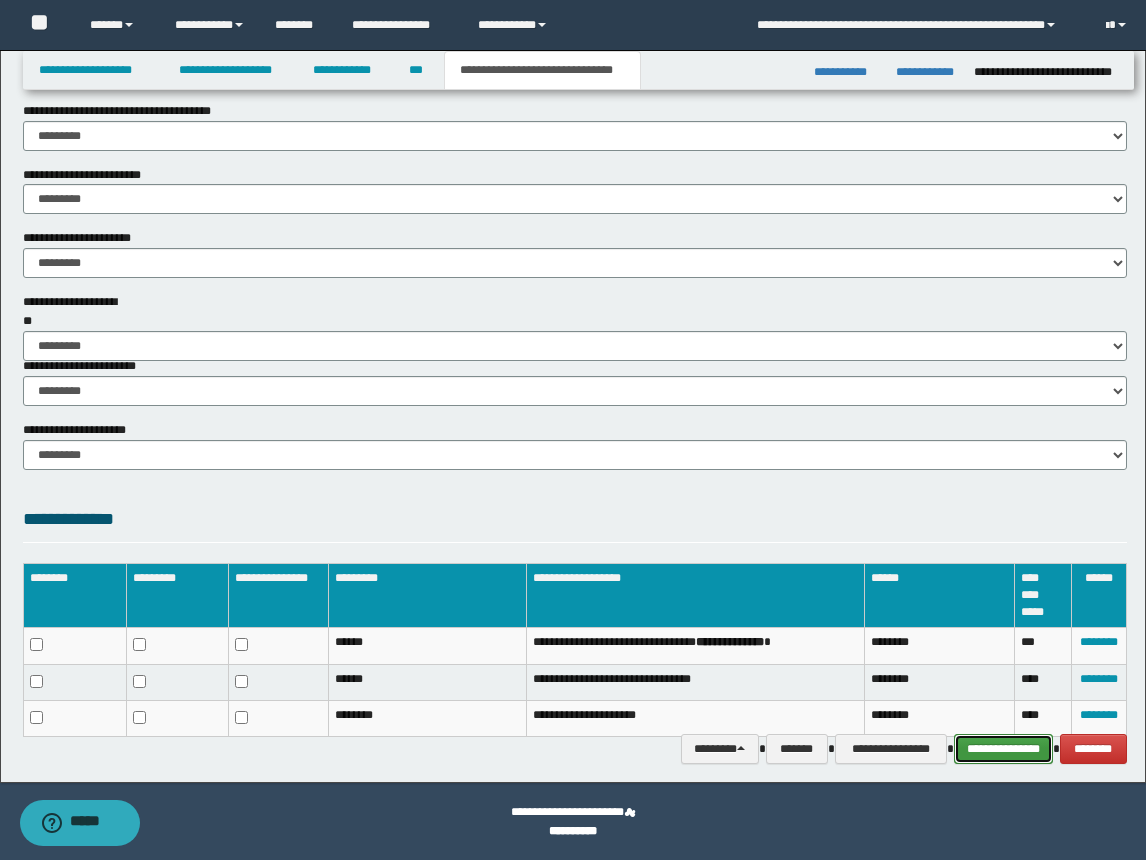 click on "**********" at bounding box center [1003, 749] 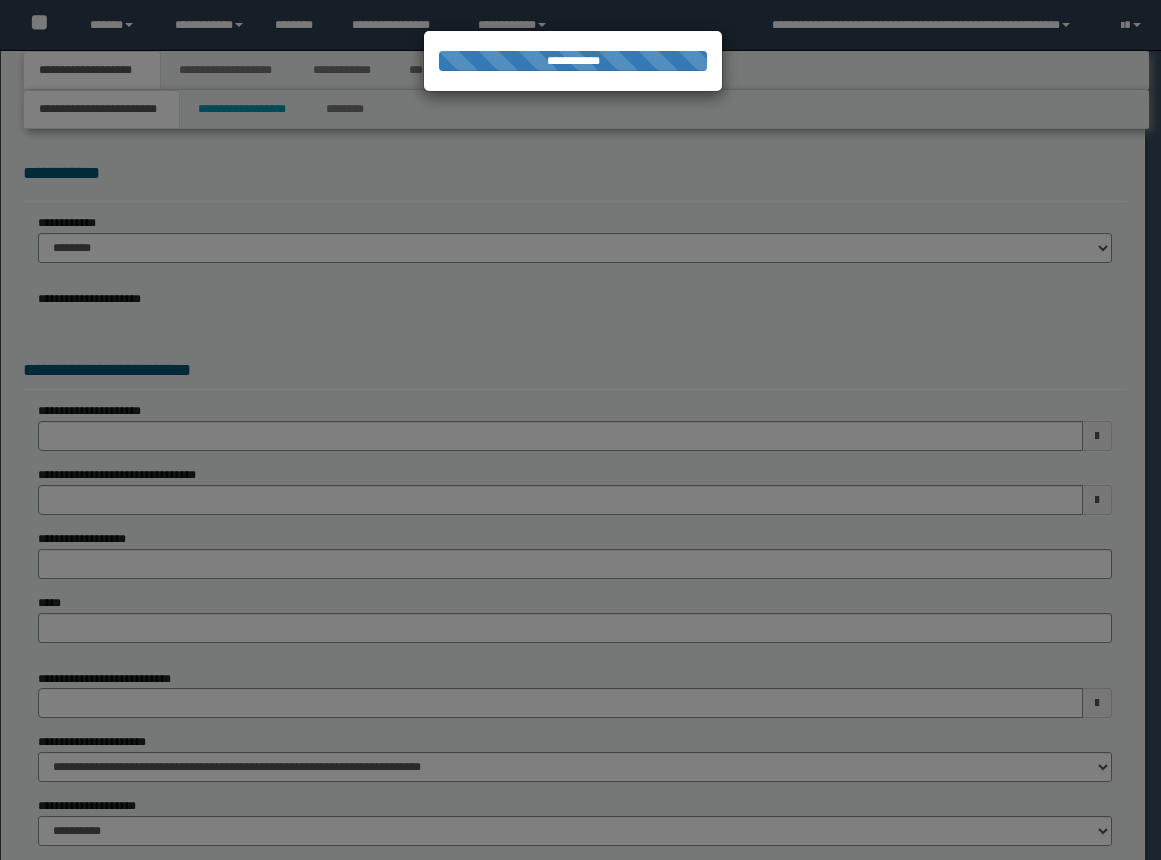 scroll, scrollTop: 0, scrollLeft: 0, axis: both 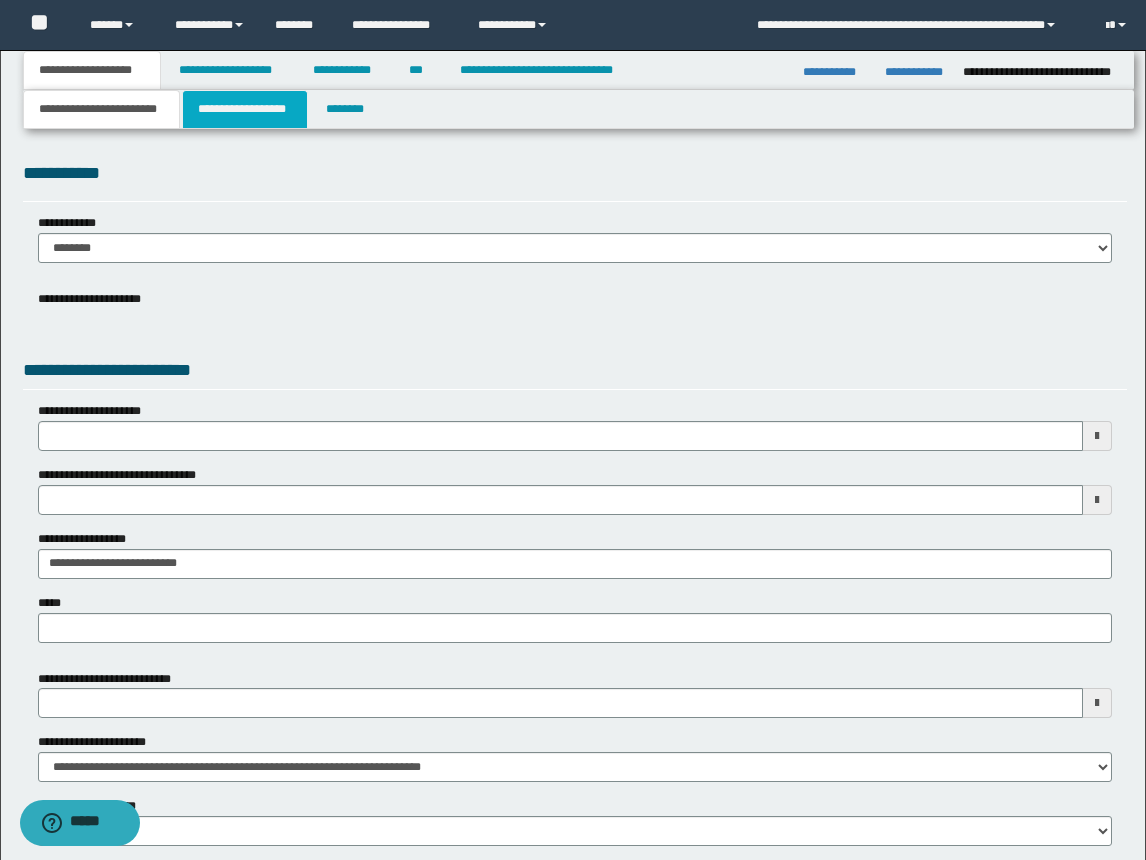 click on "**********" at bounding box center (245, 109) 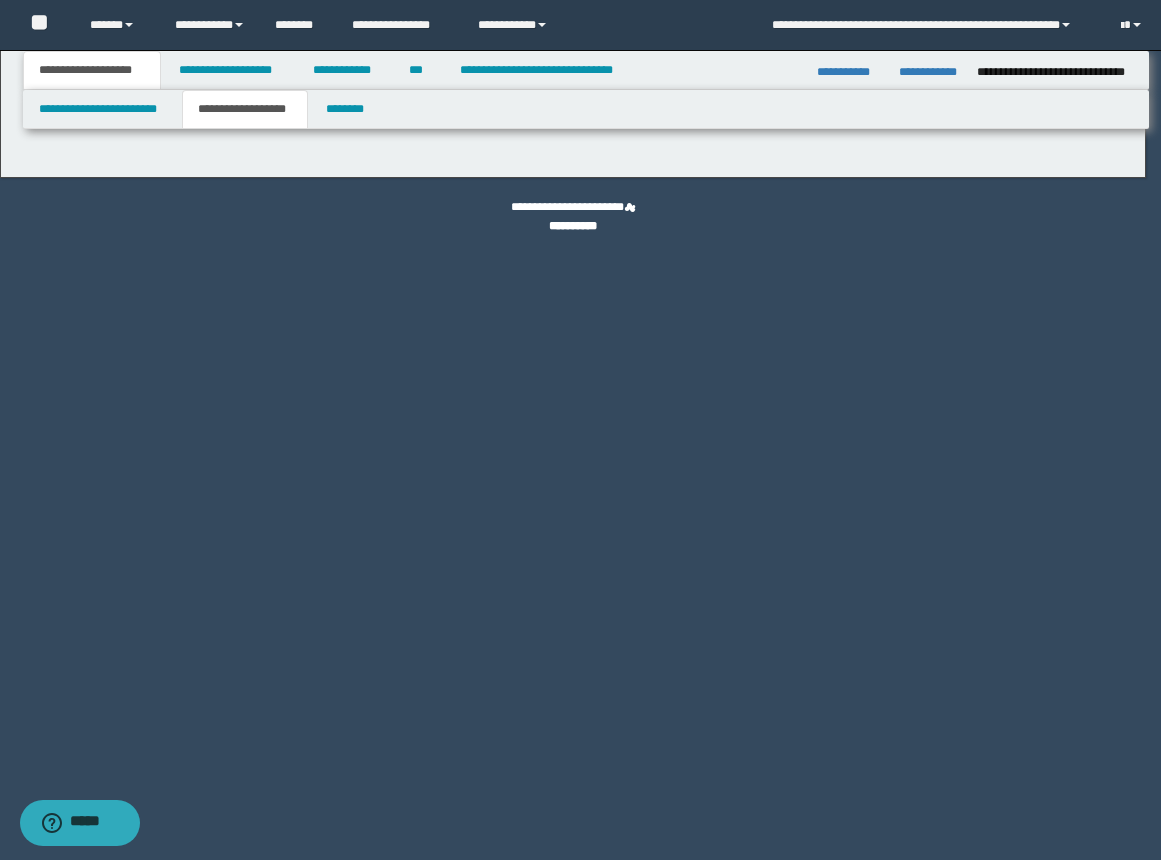 type on "*******" 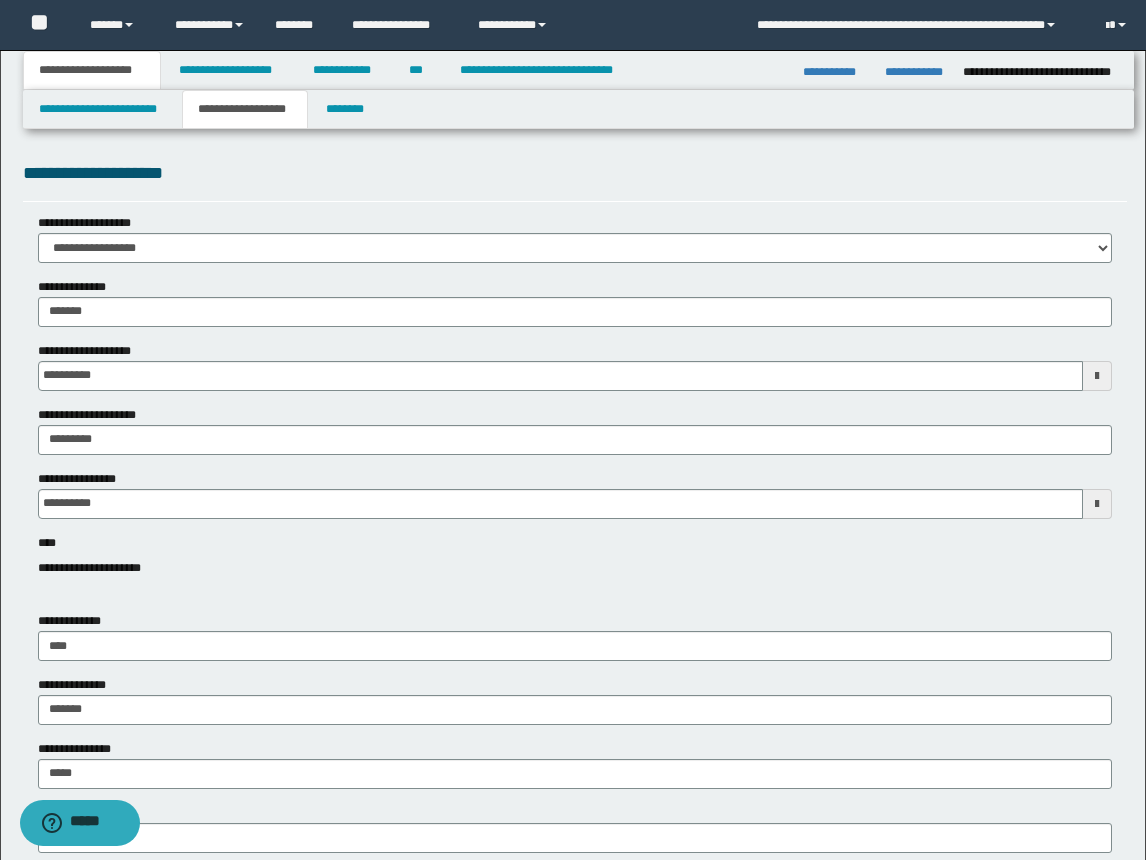 click on "**********" at bounding box center [575, 560] 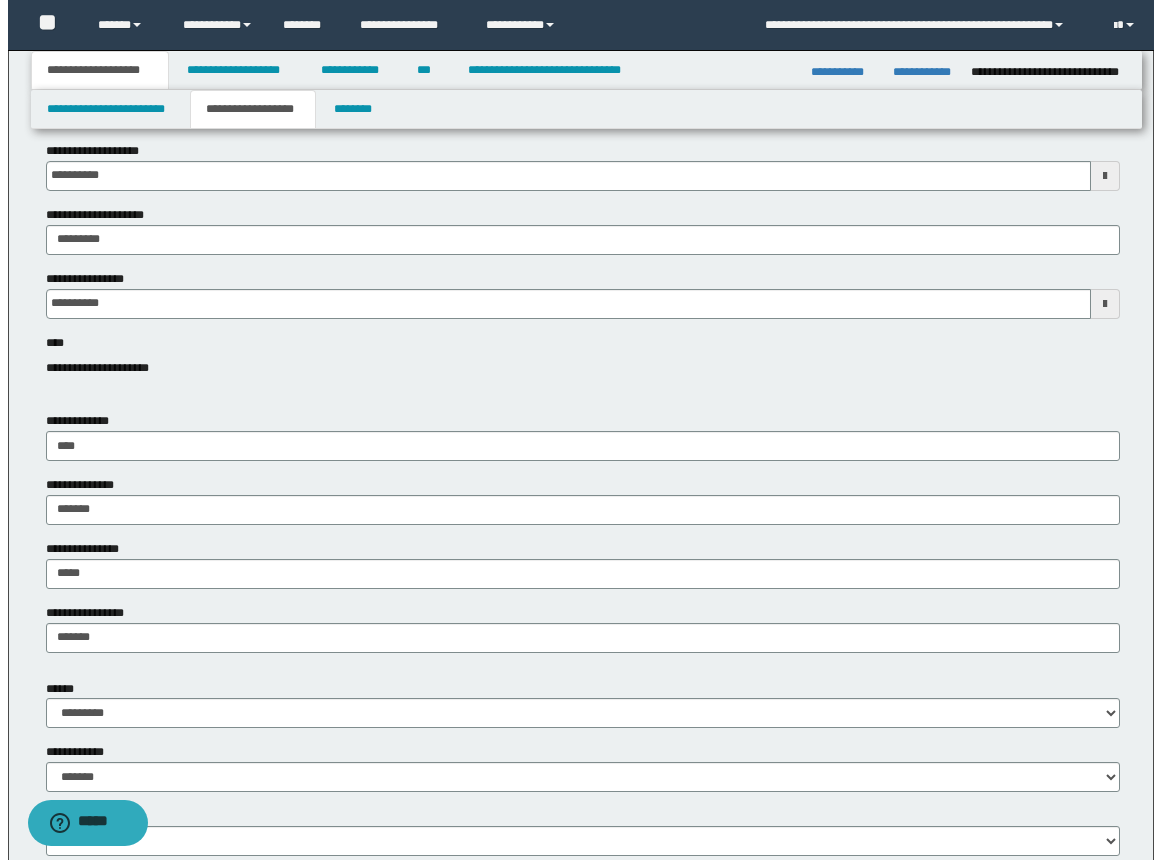 scroll, scrollTop: 0, scrollLeft: 0, axis: both 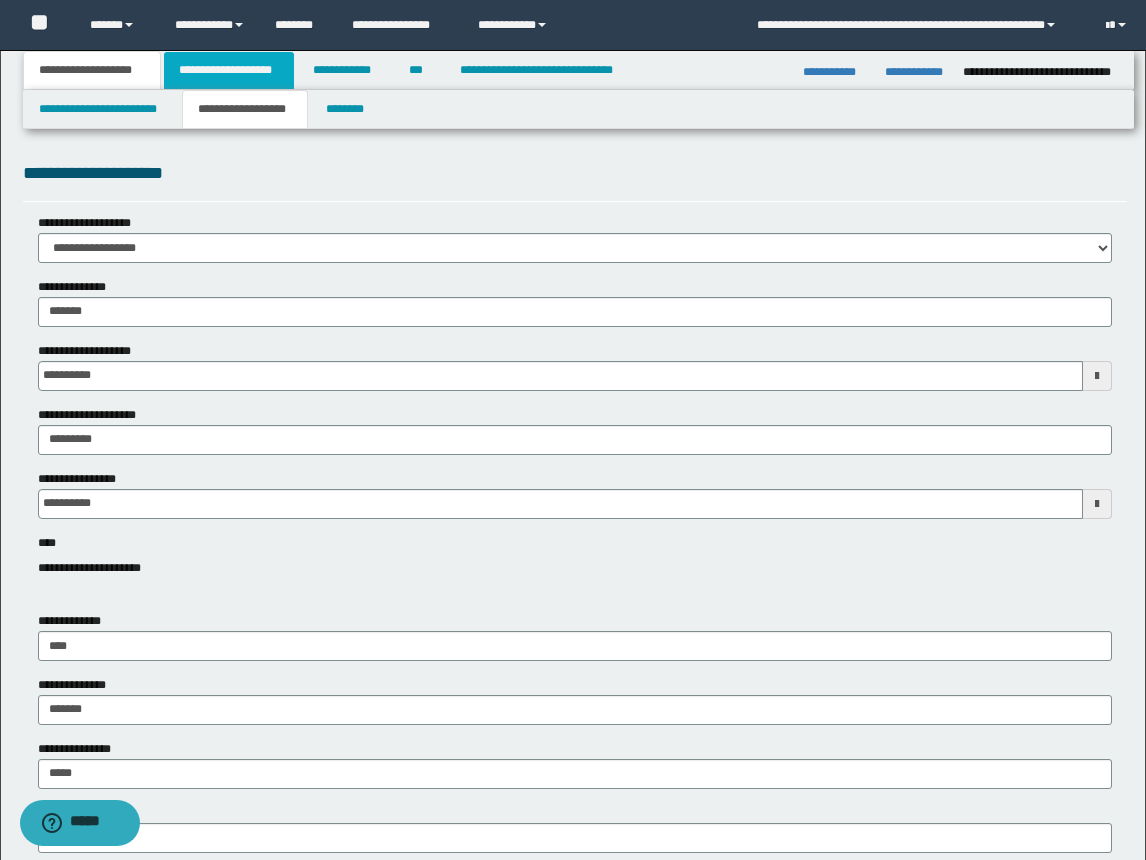 click on "**********" at bounding box center [229, 70] 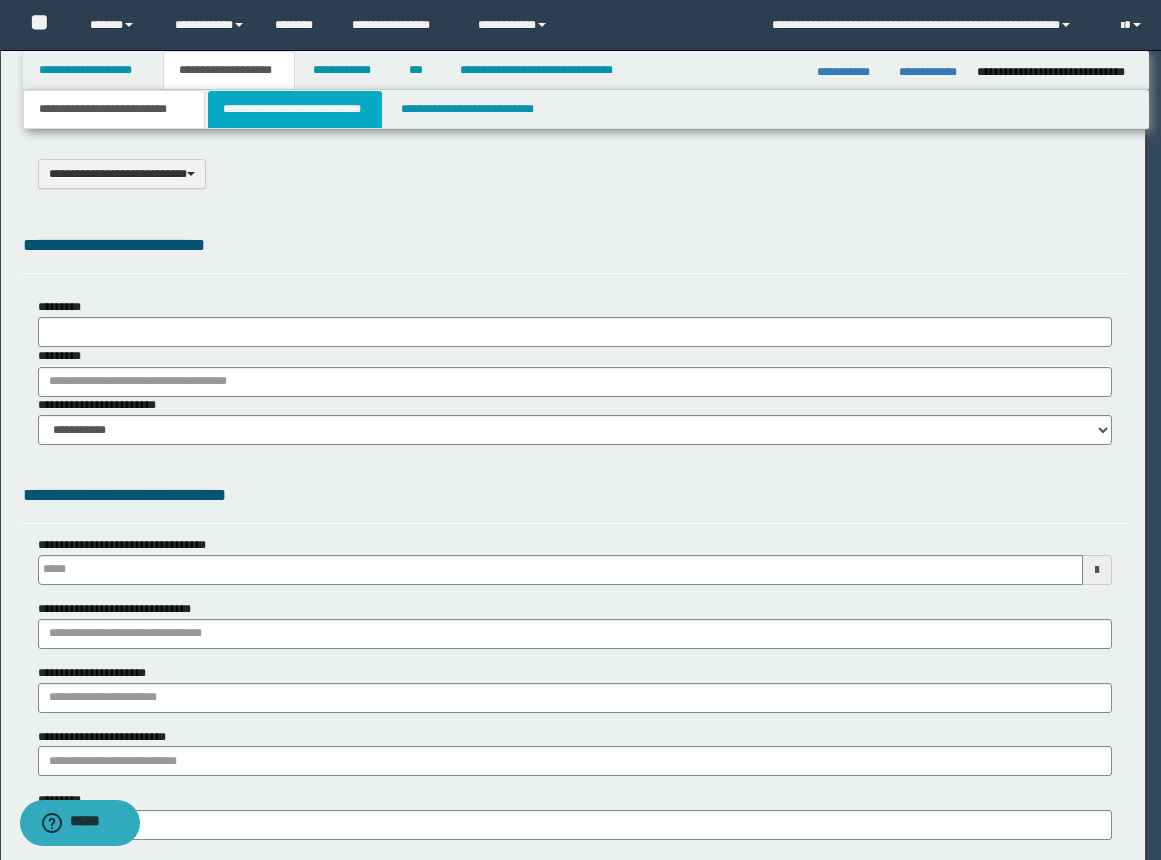 select on "*" 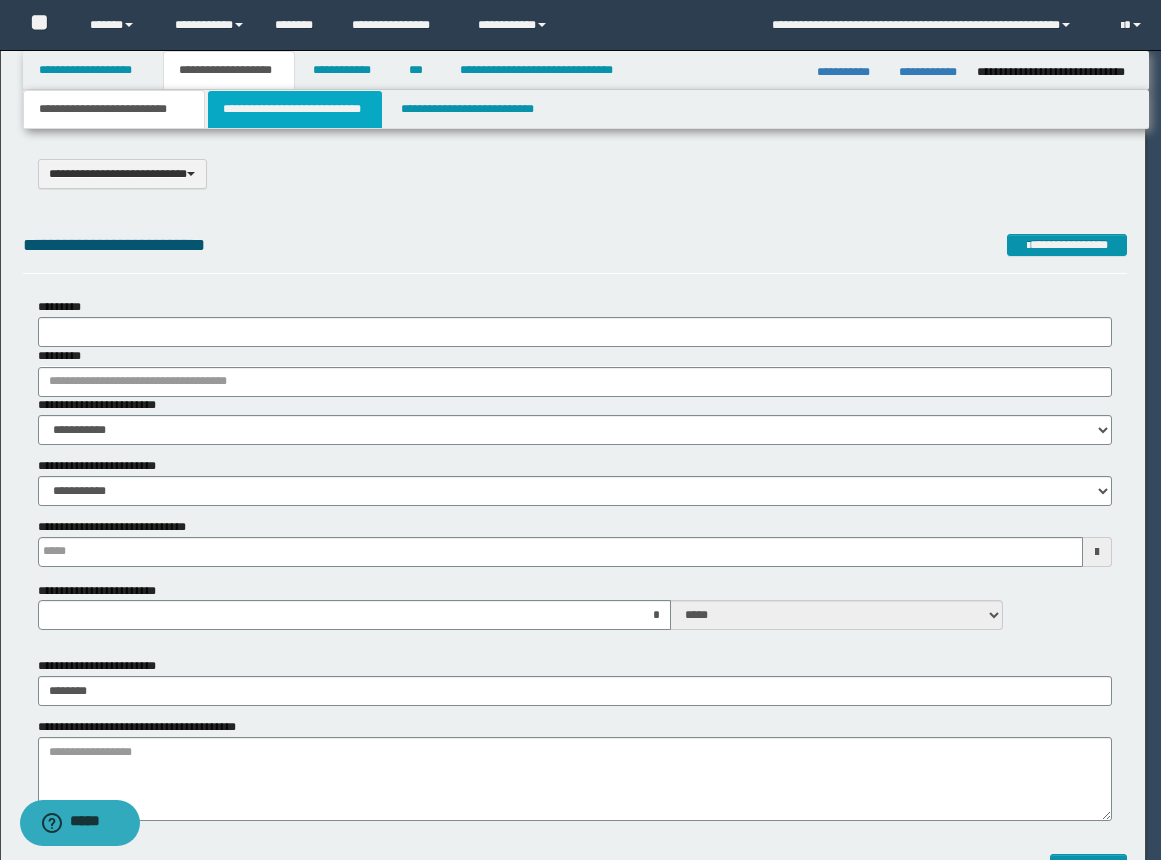 scroll, scrollTop: 0, scrollLeft: 0, axis: both 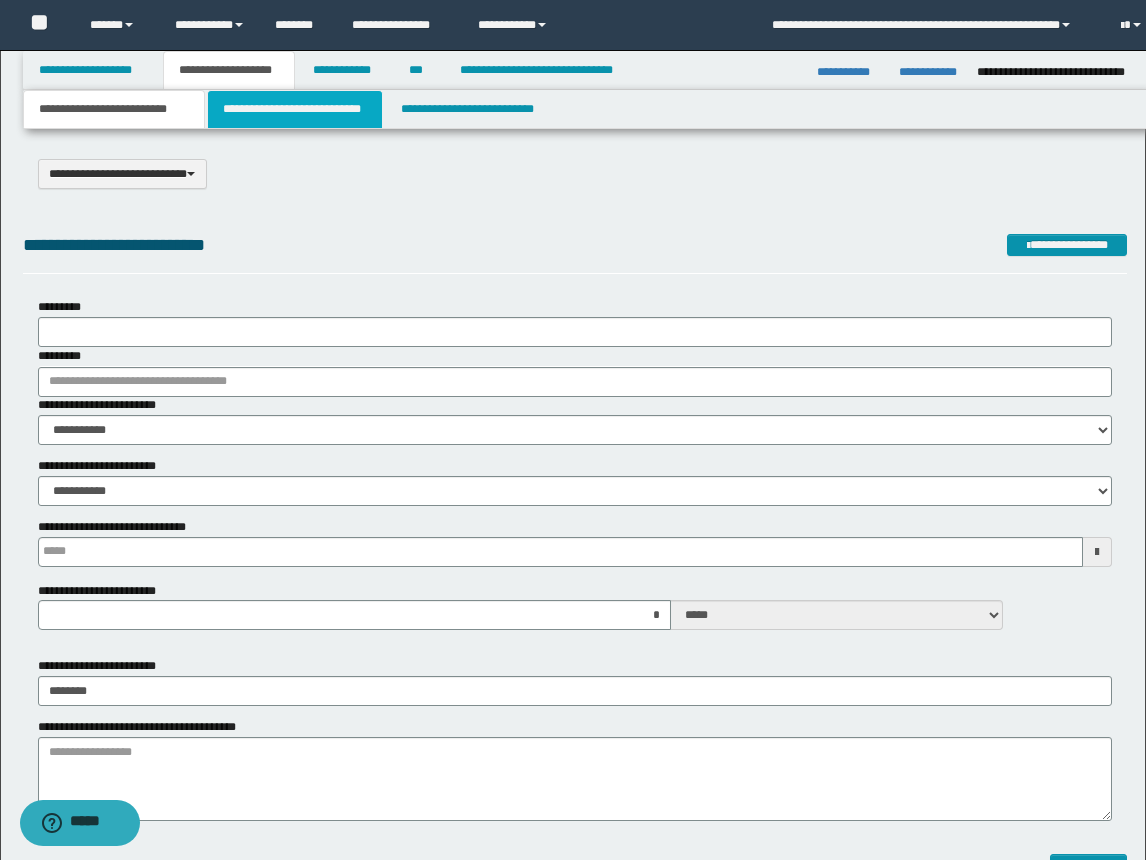 click on "**********" at bounding box center (295, 109) 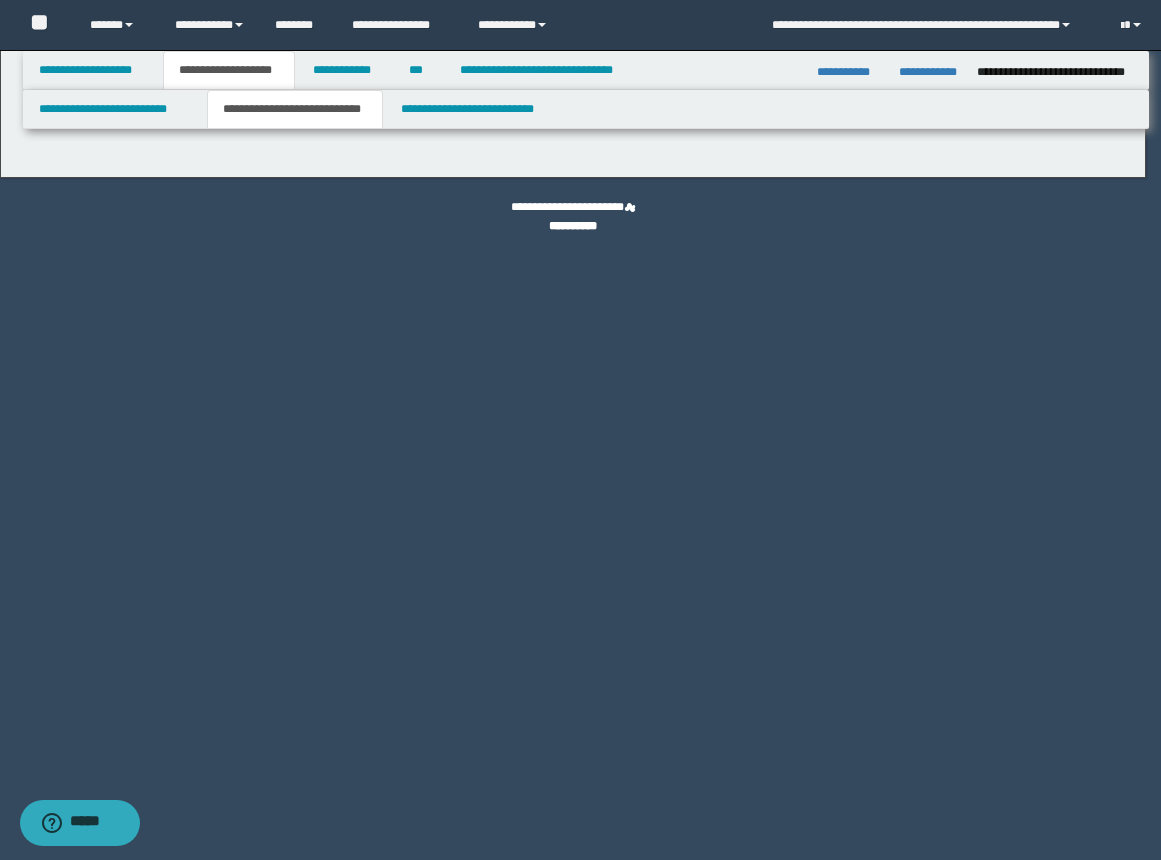 select on "*" 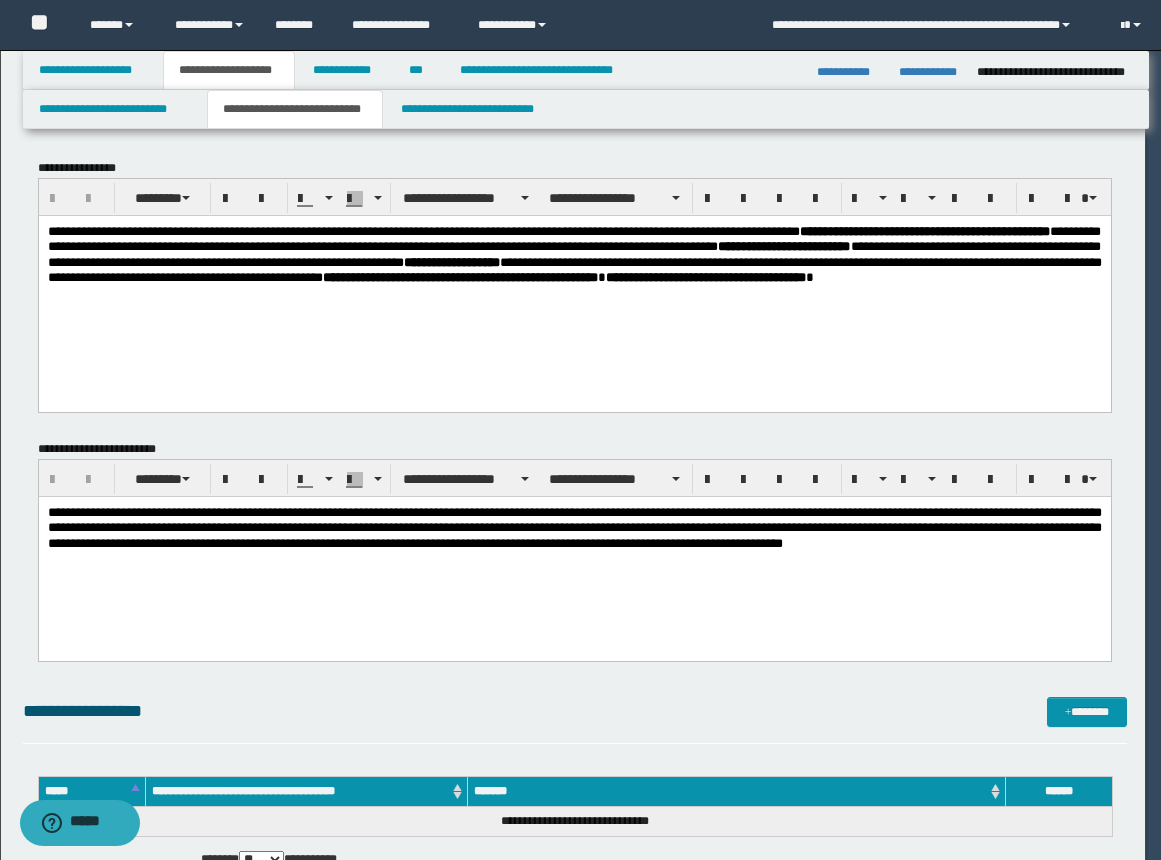 scroll, scrollTop: 0, scrollLeft: 0, axis: both 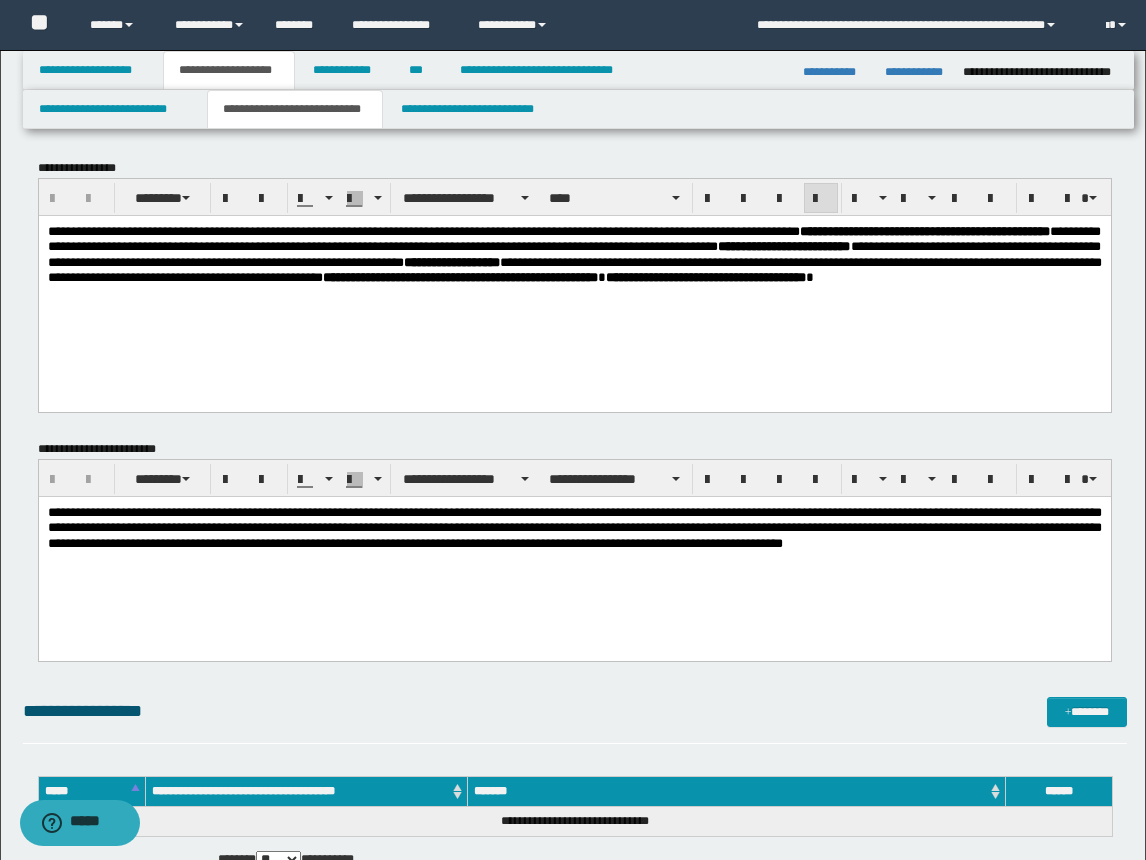 click on "**********" at bounding box center (574, 263) 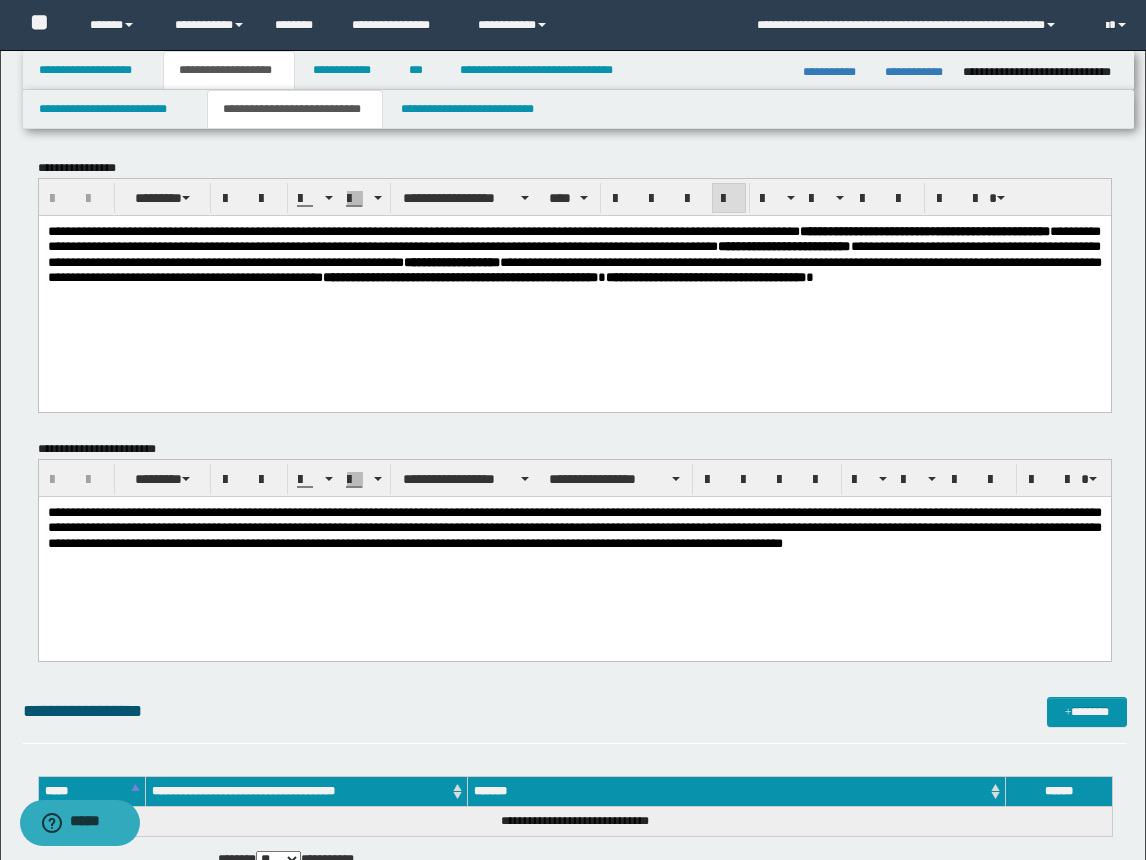 click on "**********" at bounding box center (574, 552) 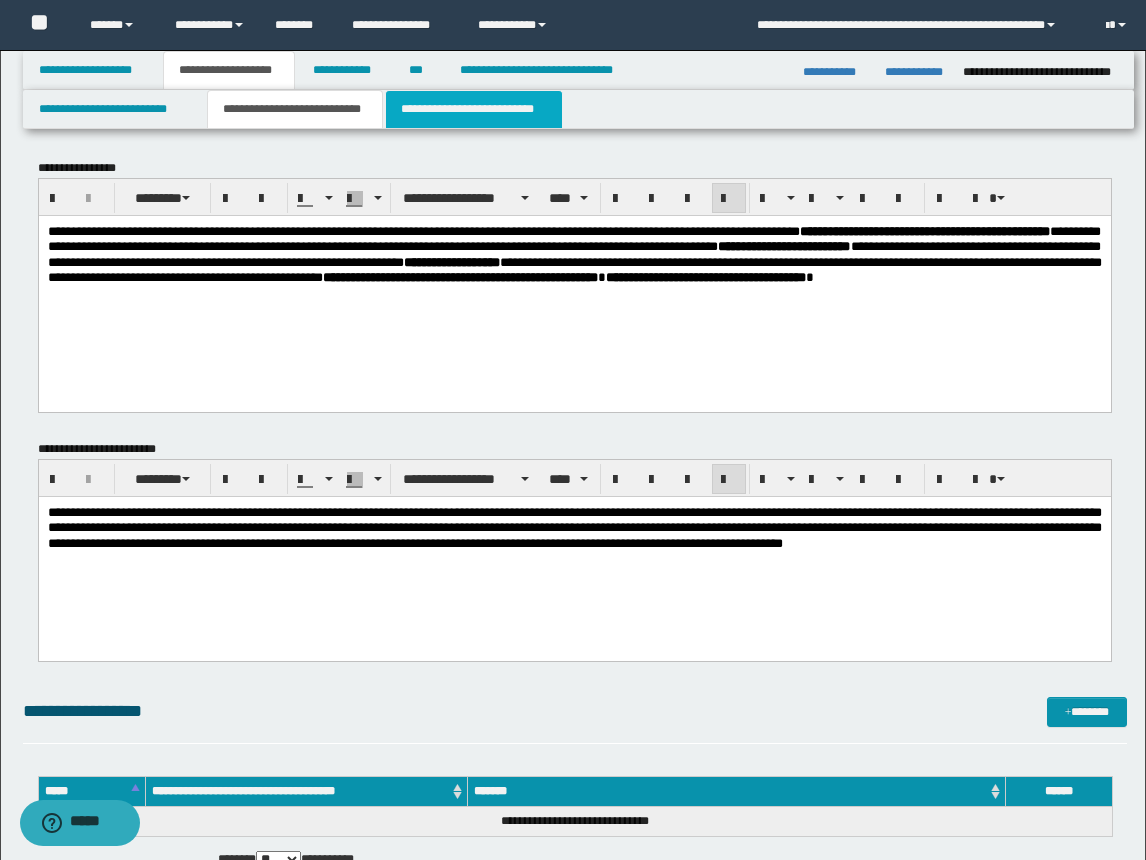 click on "**********" at bounding box center (474, 109) 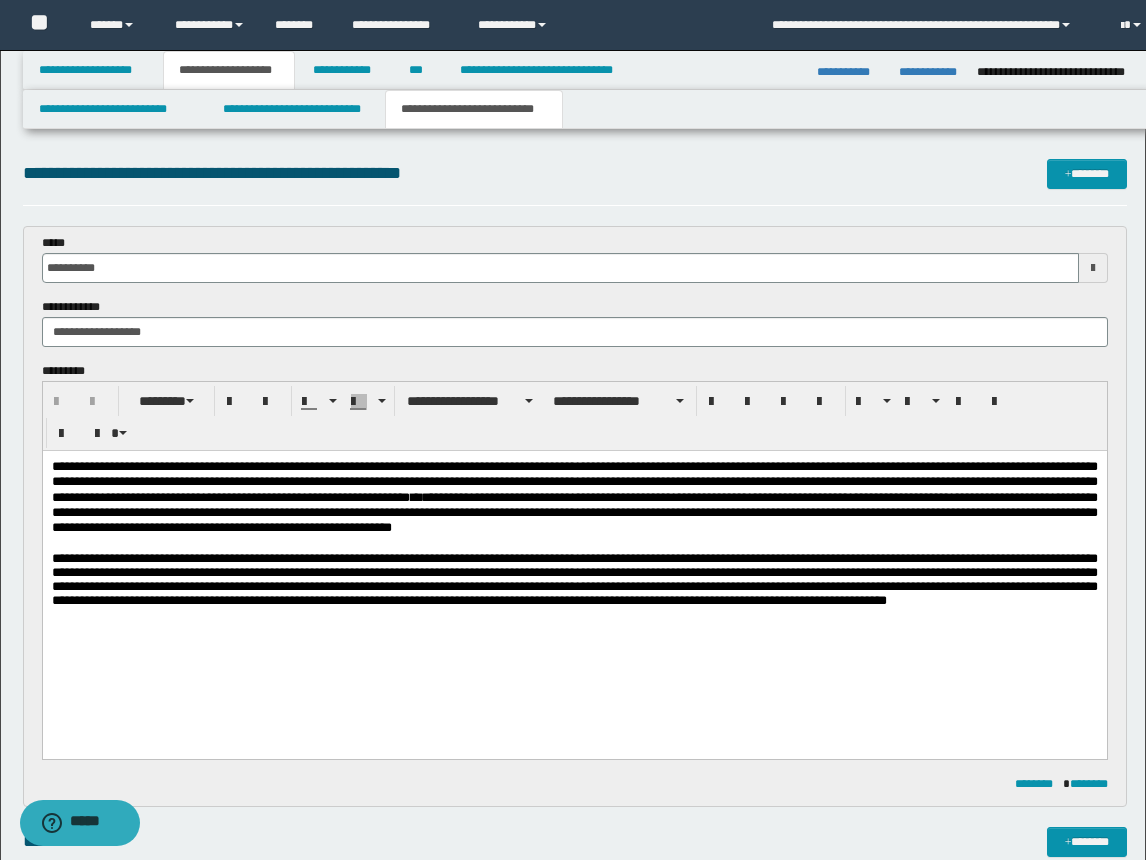 scroll, scrollTop: 0, scrollLeft: 0, axis: both 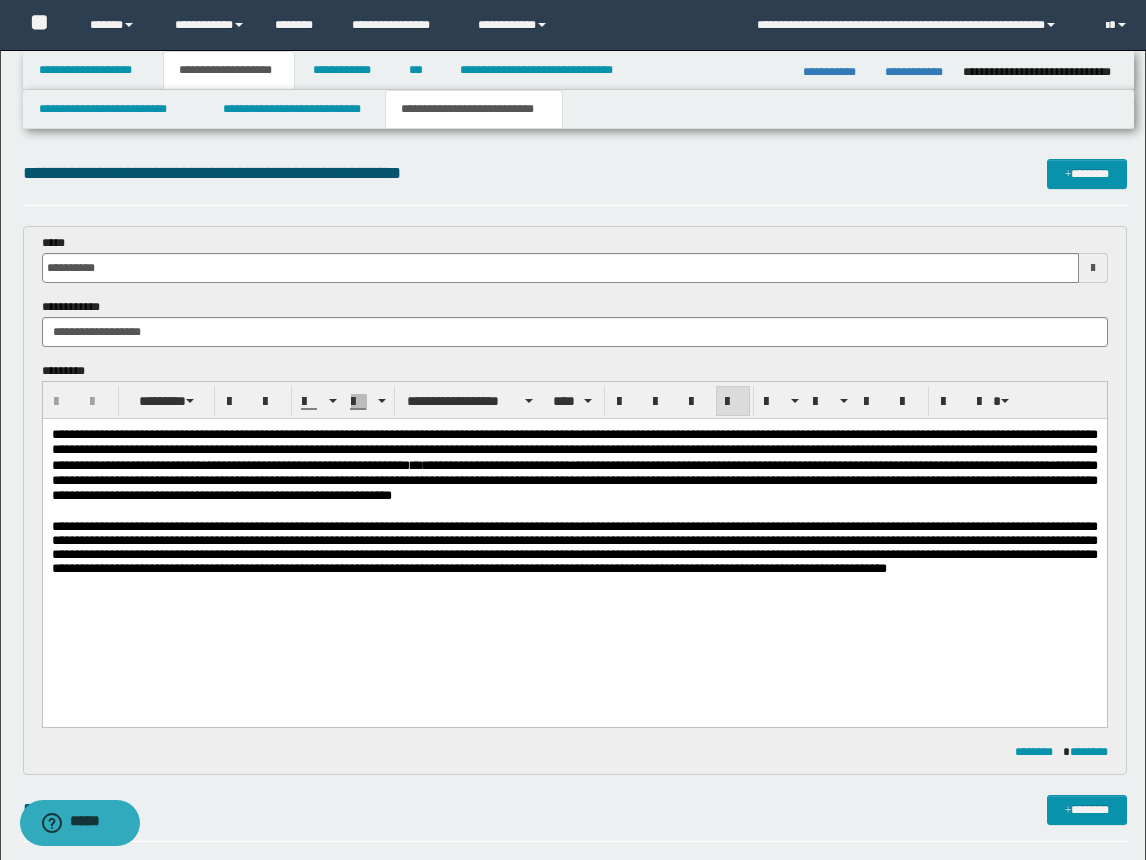 click on "**********" at bounding box center (574, 533) 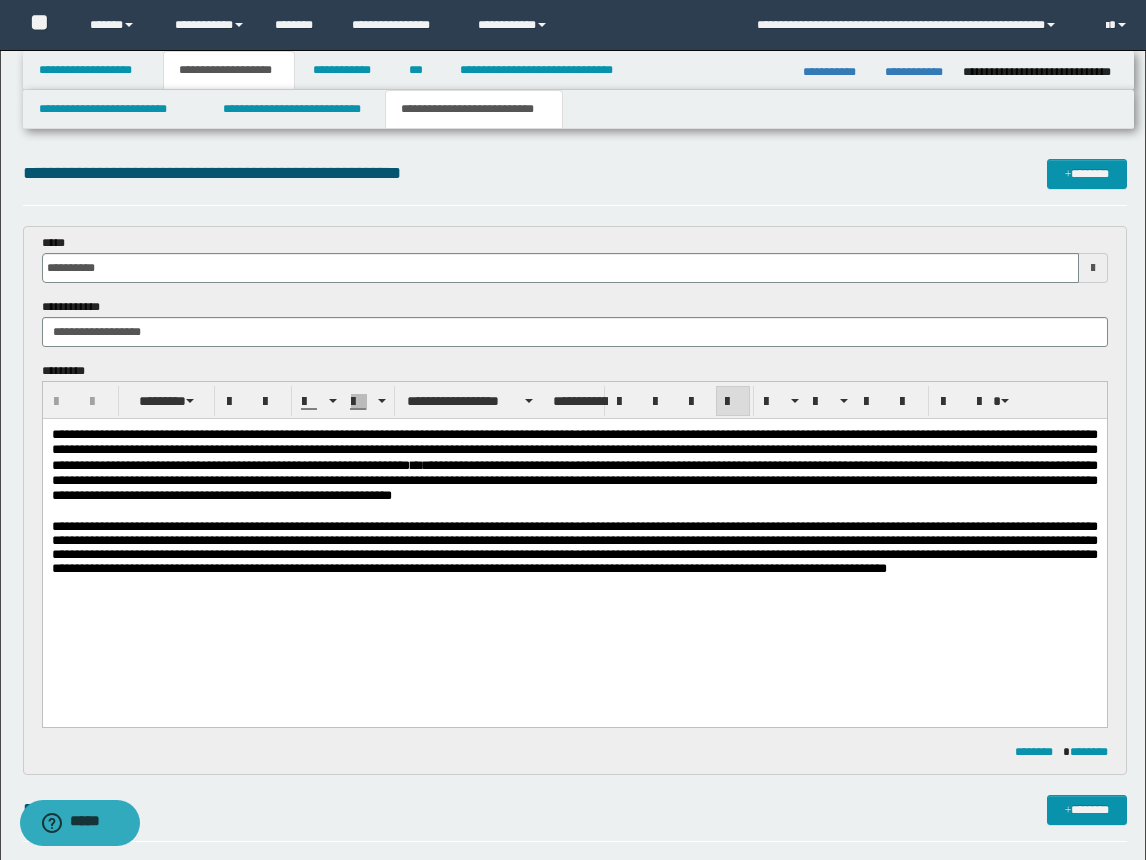 drag, startPoint x: 792, startPoint y: 519, endPoint x: 780, endPoint y: 515, distance: 12.649111 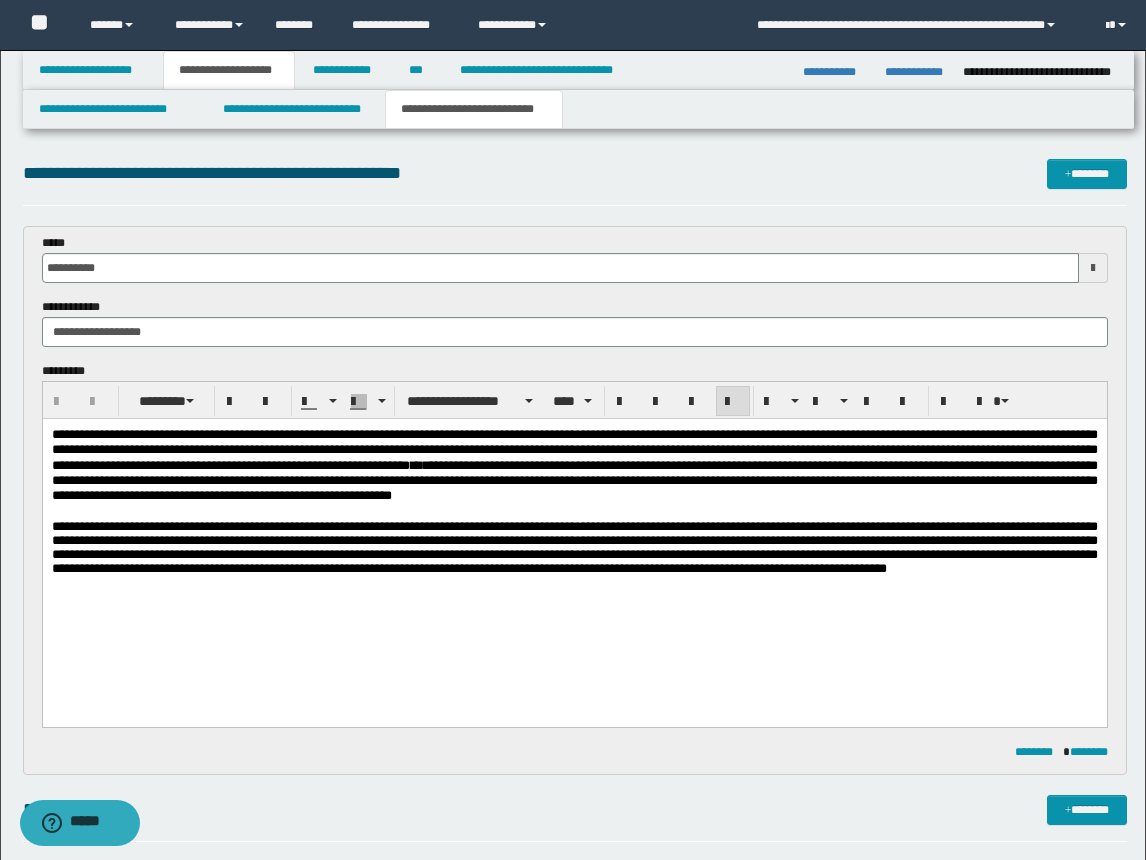 click on "**********" at bounding box center [574, 450] 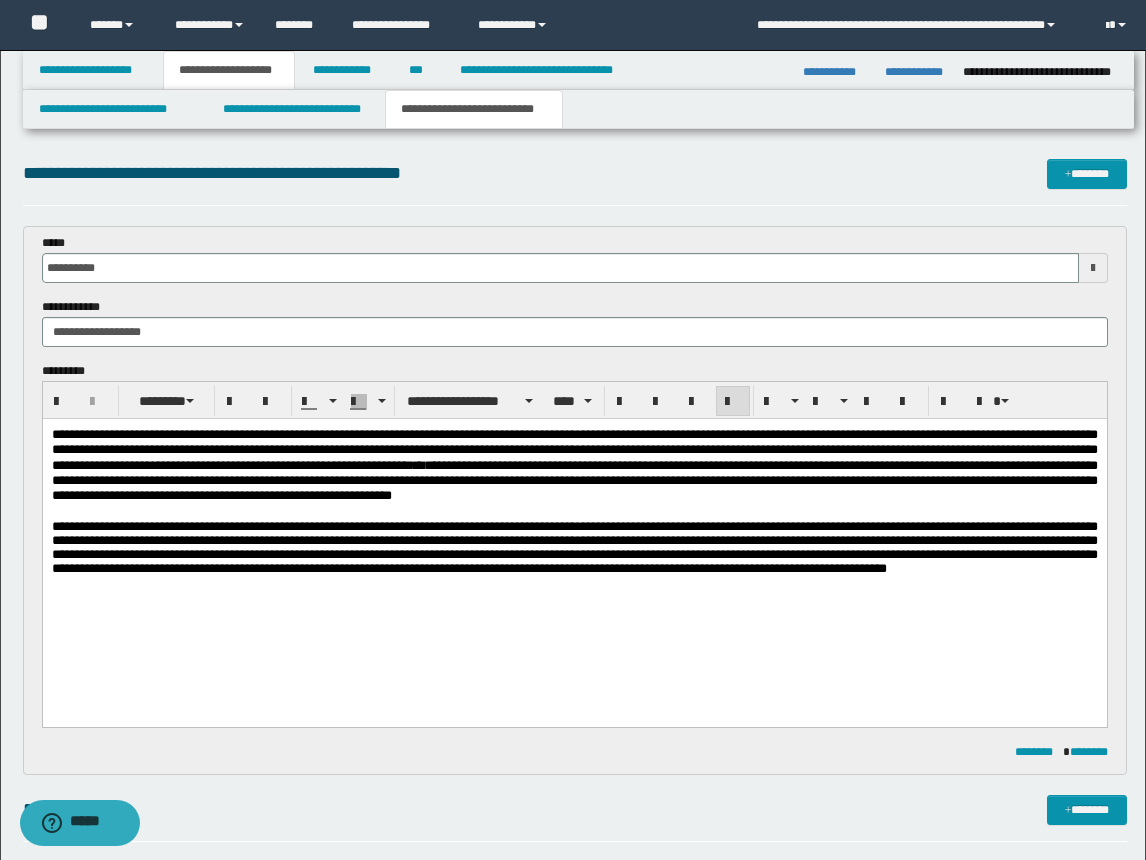 click on "**********" at bounding box center [574, 481] 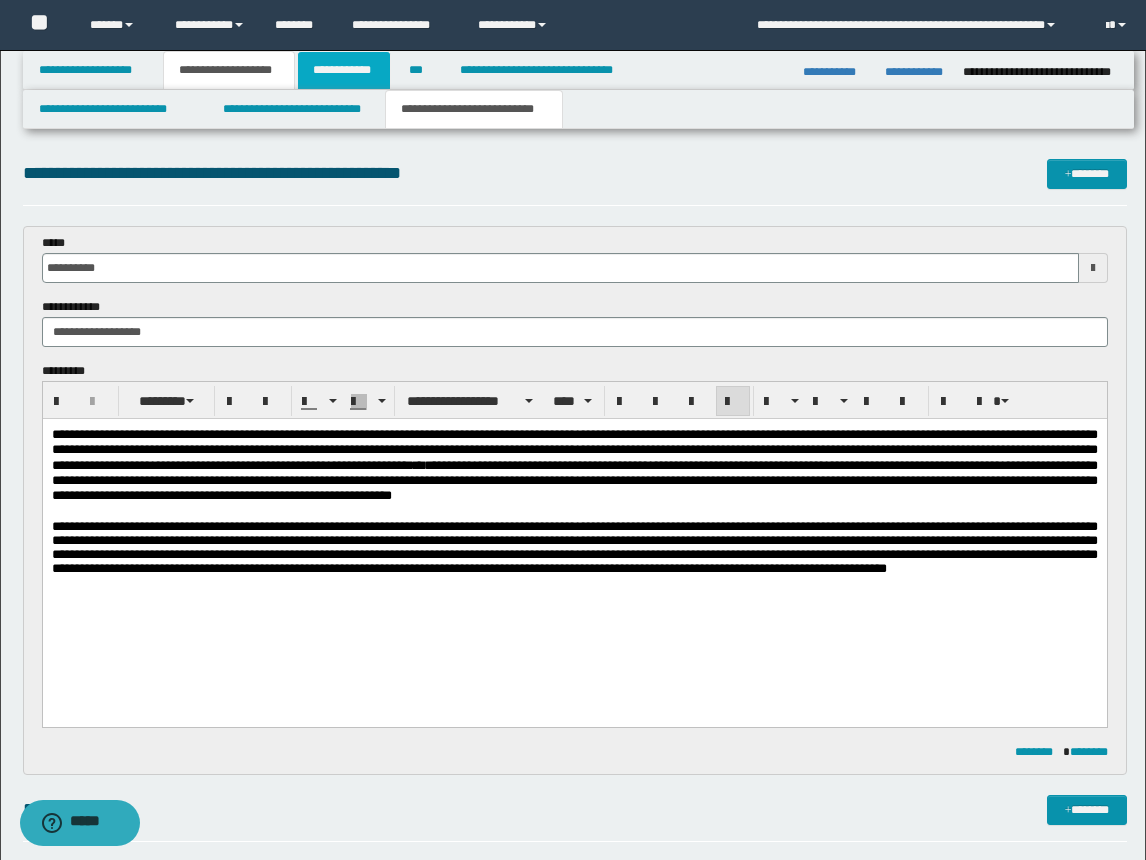 click on "**********" at bounding box center (344, 70) 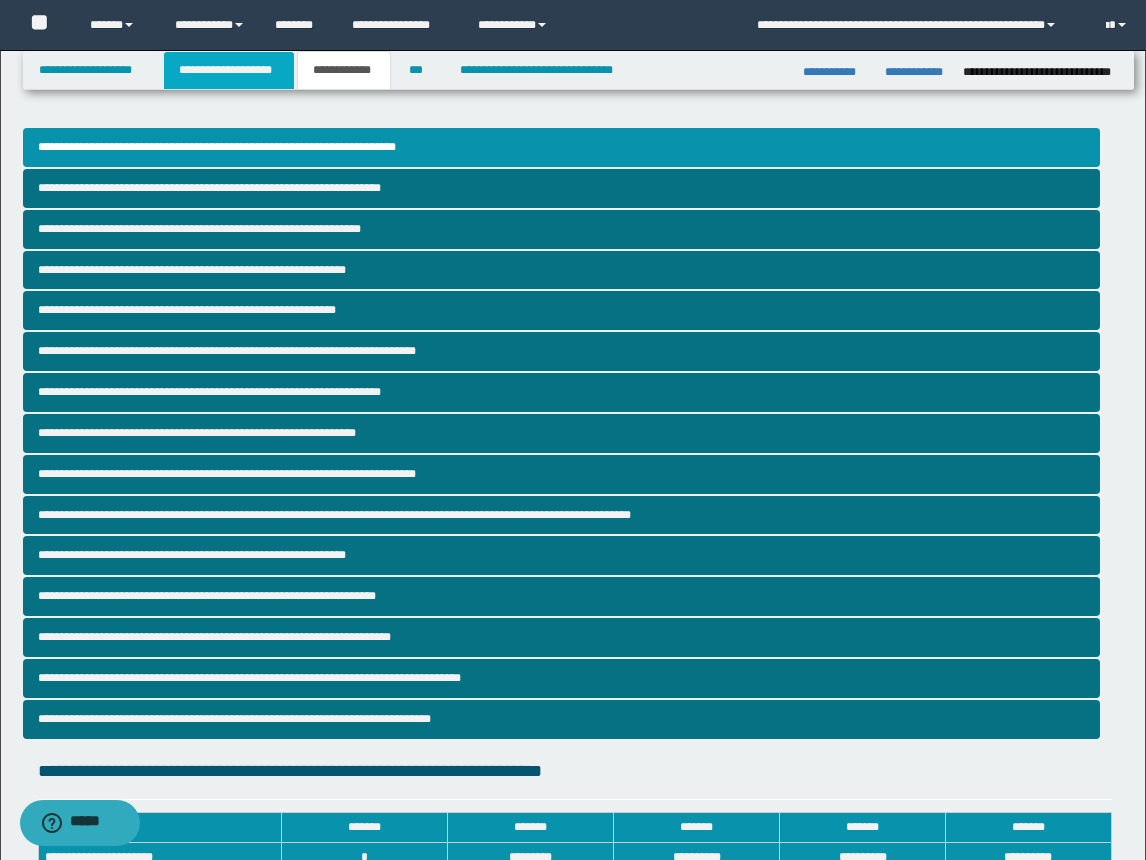 click on "**********" at bounding box center [229, 70] 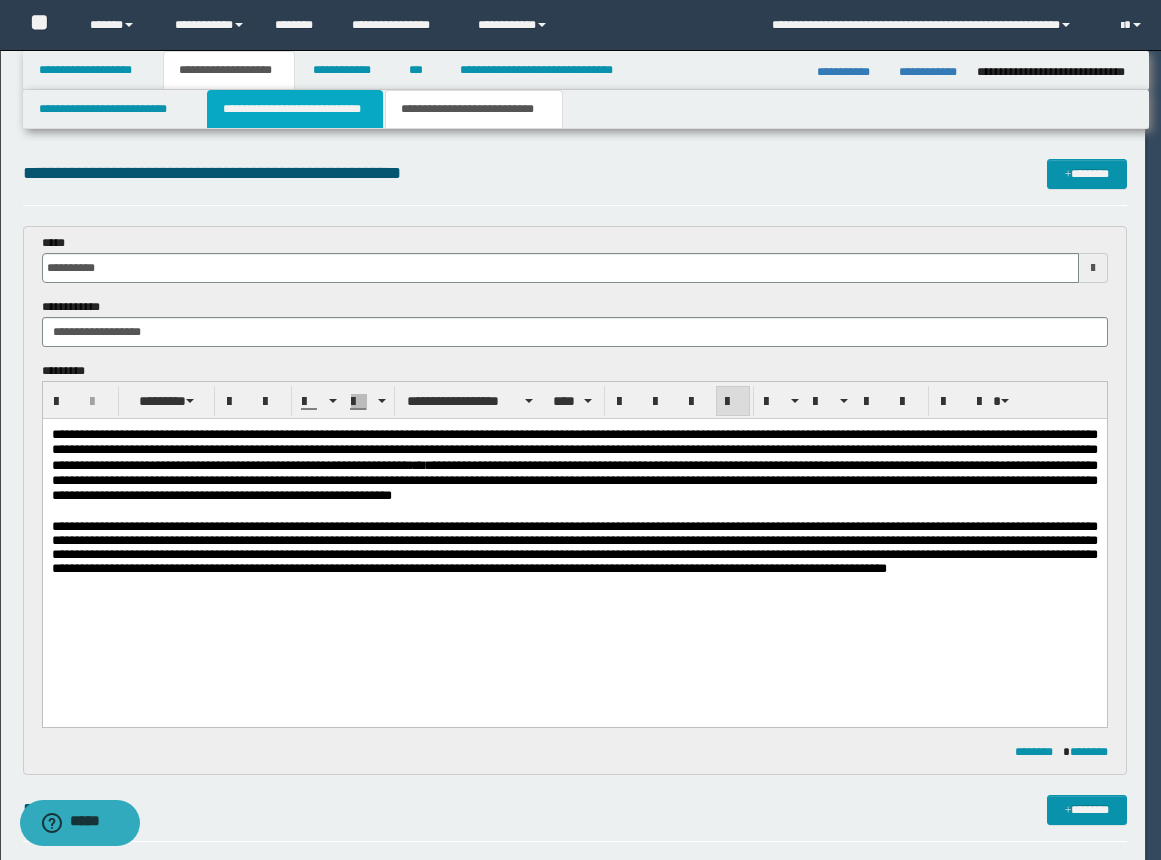 click on "**********" at bounding box center [295, 109] 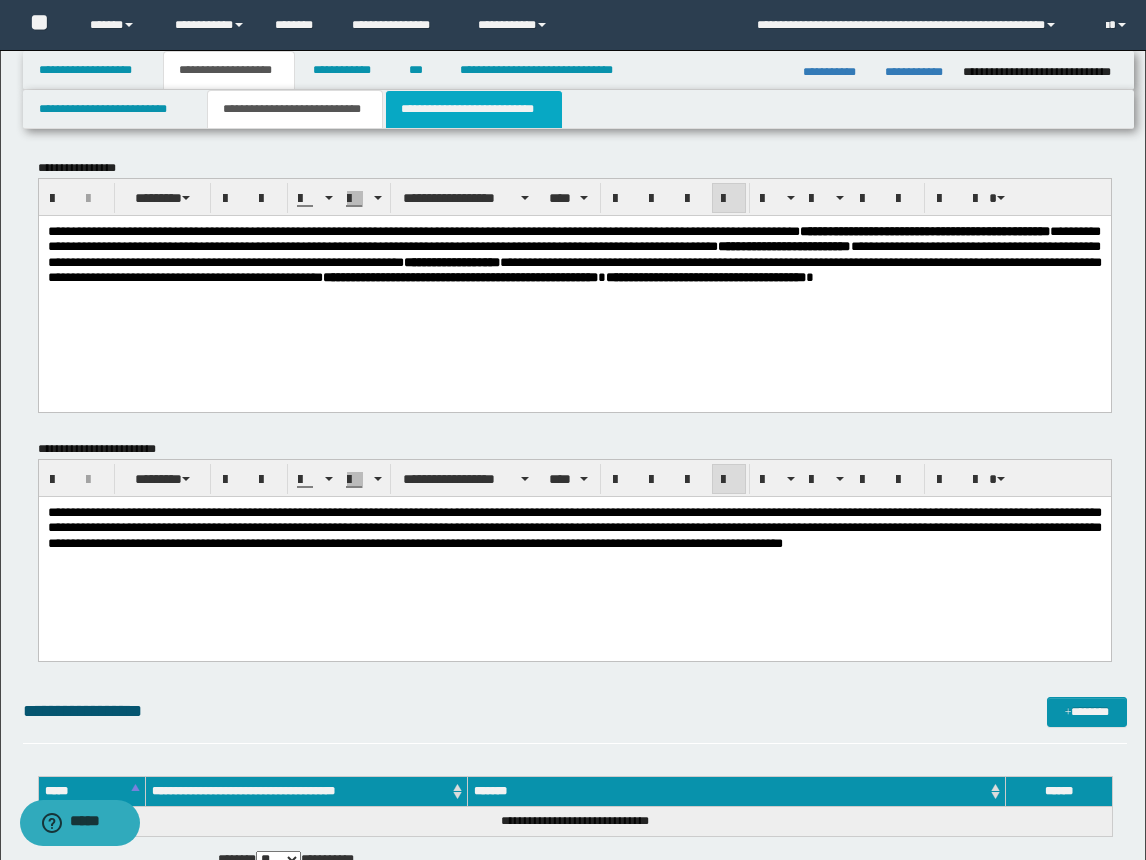 click on "**********" at bounding box center [474, 109] 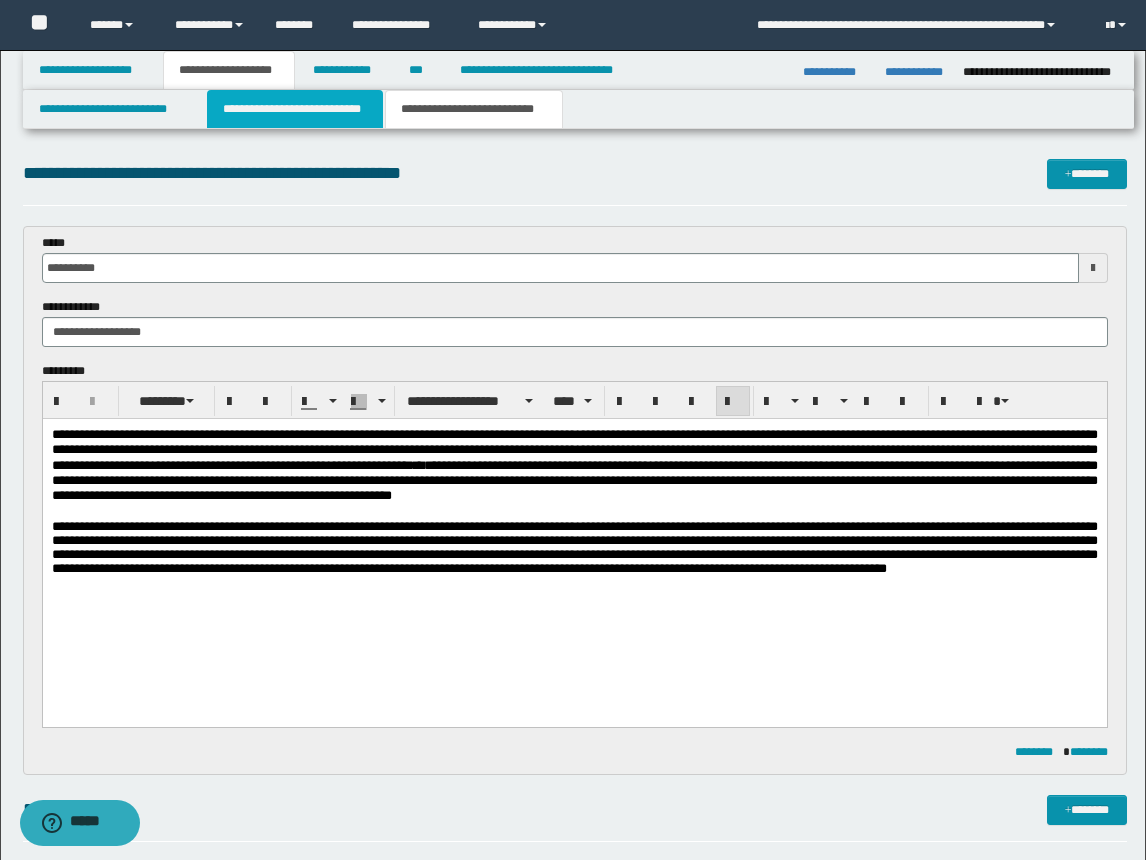 click on "**********" at bounding box center (295, 109) 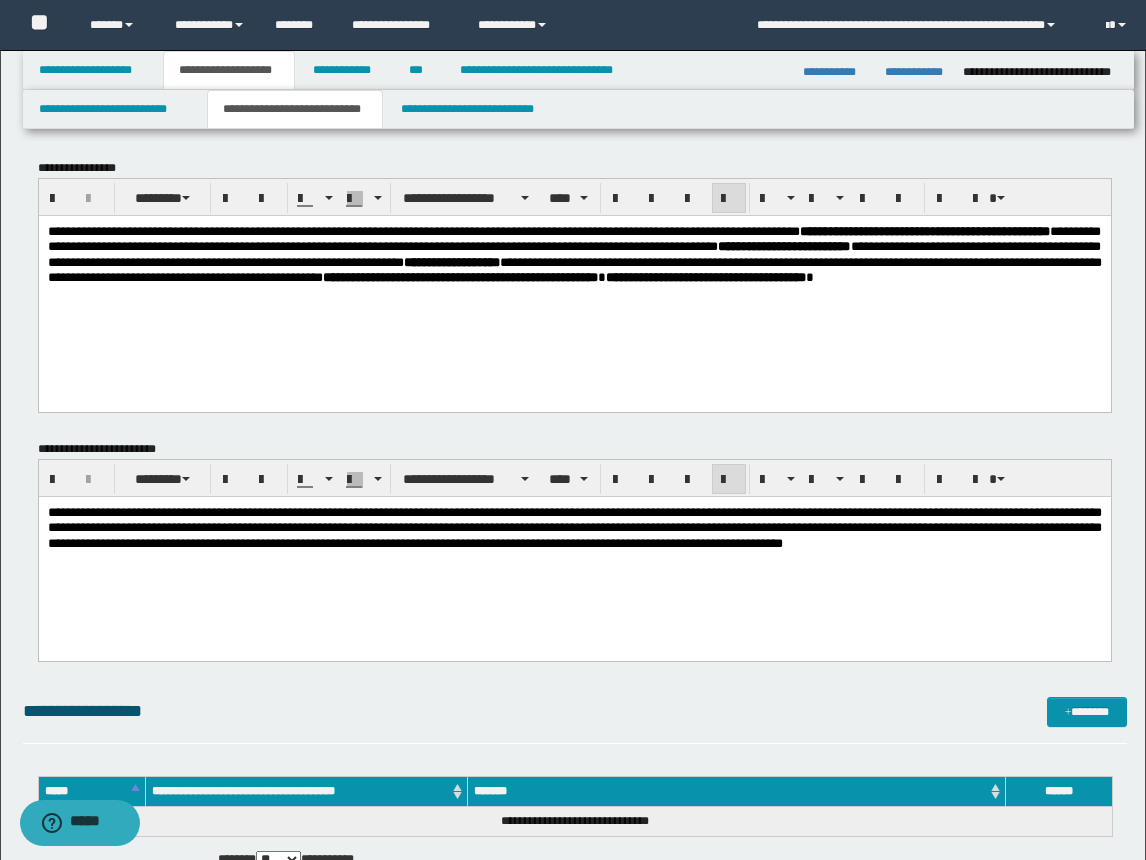drag, startPoint x: 1054, startPoint y: 545, endPoint x: 1083, endPoint y: 554, distance: 30.364452 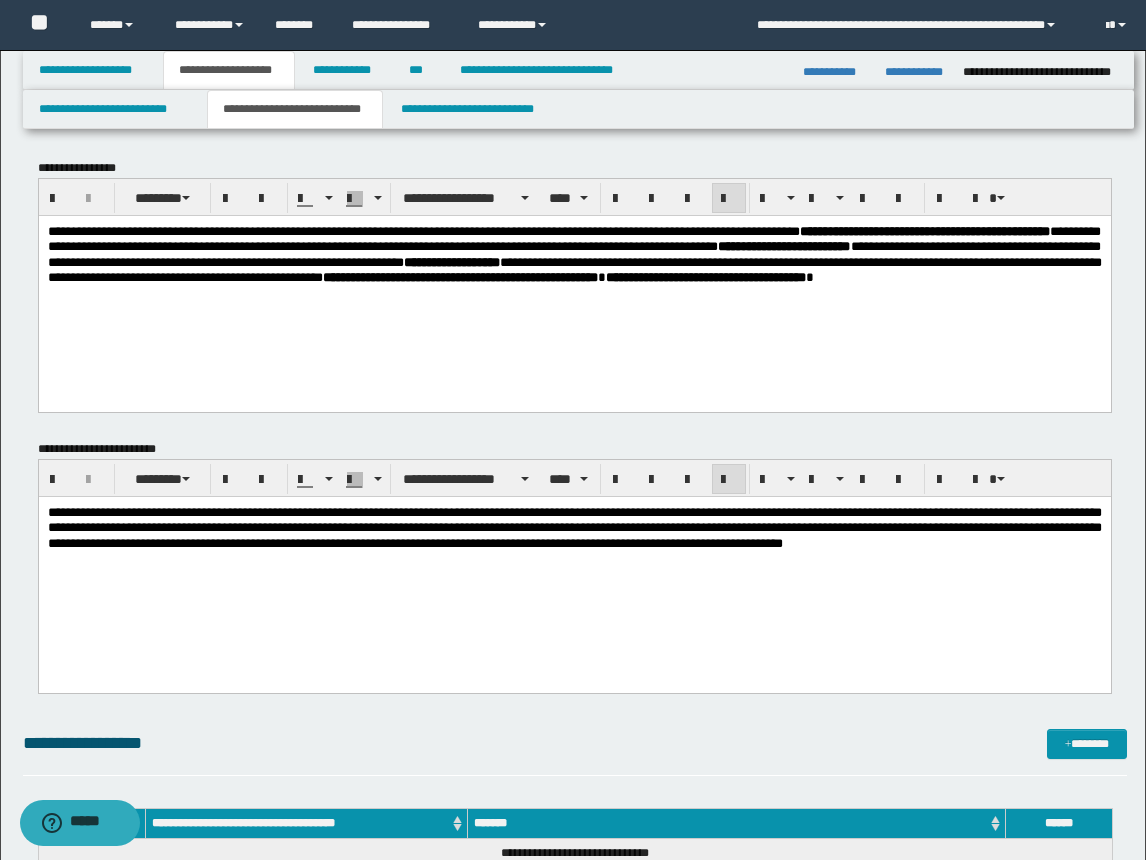 paste 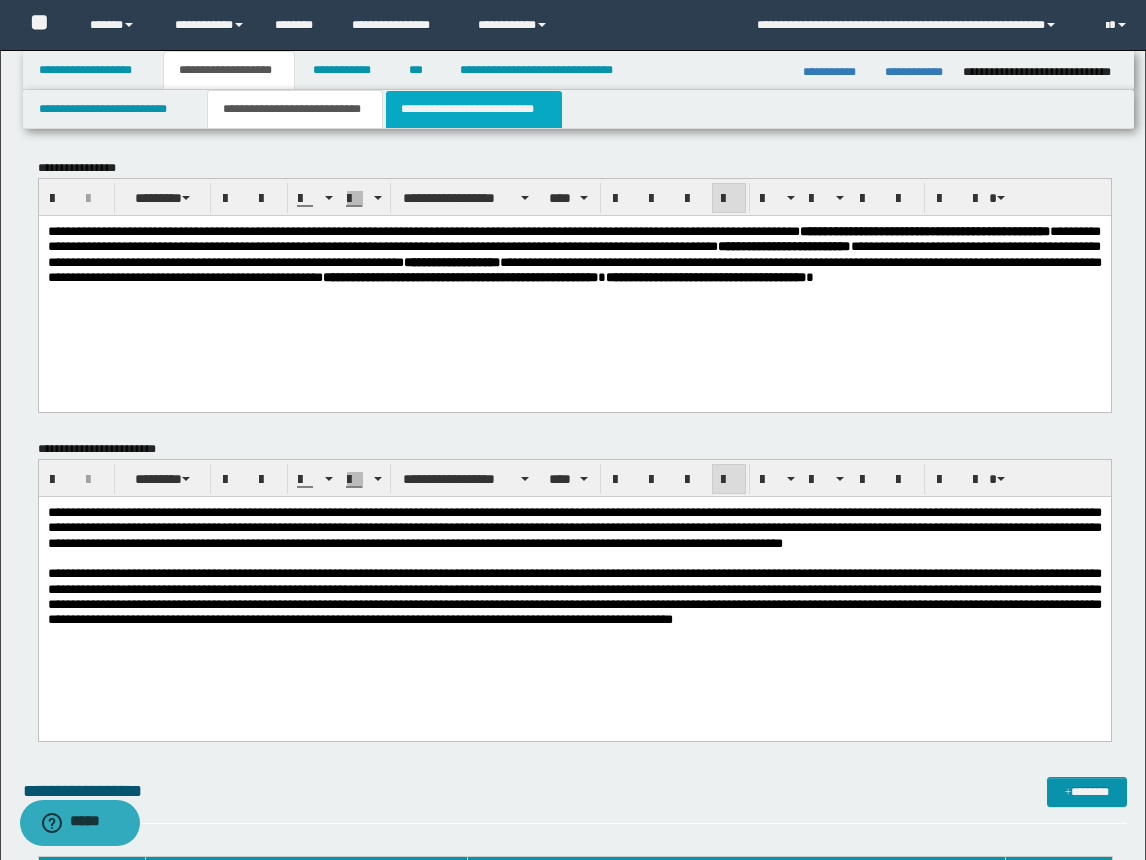 click on "**********" at bounding box center (474, 109) 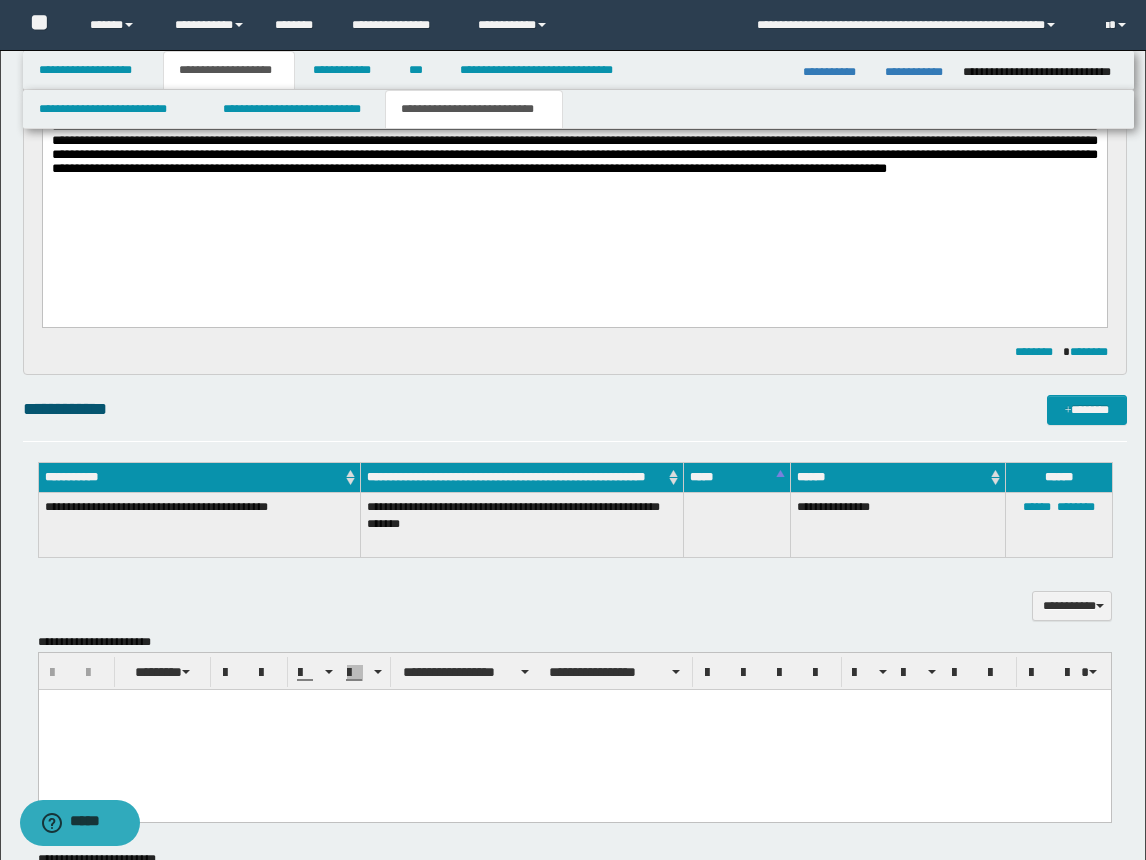 scroll, scrollTop: 600, scrollLeft: 0, axis: vertical 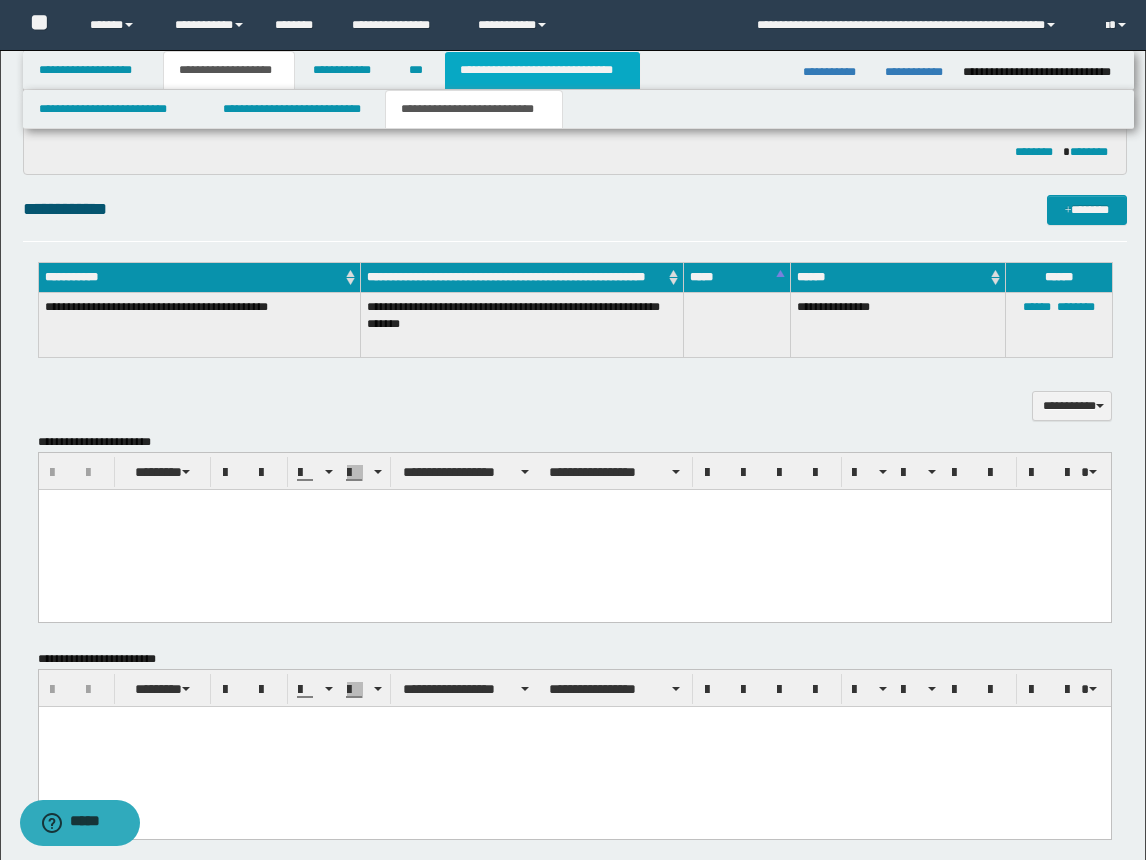 click on "**********" at bounding box center [542, 70] 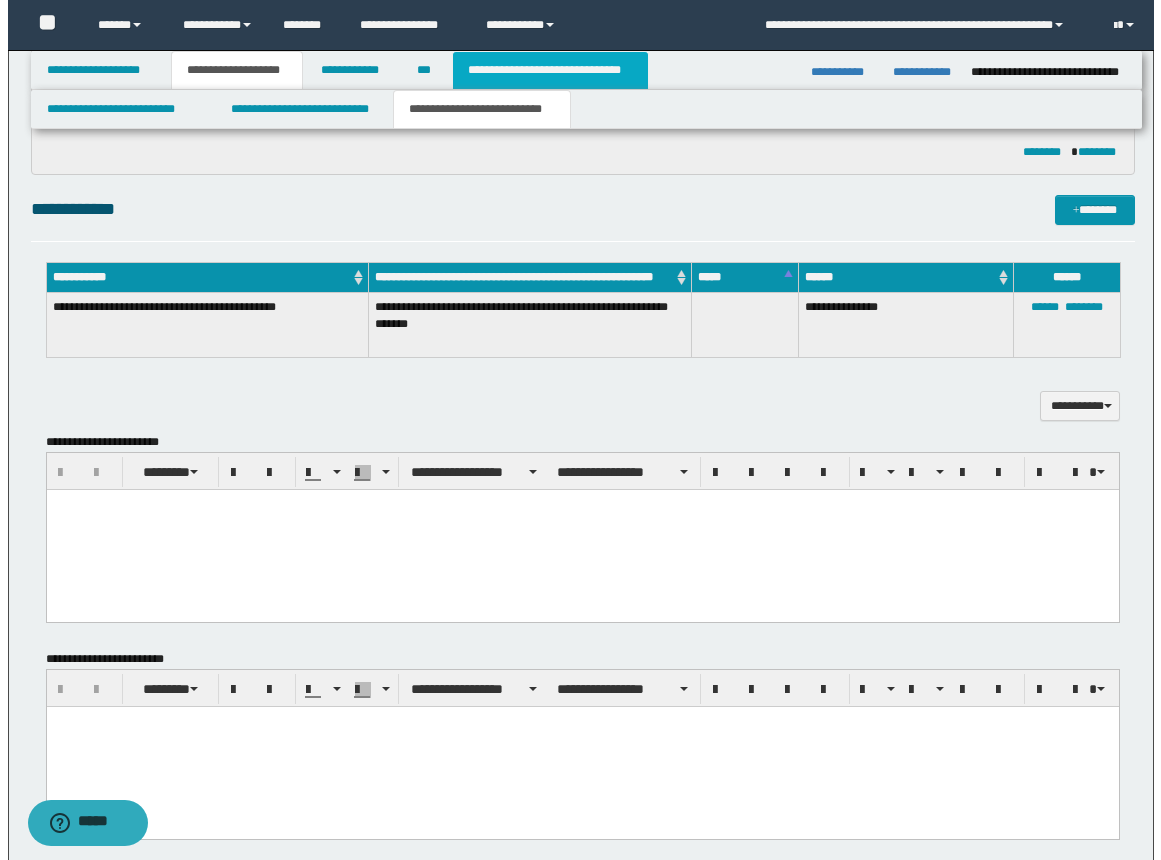 scroll, scrollTop: 0, scrollLeft: 0, axis: both 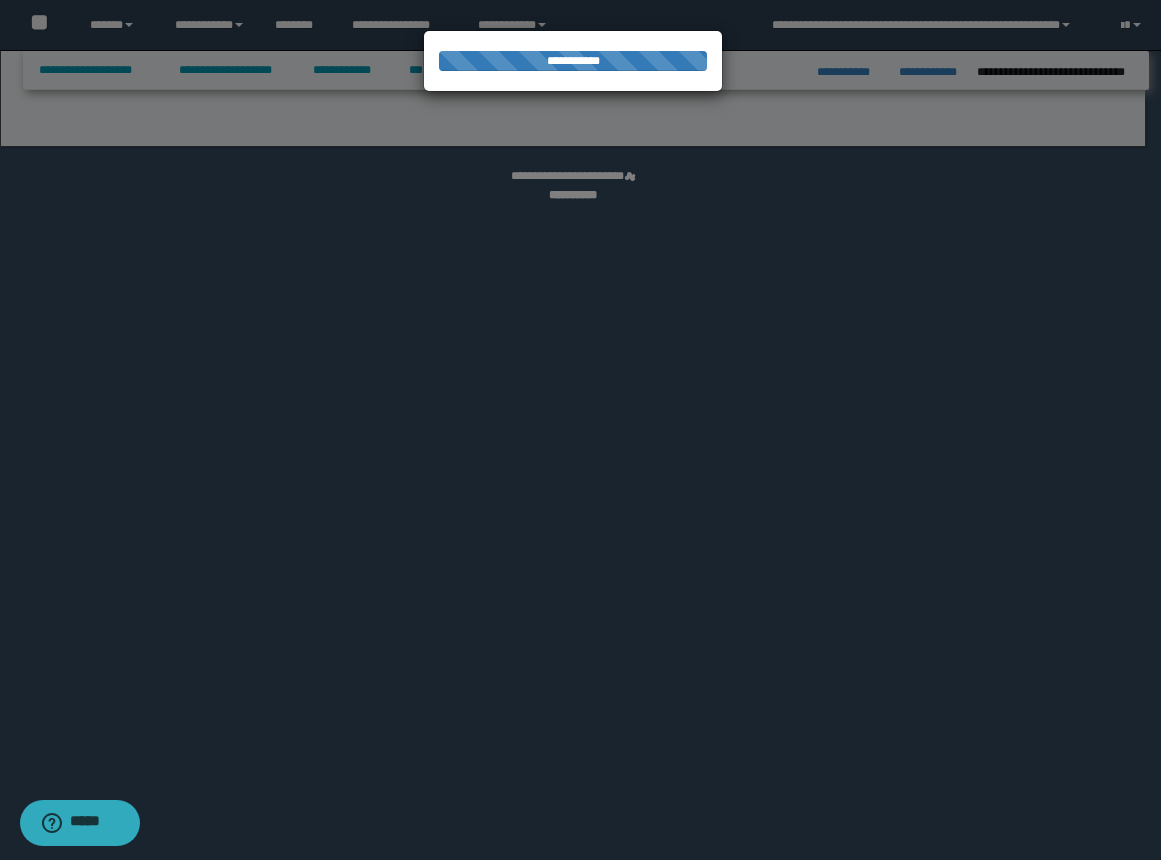 select on "*" 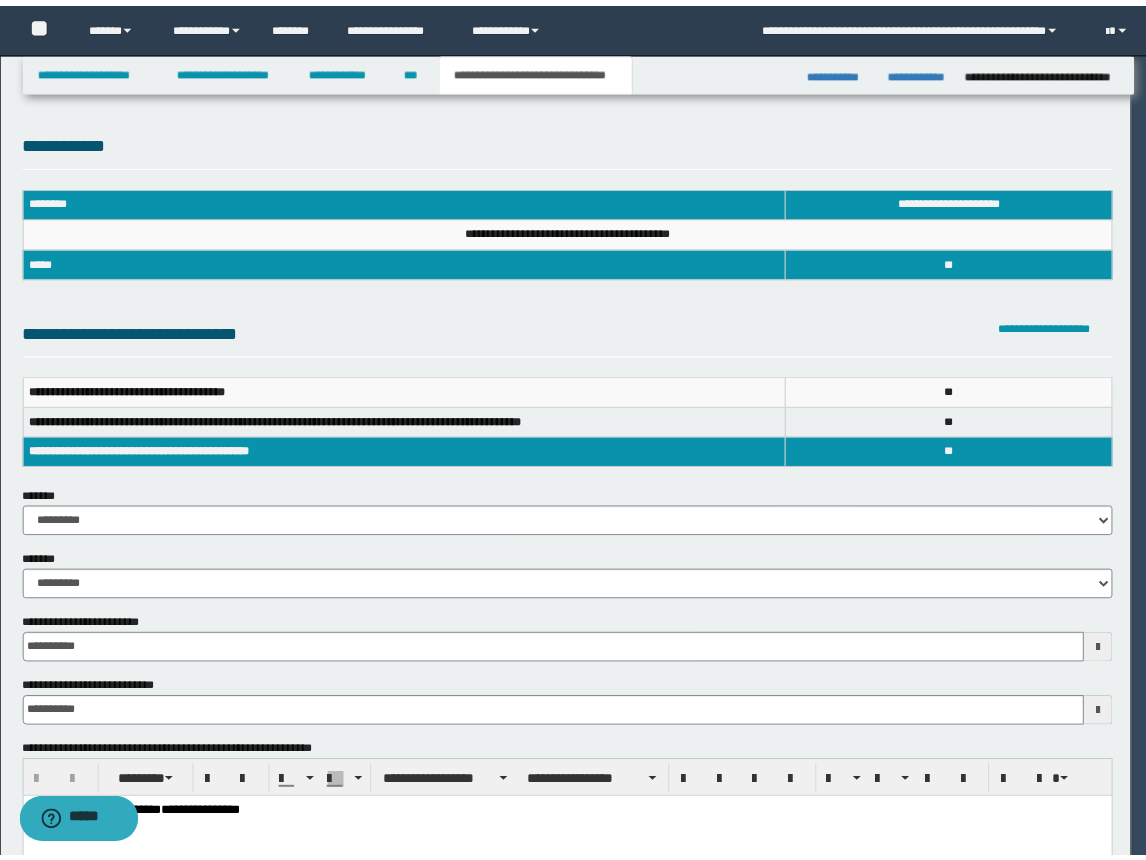 scroll, scrollTop: 0, scrollLeft: 0, axis: both 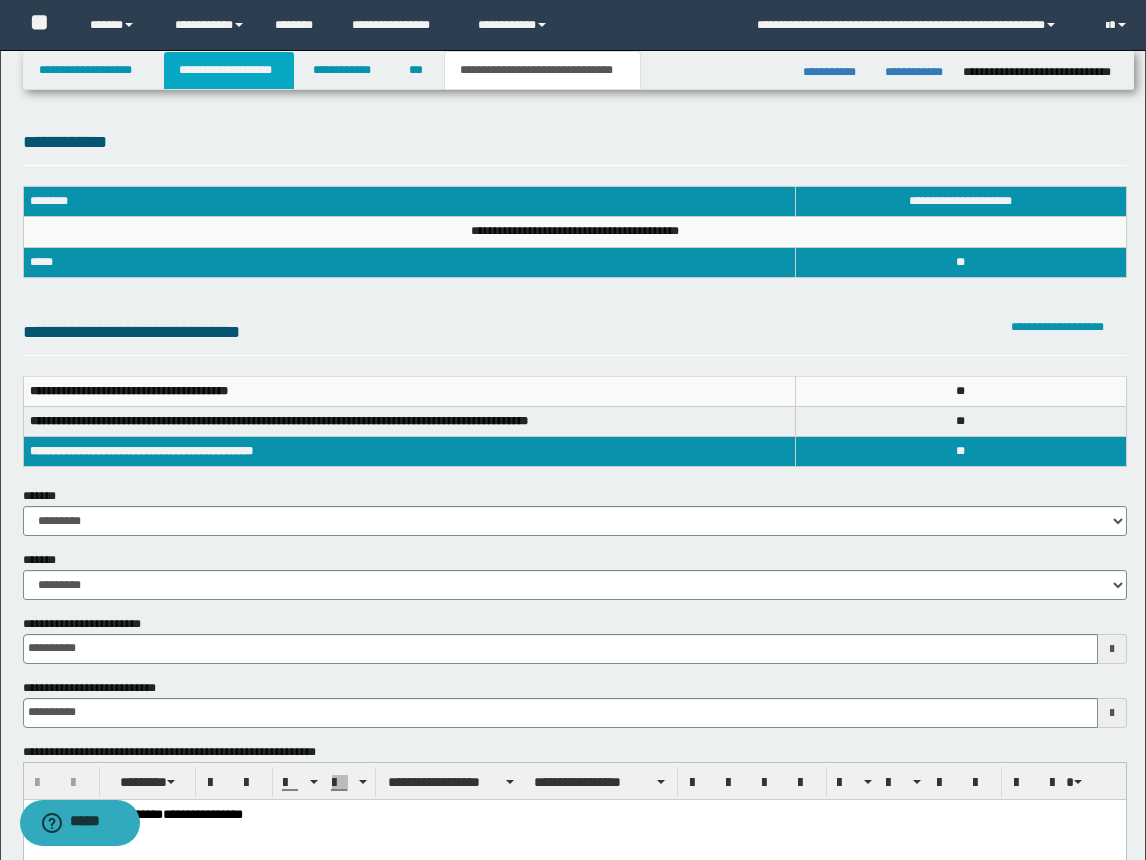 click on "**********" at bounding box center [229, 70] 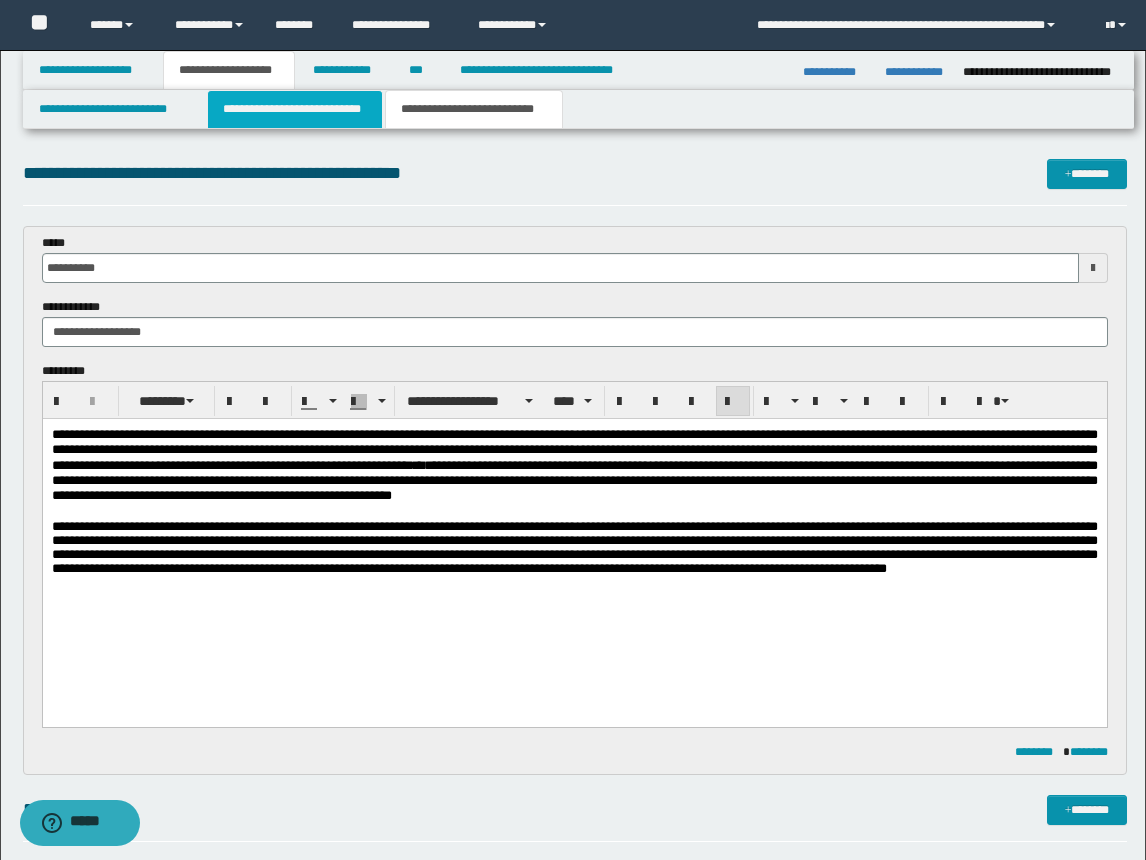 click on "**********" at bounding box center (295, 109) 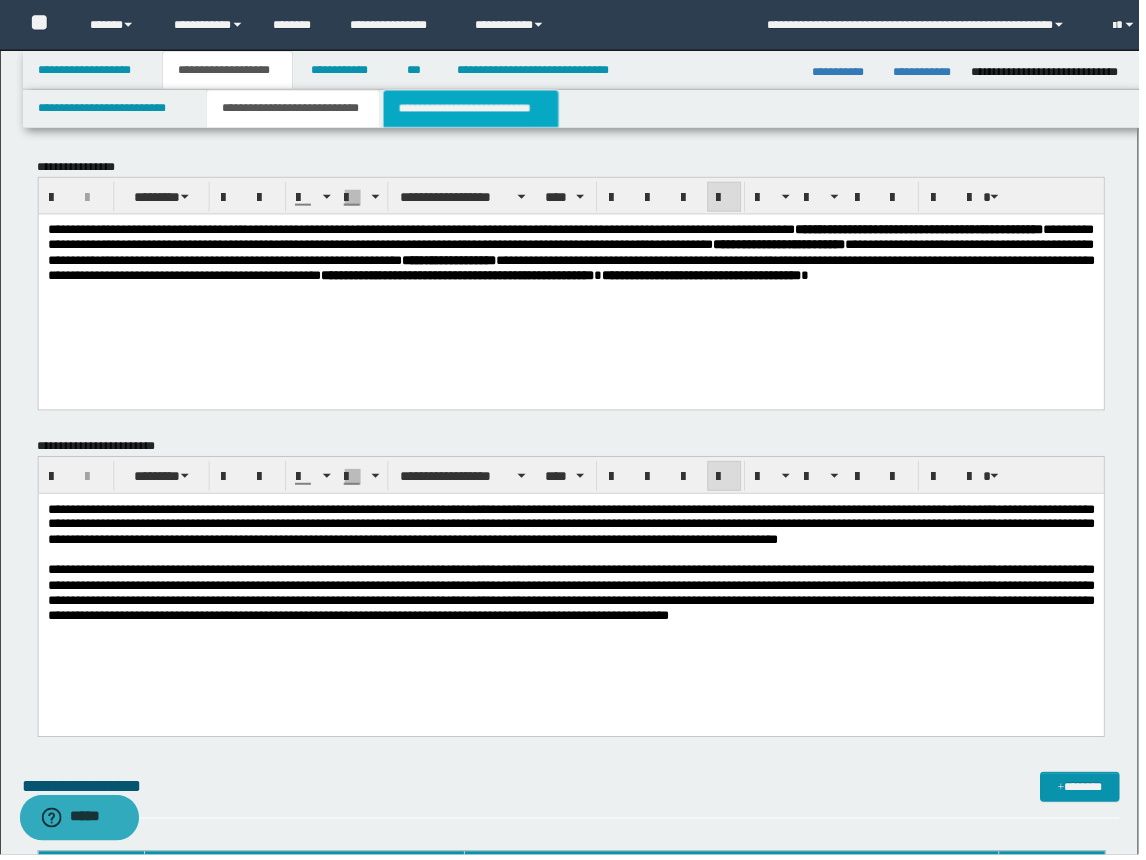 click on "**********" at bounding box center (474, 109) 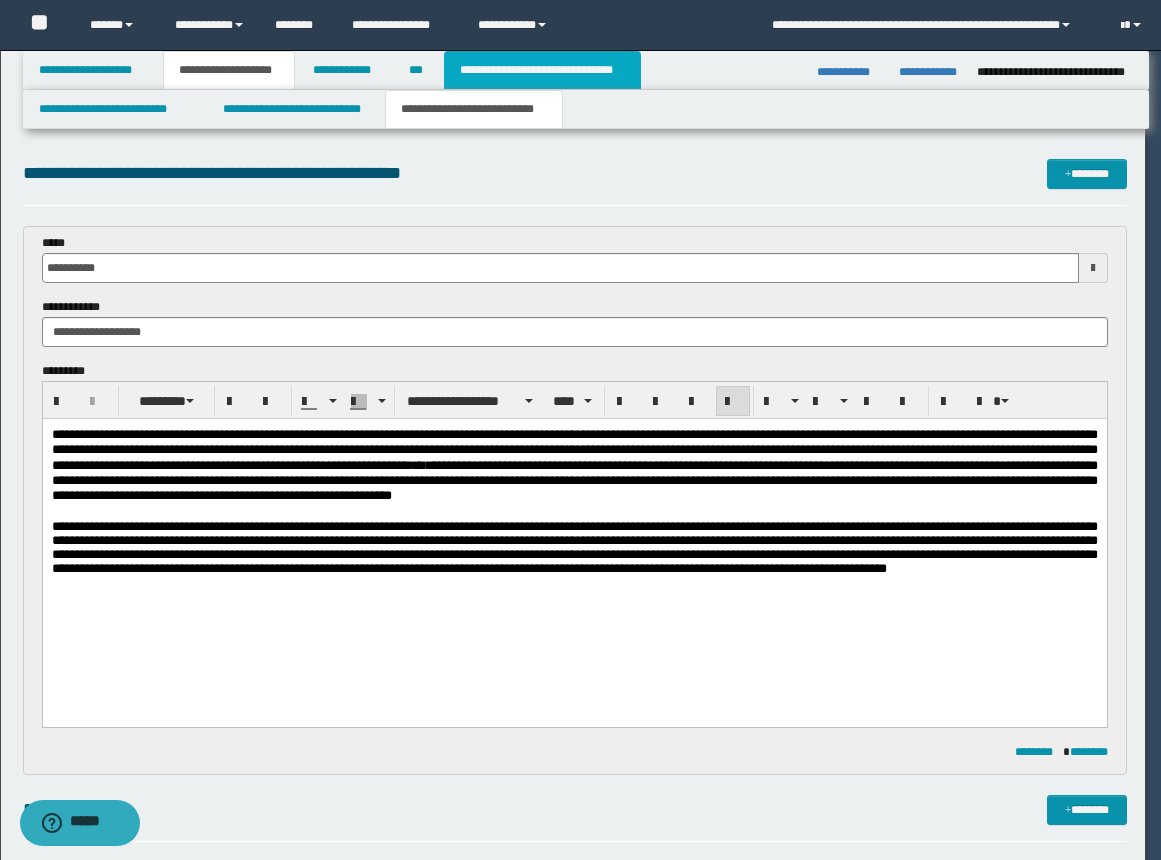 drag, startPoint x: 557, startPoint y: 67, endPoint x: 1123, endPoint y: 207, distance: 583.05743 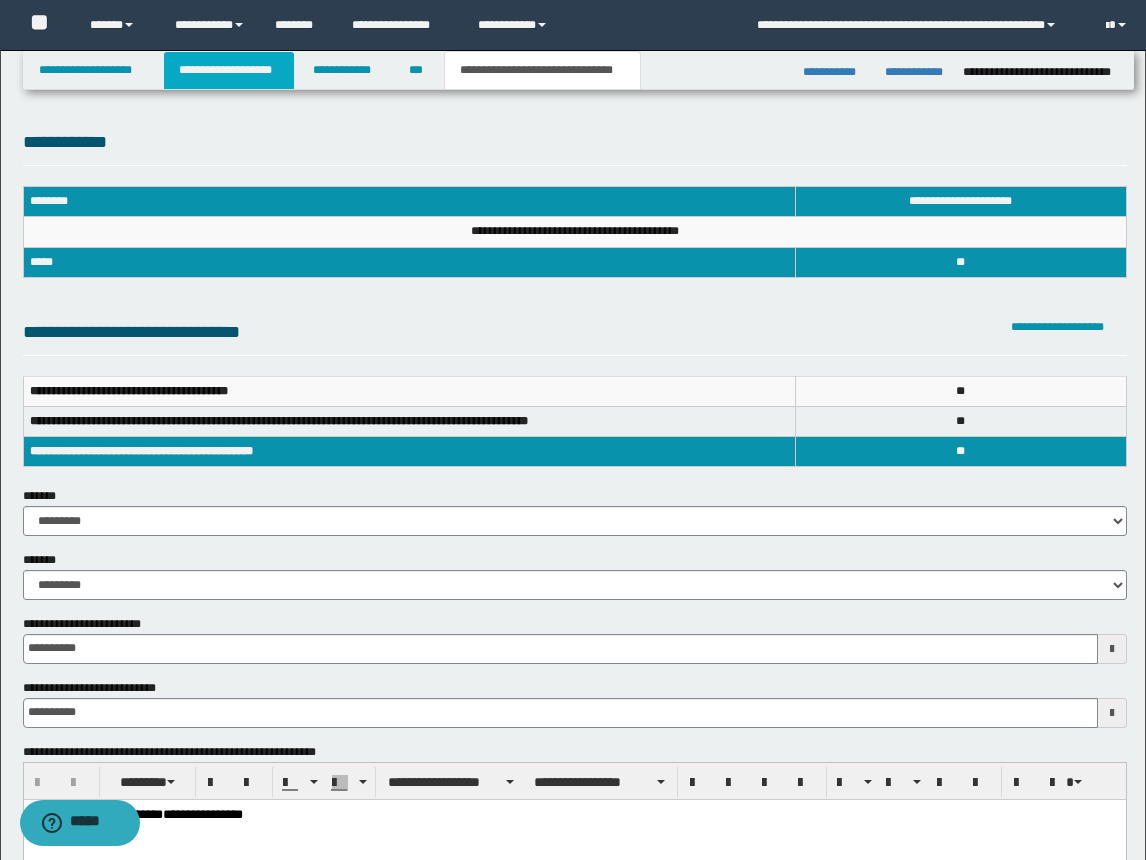 click on "**********" at bounding box center (229, 70) 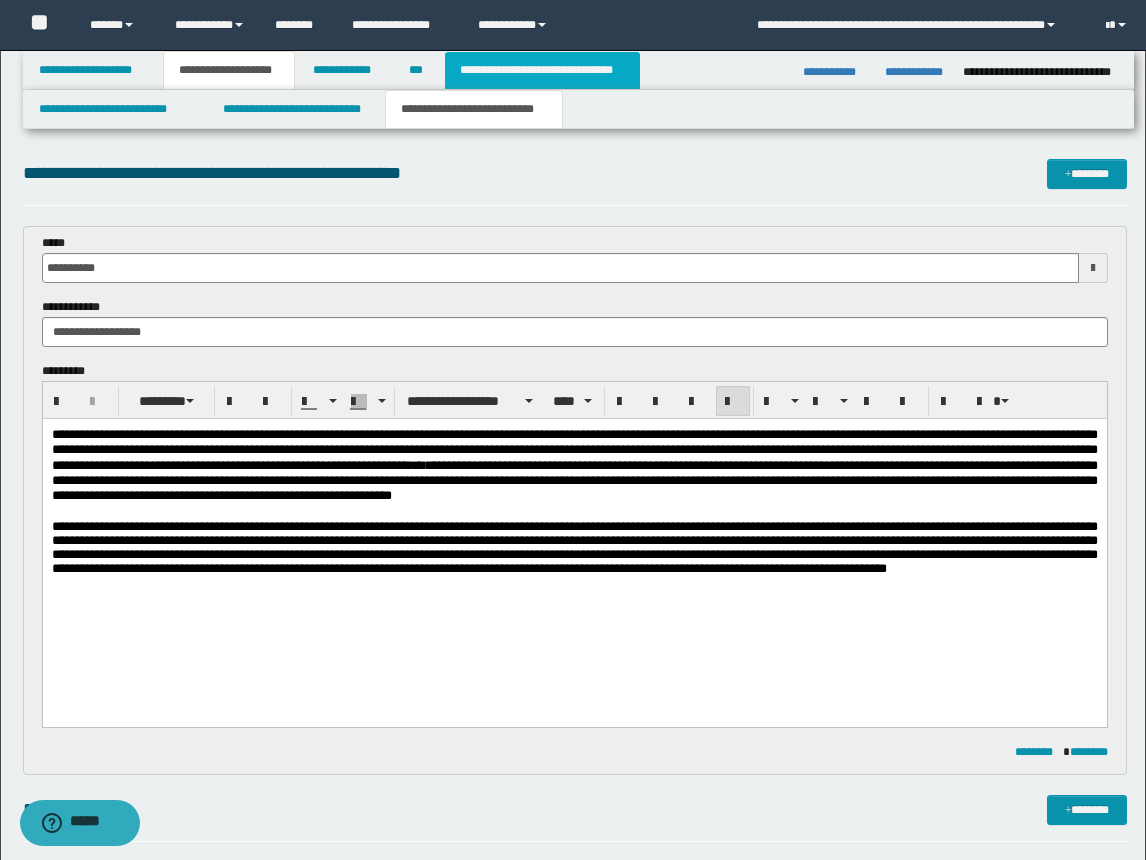 click on "**********" at bounding box center (542, 70) 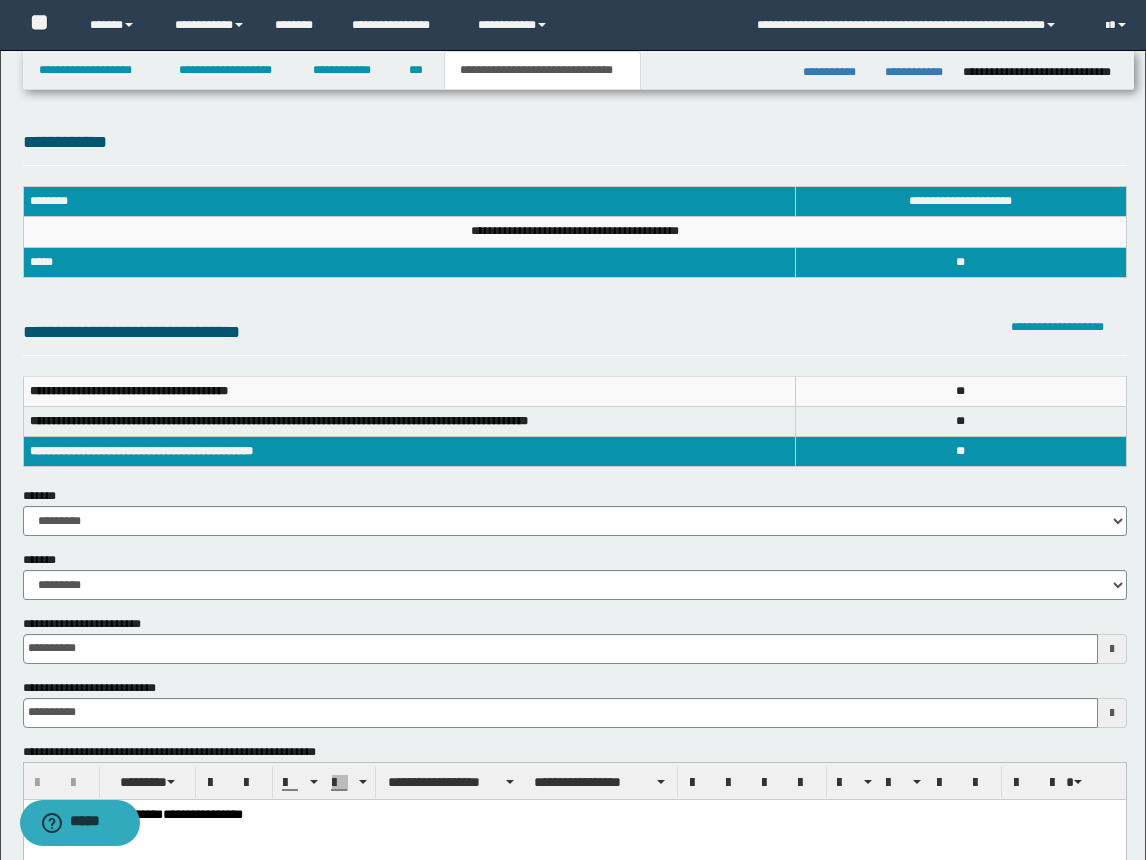 scroll, scrollTop: 200, scrollLeft: 0, axis: vertical 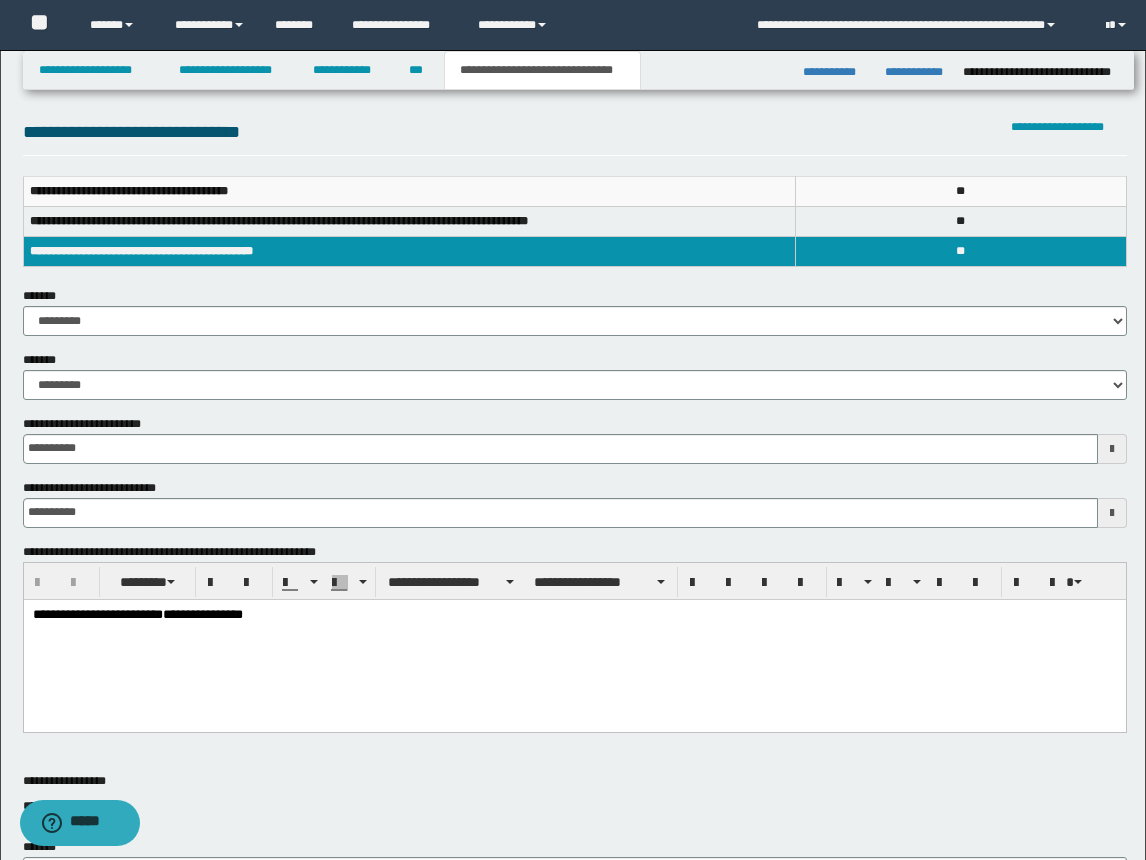 click on "**********" at bounding box center (574, 640) 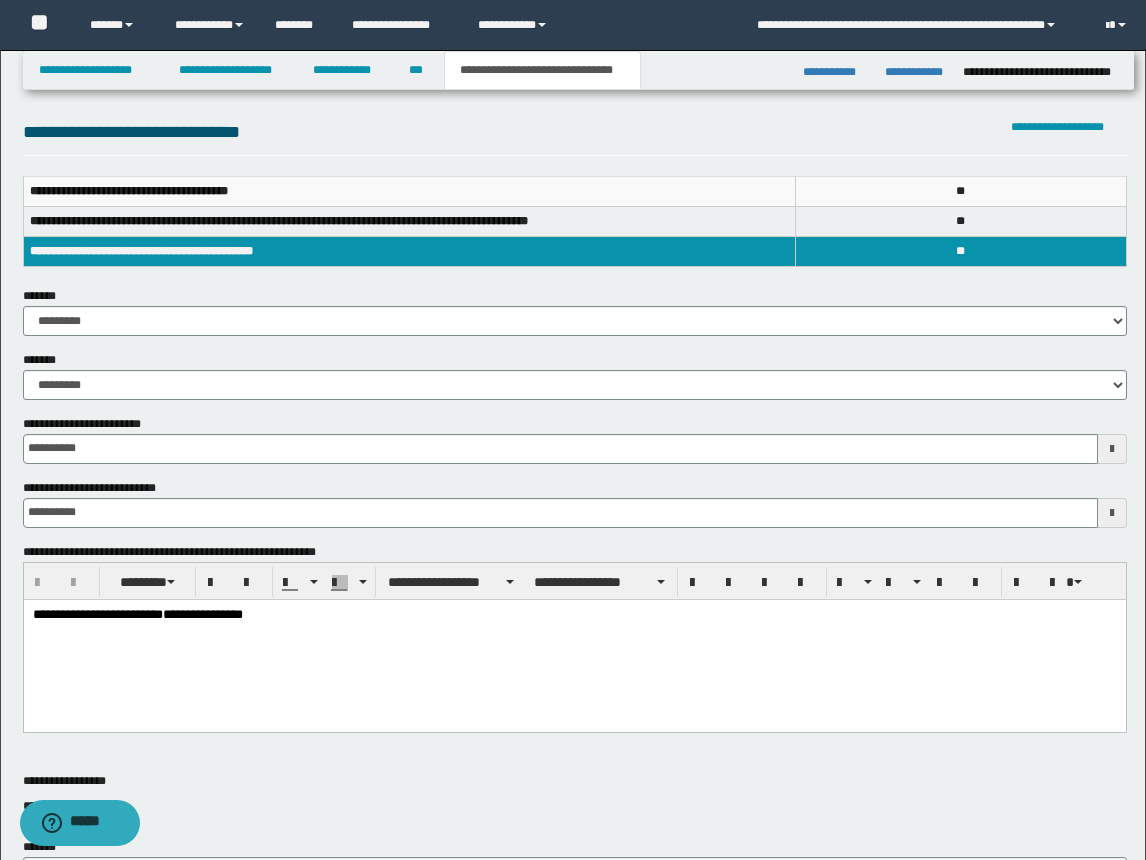type 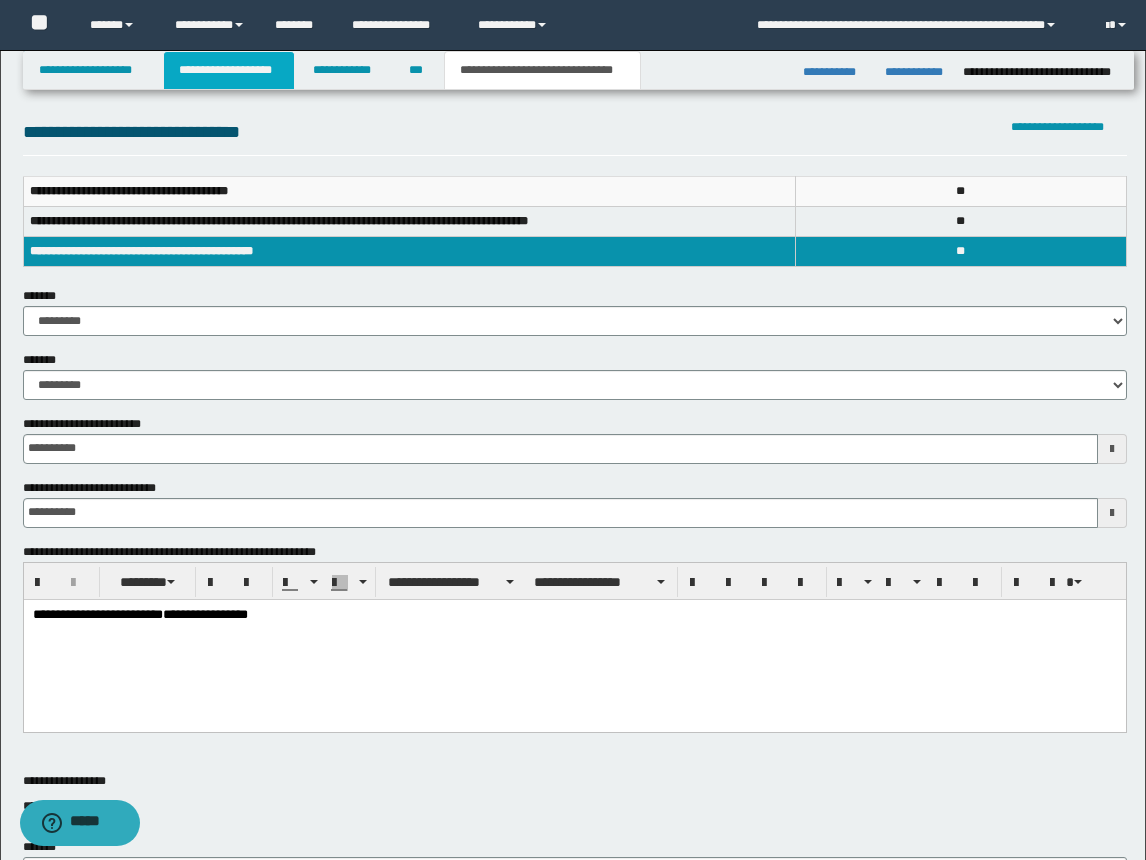 click on "**********" at bounding box center (229, 70) 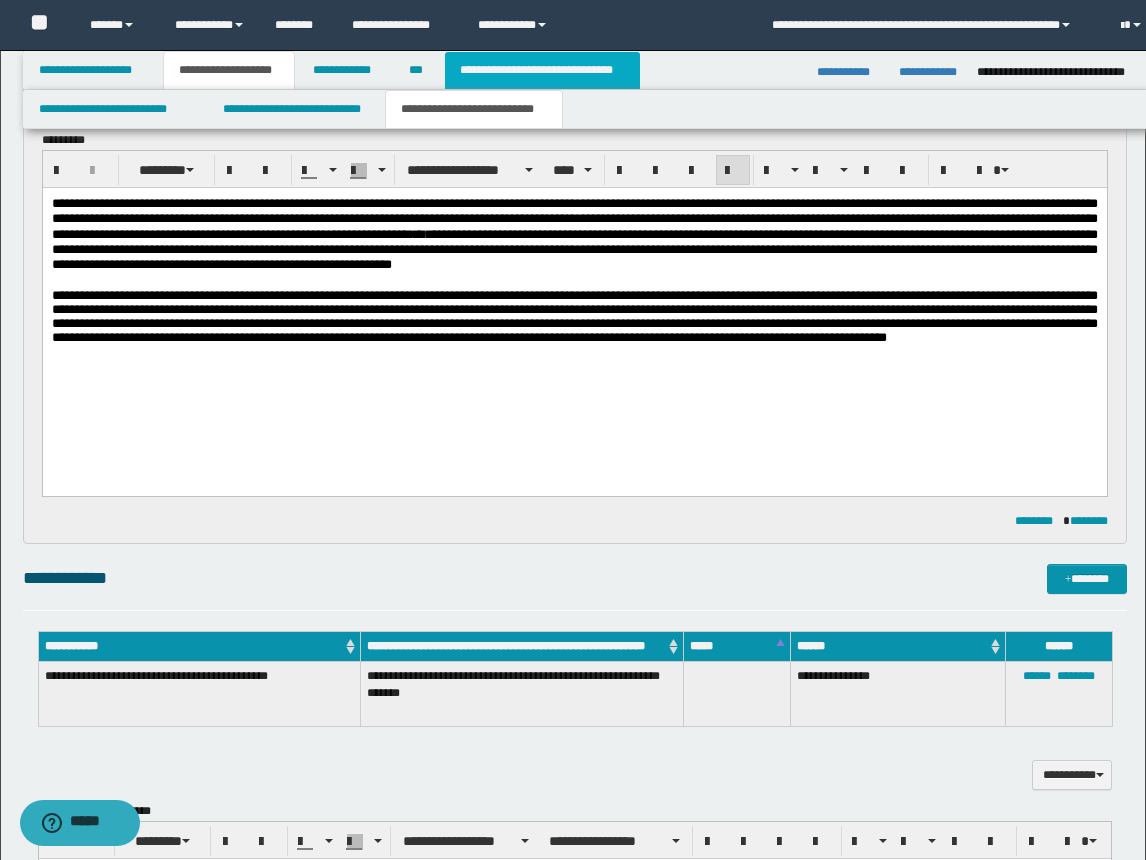 click on "**********" at bounding box center [542, 70] 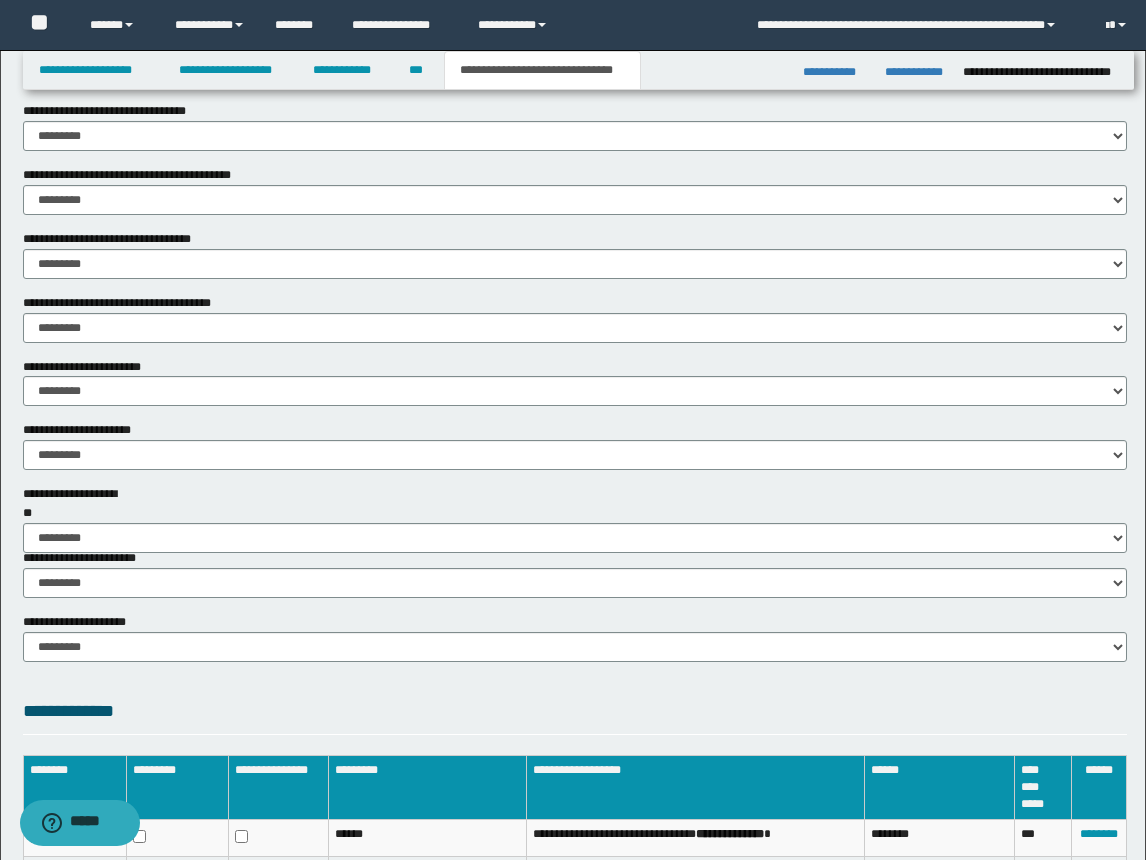 scroll, scrollTop: 1192, scrollLeft: 0, axis: vertical 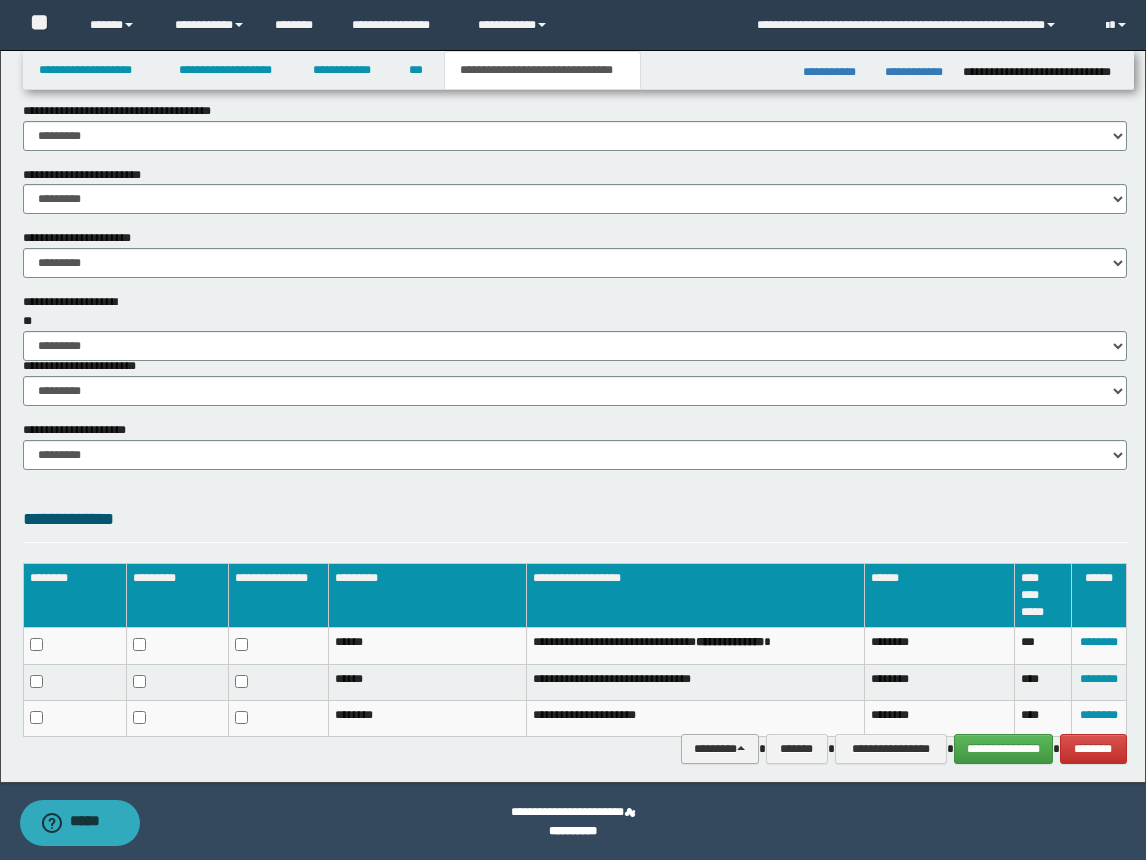click on "********" at bounding box center (720, 749) 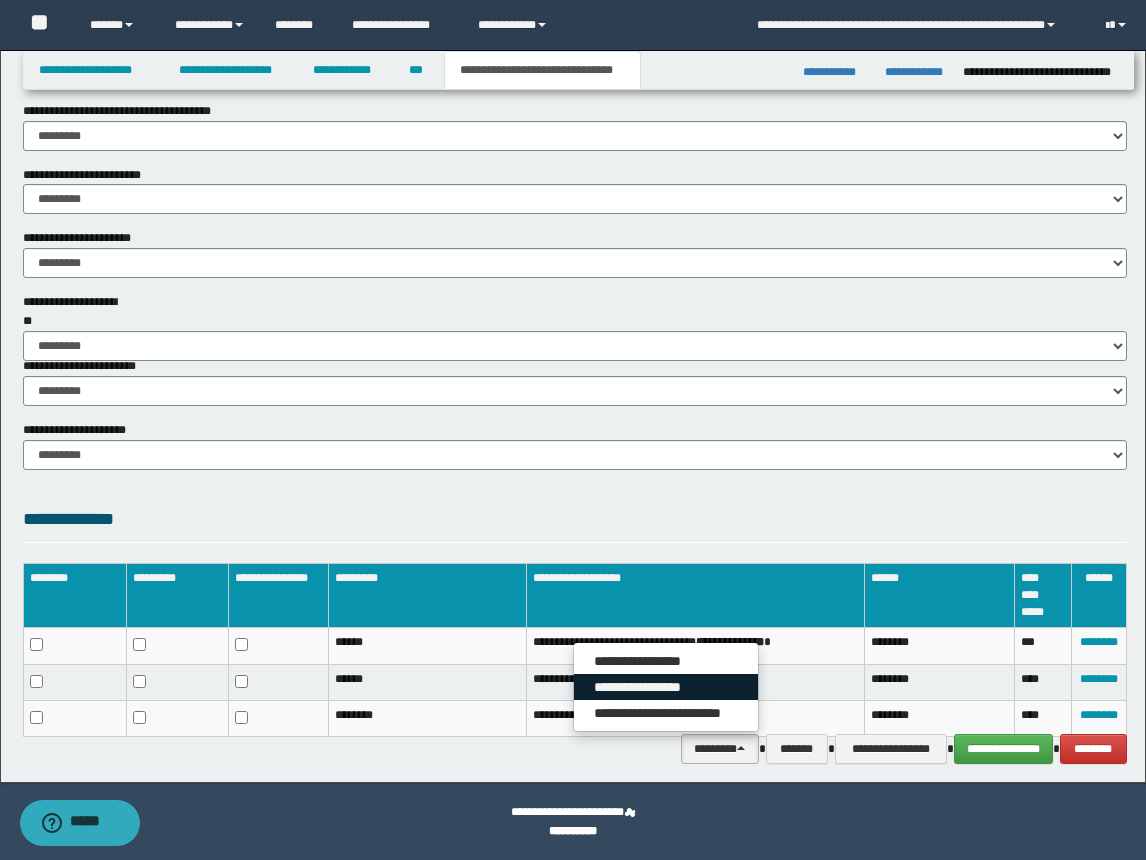 click on "**********" at bounding box center [666, 687] 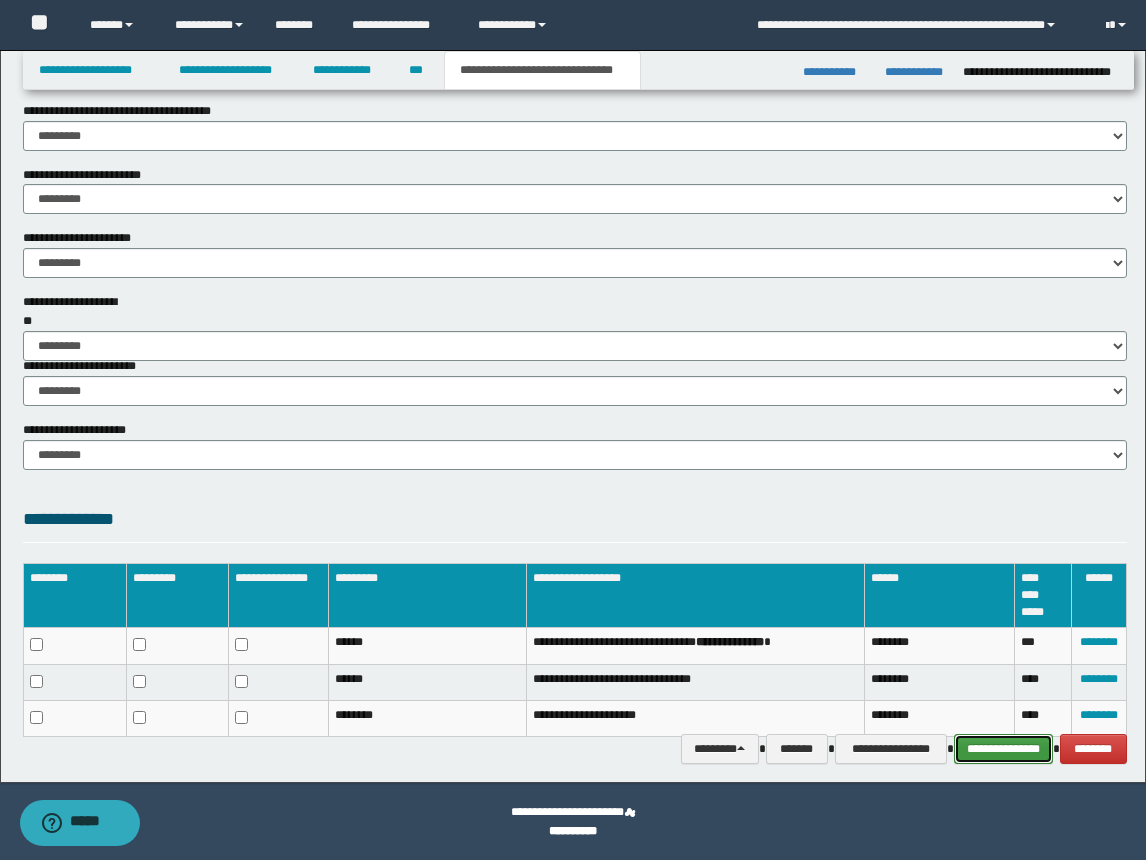 click on "**********" at bounding box center (1003, 749) 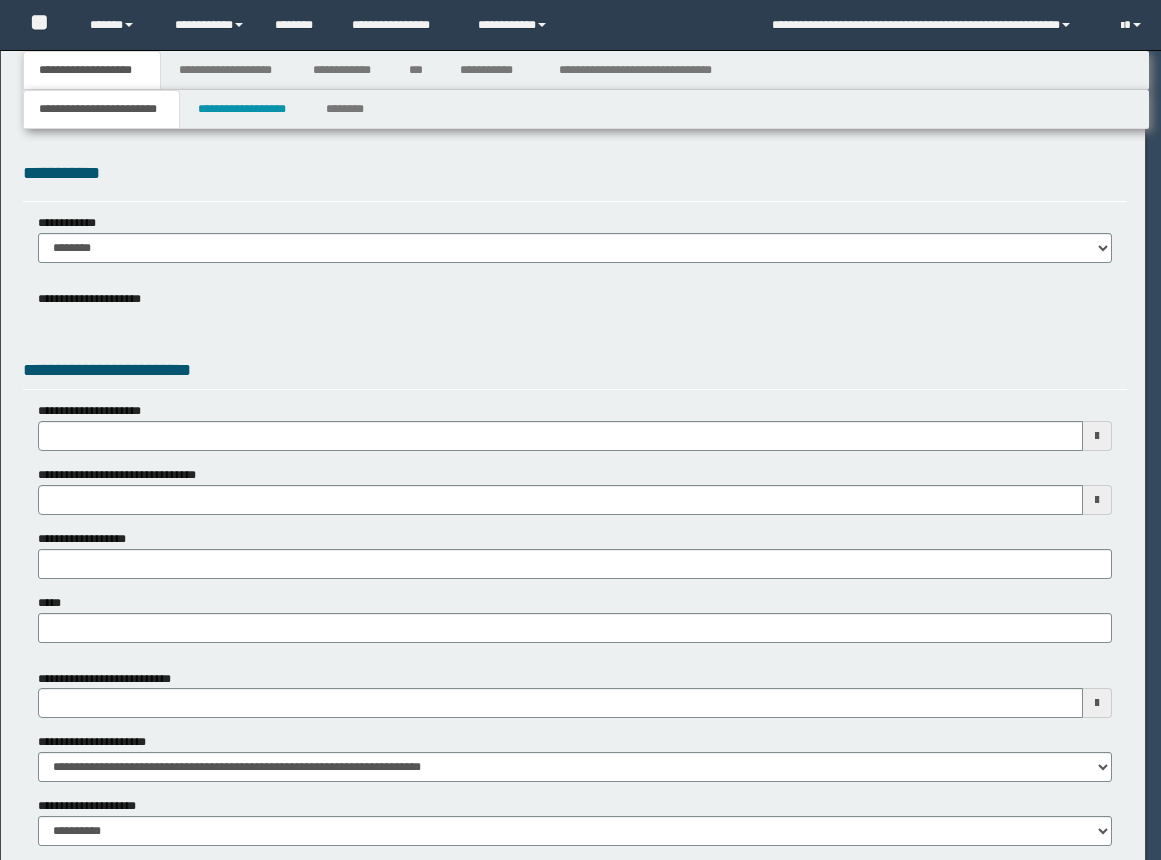 scroll, scrollTop: 0, scrollLeft: 0, axis: both 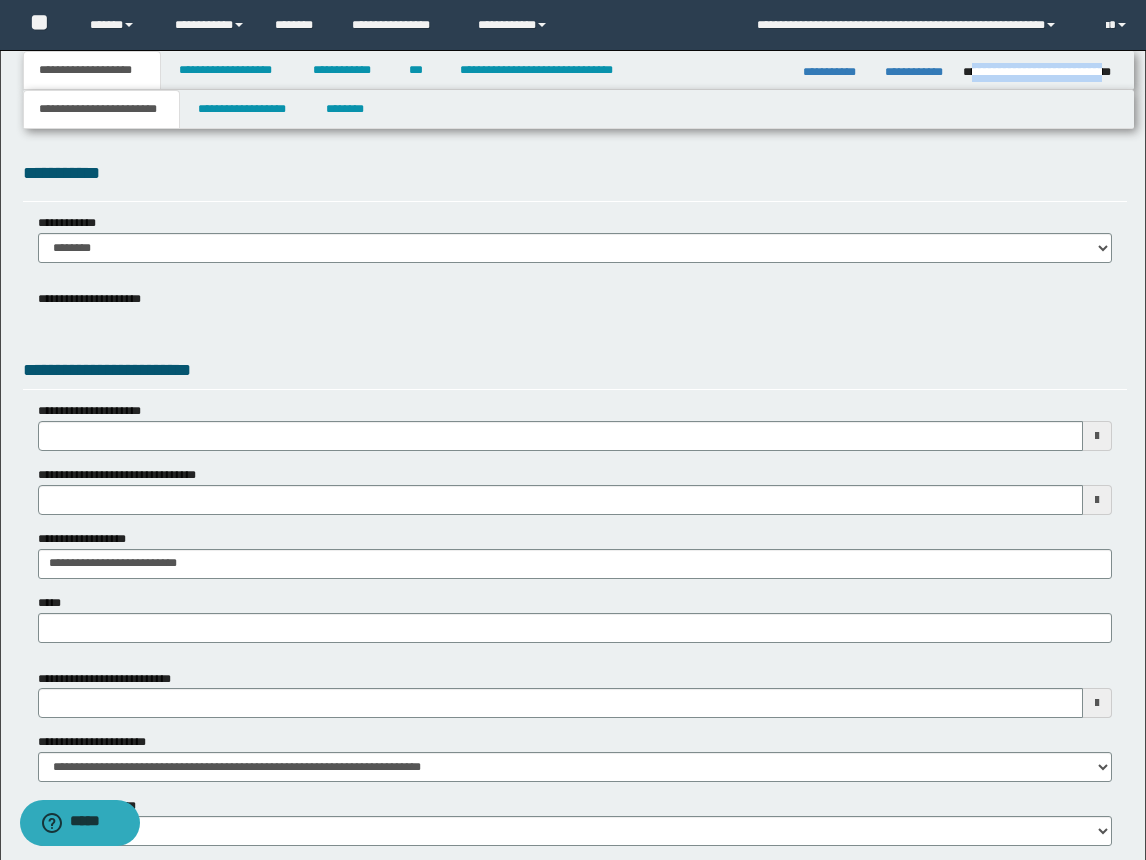drag, startPoint x: 970, startPoint y: 71, endPoint x: 1114, endPoint y: 68, distance: 144.03125 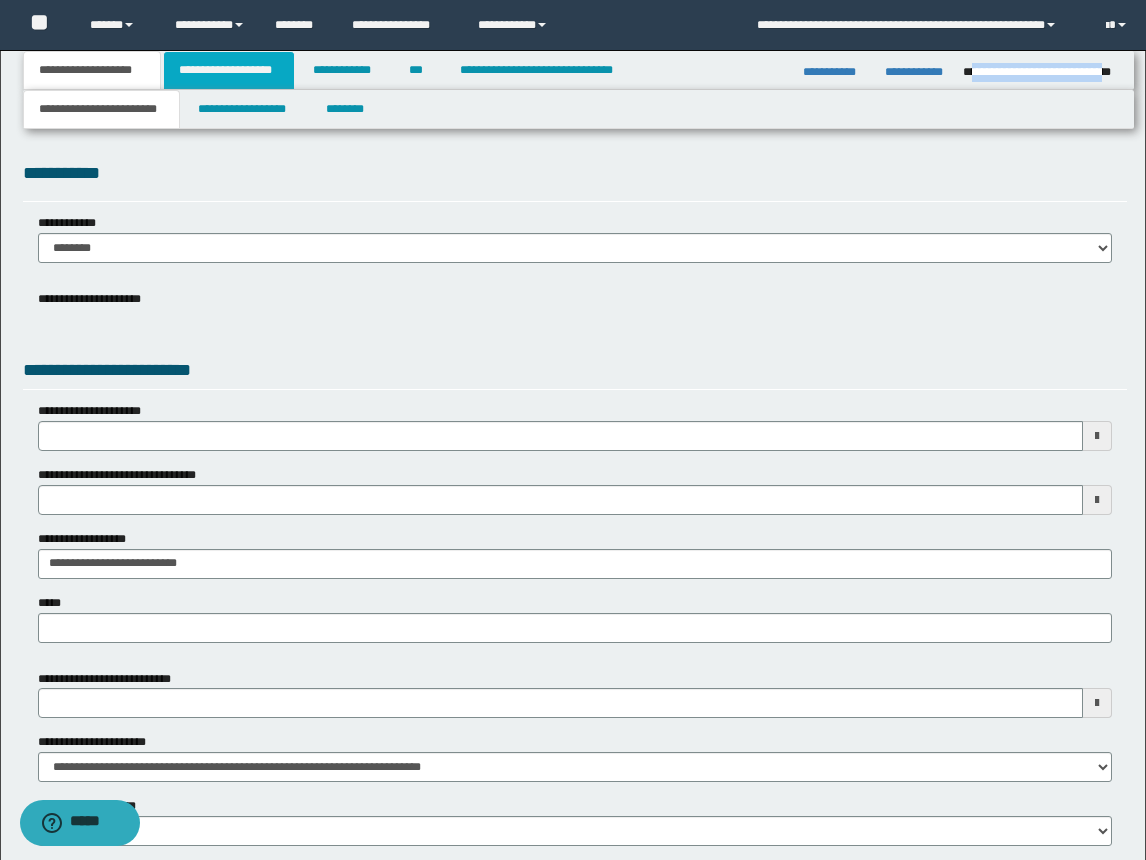 click on "**********" at bounding box center [229, 70] 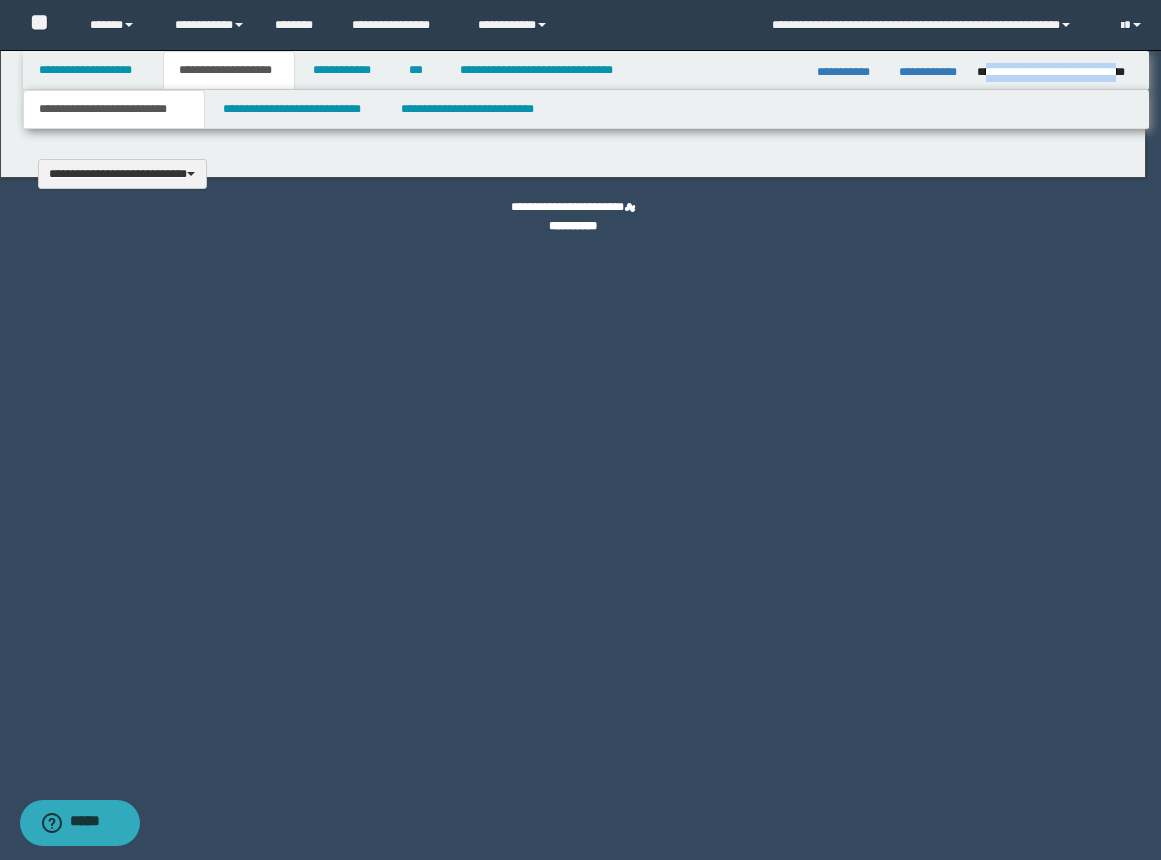 type 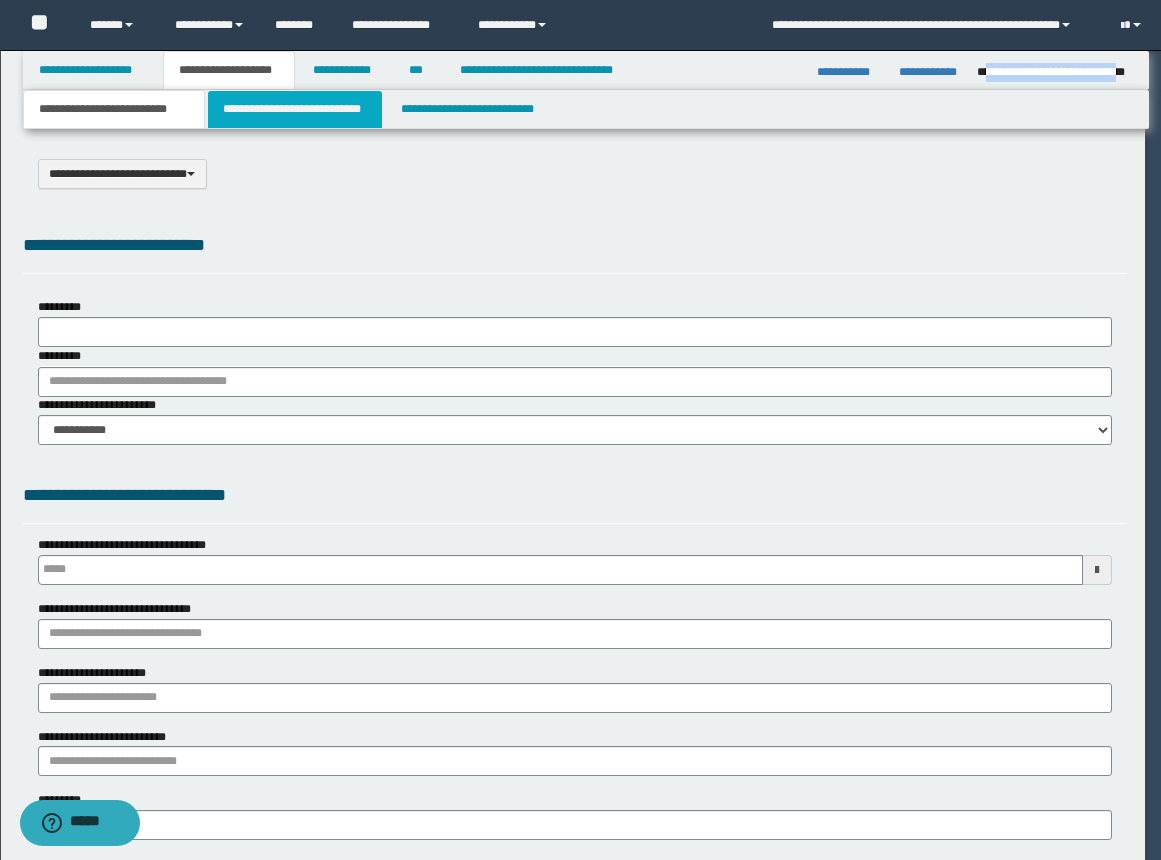 select on "*" 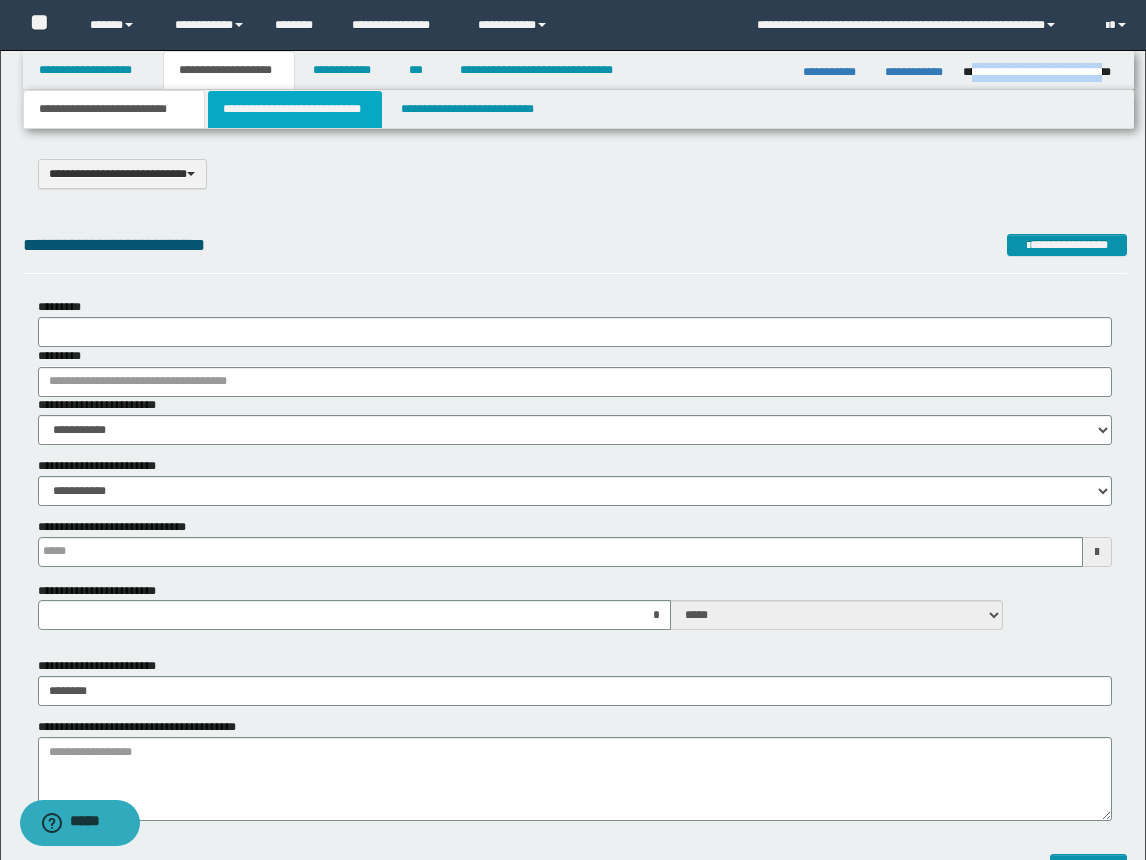 click on "**********" at bounding box center (295, 109) 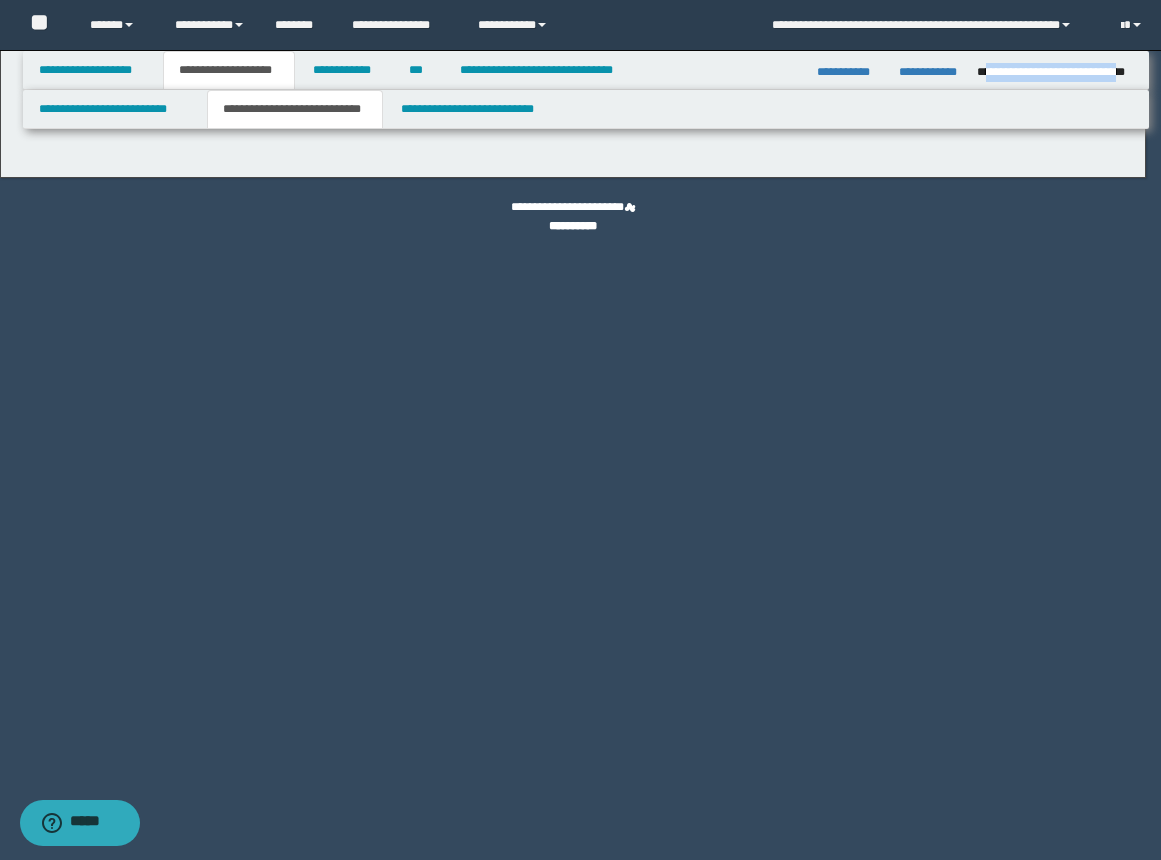 select on "*" 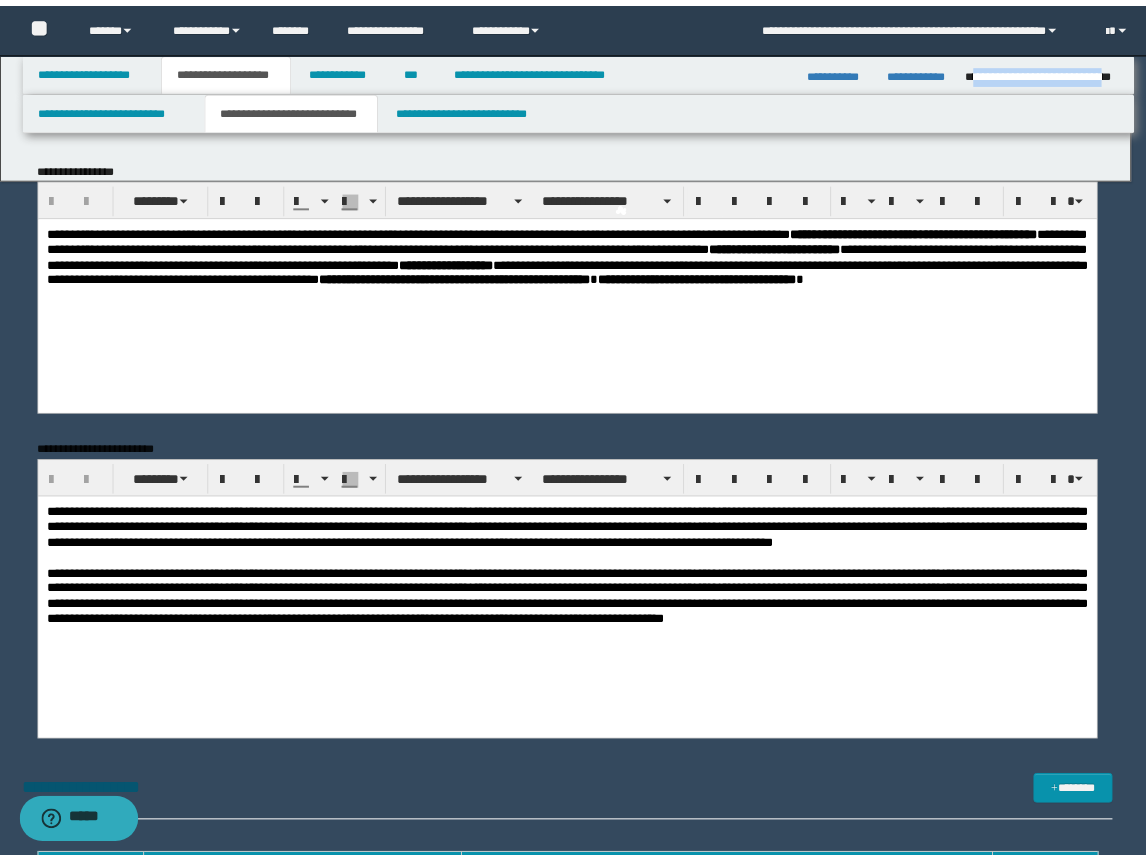 scroll, scrollTop: 0, scrollLeft: 0, axis: both 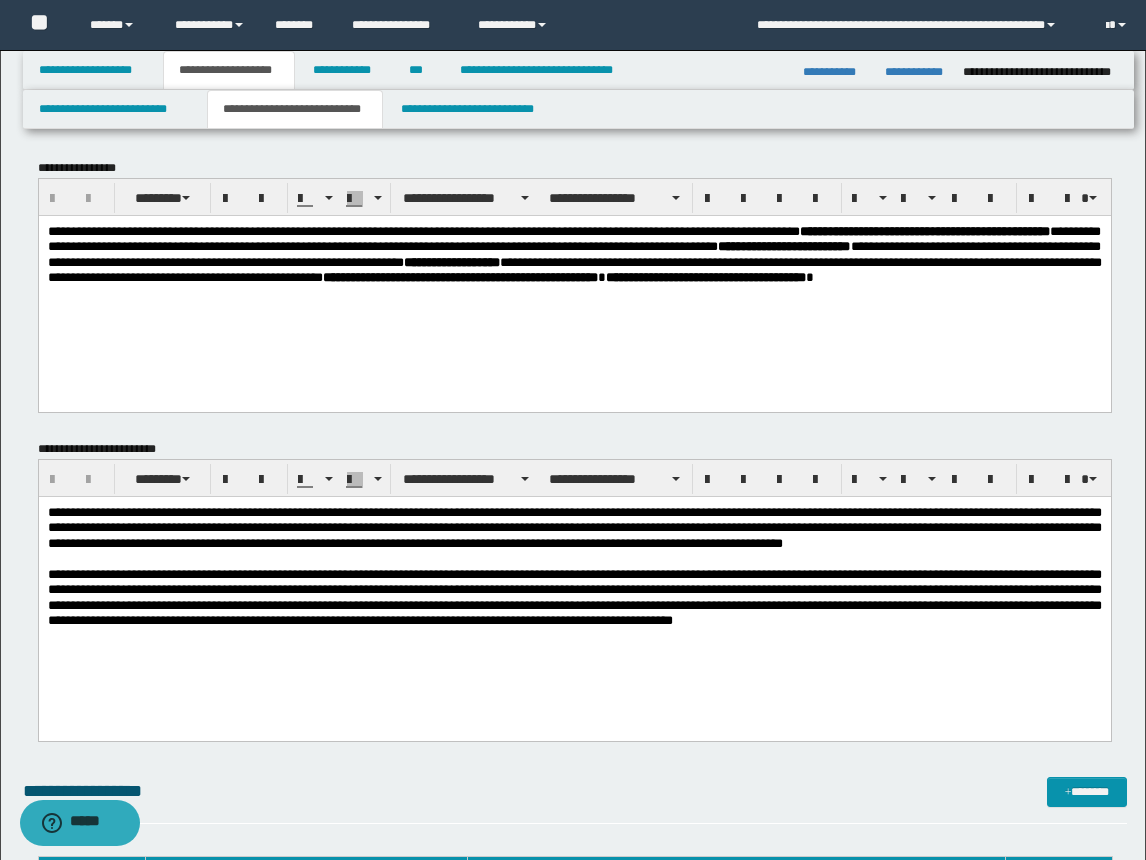 click on "**********" at bounding box center [579, 109] 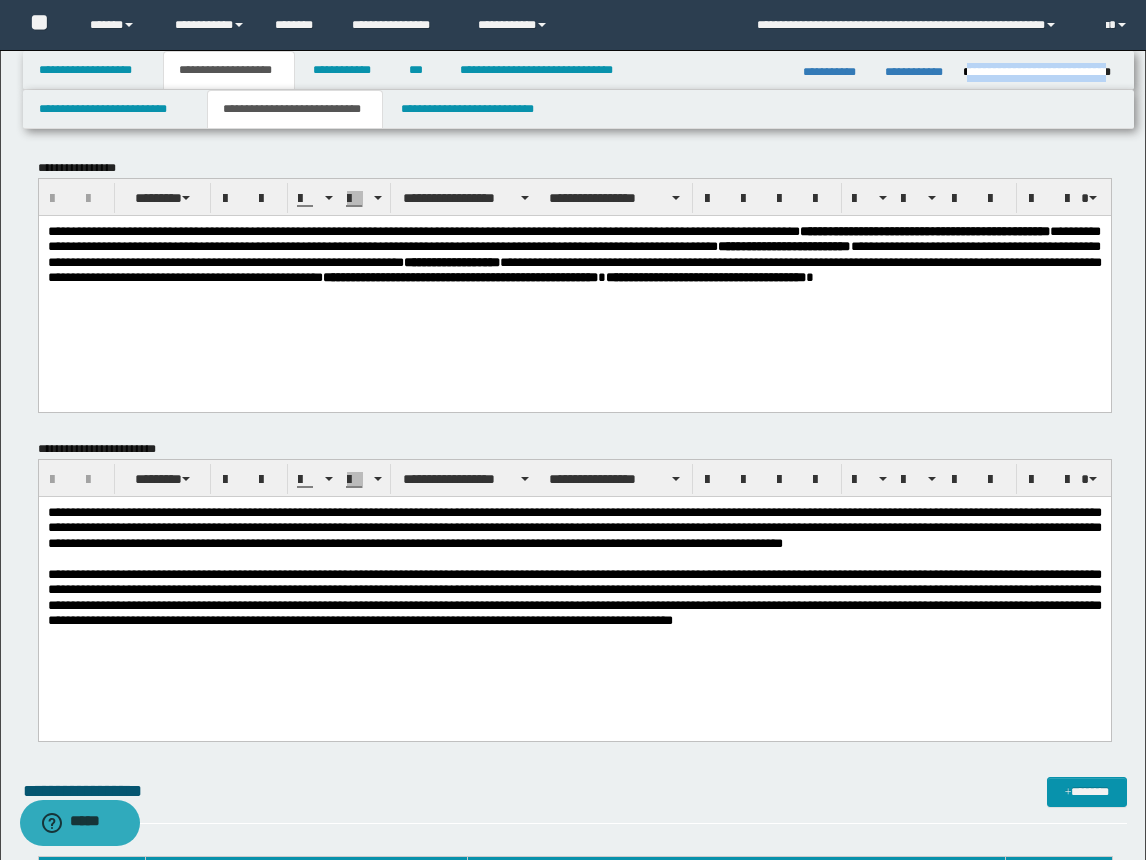 drag, startPoint x: 967, startPoint y: 66, endPoint x: 1118, endPoint y: 73, distance: 151.16217 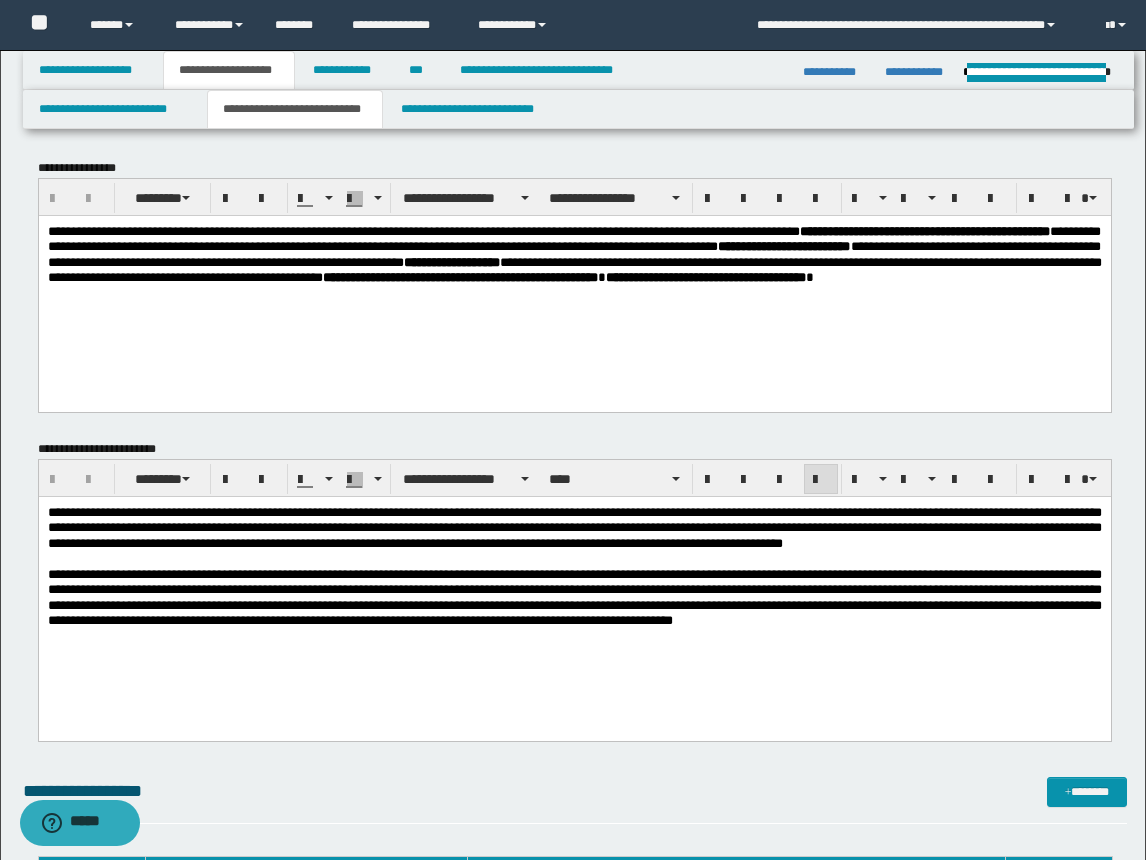 click on "**********" at bounding box center [574, 596] 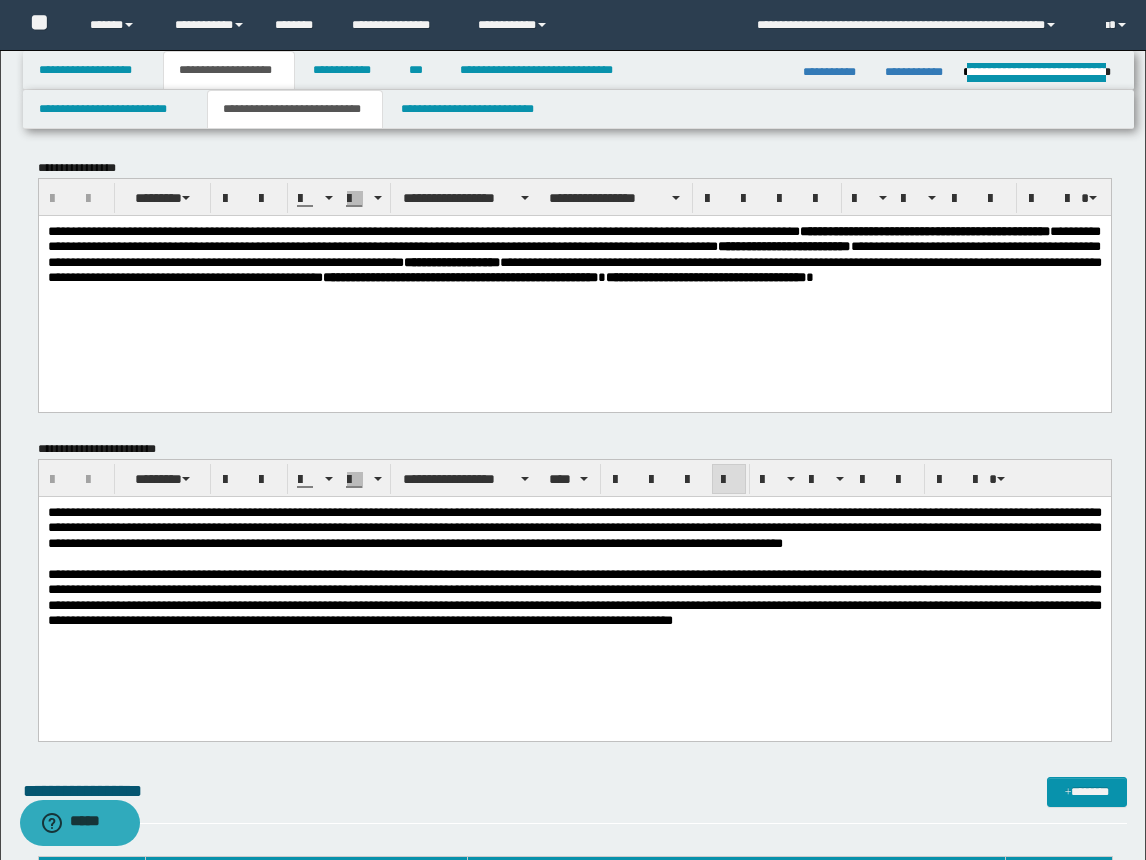 drag, startPoint x: 353, startPoint y: 544, endPoint x: 654, endPoint y: 556, distance: 301.2391 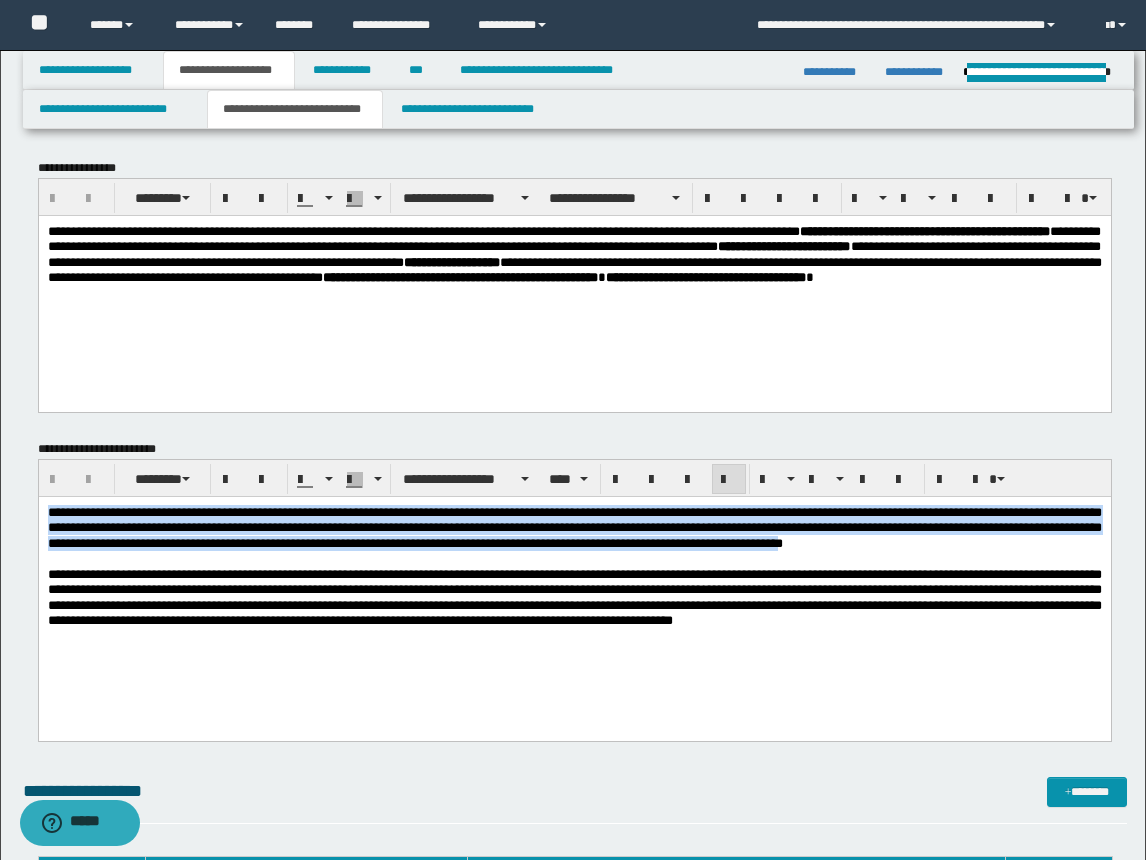 drag, startPoint x: 1051, startPoint y: 544, endPoint x: -1, endPoint y: 509, distance: 1052.582 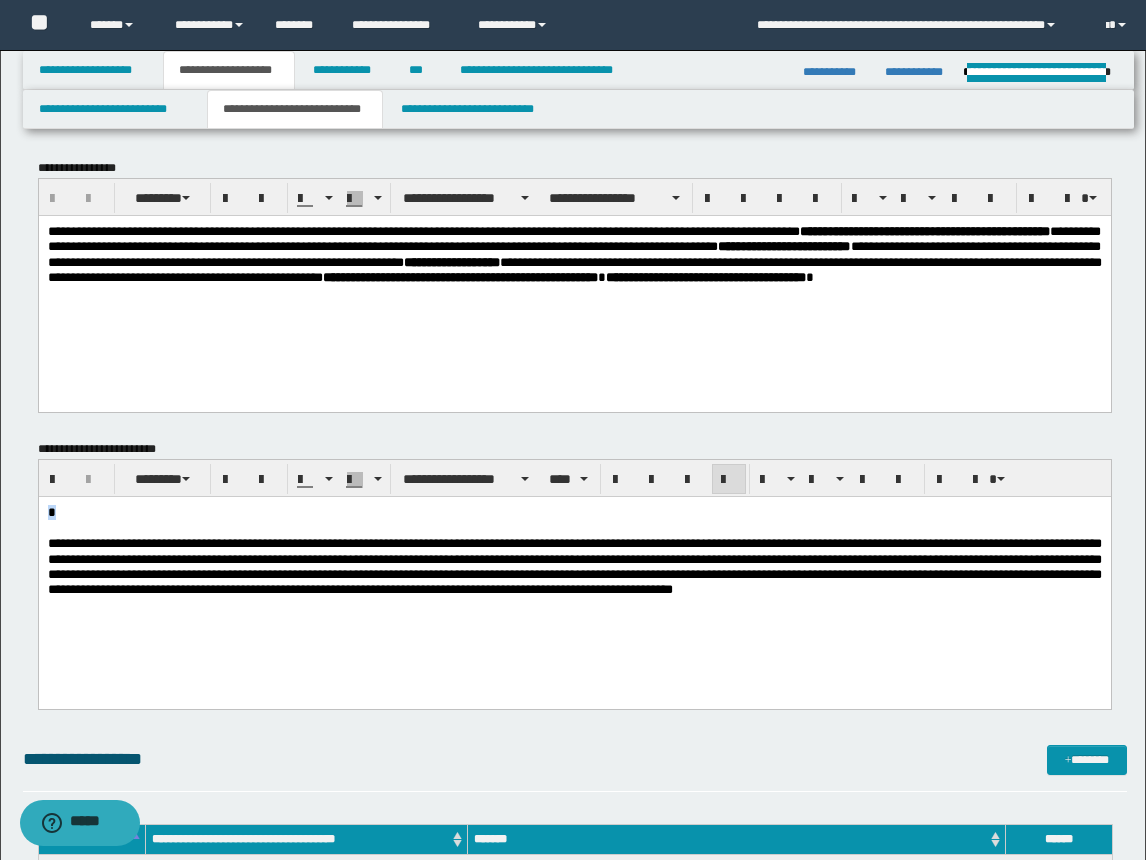 drag, startPoint x: 56, startPoint y: 516, endPoint x: 40, endPoint y: 514, distance: 16.124516 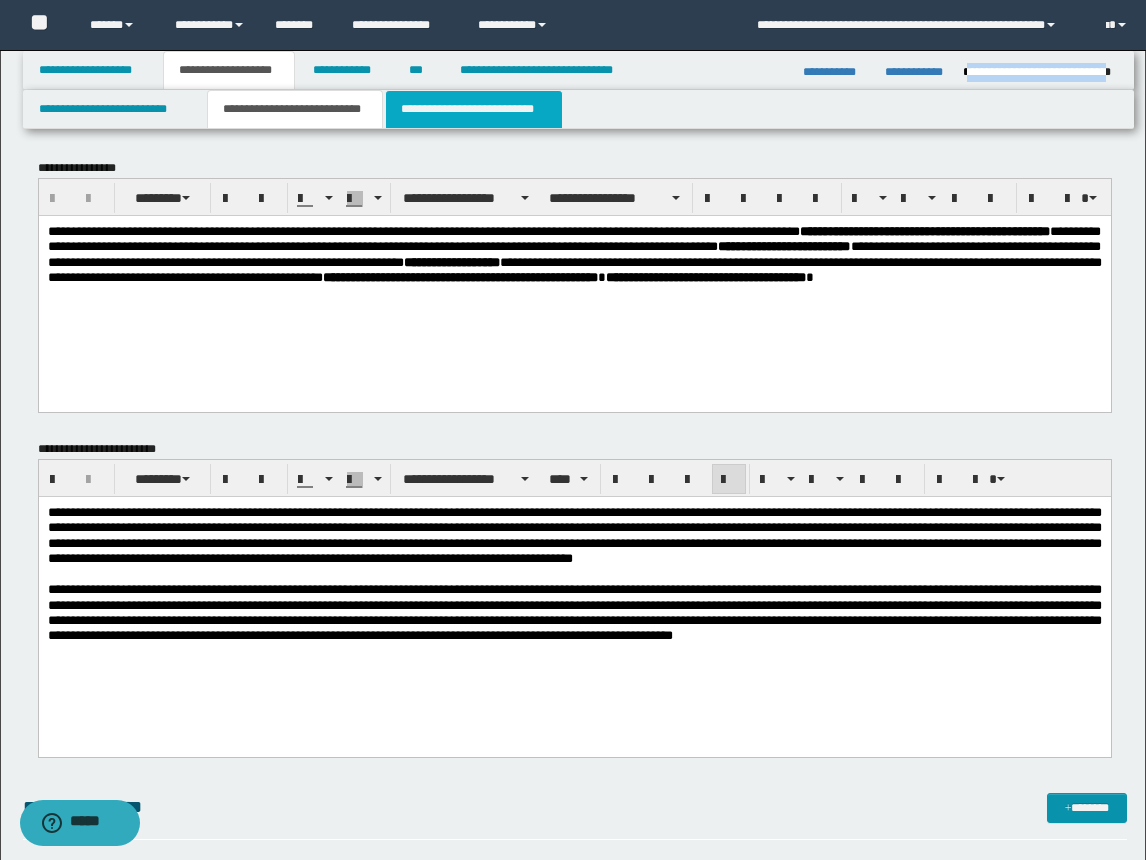 click on "**********" at bounding box center [474, 109] 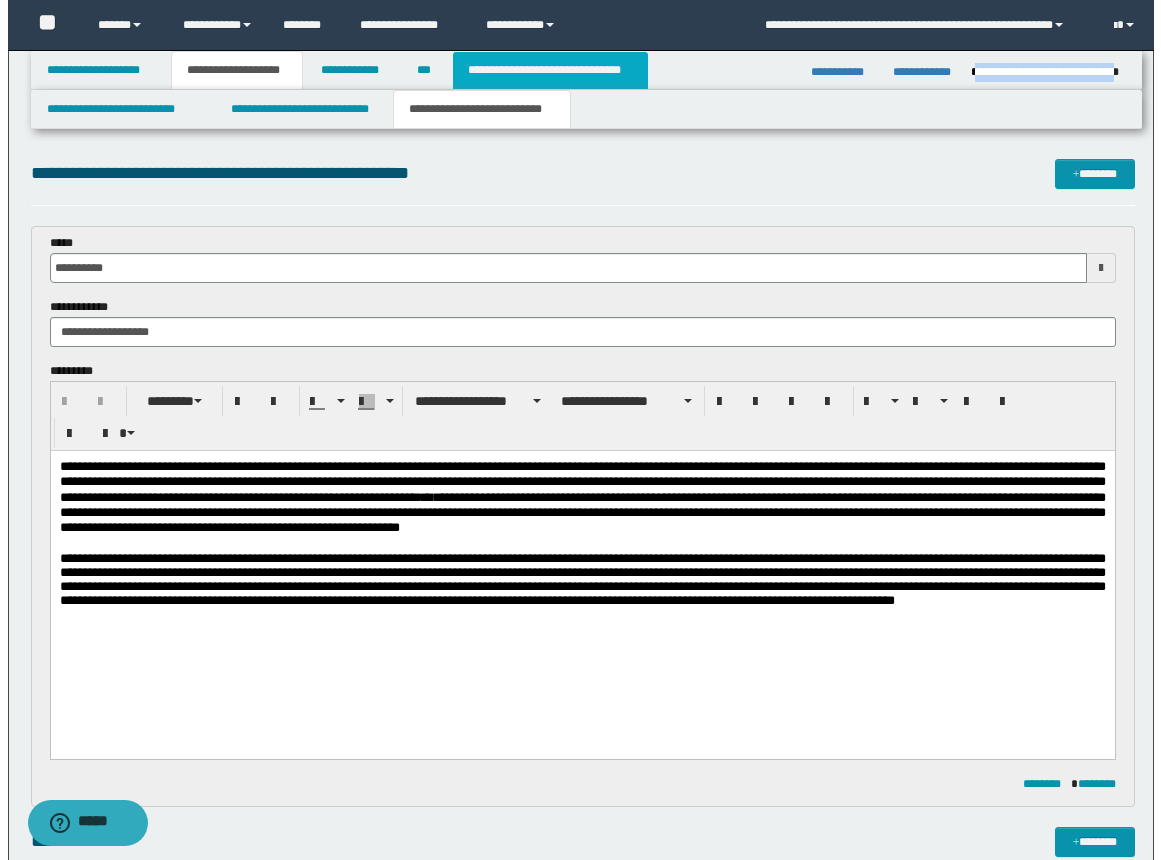 scroll, scrollTop: 0, scrollLeft: 0, axis: both 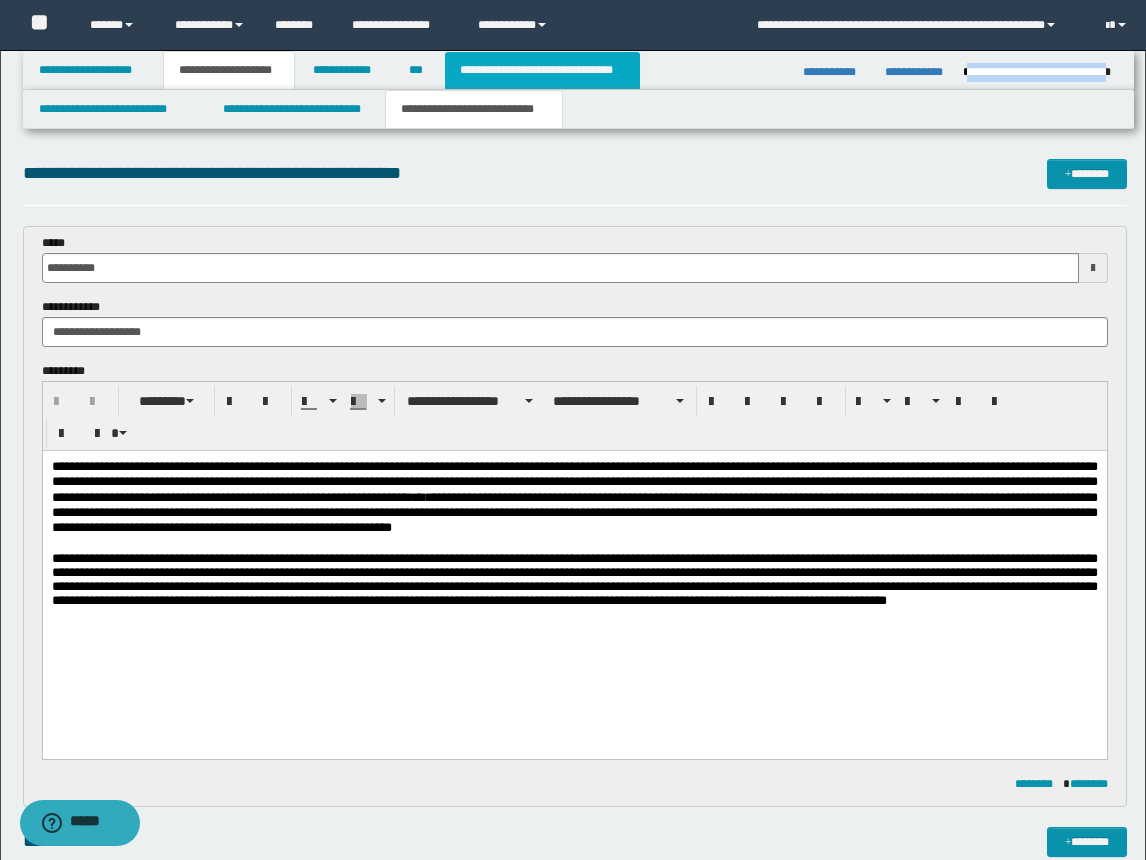 click on "**********" at bounding box center (542, 70) 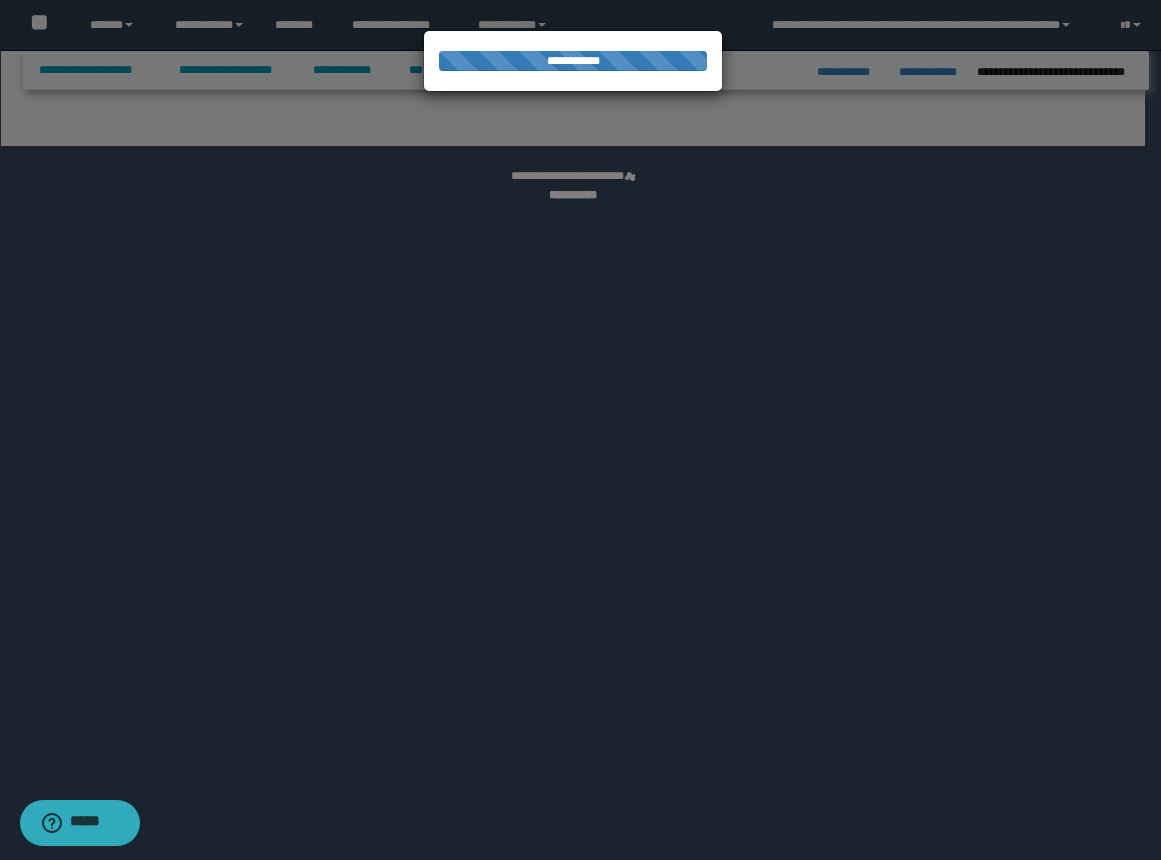 click at bounding box center (580, 430) 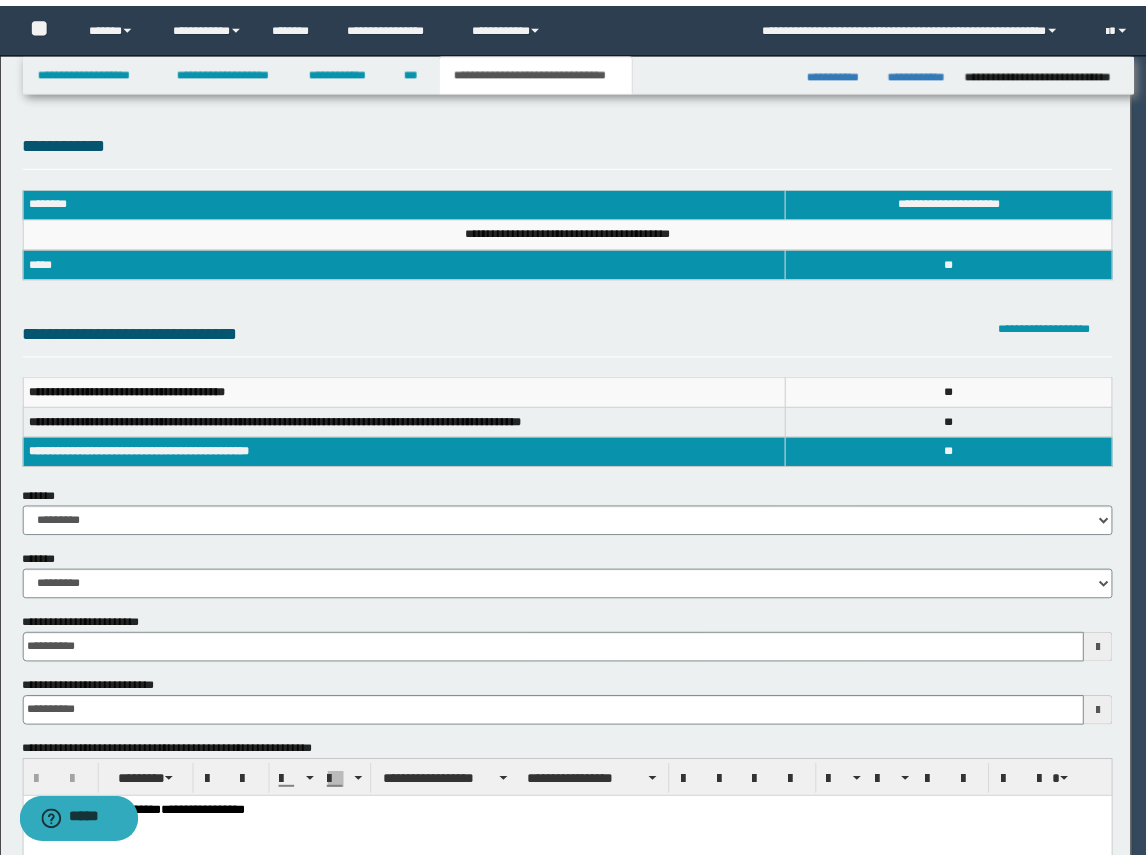 scroll, scrollTop: 0, scrollLeft: 0, axis: both 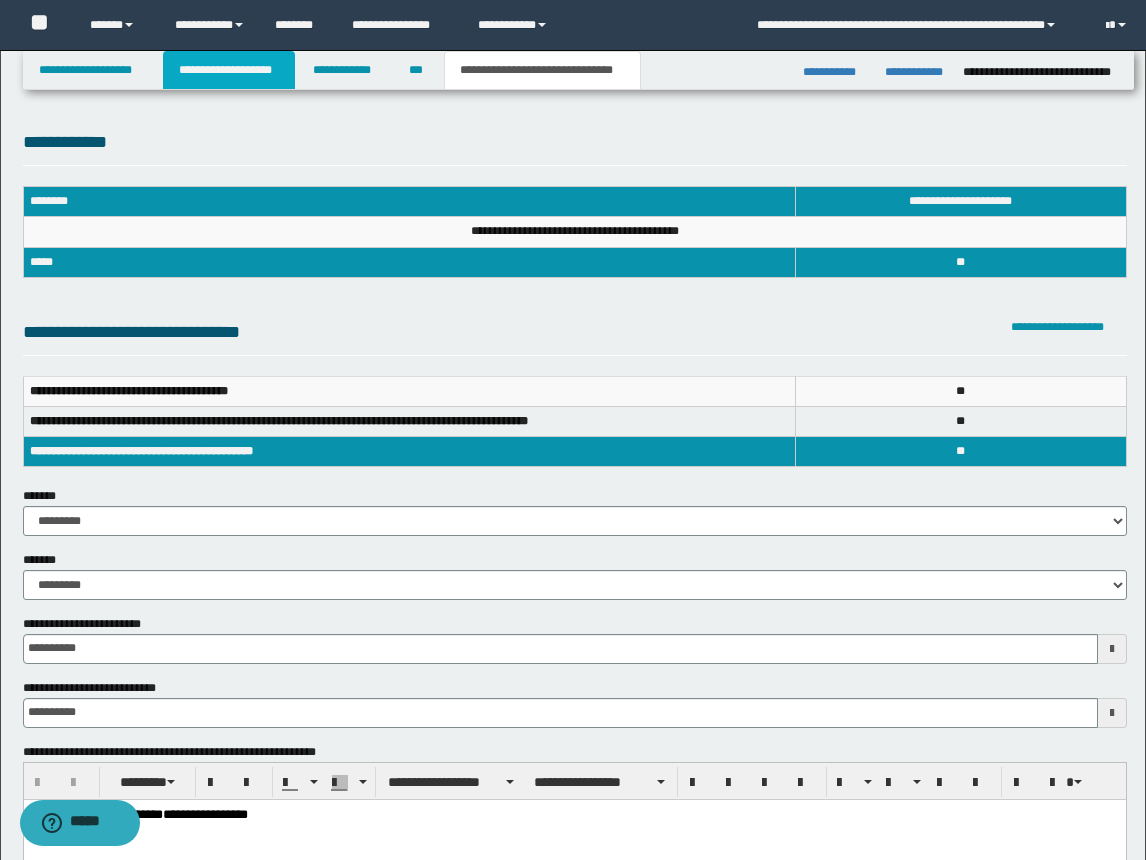 click on "**********" at bounding box center [229, 70] 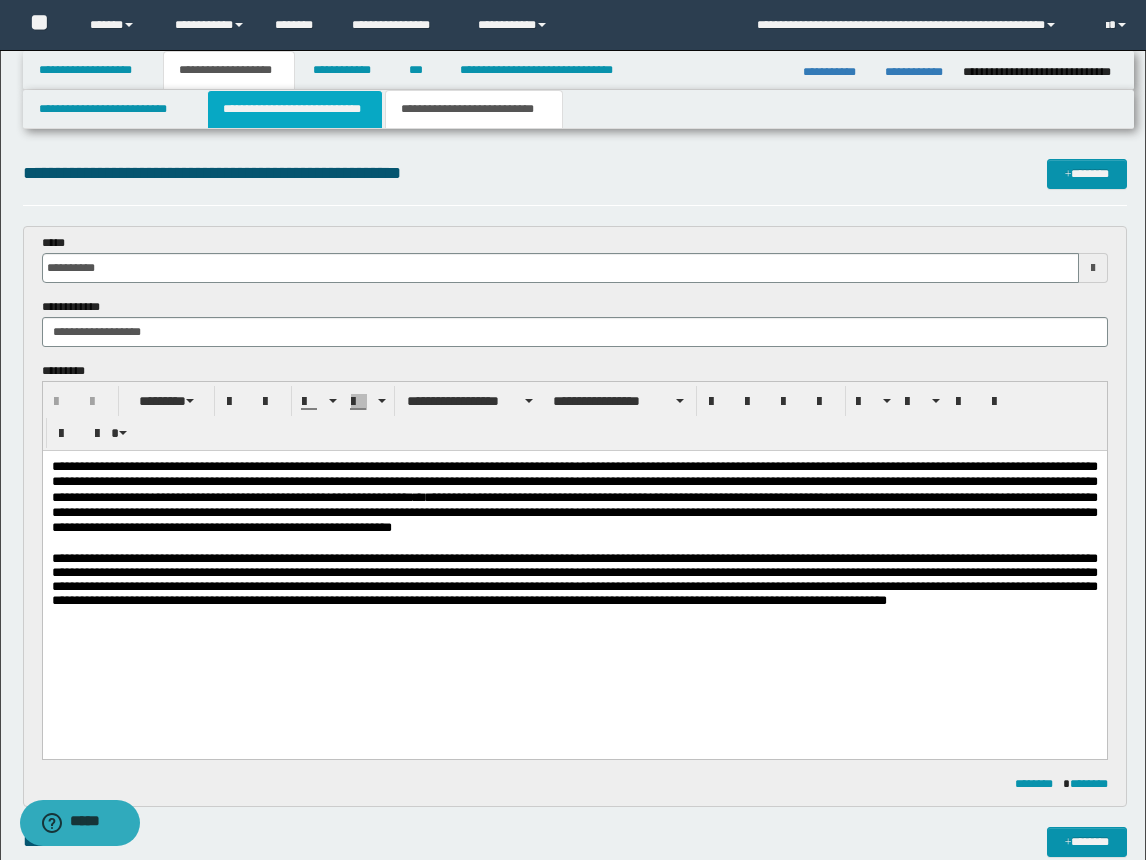 drag, startPoint x: 352, startPoint y: 103, endPoint x: 313, endPoint y: 106, distance: 39.115215 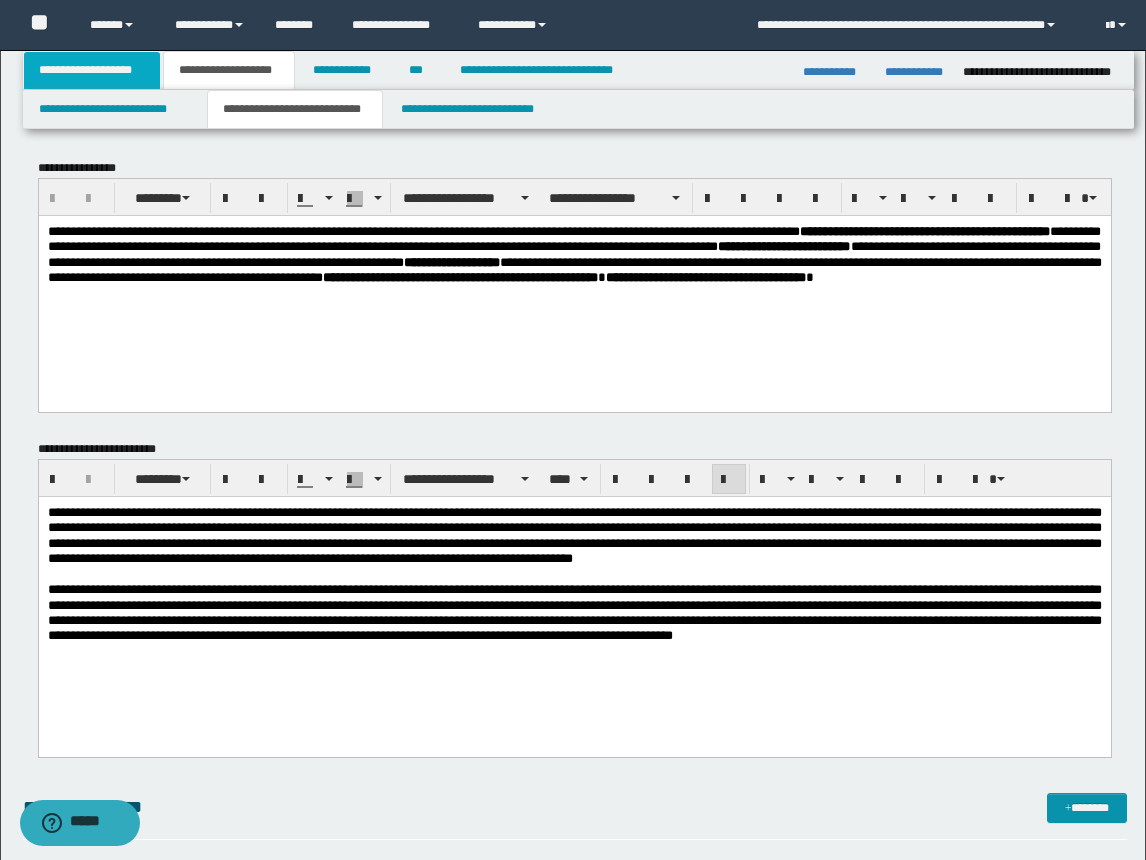 click on "**********" at bounding box center [92, 70] 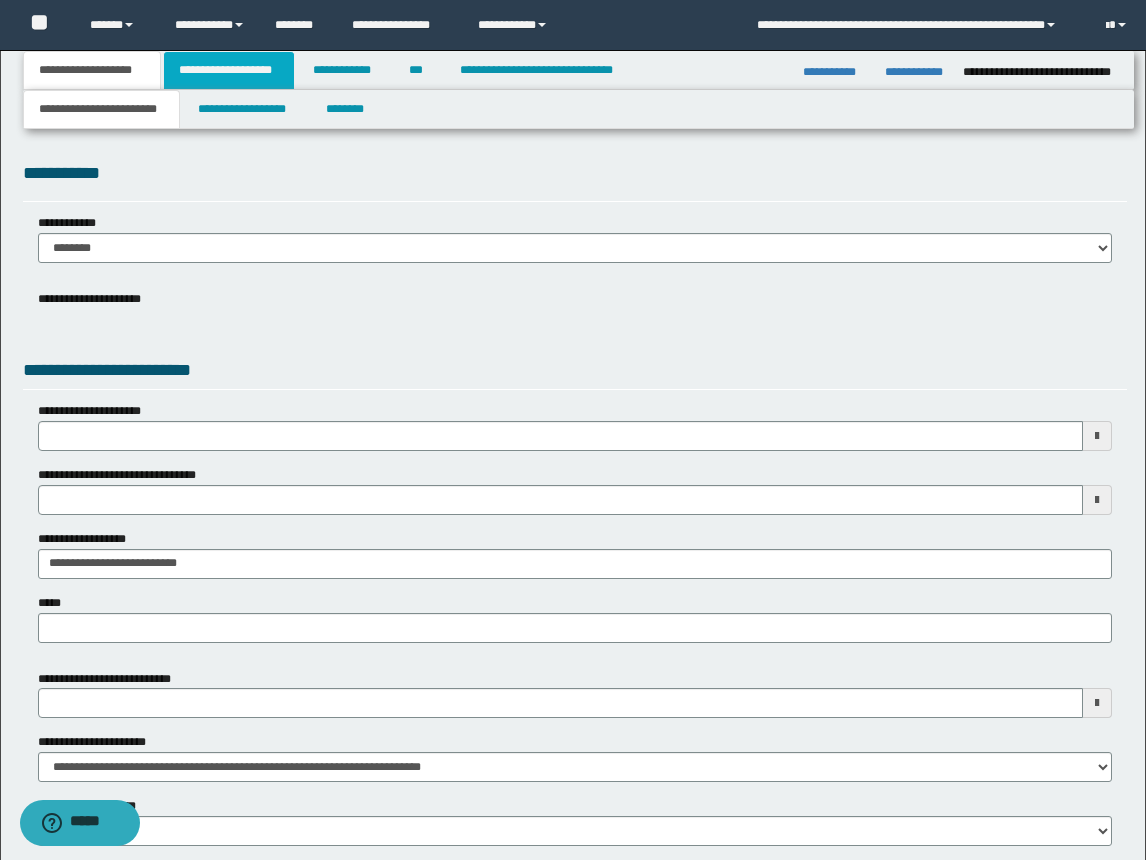 click on "**********" at bounding box center (229, 70) 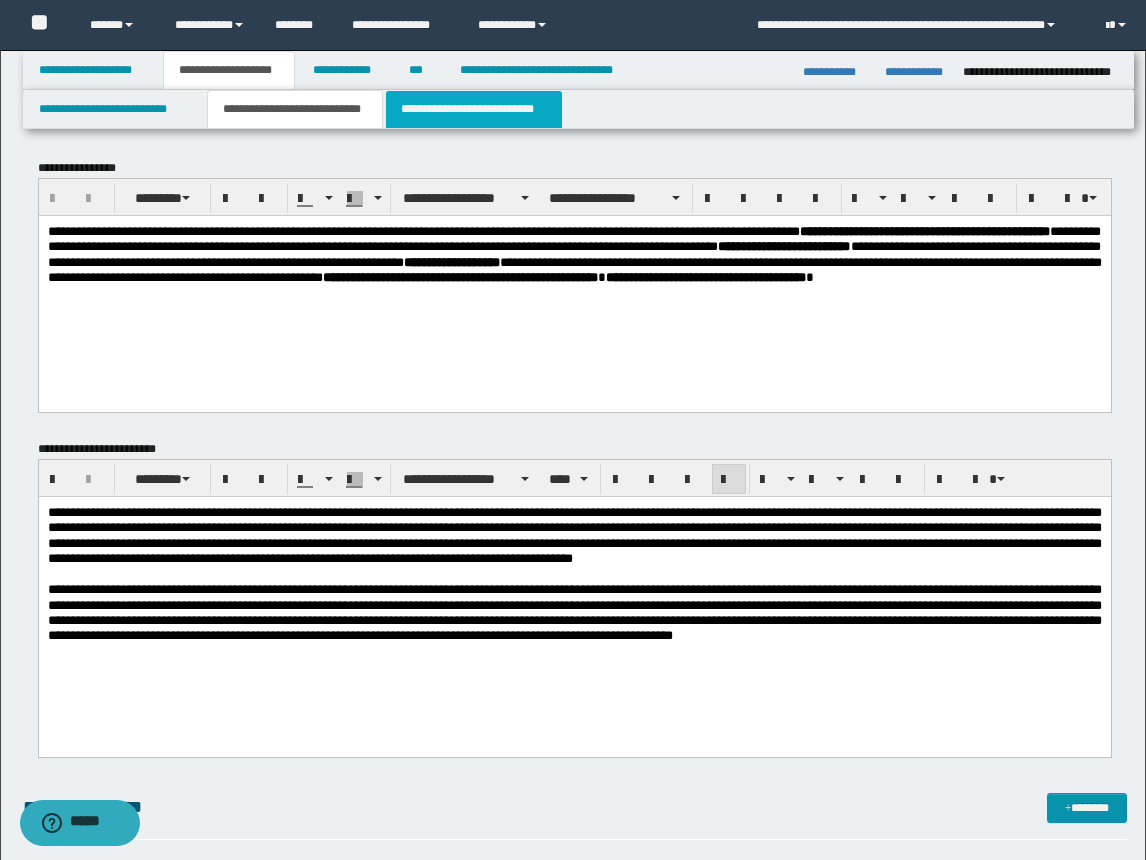 click on "**********" at bounding box center (474, 109) 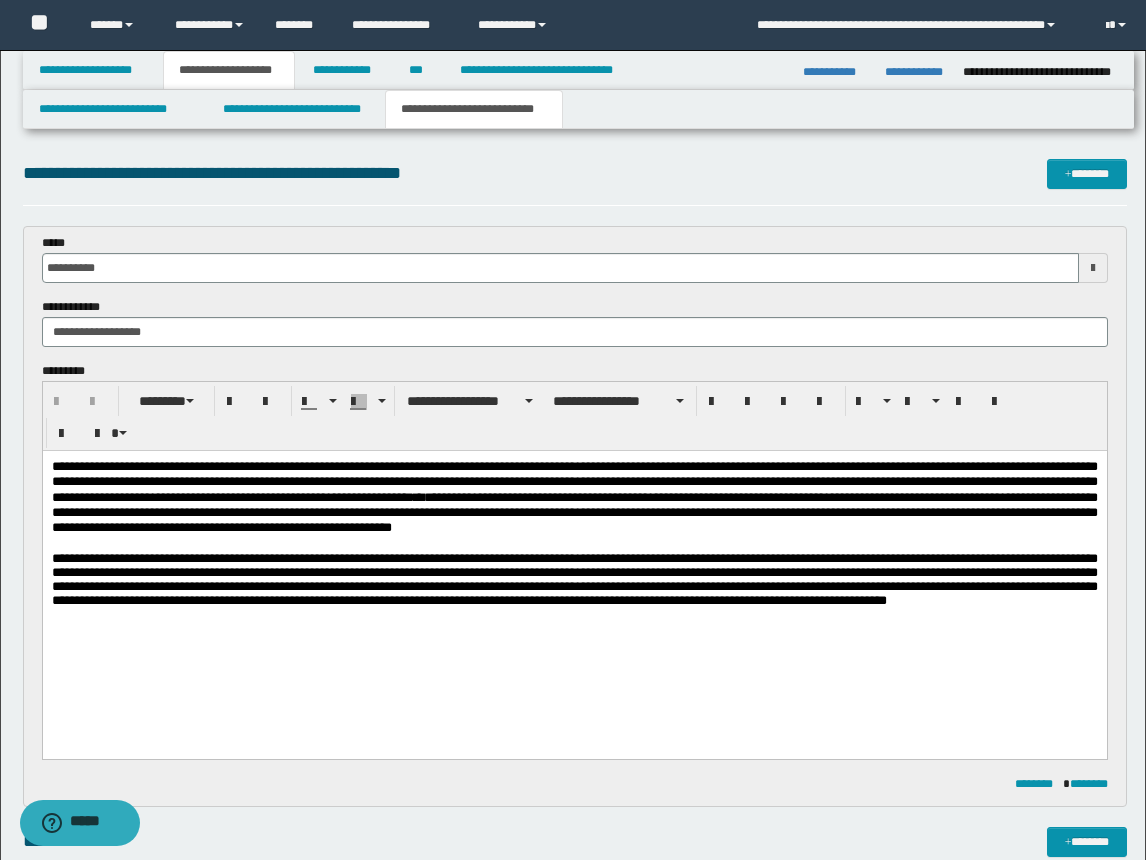 click on "**********" at bounding box center (574, 565) 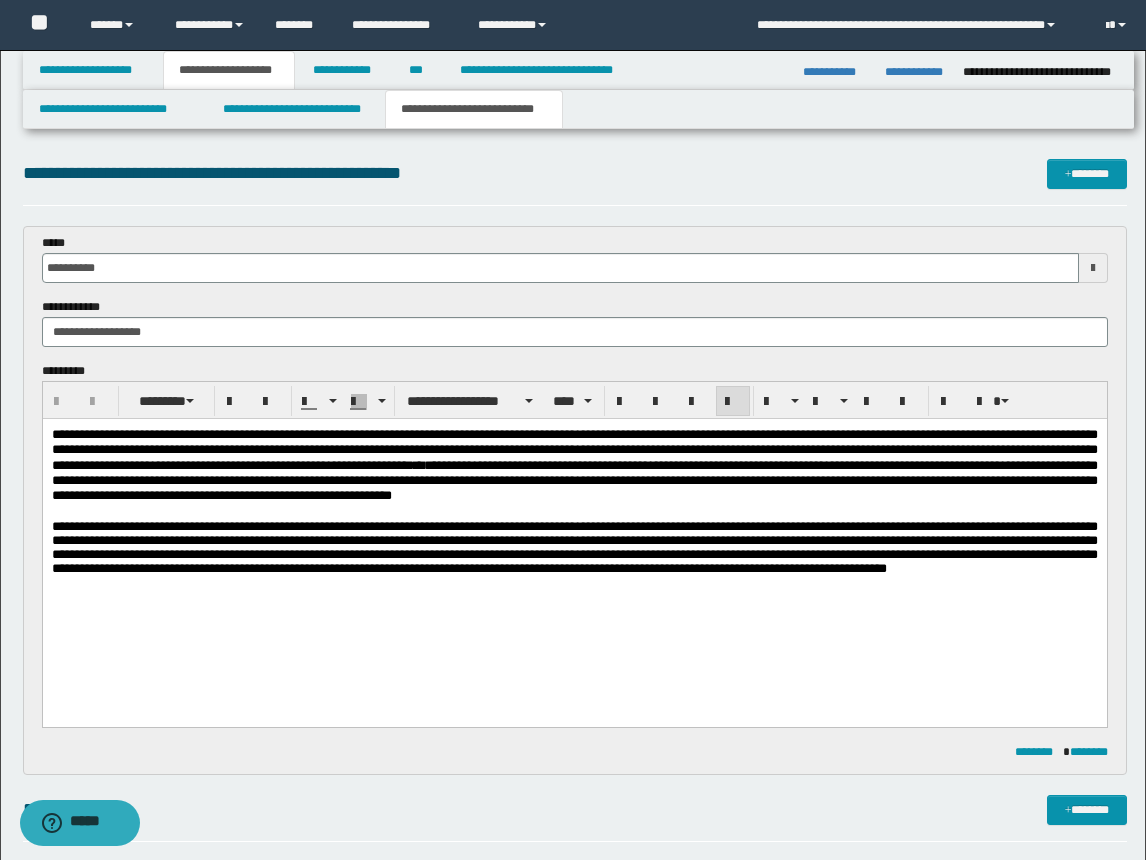 click on "**********" at bounding box center [574, 548] 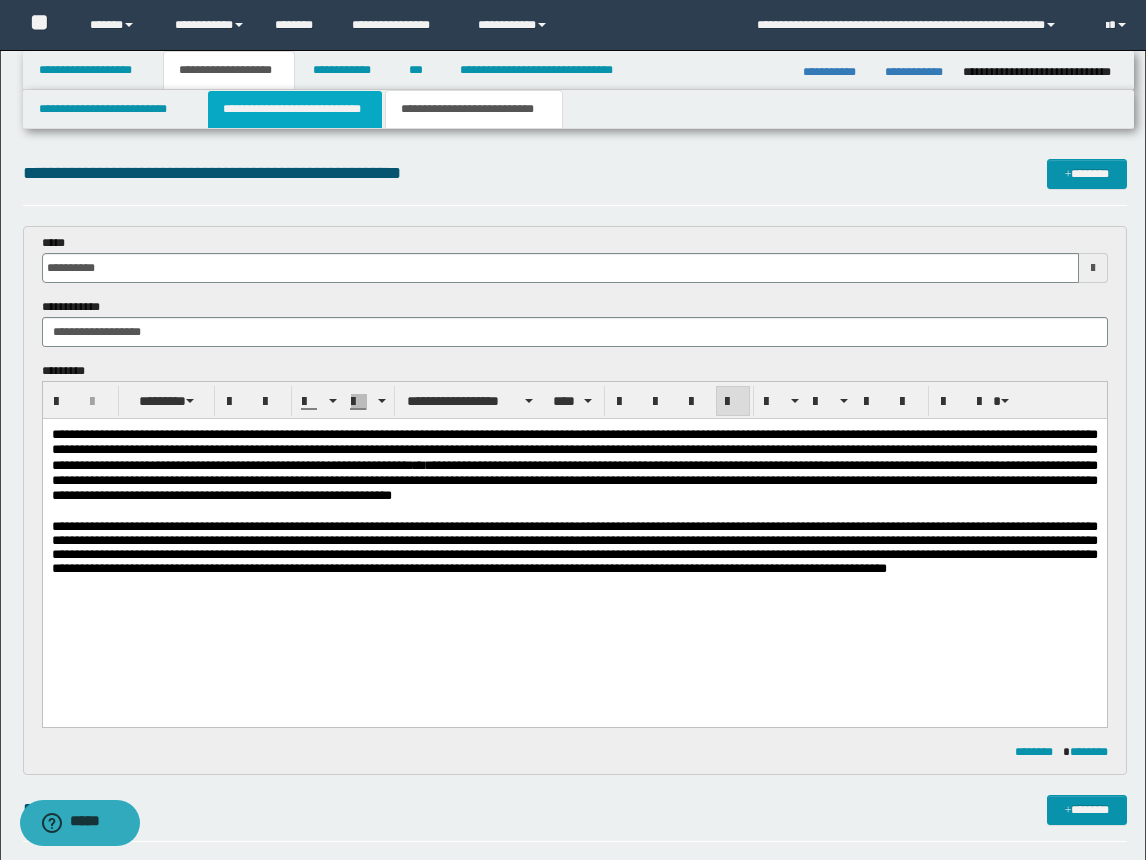 click on "**********" at bounding box center [295, 109] 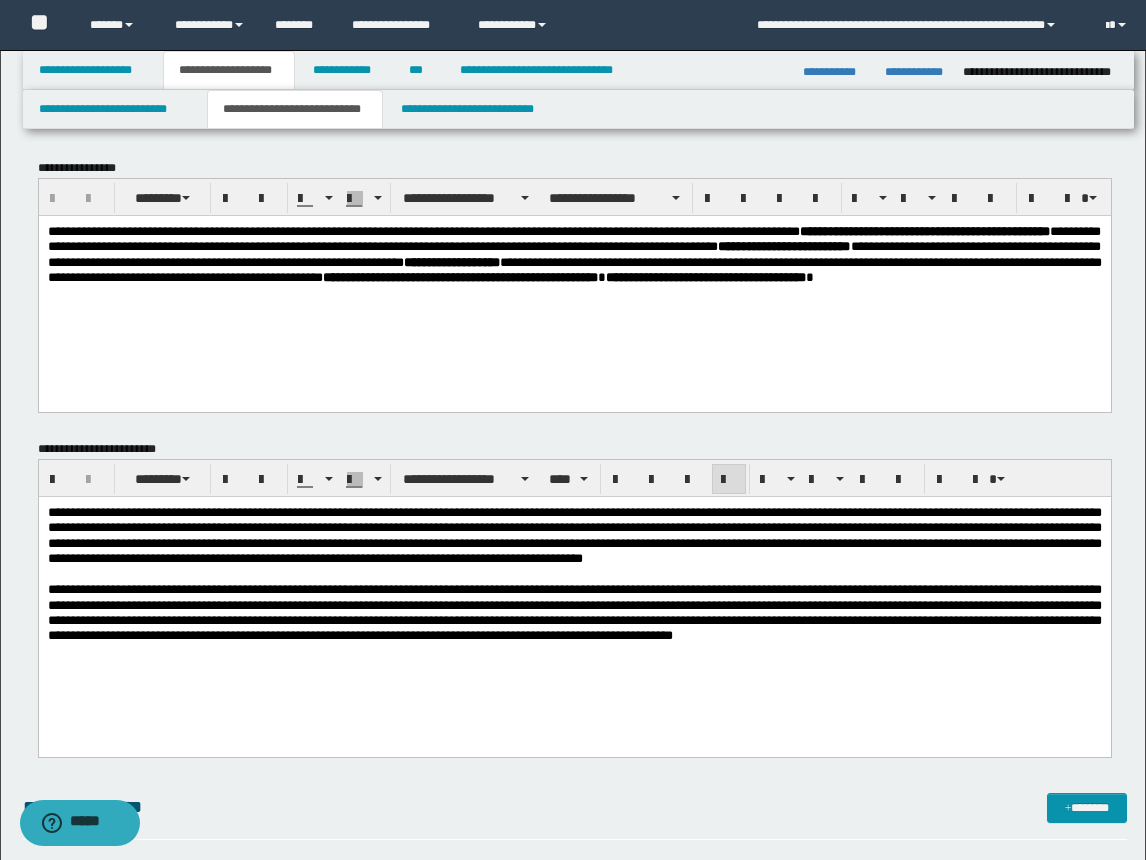 click on "**********" at bounding box center (574, 611) 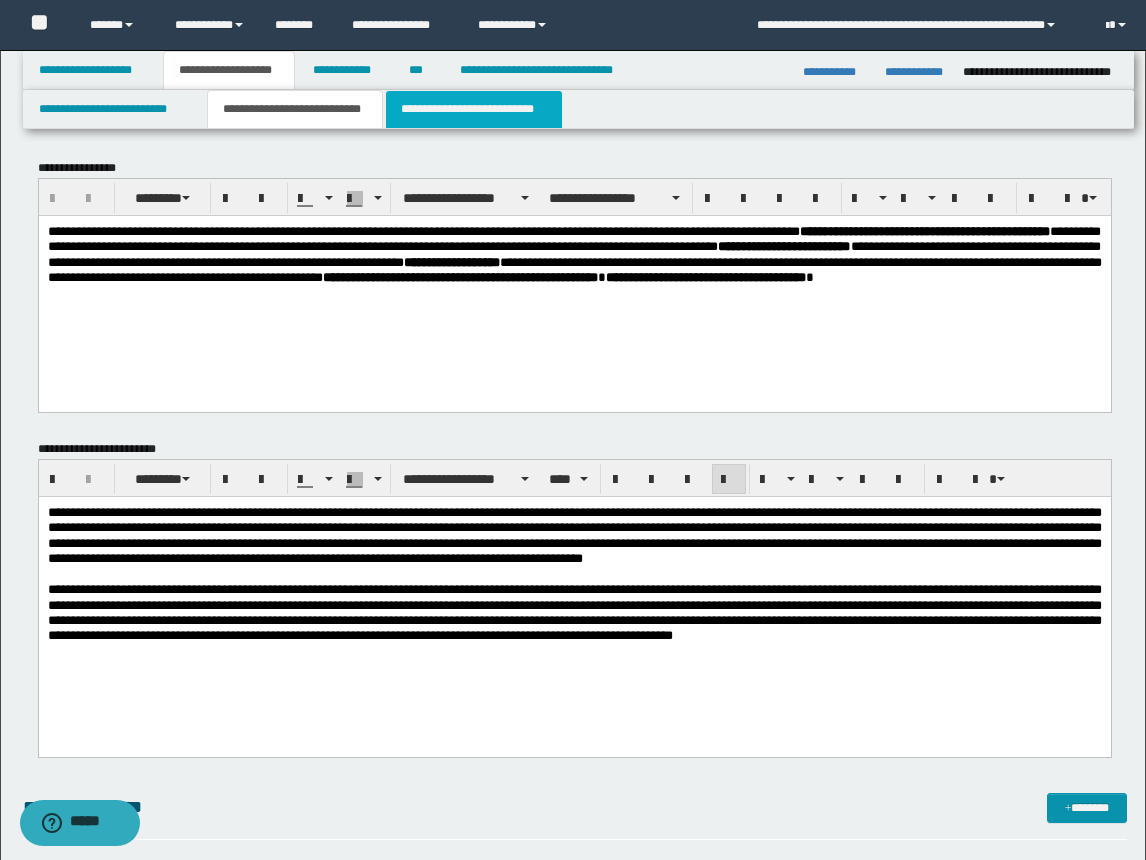 click on "**********" at bounding box center (474, 109) 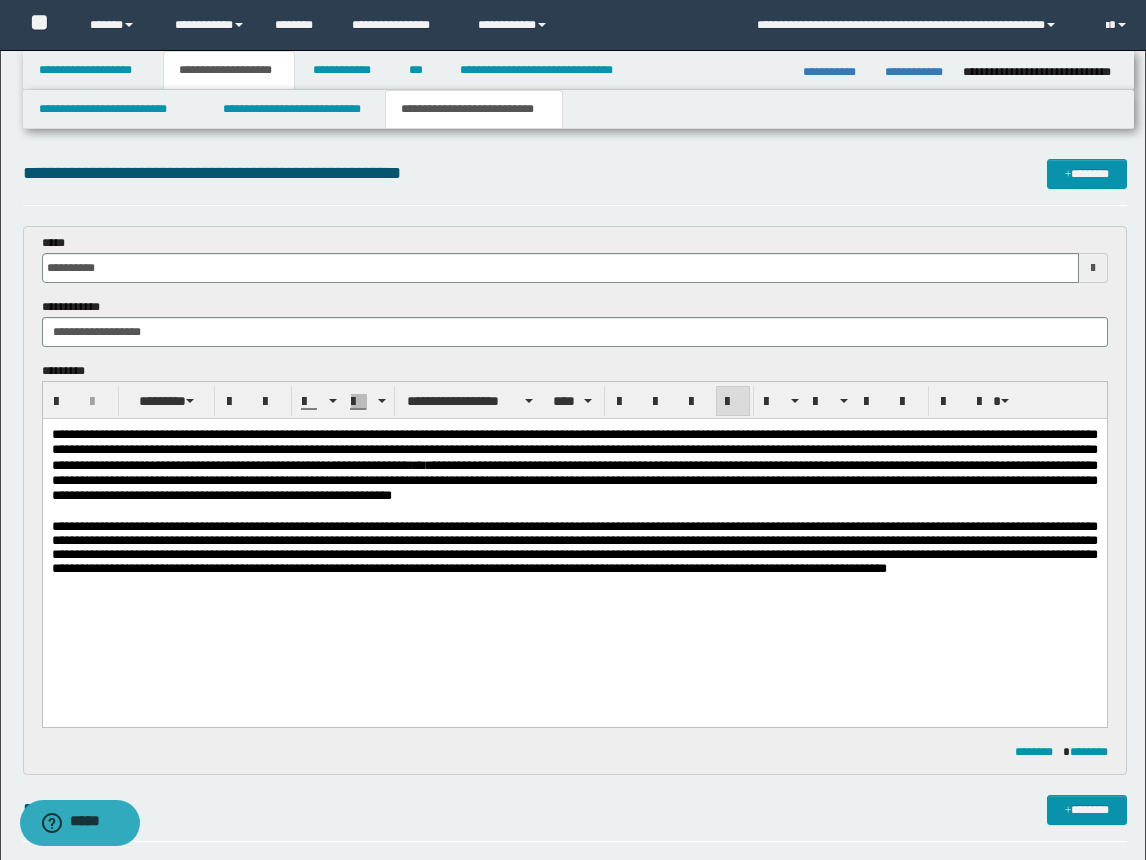 click on "**********" at bounding box center (574, 533) 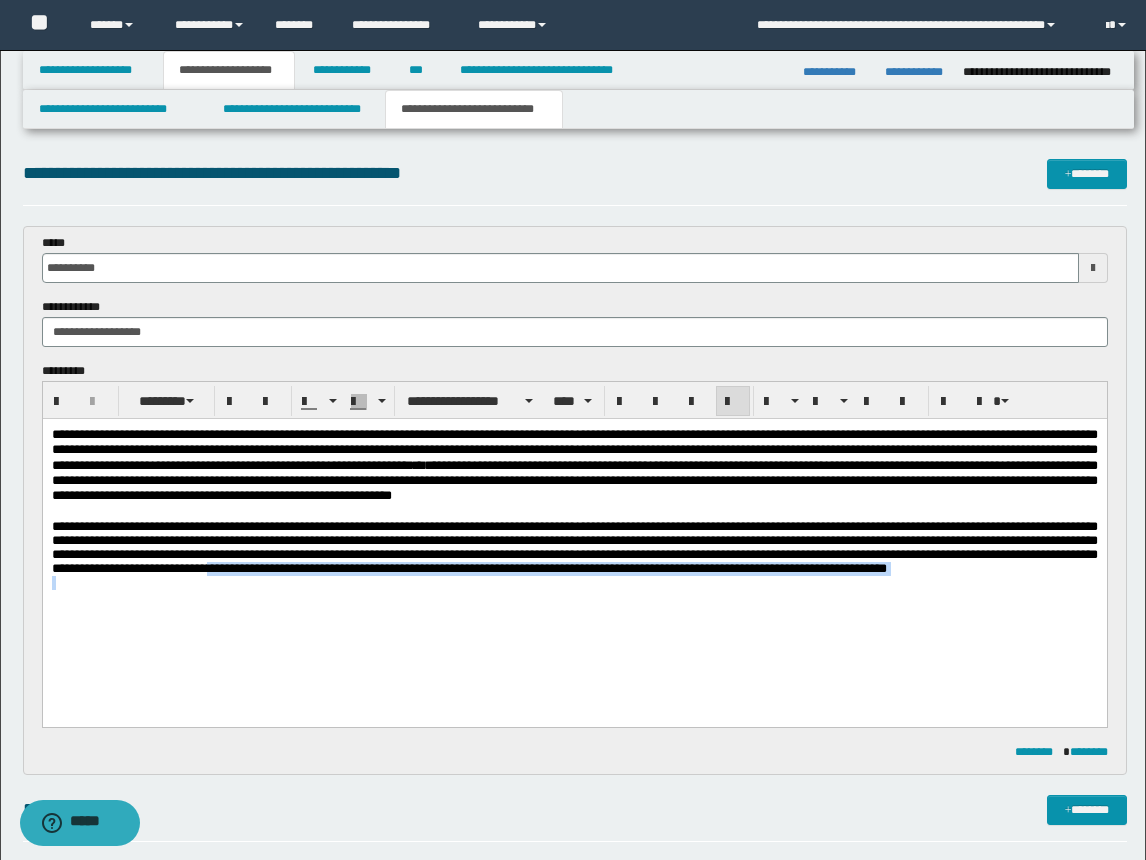 drag, startPoint x: 478, startPoint y: 575, endPoint x: 482, endPoint y: 607, distance: 32.24903 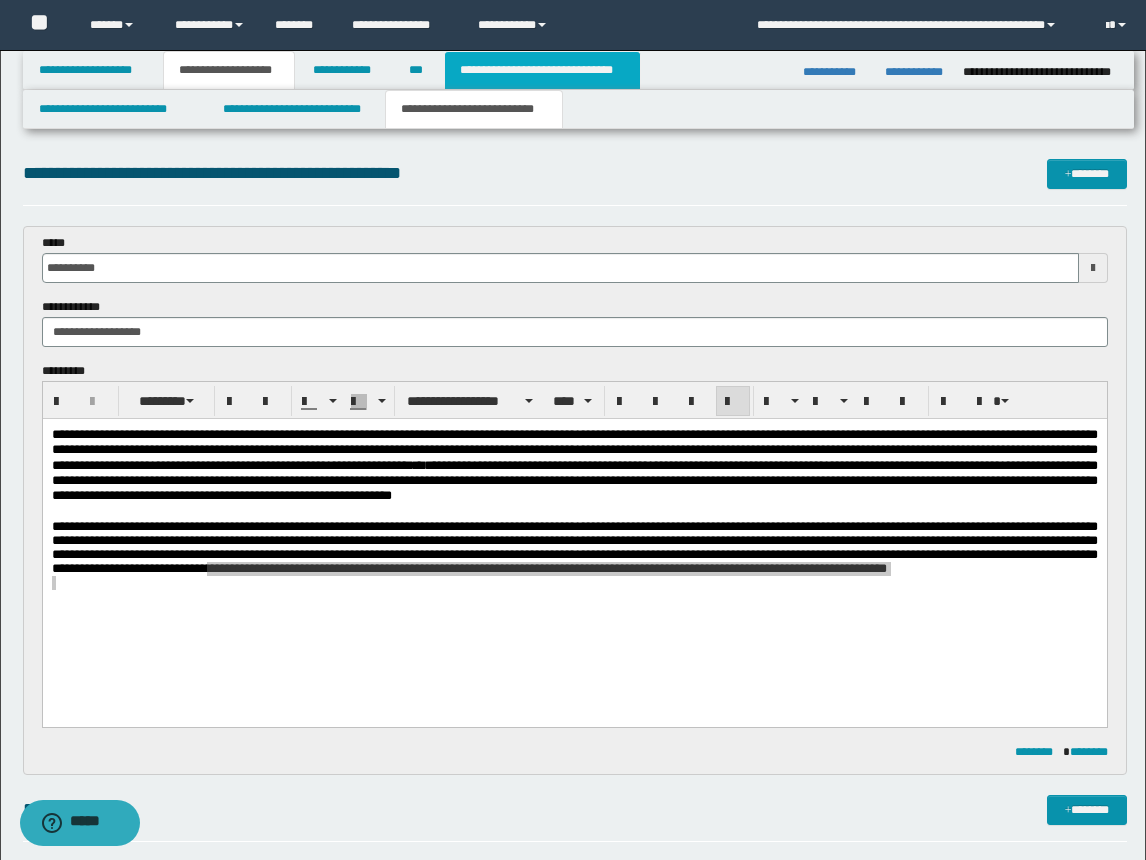 click on "**********" at bounding box center (542, 70) 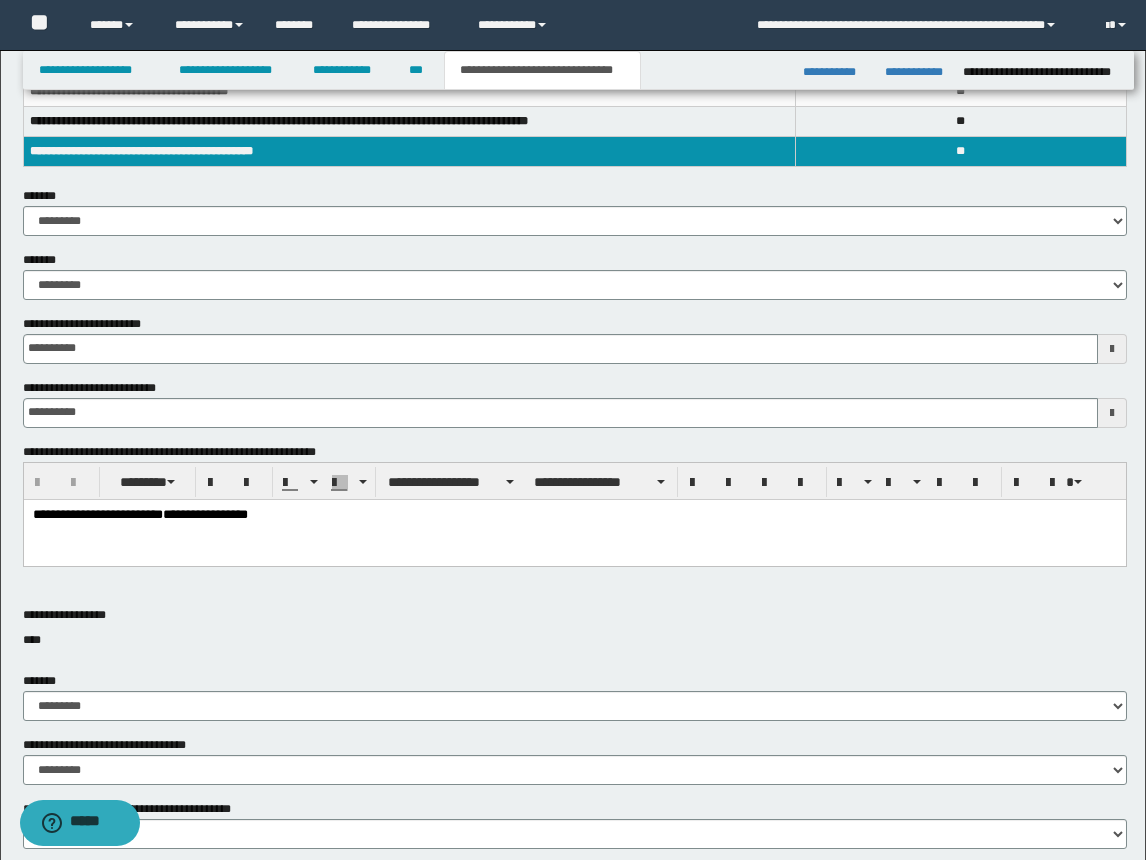 scroll, scrollTop: 400, scrollLeft: 0, axis: vertical 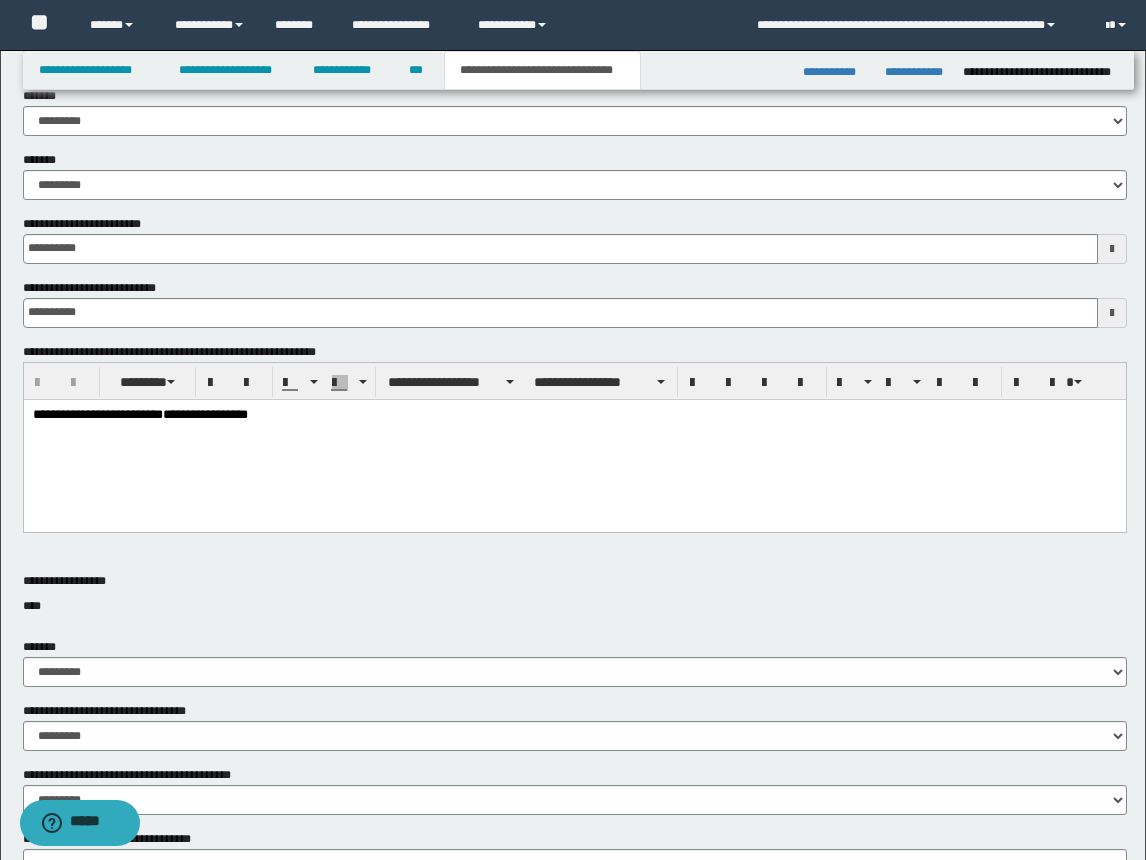 click on "**********" at bounding box center [574, 440] 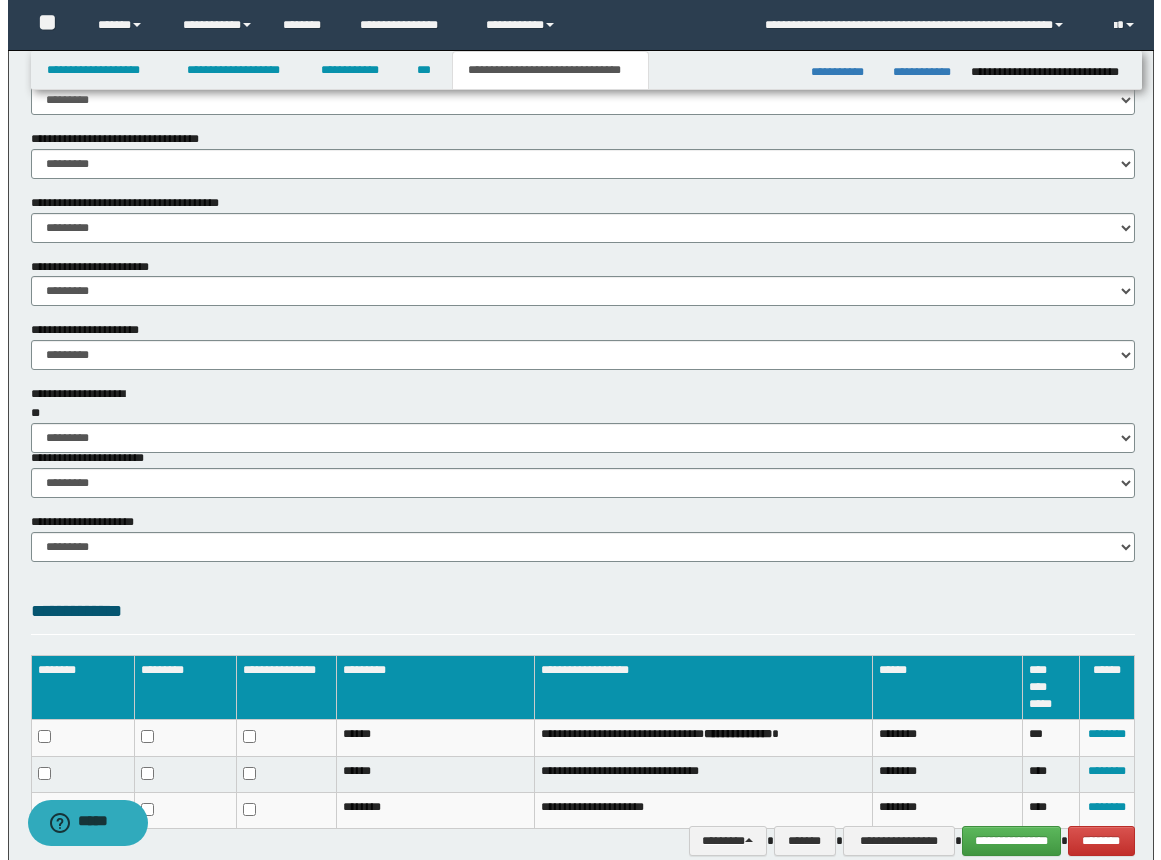 scroll, scrollTop: 1192, scrollLeft: 0, axis: vertical 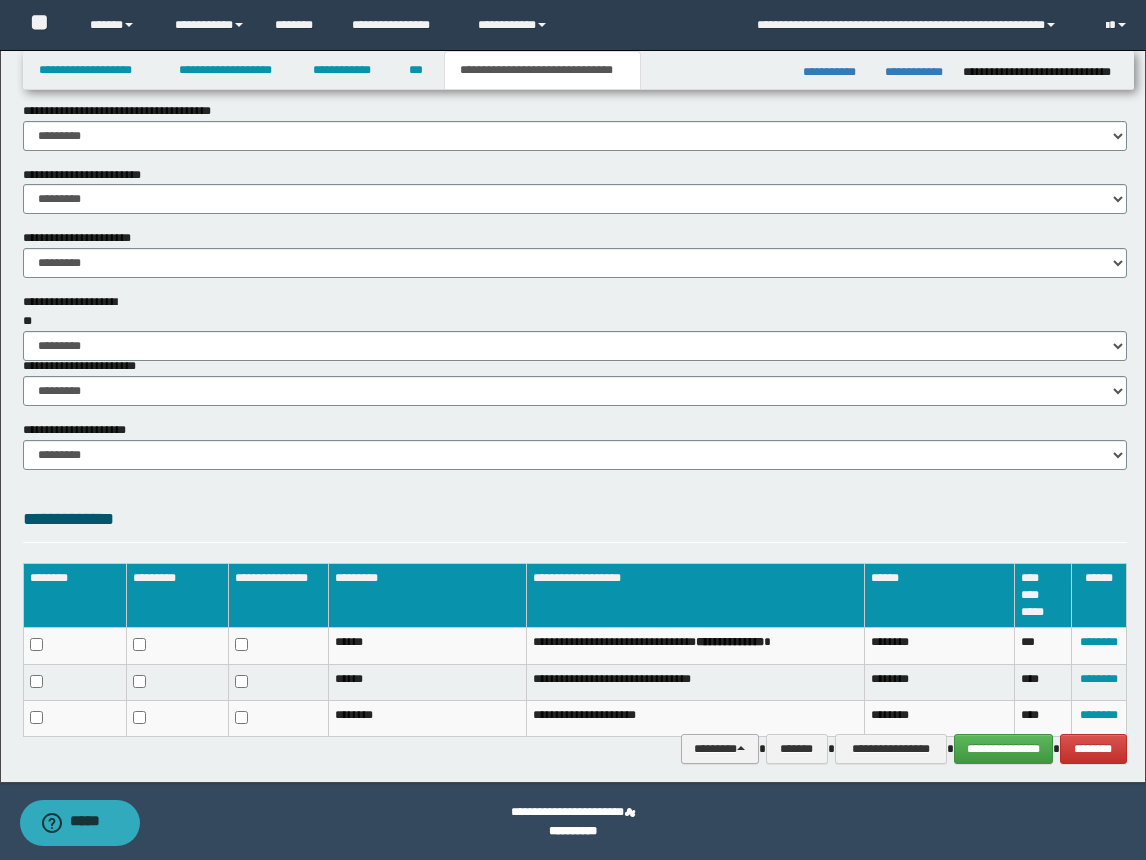 click on "********" at bounding box center (720, 749) 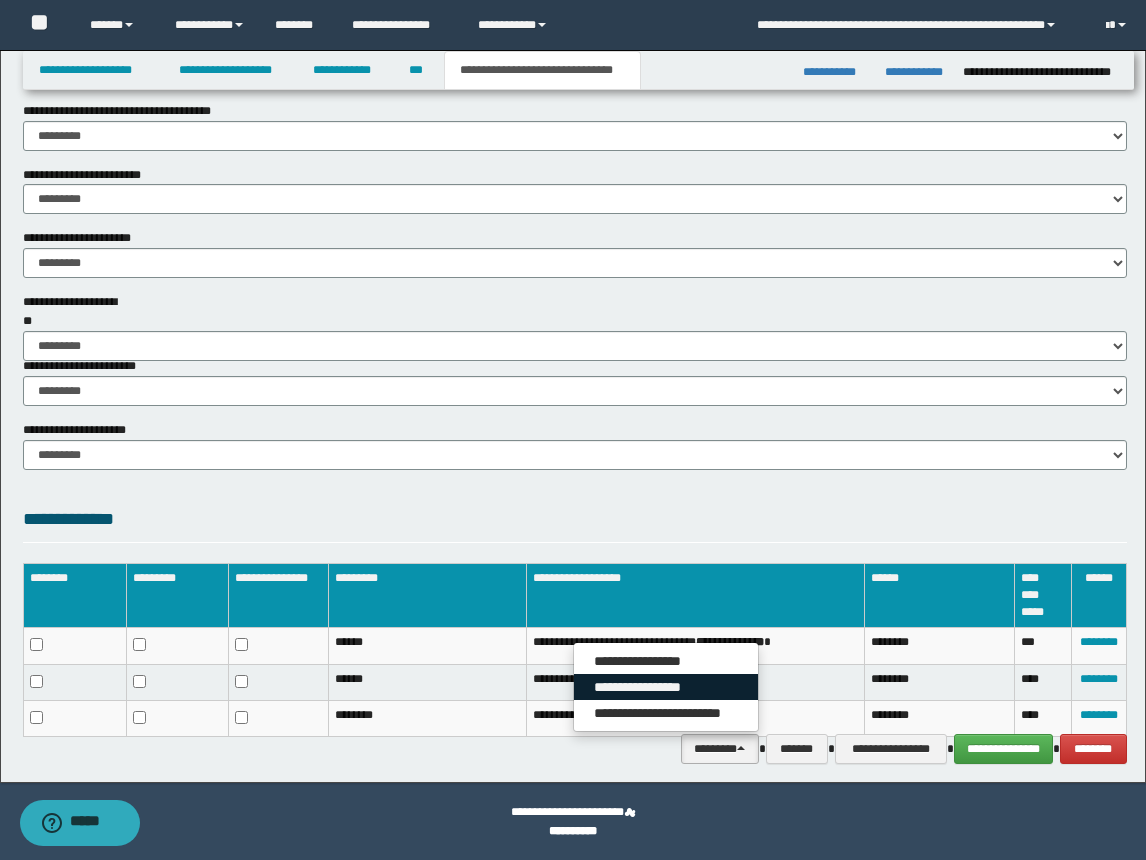 click on "**********" at bounding box center (666, 687) 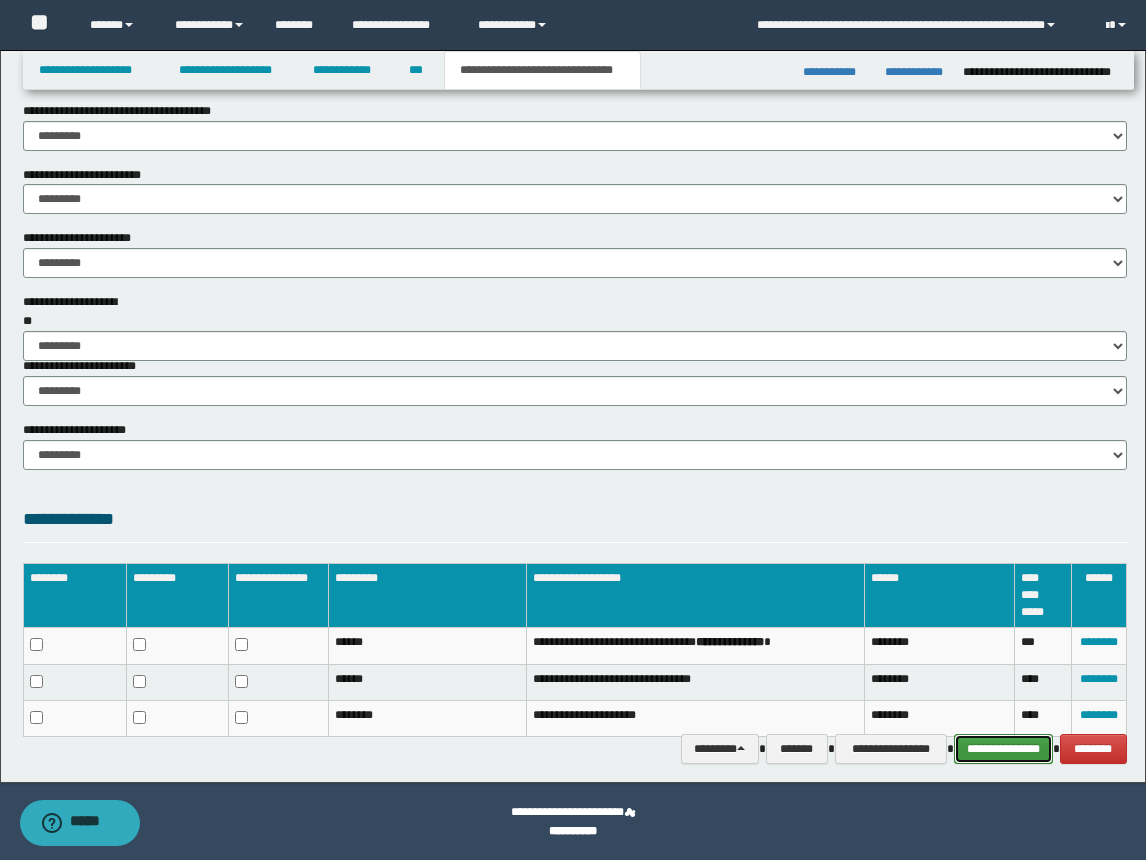 click on "**********" at bounding box center (1003, 749) 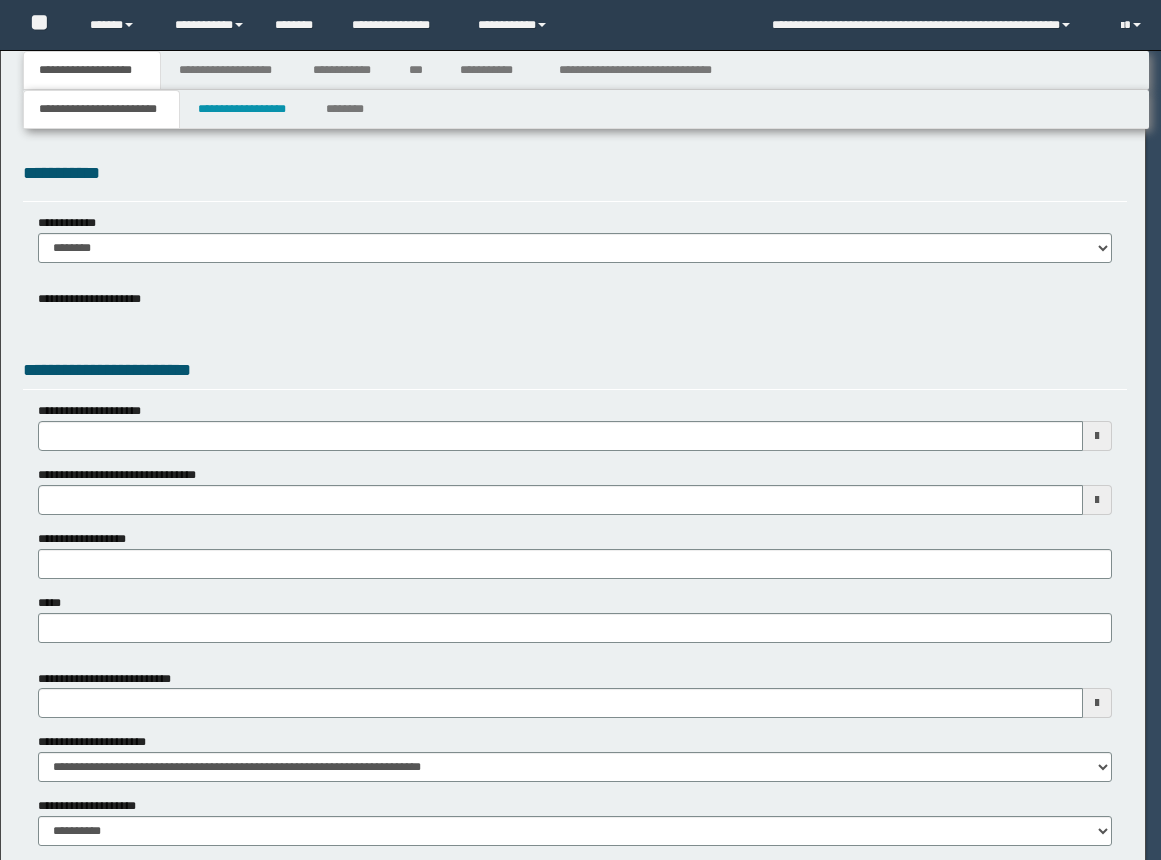 scroll, scrollTop: 0, scrollLeft: 0, axis: both 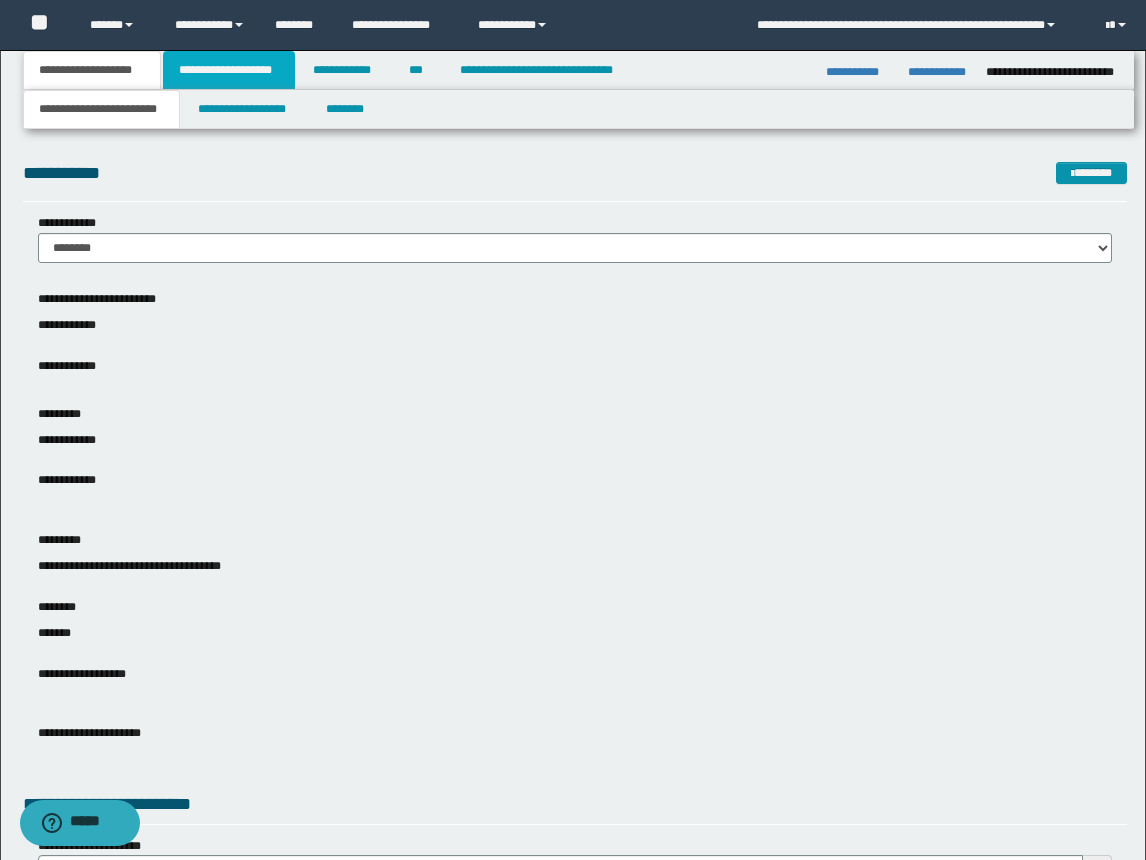 drag, startPoint x: 233, startPoint y: 68, endPoint x: 242, endPoint y: 98, distance: 31.320919 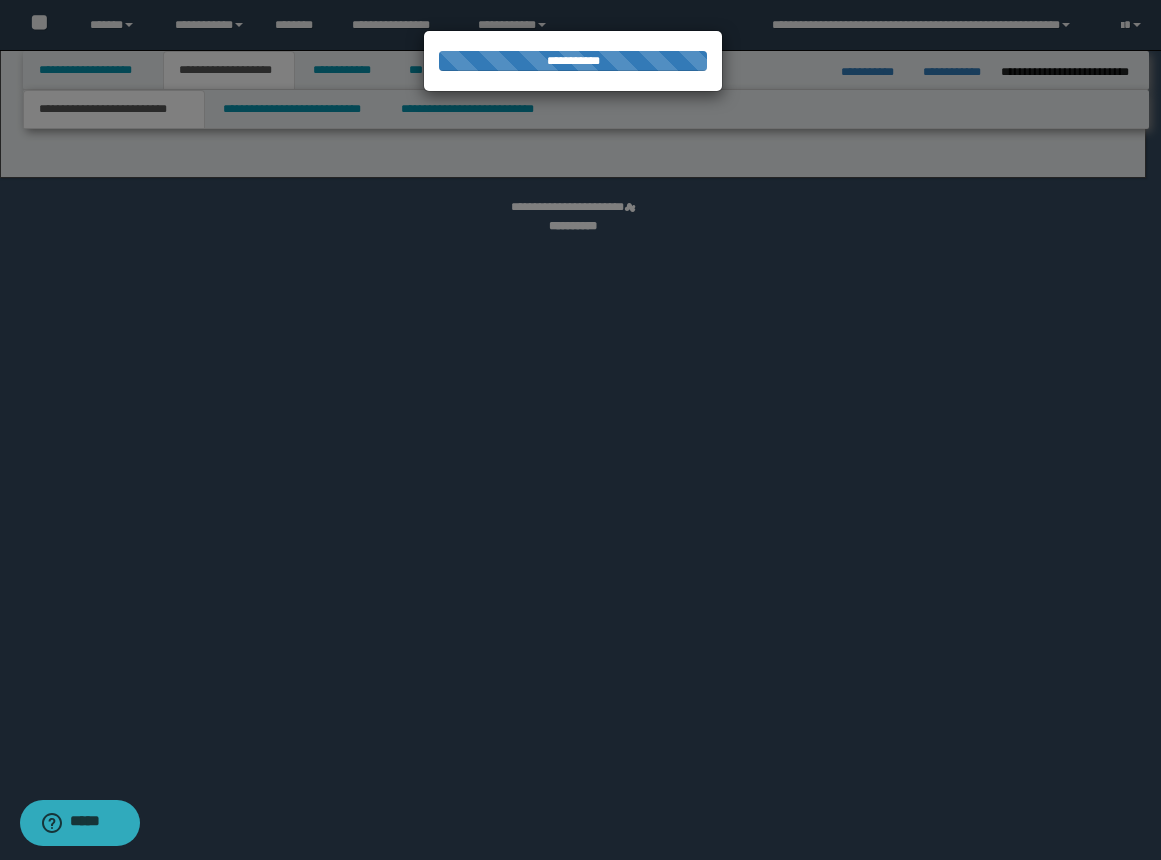 click at bounding box center [580, 430] 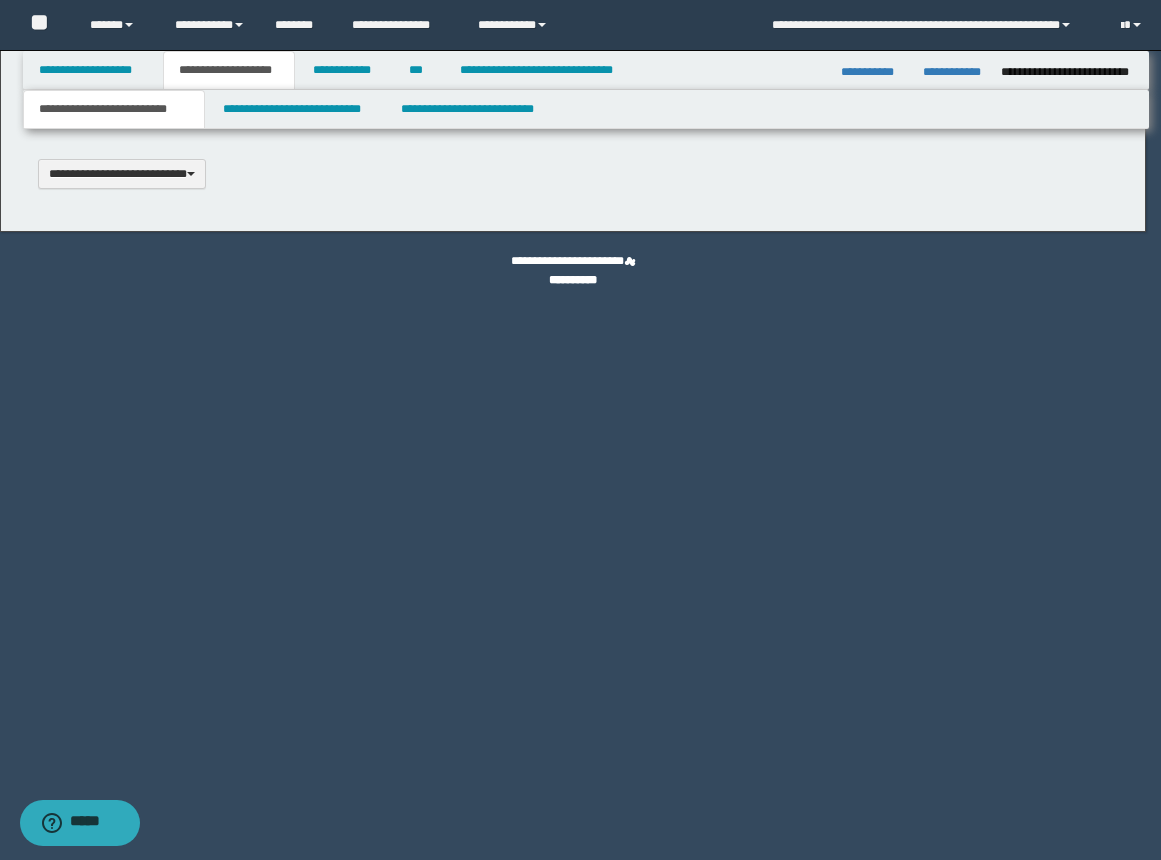 type 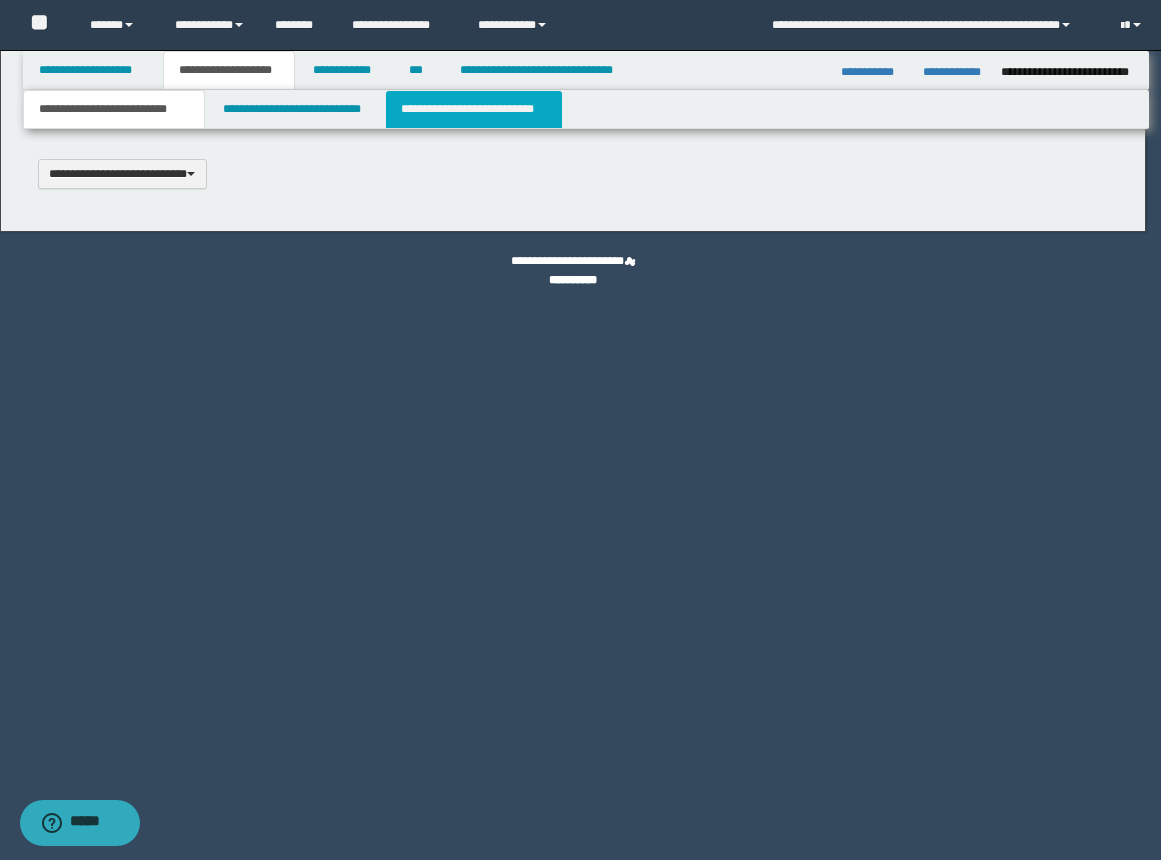 scroll, scrollTop: 0, scrollLeft: 0, axis: both 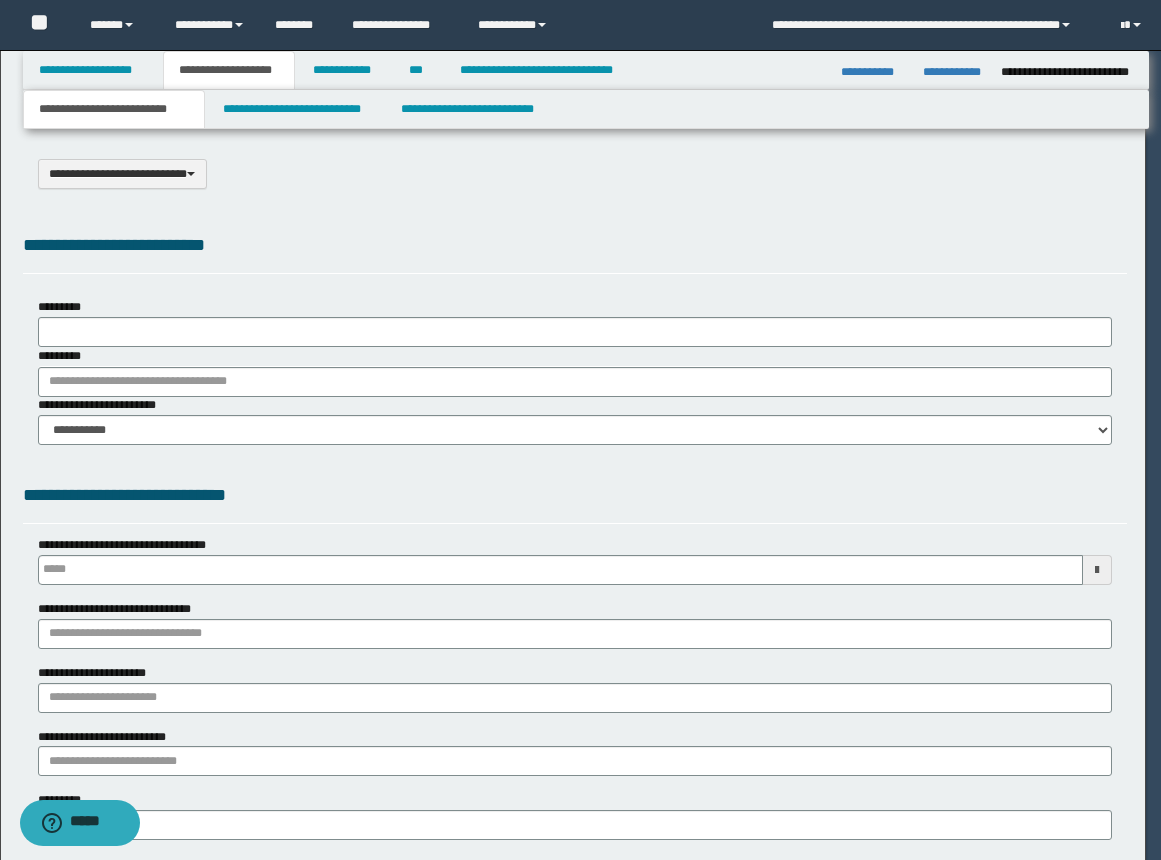 select on "*" 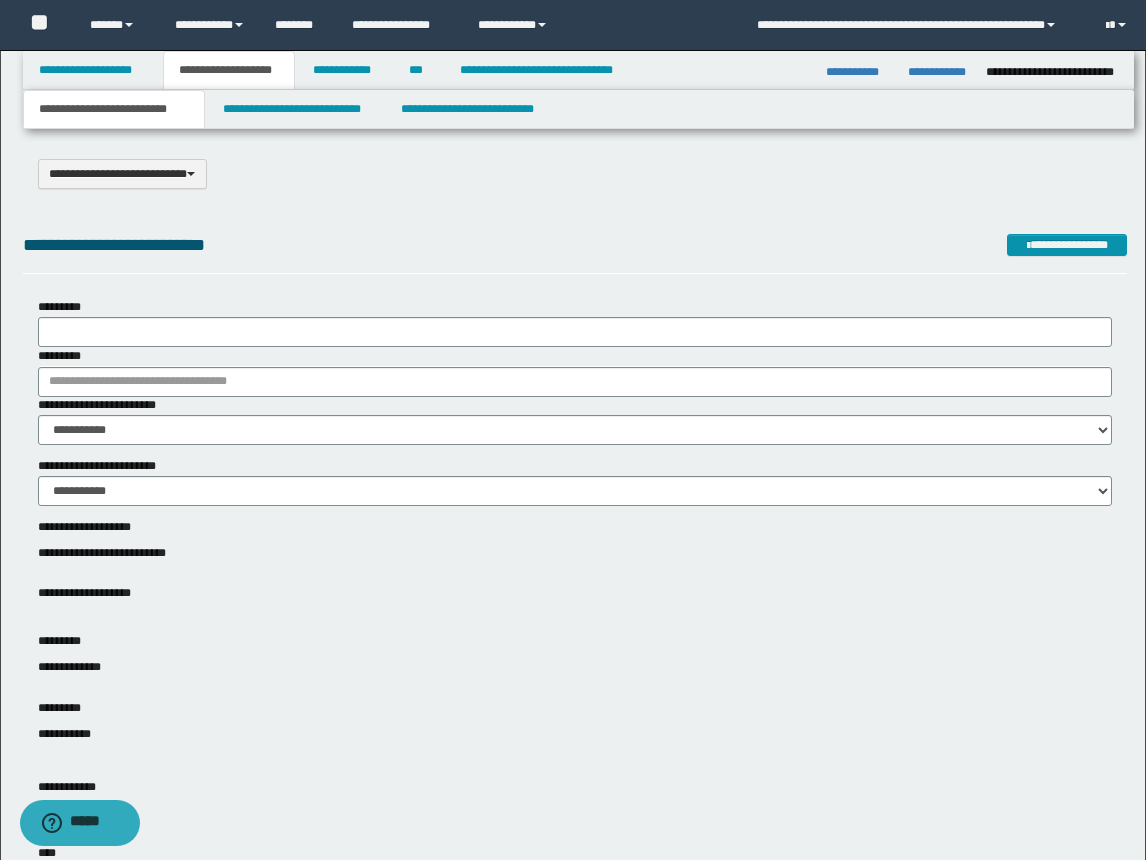 click on "**********" at bounding box center [575, 249] 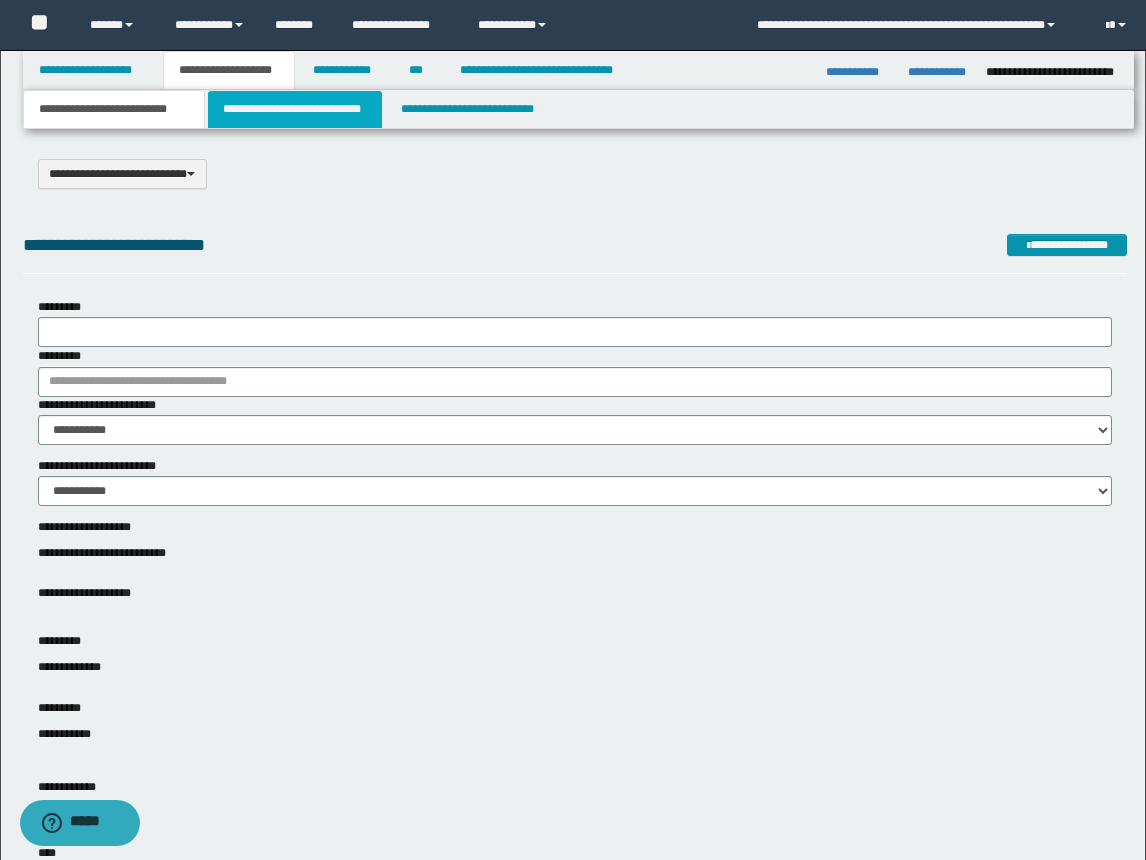 click on "**********" at bounding box center [295, 109] 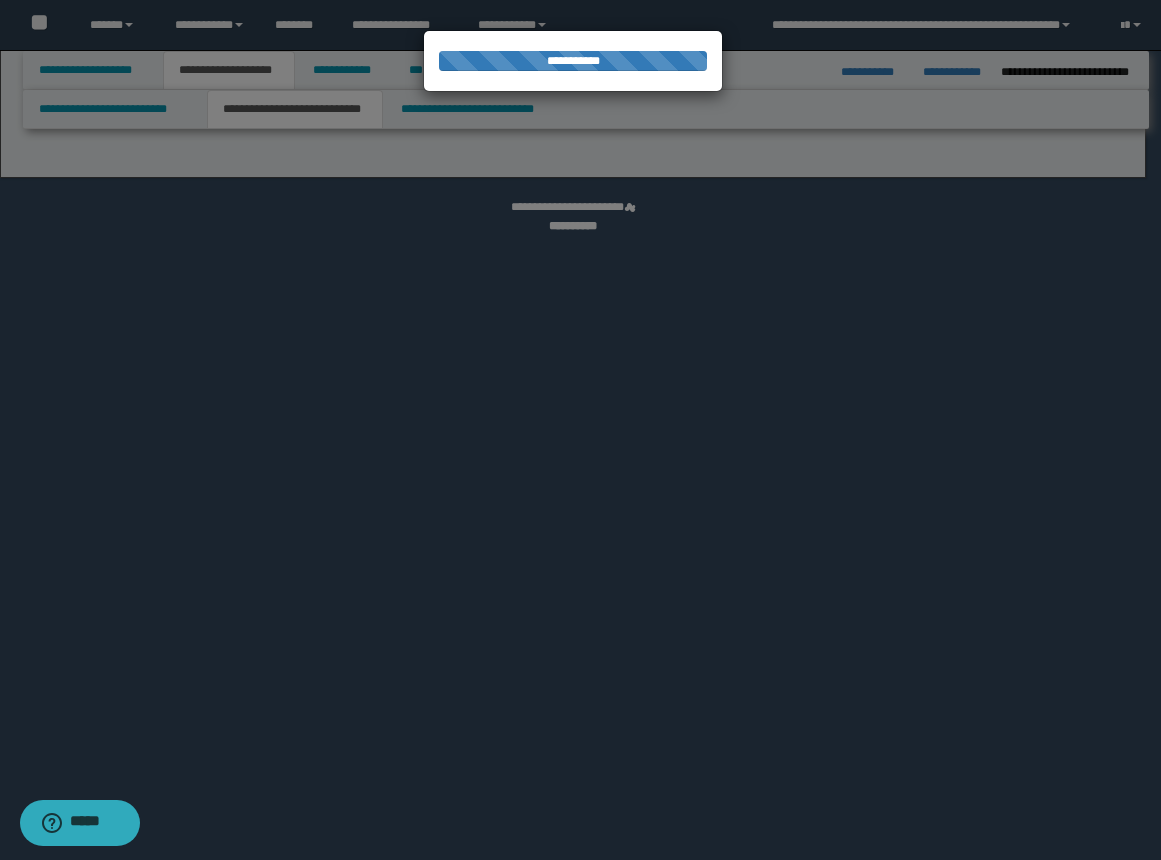 select on "*" 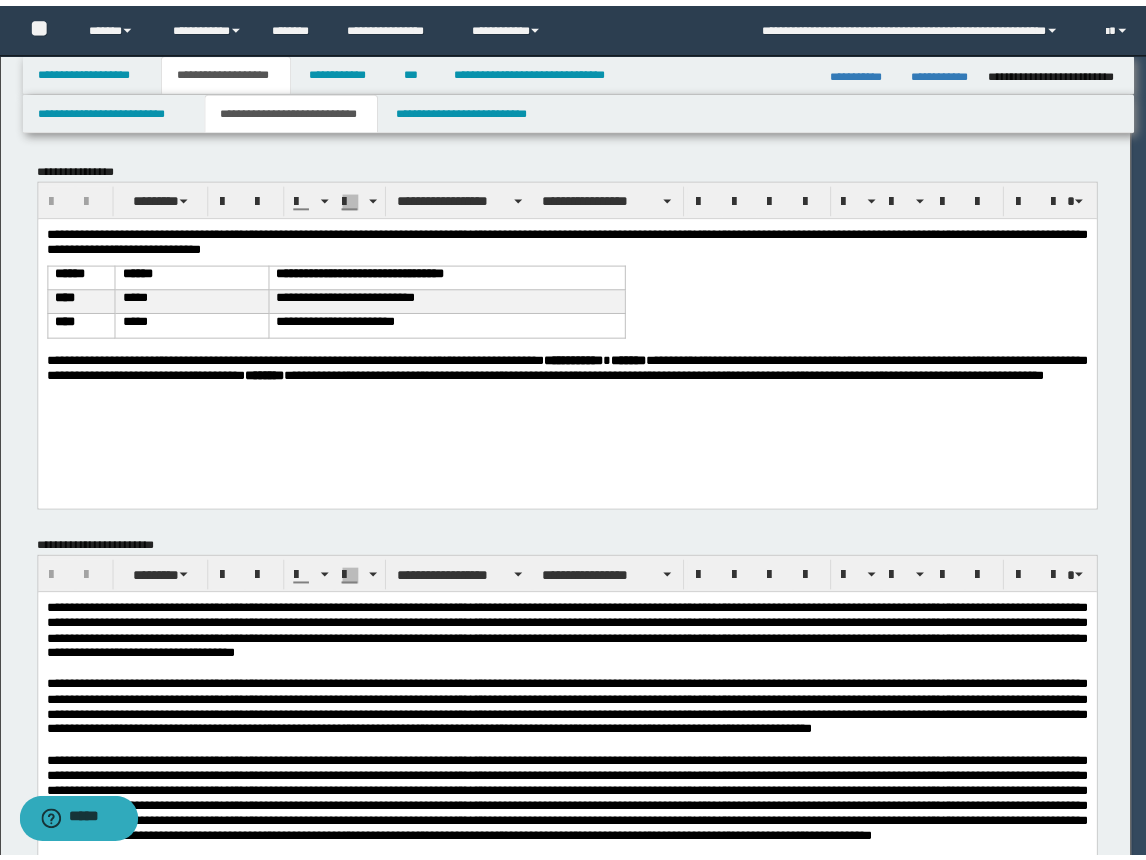 scroll, scrollTop: 0, scrollLeft: 0, axis: both 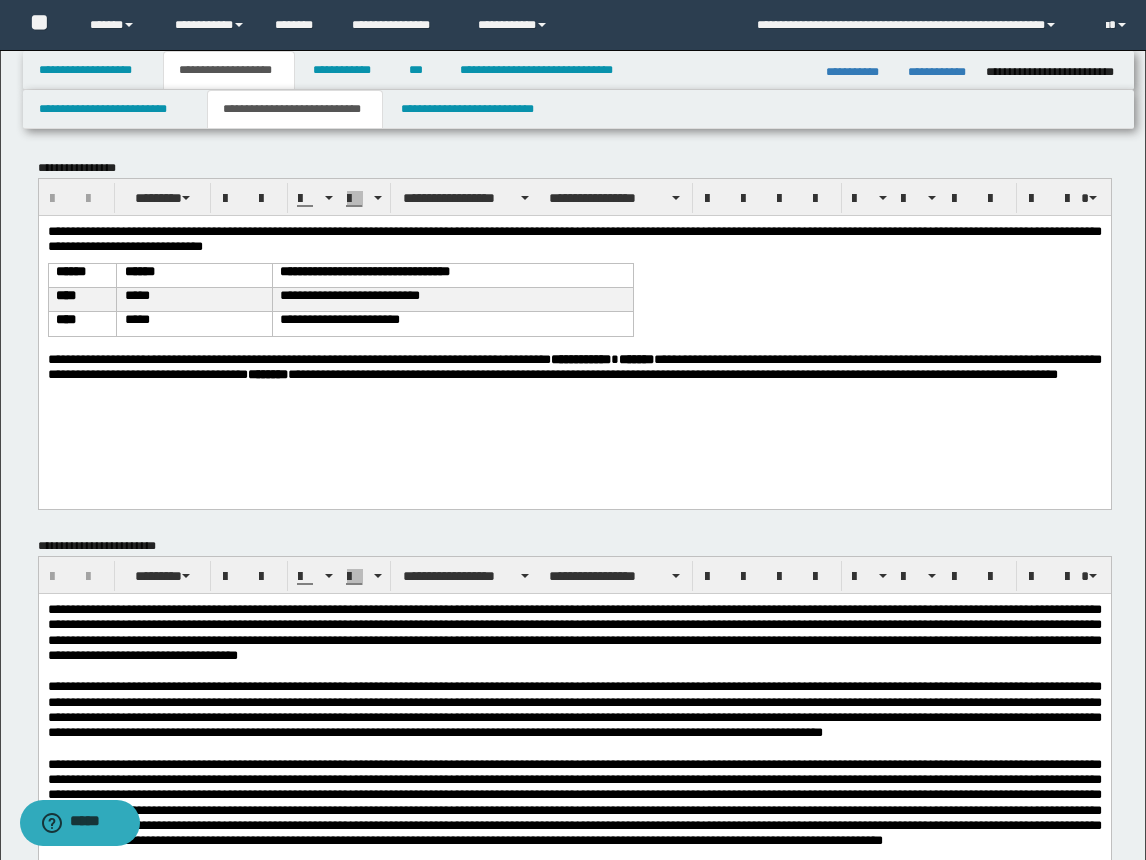 click on "**********" at bounding box center [574, 336] 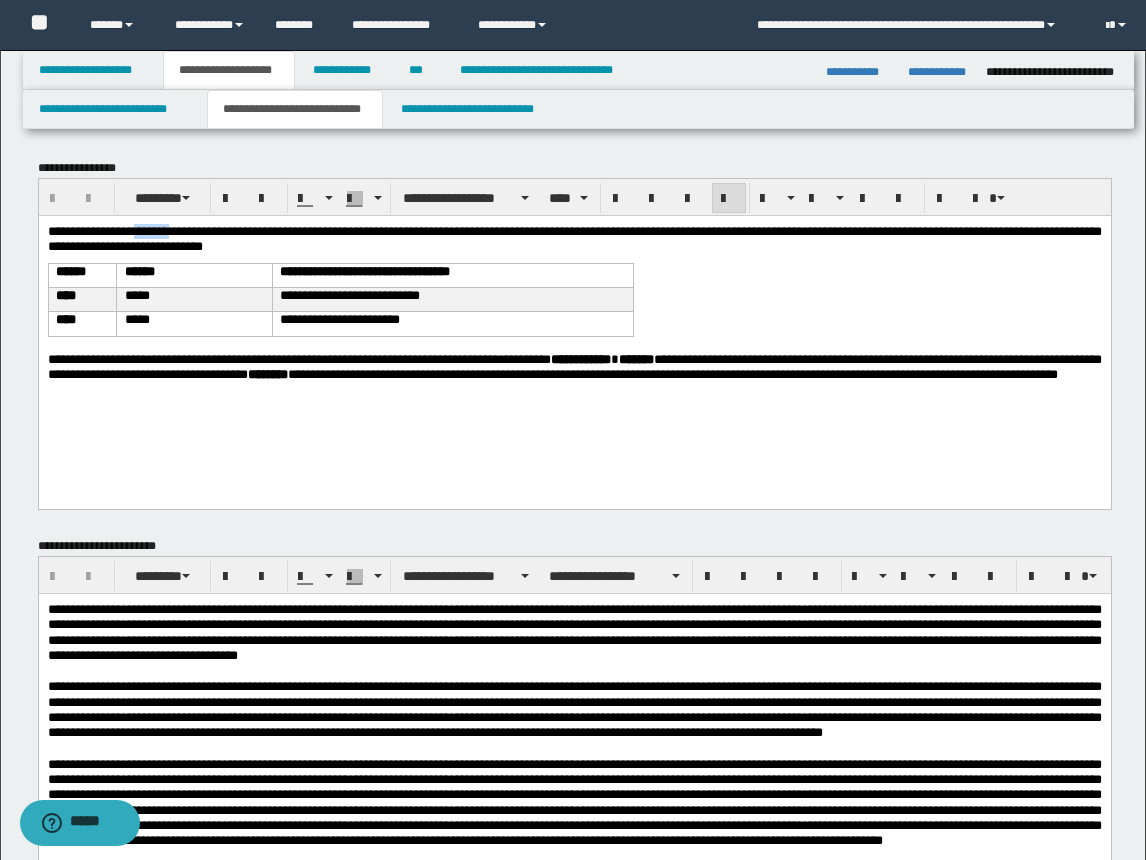 type 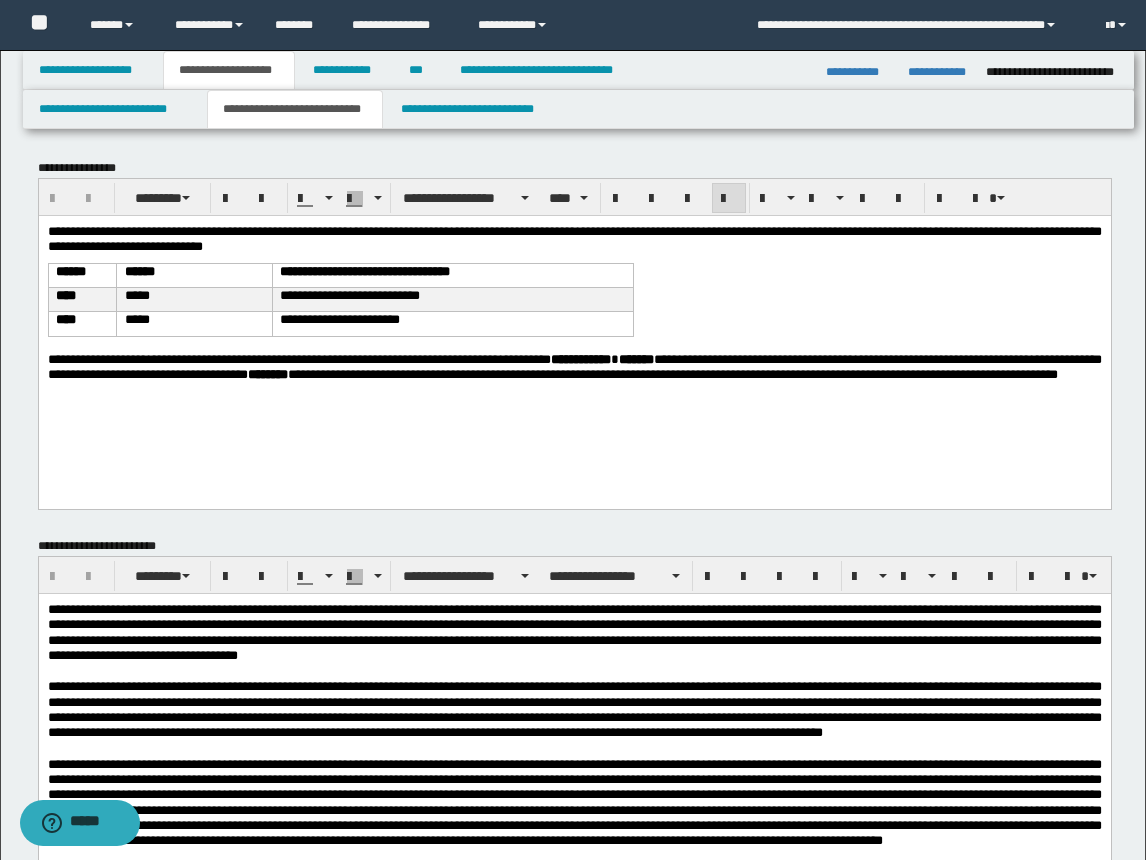 click on "**********" at bounding box center [574, 336] 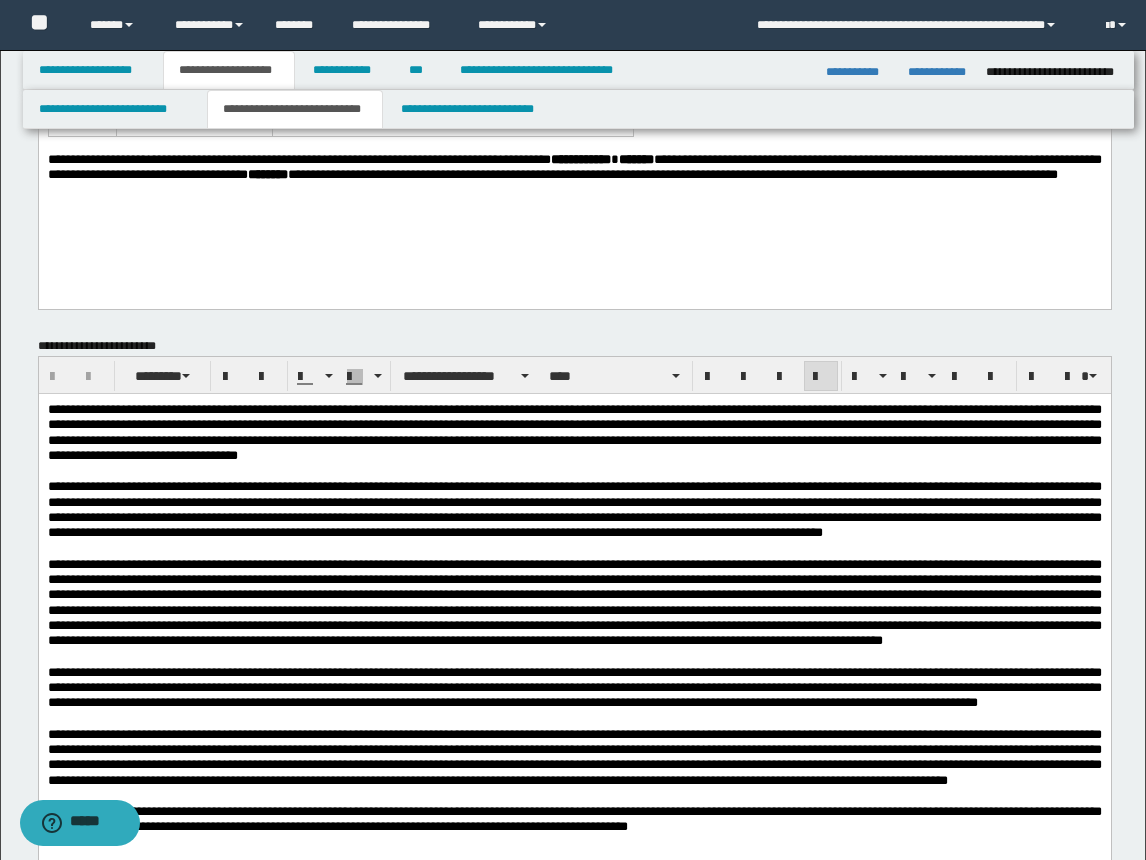 click on "**********" at bounding box center [574, 508] 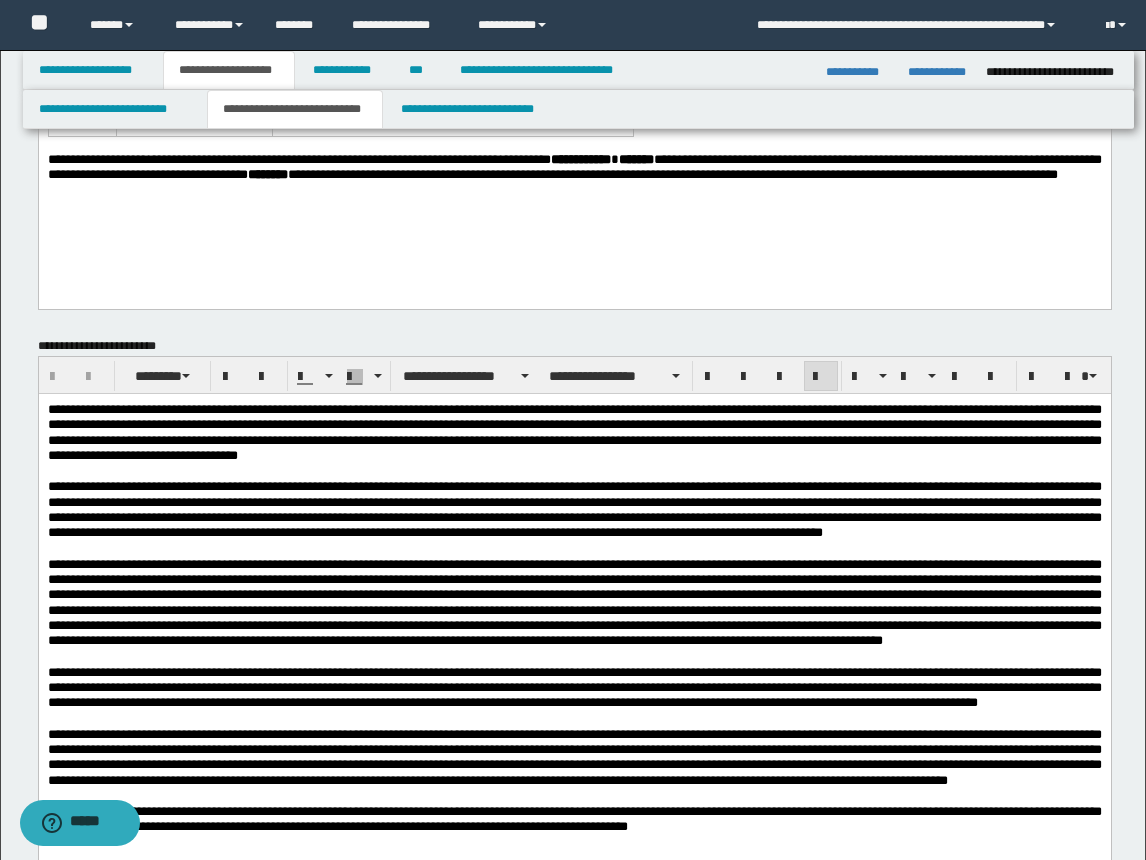click at bounding box center [574, 470] 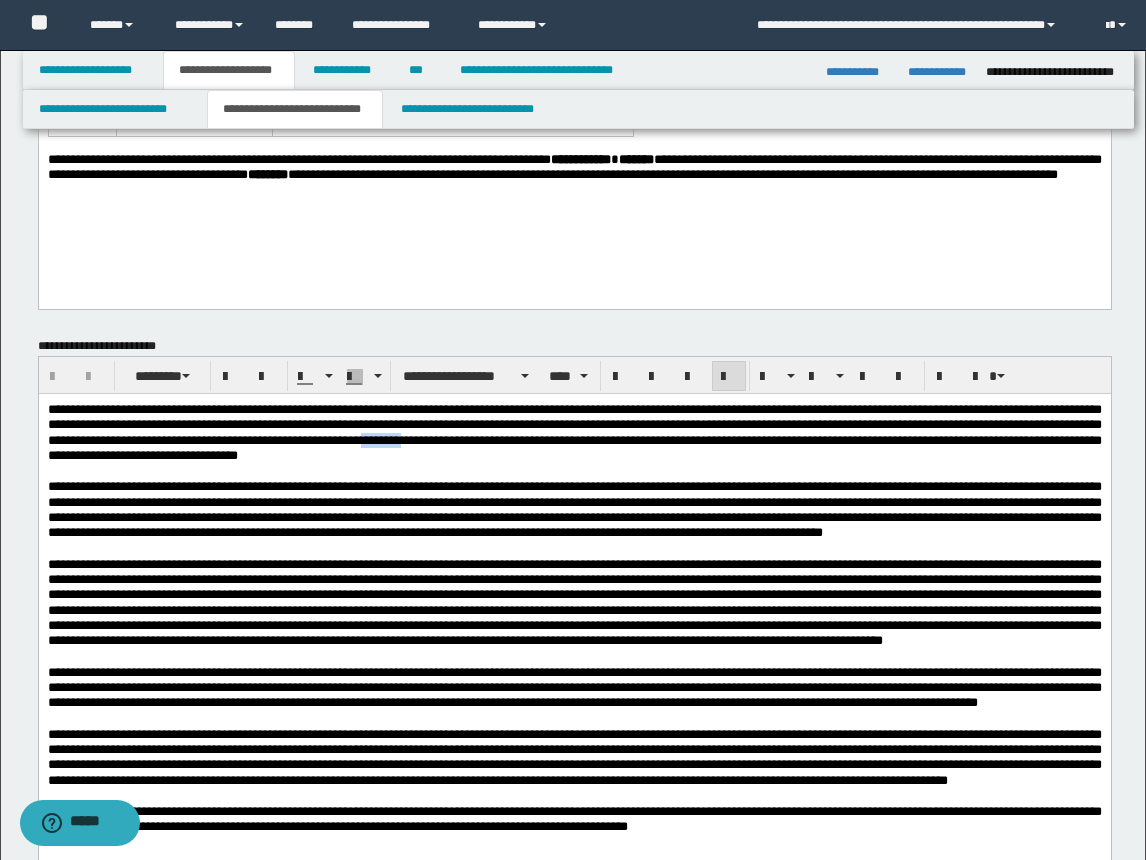 type 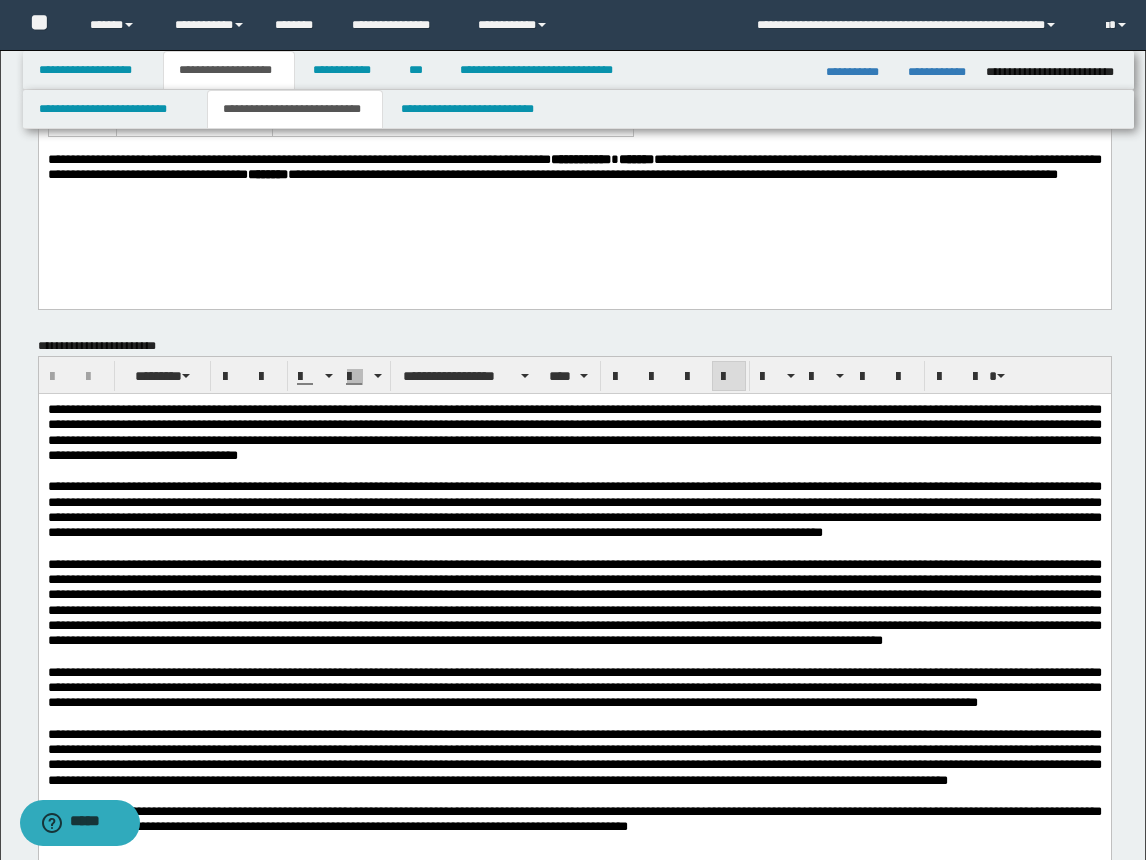 click on "**********" at bounding box center (574, 508) 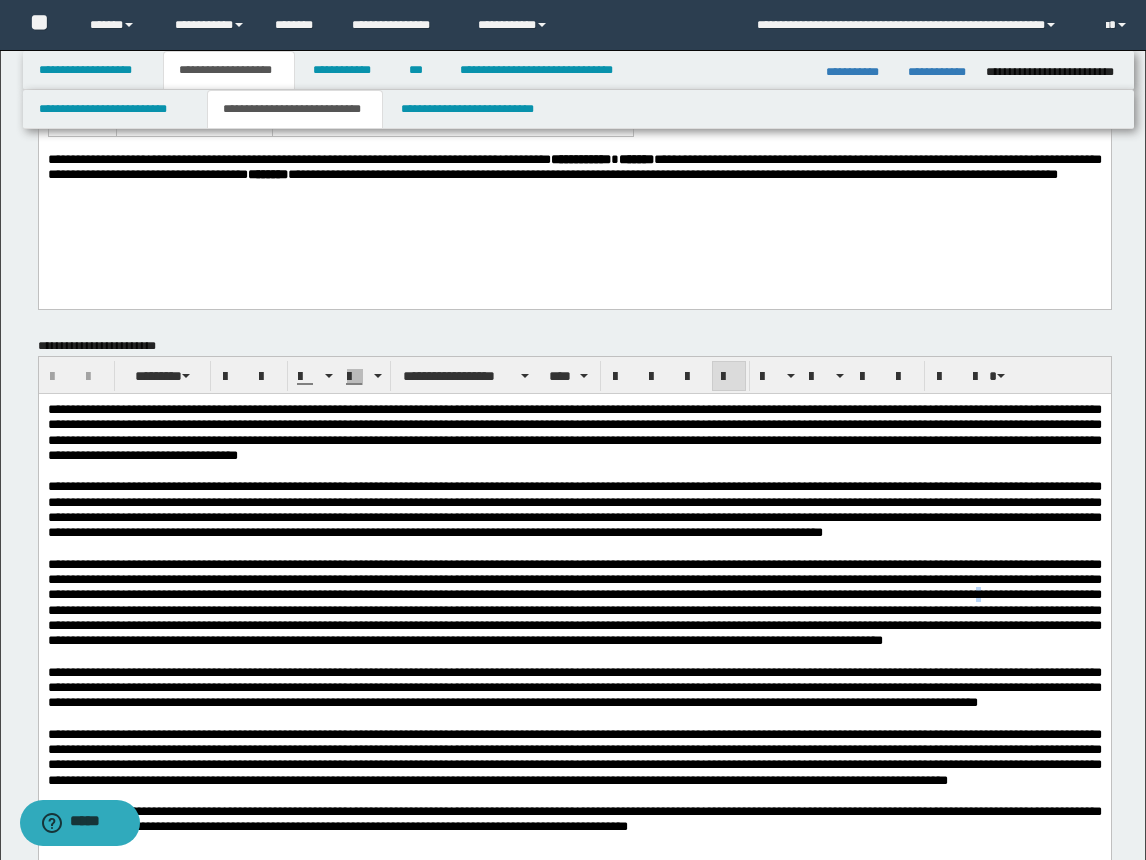 click at bounding box center (574, 602) 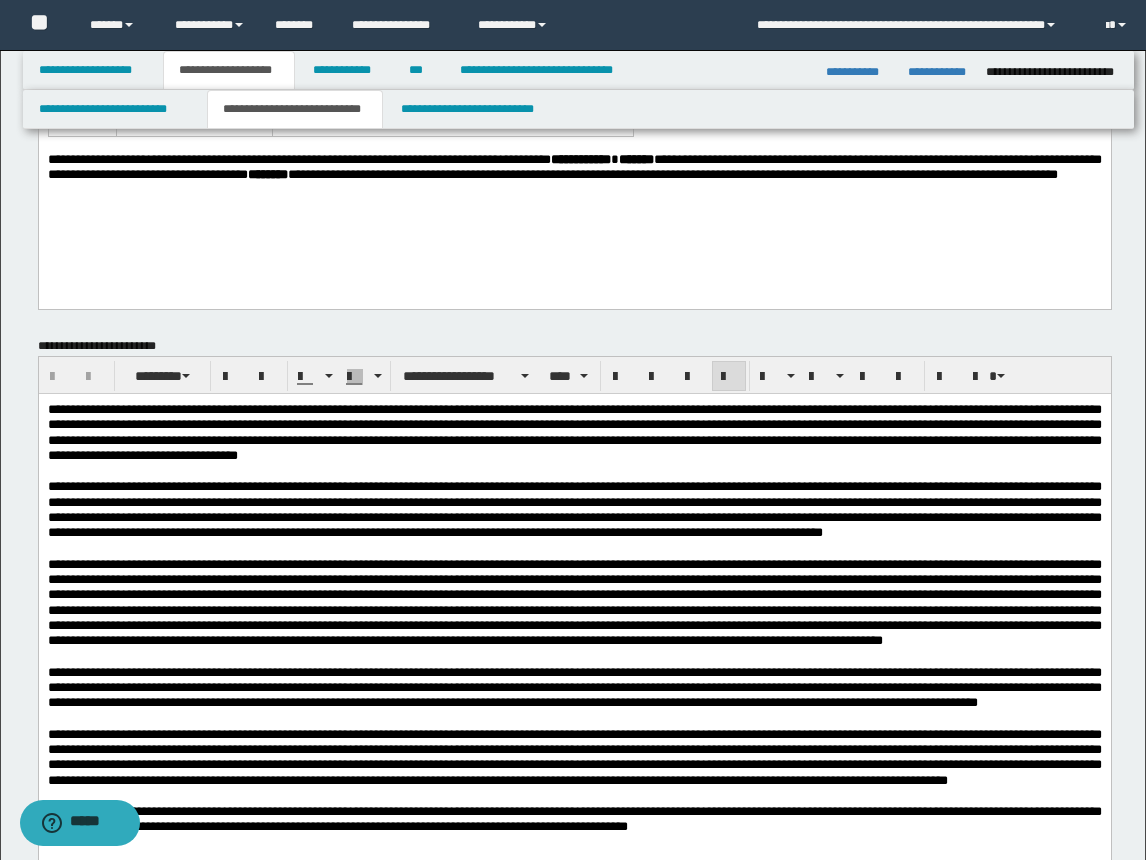 click at bounding box center [574, 602] 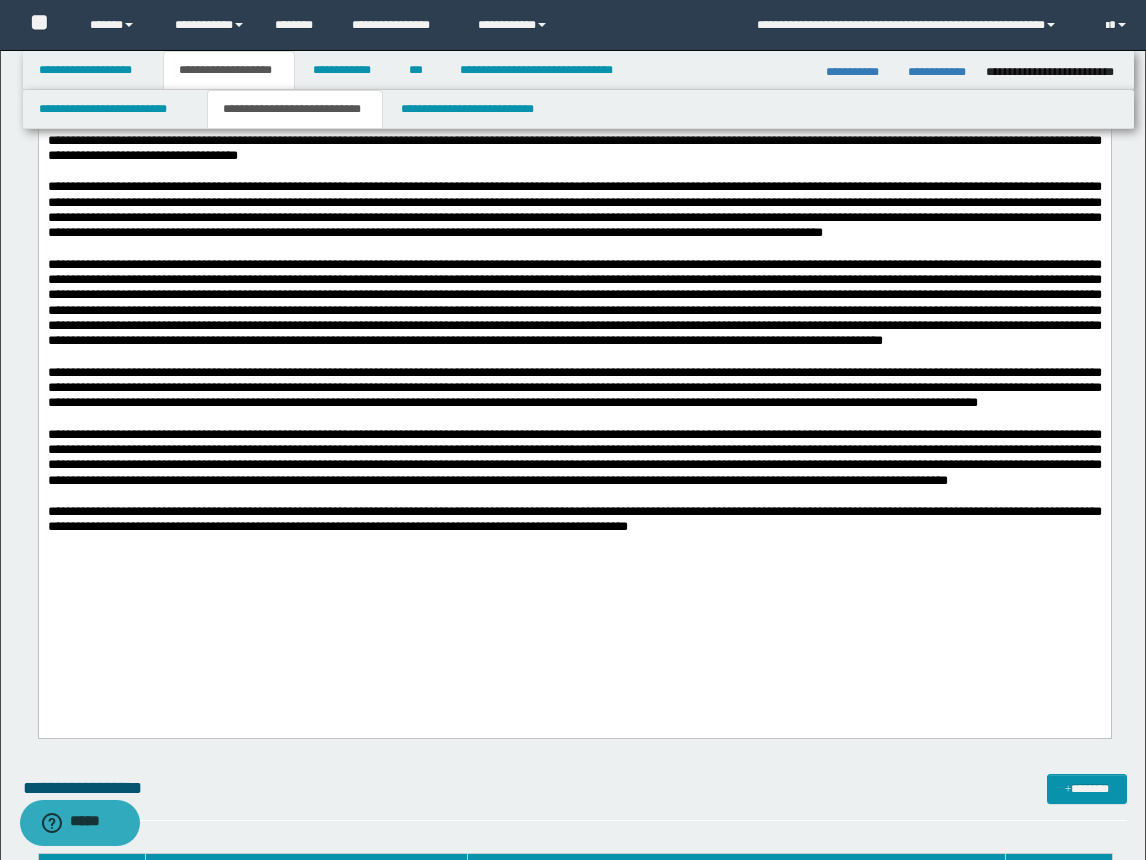 click on "**********" at bounding box center [574, 350] 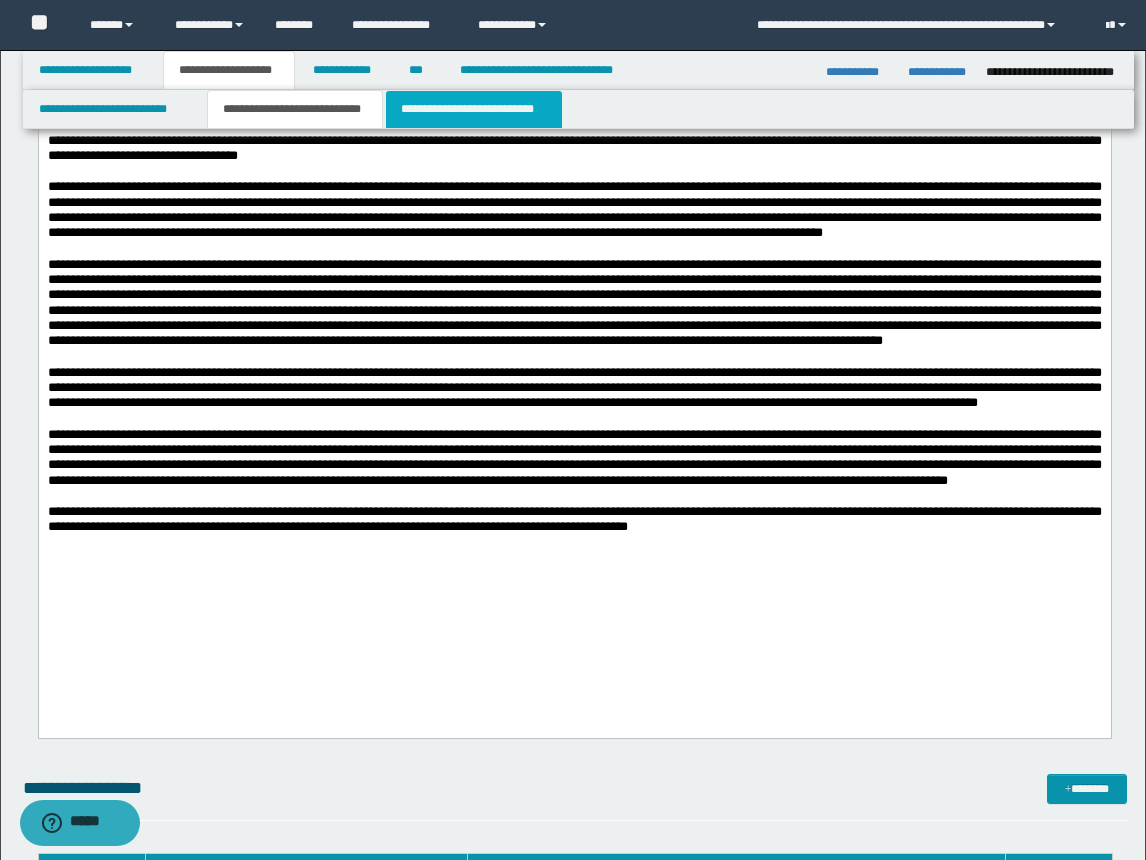 click on "**********" at bounding box center (474, 109) 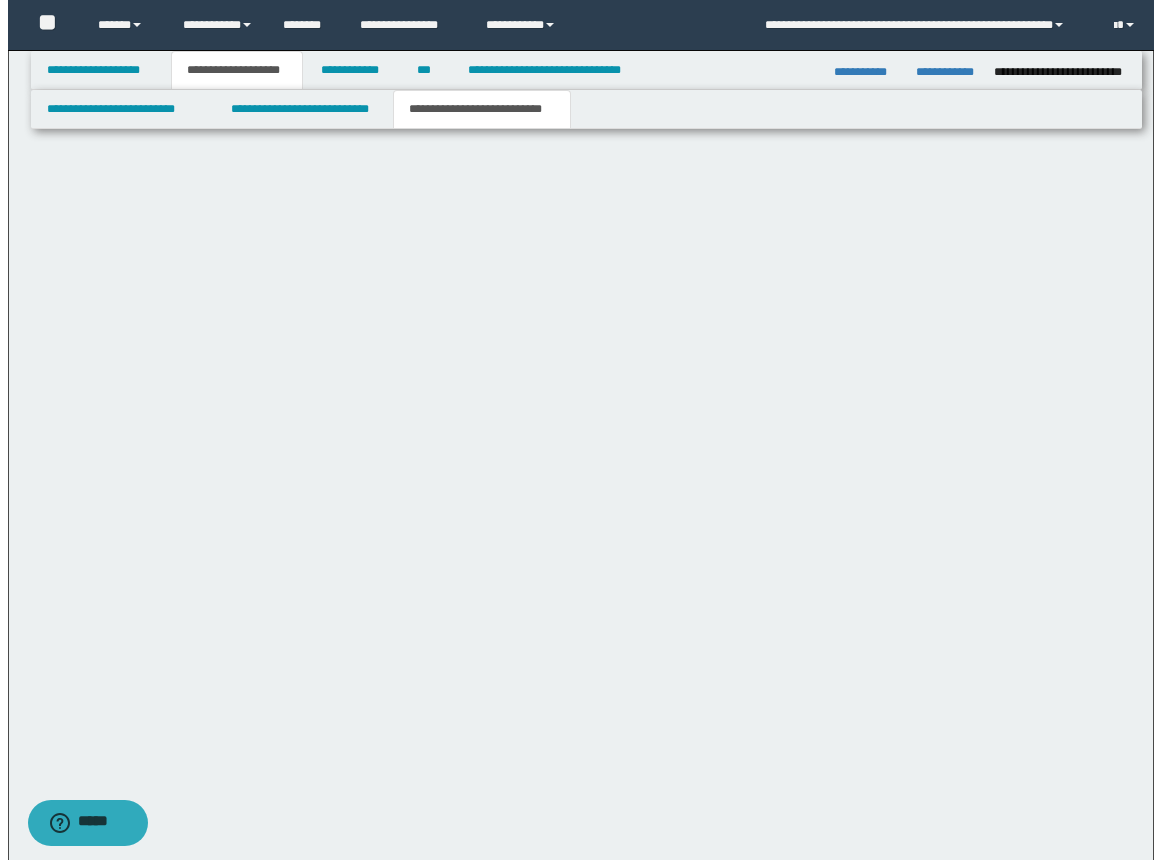 scroll, scrollTop: 0, scrollLeft: 0, axis: both 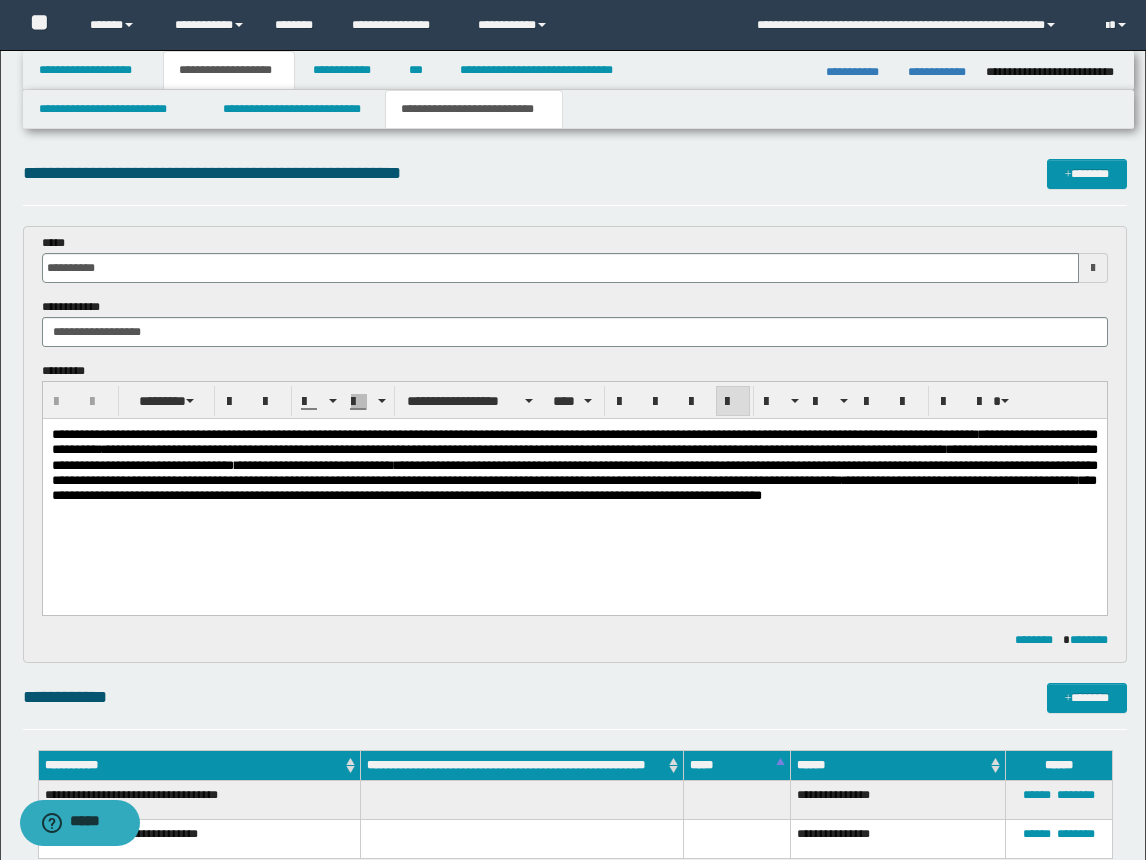 click on "**********" at bounding box center (574, 490) 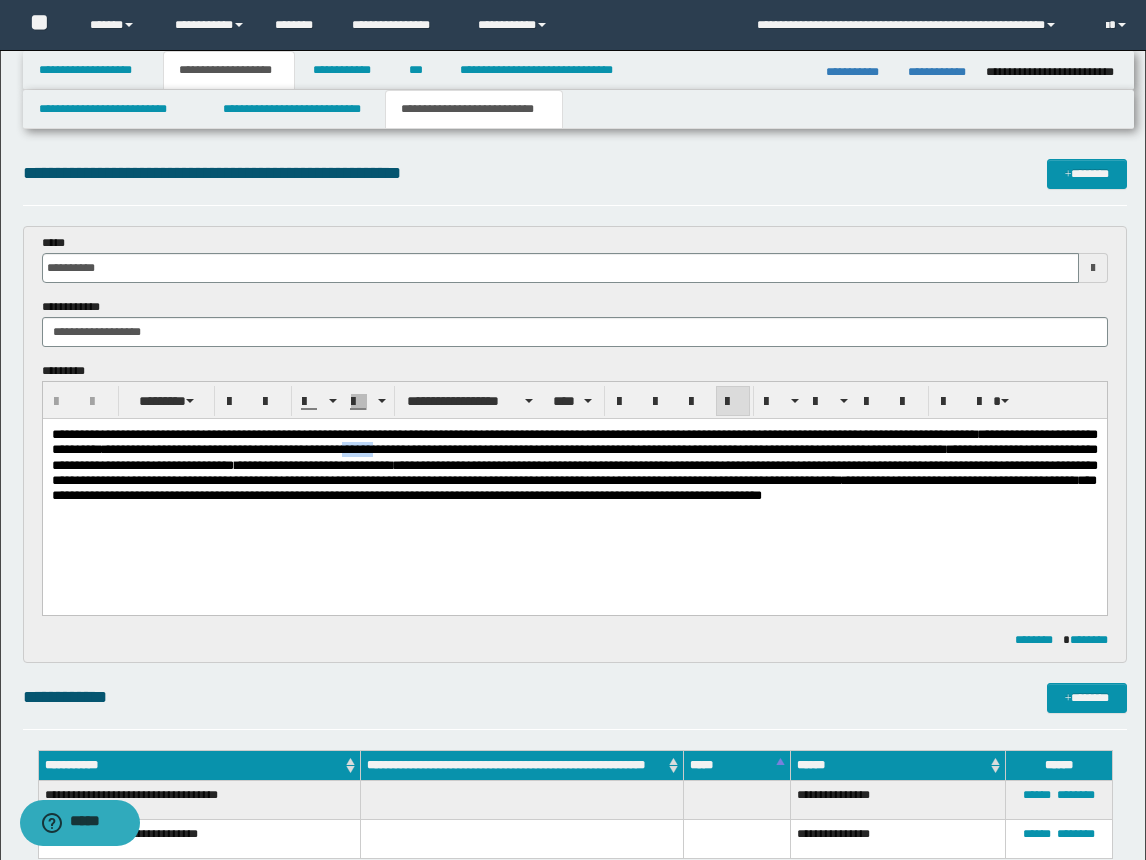 type 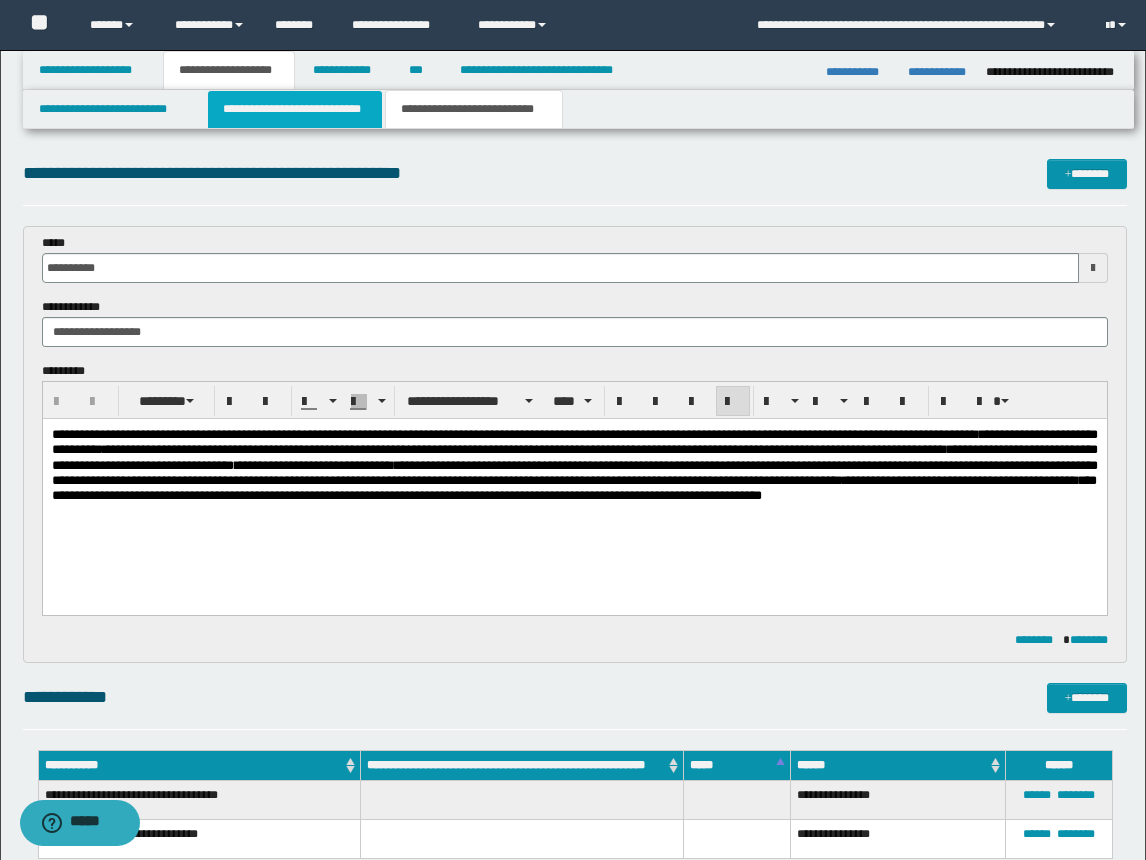 click on "**********" at bounding box center (295, 109) 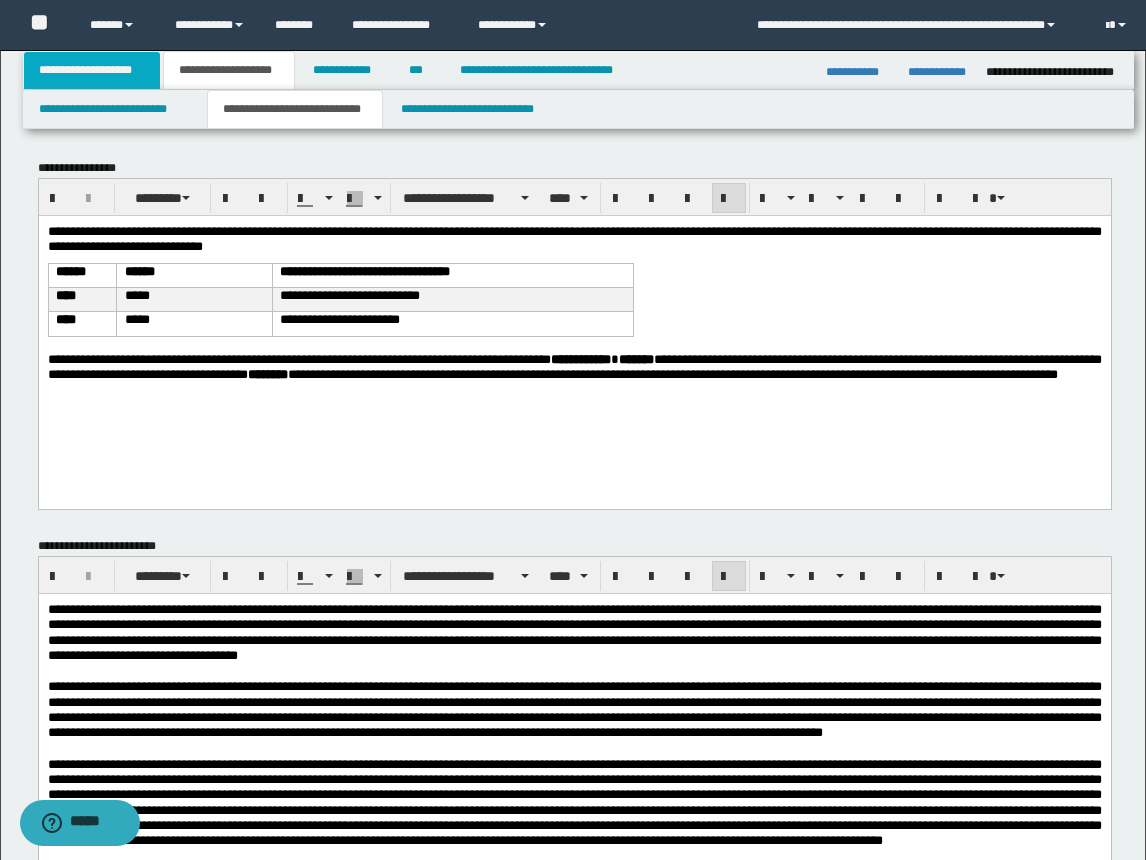 click on "**********" at bounding box center [92, 70] 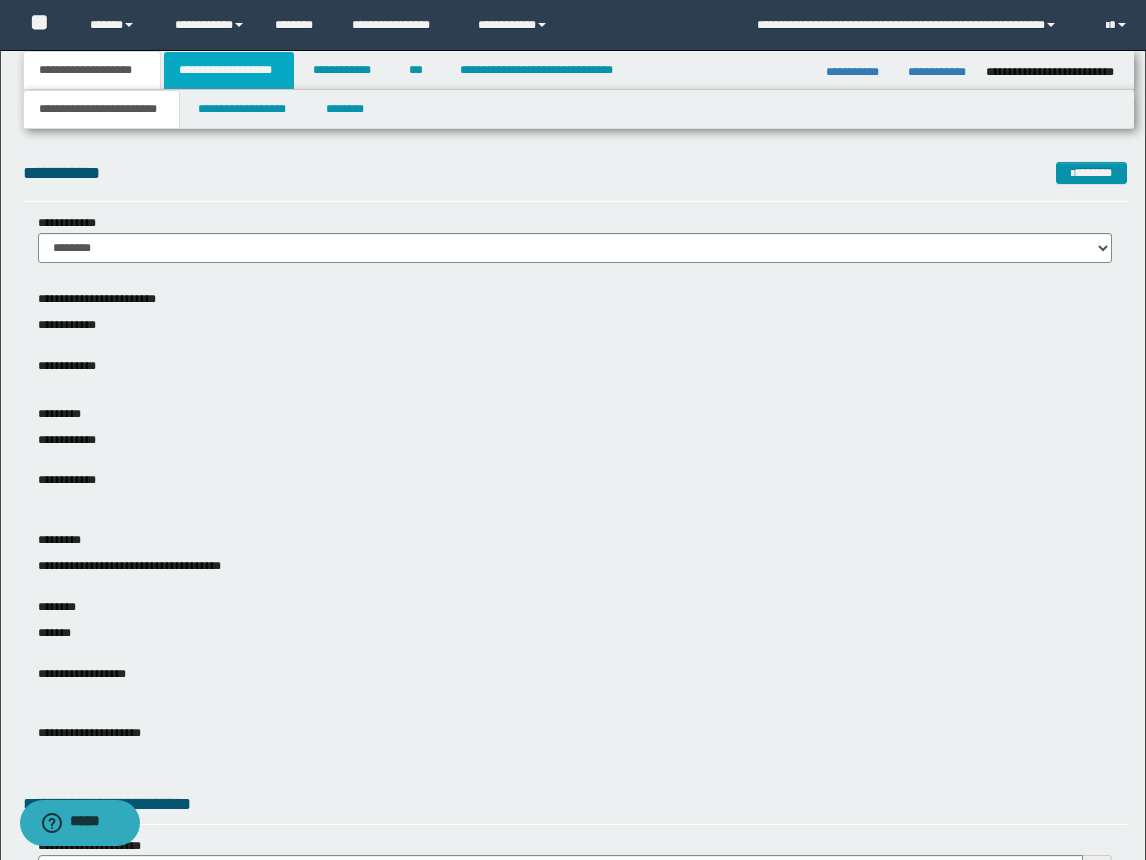 click on "**********" at bounding box center [229, 70] 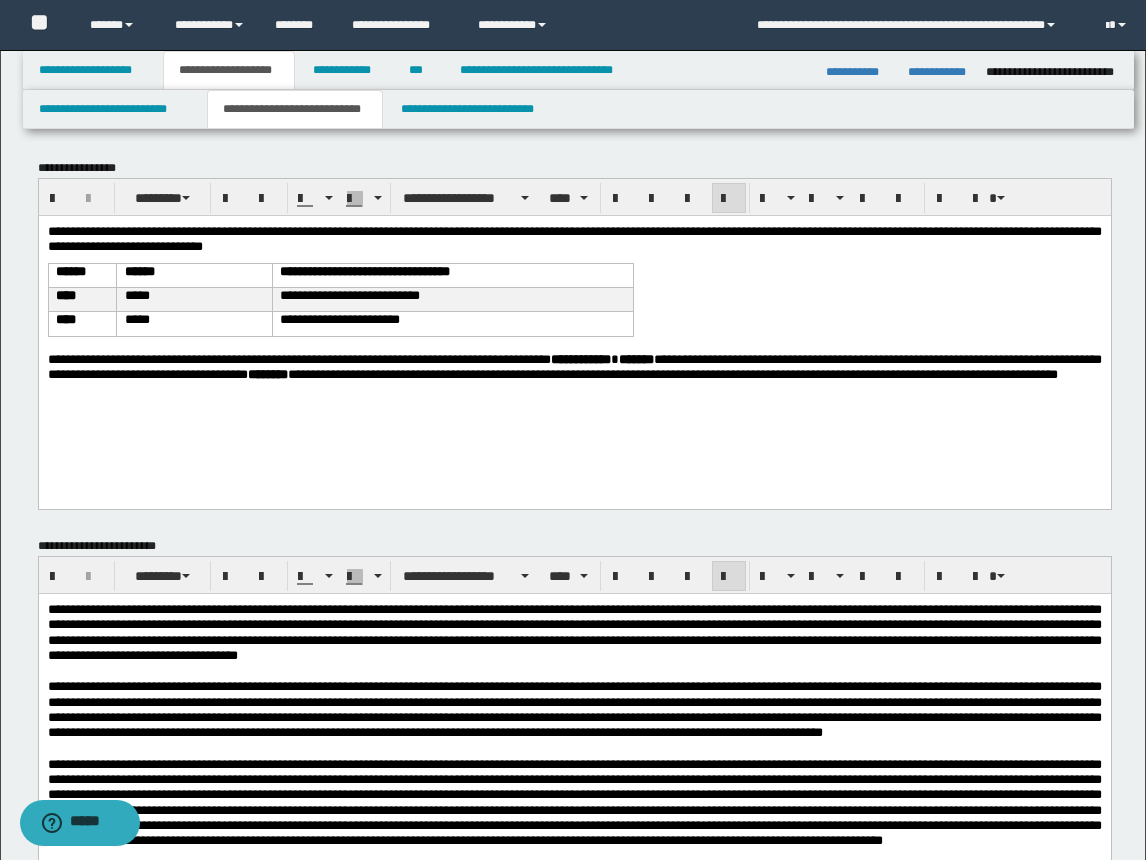 scroll, scrollTop: 400, scrollLeft: 0, axis: vertical 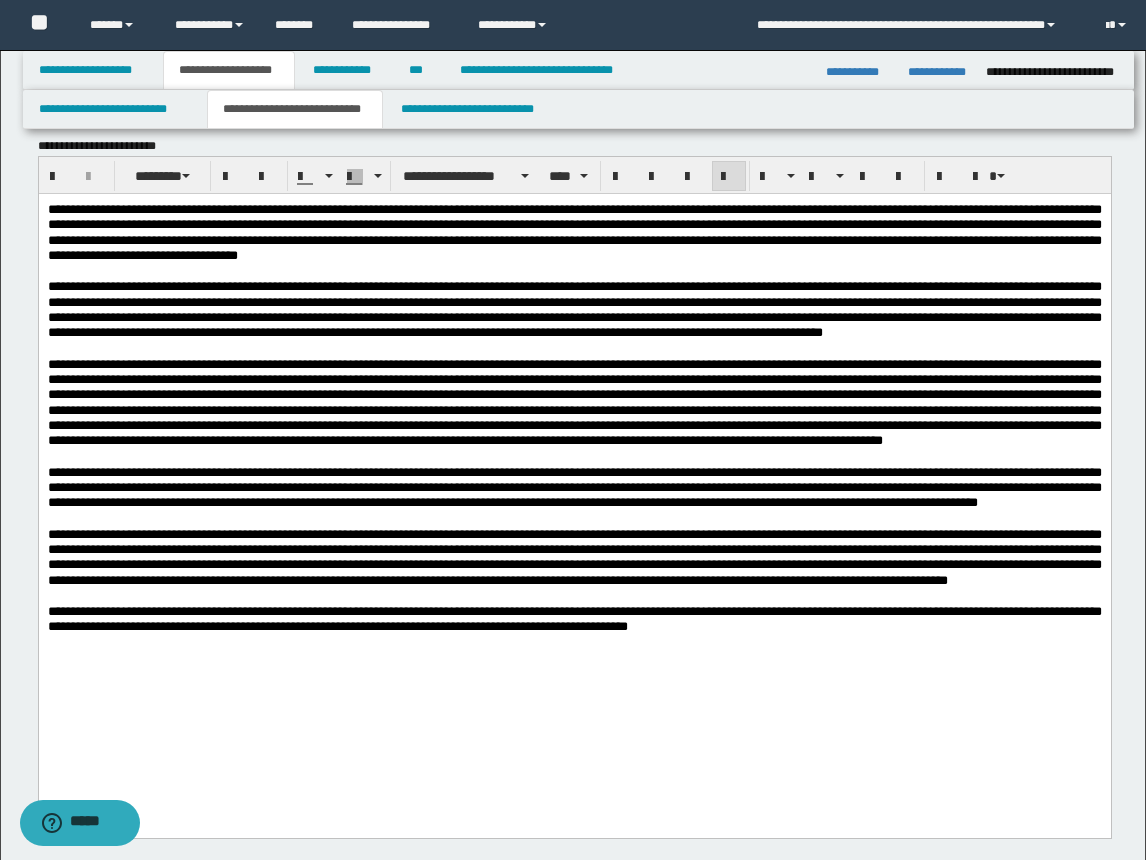 click at bounding box center [574, 402] 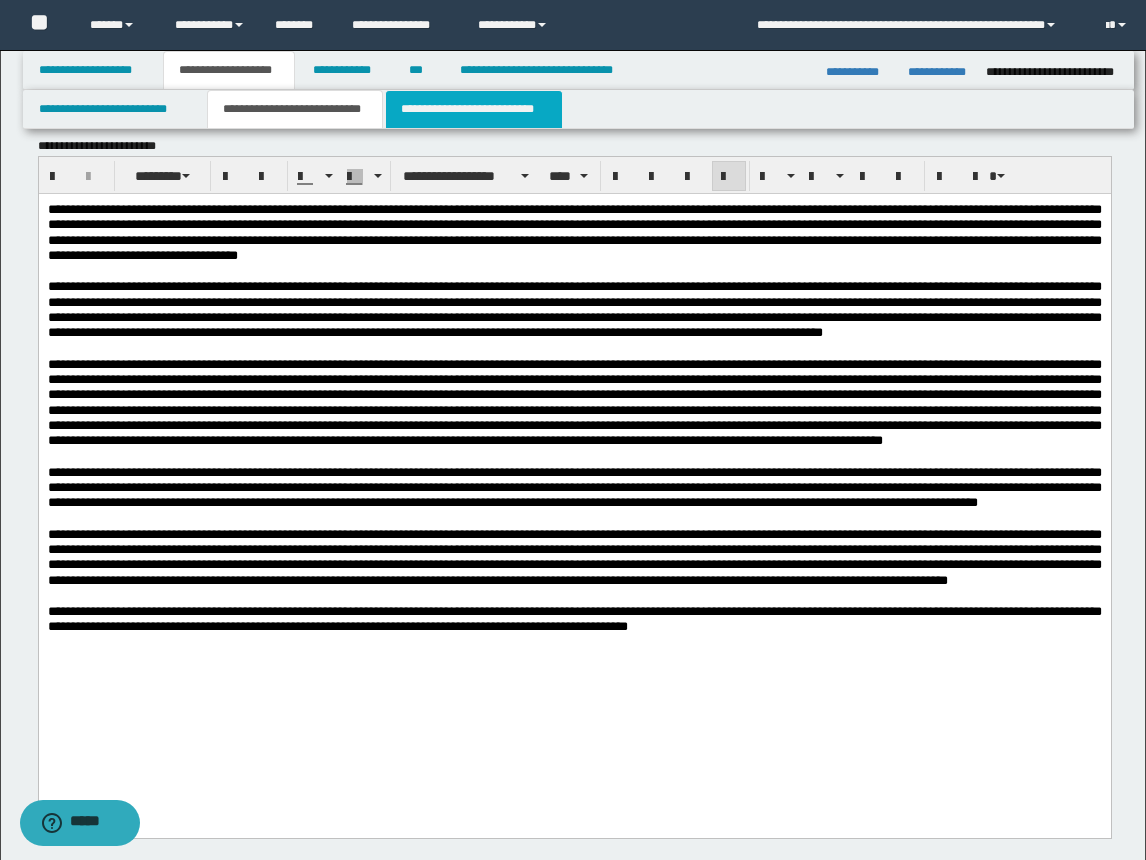 click on "**********" at bounding box center (474, 109) 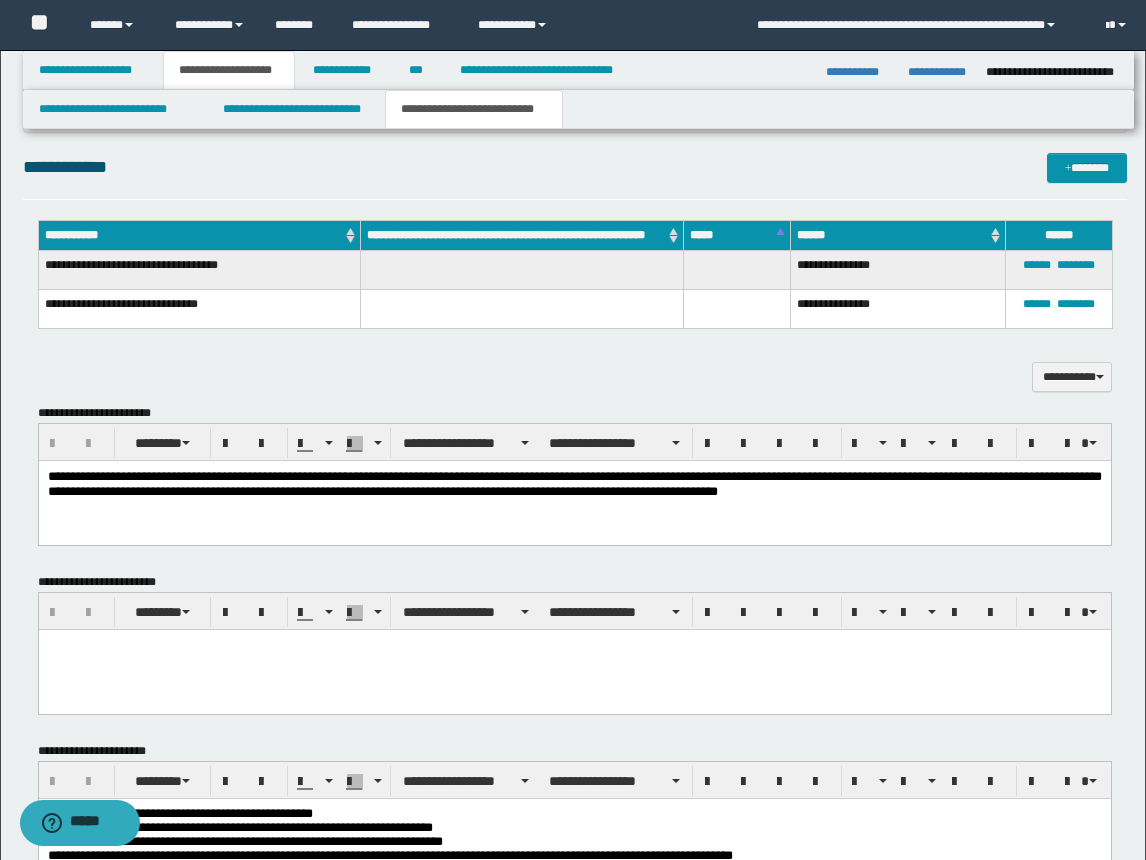 click on "**********" at bounding box center (574, 509) 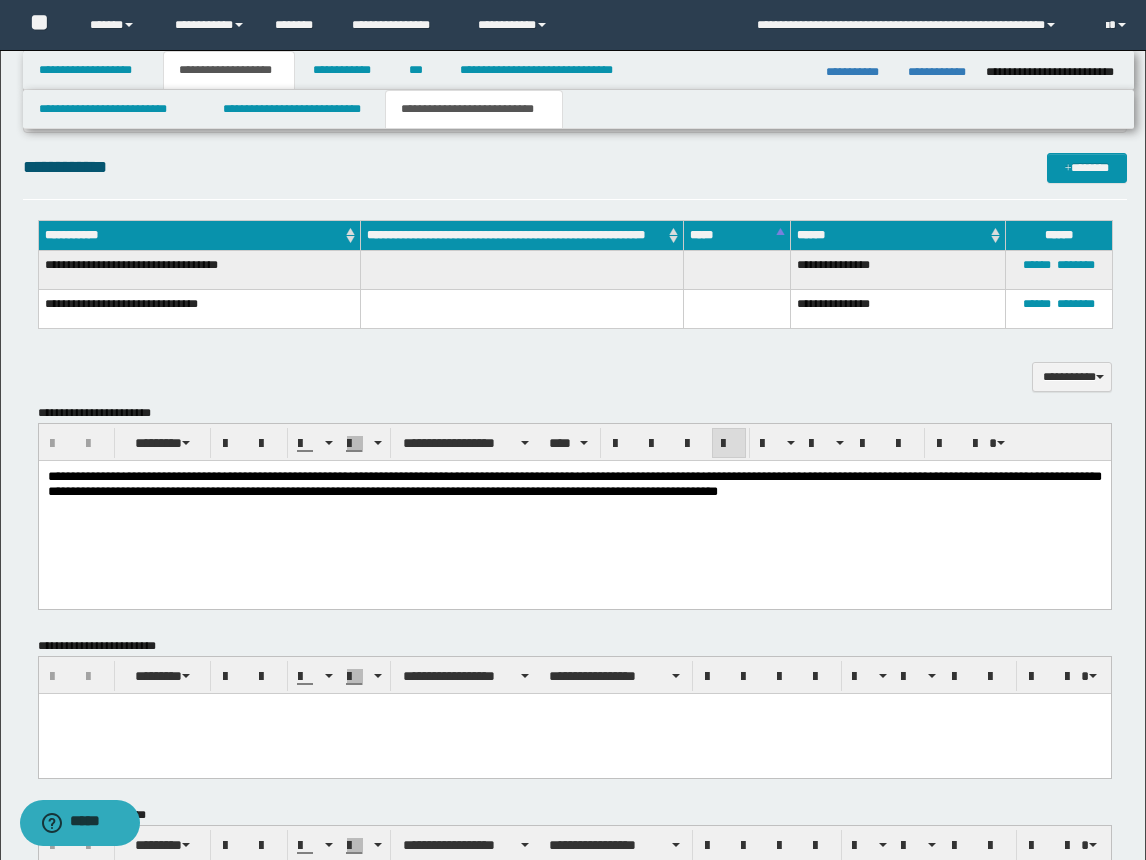 scroll, scrollTop: 612, scrollLeft: 0, axis: vertical 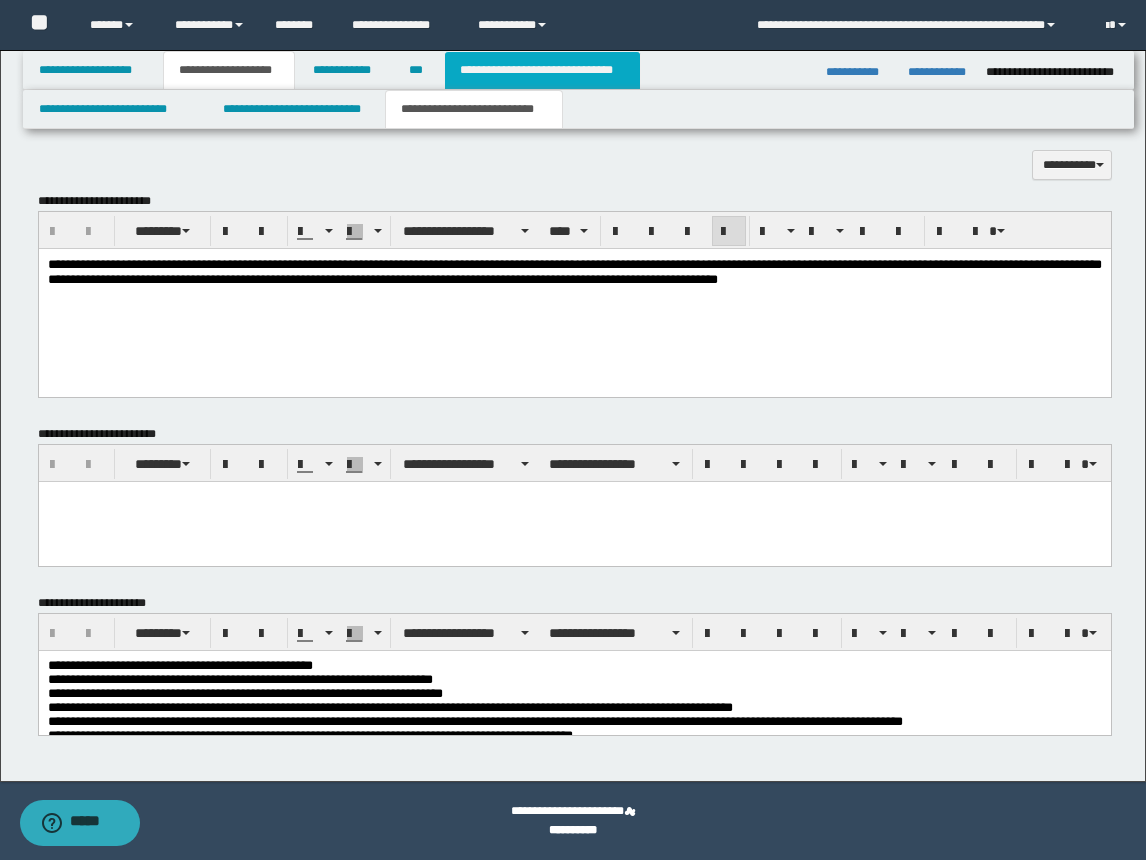 click on "**********" at bounding box center [542, 70] 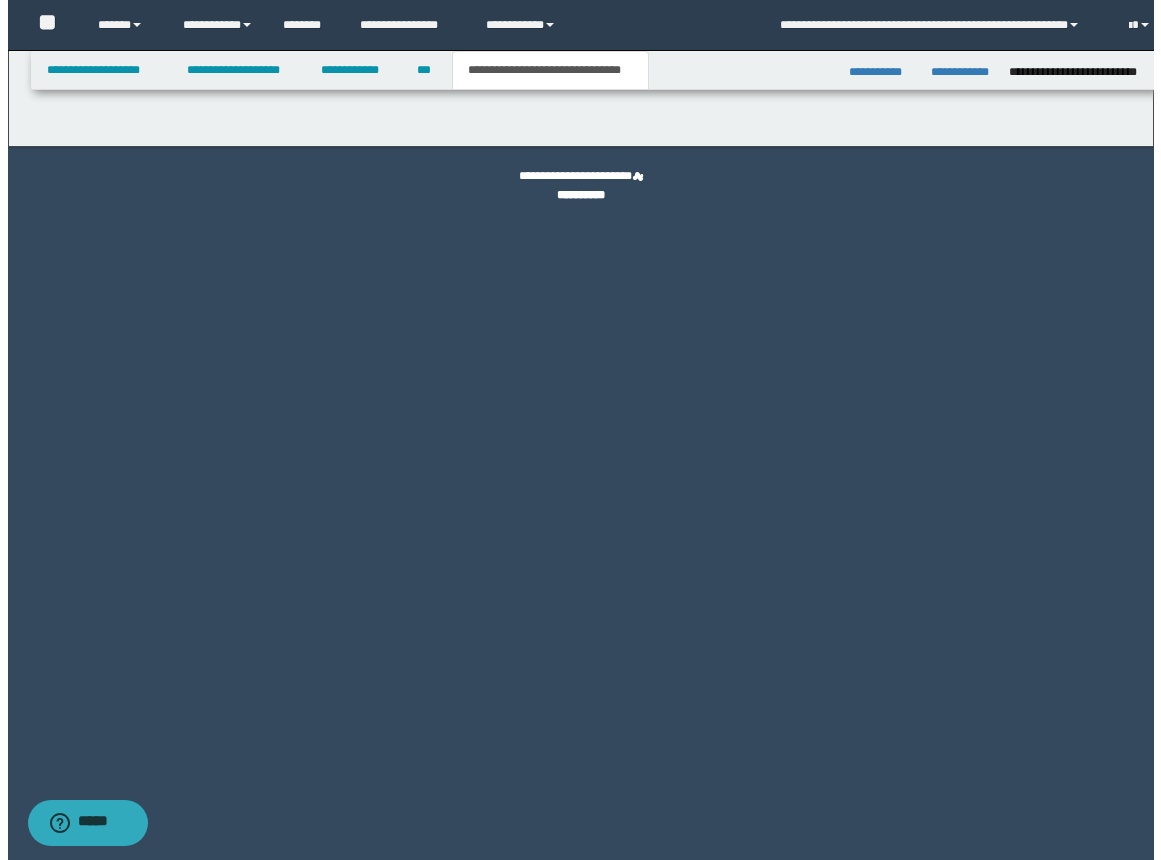 scroll, scrollTop: 0, scrollLeft: 0, axis: both 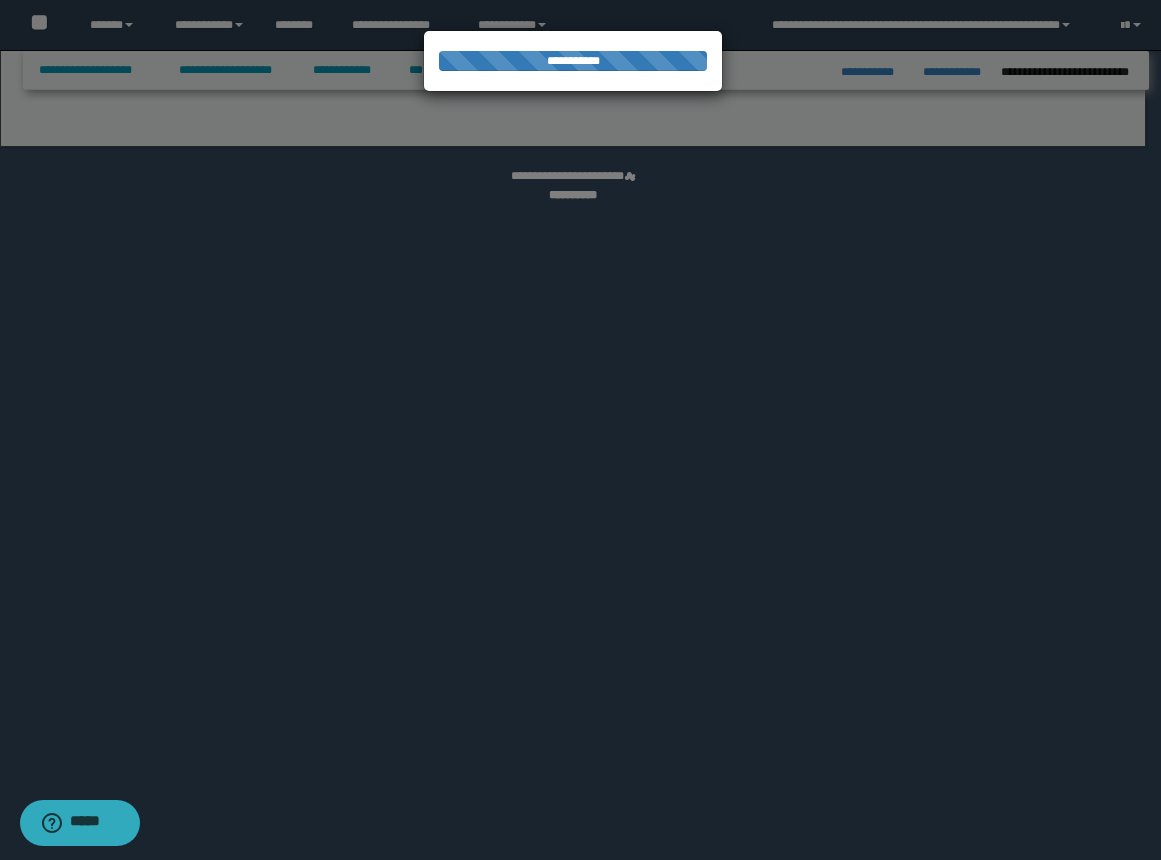 select on "*" 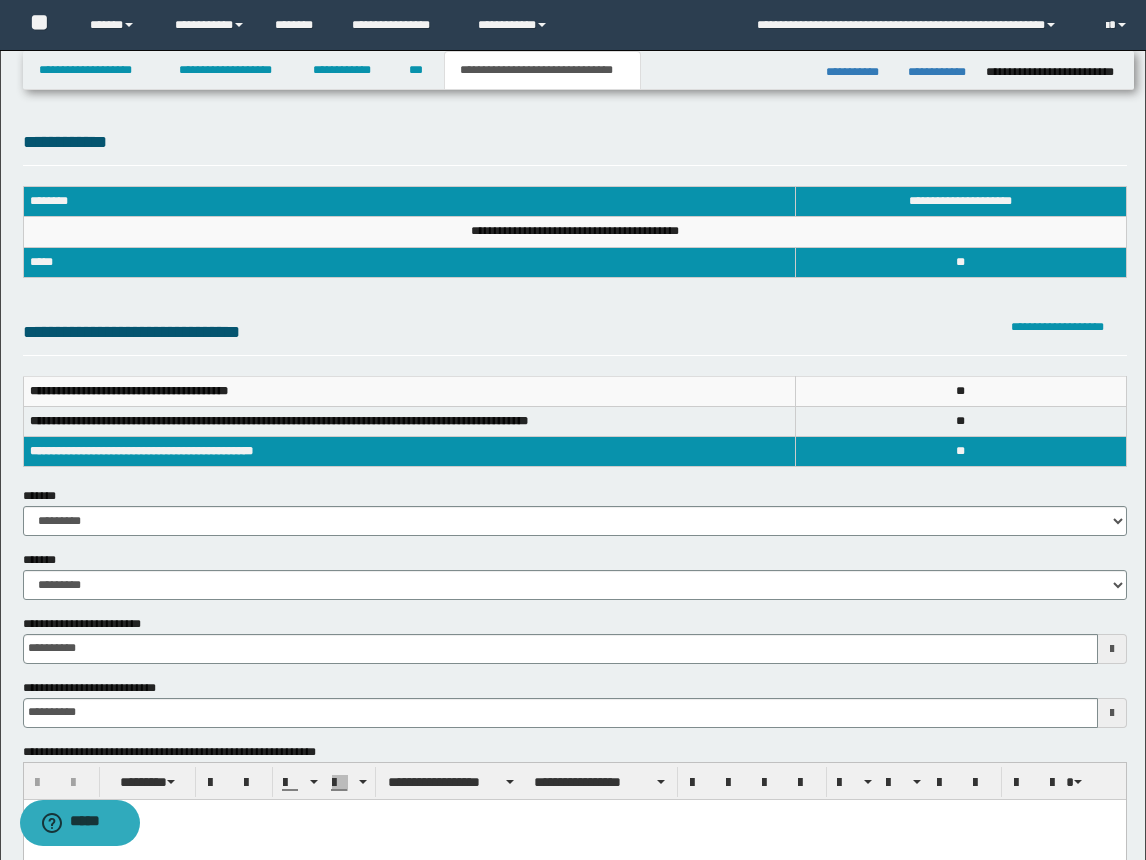 scroll, scrollTop: 200, scrollLeft: 0, axis: vertical 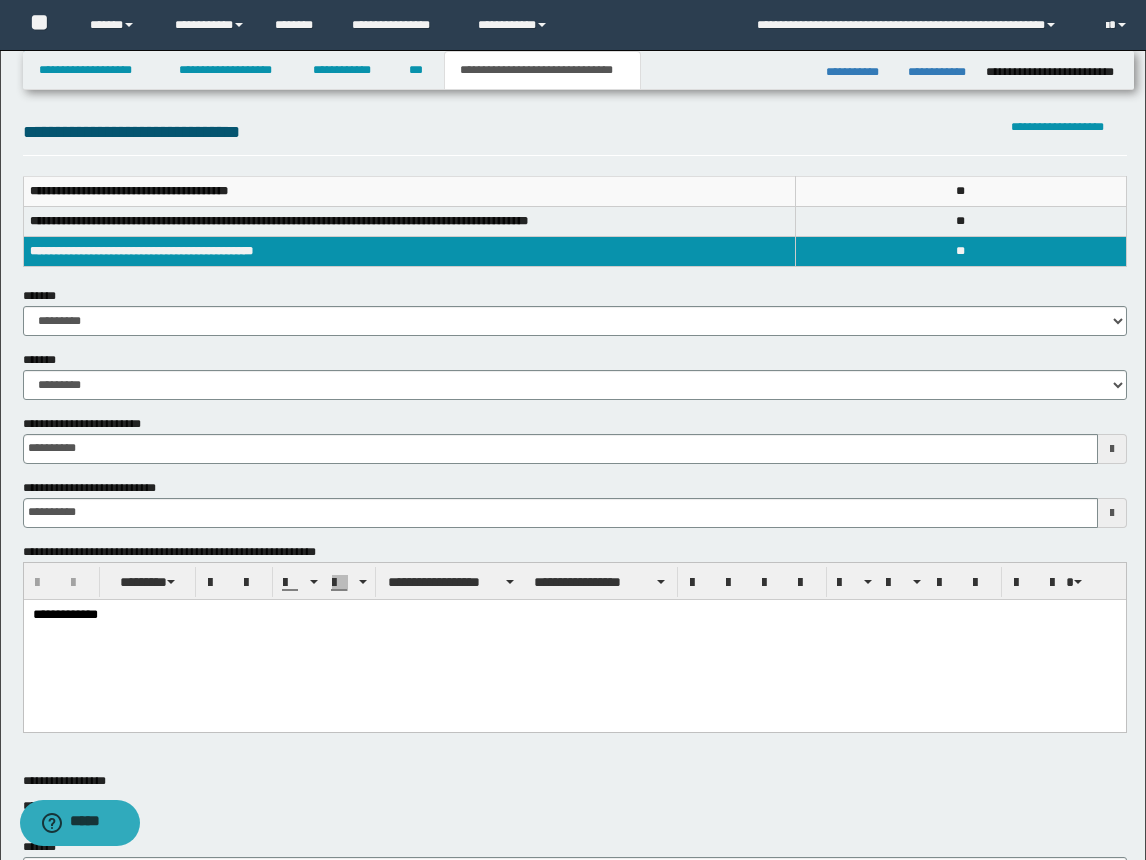 drag, startPoint x: 236, startPoint y: 657, endPoint x: 193, endPoint y: 654, distance: 43.104523 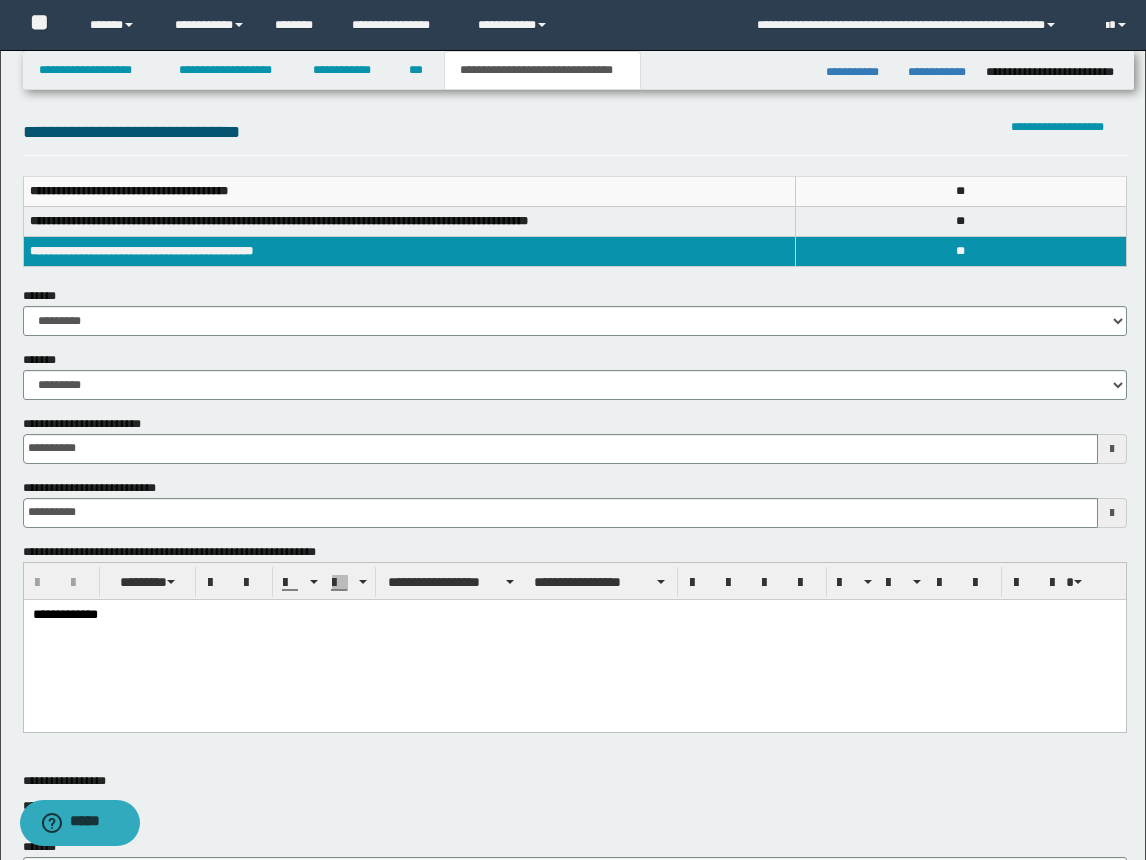 type 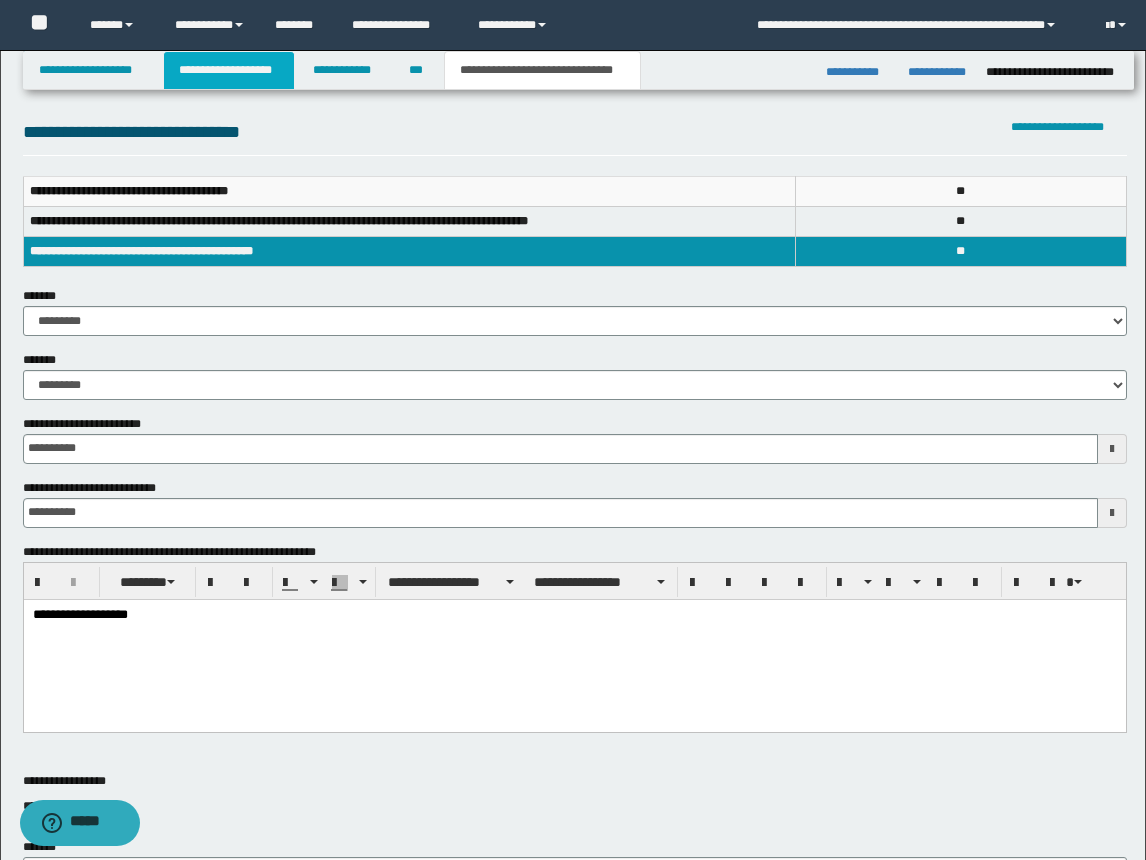 click on "**********" at bounding box center [229, 70] 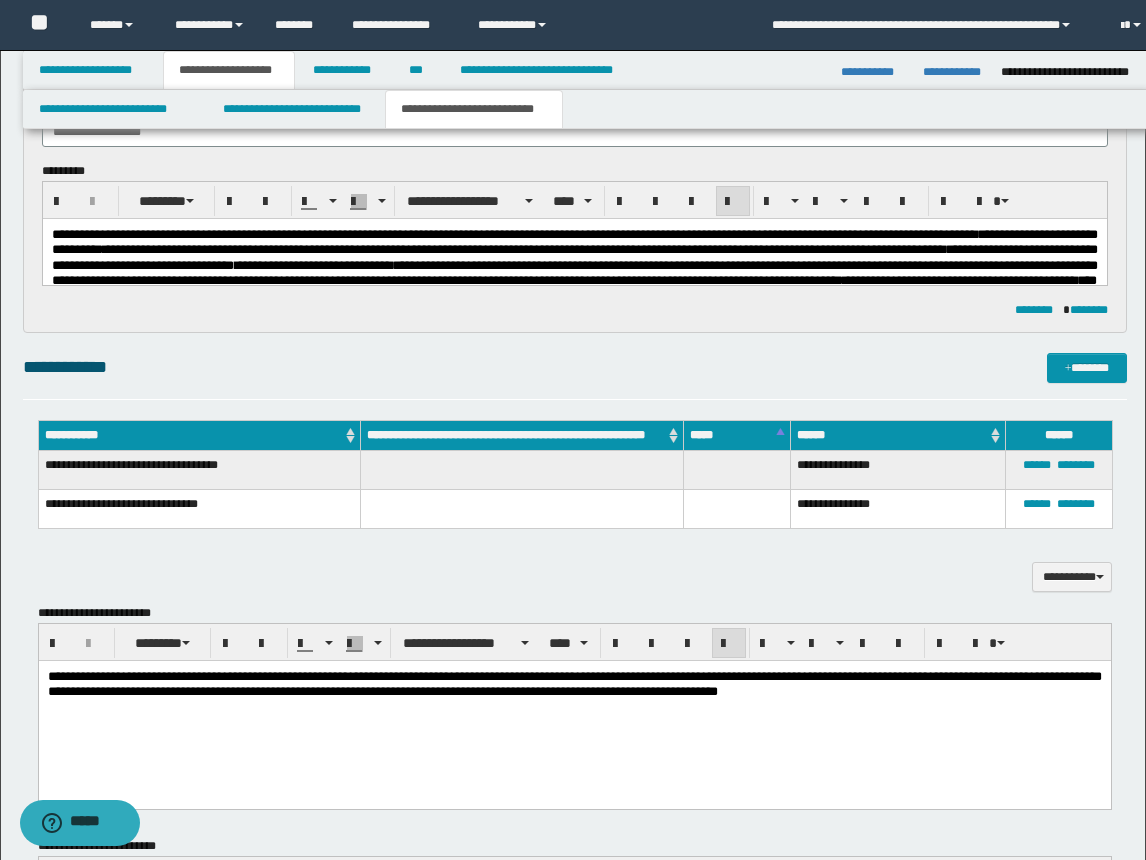 scroll, scrollTop: 231, scrollLeft: 0, axis: vertical 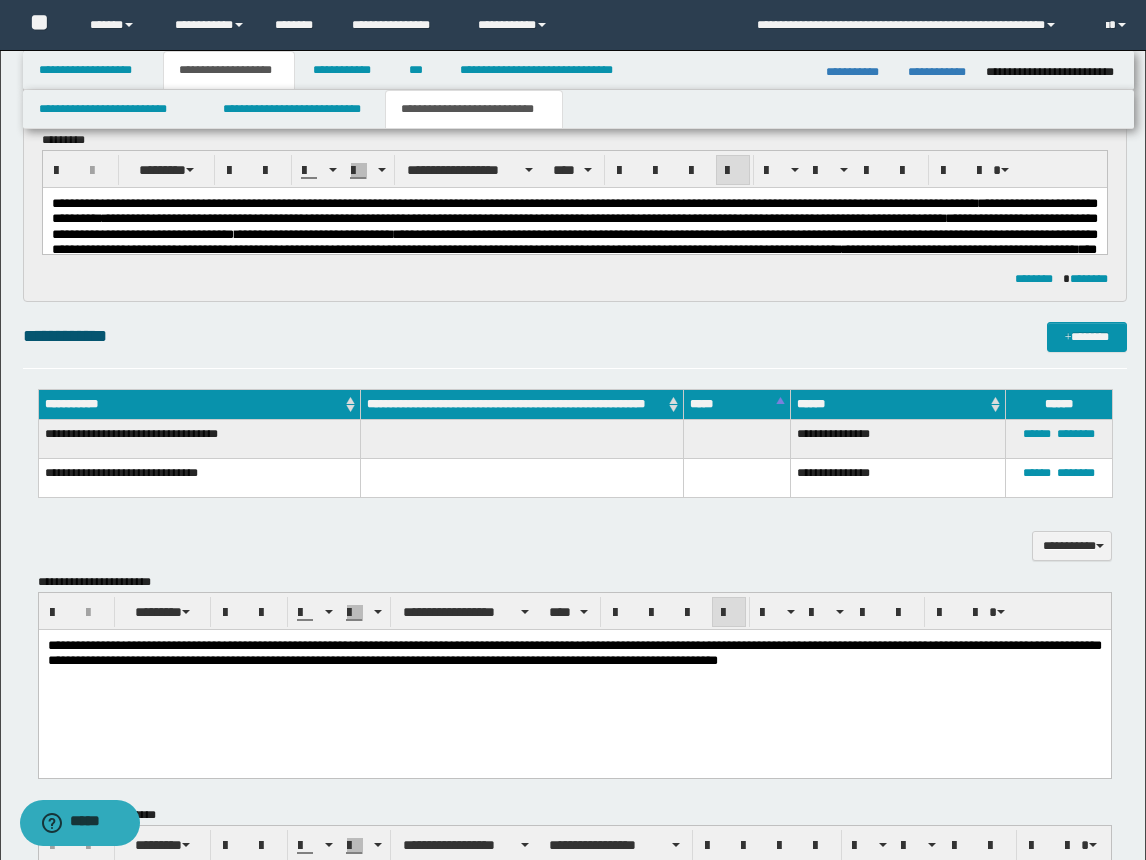 drag, startPoint x: 540, startPoint y: 212, endPoint x: 598, endPoint y: 214, distance: 58.034473 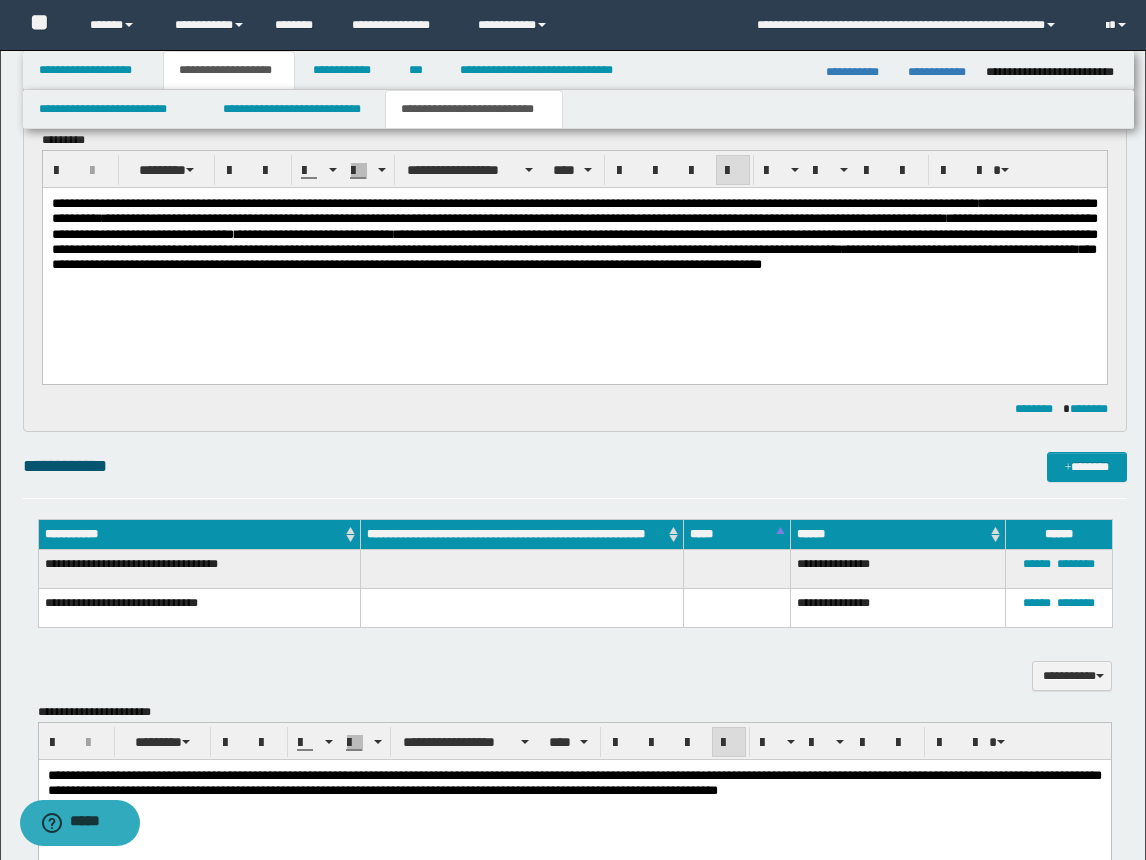 click on "**********" at bounding box center (574, 259) 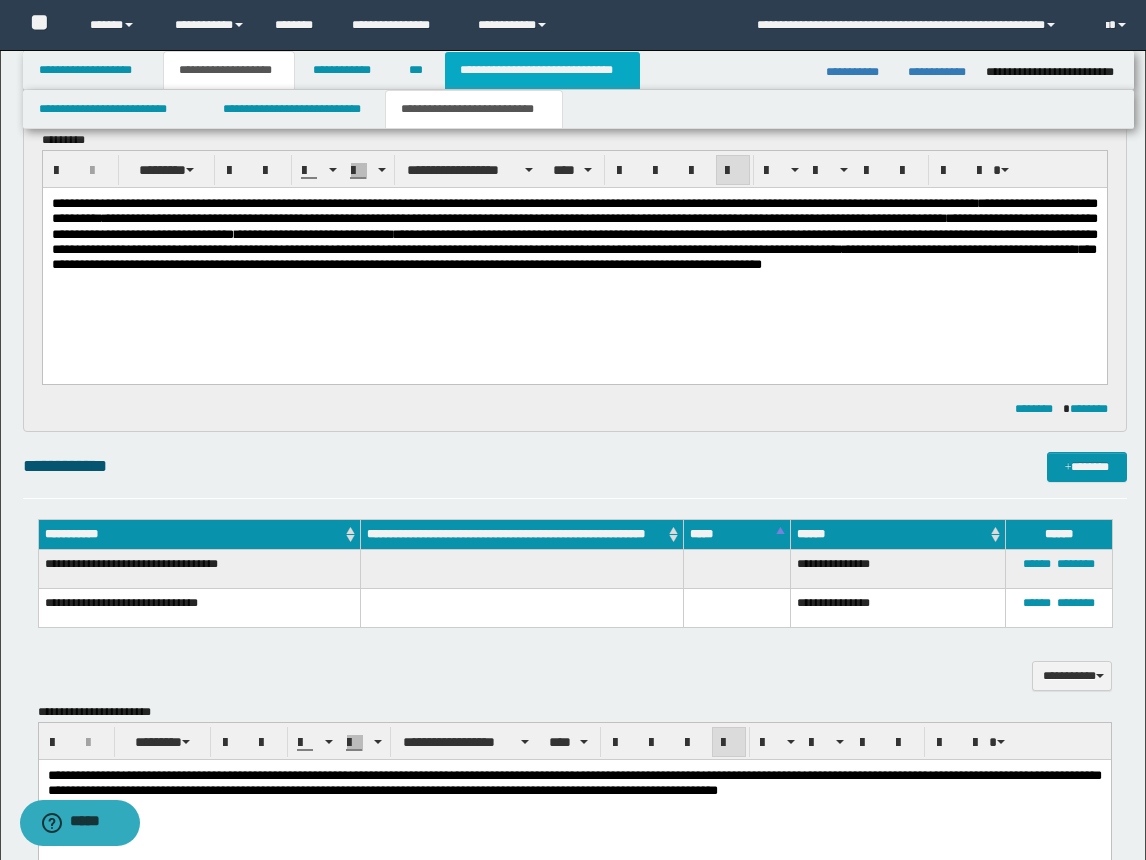 click on "**********" at bounding box center [542, 70] 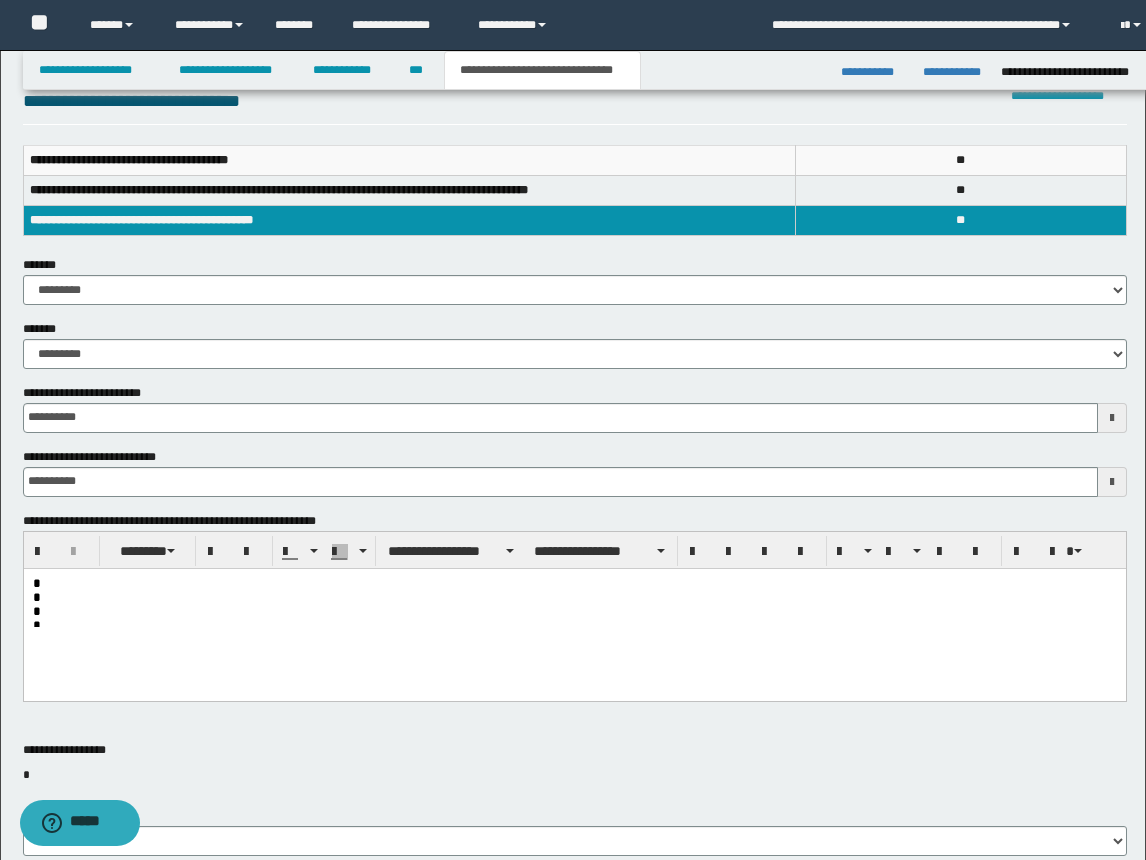 scroll, scrollTop: 200, scrollLeft: 0, axis: vertical 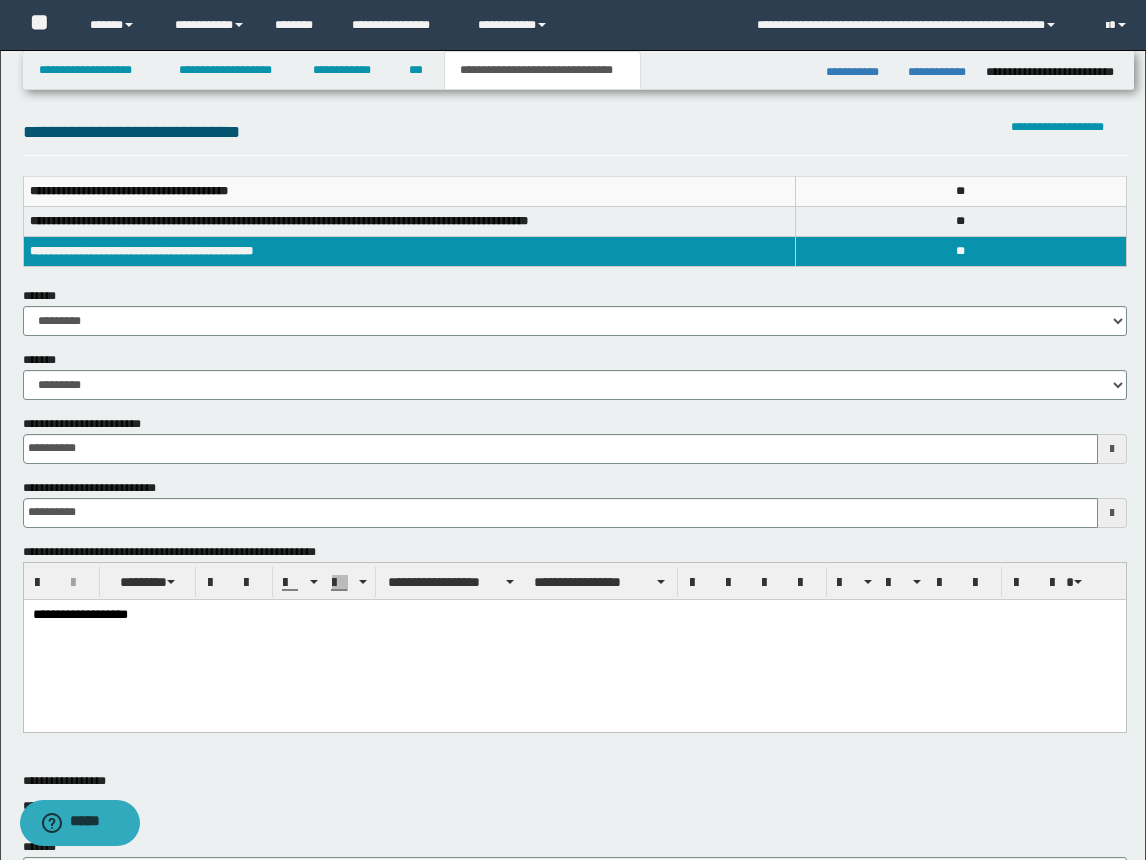 click on "**********" at bounding box center [574, 615] 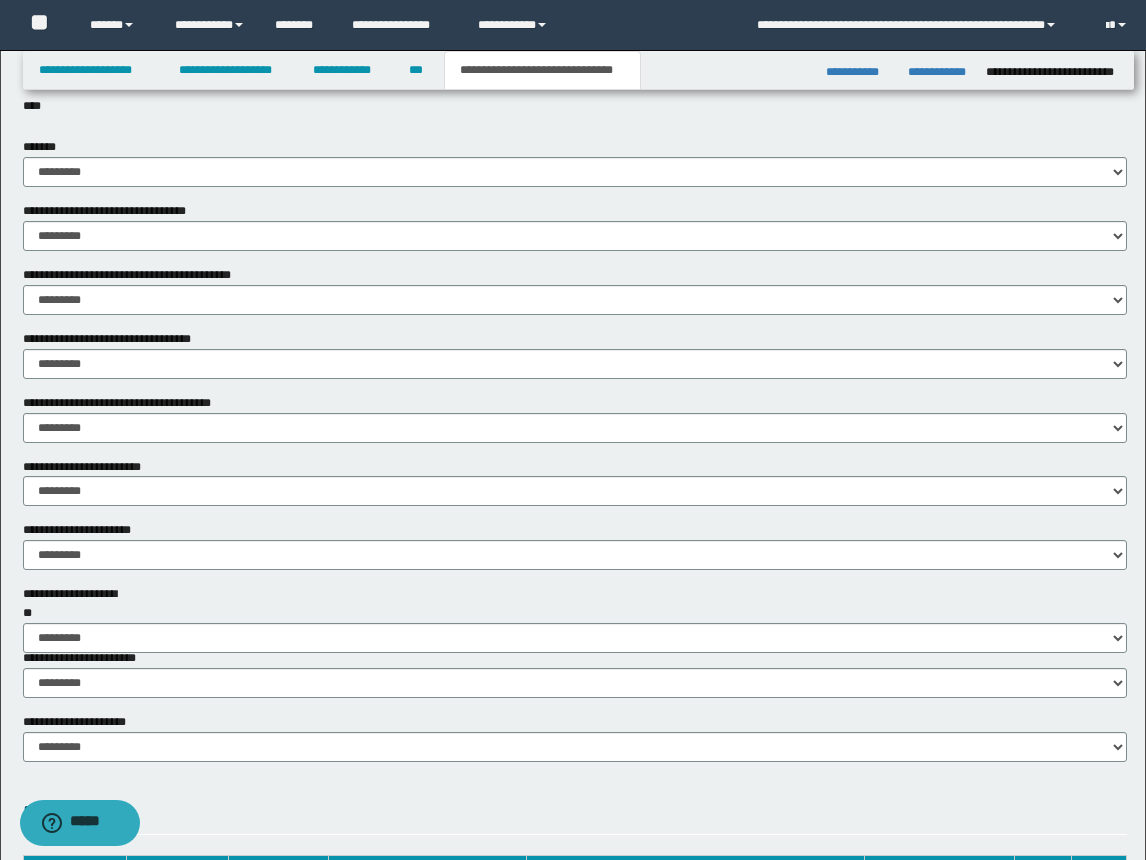 scroll, scrollTop: 1192, scrollLeft: 0, axis: vertical 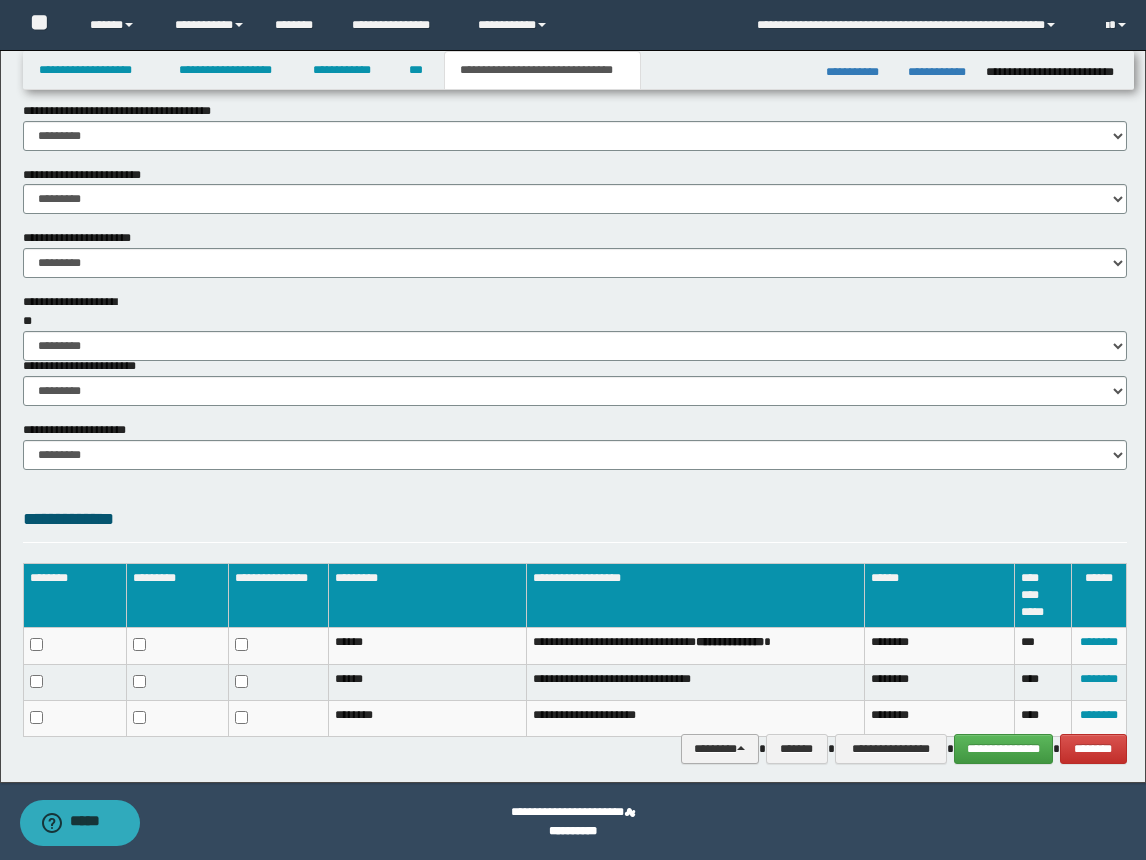 click on "********" at bounding box center [720, 749] 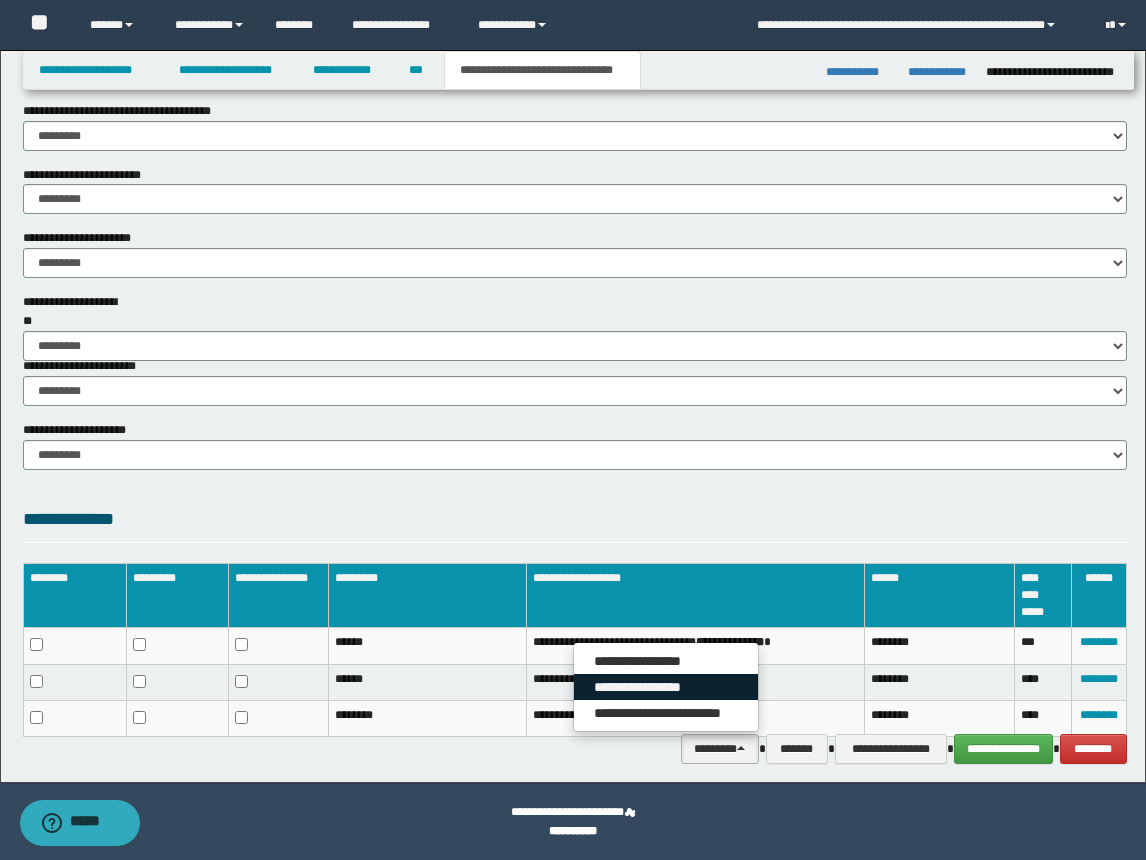 click on "**********" at bounding box center [666, 687] 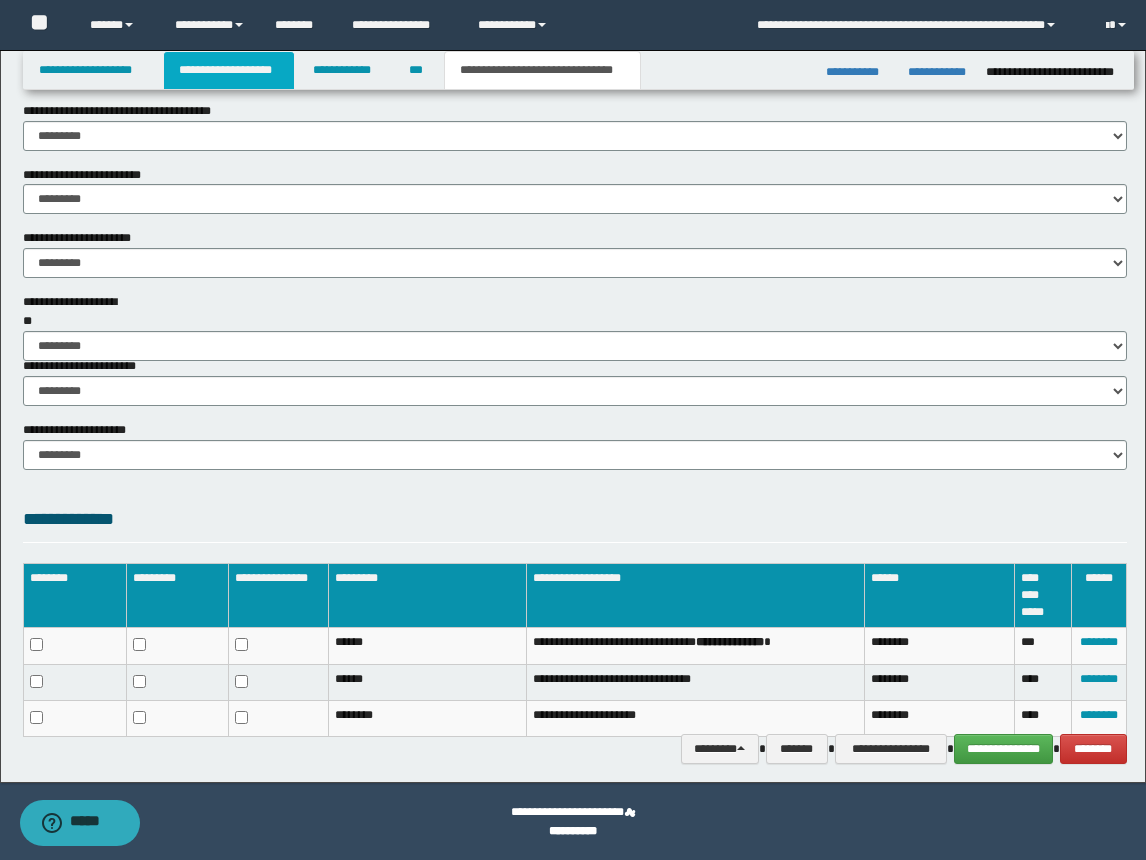 click on "**********" at bounding box center [229, 70] 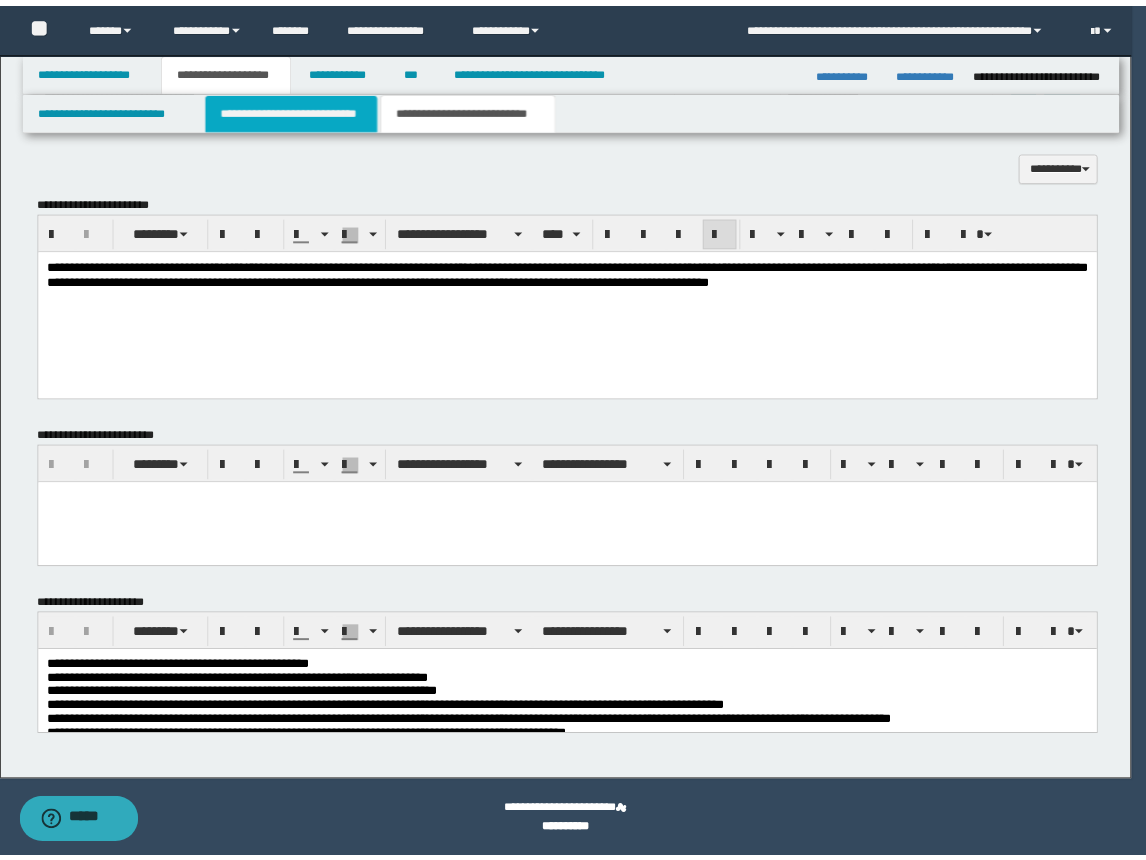 scroll, scrollTop: 724, scrollLeft: 0, axis: vertical 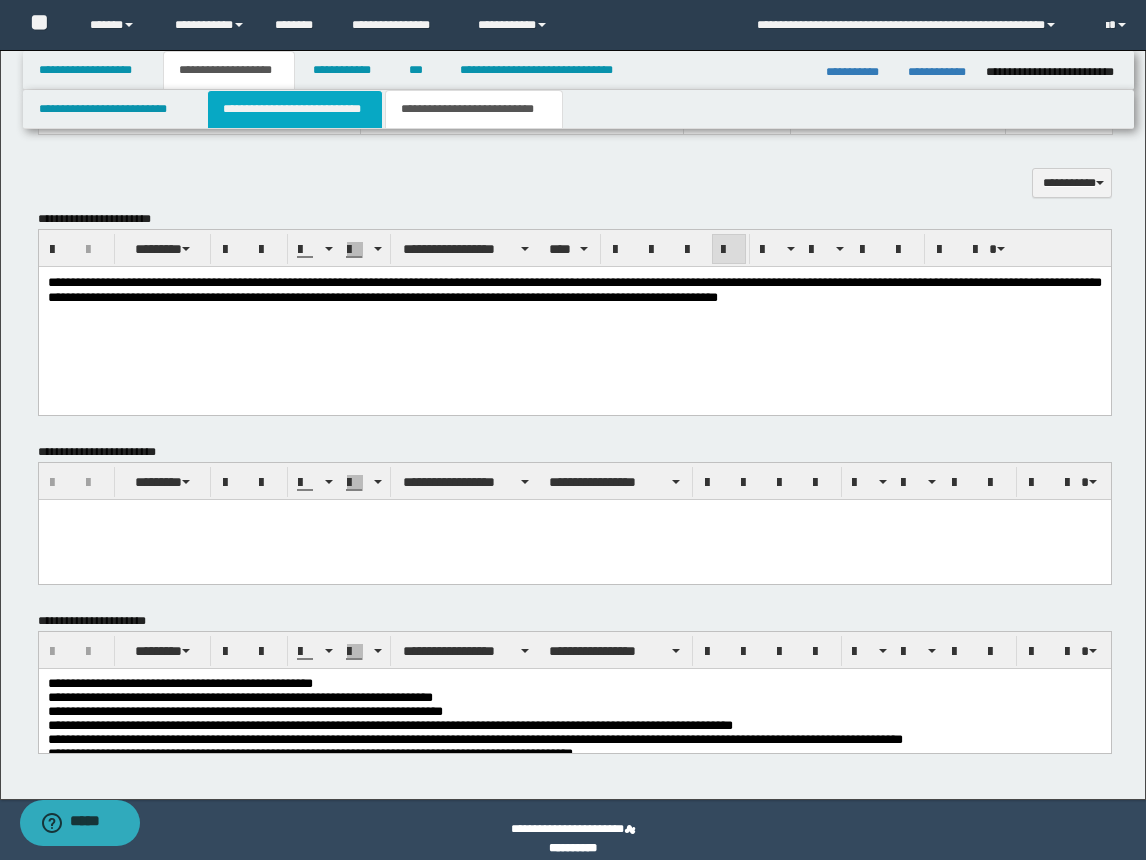 click on "**********" at bounding box center [295, 109] 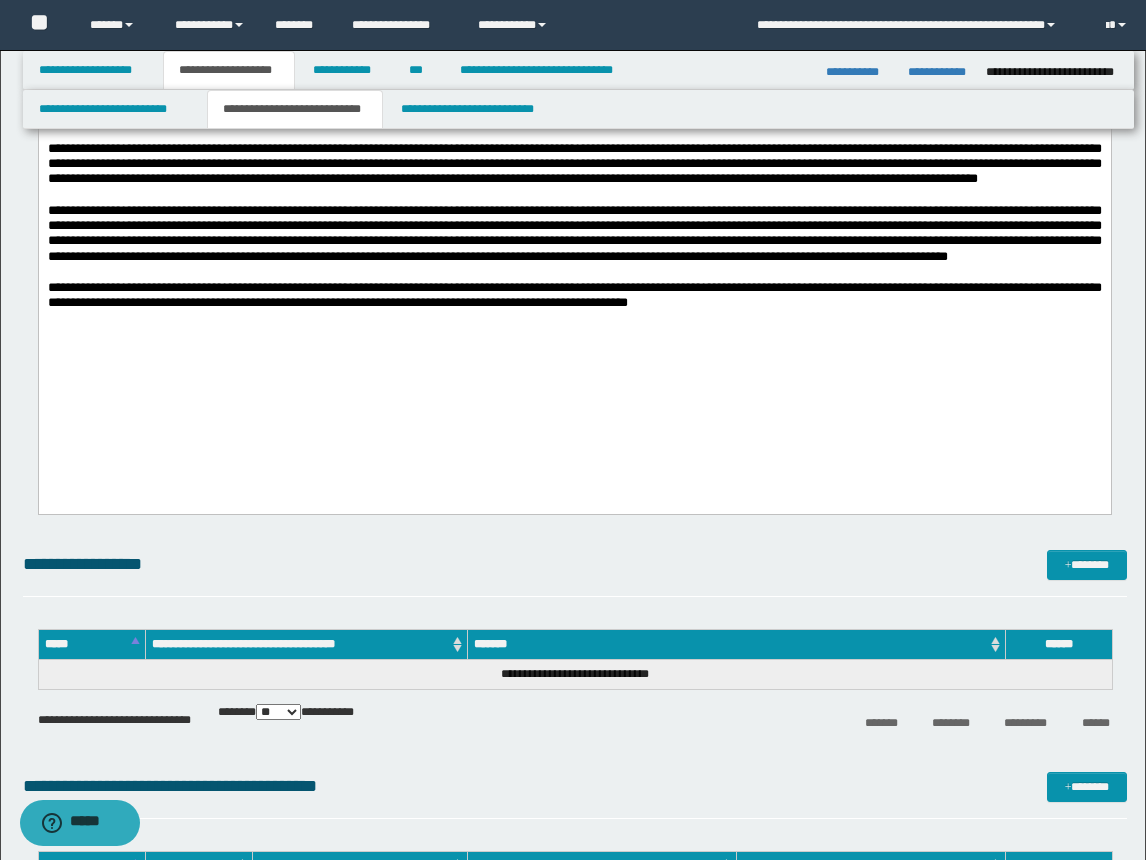 click at bounding box center (574, 195) 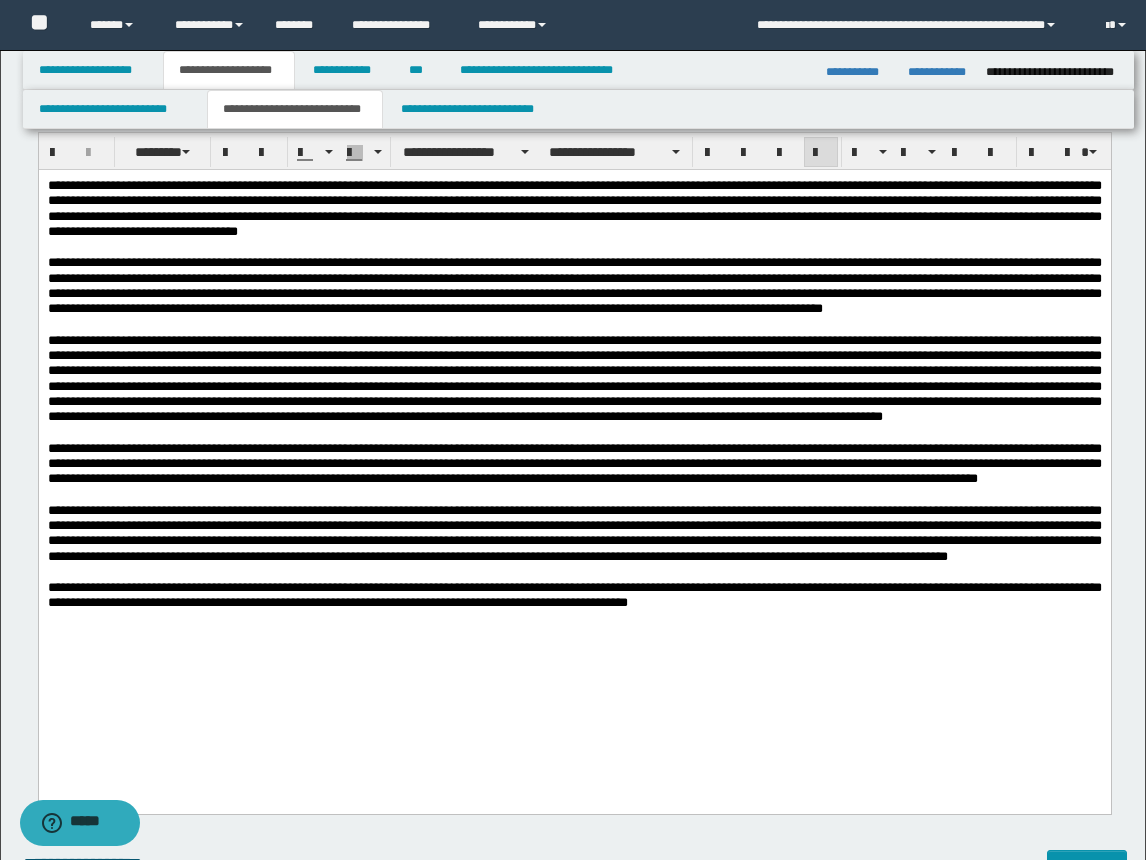 drag, startPoint x: 644, startPoint y: 278, endPoint x: 674, endPoint y: 237, distance: 50.803543 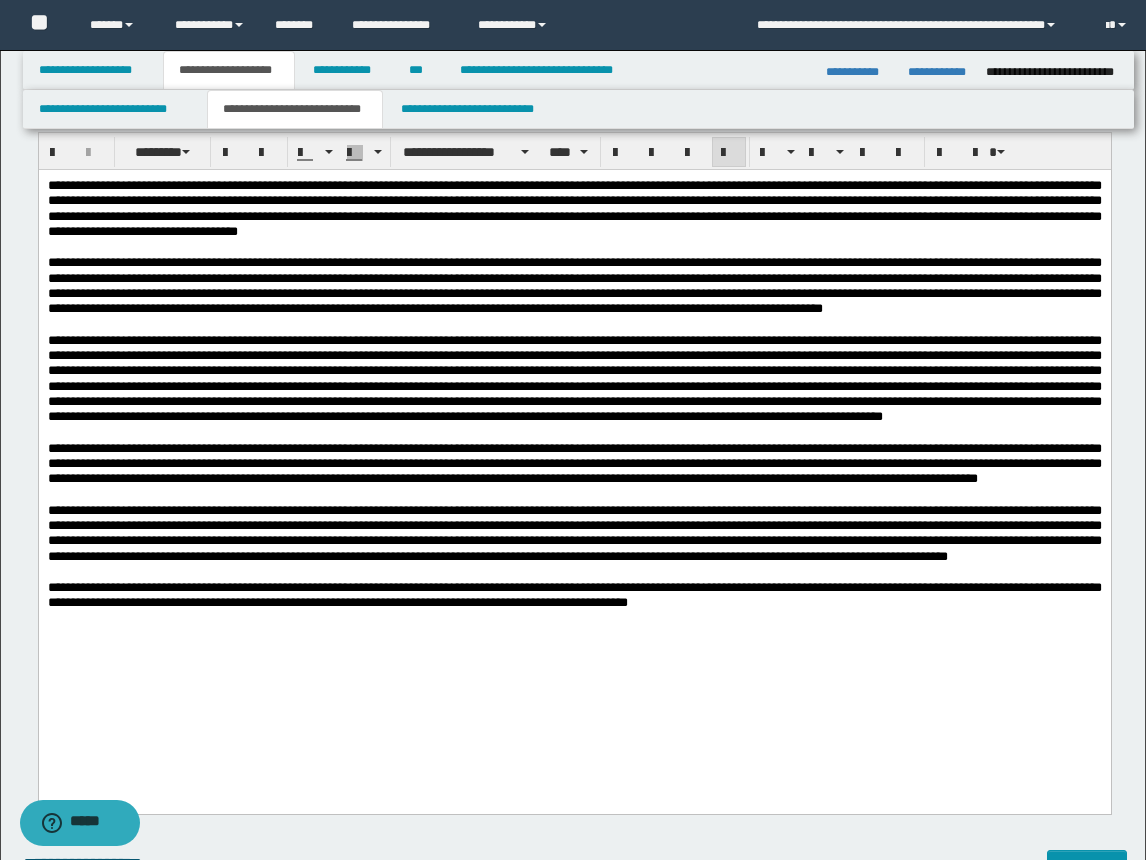 click on "**********" at bounding box center (574, 284) 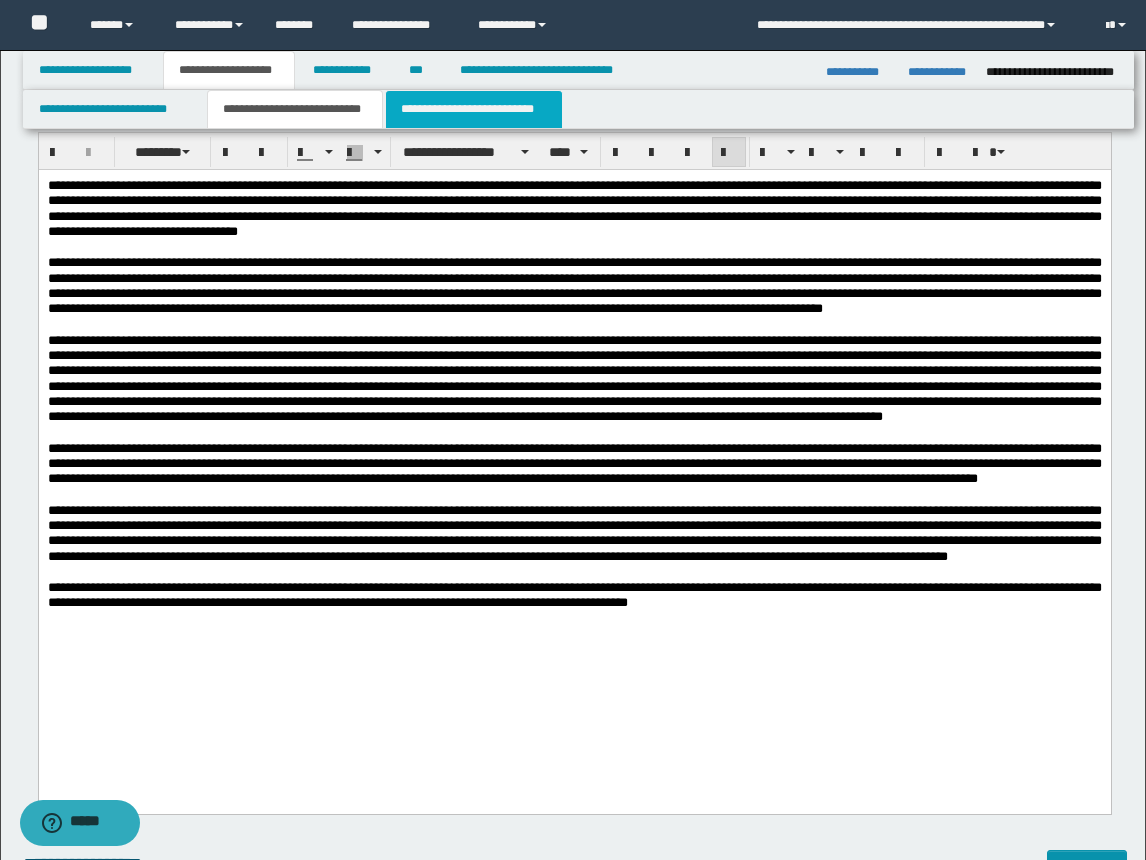 click on "**********" at bounding box center (474, 109) 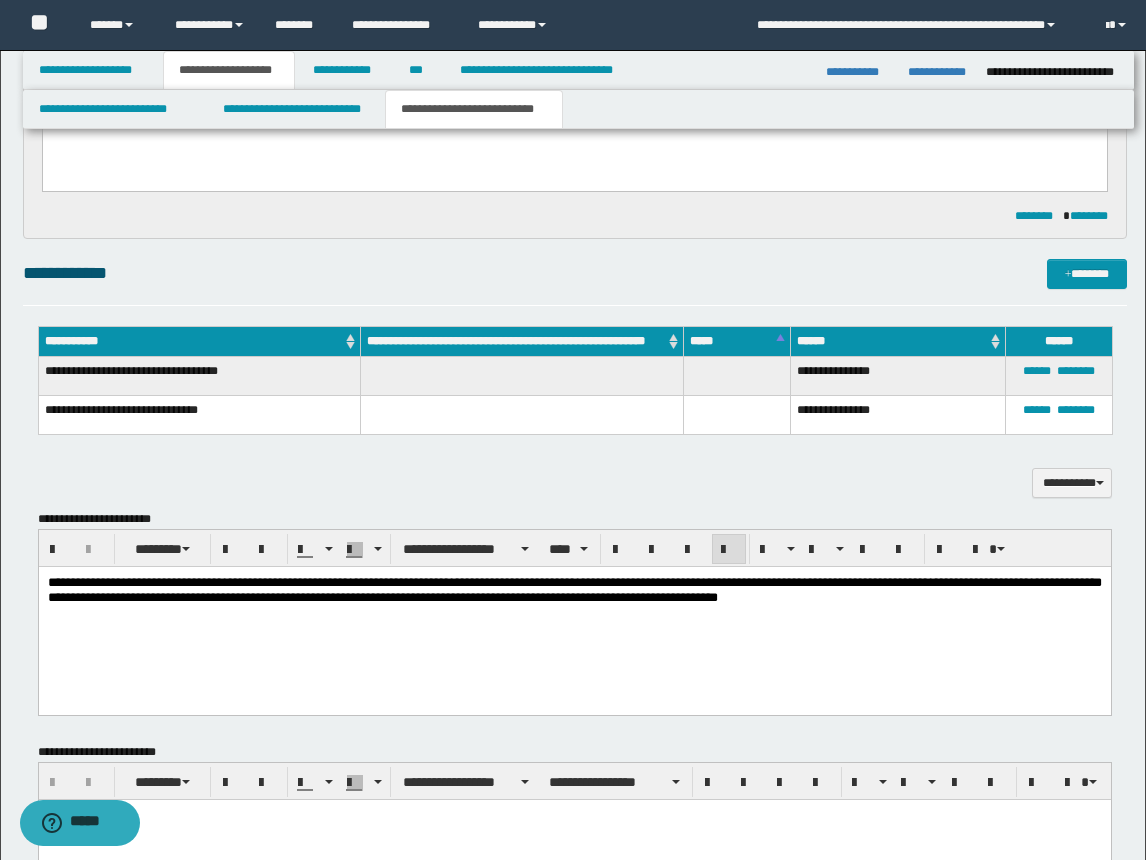 click on "**********" at bounding box center [574, 615] 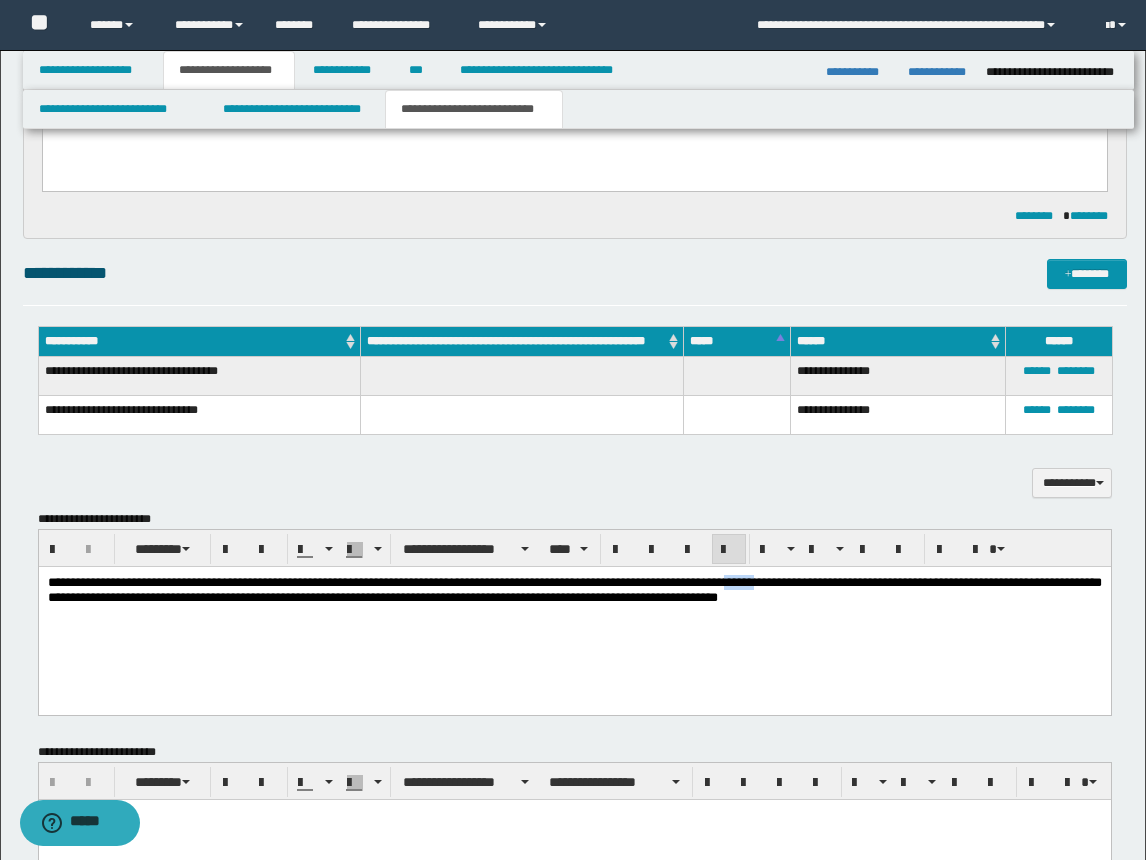 type 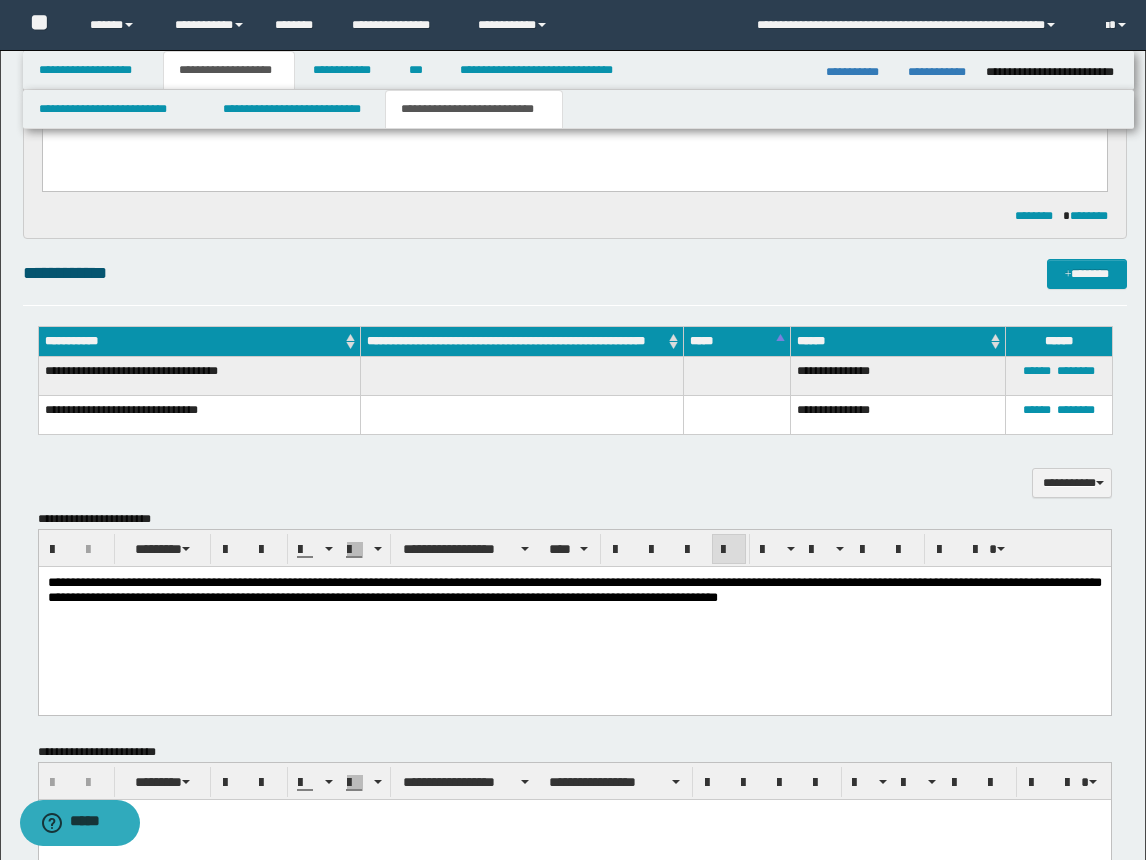 scroll, scrollTop: 24, scrollLeft: 0, axis: vertical 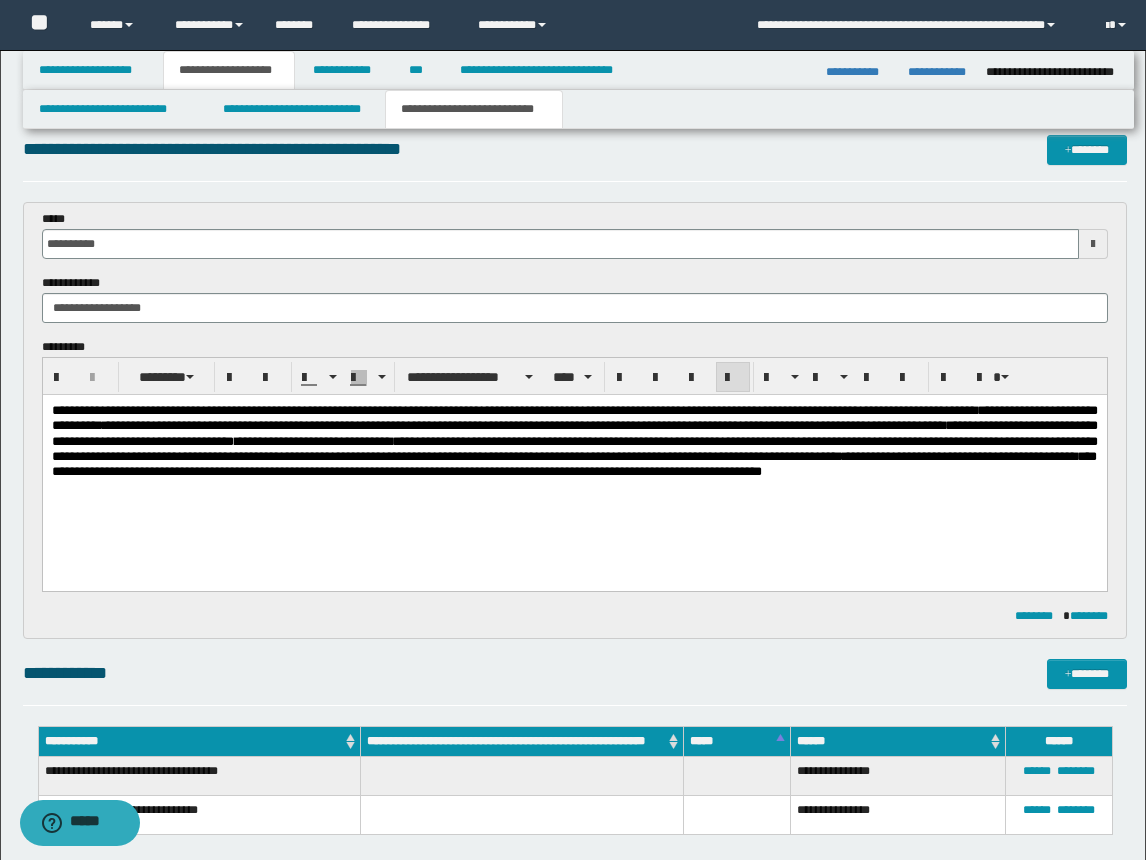 click on "**********" at bounding box center [573, 464] 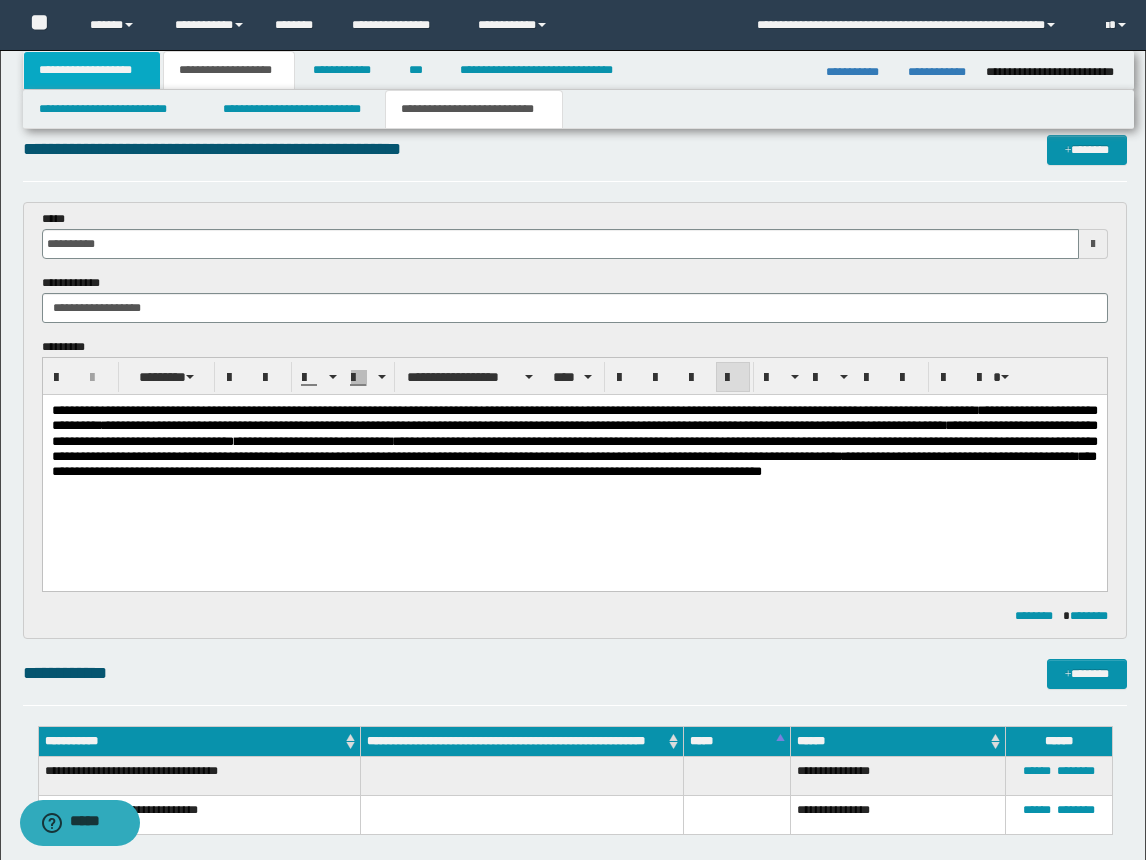 click on "**********" at bounding box center (92, 70) 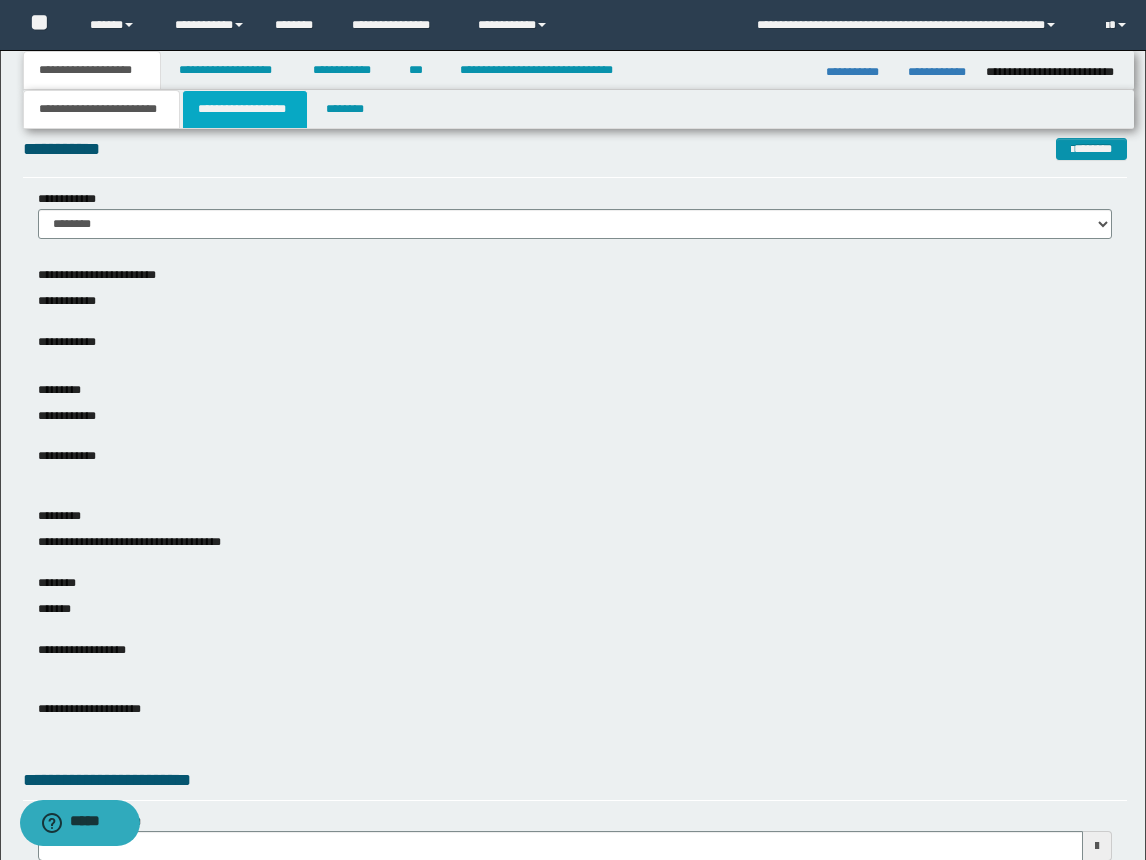 click on "**********" at bounding box center [245, 109] 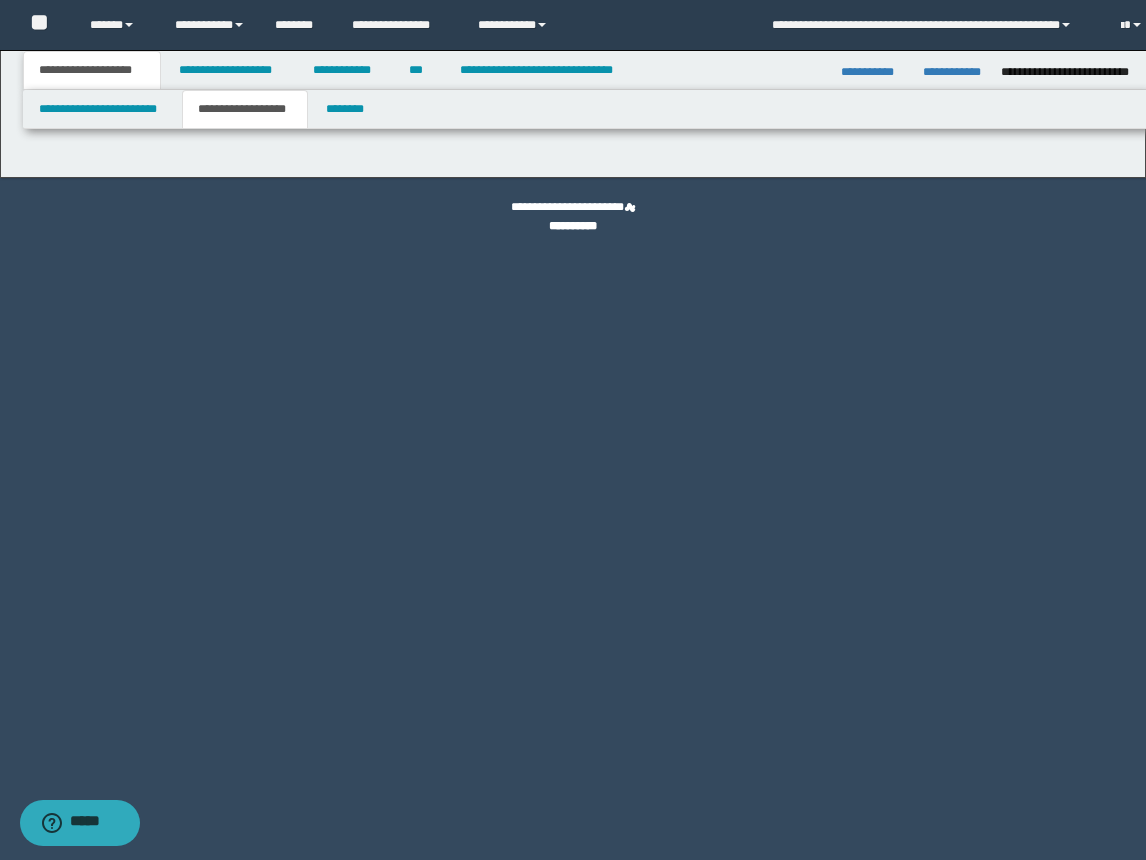 scroll, scrollTop: 0, scrollLeft: 0, axis: both 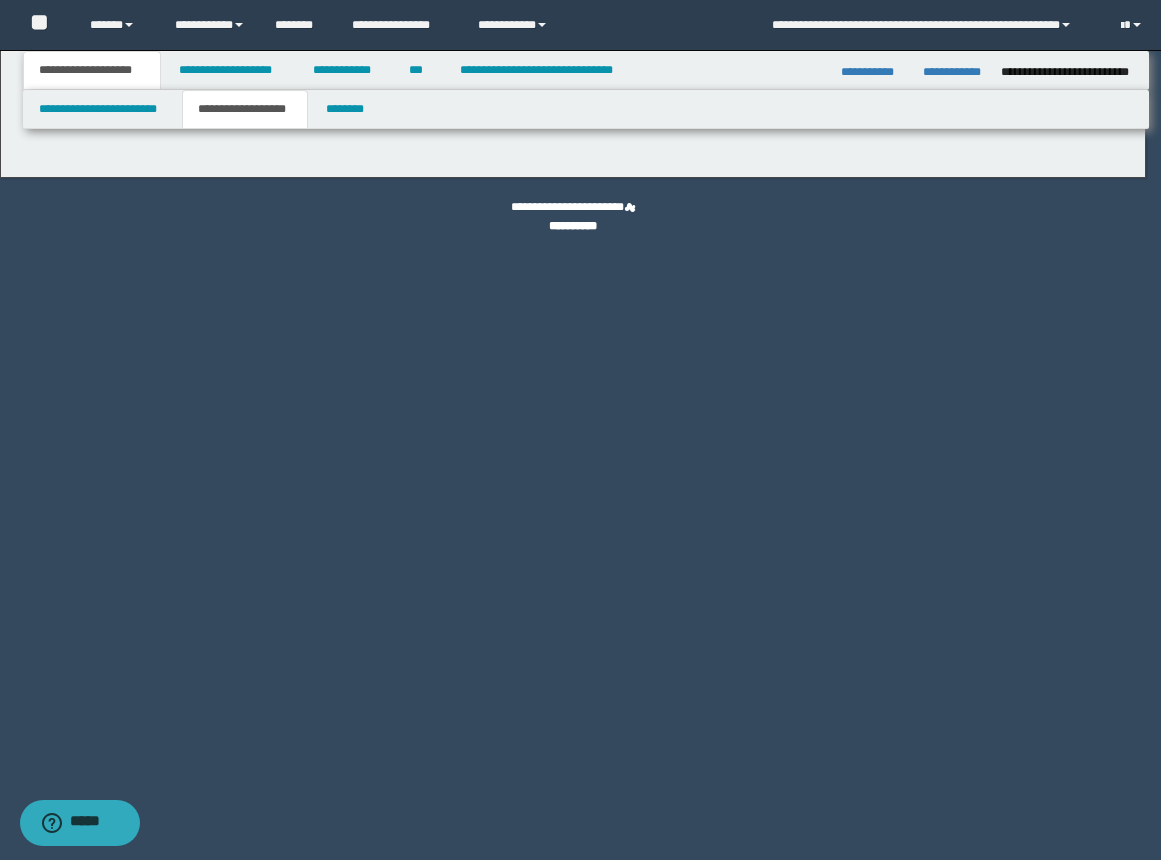 type on "*******" 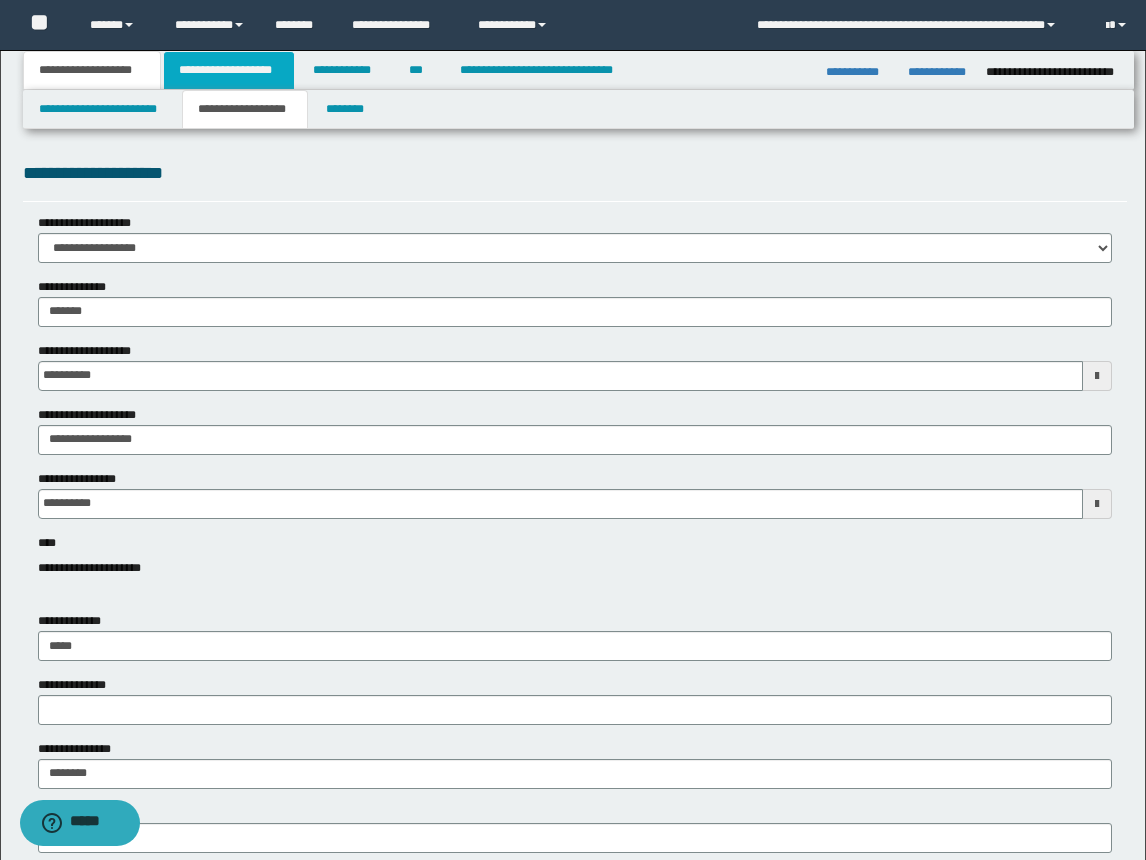 drag, startPoint x: 244, startPoint y: 69, endPoint x: 290, endPoint y: 71, distance: 46.043457 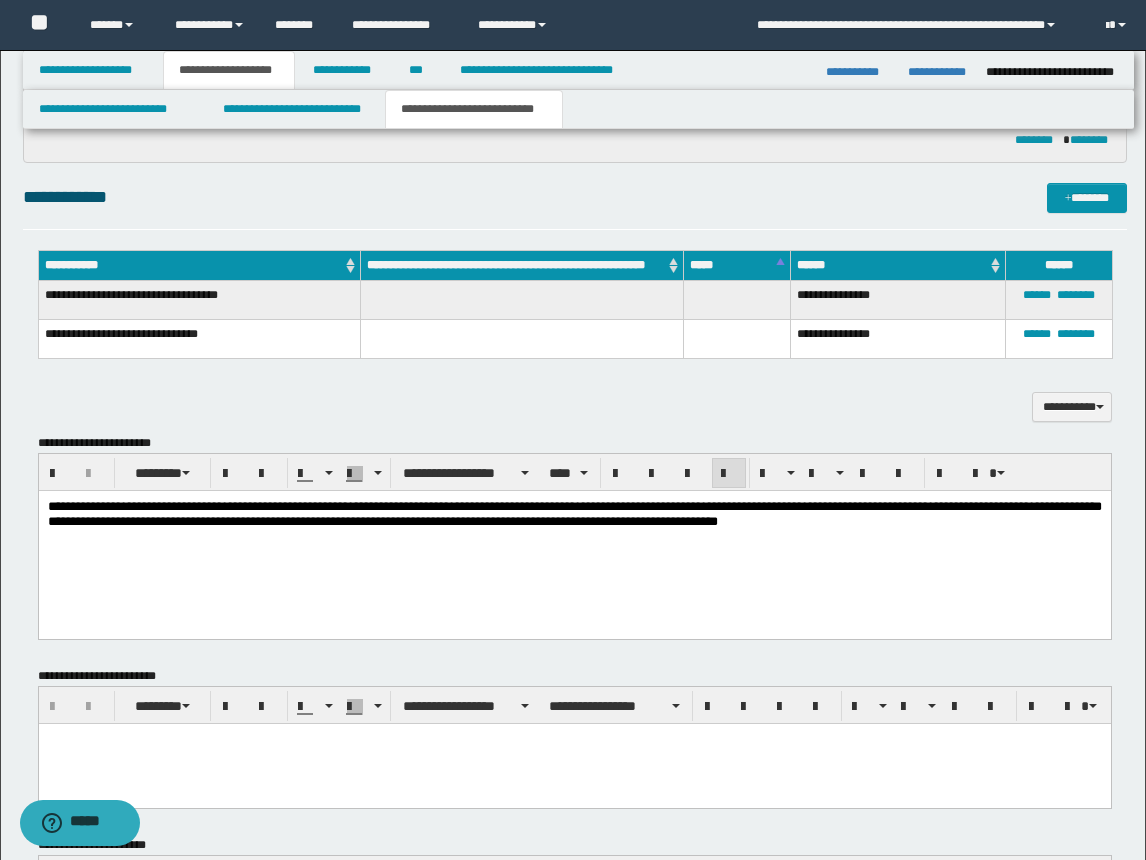 scroll, scrollTop: 600, scrollLeft: 0, axis: vertical 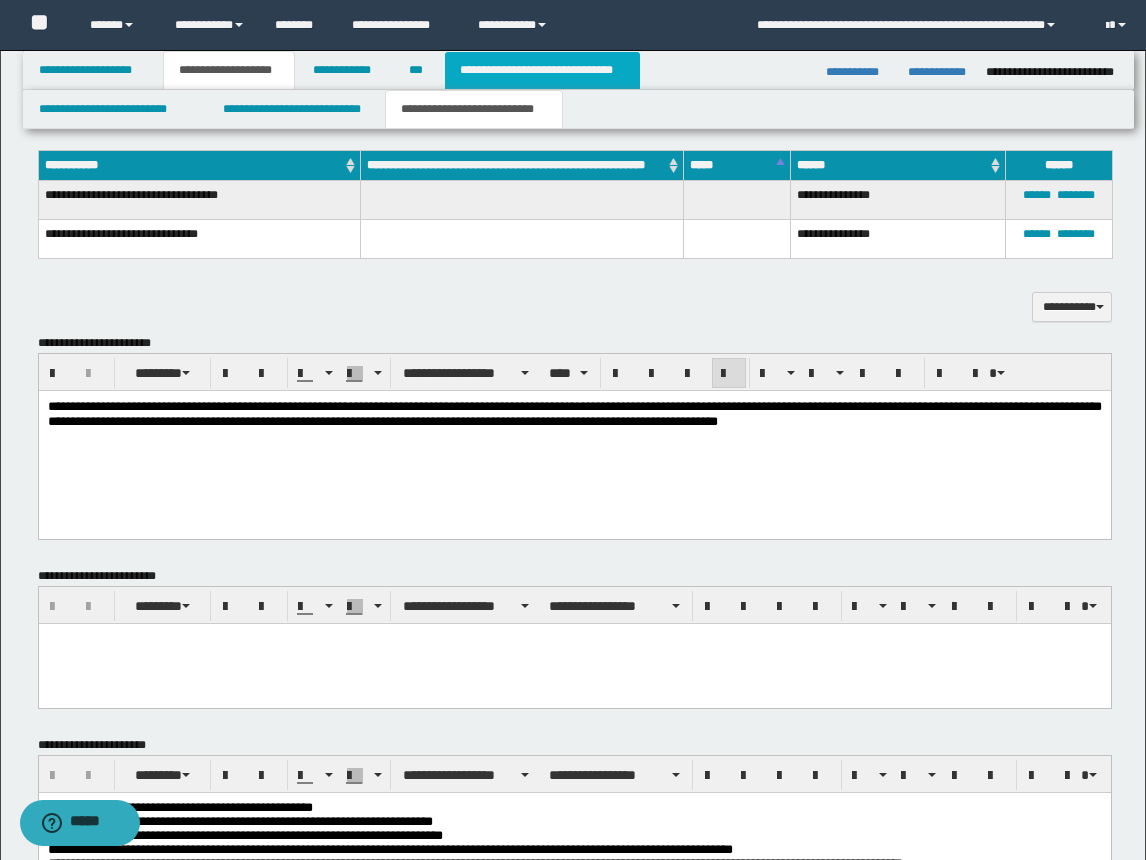 click on "**********" at bounding box center [542, 70] 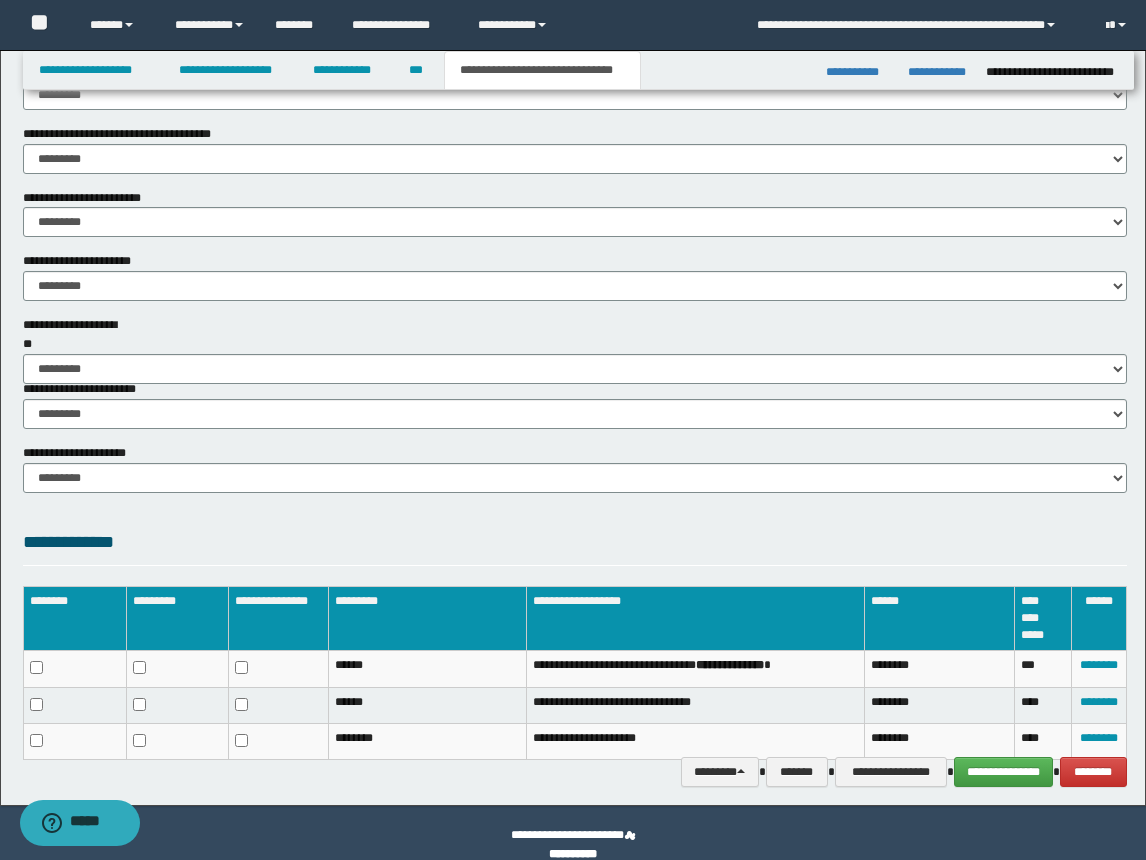 scroll, scrollTop: 1192, scrollLeft: 0, axis: vertical 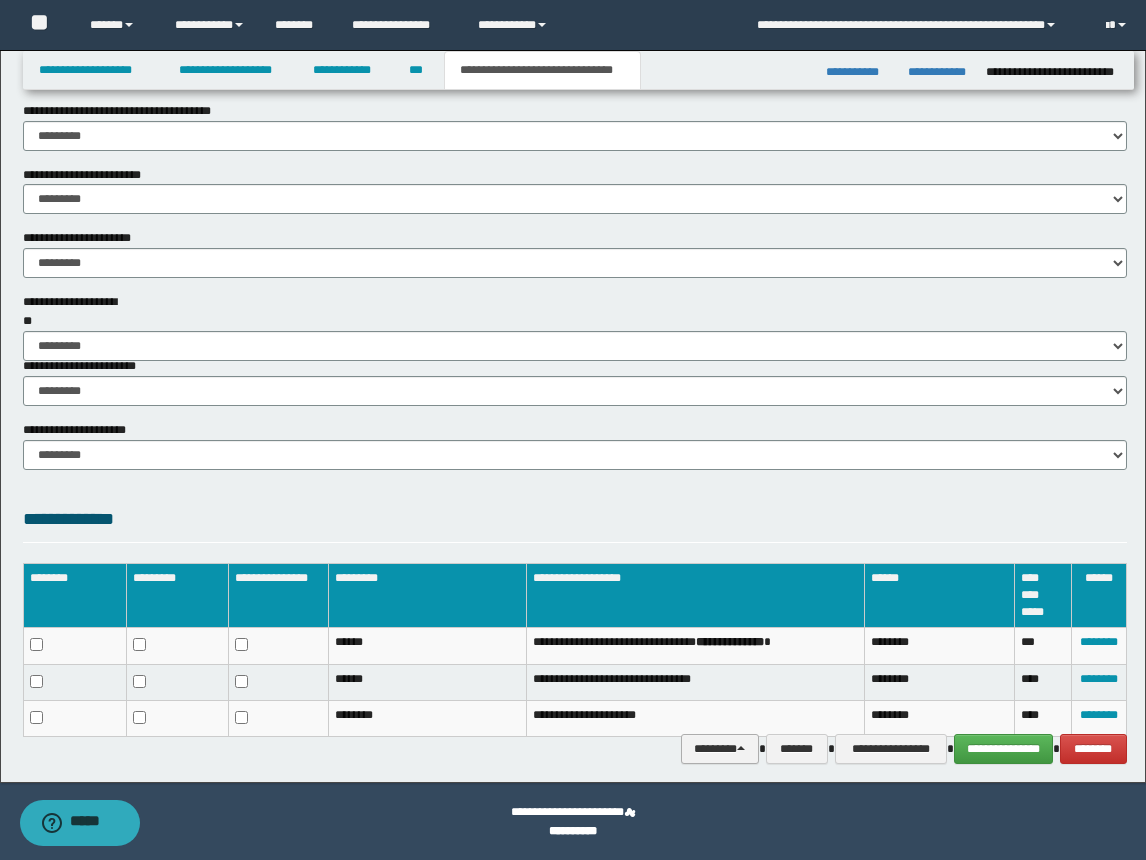 click on "********" at bounding box center [720, 749] 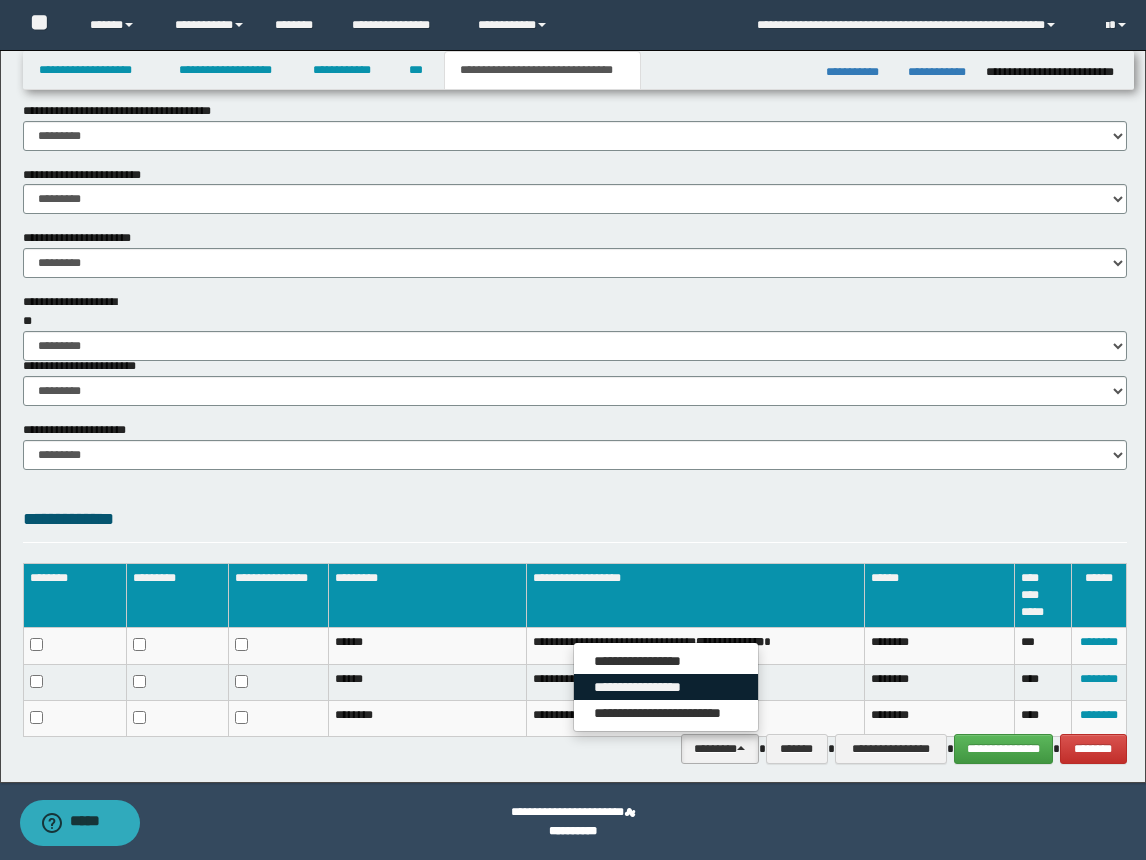 click on "**********" at bounding box center [666, 687] 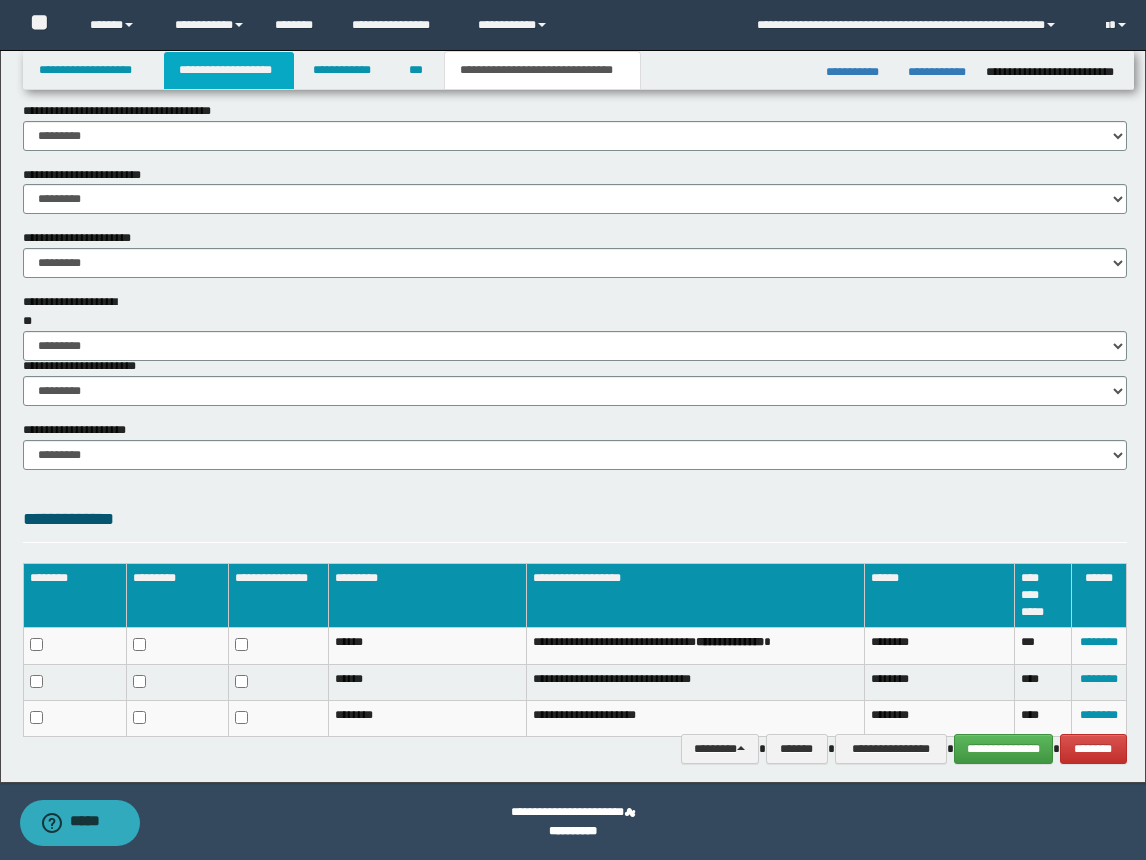 click on "**********" at bounding box center (229, 70) 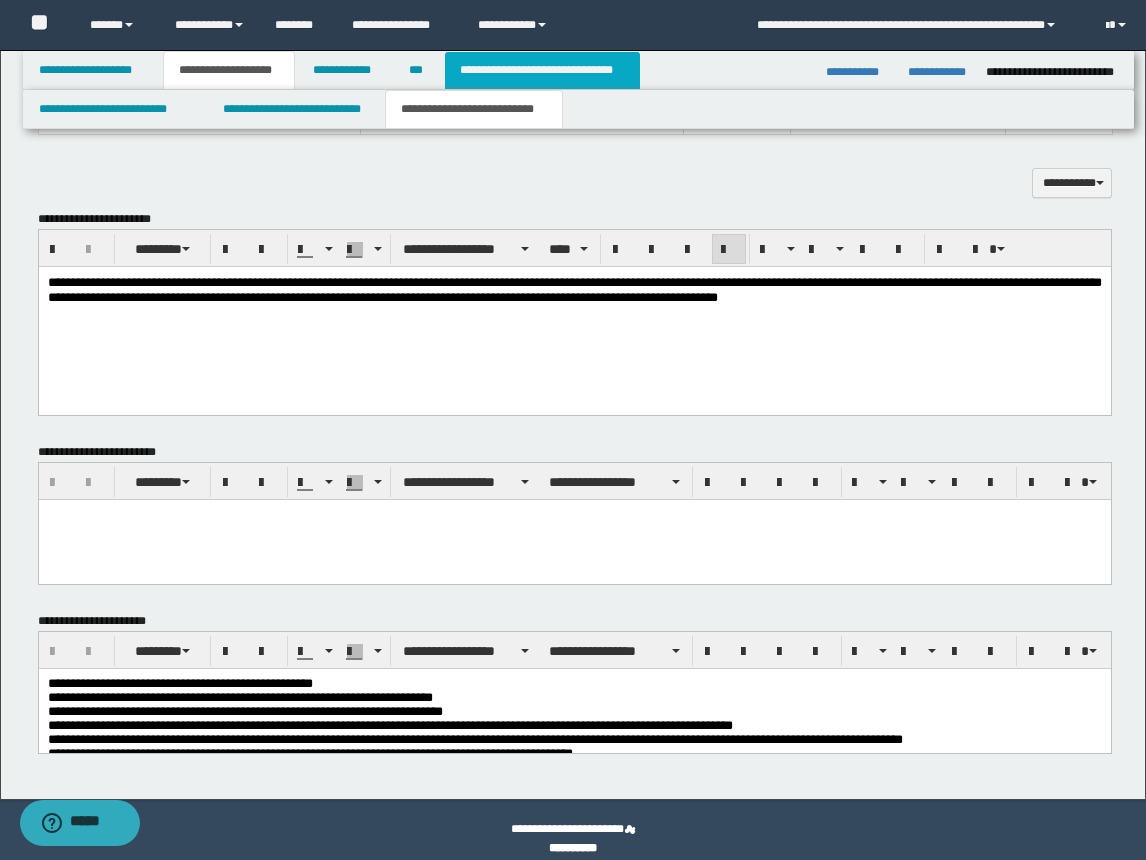 click on "**********" at bounding box center [542, 70] 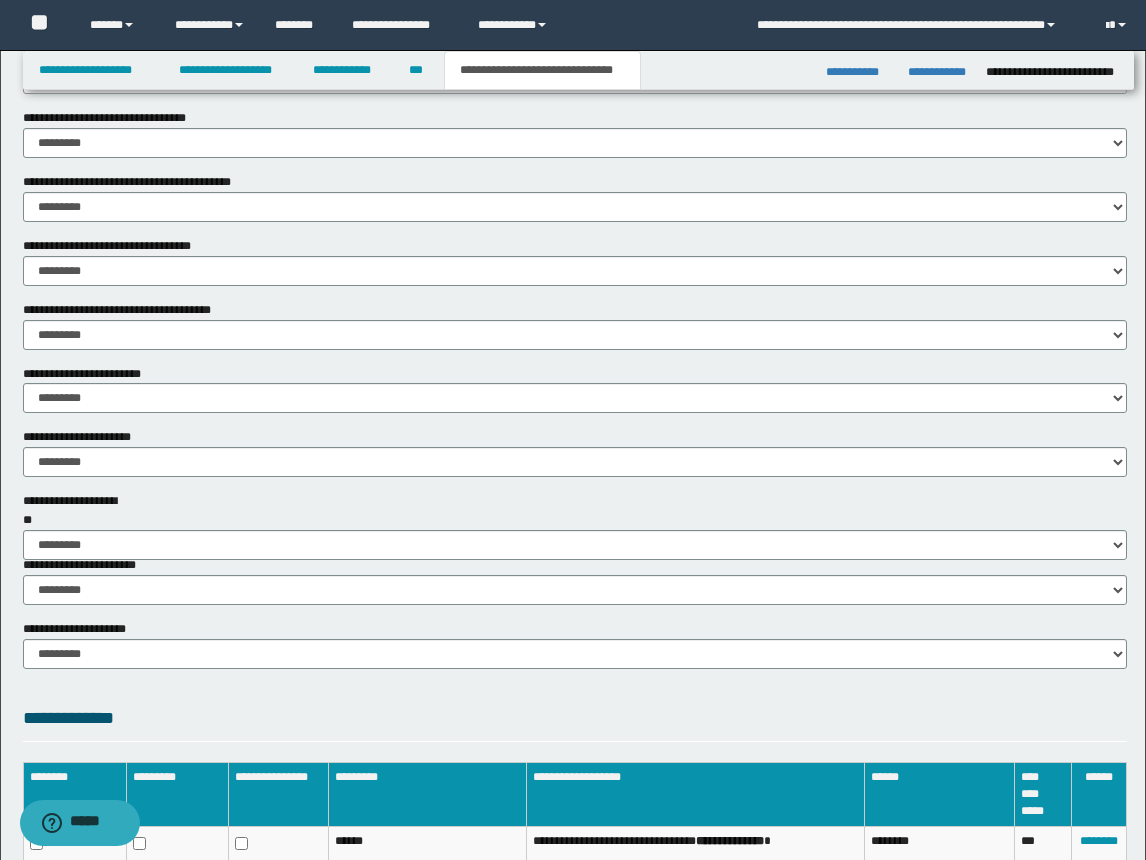scroll, scrollTop: 1192, scrollLeft: 0, axis: vertical 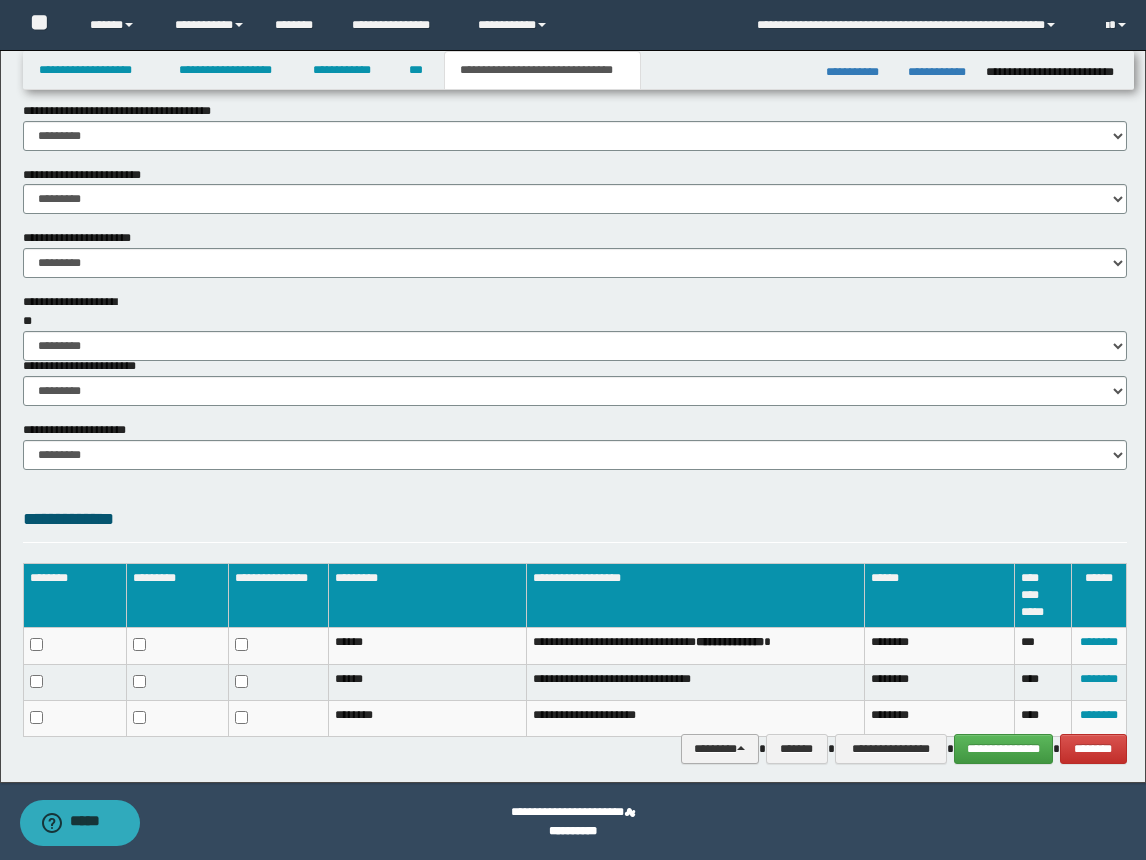 click on "********" at bounding box center [720, 749] 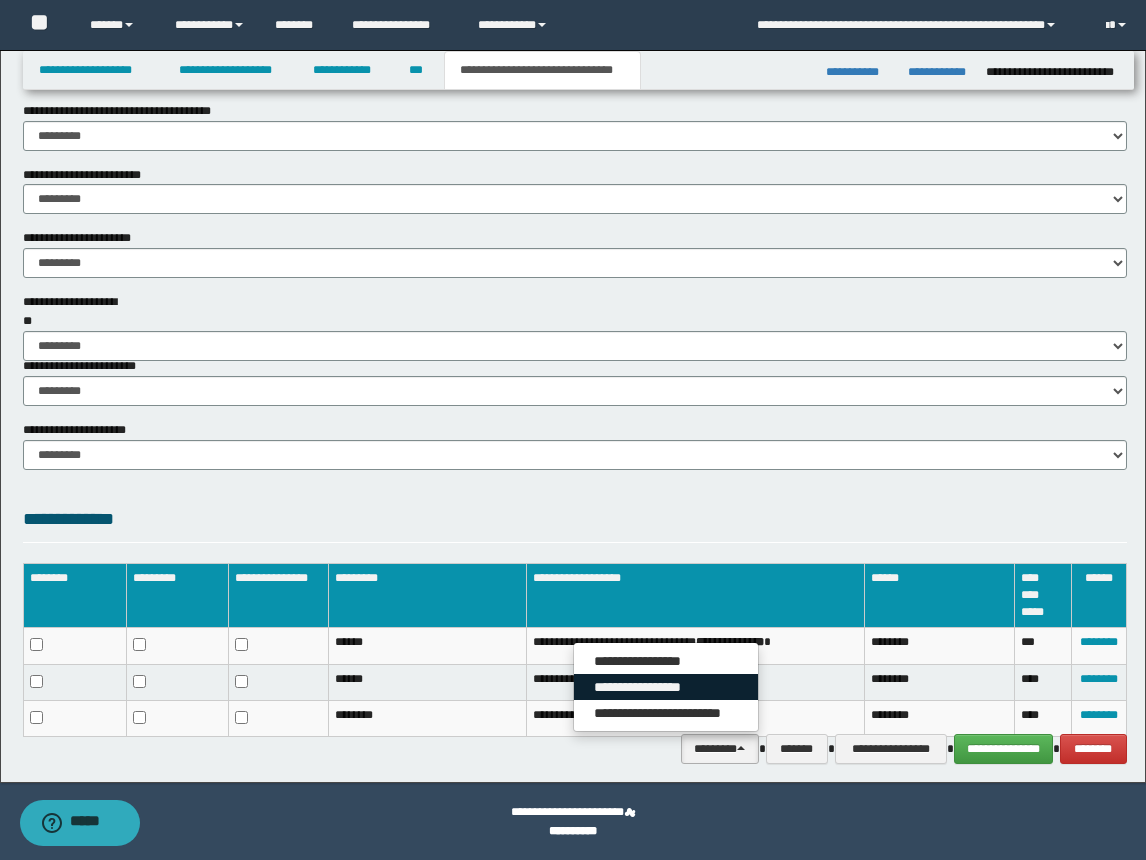 click on "**********" at bounding box center [666, 687] 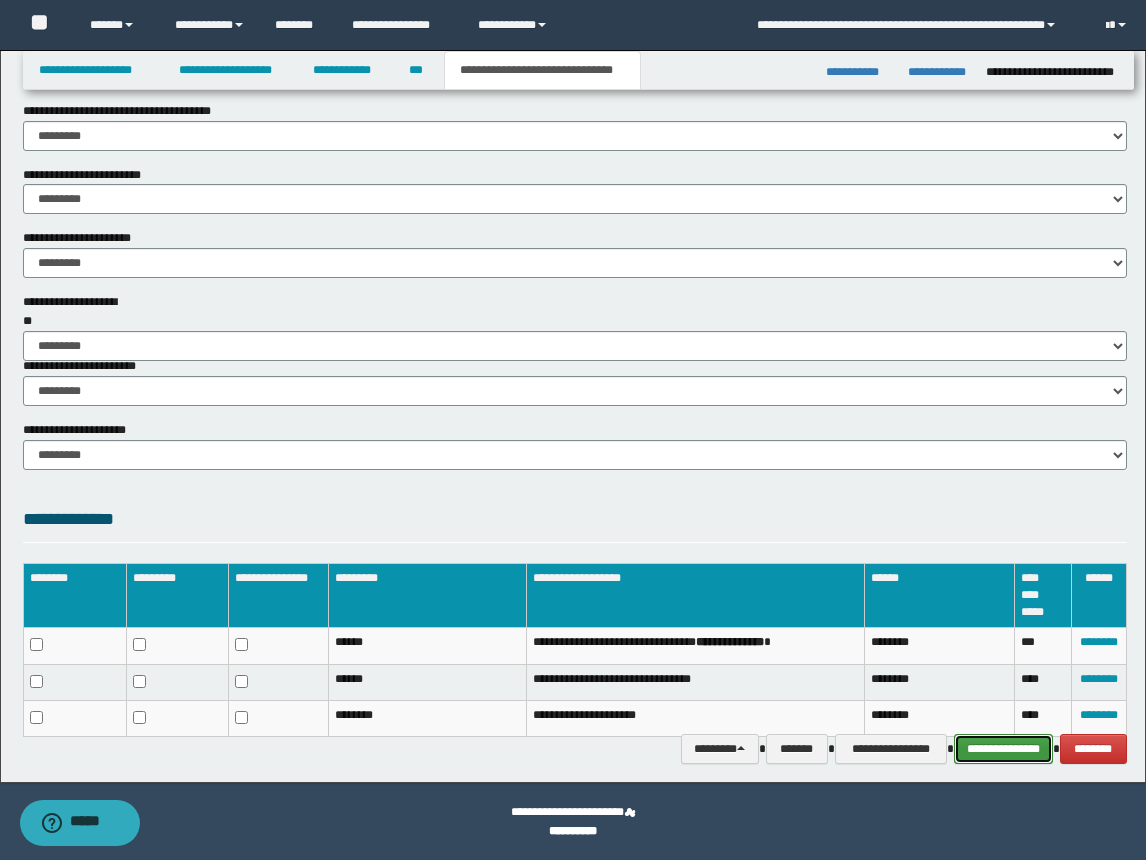 click on "**********" at bounding box center [1003, 749] 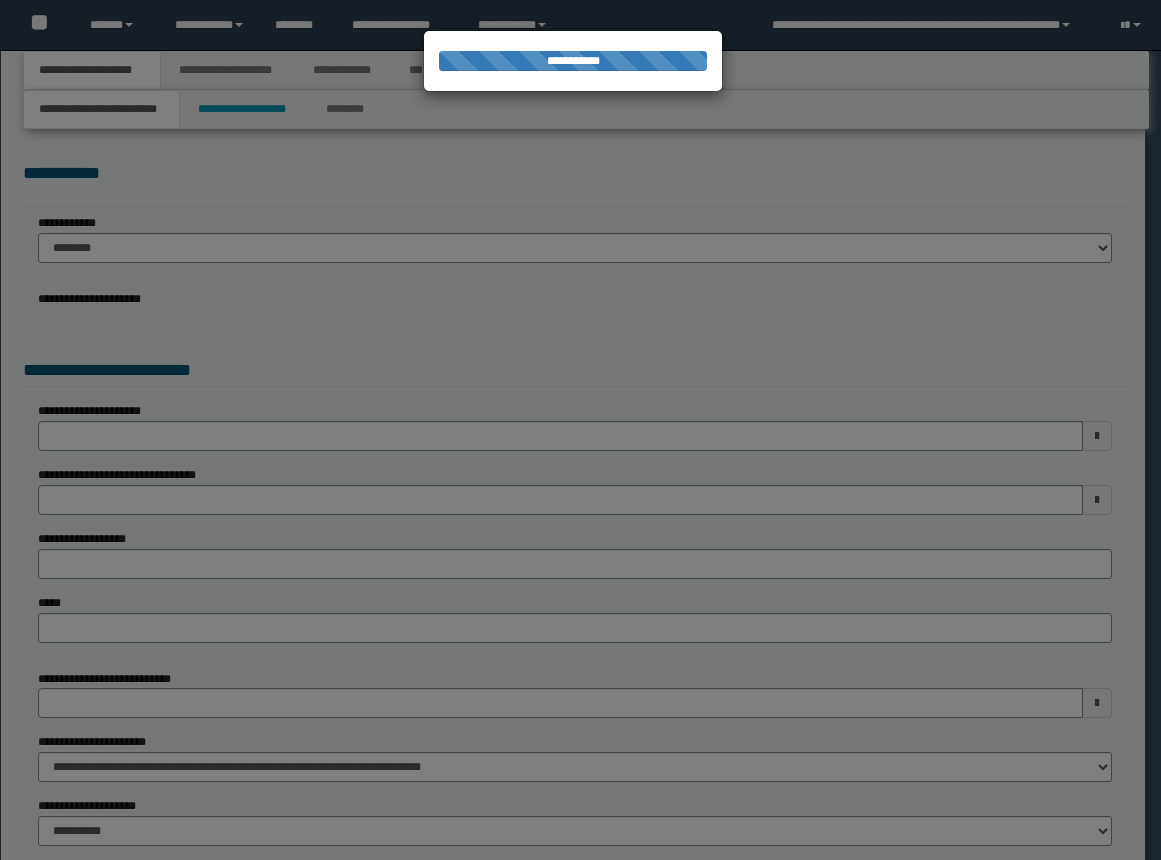 scroll, scrollTop: 0, scrollLeft: 0, axis: both 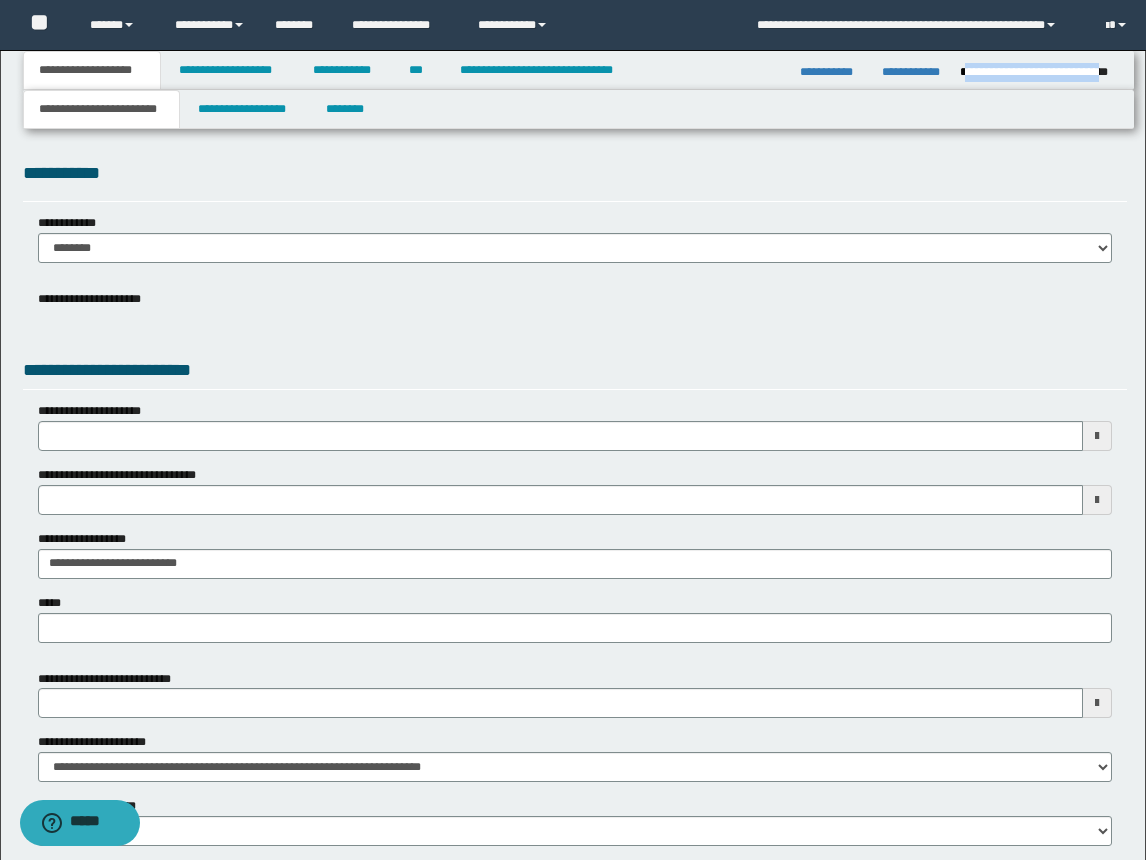 drag, startPoint x: 965, startPoint y: 69, endPoint x: 1113, endPoint y: 74, distance: 148.08444 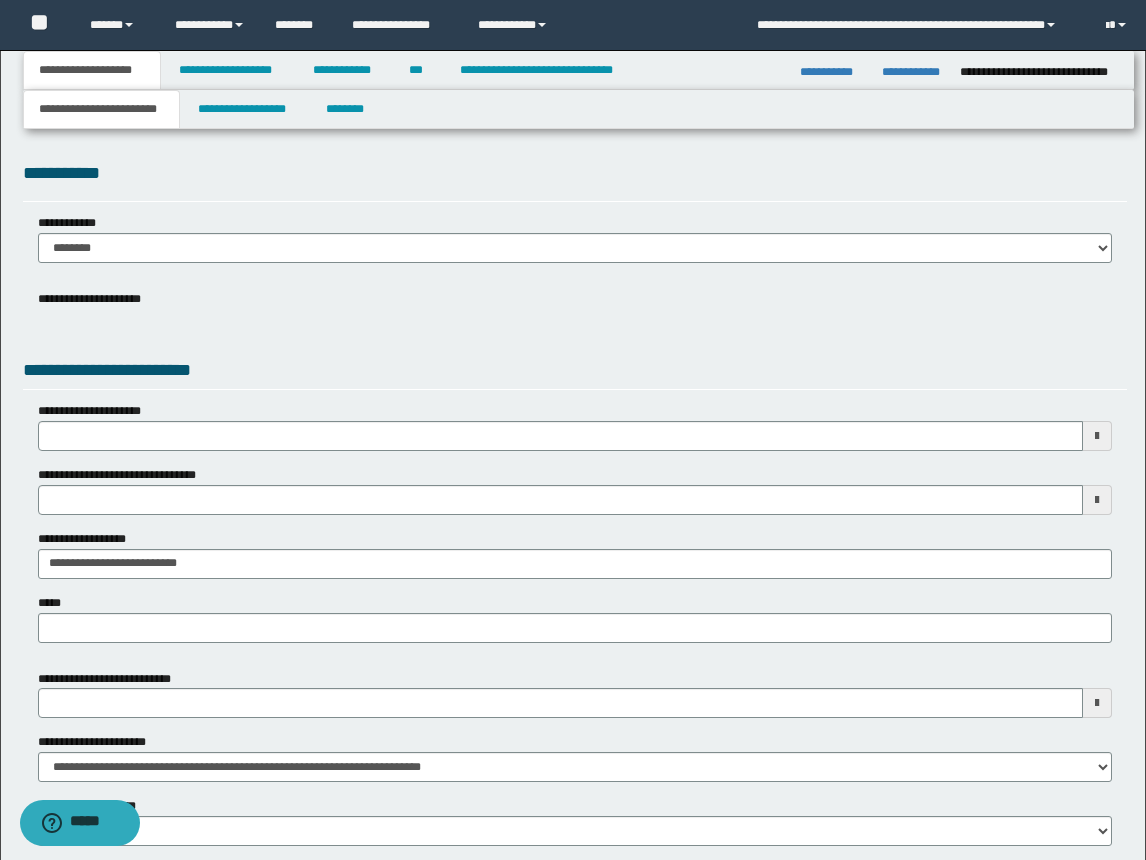 click on "**********" at bounding box center [575, 173] 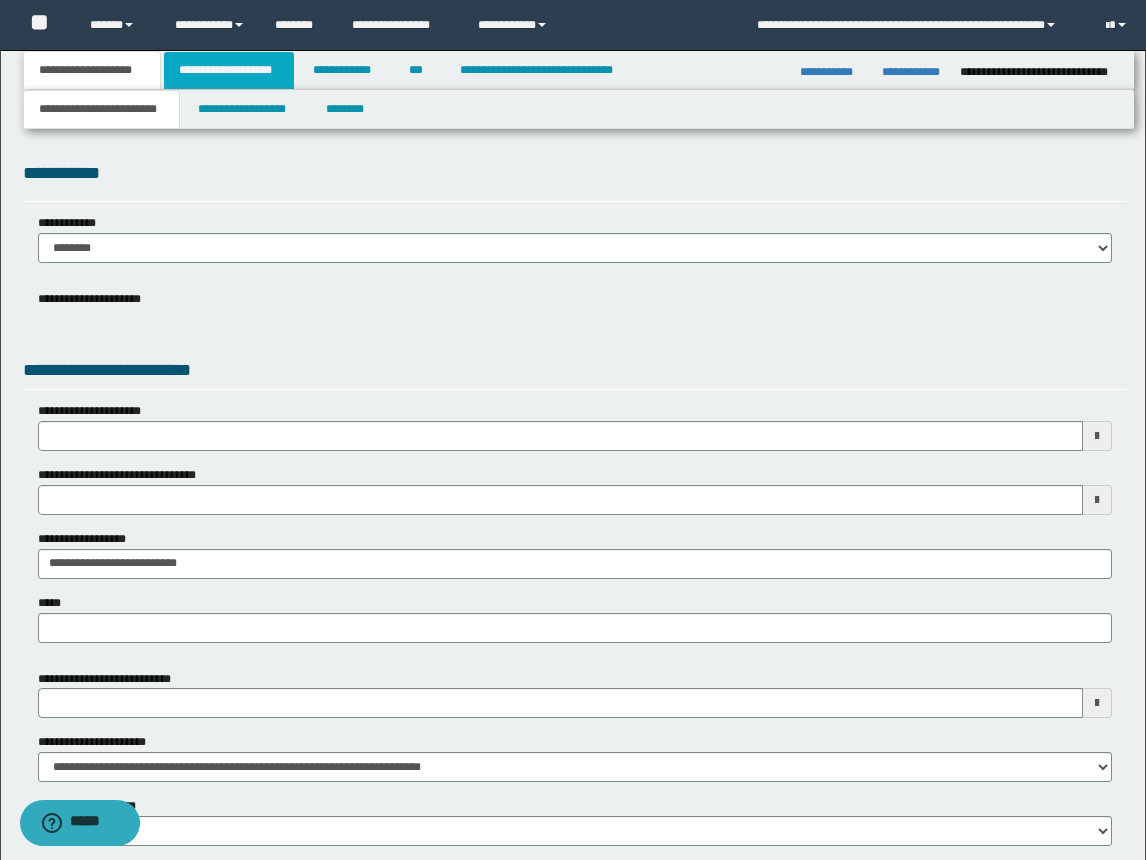 click on "**********" at bounding box center (229, 70) 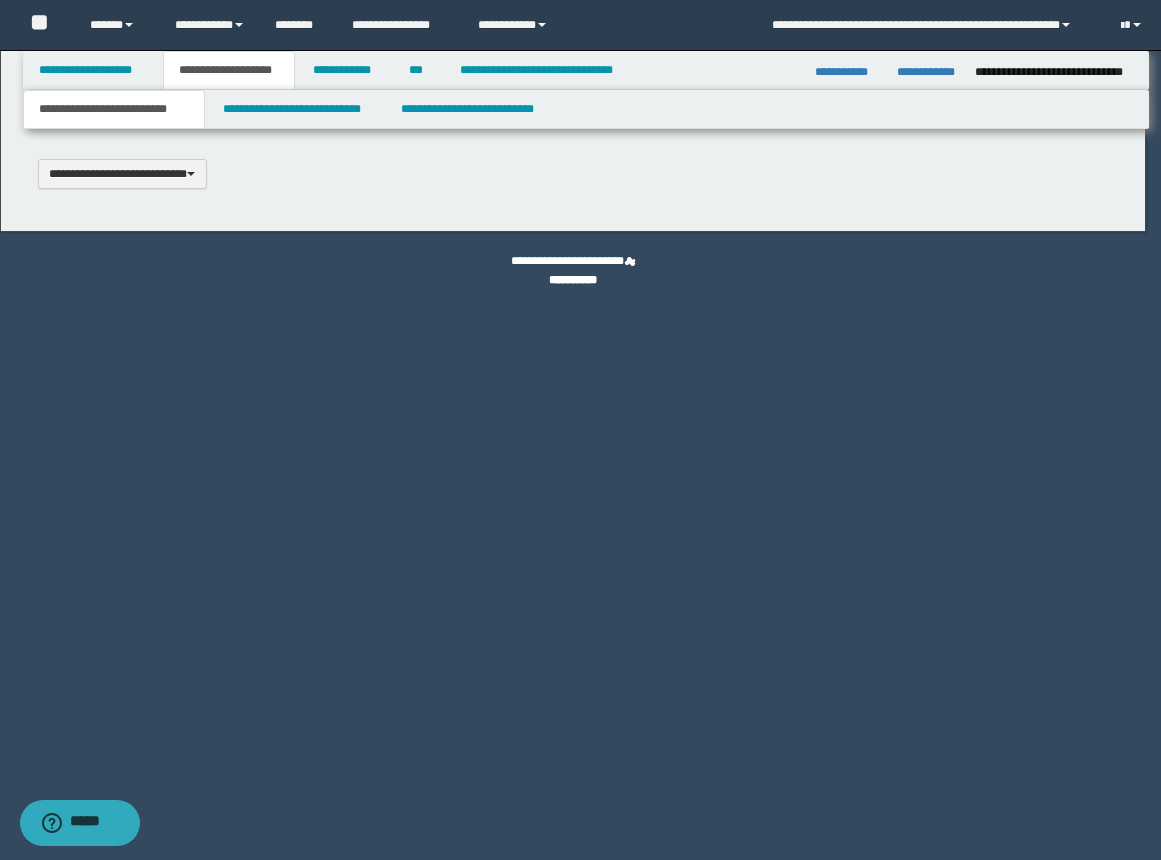 scroll, scrollTop: 0, scrollLeft: 0, axis: both 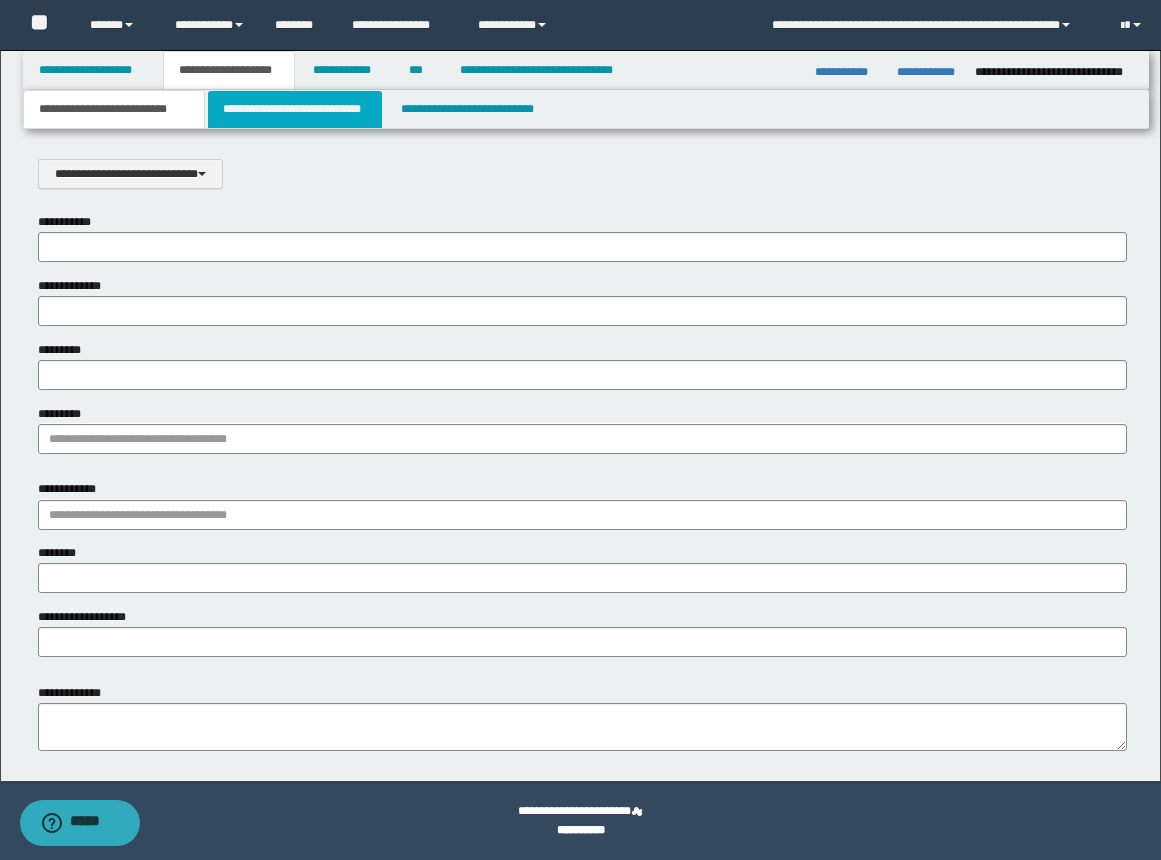 click on "**********" at bounding box center (295, 109) 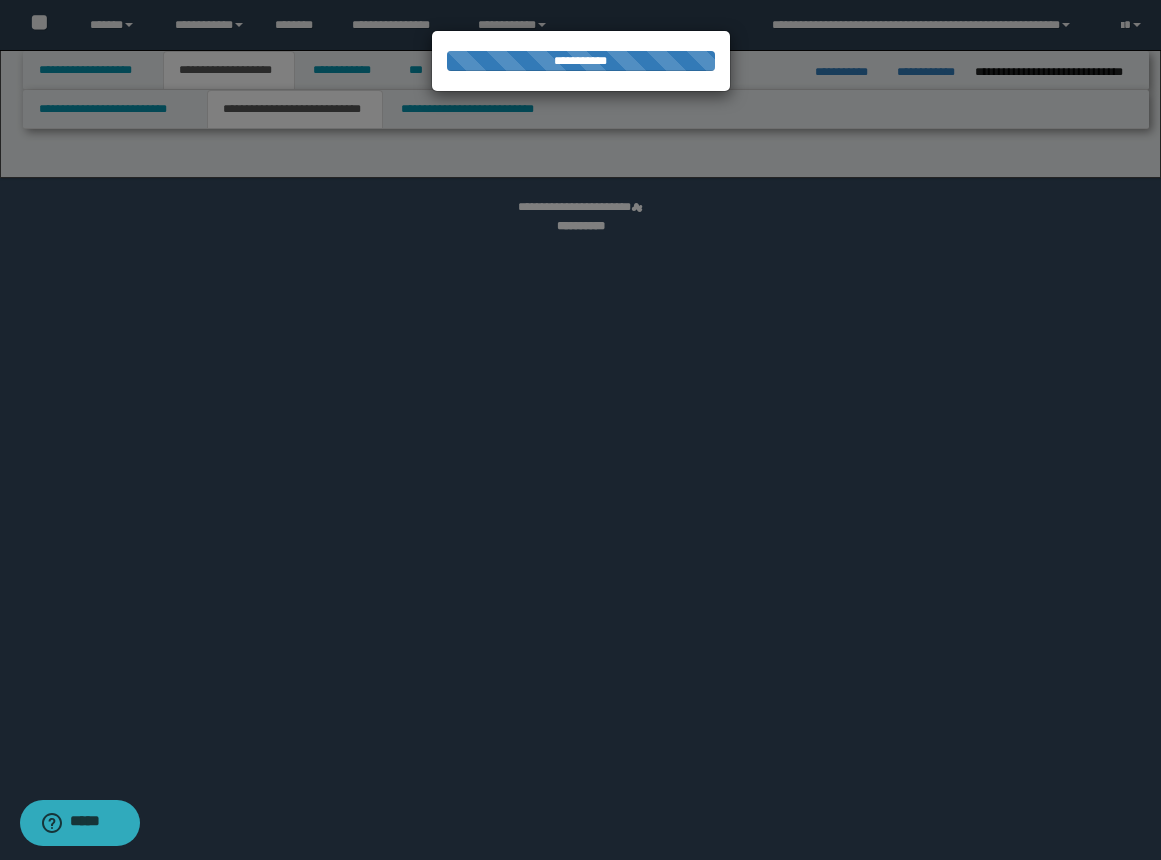 select on "*" 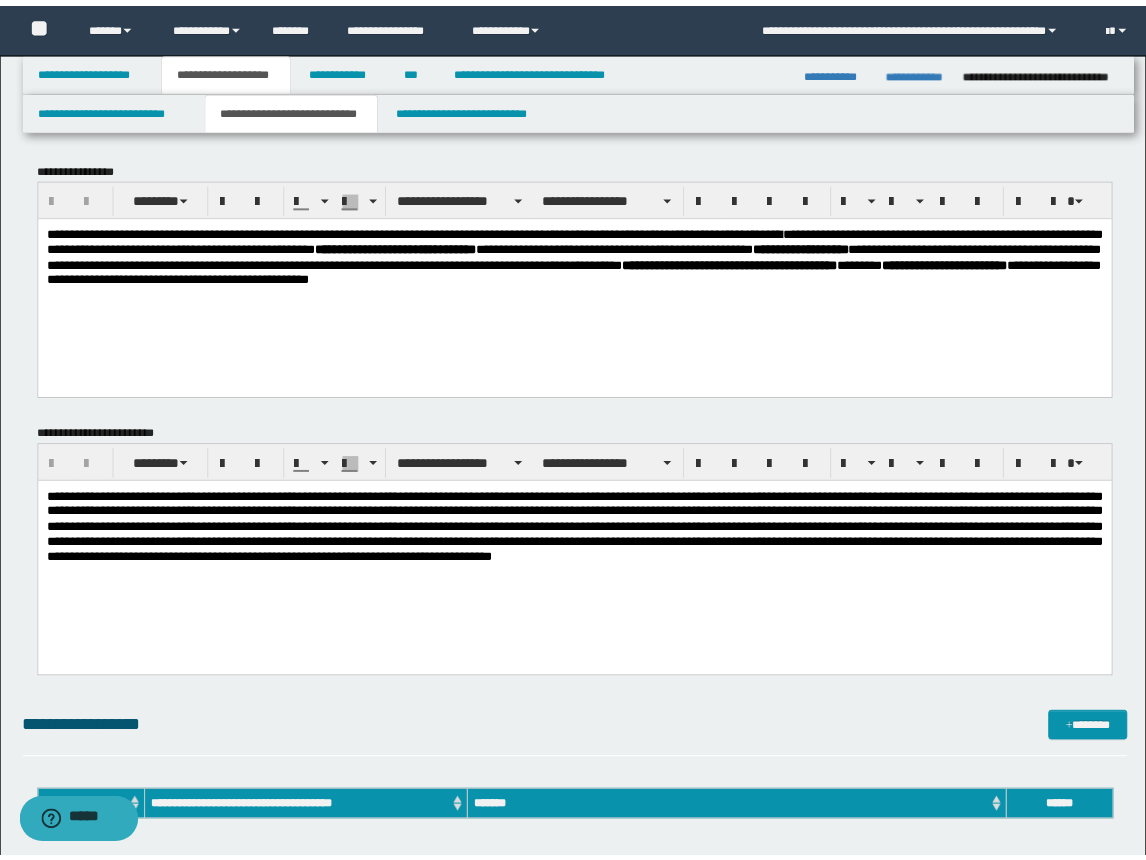 scroll, scrollTop: 0, scrollLeft: 0, axis: both 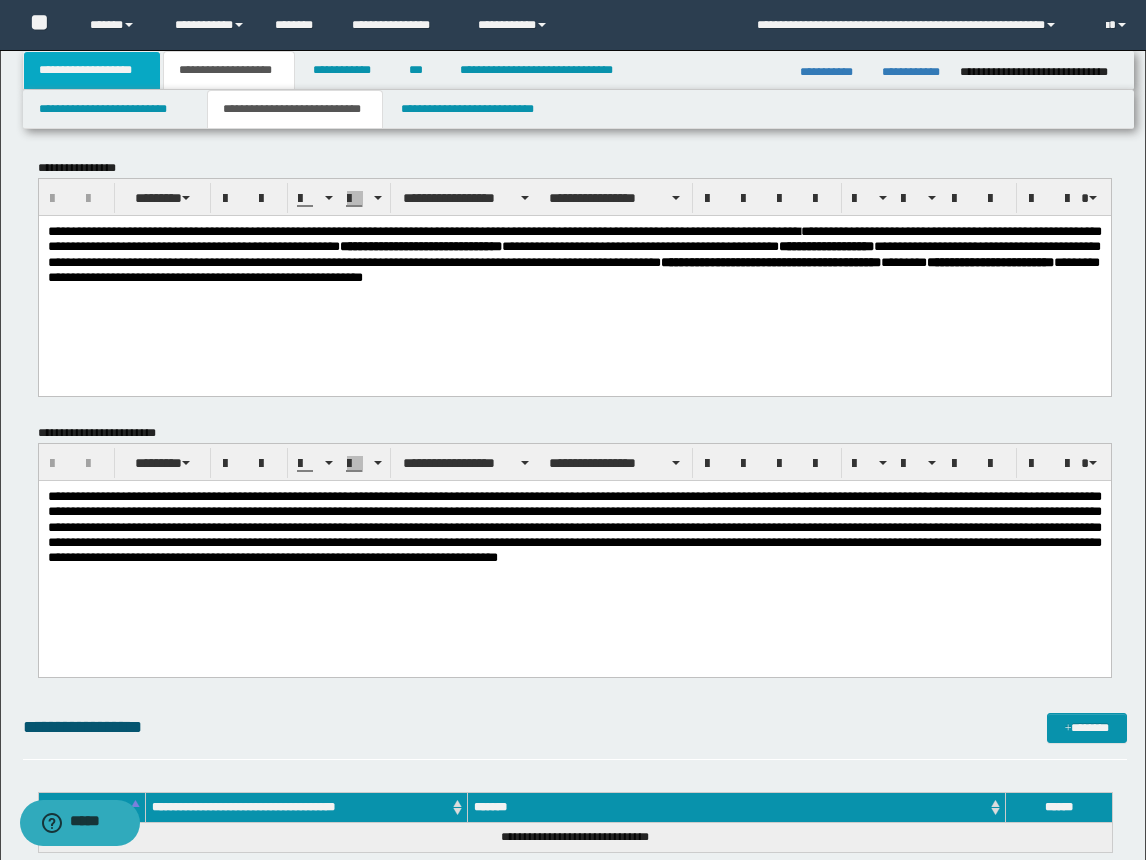 click on "**********" at bounding box center (92, 70) 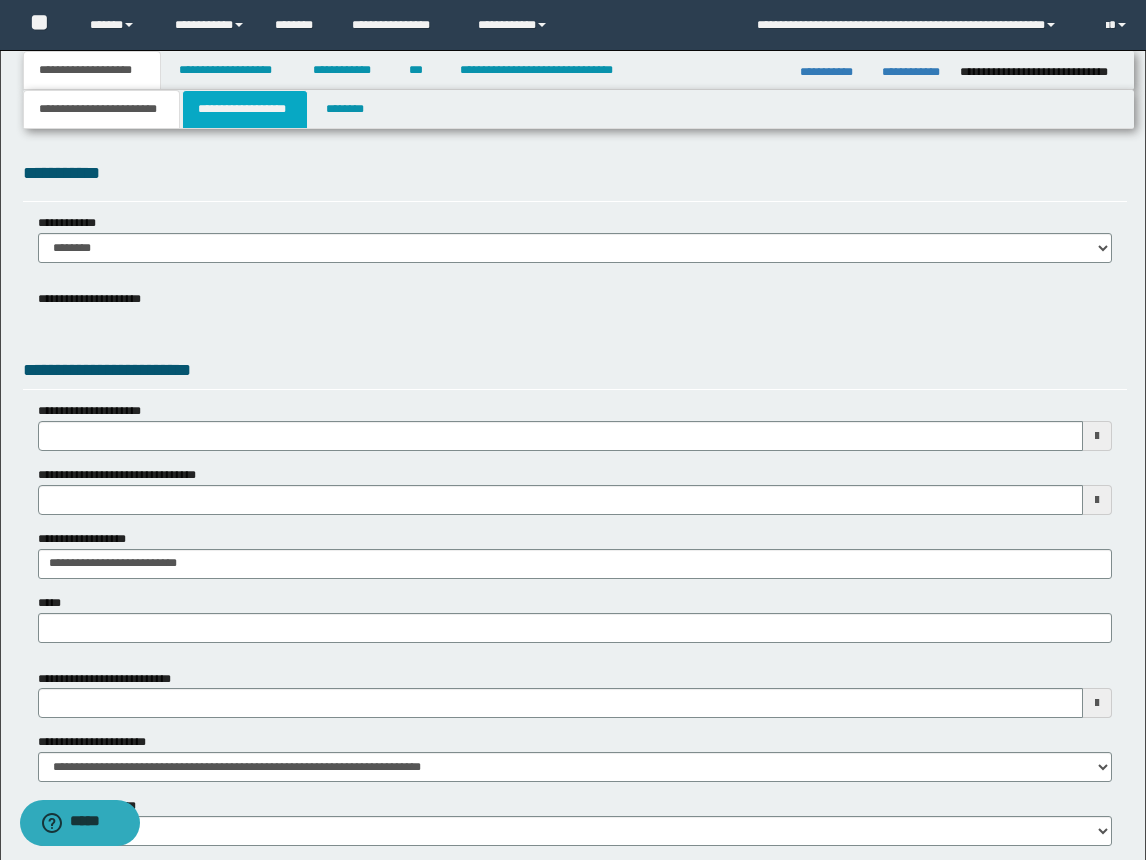 click on "**********" at bounding box center (245, 109) 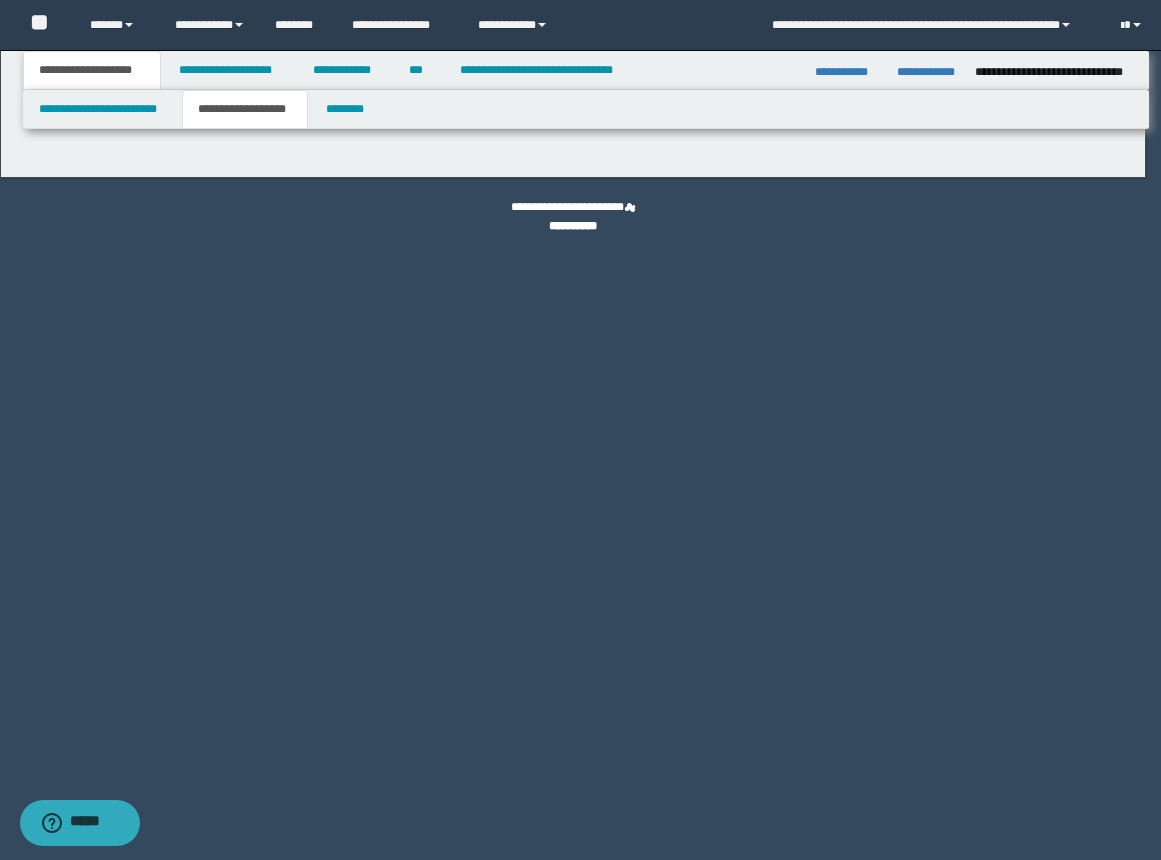 type on "********" 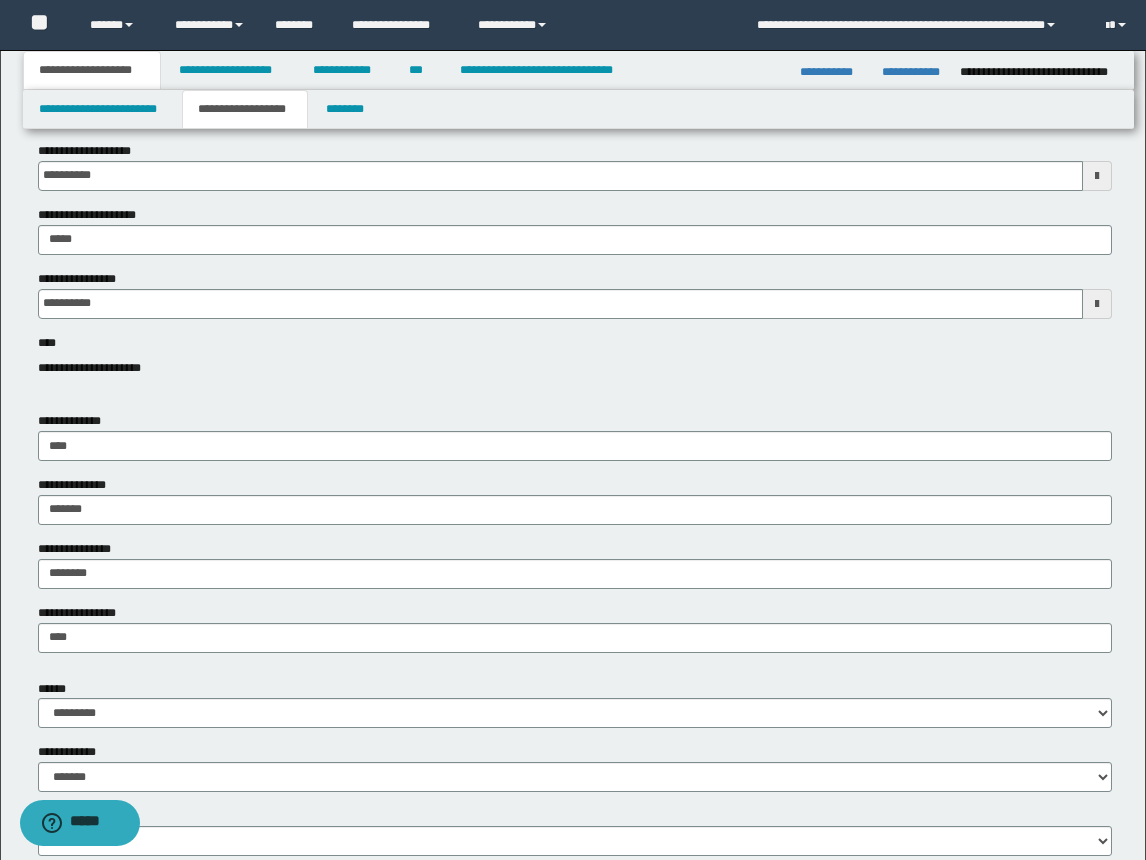 scroll, scrollTop: 500, scrollLeft: 0, axis: vertical 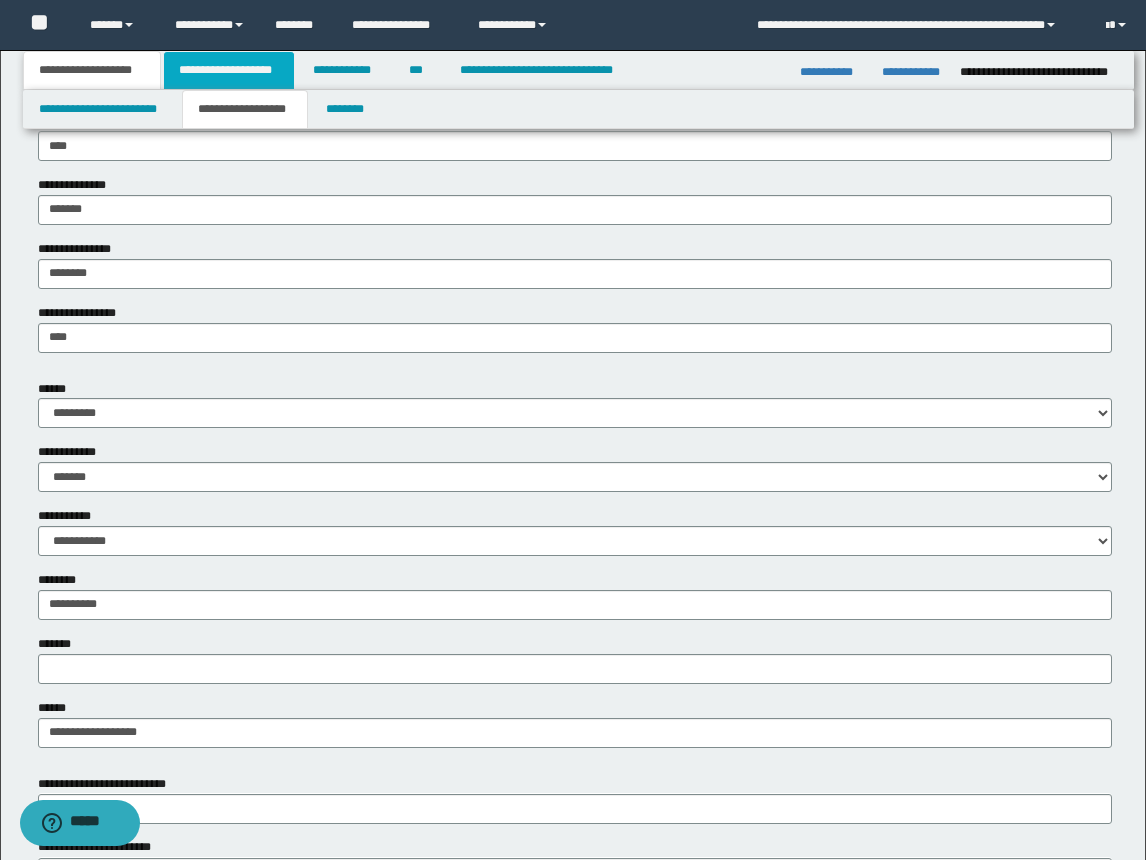 click on "**********" at bounding box center (229, 70) 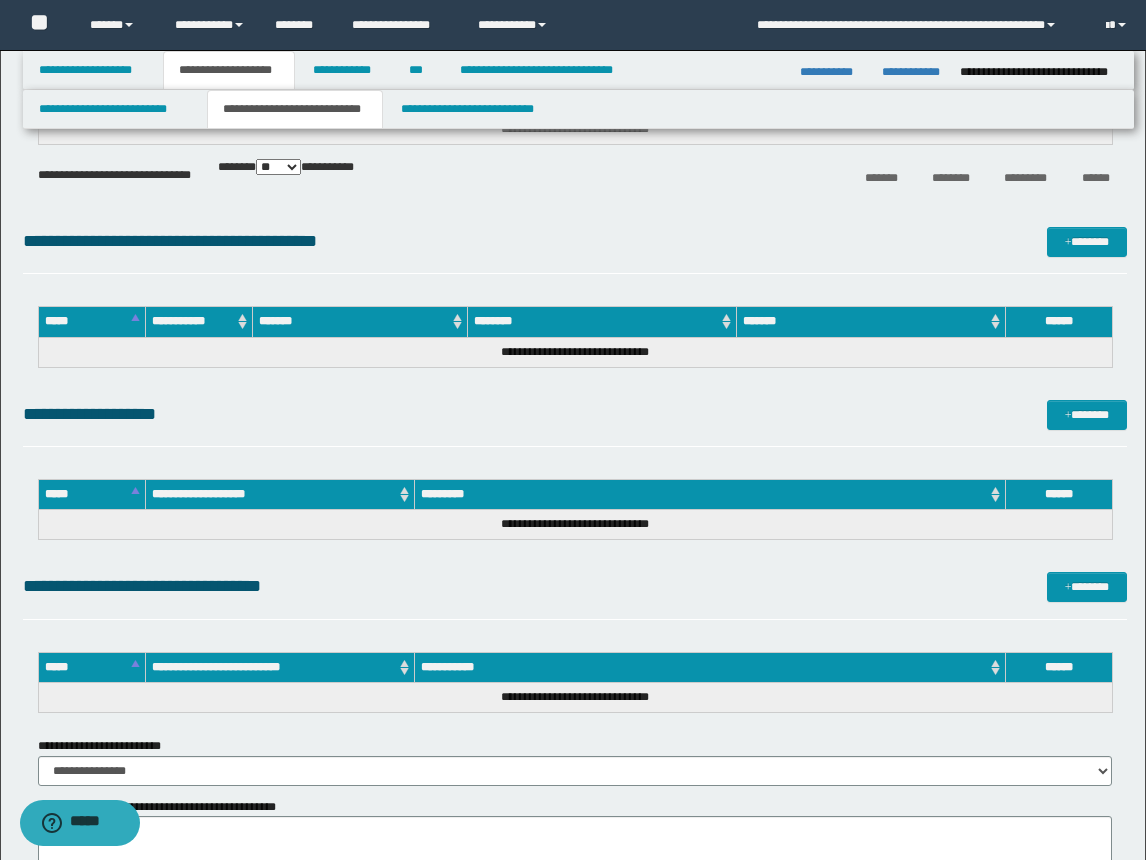 scroll, scrollTop: 100, scrollLeft: 0, axis: vertical 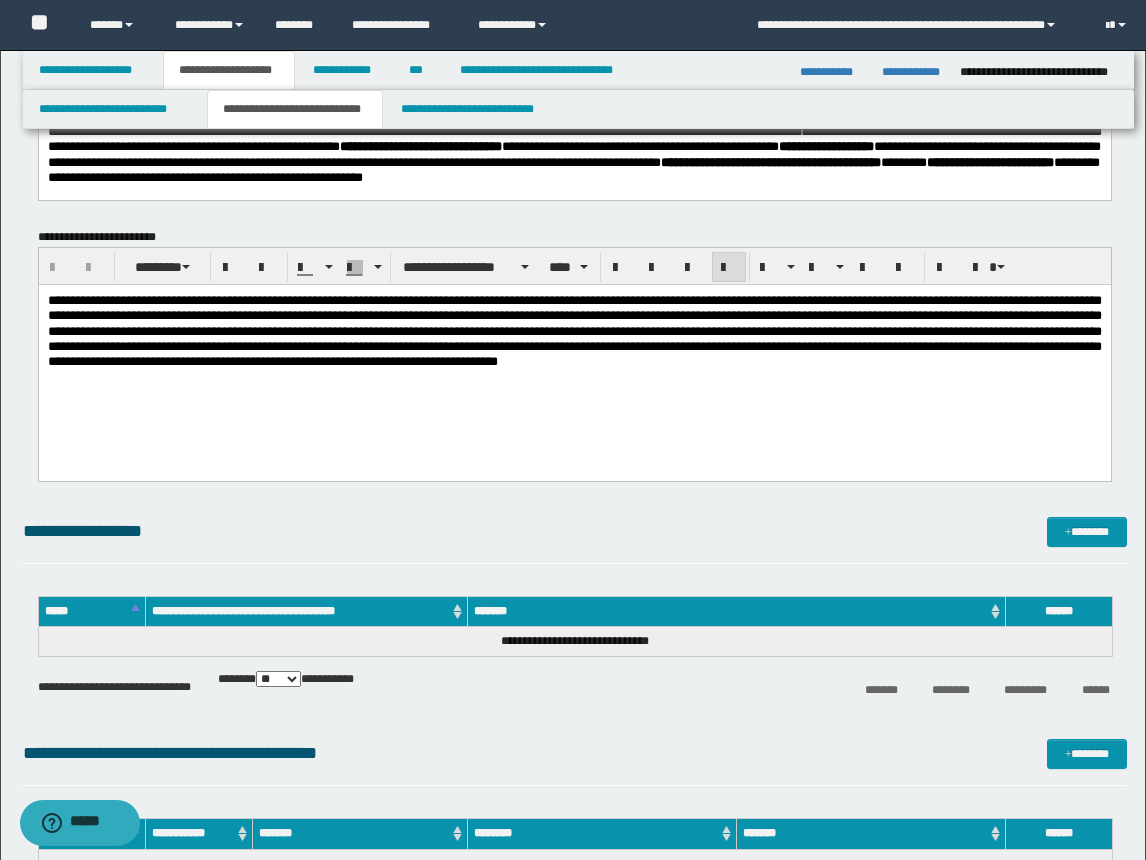 click on "**********" at bounding box center (574, 330) 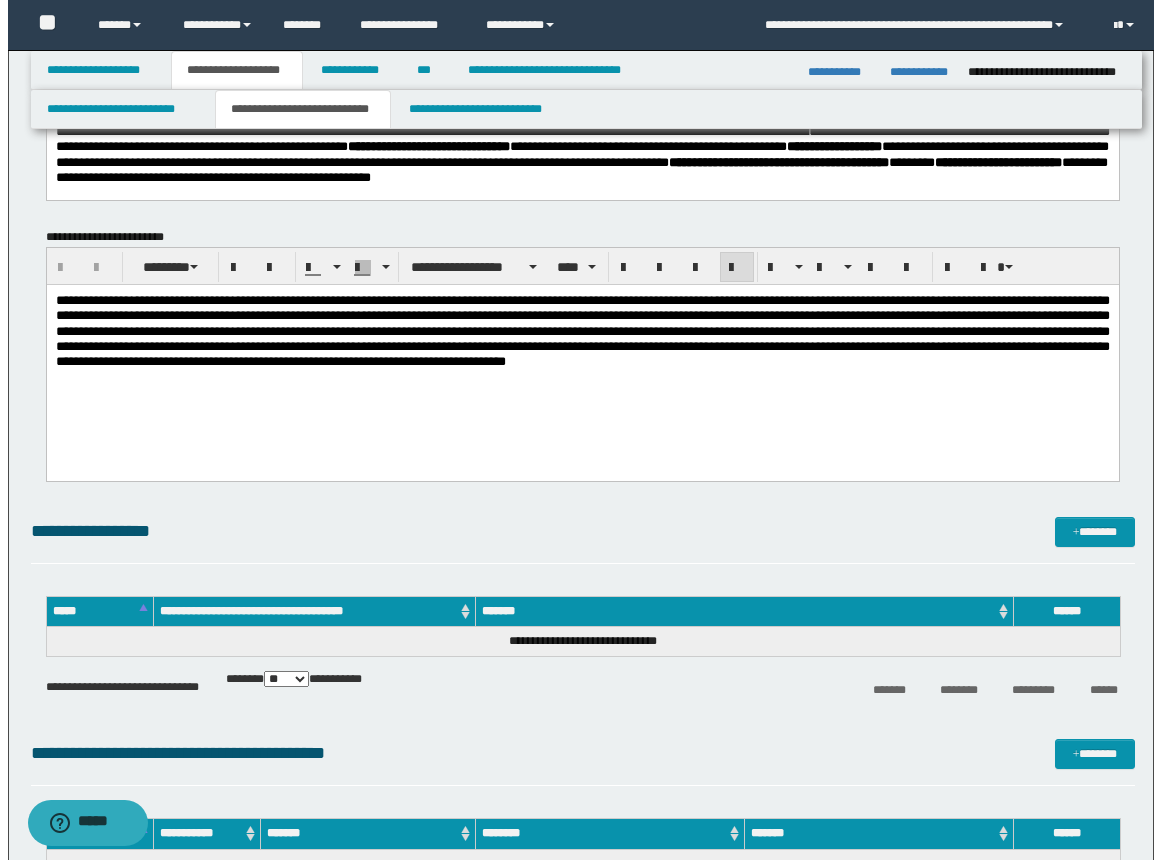 scroll, scrollTop: 0, scrollLeft: 0, axis: both 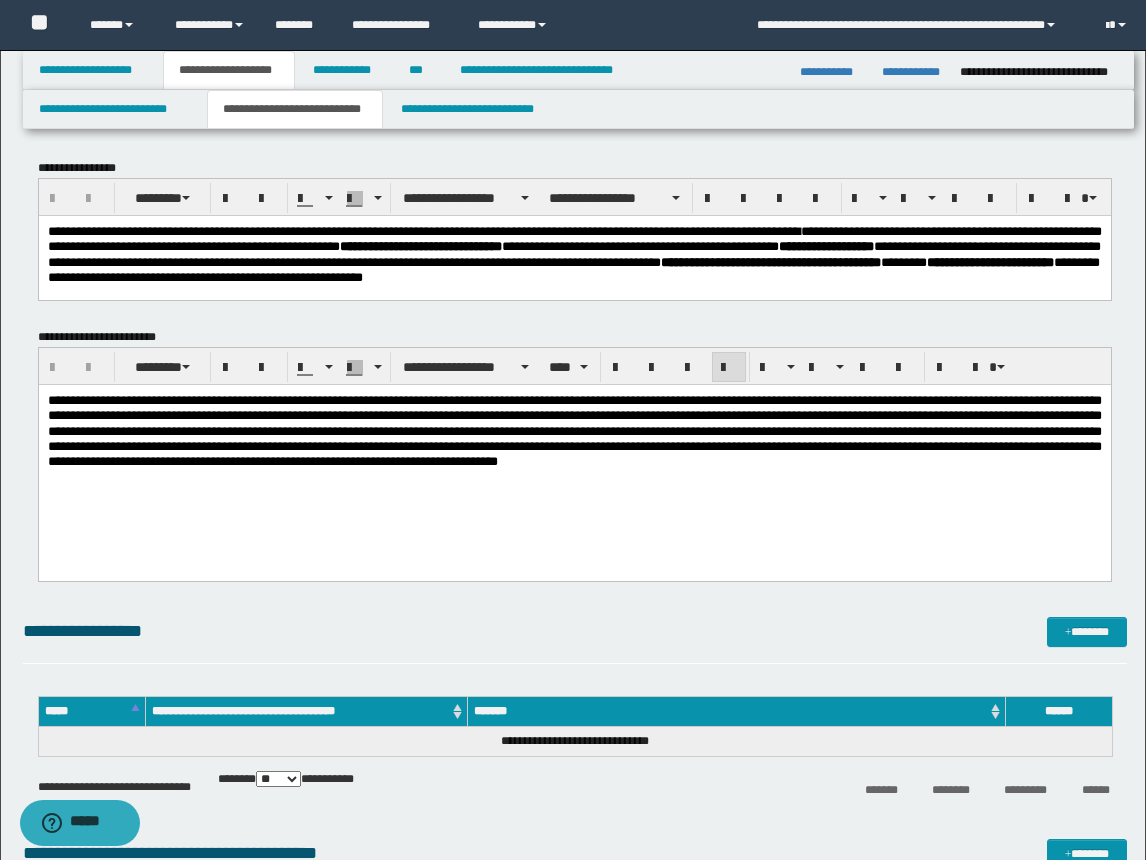 click on "**********" at bounding box center [574, 253] 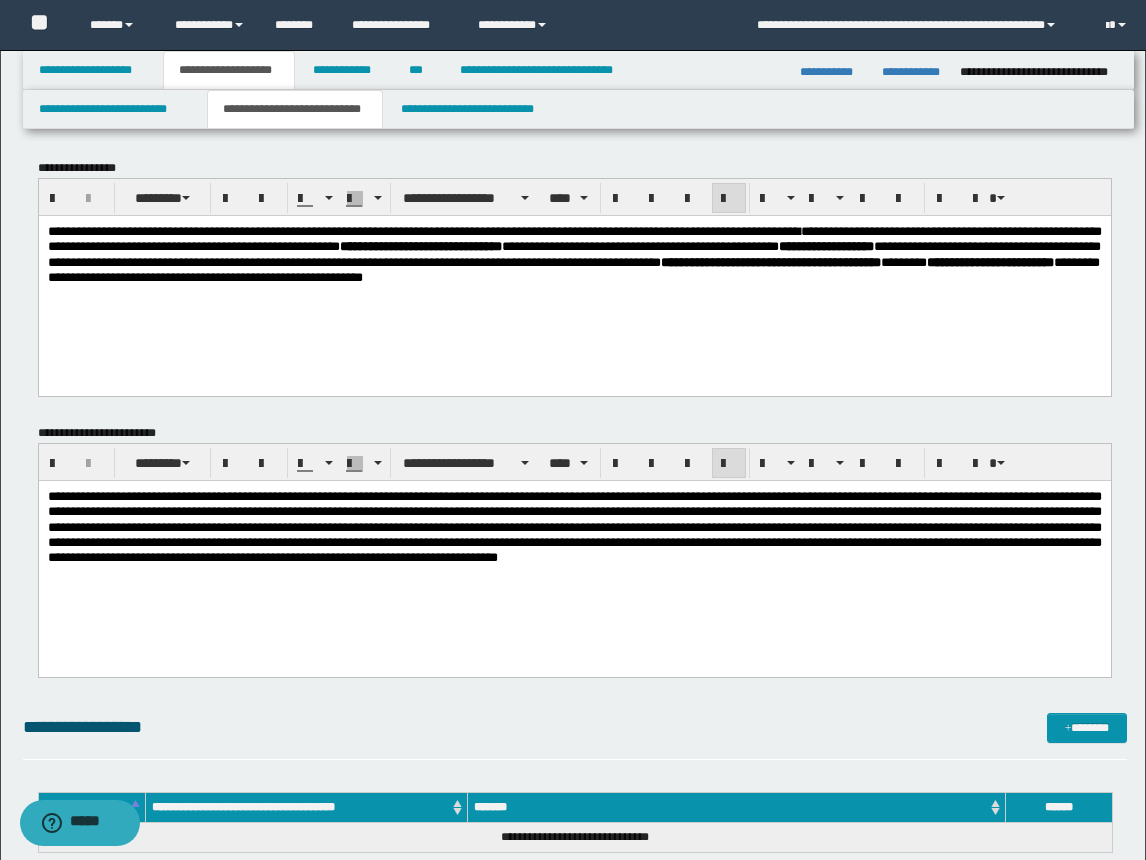 click on "**********" at bounding box center (574, 526) 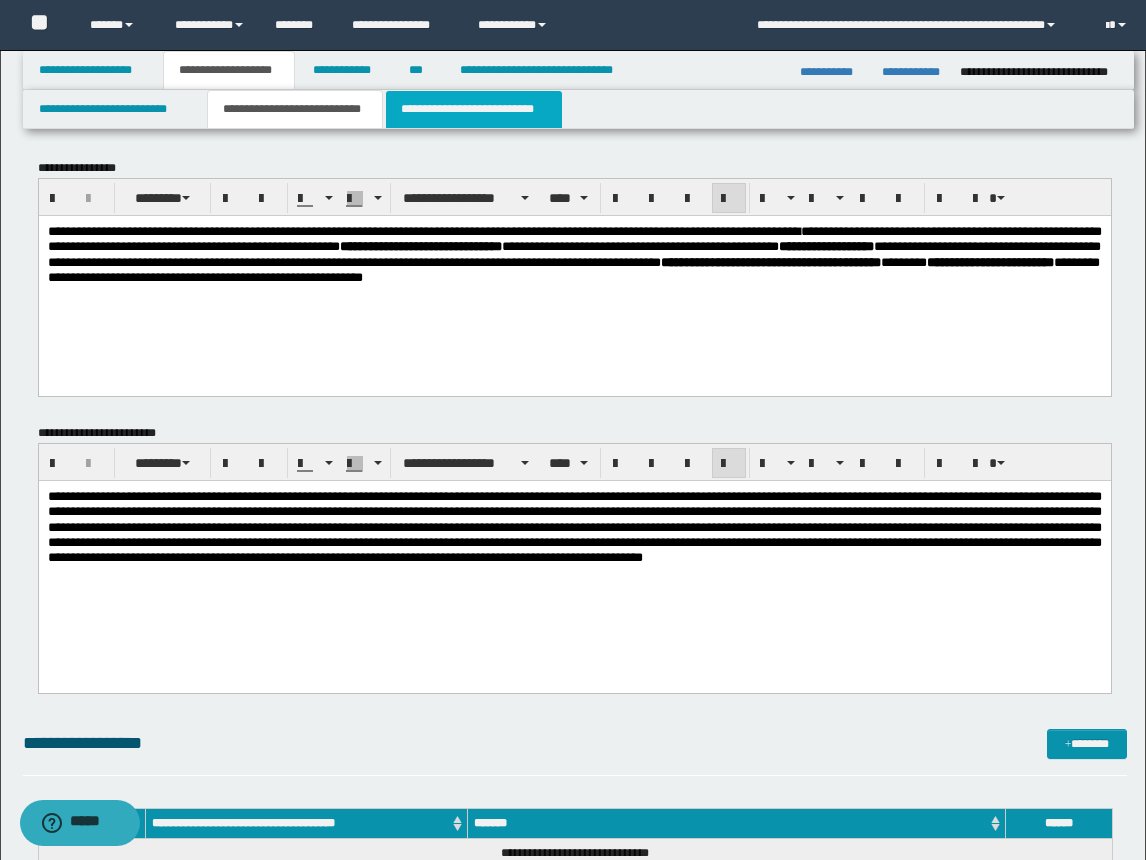 click on "**********" at bounding box center (474, 109) 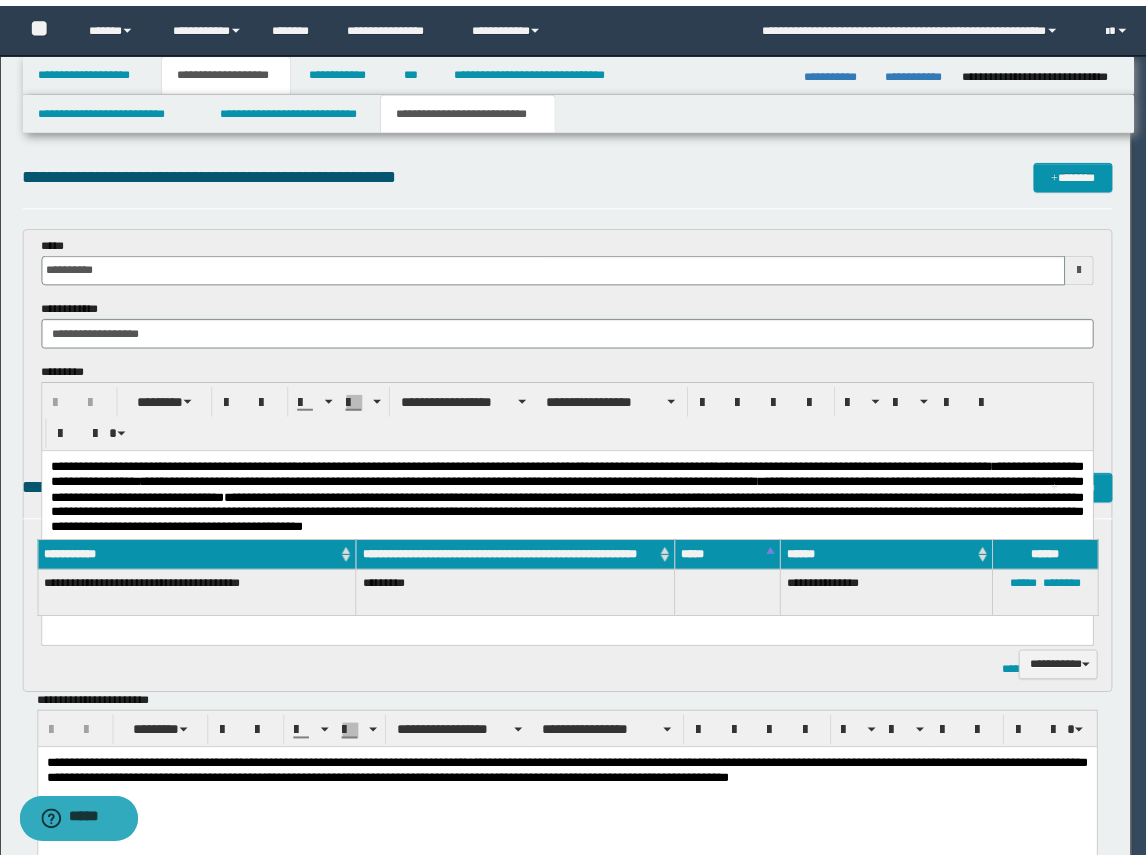 scroll, scrollTop: 0, scrollLeft: 0, axis: both 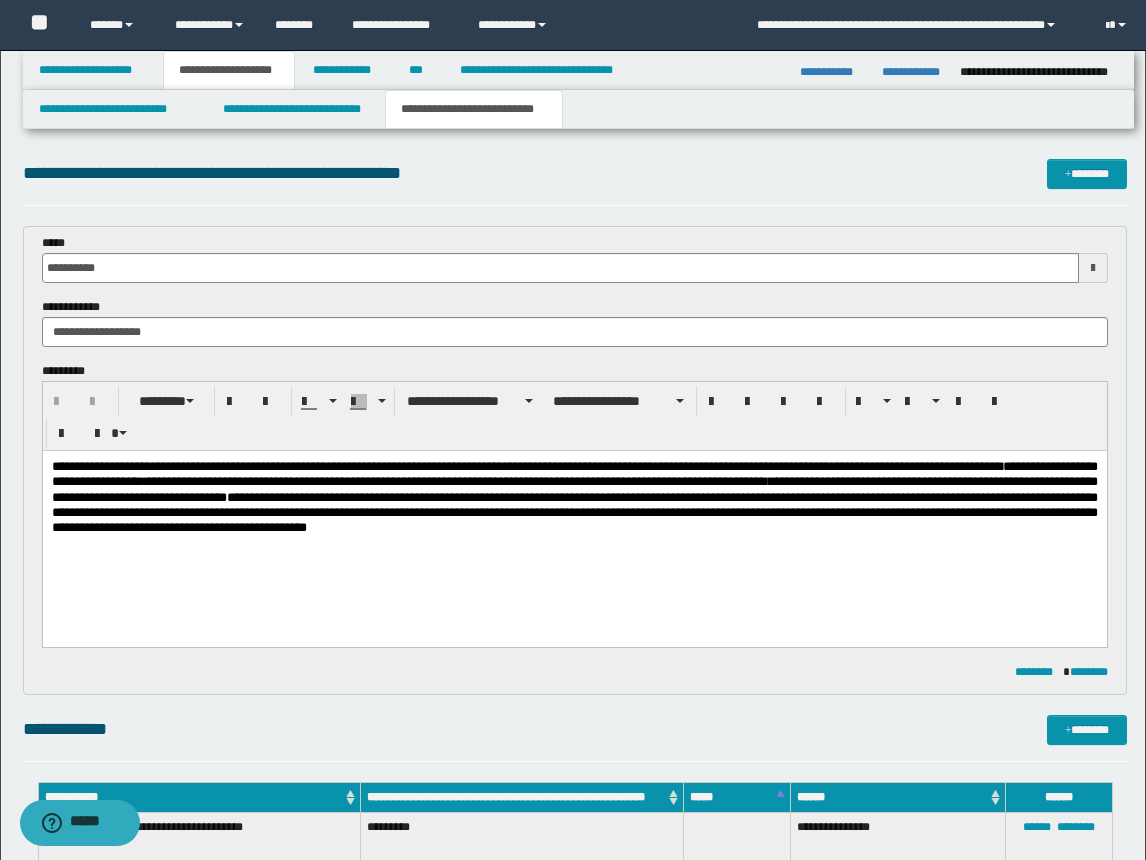 click on "**********" at bounding box center (574, 522) 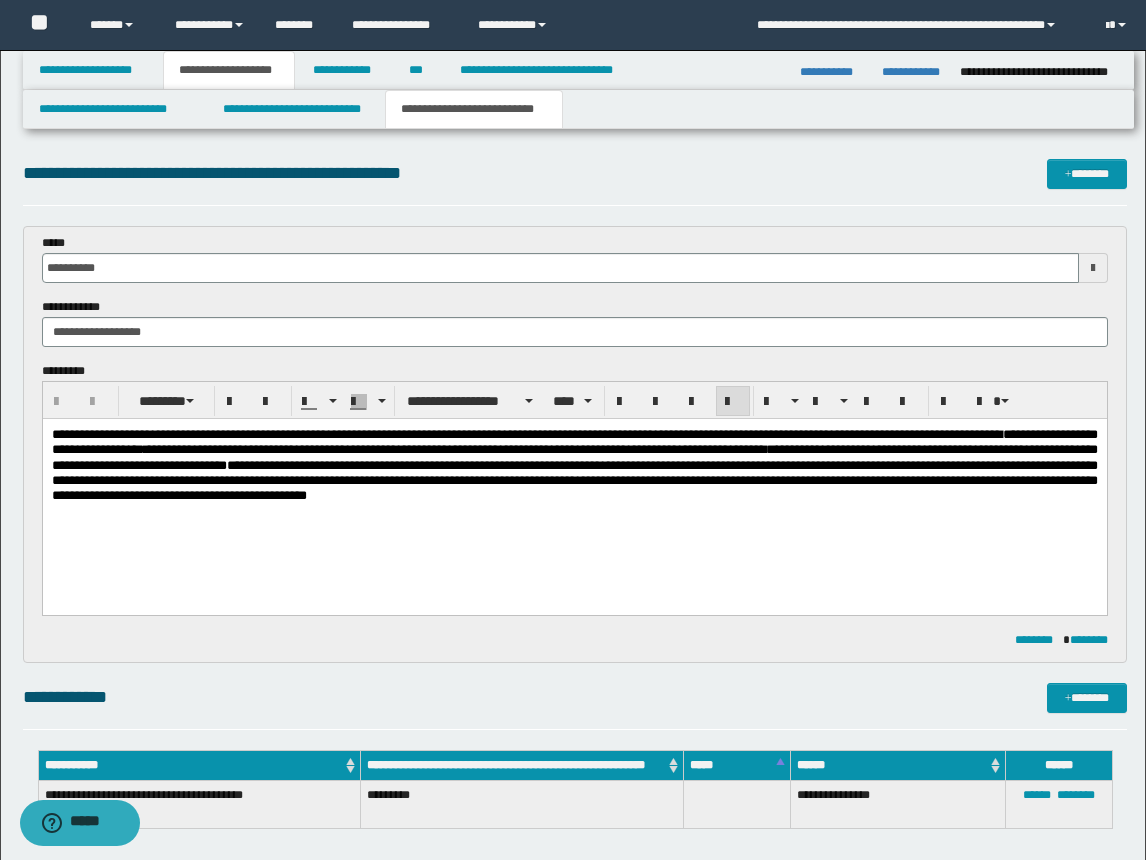 type 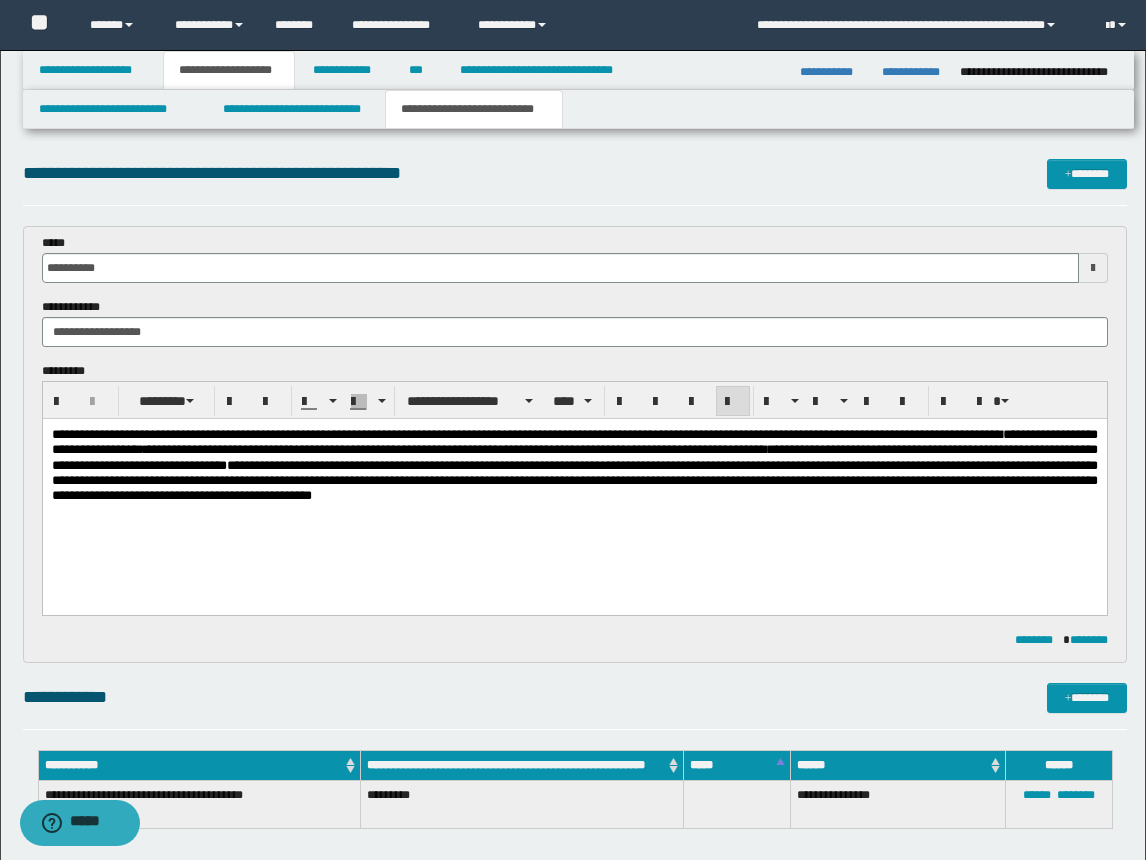 click on "**********" at bounding box center [574, 481] 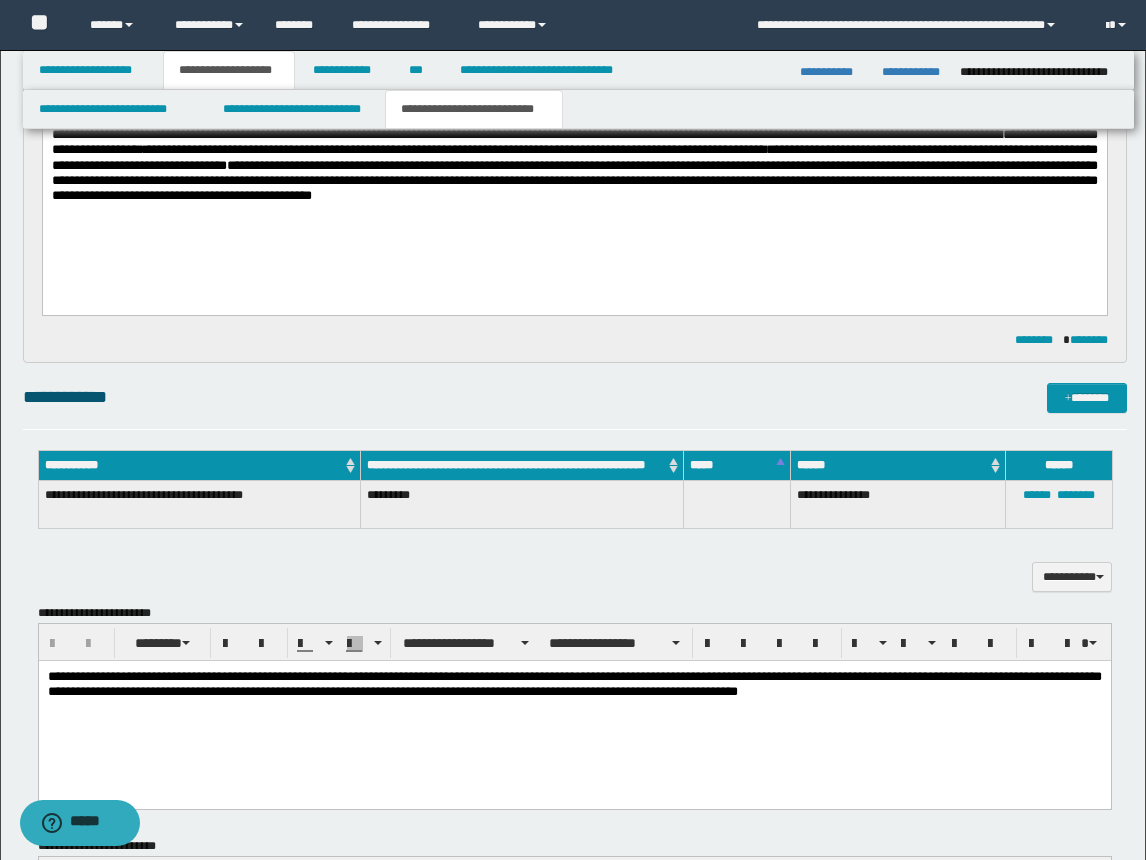 scroll, scrollTop: 700, scrollLeft: 0, axis: vertical 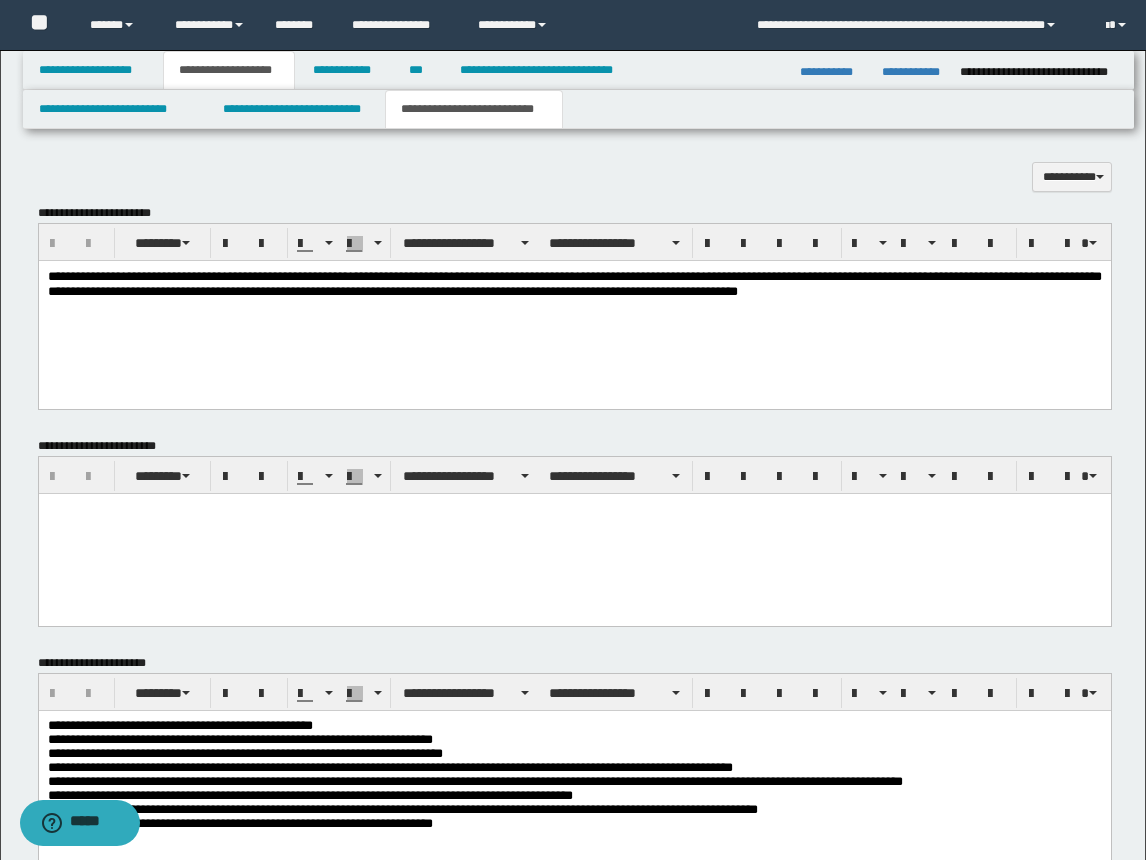 click on "**********" at bounding box center (574, 308) 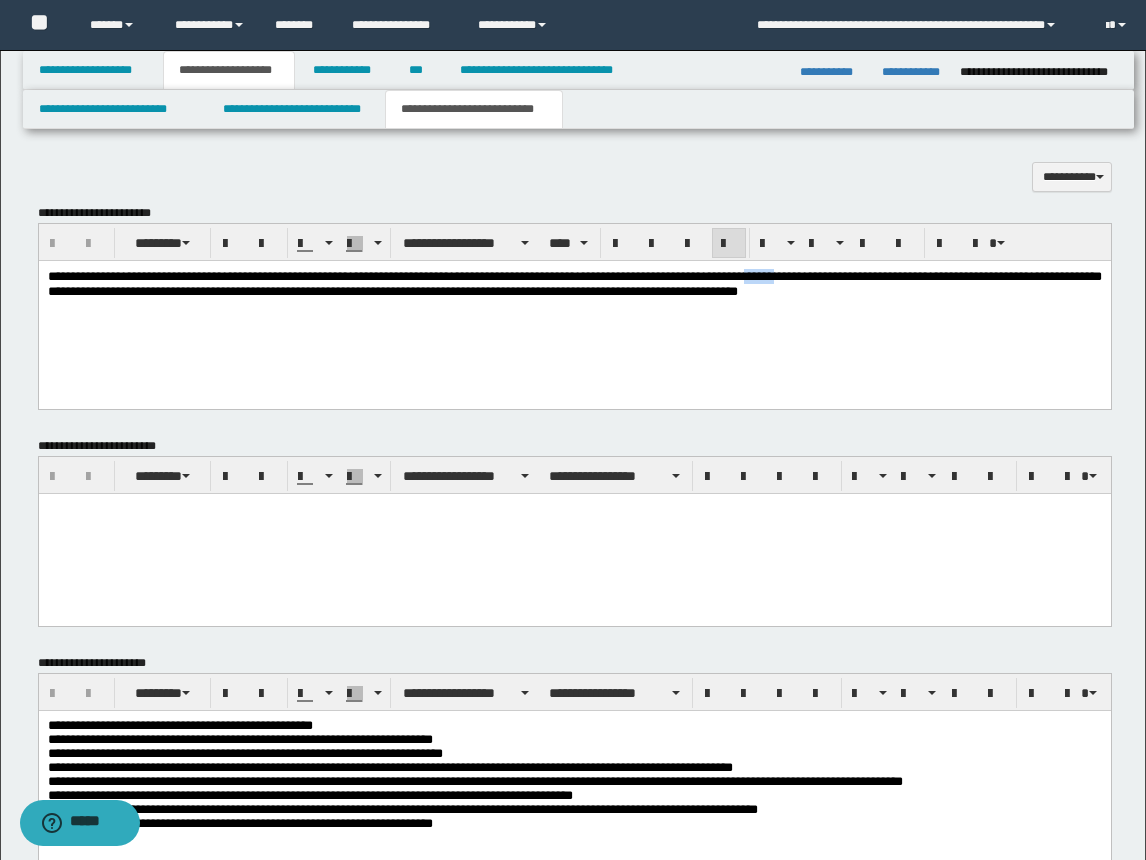 type 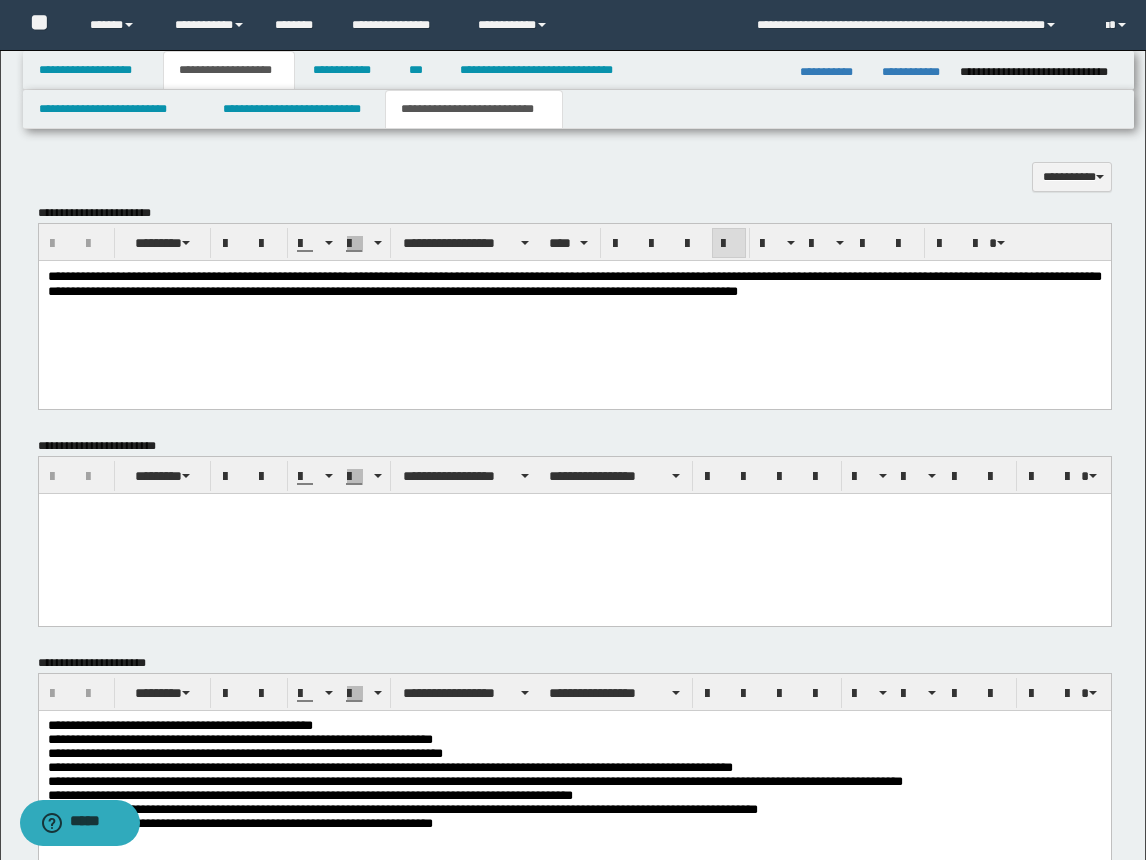 click on "**********" at bounding box center (574, 308) 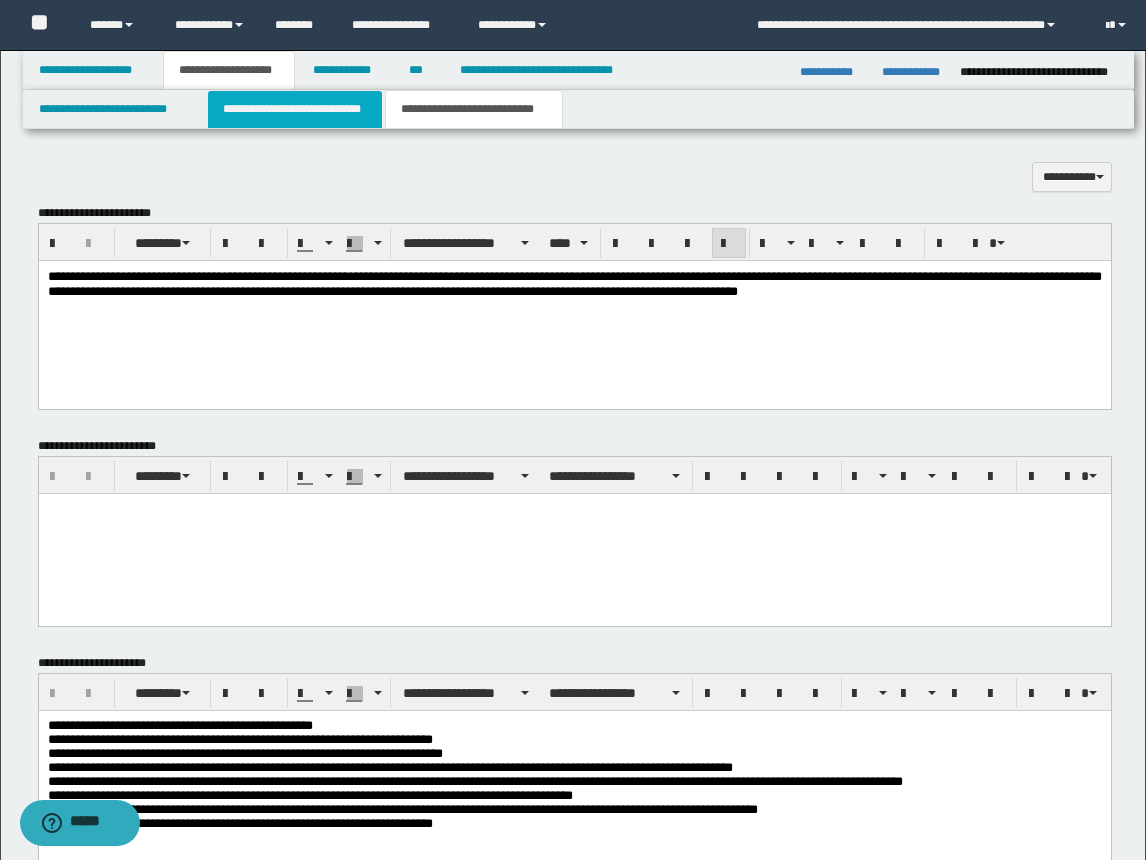 click on "**********" at bounding box center (295, 109) 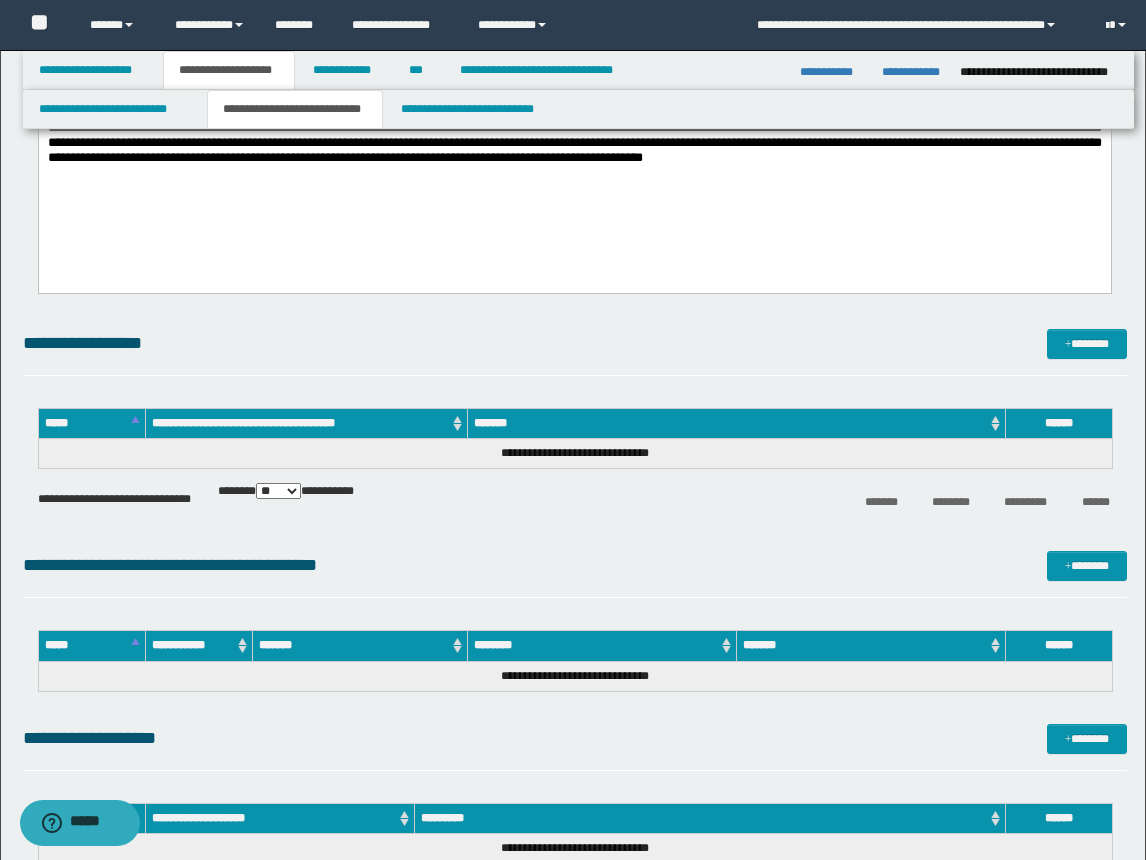 scroll, scrollTop: 300, scrollLeft: 0, axis: vertical 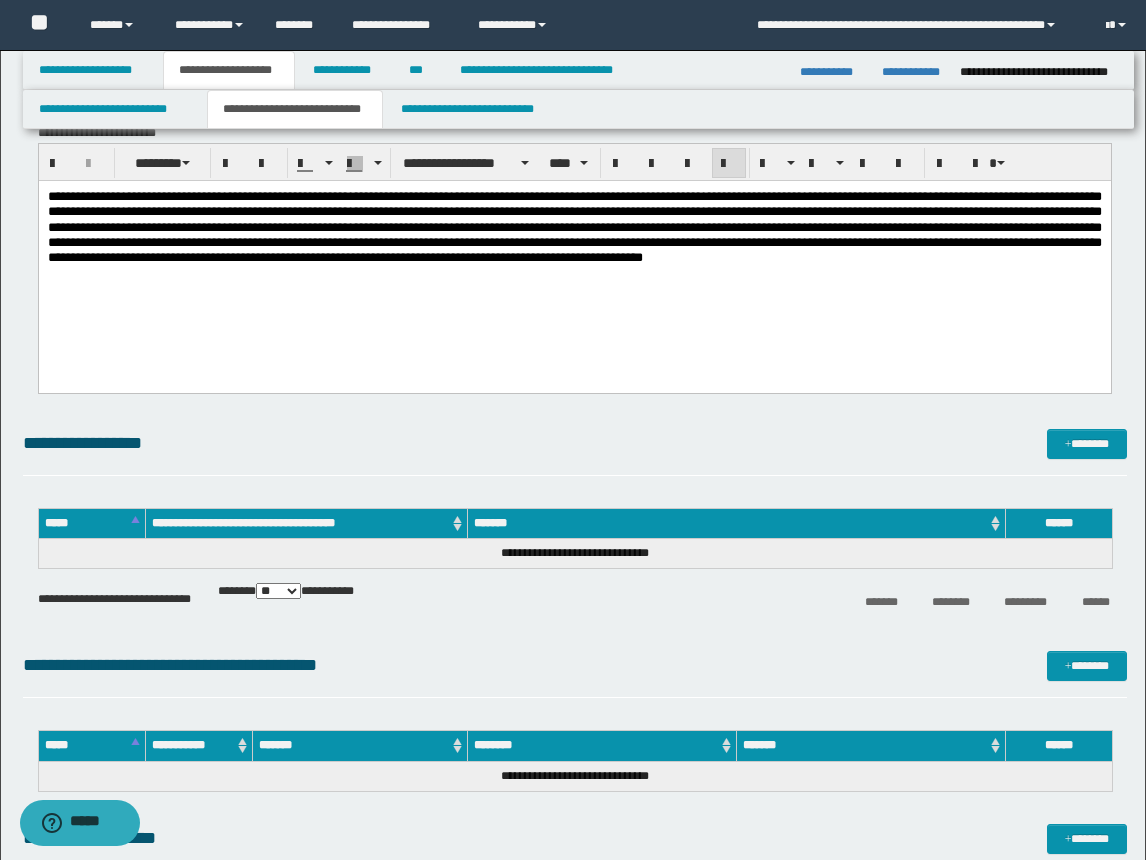 click on "**********" at bounding box center [574, 251] 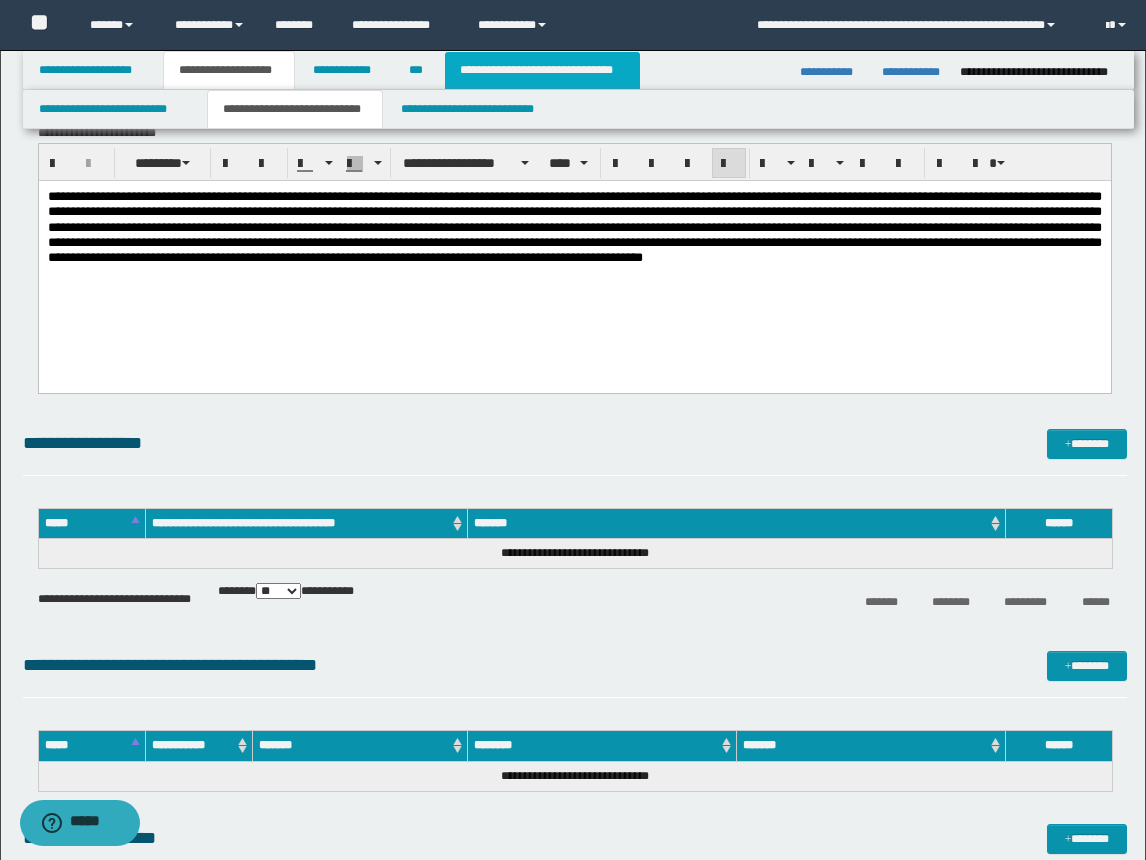 click on "**********" at bounding box center [542, 70] 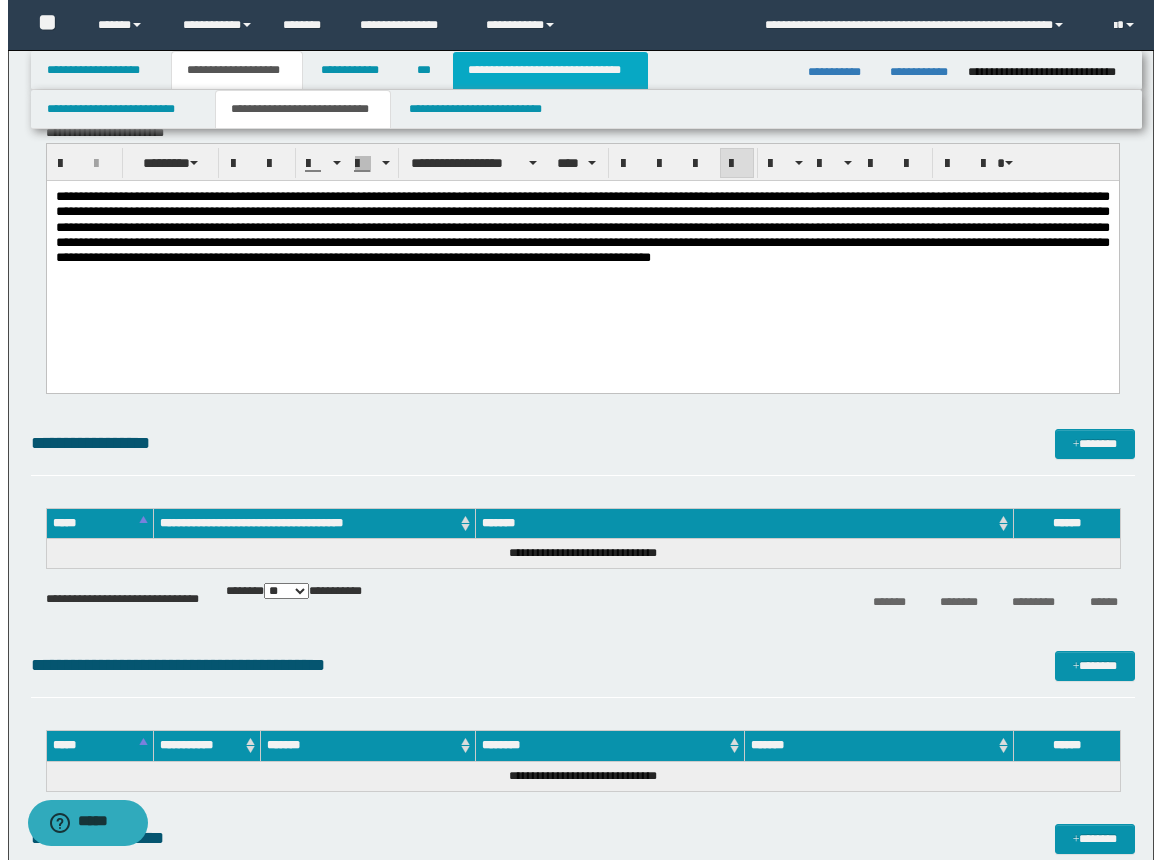 scroll, scrollTop: 0, scrollLeft: 0, axis: both 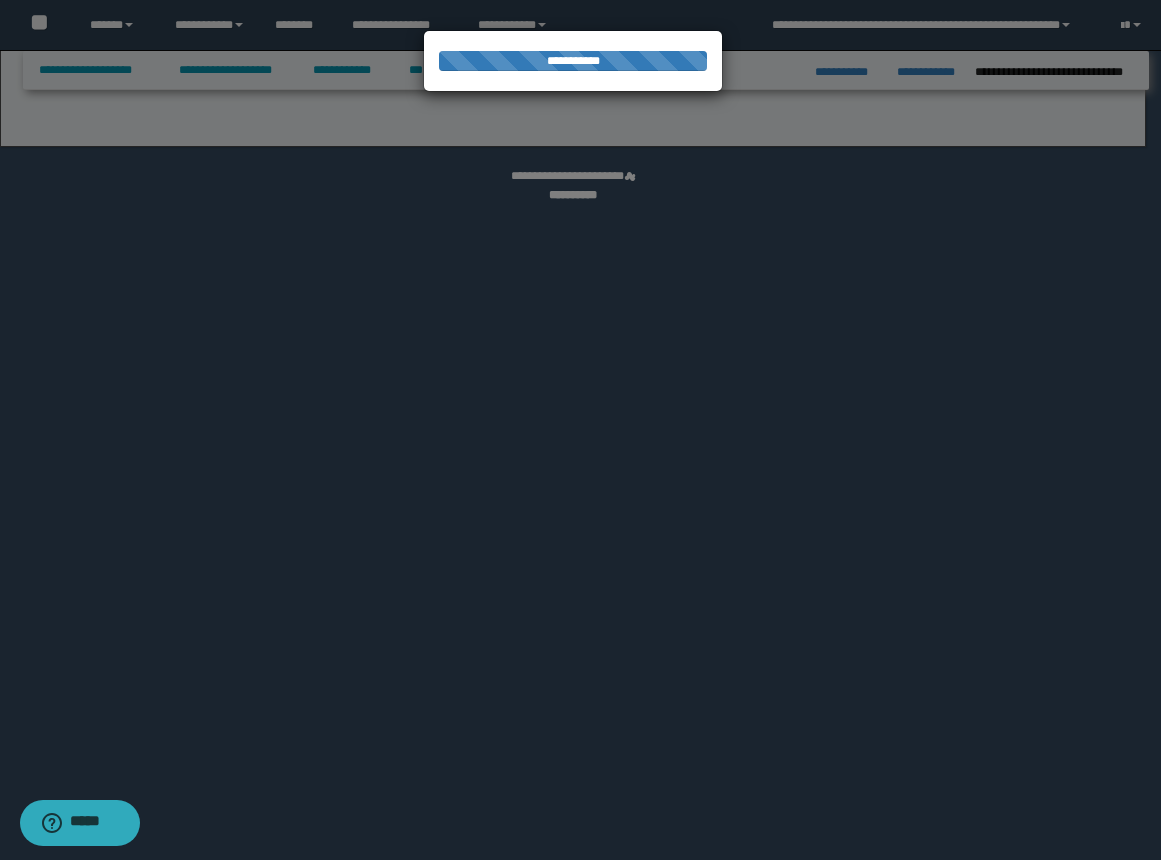 select on "*" 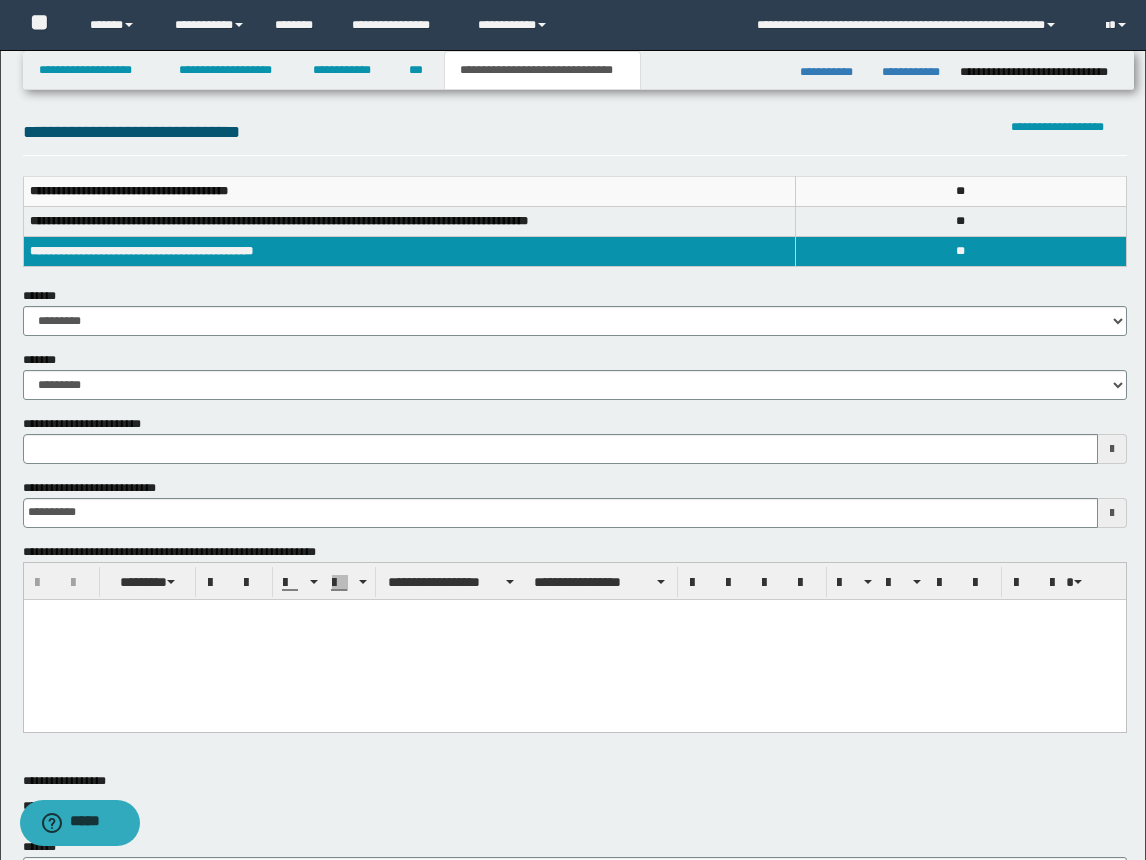 scroll, scrollTop: 300, scrollLeft: 0, axis: vertical 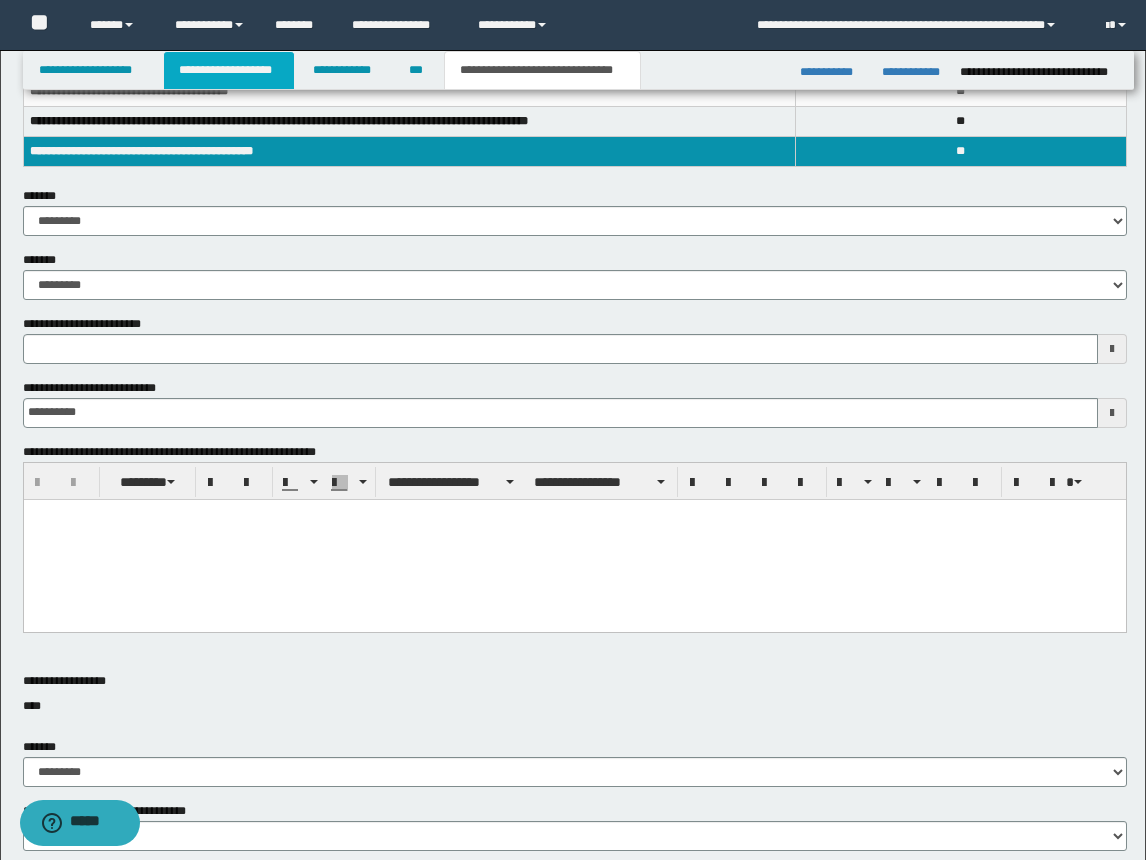 click on "**********" at bounding box center (229, 70) 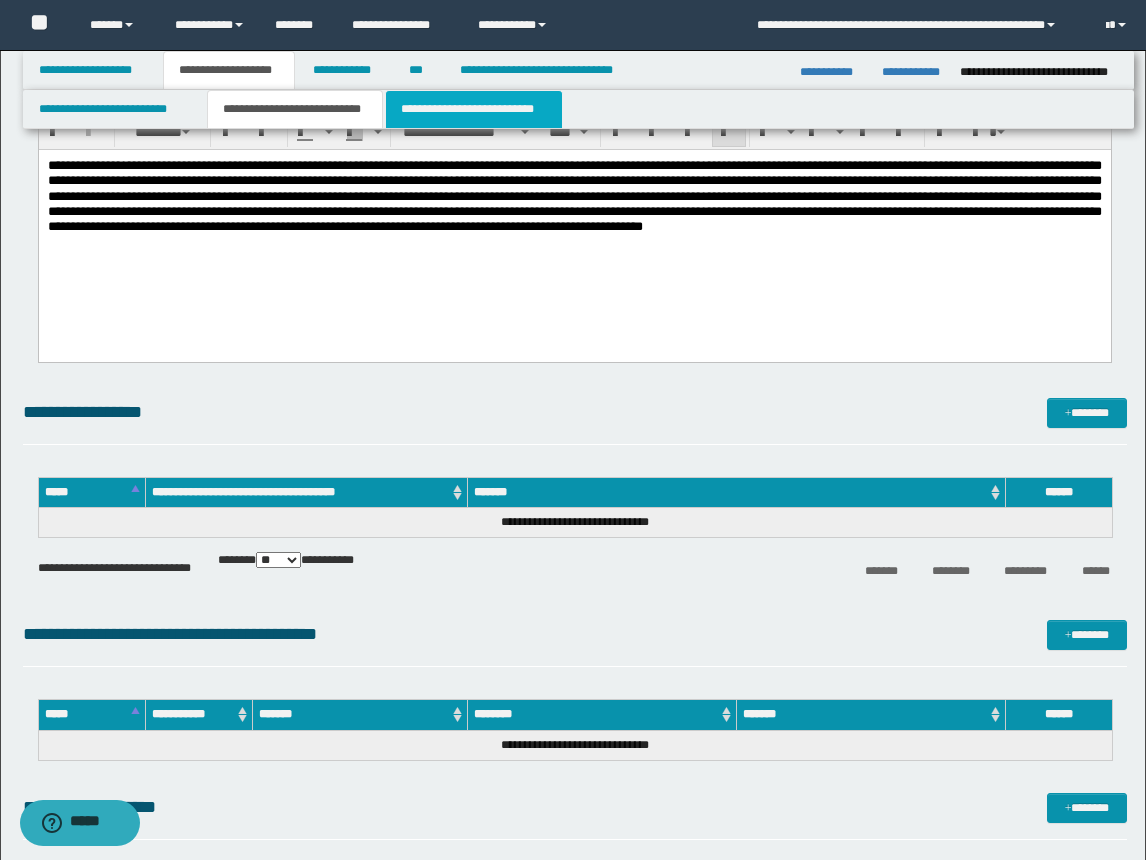 click on "**********" at bounding box center (474, 109) 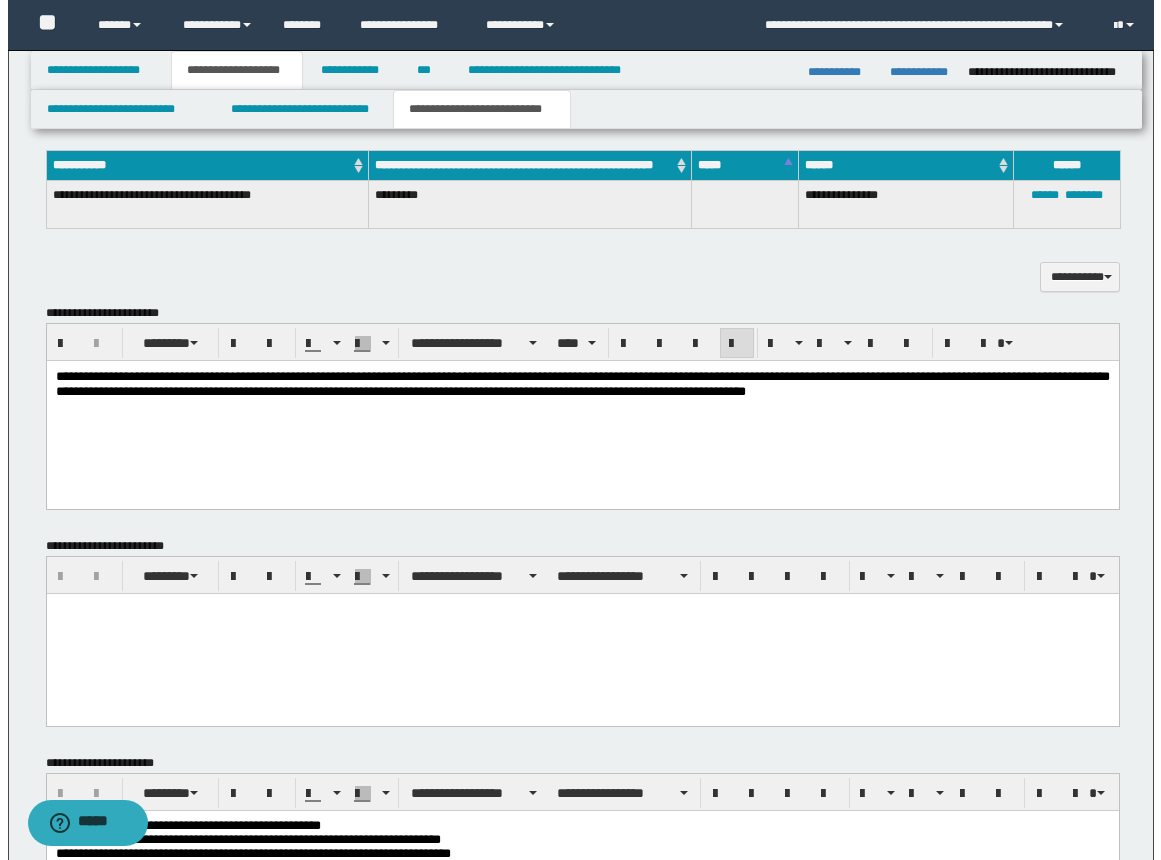 scroll, scrollTop: 759, scrollLeft: 0, axis: vertical 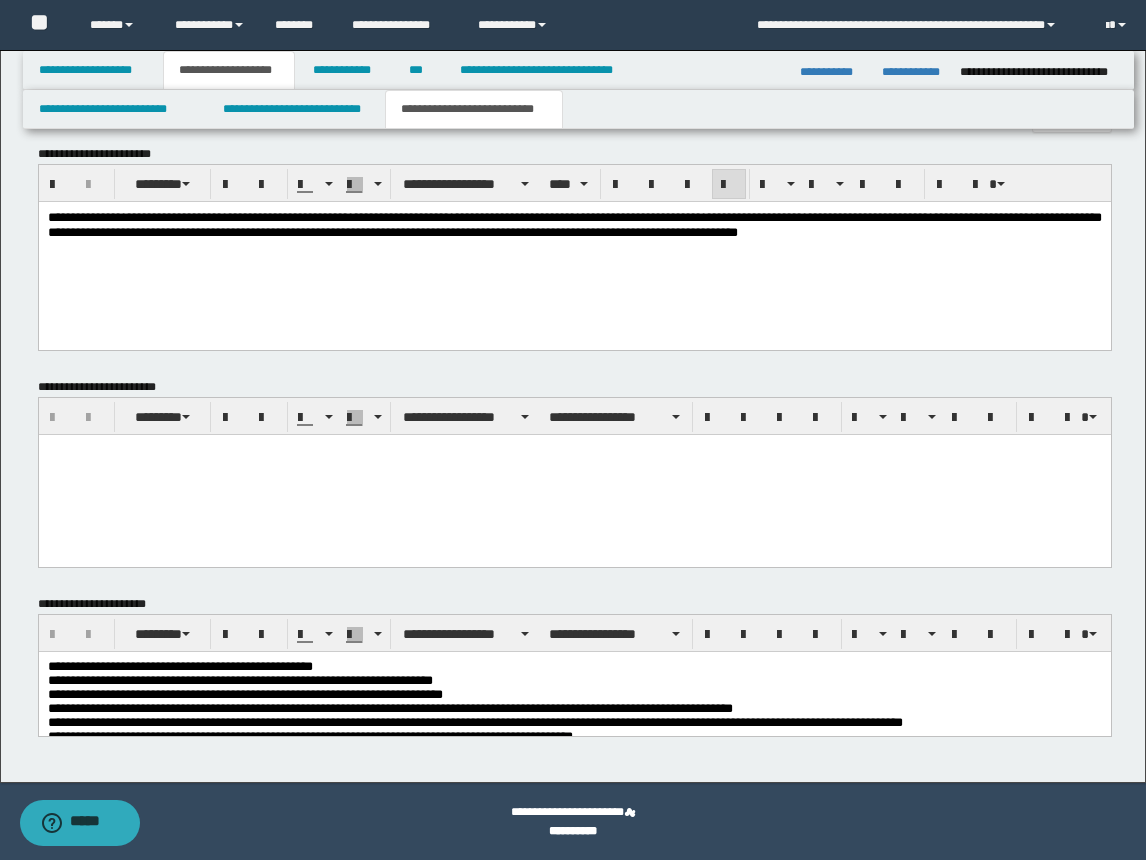 click on "**********" at bounding box center [229, 70] 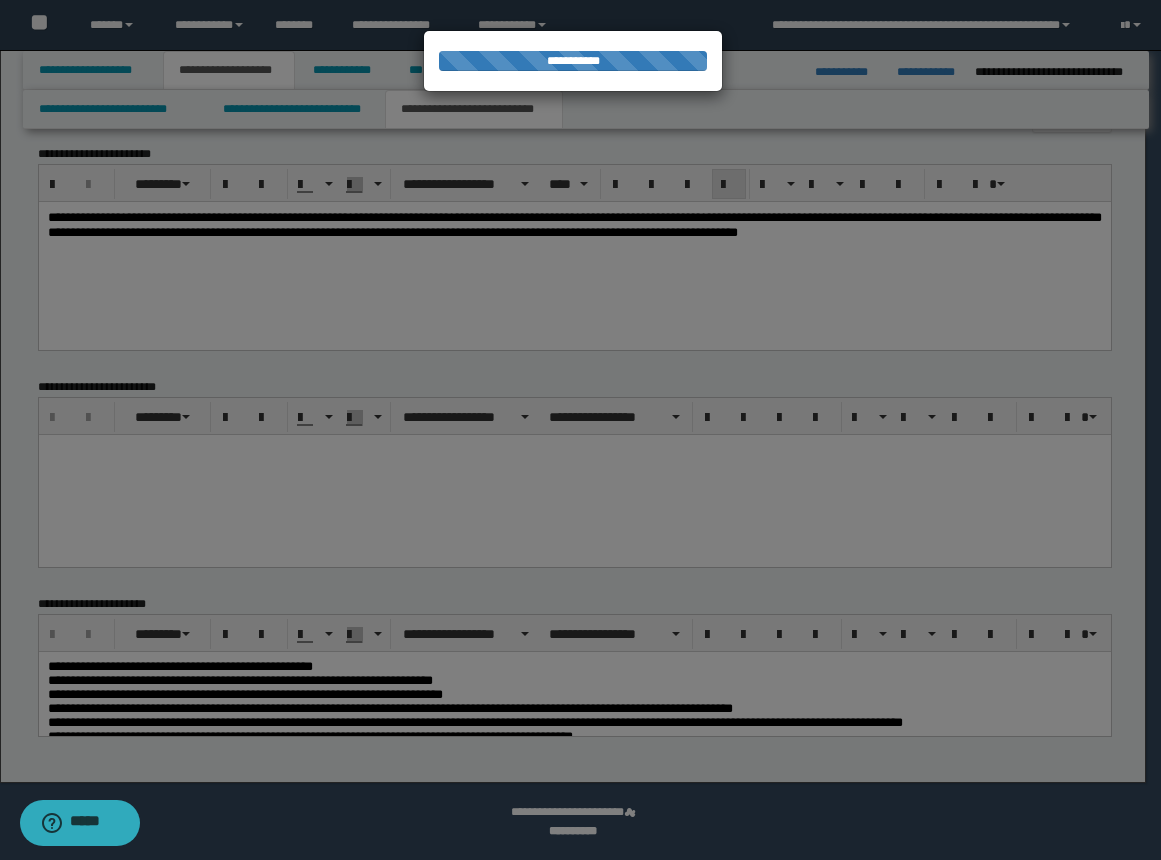 click on "**********" at bounding box center (573, -329) 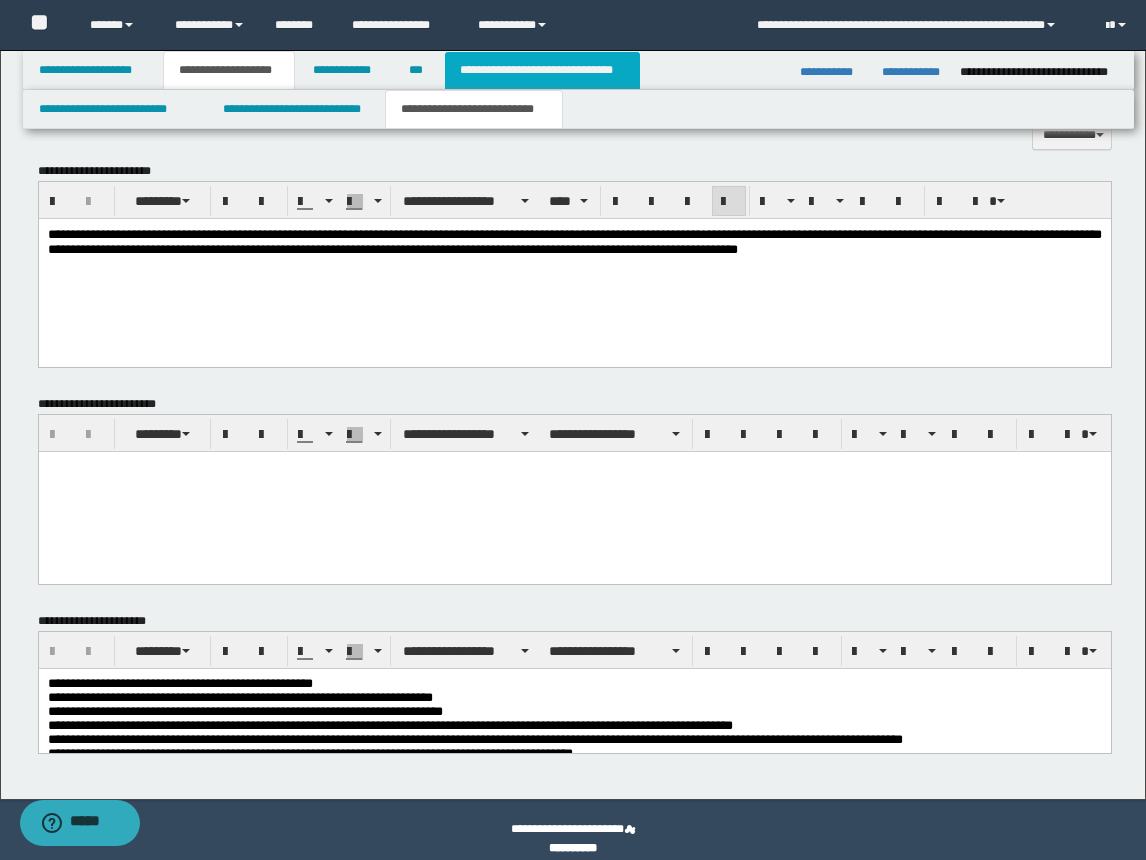 click on "**********" at bounding box center (542, 70) 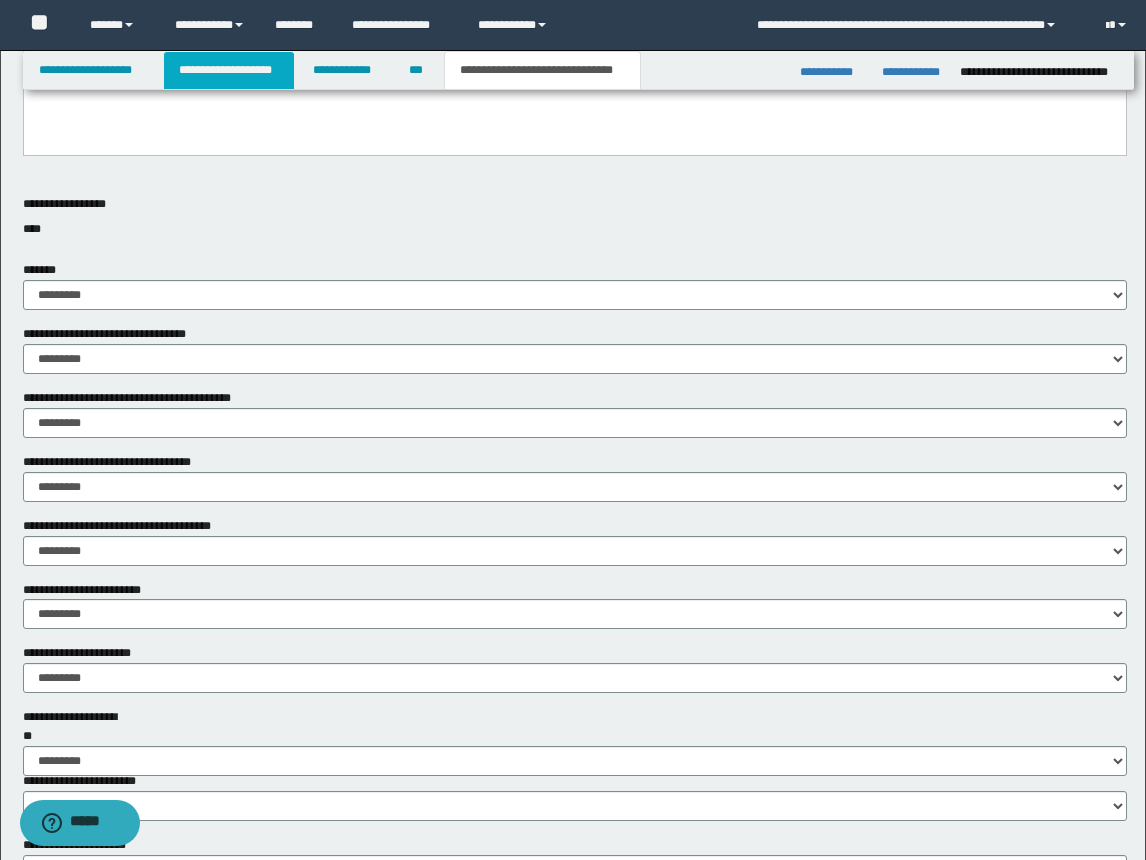 click on "**********" at bounding box center (229, 70) 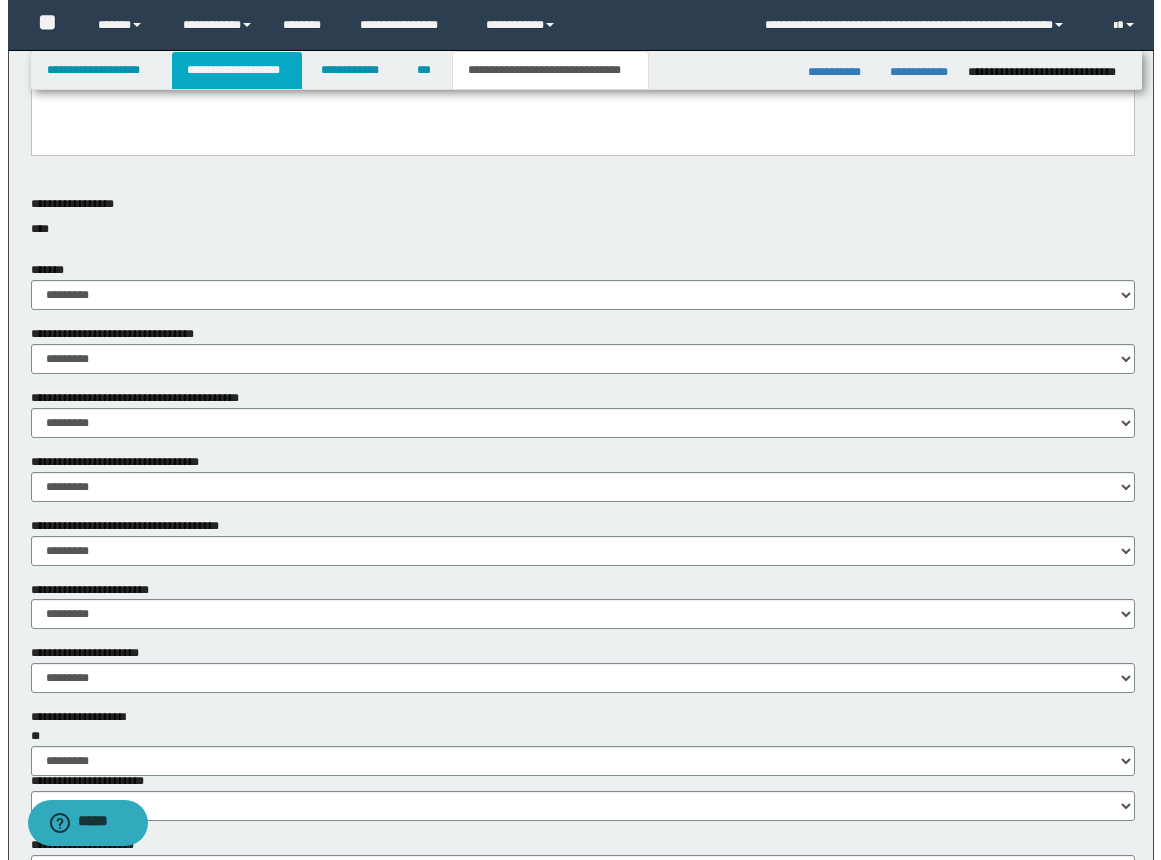 scroll, scrollTop: 742, scrollLeft: 0, axis: vertical 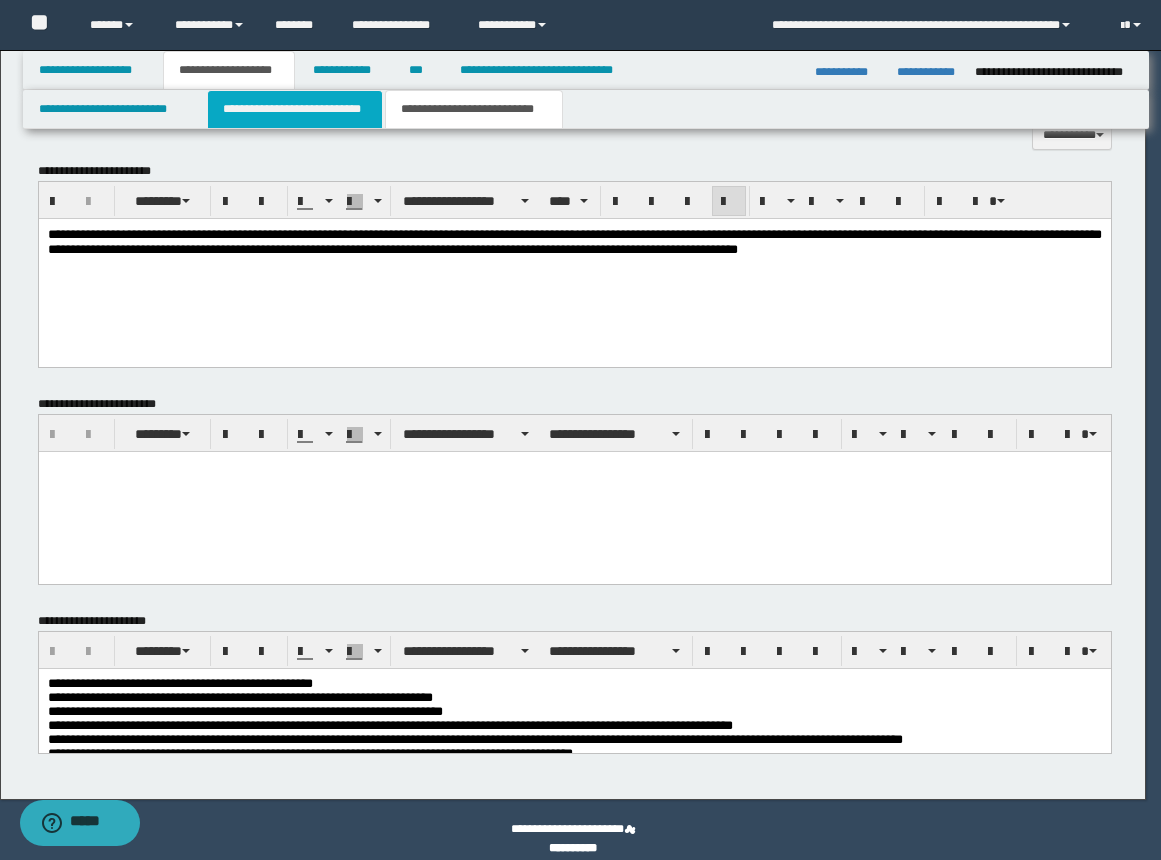 click on "**********" at bounding box center (295, 109) 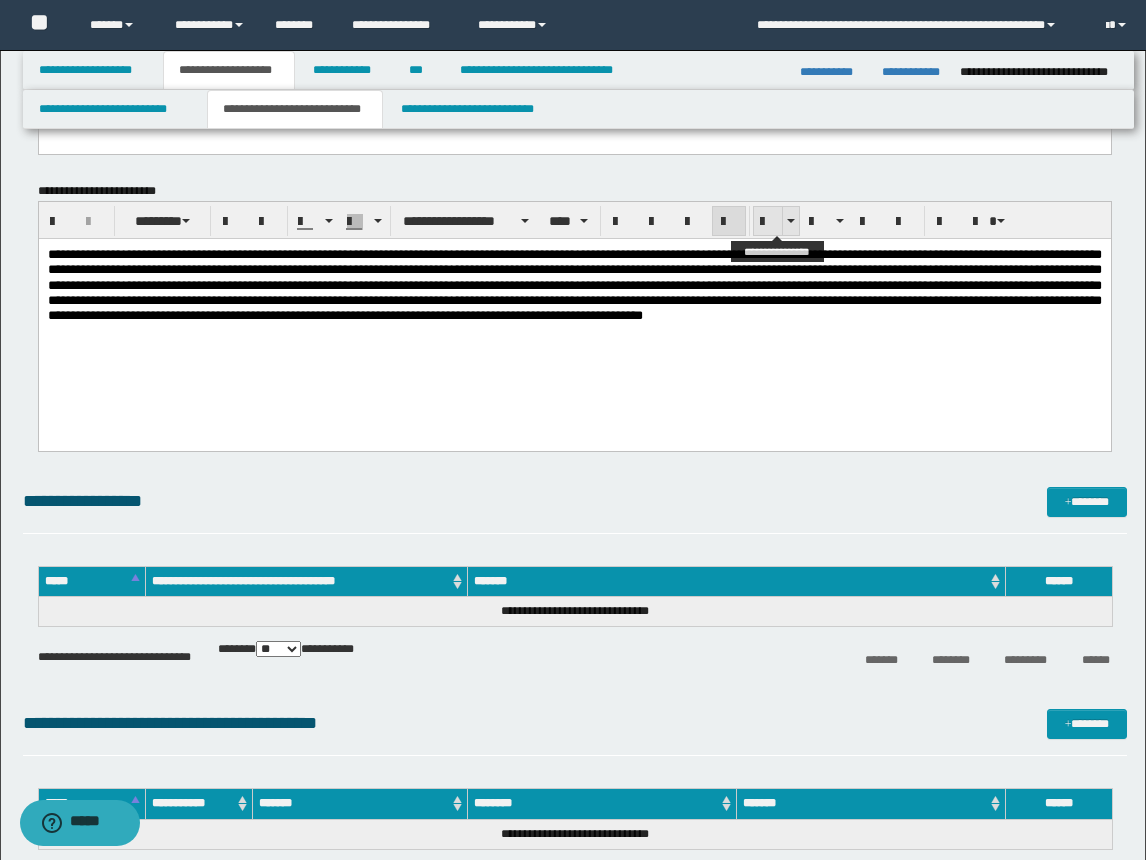 scroll, scrollTop: 642, scrollLeft: 0, axis: vertical 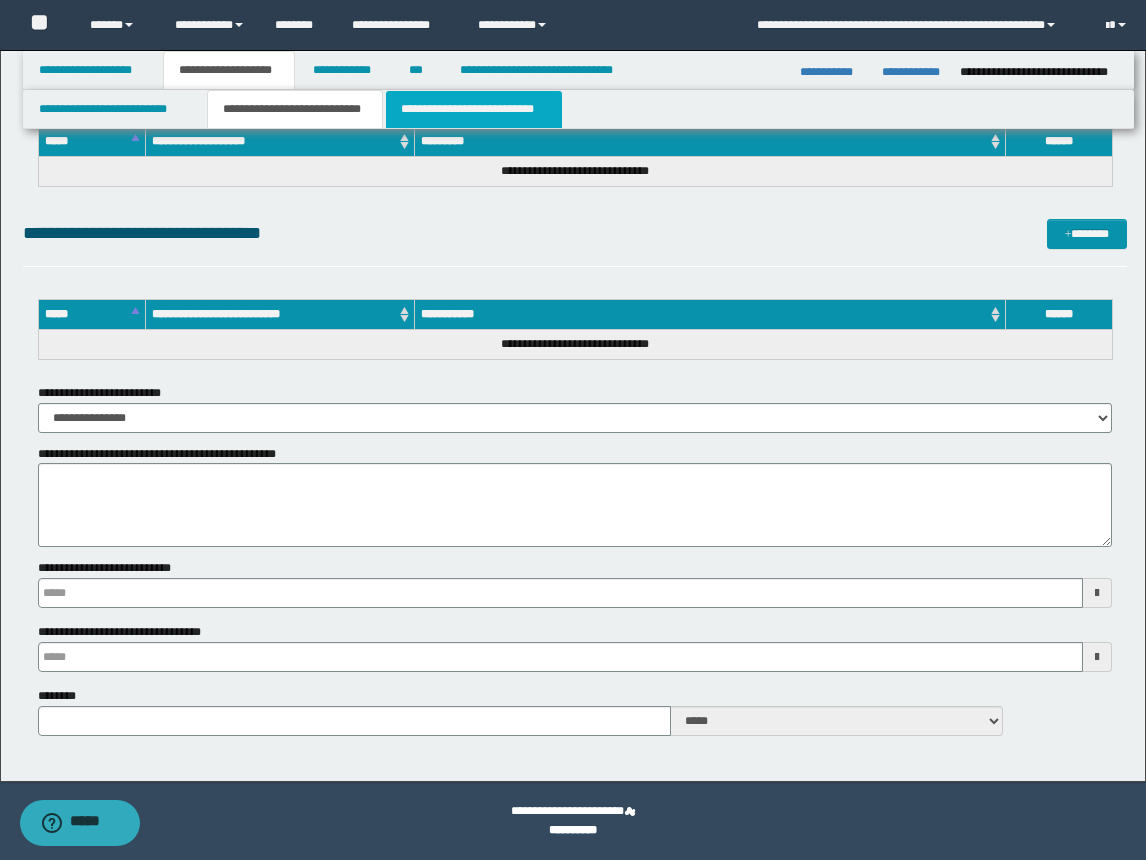 click on "**********" at bounding box center [474, 109] 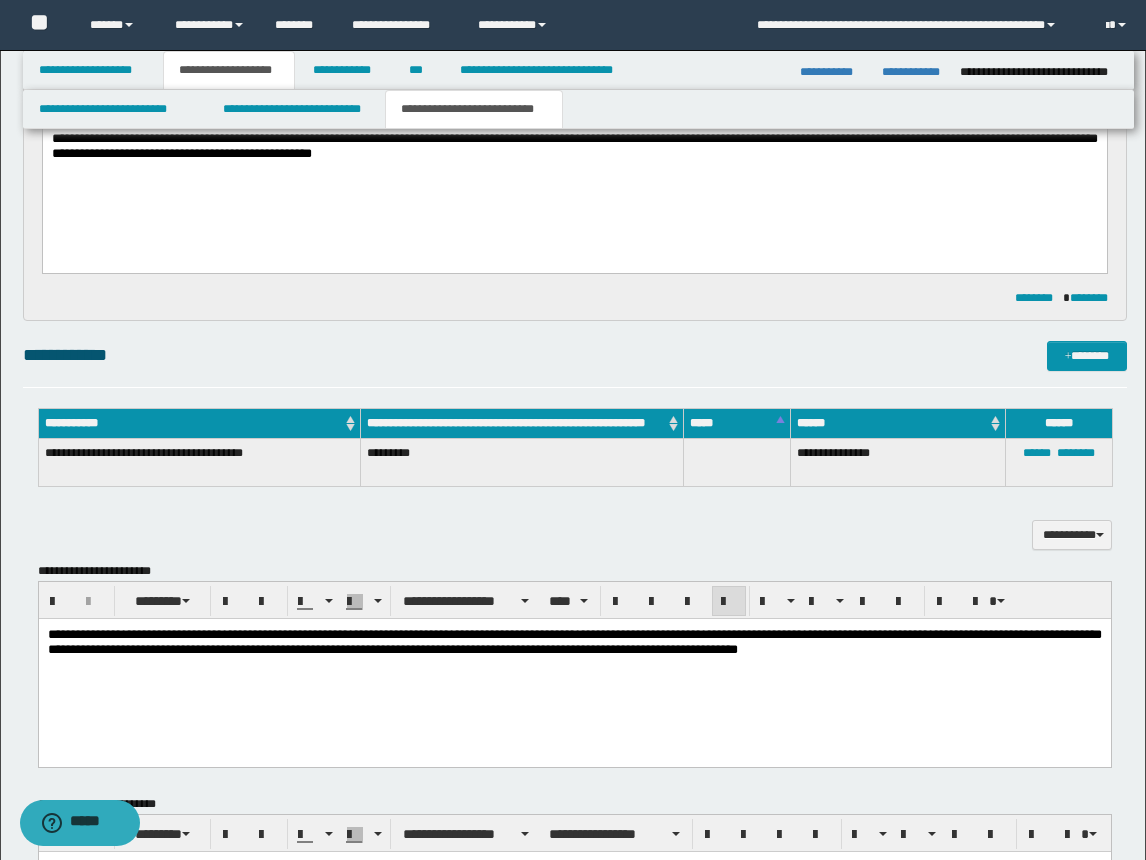 scroll, scrollTop: 42, scrollLeft: 0, axis: vertical 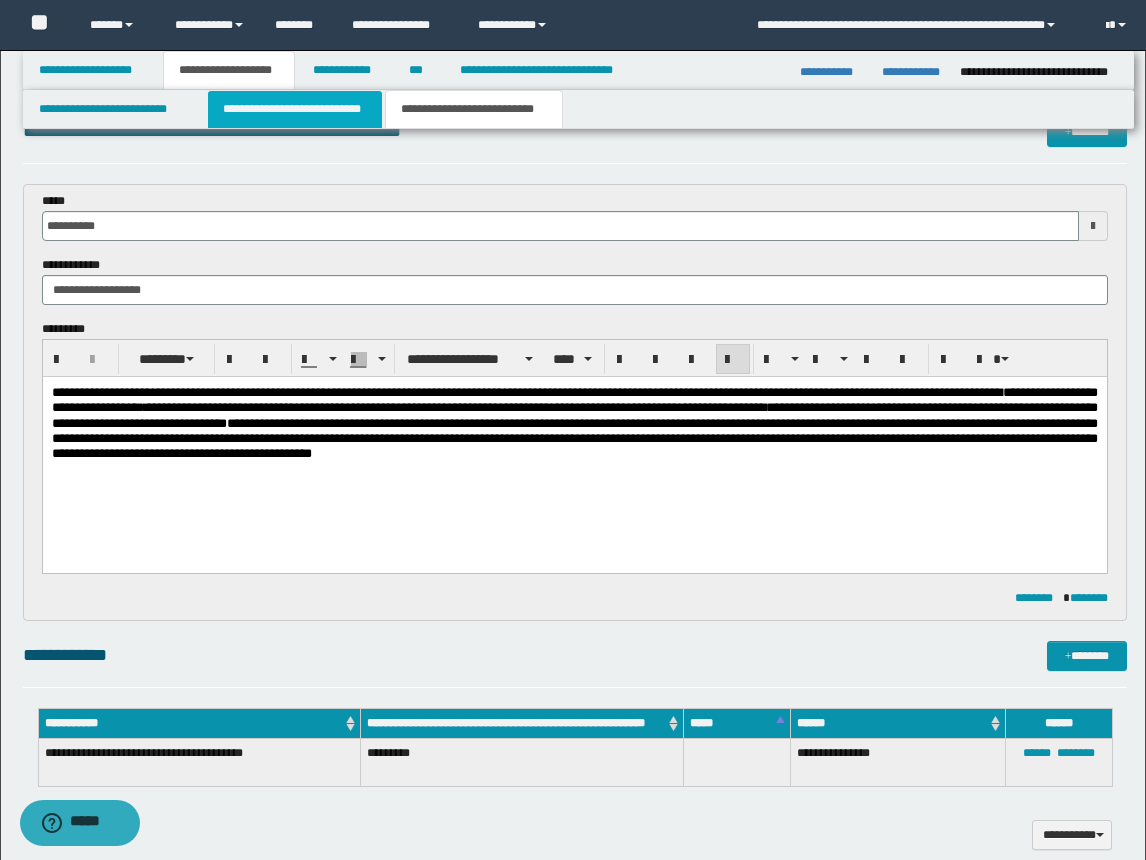 click on "**********" at bounding box center (295, 109) 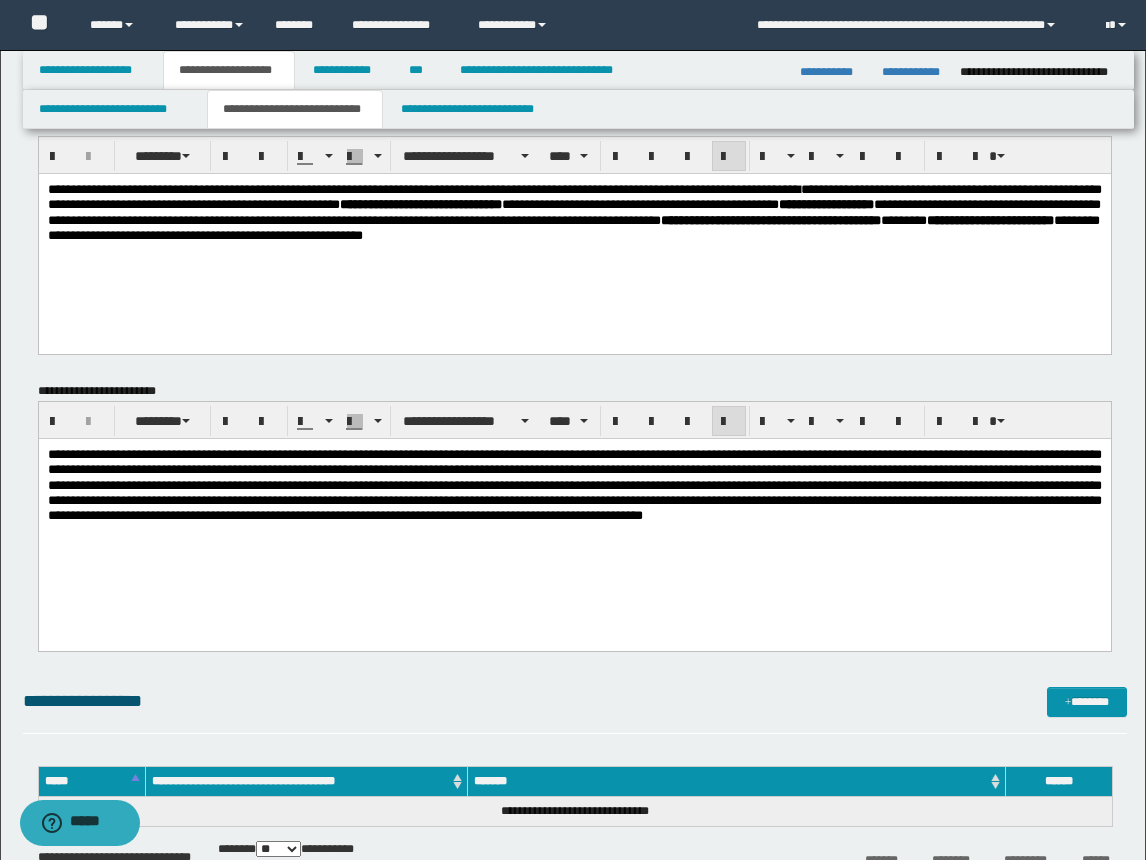 click on "**********" at bounding box center [574, 484] 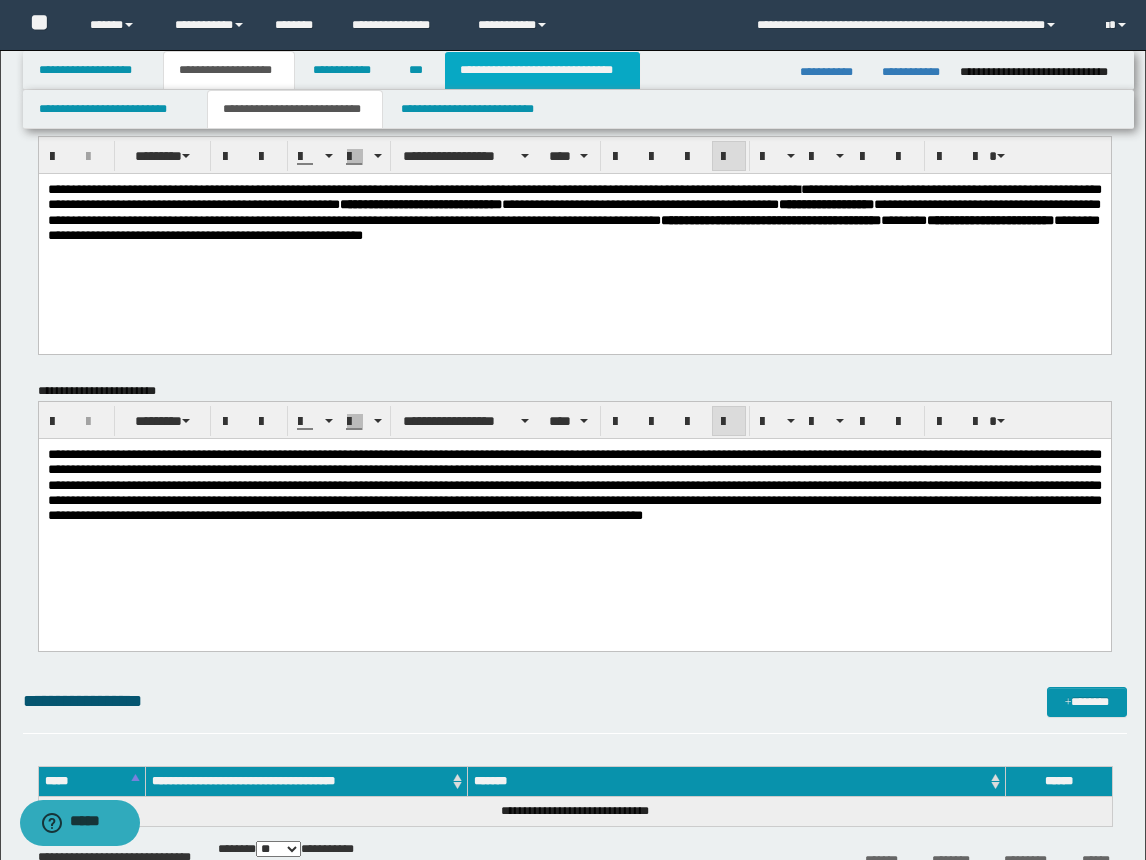 click on "**********" at bounding box center [542, 70] 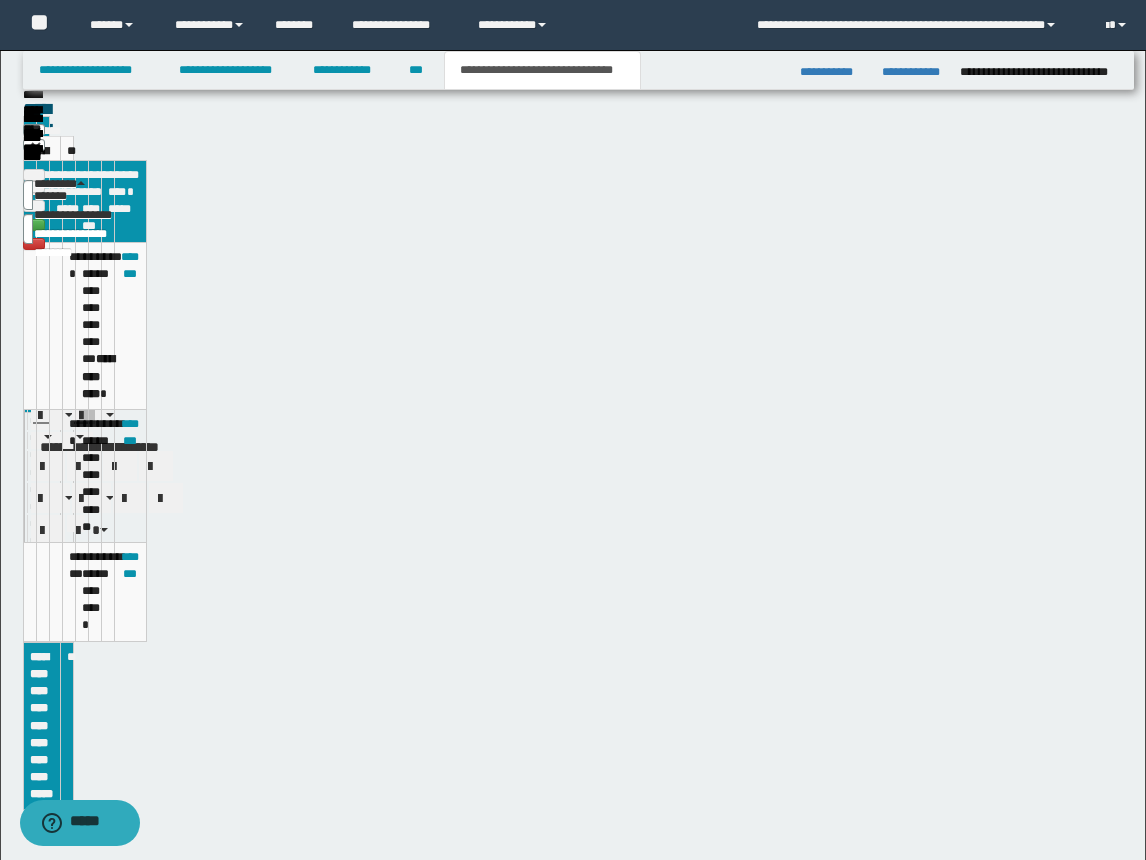 scroll, scrollTop: 11, scrollLeft: 0, axis: vertical 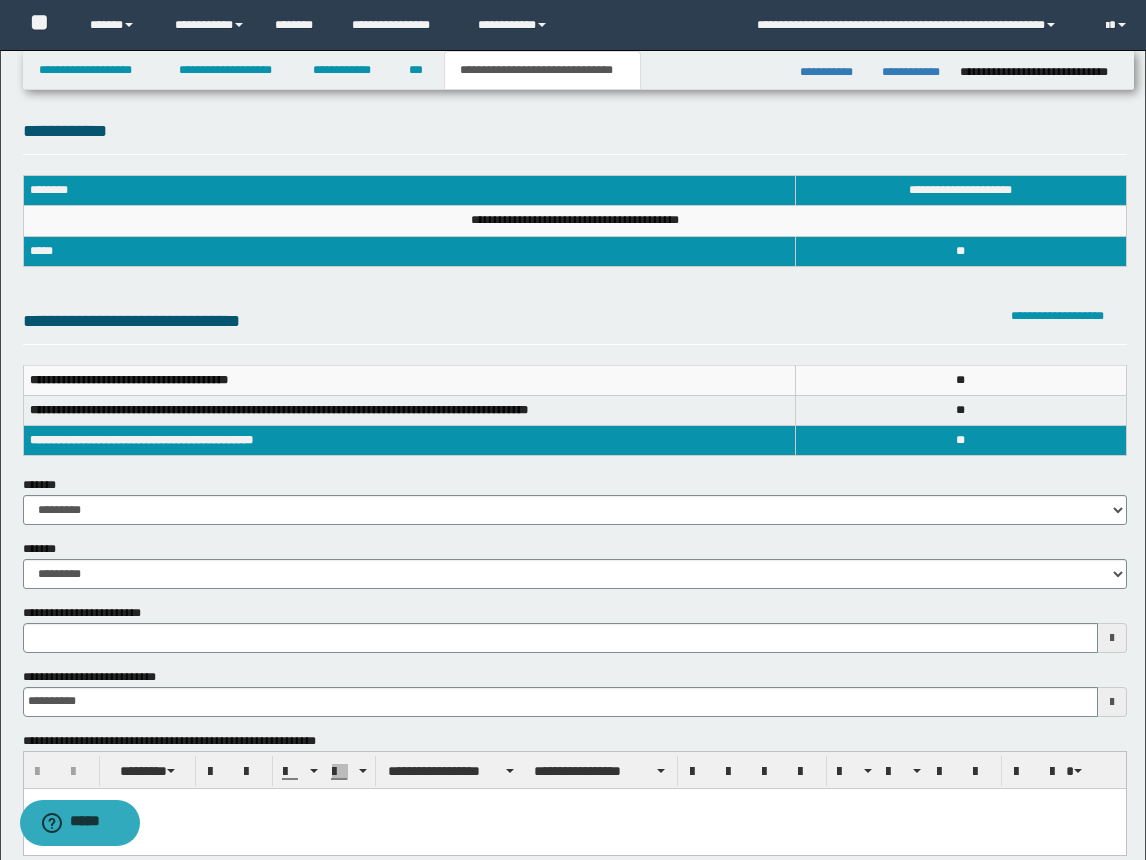 type 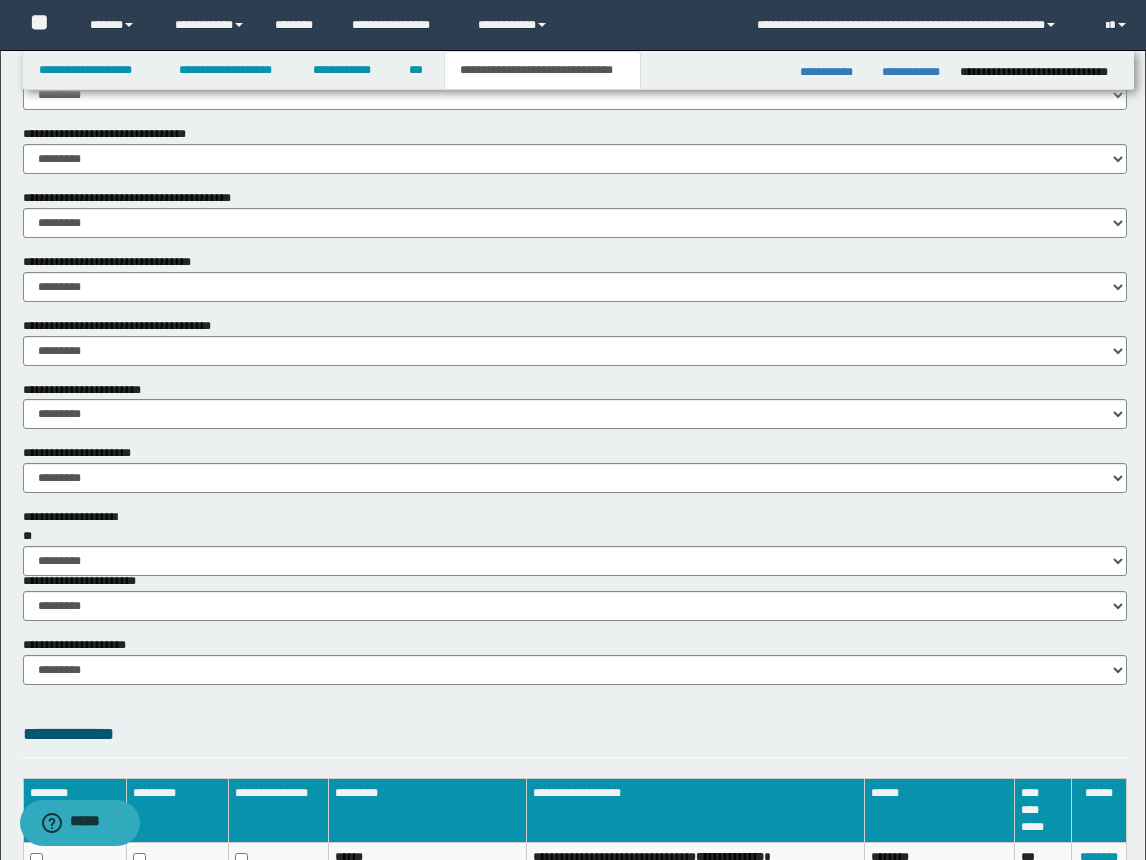 scroll, scrollTop: 1126, scrollLeft: 0, axis: vertical 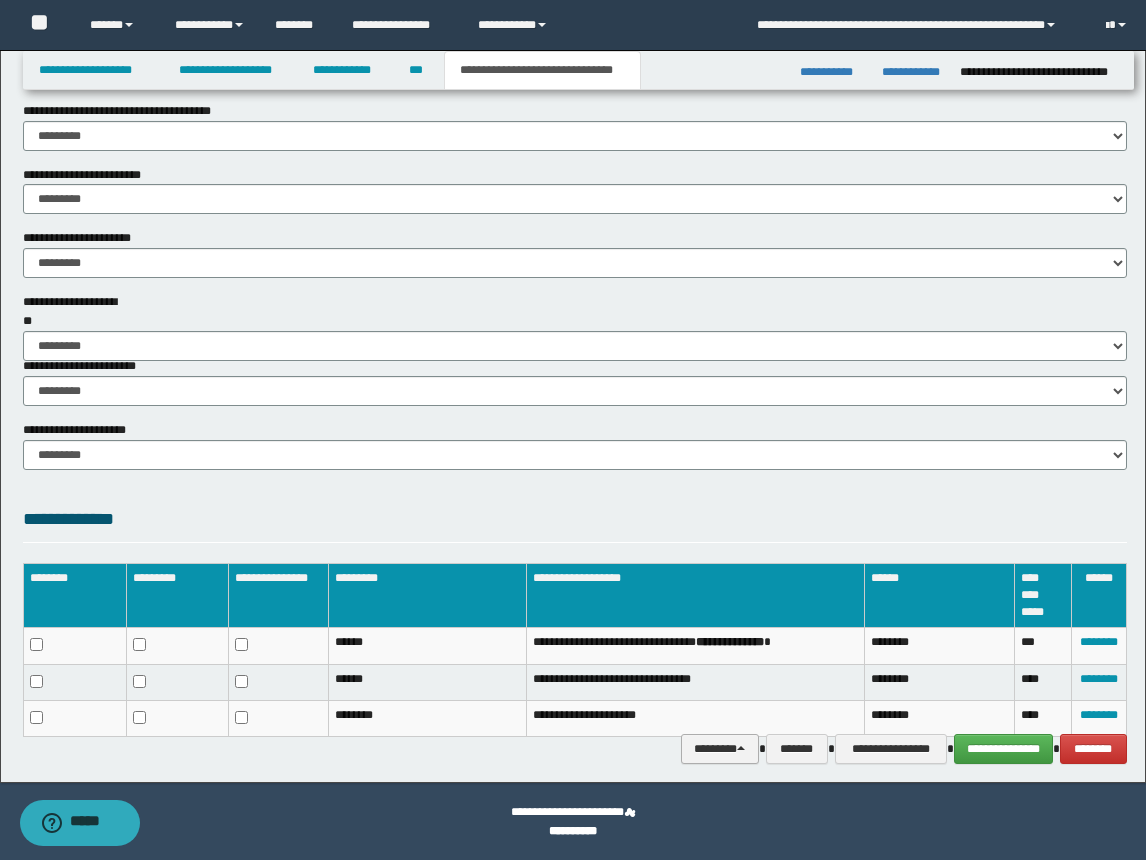 click on "********" at bounding box center (720, 749) 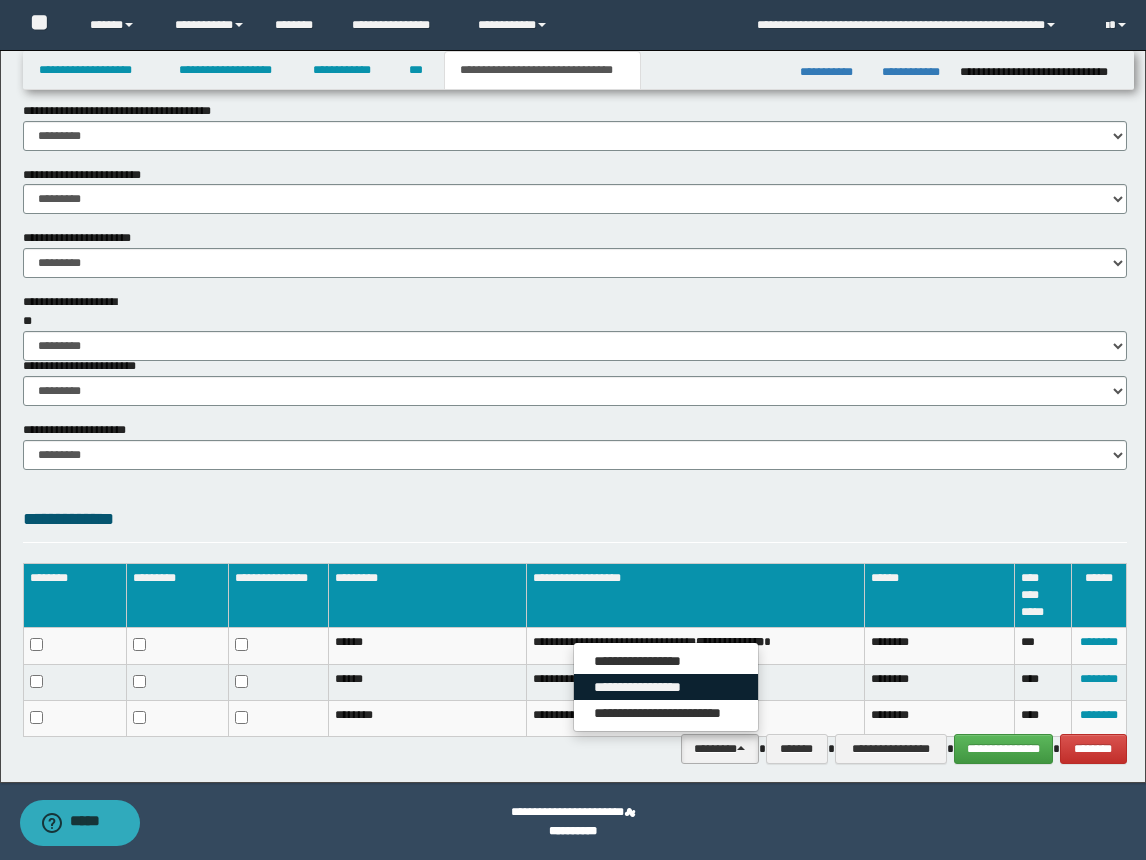 click on "**********" at bounding box center (666, 687) 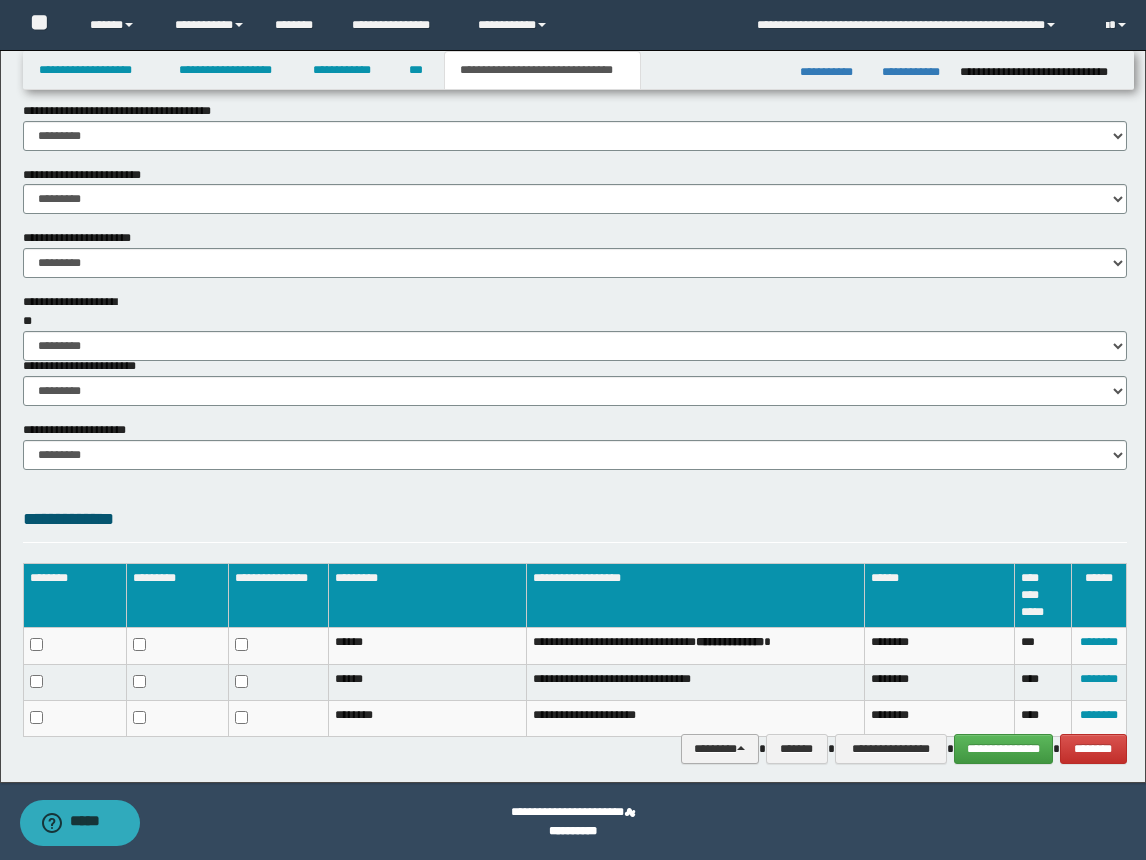 click on "********" at bounding box center (720, 749) 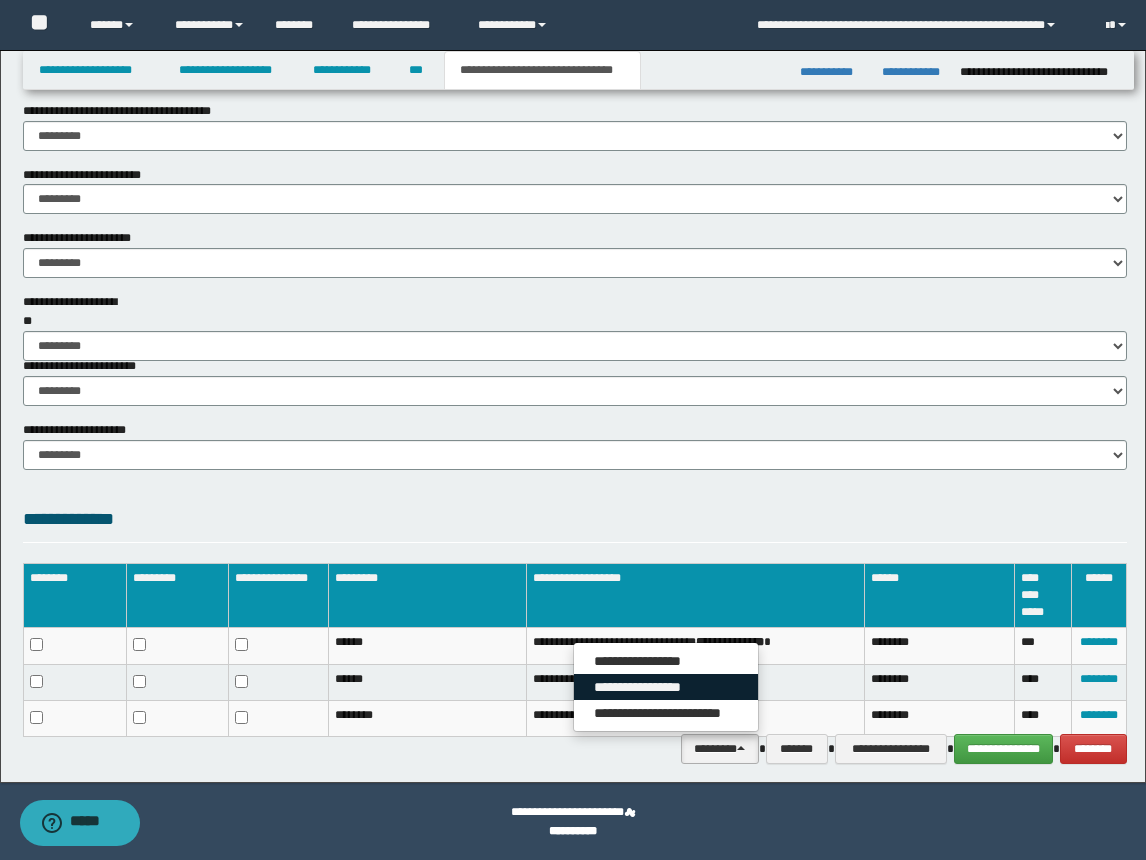 click on "**********" at bounding box center (666, 687) 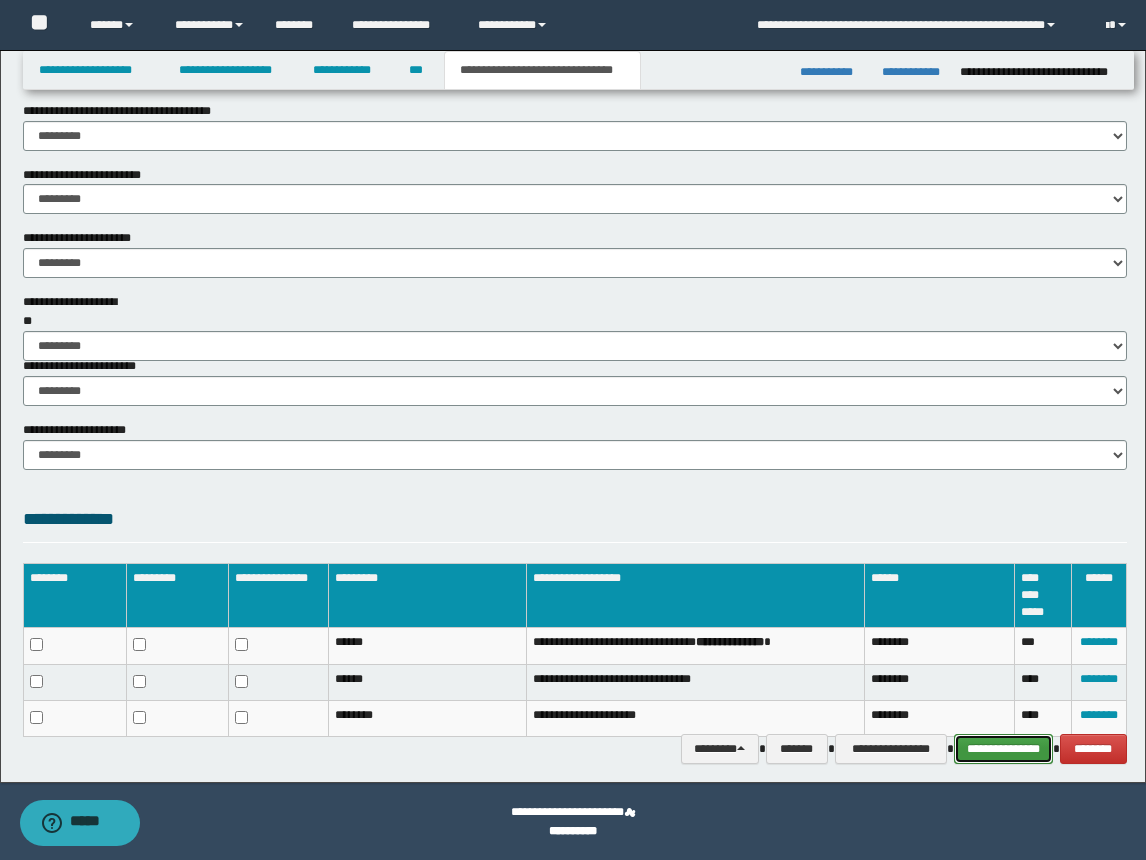 click on "**********" at bounding box center (1003, 749) 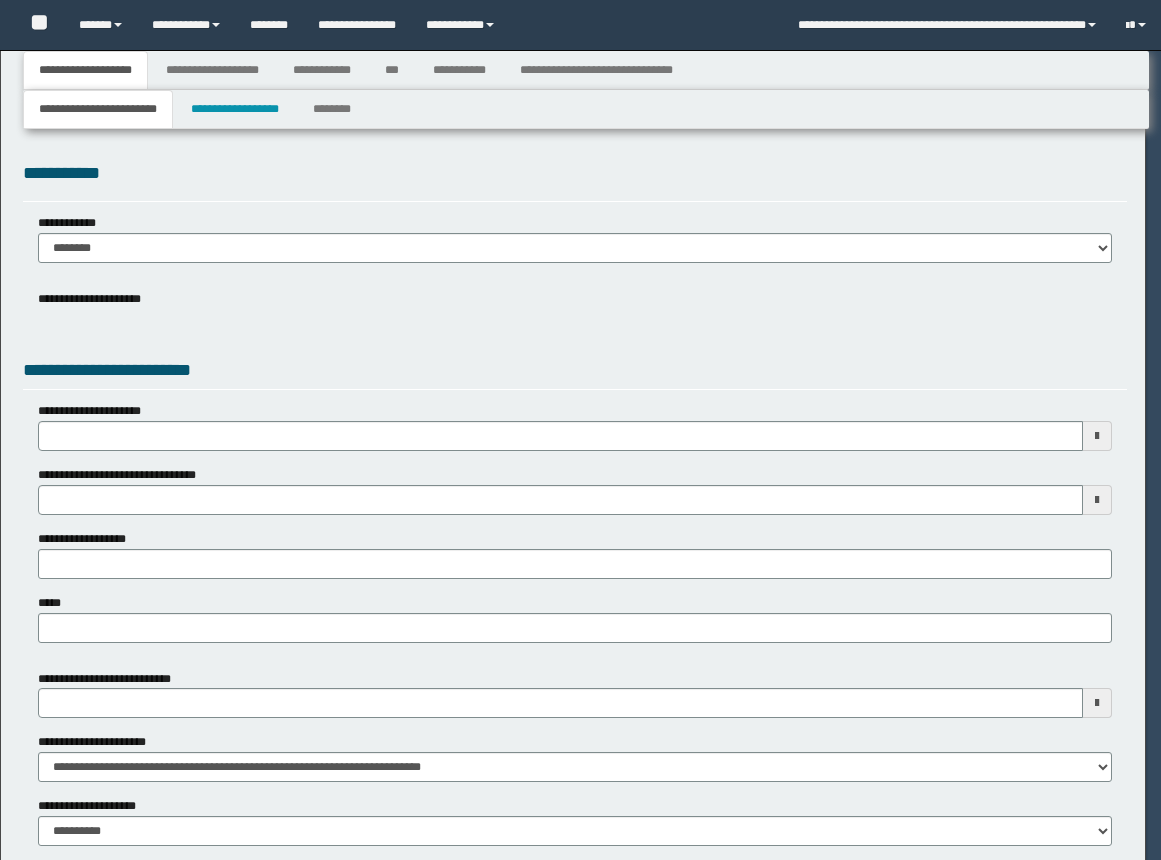 scroll, scrollTop: 0, scrollLeft: 0, axis: both 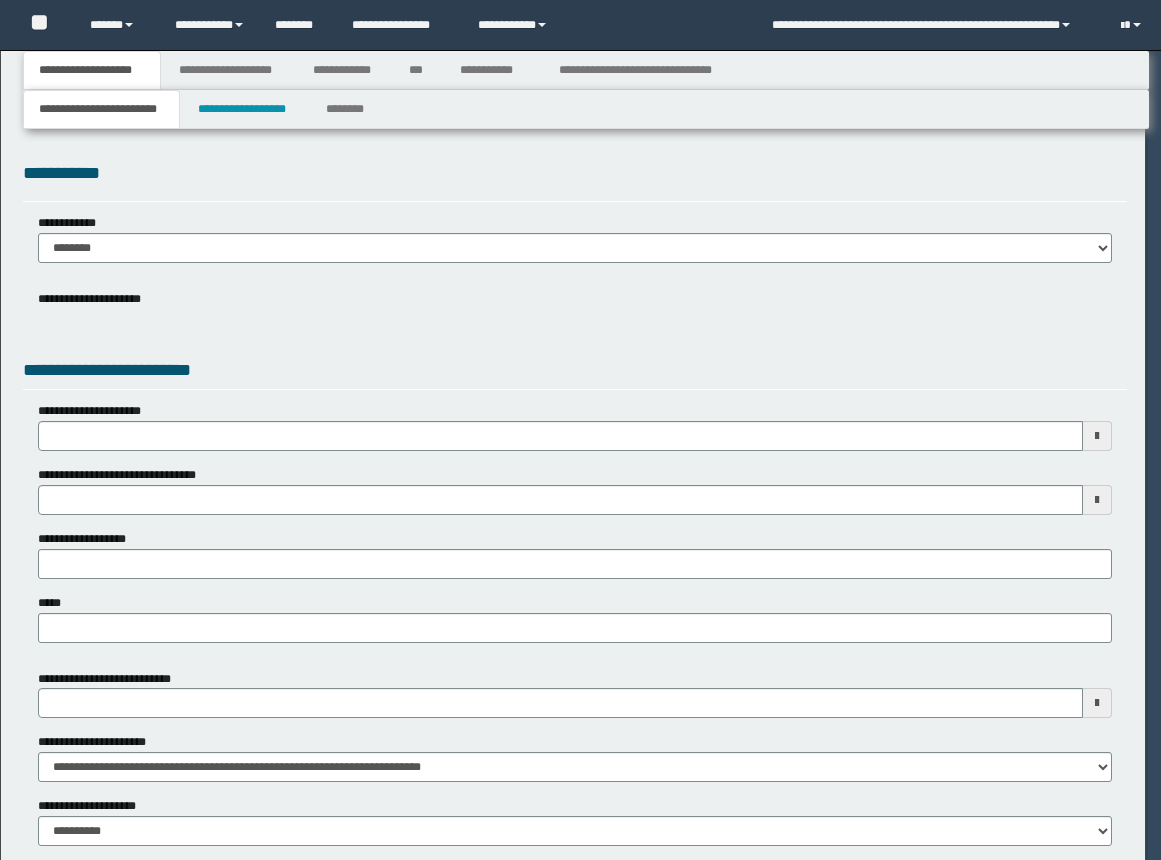 select on "*" 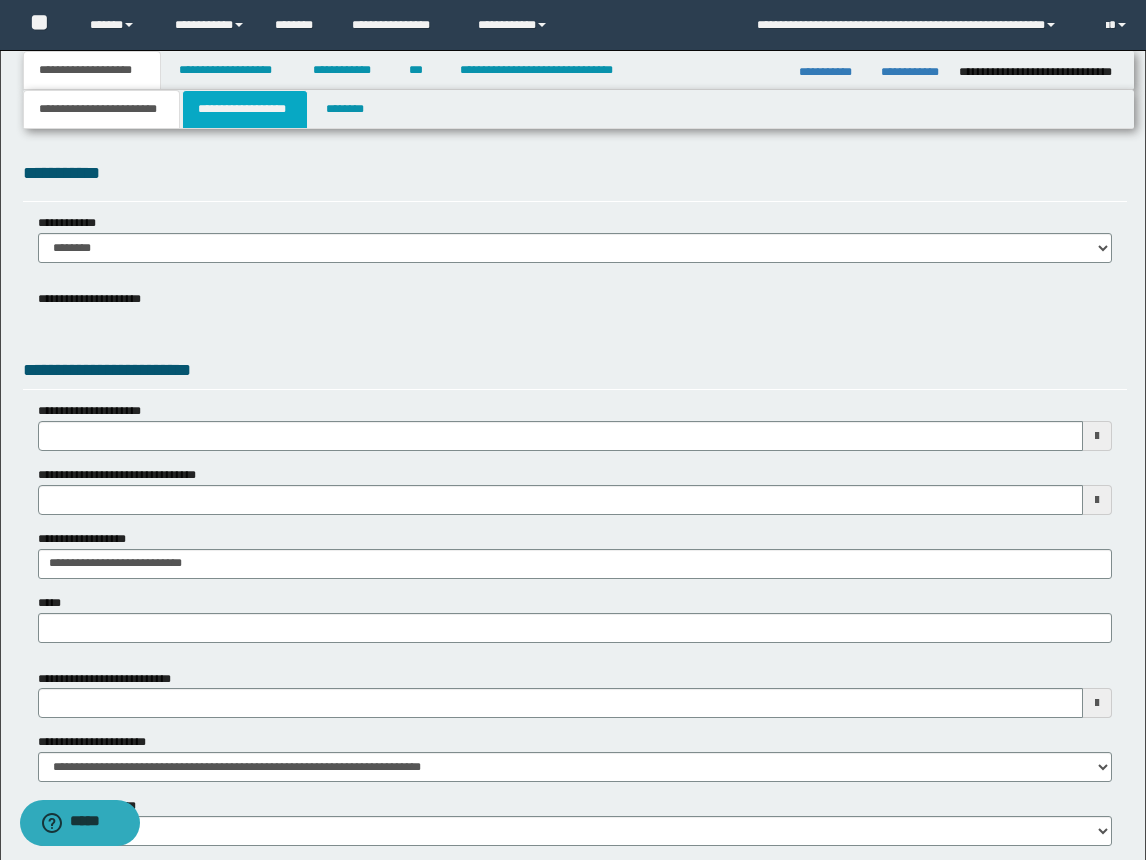 click on "**********" at bounding box center (245, 109) 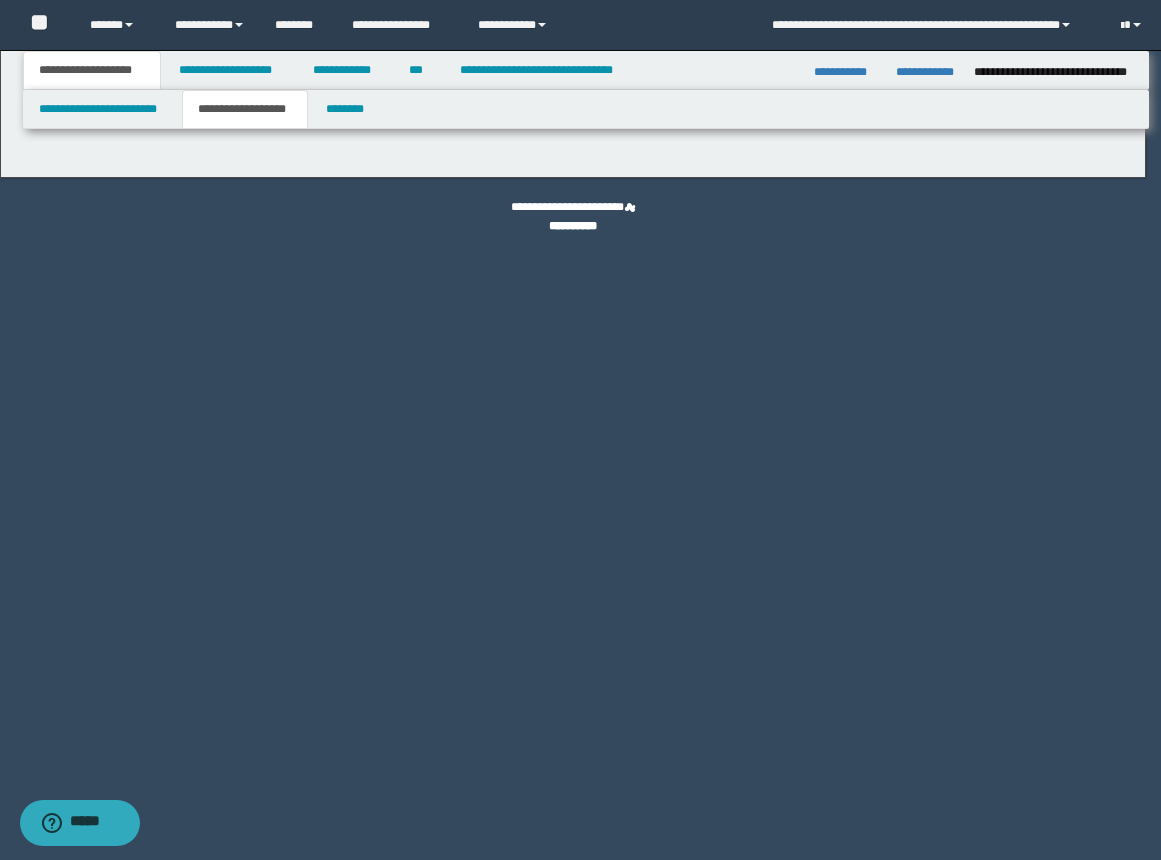 type on "********" 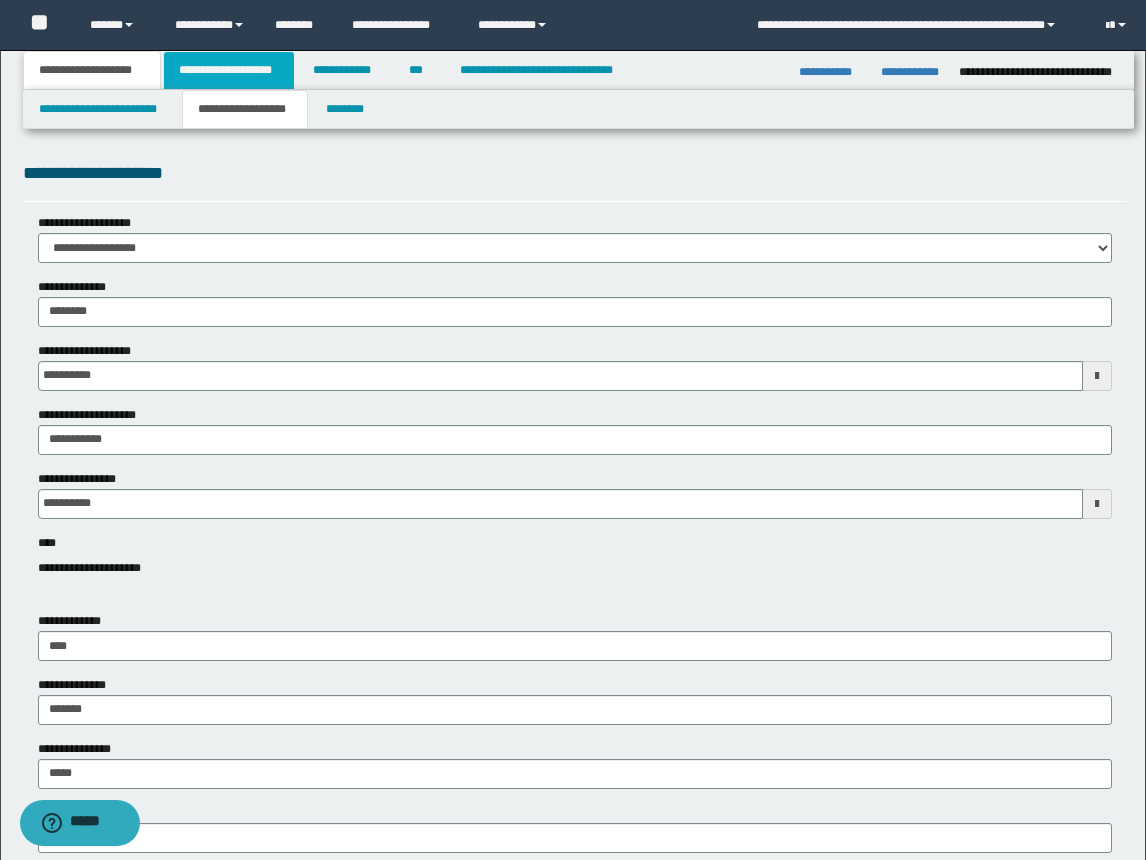 click on "**********" at bounding box center [229, 70] 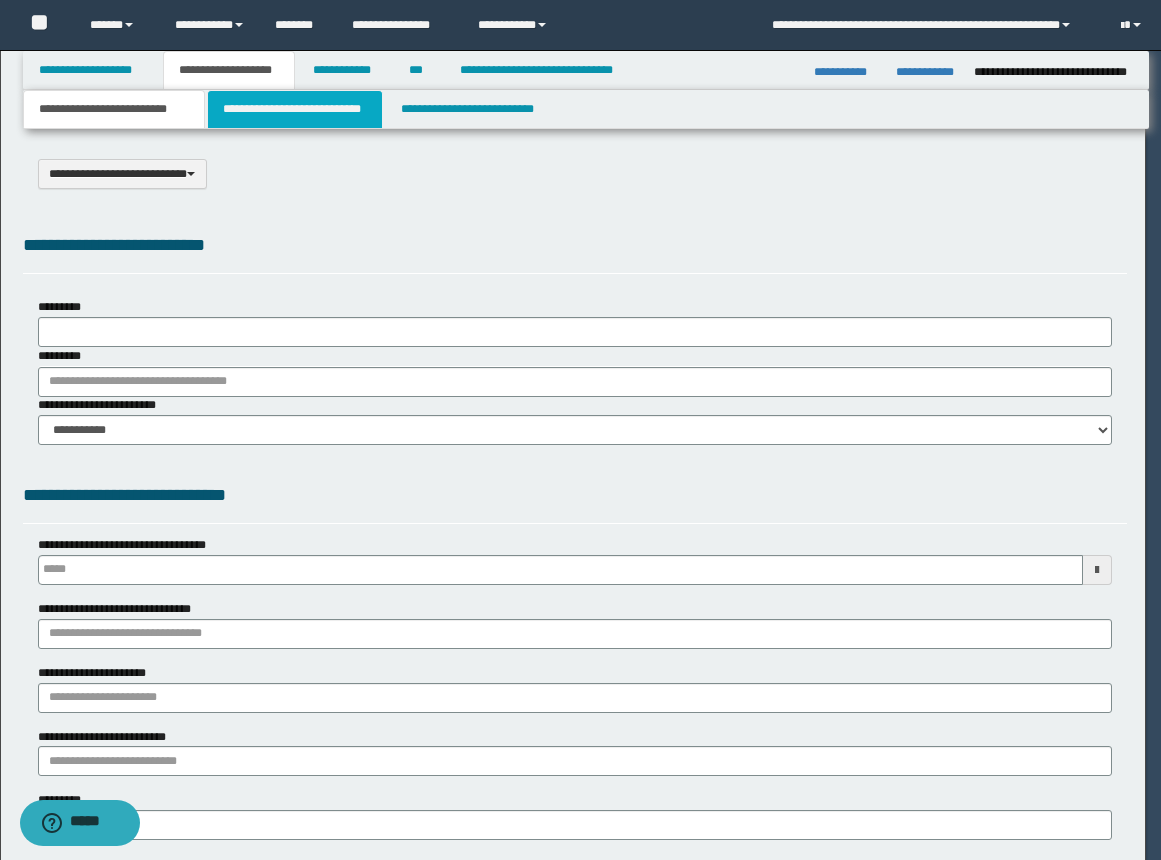 scroll, scrollTop: 0, scrollLeft: 0, axis: both 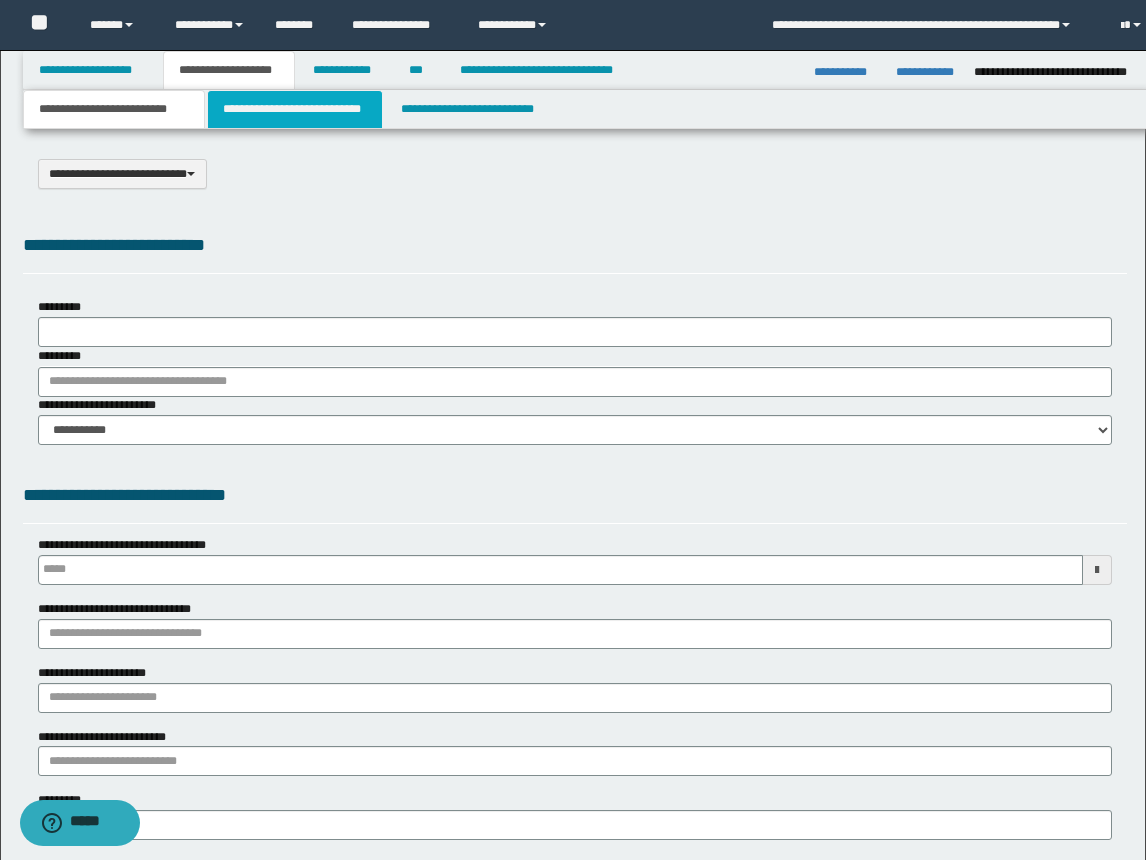 click on "**********" at bounding box center (295, 109) 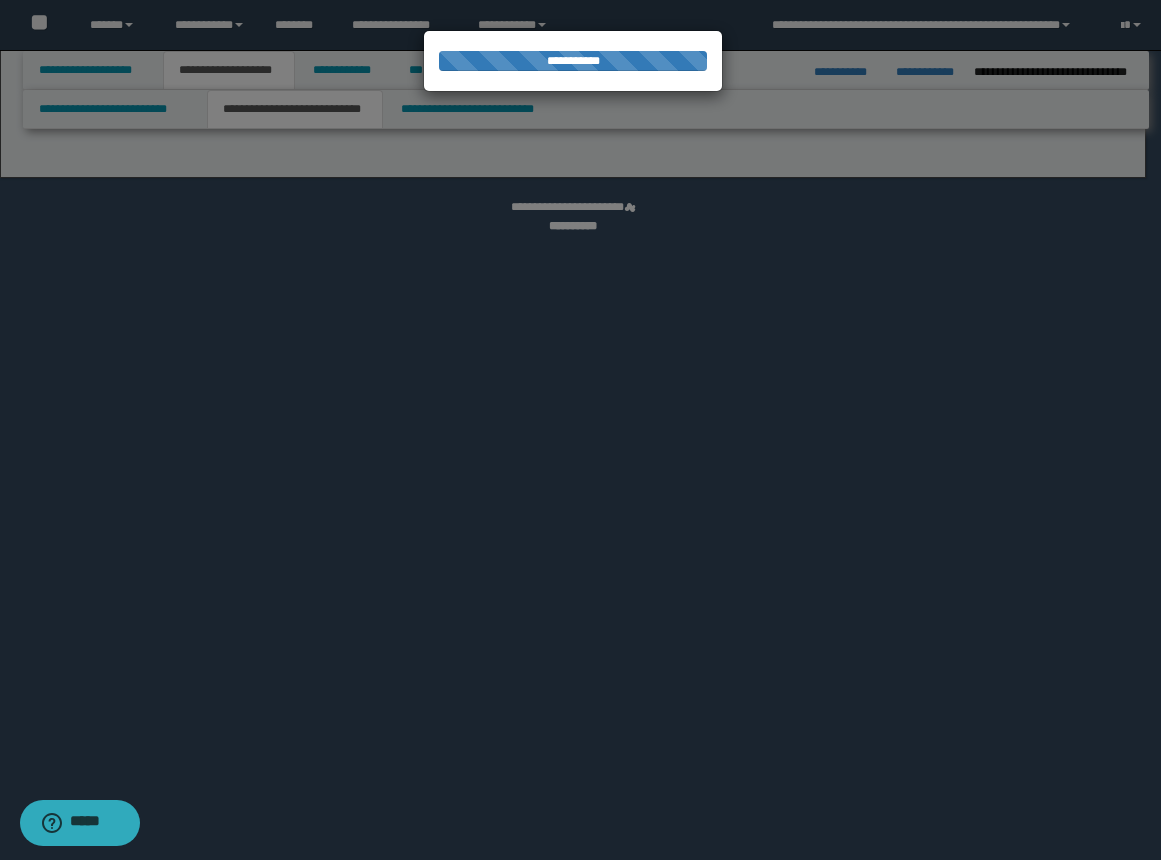 select on "*" 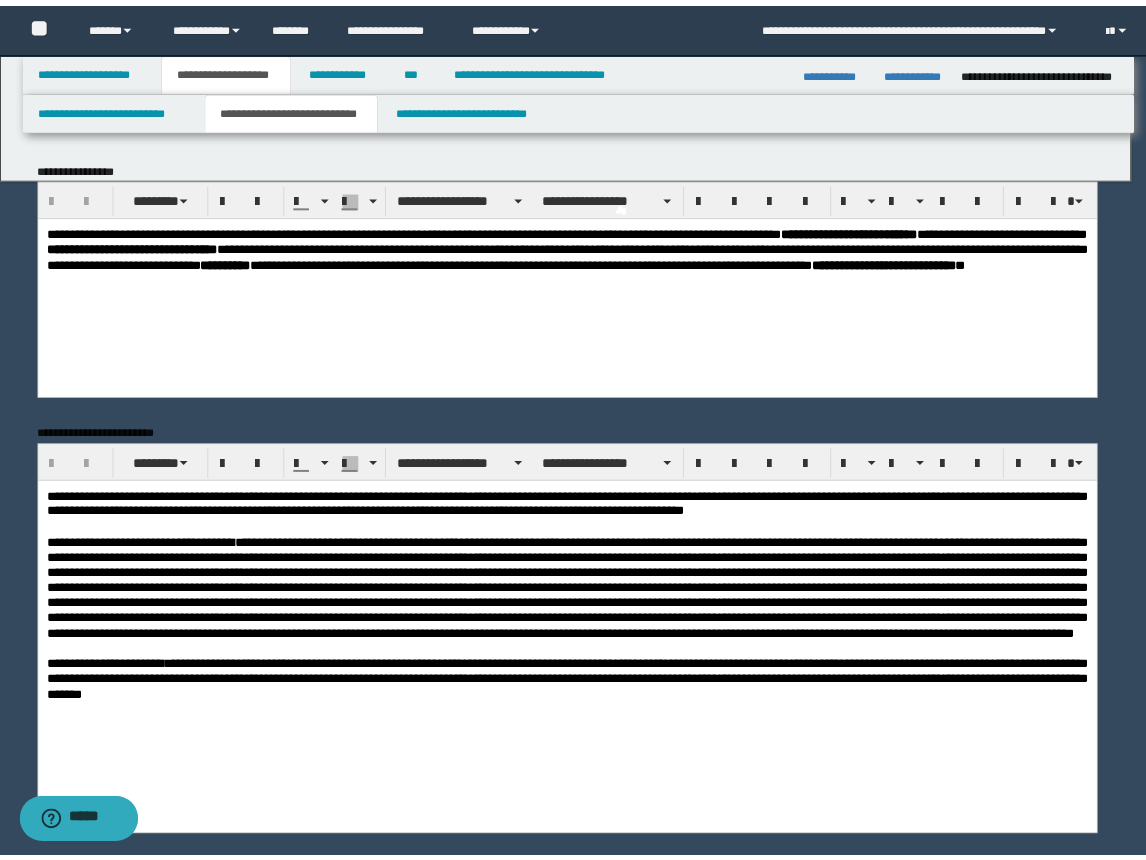 scroll, scrollTop: 0, scrollLeft: 0, axis: both 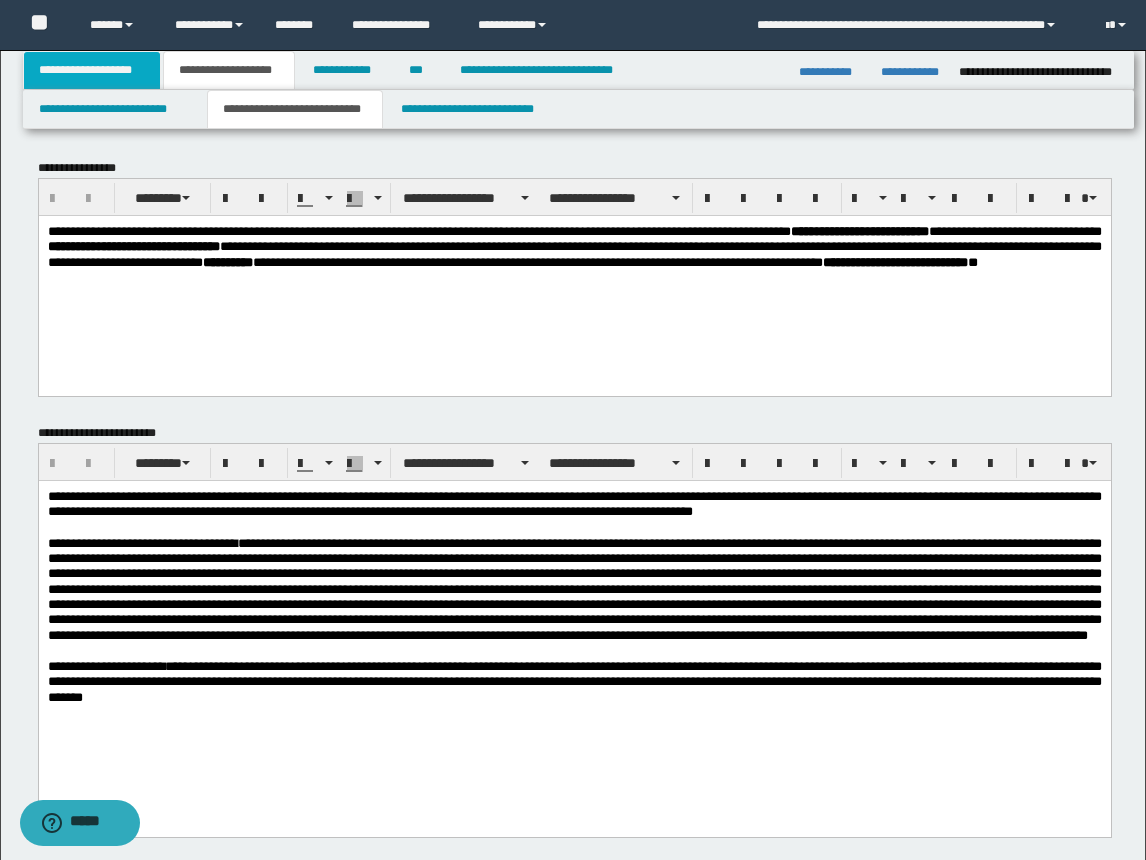 click on "**********" at bounding box center [92, 70] 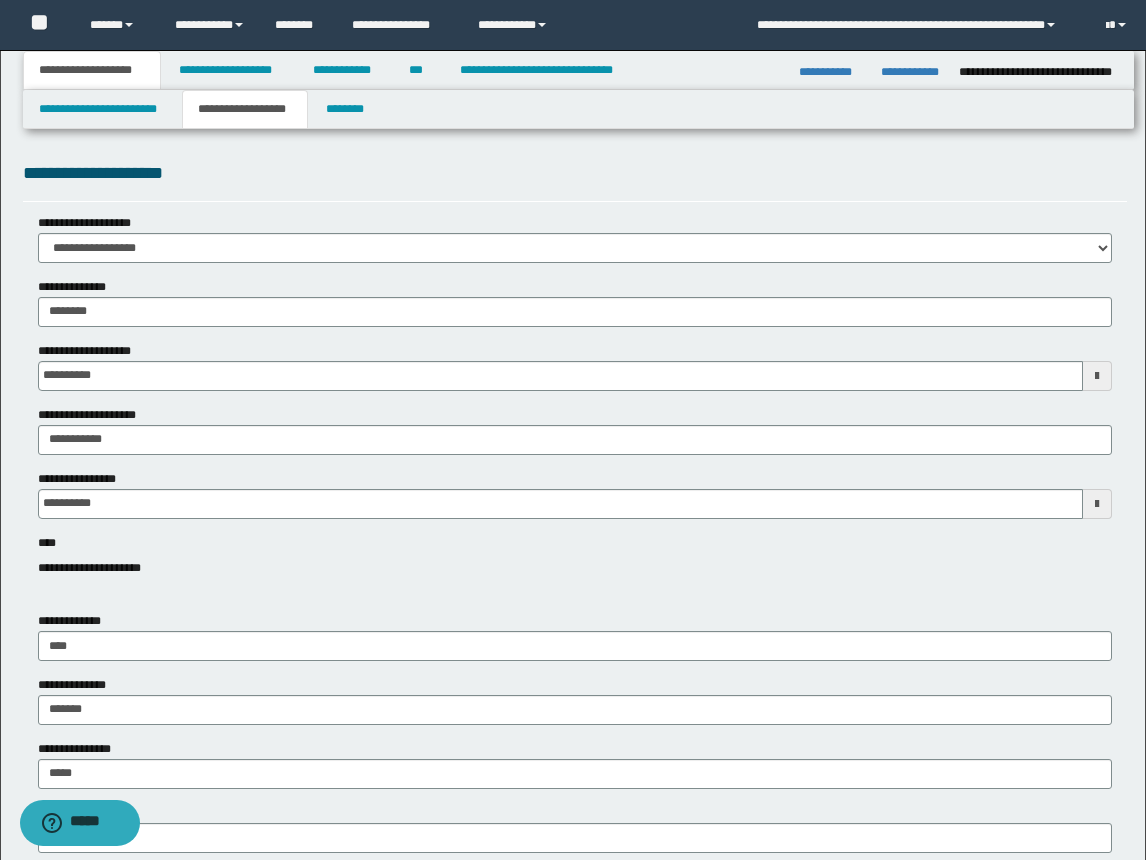scroll, scrollTop: 200, scrollLeft: 0, axis: vertical 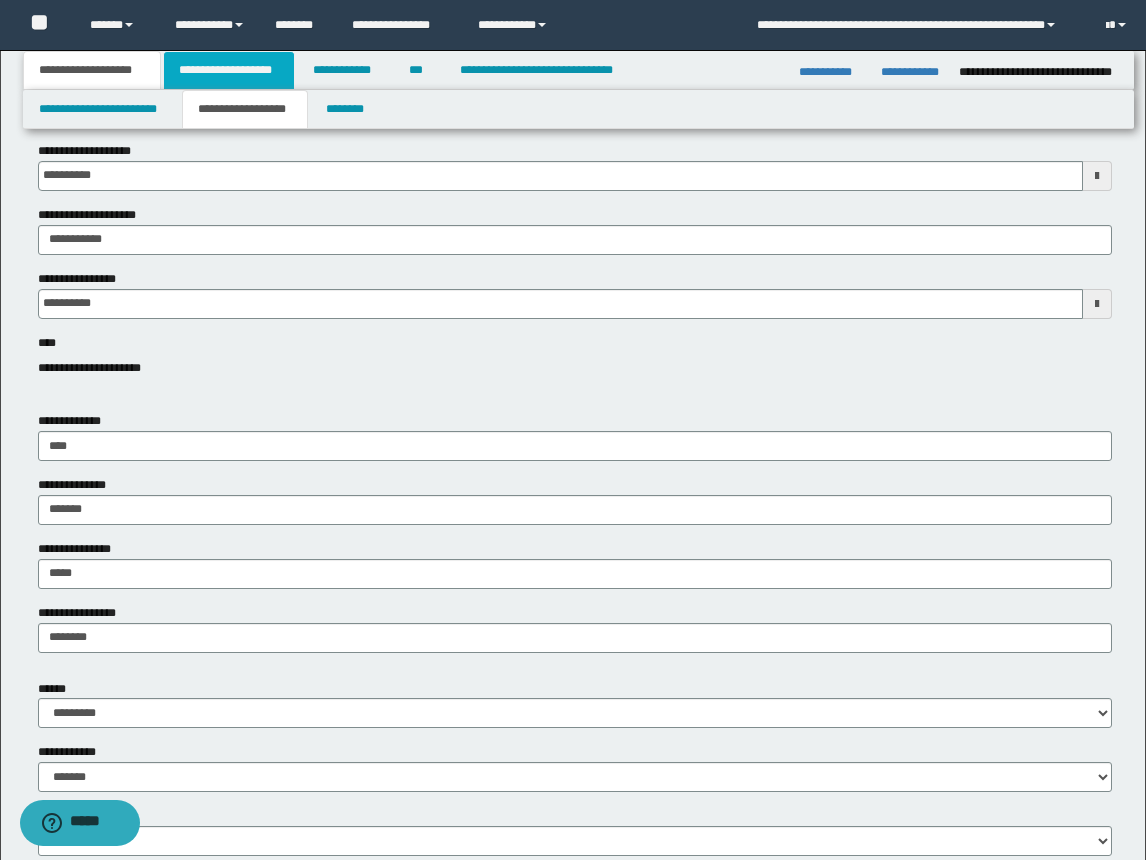 click on "**********" at bounding box center [229, 70] 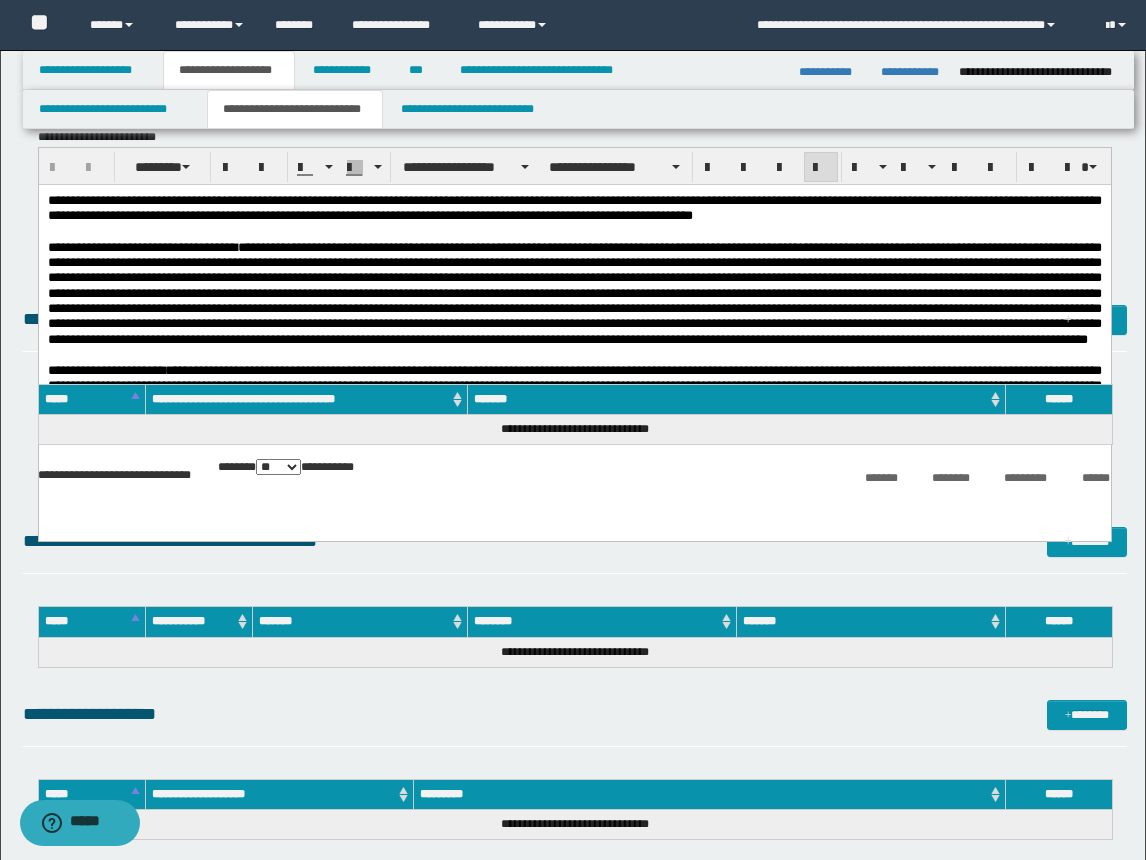 click at bounding box center (574, 231) 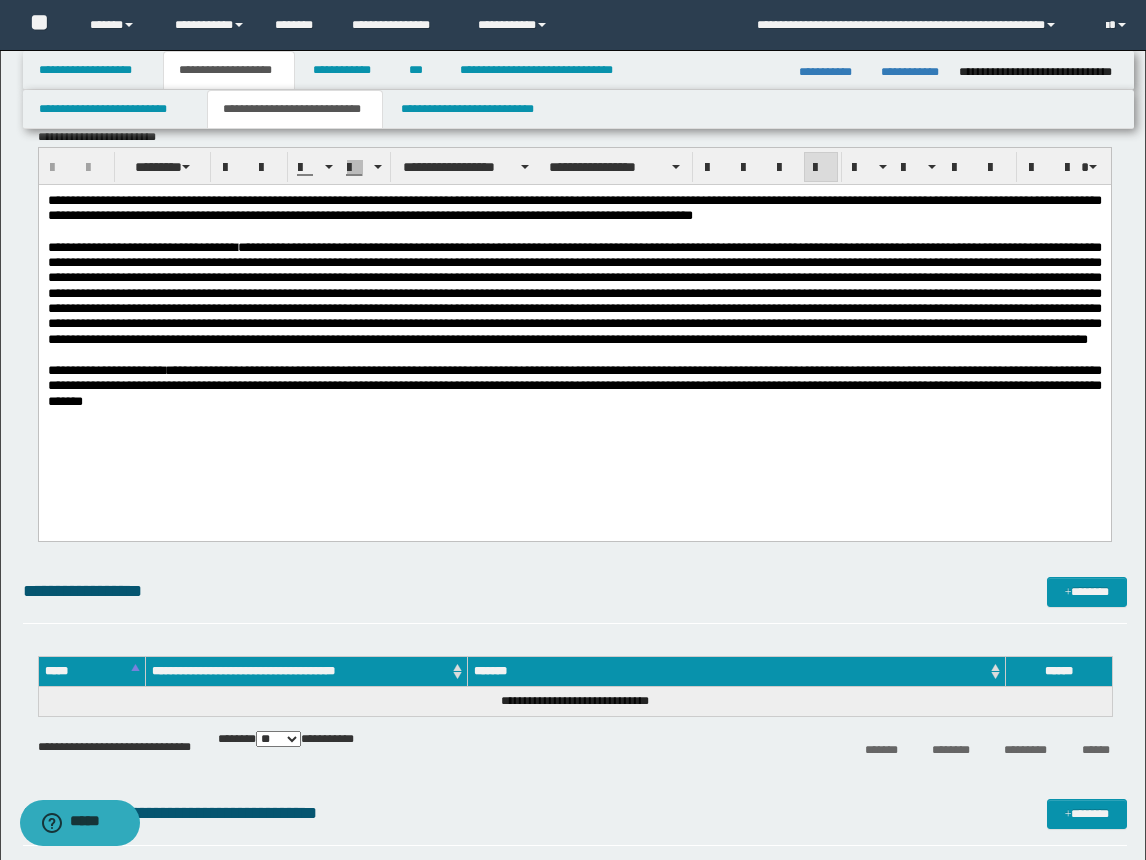 scroll, scrollTop: 0, scrollLeft: 0, axis: both 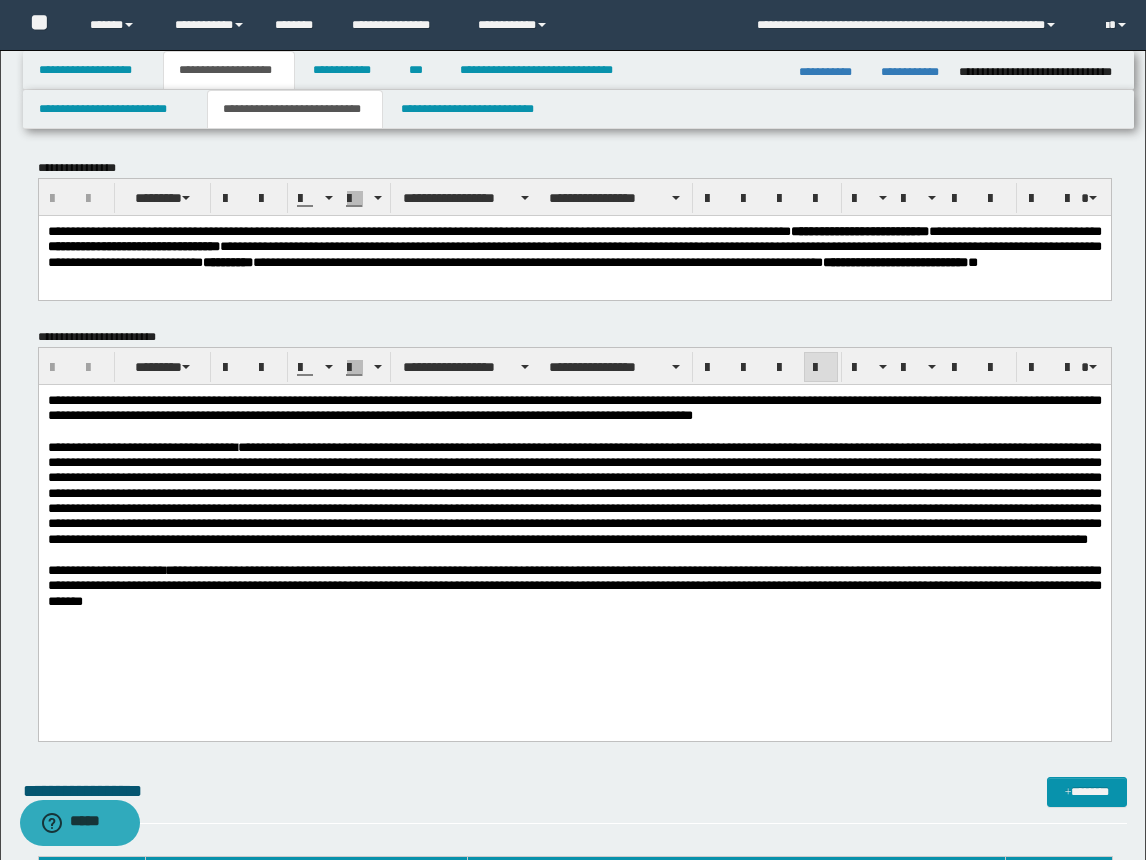 click on "**********" at bounding box center [574, 246] 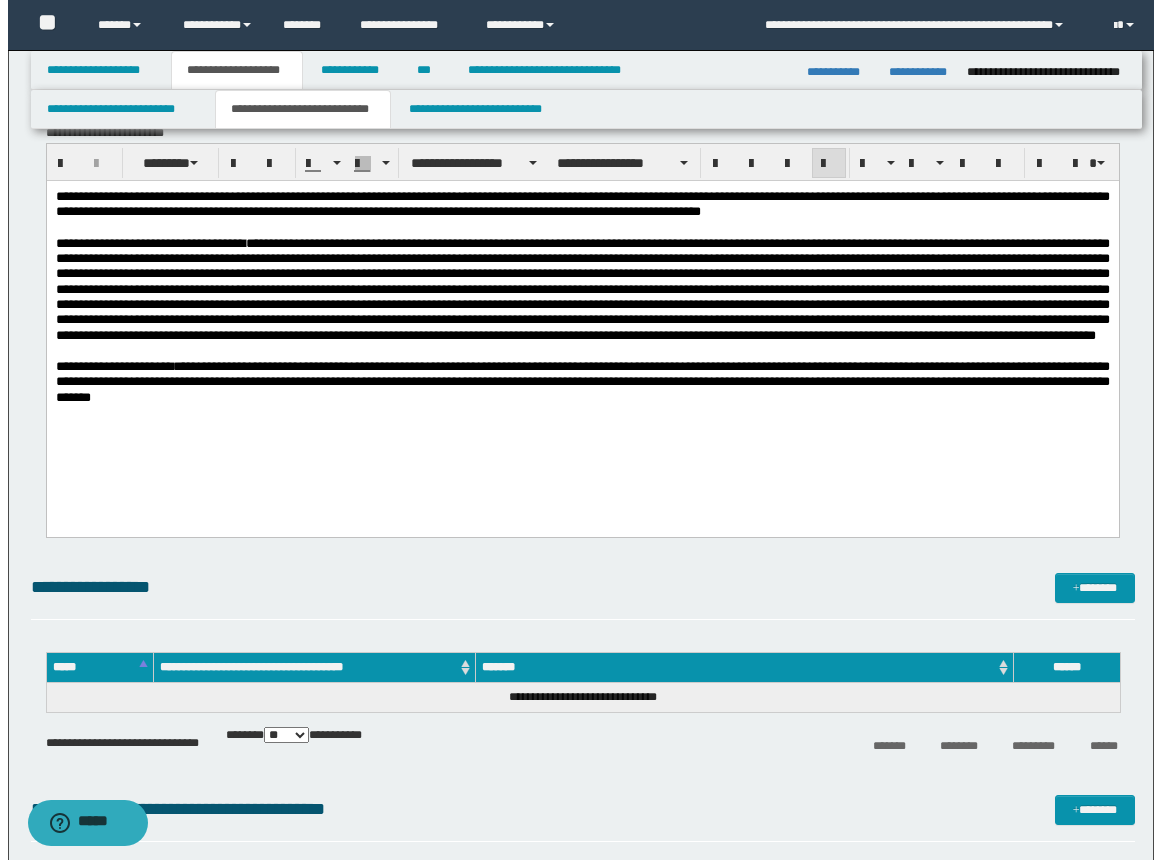 scroll, scrollTop: 0, scrollLeft: 0, axis: both 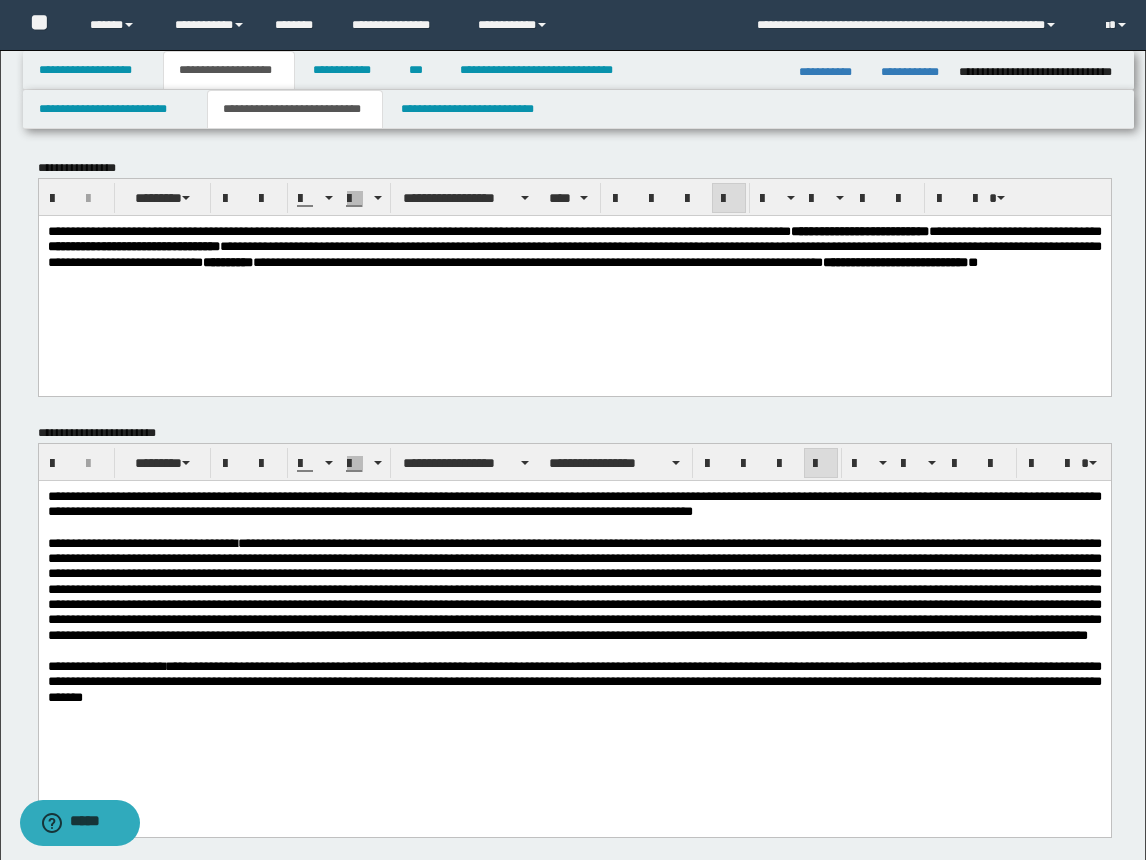click at bounding box center [574, 527] 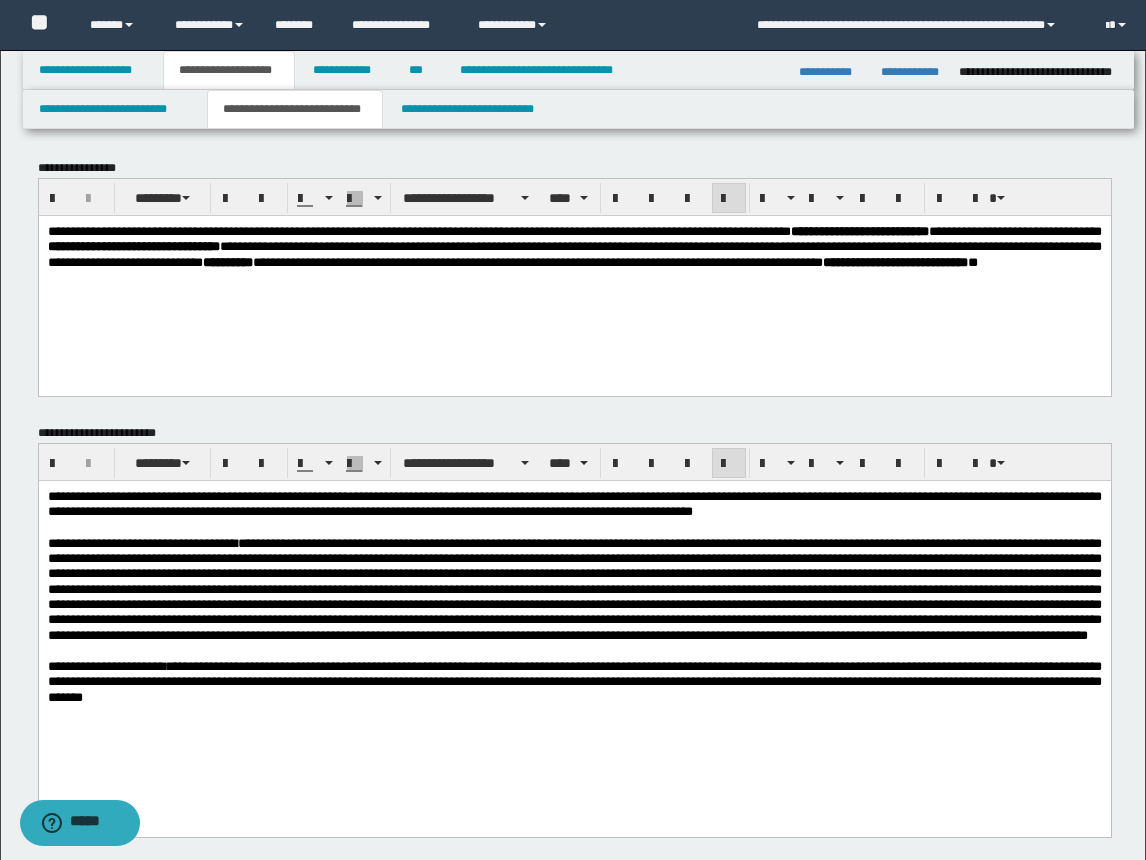 click on "**********" at bounding box center (574, 503) 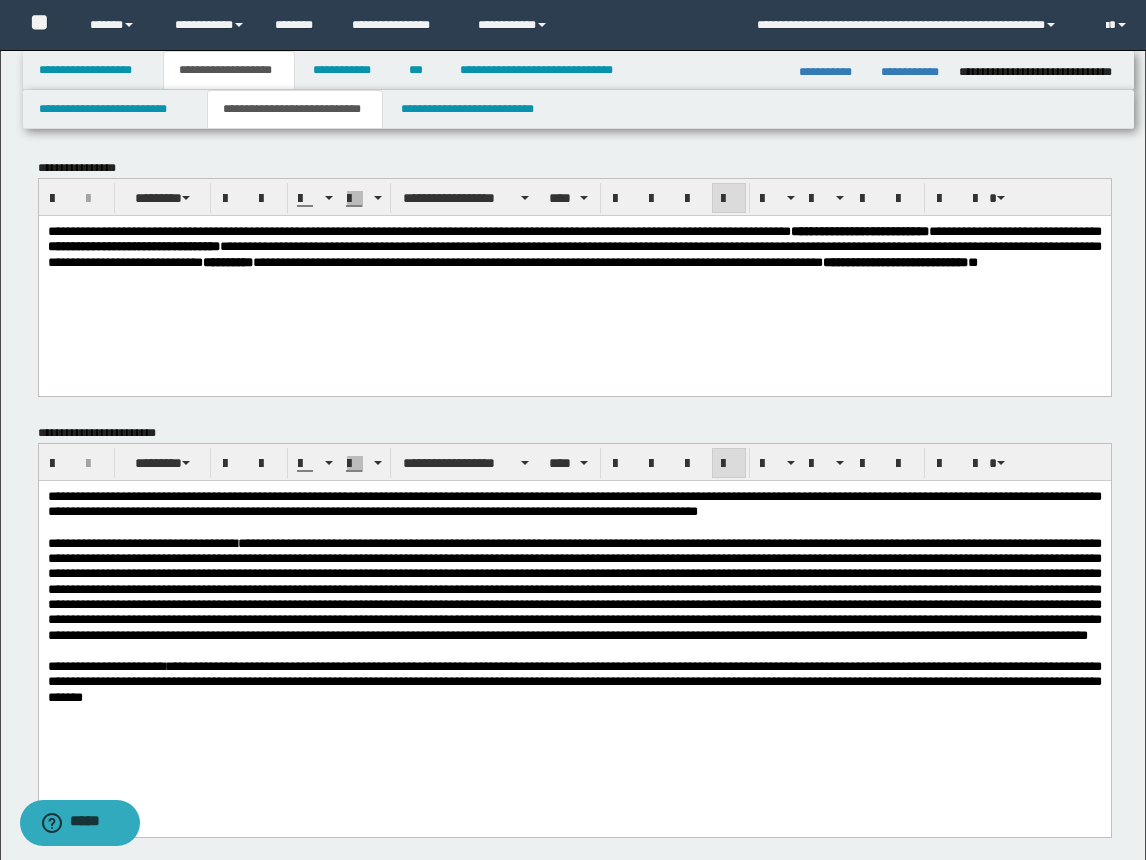 click on "**********" at bounding box center (574, 681) 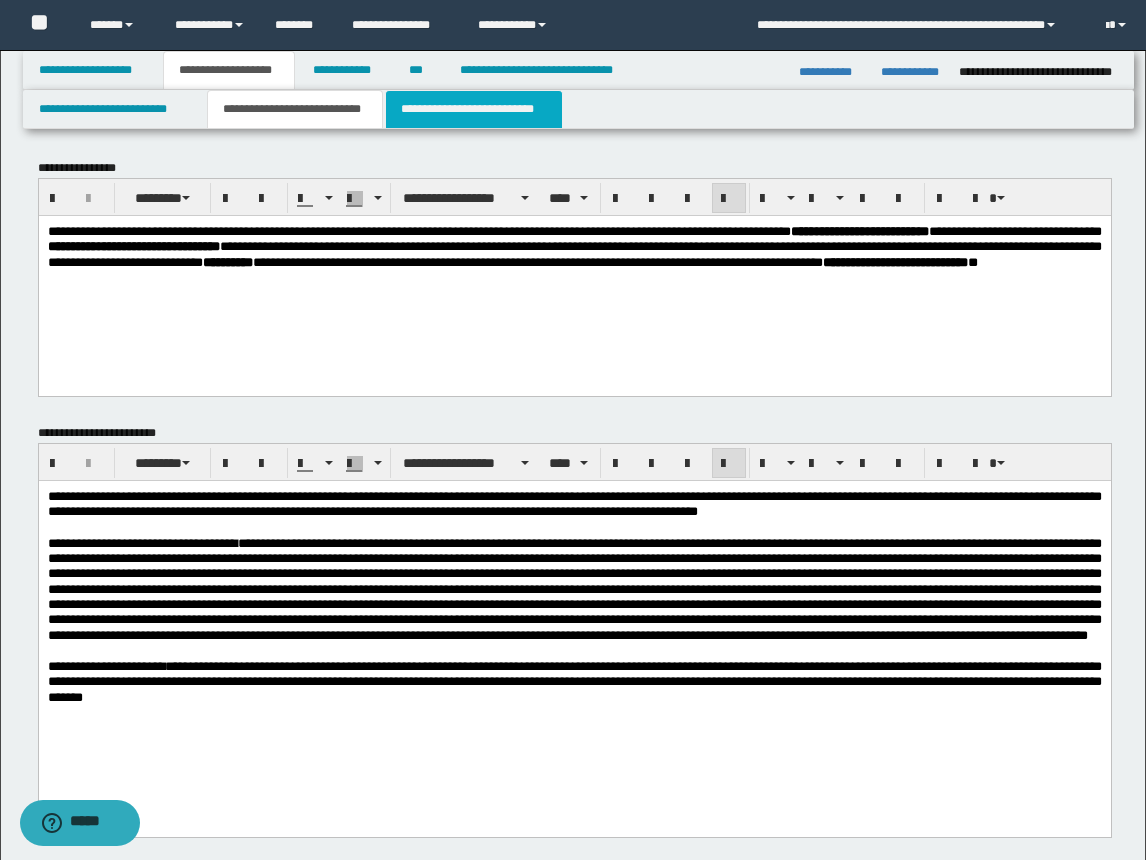 click on "**********" at bounding box center [474, 109] 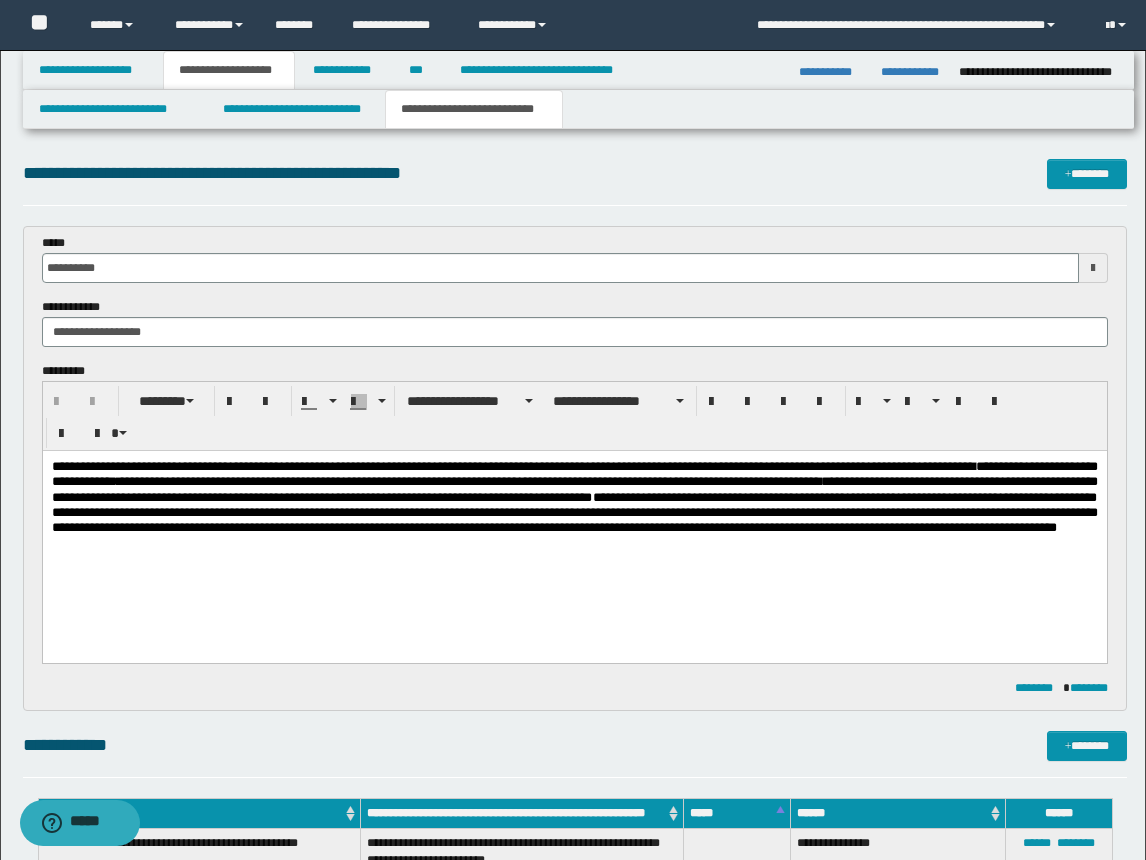 scroll, scrollTop: 0, scrollLeft: 0, axis: both 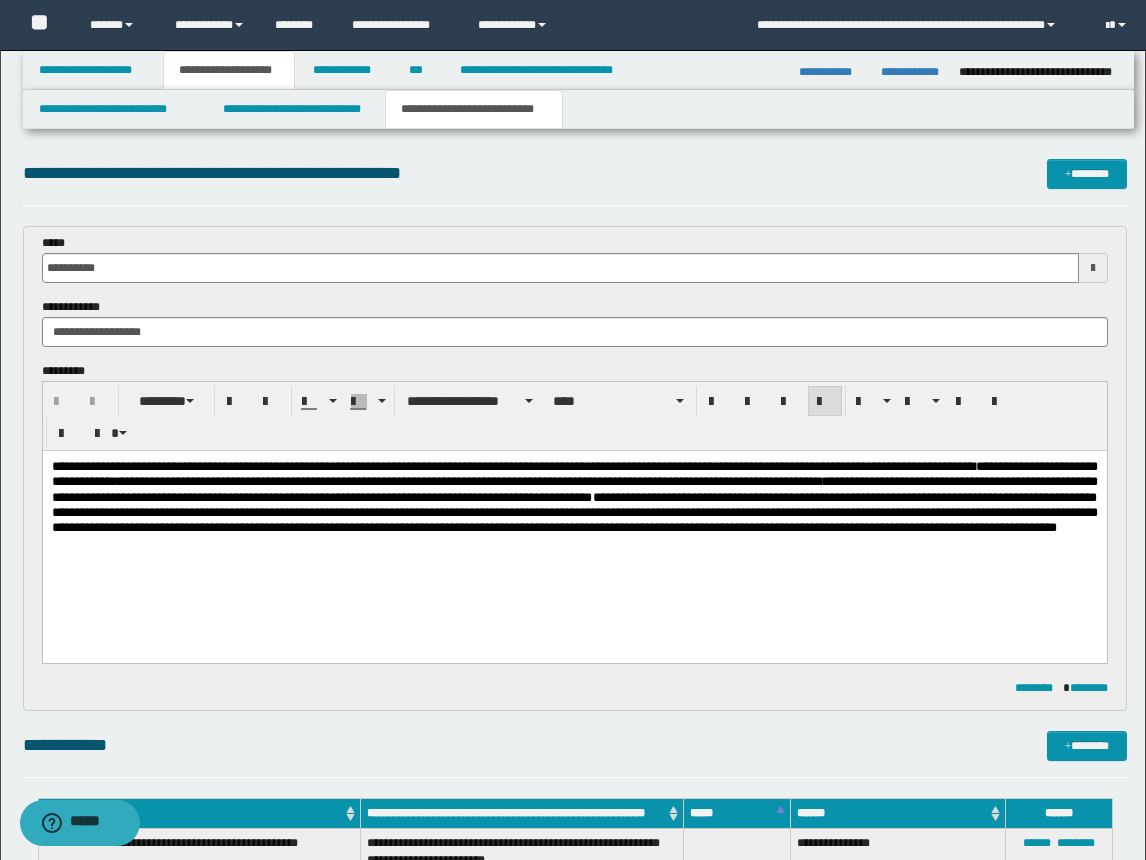 click on "**********" at bounding box center (574, 532) 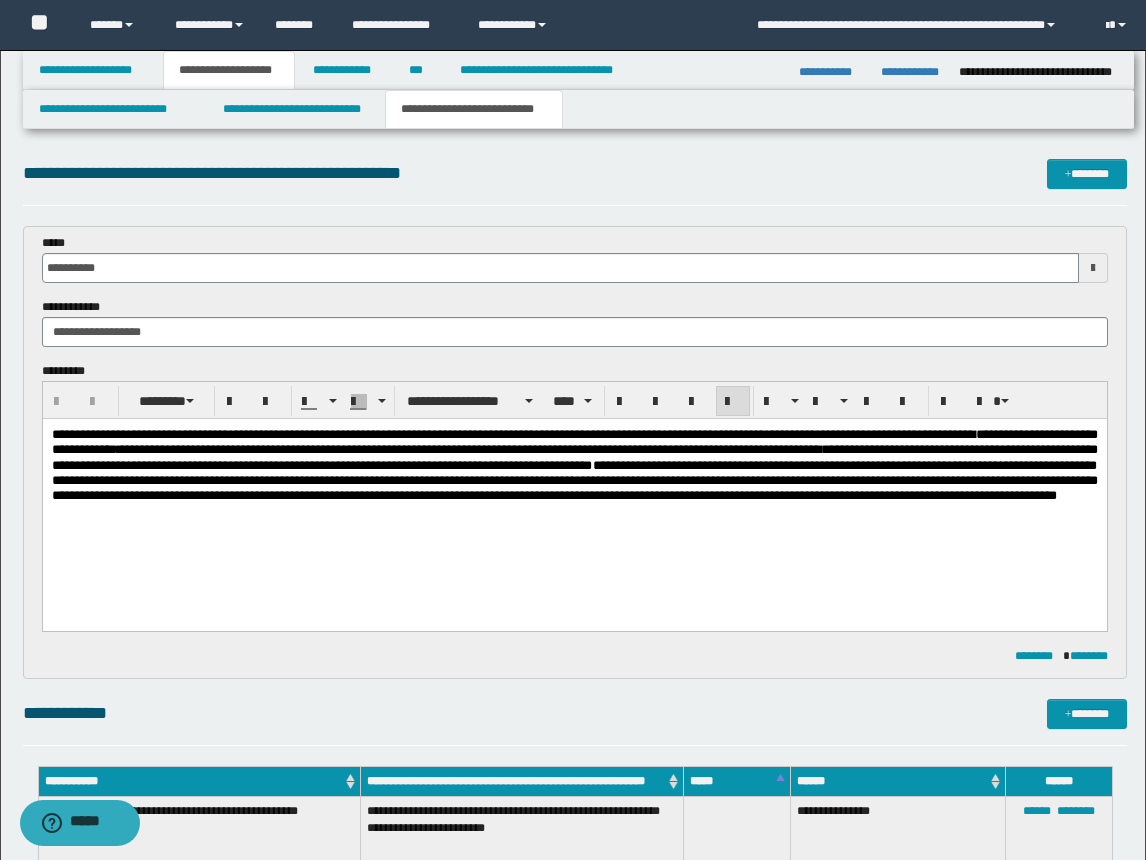 type 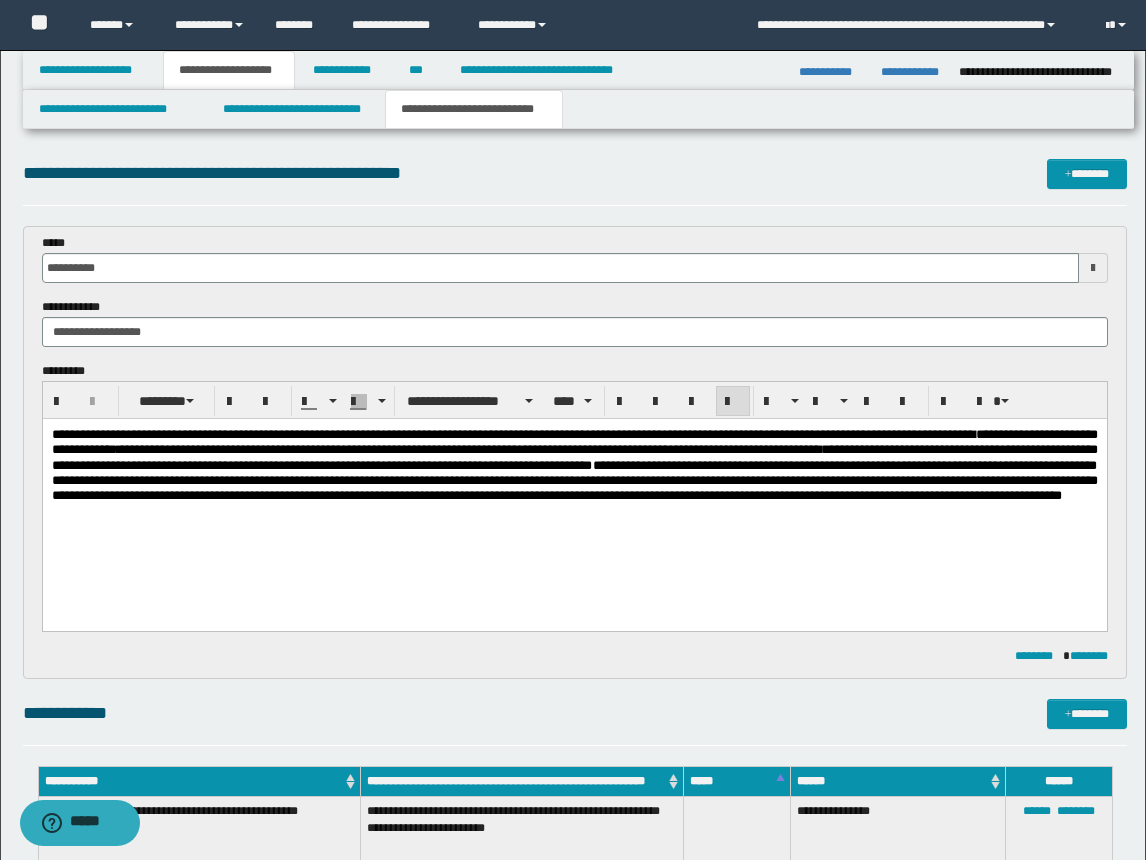 click on "**********" at bounding box center [574, 481] 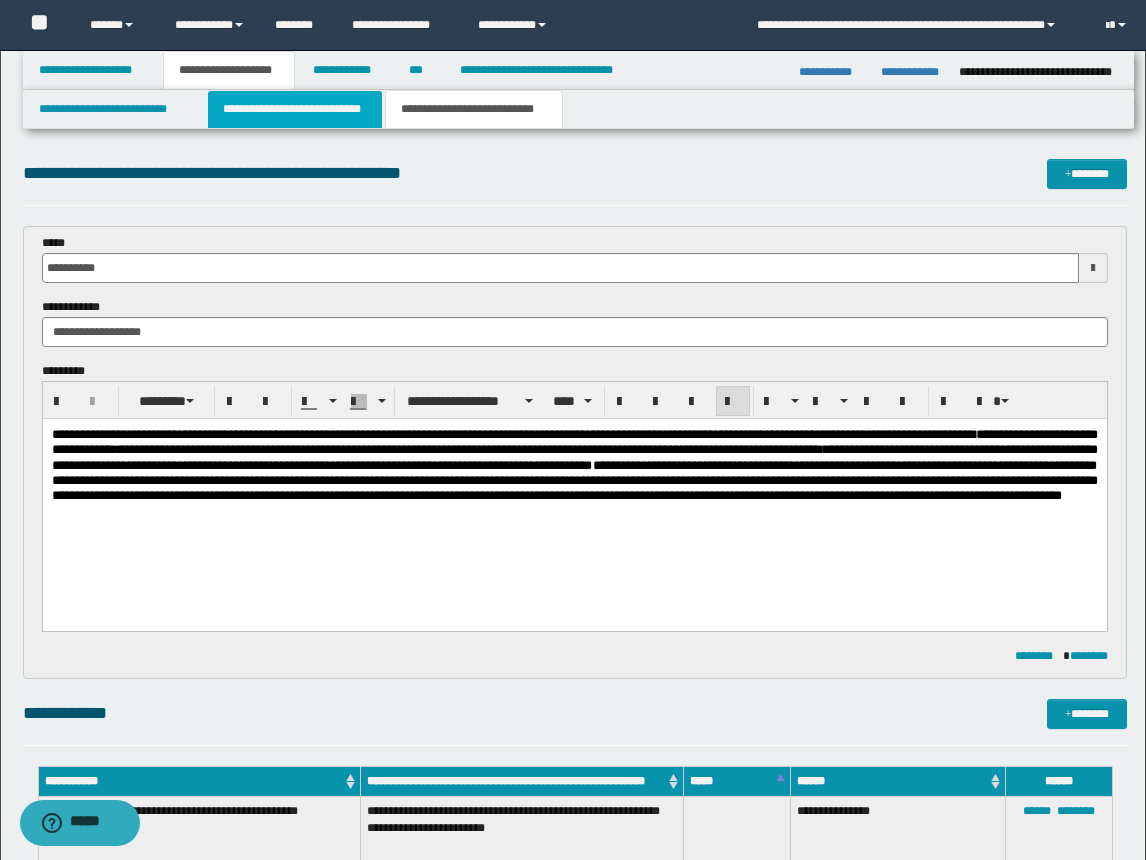 click on "**********" at bounding box center [295, 109] 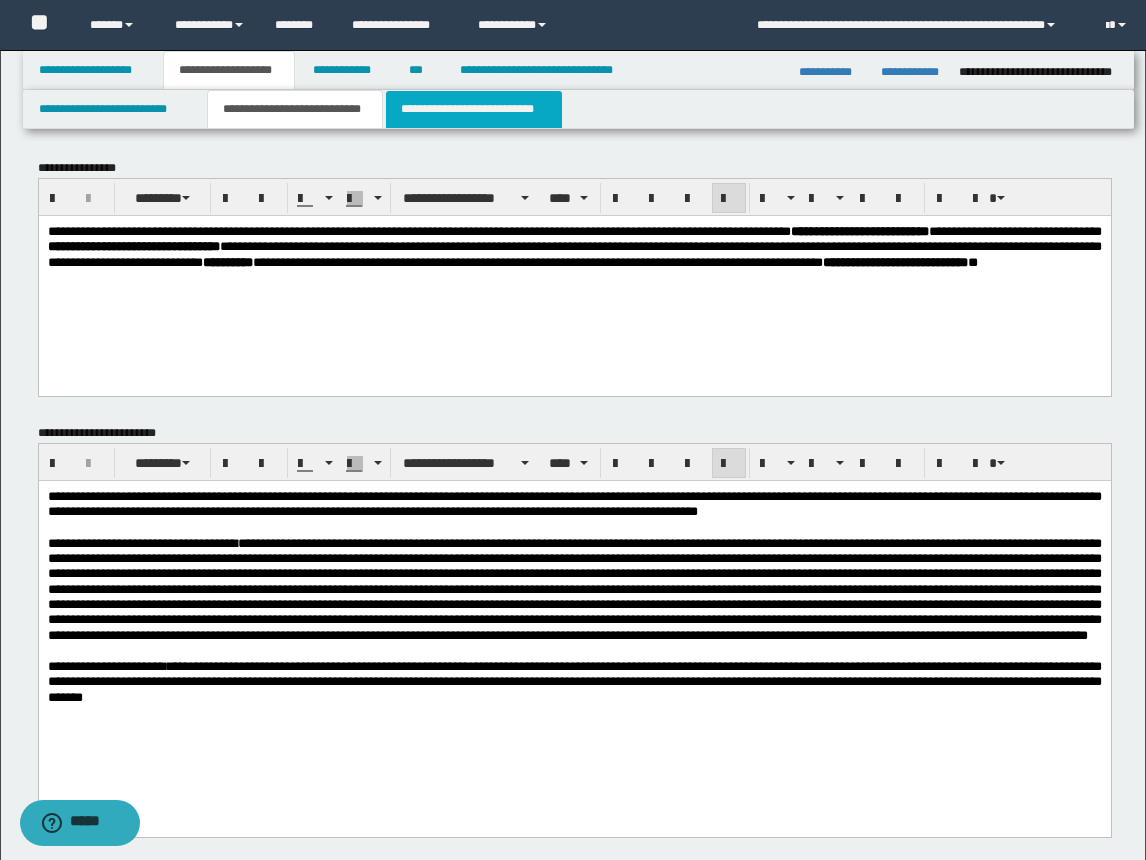 click on "**********" at bounding box center (474, 109) 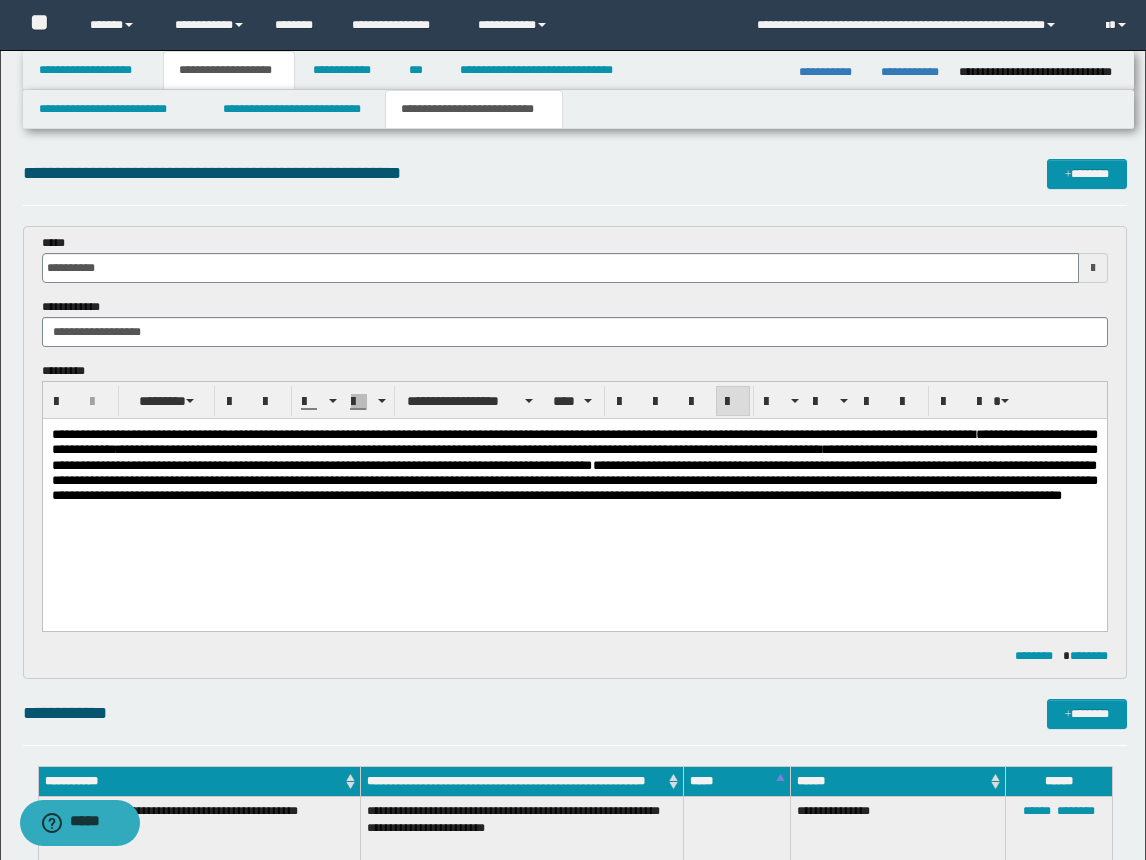 click on "**********" at bounding box center (574, 472) 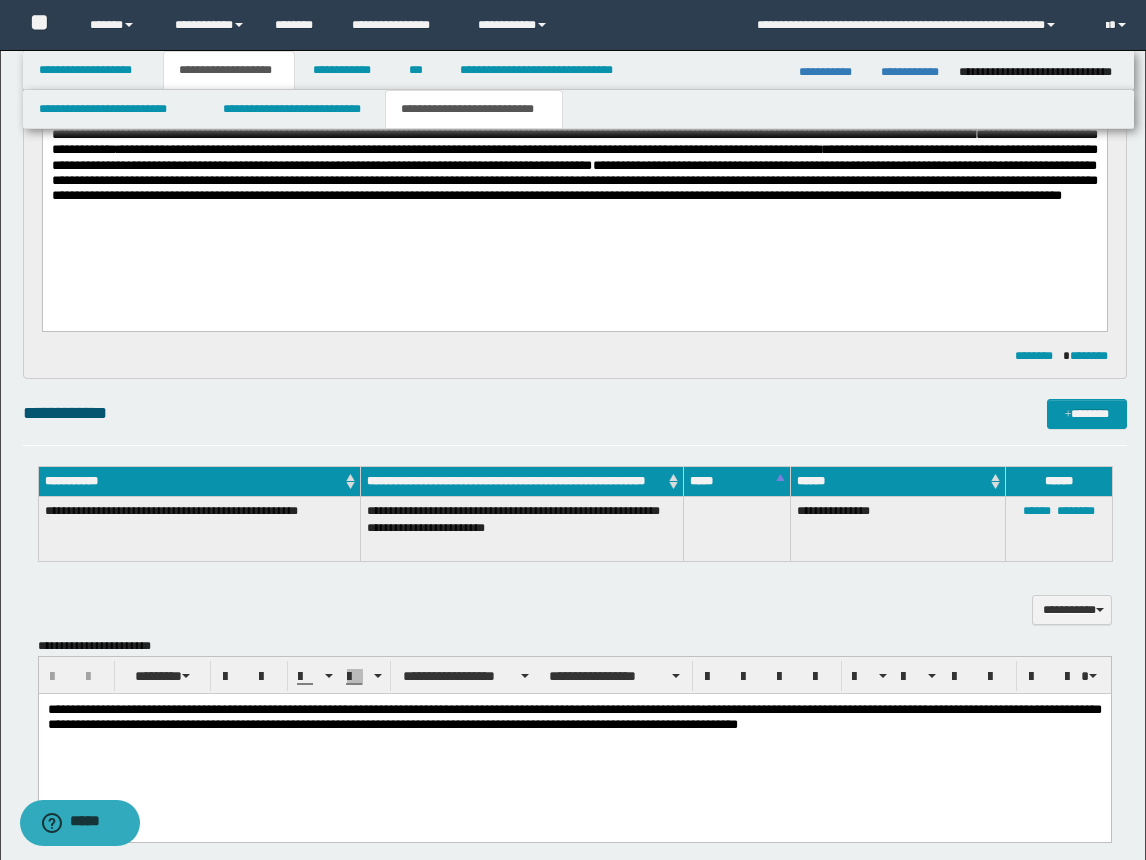 click on "**********" at bounding box center (574, 742) 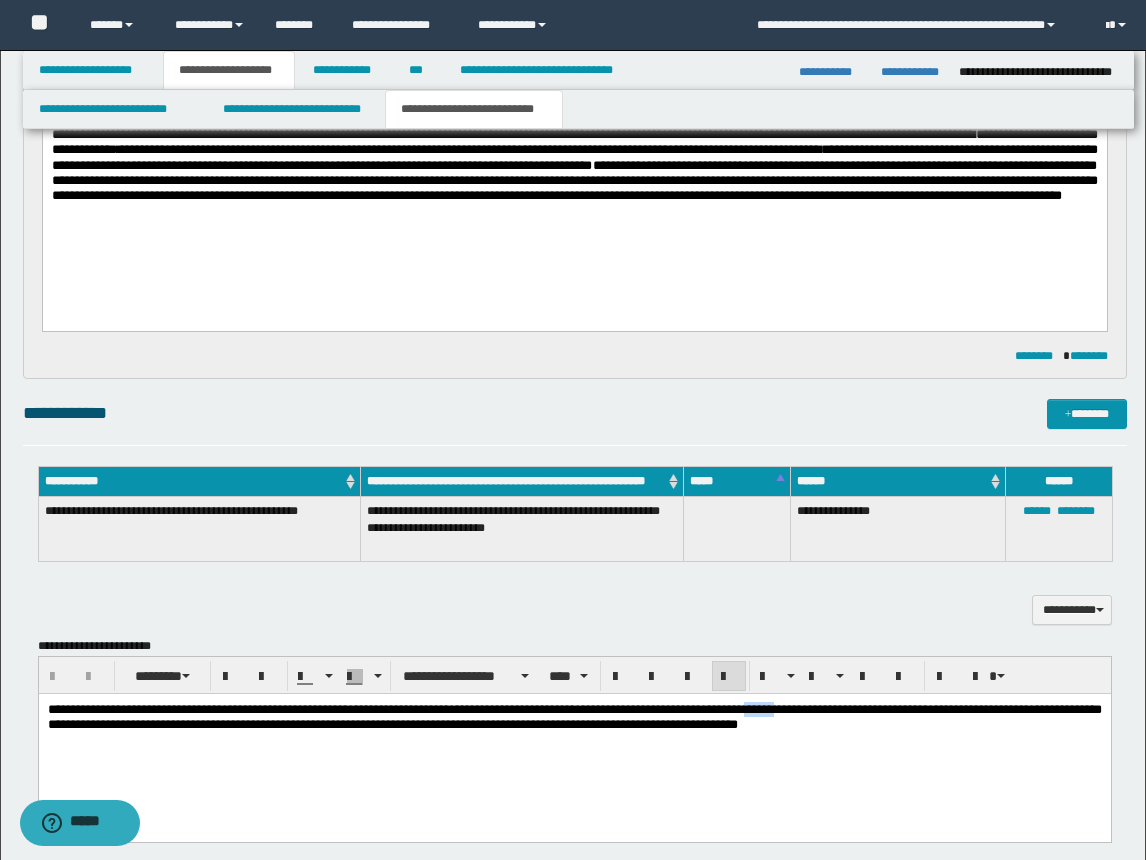 type 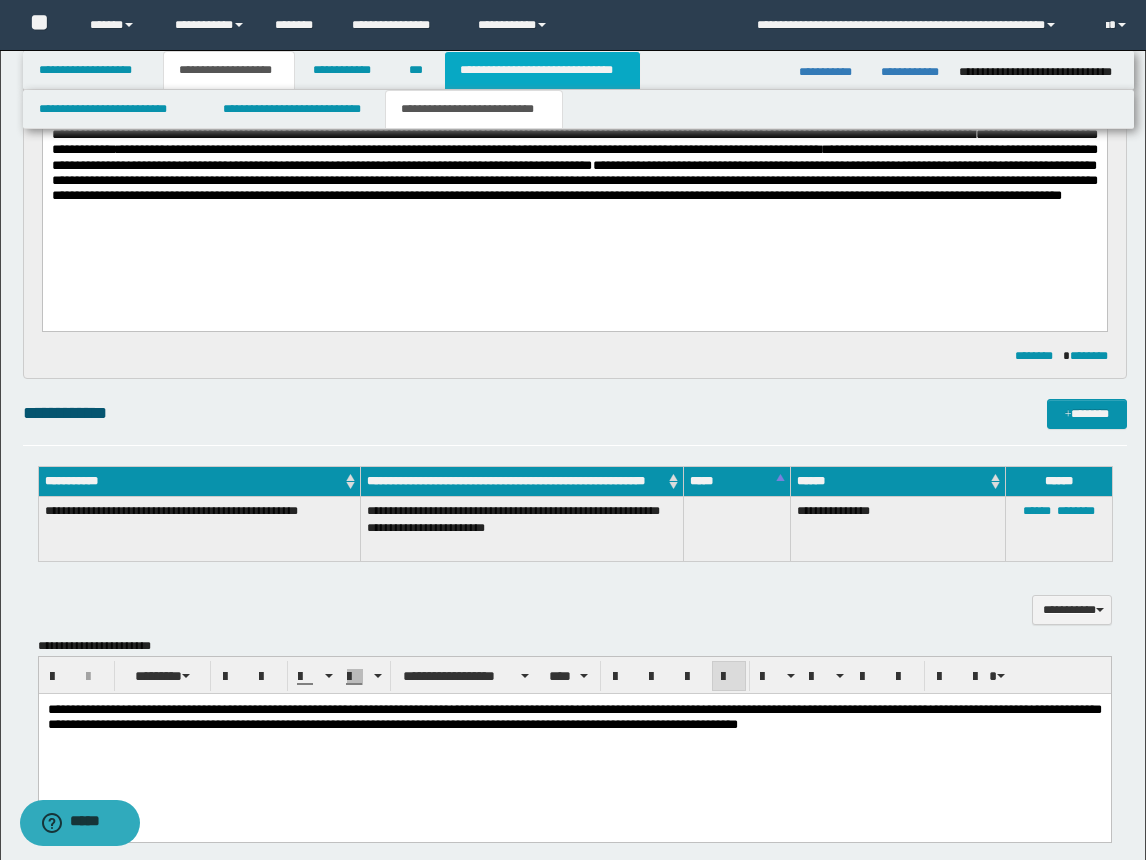 click on "**********" at bounding box center (542, 70) 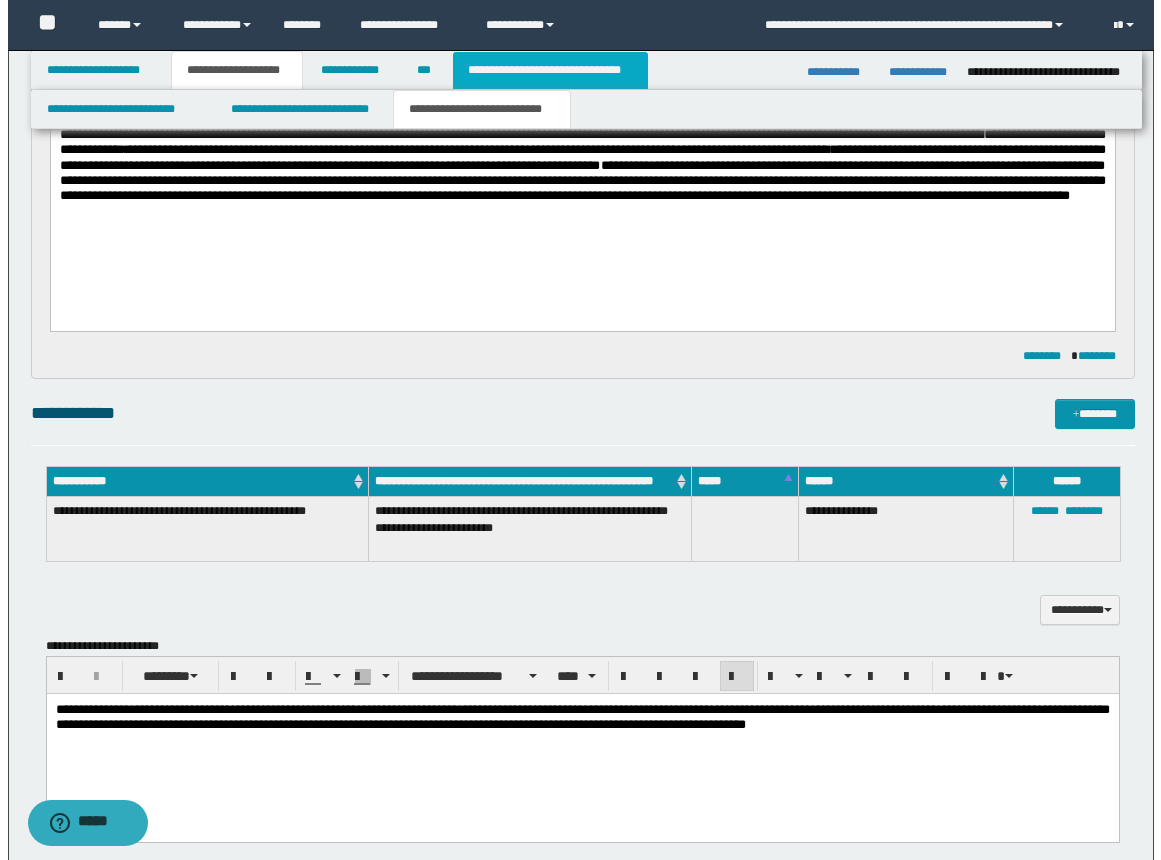 scroll, scrollTop: 0, scrollLeft: 0, axis: both 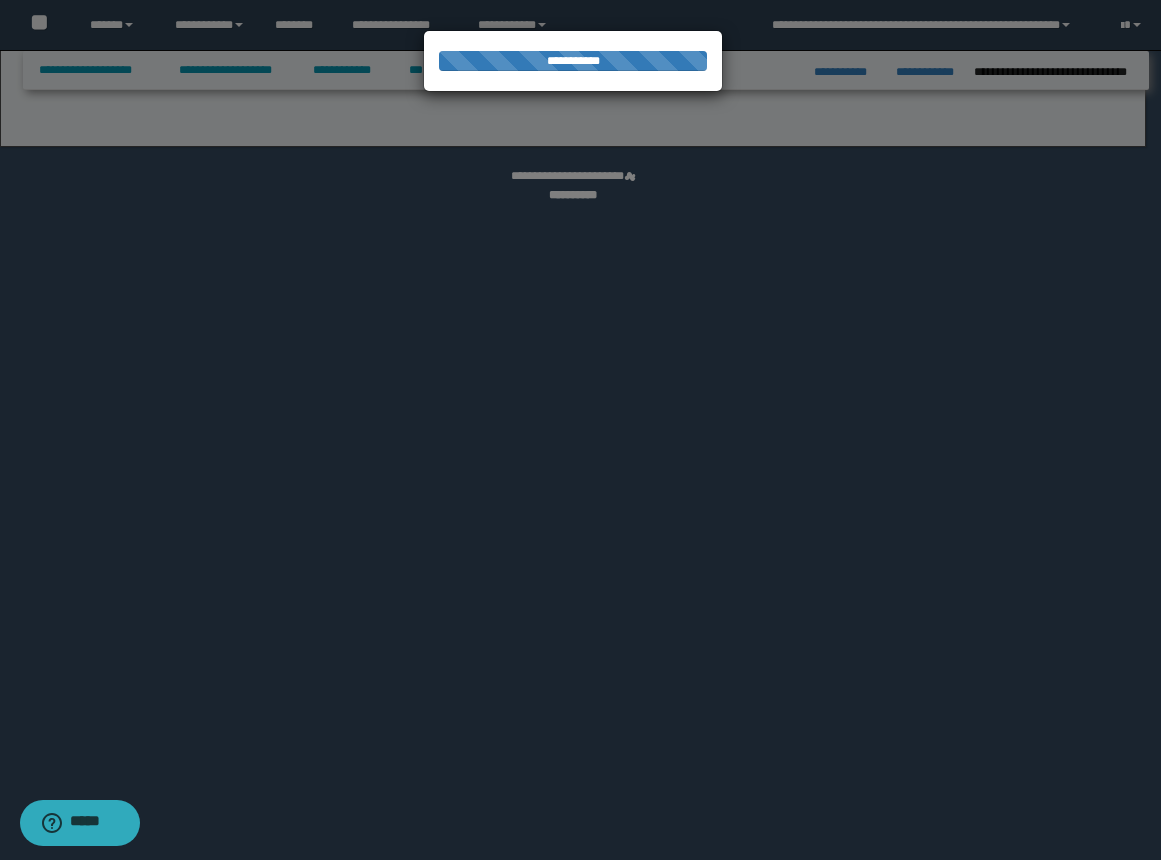 select on "*" 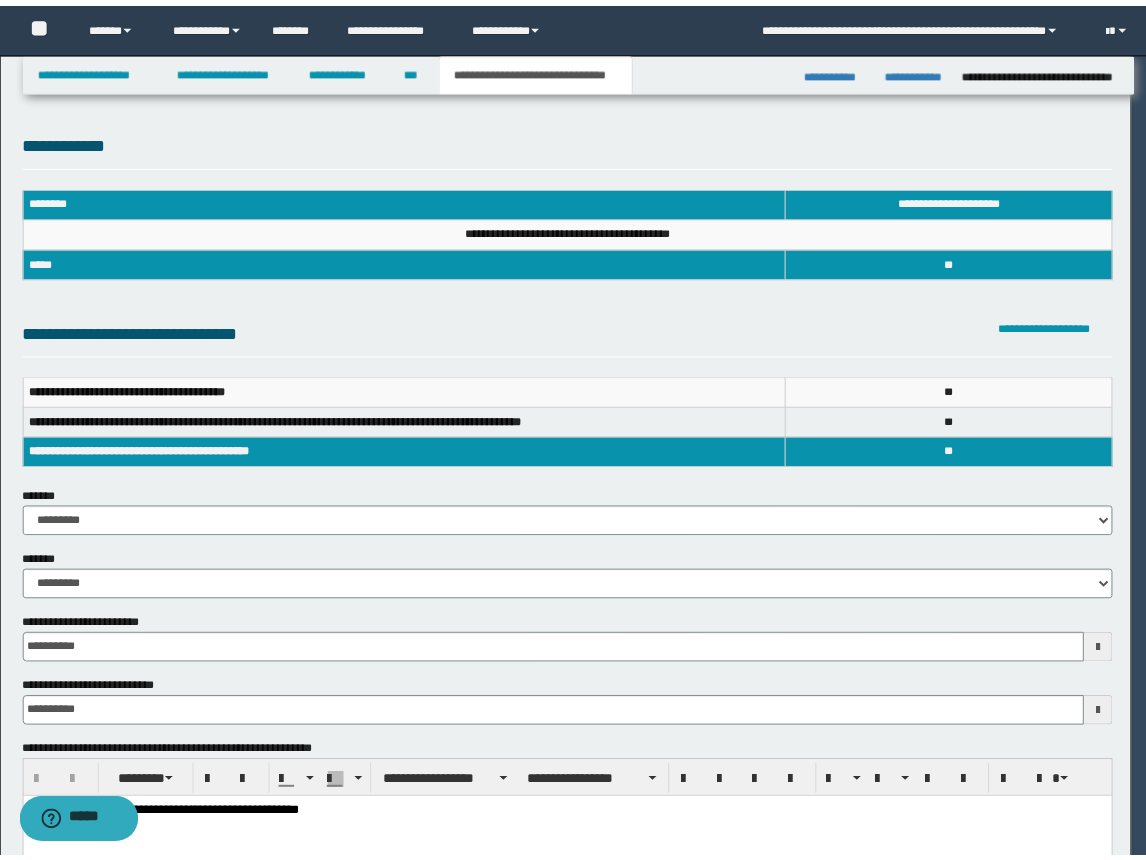 scroll, scrollTop: 0, scrollLeft: 0, axis: both 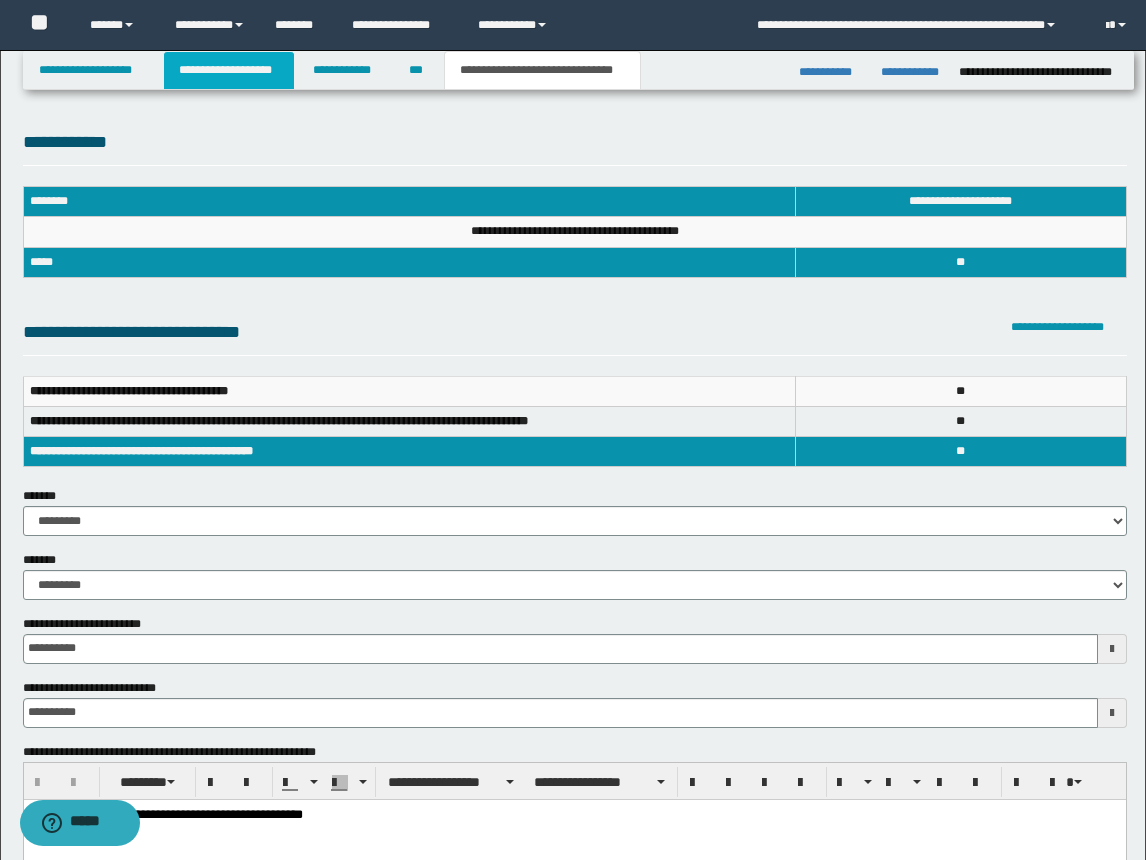 click on "**********" at bounding box center [229, 70] 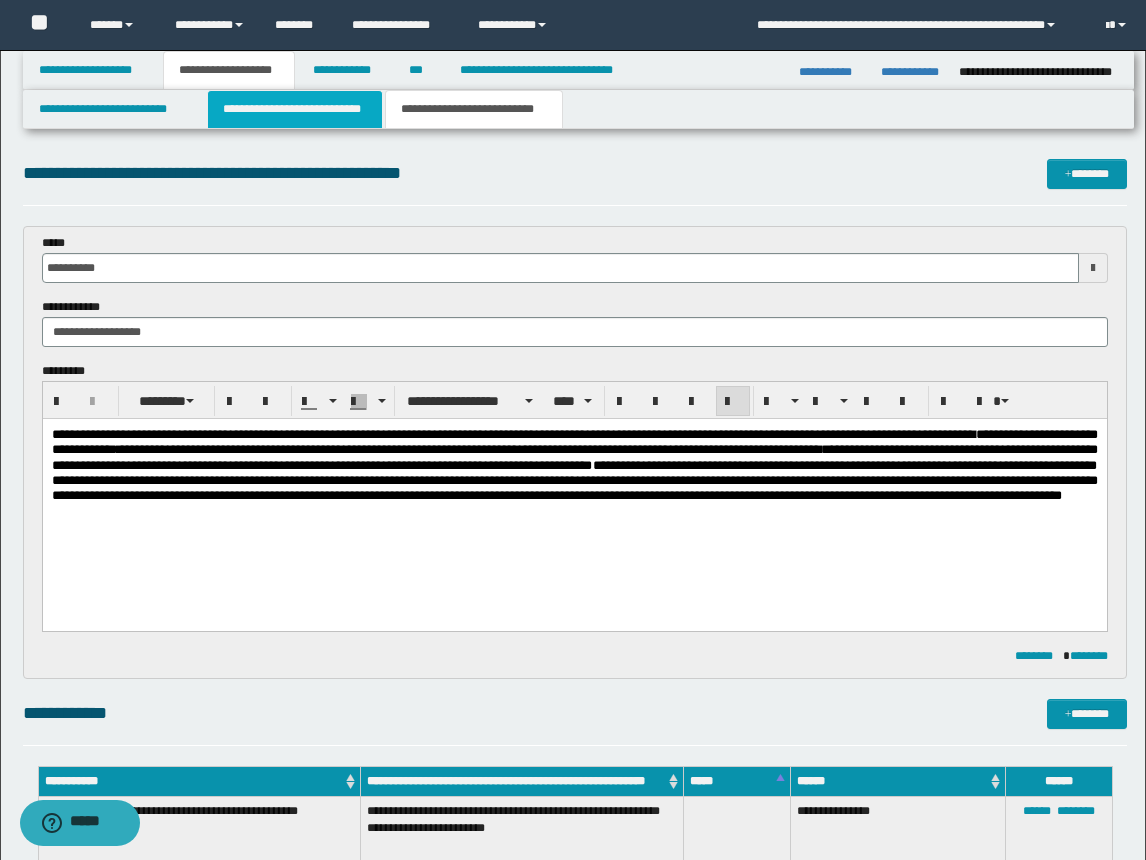 click on "**********" at bounding box center (295, 109) 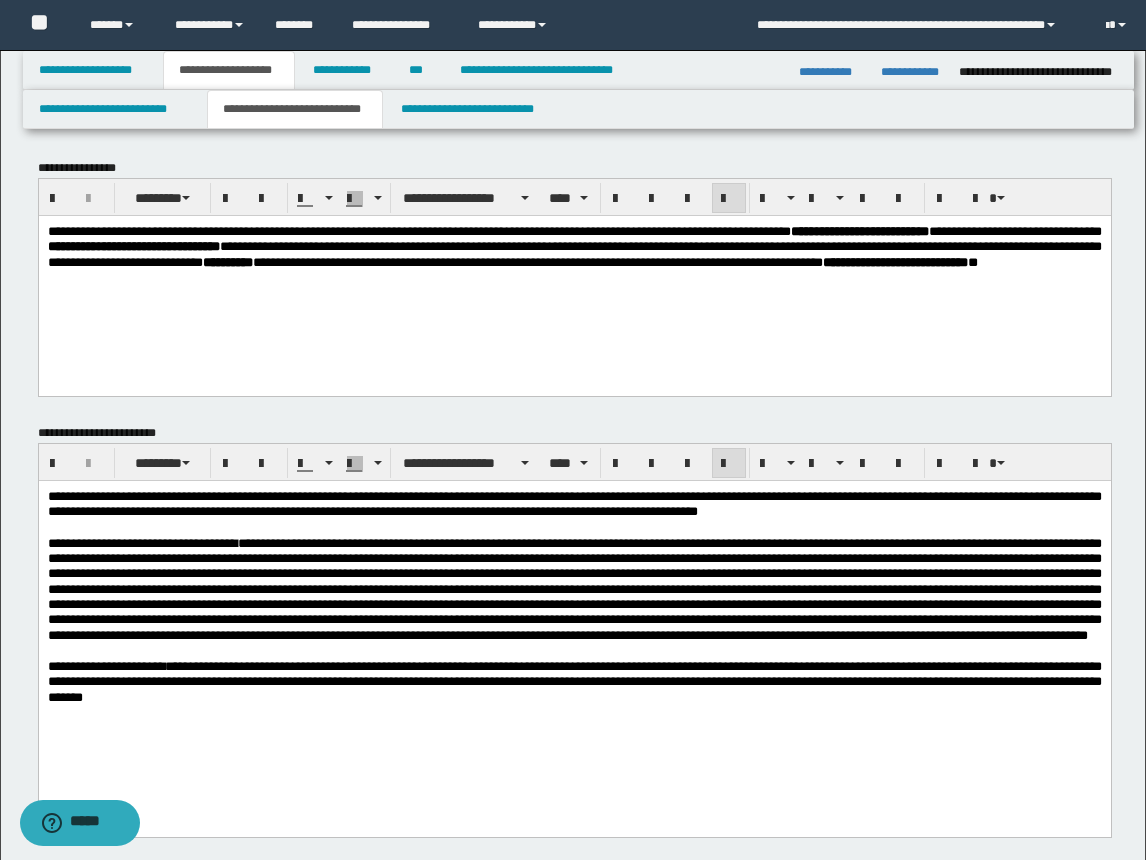 click on "**********" at bounding box center [574, 588] 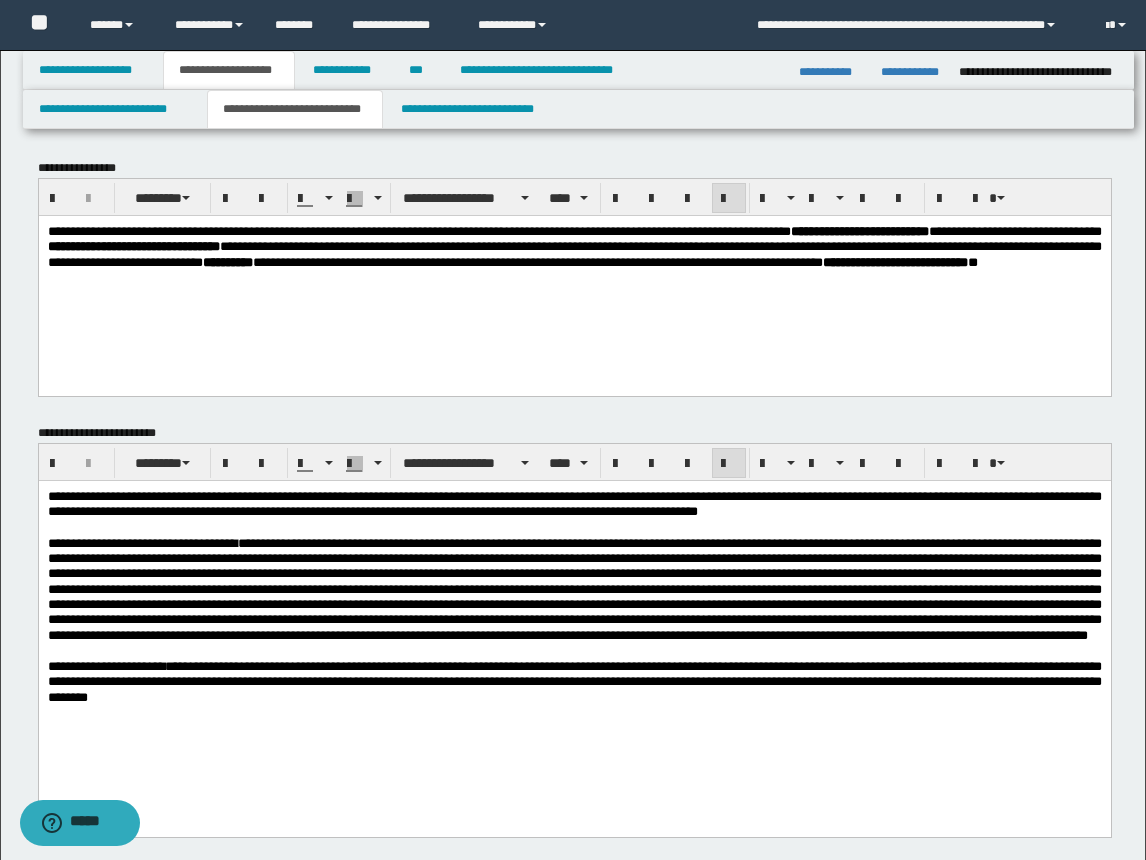 click at bounding box center [574, 588] 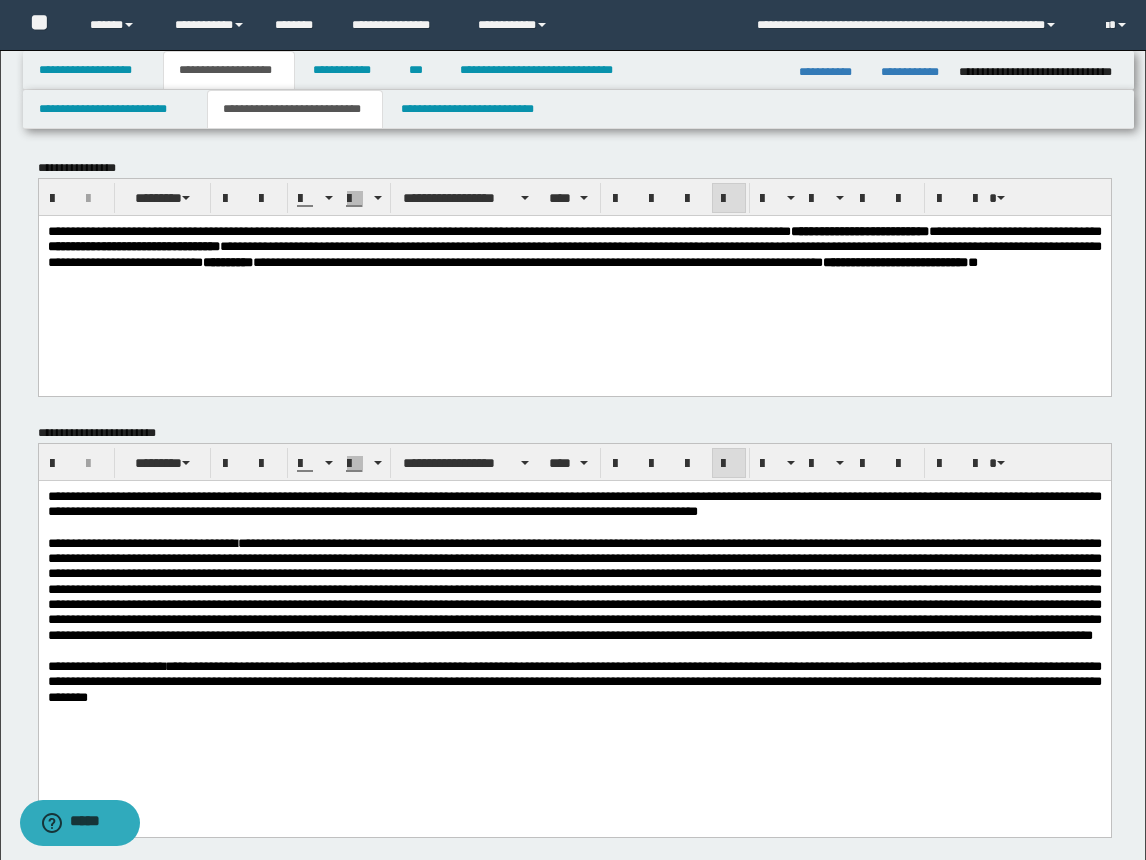 click on "**********" at bounding box center (574, 588) 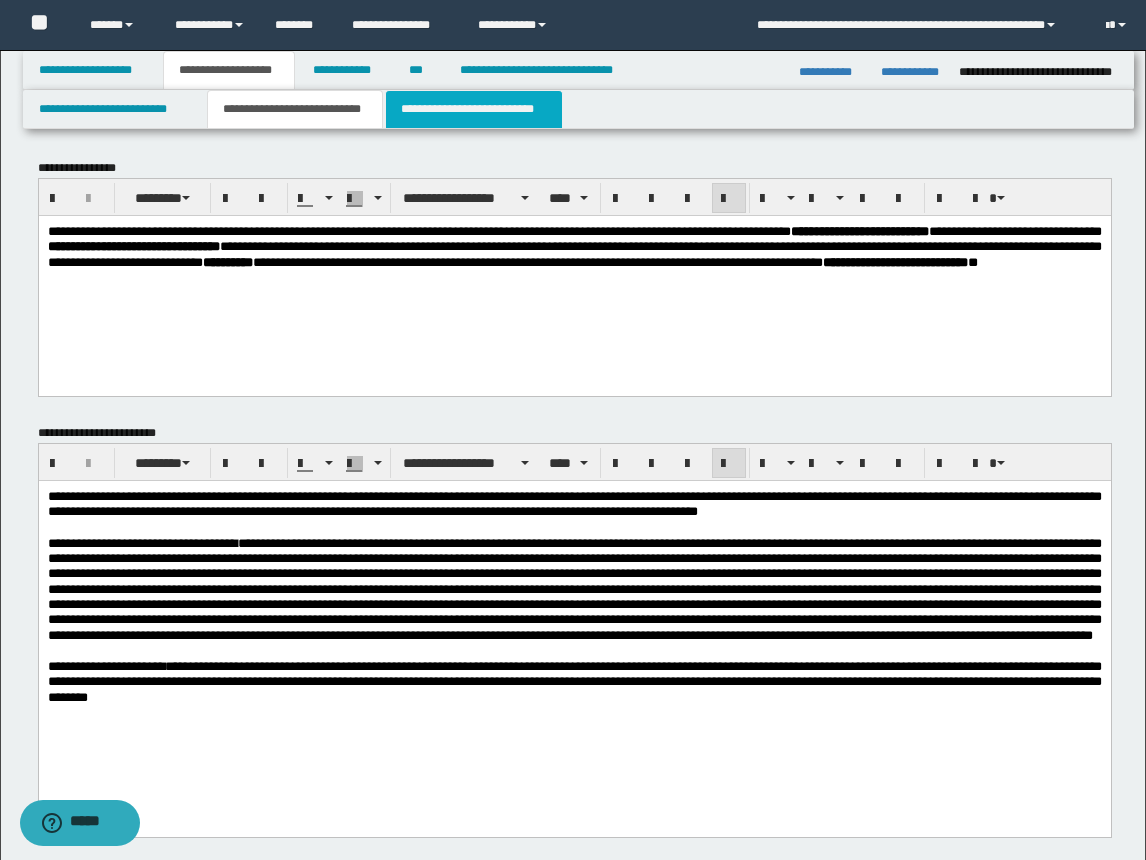 click on "**********" at bounding box center (474, 109) 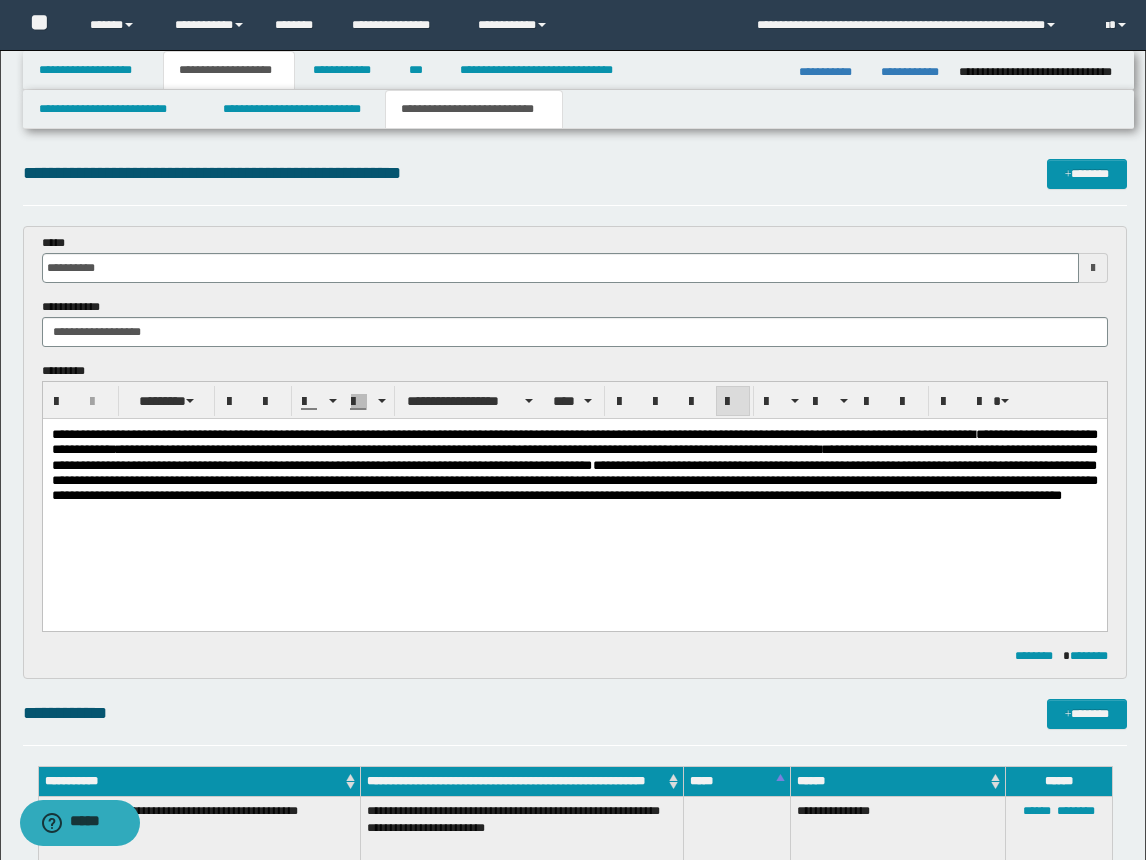 click on "**********" at bounding box center (574, 500) 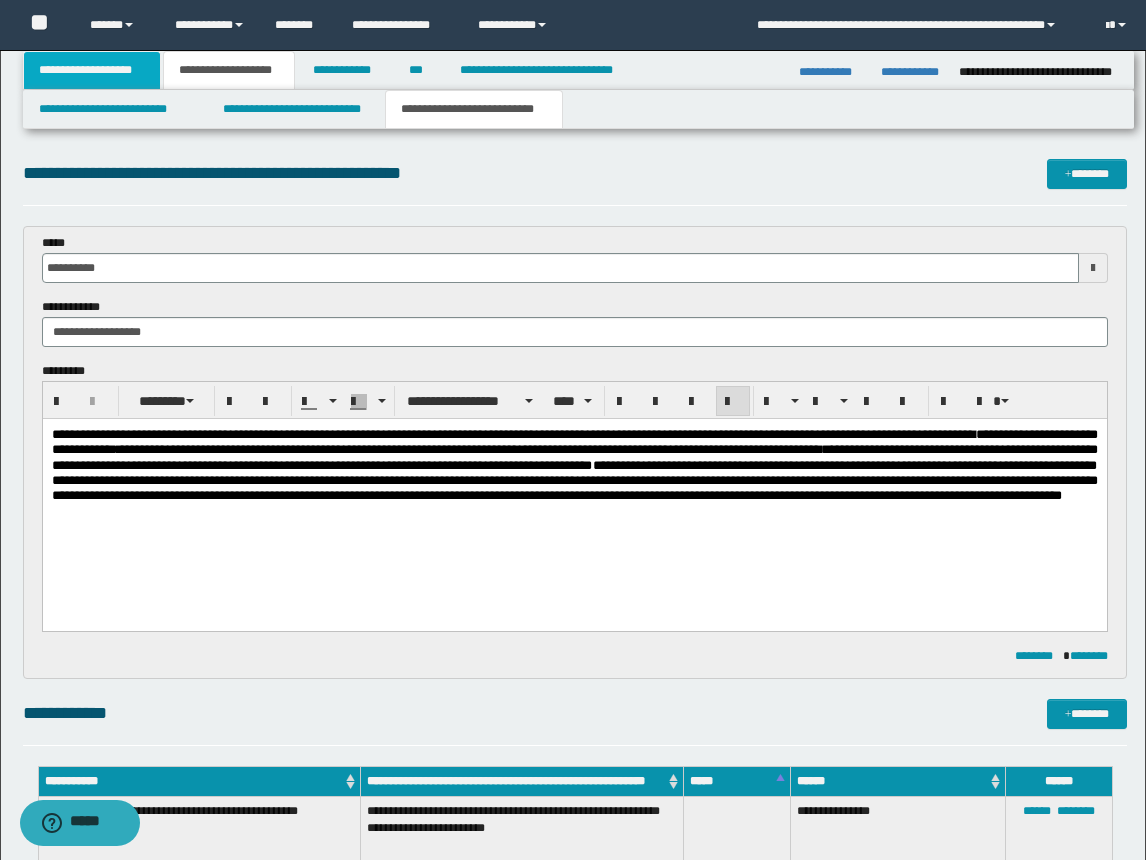 click on "**********" at bounding box center (92, 70) 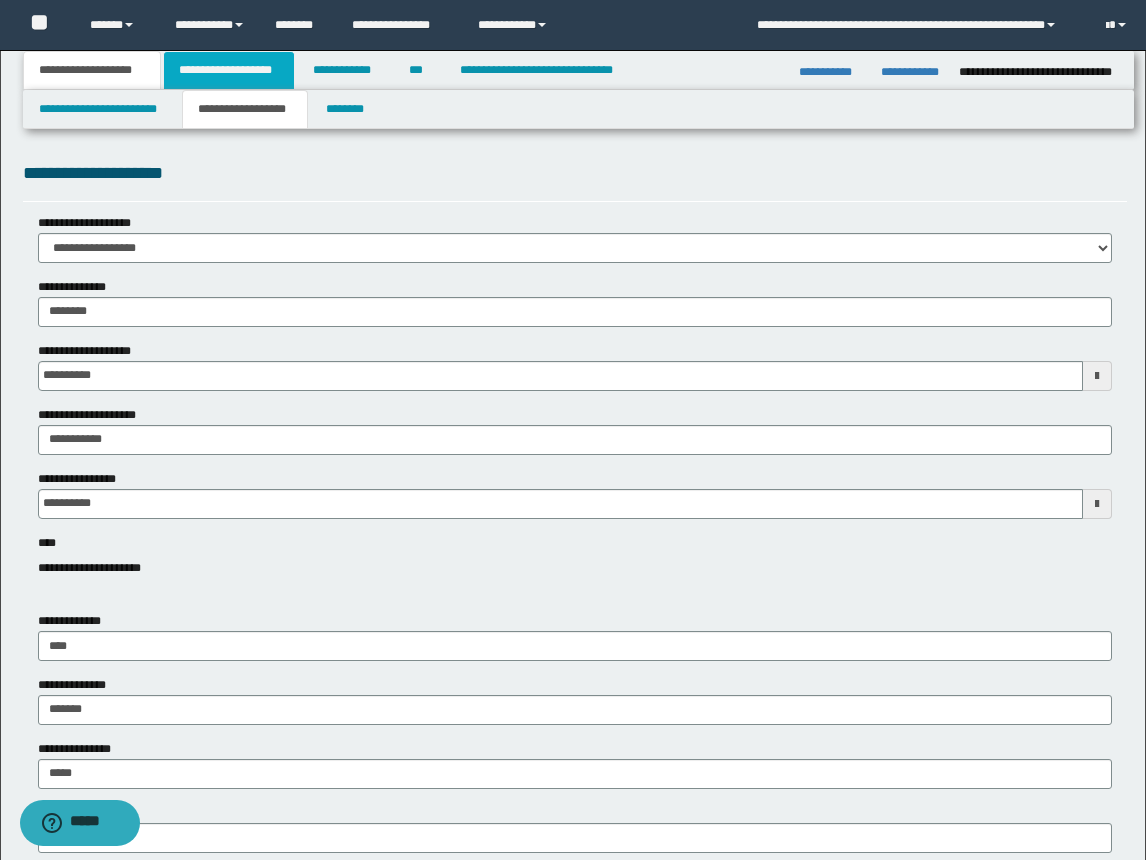 click on "**********" at bounding box center (229, 70) 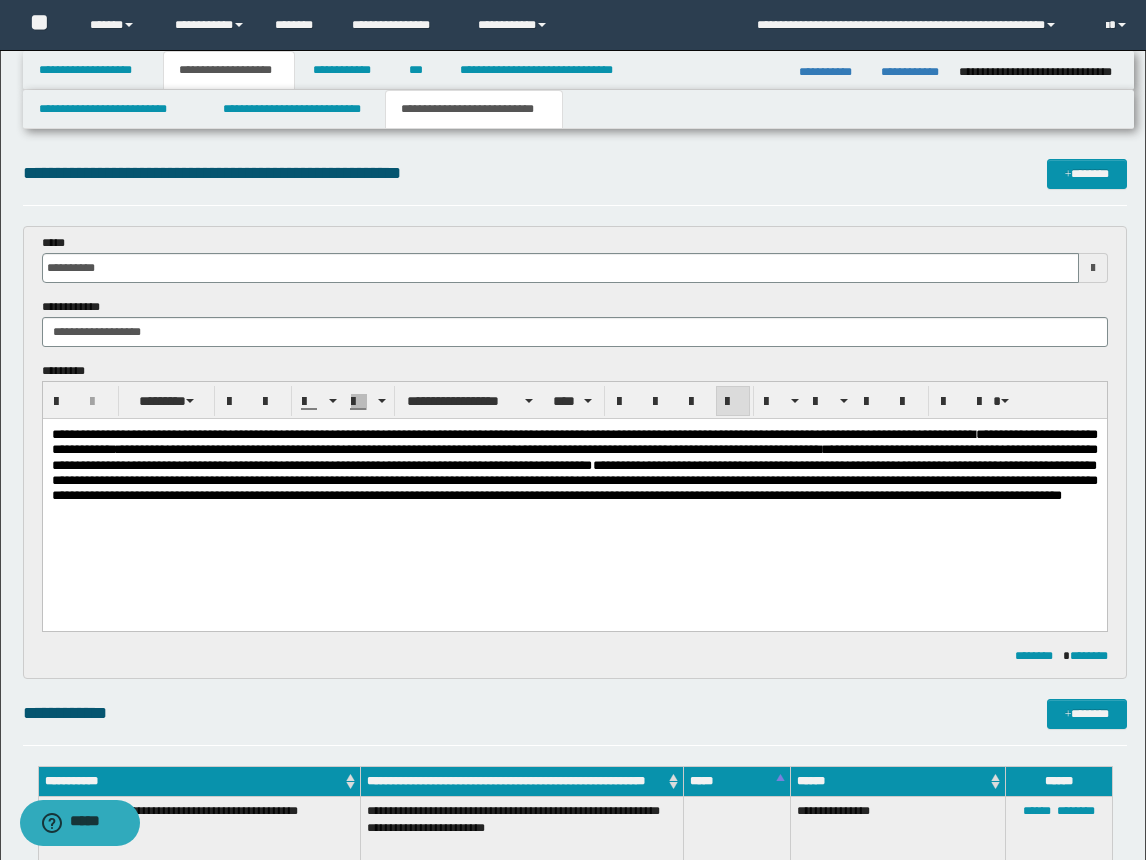 click on "**********" at bounding box center (574, 500) 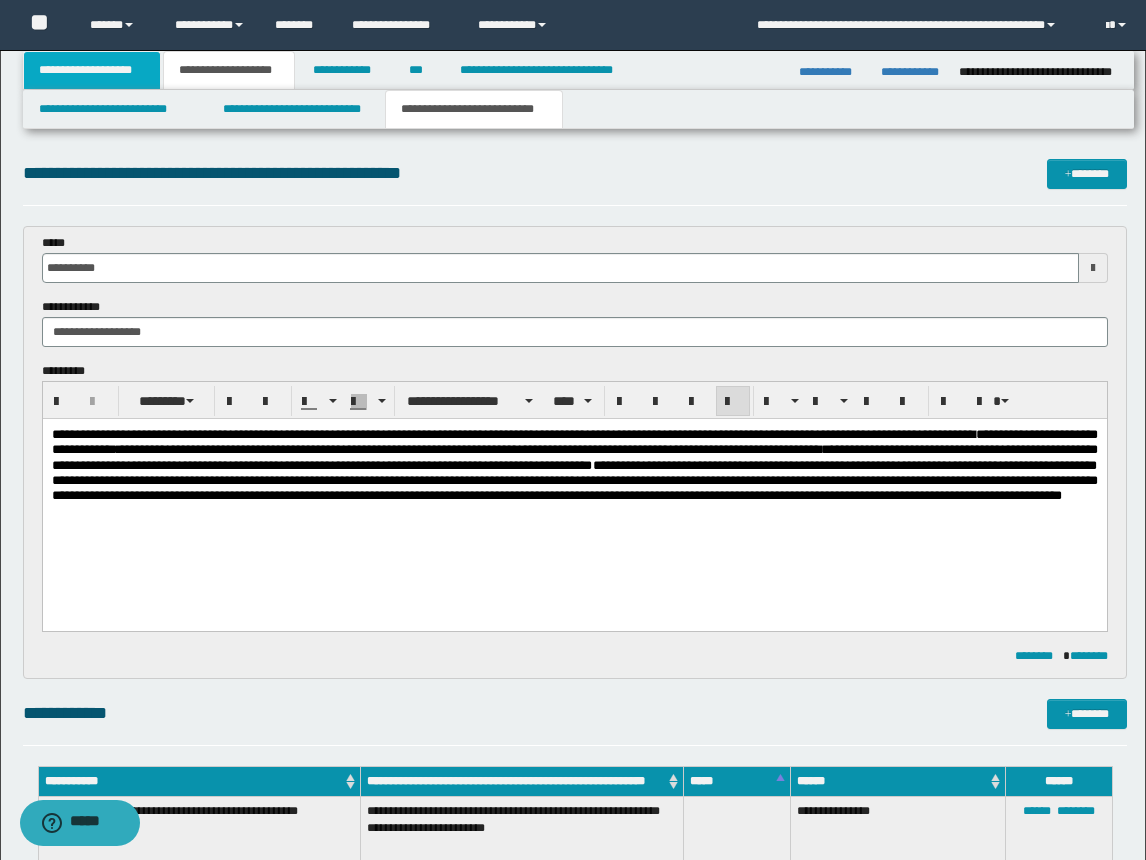 click on "**********" at bounding box center [92, 70] 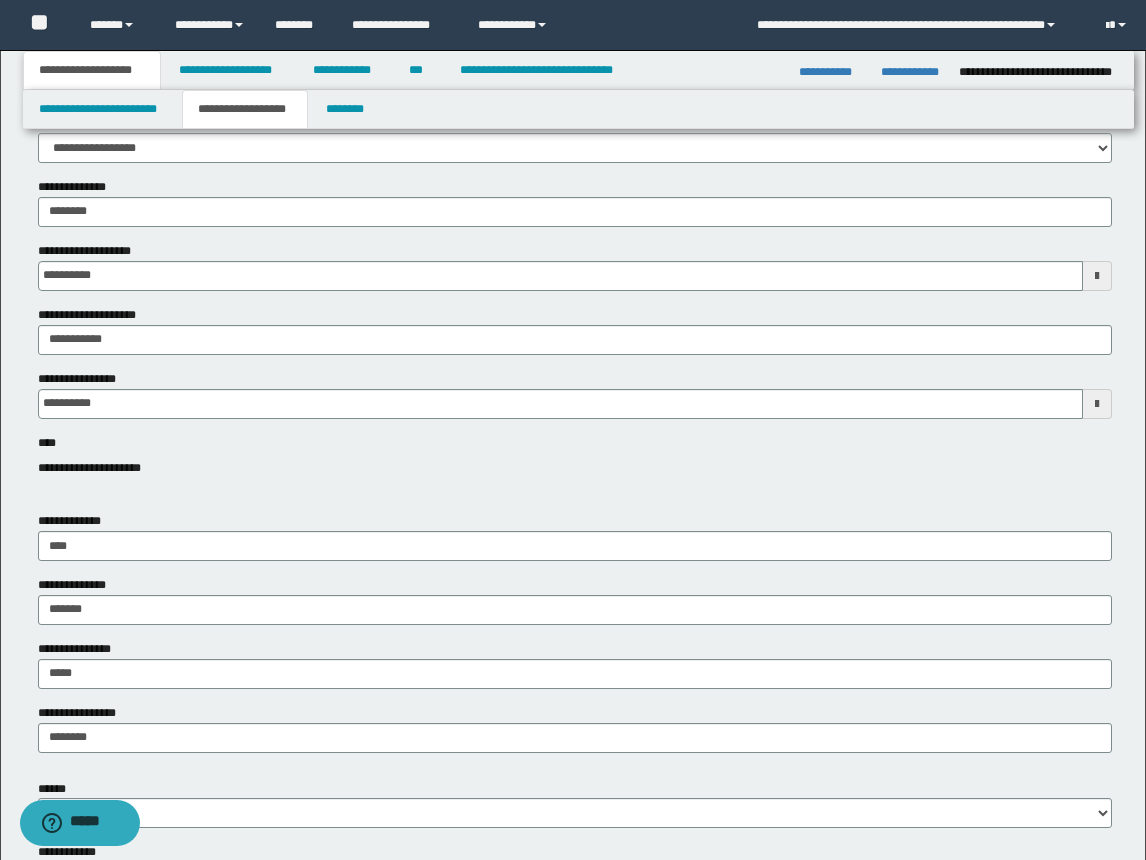 scroll, scrollTop: 200, scrollLeft: 0, axis: vertical 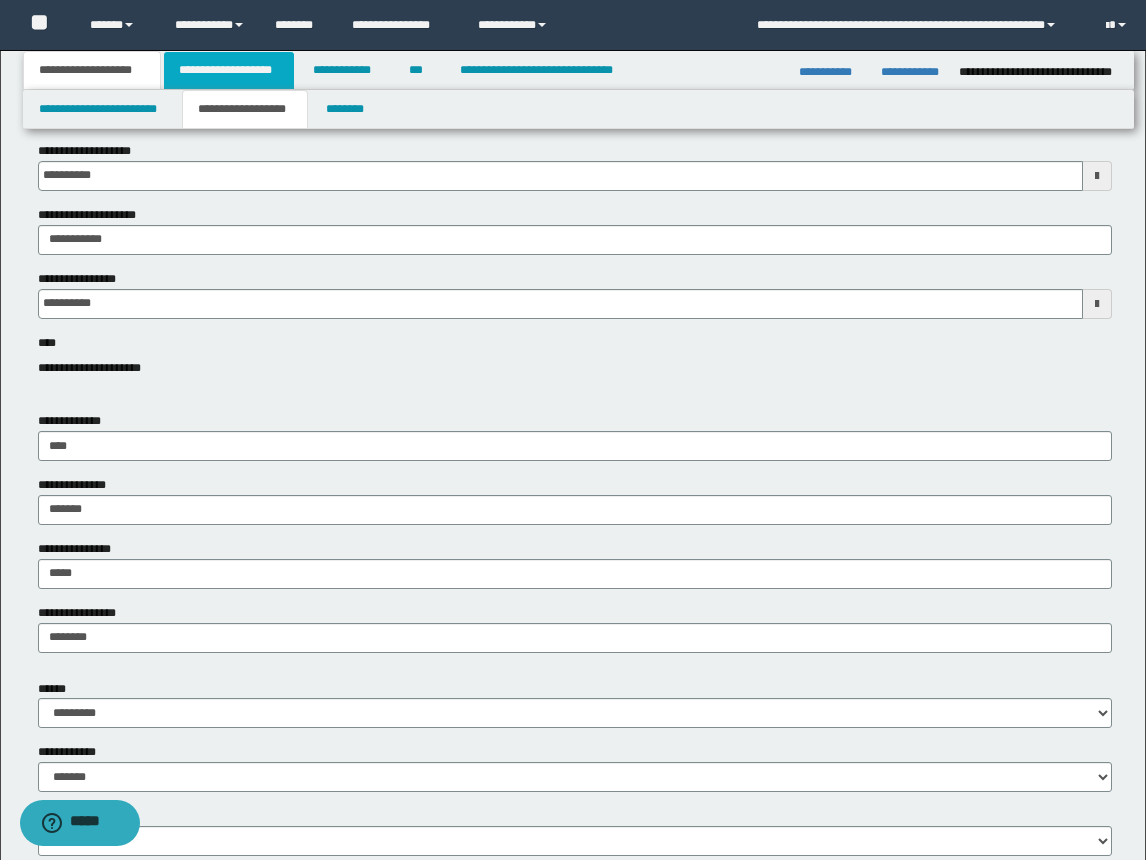 click on "**********" at bounding box center (229, 70) 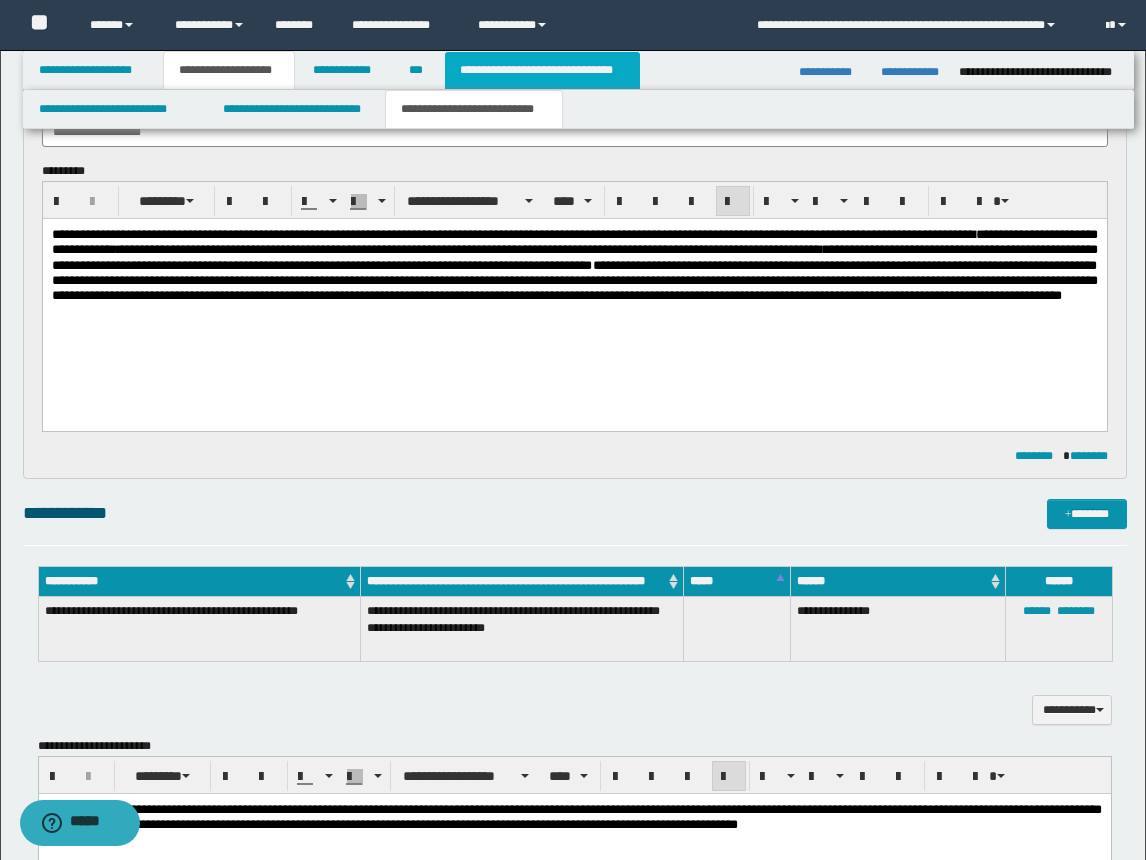 click on "**********" at bounding box center (542, 70) 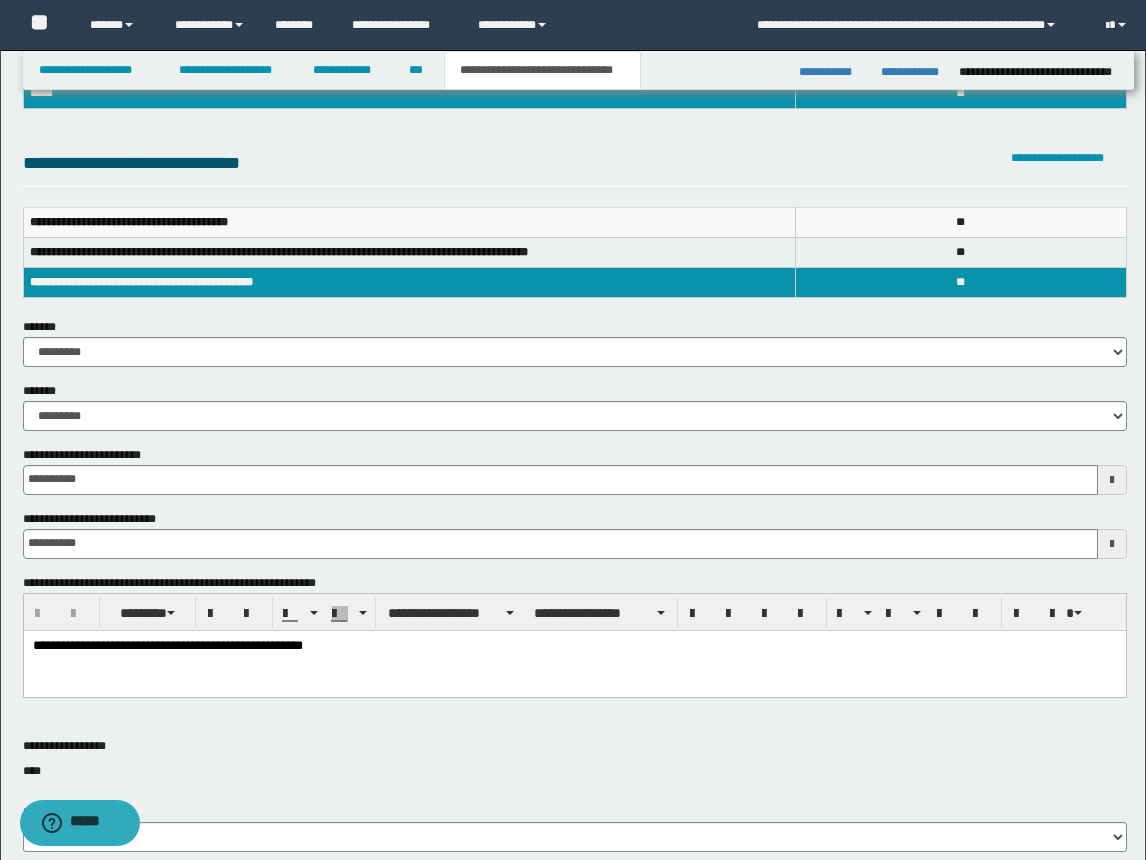 click on "**********" at bounding box center (574, 671) 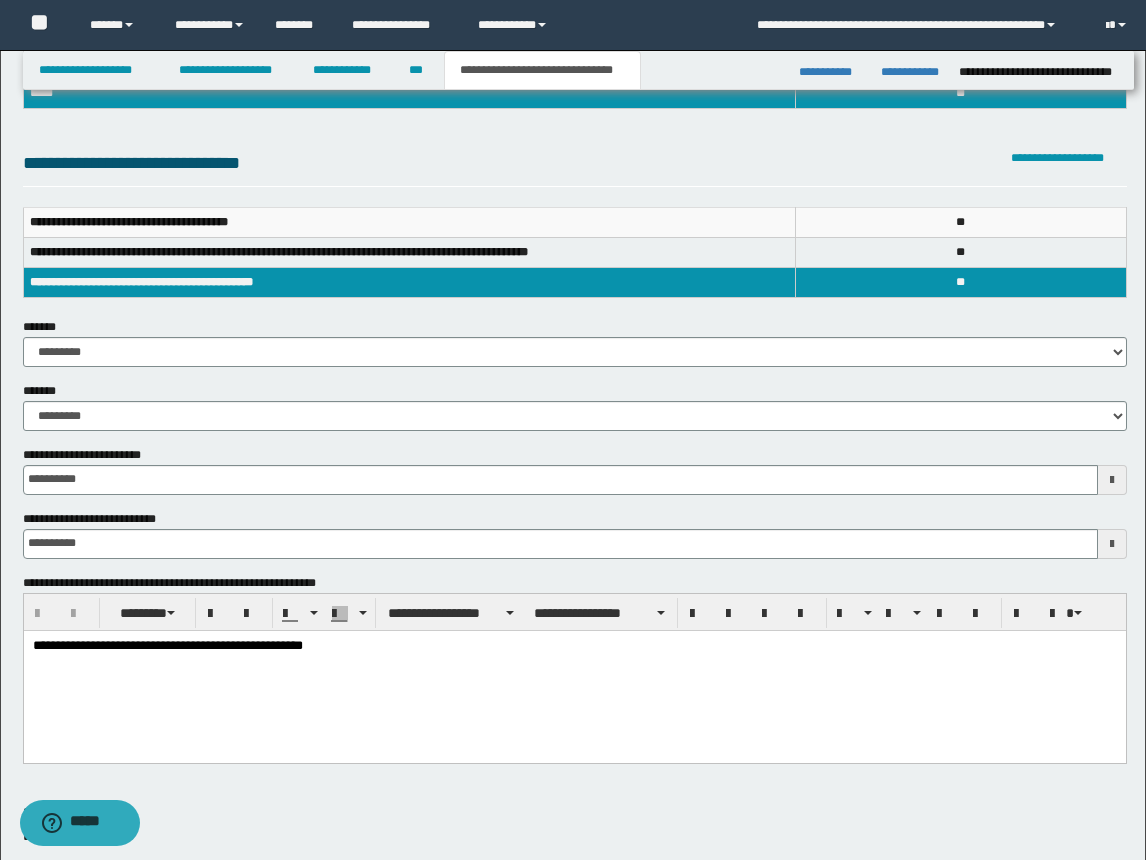 type 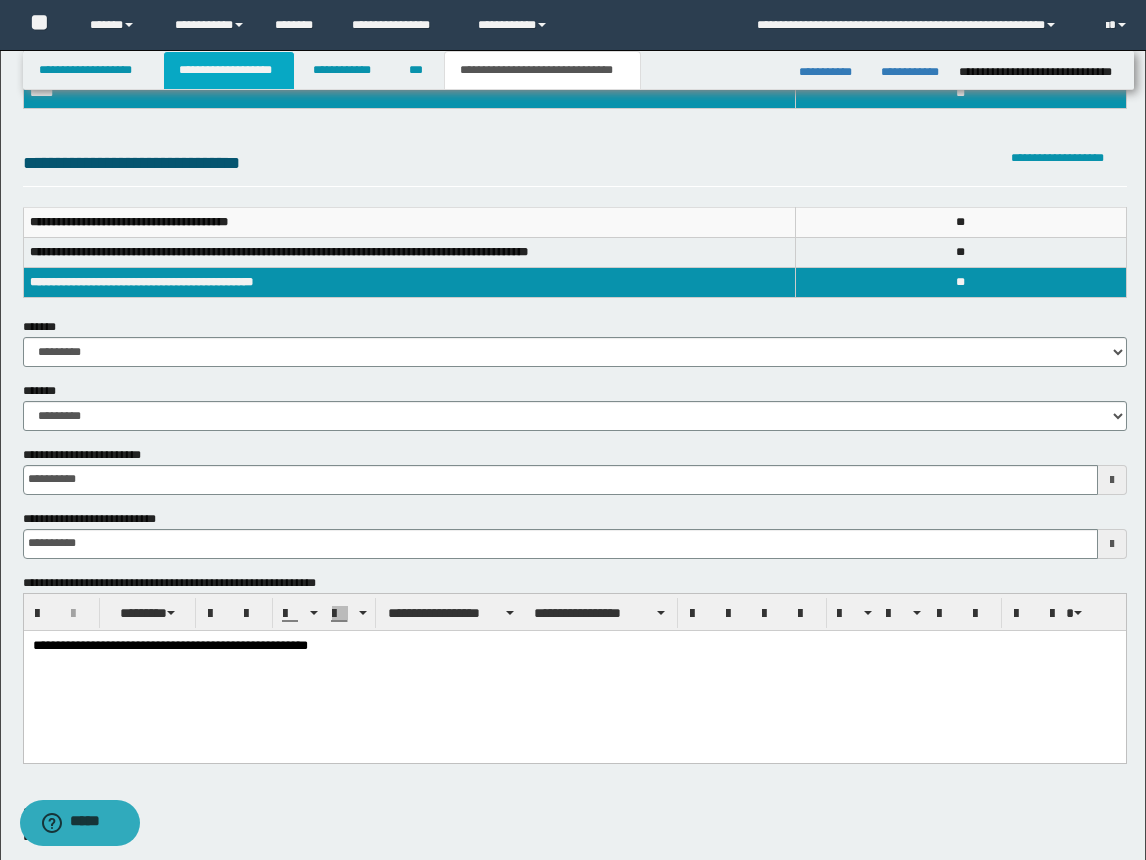 drag, startPoint x: 219, startPoint y: 74, endPoint x: 259, endPoint y: 73, distance: 40.012497 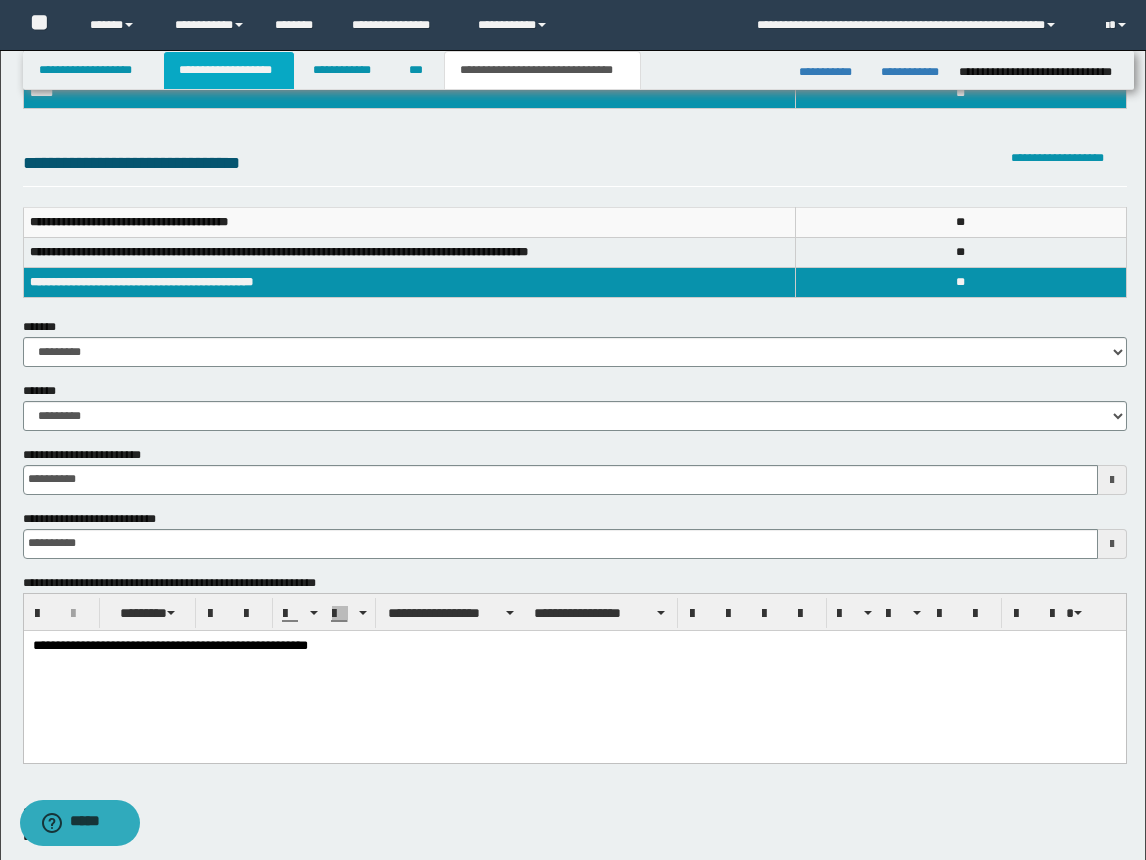 click on "**********" at bounding box center [229, 70] 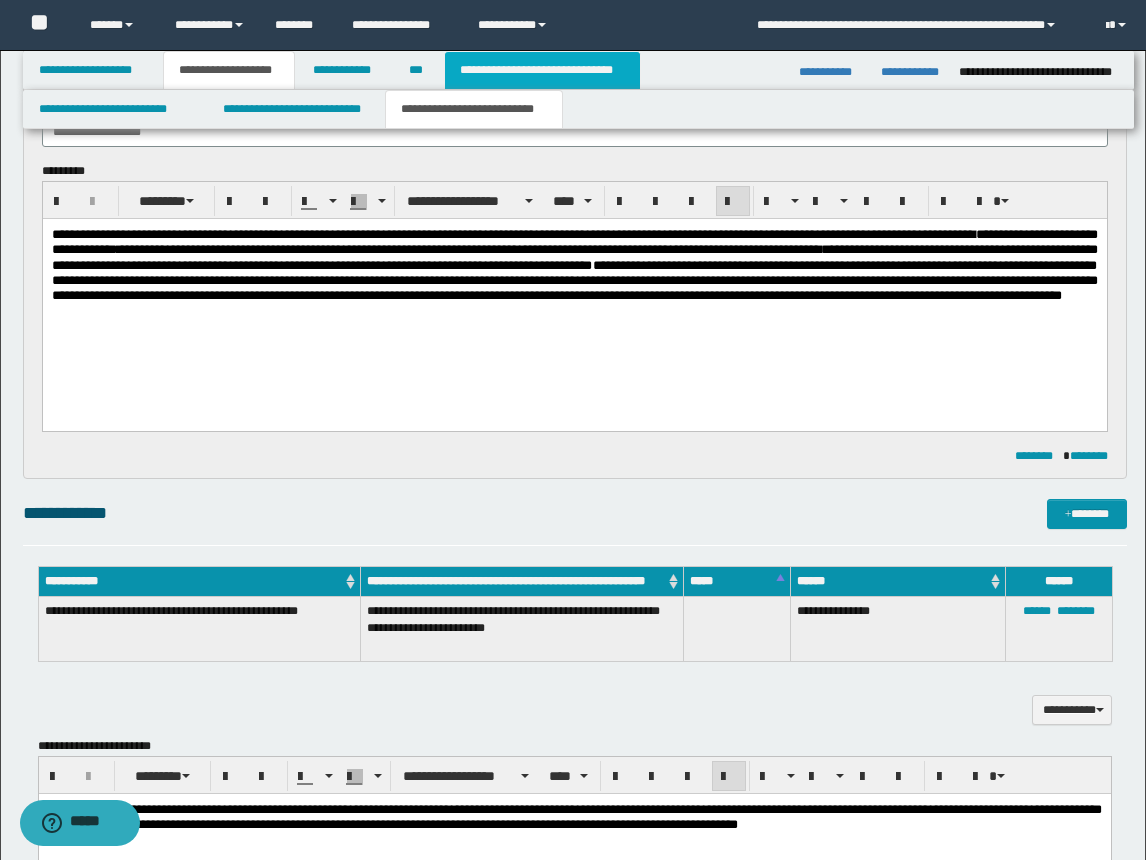 click on "**********" at bounding box center (542, 70) 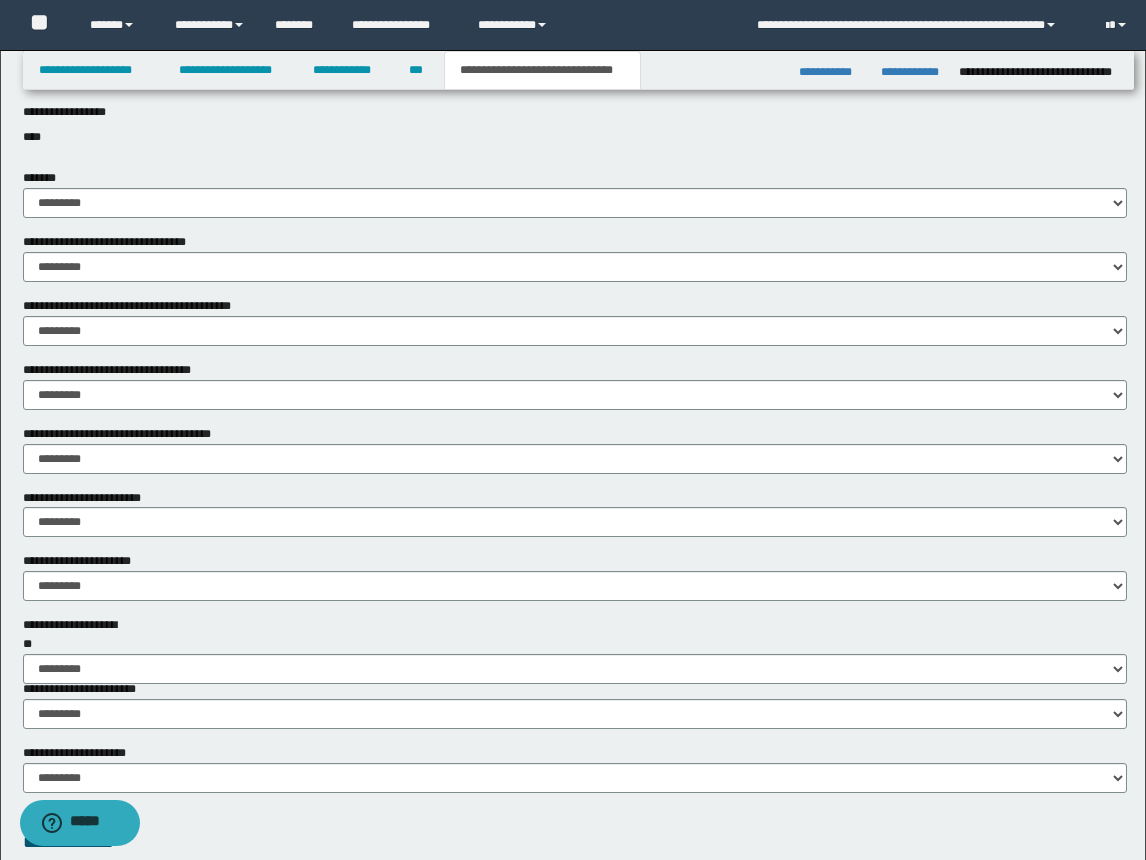 scroll, scrollTop: 1192, scrollLeft: 0, axis: vertical 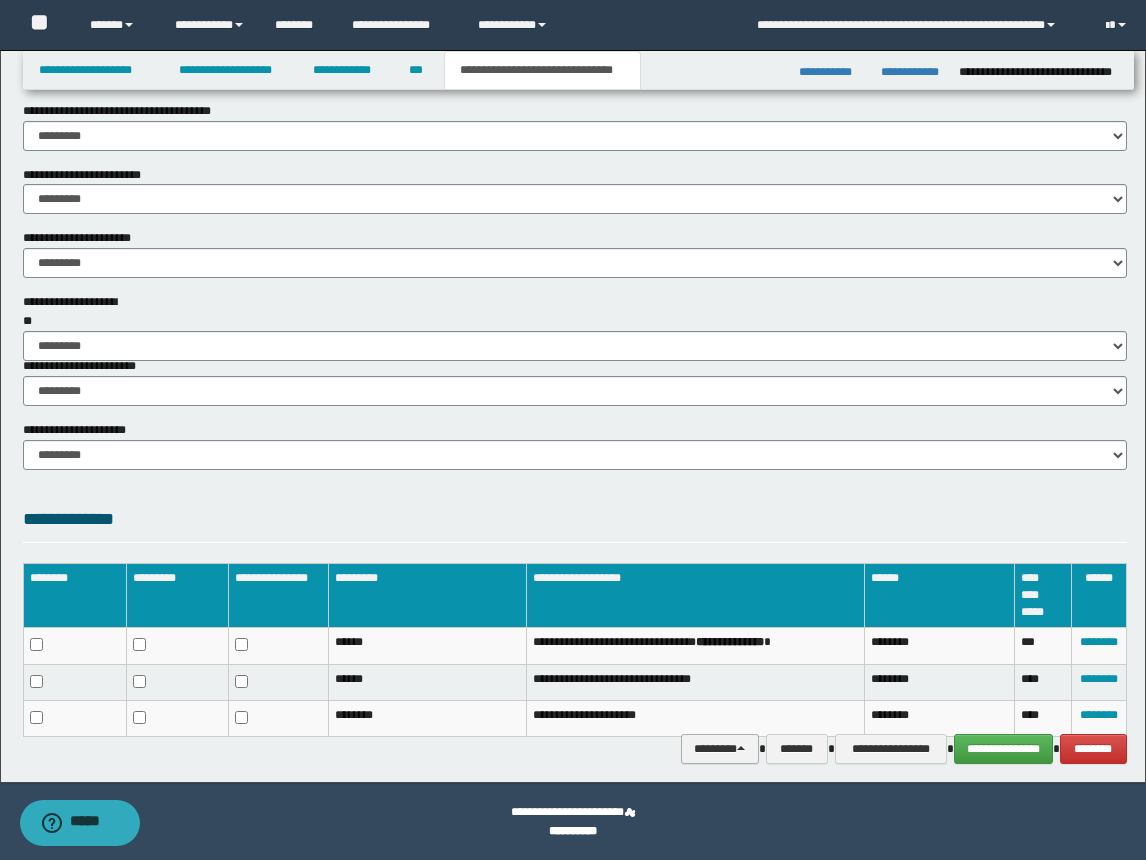 click on "********" at bounding box center (720, 749) 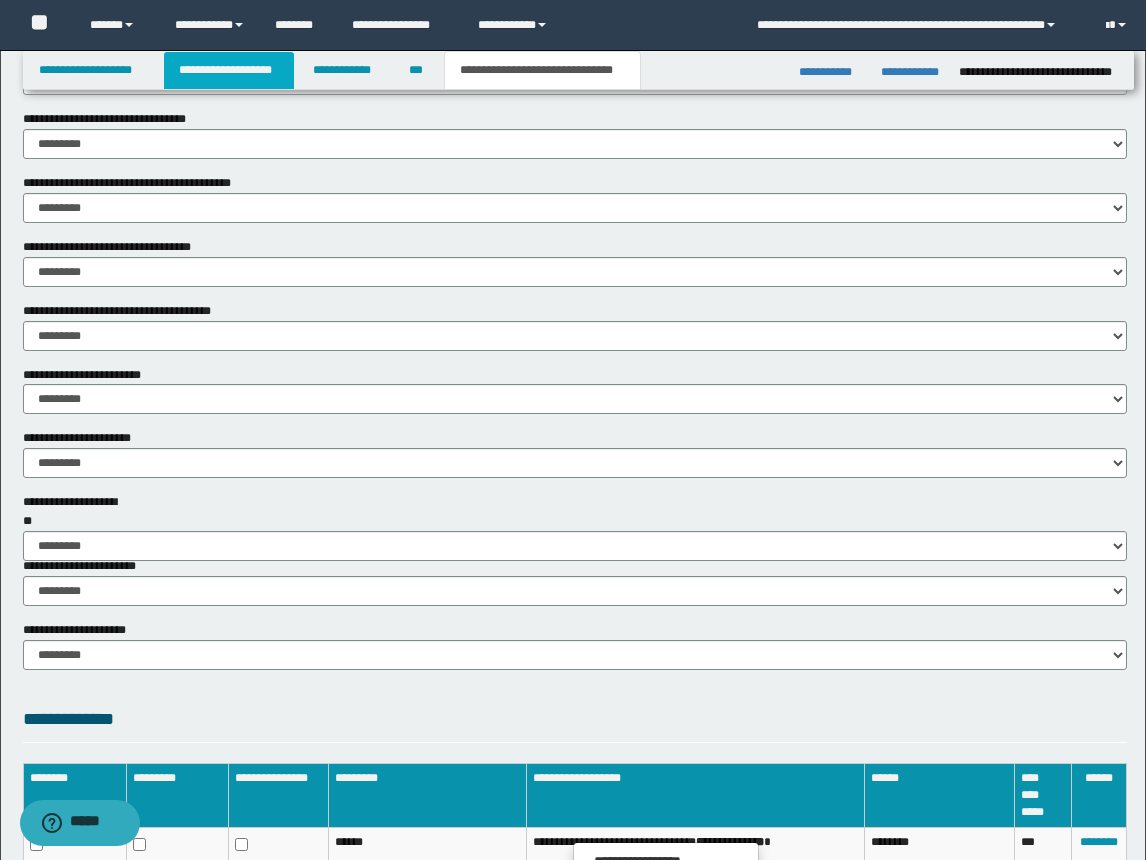 click on "**********" at bounding box center (229, 70) 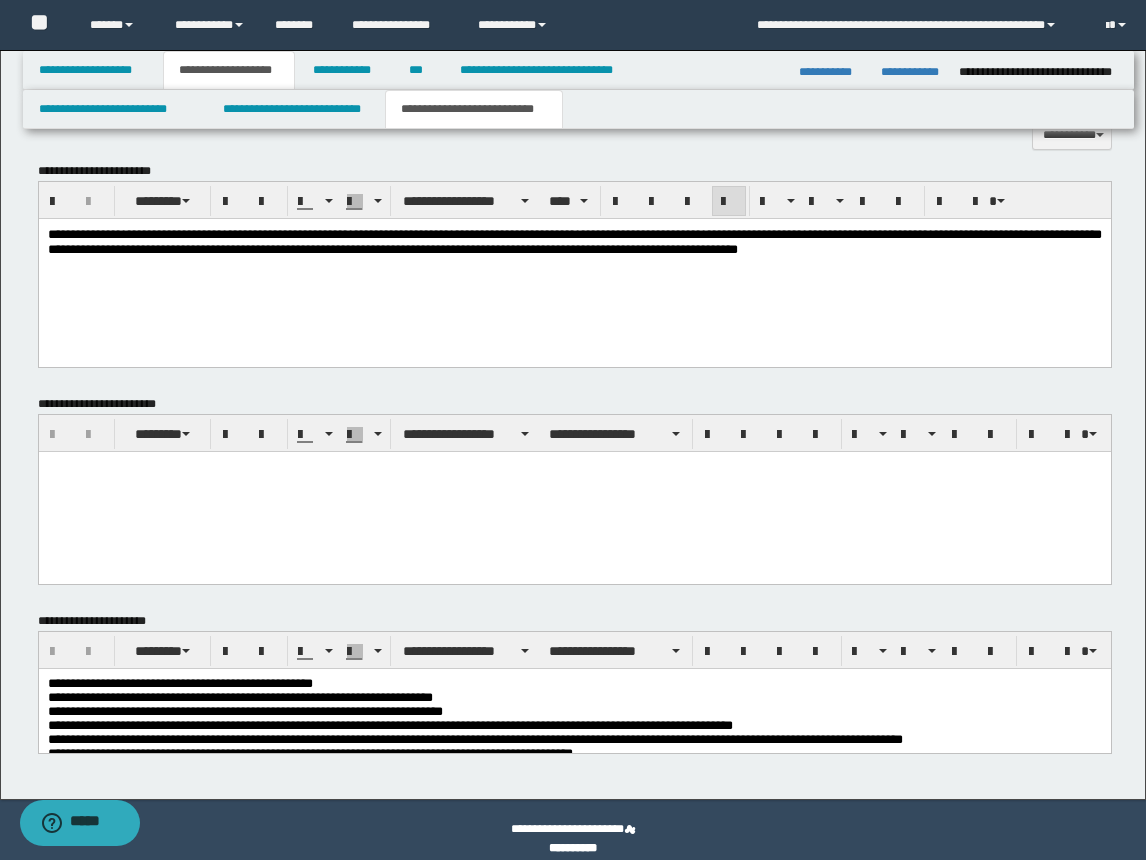 scroll, scrollTop: 375, scrollLeft: 0, axis: vertical 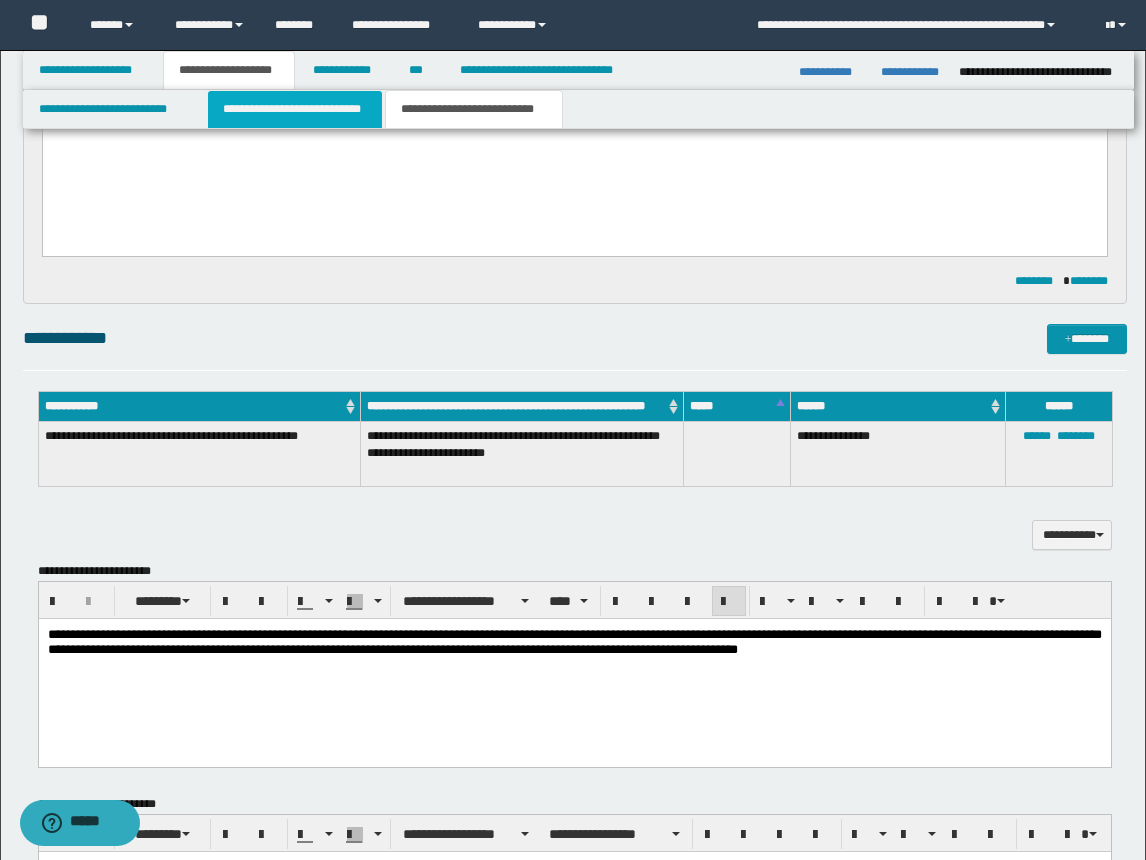 click on "**********" at bounding box center [295, 109] 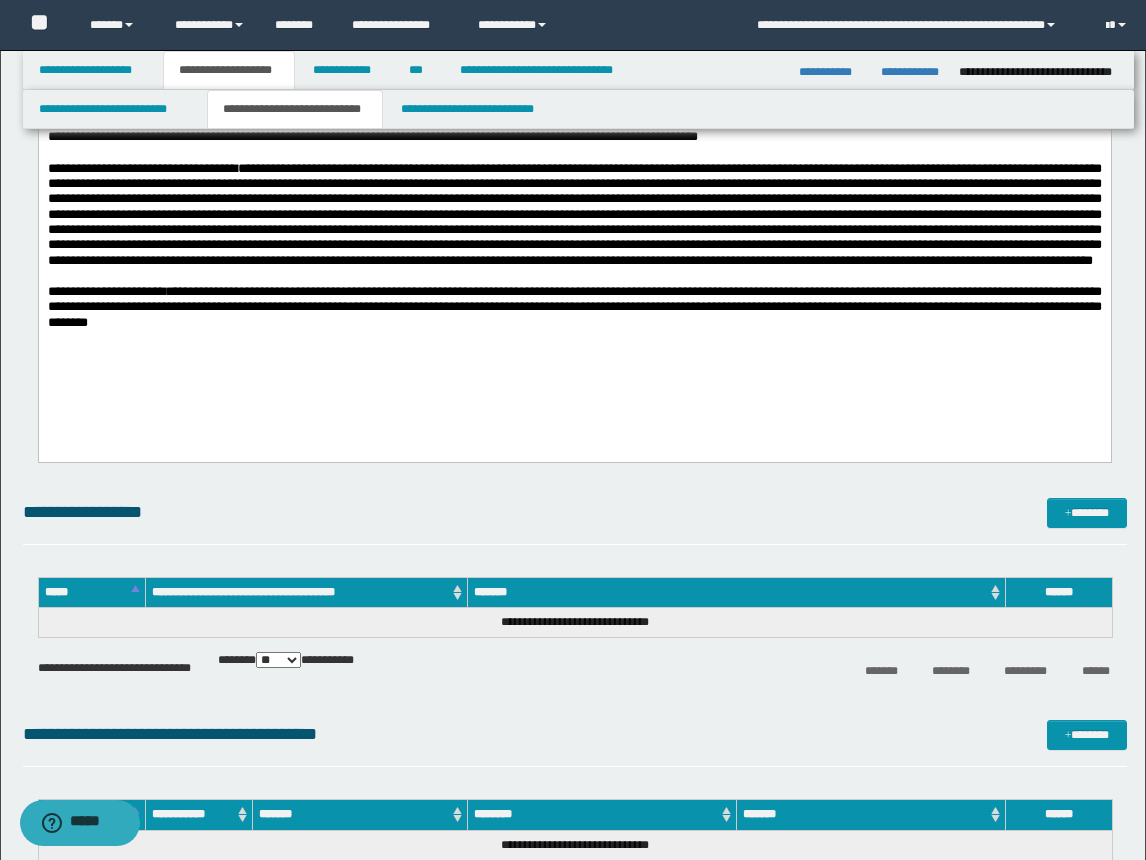 click on "**********" at bounding box center (574, 246) 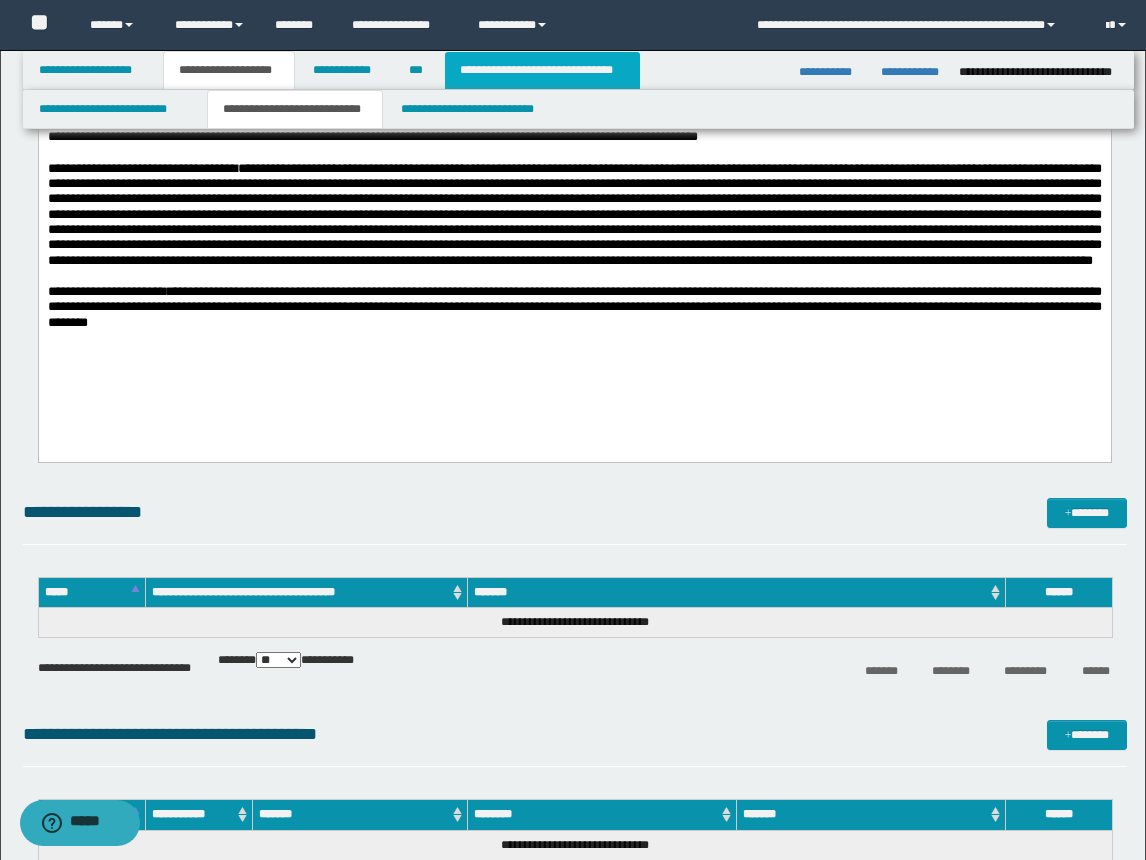 click on "**********" at bounding box center (542, 70) 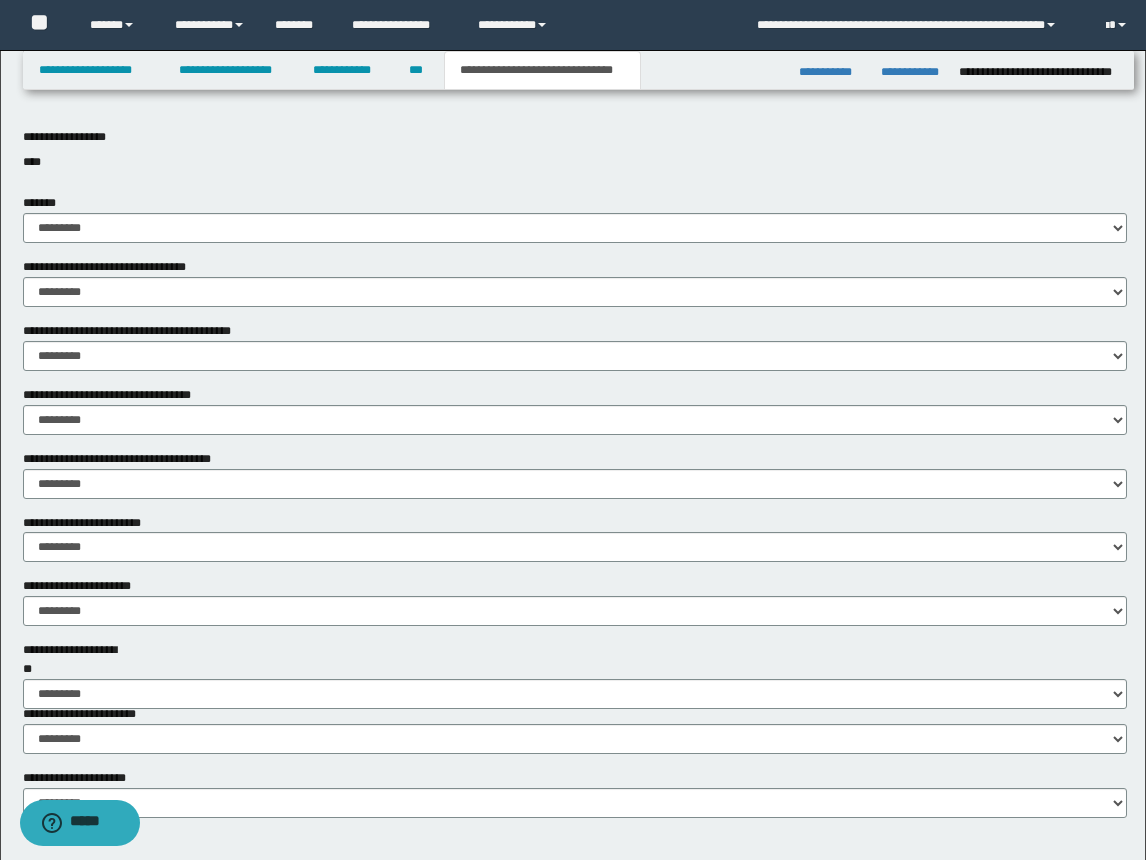 scroll, scrollTop: 1192, scrollLeft: 0, axis: vertical 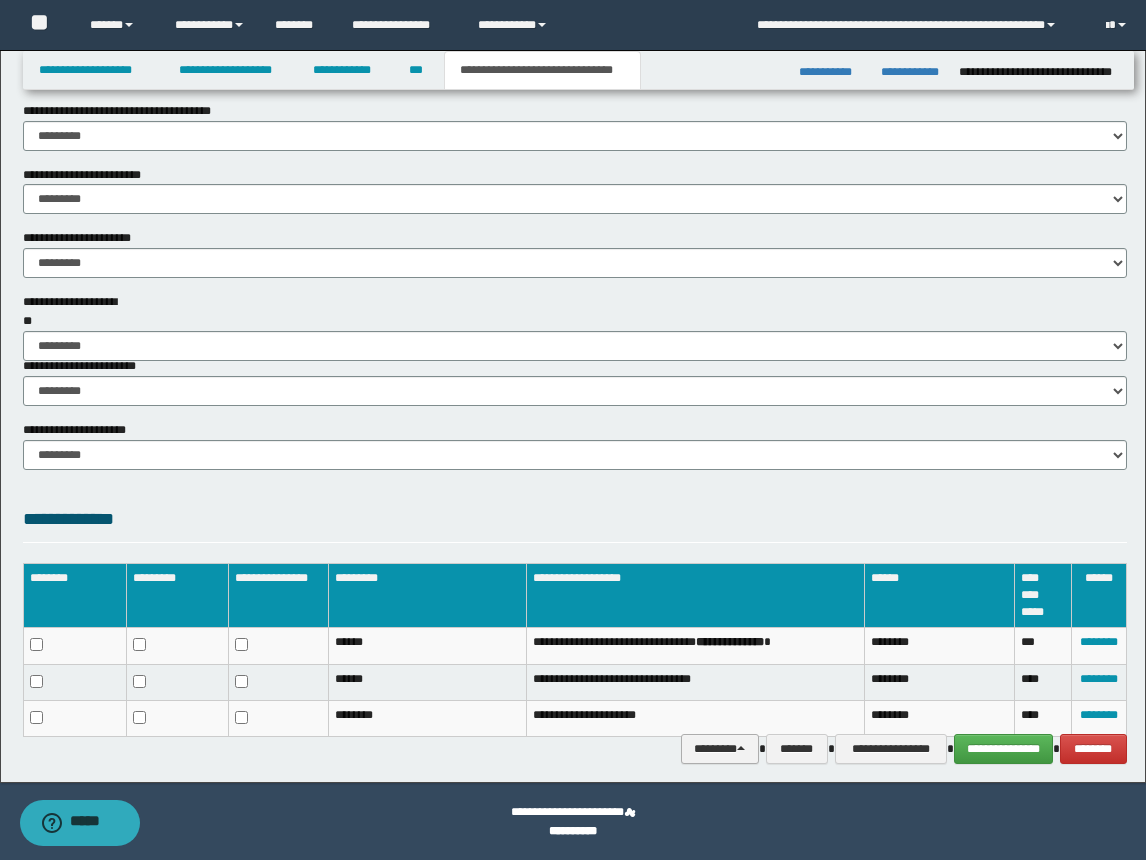 click at bounding box center [741, 748] 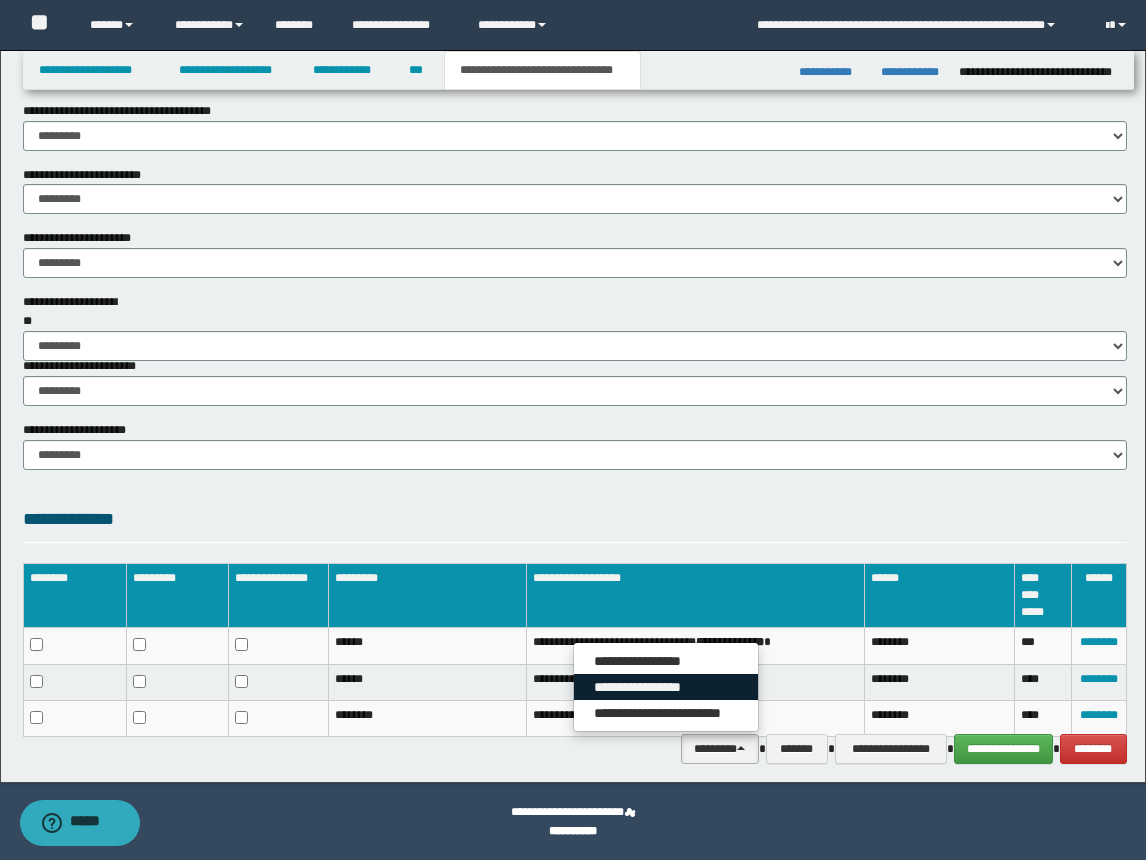click on "**********" at bounding box center (666, 687) 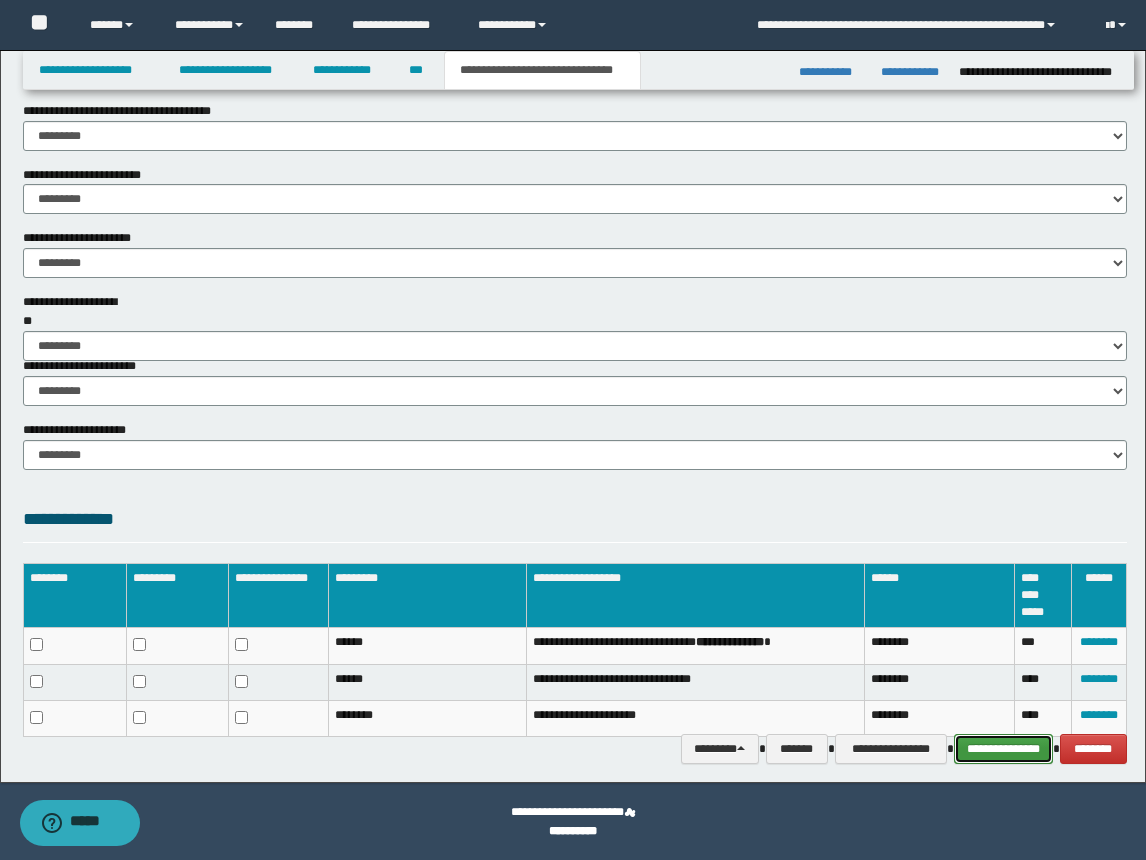 click on "**********" at bounding box center (1003, 749) 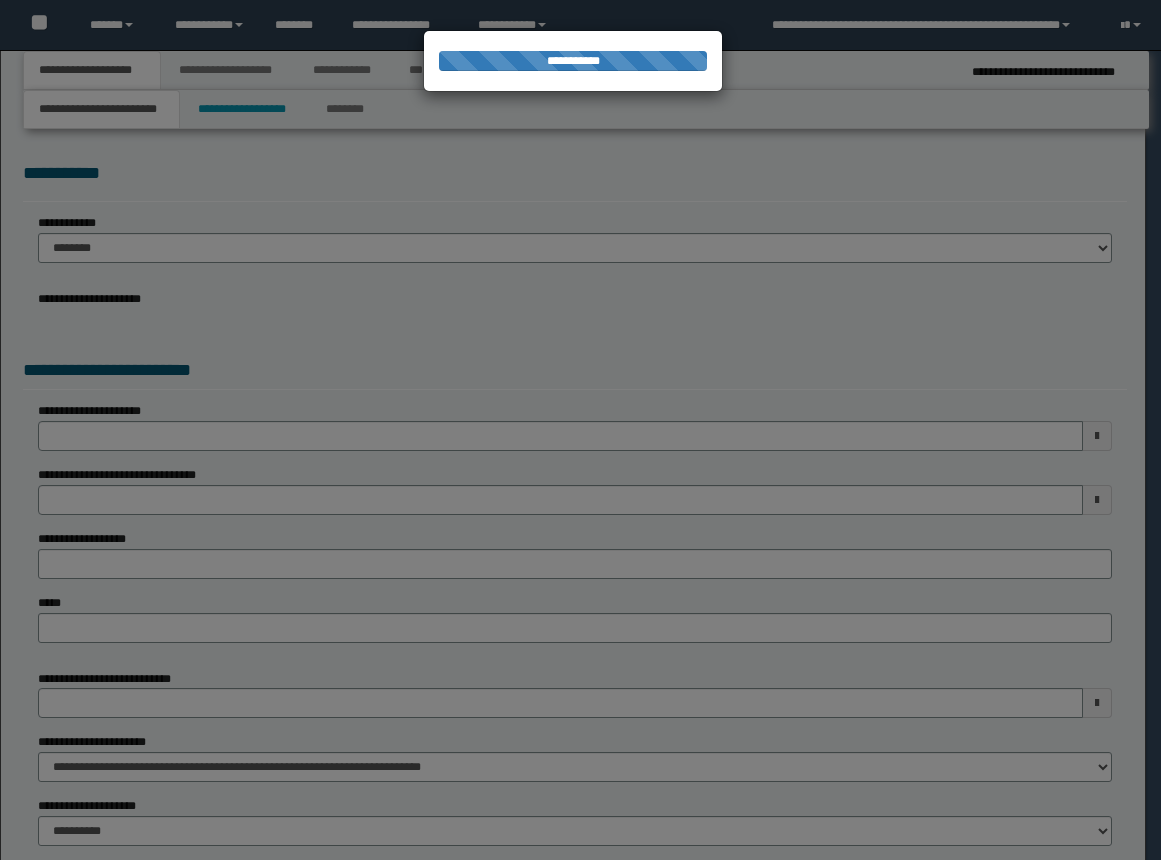 scroll, scrollTop: 0, scrollLeft: 0, axis: both 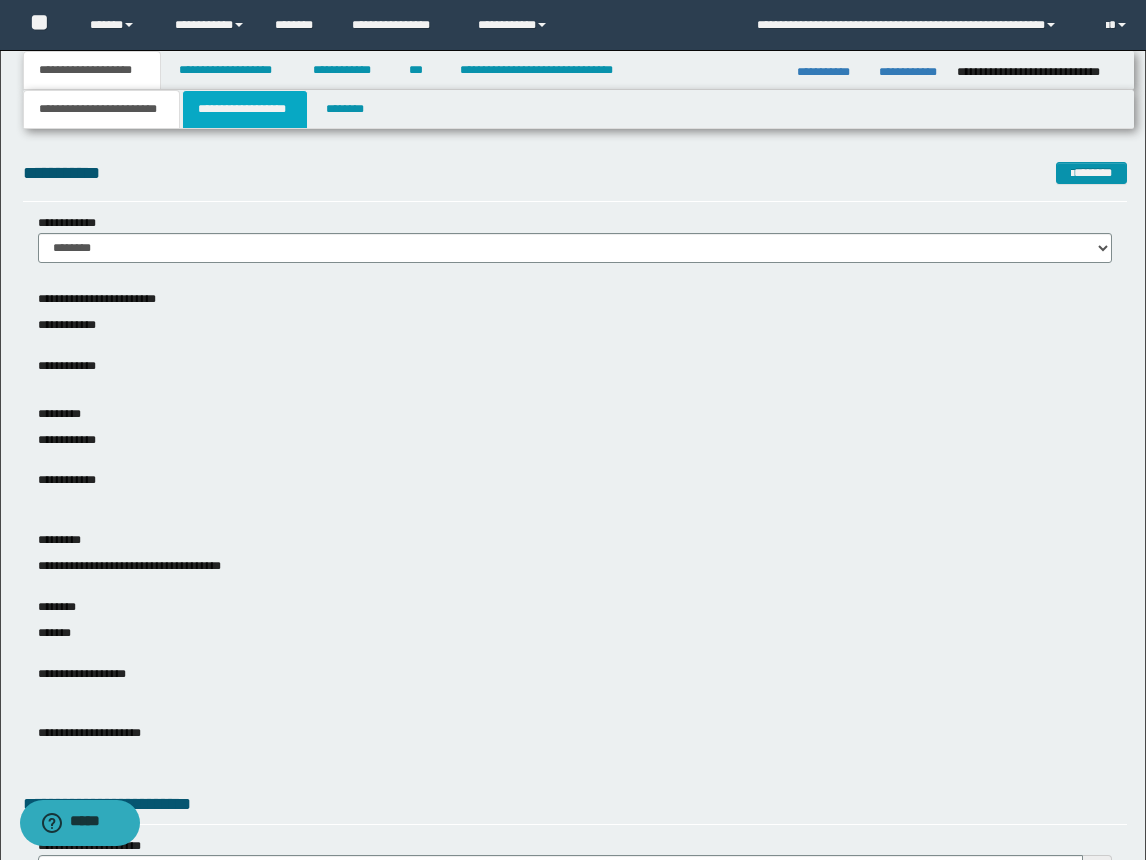 click on "**********" at bounding box center [245, 109] 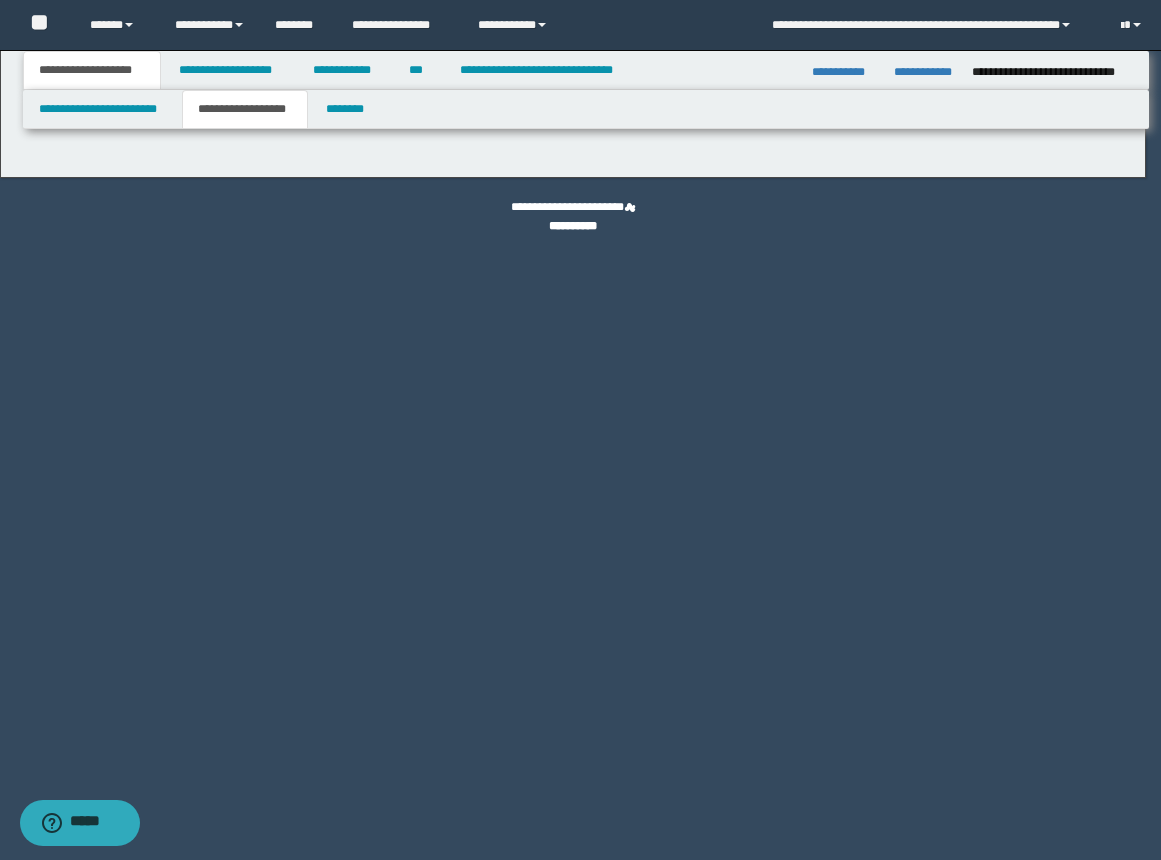 type on "********" 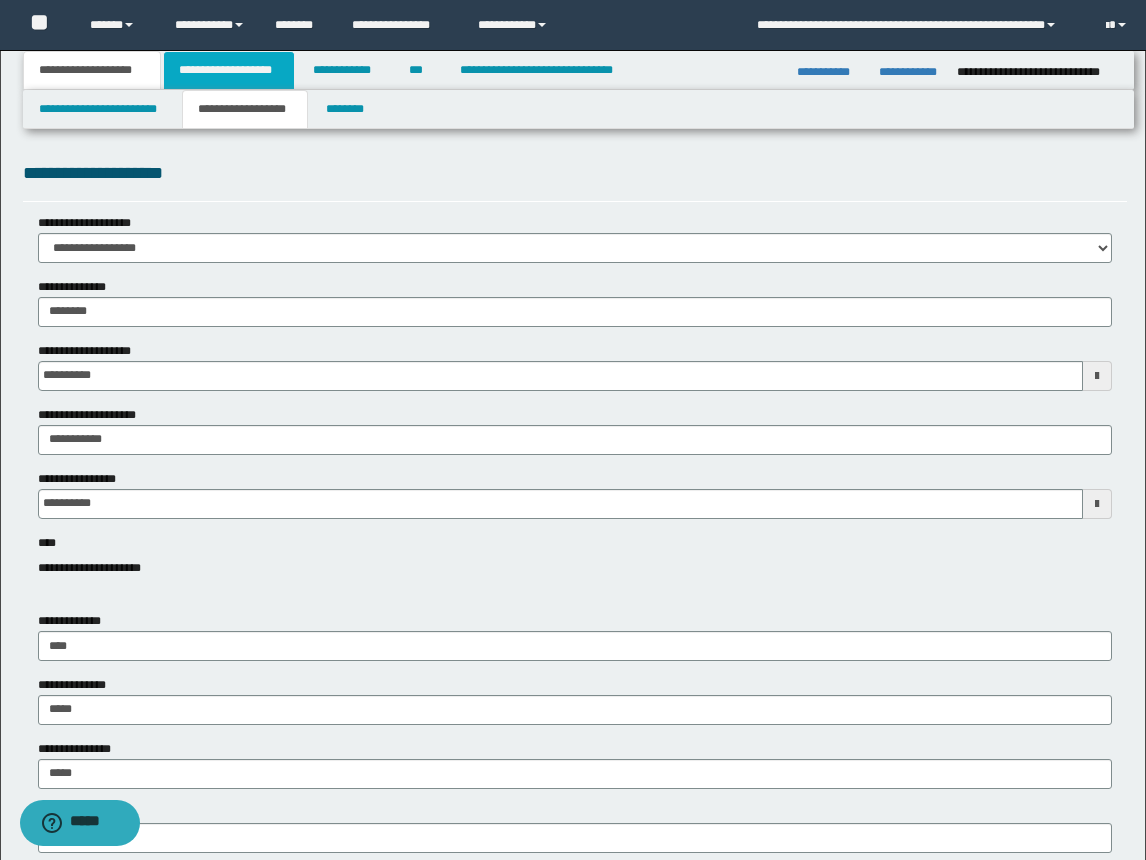 click on "**********" at bounding box center (229, 70) 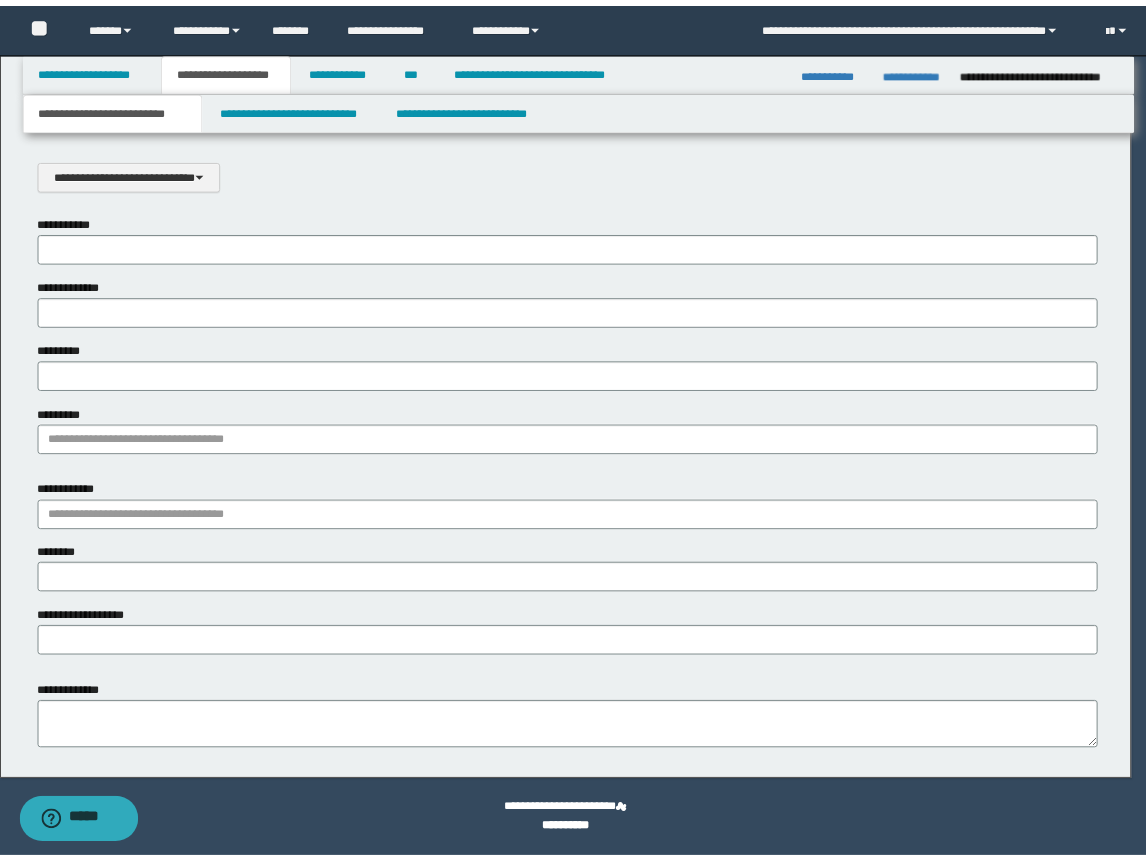 scroll, scrollTop: 0, scrollLeft: 0, axis: both 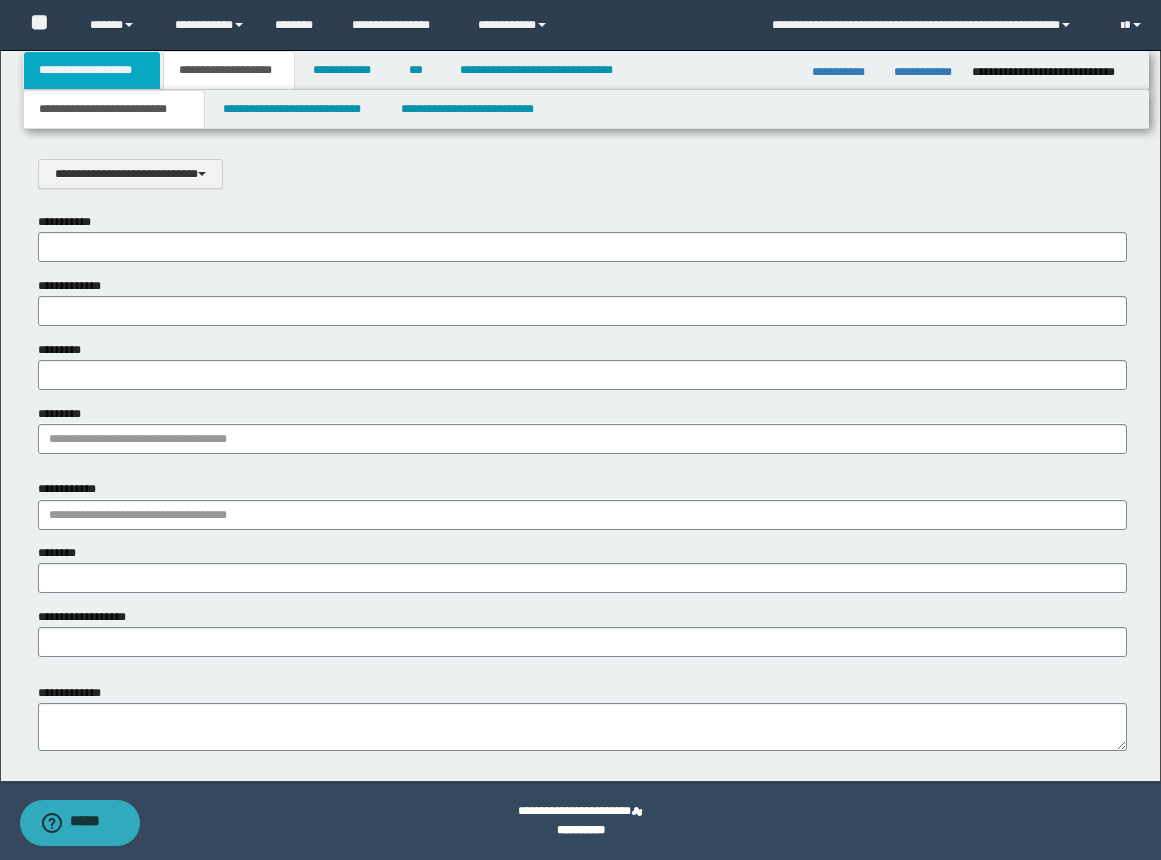 click on "**********" at bounding box center (92, 70) 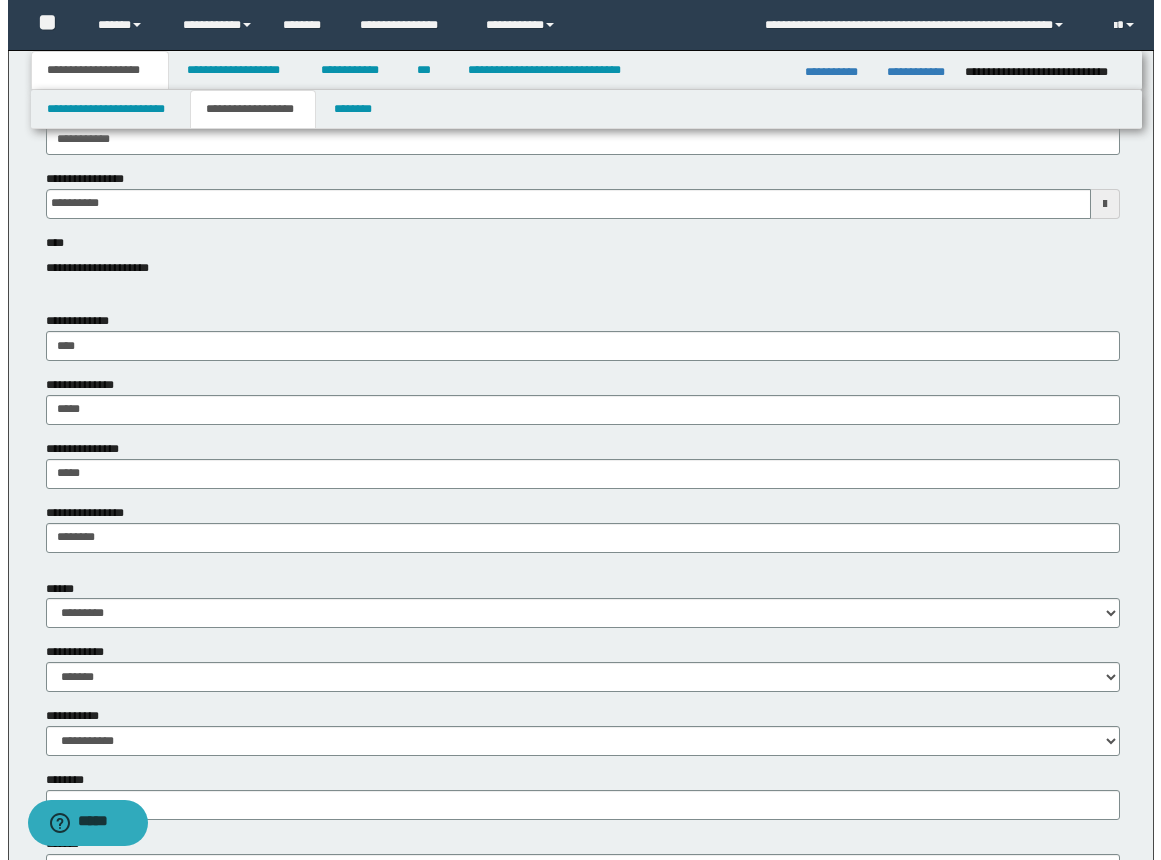 scroll, scrollTop: 0, scrollLeft: 0, axis: both 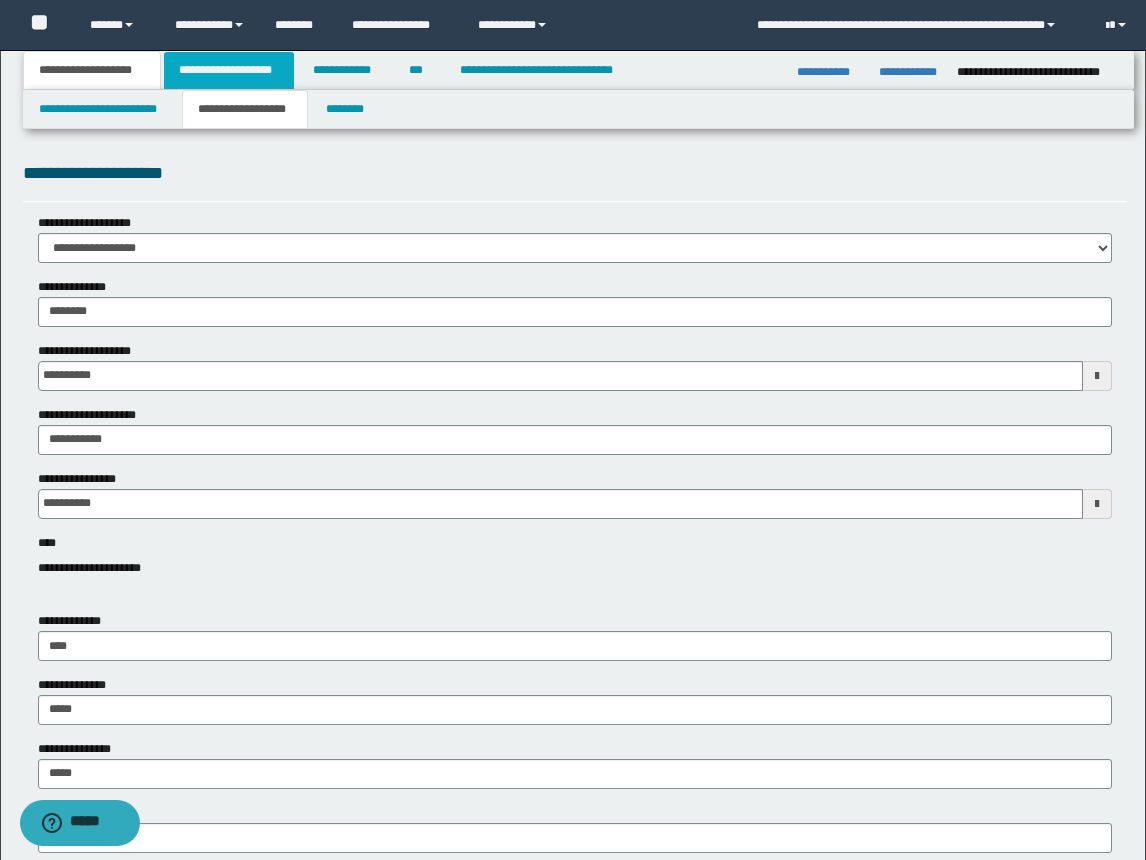 click on "**********" at bounding box center [229, 70] 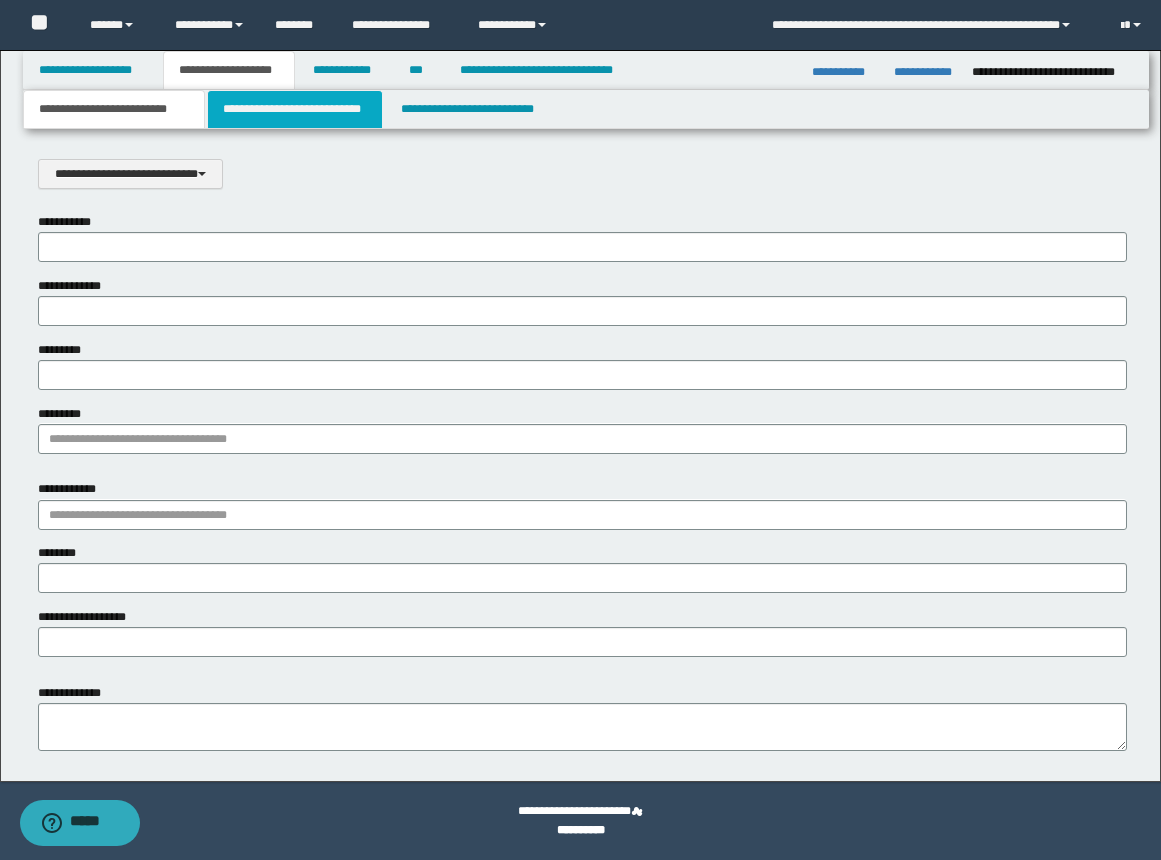 click on "**********" at bounding box center [295, 109] 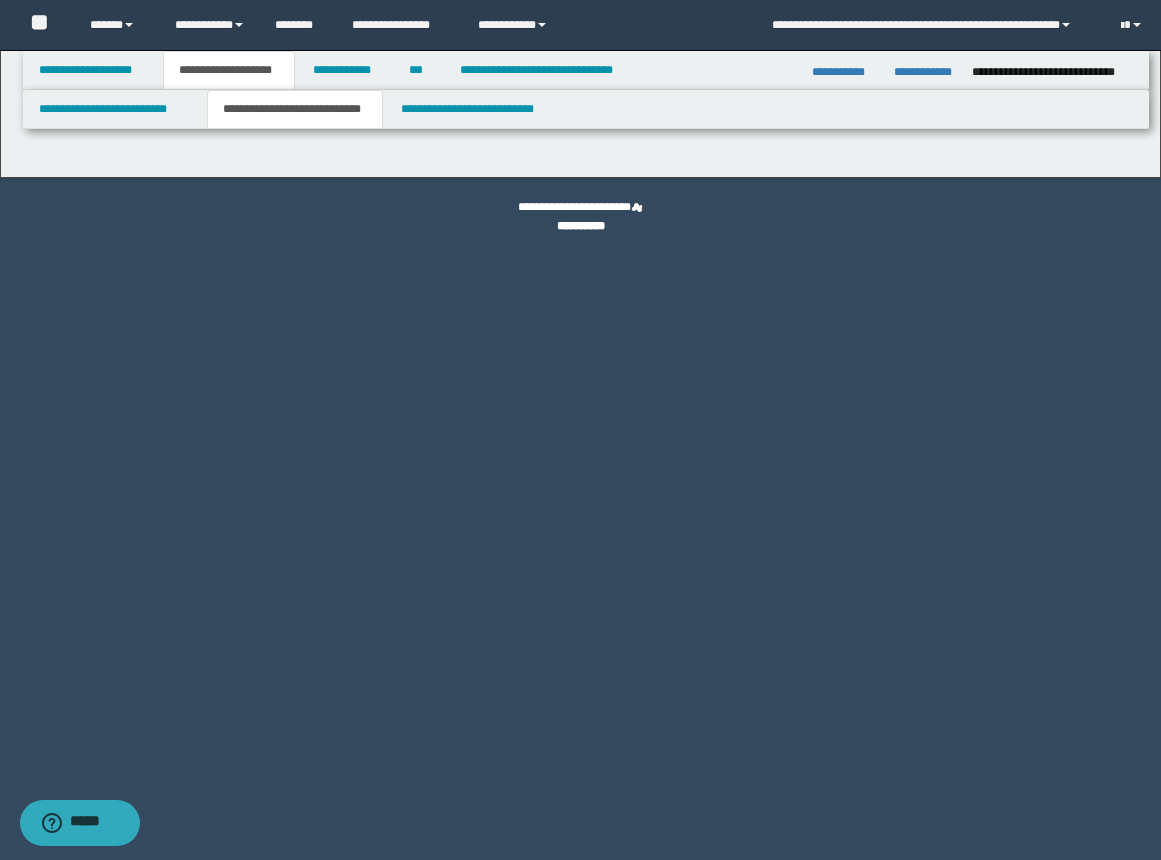 select on "*" 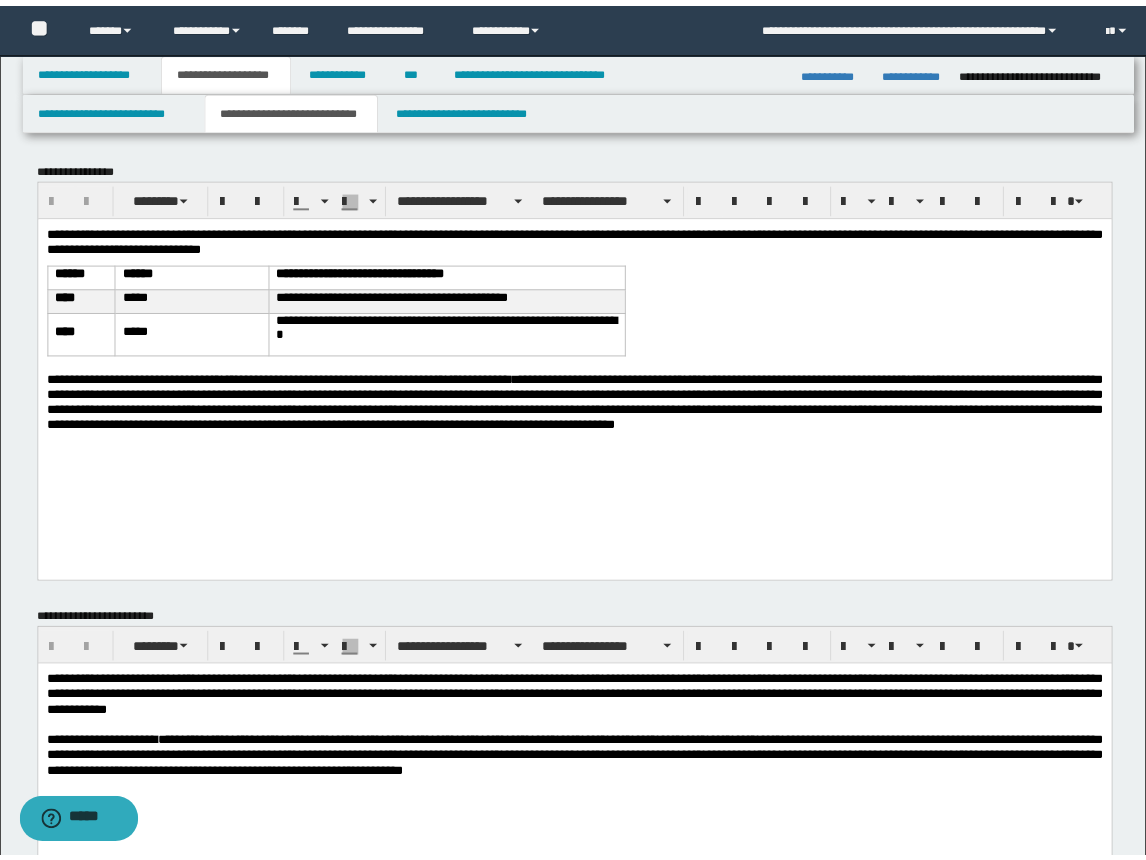 scroll, scrollTop: 0, scrollLeft: 0, axis: both 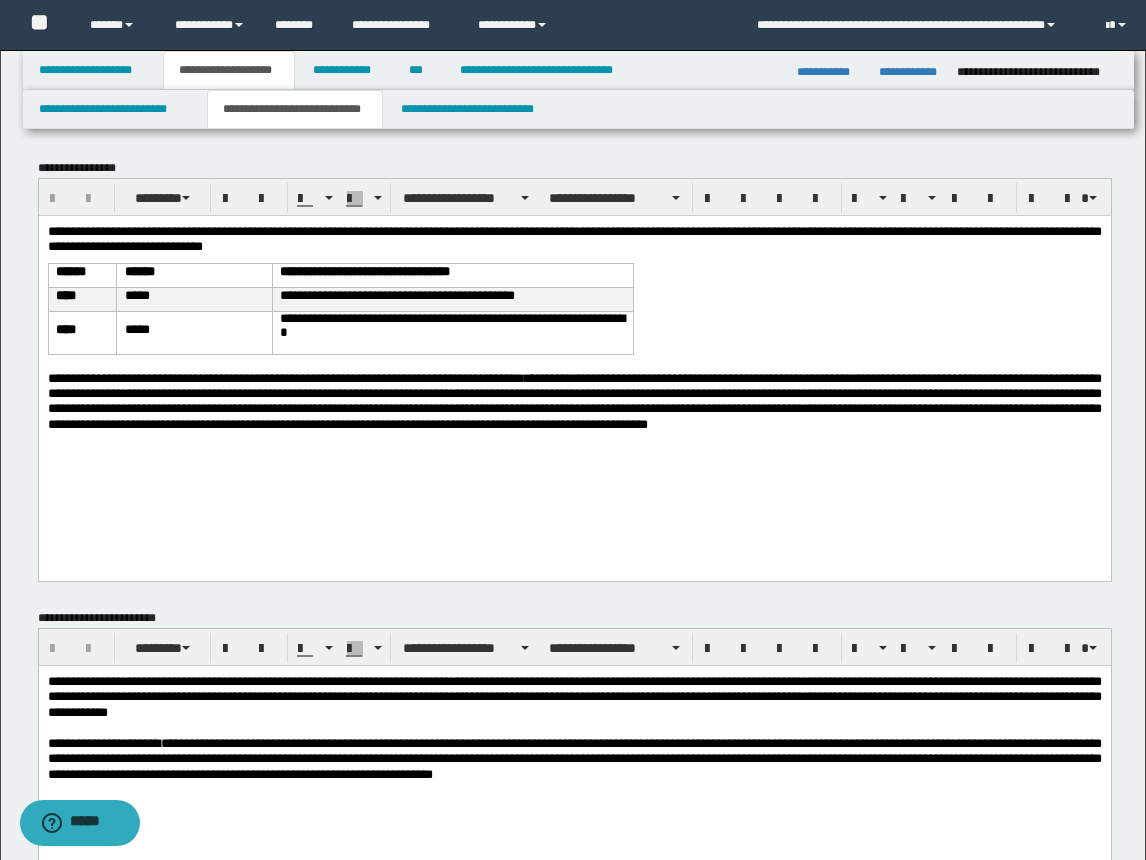 click on "**********" at bounding box center [574, 369] 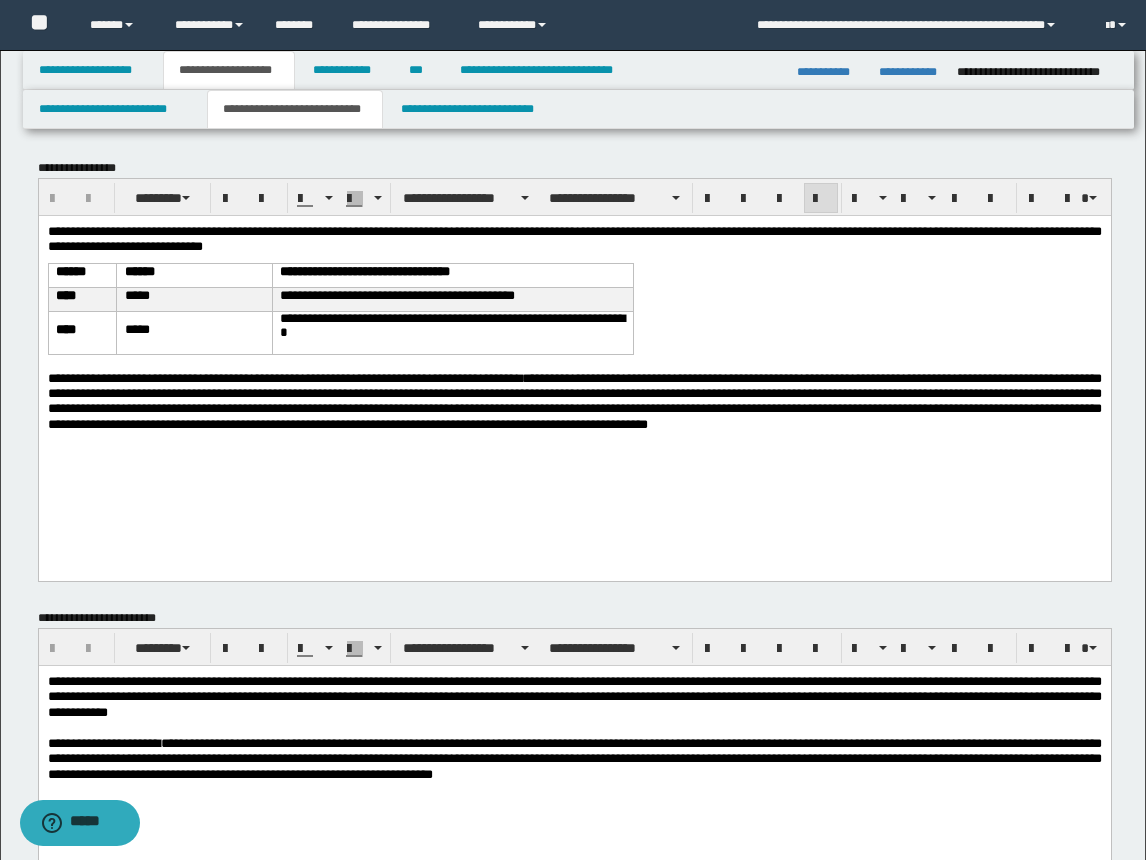 click at bounding box center (574, 458) 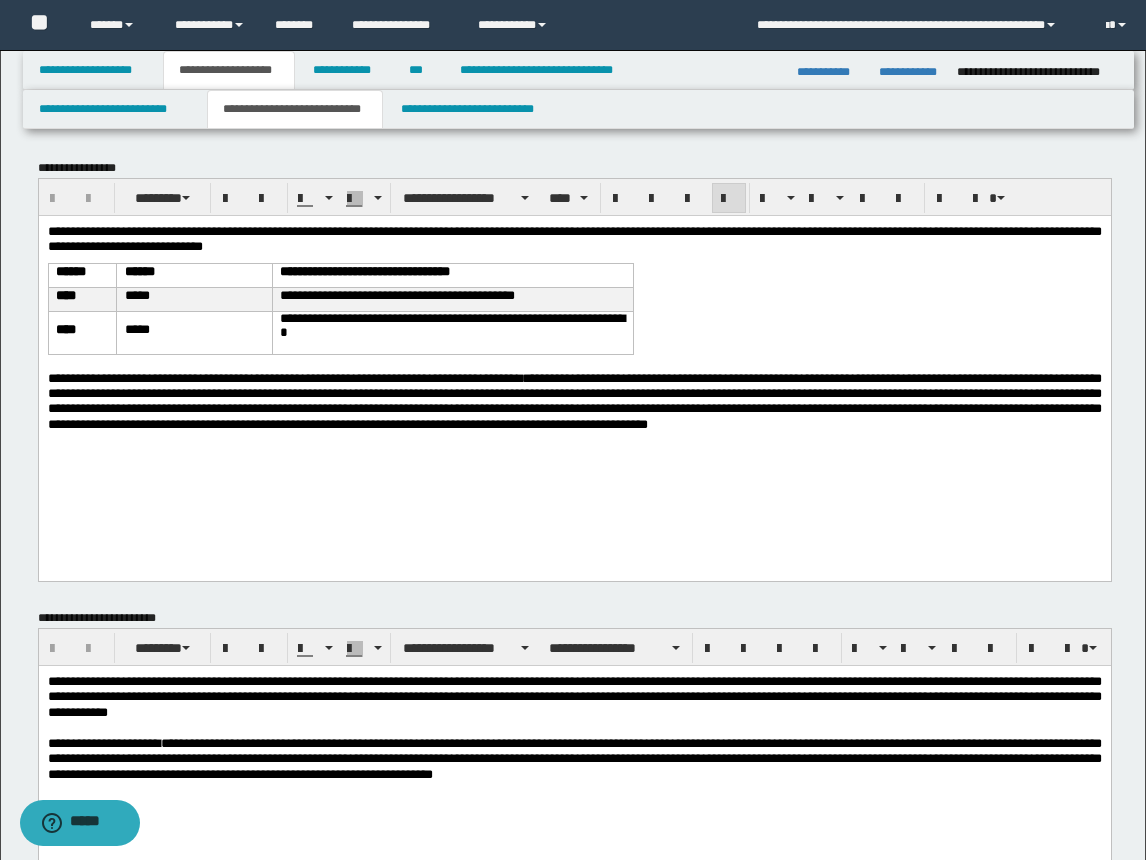 type 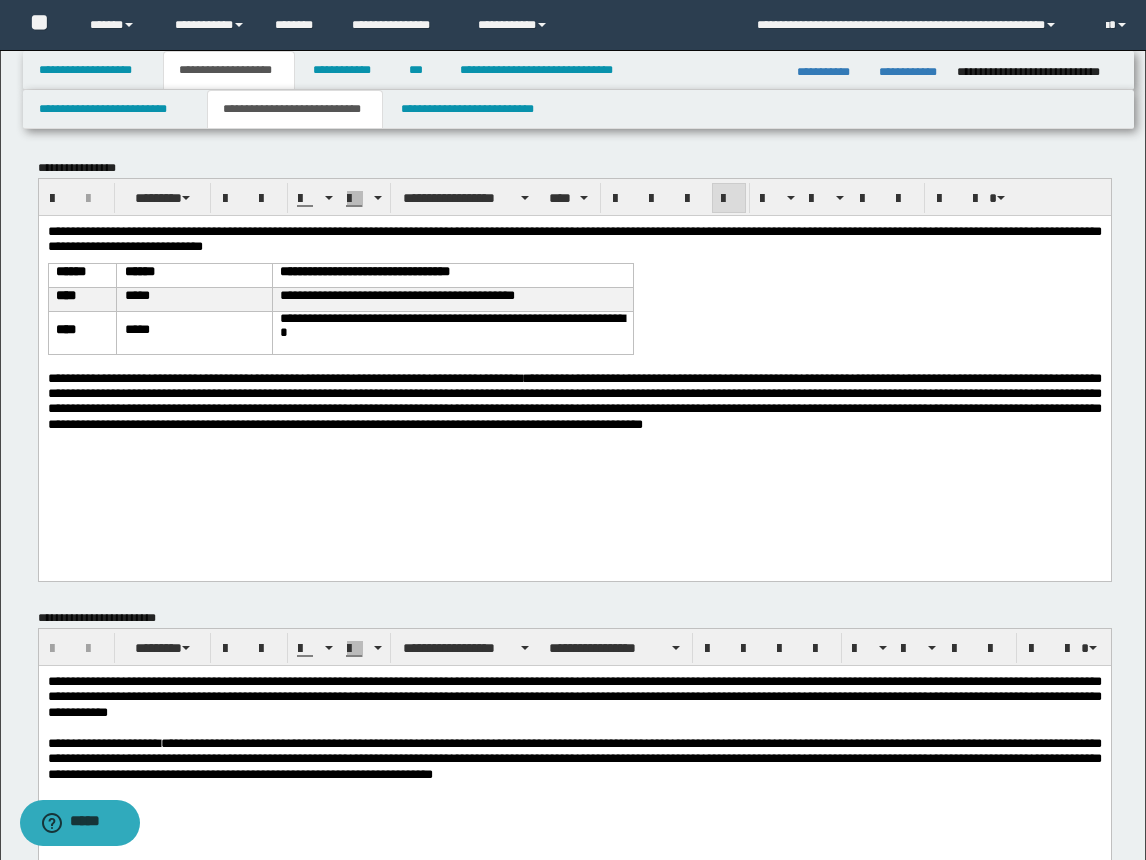 click on "**********" at bounding box center [574, 410] 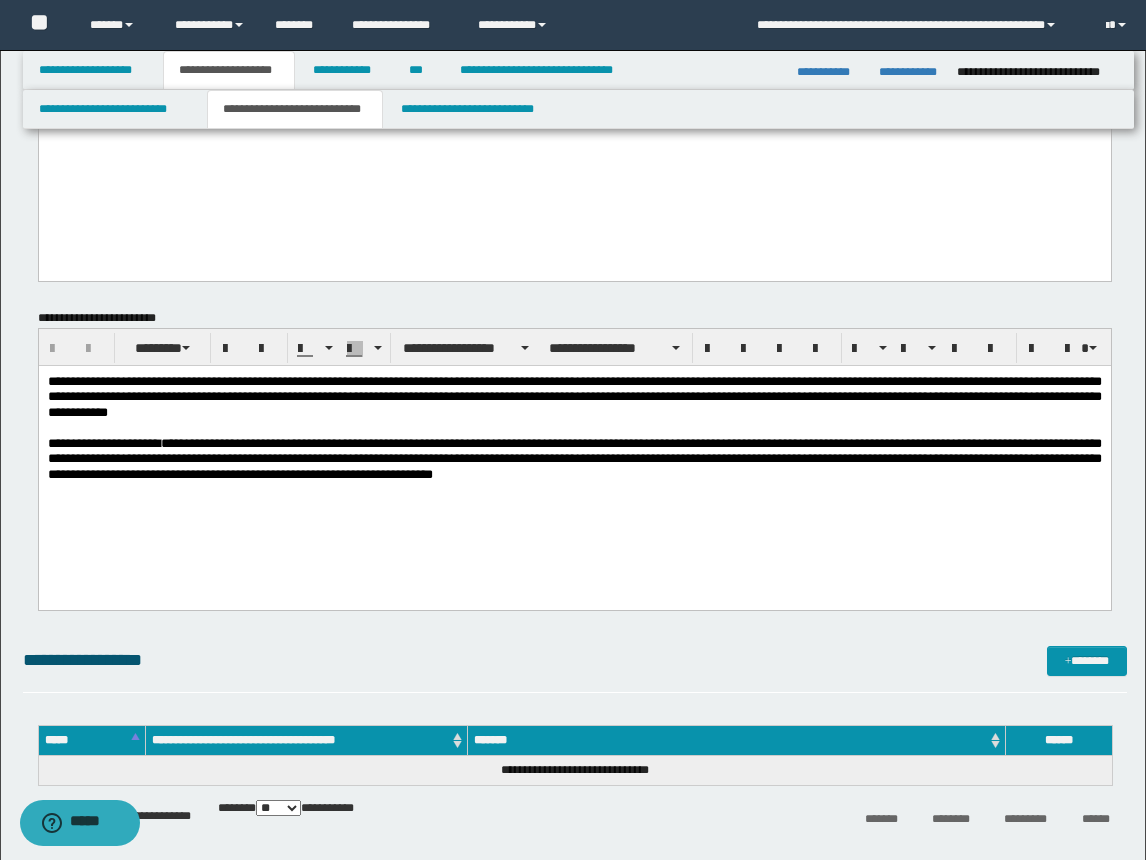 click on "**********" at bounding box center [574, 458] 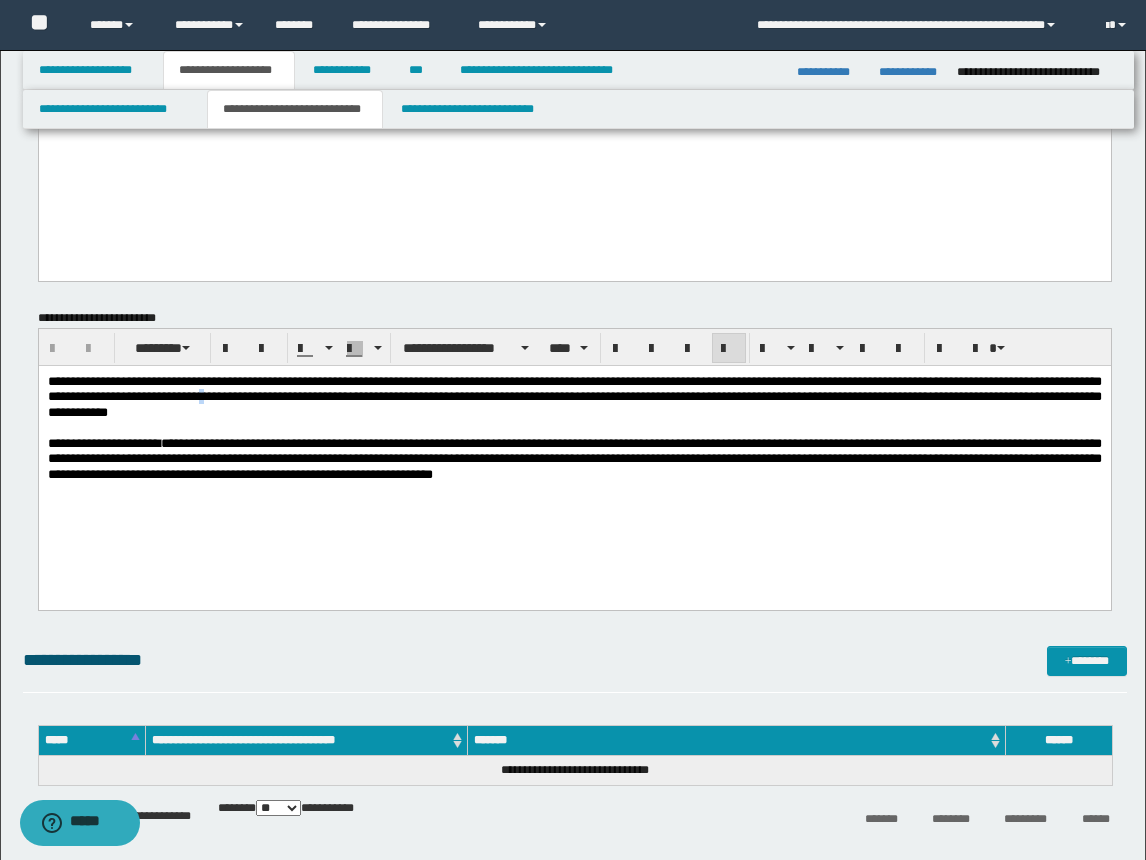 click on "**********" at bounding box center (574, 396) 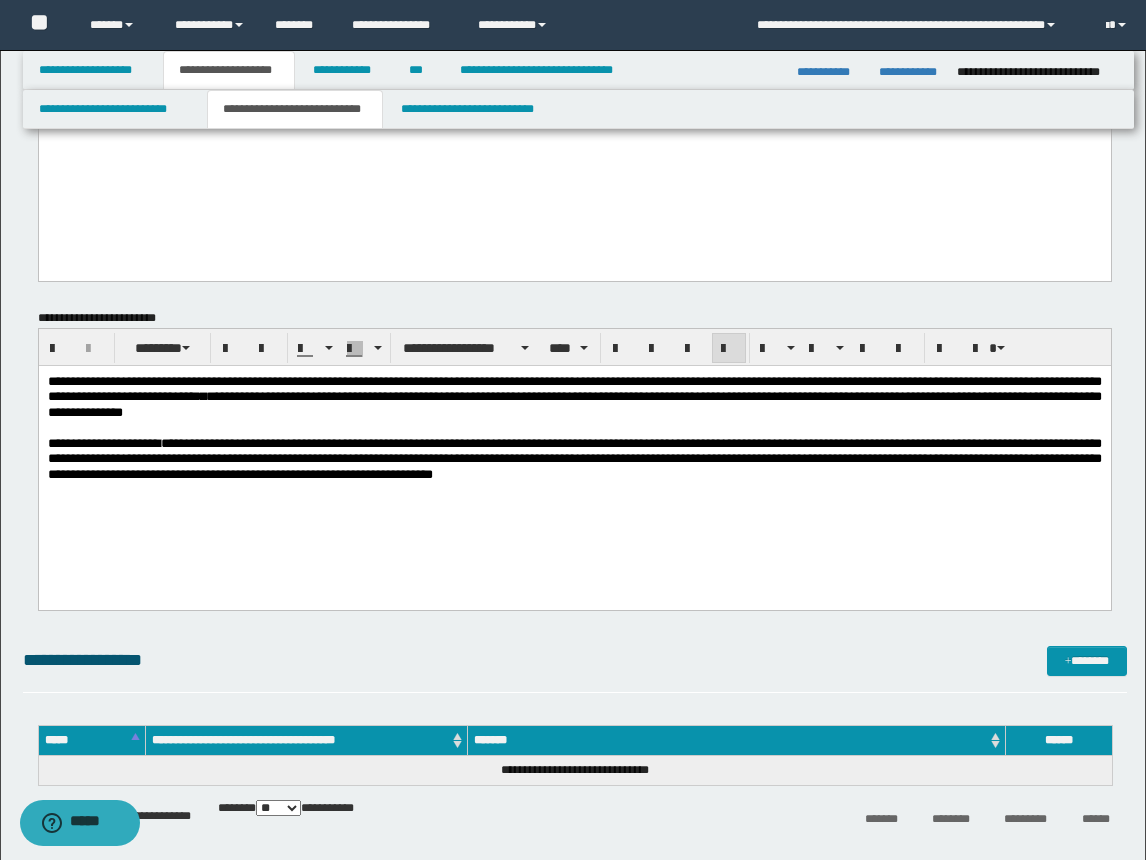 click at bounding box center [574, 488] 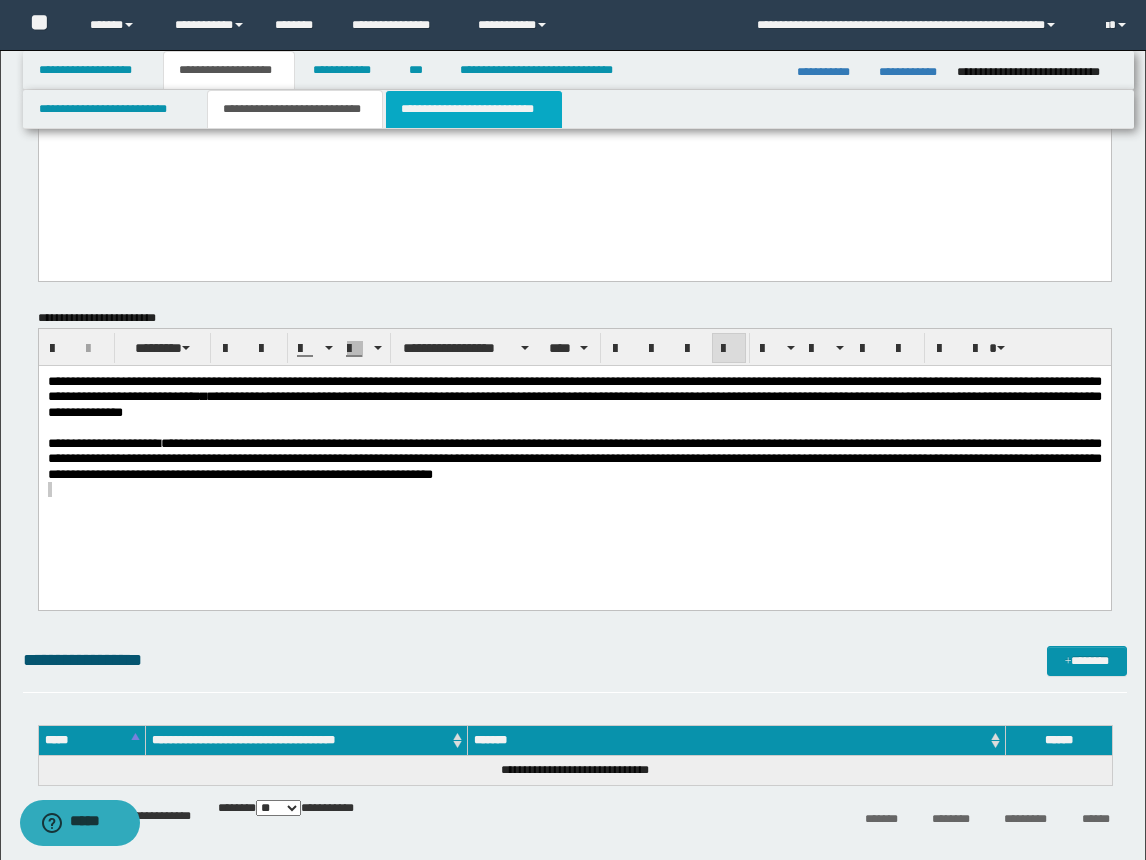 click on "**********" at bounding box center (474, 109) 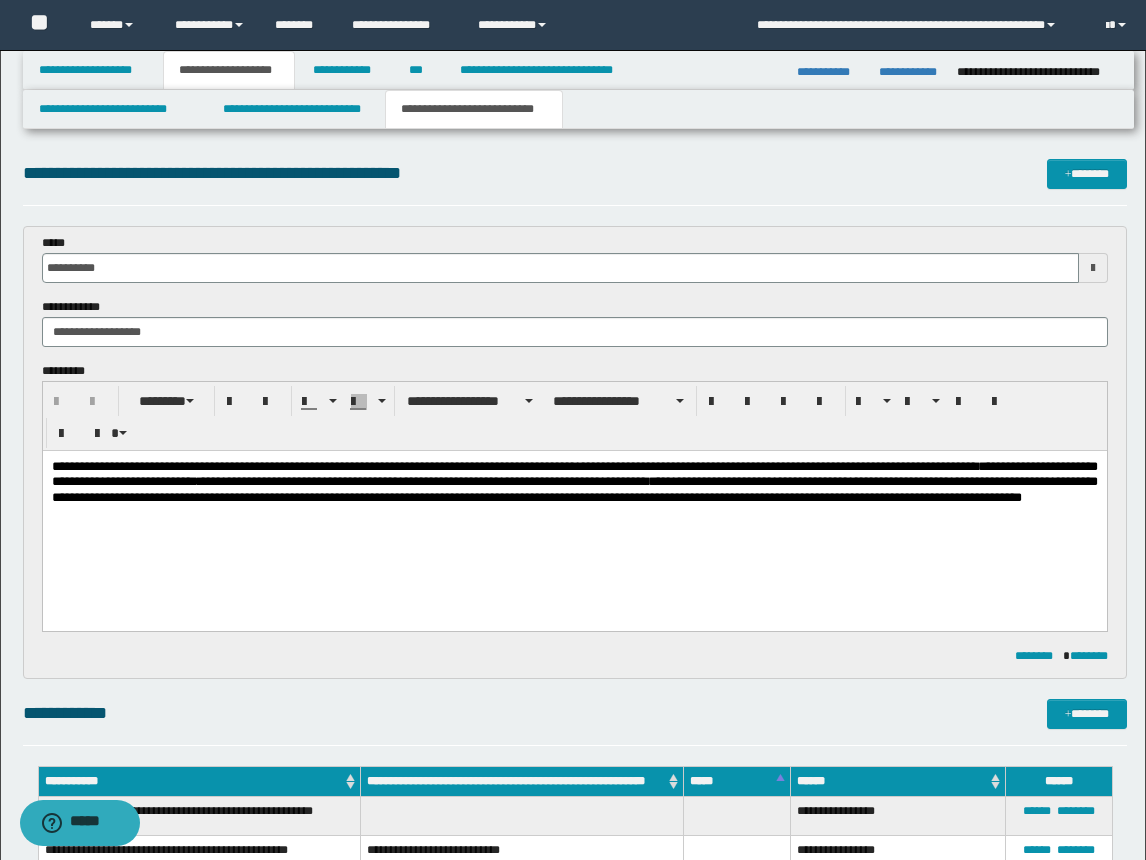 scroll, scrollTop: 0, scrollLeft: 0, axis: both 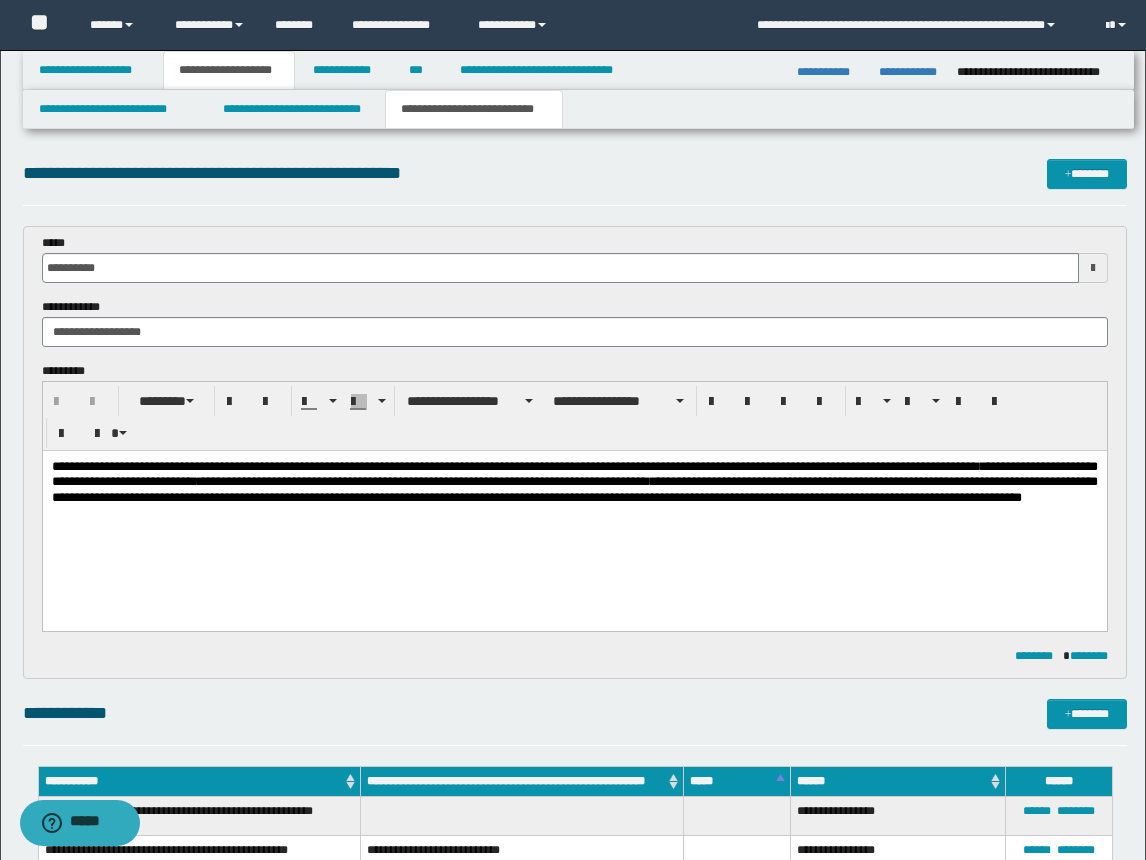 click on "**********" at bounding box center (574, 507) 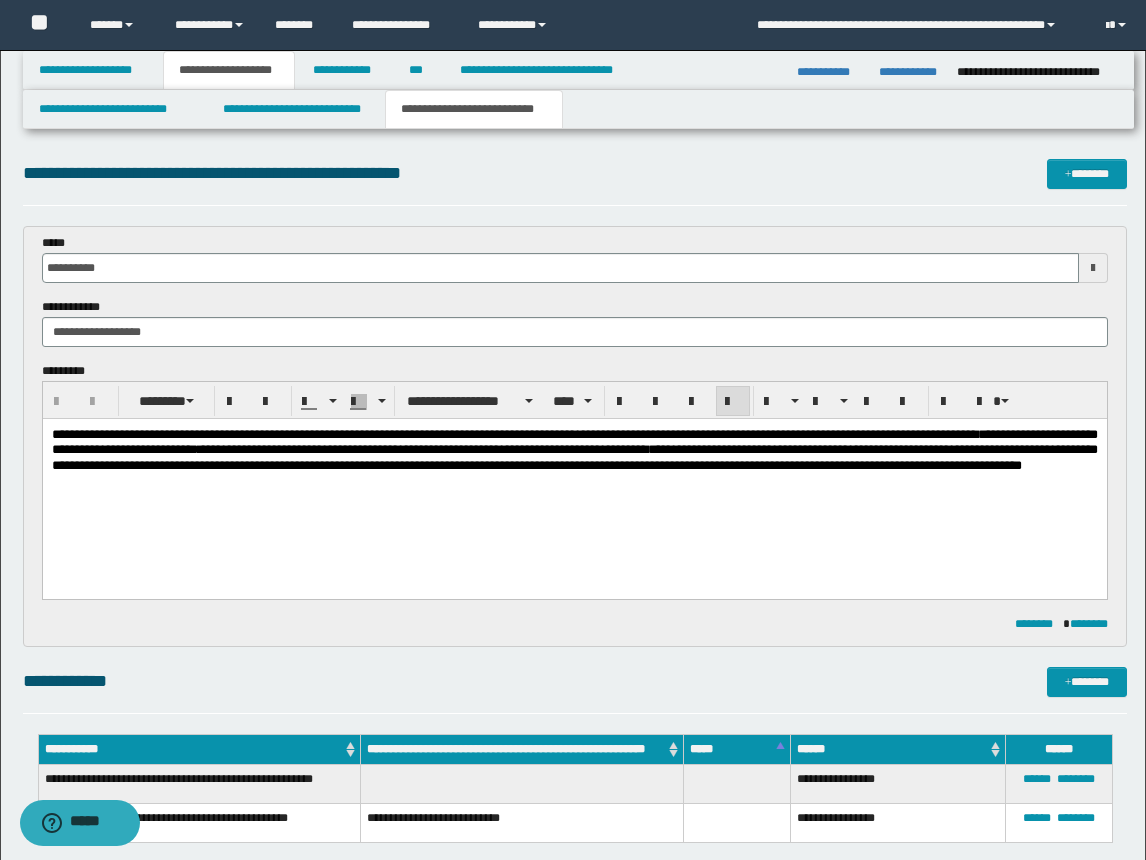 type 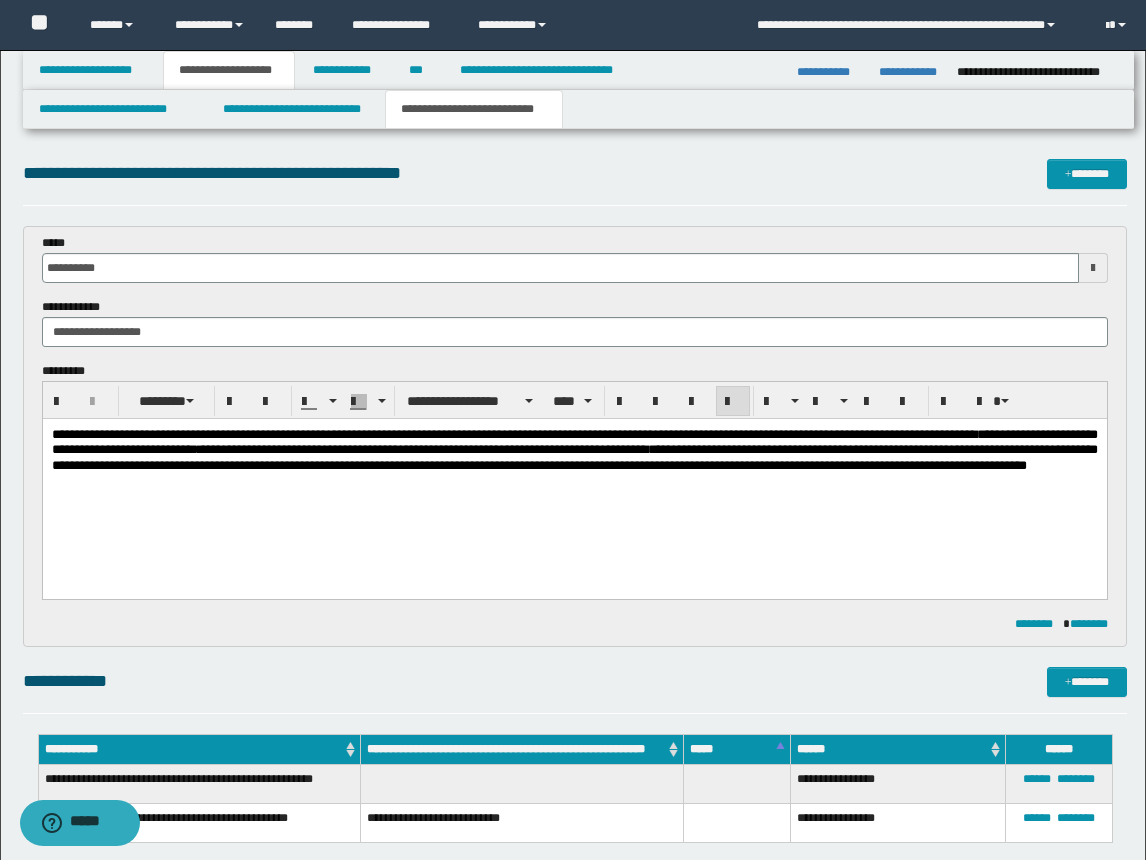 click on "**********" at bounding box center [574, 475] 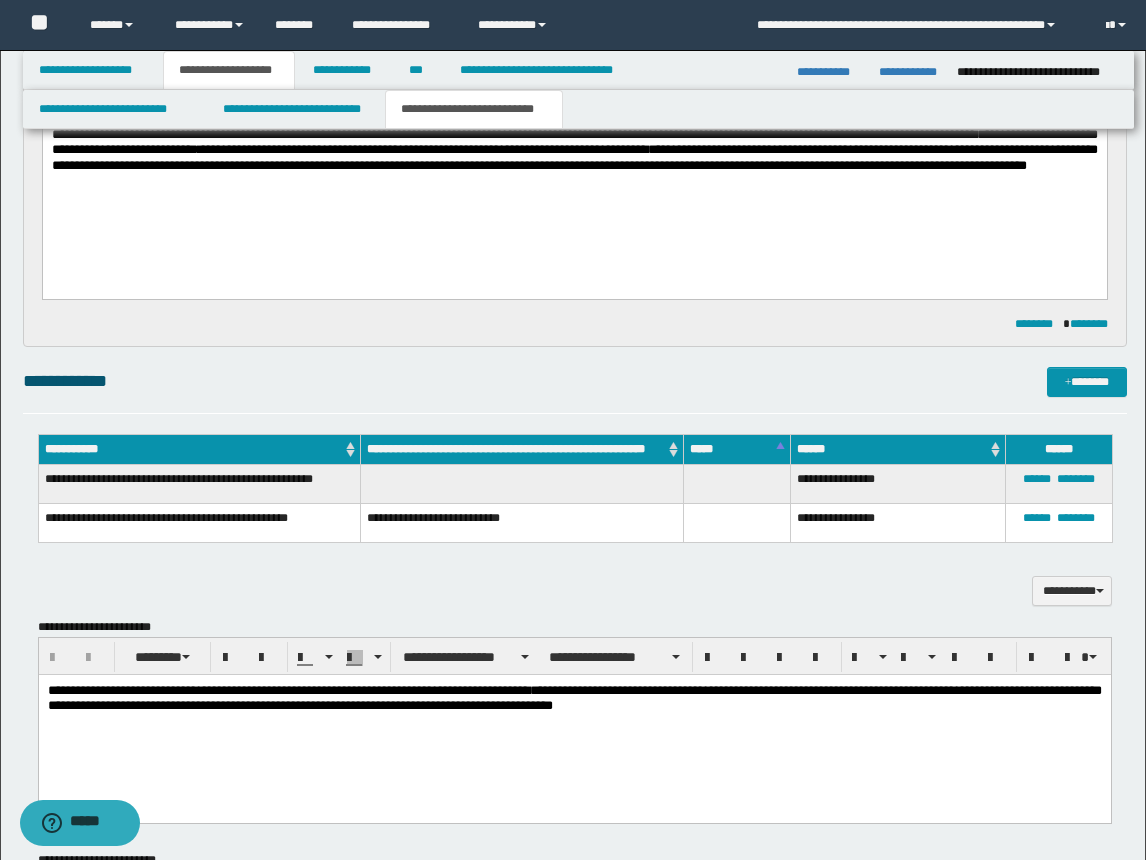 scroll, scrollTop: 400, scrollLeft: 0, axis: vertical 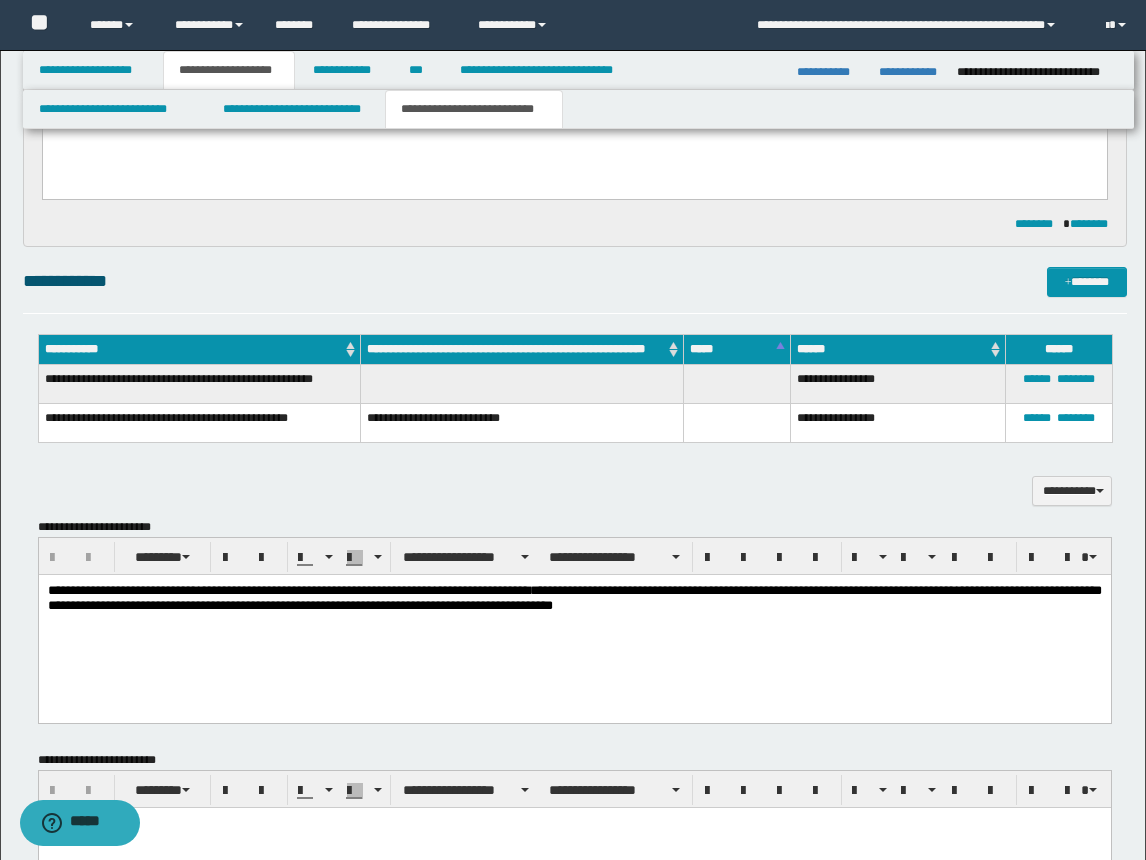 click on "**********" at bounding box center (574, 623) 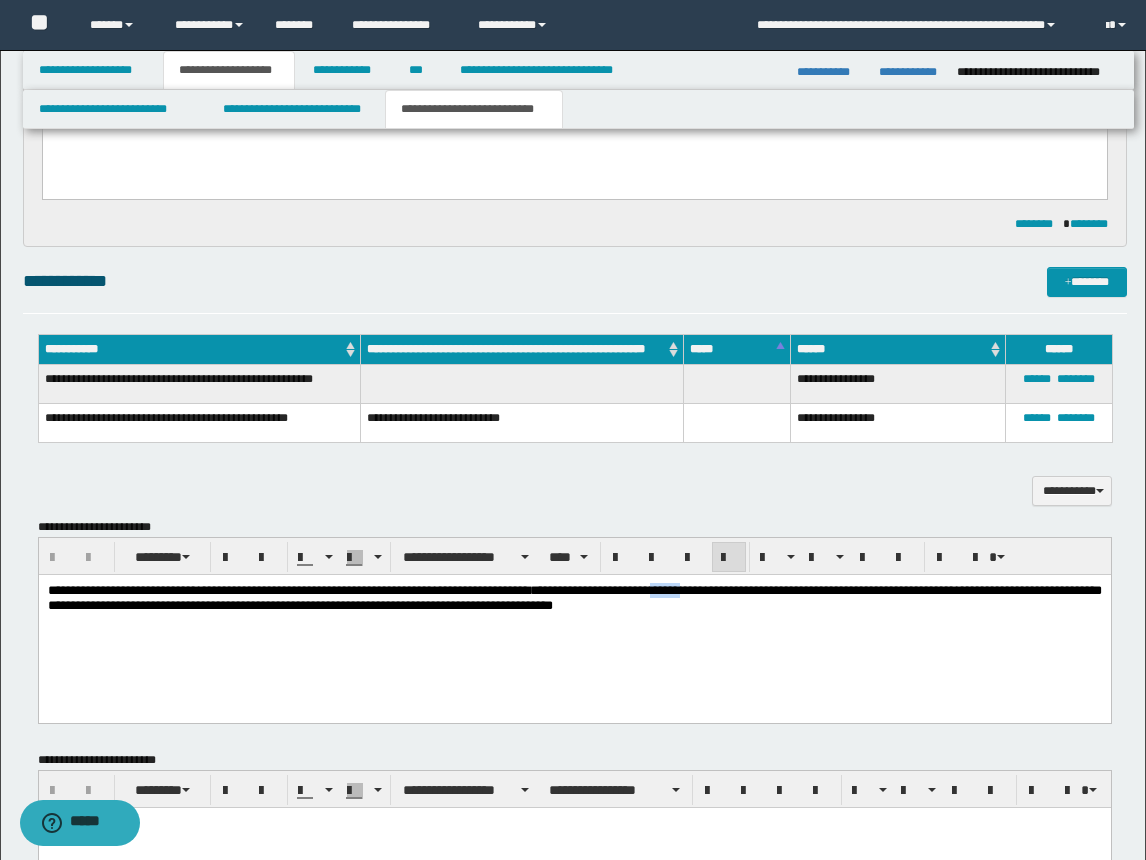 type 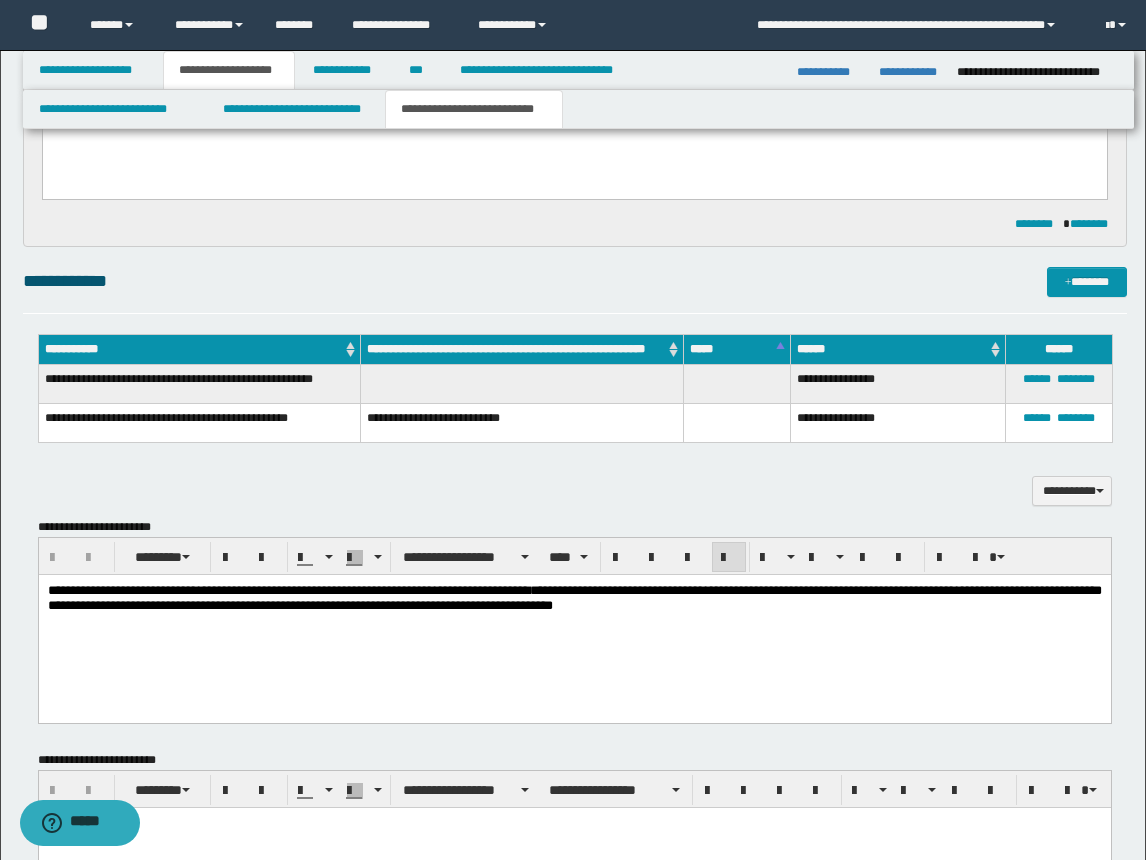 click on "**********" at bounding box center (574, 598) 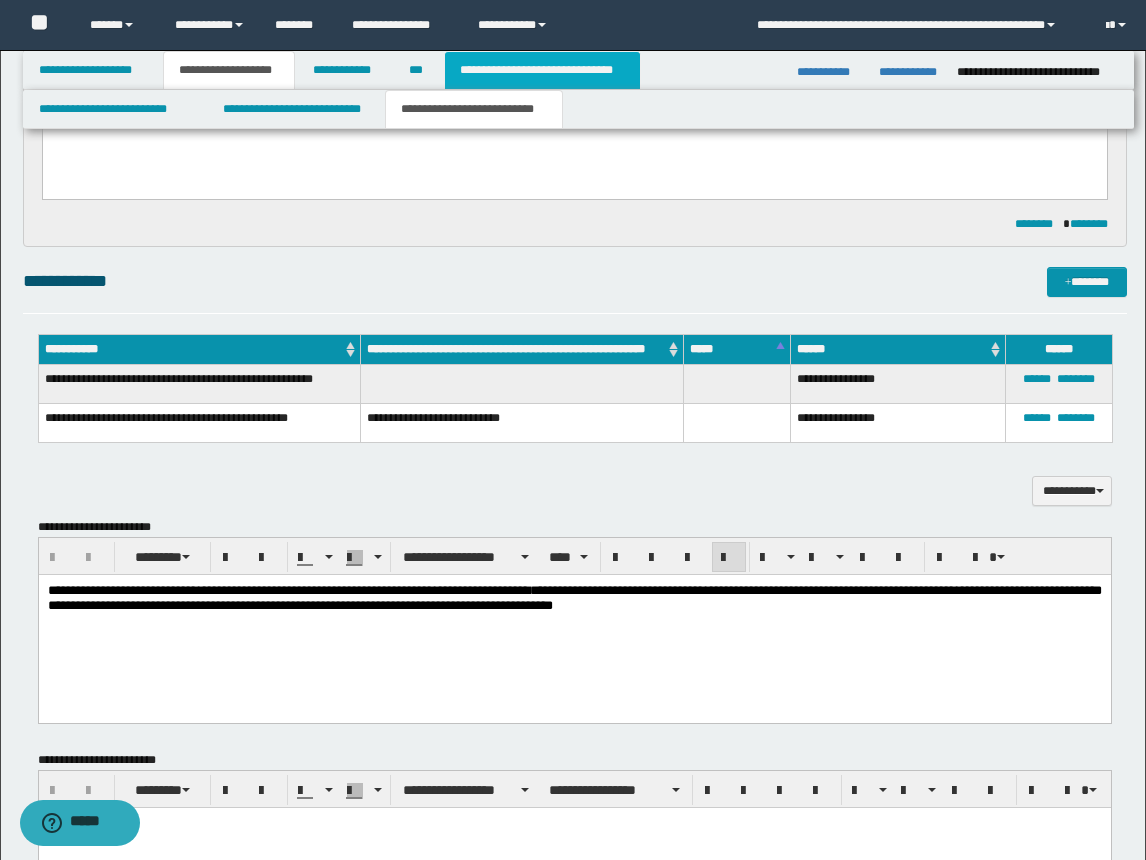 click on "**********" at bounding box center [542, 70] 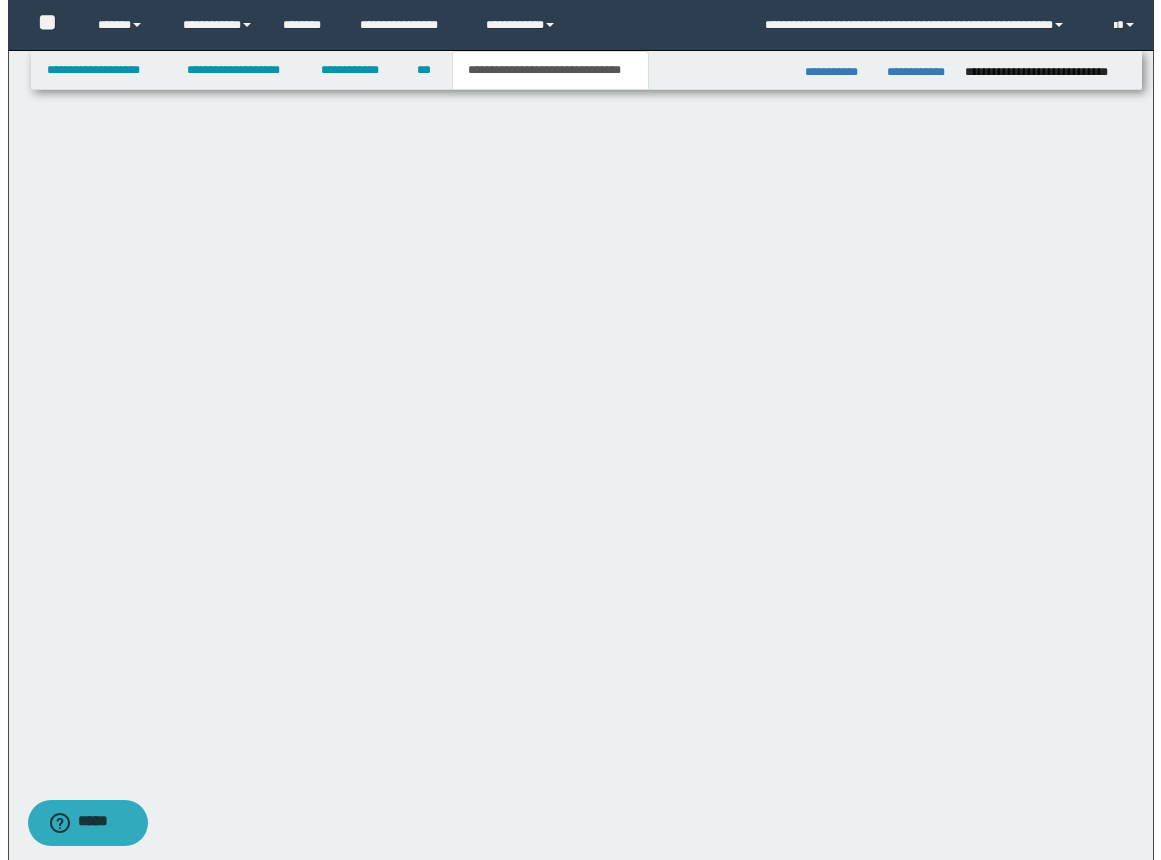 scroll, scrollTop: 0, scrollLeft: 0, axis: both 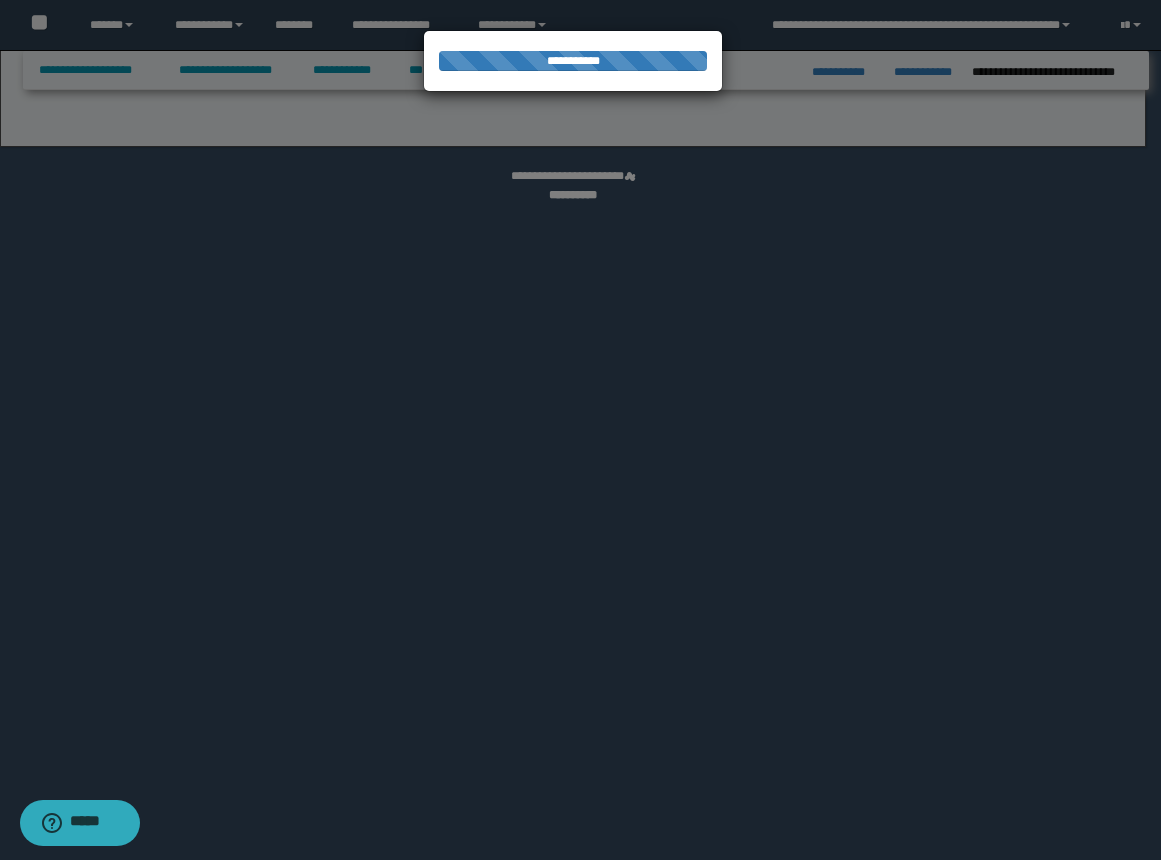 select on "*" 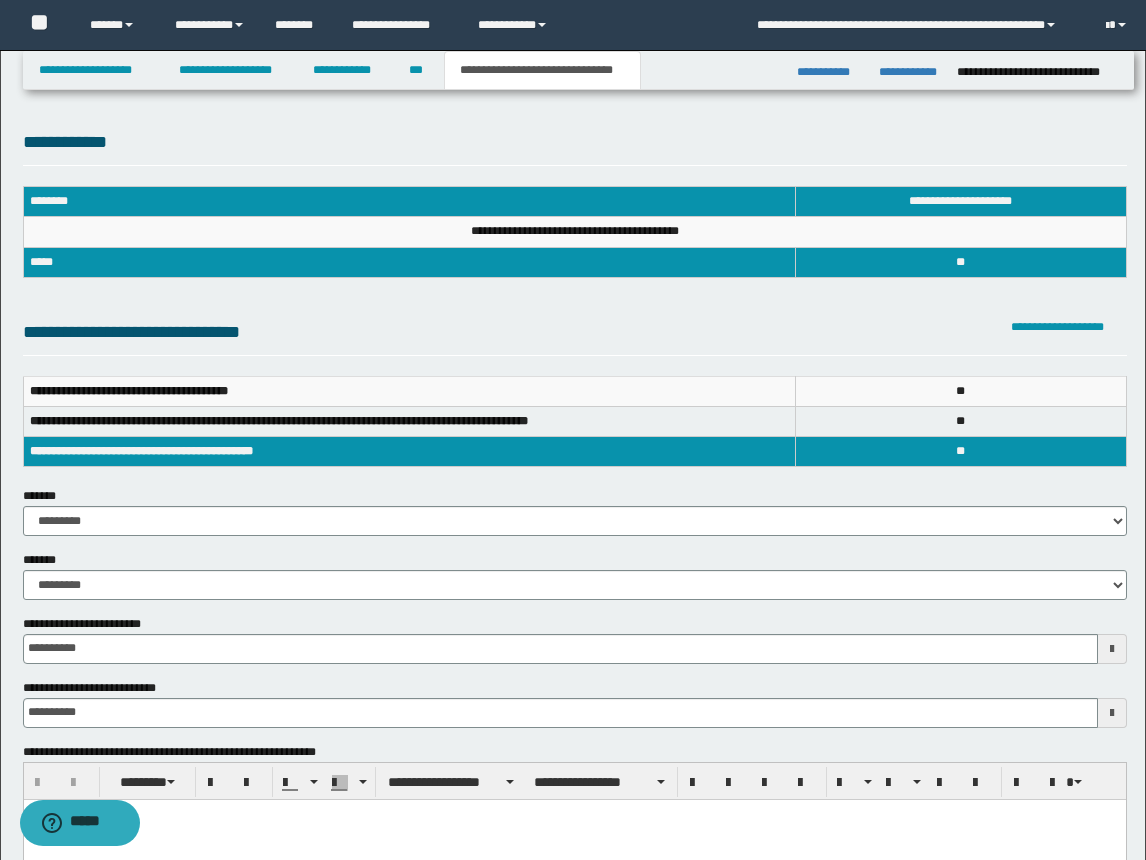 scroll, scrollTop: 300, scrollLeft: 0, axis: vertical 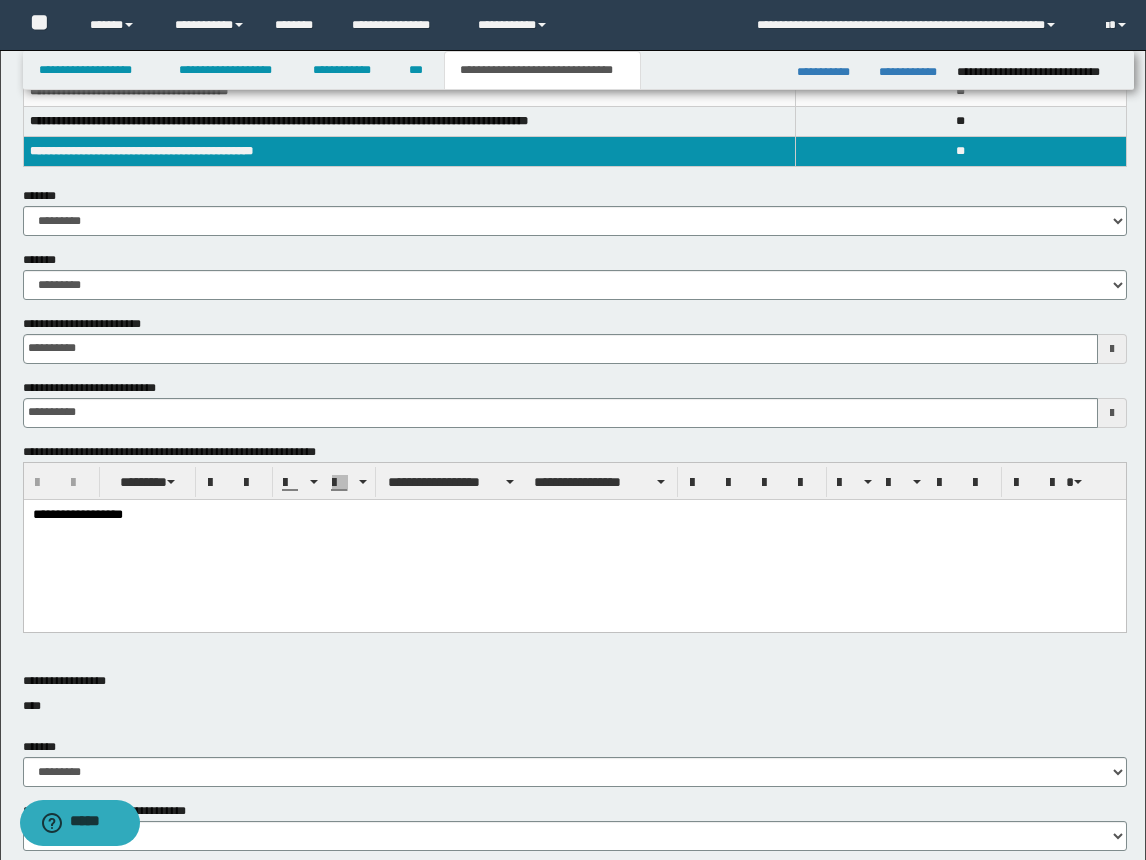 click on "**********" at bounding box center (574, 515) 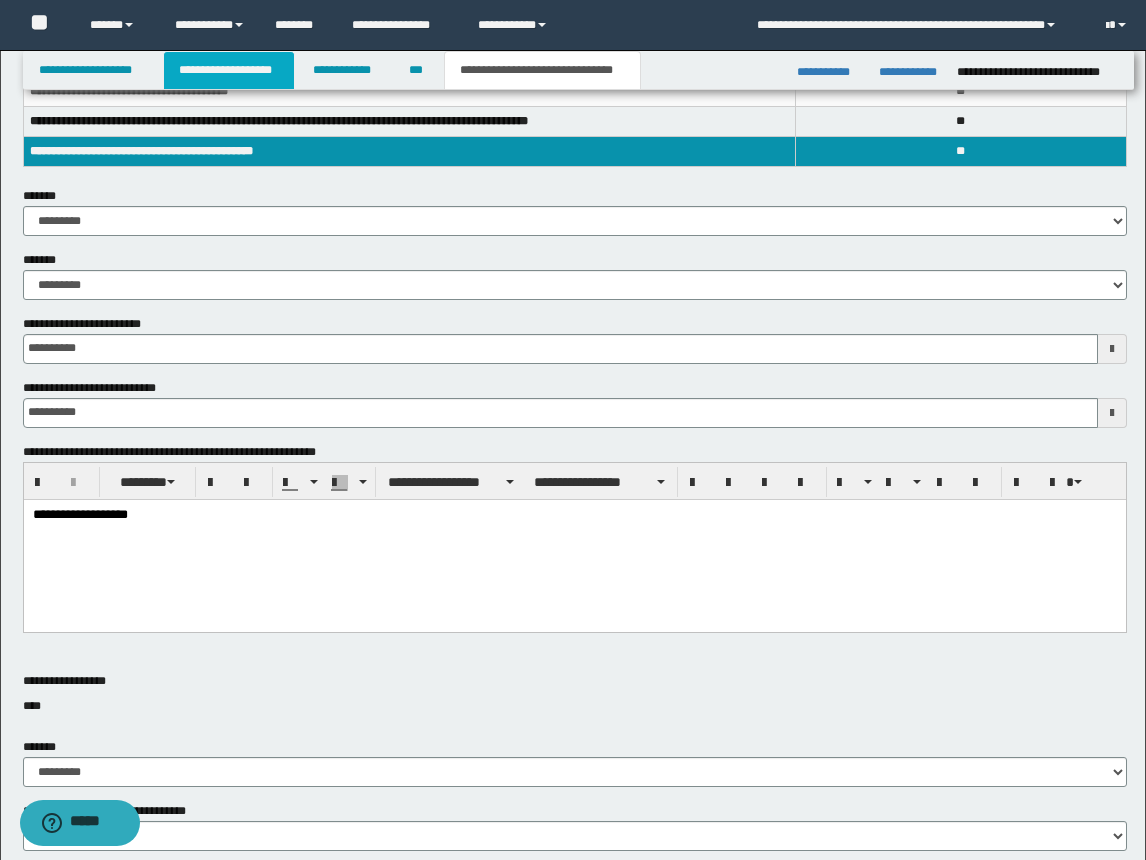 click on "**********" at bounding box center (229, 70) 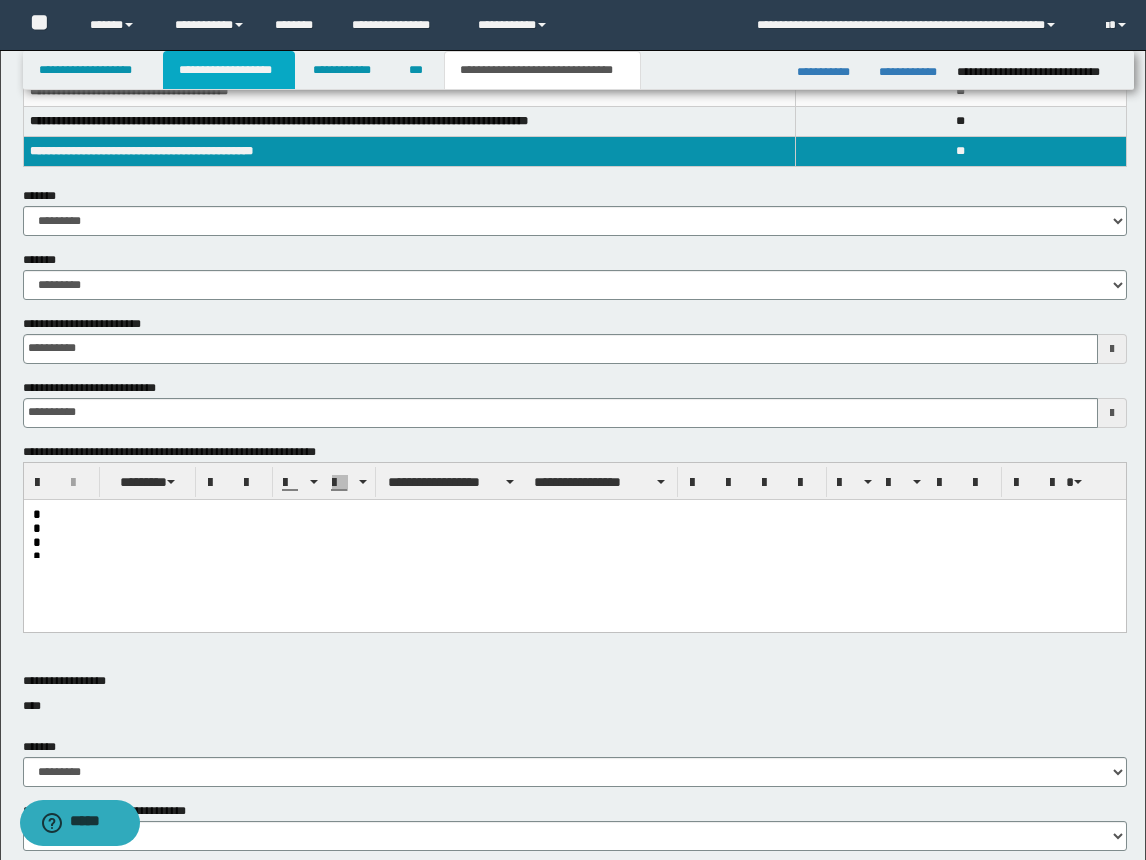 scroll, scrollTop: 331, scrollLeft: 0, axis: vertical 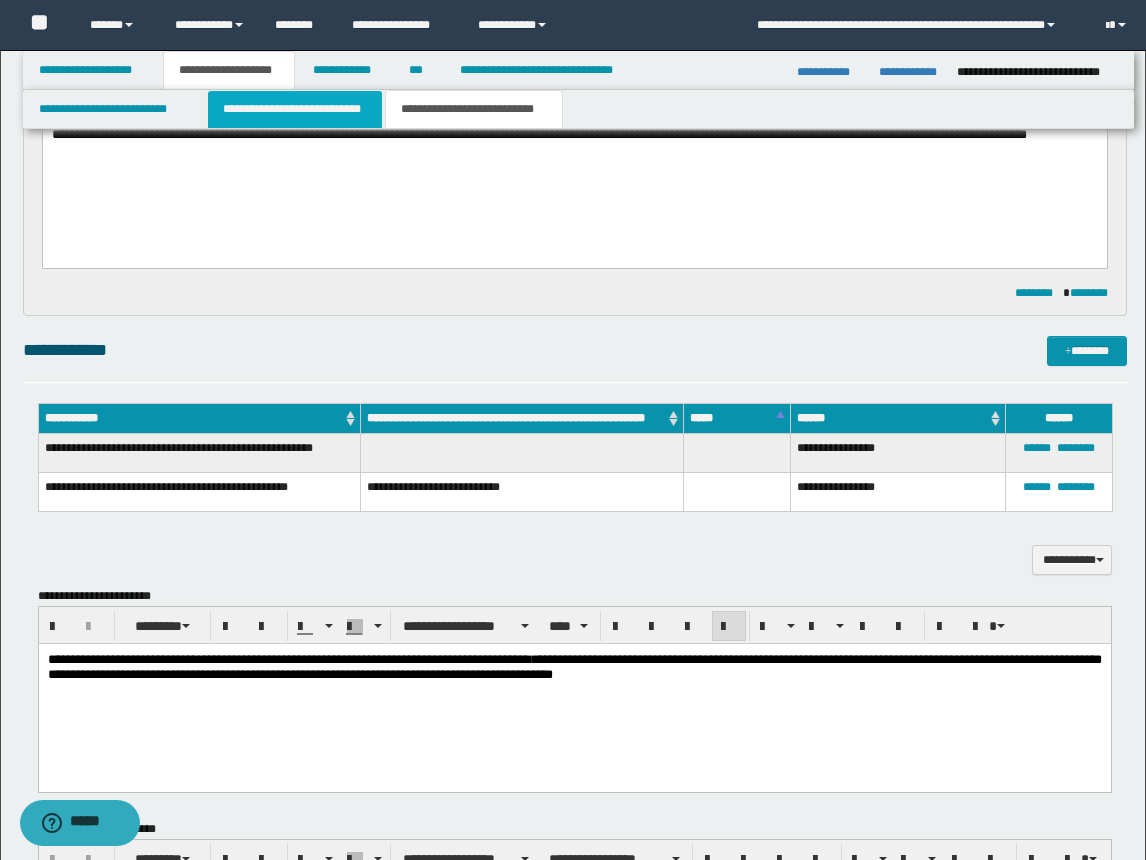 click on "**********" at bounding box center (295, 109) 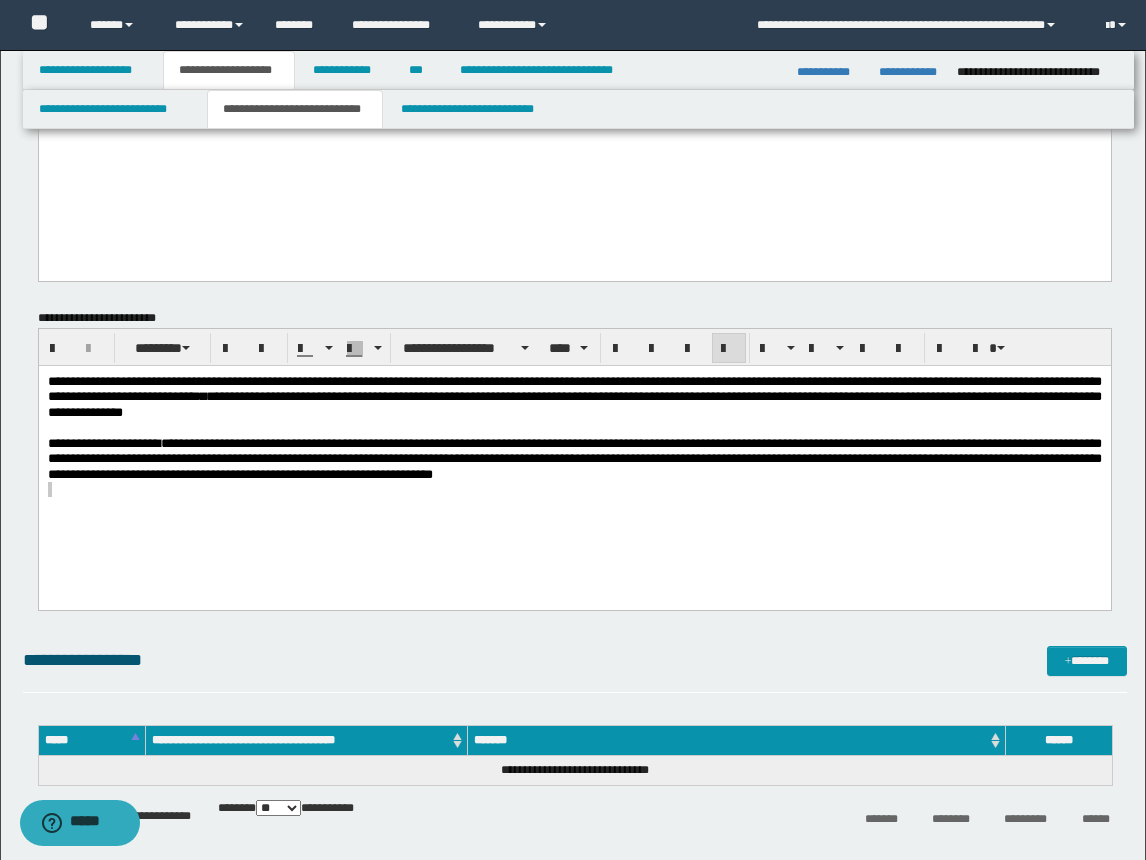 scroll, scrollTop: 200, scrollLeft: 0, axis: vertical 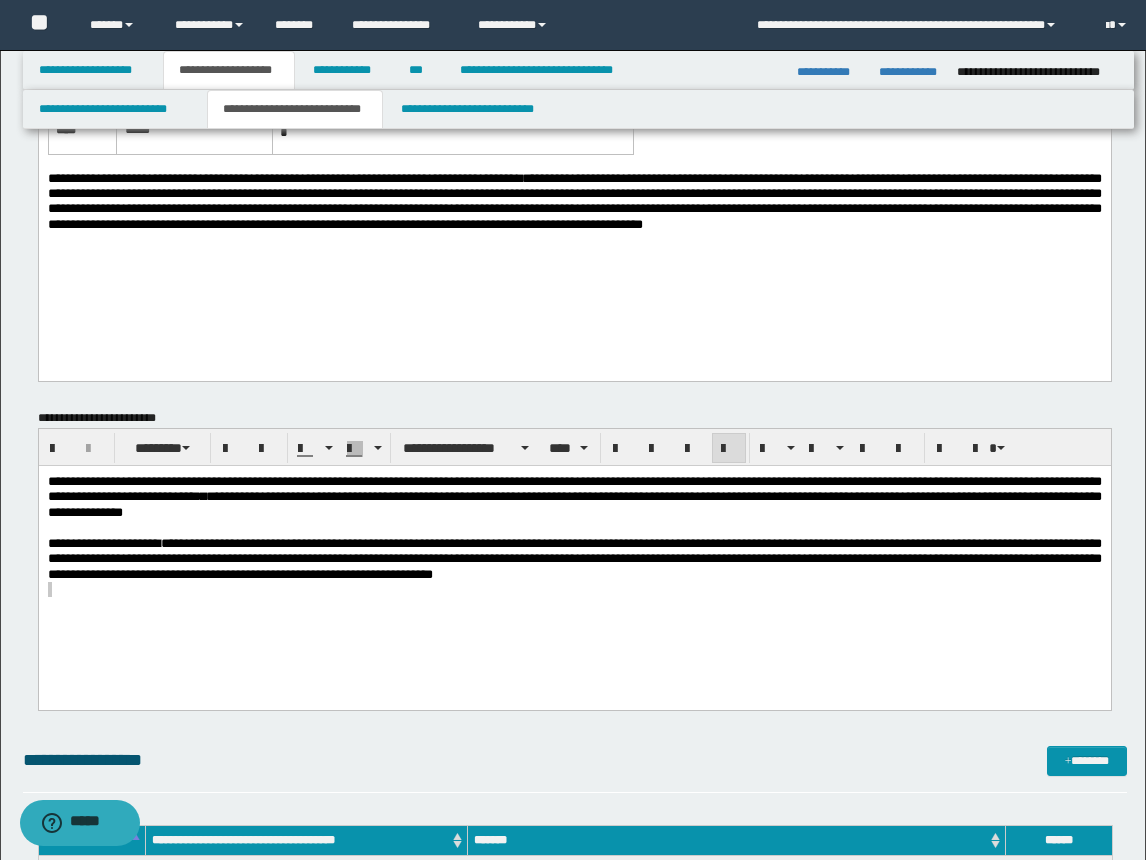 click on "**********" at bounding box center [574, 200] 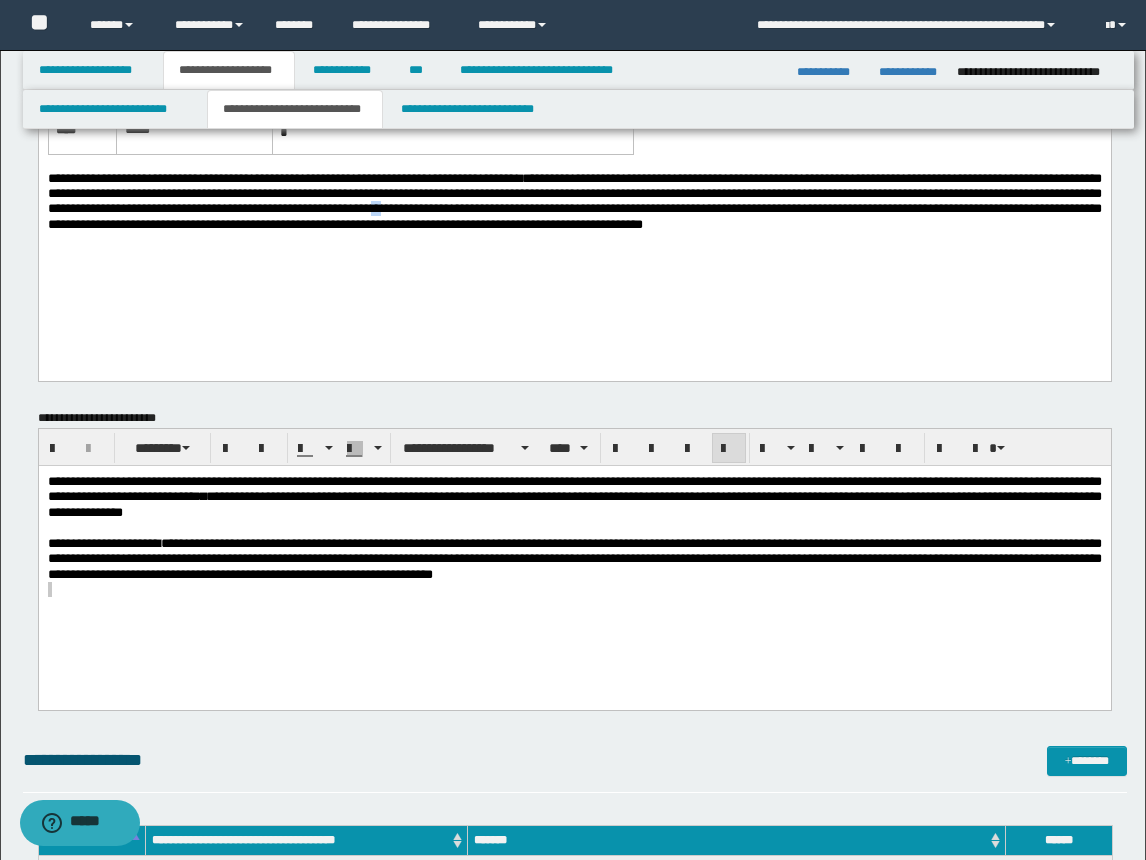 click on "**********" at bounding box center [574, 200] 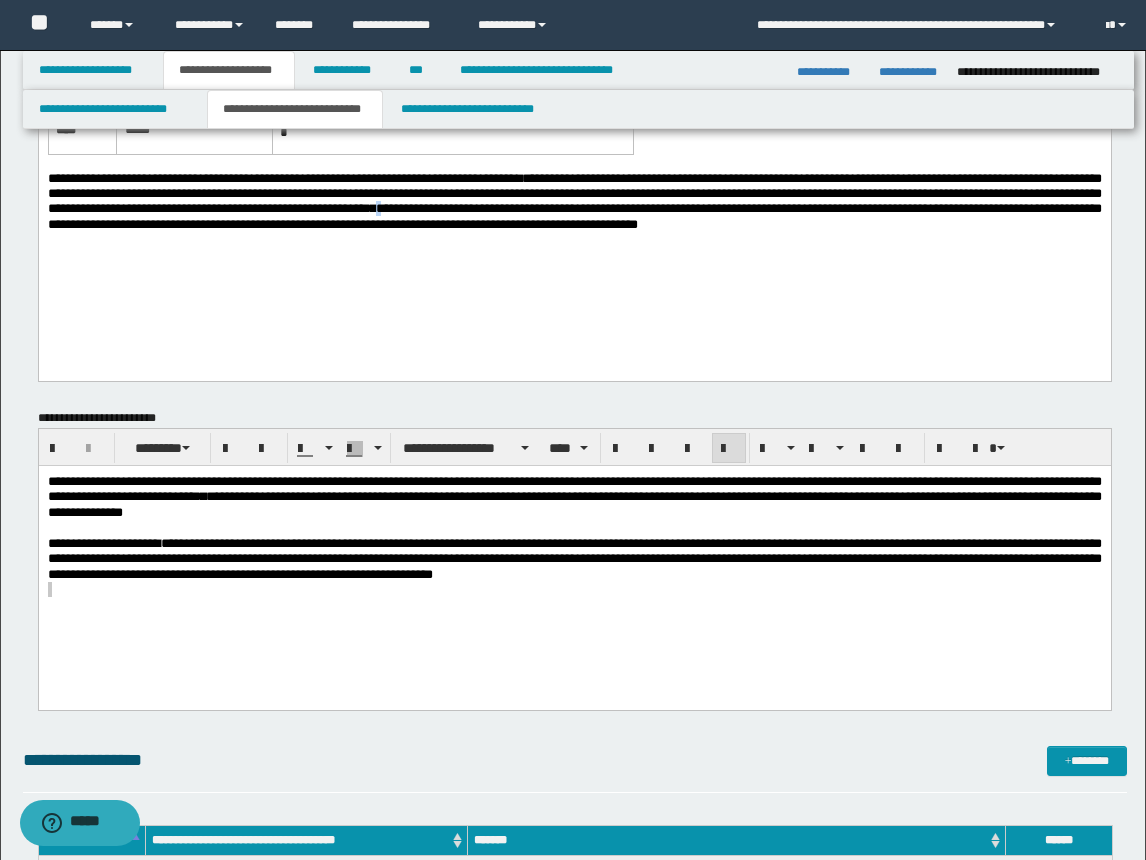 click on "**********" at bounding box center (574, 200) 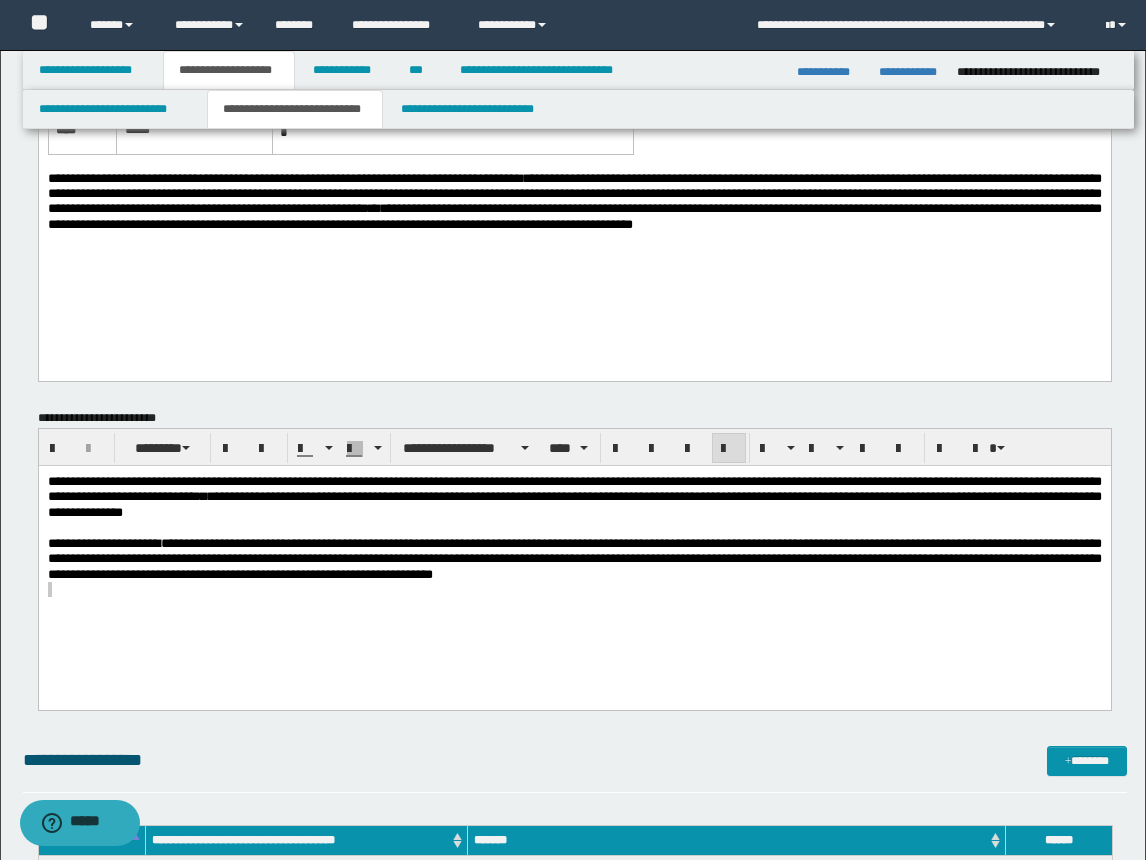click on "**********" at bounding box center [574, 169] 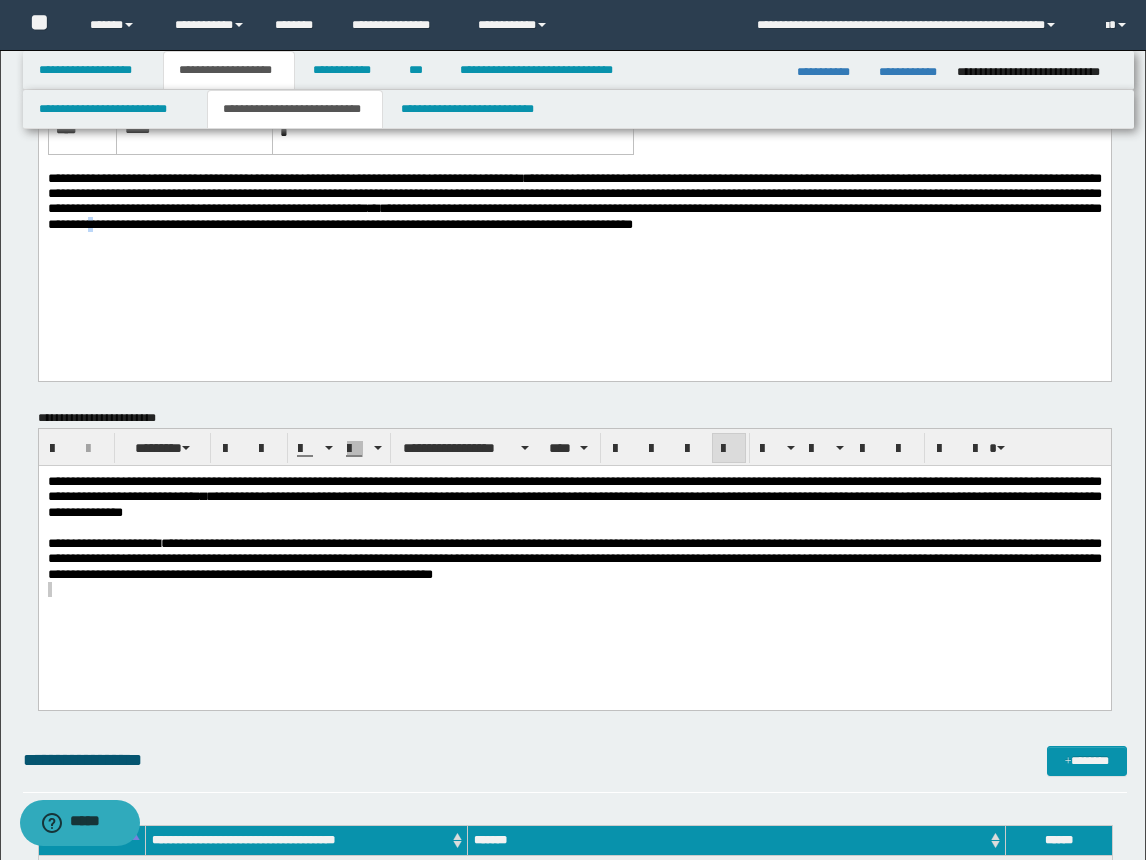 click on "**********" at bounding box center [574, 200] 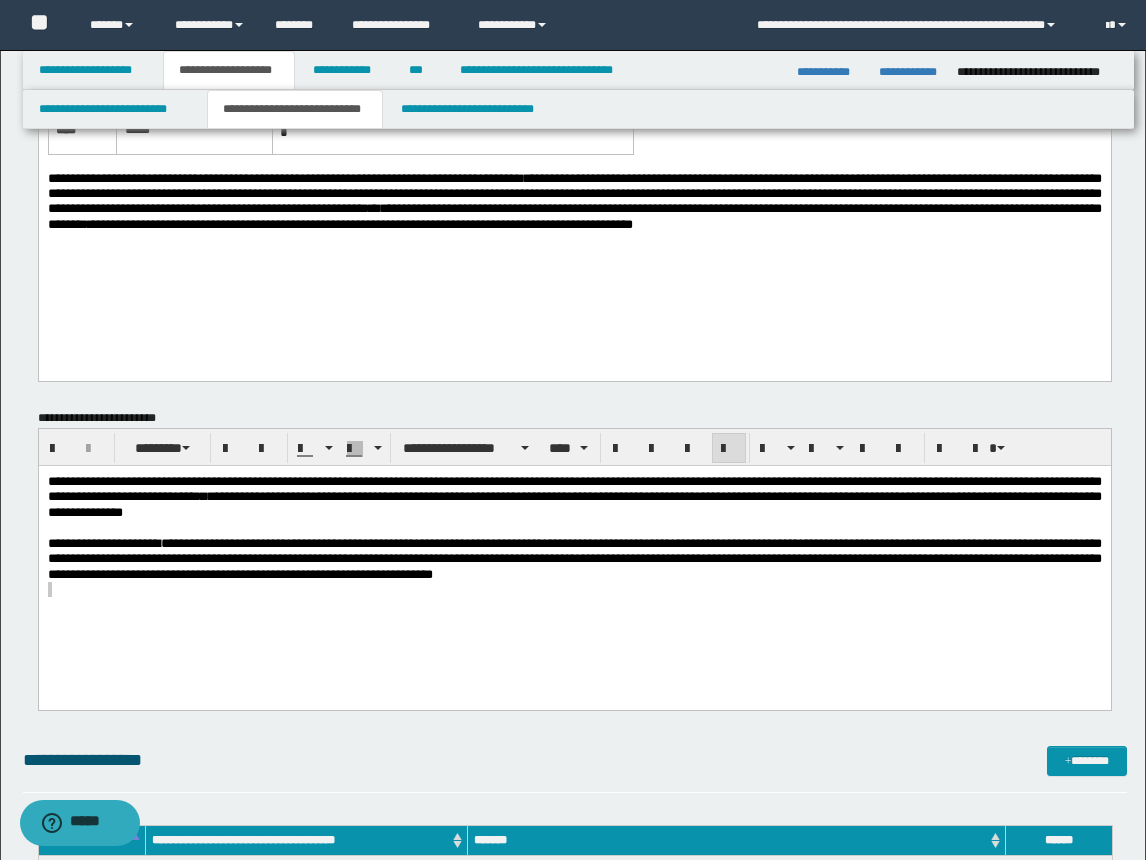 click at bounding box center (574, 258) 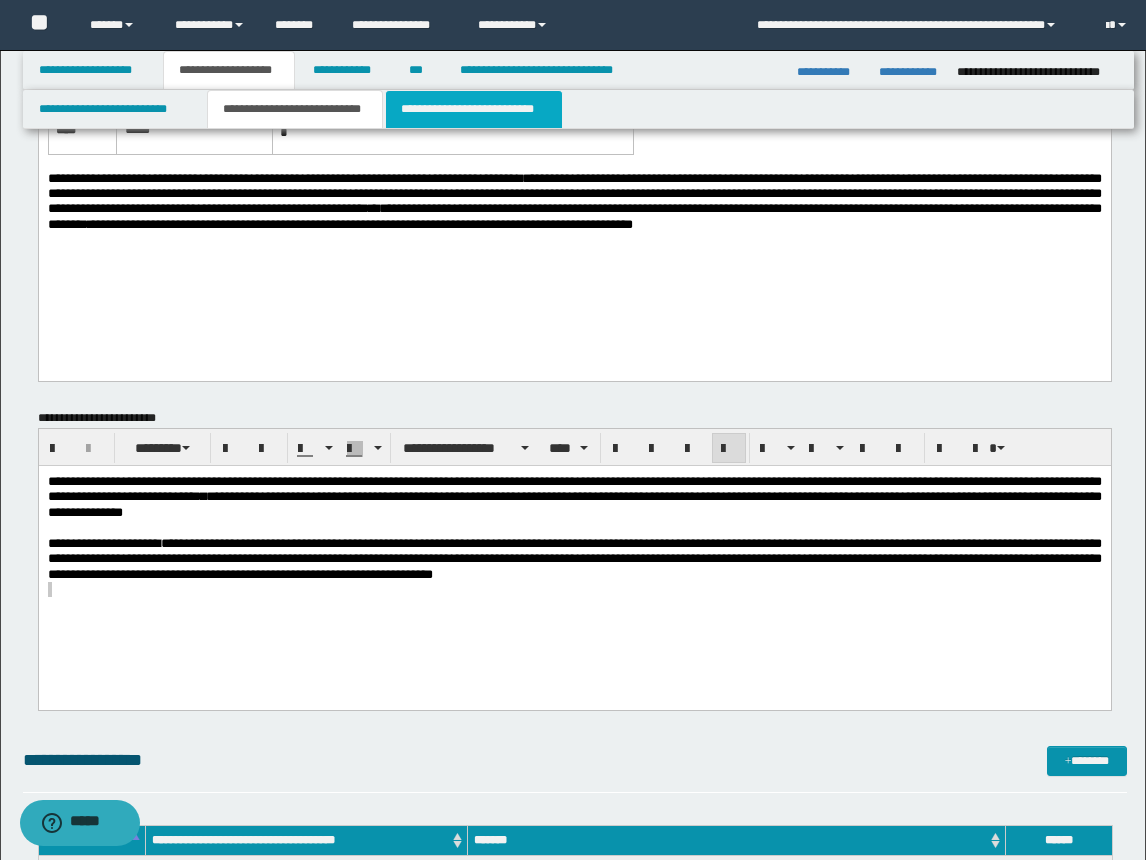click on "**********" at bounding box center [474, 109] 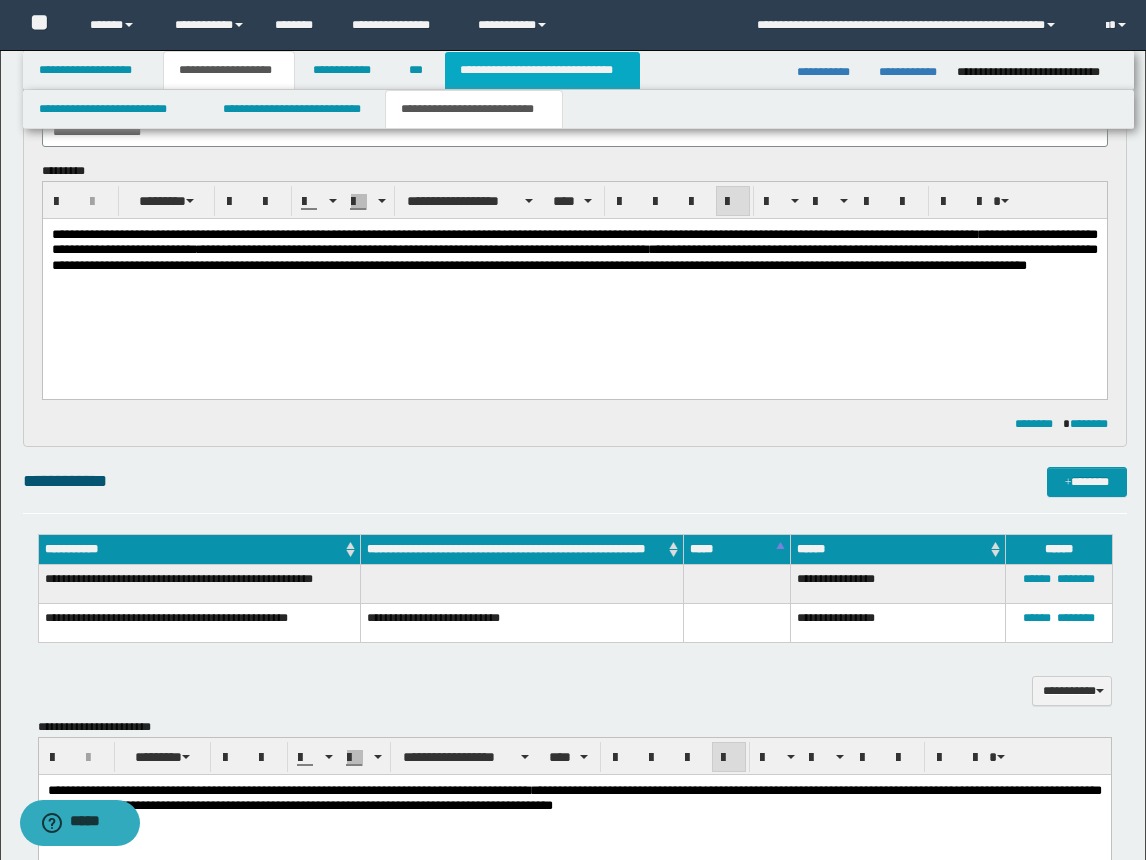 click on "**********" at bounding box center (542, 70) 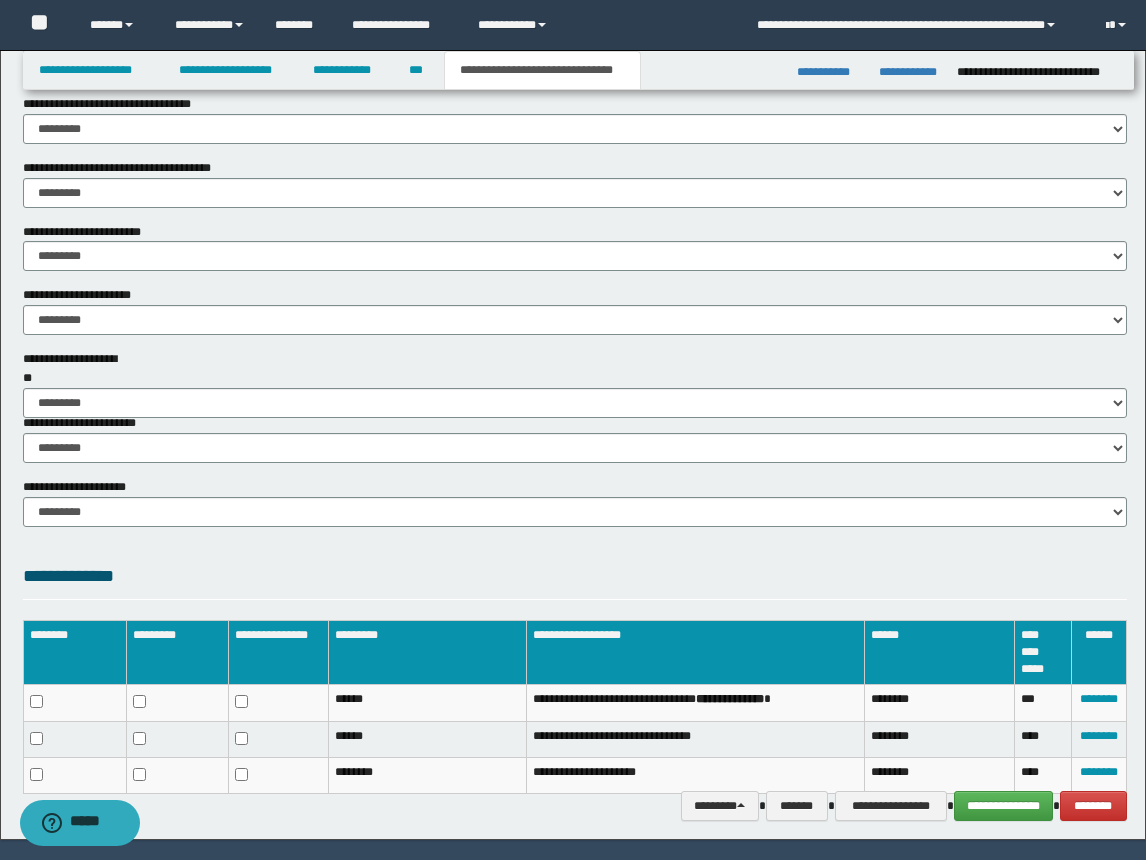 scroll, scrollTop: 1126, scrollLeft: 0, axis: vertical 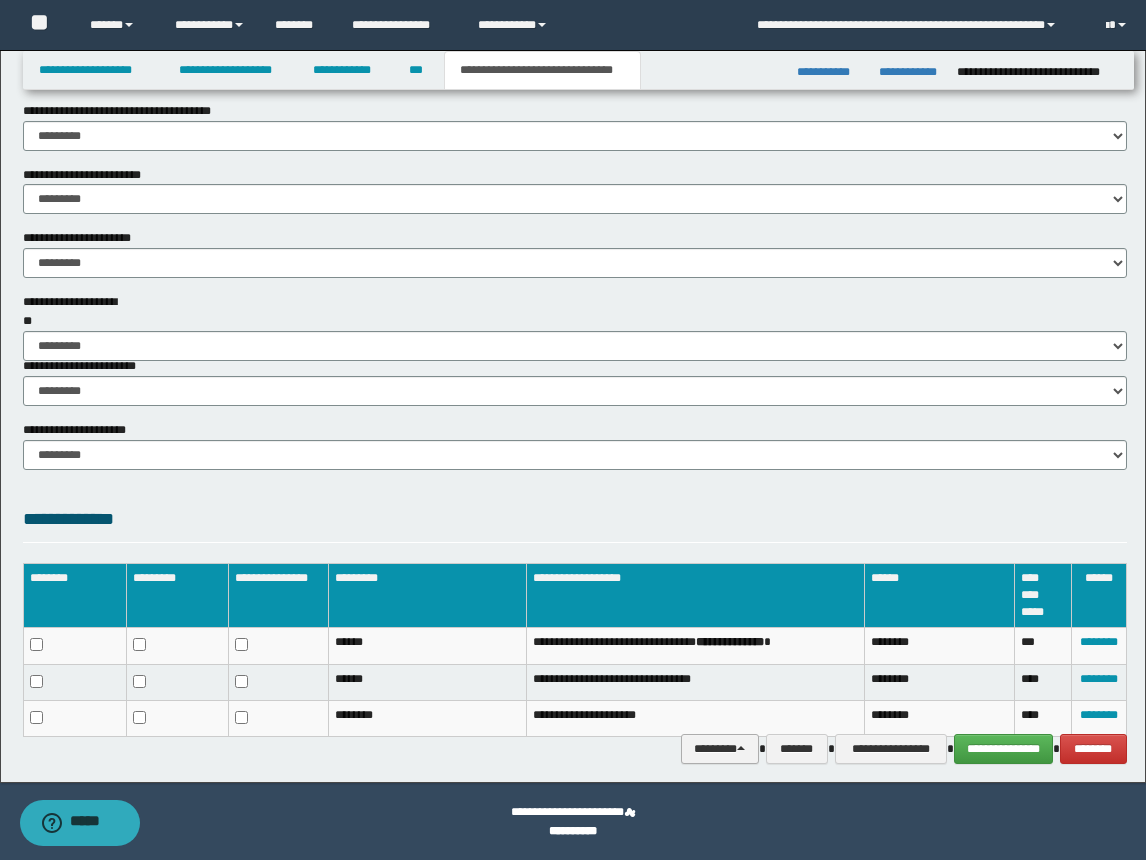 click on "********" at bounding box center (720, 749) 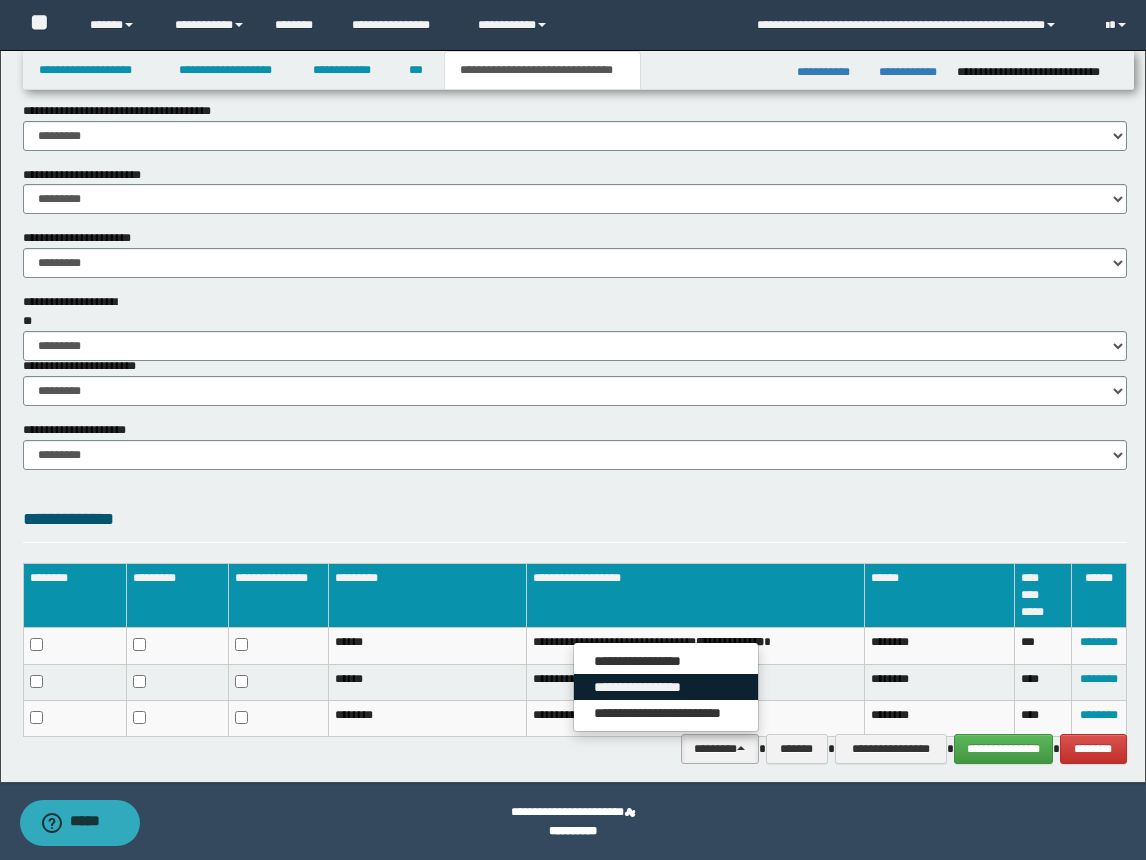 click on "**********" at bounding box center [666, 687] 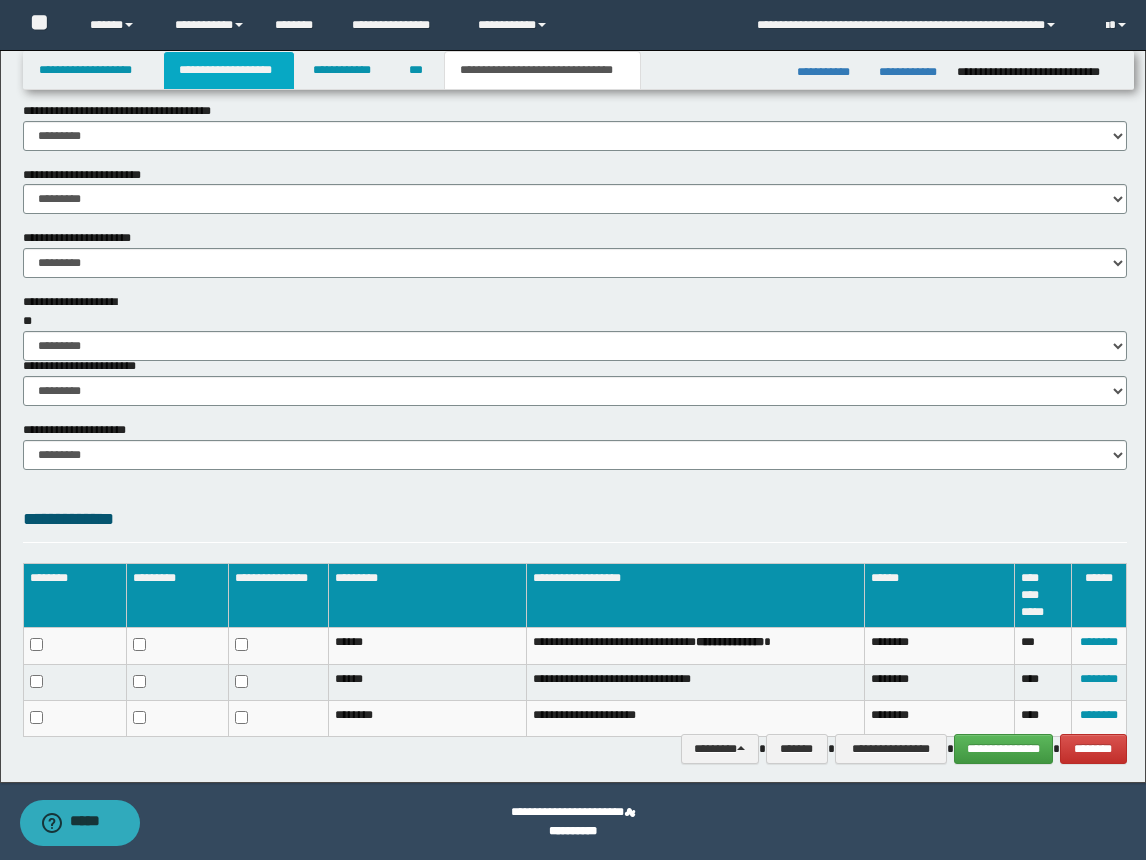 click on "**********" at bounding box center [229, 70] 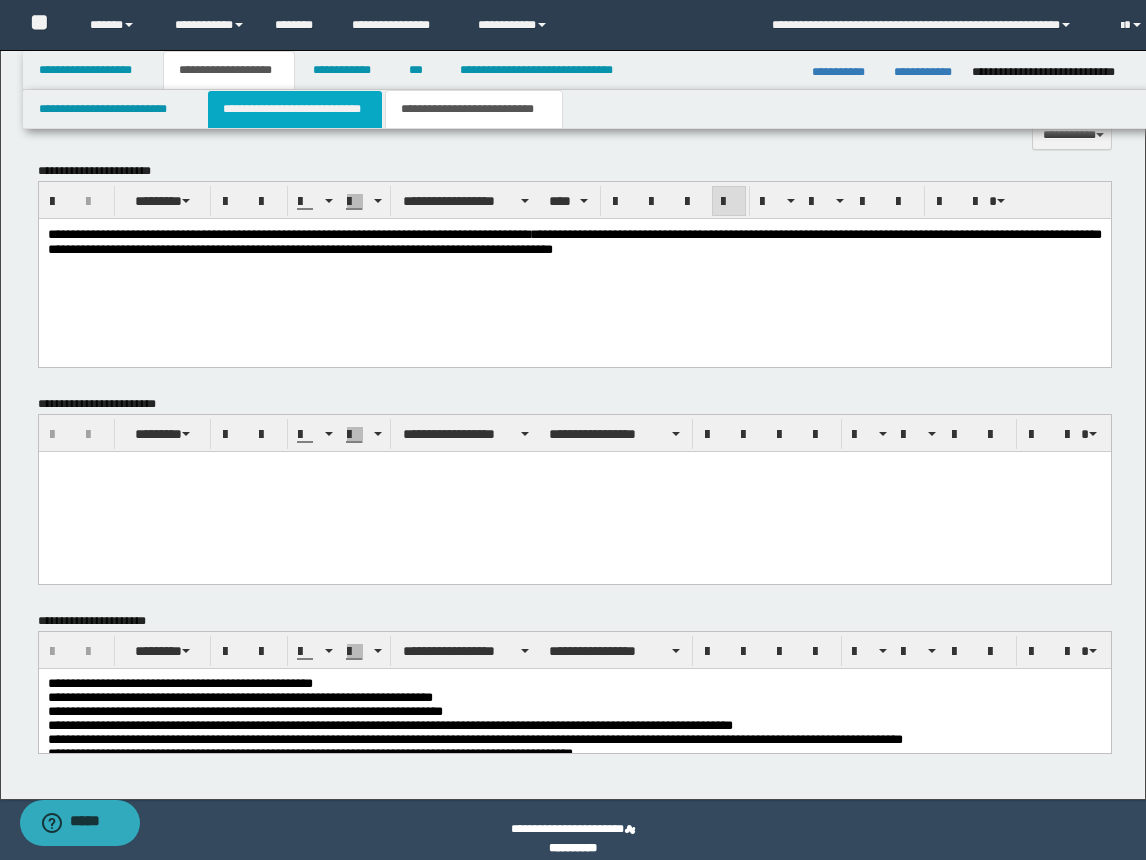 drag, startPoint x: 276, startPoint y: 104, endPoint x: 265, endPoint y: 97, distance: 13.038404 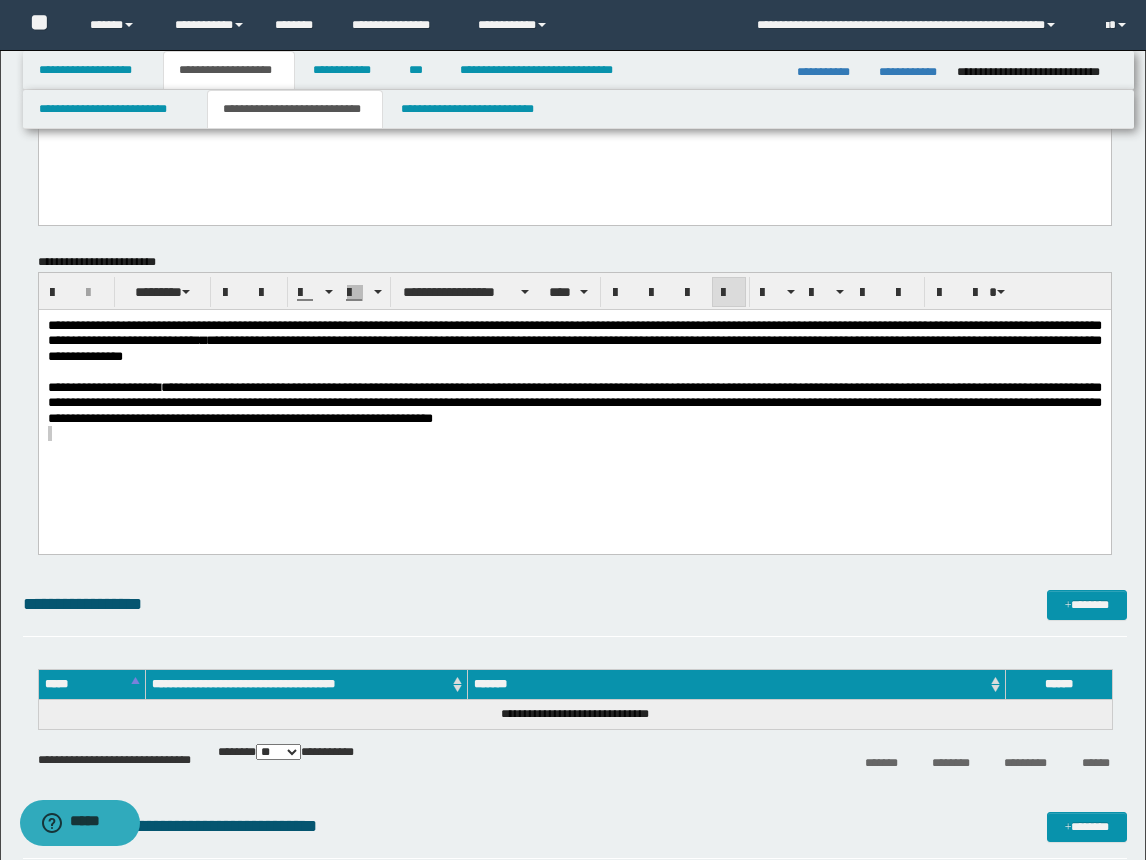 scroll, scrollTop: 256, scrollLeft: 0, axis: vertical 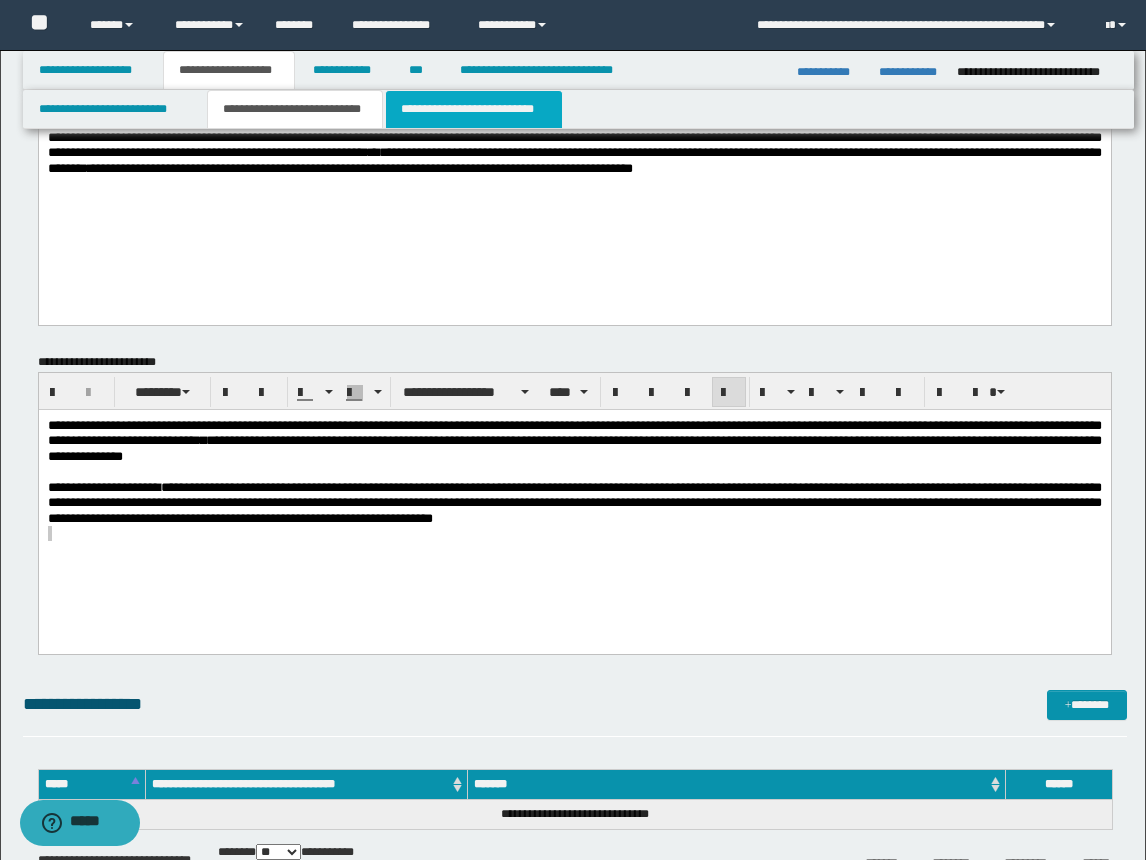 click on "**********" at bounding box center (474, 109) 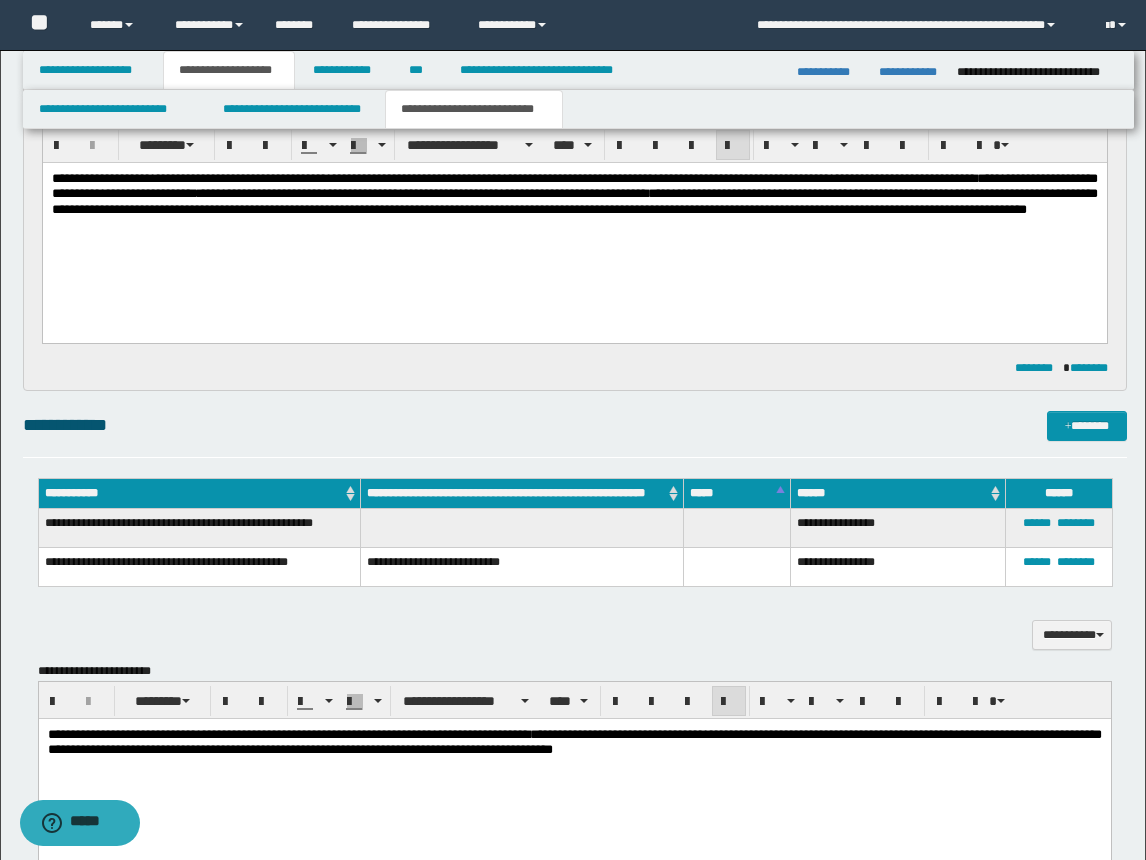 click on "**********" at bounding box center [574, 194] 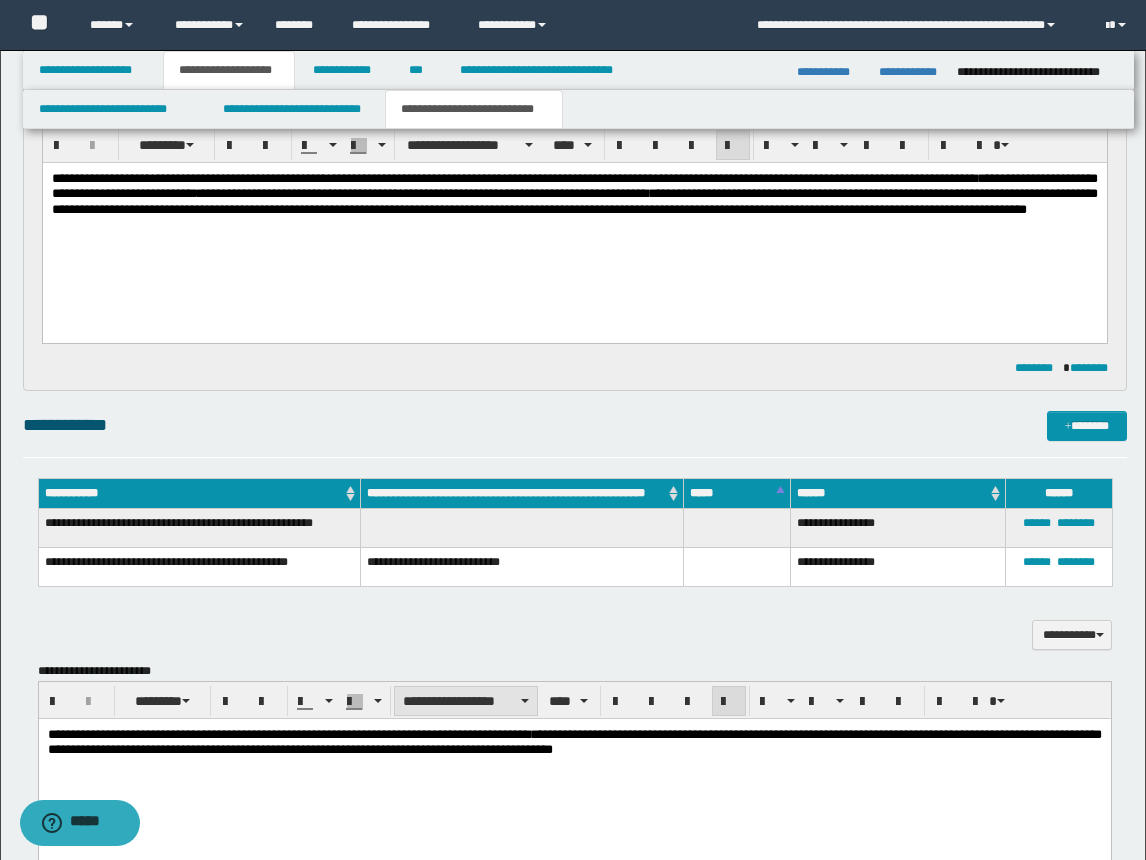 scroll, scrollTop: 656, scrollLeft: 0, axis: vertical 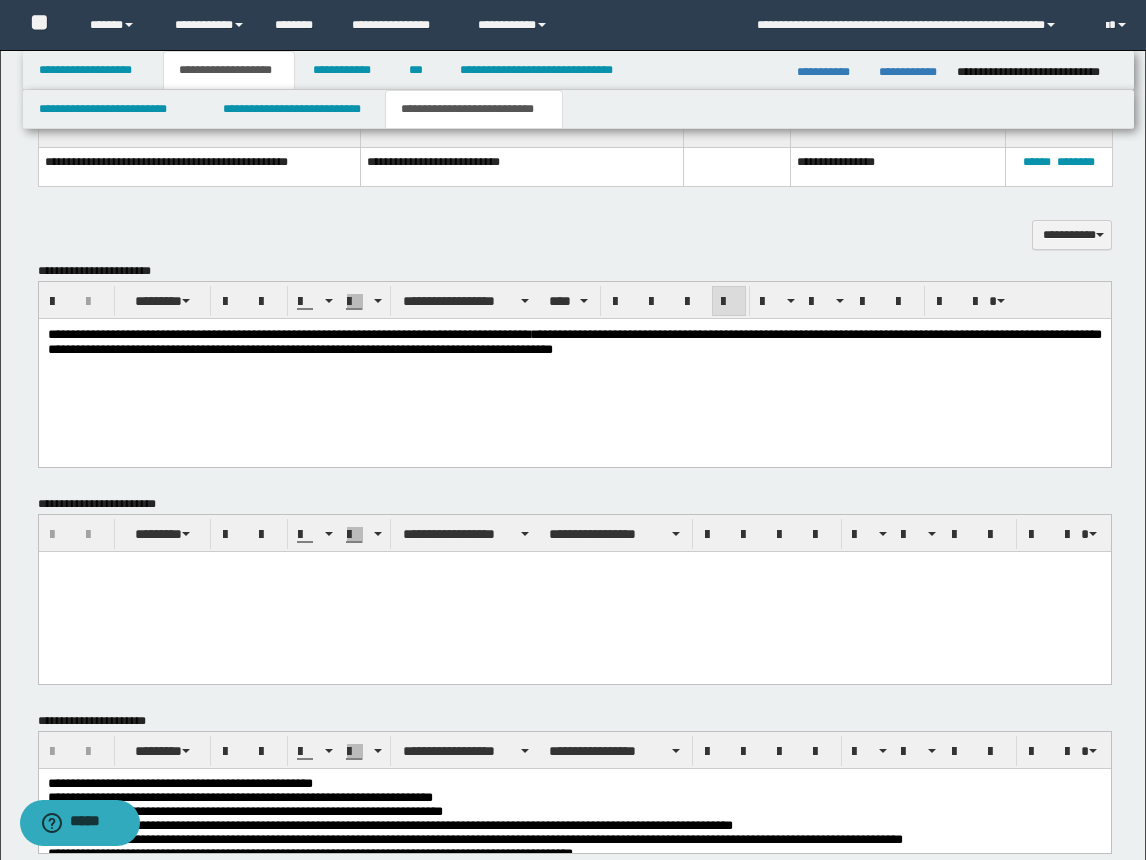 click on "**********" at bounding box center (574, 342) 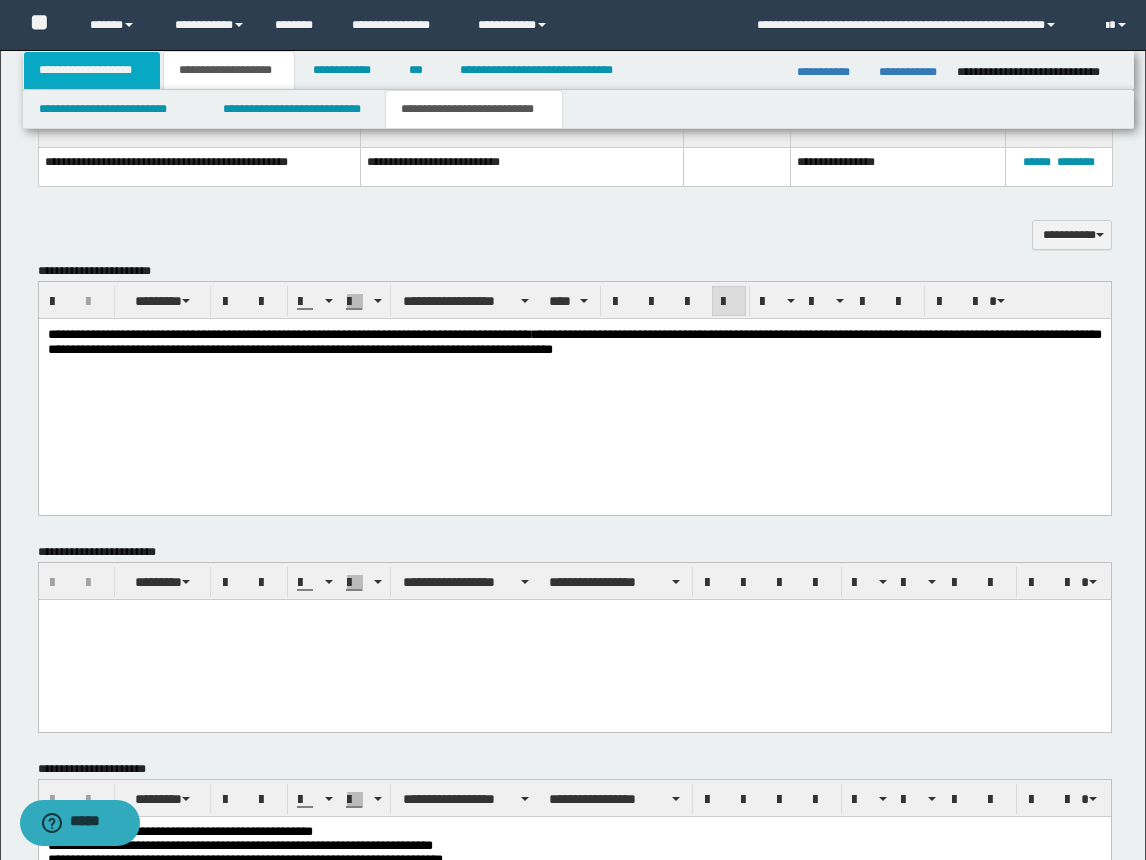 click on "**********" at bounding box center [92, 70] 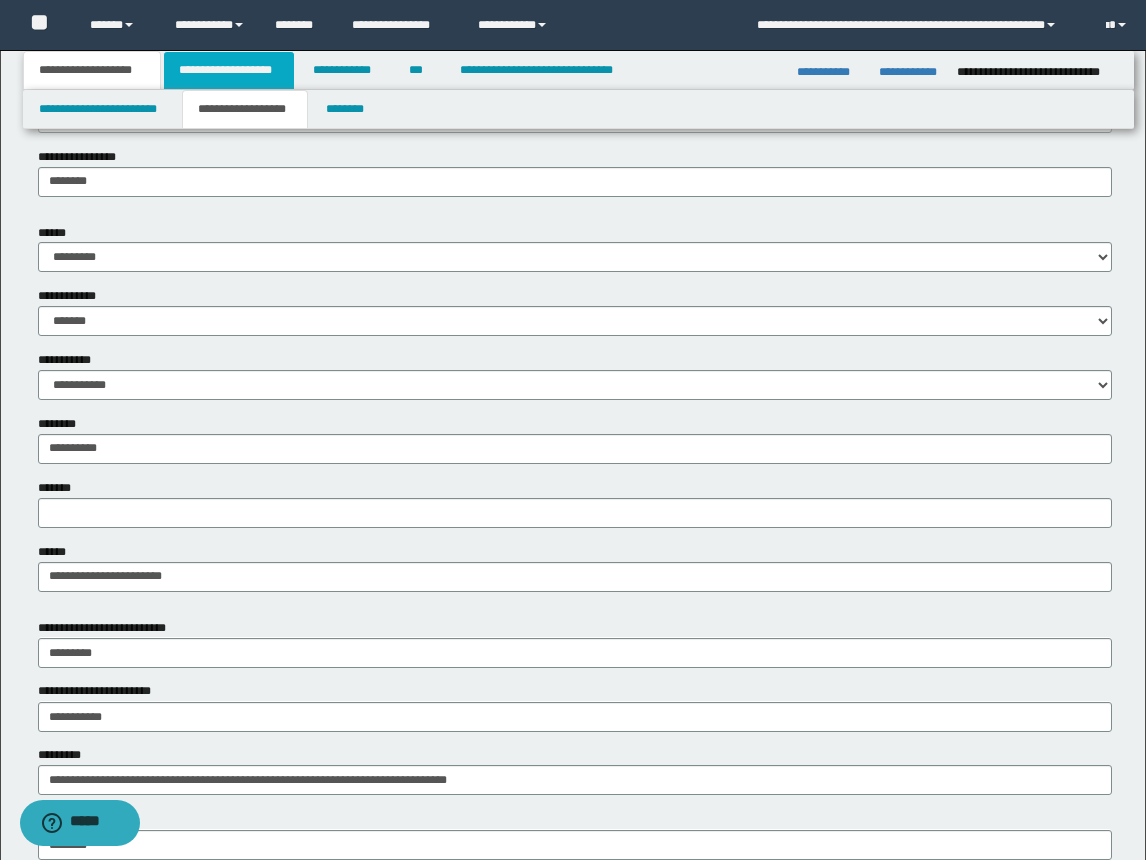 click on "**********" at bounding box center (229, 70) 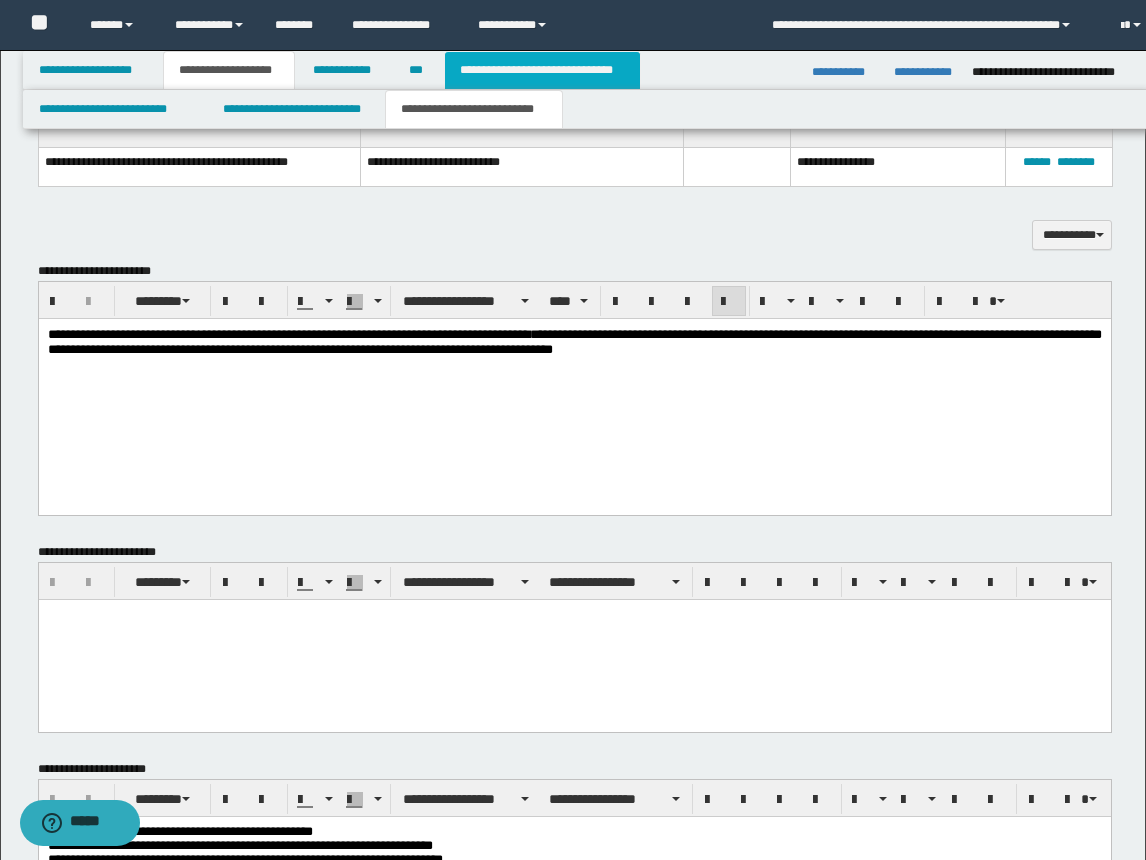 click on "**********" at bounding box center [542, 70] 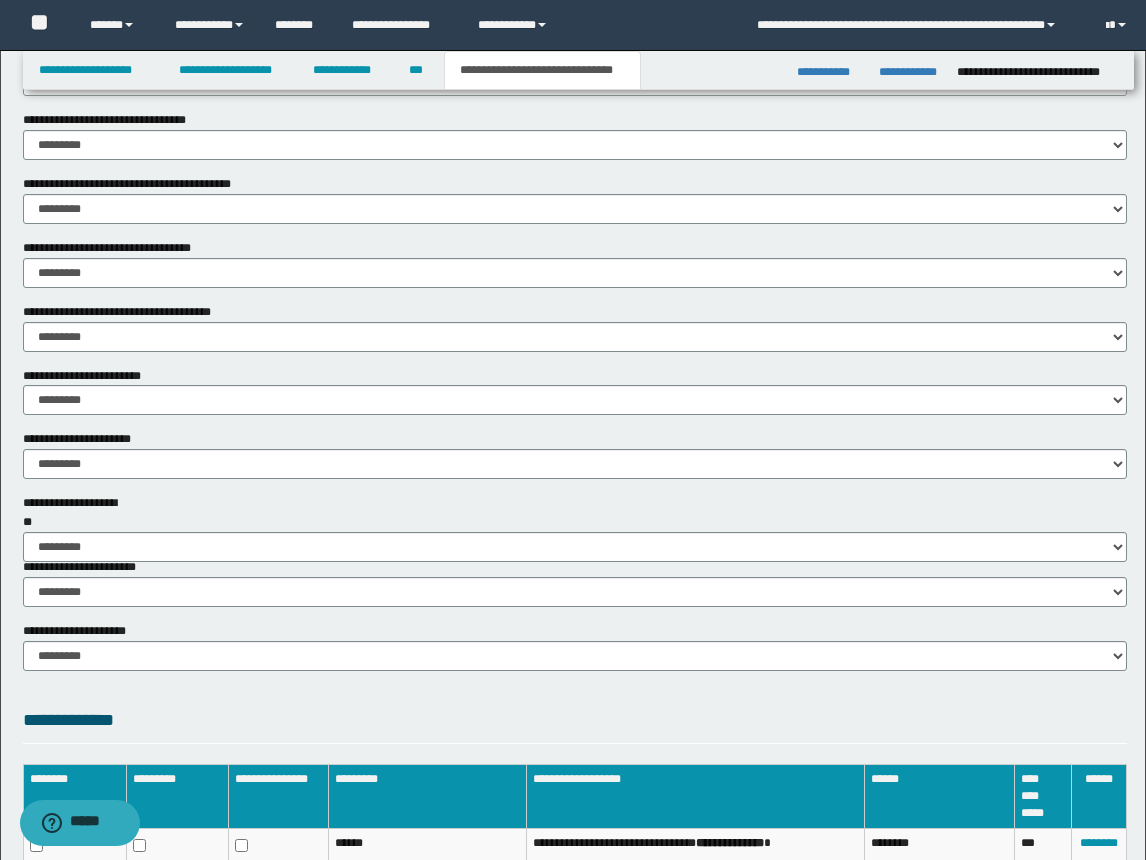 scroll, scrollTop: 1125, scrollLeft: 0, axis: vertical 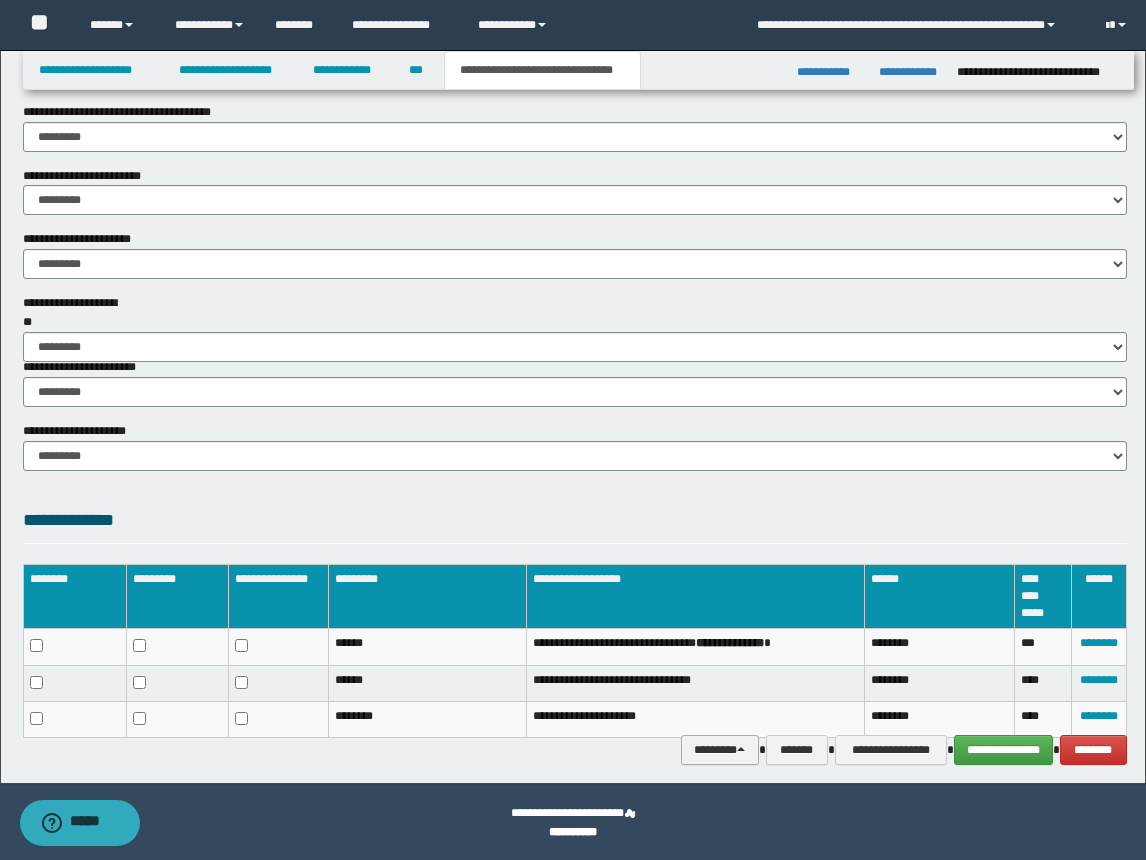 click on "********" at bounding box center (720, 750) 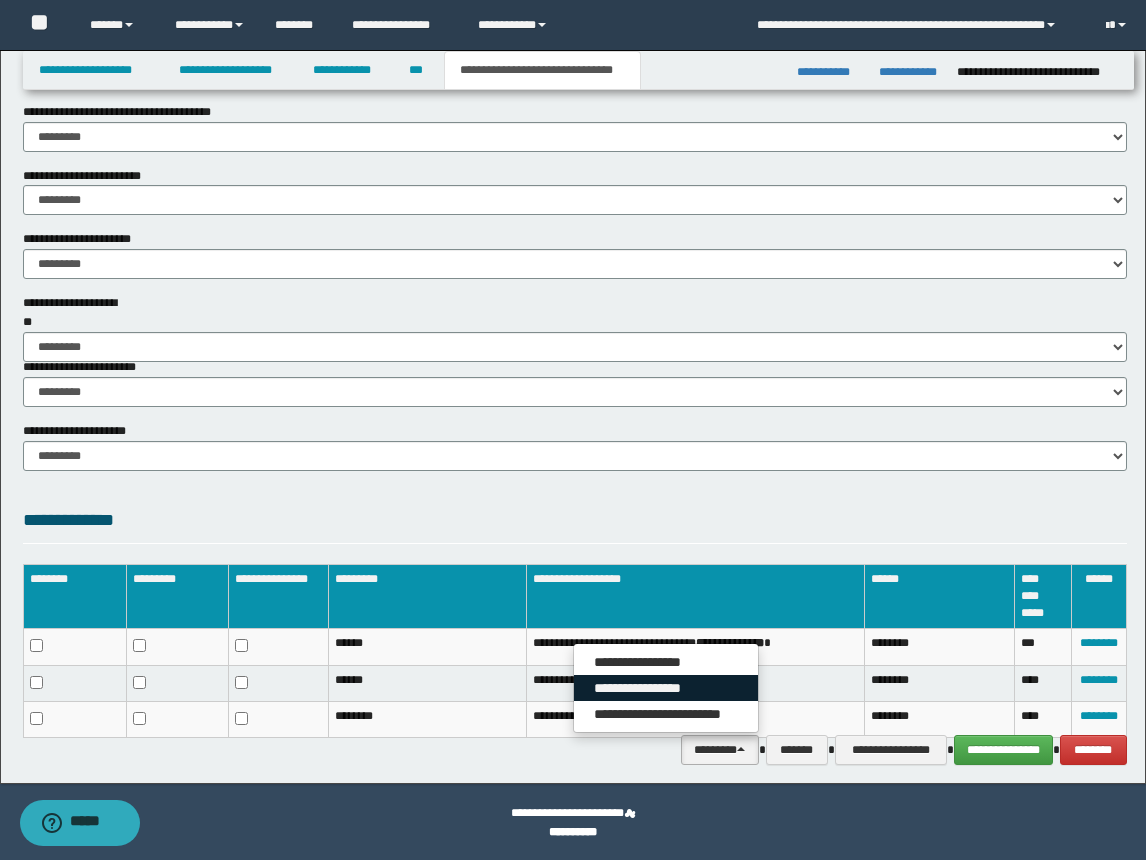 click on "**********" at bounding box center (666, 688) 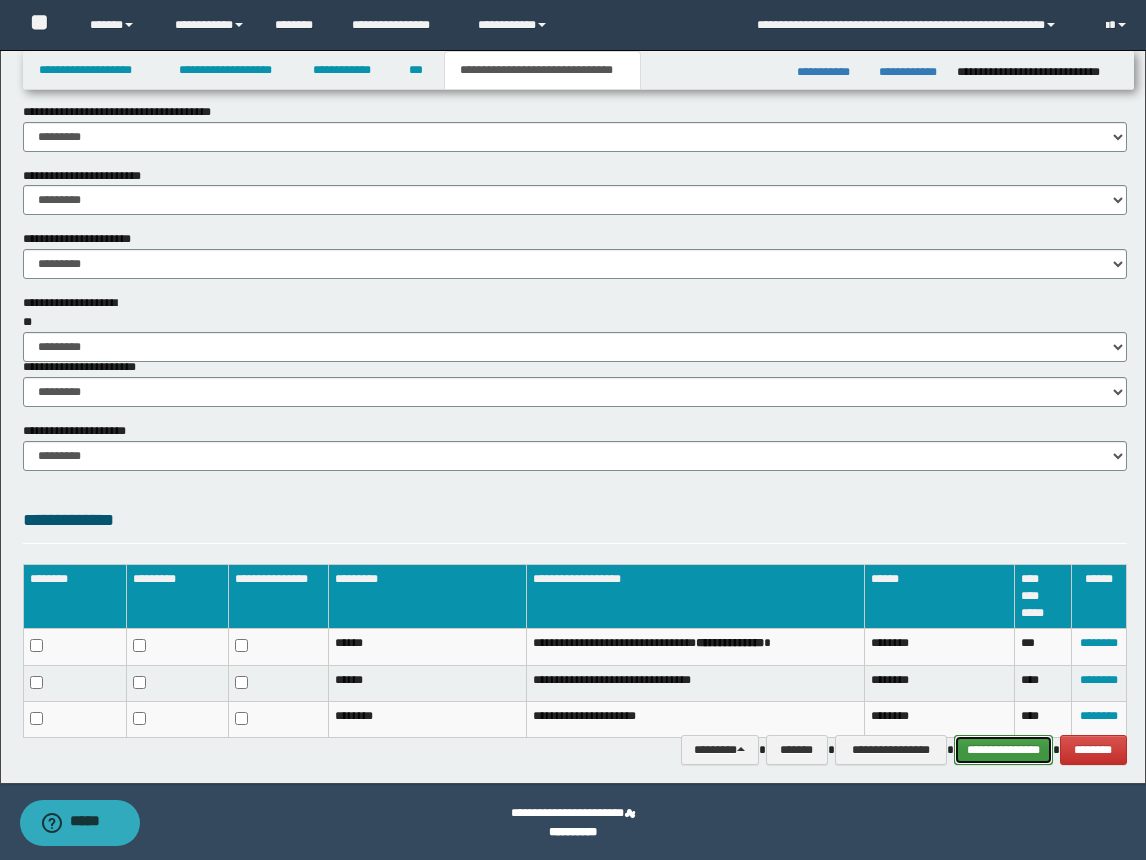 drag, startPoint x: 970, startPoint y: 746, endPoint x: 961, endPoint y: 732, distance: 16.643316 